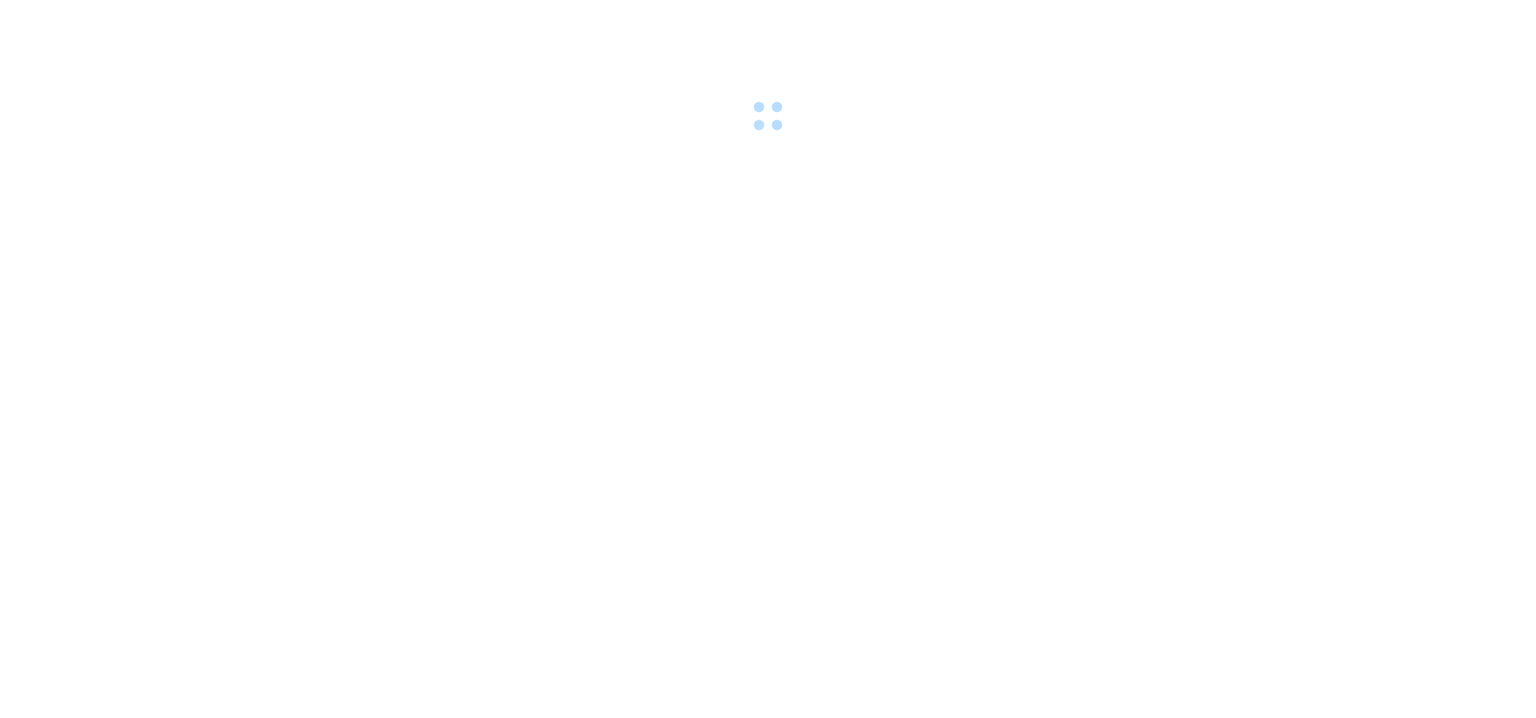 scroll, scrollTop: 0, scrollLeft: 0, axis: both 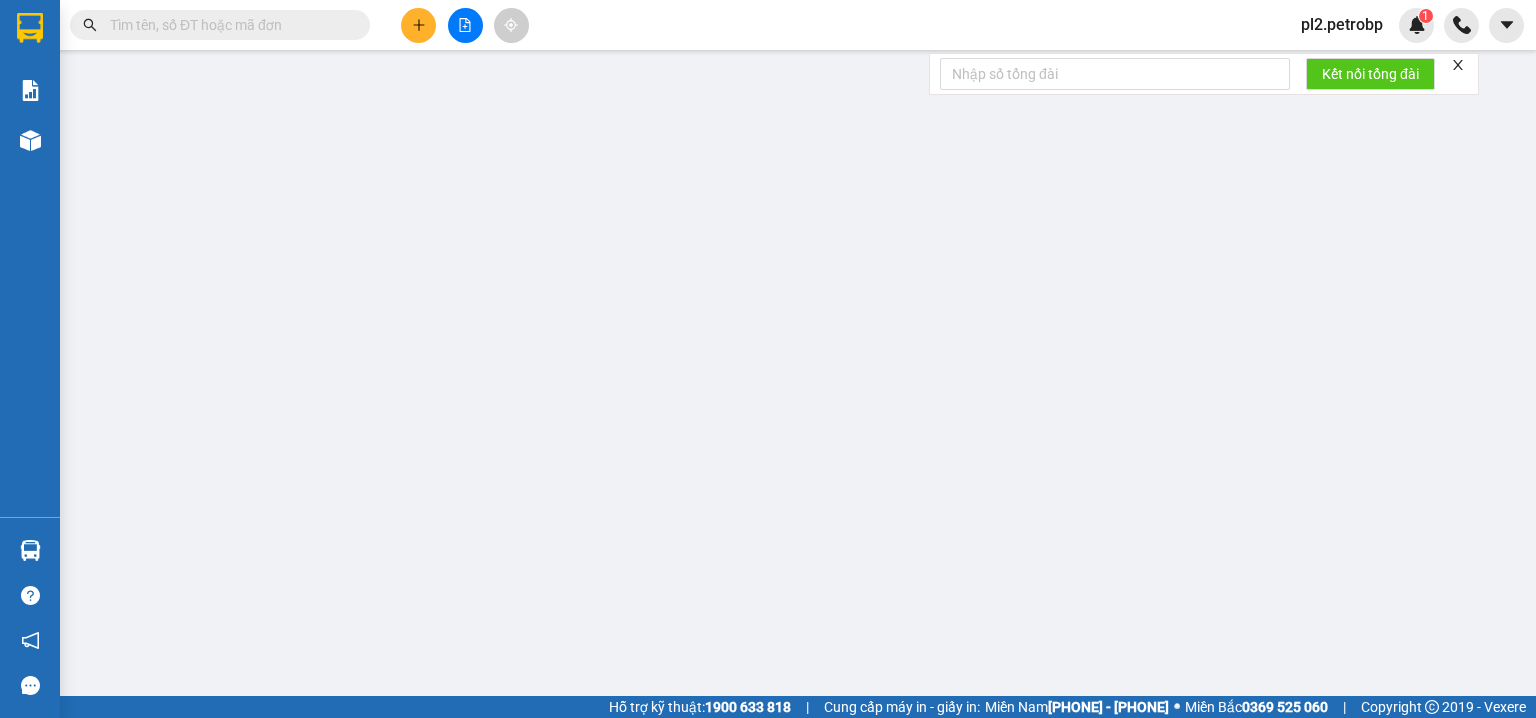 click on "pl2.petrobp" at bounding box center (1342, 24) 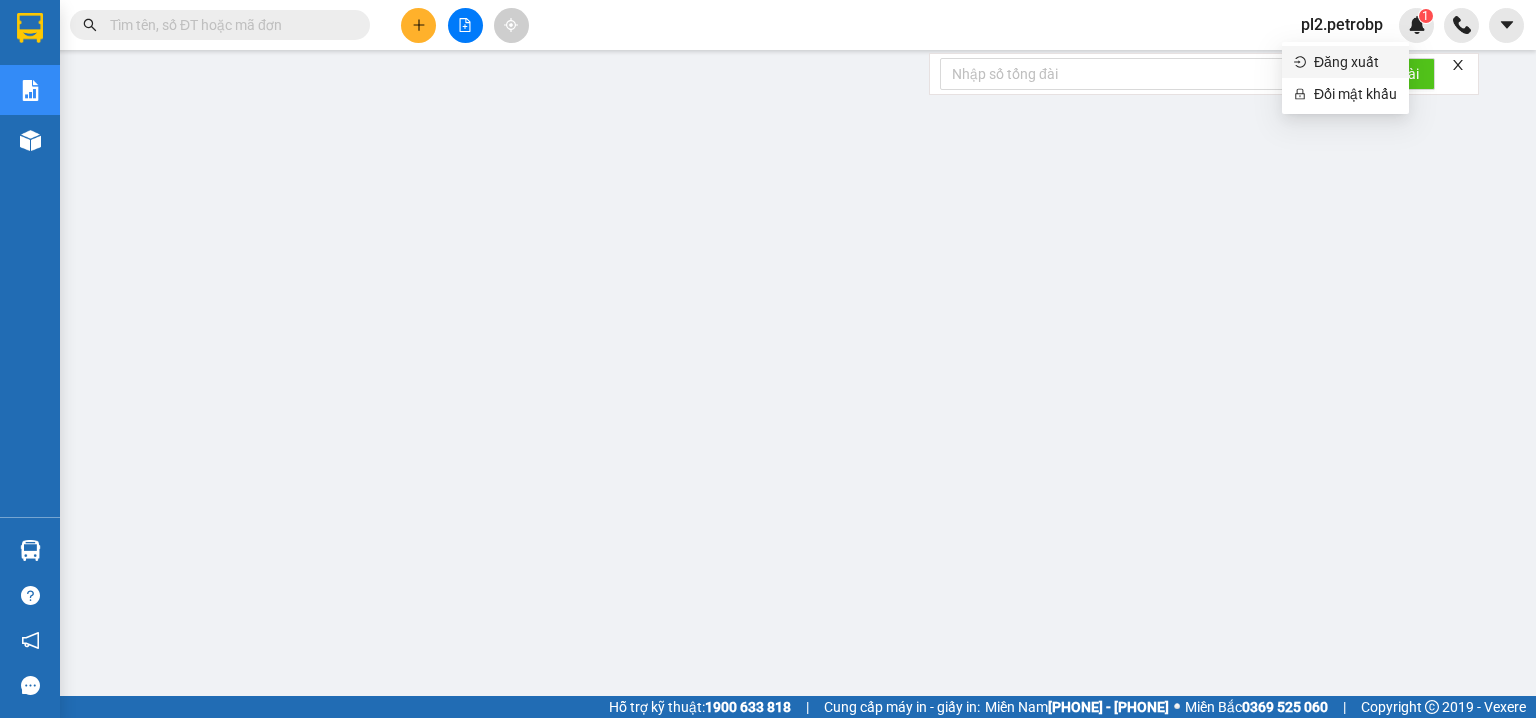 click on "Đăng xuất" at bounding box center [1355, 62] 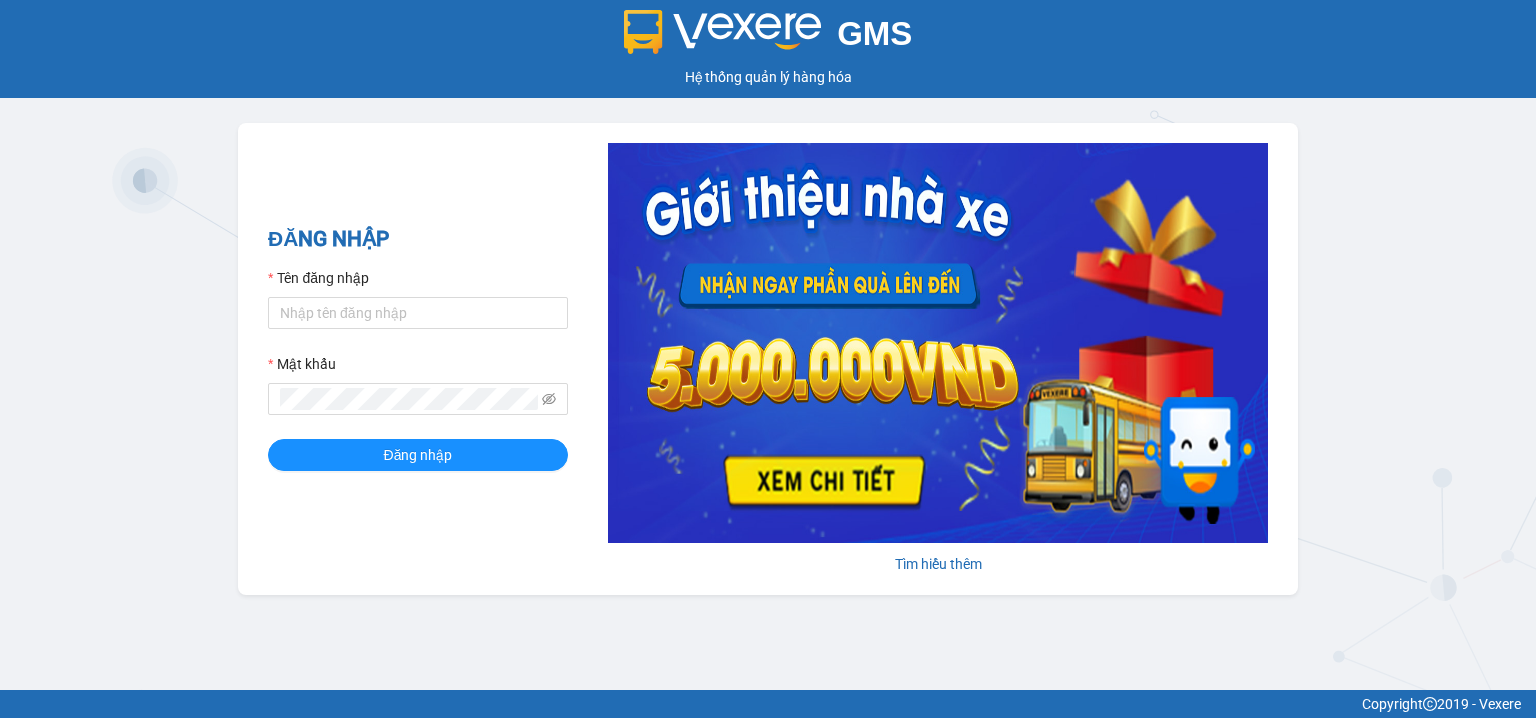 scroll, scrollTop: 0, scrollLeft: 0, axis: both 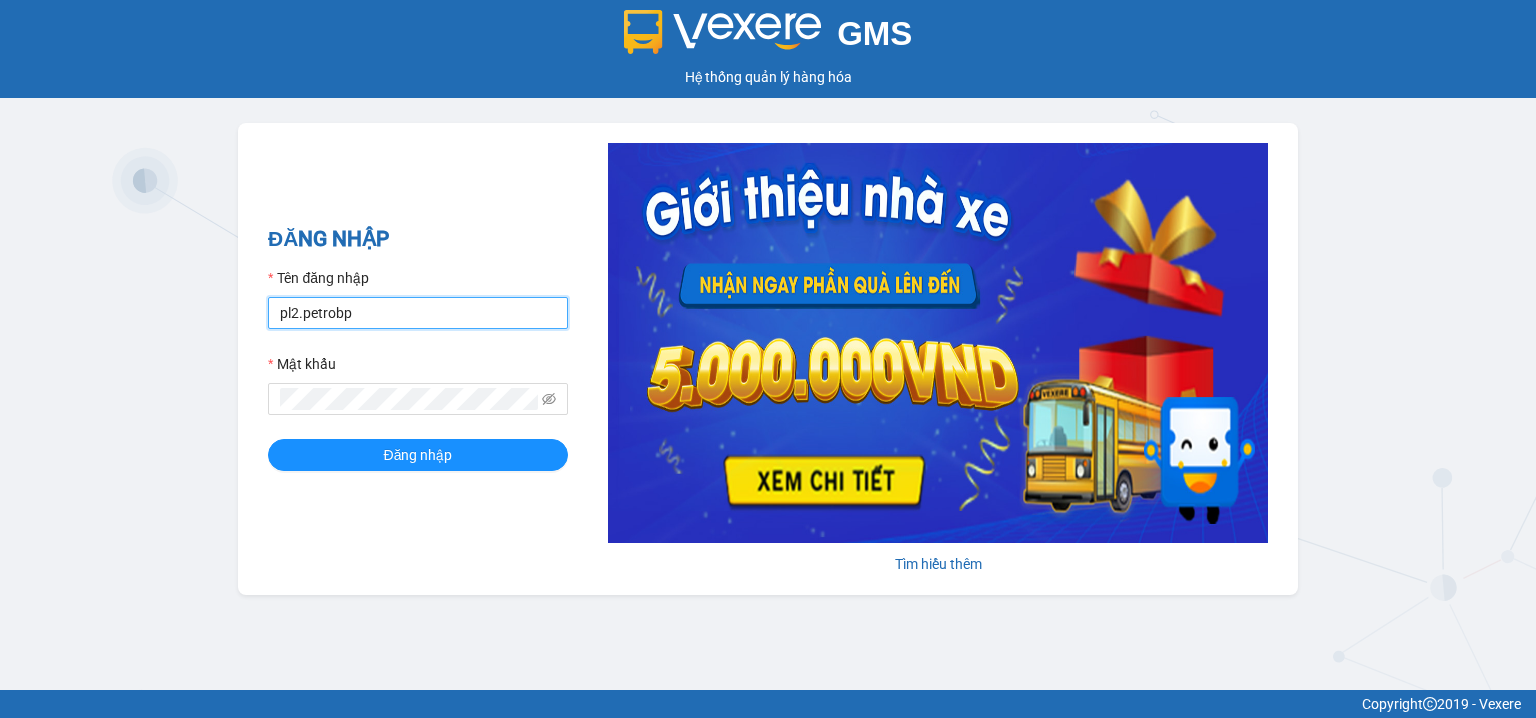 click on "pl2.petrobp" at bounding box center [418, 313] 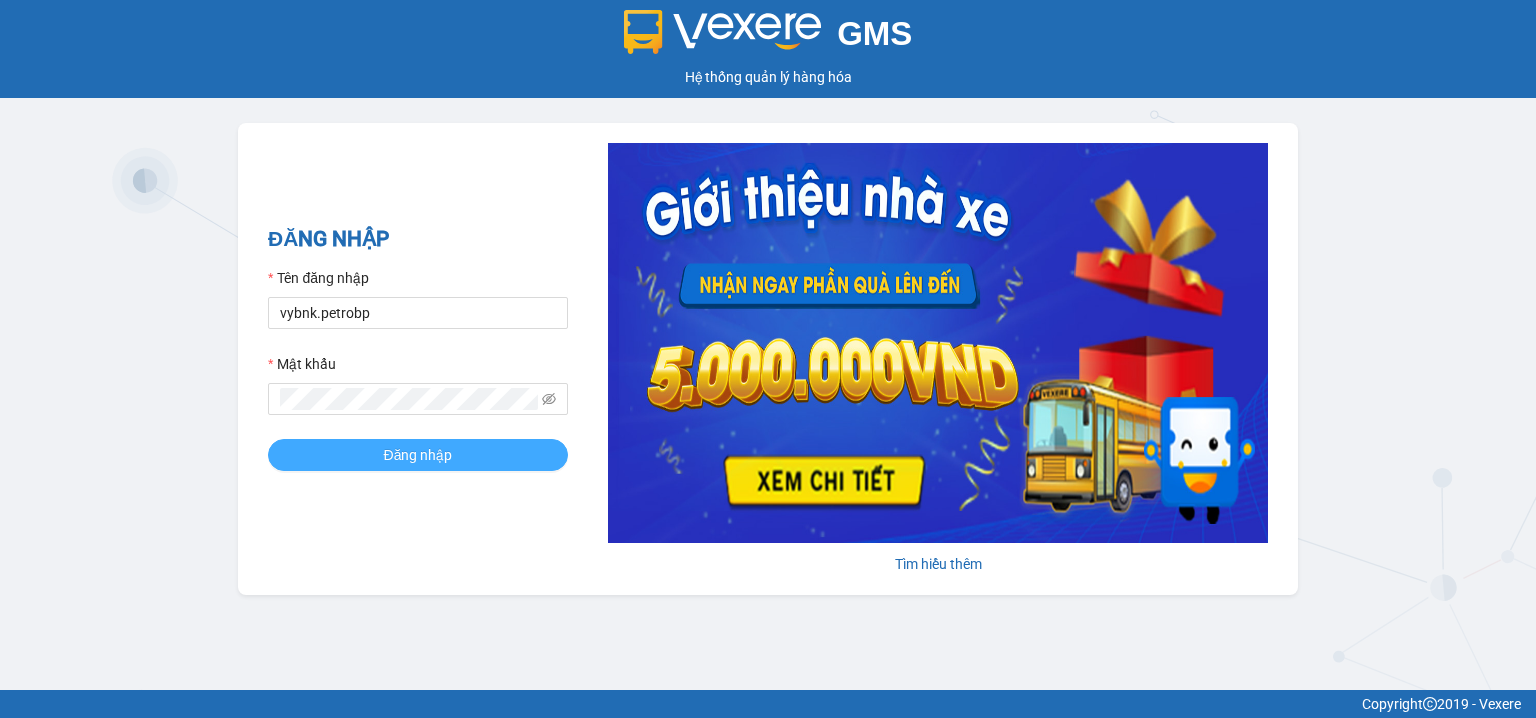 click on "Đăng nhập" at bounding box center (418, 455) 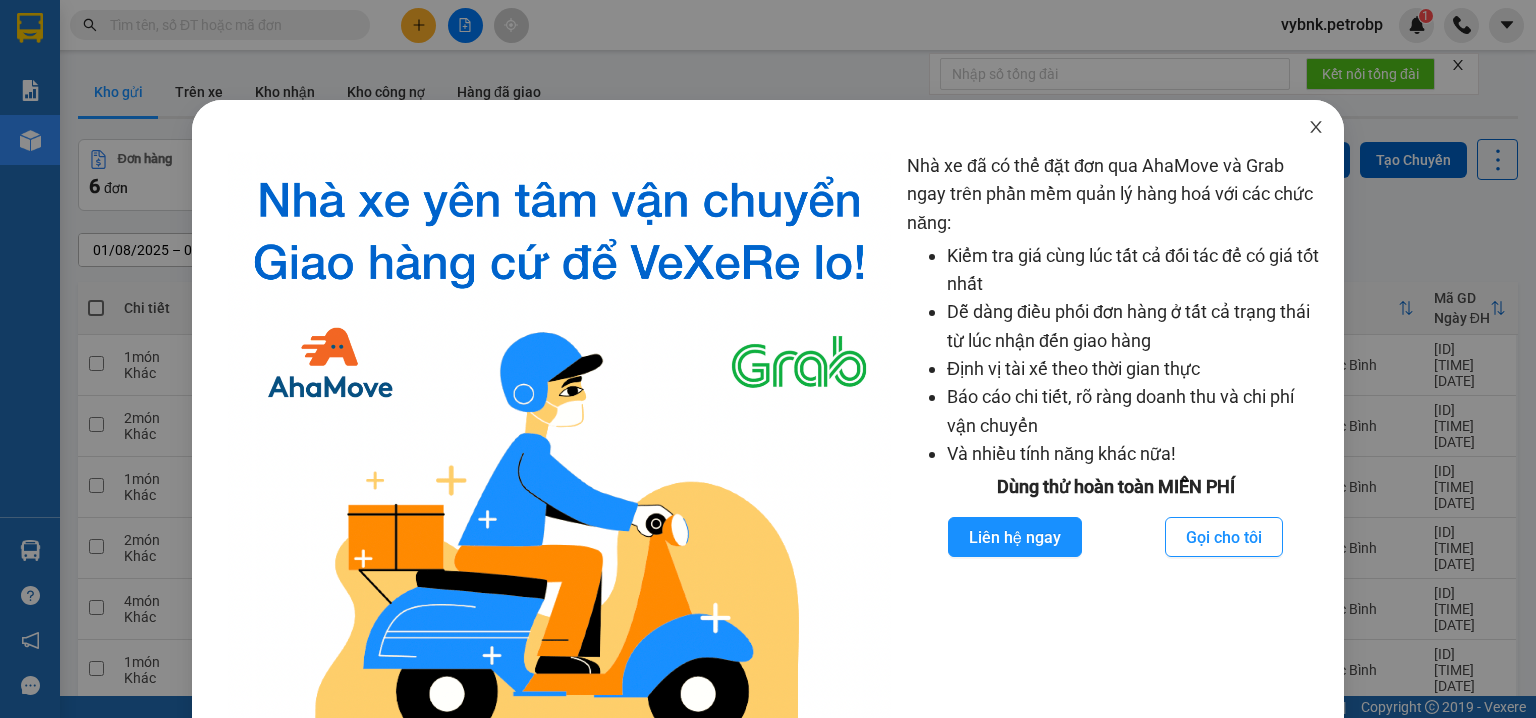 click 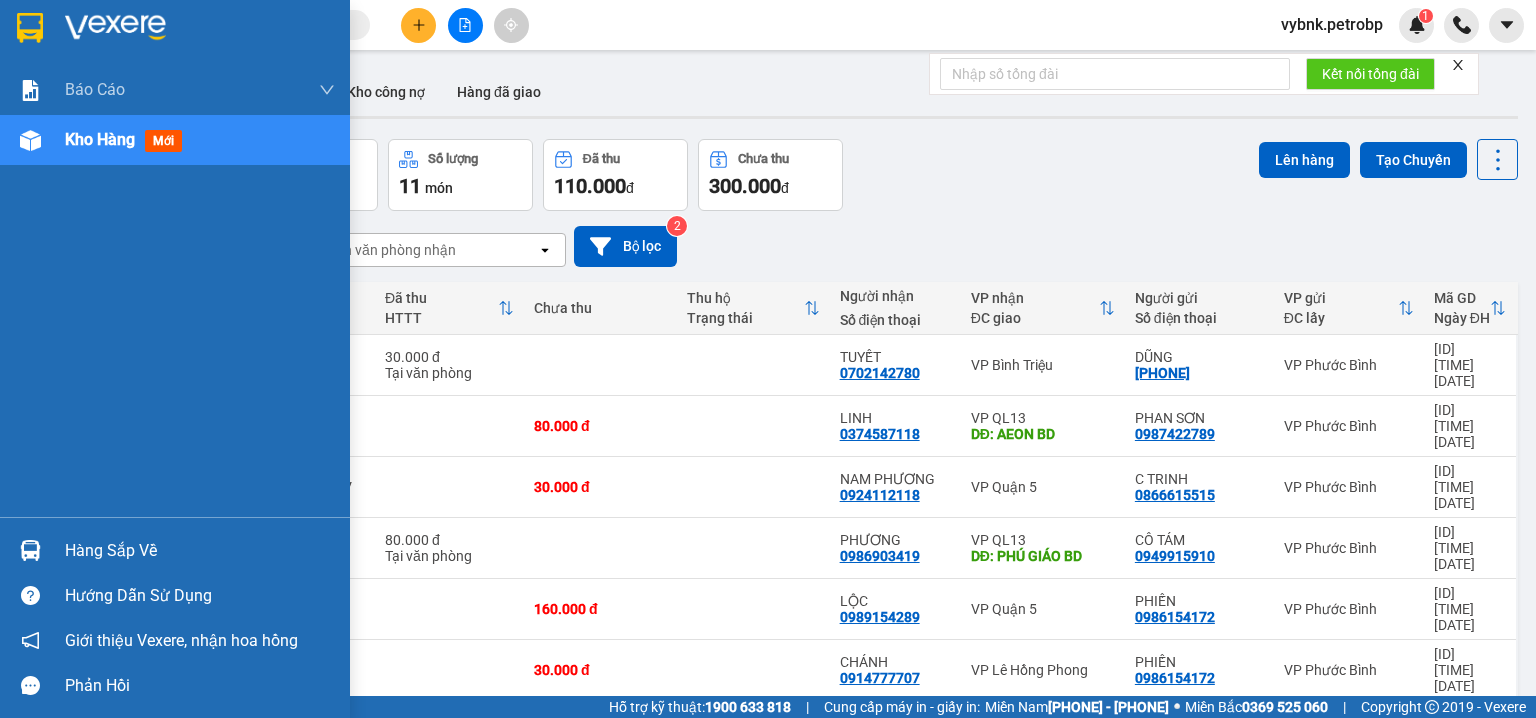 click at bounding box center (30, 550) 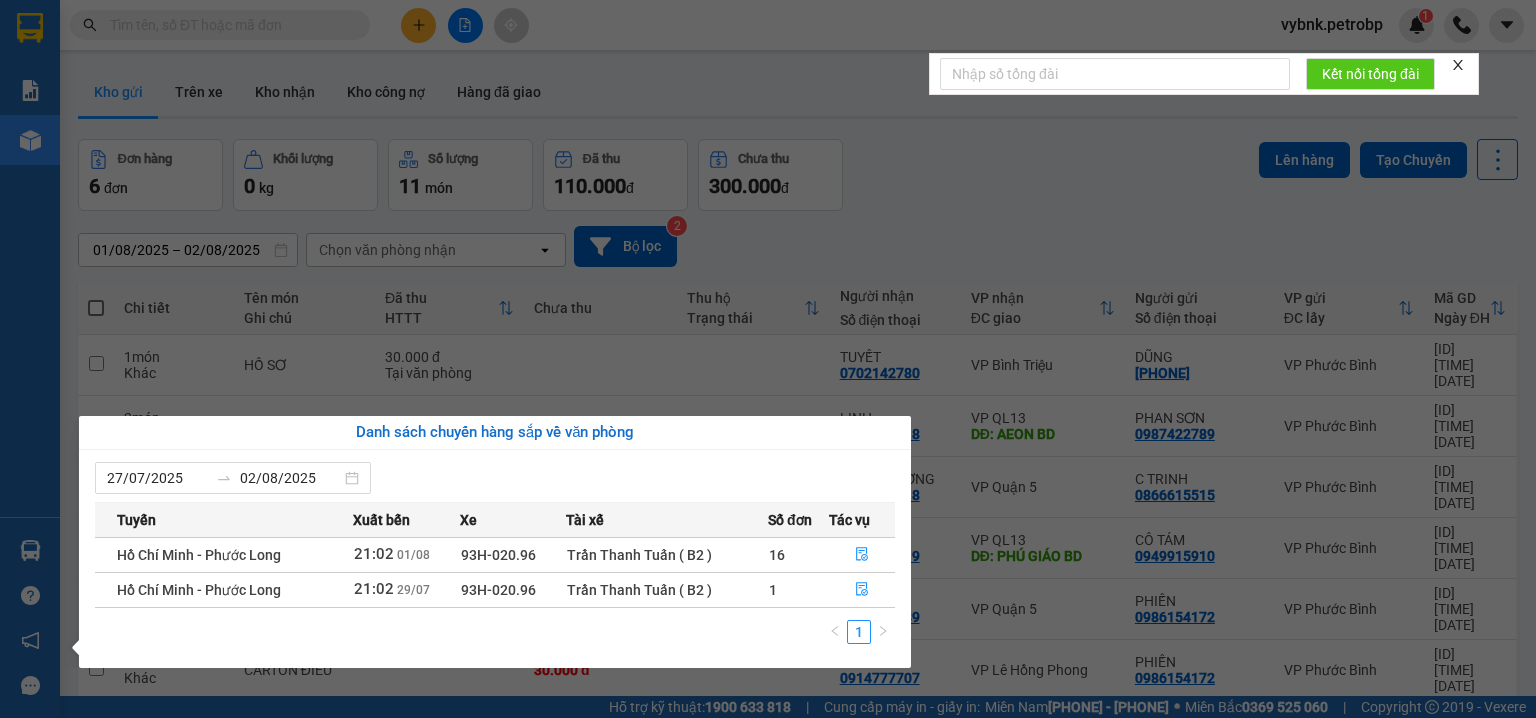 click on "Kết quả tìm kiếm ( 0 )  Bộ lọc  No Data vybnk.petrobp 1     Báo cáo BC tiền tận nơi (nhân viên) Báo cáo 1 (nv): Số tiền đã thu của văn phòng  Báo cáo 1: Số tiền đã thu của văn phòng  Báo cáo dòng tiền (nhân viên) Doanh số tạo đơn theo VP gửi (nhân viên) Mẫu 1: Báo cáo dòng tiền theo nhân viên (nhà xe) Mẫu 1: Báo cáo dòng tiền theo nhân viên (trưởng trạm) Mẫu 2: Thống kê đơn hàng theo nhân viên Mẫu 3.1: Thống kê đơn hàng văn phòng gửi Mẫu 3.1: Thống kê đơn hàng văn phòng gửi ( các trạm xem ) Mẫu 3: Báo cáo dòng tiền theo văn phòng     Kho hàng mới Hàng sắp về Hướng dẫn sử dụng Giới thiệu Vexere, nhận hoa hồng Phản hồi Phần mềm hỗ trợ bạn tốt chứ? ver  1.8.137 Kho gửi Trên xe Kho nhận Kho công nợ Hàng đã giao Đơn hàng 6 đơn Khối lượng 0 kg Số lượng 11 món Đã thu 110.000  đ Chưa thu 300.000  đ Lên hàng open" at bounding box center [768, 359] 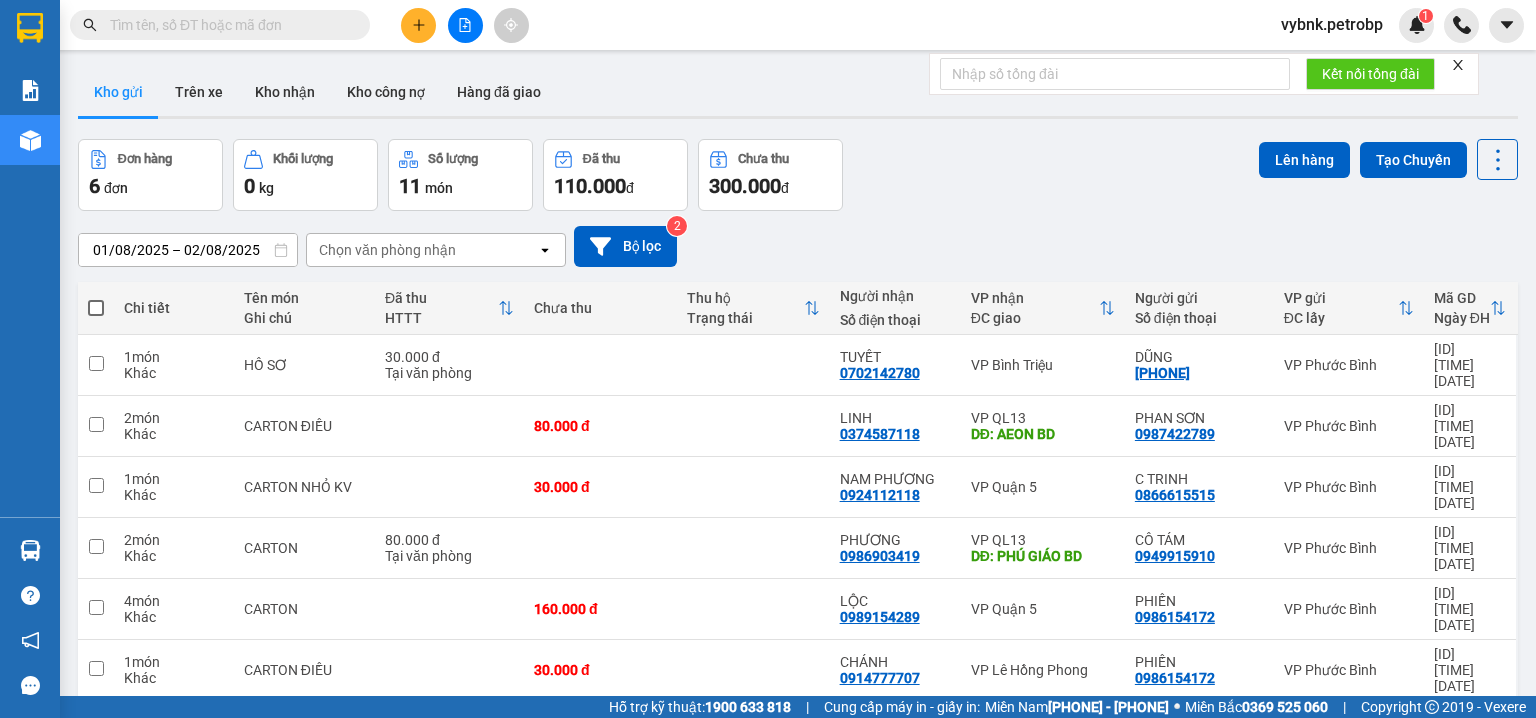 click on "Đơn hàng 6 đơn Khối lượng 0 kg Số lượng 11 món Đã thu 110.000  đ Chưa thu 300.000  đ Lên hàng Tạo Chuyến" at bounding box center (798, 175) 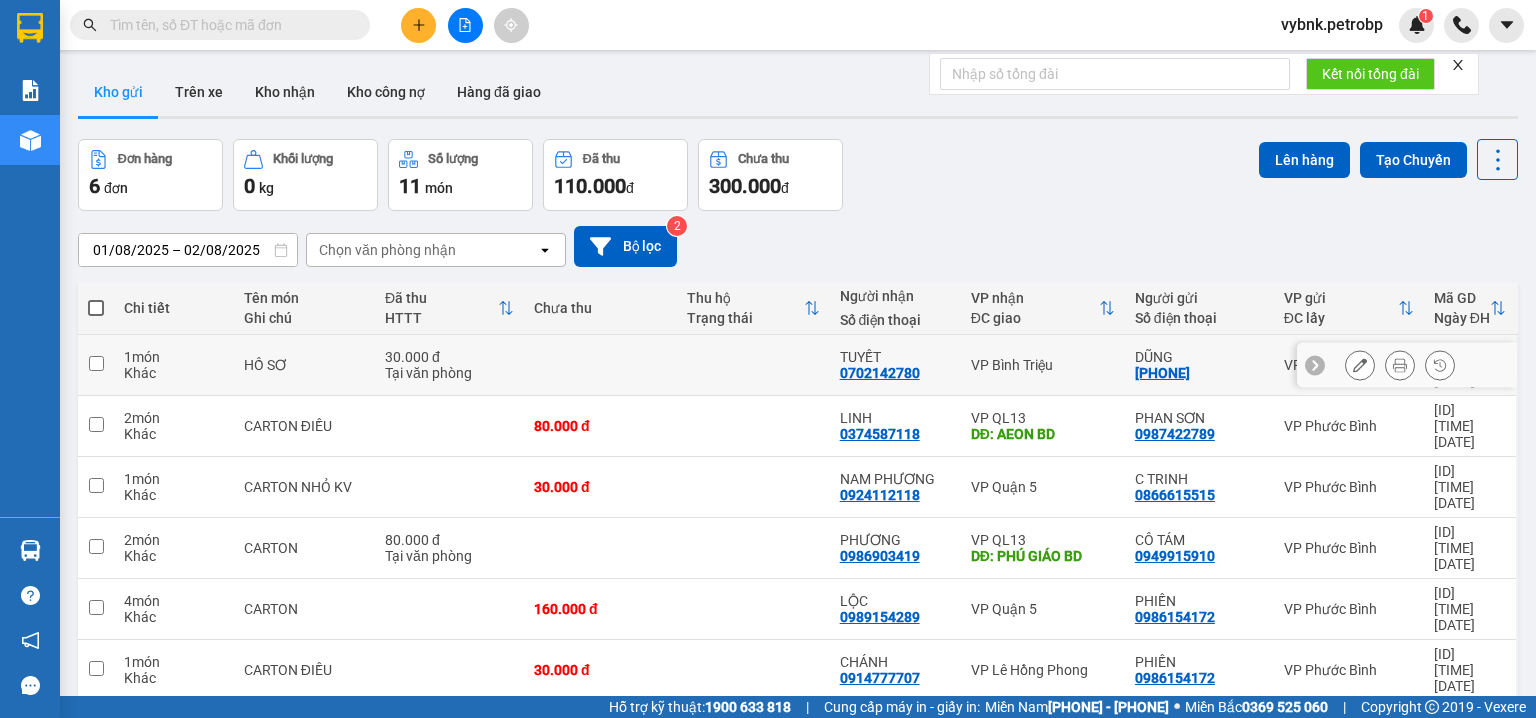 click at bounding box center [753, 365] 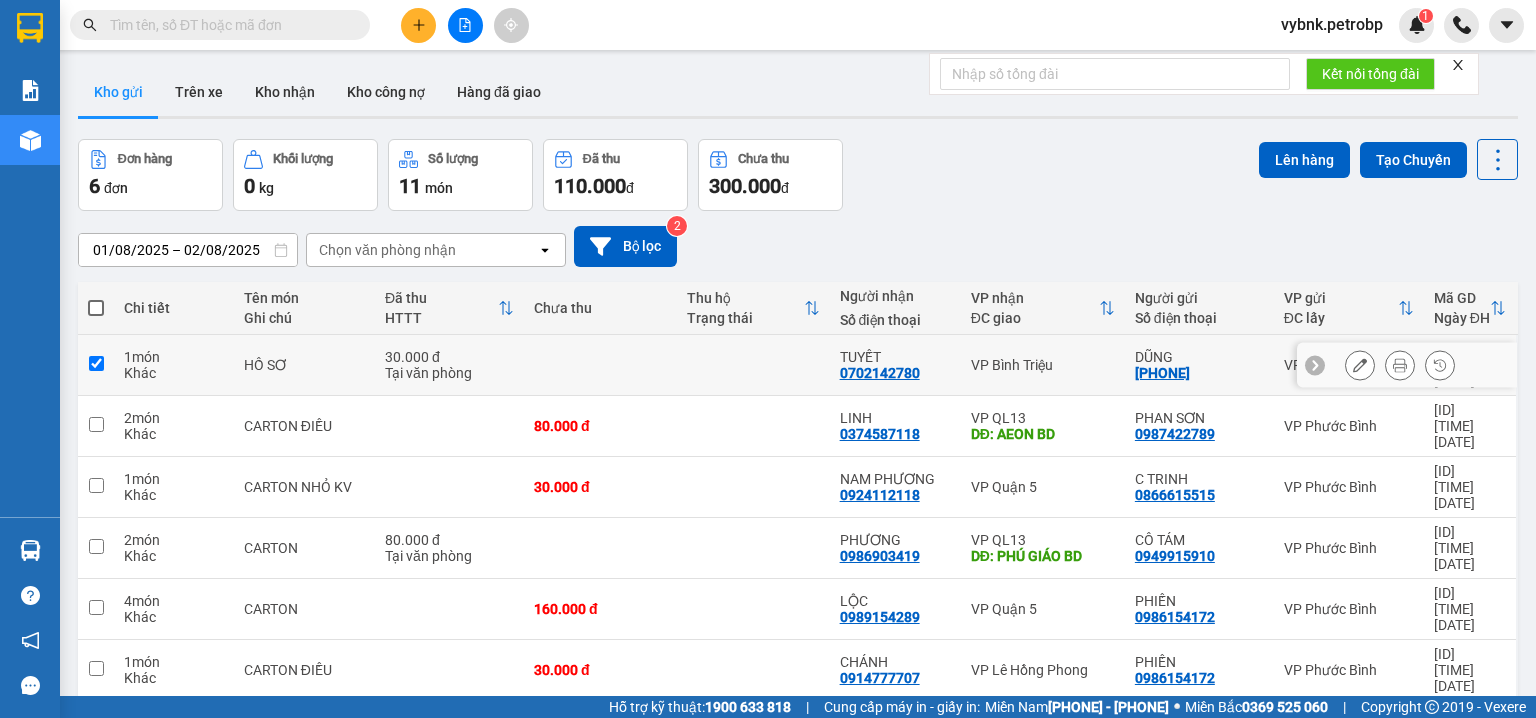 checkbox on "true" 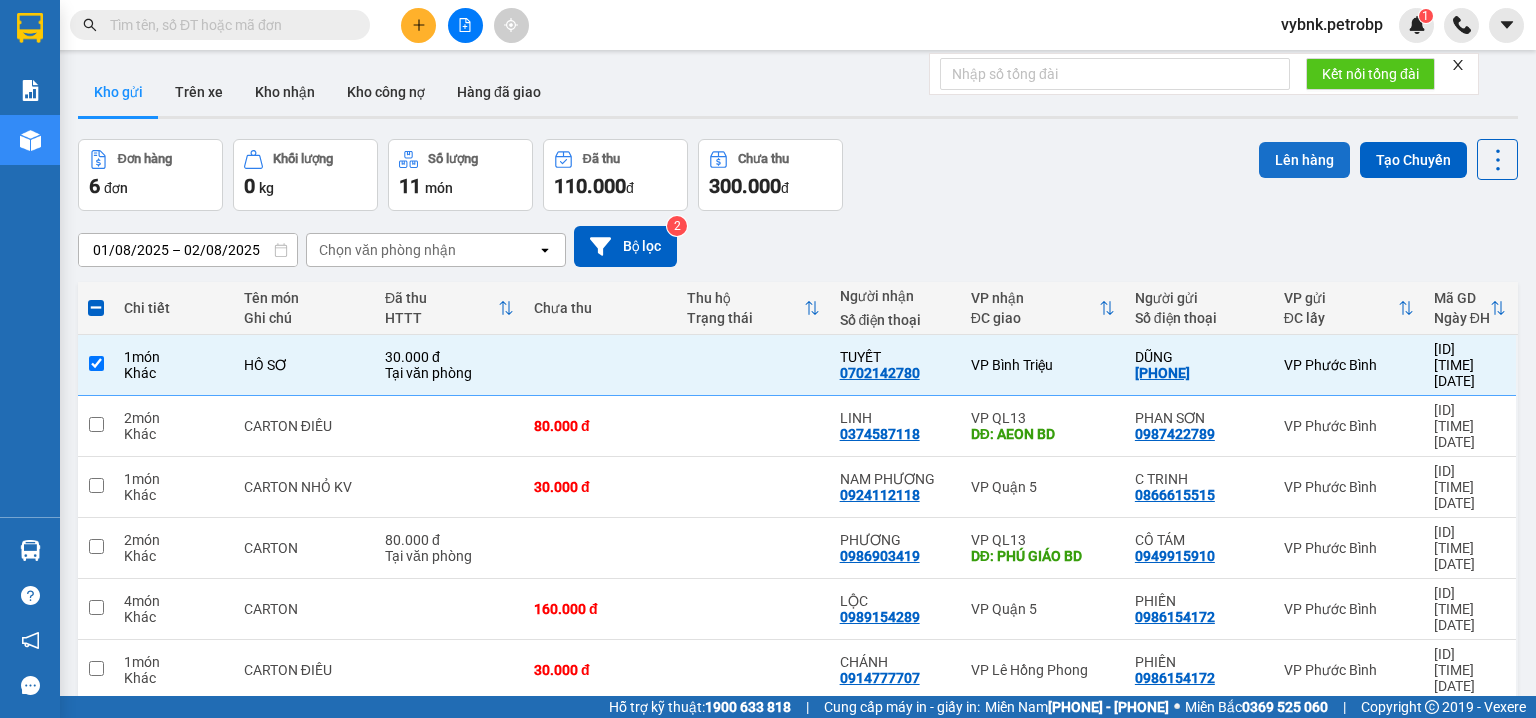 click on "Lên hàng" at bounding box center [1304, 160] 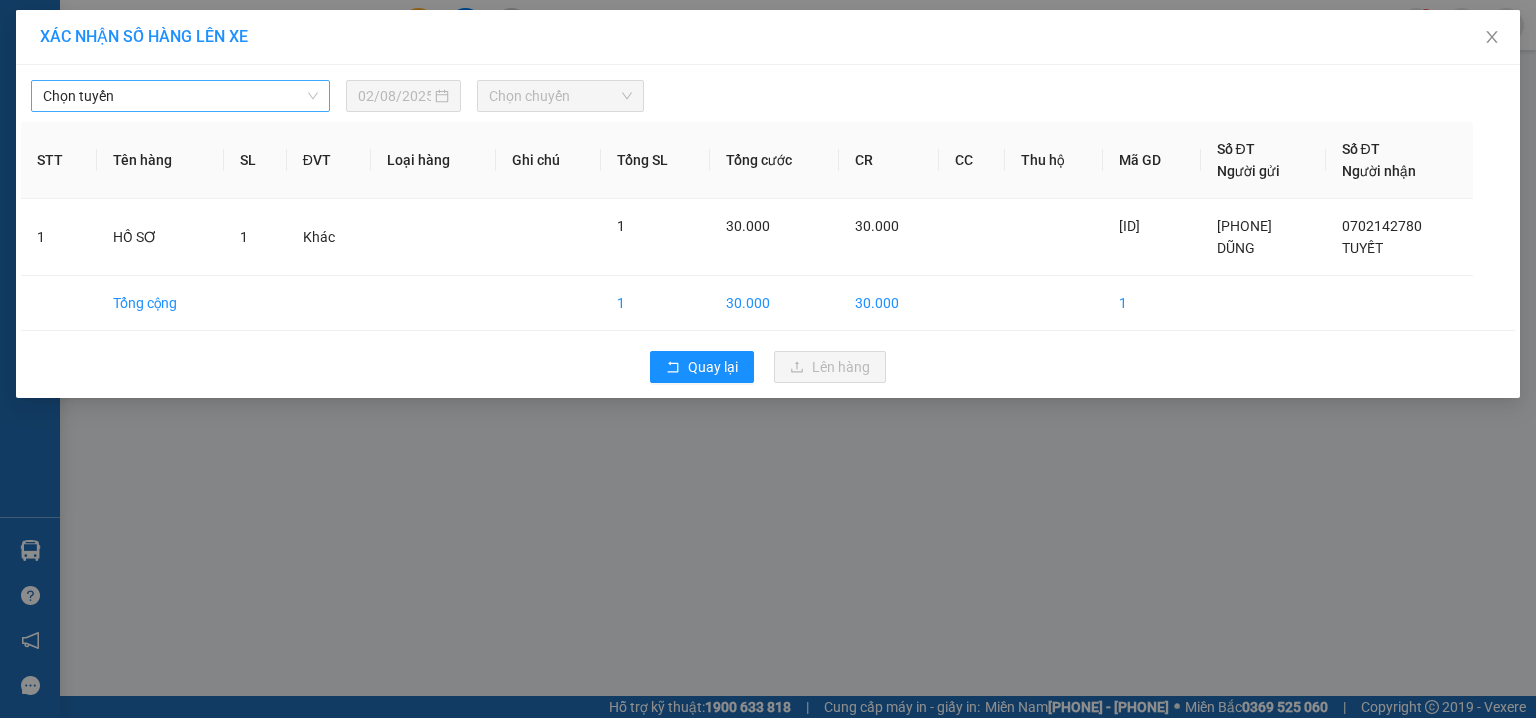 click on "Chọn tuyến" at bounding box center (180, 96) 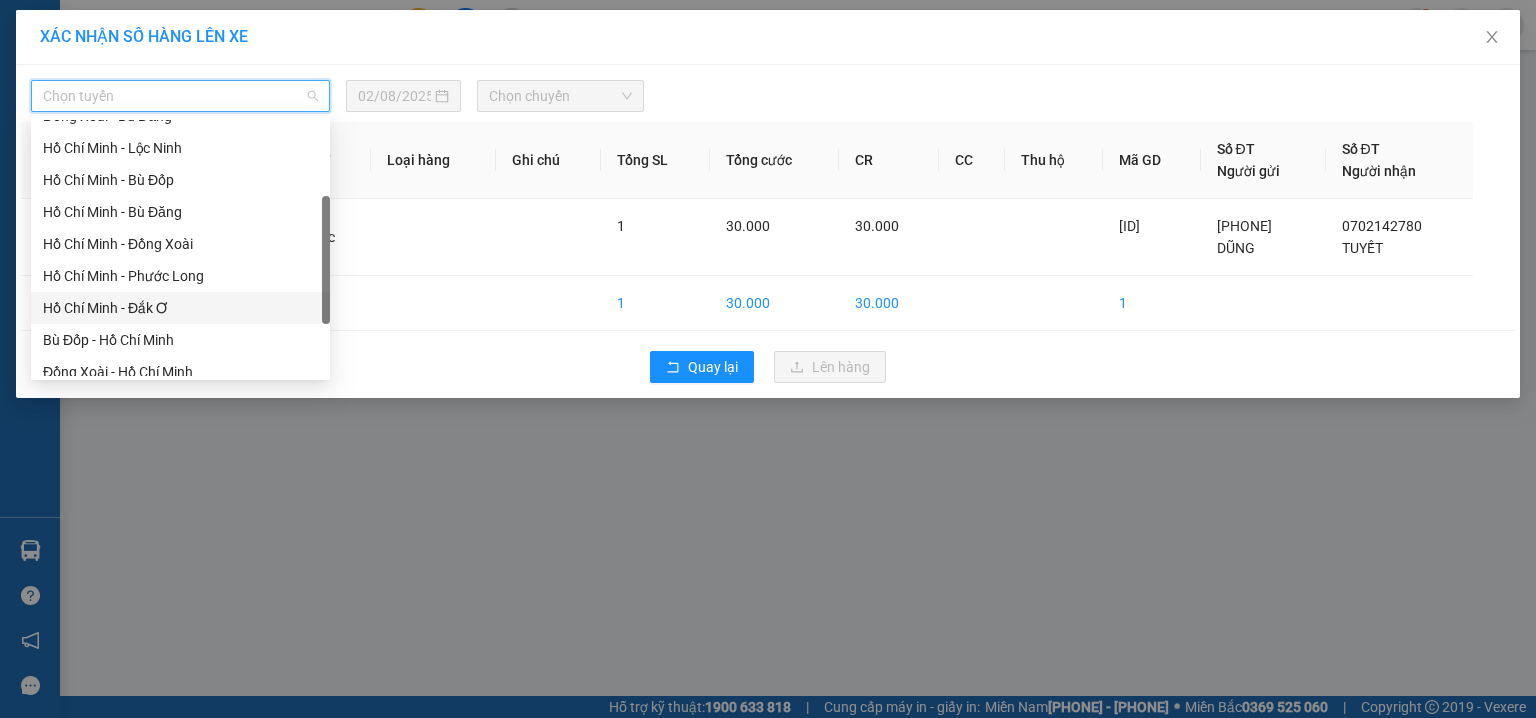 scroll, scrollTop: 319, scrollLeft: 0, axis: vertical 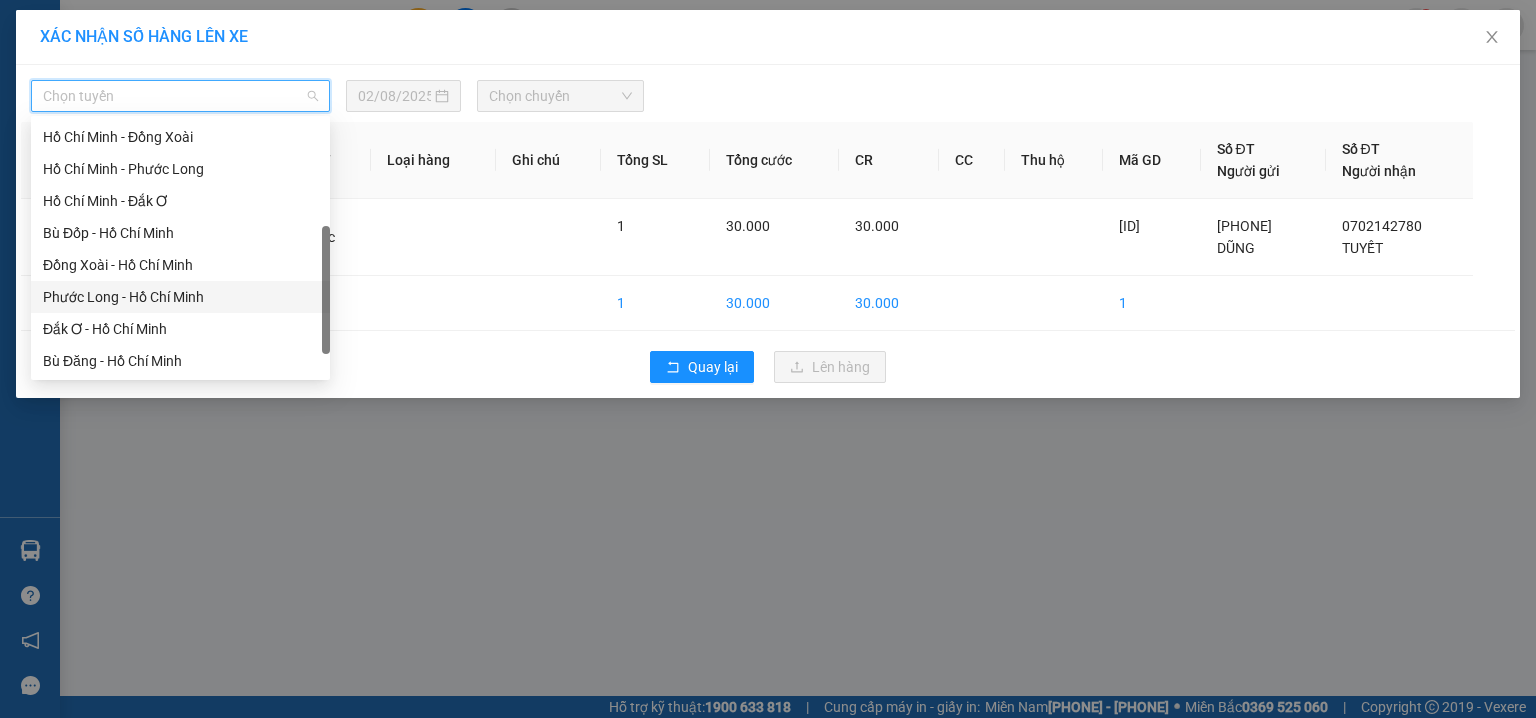 click on "Phước Long - Hồ Chí Minh" at bounding box center (180, 297) 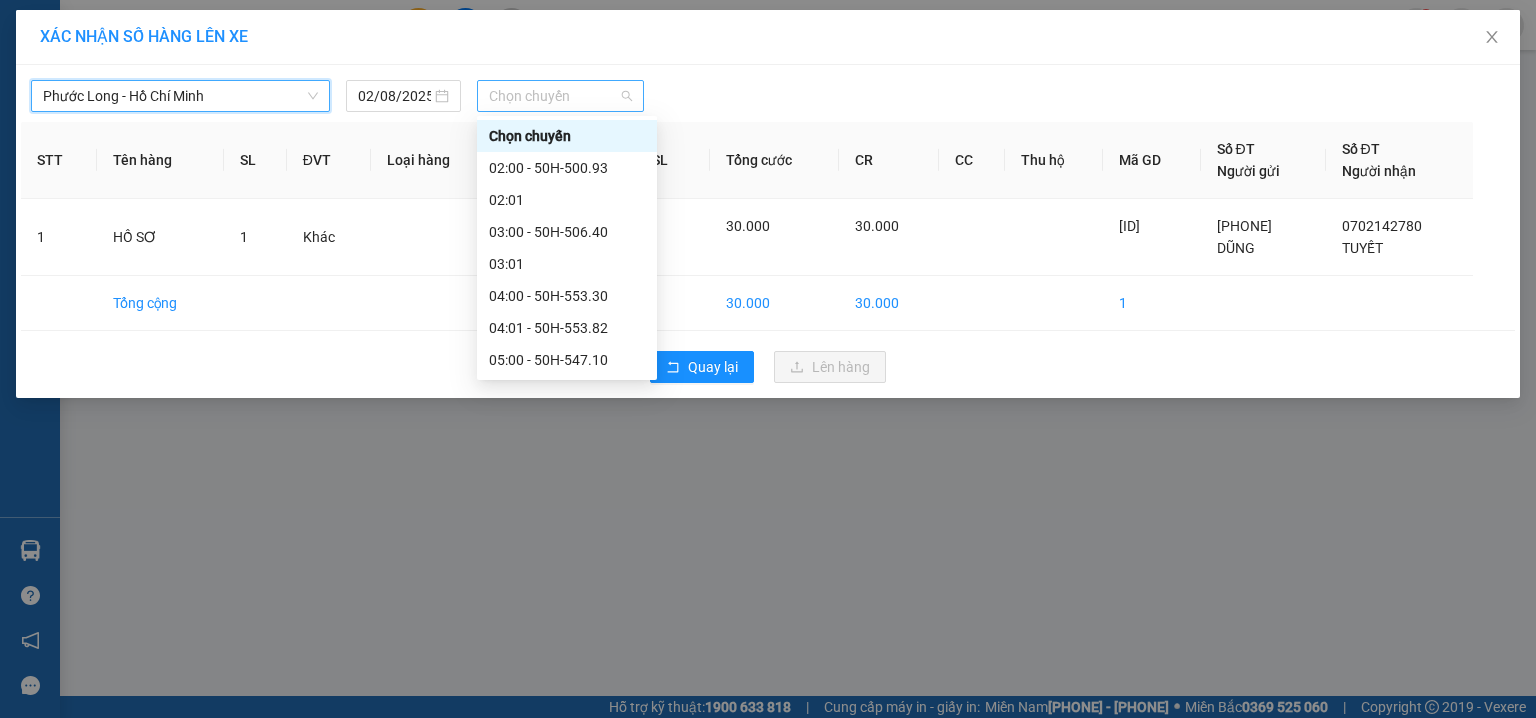 click on "Chọn chuyến" at bounding box center [561, 96] 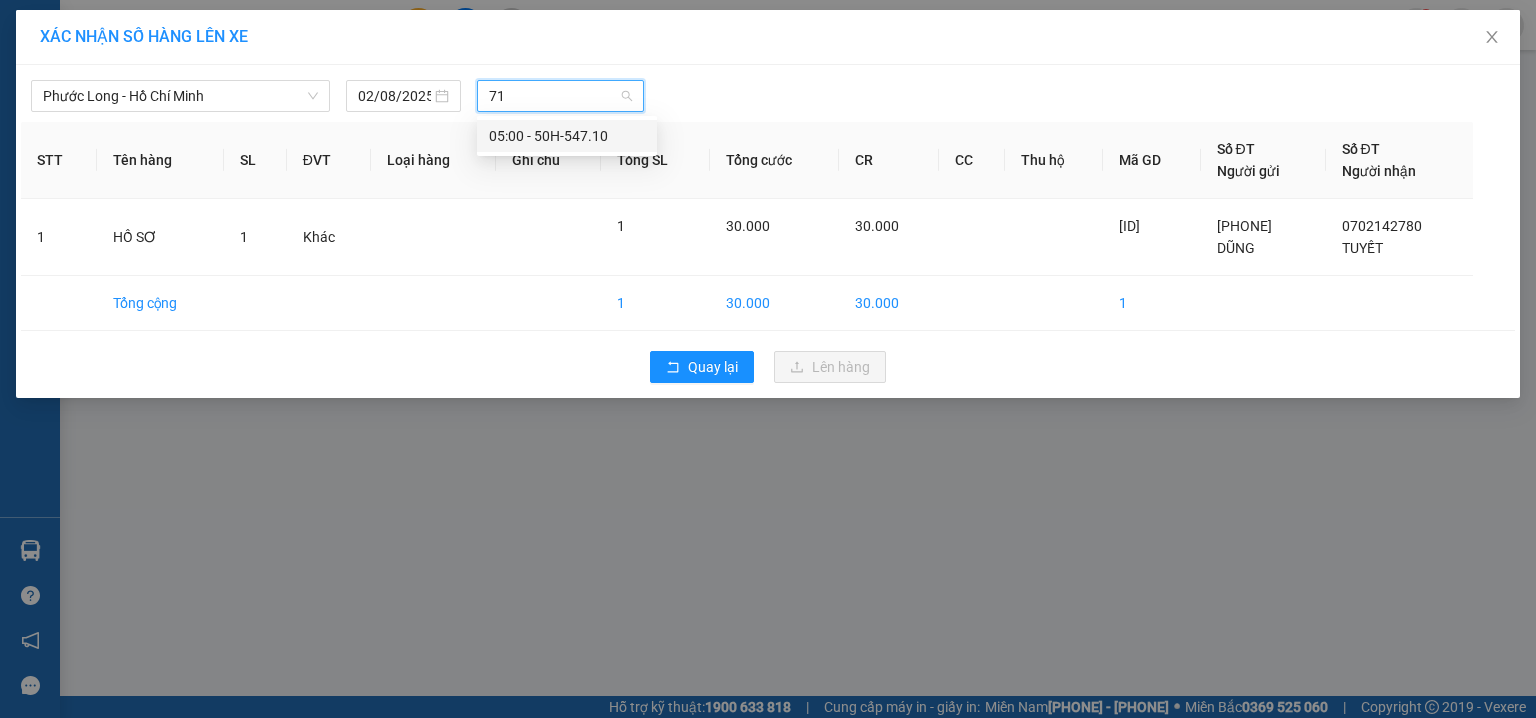 type on "710" 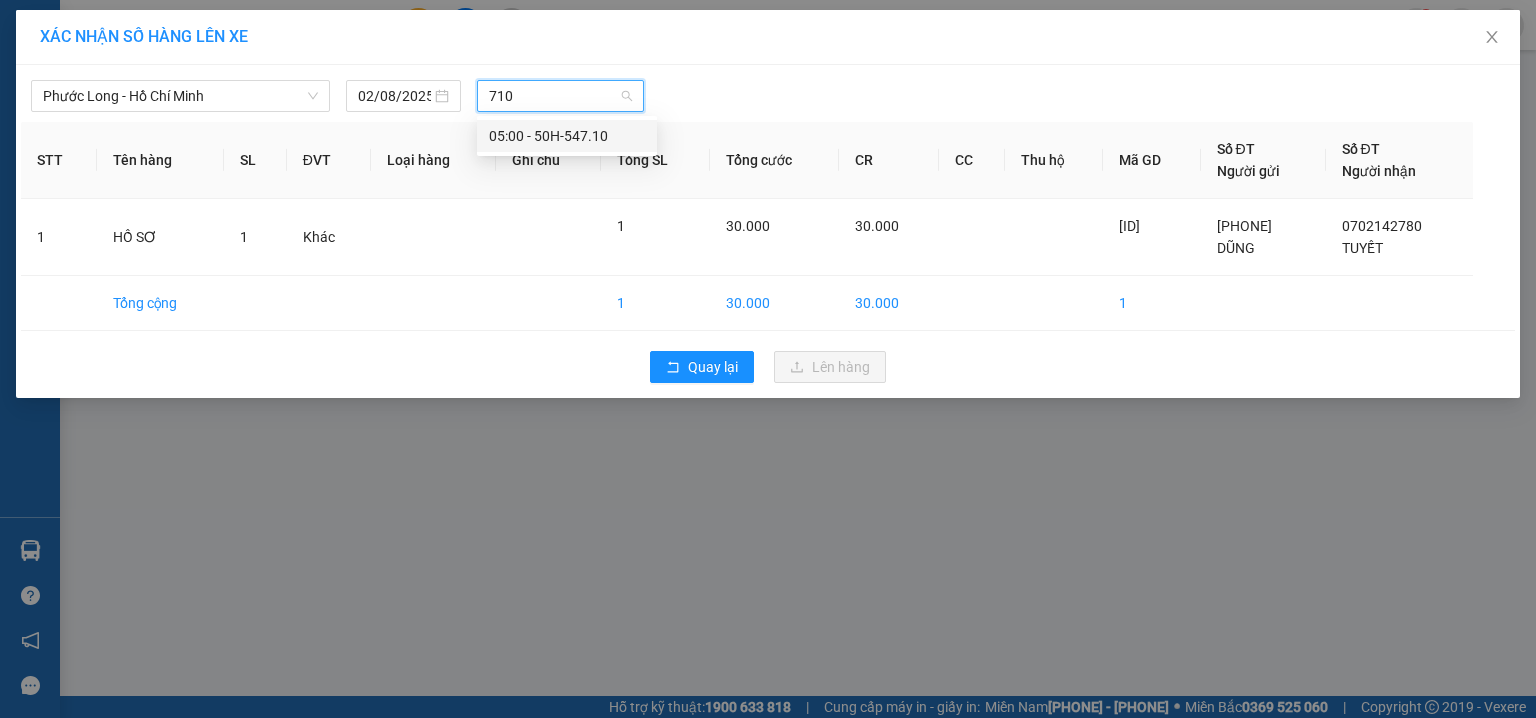 click on "05:00     - 50H-547.10" at bounding box center (567, 136) 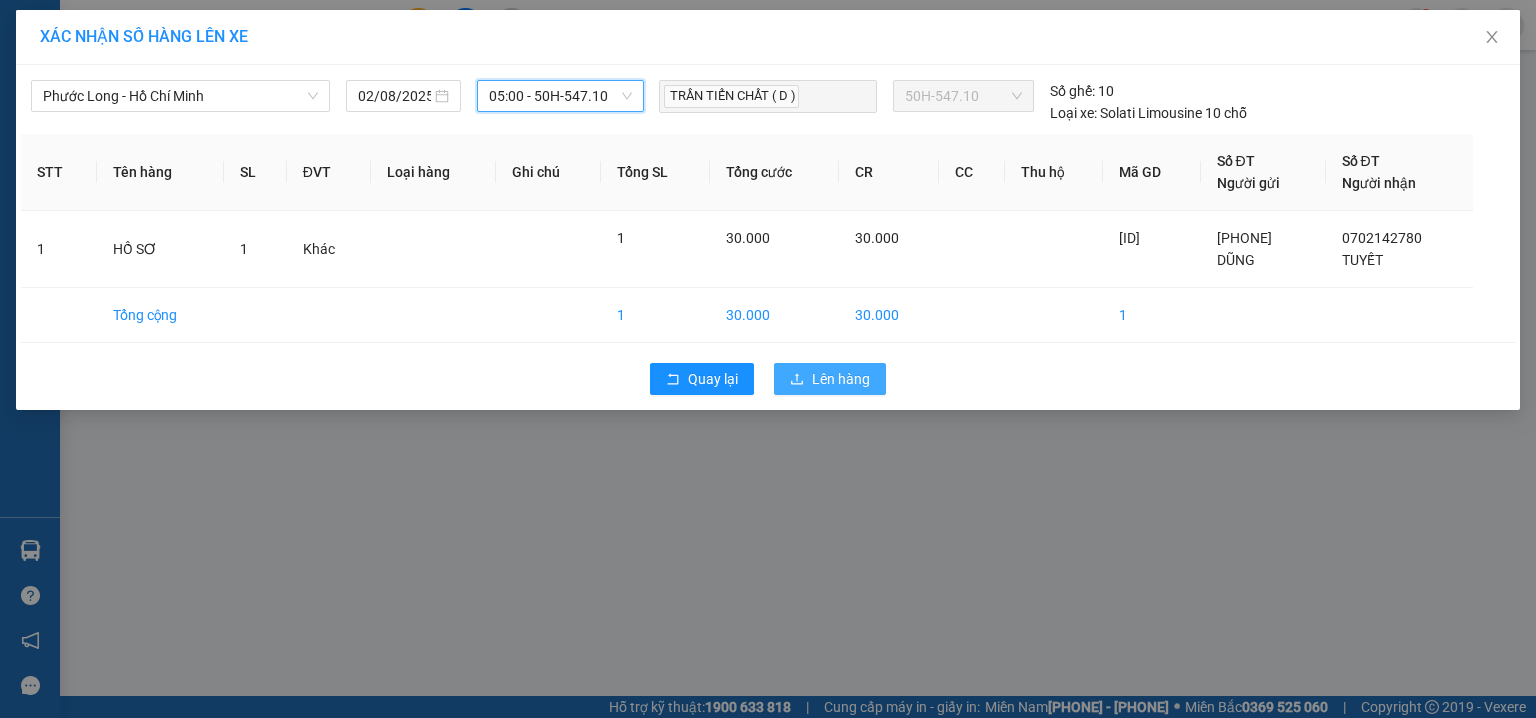 click on "Lên hàng" at bounding box center (830, 379) 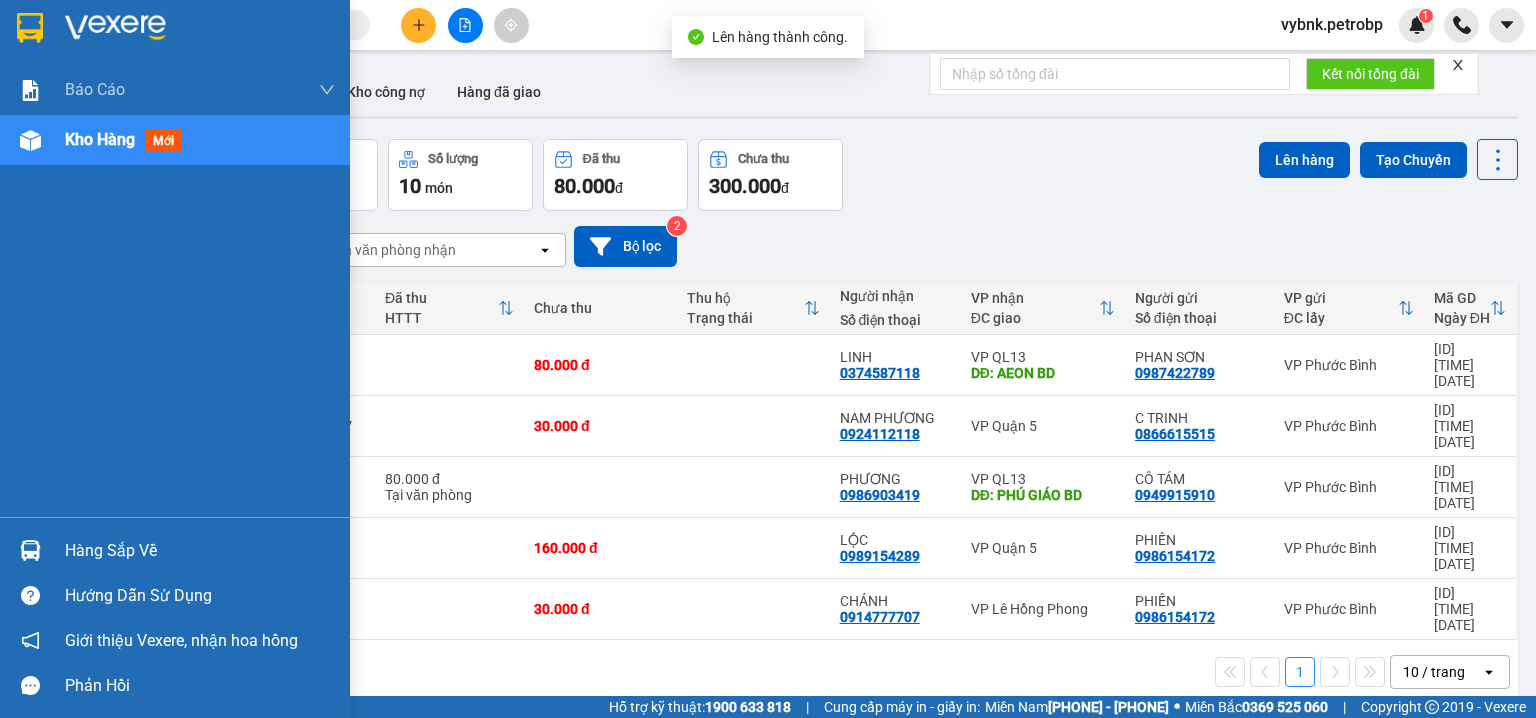 click on "Hàng sắp về" at bounding box center (175, 550) 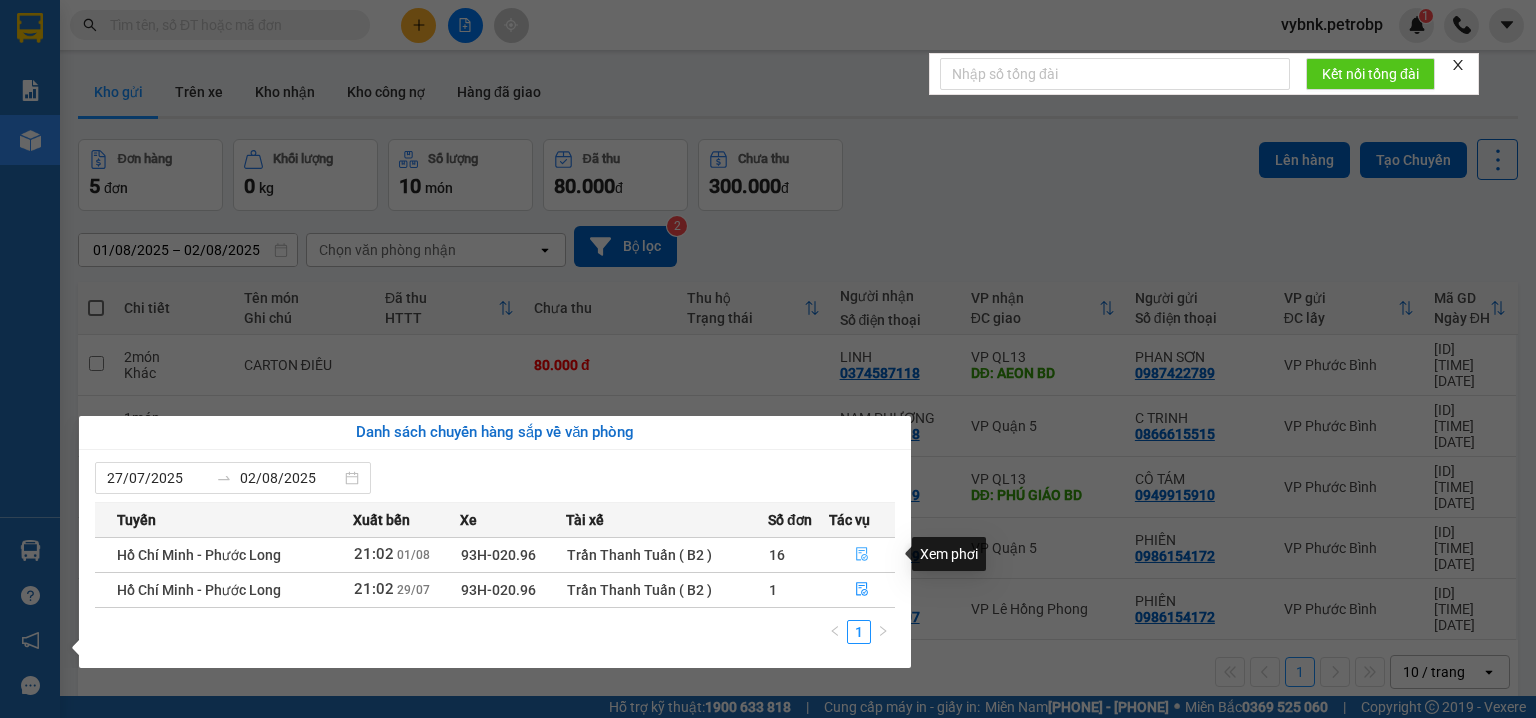 click at bounding box center (862, 555) 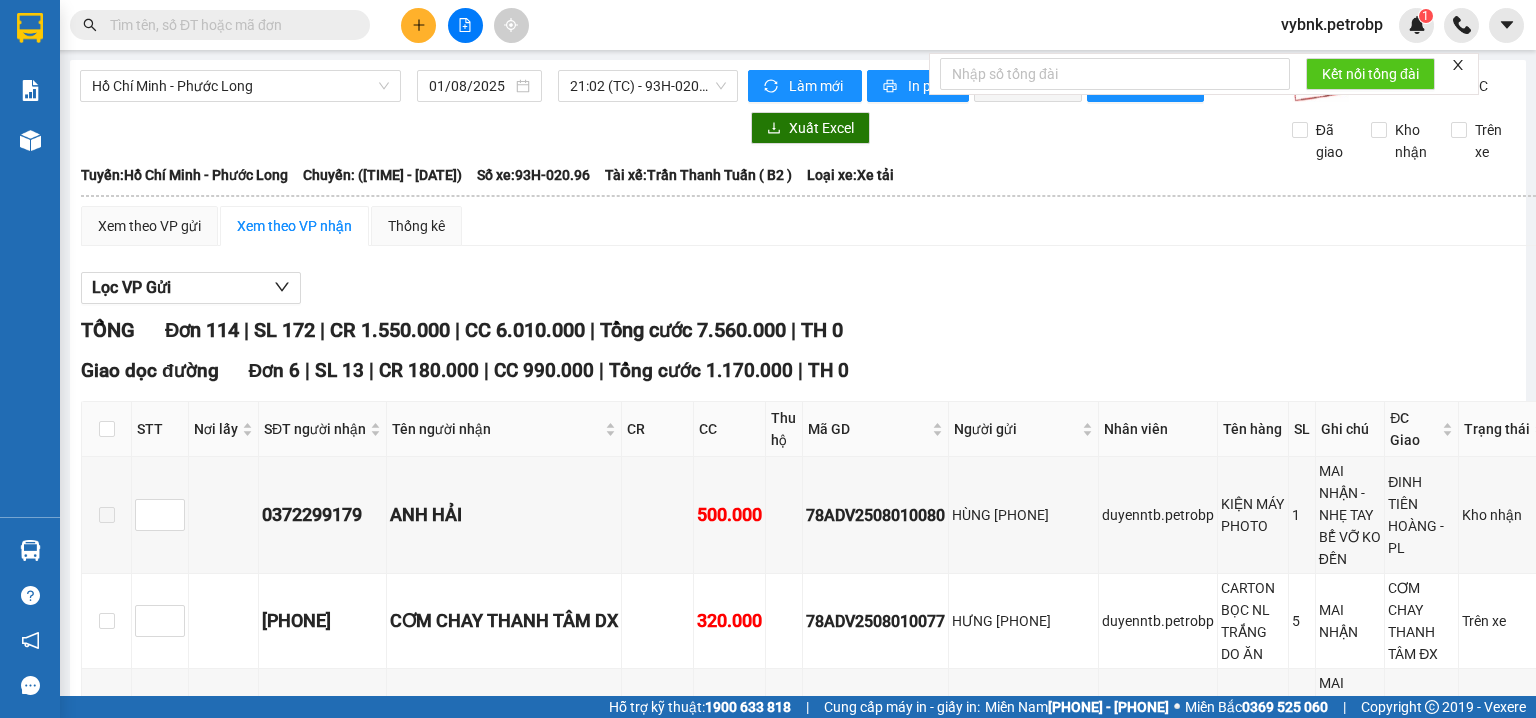 scroll, scrollTop: 213, scrollLeft: 0, axis: vertical 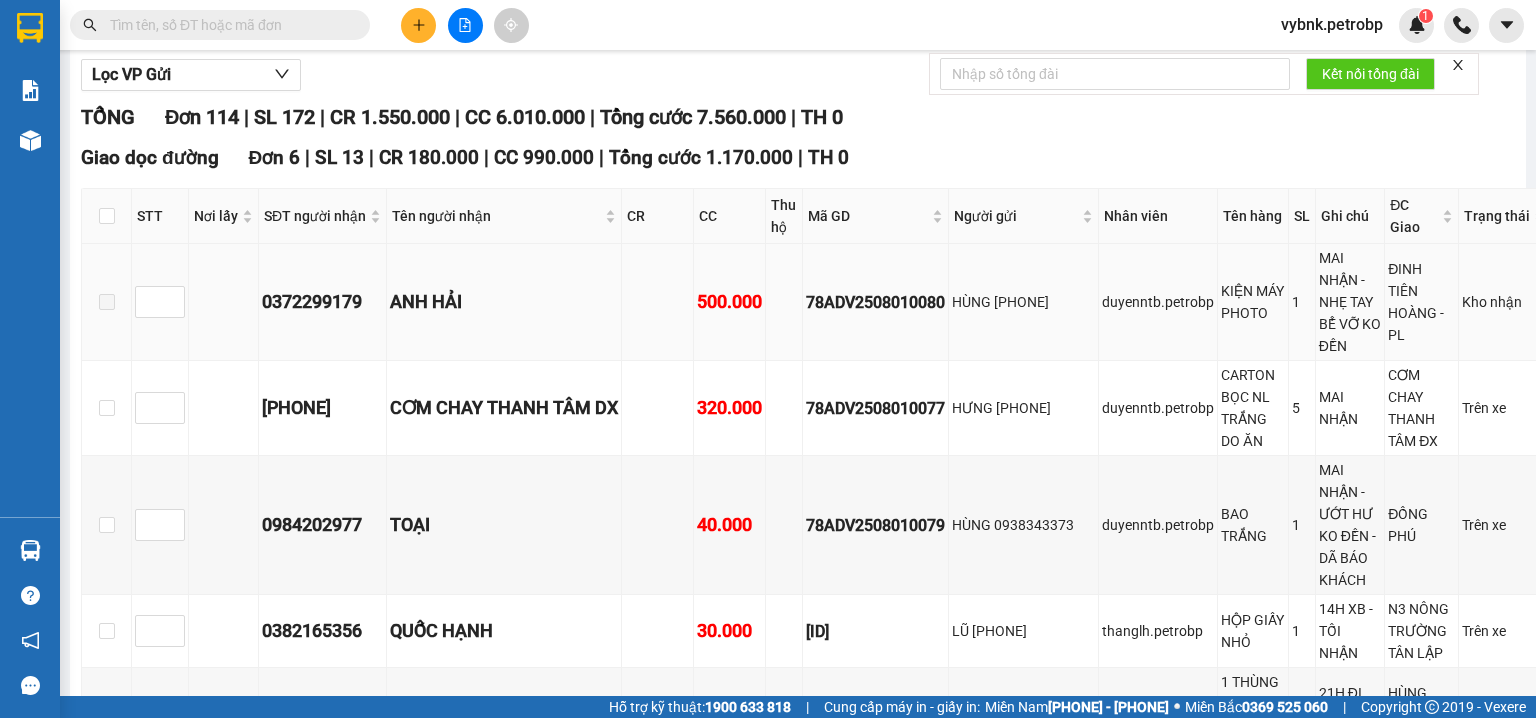 click on "78ADV2508010080" at bounding box center (875, 302) 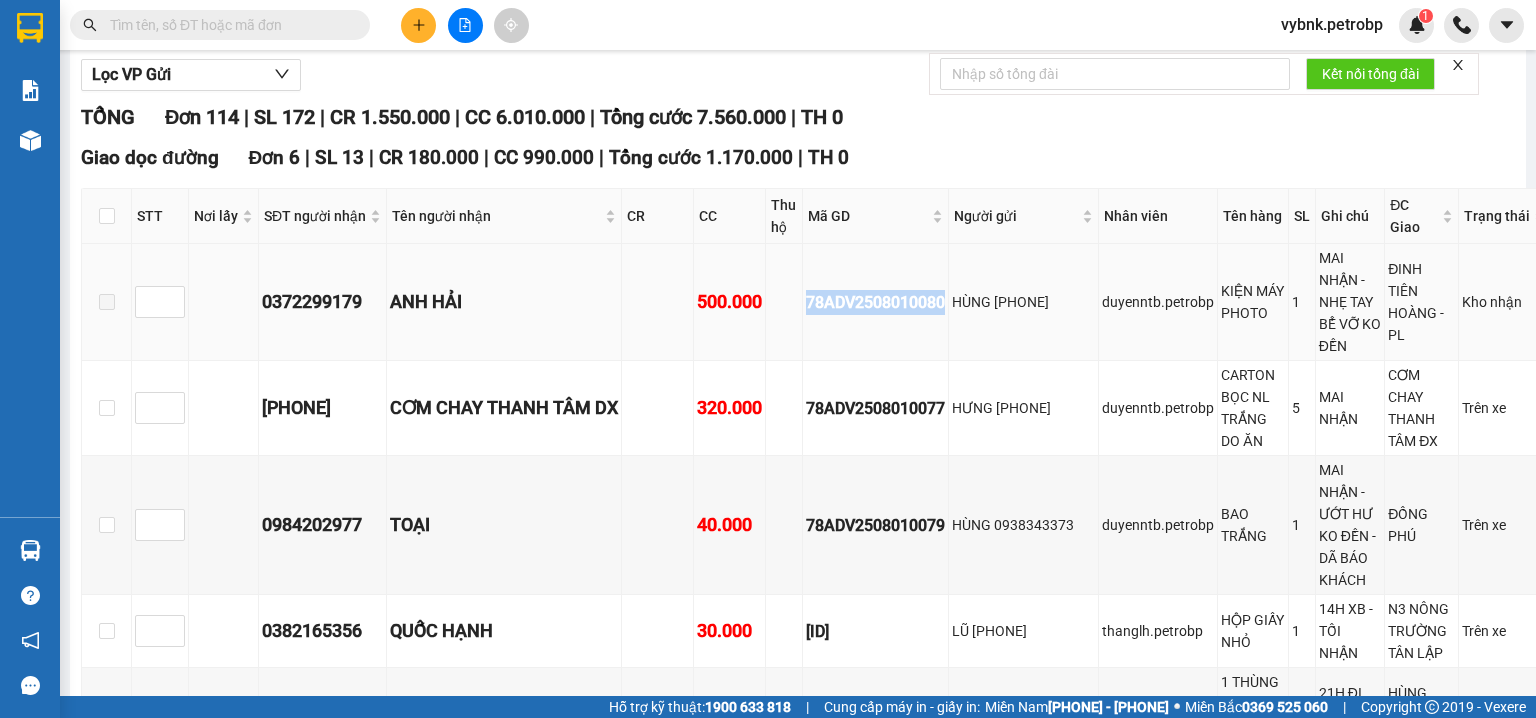 click on "78ADV2508010080" at bounding box center [875, 302] 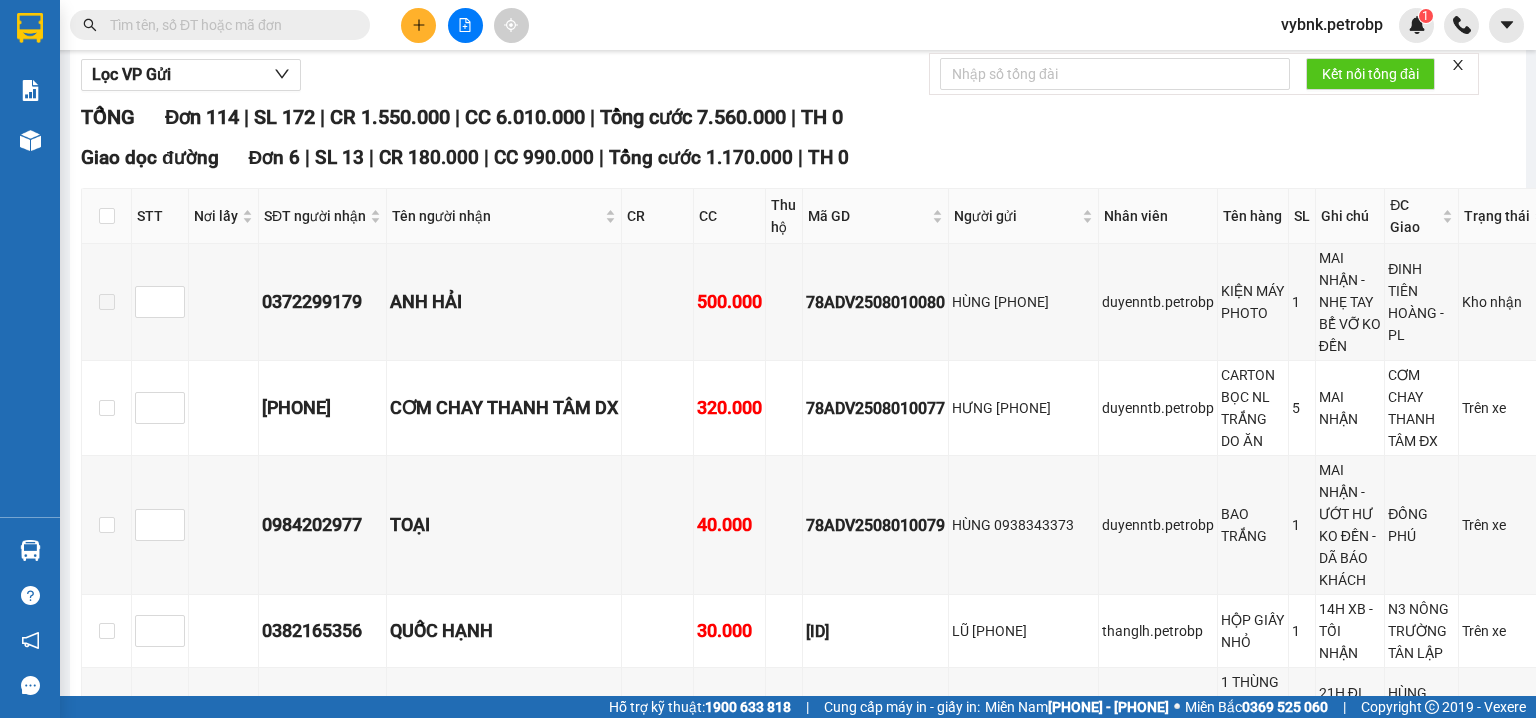 paste on "78ADV2508010080" 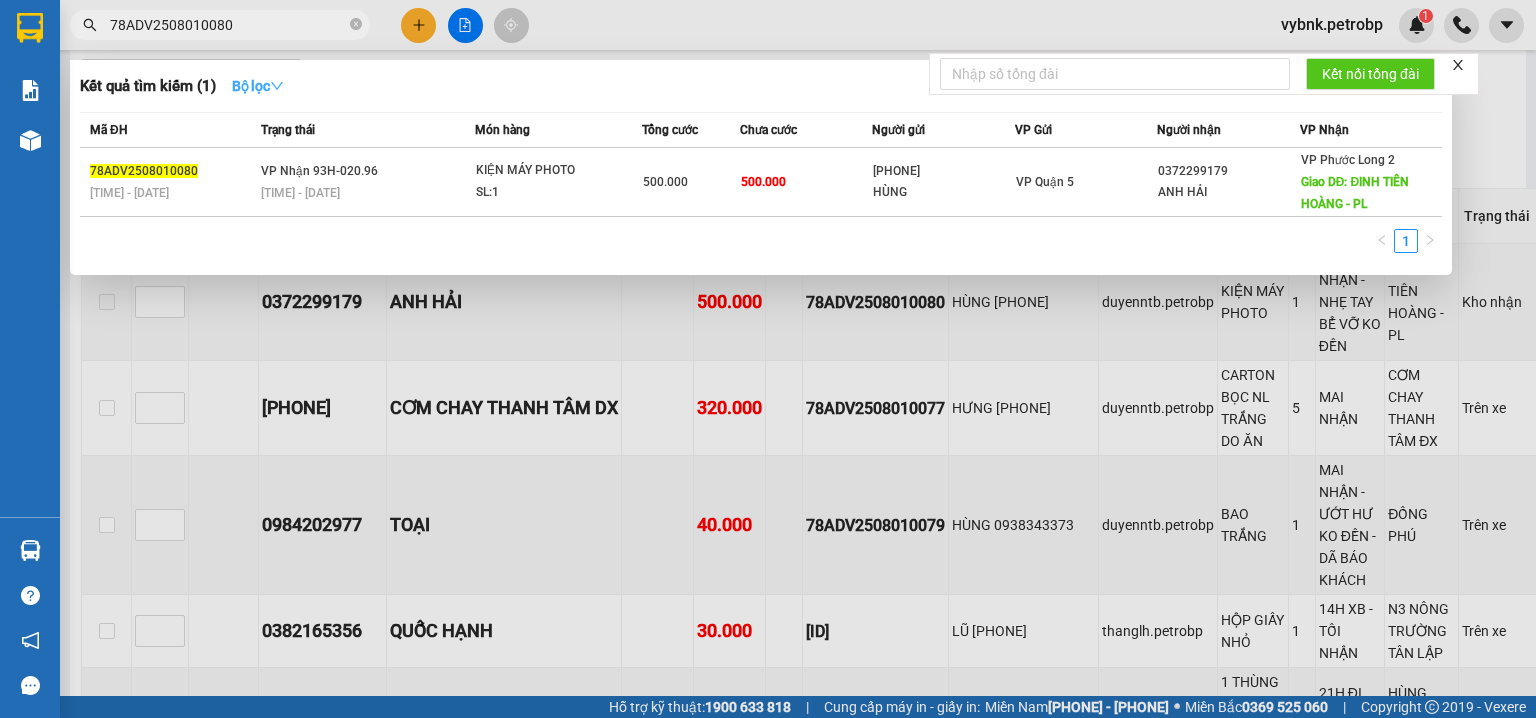 type on "78ADV2508010080" 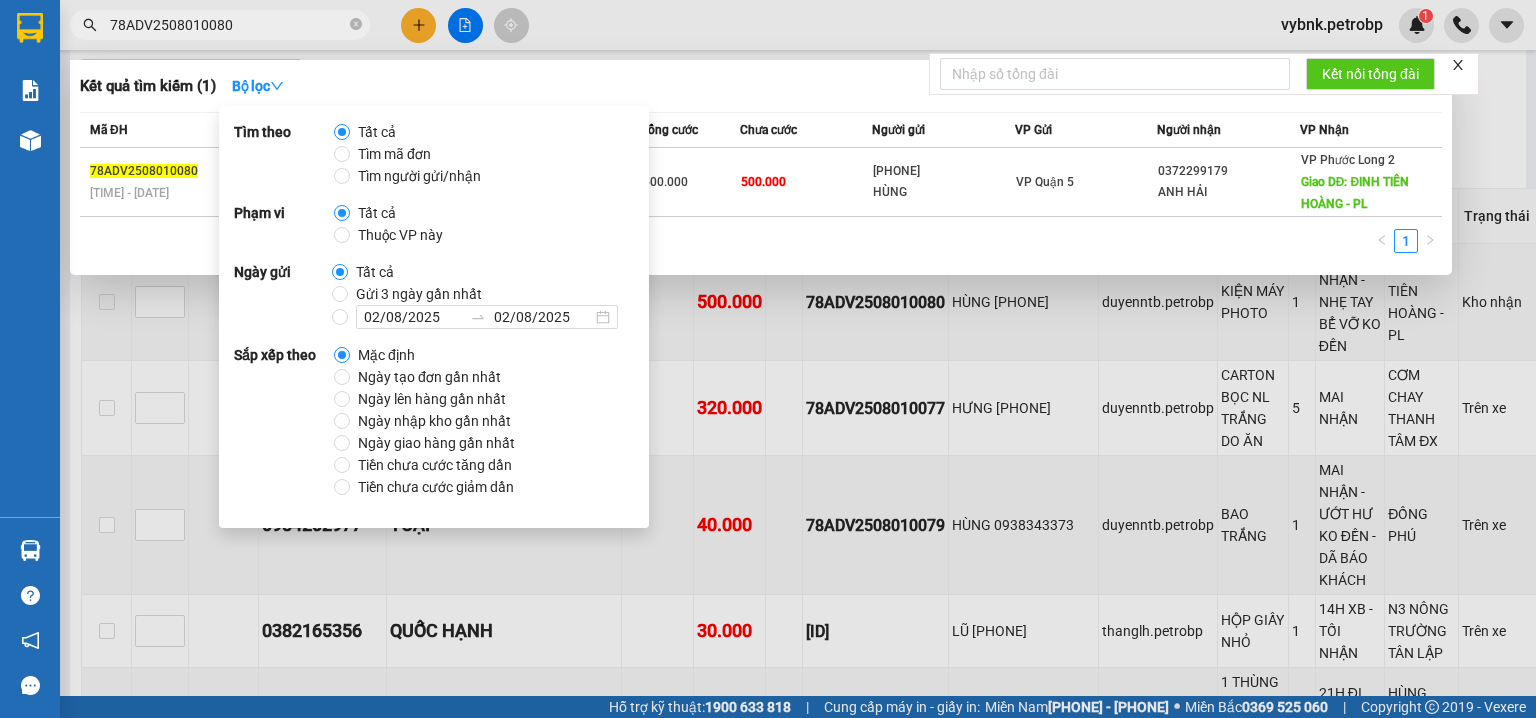 click at bounding box center [768, 359] 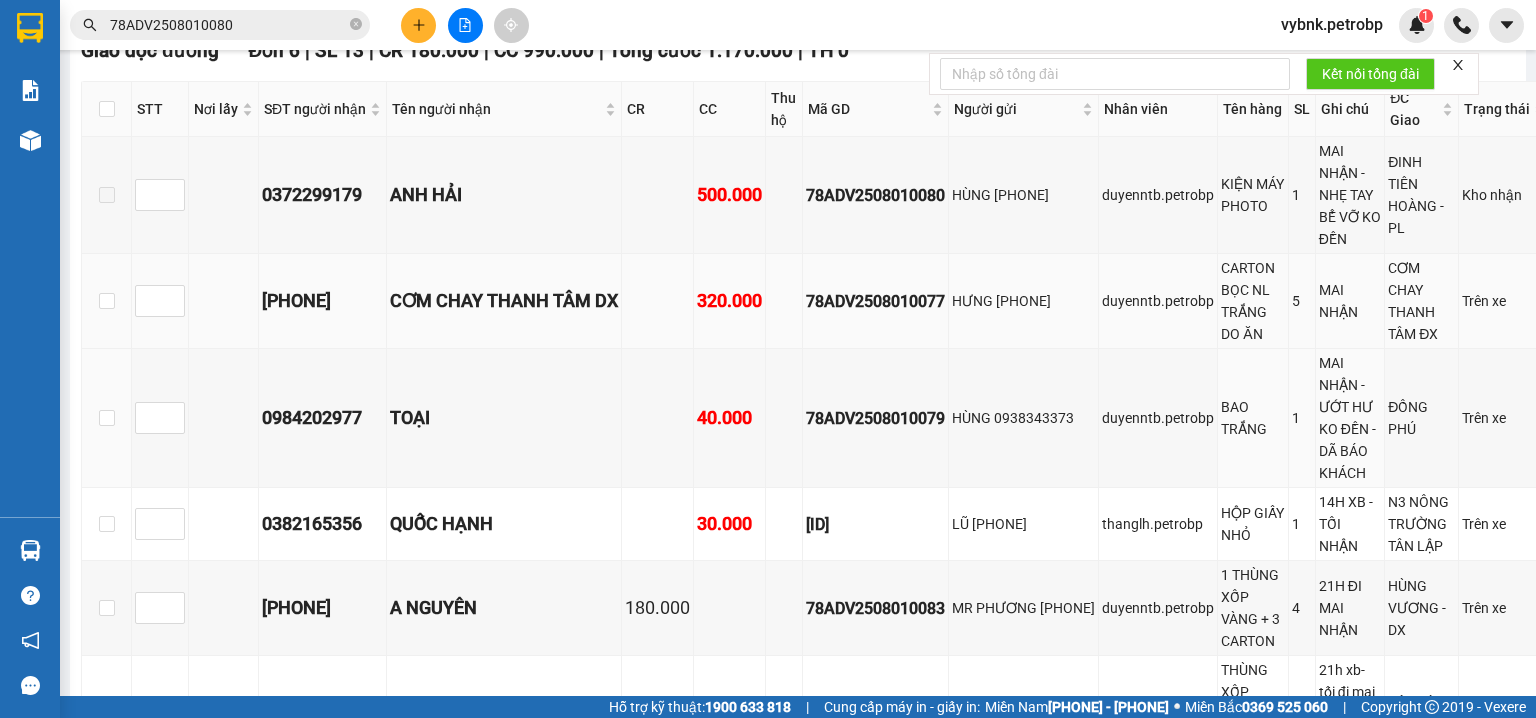 scroll, scrollTop: 426, scrollLeft: 0, axis: vertical 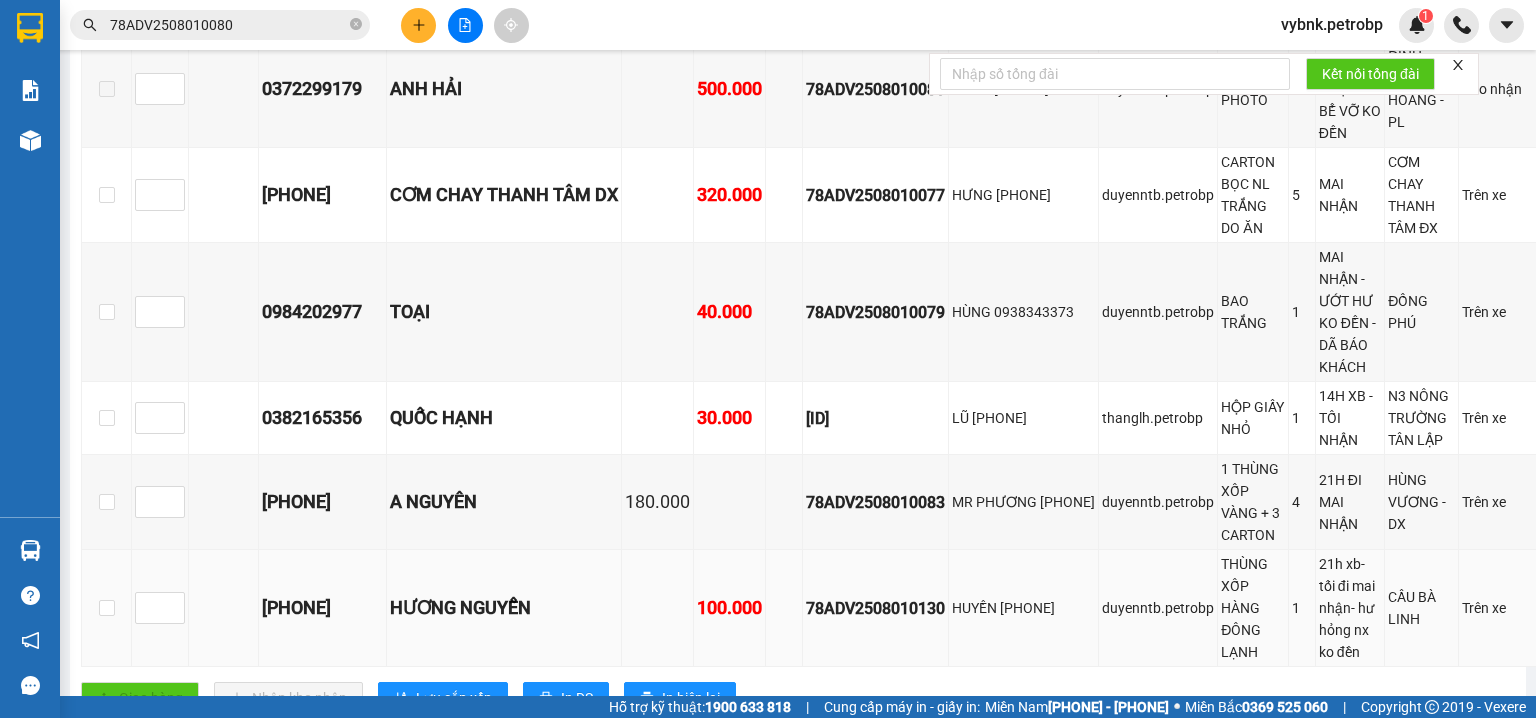 click on "78ADV2508010130" at bounding box center [875, 608] 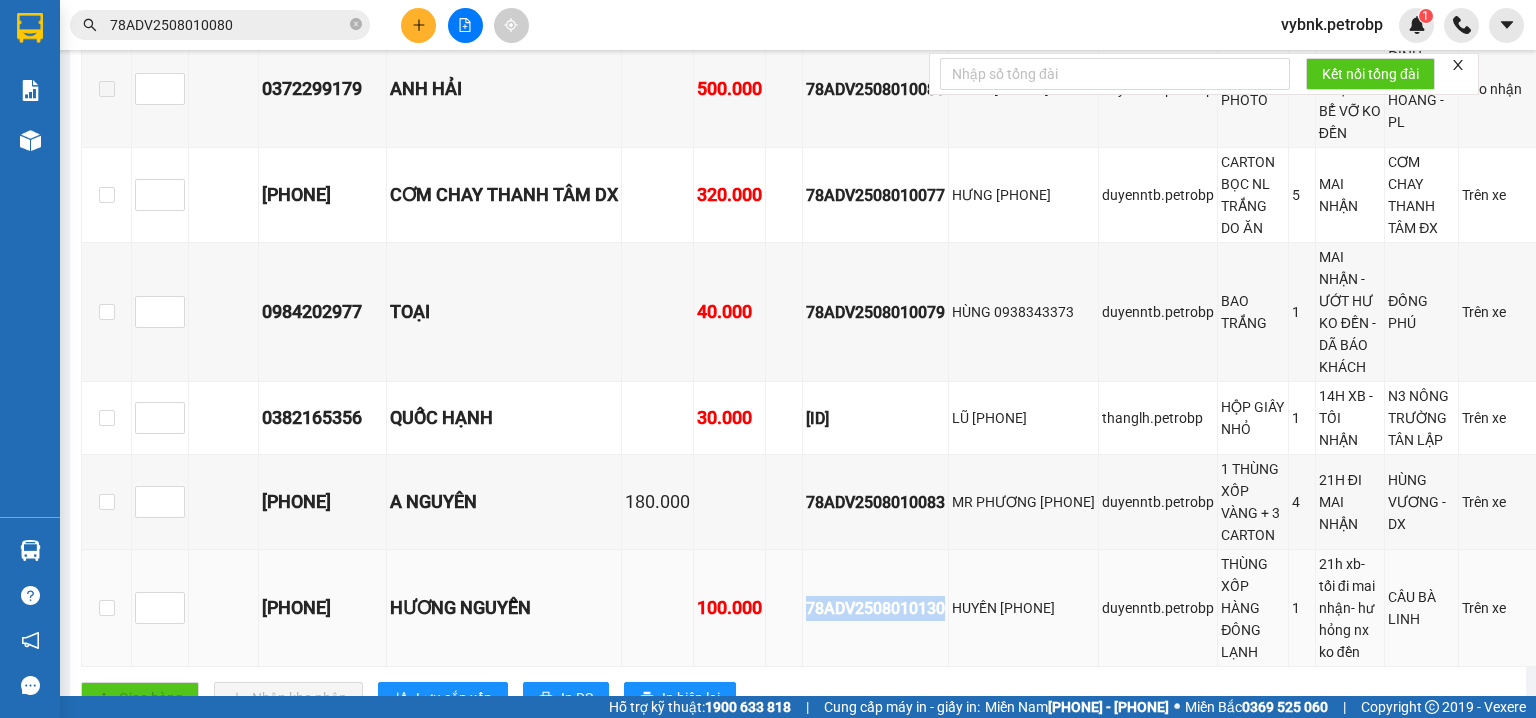 click on "78ADV2508010130" at bounding box center [875, 608] 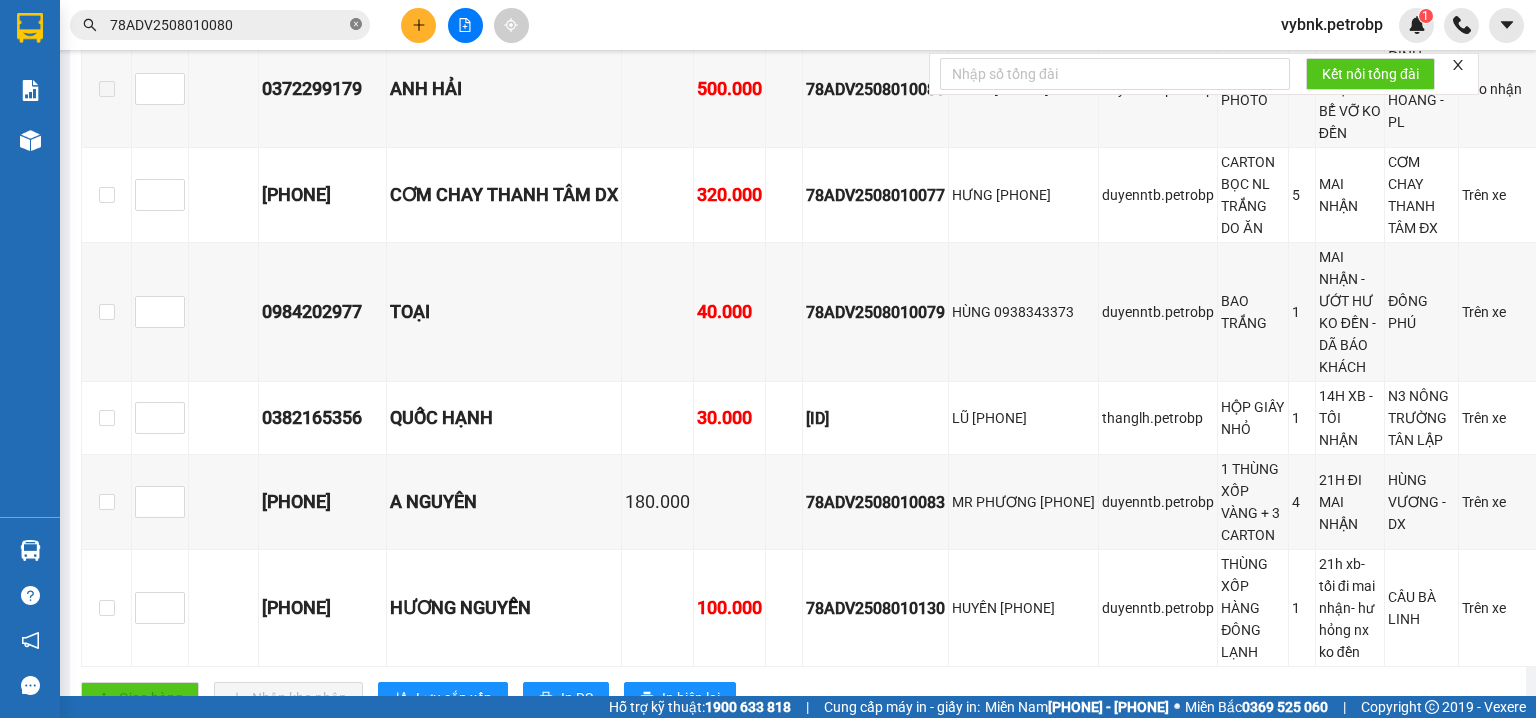 click 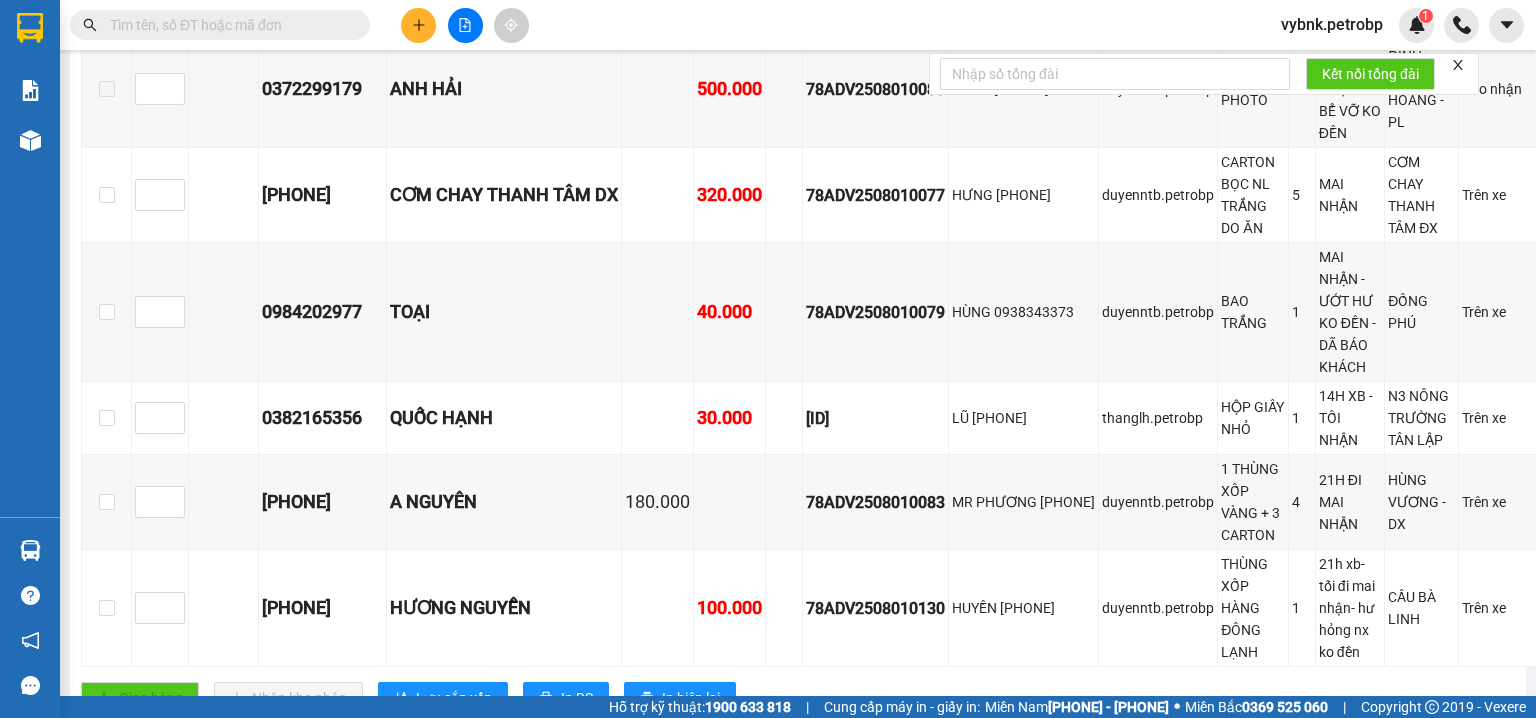 paste on "78ADV2508010130" 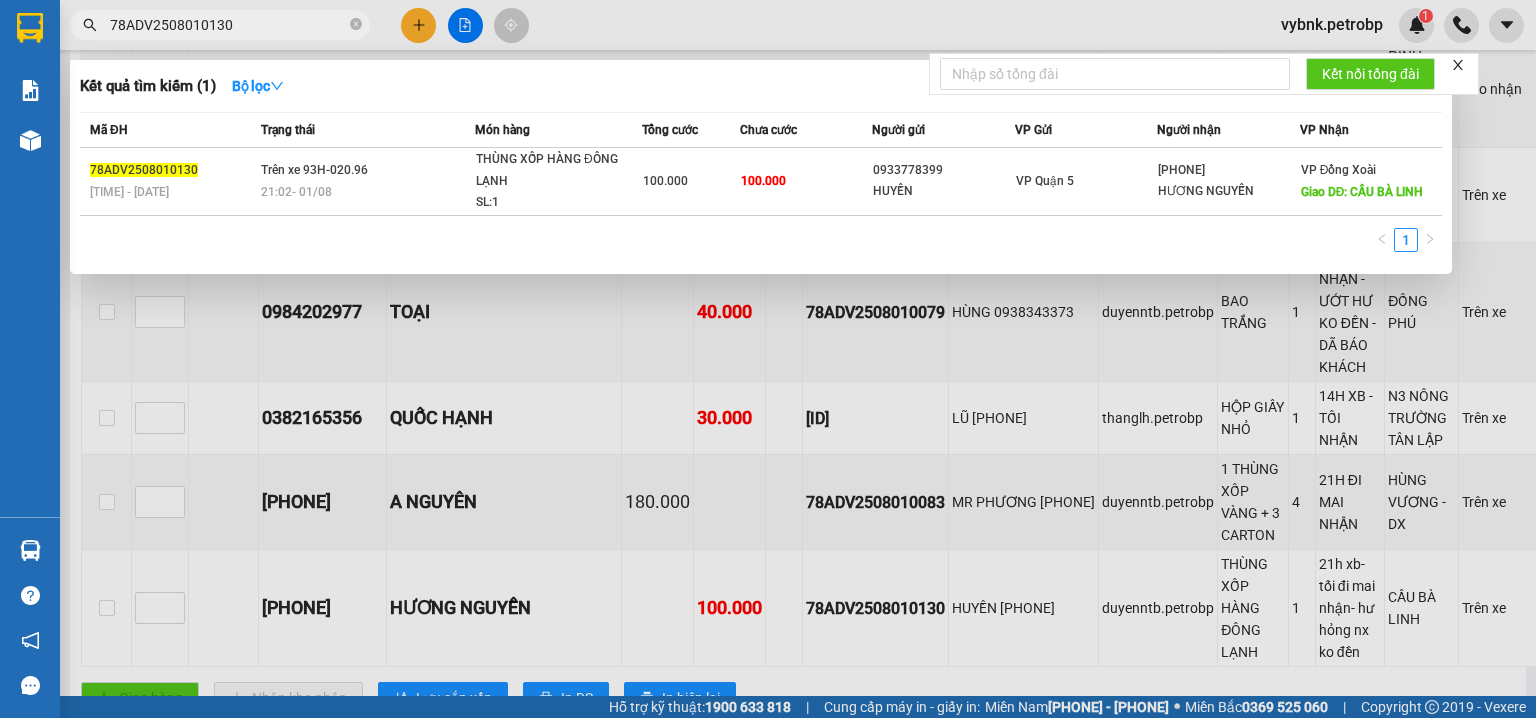 type on "78ADV2508010130" 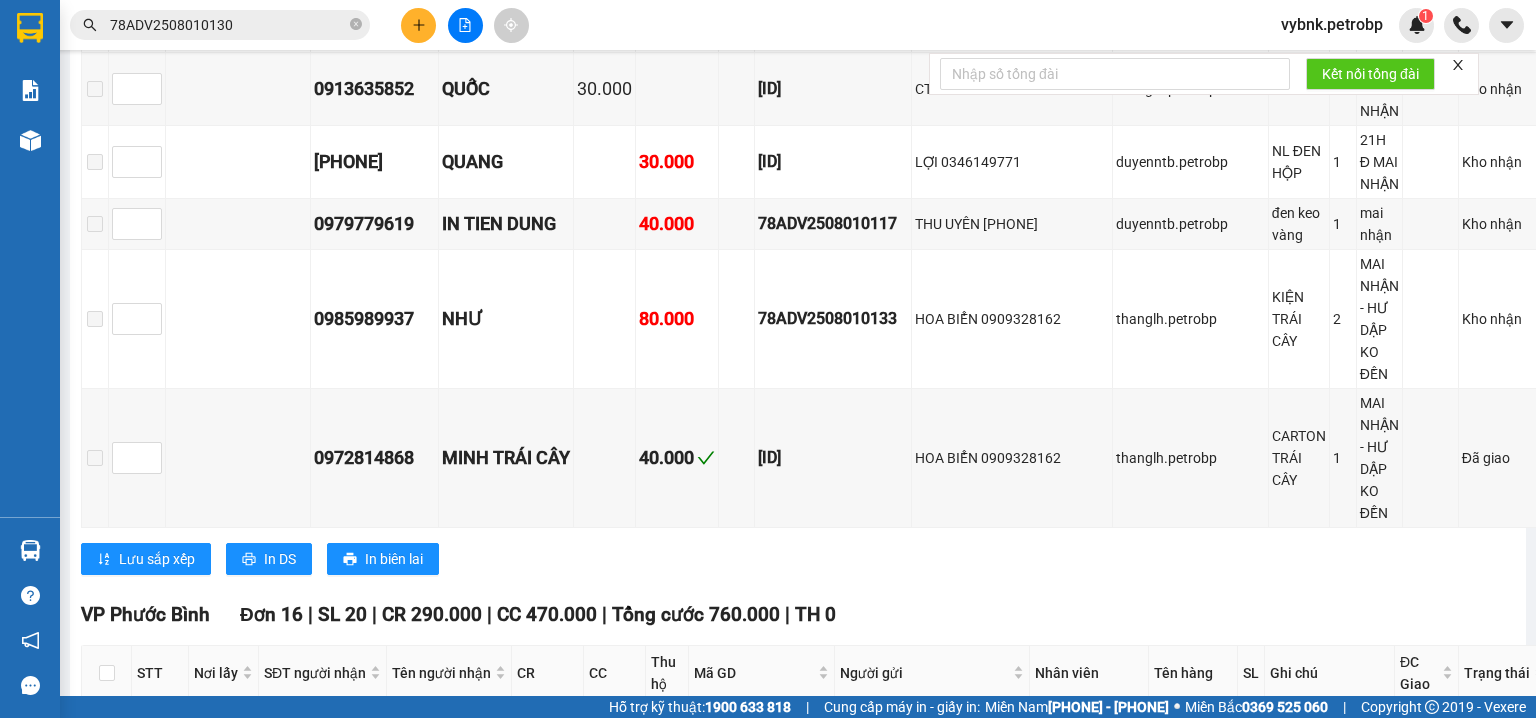 scroll, scrollTop: 7360, scrollLeft: 0, axis: vertical 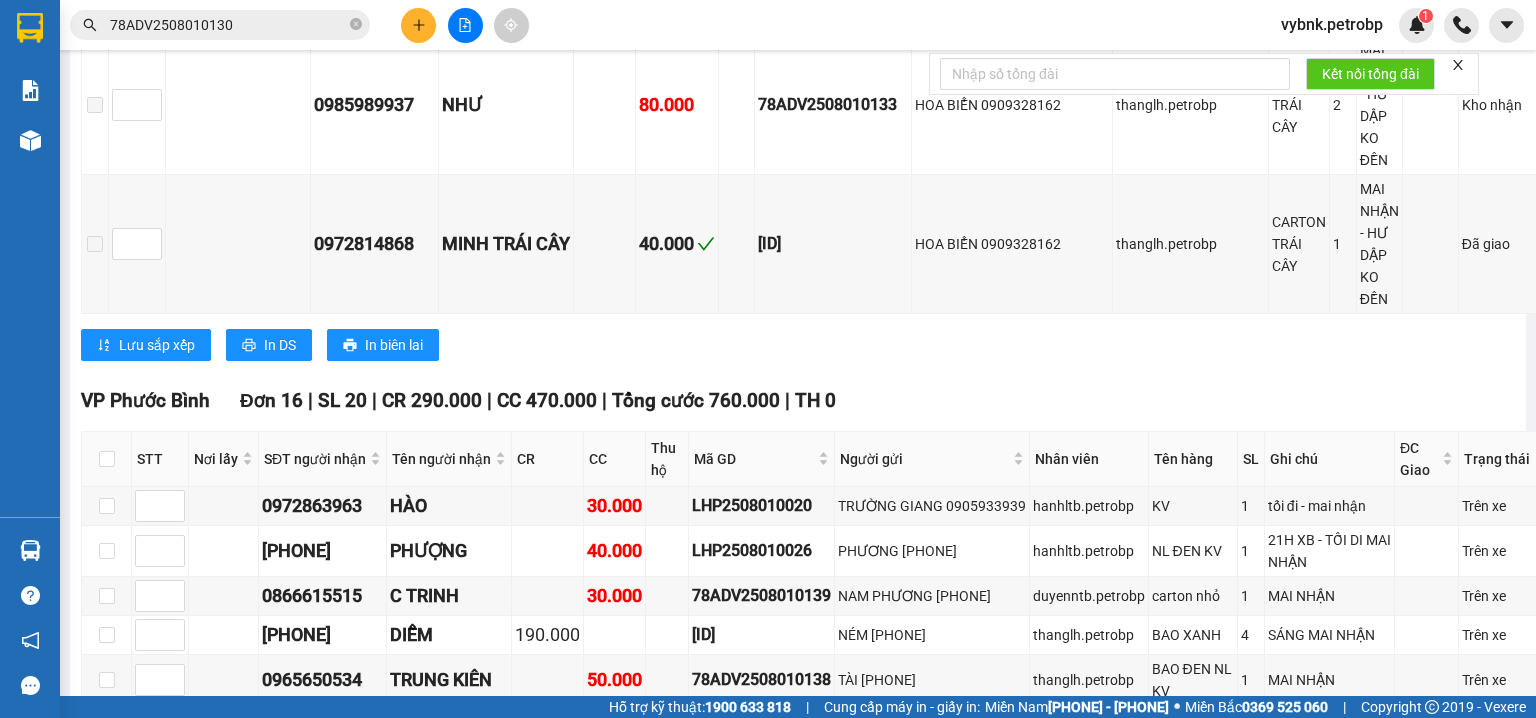 click on "In DS" at bounding box center [444, 1260] 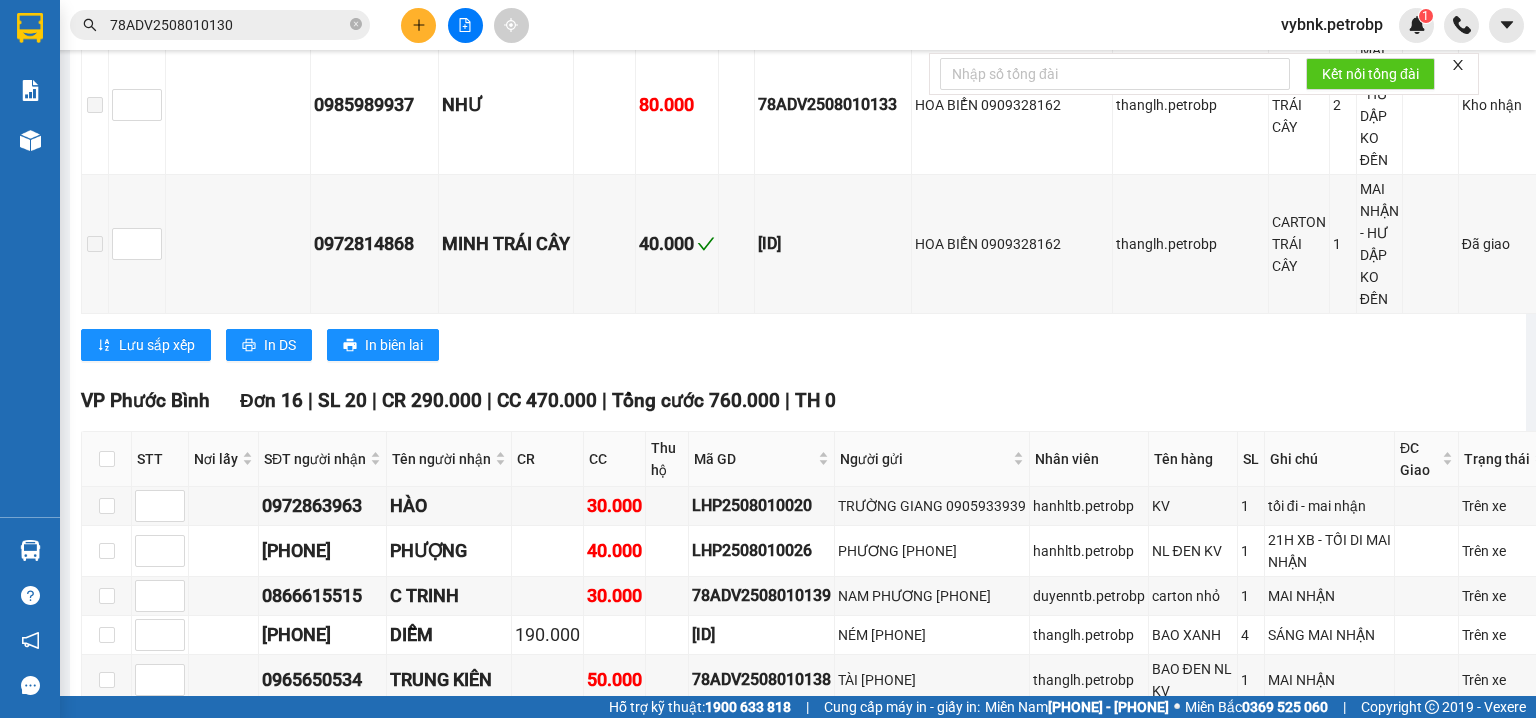 scroll, scrollTop: 0, scrollLeft: 0, axis: both 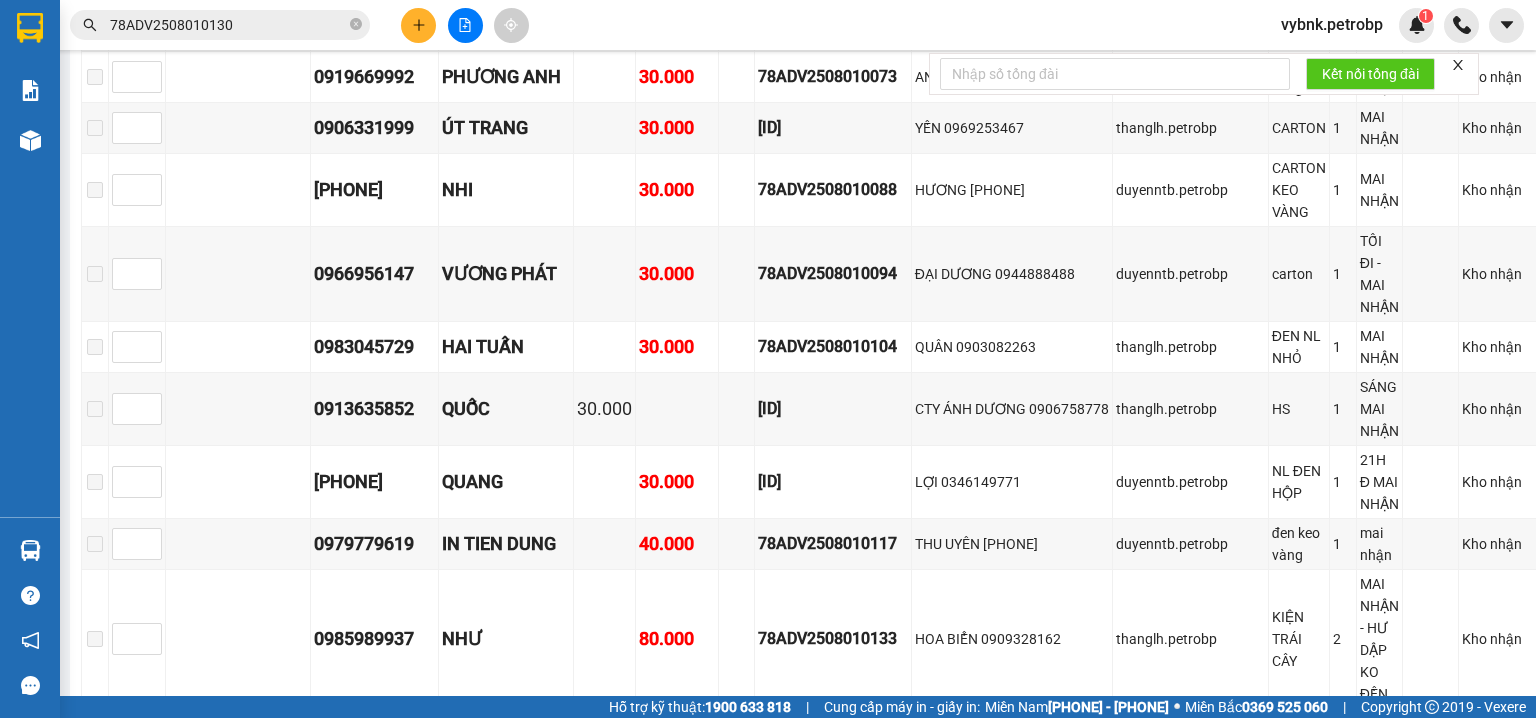 click at bounding box center (107, 993) 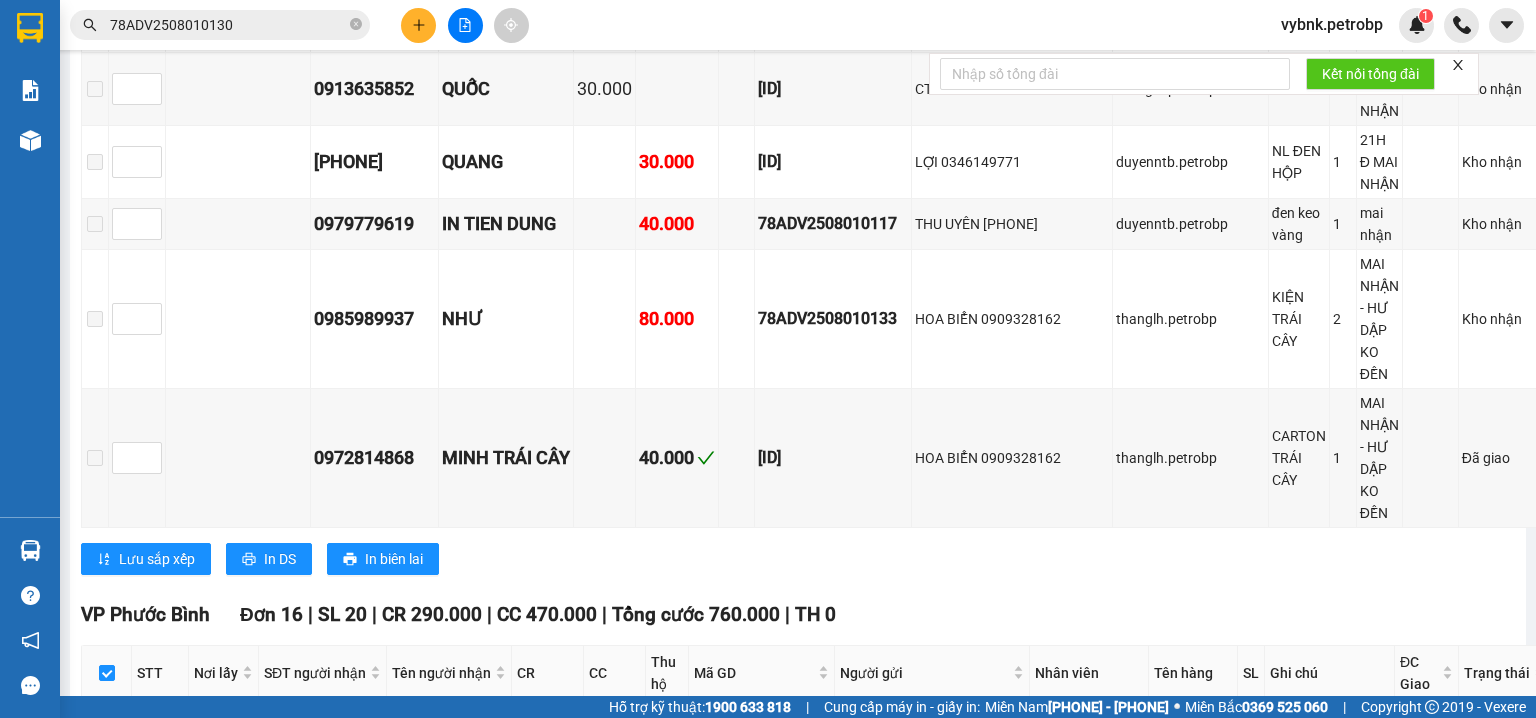 scroll, scrollTop: 7253, scrollLeft: 0, axis: vertical 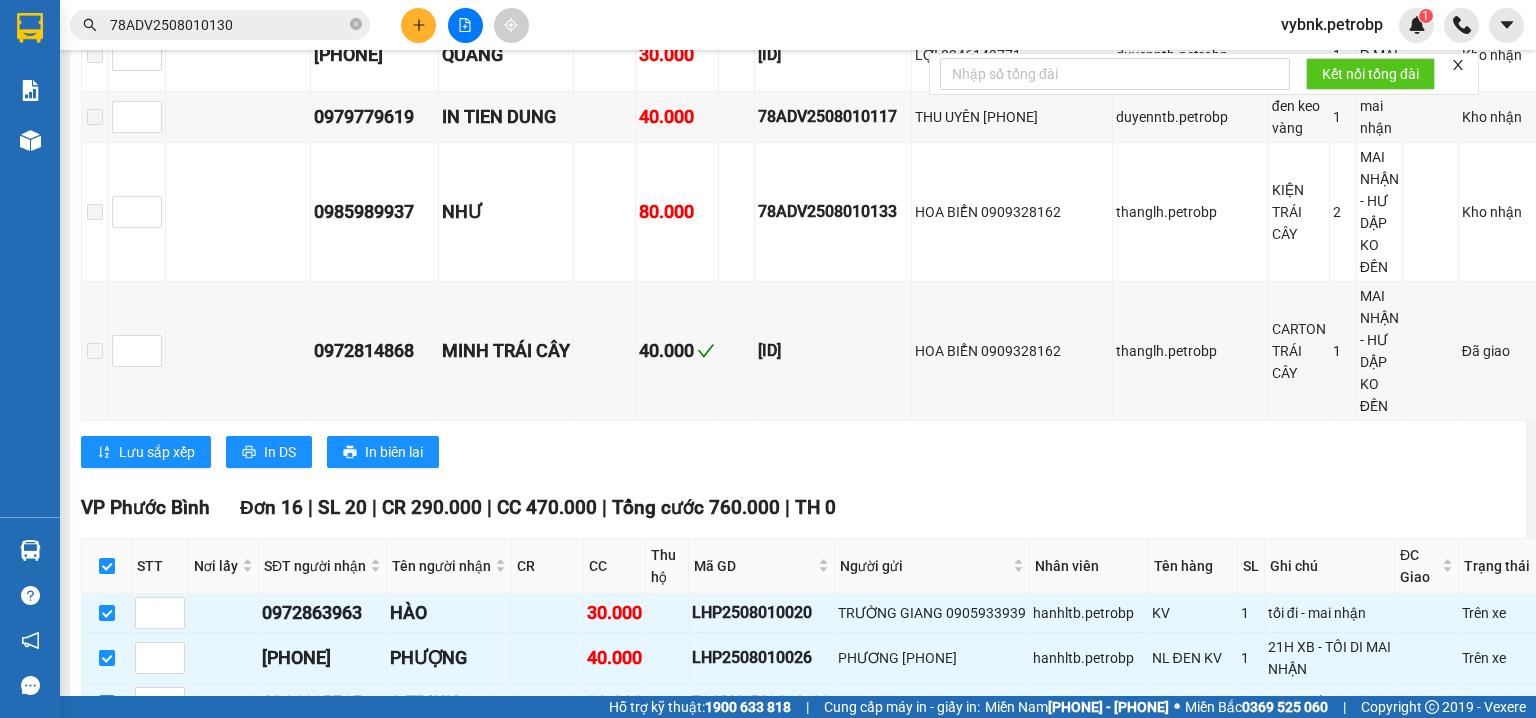 click on "Nhập kho nhận" at bounding box center (300, 1367) 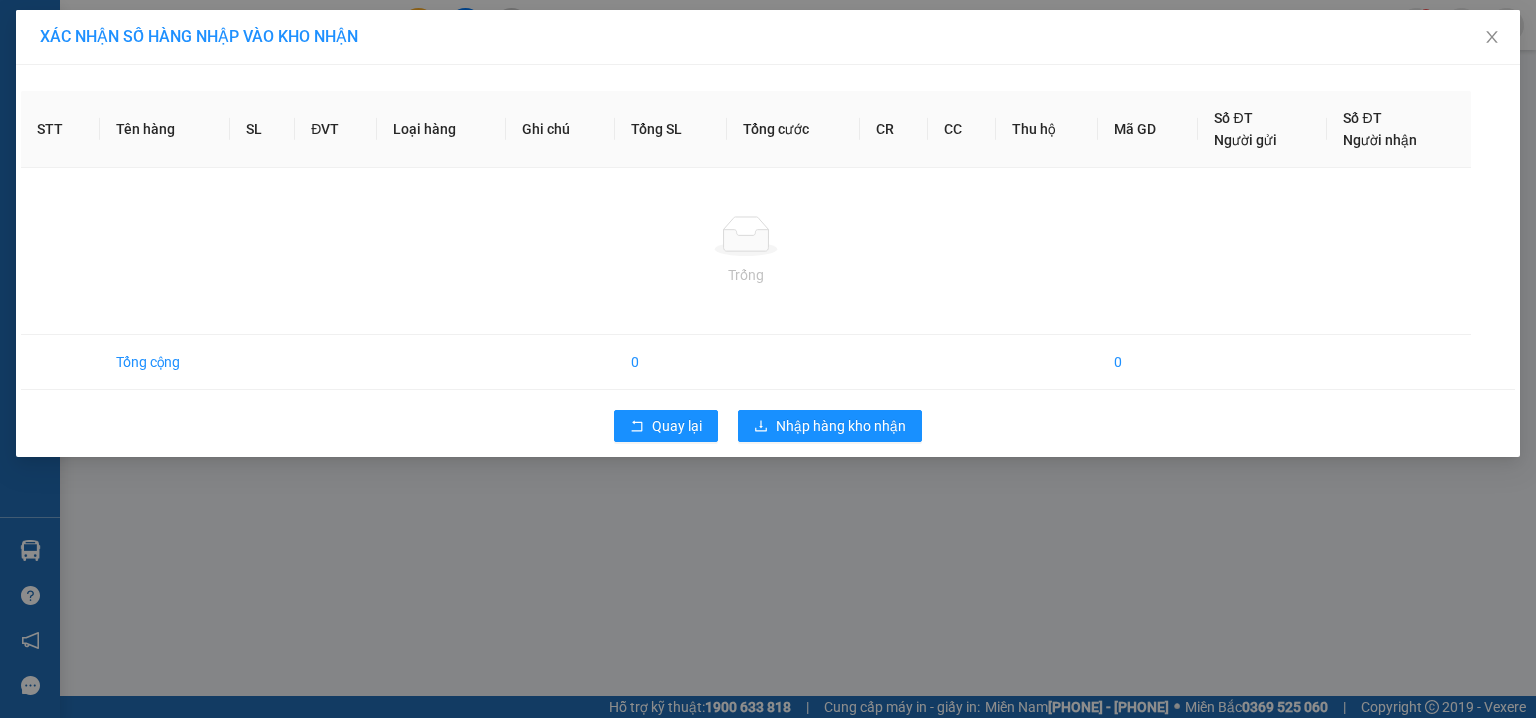 scroll, scrollTop: 0, scrollLeft: 0, axis: both 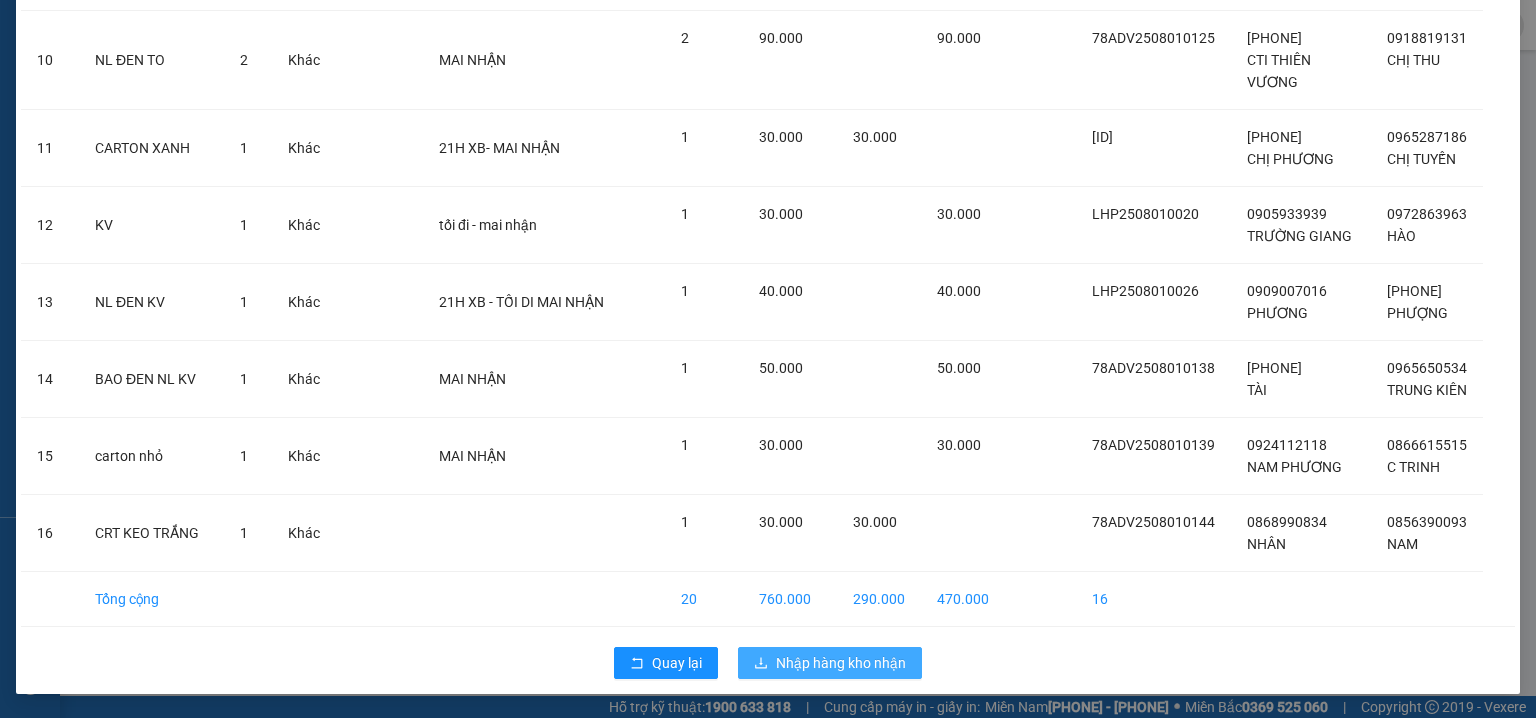 click on "Nhập hàng kho nhận" at bounding box center [841, 663] 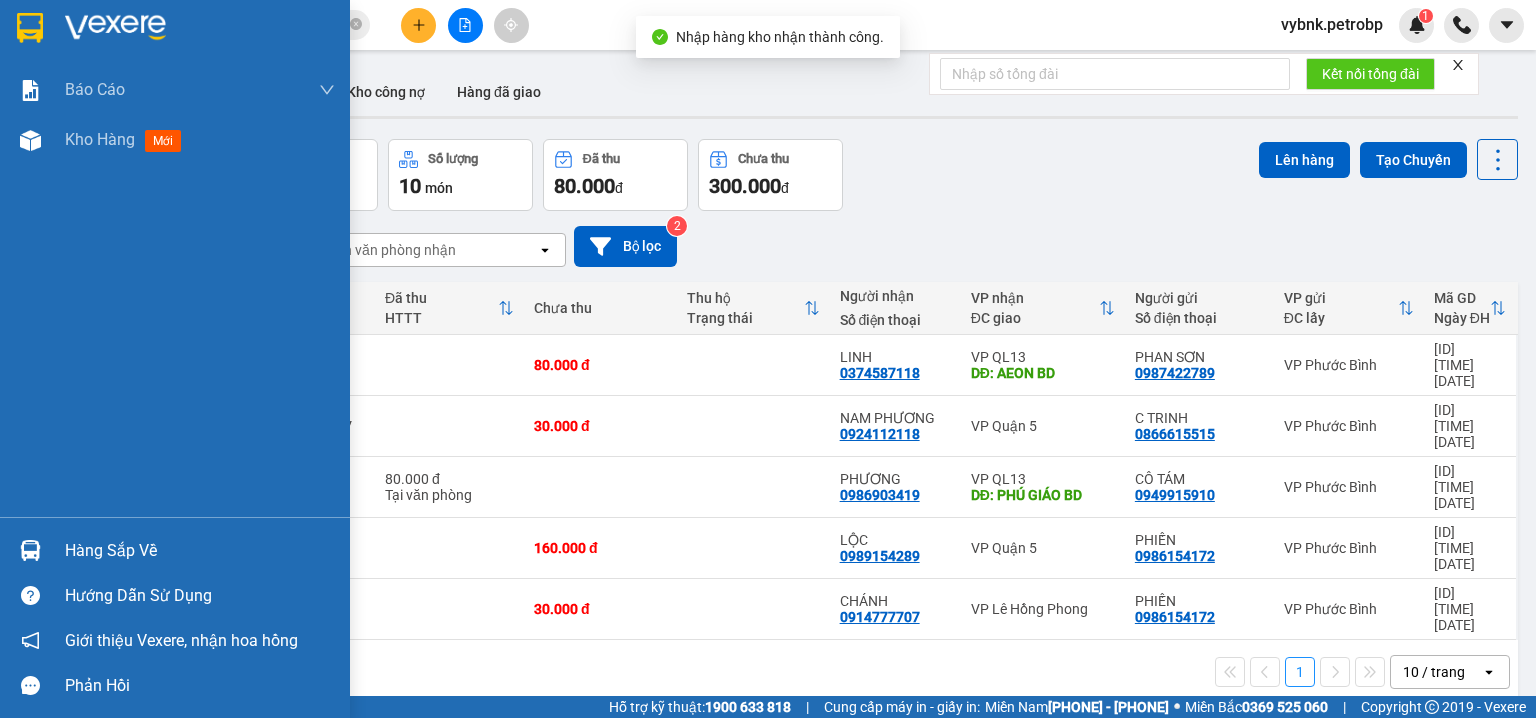 click at bounding box center (30, 550) 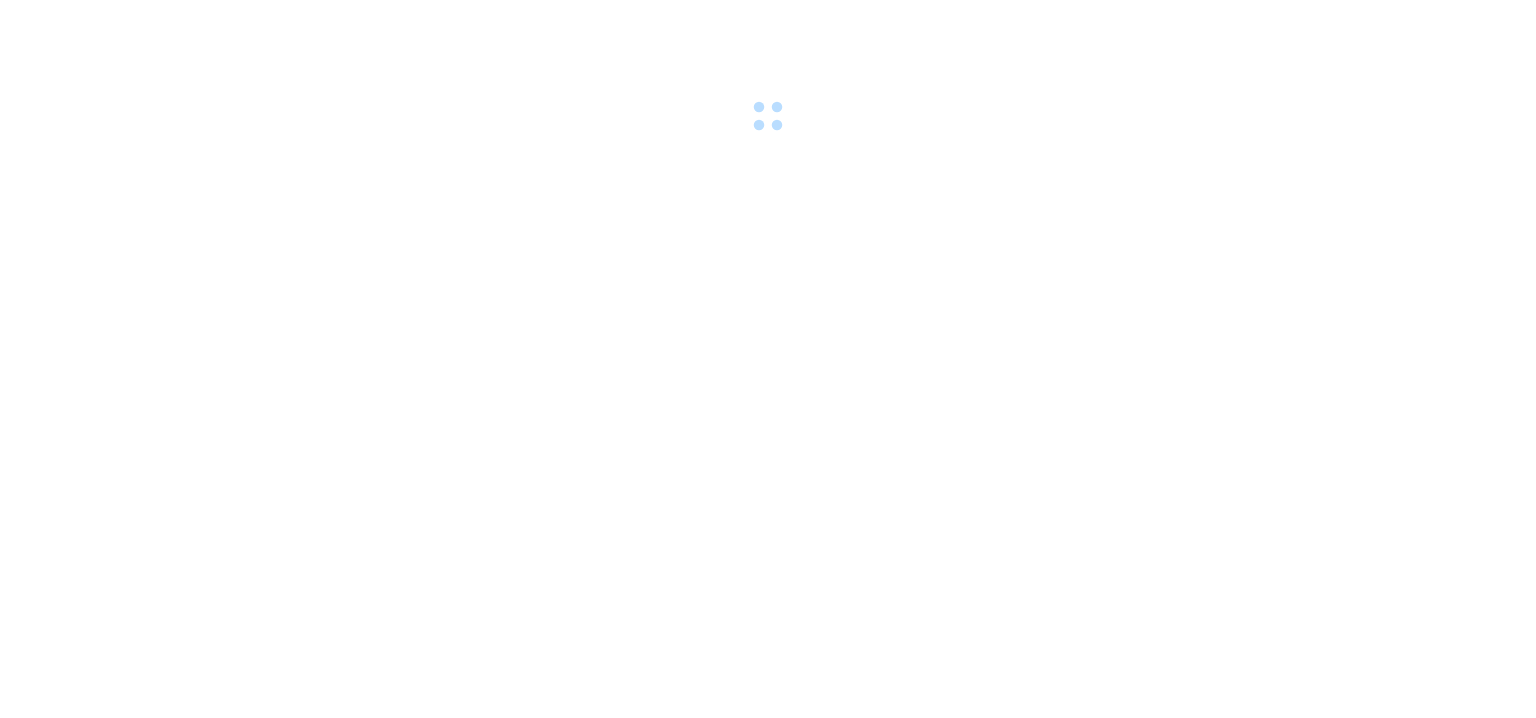 scroll, scrollTop: 0, scrollLeft: 0, axis: both 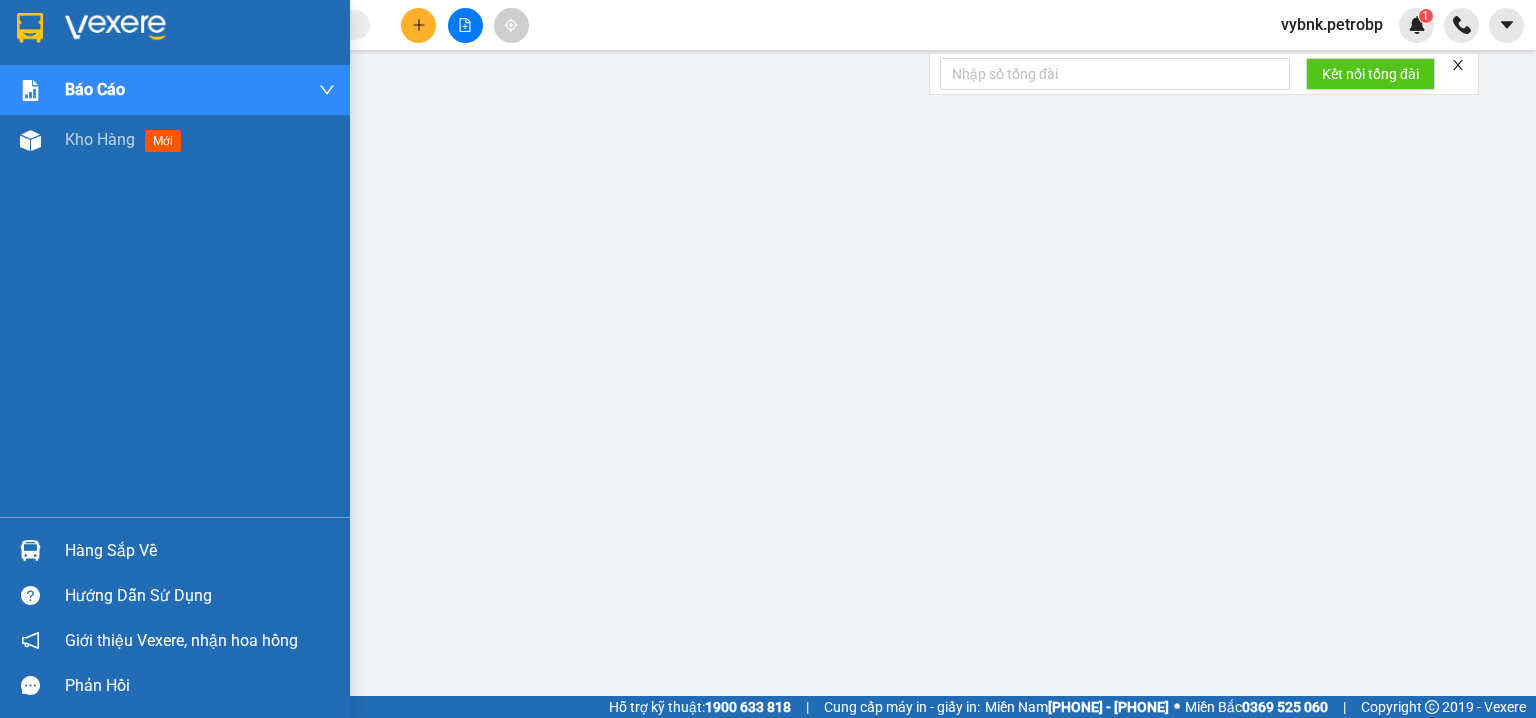 click on "Hàng sắp về" at bounding box center (175, 550) 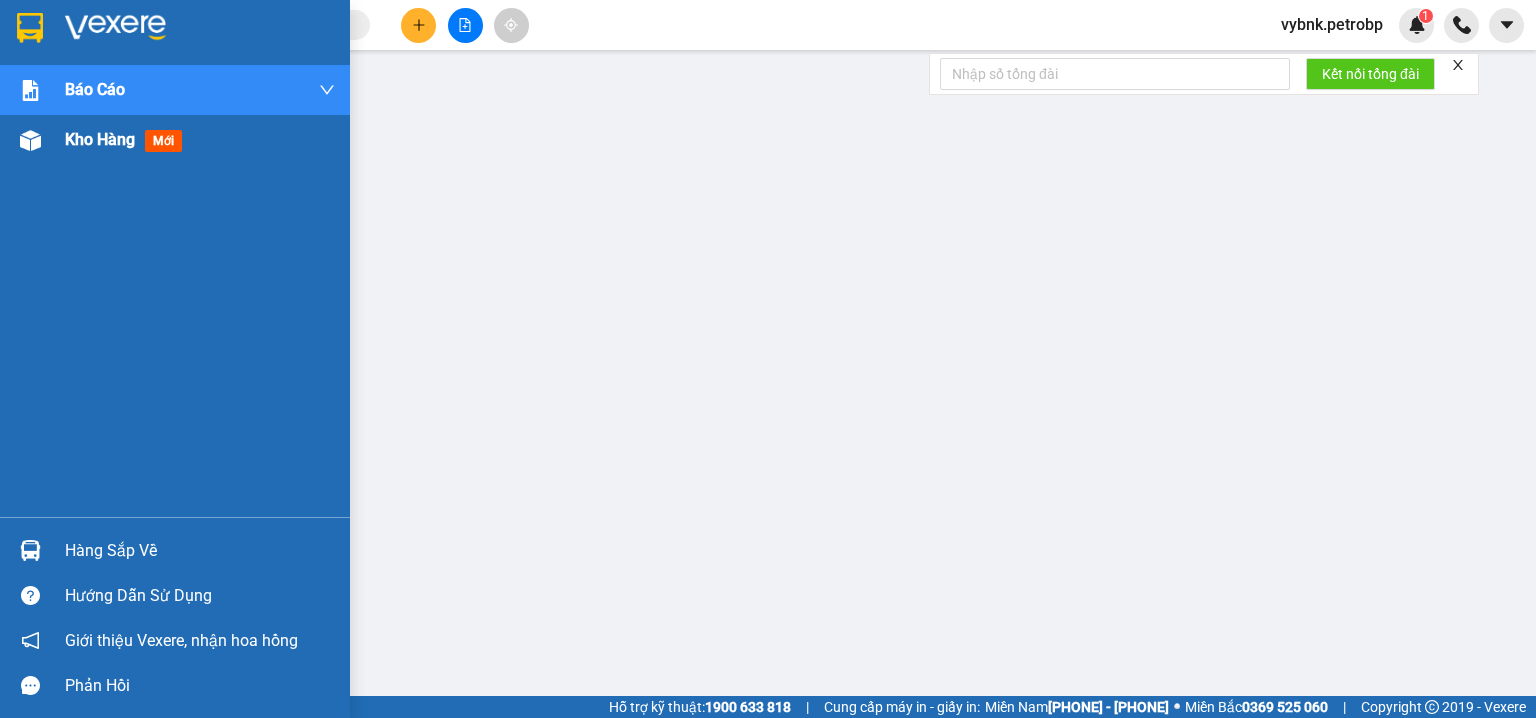 click at bounding box center [30, 140] 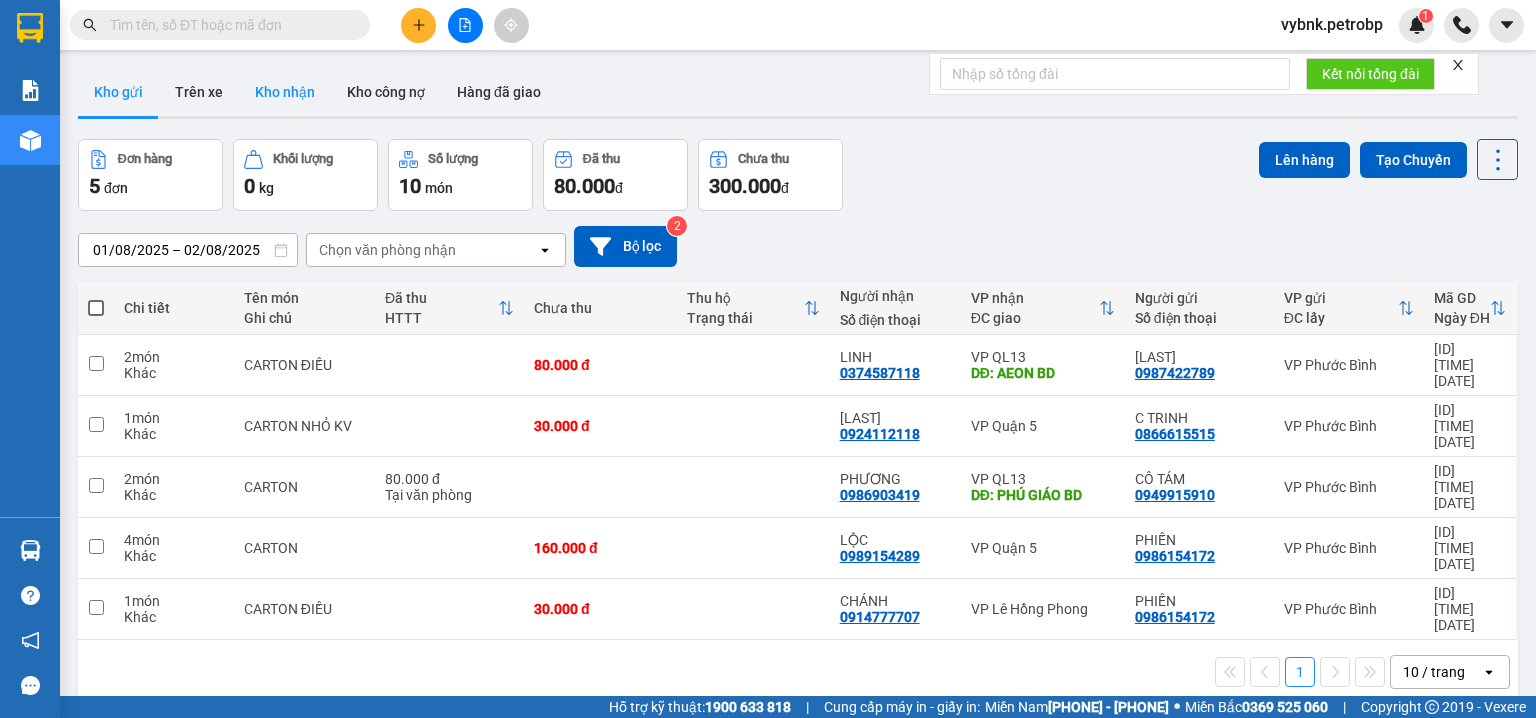 click on "Kho nhận" at bounding box center (285, 92) 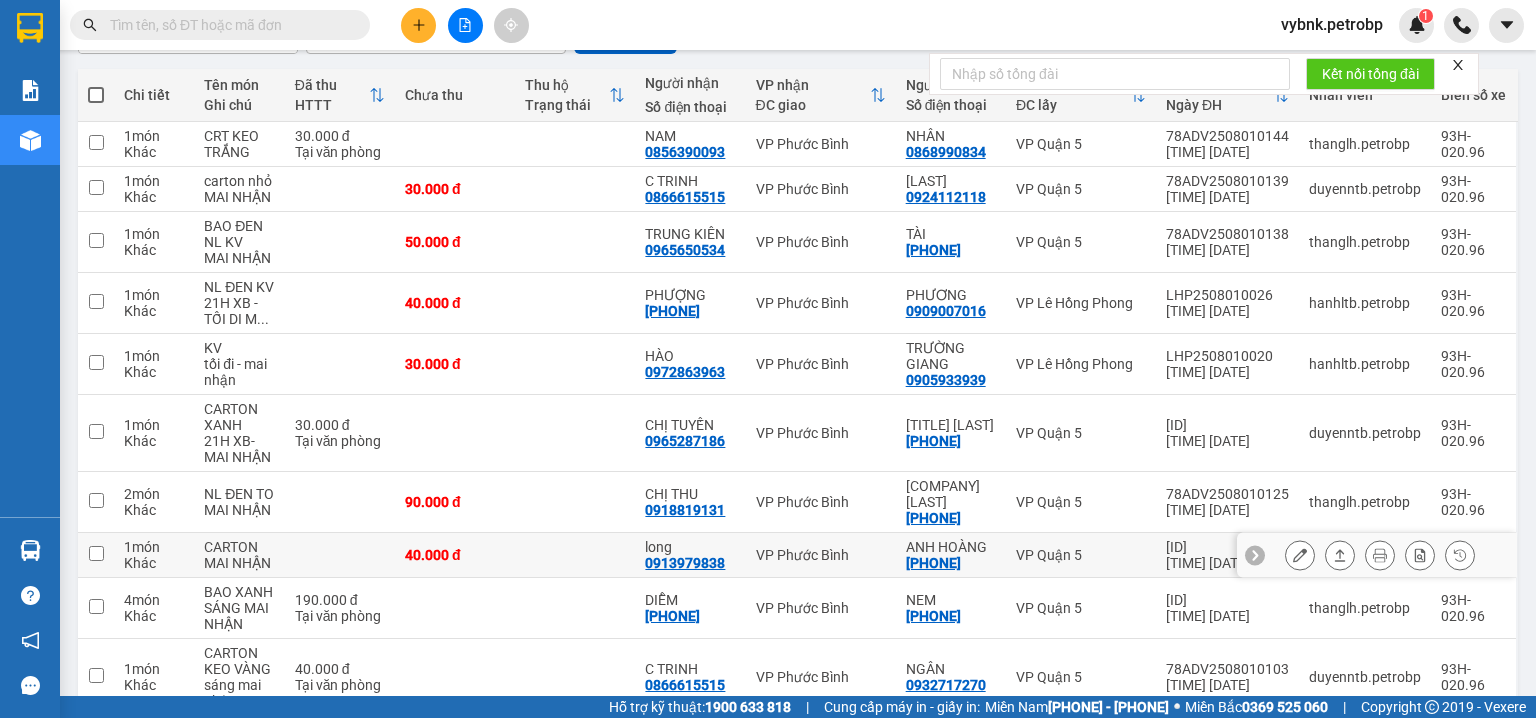 scroll, scrollTop: 336, scrollLeft: 0, axis: vertical 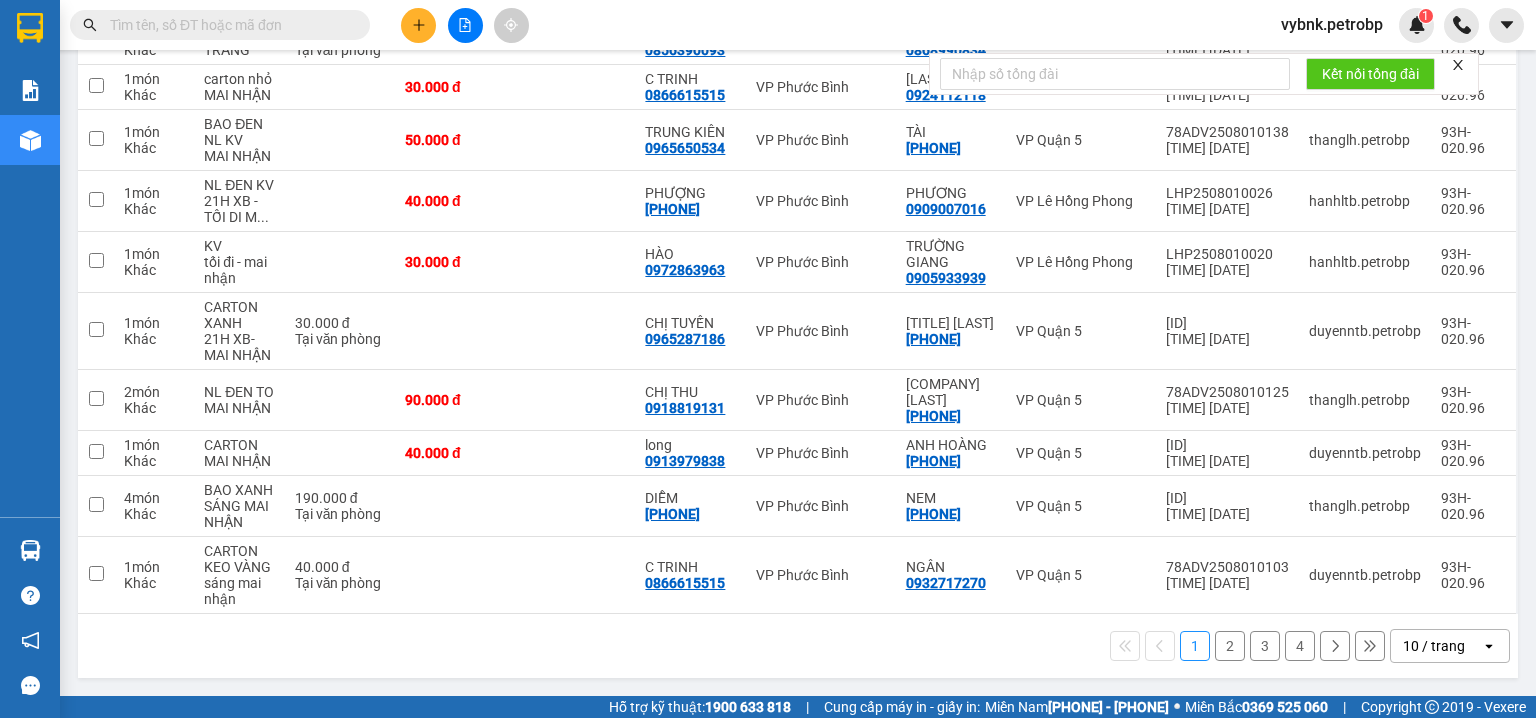 click on "2" at bounding box center (1230, 646) 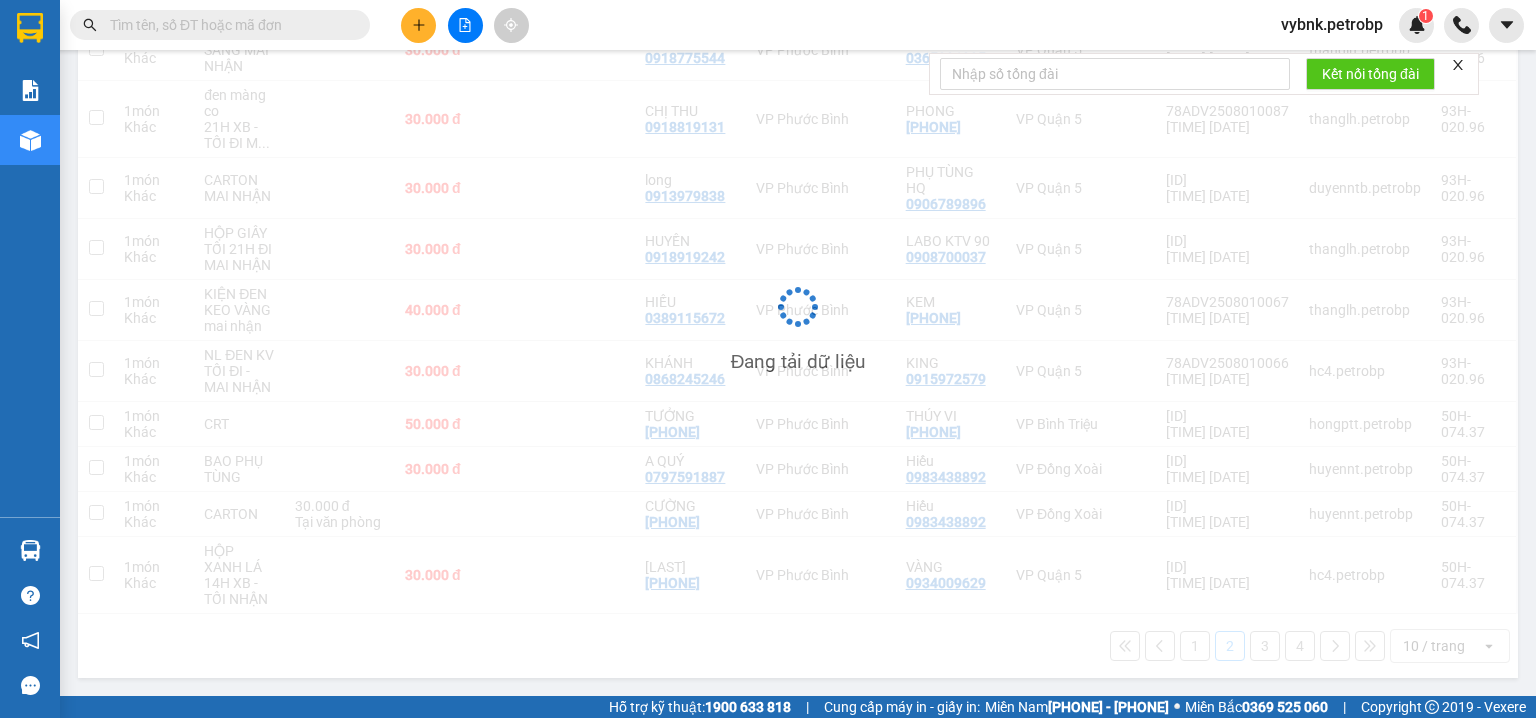 scroll, scrollTop: 320, scrollLeft: 0, axis: vertical 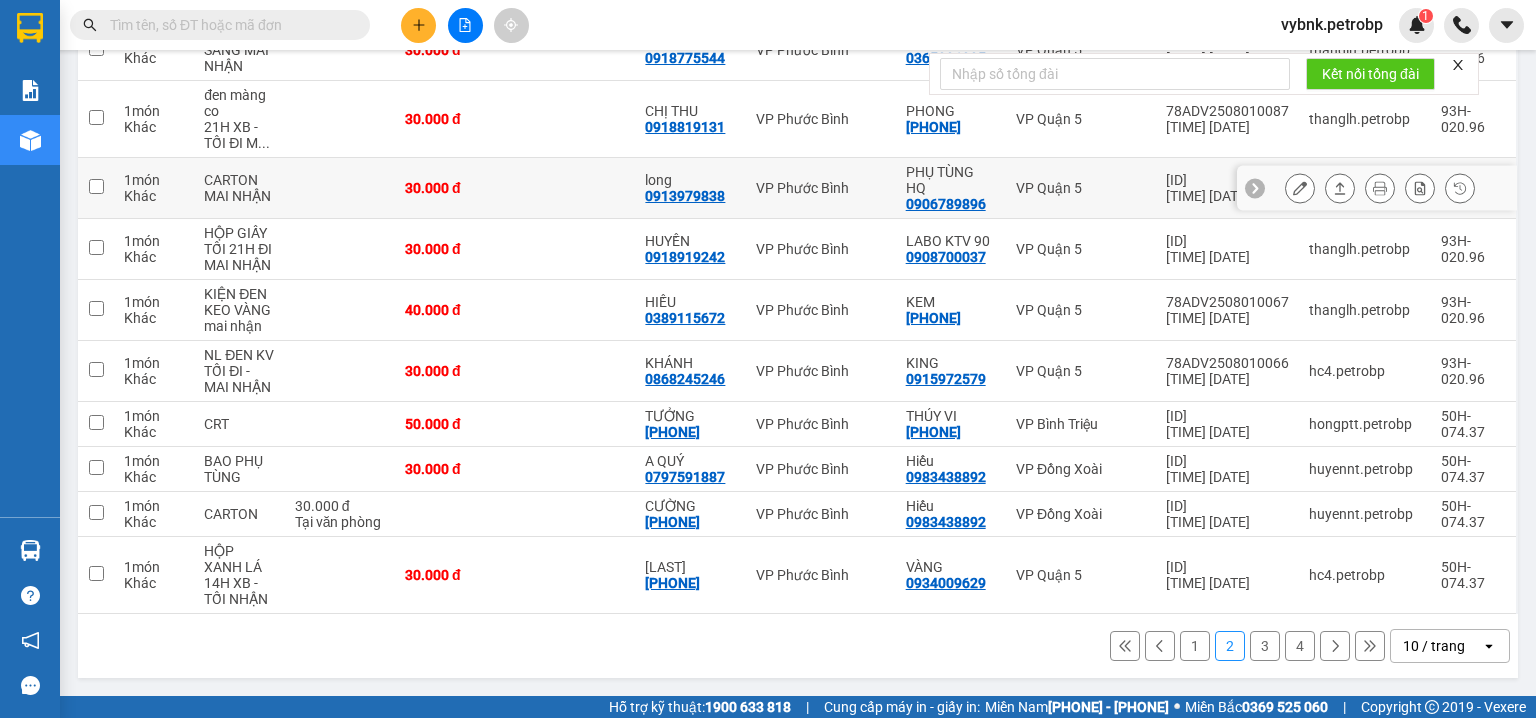 click on "0913979838" at bounding box center [685, 196] 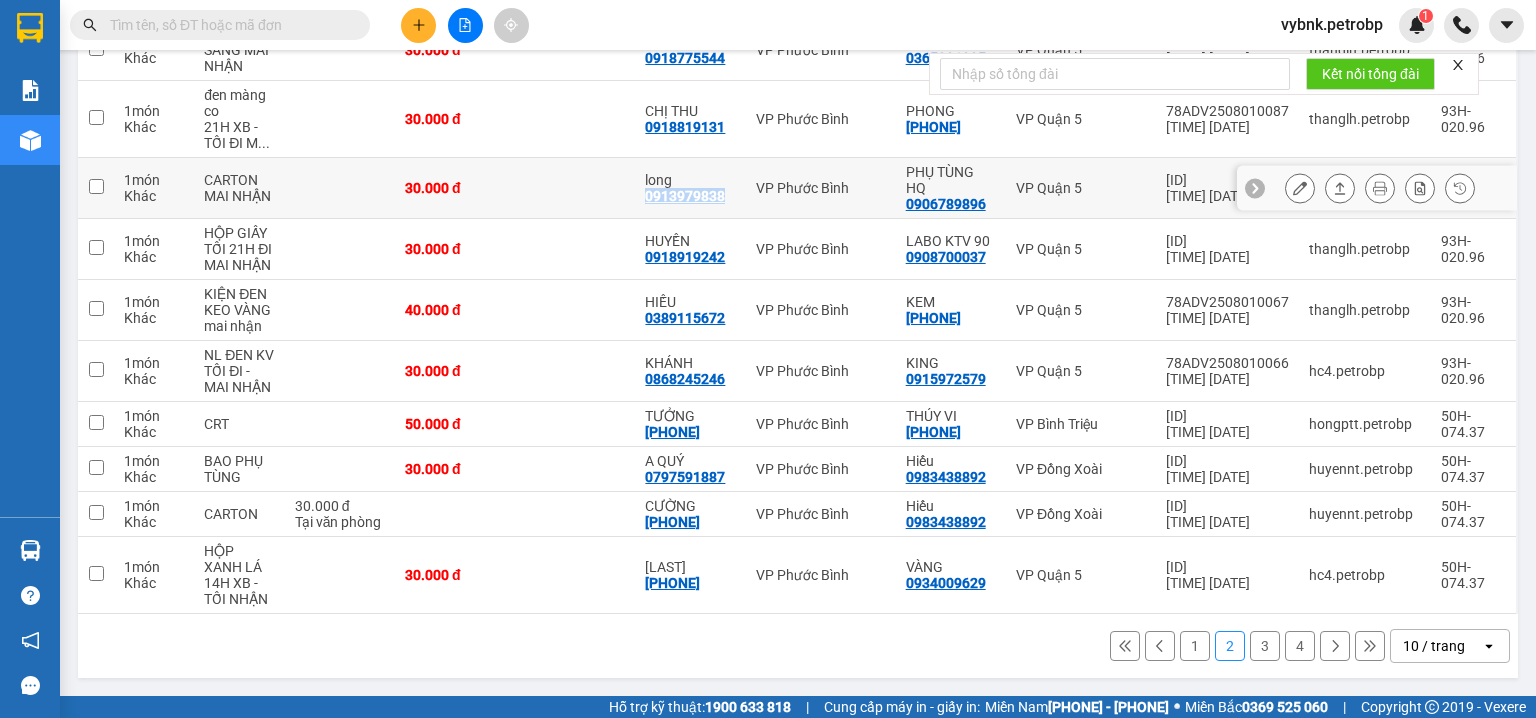 click on "0913979838" at bounding box center [685, 196] 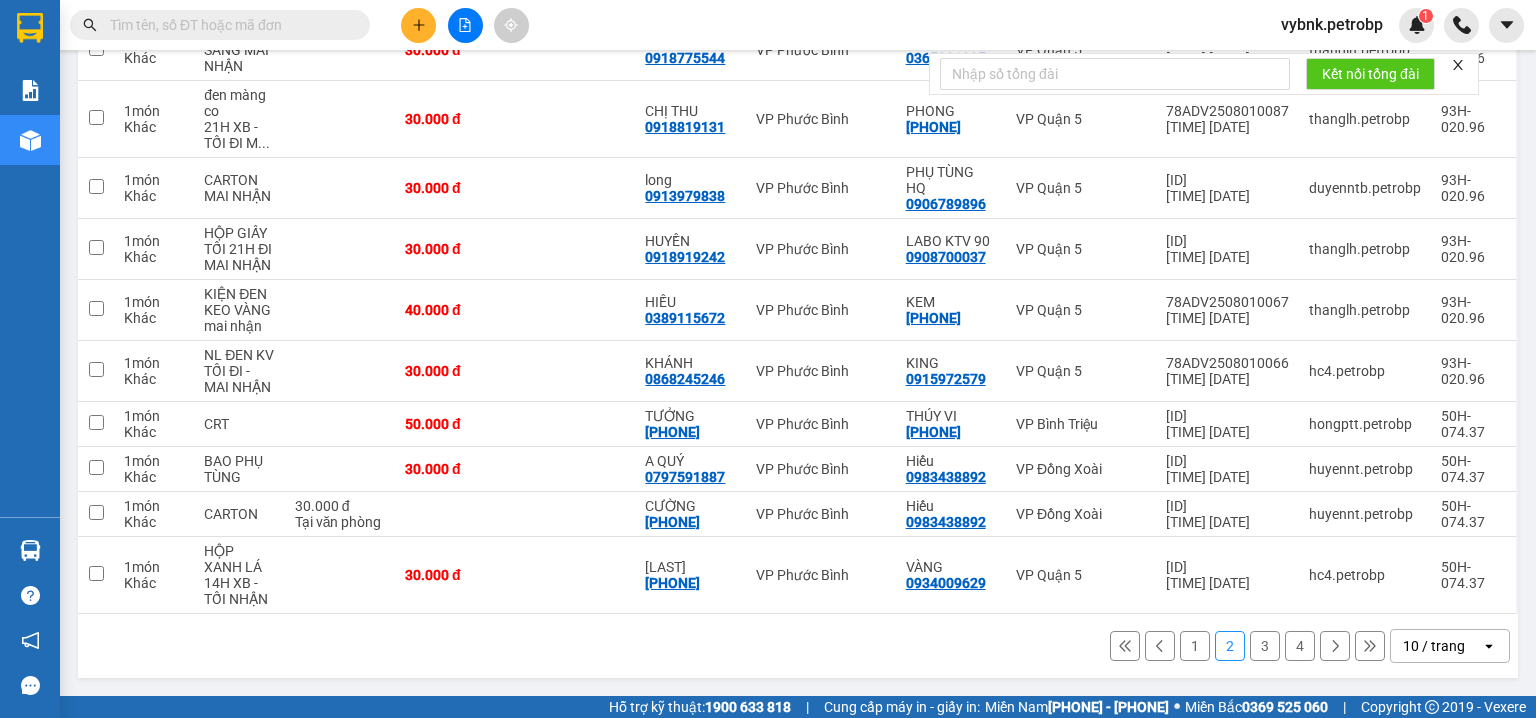 paste on "0913979838" 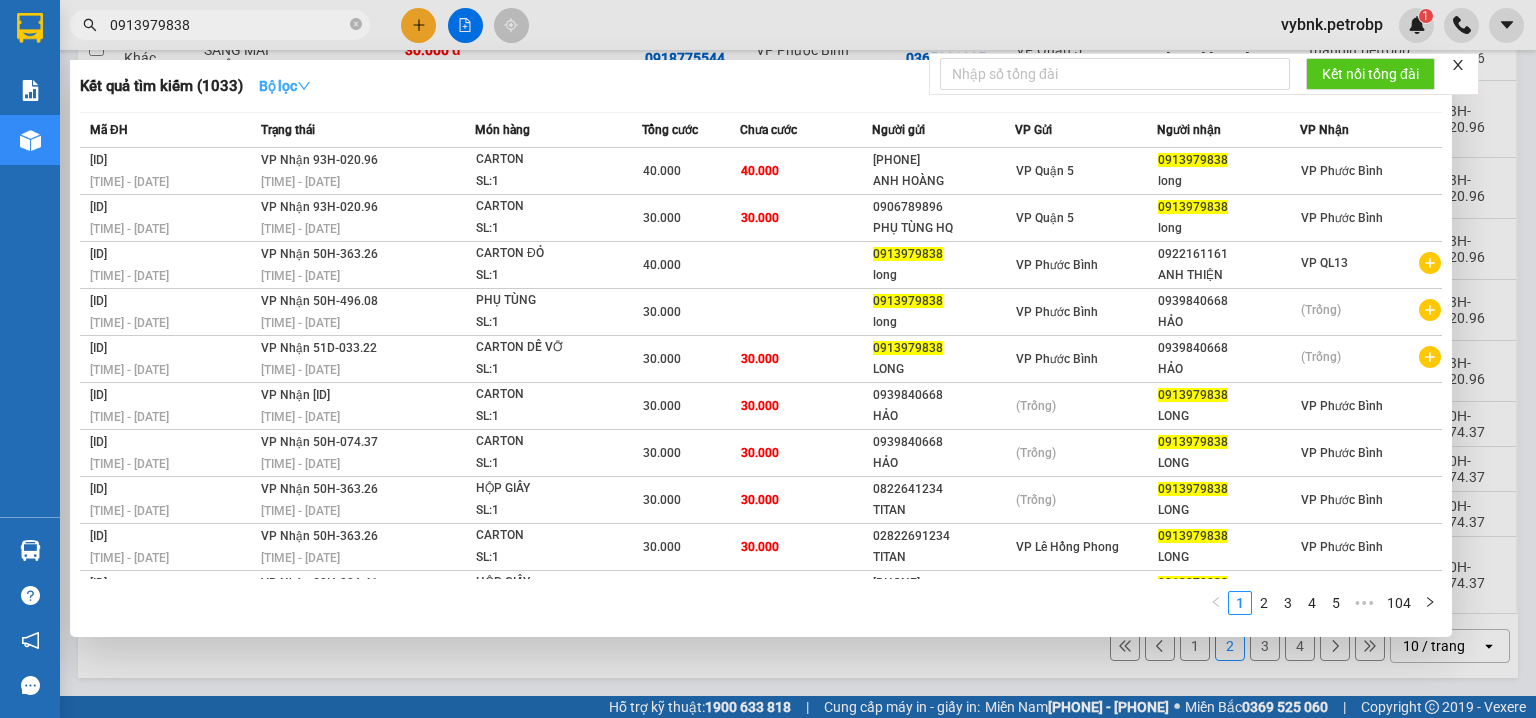 type on "0913979838" 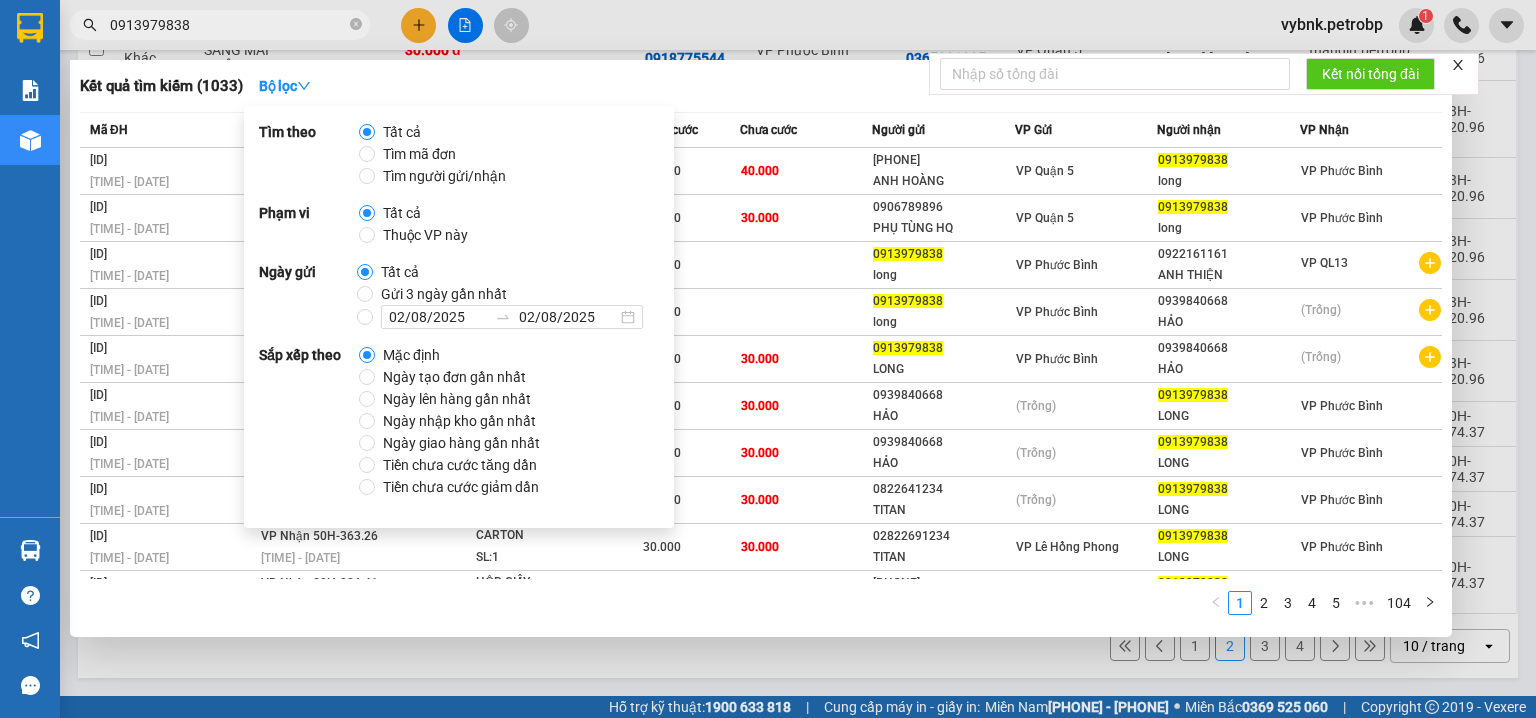 click on "Ngày tạo đơn gần nhất" at bounding box center [454, 377] 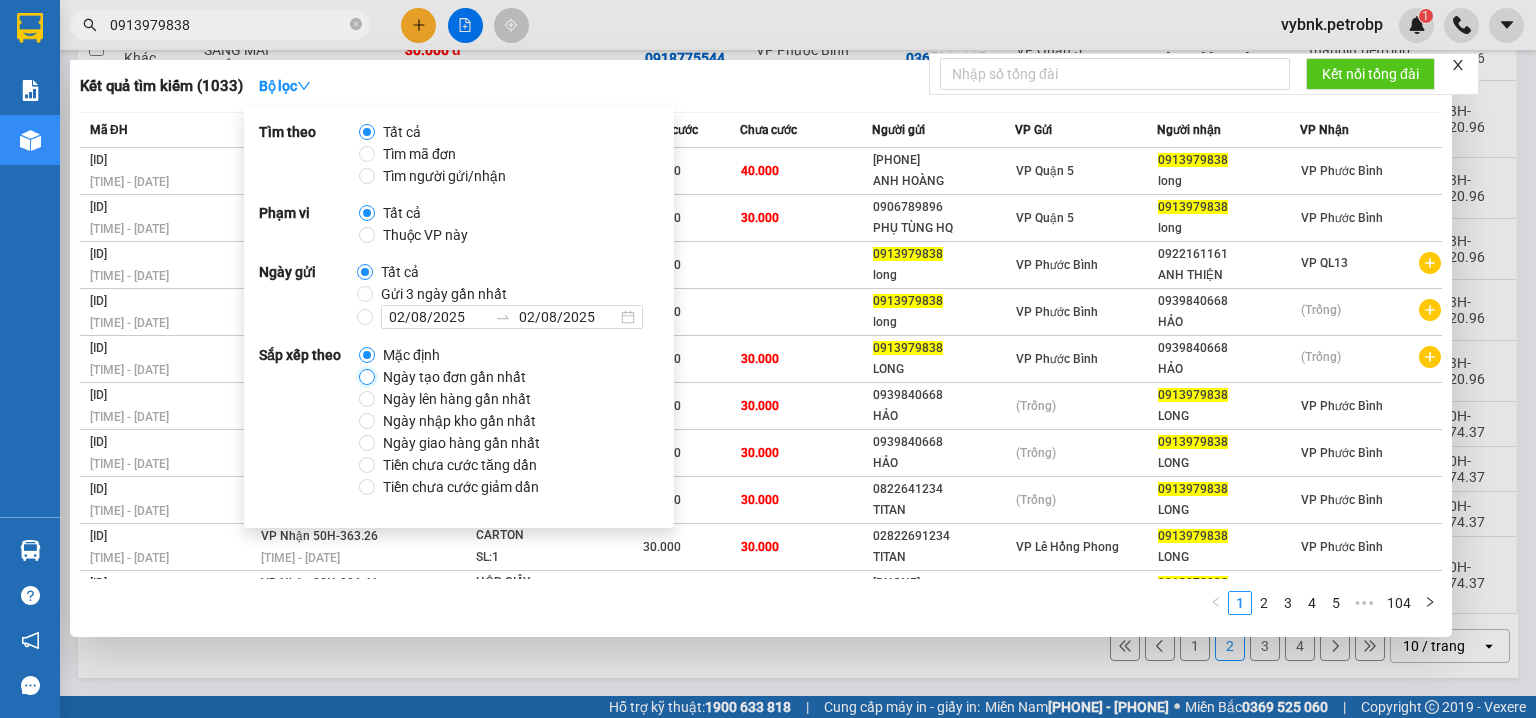 click on "Ngày tạo đơn gần nhất" at bounding box center [367, 377] 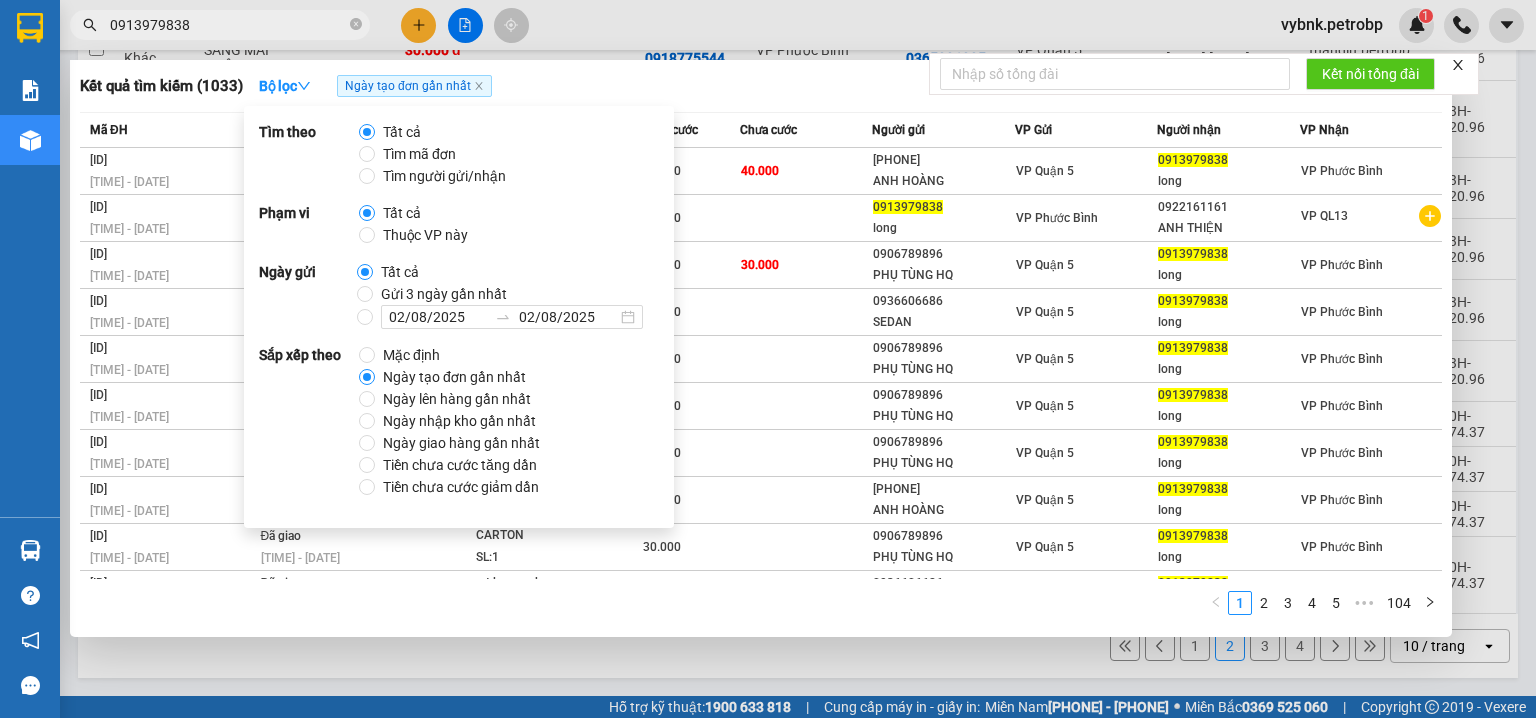 click on "Kết quả tìm kiếm ( 1033 )  Bộ lọc  Ngày tạo đơn gần nhất" at bounding box center [761, 86] 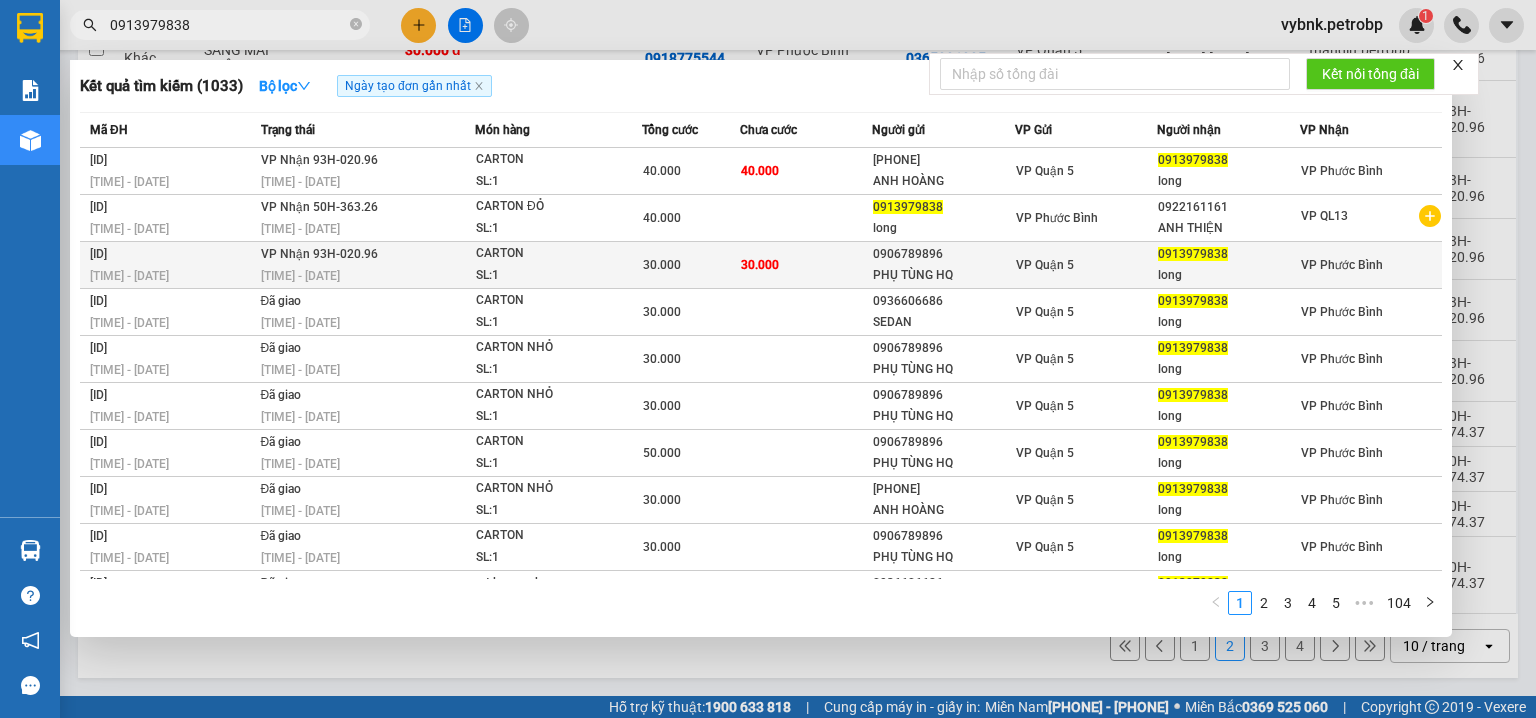 click on "VP Quận 5" at bounding box center [1086, 265] 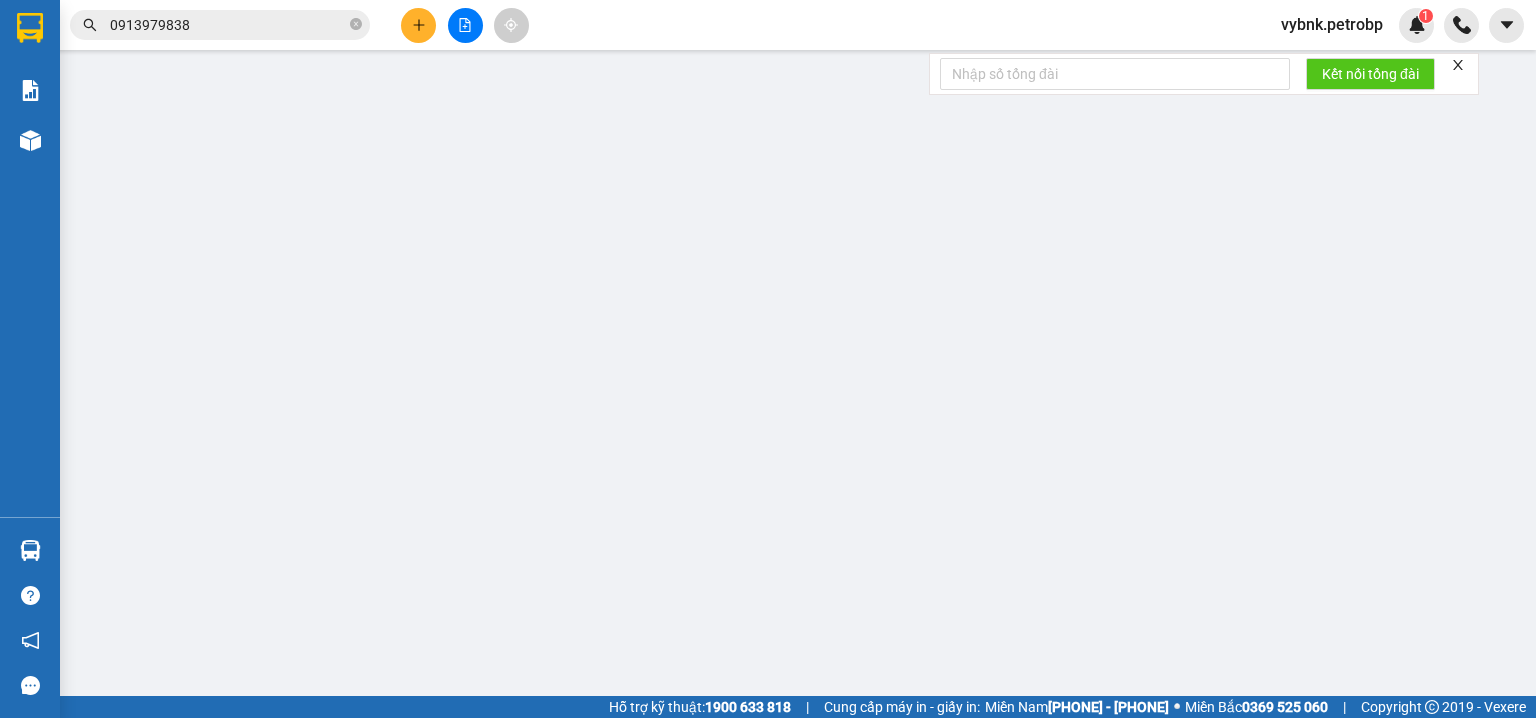 scroll, scrollTop: 0, scrollLeft: 0, axis: both 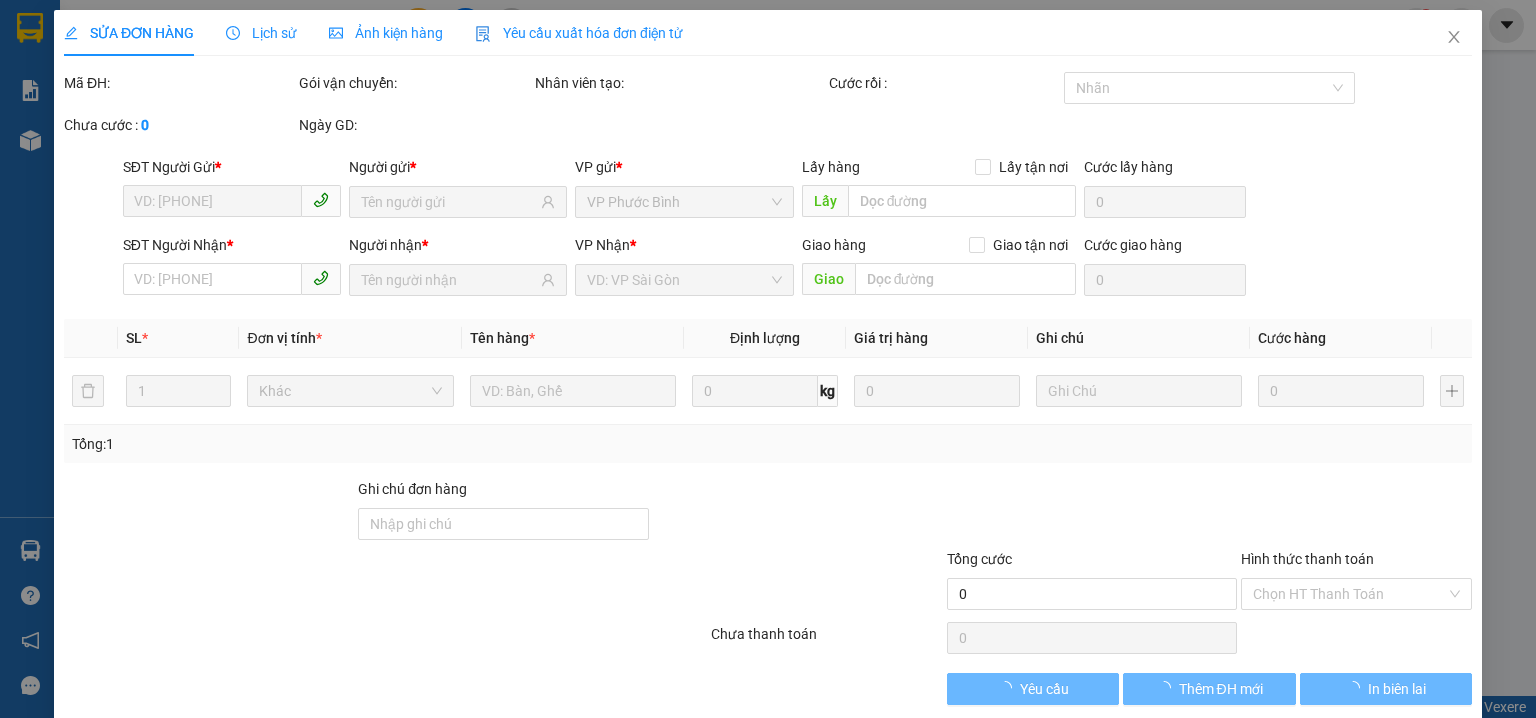 type on "0906789896" 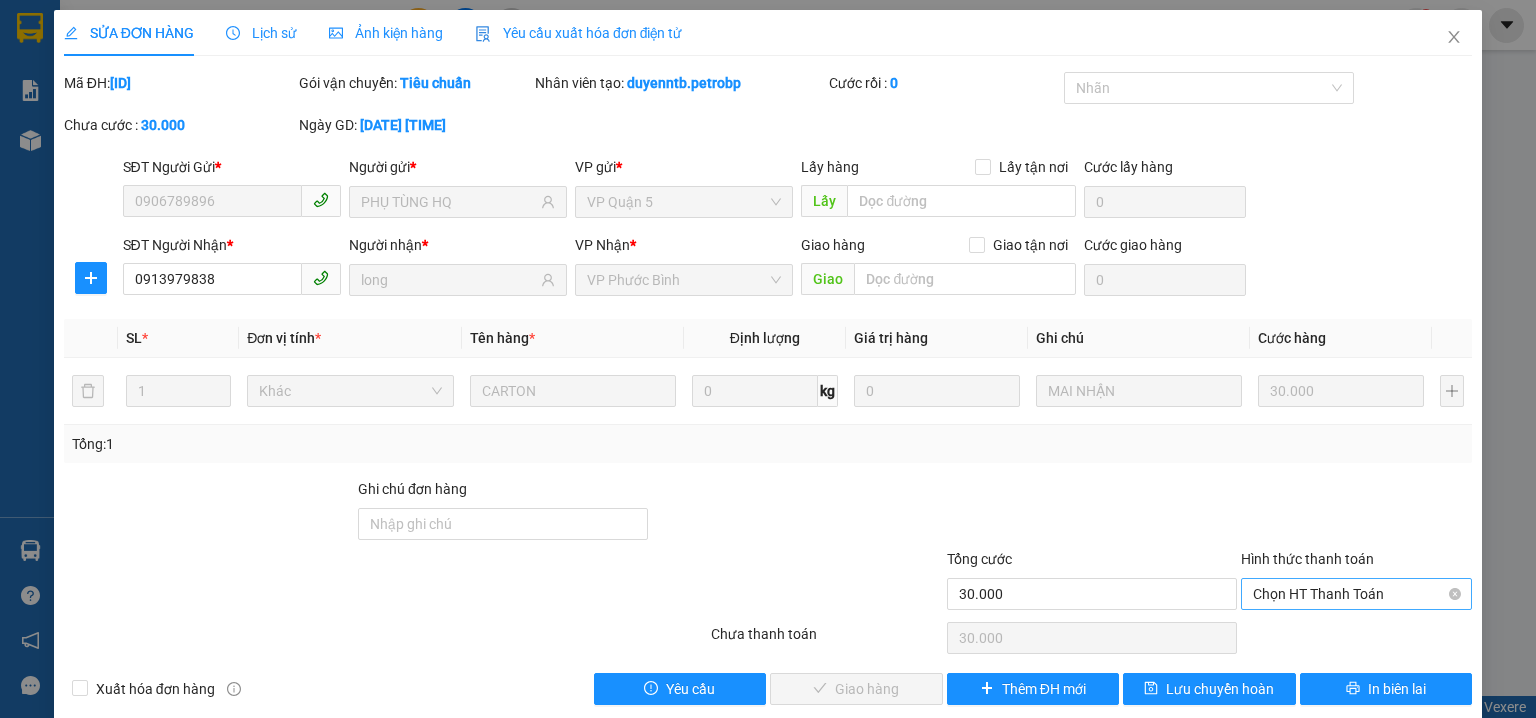 click on "Chọn HT Thanh Toán" at bounding box center (1356, 594) 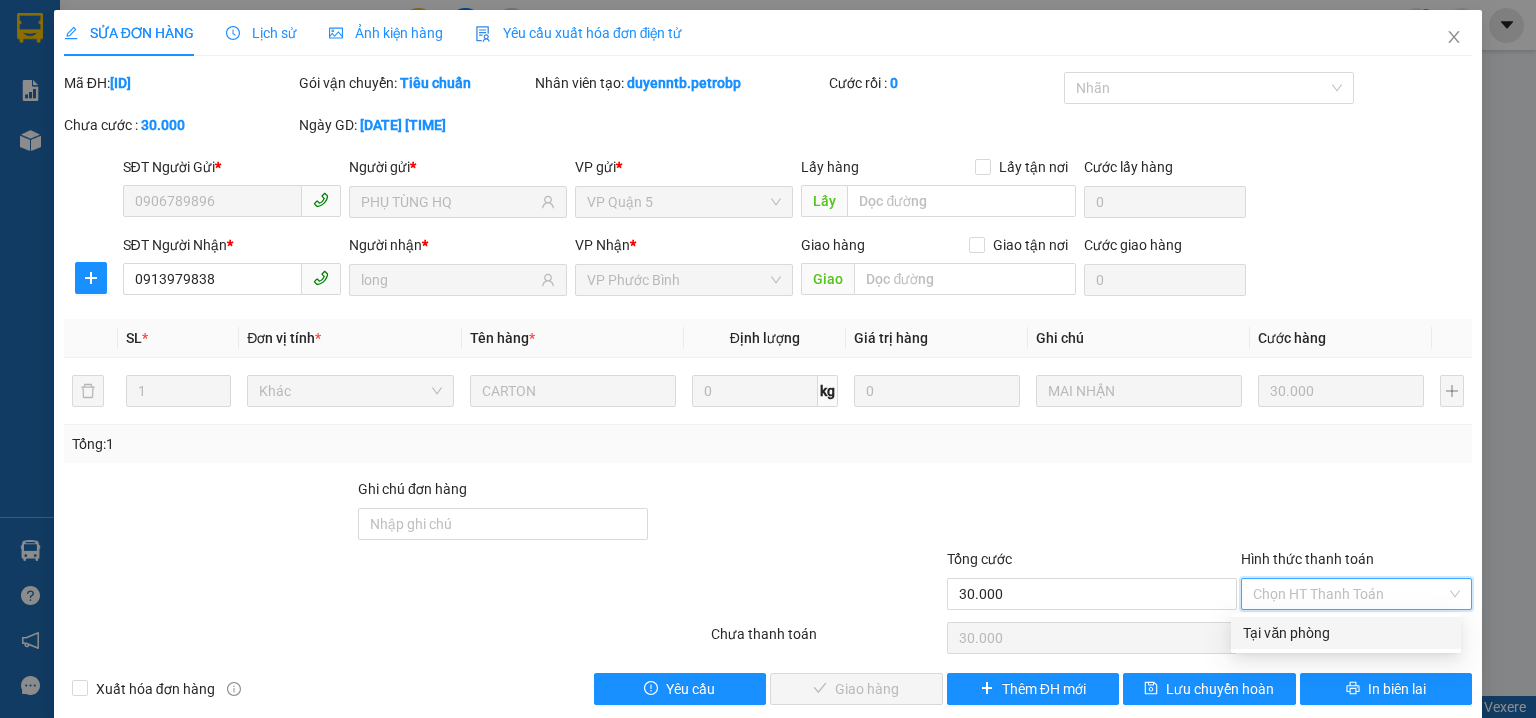 click on "Tại văn phòng" at bounding box center (1346, 633) 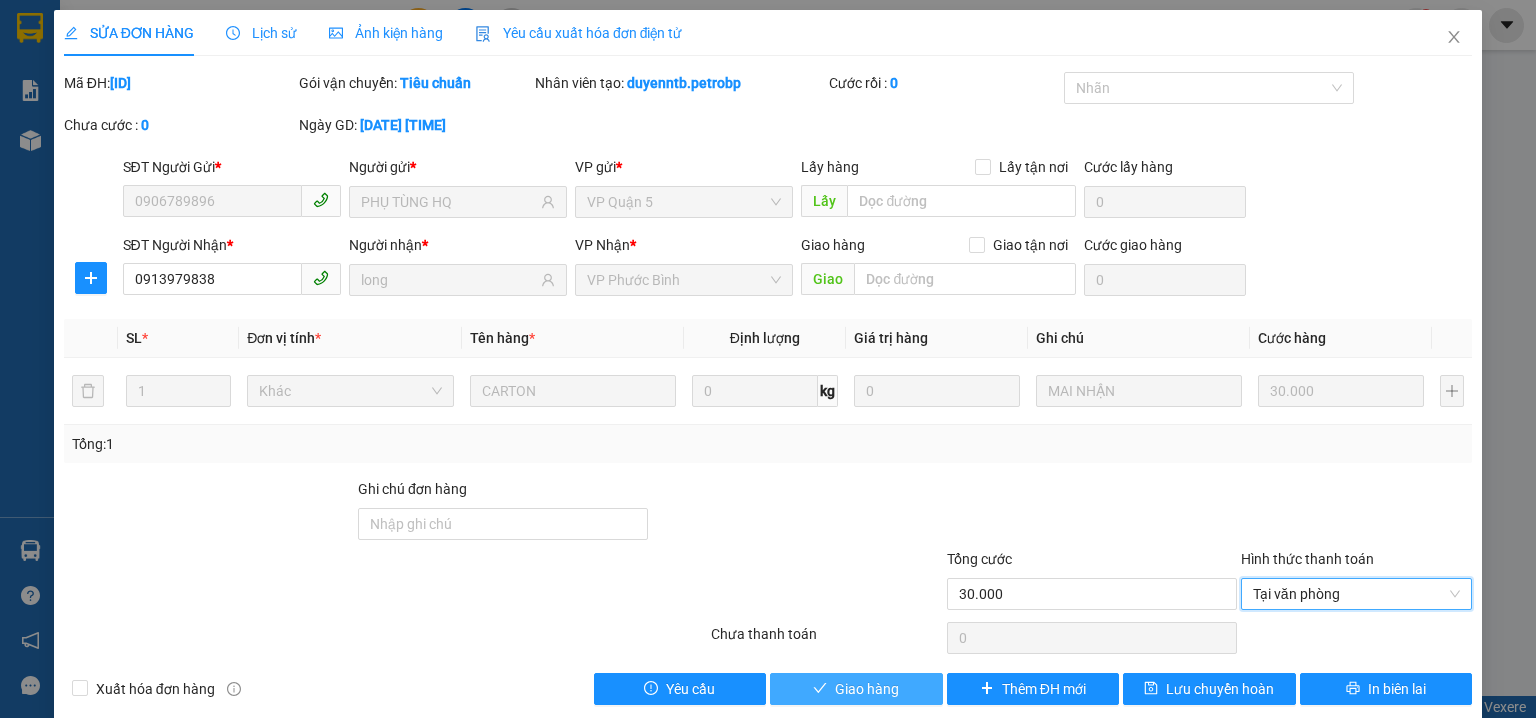 click on "Giao hàng" at bounding box center [856, 689] 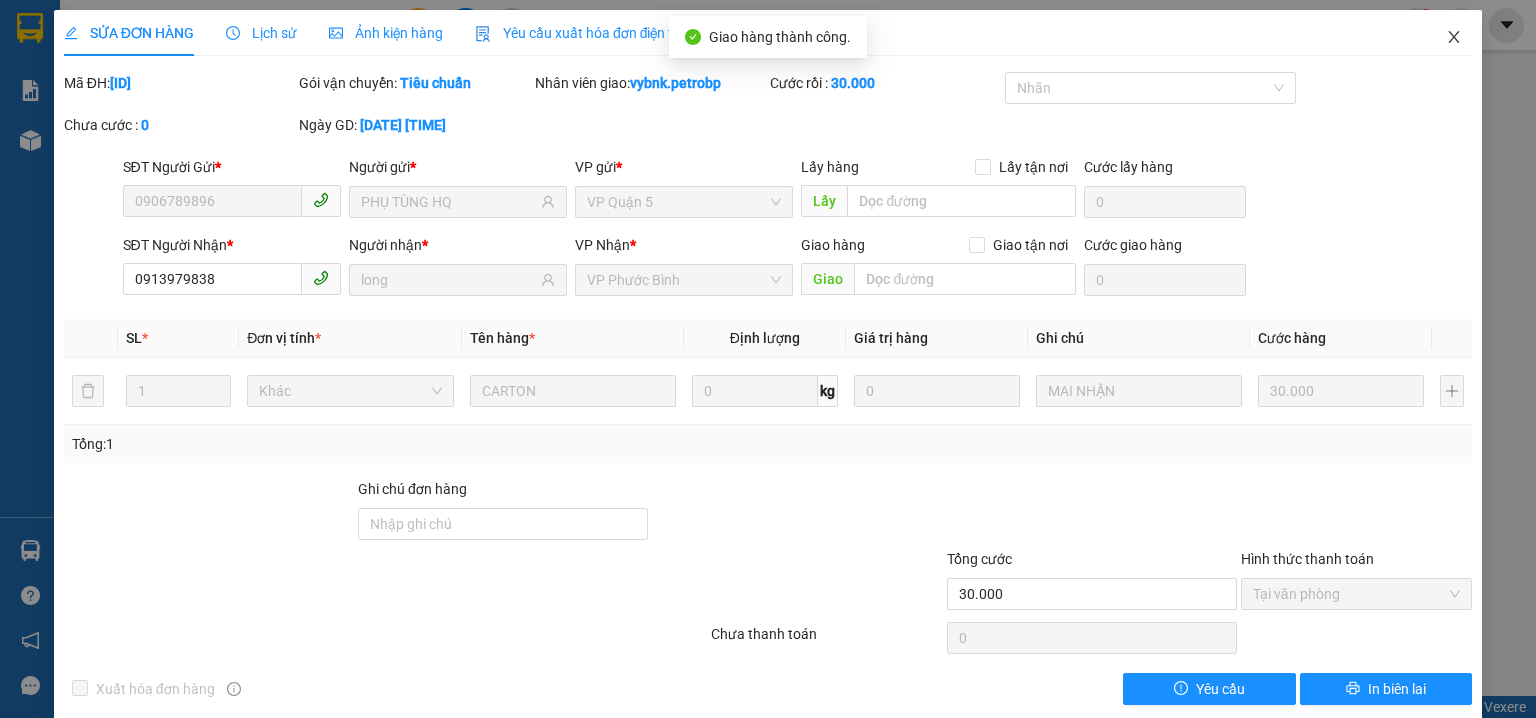 click 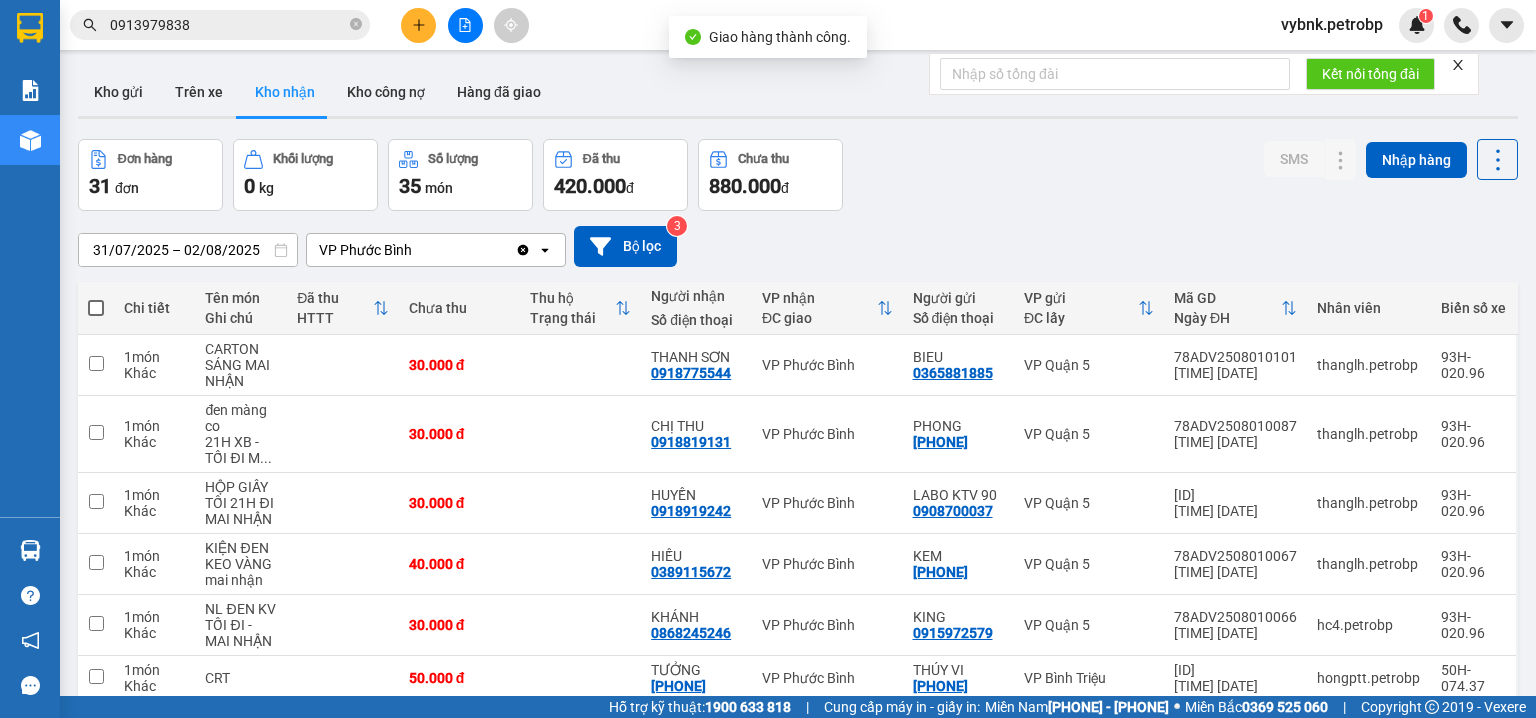 click on "0913979838" at bounding box center (228, 25) 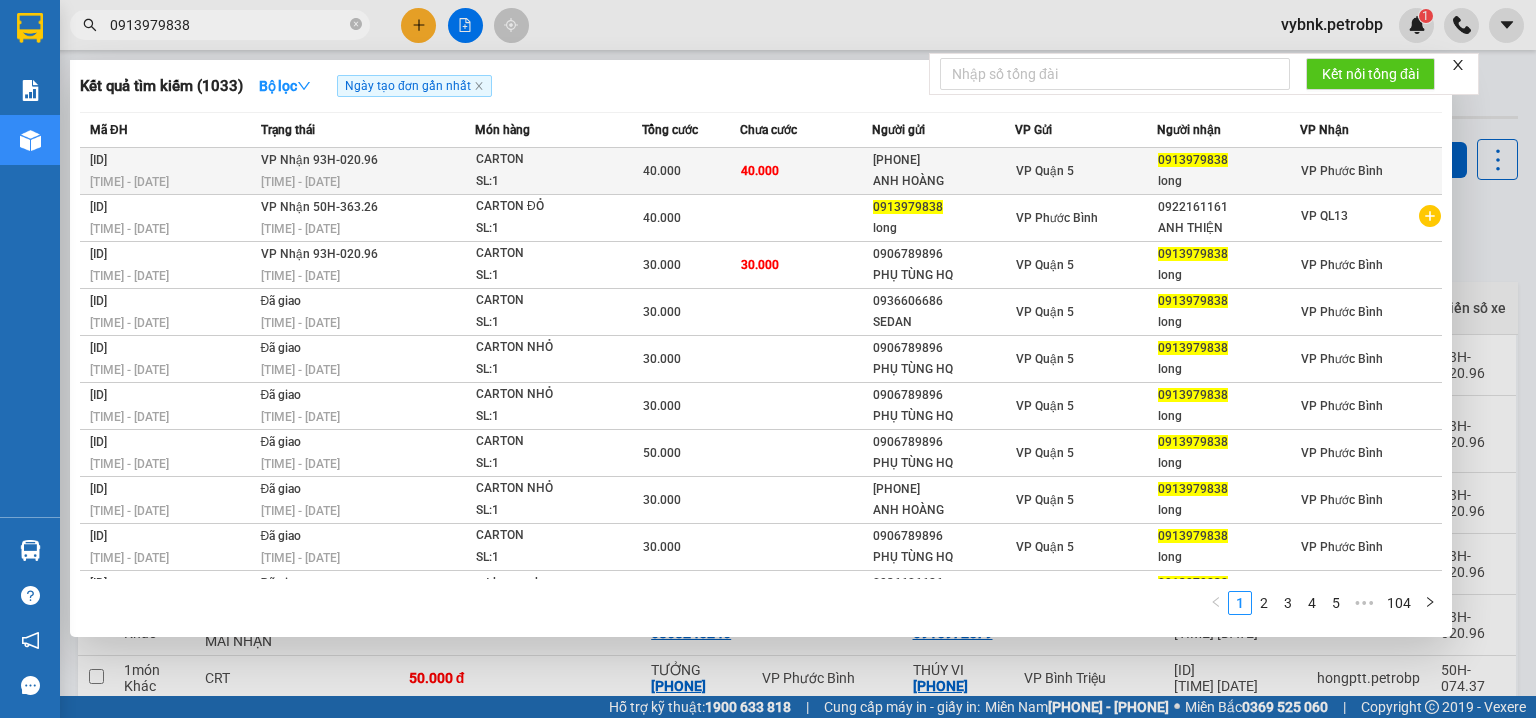 click on "CARTON" at bounding box center [551, 160] 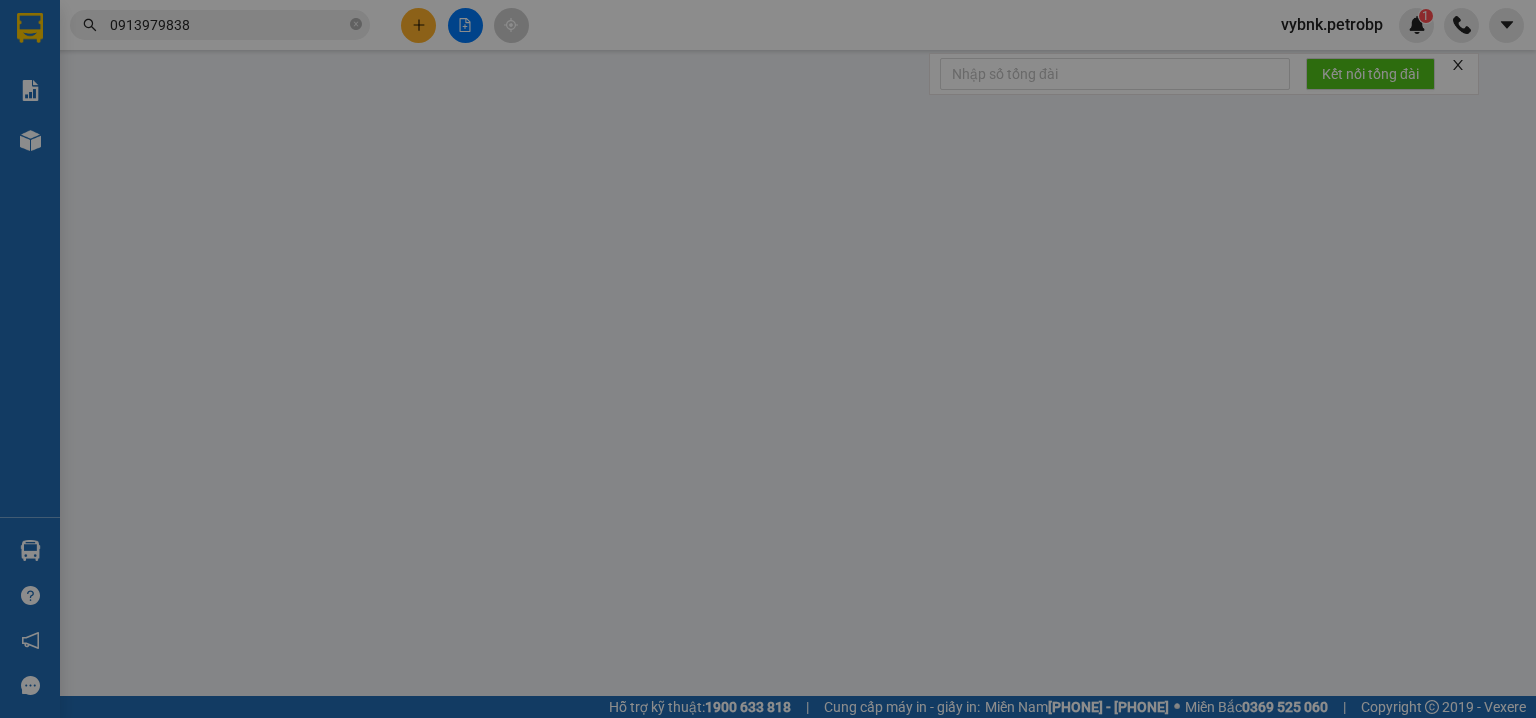 type on "[PHONE]" 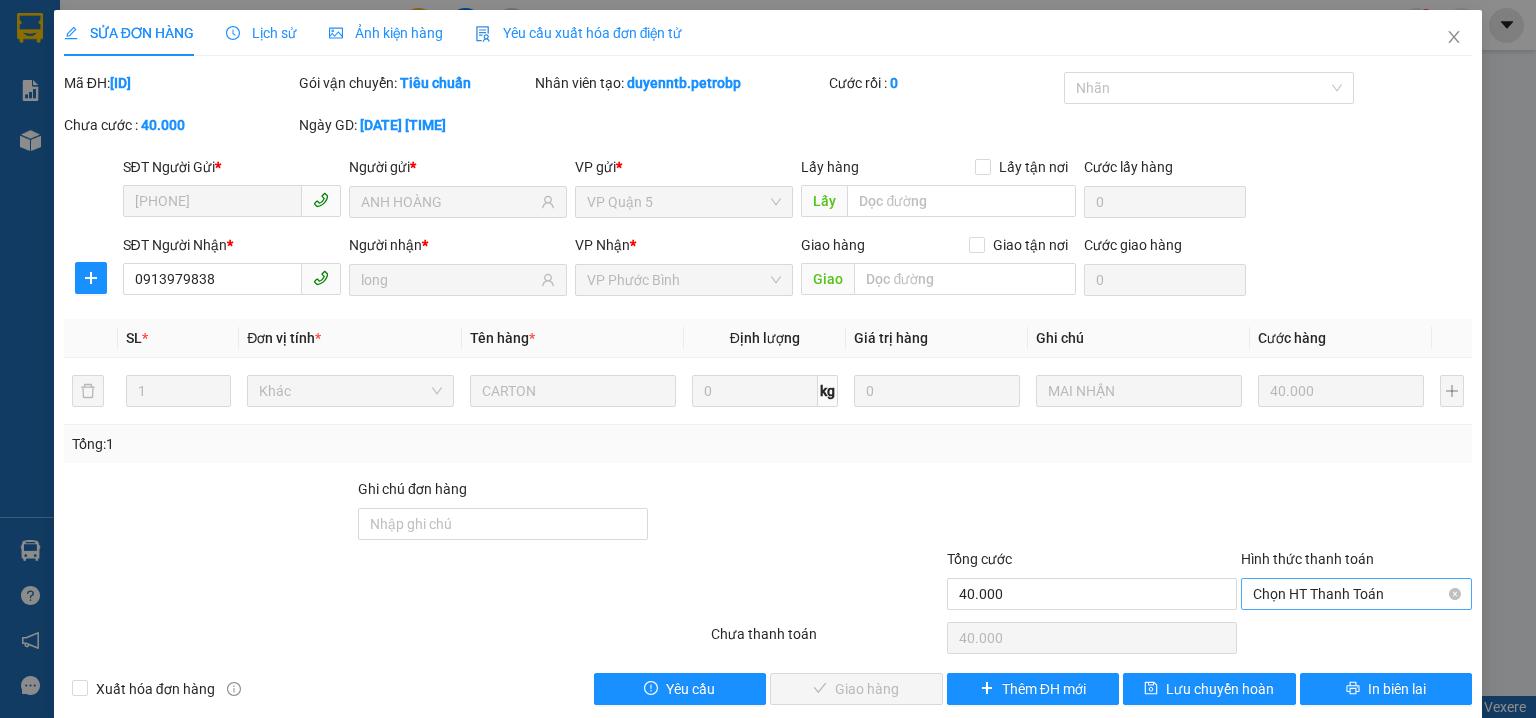 click on "Chọn HT Thanh Toán" at bounding box center [1356, 594] 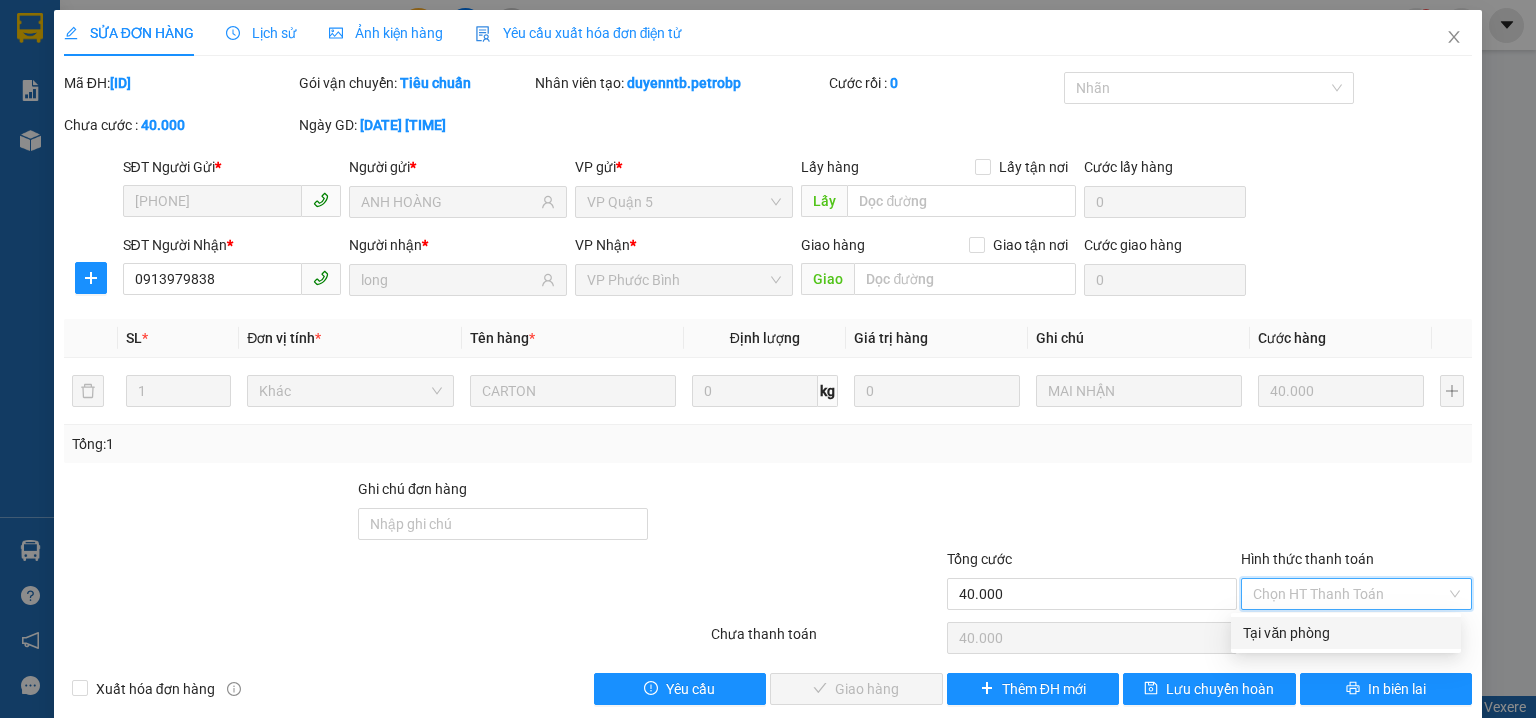 click on "Tại văn phòng" at bounding box center [1346, 633] 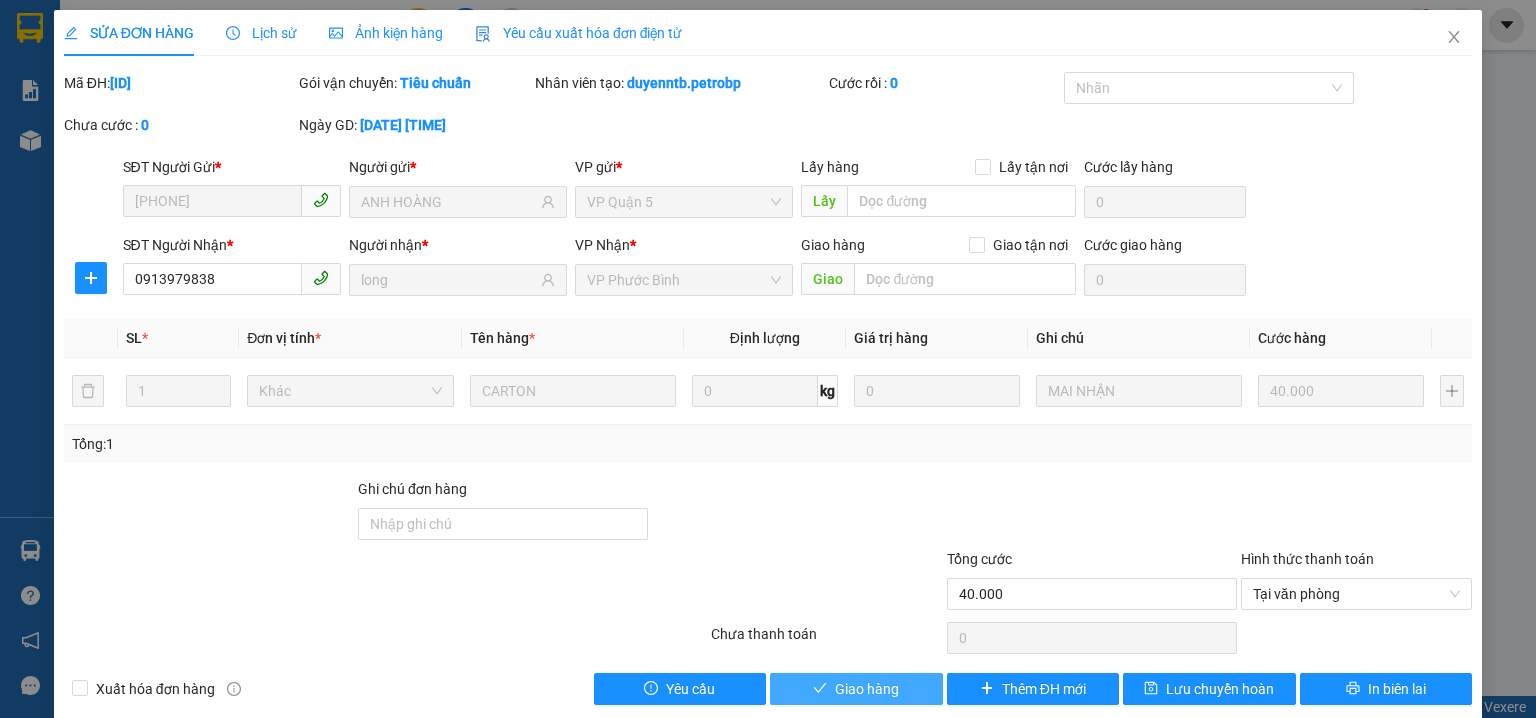 click on "Giao hàng" at bounding box center [856, 689] 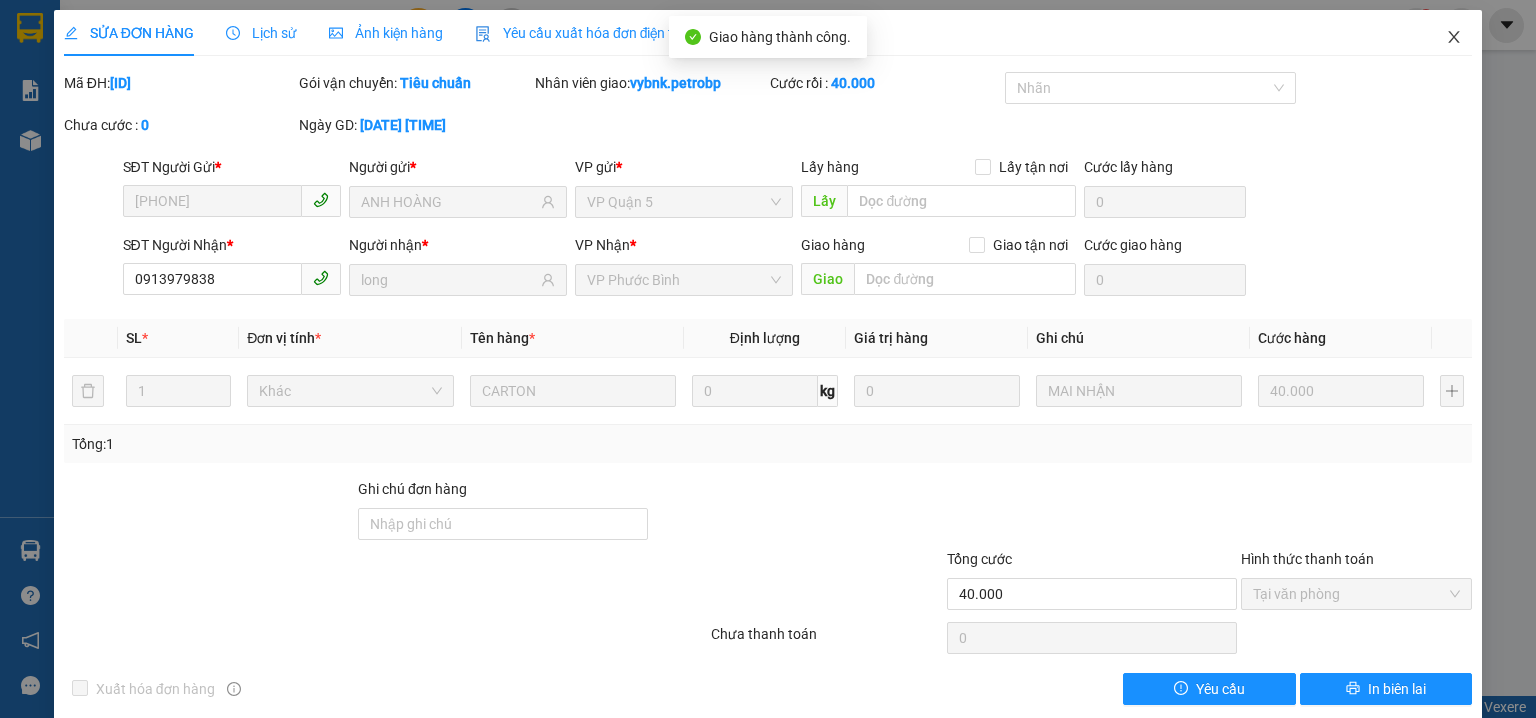 click at bounding box center (1454, 38) 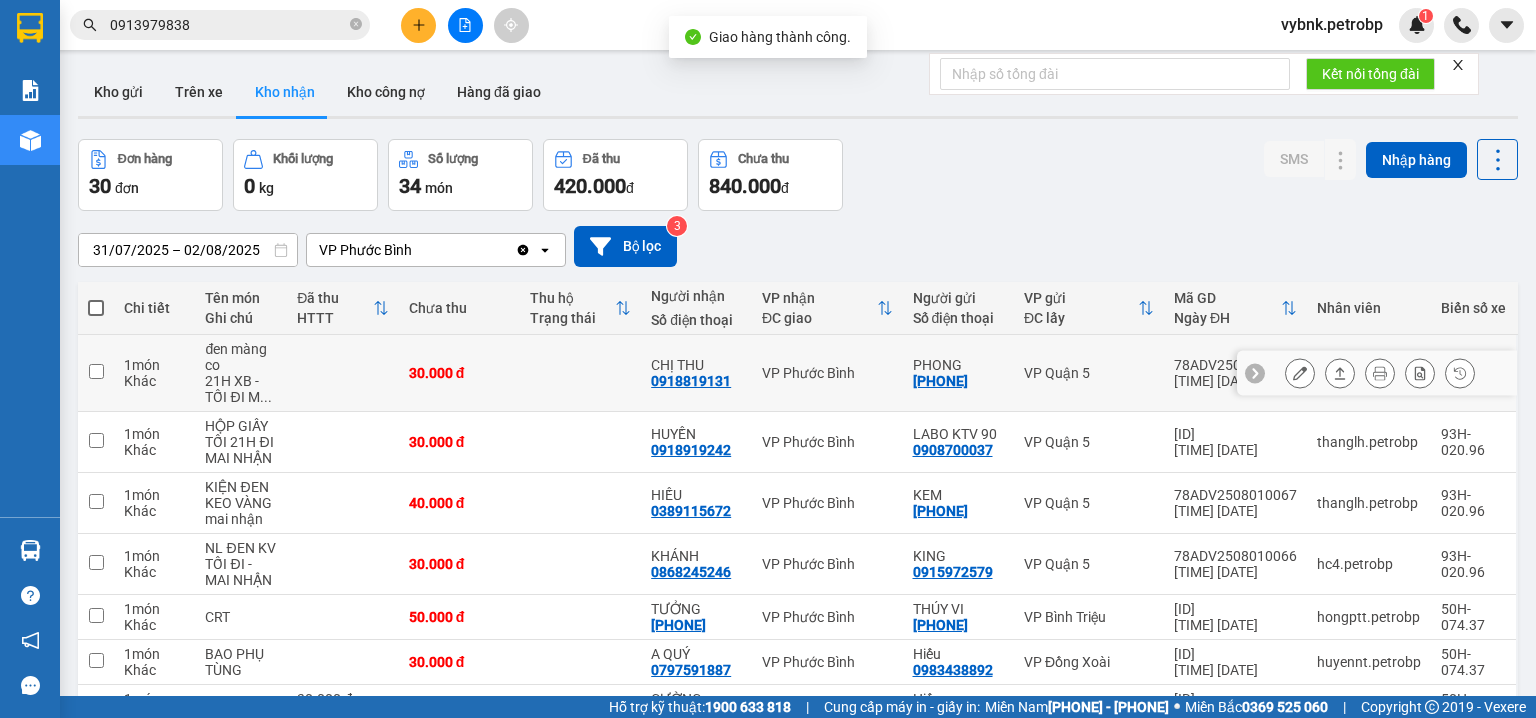 scroll, scrollTop: 312, scrollLeft: 0, axis: vertical 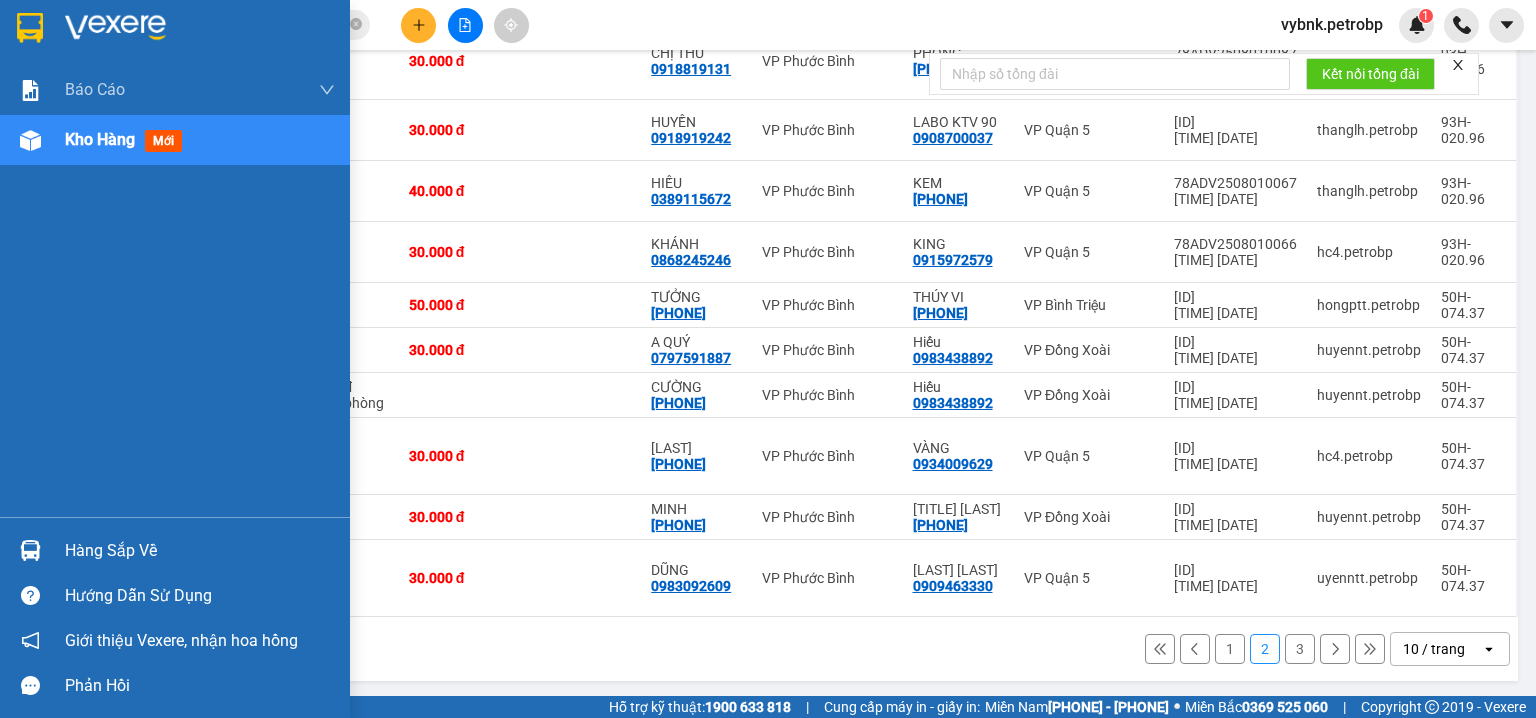 click at bounding box center [30, 550] 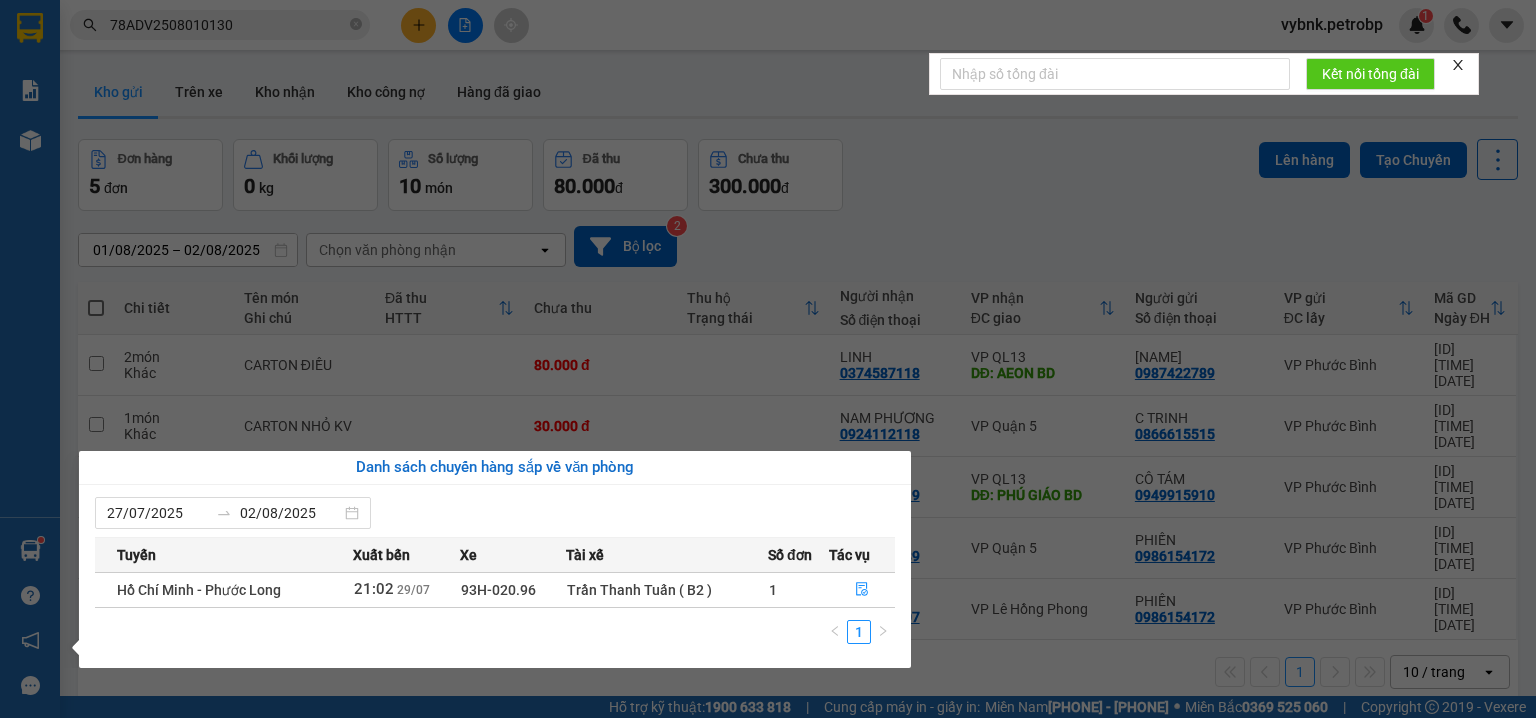scroll, scrollTop: 0, scrollLeft: 0, axis: both 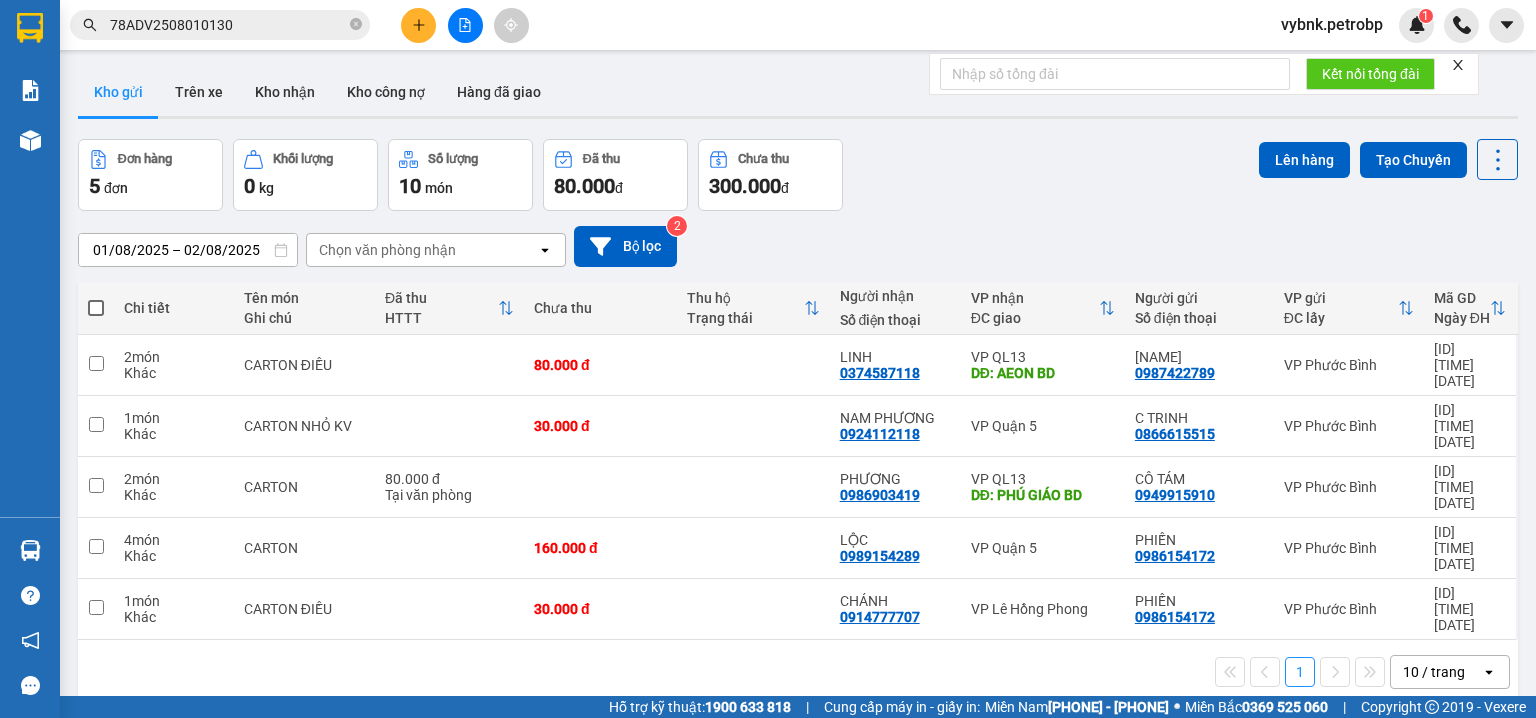 click on "Kho nhận" at bounding box center [285, 92] 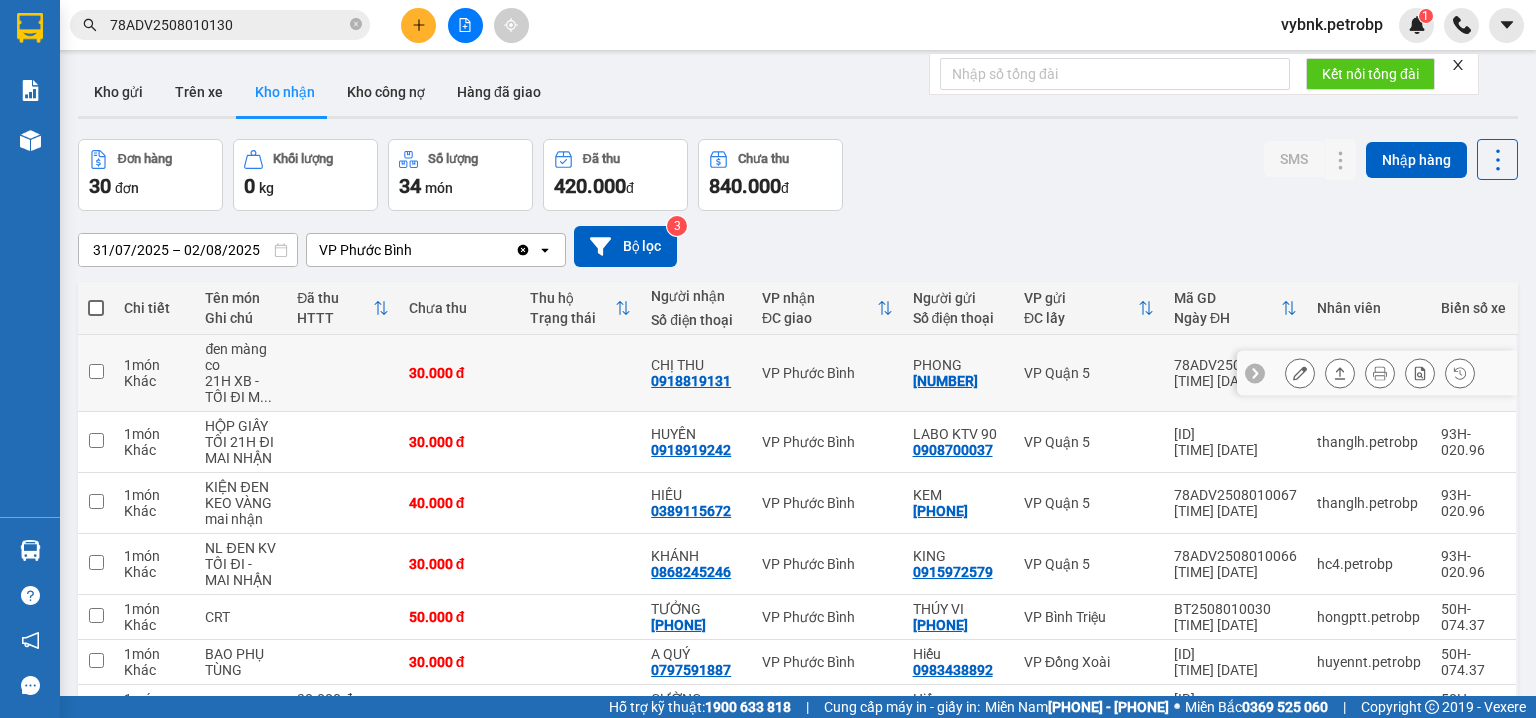 scroll, scrollTop: 312, scrollLeft: 0, axis: vertical 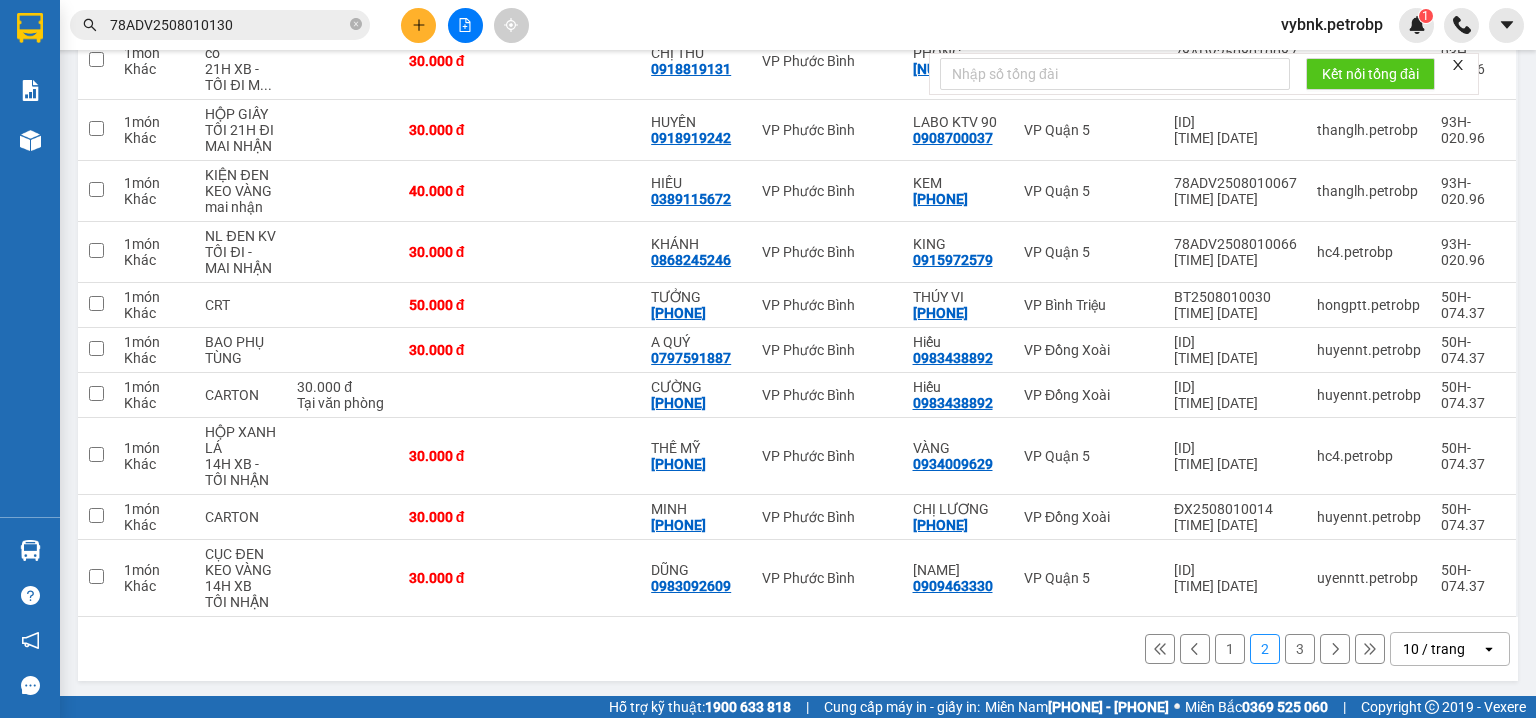 click on "1 2 3 10 / trang open" at bounding box center [798, 649] 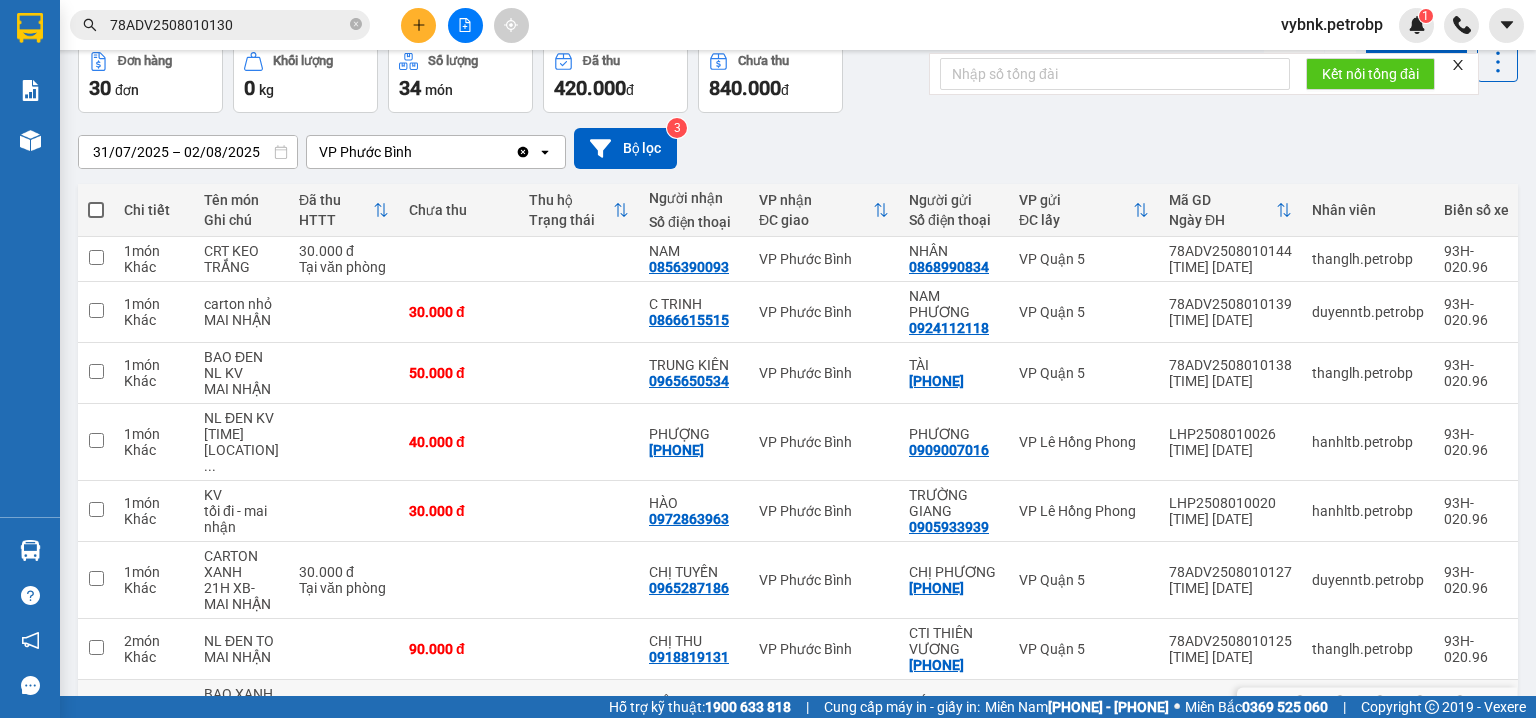 scroll, scrollTop: 312, scrollLeft: 0, axis: vertical 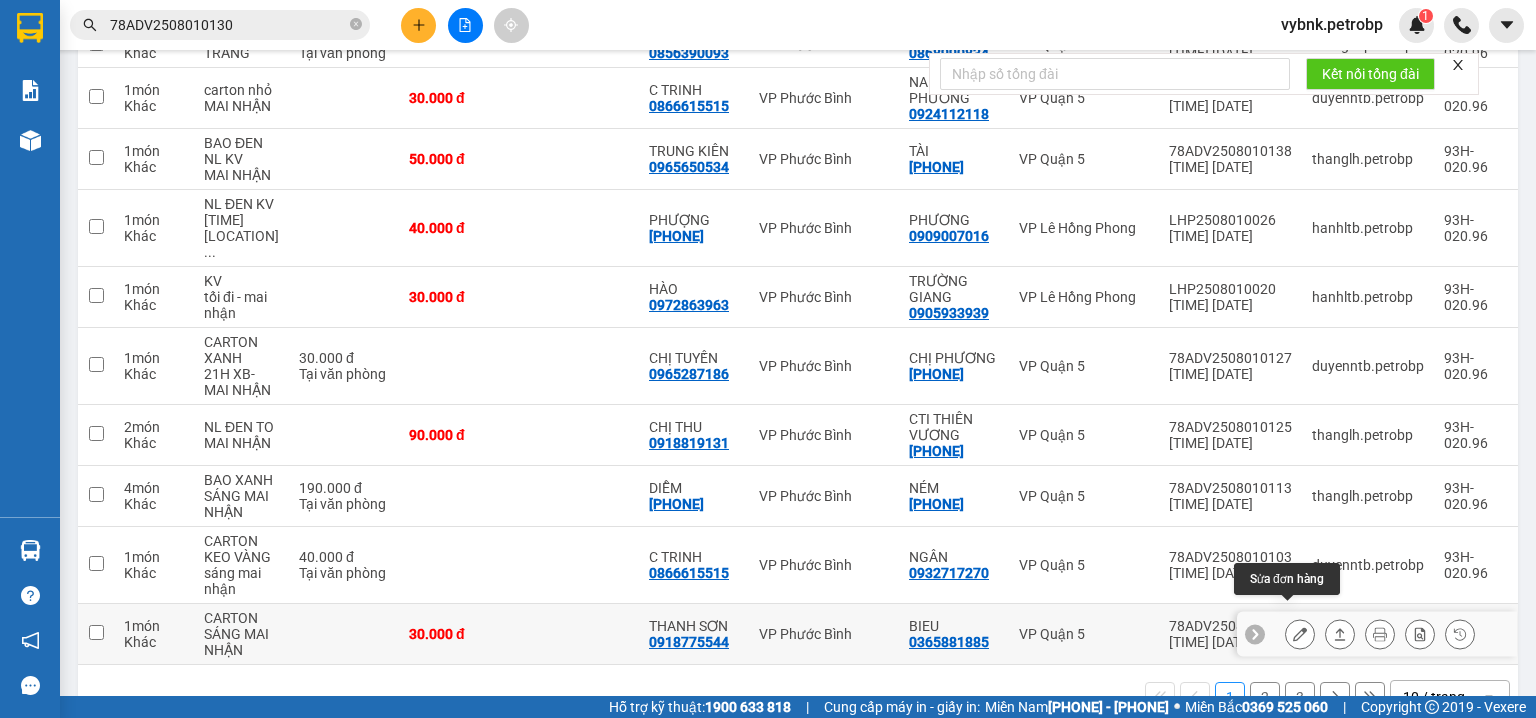click 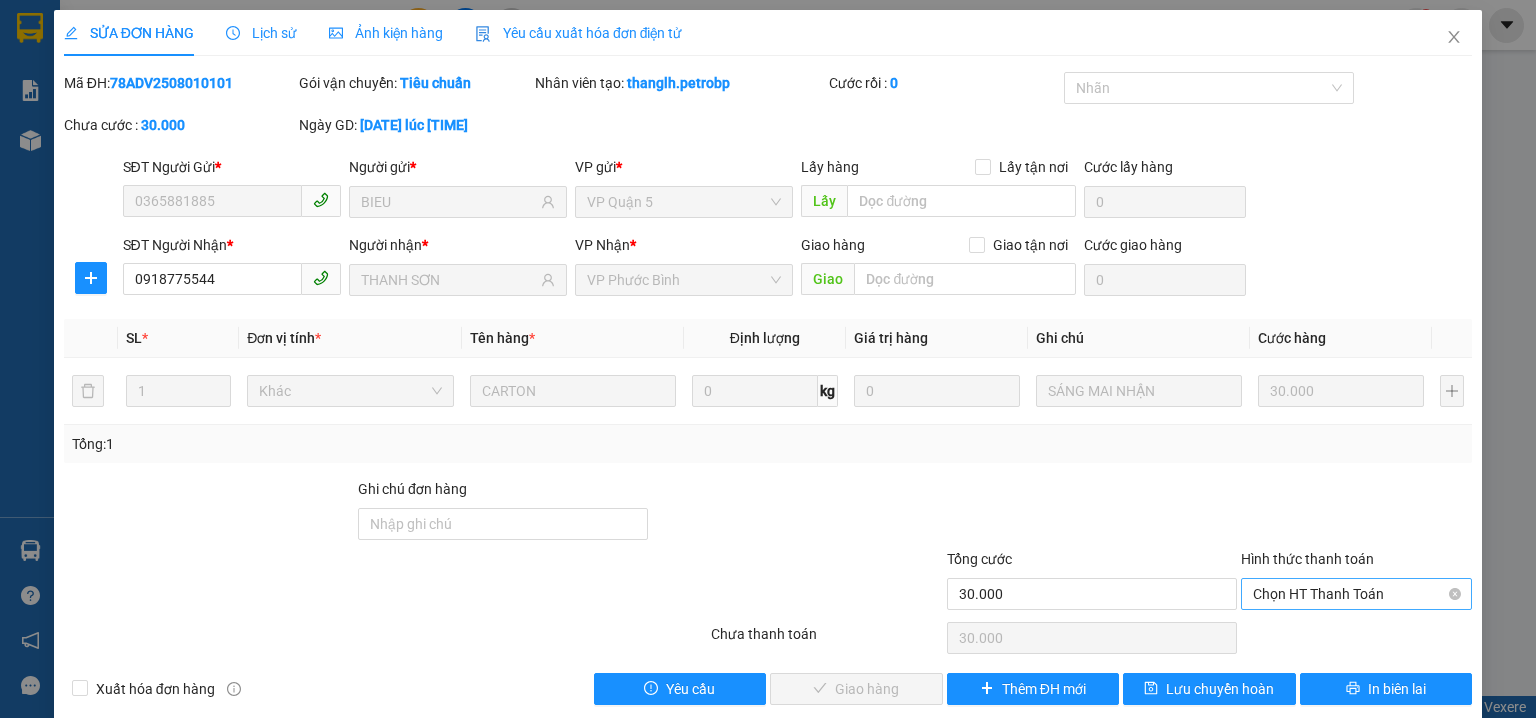 drag, startPoint x: 1304, startPoint y: 574, endPoint x: 1297, endPoint y: 600, distance: 26.925823 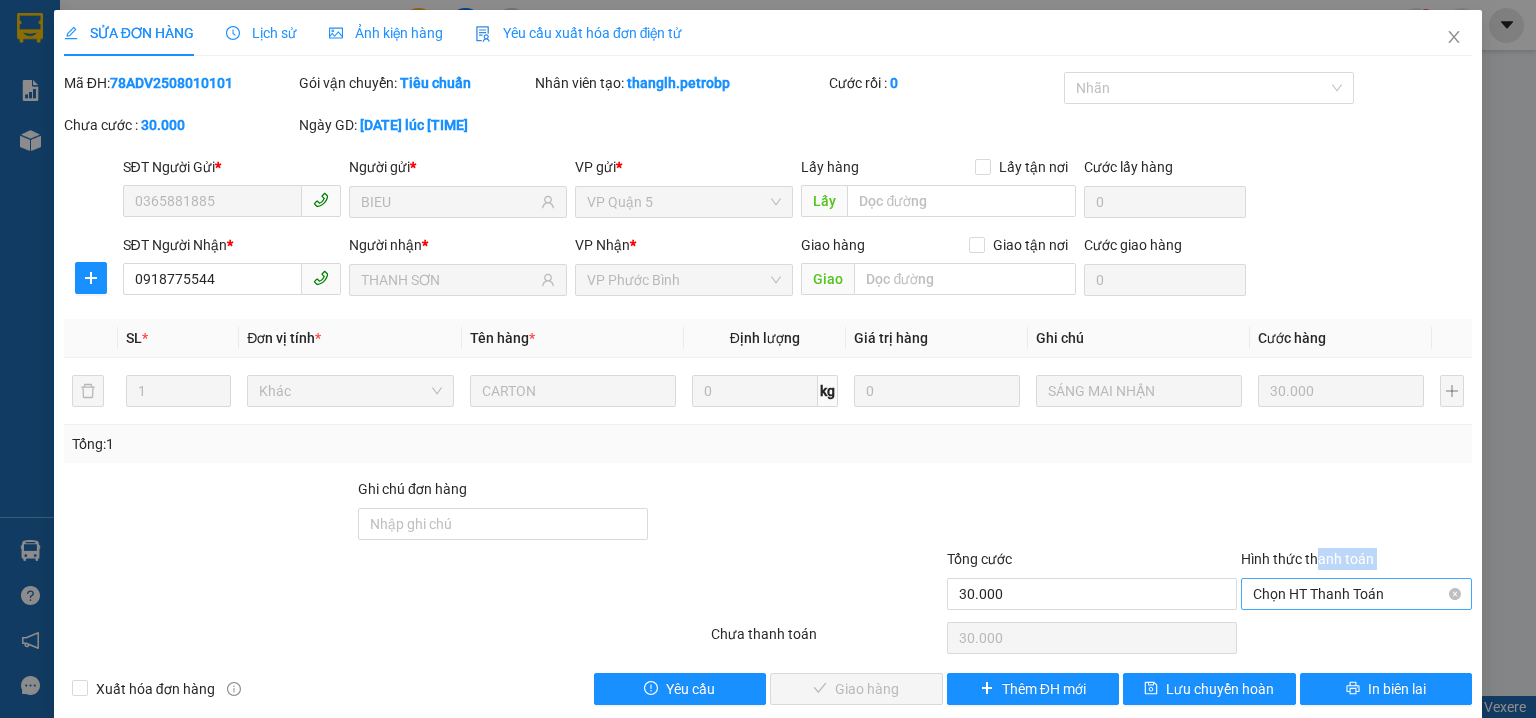 click on "Chọn HT Thanh Toán" at bounding box center [1356, 594] 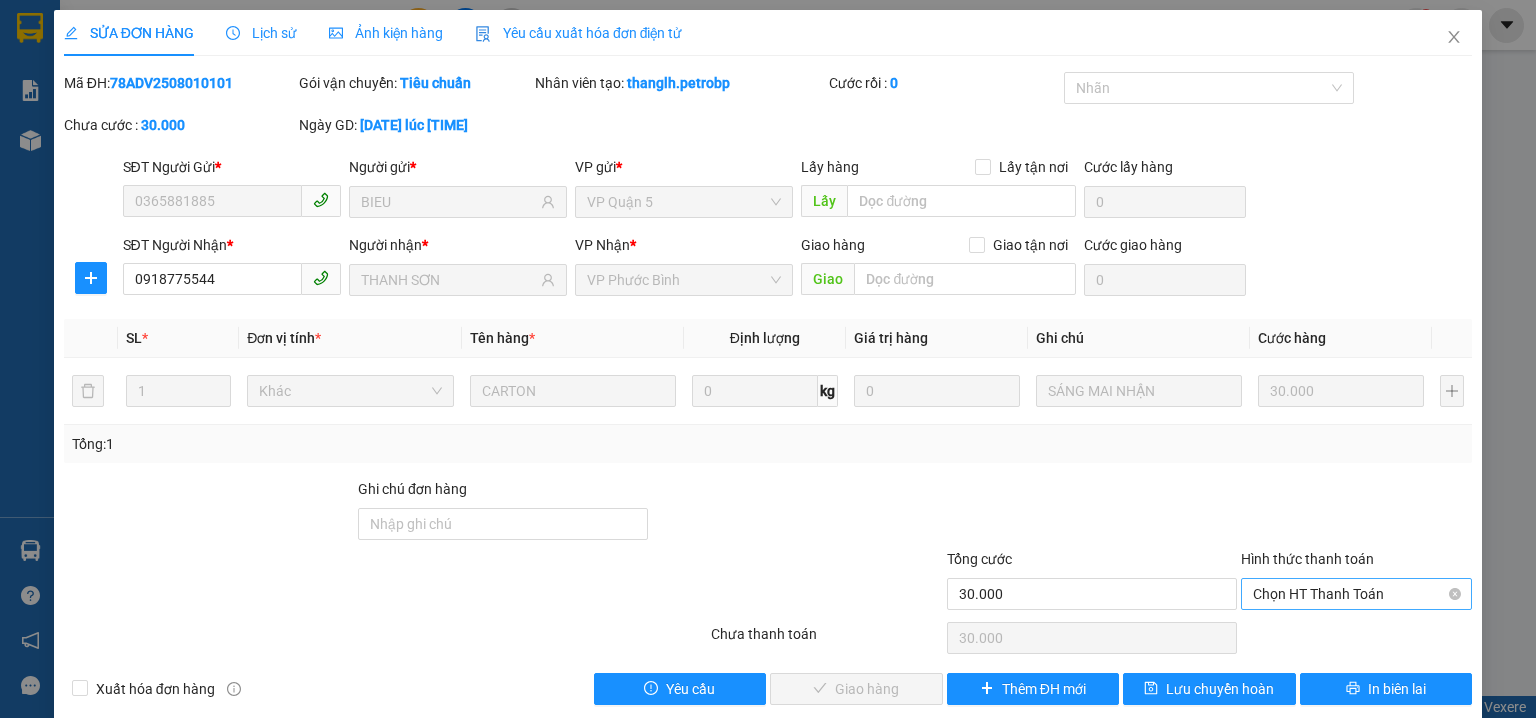 click on "Chọn HT Thanh Toán" at bounding box center (1356, 594) 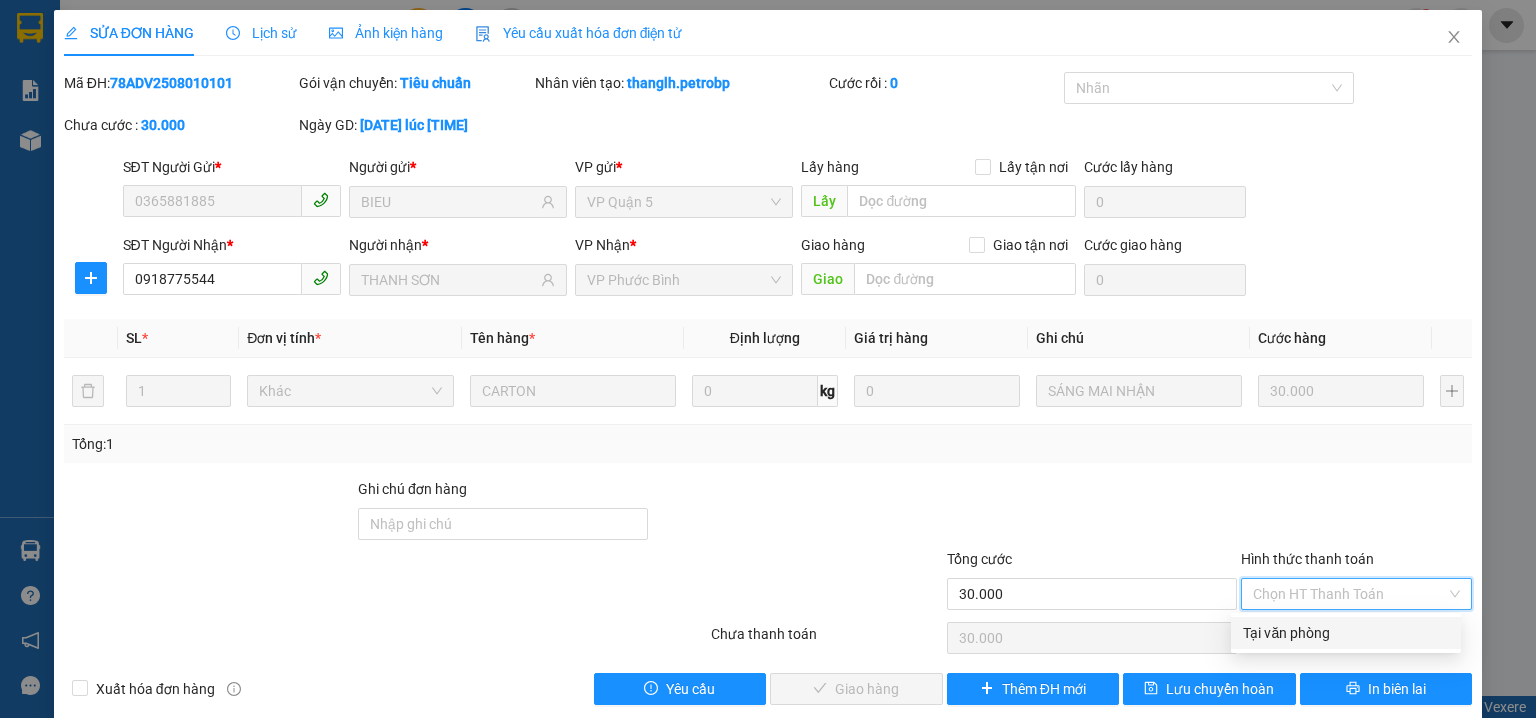 click on "Tại văn phòng" at bounding box center [1346, 633] 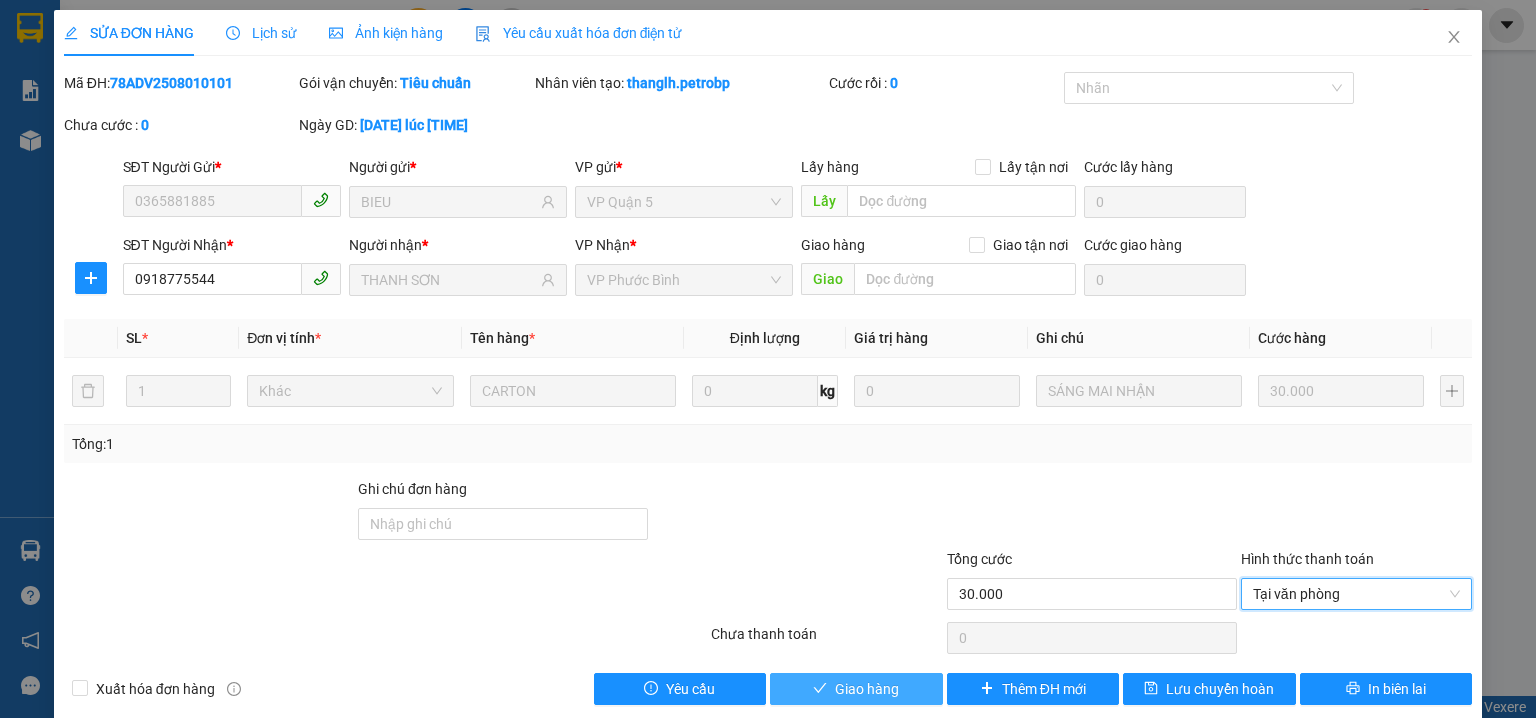 click on "Giao hàng" at bounding box center [856, 689] 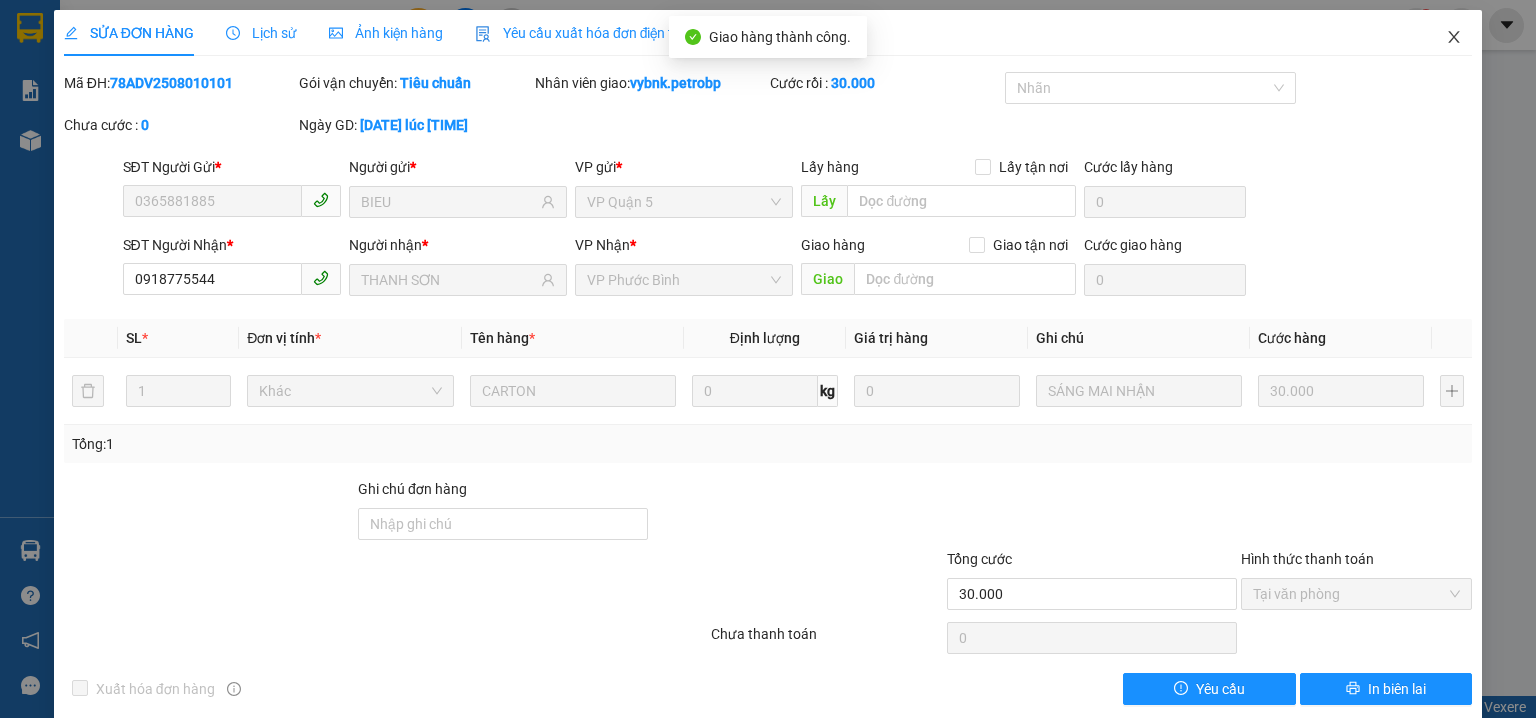 click at bounding box center [1454, 38] 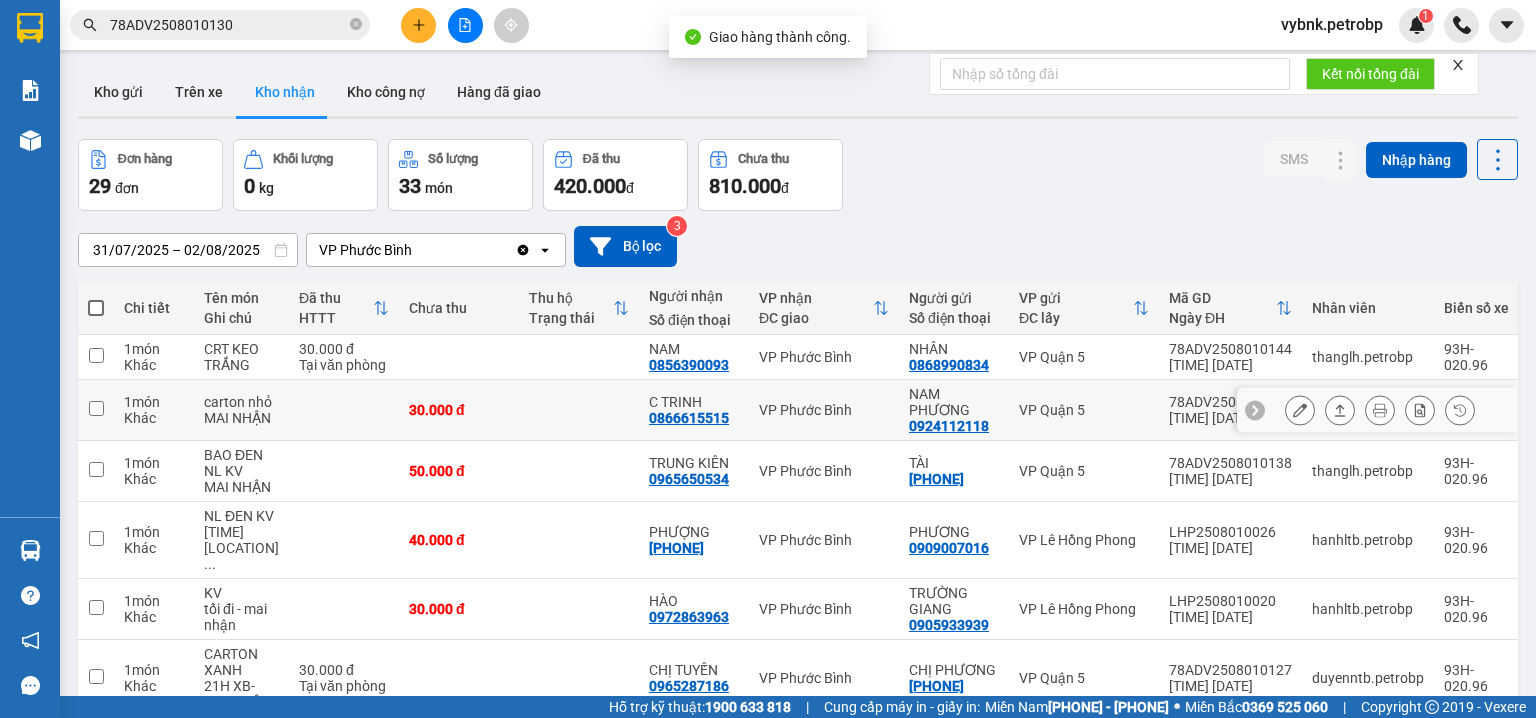 scroll, scrollTop: 320, scrollLeft: 0, axis: vertical 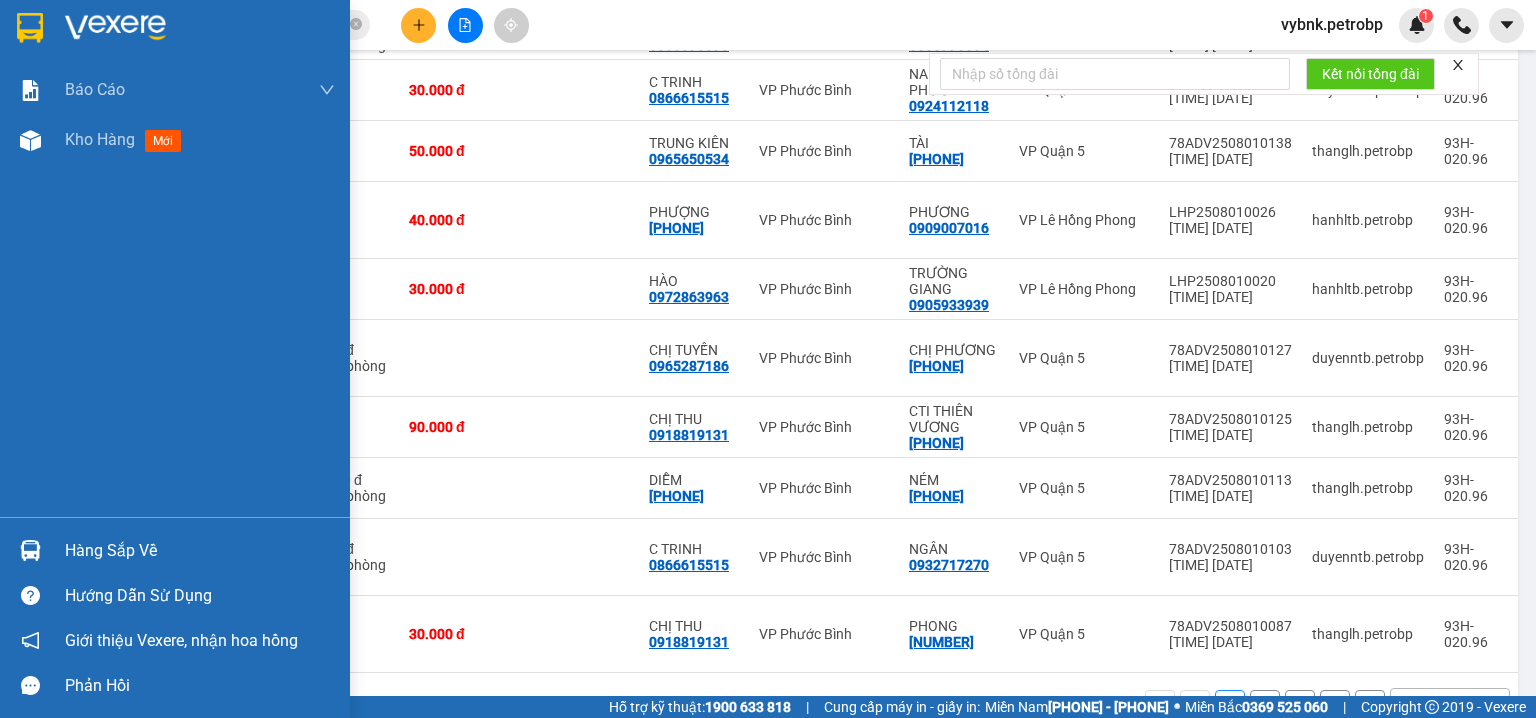 click at bounding box center (30, 550) 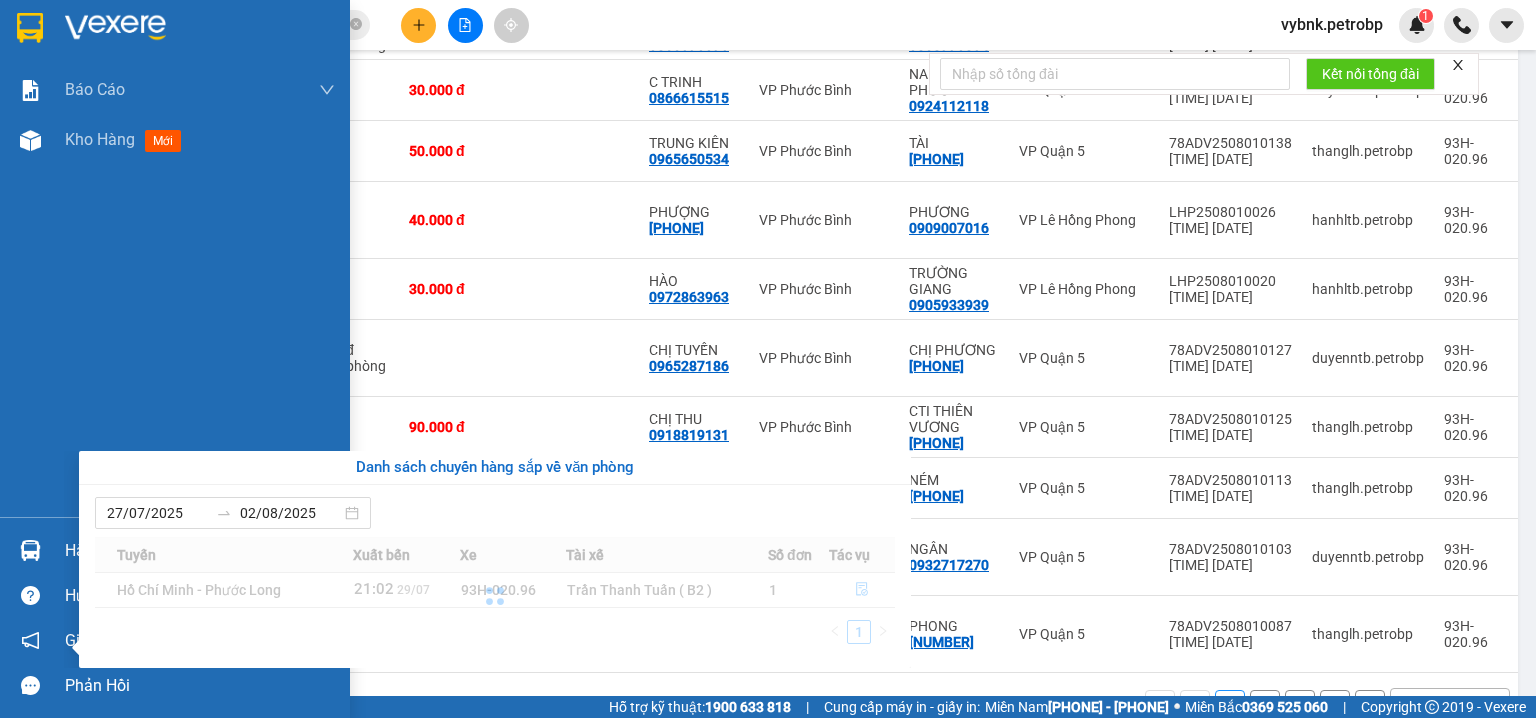 click on "Báo cáo BC tiền tận nơi (nhân viên) Báo cáo 1 (nv): Số tiền đã thu của văn phòng  Báo cáo 1: Số tiền đã thu của văn phòng  Báo cáo dòng tiền (nhân viên) Doanh số tạo đơn theo VP gửi (nhân viên) Mẫu 1: Báo cáo dòng tiền theo nhân viên (nhà xe) Mẫu 1: Báo cáo dòng tiền theo nhân viên (trưởng trạm) Mẫu 2: Thống kê đơn hàng theo nhân viên Mẫu 3.1: Thống kê đơn hàng văn phòng gửi Mẫu 3.1: Thống kê đơn hàng văn phòng gửi ( các trạm xem ) Mẫu 3: Báo cáo dòng tiền theo văn phòng     Kho hàng mới Hàng sắp về Hướng dẫn sử dụng Giới thiệu Vexere, nhận hoa hồng Phản hồi Phần mềm hỗ trợ bạn tốt chứ?" at bounding box center [175, 359] 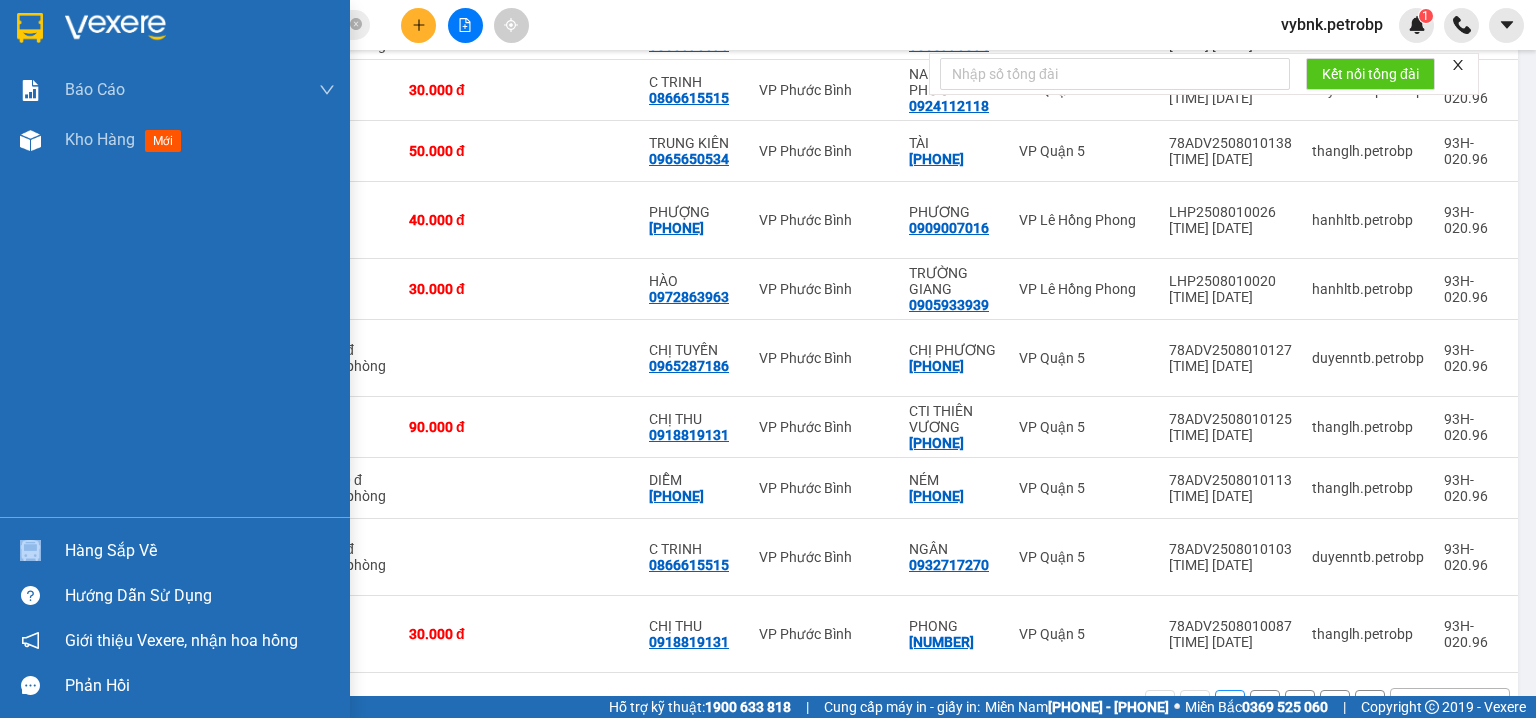 click at bounding box center [30, 550] 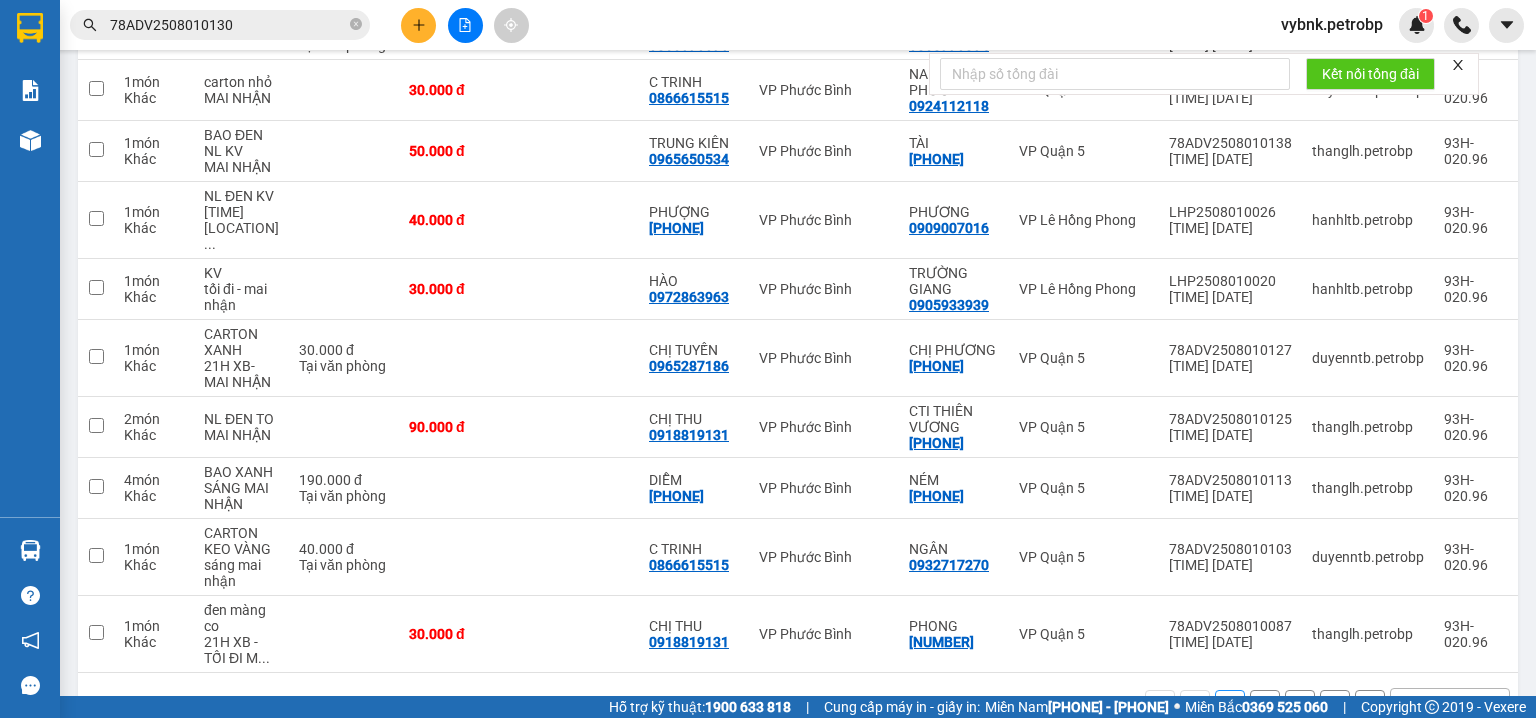 click on "Kết quả tìm kiếm ( 1 )  Bộ lọc  Mã ĐH Trạng thái Món hàng Tổng cước Chưa cước Người gửi VP Gửi Người nhận VP Nhận 78ADV2508010130 18:55 - 01/08 Trên xe   93H-020.96 21:02  -   01/08 THÙNG XỐP HÀNG ĐÔNG LẠNH SL:  1 100.000 100.000 0933778399 HUYỀN  VP Quận 5 0968824324 HƯƠNG NGUYỄN VP Đồng Xoài Giao DĐ: CẦU BÀ LINH 1 78ADV2508010130 vybnk.petrobp 1     Báo cáo BC tiền tận nơi (nhân viên) Báo cáo 1 (nv): Số tiền đã thu của văn phòng  Báo cáo 1: Số tiền đã thu của văn phòng  Báo cáo dòng tiền (nhân viên) Doanh số tạo đơn theo VP gửi (nhân viên) Mẫu 1: Báo cáo dòng tiền theo nhân viên (nhà xe) Mẫu 1: Báo cáo dòng tiền theo nhân viên (trưởng trạm) Mẫu 2: Thống kê đơn hàng theo nhân viên Mẫu 3.1: Thống kê đơn hàng văn phòng gửi Mẫu 3.1: Thống kê đơn hàng văn phòng gửi ( các trạm xem ) Mẫu 3: Báo cáo dòng tiền theo văn phòng     ver" at bounding box center (768, 359) 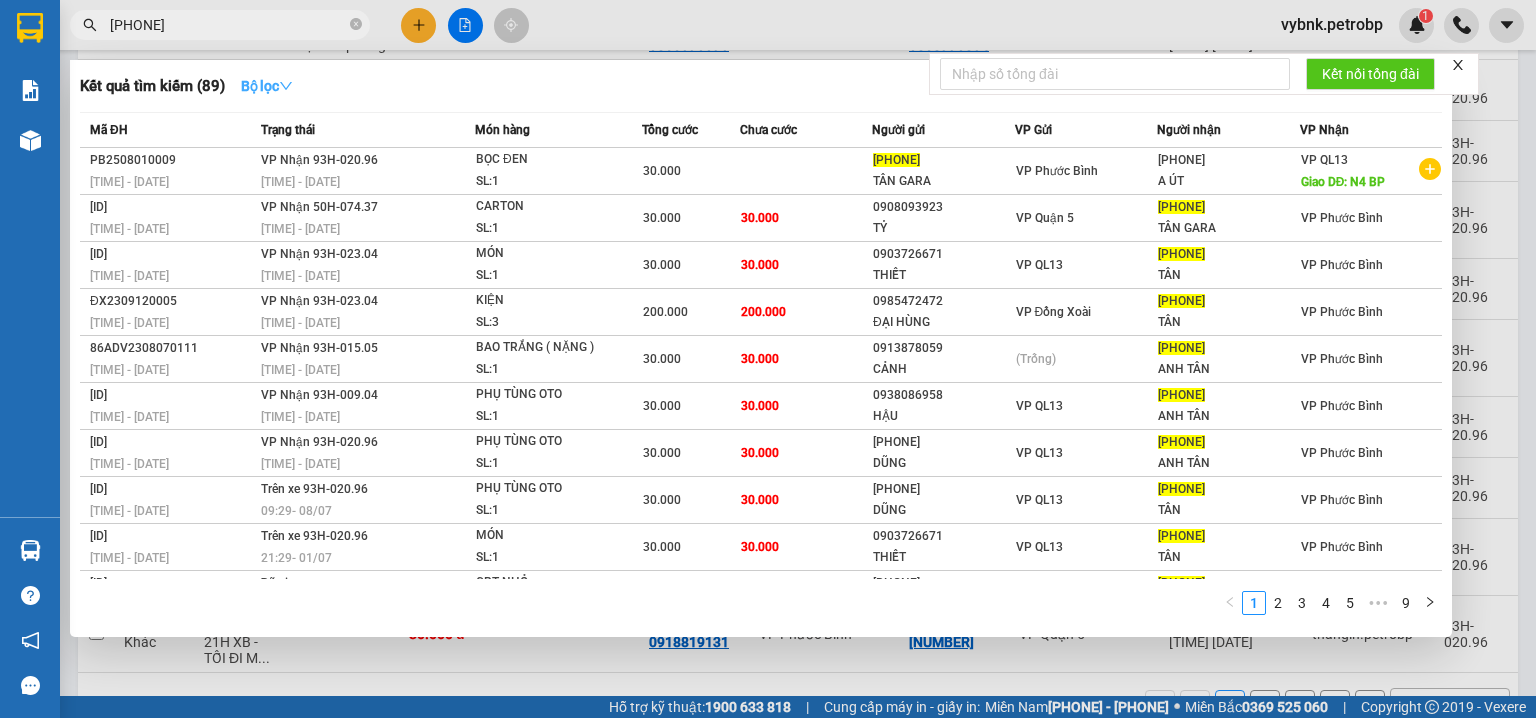 type on "0918445267" 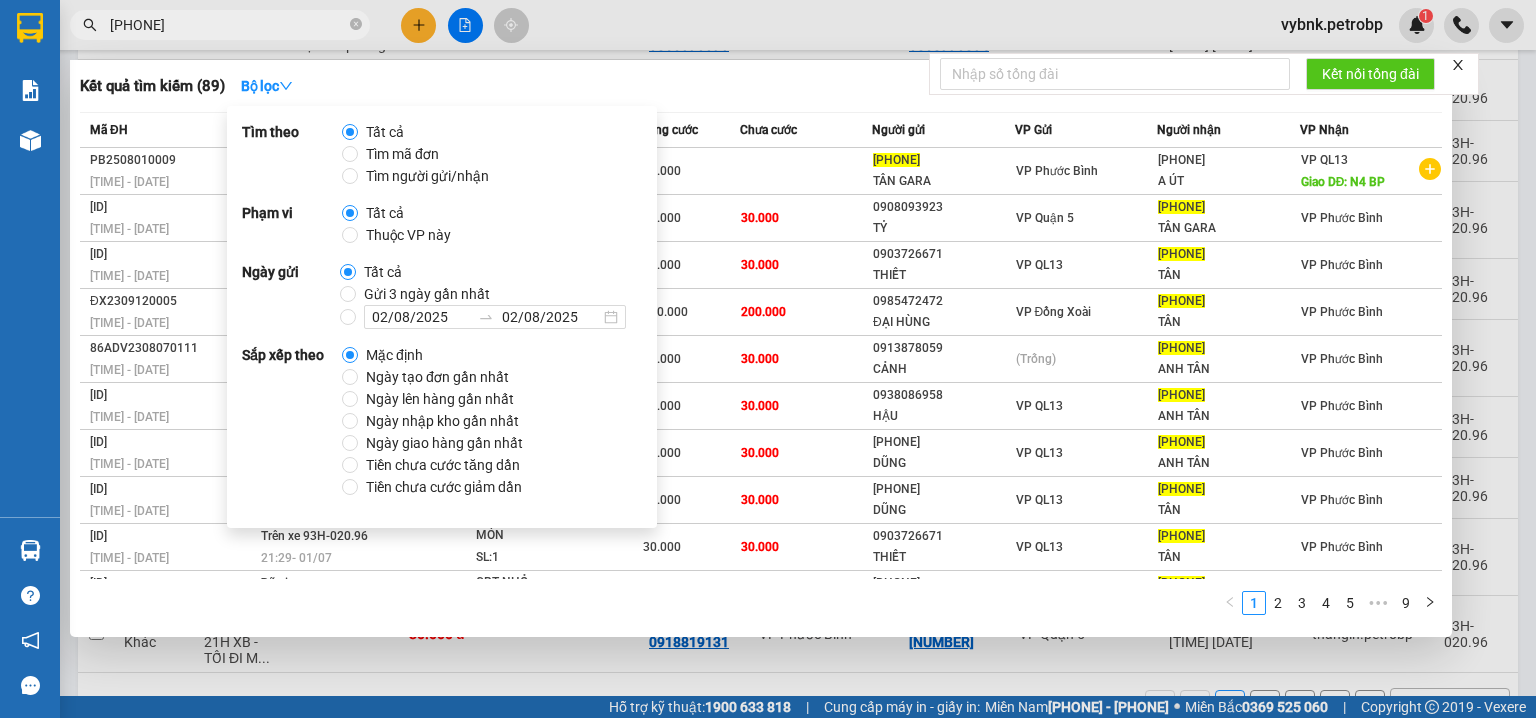 click on "Ngày tạo đơn gần nhất" at bounding box center (437, 377) 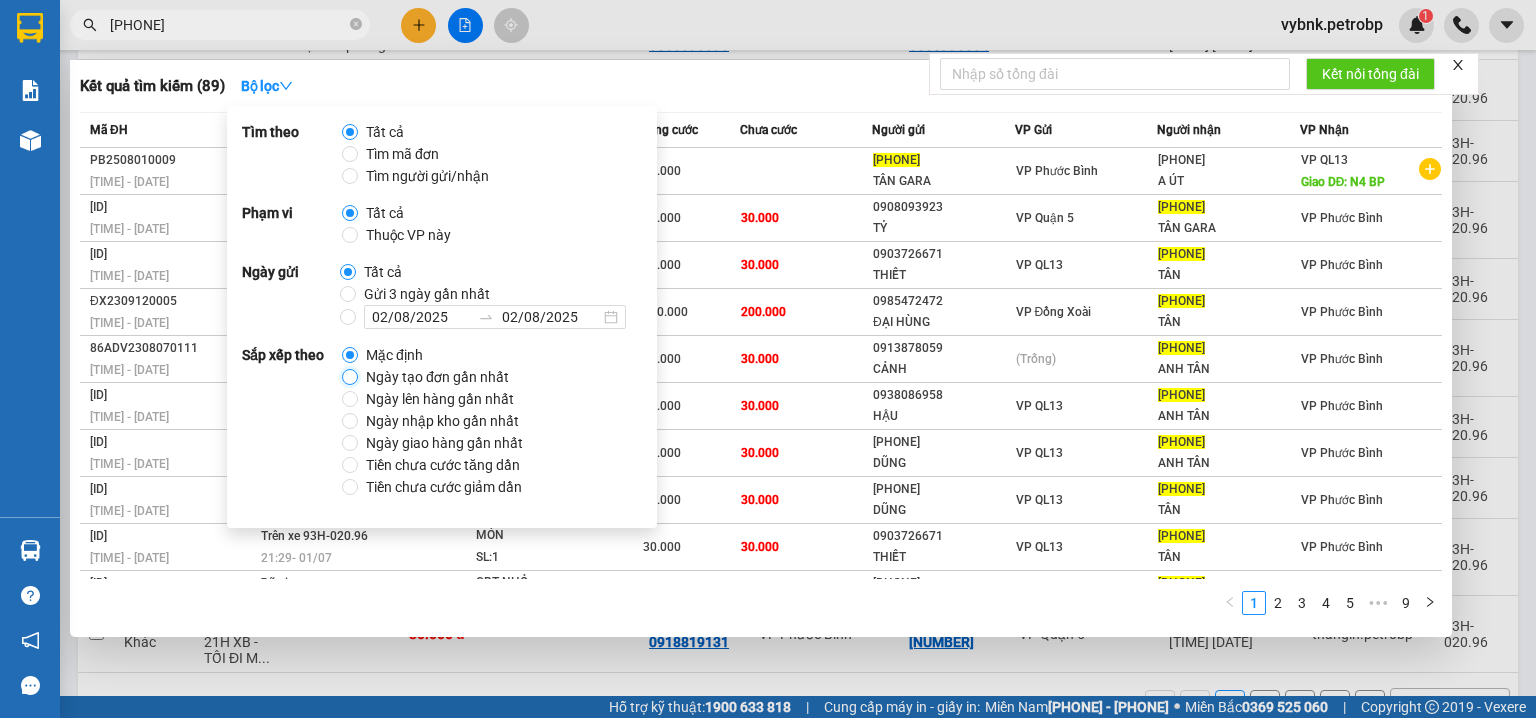 click on "Ngày tạo đơn gần nhất" at bounding box center (350, 377) 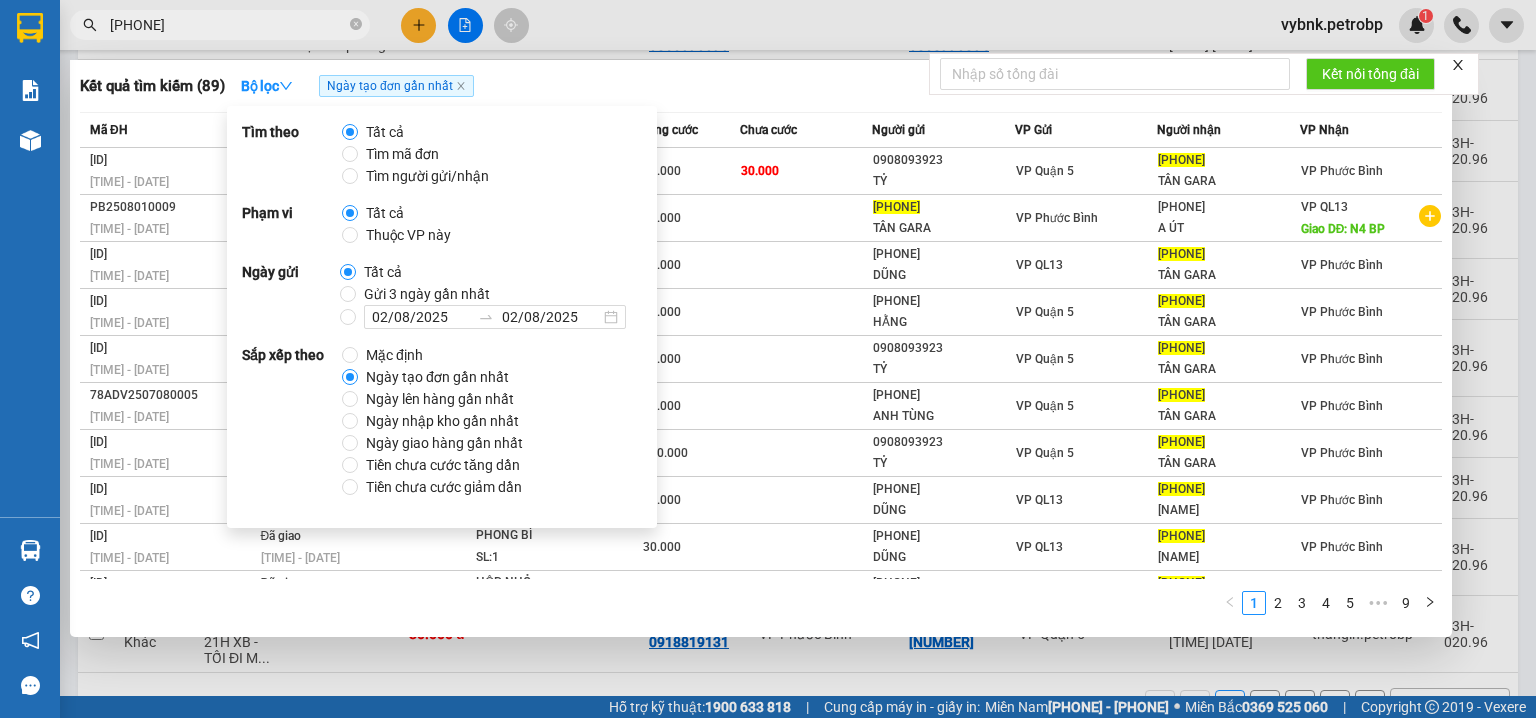 click on "Kết quả tìm kiếm ( 89 )  Bộ lọc  Ngày tạo đơn gần nhất" at bounding box center [761, 86] 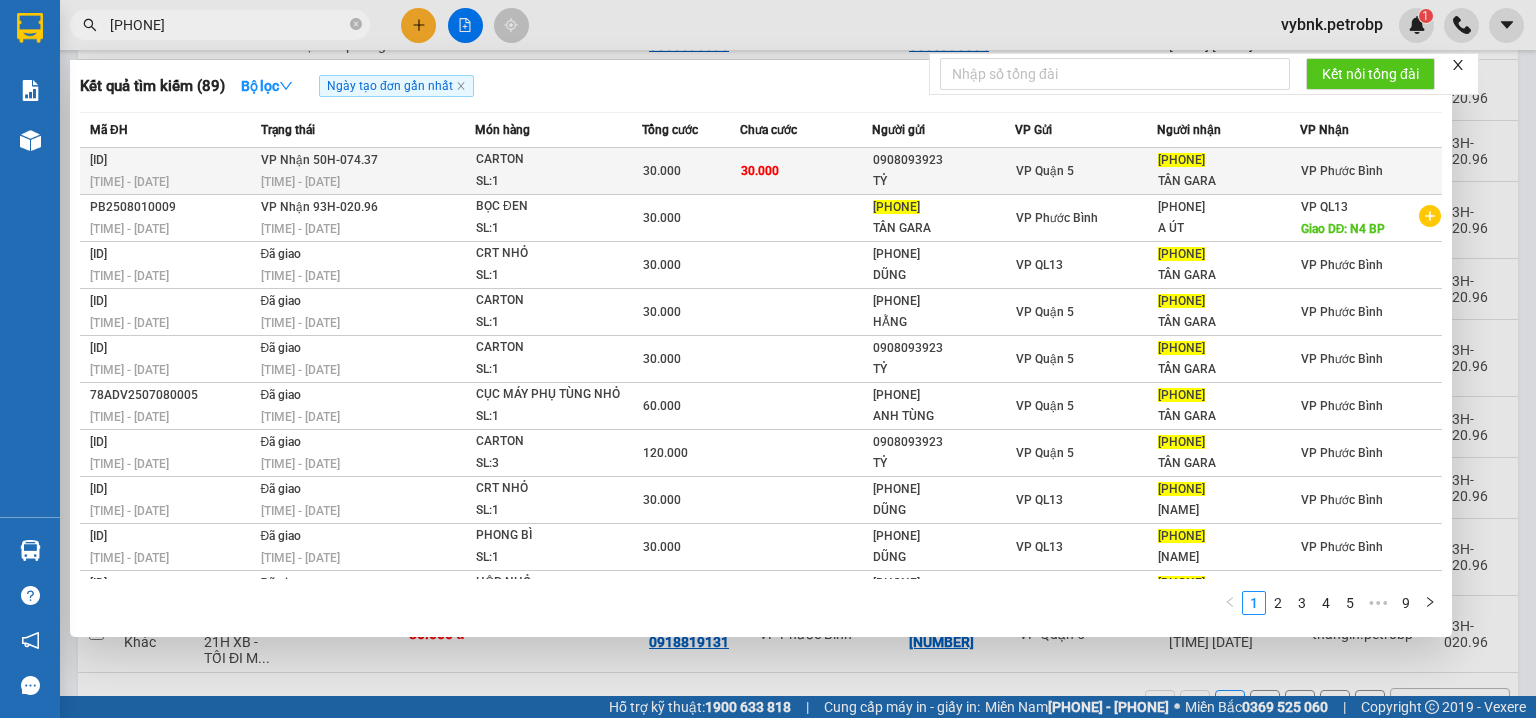click on "30.000" at bounding box center (806, 171) 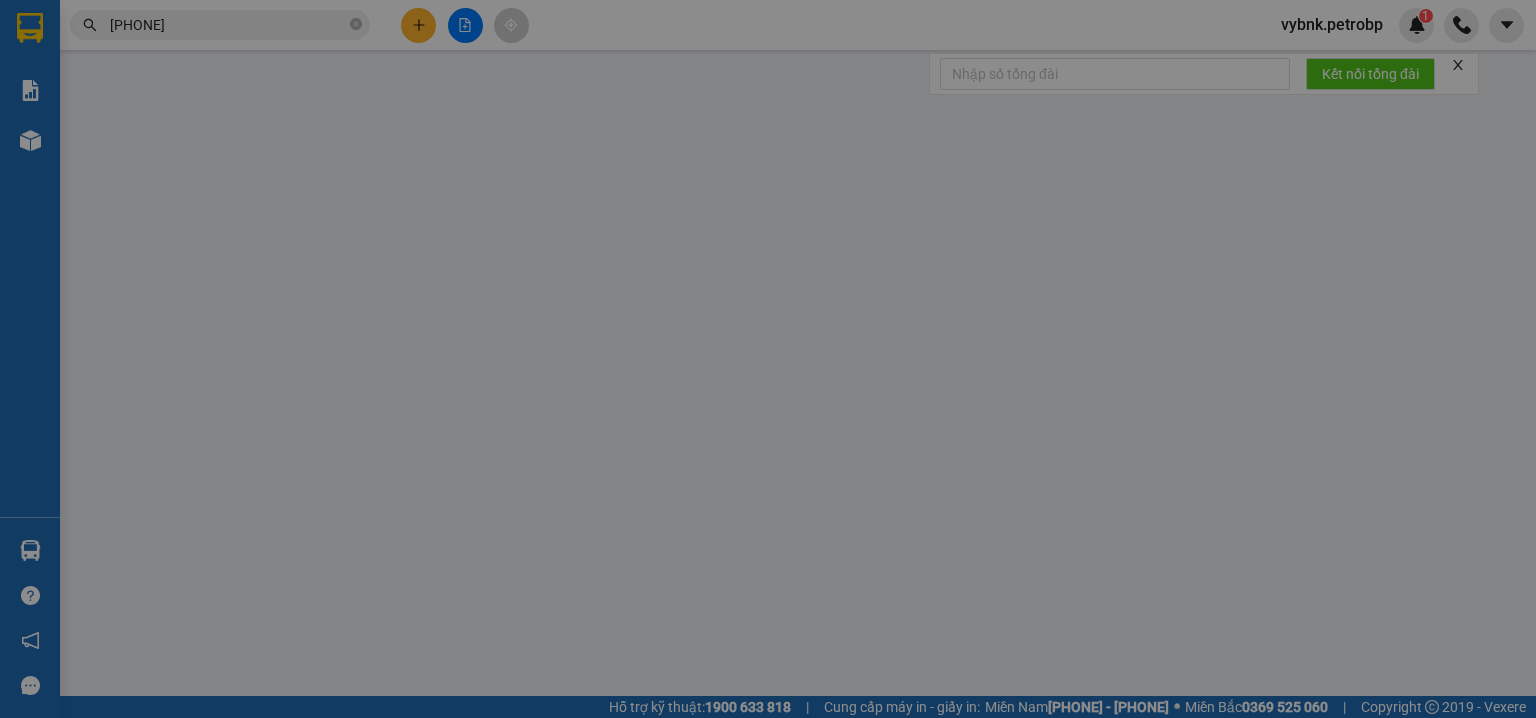 scroll, scrollTop: 0, scrollLeft: 0, axis: both 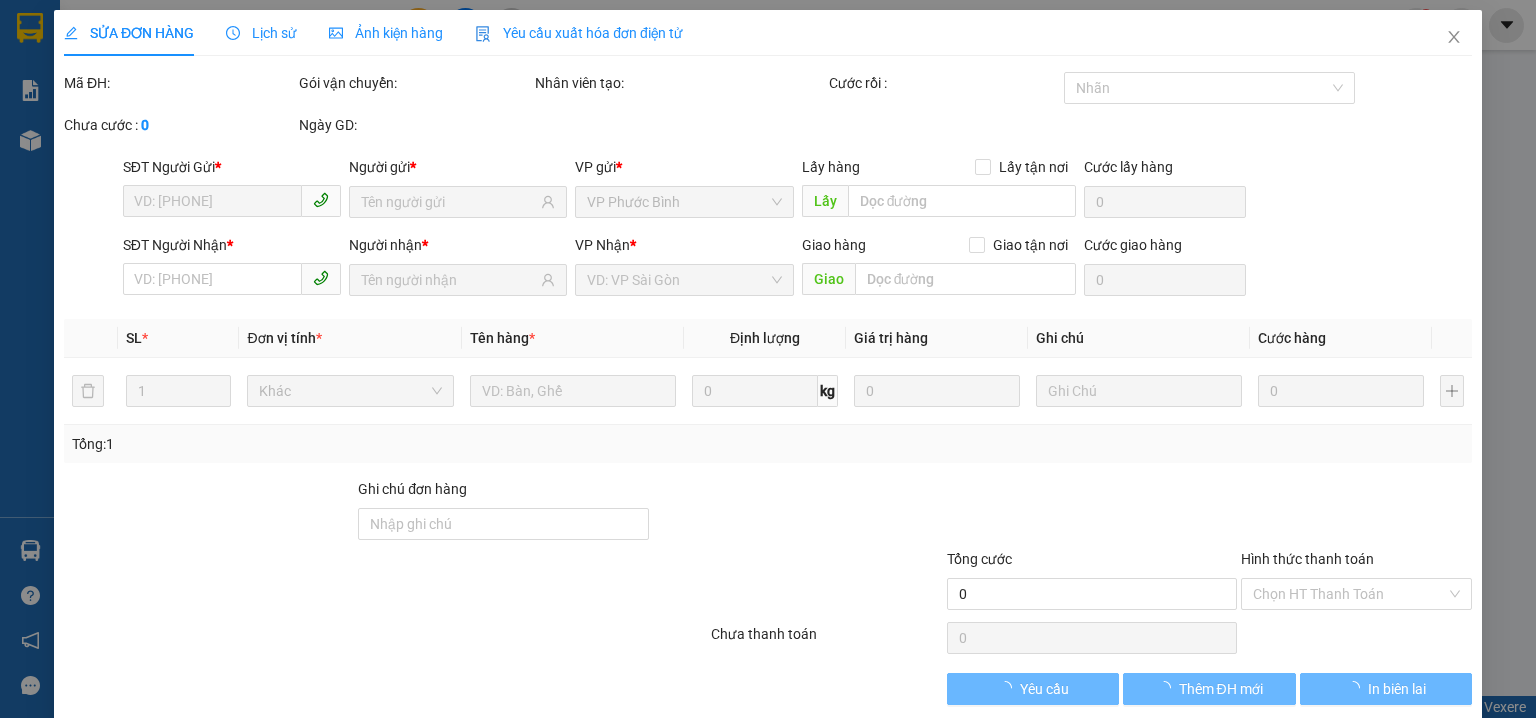 type on "0908093923" 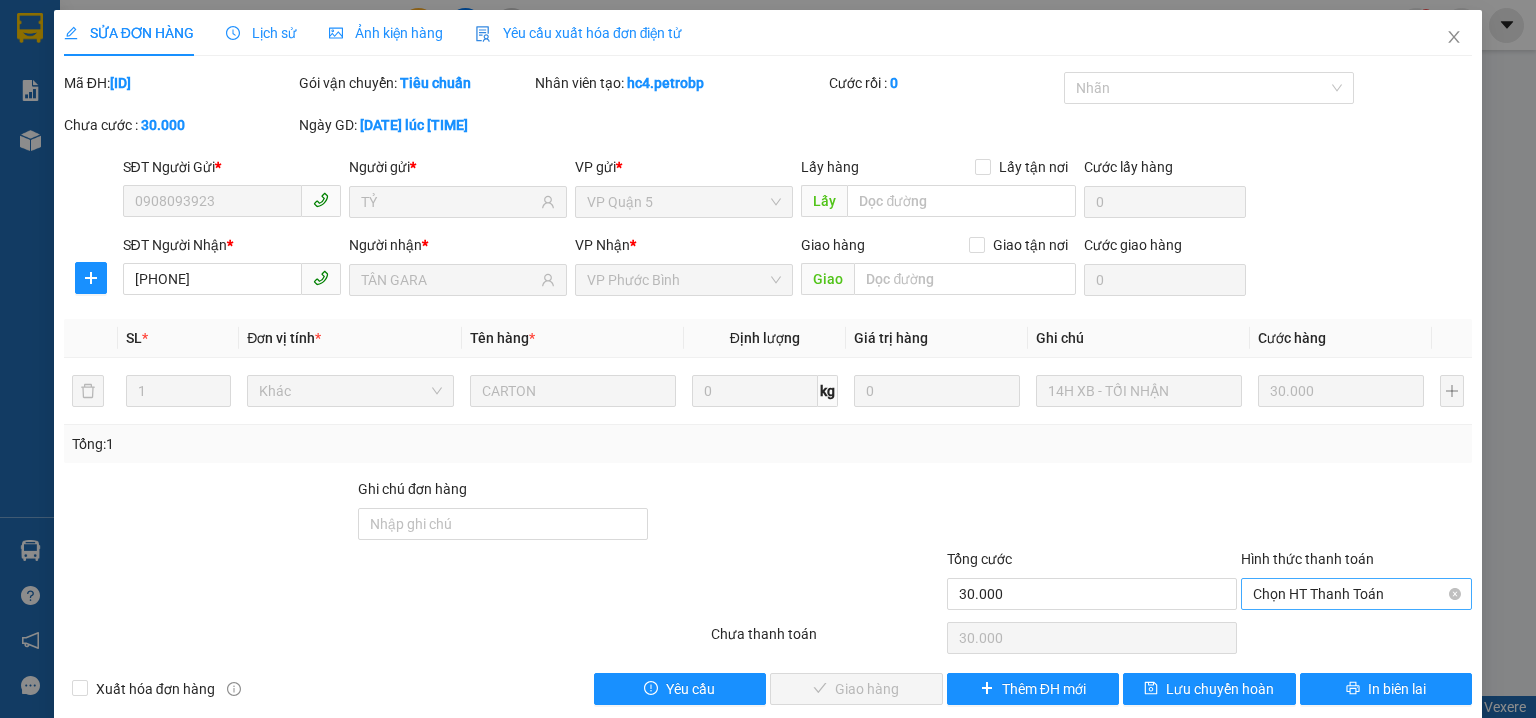 click on "Chọn HT Thanh Toán" at bounding box center (1356, 594) 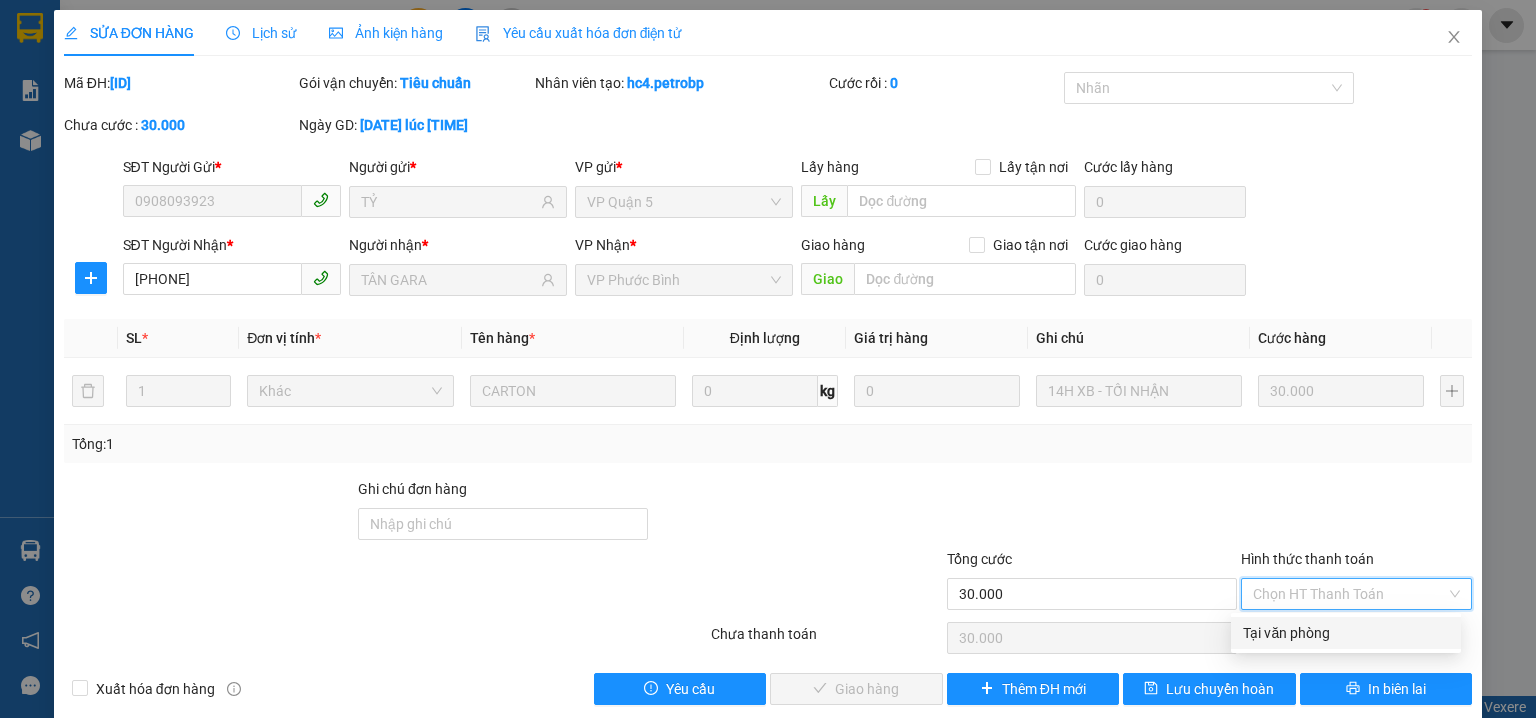 click on "Tại văn phòng" at bounding box center [1346, 633] 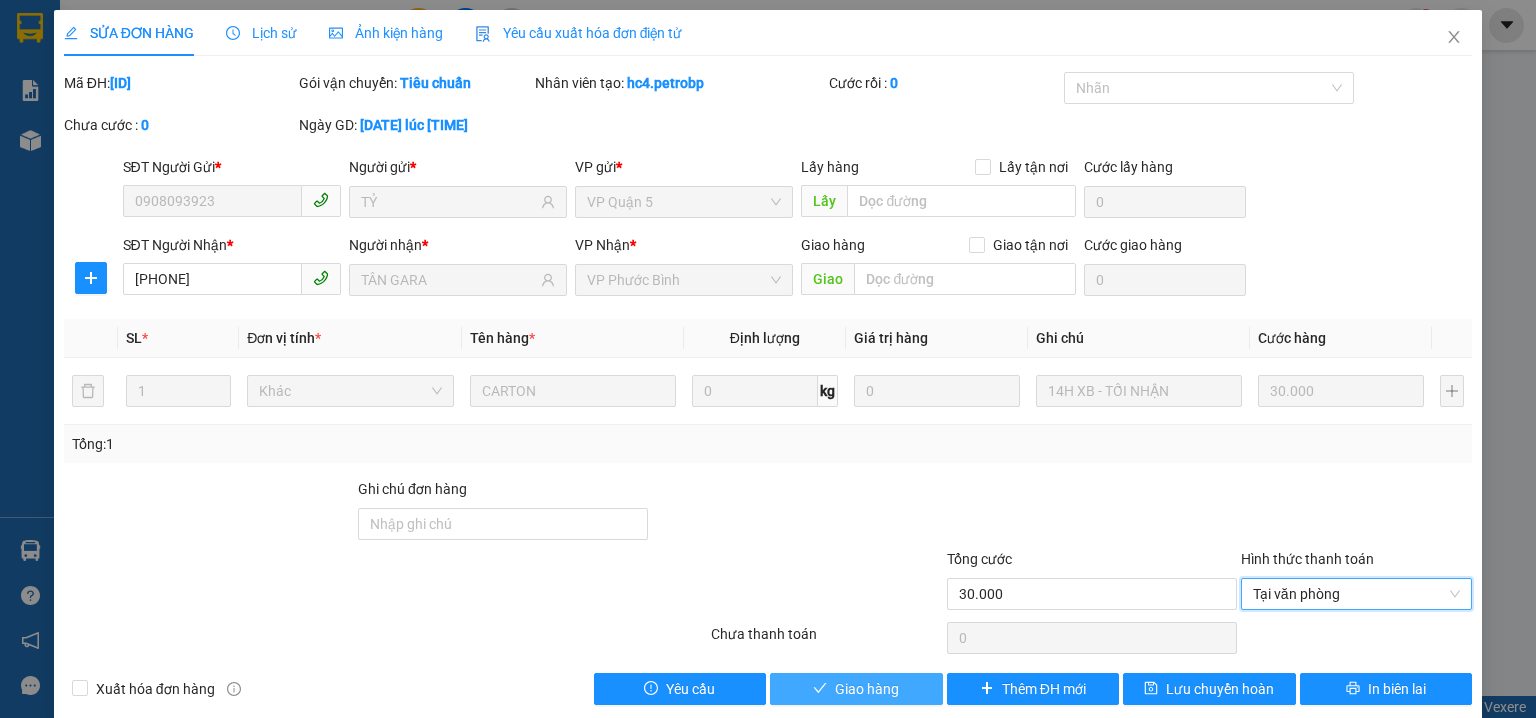 click on "Giao hàng" at bounding box center [856, 689] 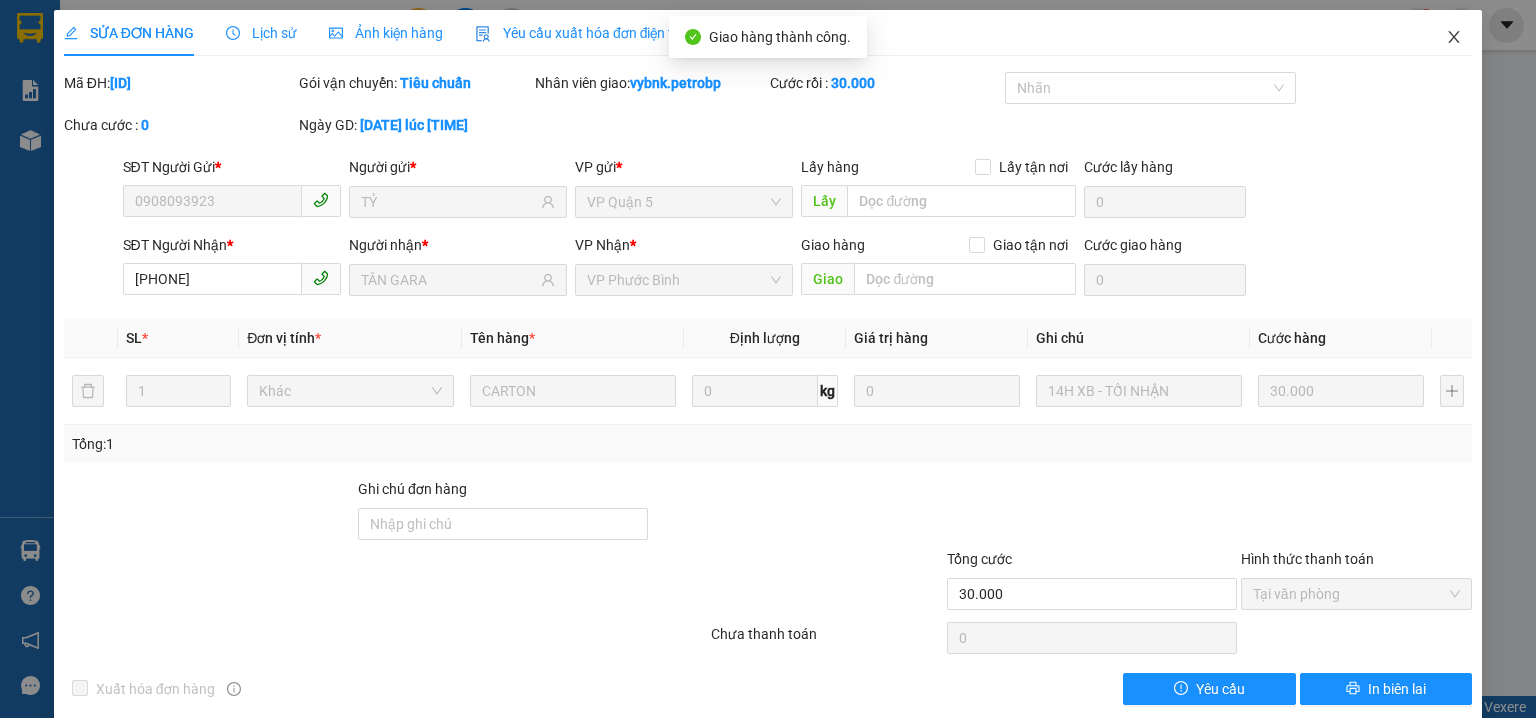 click 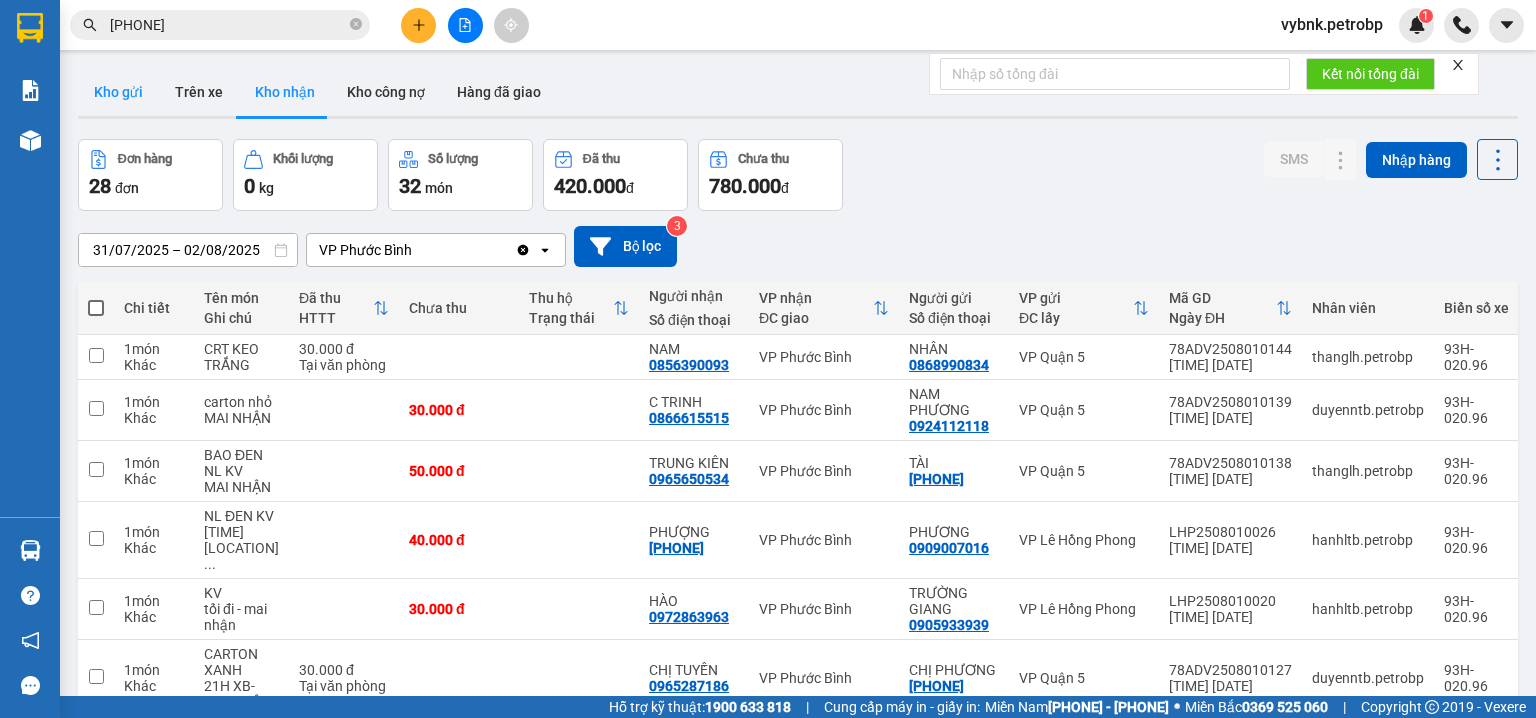 click on "Kho gửi" at bounding box center (118, 92) 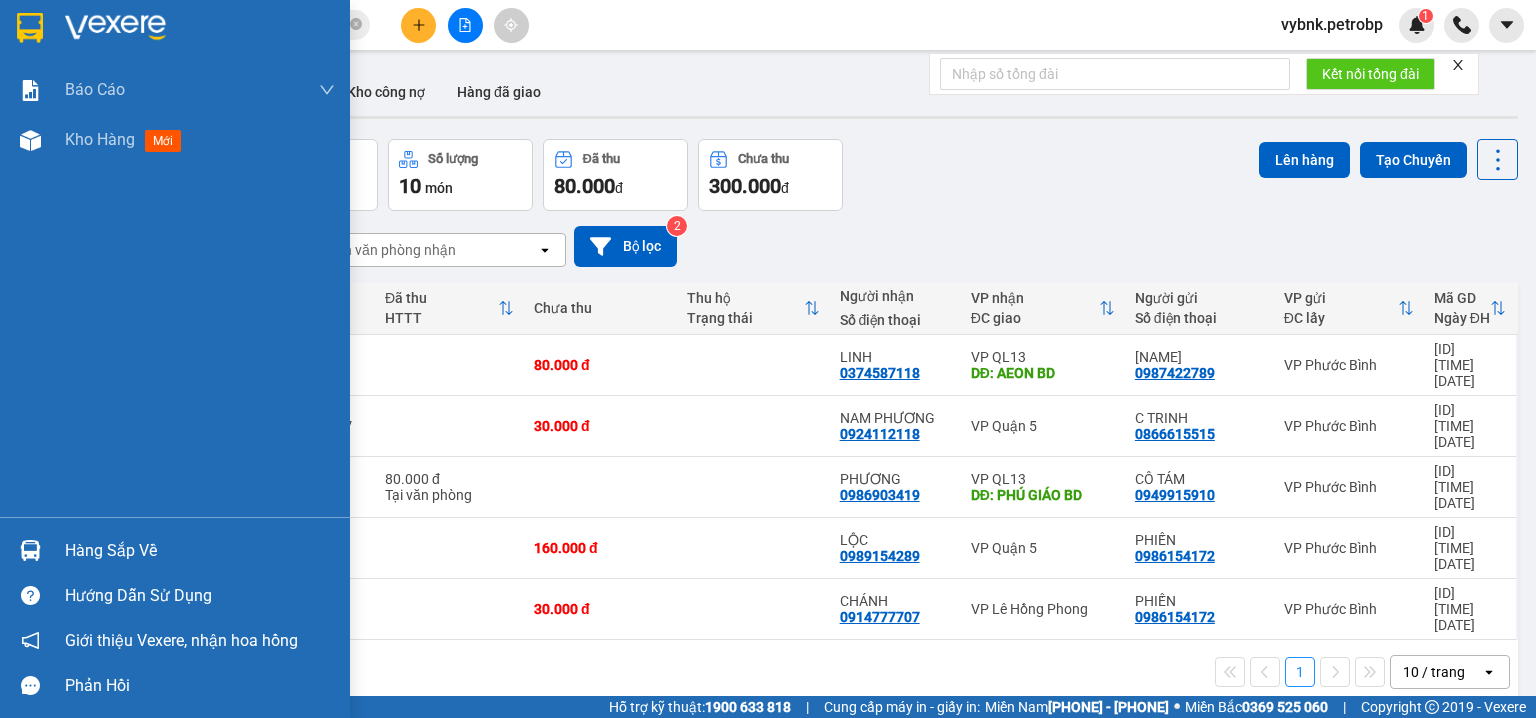 click at bounding box center [30, 550] 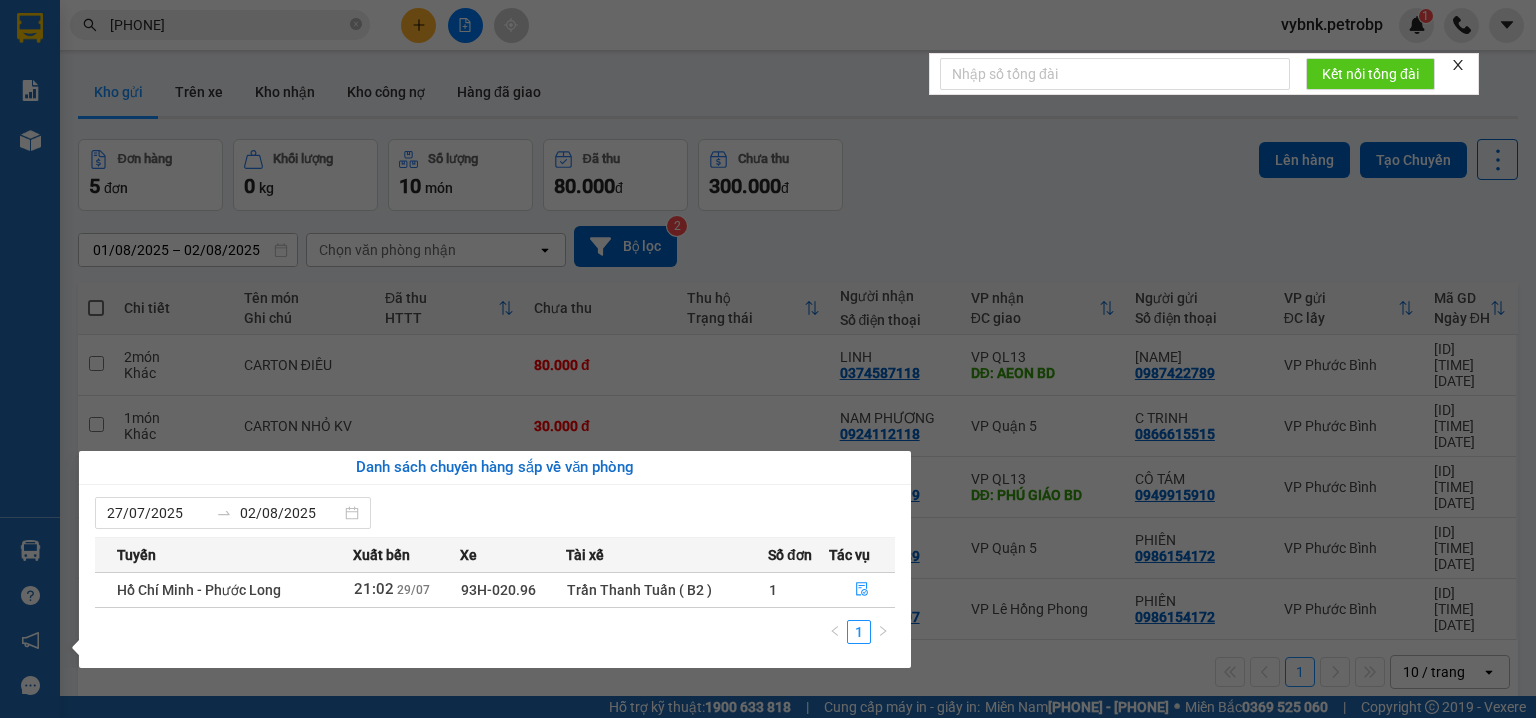click on "Kết quả tìm kiếm ( 89 )  Bộ lọc  Ngày tạo đơn gần nhất Mã ĐH Trạng thái Món hàng Tổng cước Chưa cước Người gửi VP Gửi Người nhận VP Nhận 78ADV2508010020 09:55 - 01/08 VP Nhận   50H-074.37 19:16 - 01/08 CARTON SL:  1 30.000 30.000 0908093923 TỶ VP Quận 5 0918445267 TÂN GARA VP Phước Bình PB2508010009 09:15 - 01/08 VP Nhận   93H-020.96 20:21 - 01/08 BỌC ĐEN SL:  1 30.000 0918445267 TÂN GARA VP Phước Bình 0903004598 A ÚT VP QL13 Giao DĐ: N4 BP QL132507310019 16:05 - 31/07 Đã giao   06:57 - 01/08 CRT NHỎ SL:  1 30.000 0907030641 DŨNG VP QL13 0918445267 TÂN GARA VP Phước Bình 78ADV2507280015 10:35 - 28/07 Đã giao   15:27 - 28/07 CARTON SL:  1 30.000 0707183156 HẰNG VP Quận 5 0918445267 TÂN GARA VP Phước Bình 78ADV2507090087 15:35 - 09/07 Đã giao   07:36 - 10/07 CARTON SL:  1 30.000 0908093923 TỶ VP Quận 5 0918445267 TÂN GARA VP Phước Bình 78ADV2507080005 08:08 - 08/07 Đã giao   08:35 - 09/07 SL:  1 60.000   3" at bounding box center (768, 359) 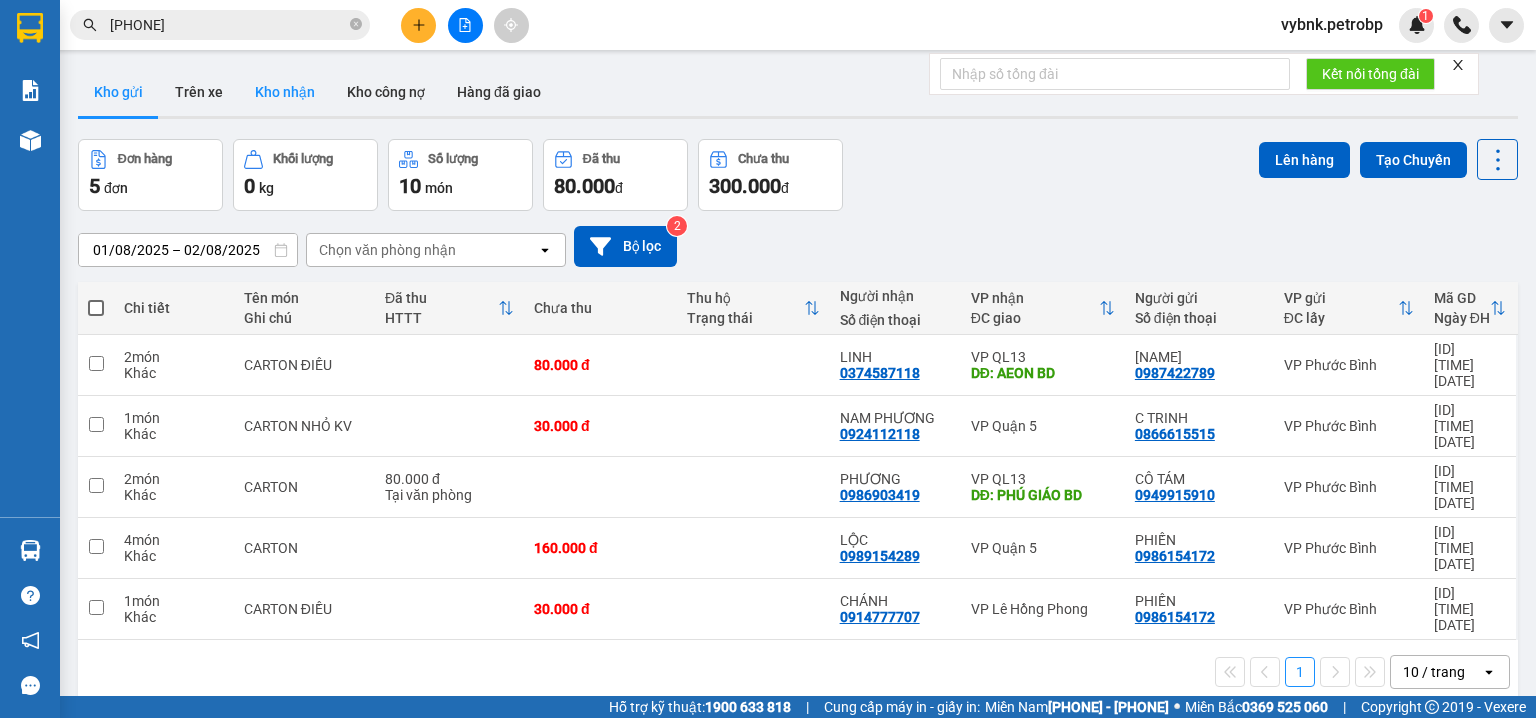 click on "Kho nhận" at bounding box center [285, 92] 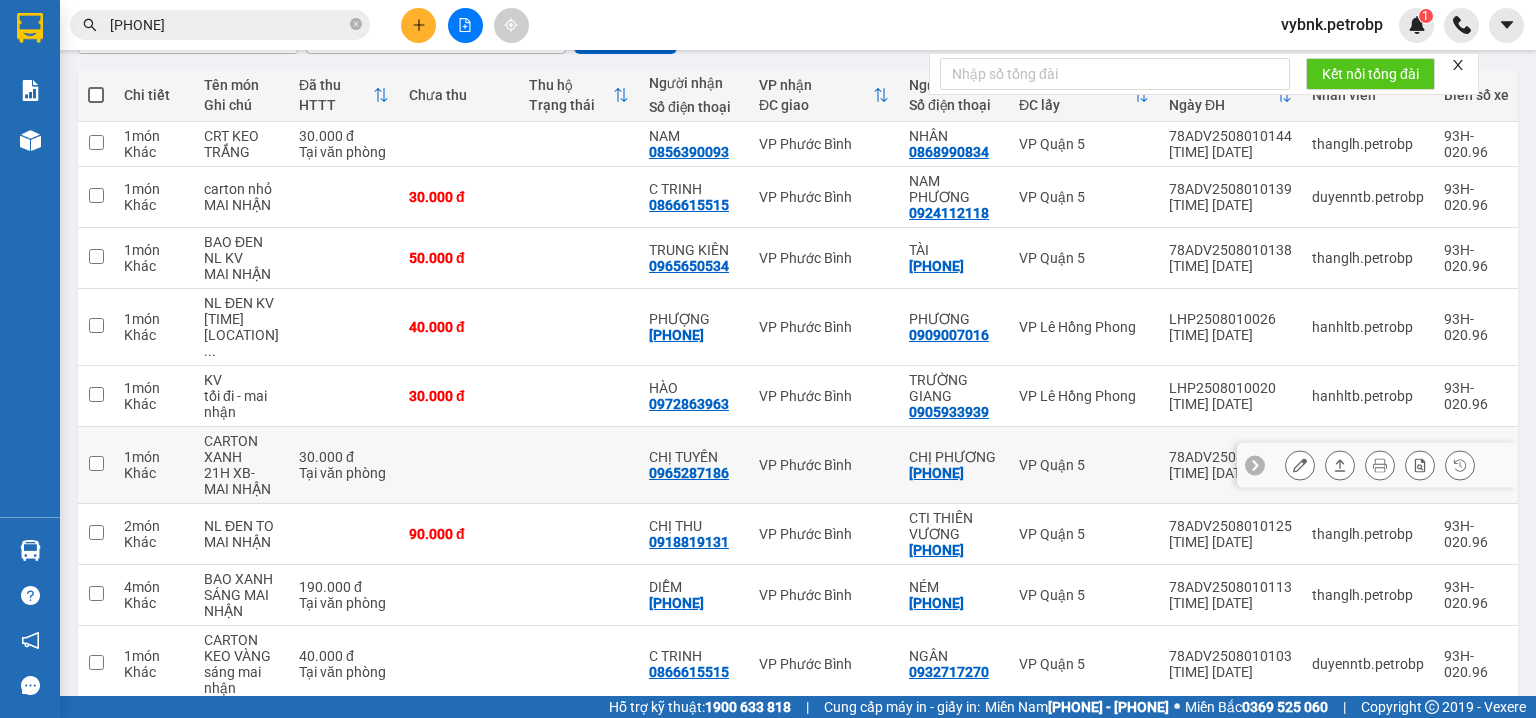 scroll, scrollTop: 368, scrollLeft: 0, axis: vertical 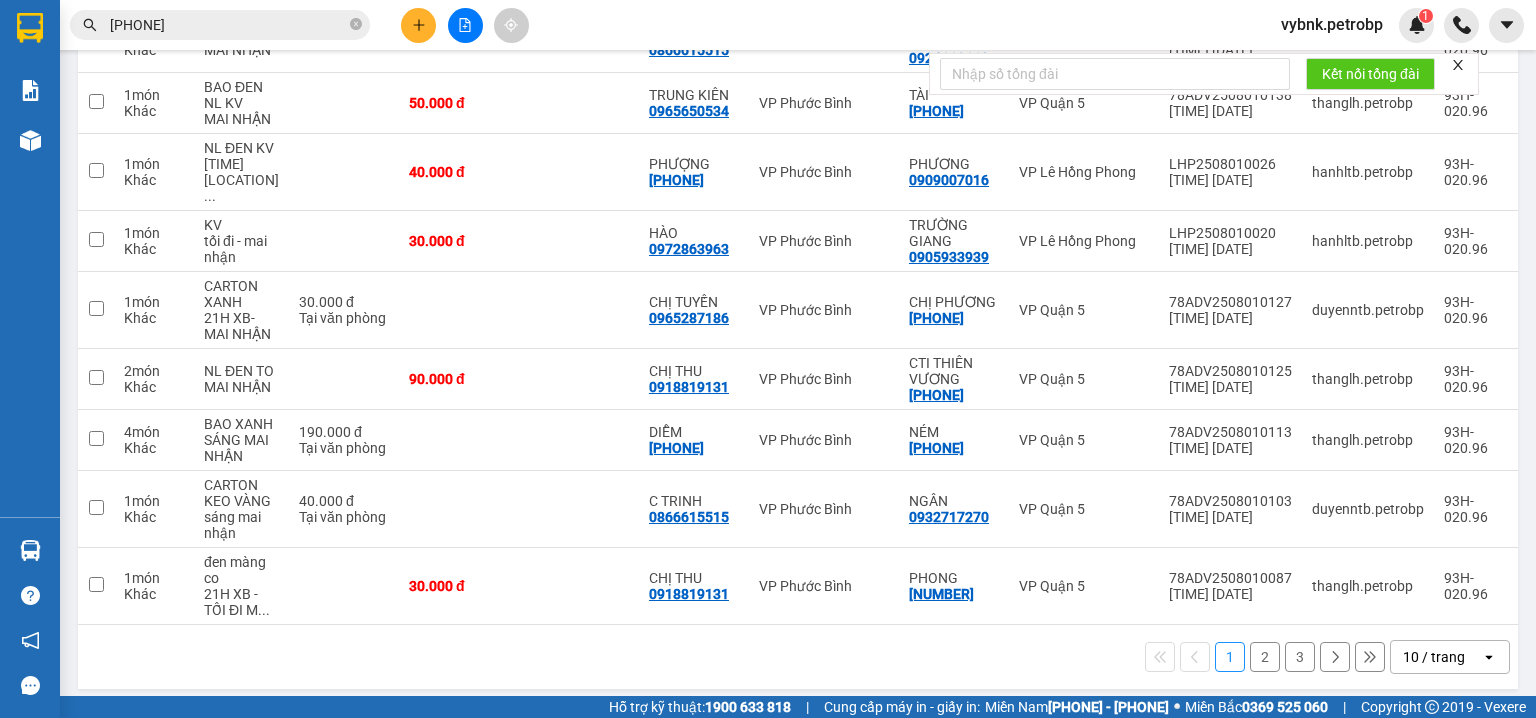 click on "2" at bounding box center (1265, 657) 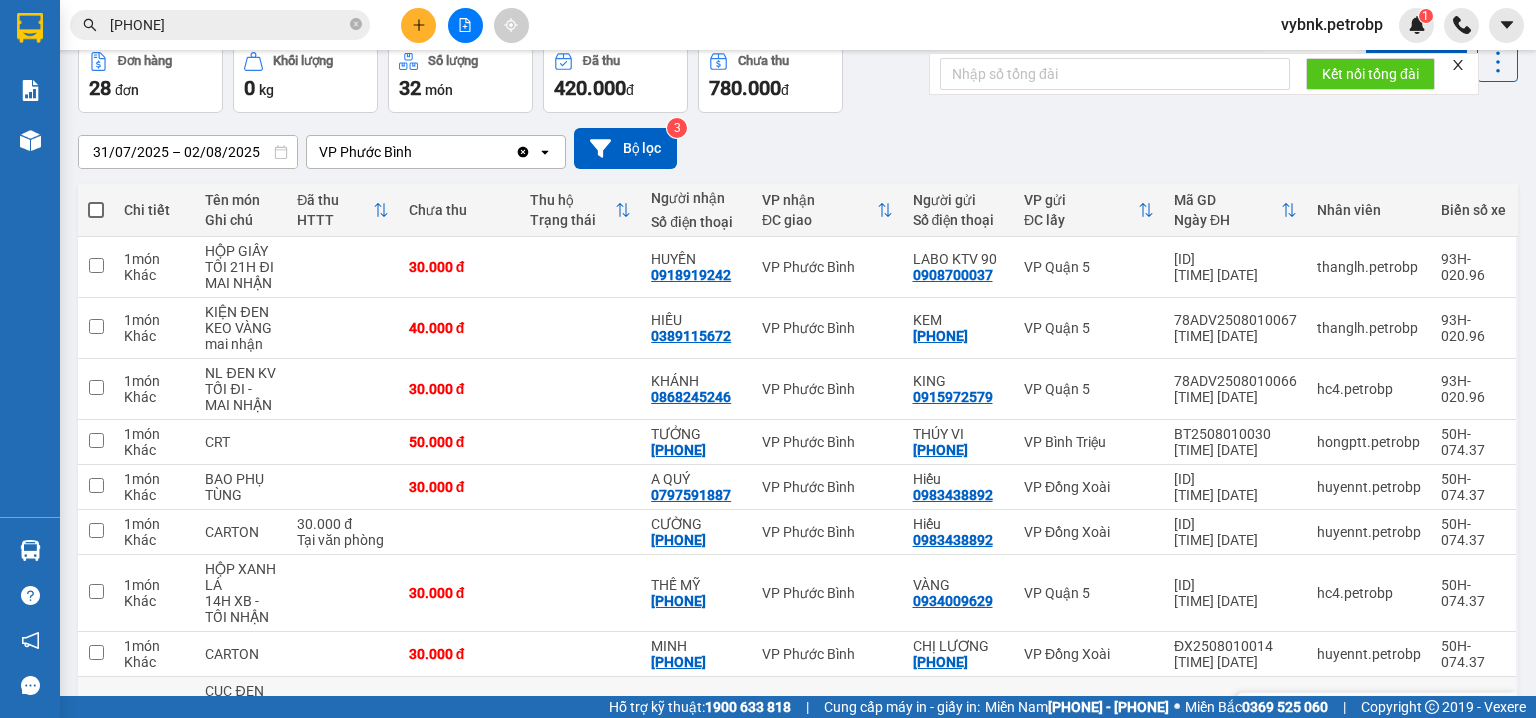 scroll, scrollTop: 205, scrollLeft: 0, axis: vertical 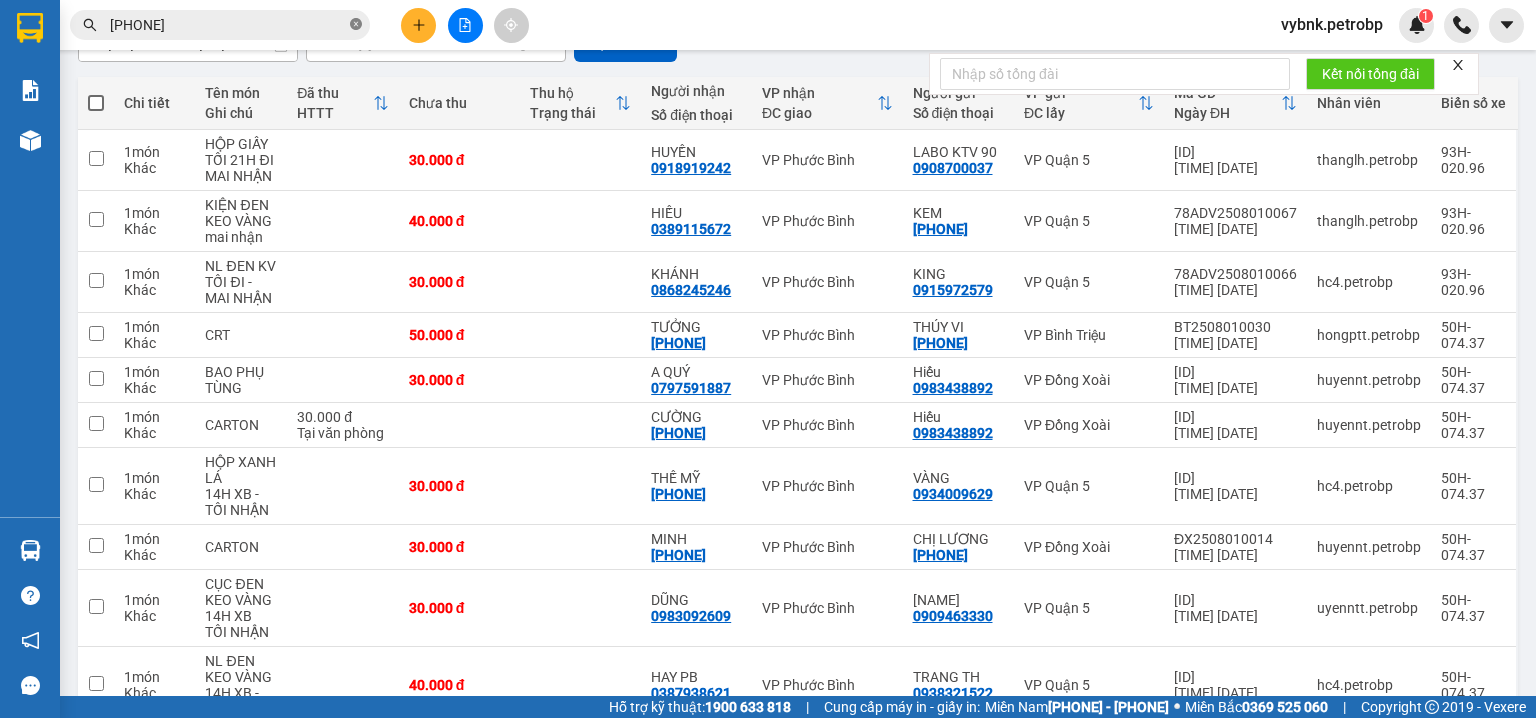 click 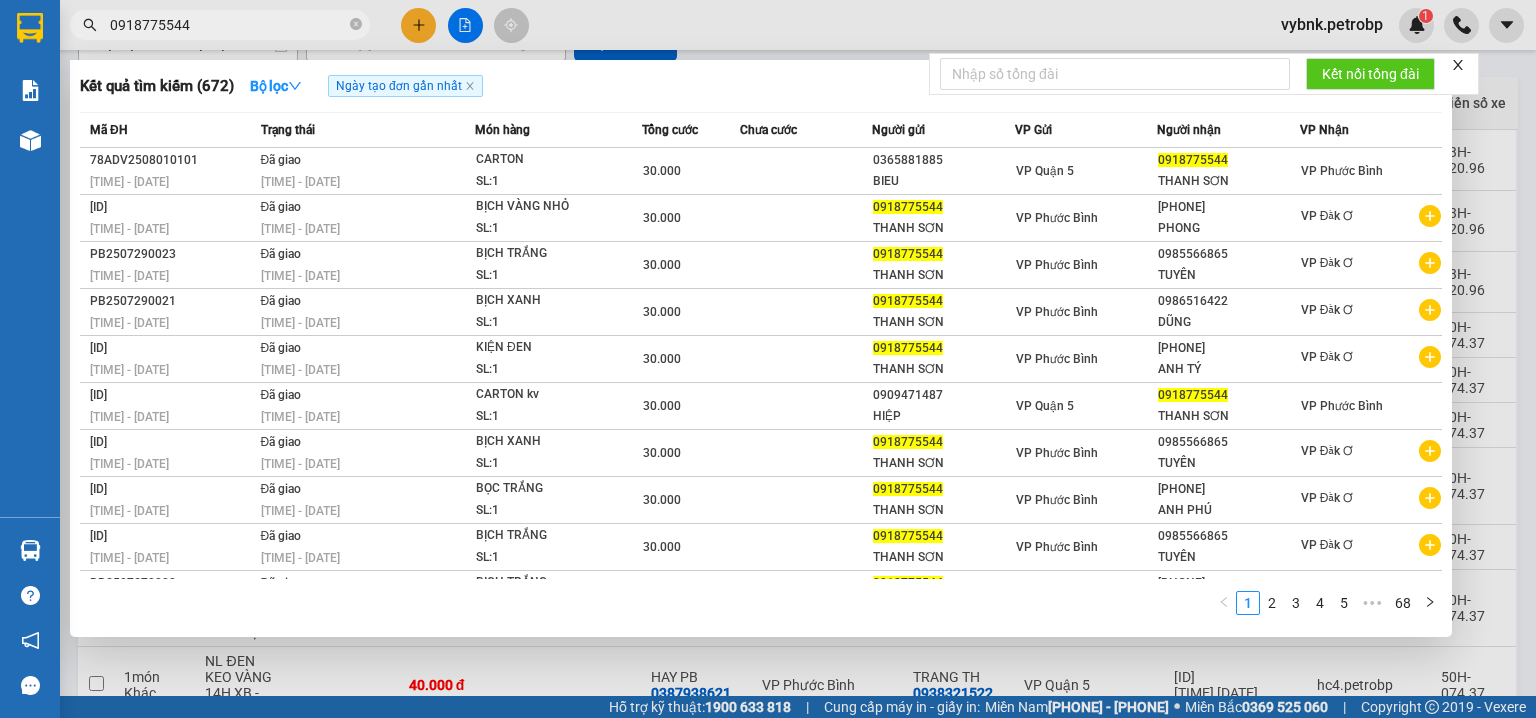 type on "0918775544" 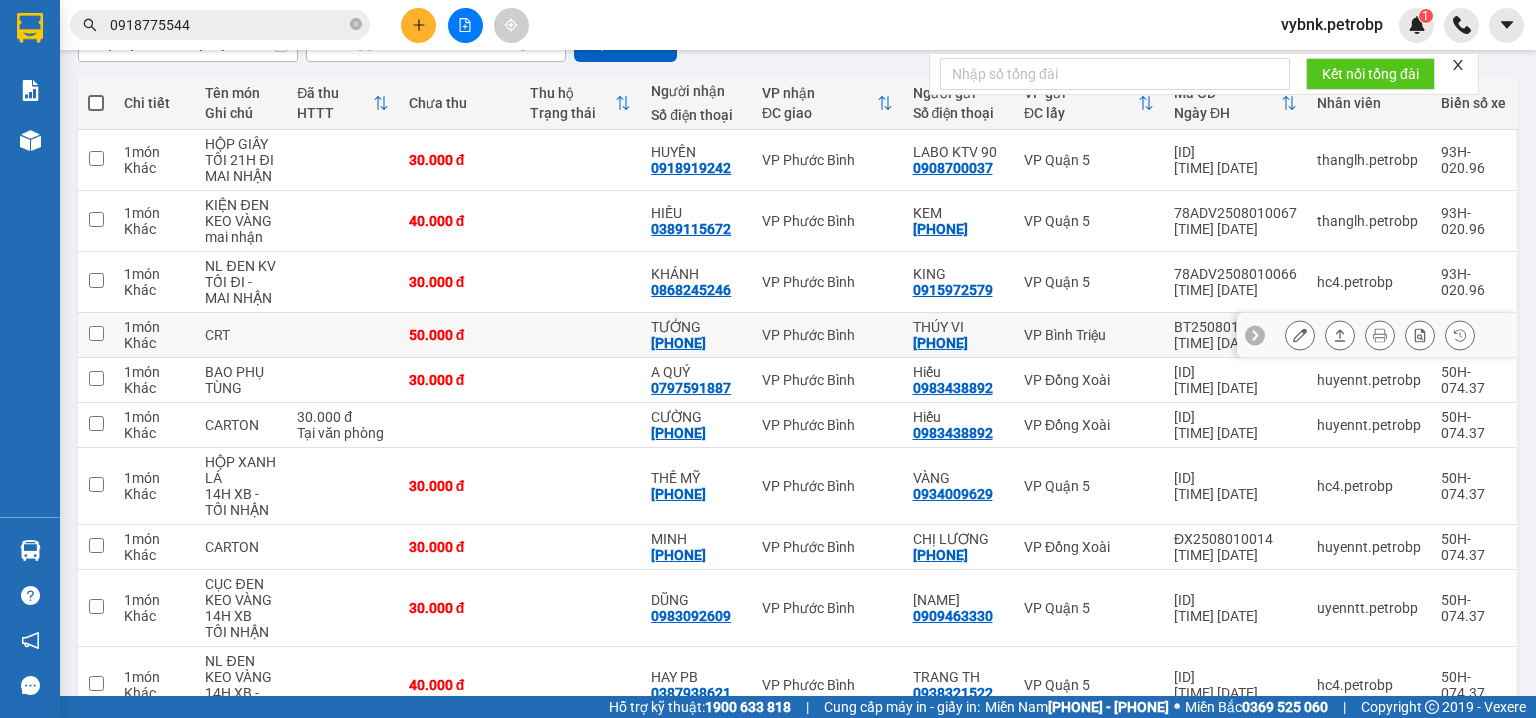 scroll, scrollTop: 0, scrollLeft: 0, axis: both 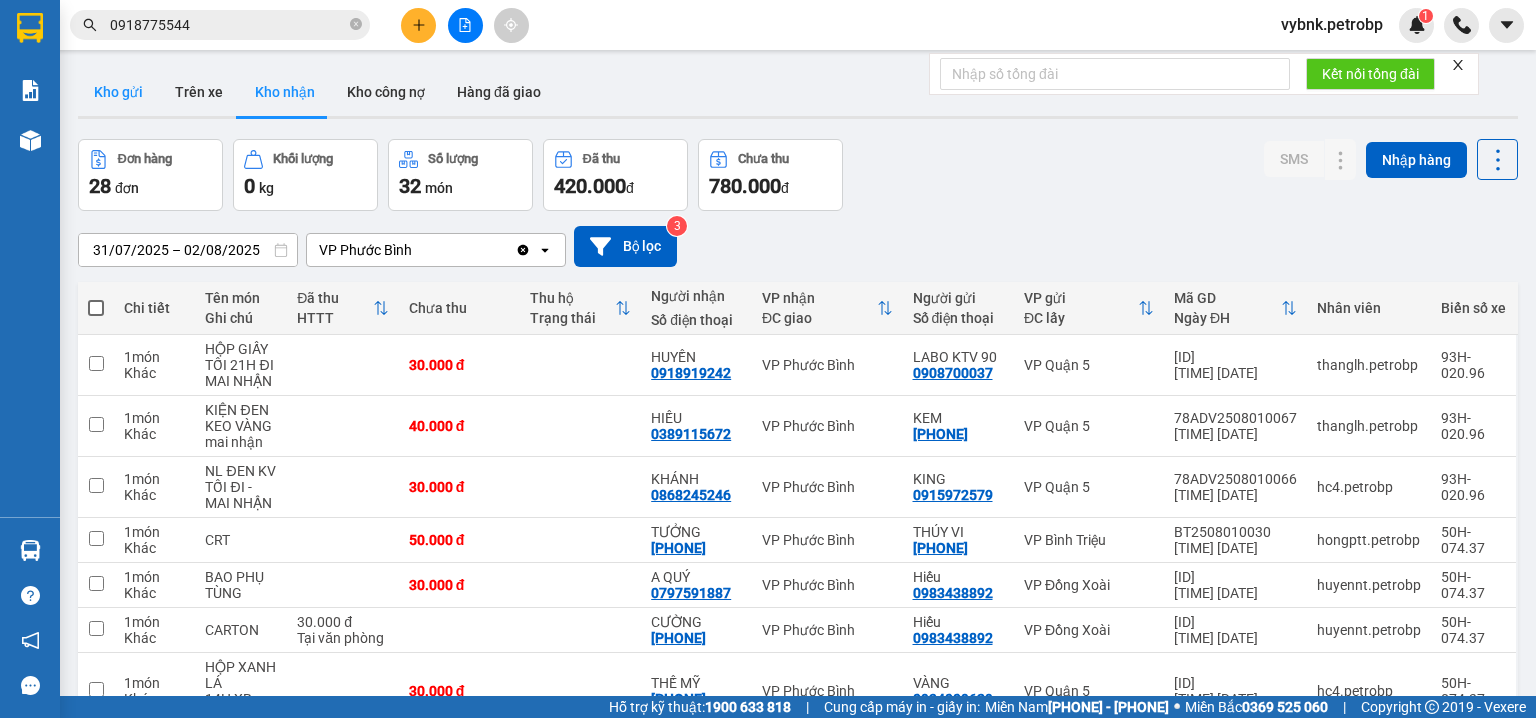 click on "Kho gửi" at bounding box center (118, 92) 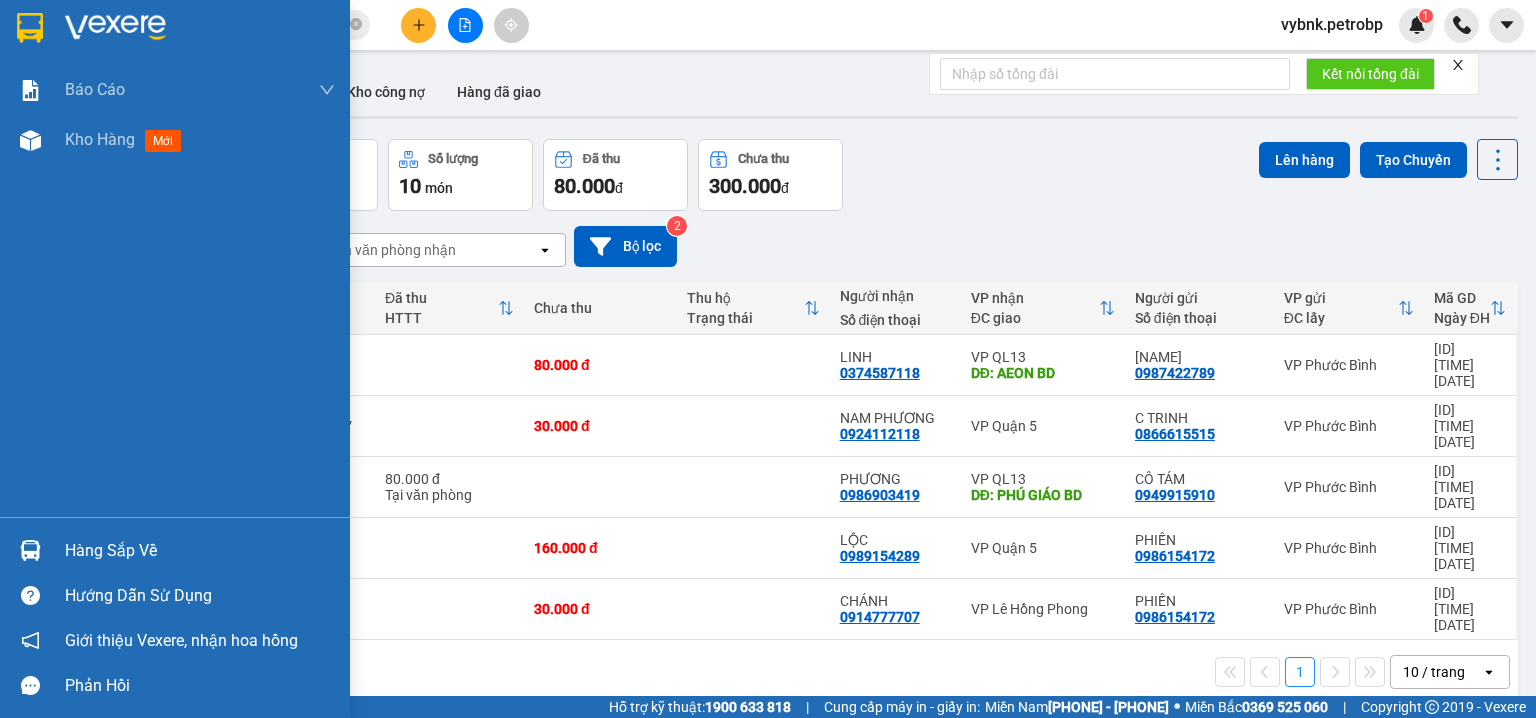 click at bounding box center (30, 550) 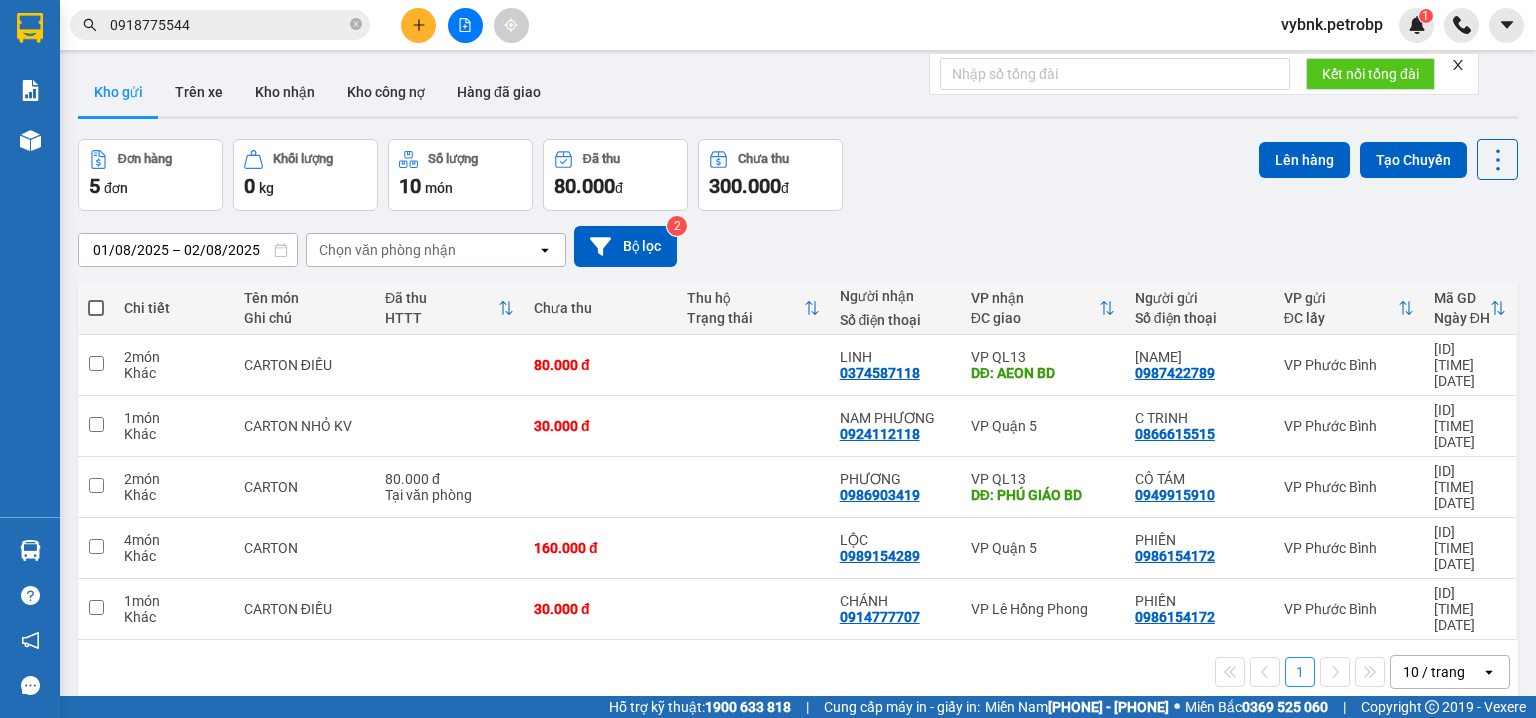 click on "Kết quả tìm kiếm ( 672 )  Bộ lọc  Ngày tạo đơn gần nhất Mã ĐH Trạng thái Món hàng Tổng cước Chưa cước Người gửi VP Gửi Người nhận VP Nhận 78ADV2508010101 17:05 - 01/08 Đã giao   06:53 - 02/08 CARTON SL:  1 30.000 0365881885 BIEU VP Quận 5 0918775544 THANH SƠN  VP Phước Bình PB2507310014 14:26 - 31/07 Đã giao   16:29 - 31/07 BỊCH VÀNG NHỎ SL:  1 30.000 0918775544 THANH SƠN  VP Phước Bình 0965570794 PHONG VP Đắk Ơ PB2507290023 17:01 - 29/07 Đã giao   20:11 - 30/07 BỊCH TRẮNG SL:  1 30.000 0918775544 THANH SƠN  VP Phước Bình 0985566865 TUYÊN  VP Đắk Ơ PB2507290021 16:21 - 29/07 Đã giao   08:00 - 30/07 BỊCH XANH SL:  1 30.000 0918775544 THANH SƠN  VP Phước Bình 0986516422 DŨNG  VP Đắk Ơ PB2507290020 16:21 - 29/07 Đã giao   08:48 - 30/07 KIỆN ĐEN SL:  1 30.000 0918775544 THANH SƠN  VP Phước Bình 0971340644 ANH TÝ VP Đắk Ơ 78ADV2507280131 18:58 - 28/07 Đã giao   12:23 - 29/07 CARTON kv SL:" at bounding box center (768, 359) 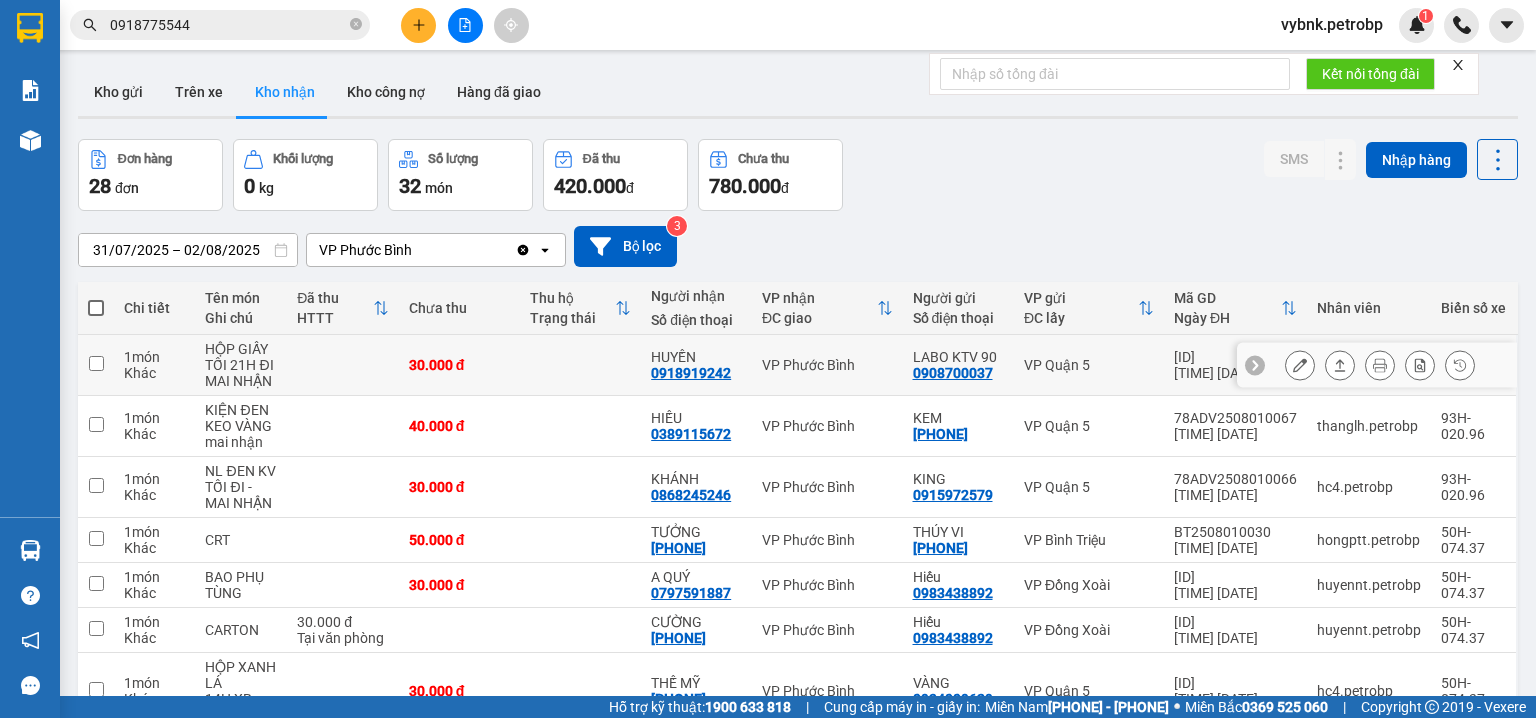 scroll, scrollTop: 312, scrollLeft: 0, axis: vertical 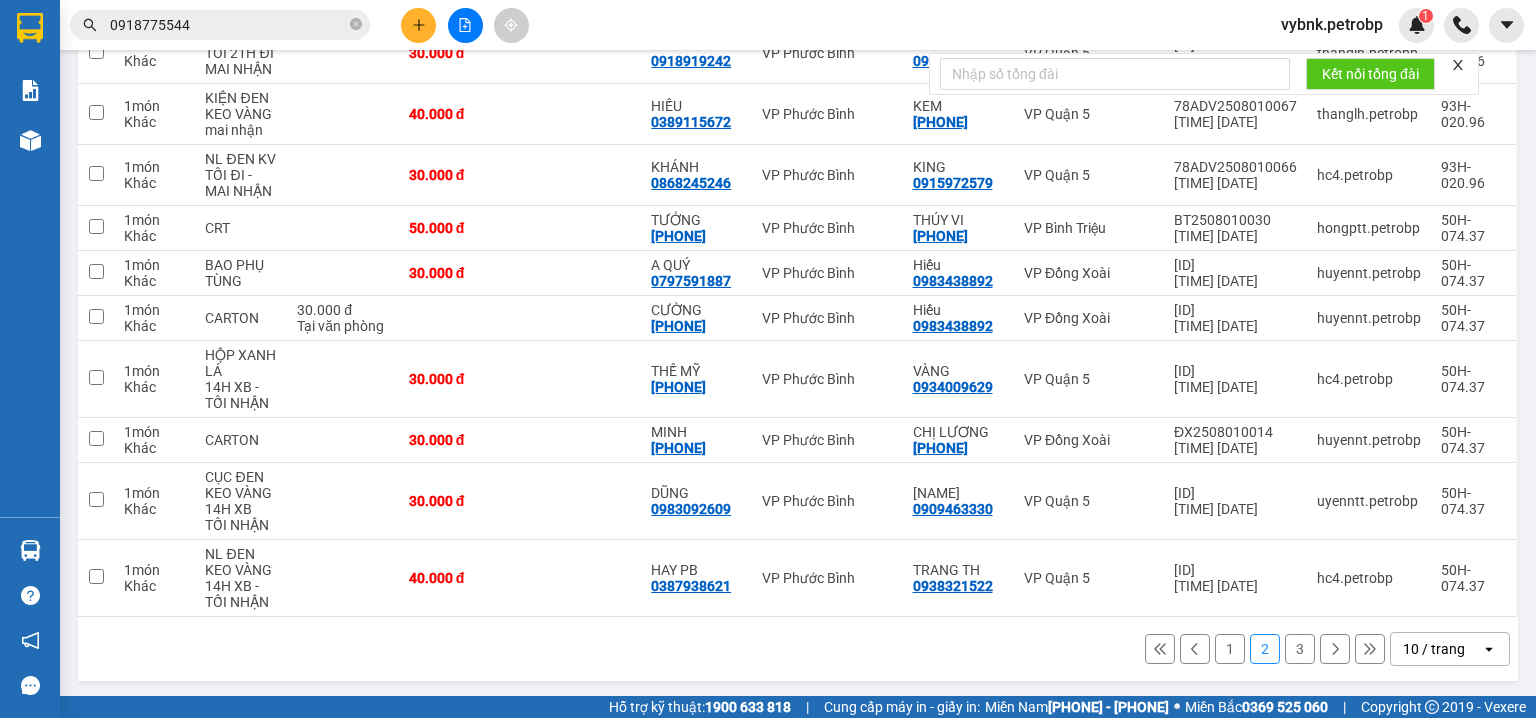 click on "1 2 3 10 / trang open" at bounding box center (798, 649) 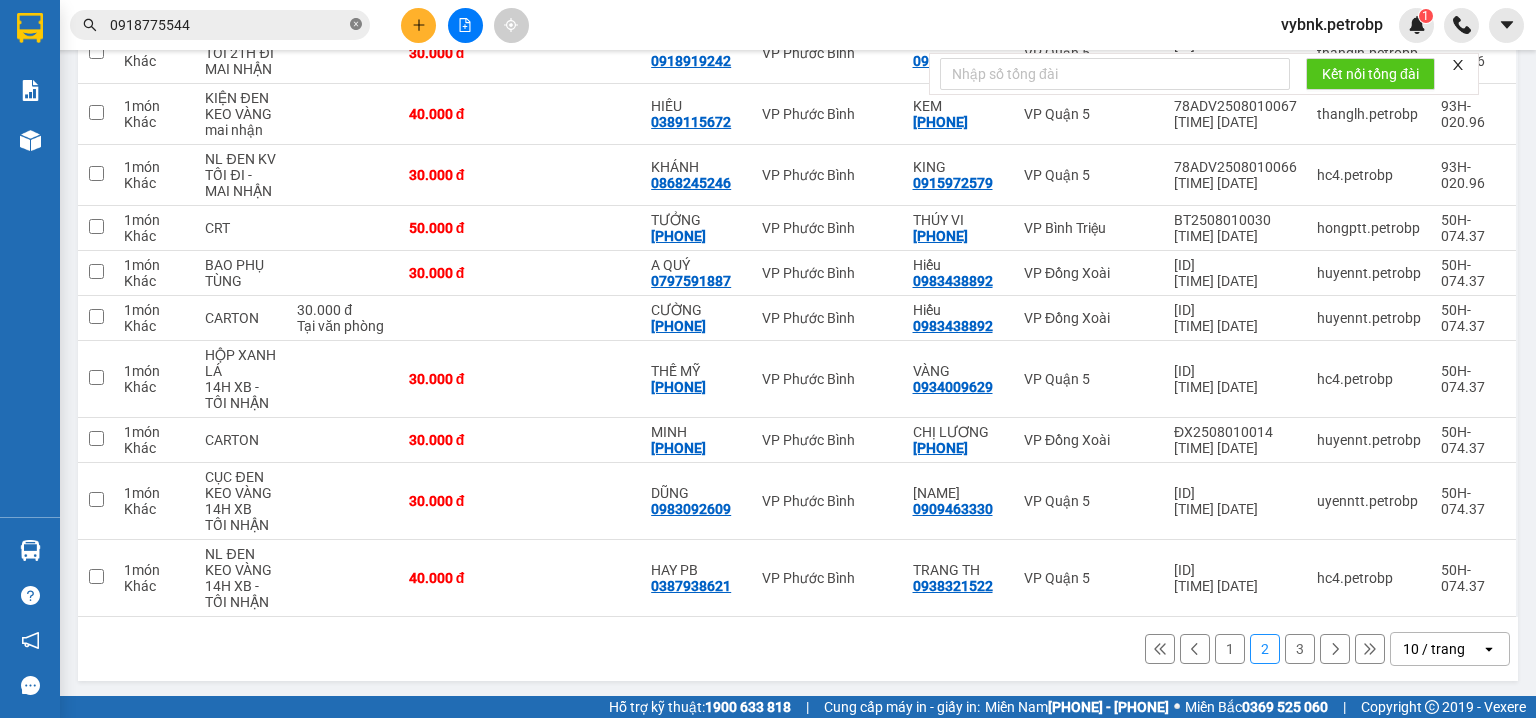 click 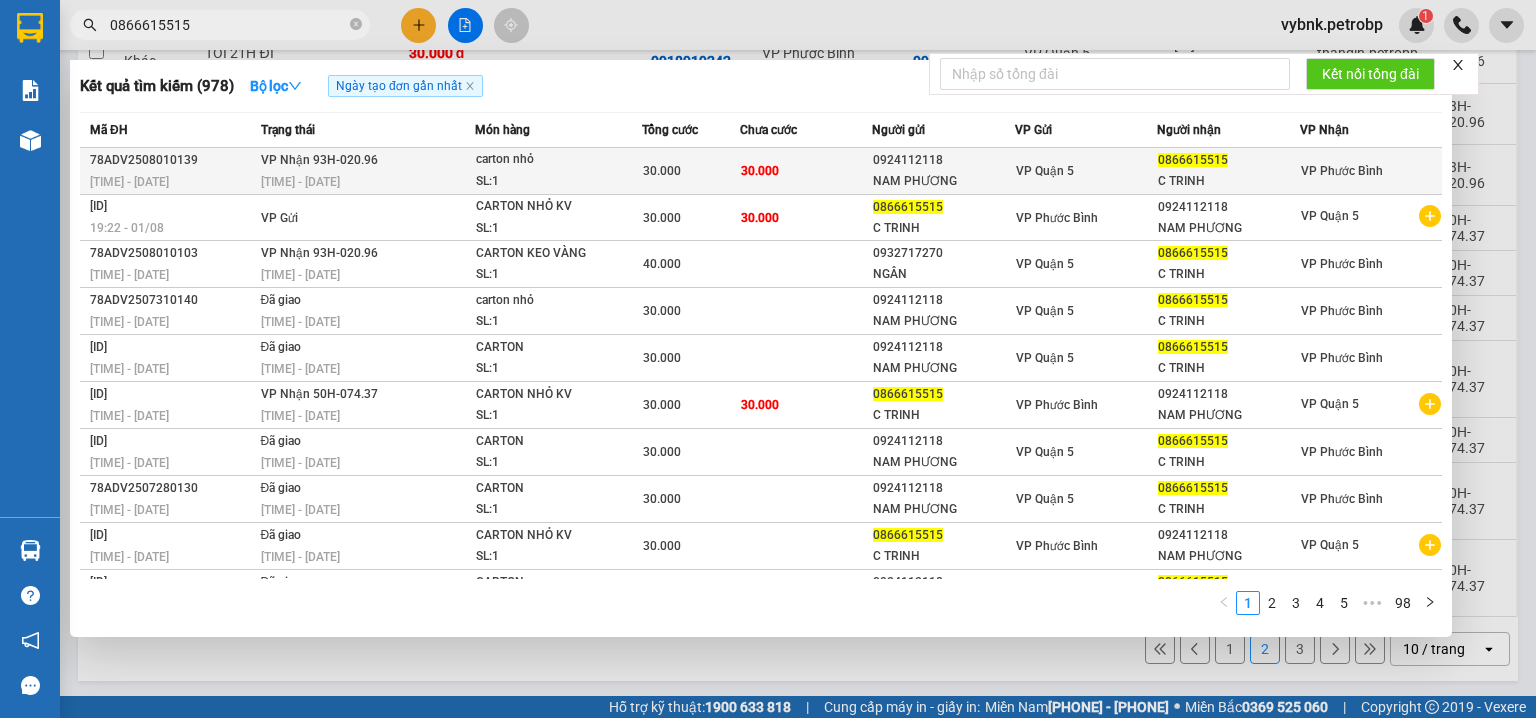 type on "0866615515" 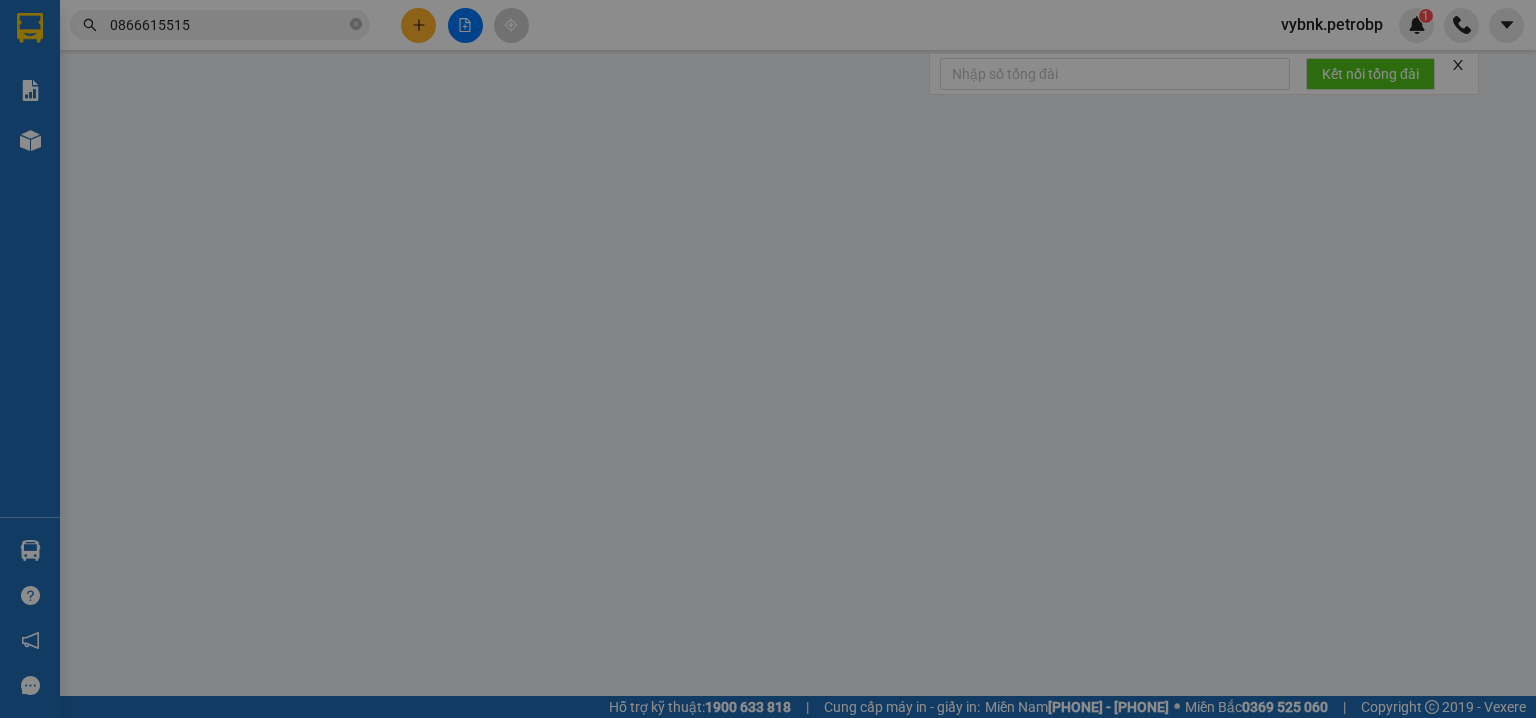 type on "0924112118" 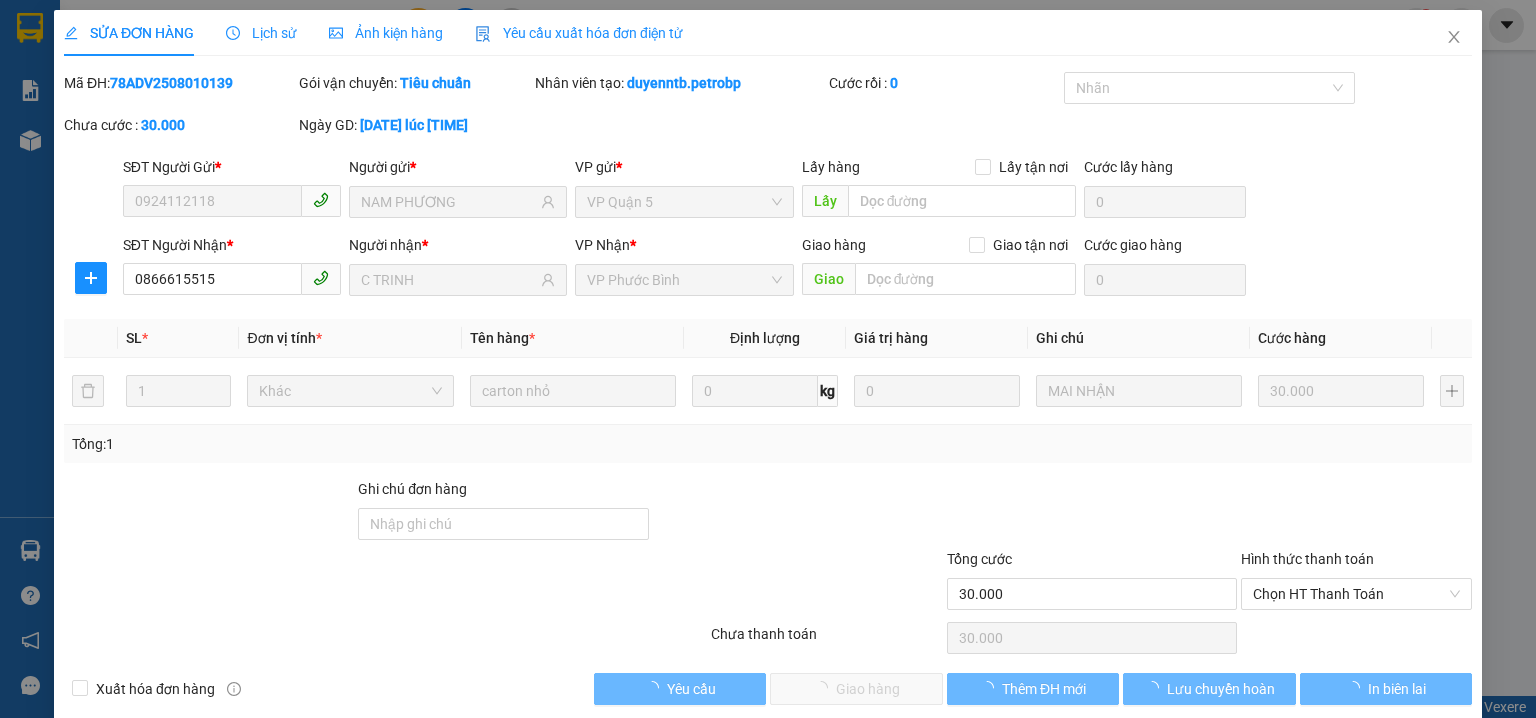 scroll, scrollTop: 0, scrollLeft: 0, axis: both 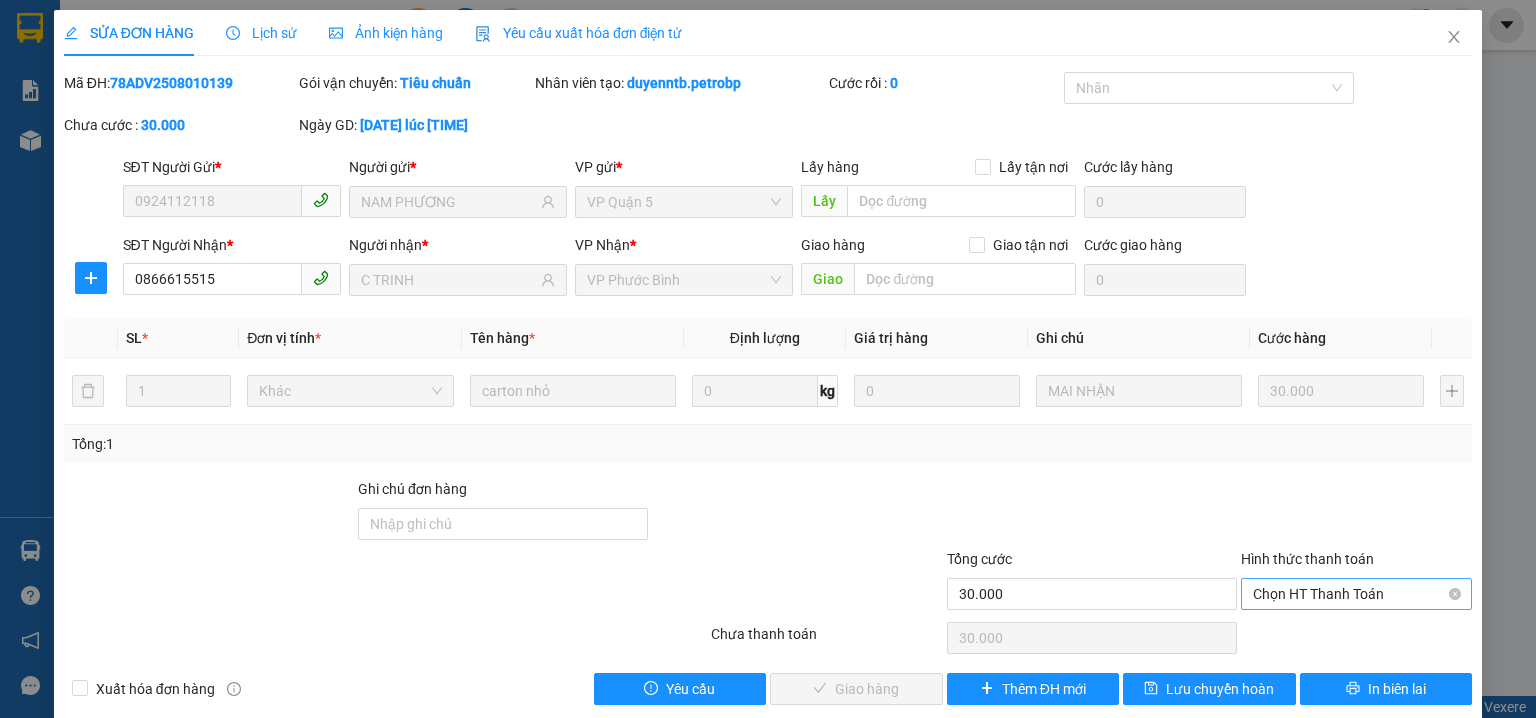 click on "Chọn HT Thanh Toán" at bounding box center (1356, 594) 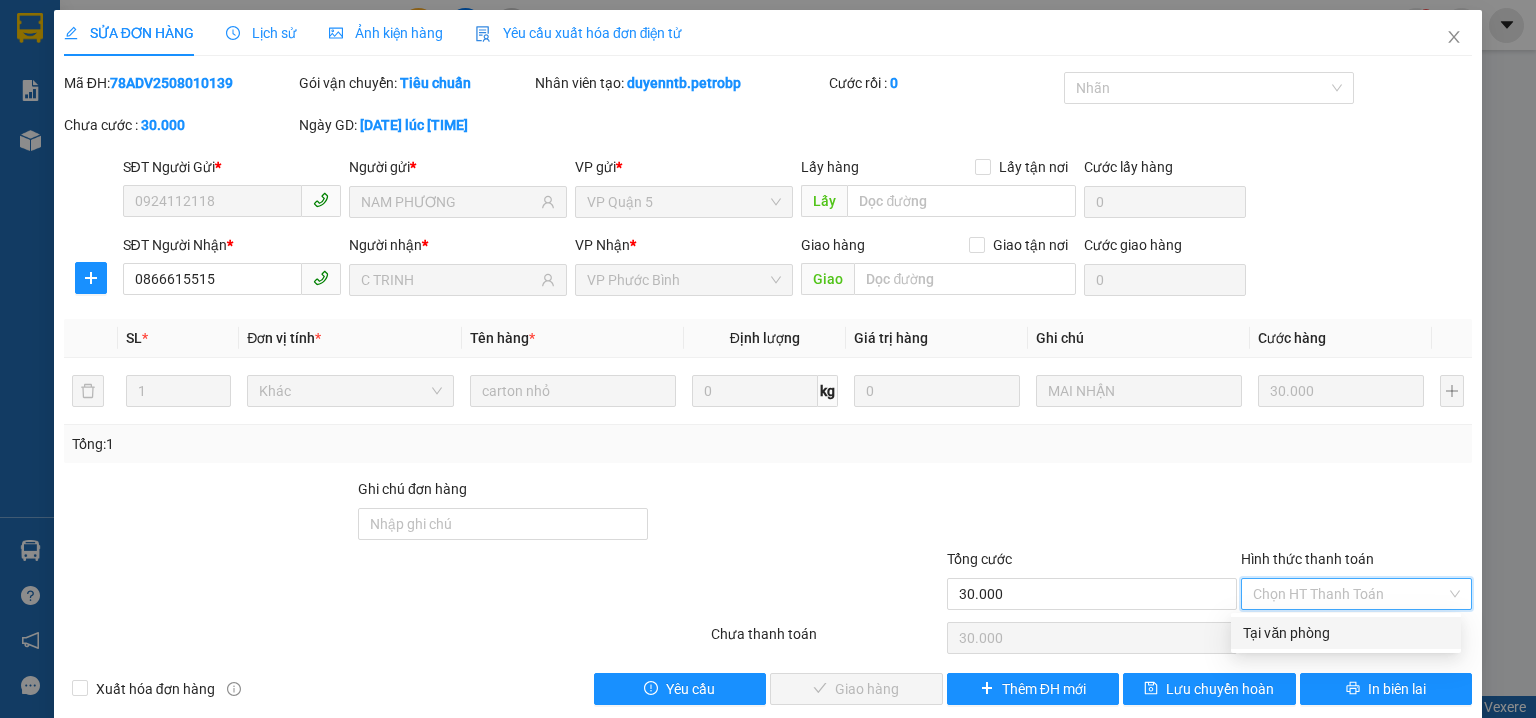 click on "Tại văn phòng" at bounding box center [1346, 633] 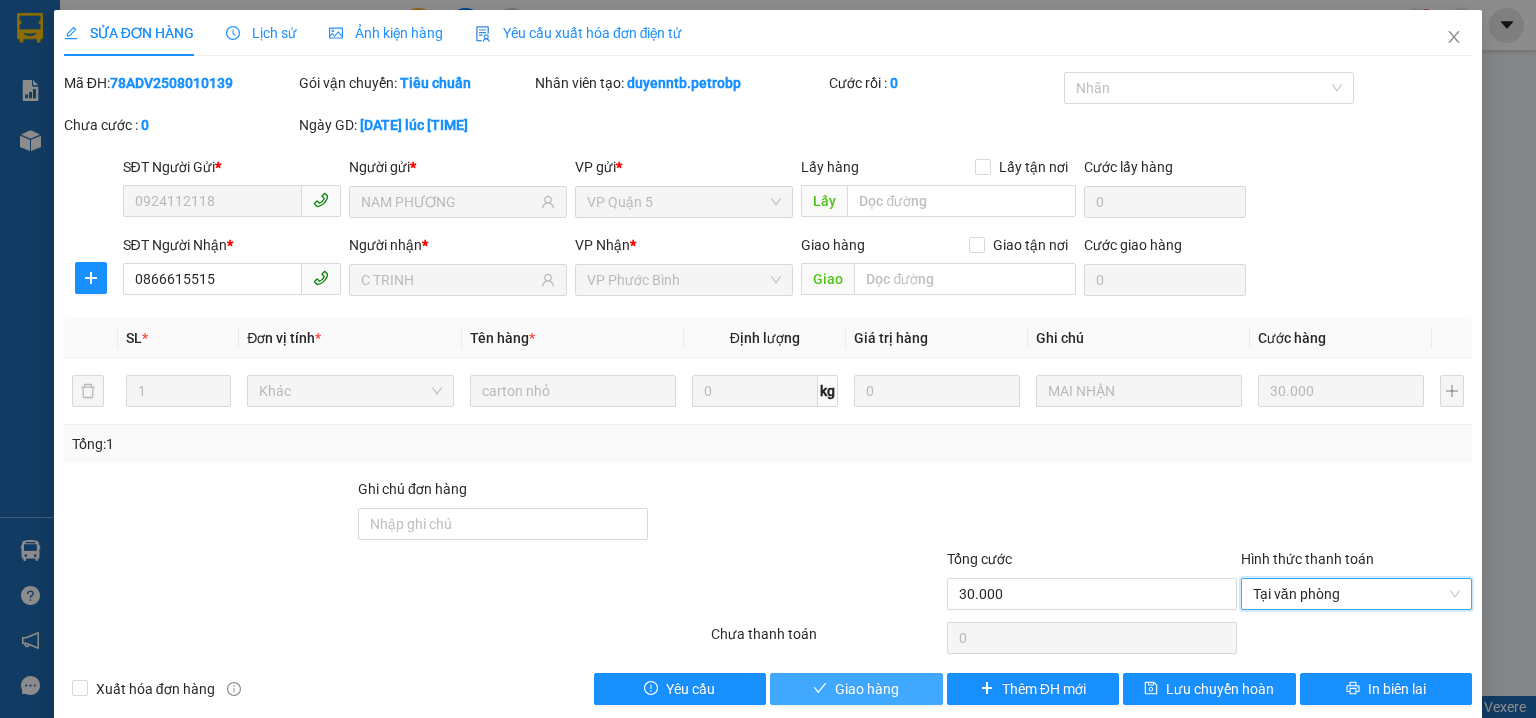 click on "Giao hàng" at bounding box center (867, 689) 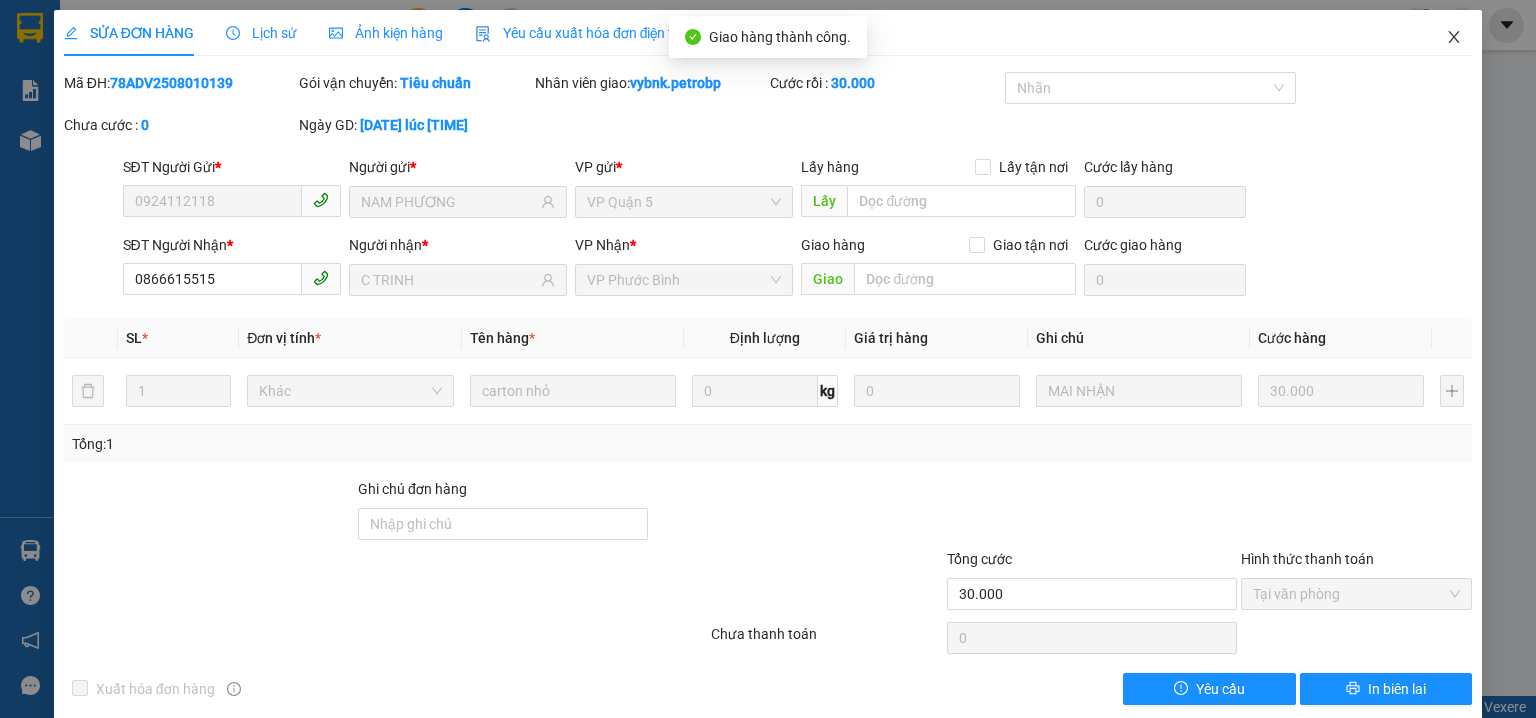 click at bounding box center (1454, 38) 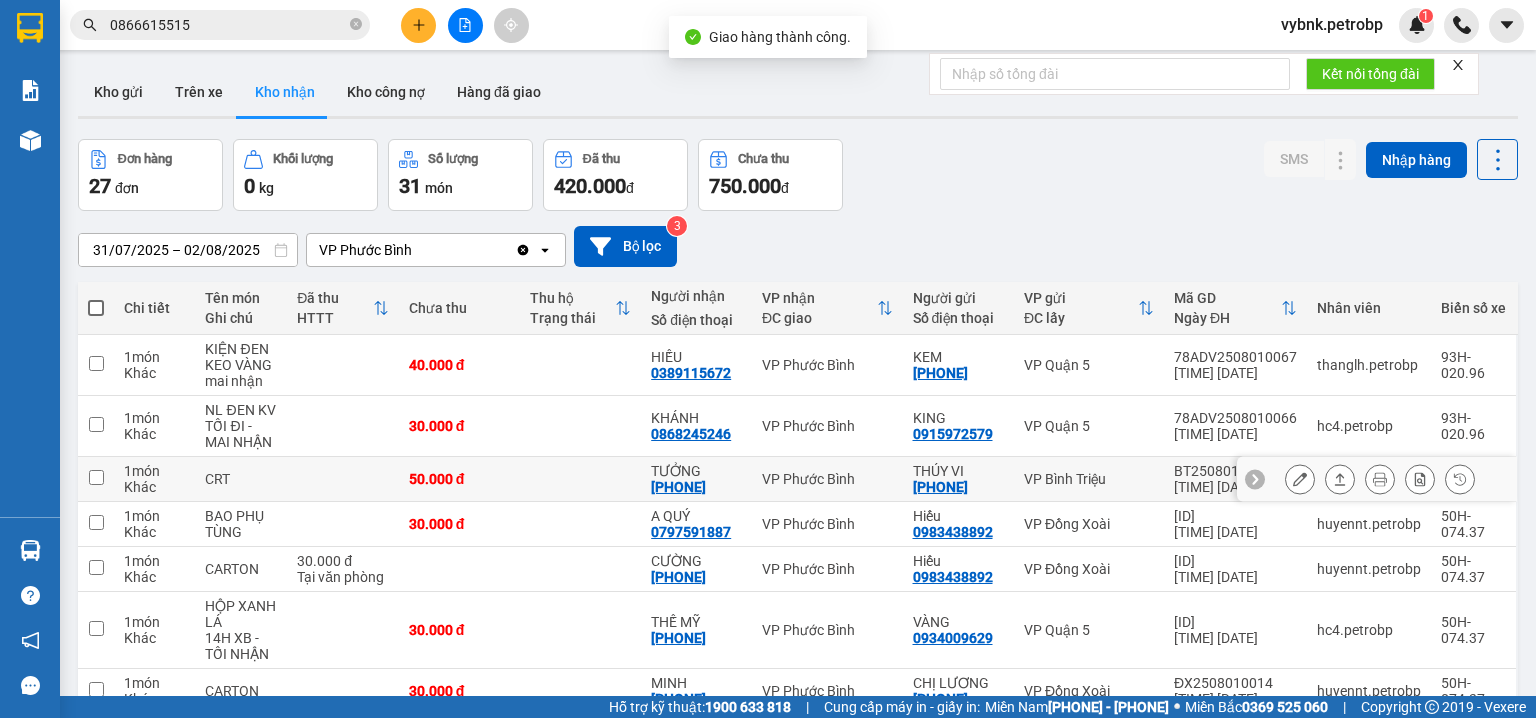 scroll, scrollTop: 312, scrollLeft: 0, axis: vertical 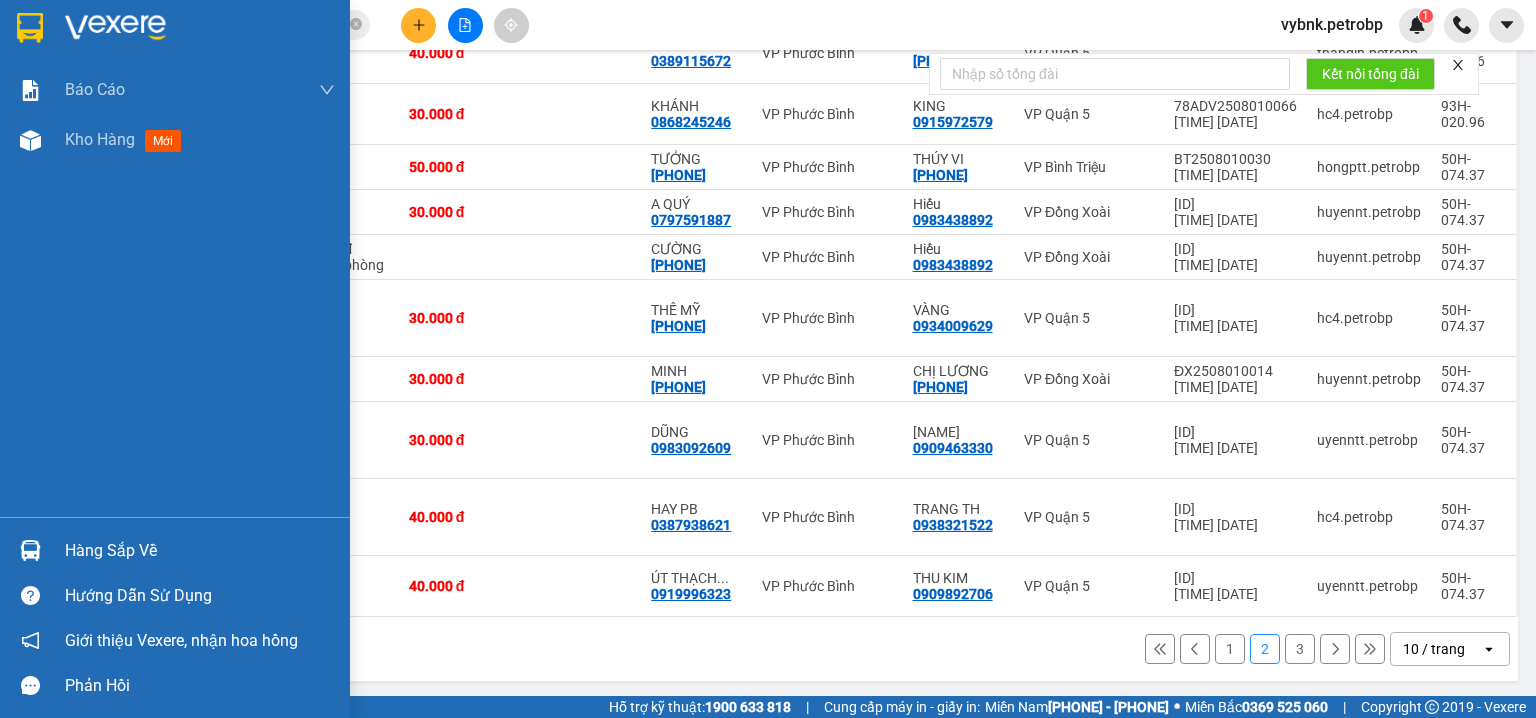 click on "Hàng sắp về" at bounding box center (200, 551) 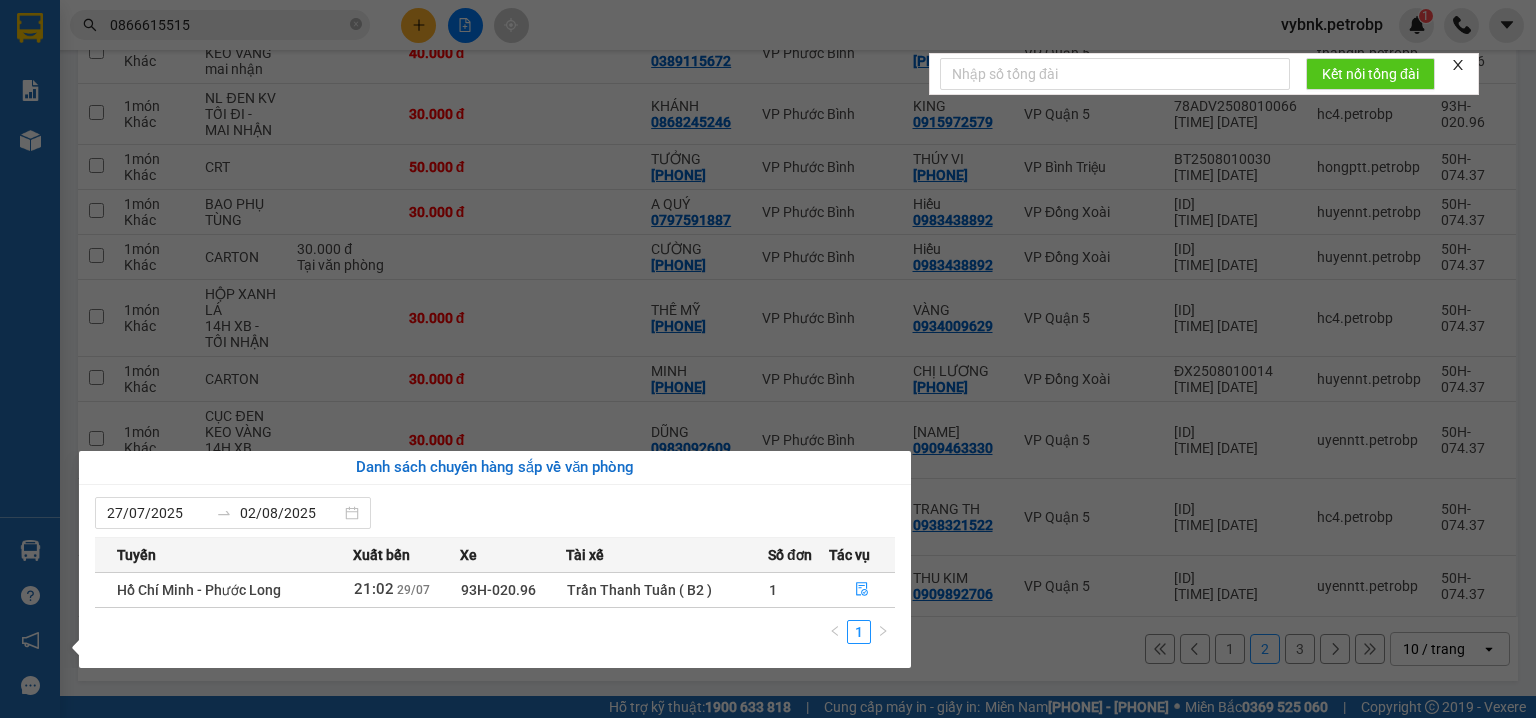 click on "Kết quả tìm kiếm ( 978 )  Bộ lọc  Ngày tạo đơn gần nhất Mã ĐH Trạng thái Món hàng Tổng cước Chưa cước Người gửi VP Gửi Người nhận VP Nhận 78ADV2508010139 19:41 - 01/08 VP Nhận   93H-020.96 06:17 - 02/08 carton nhỏ SL:  1 30.000 30.000 0924112118 NAM PHƯƠNG VP Quận 5 0866615515 C TRINH VP Phước Bình PB2508010028 19:22 - 01/08 VP Gửi   CARTON NHỎ KV SL:  1 30.000 30.000 0866615515 C TRINH VP Phước Bình 0924112118 NAM PHƯƠNG VP Quận 5 78ADV2508010103 17:08 - 01/08 VP Nhận   93H-020.96 06:17 - 02/08 CARTON KEO VÀNG SL:  1 40.000 0932717270 NGÂN  VP Quận 5 0866615515 C TRINH VP Phước Bình 78ADV2507310140 19:50 - 31/07 Đã giao   07:01 - 01/08 carton nhỏ SL:  1 30.000 0924112118 NAM PHƯƠNG VP Quận 5 0866615515 C TRINH VP Phước Bình 78ADV2507300139 20:01 - 30/07 Đã giao   07:18 - 31/07 CARTON SL:  1 30.000 0924112118 NAM PHƯƠNG  VP Quận 5 0866615515 C TRINH  VP Phước Bình PB2507300020 18:54 - 30/07 VP Nhận   1" at bounding box center (768, 359) 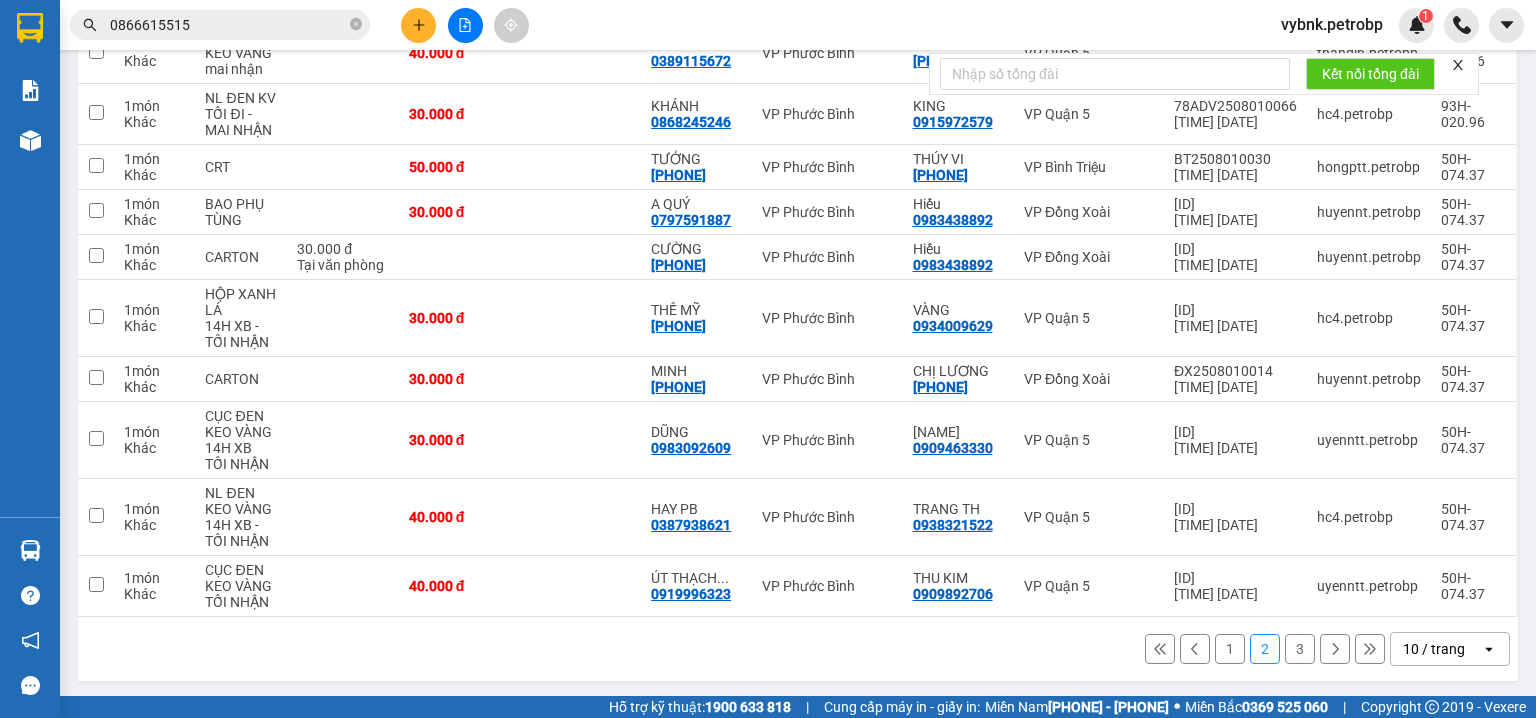 click 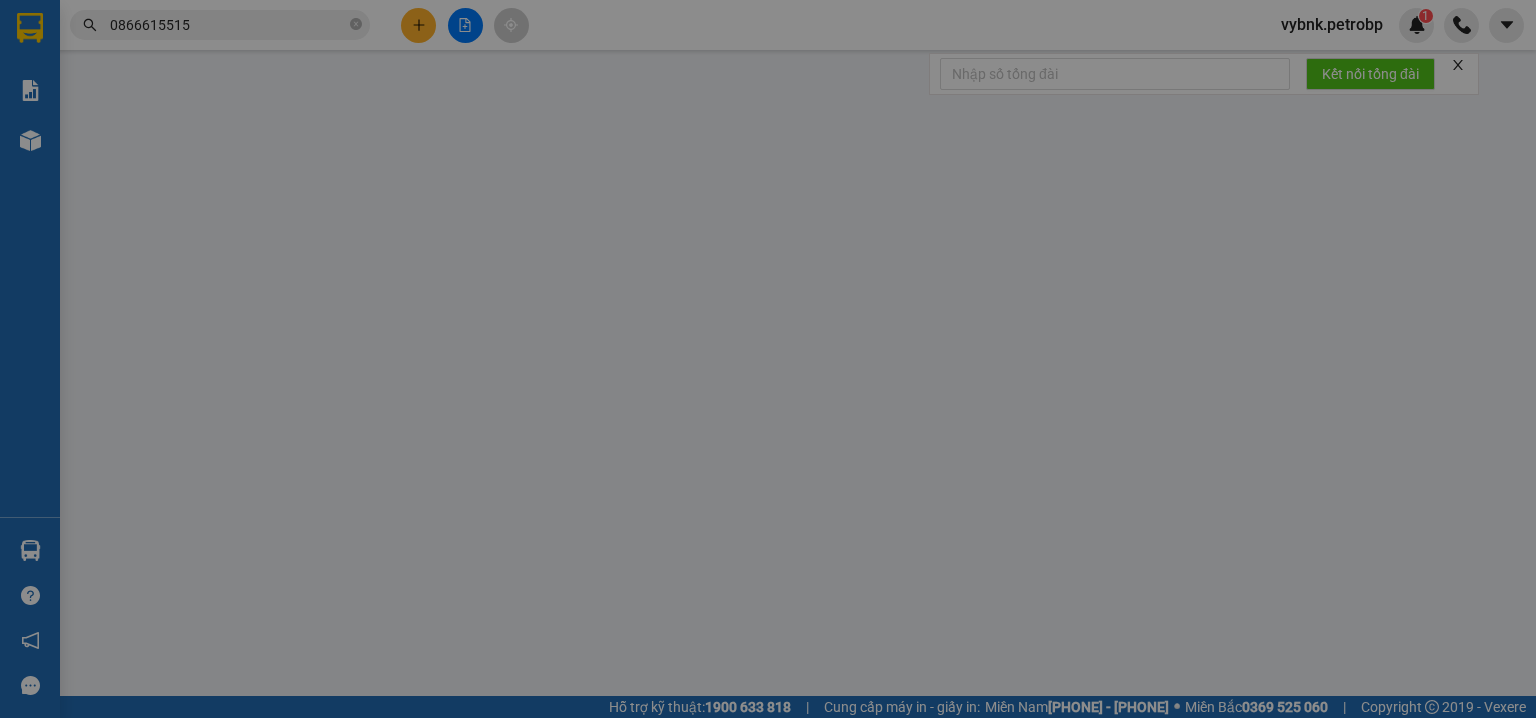 scroll, scrollTop: 0, scrollLeft: 0, axis: both 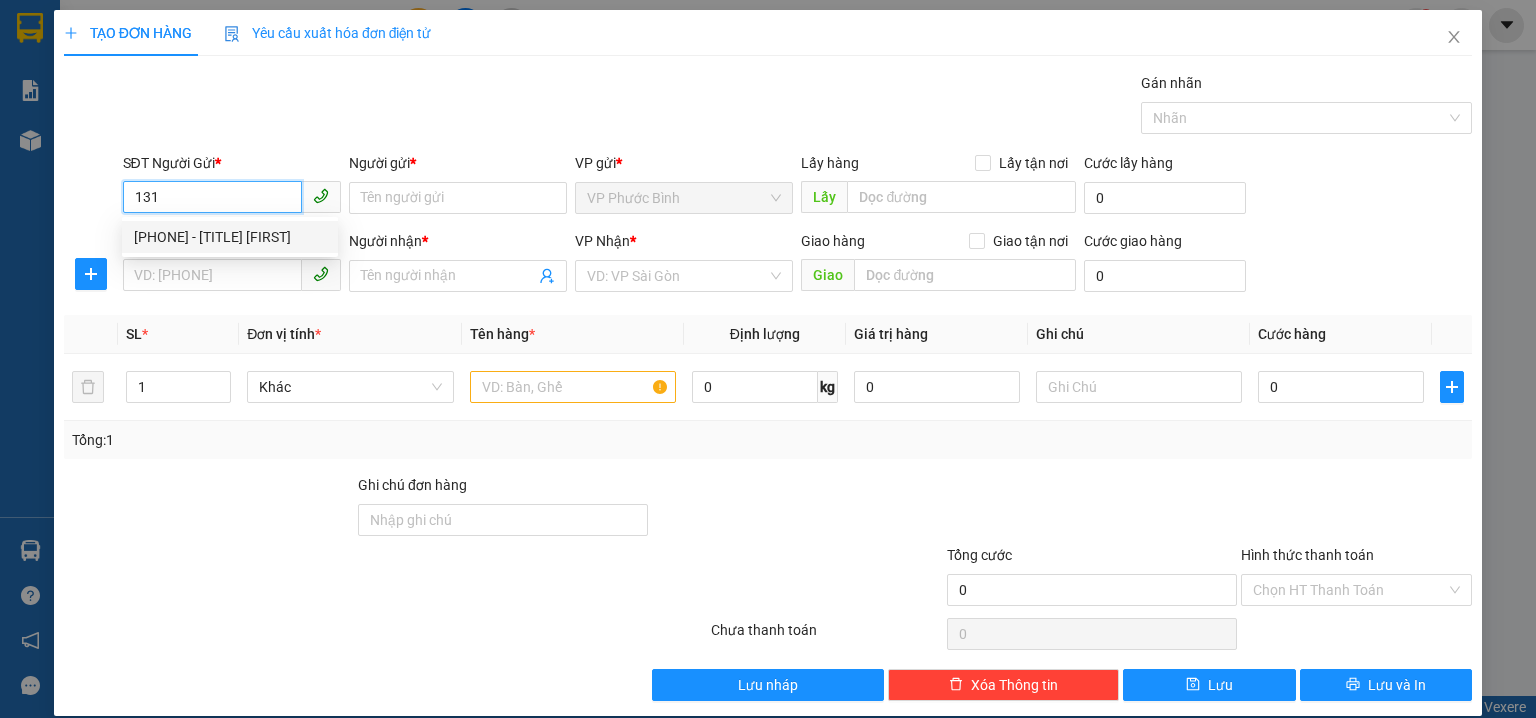 click on "0918819131 - CHỊ THU" at bounding box center (230, 237) 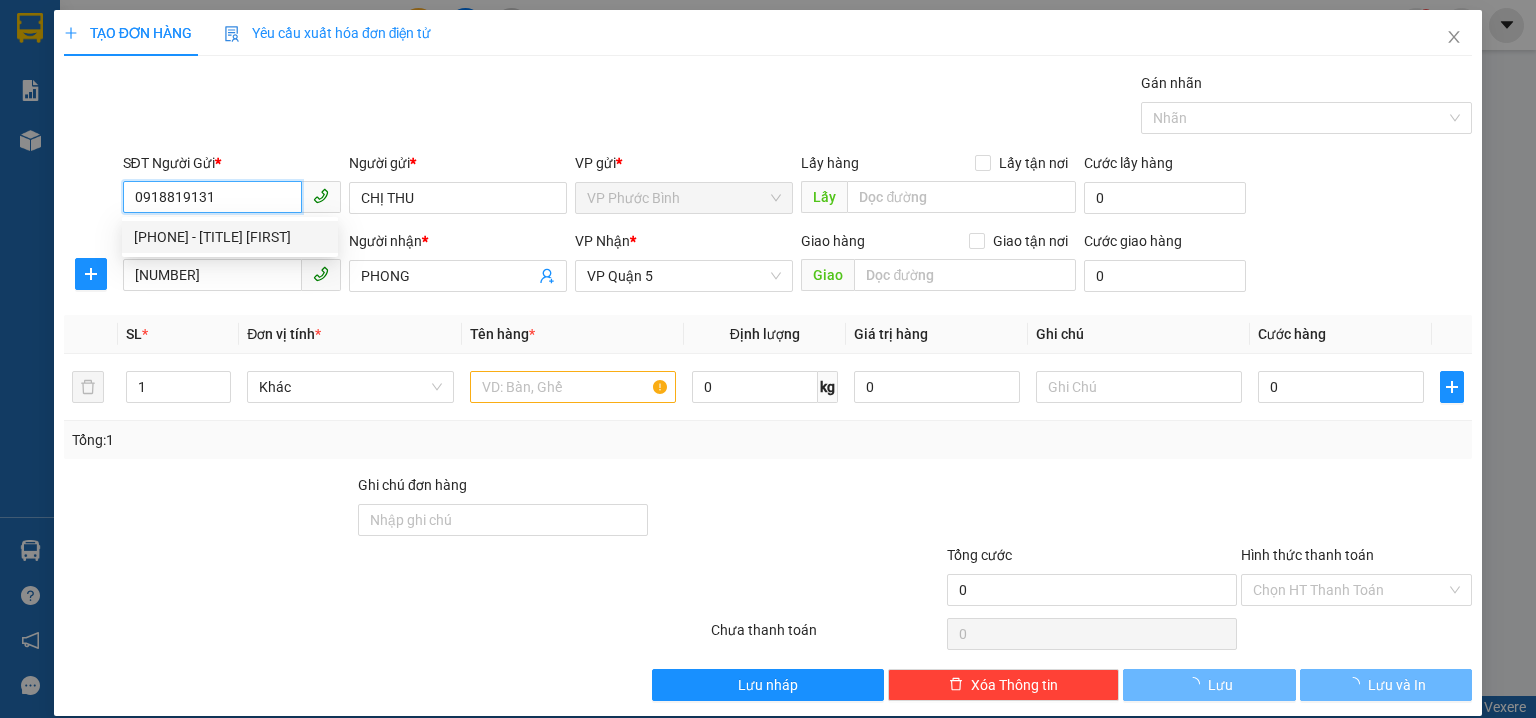 type on "30.000" 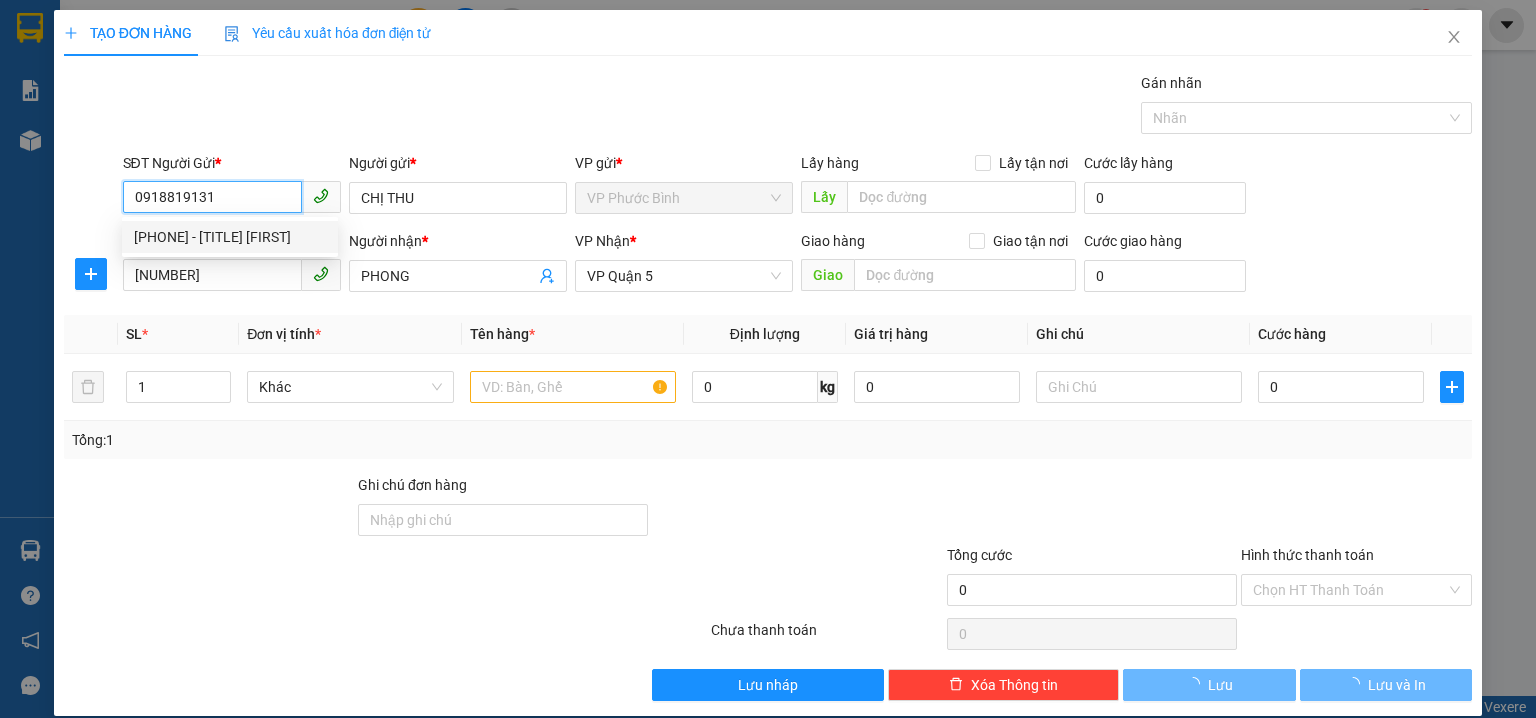 type on "30.000" 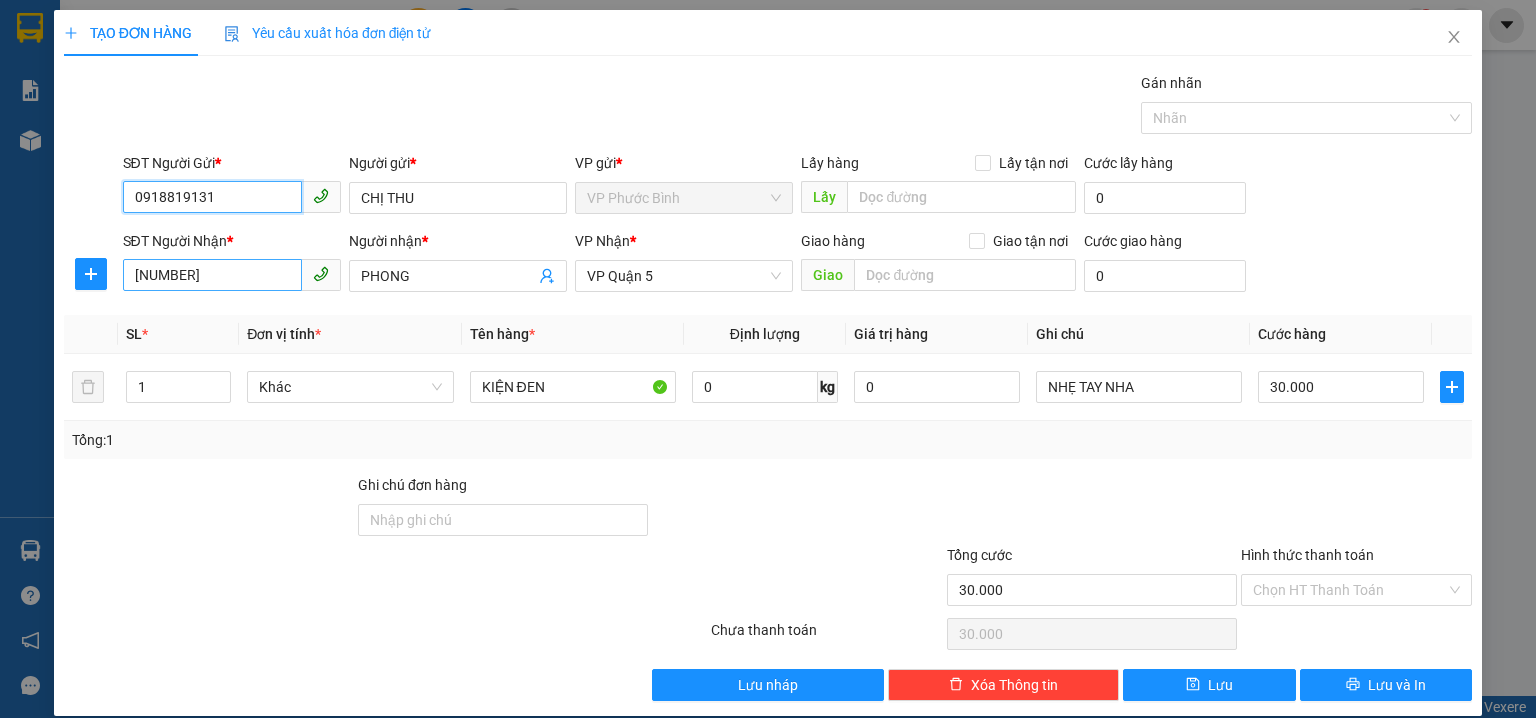type on "0918819131" 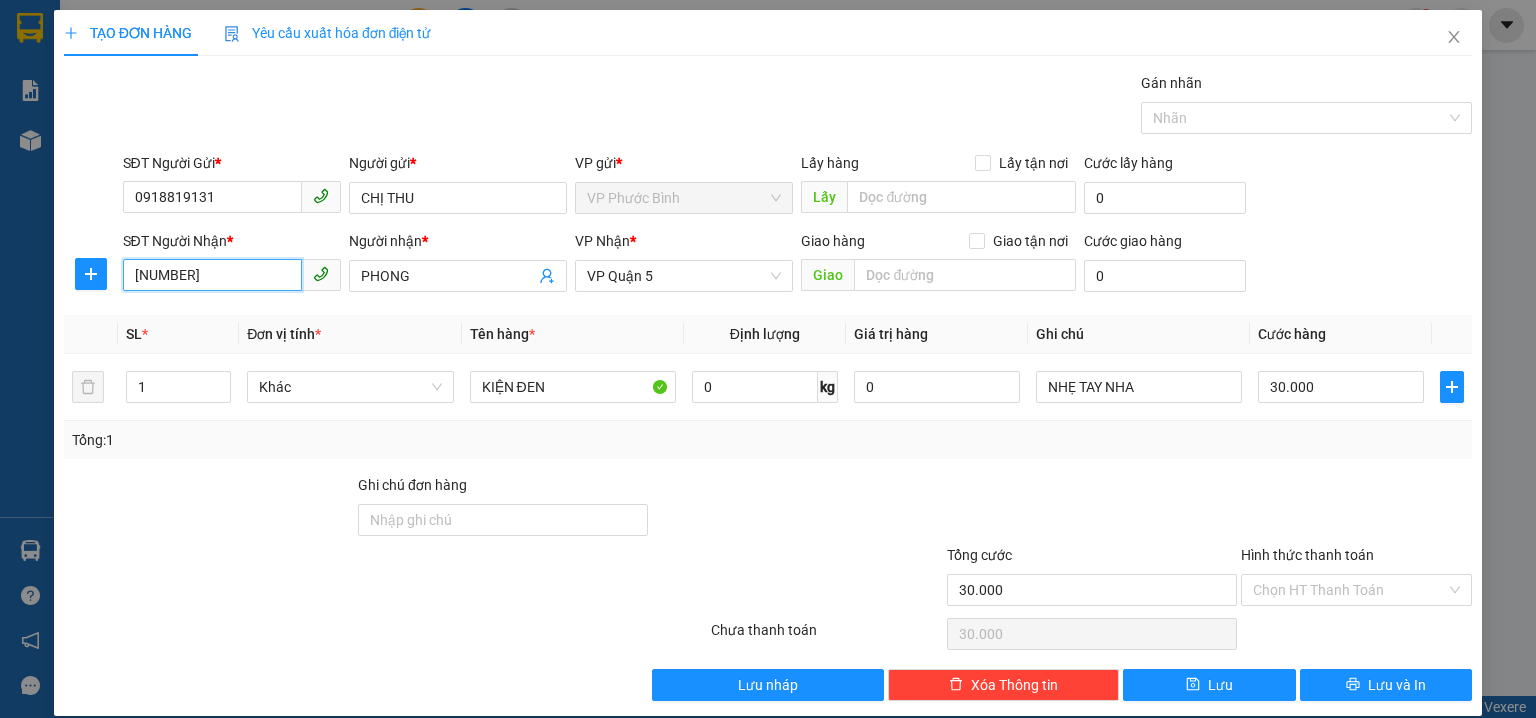 click on "[PHONE]" at bounding box center [212, 275] 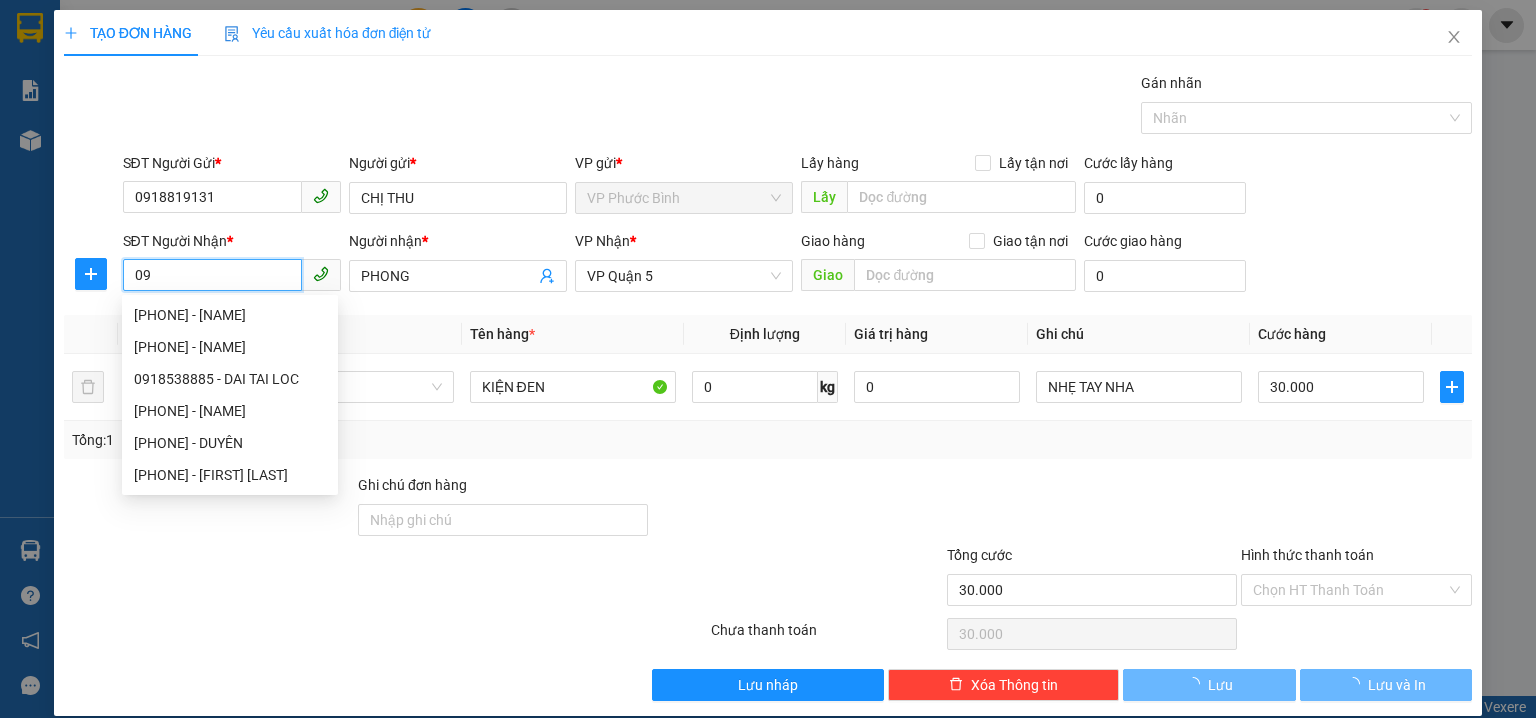 type on "0" 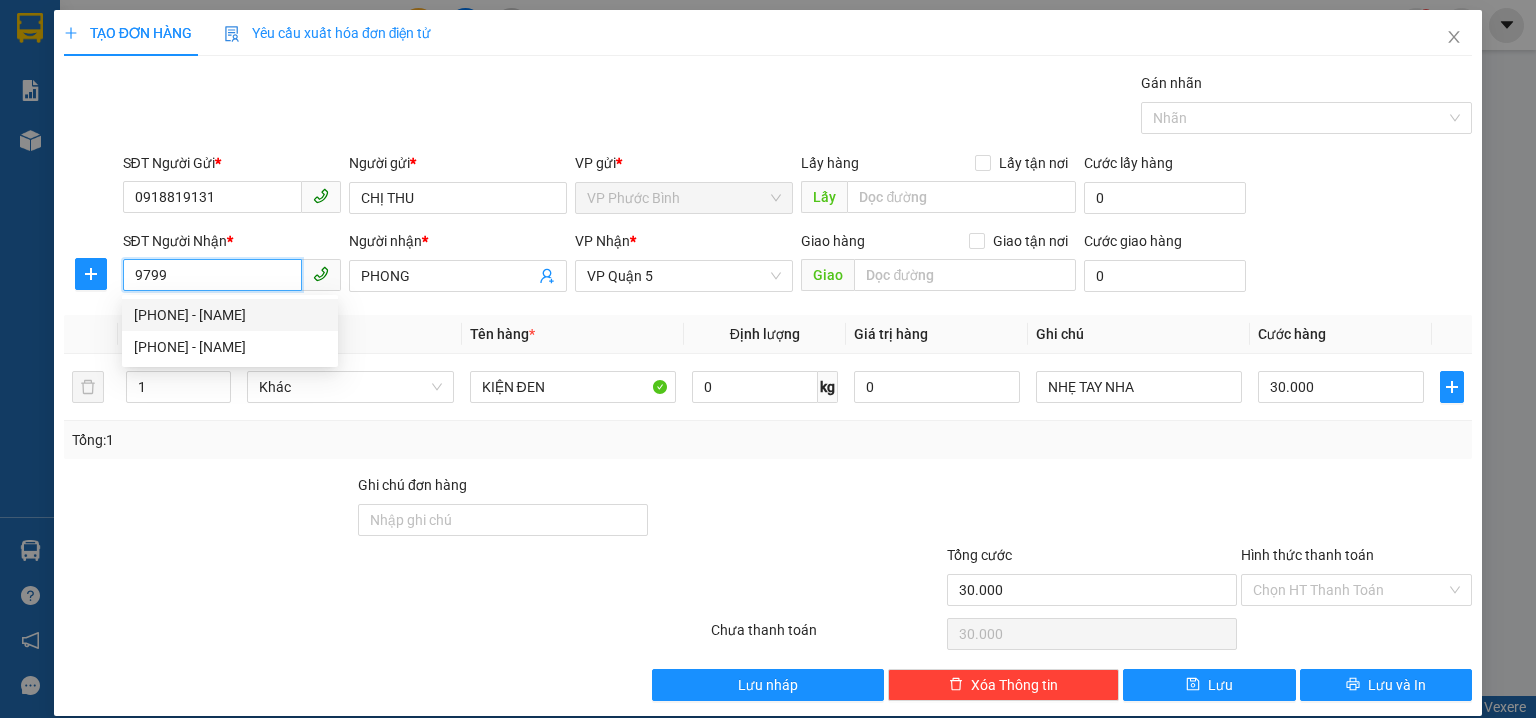 click on "0333099799 - THIÊN  HÒA" at bounding box center [230, 315] 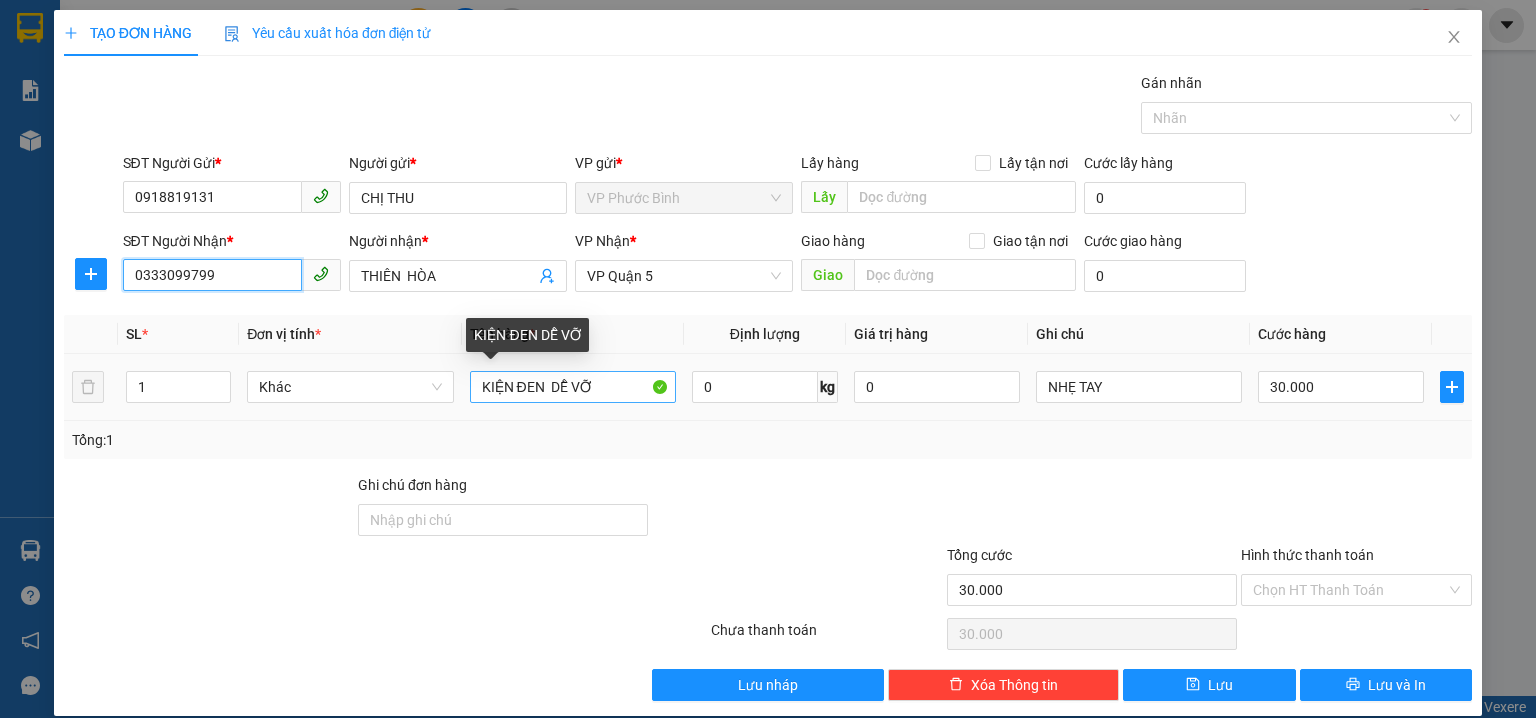 type on "0333099799" 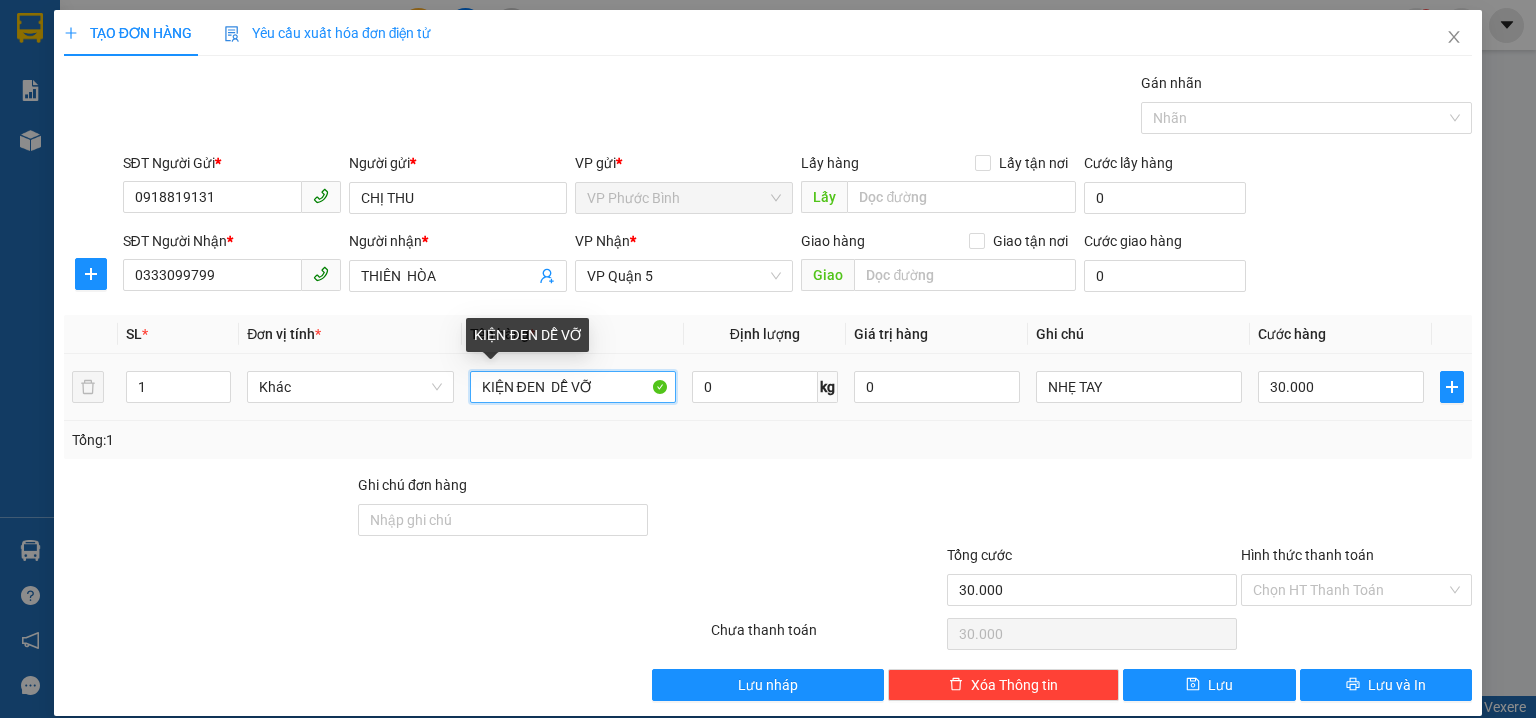 click on "KIỆN ĐEN  DỄ VỠ" at bounding box center (573, 387) 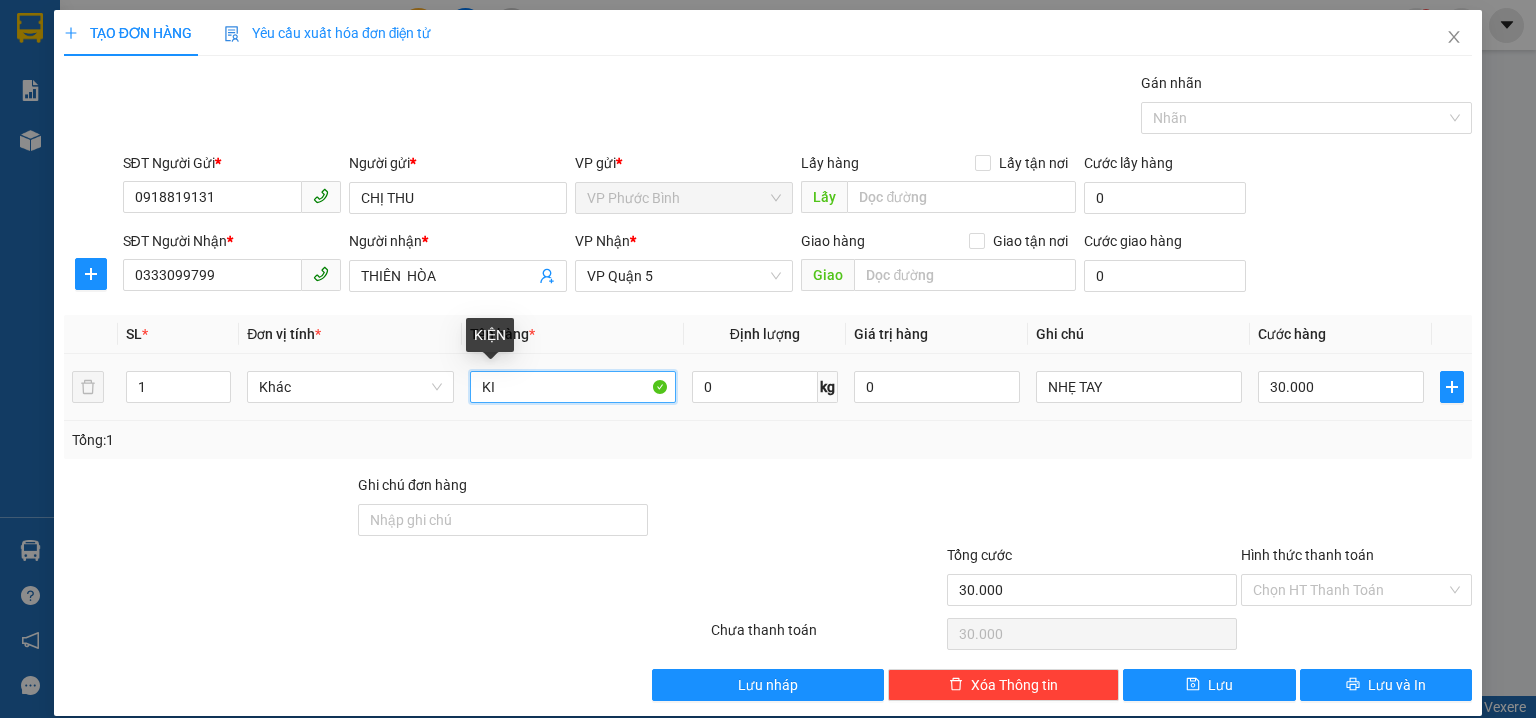 type on "K" 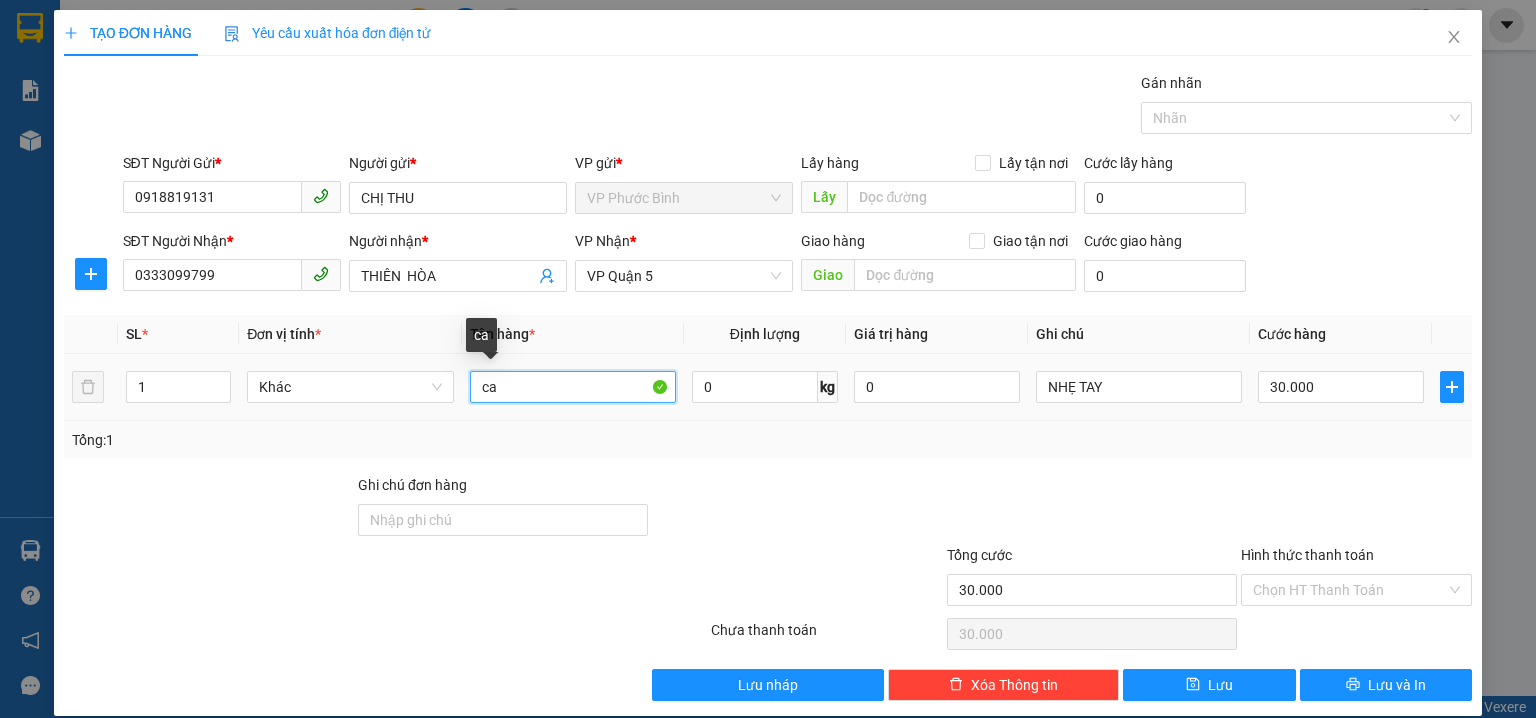 type on "c" 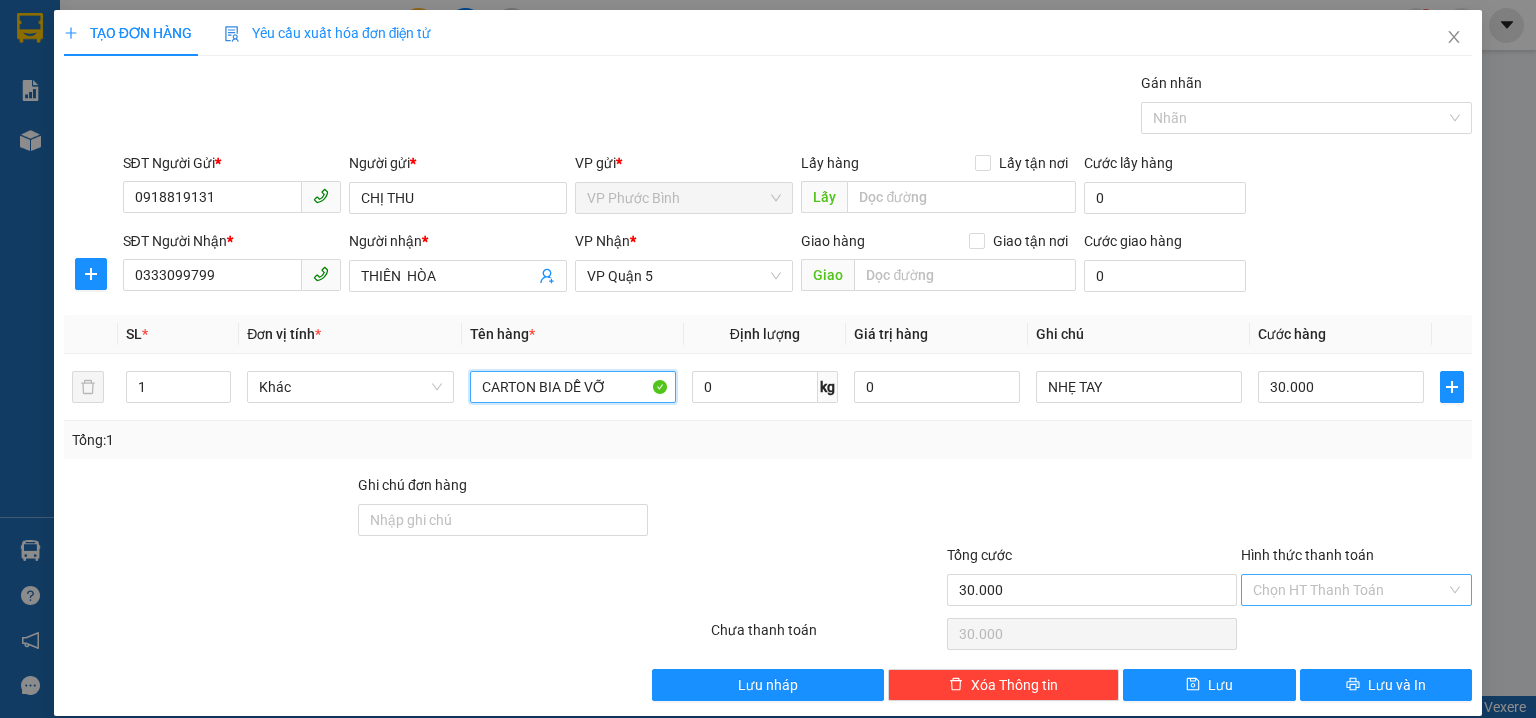 type on "CARTON BIA DỄ VỠ" 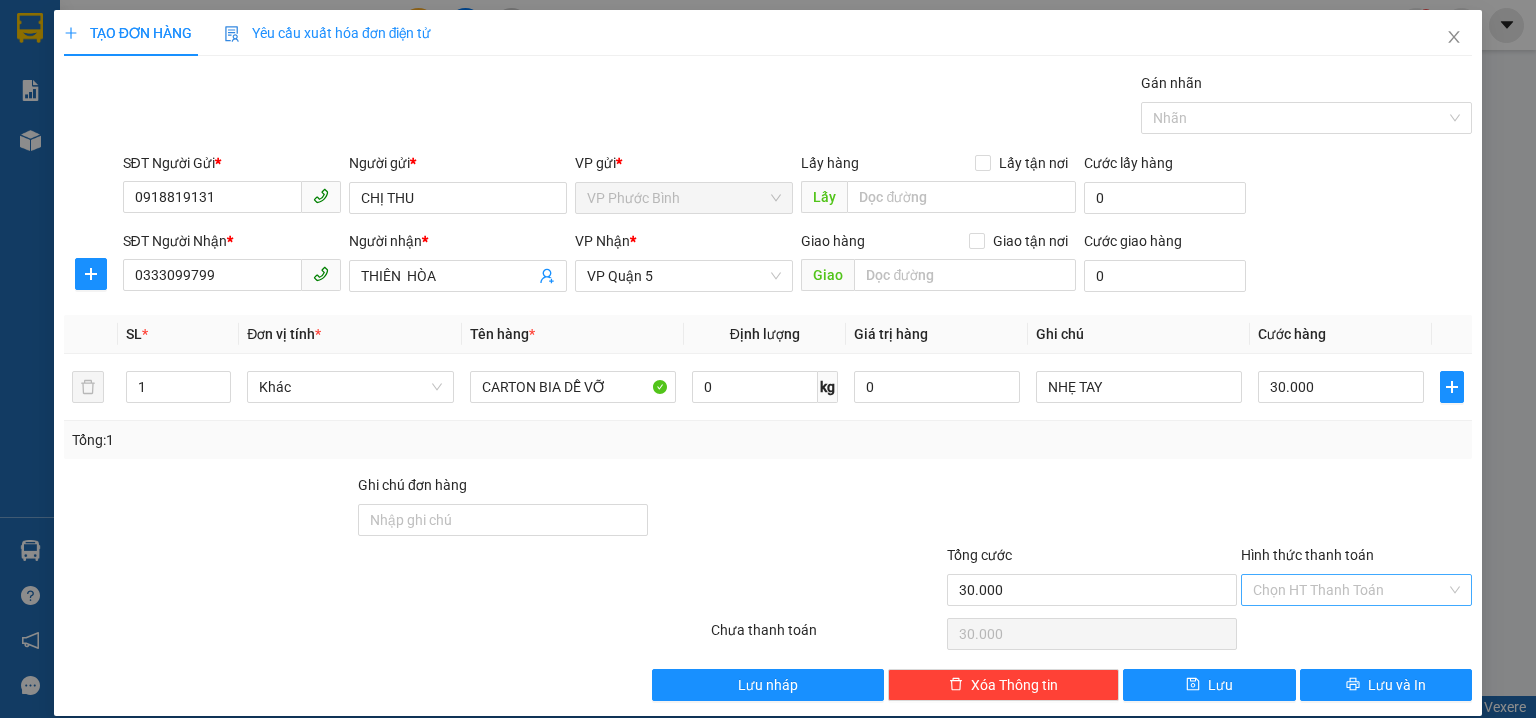 click on "Hình thức thanh toán" at bounding box center [1349, 590] 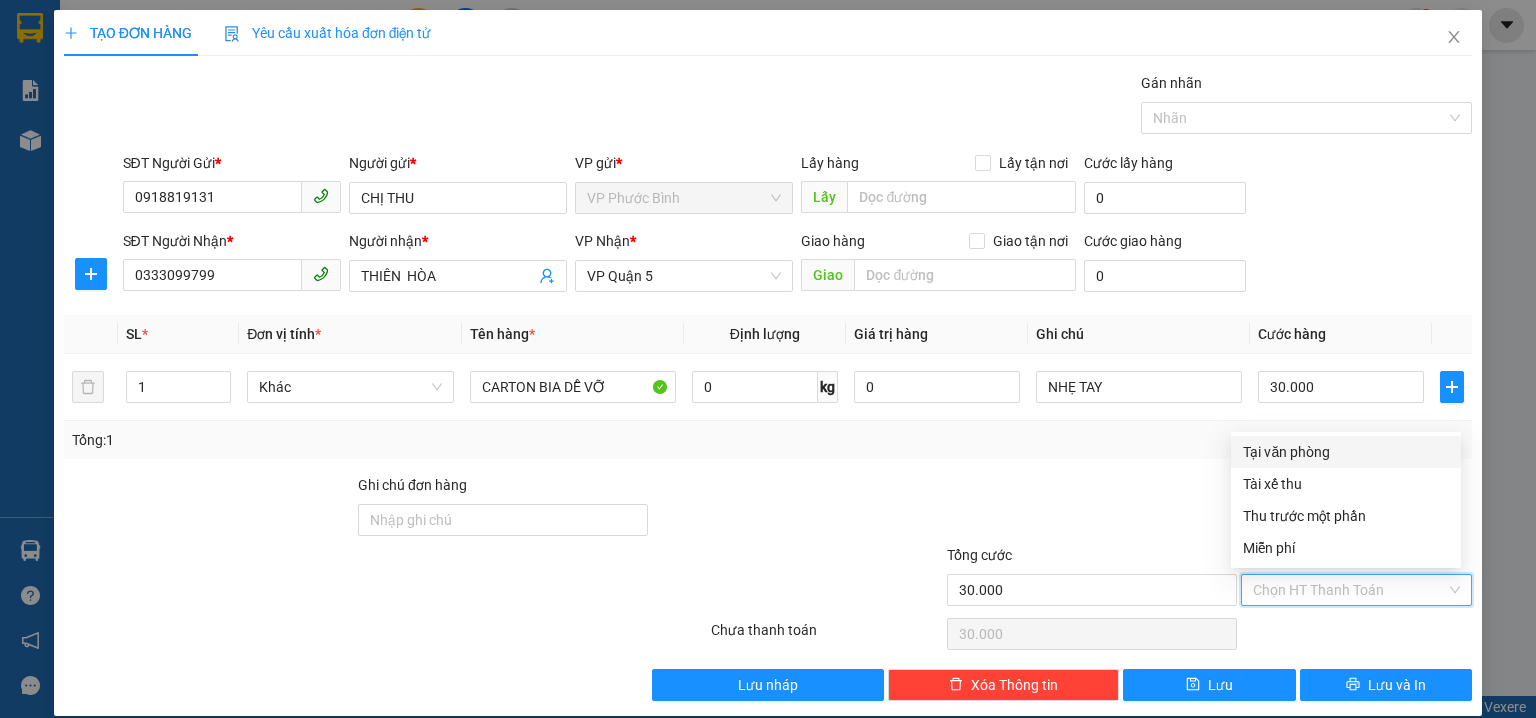 click on "Tại văn phòng" at bounding box center [1346, 452] 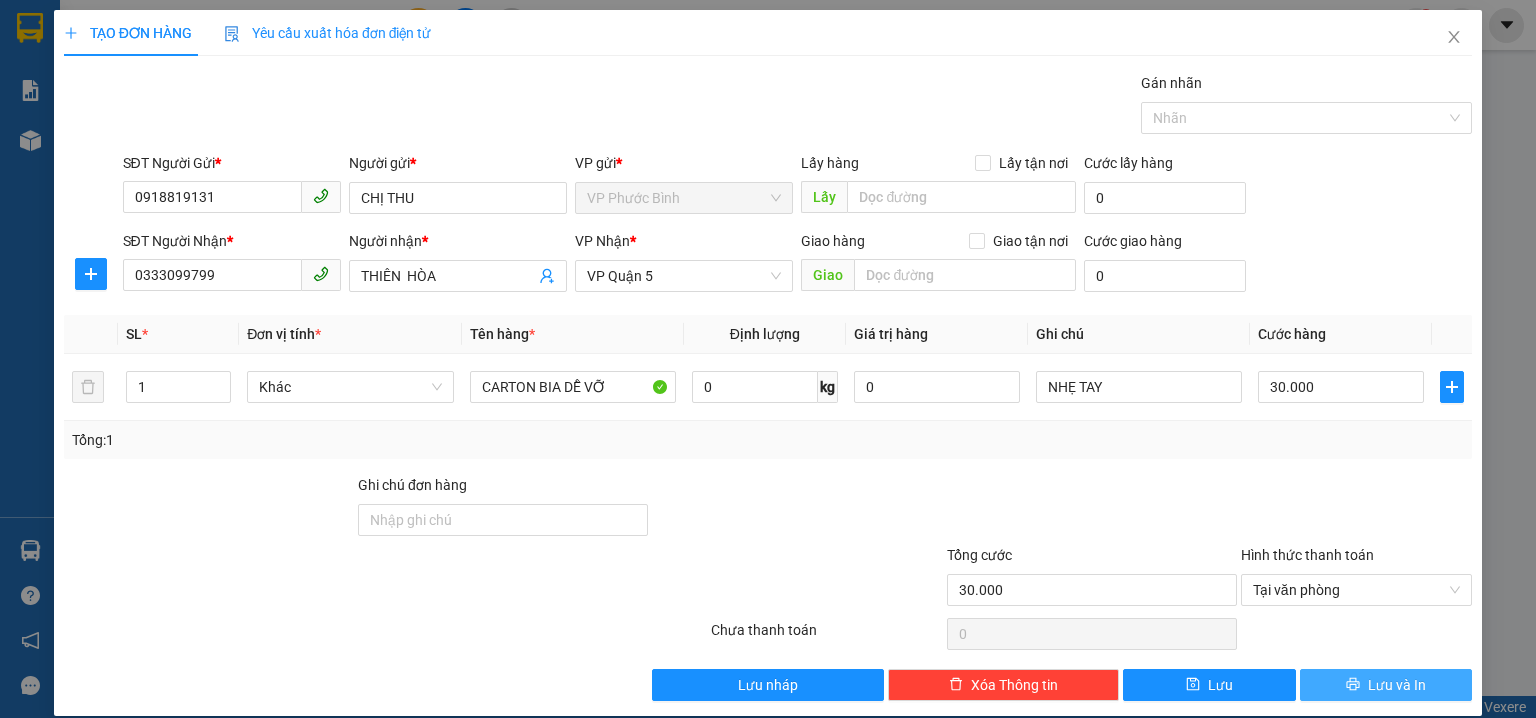 click on "Lưu và In" at bounding box center (1386, 685) 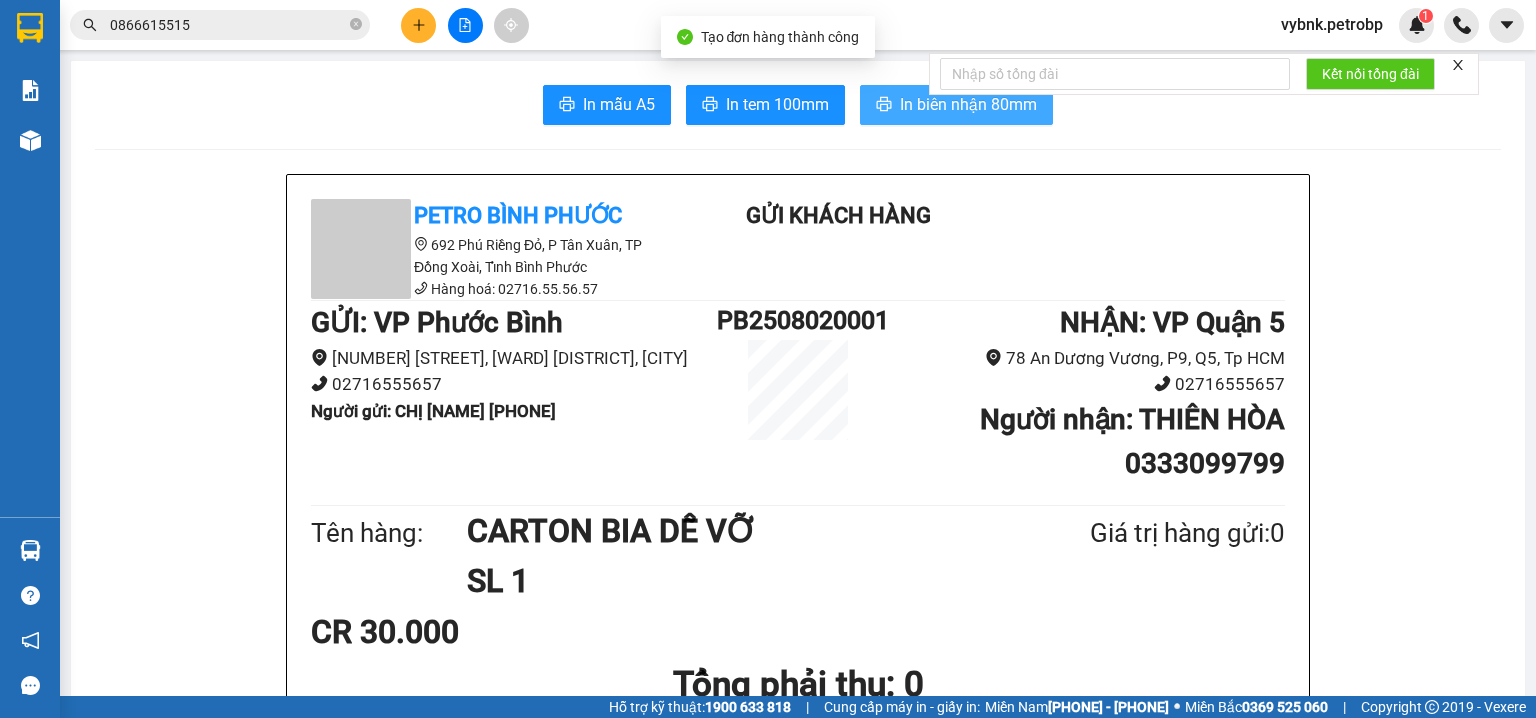 click on "In biên nhận 80mm" at bounding box center [968, 104] 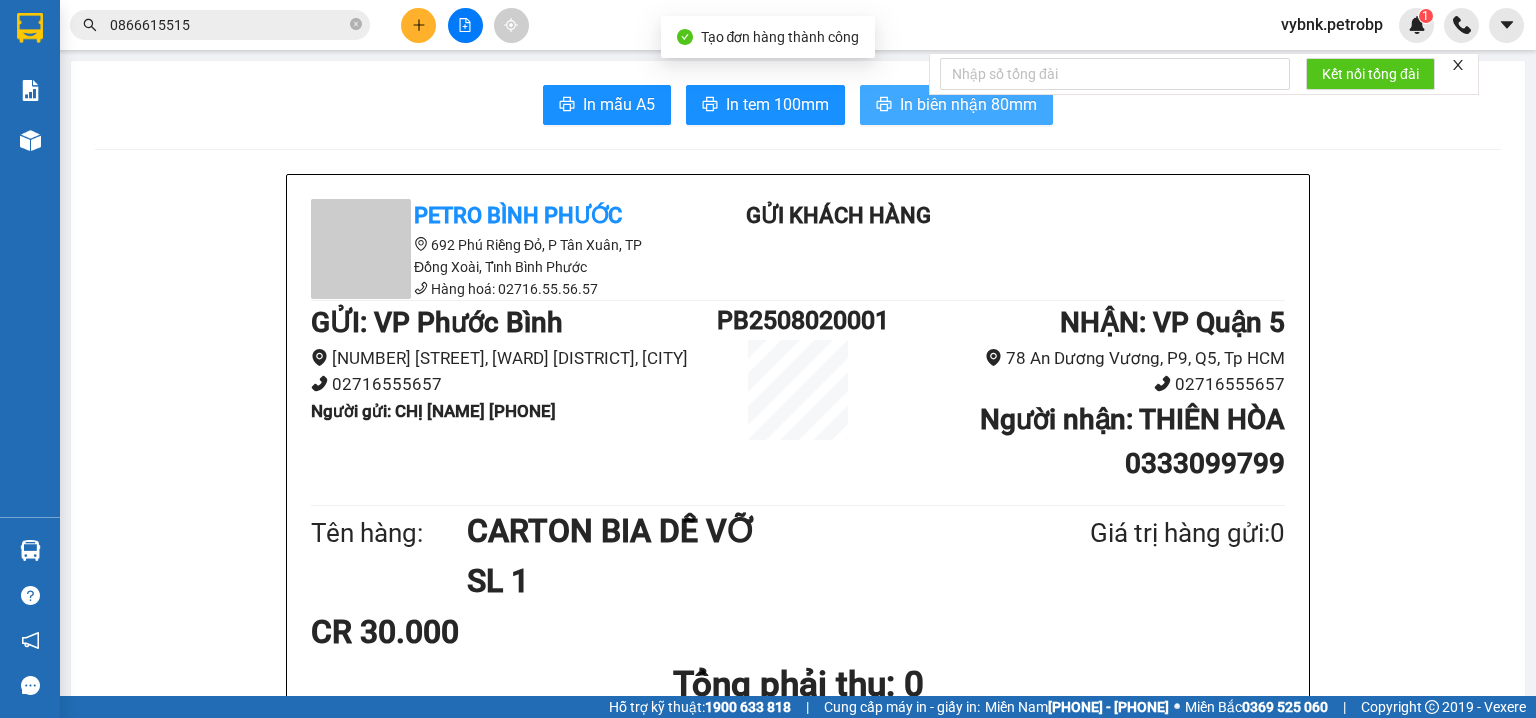 scroll, scrollTop: 0, scrollLeft: 0, axis: both 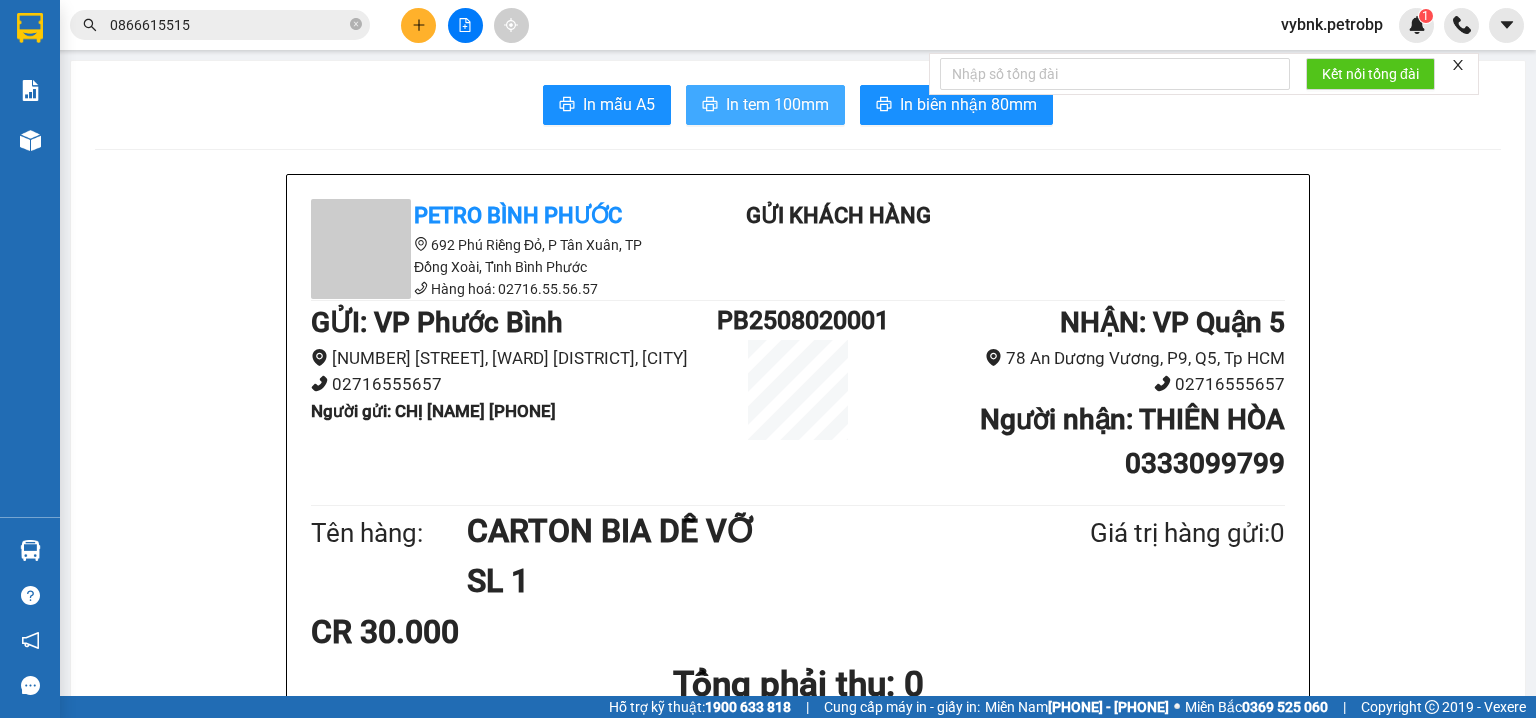 click on "In tem 100mm" at bounding box center [765, 105] 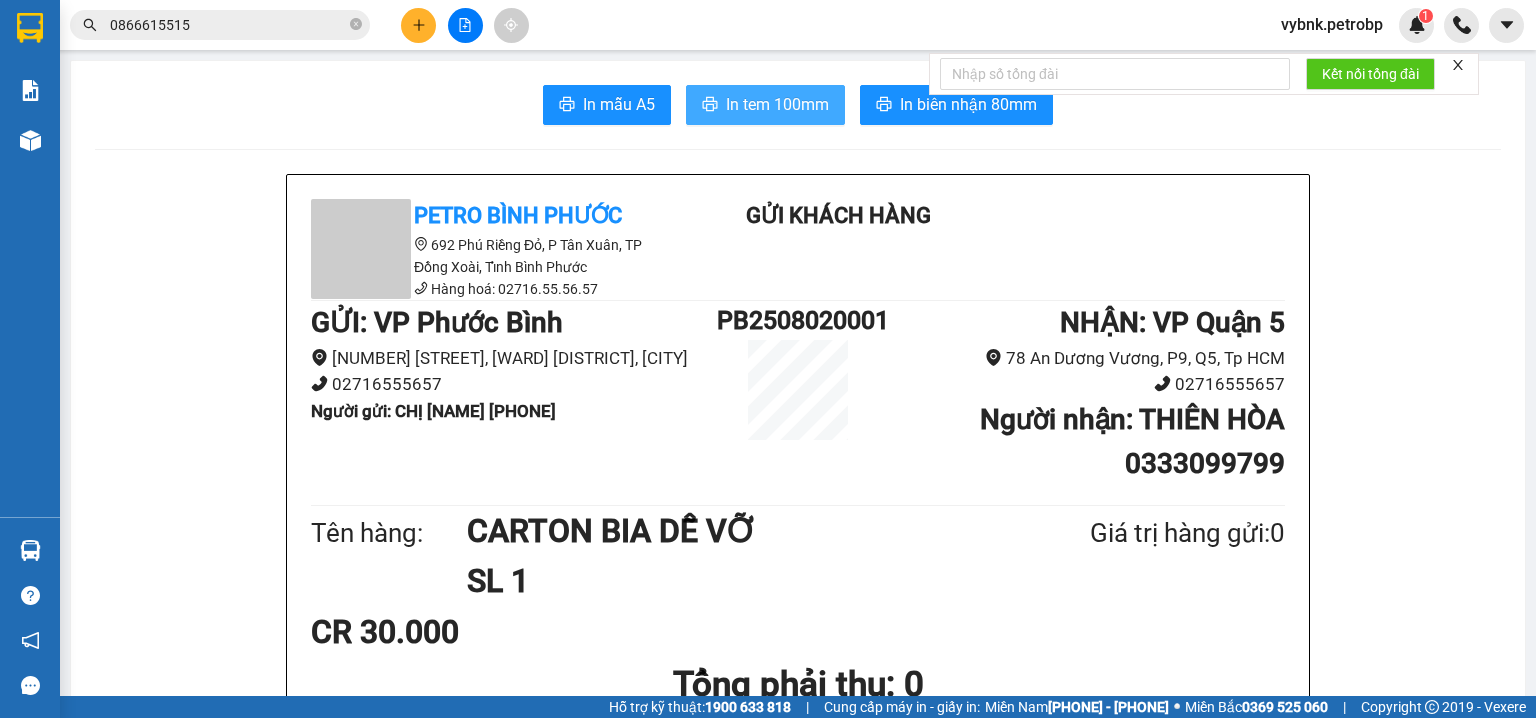 scroll, scrollTop: 0, scrollLeft: 0, axis: both 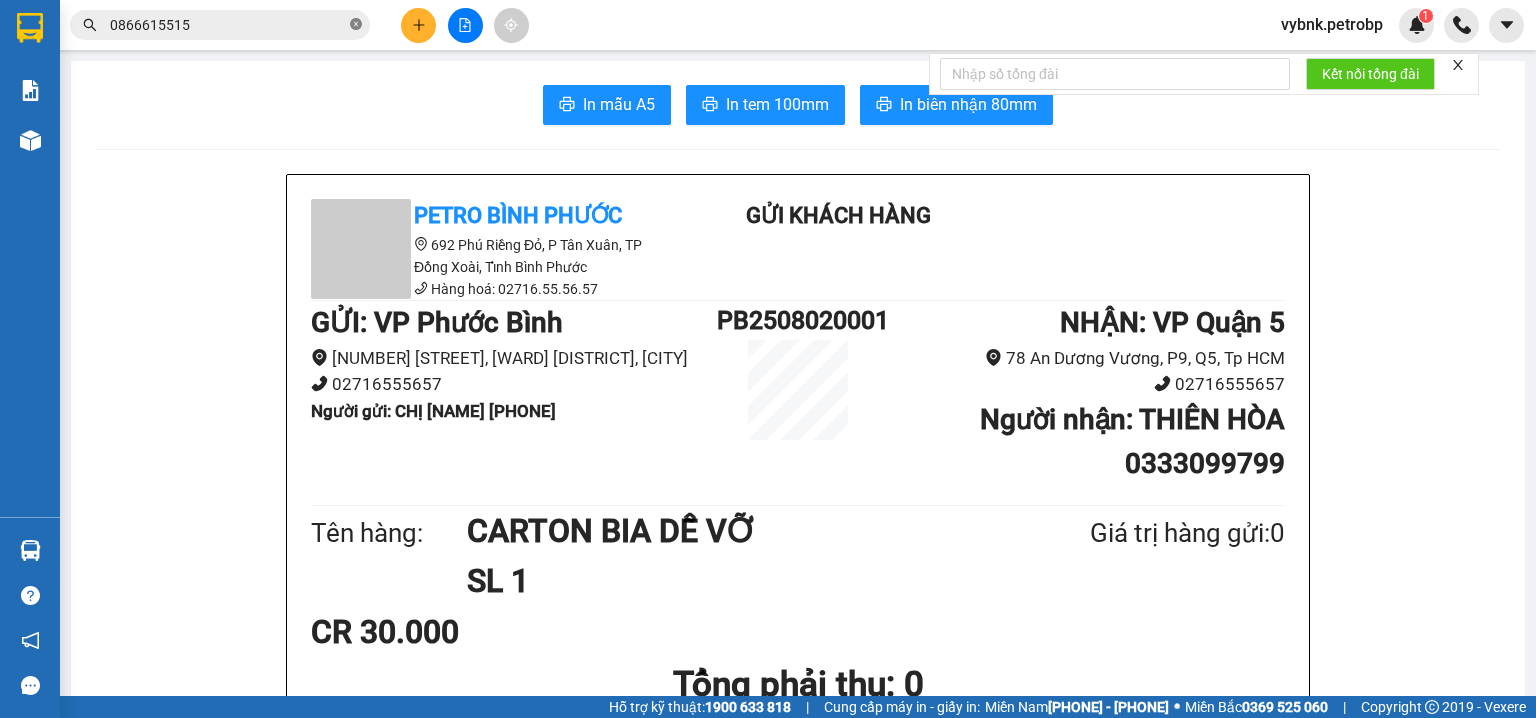 click 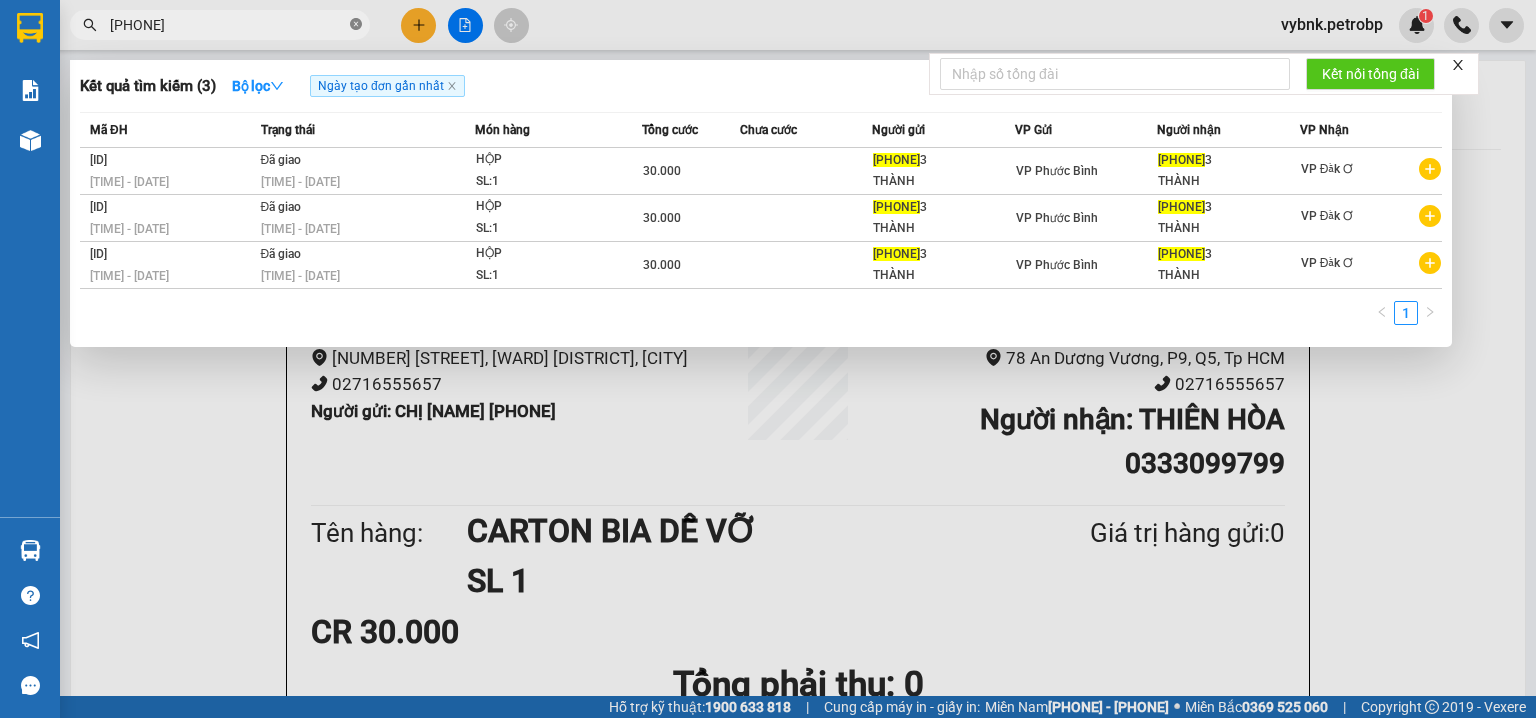 type on "0939193993" 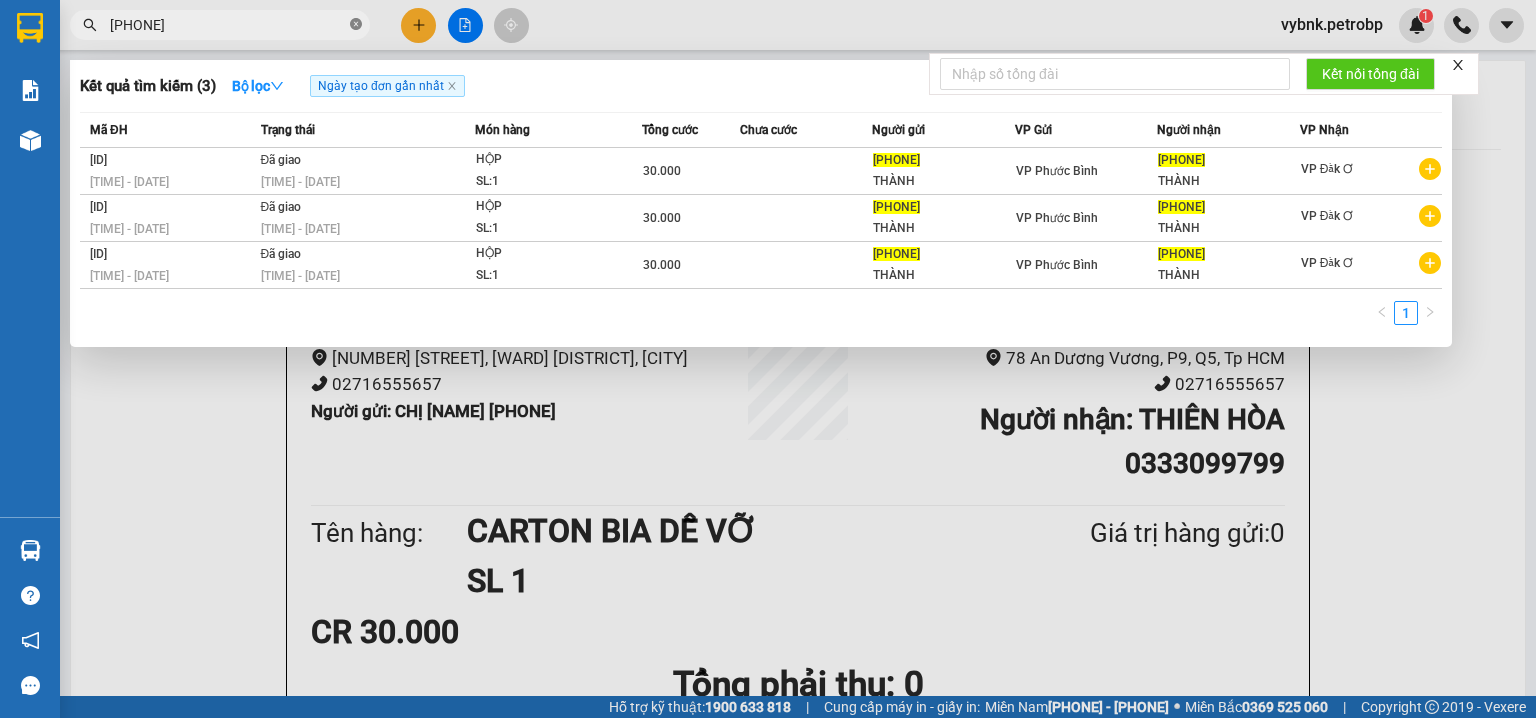 click 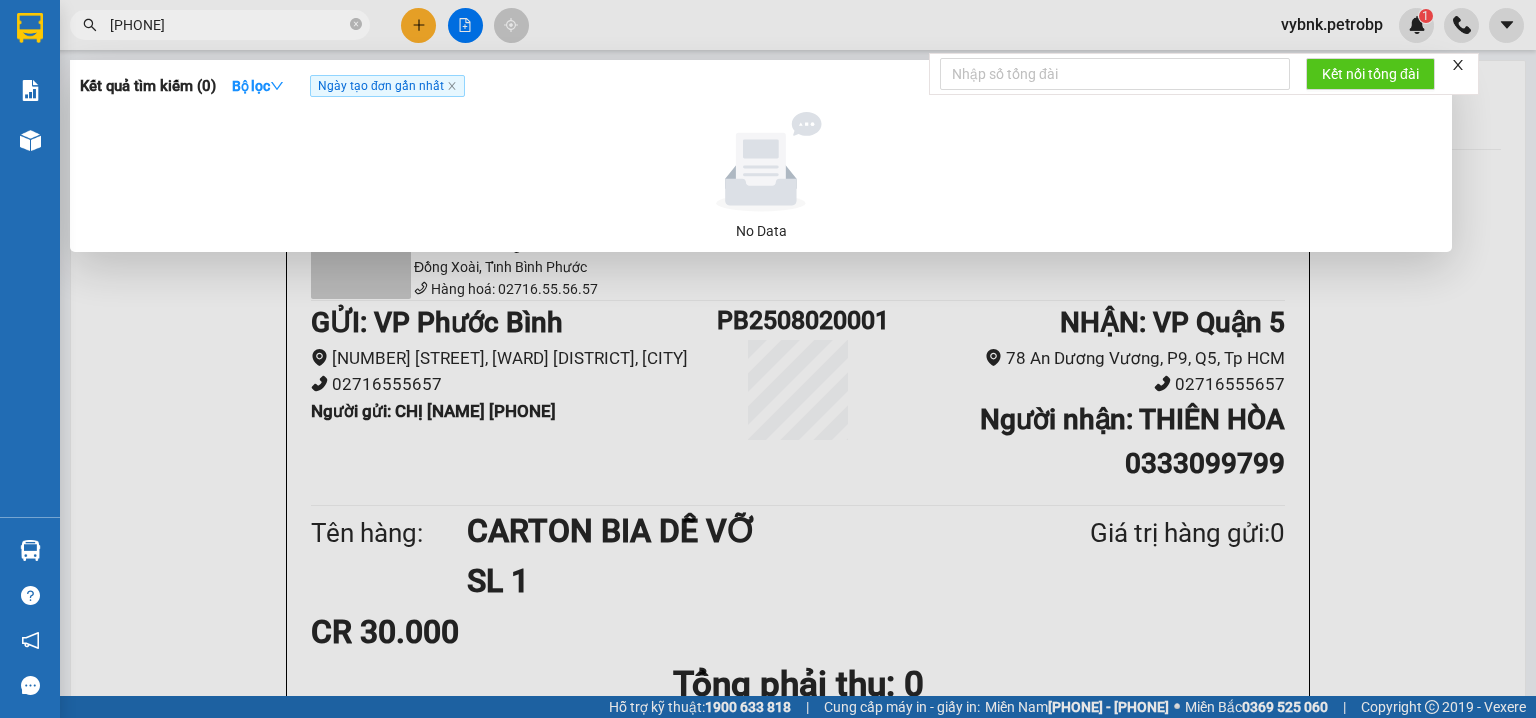 type on "0919993193" 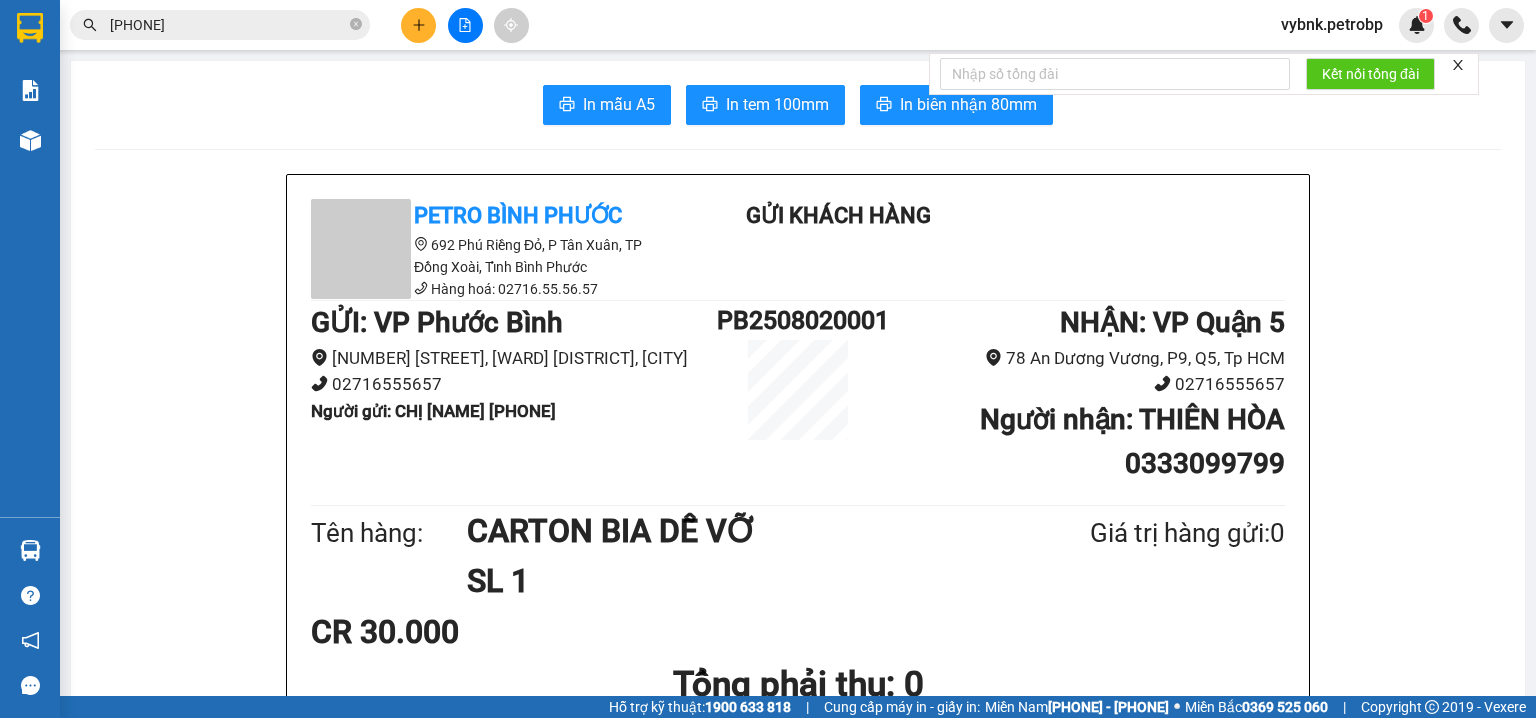 click on "Người gửi :   CHỊ THU  0918819131" at bounding box center (433, 411) 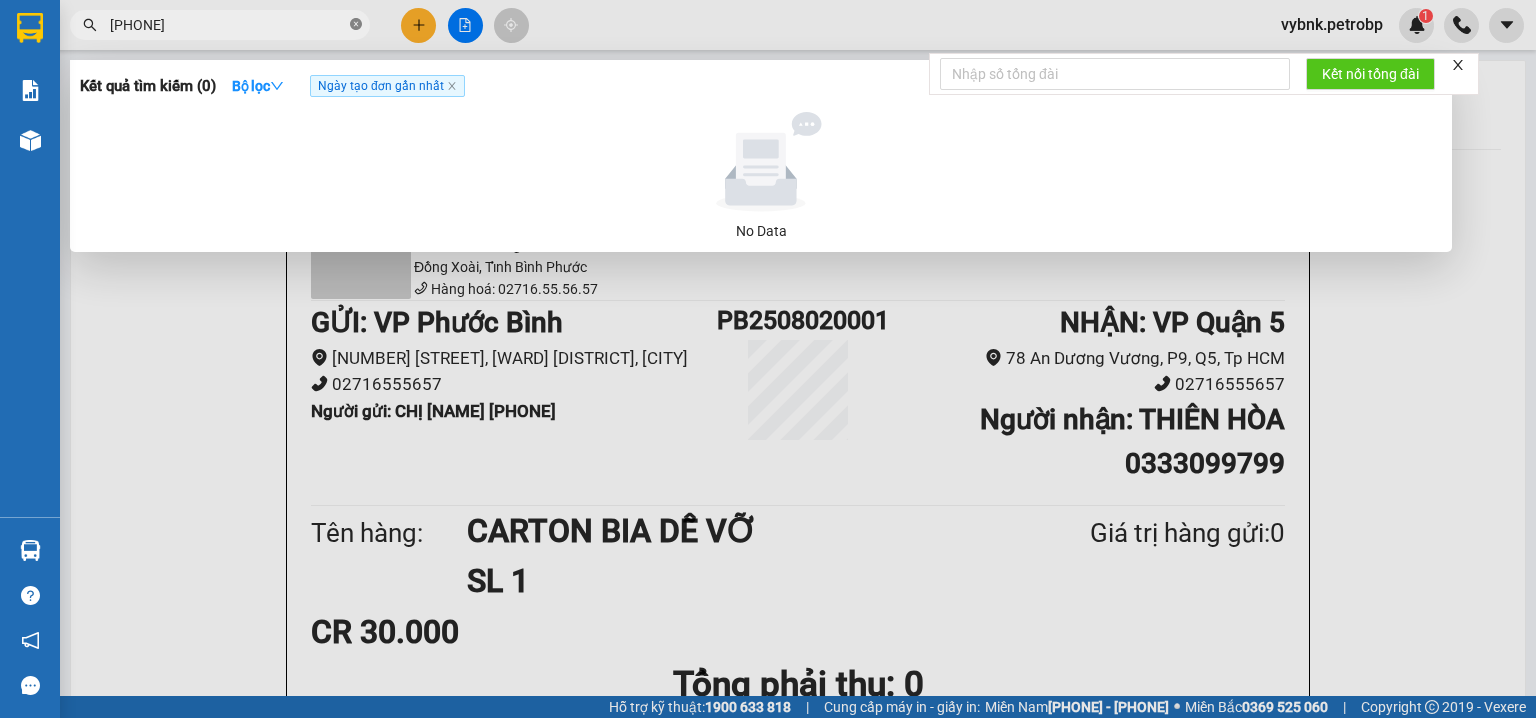 click 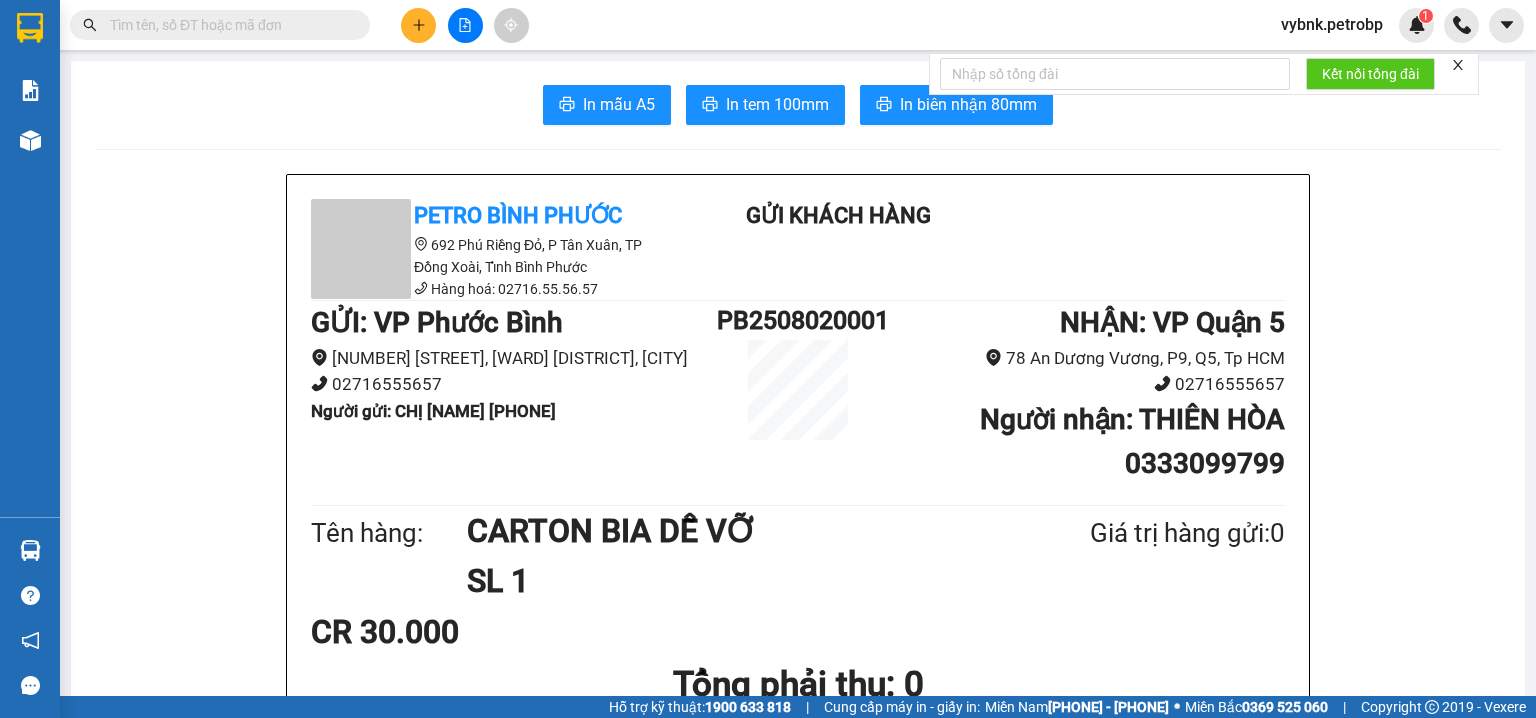 paste on "0918819131" 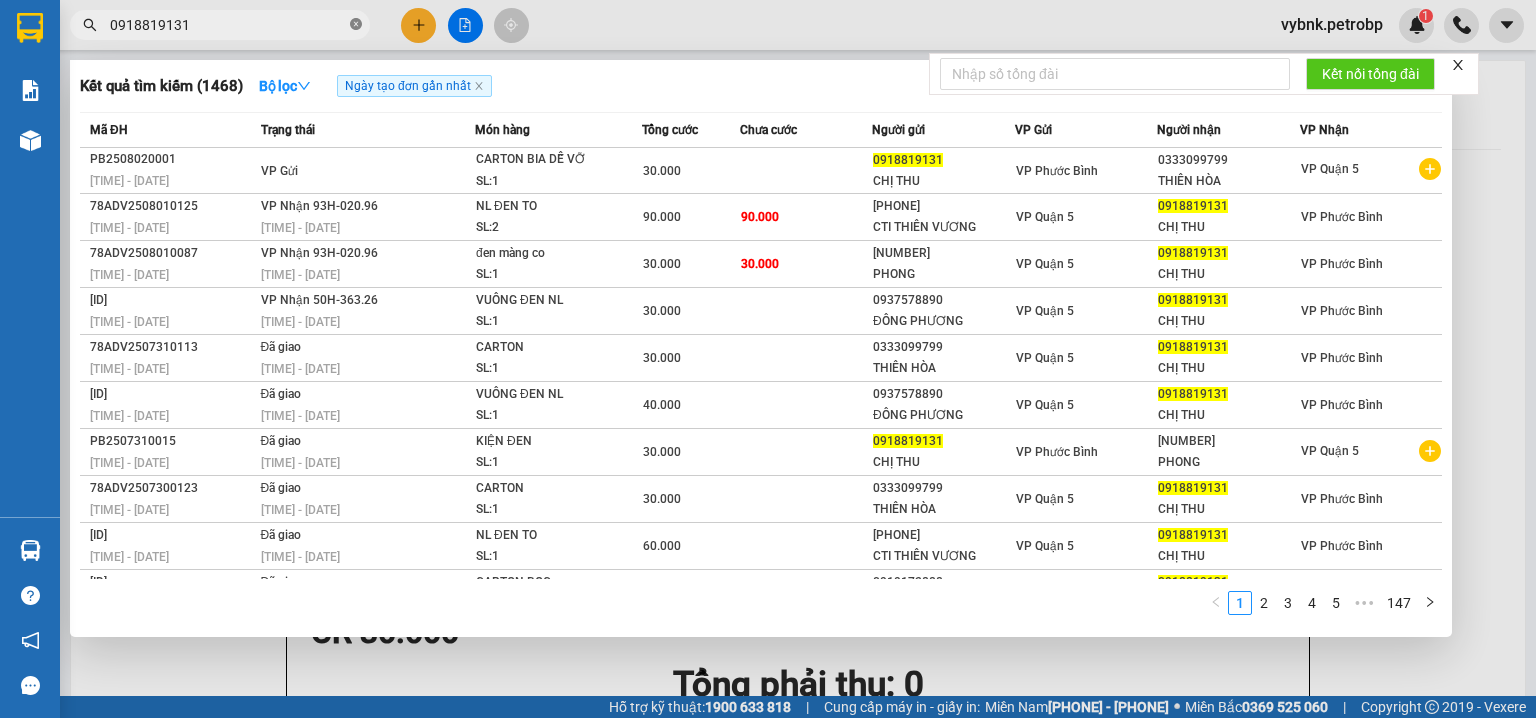 click 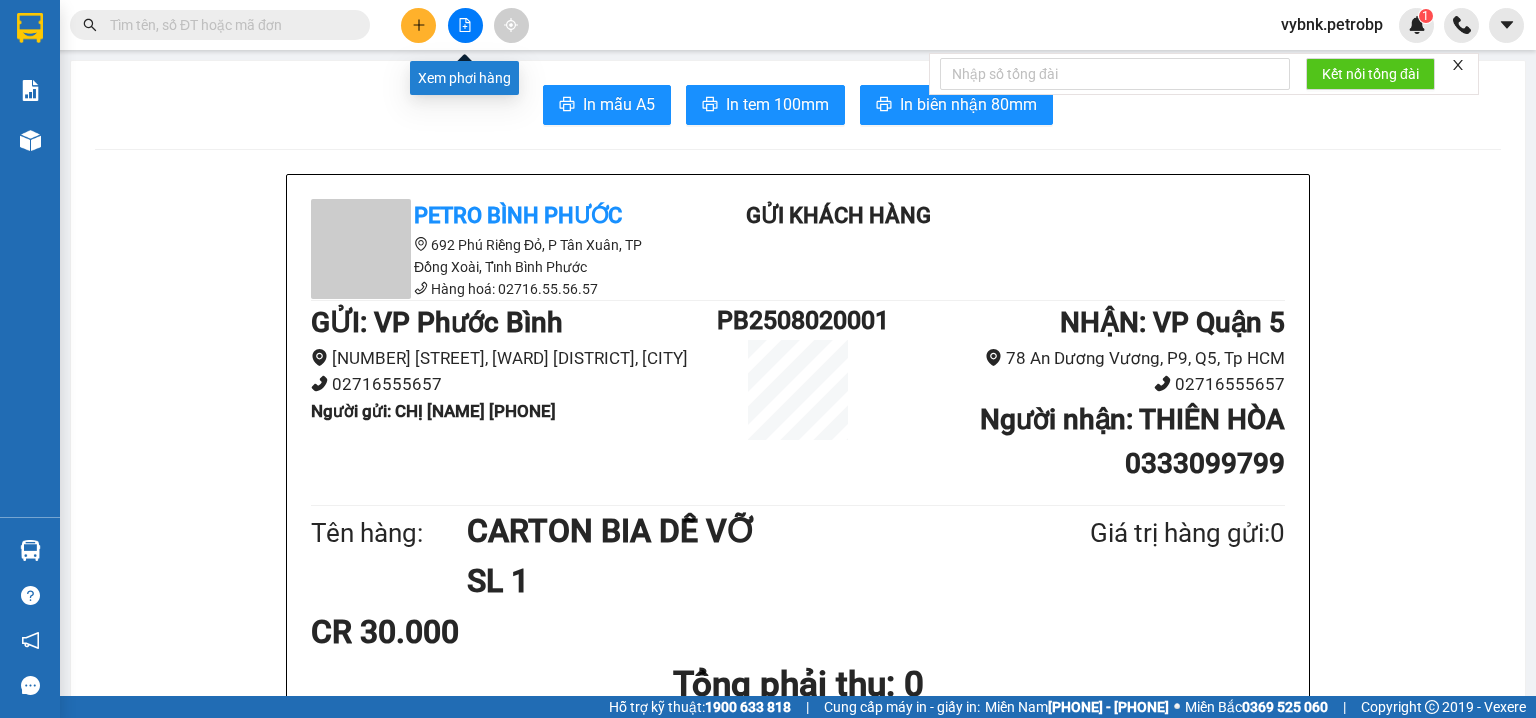 click at bounding box center [465, 25] 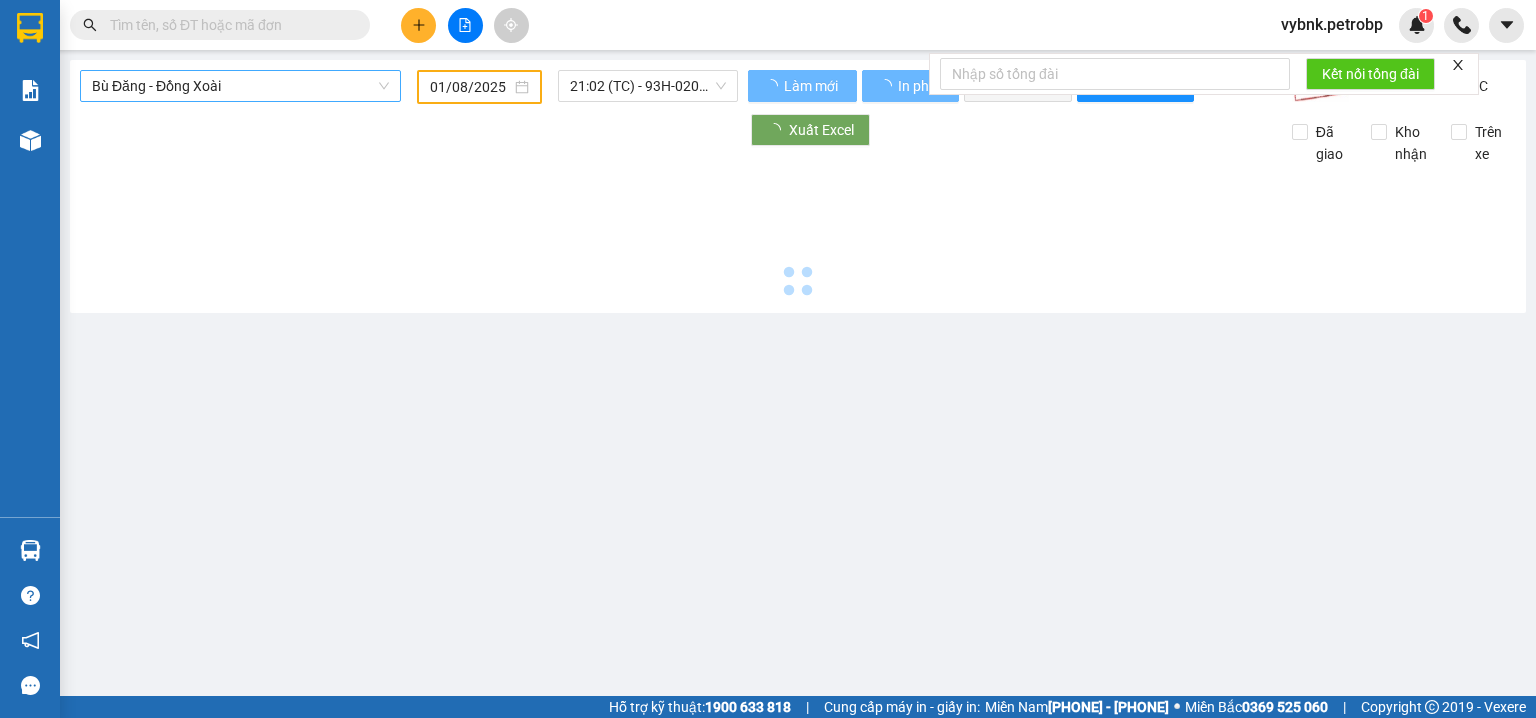 click on "Bù Đăng - Đồng Xoài" at bounding box center (240, 86) 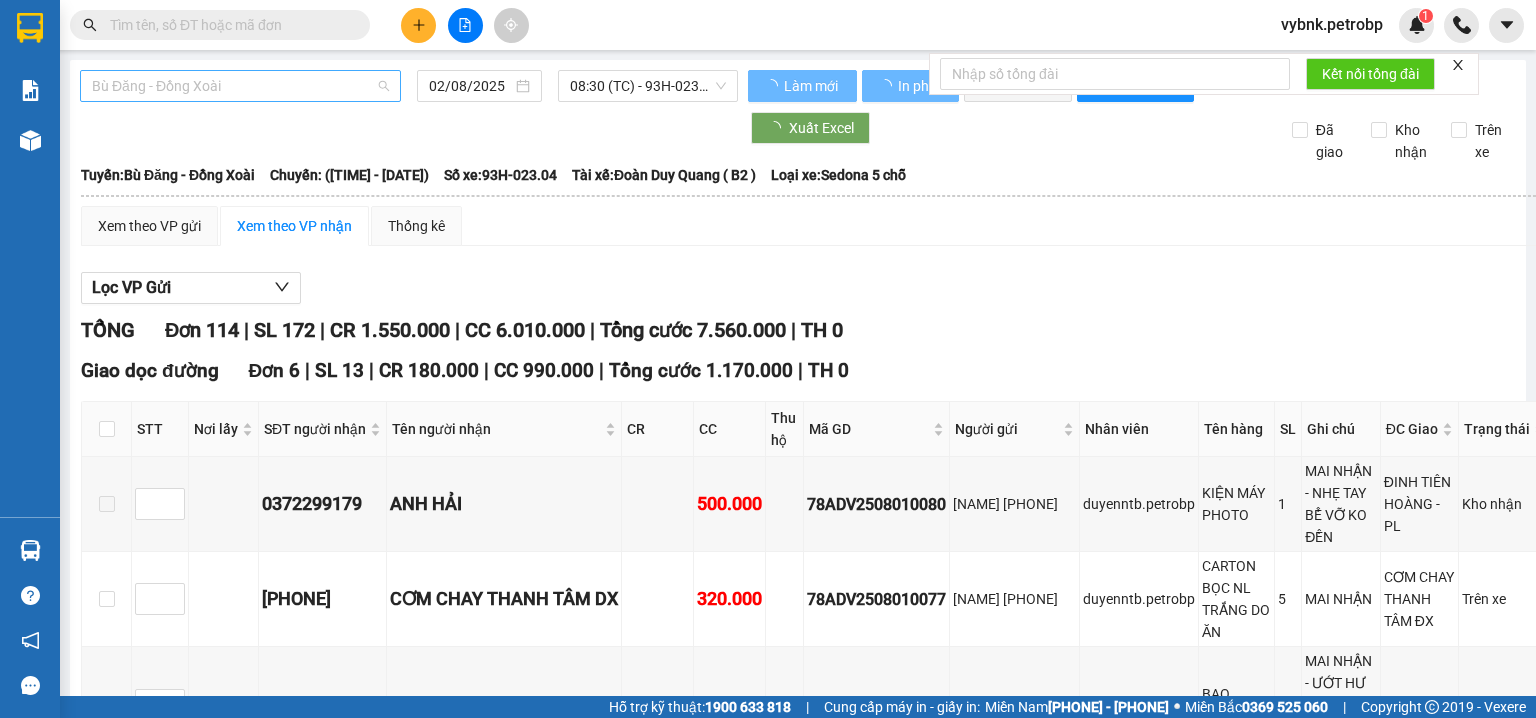 type on "02/08/2025" 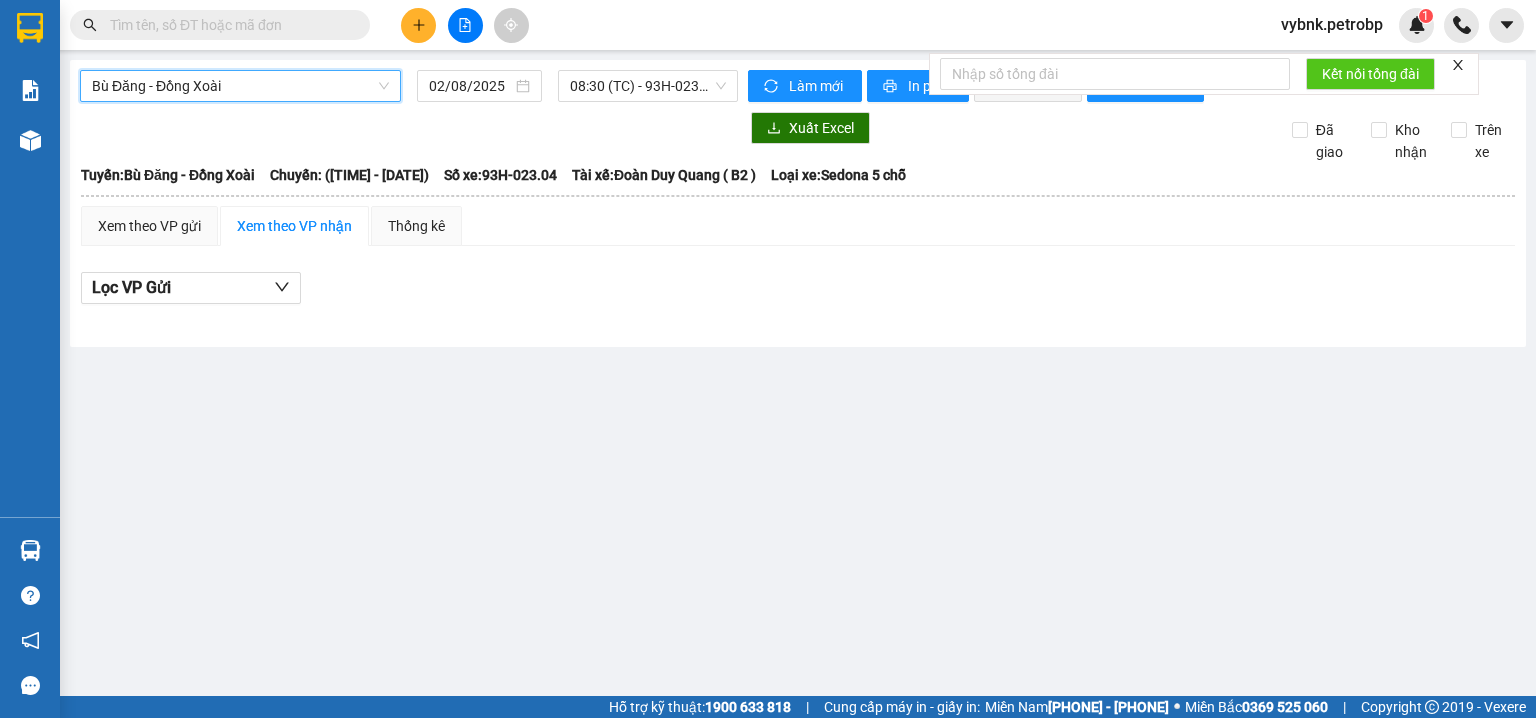 click on "Bù Đăng - Đồng Xoài" at bounding box center [240, 86] 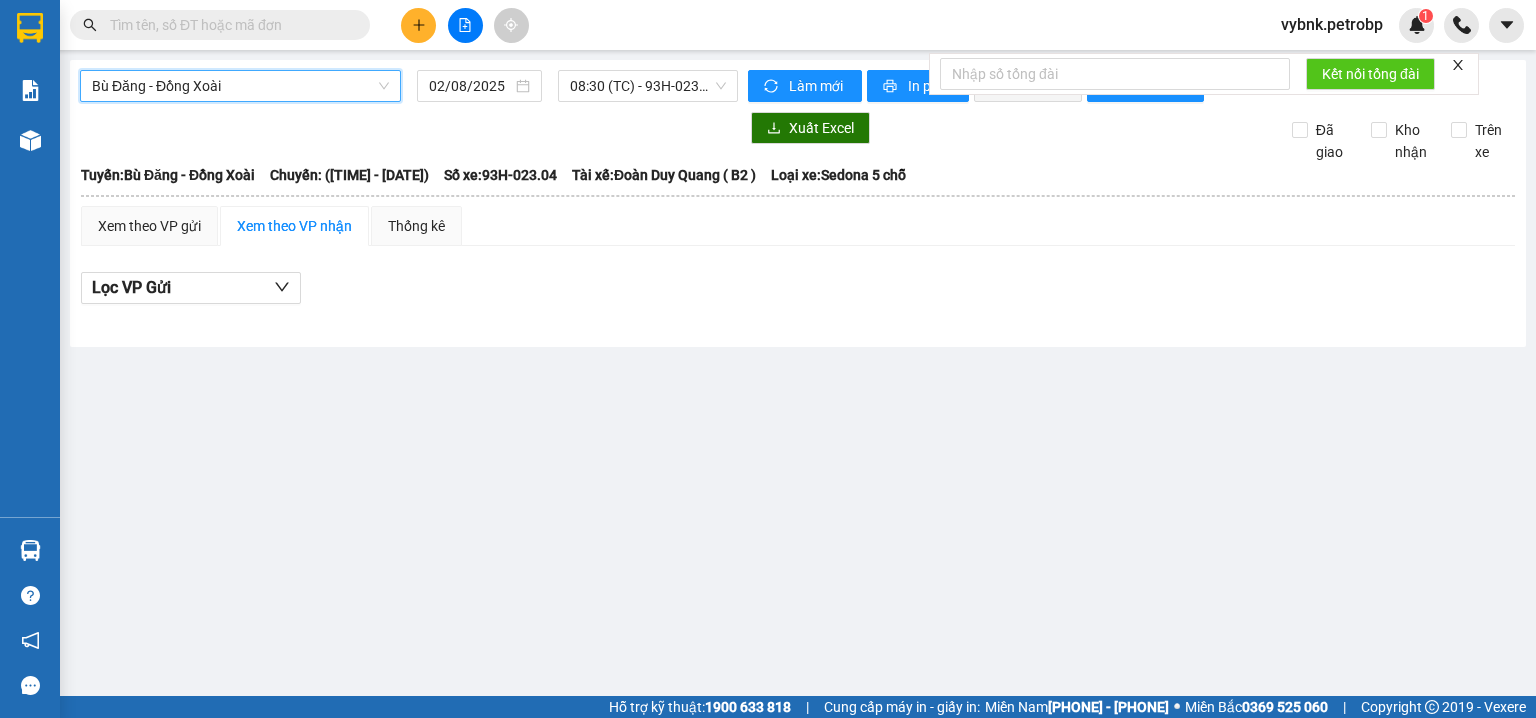 click on "Bù Đăng - Đồng Xoài" at bounding box center (240, 86) 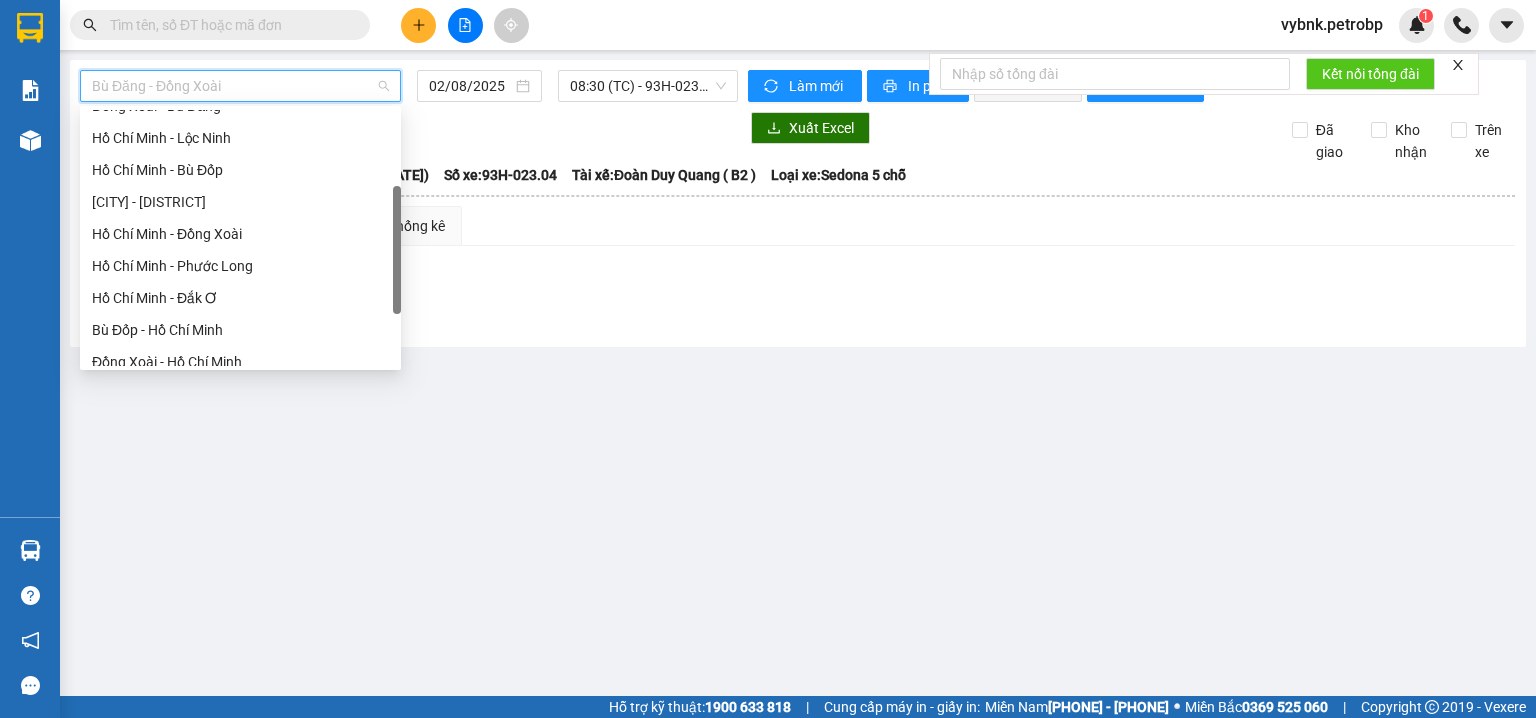 scroll, scrollTop: 384, scrollLeft: 0, axis: vertical 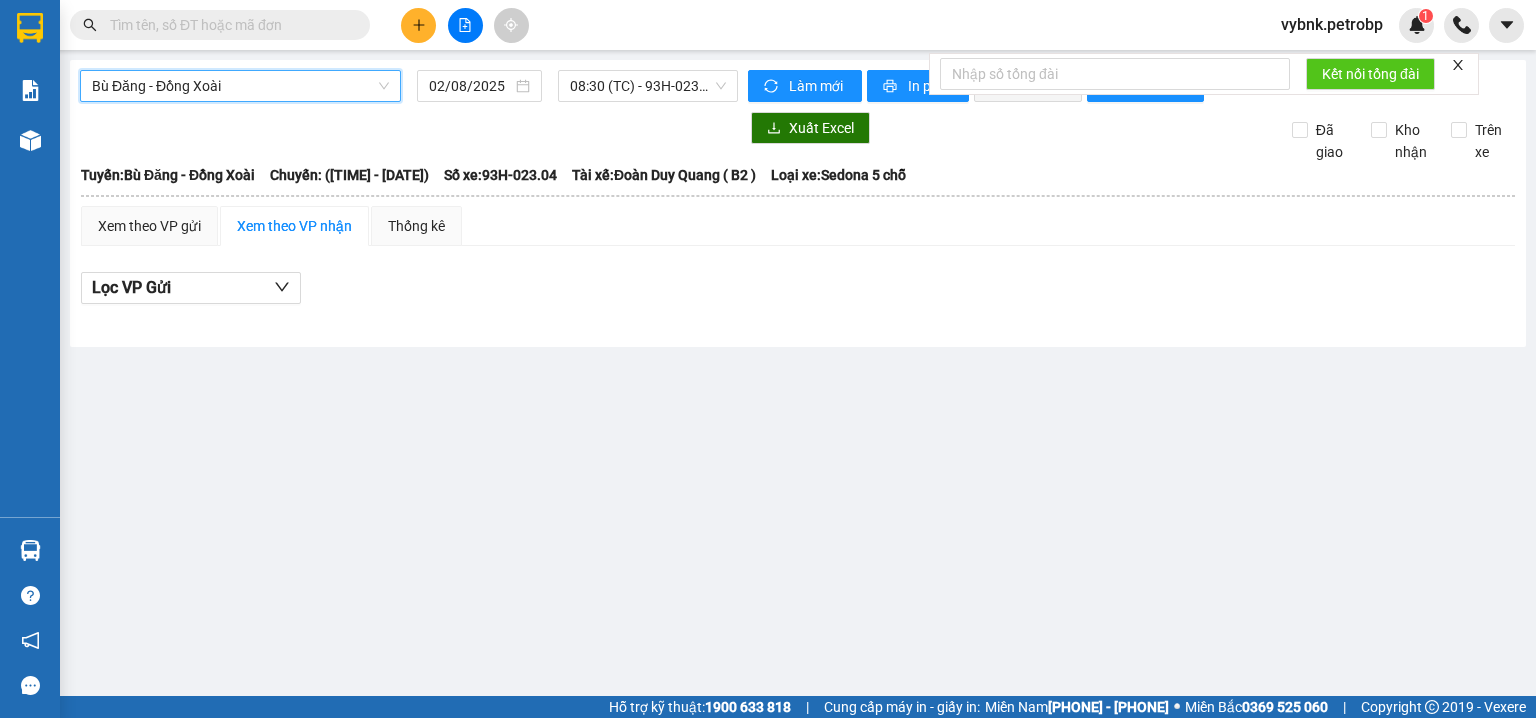 click on "Bù Đăng - Đồng Xoài" at bounding box center [240, 86] 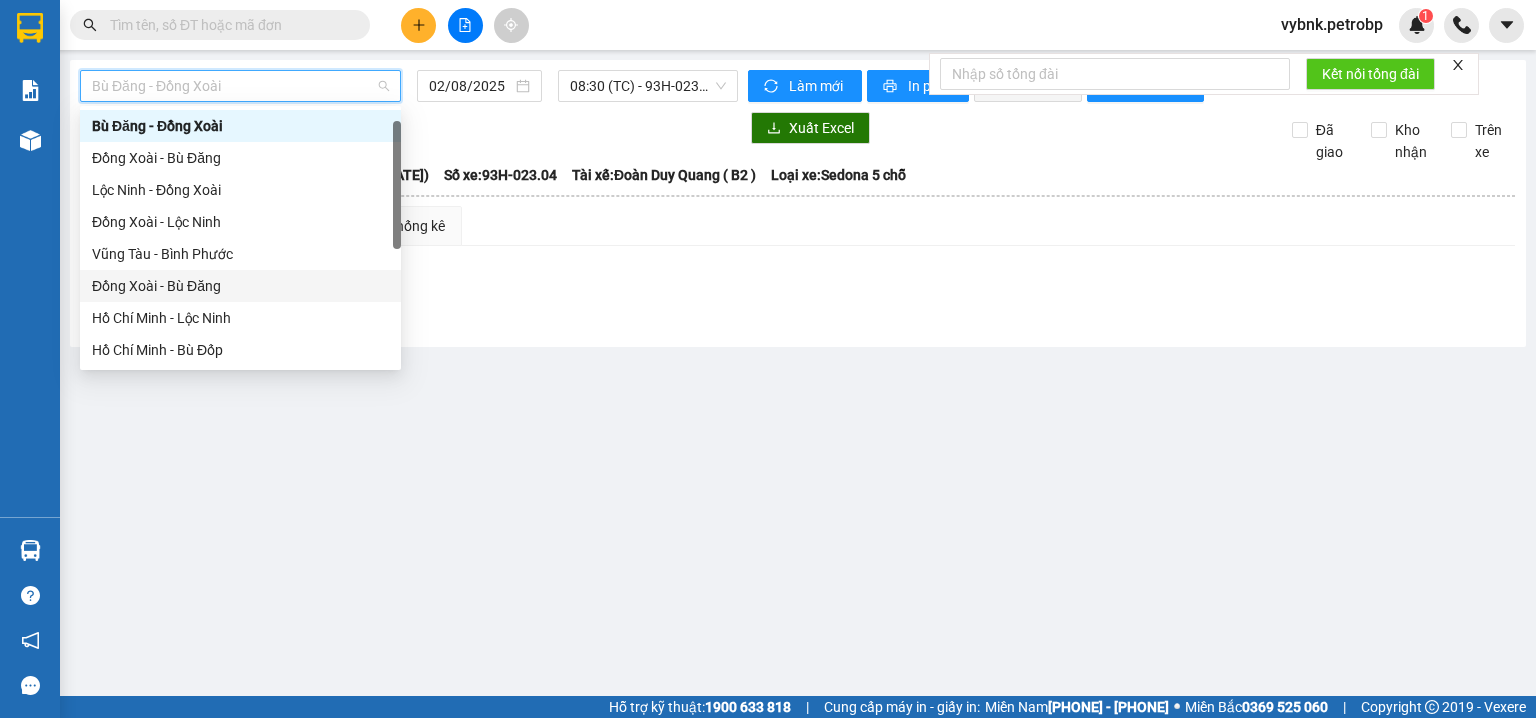 scroll, scrollTop: 244, scrollLeft: 0, axis: vertical 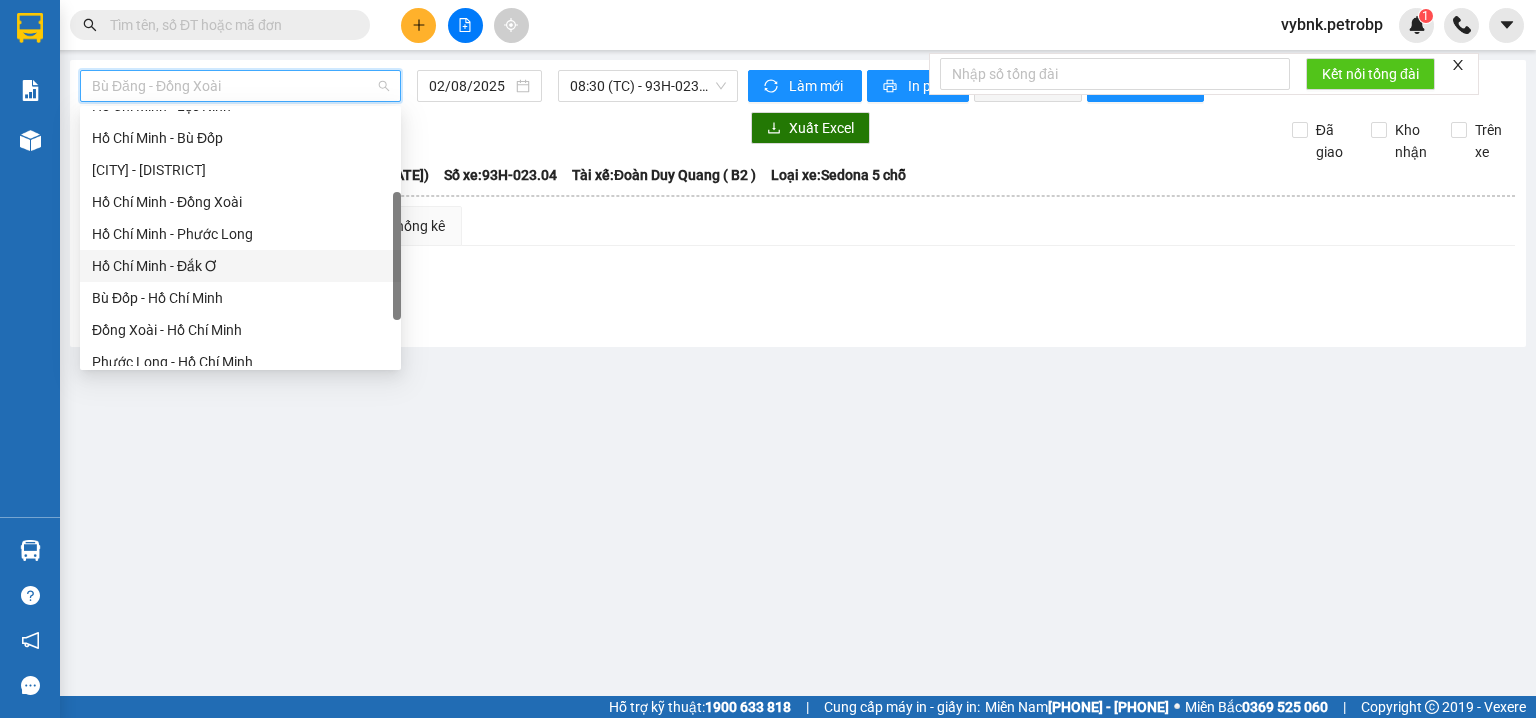 click on "Hồ Chí Minh - Đắk Ơ" at bounding box center (240, 266) 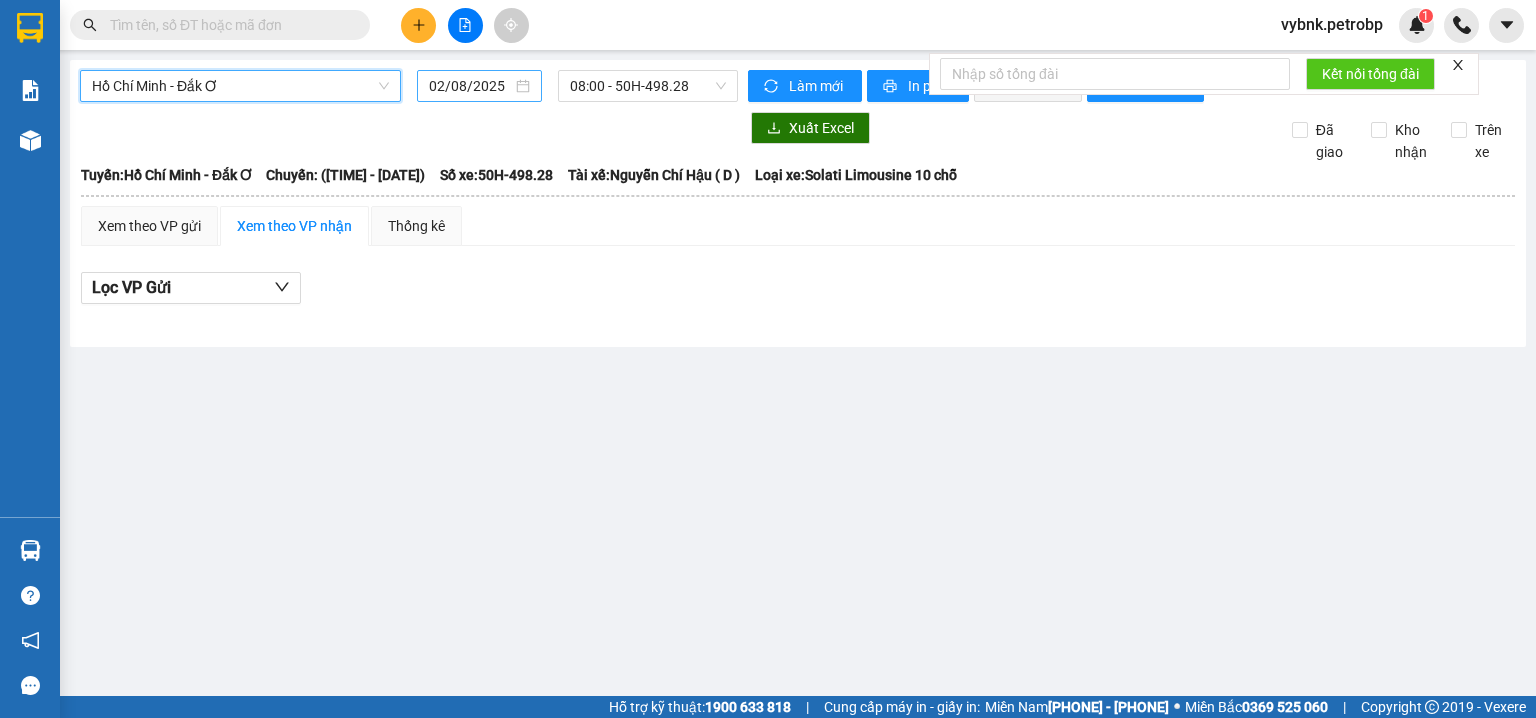 click on "02/08/2025" at bounding box center [470, 86] 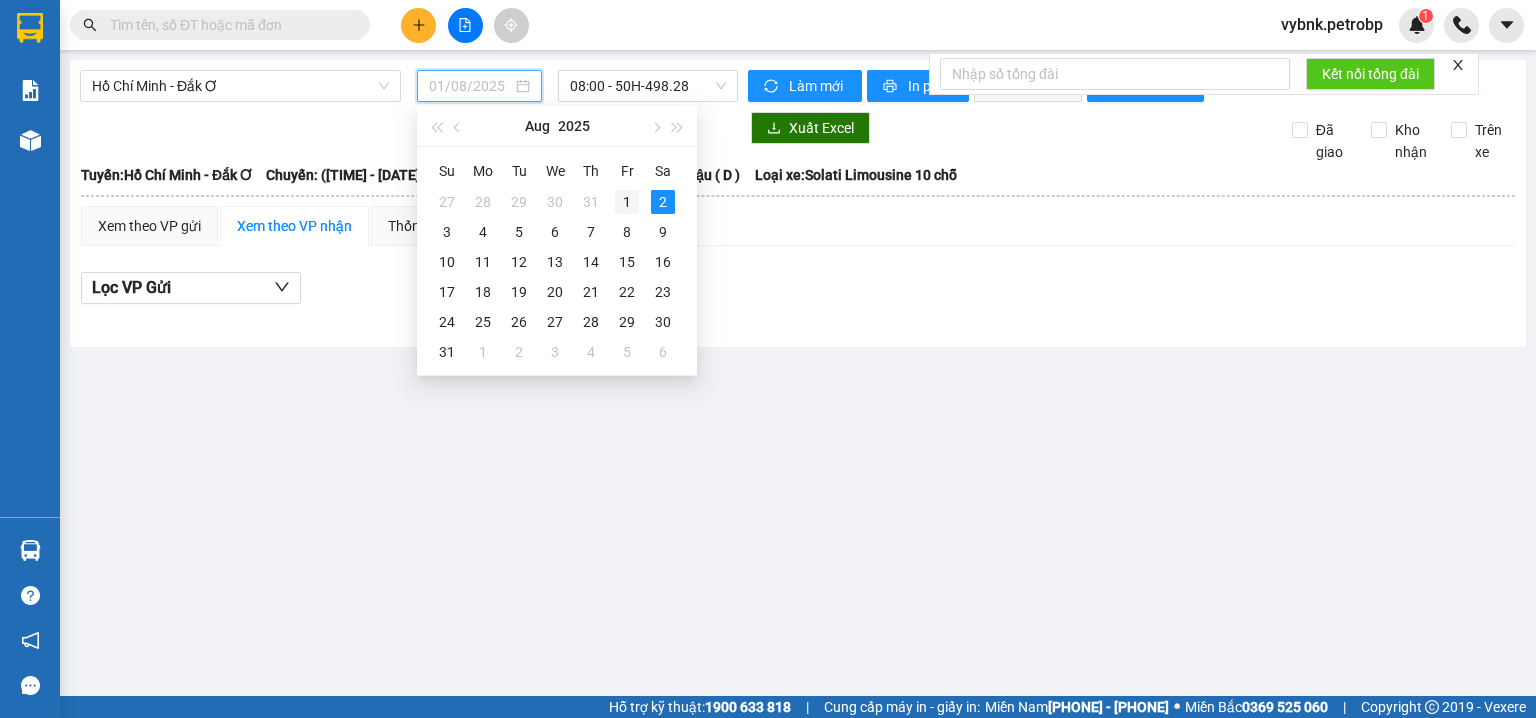 click on "1" at bounding box center (627, 202) 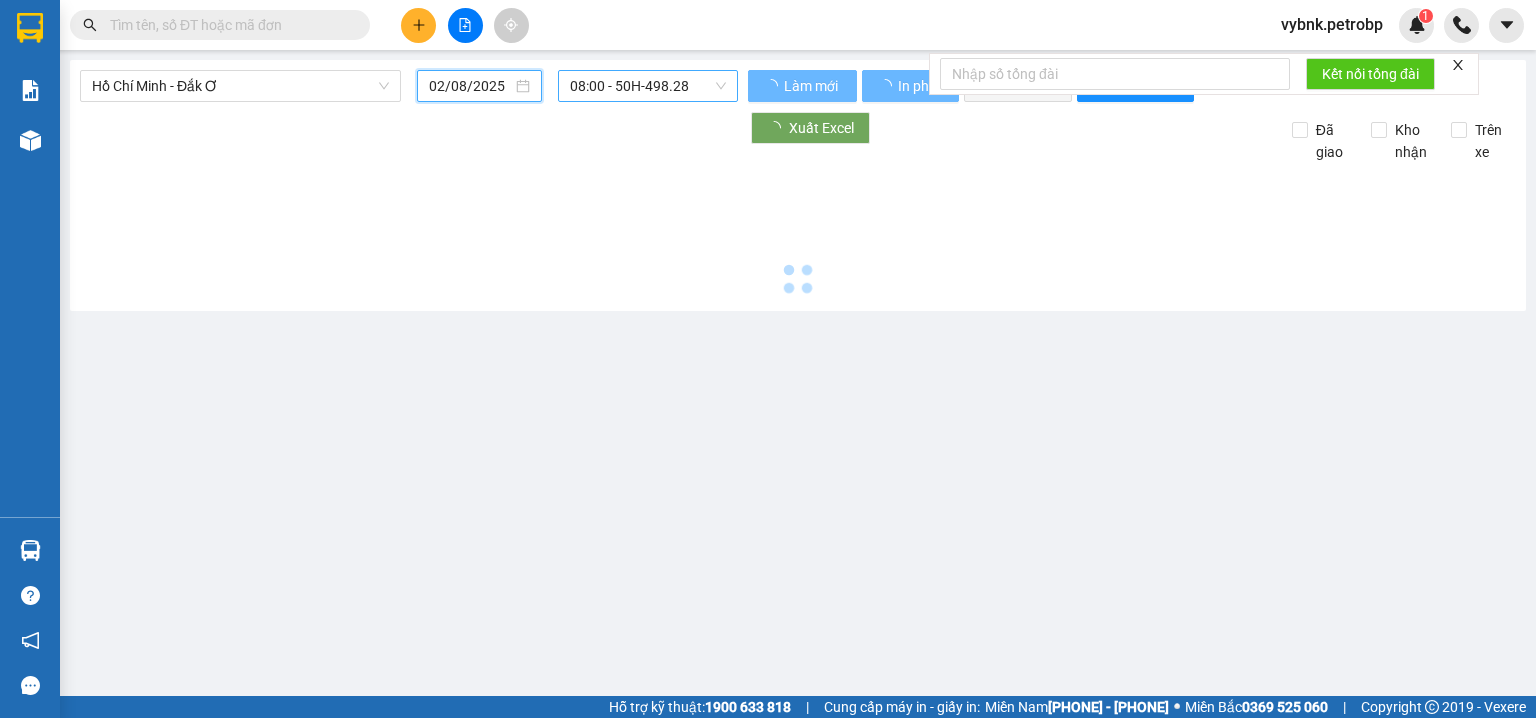 type on "01/08/2025" 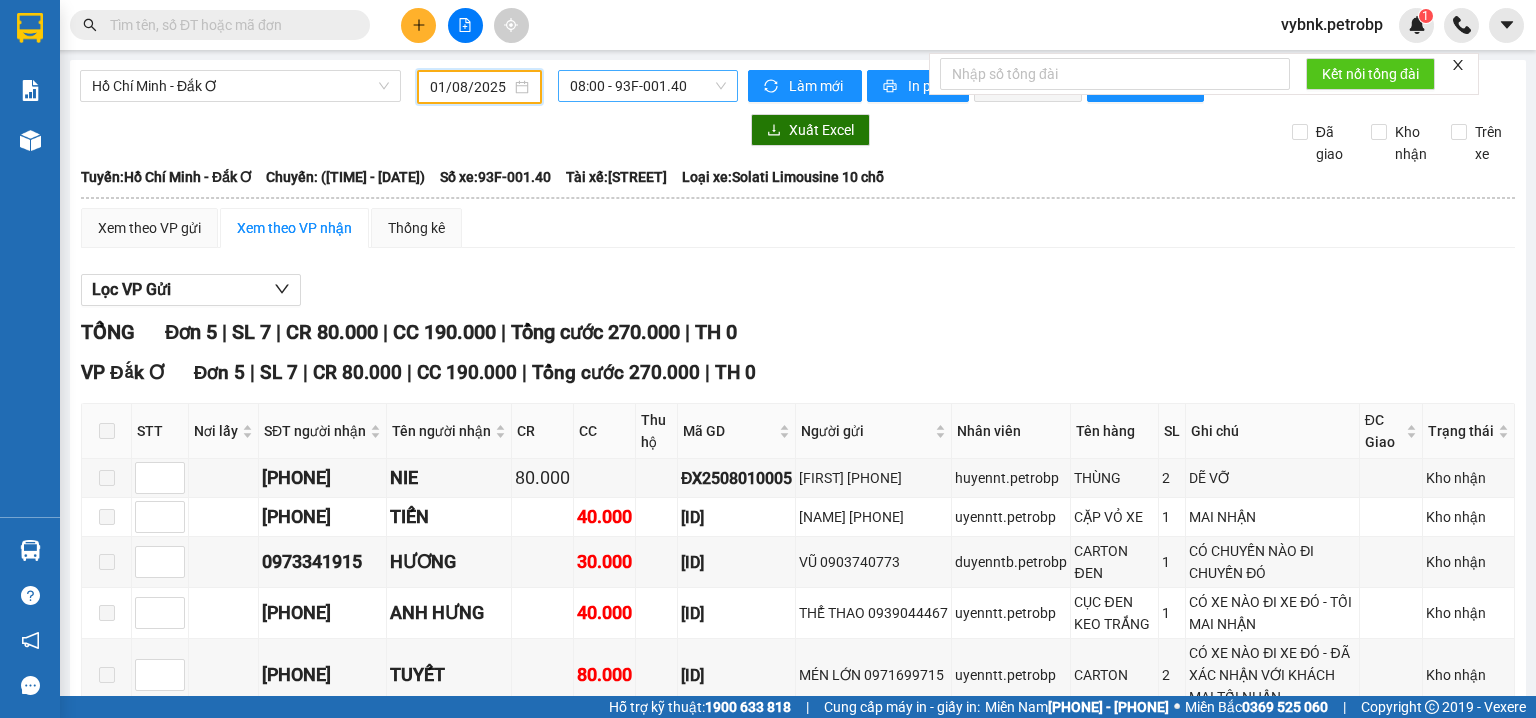 click on "08:00     - 93F-001.40" at bounding box center (648, 86) 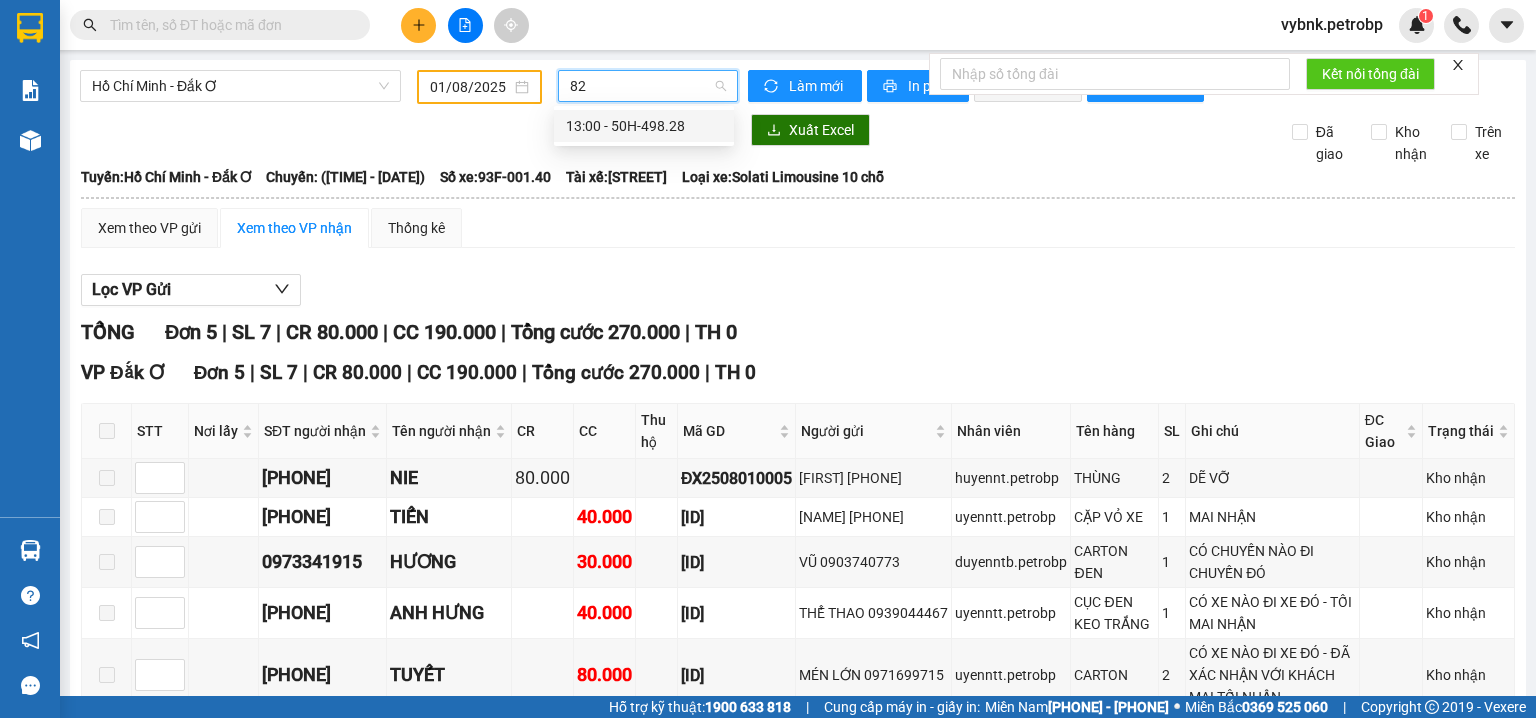 type on "828" 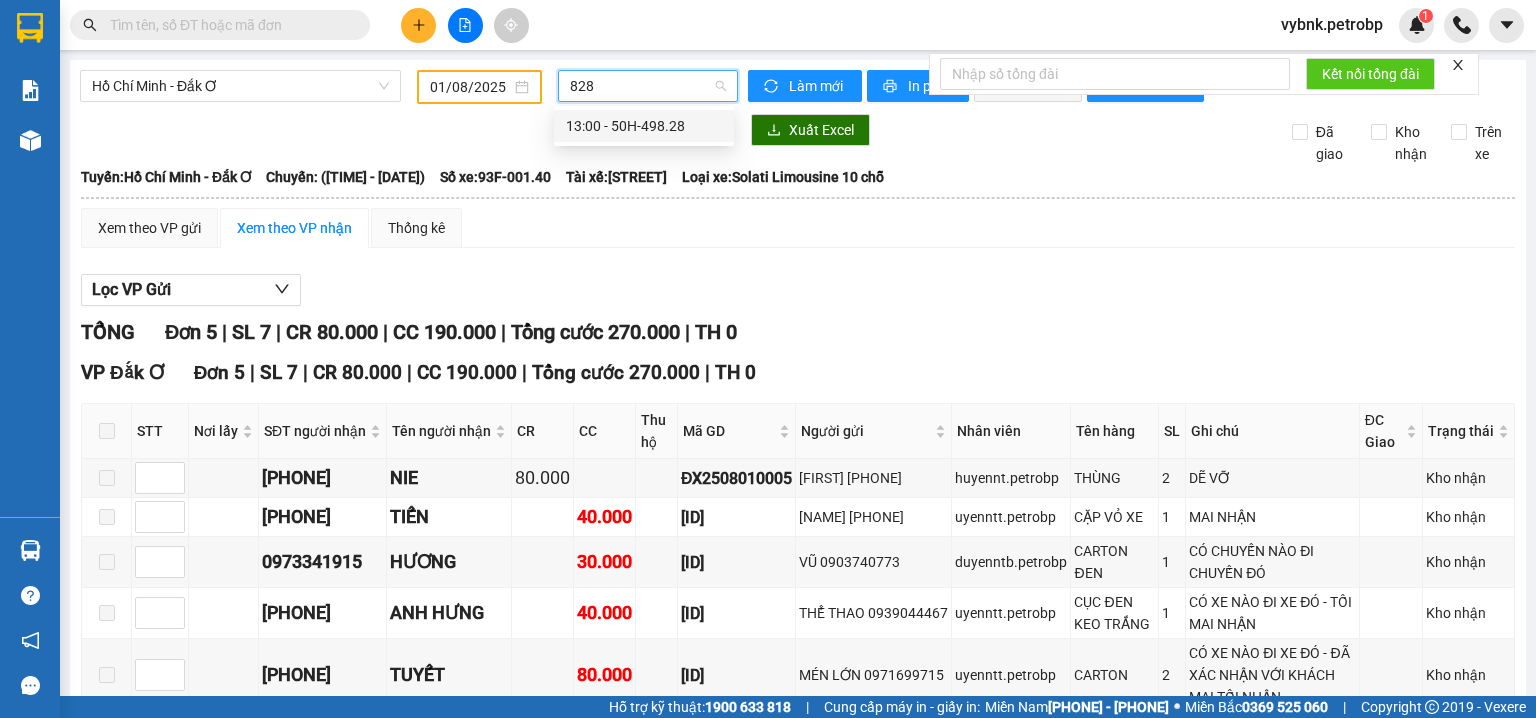 click on "13:00     - 50H-498.28" at bounding box center [644, 126] 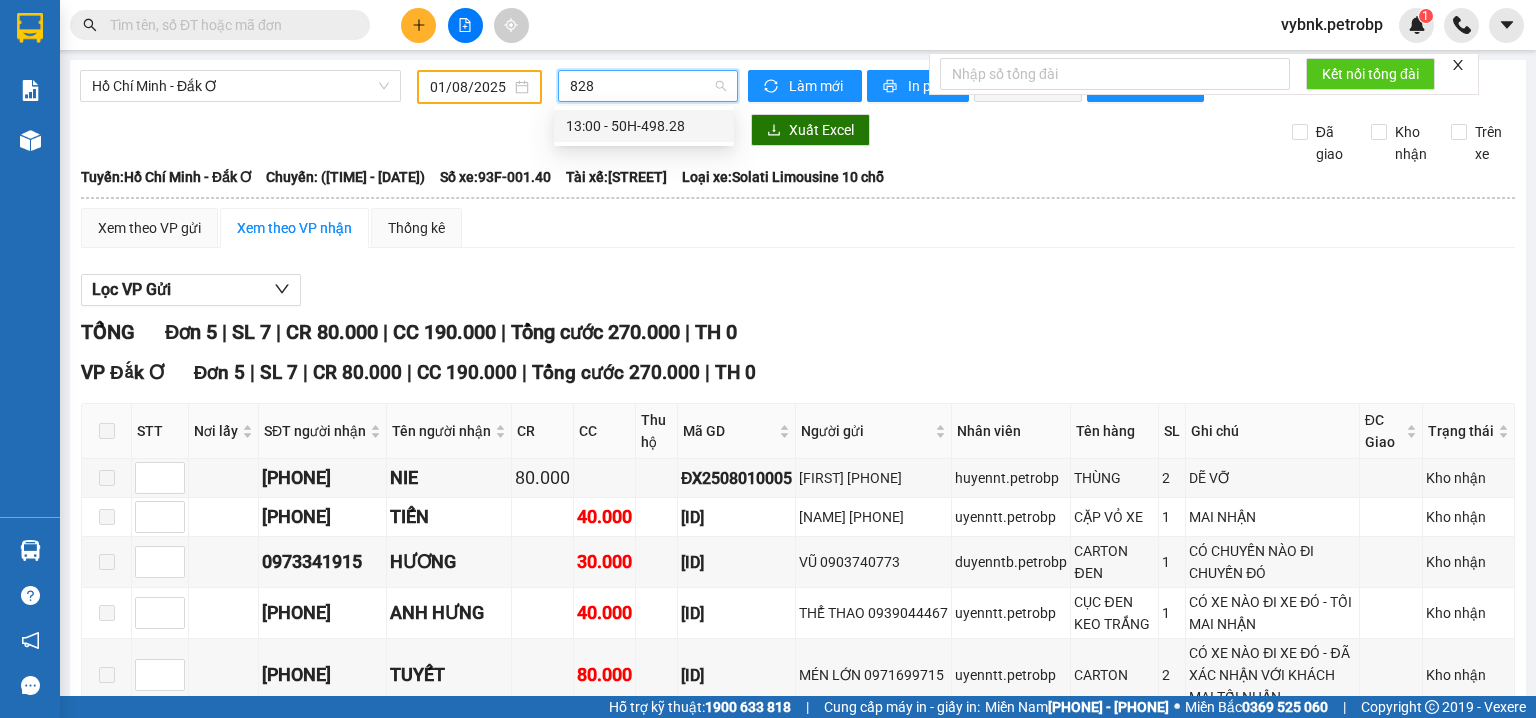 type 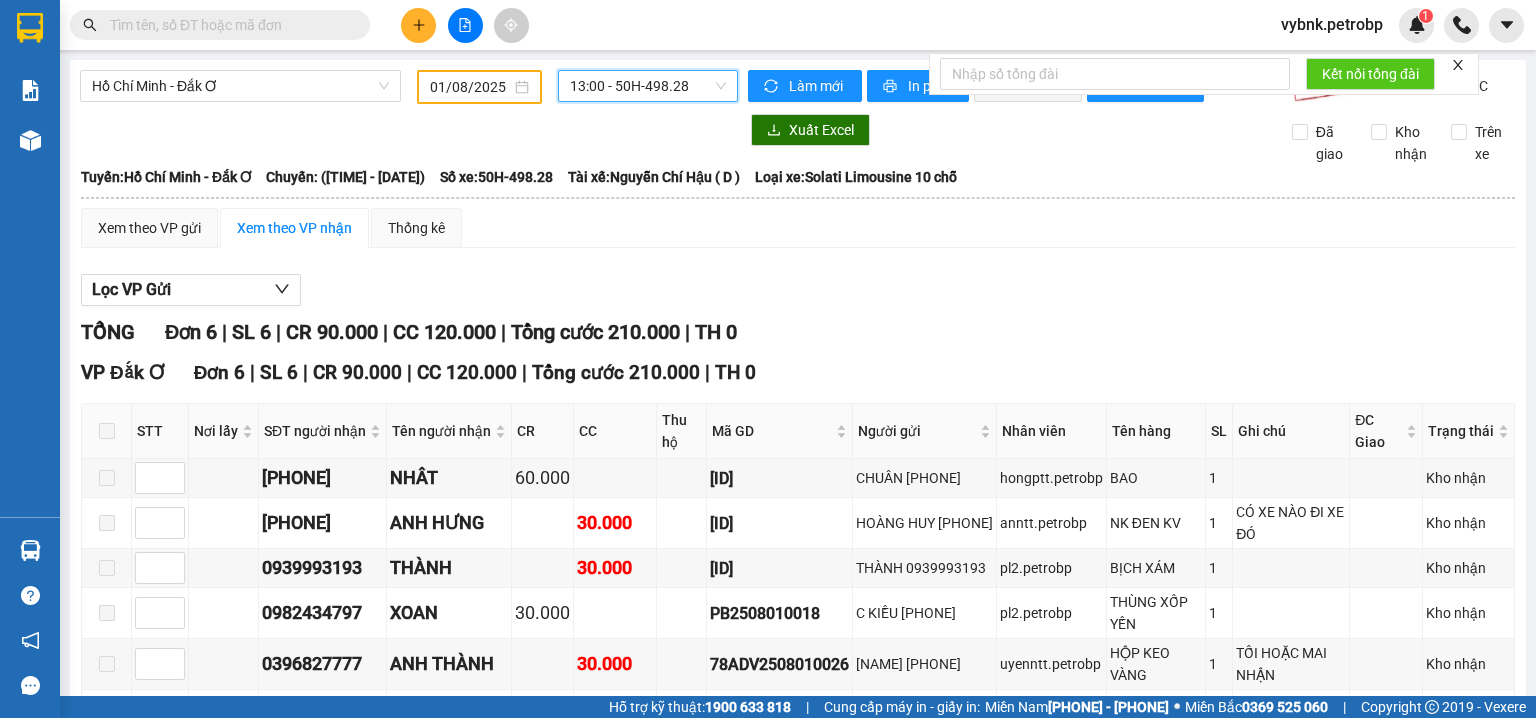 scroll, scrollTop: 160, scrollLeft: 0, axis: vertical 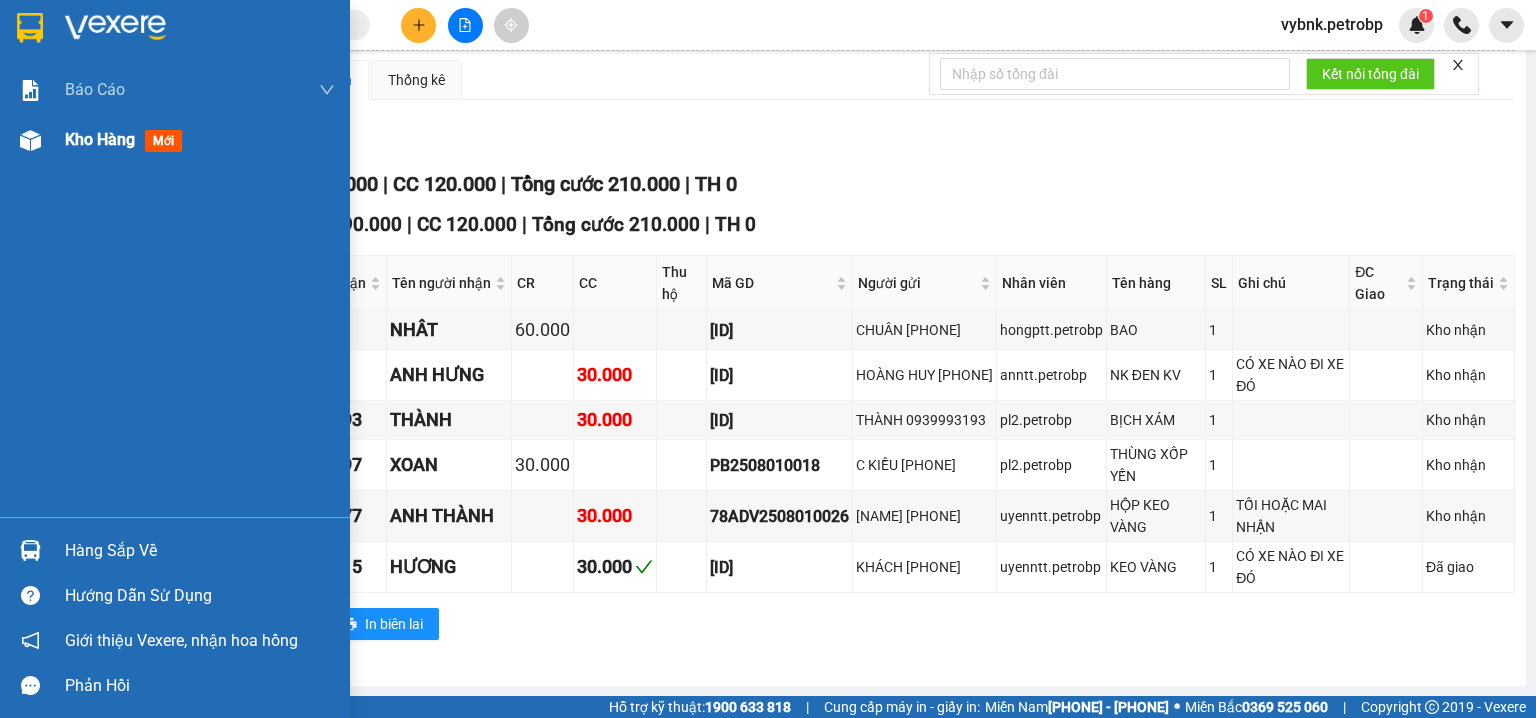 click at bounding box center (30, 140) 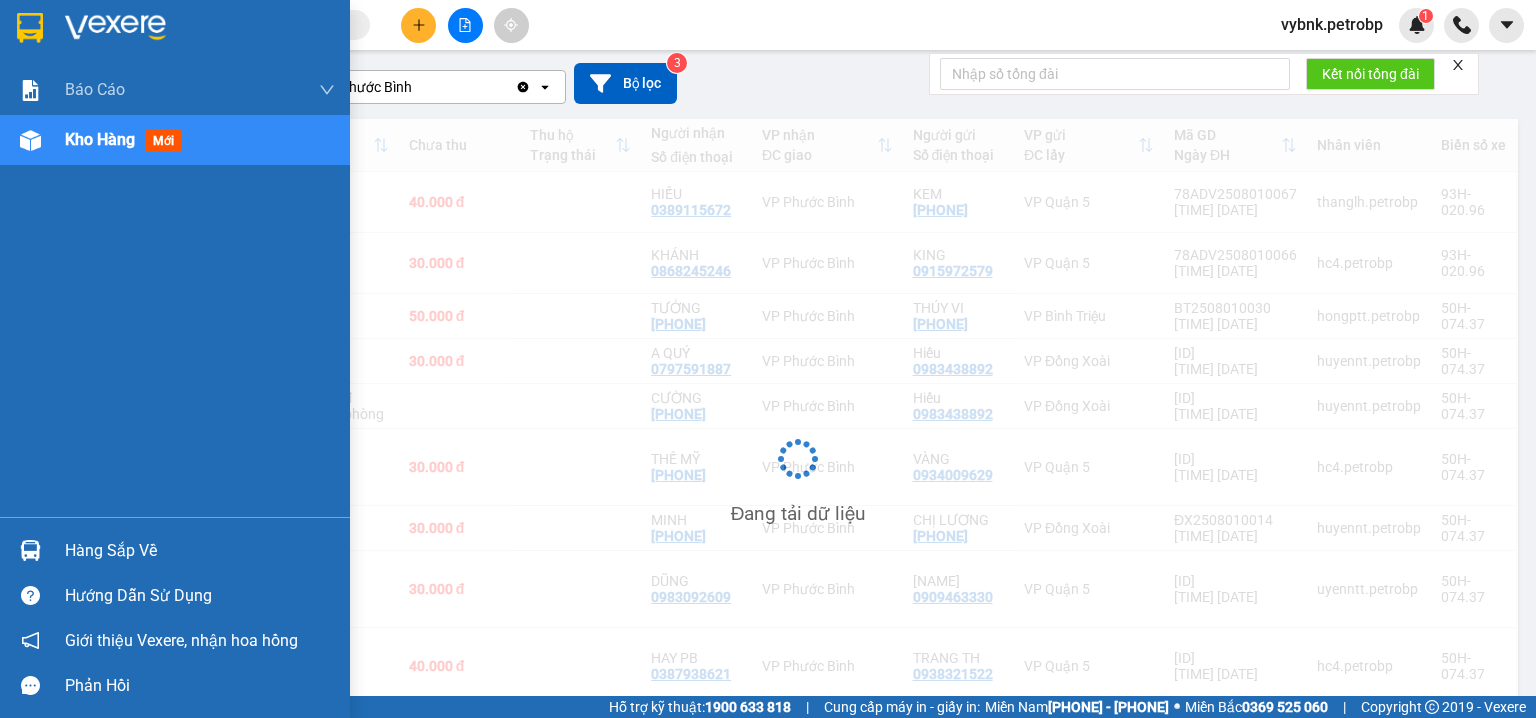 scroll, scrollTop: 0, scrollLeft: 0, axis: both 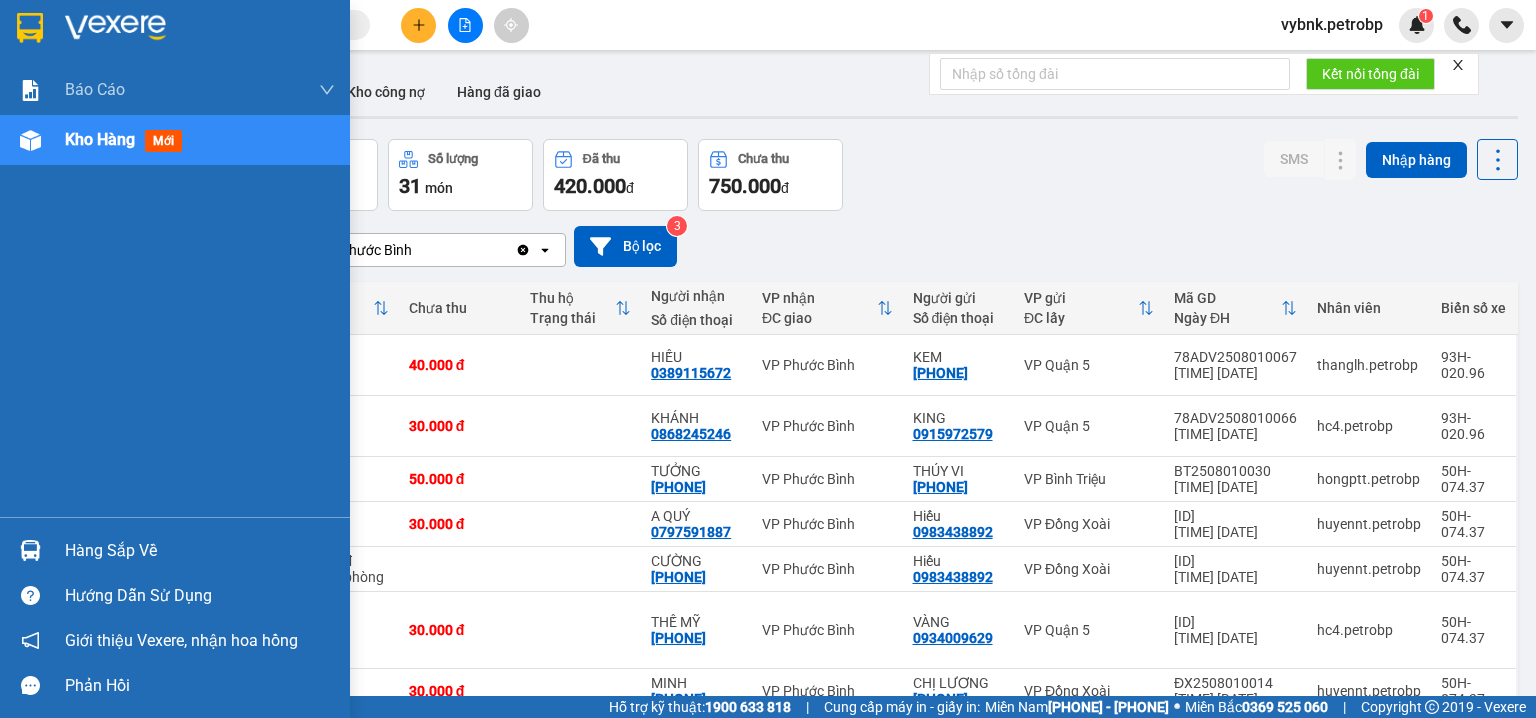 click on "Hàng sắp về" at bounding box center (175, 550) 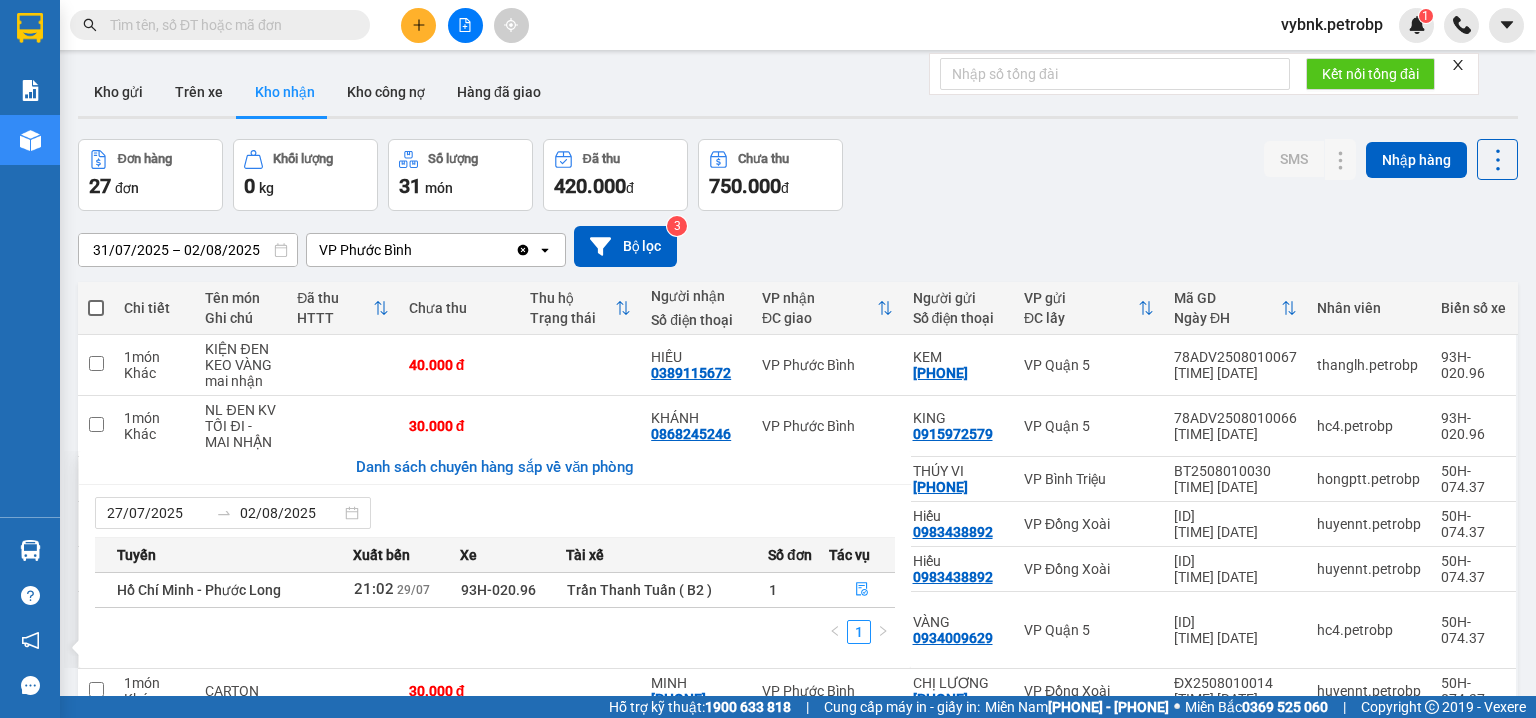 click on "Kết quả tìm kiếm ( 1468 )  Bộ lọc  Ngày tạo đơn gần nhất Mã ĐH Trạng thái Món hàng Tổng cước Chưa cước Người gửi VP Gửi Người nhận VP Nhận PB2508020001 07:26 - 02/08 VP Gửi   CARTON BIA DỄ VỠ SL:  1 30.000 [PHONE] CHỊ [NAME]  VP Phước Bình 0333099799 THIÊN  HÒA VPQuận 5 78ADV2508010125 18:28 - 01/08 VP Nhận   93H-020.96 06:17 - 02/08 NL ĐEN TO SL:  2 90.000 90.000 [PHONE] CTI THIÊN VƯƠNG VPQuận 5 [PHONE] CHỊ [NAME]  VP Phước Bình 78ADV2508010087 16:00 - 01/08 VP Nhận   93H-020.96 06:17 - 02/08 đen màng co SL:  1 30.000 30.000 [PHONE] PHONG  VPQuận 5 [PHONE] CHỊ [NAME]  VP Phước Bình 78ADV2508010006 08:49 - 01/08 VP Nhận   50H-363.26 13:32 - 01/08 VUÔNG ĐEN NL SL:  1 30.000 [PHONE] ĐÔNG PHƯƠNG VPQuận 5 [PHONE] CHỊ [NAME]  VP Phước Bình 78ADV2507310113 17:52 - 31/07 Đã giao   10:28 - 01/08 CARTON SL:  1 30.000 0333099799 THIÊN  HÒA VPQuận 5 [PHONE] CHỊ [NAME]  VP Phước Bình" at bounding box center (768, 359) 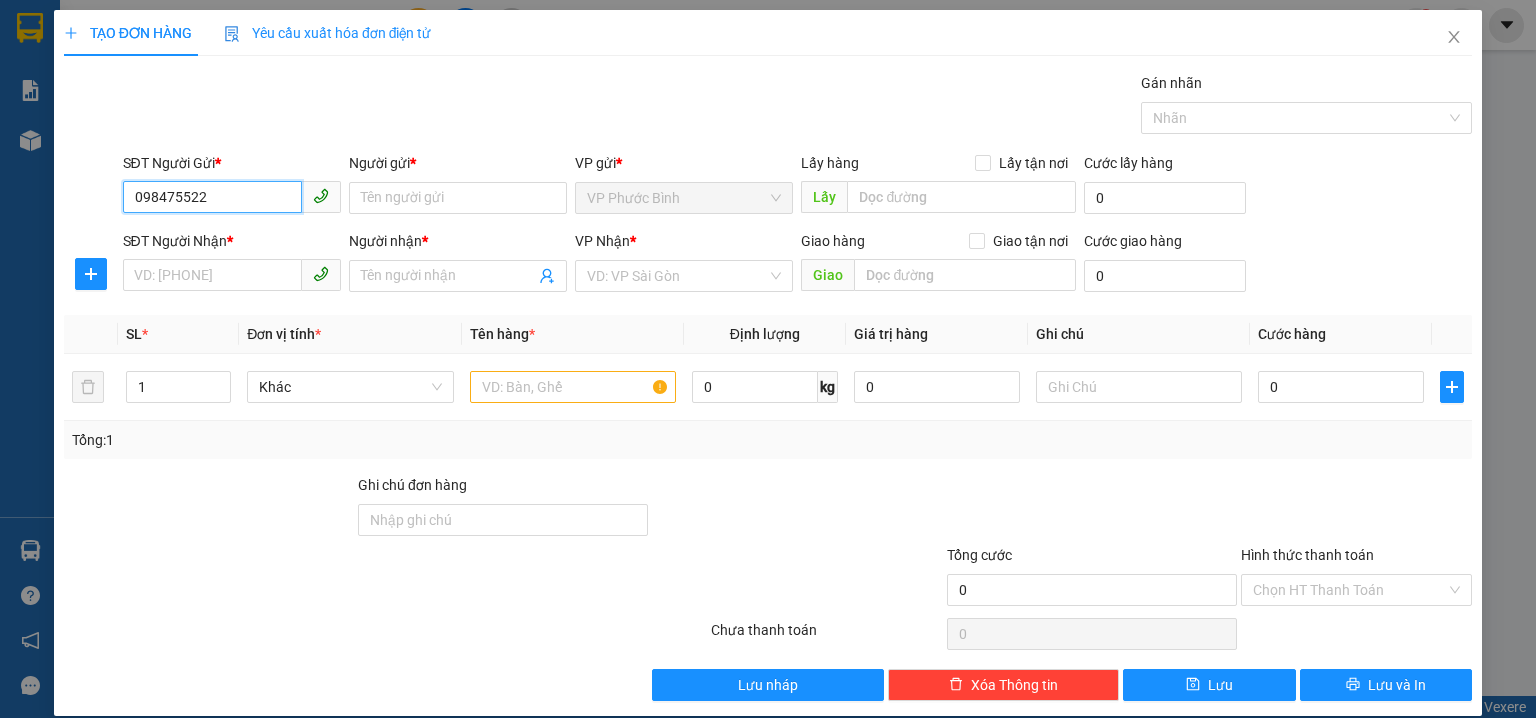 type on "0984755225" 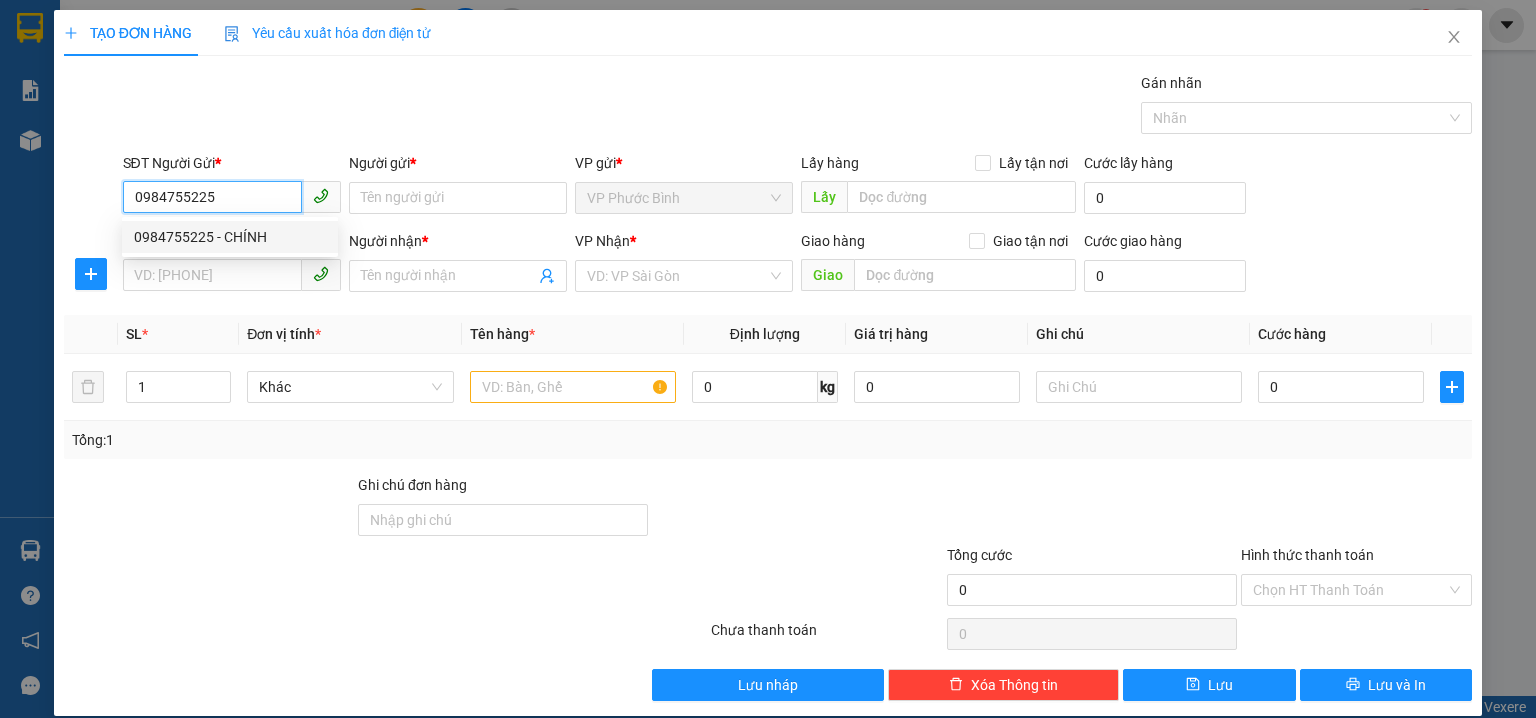 click on "0984755225 - CHÍNH" at bounding box center [230, 237] 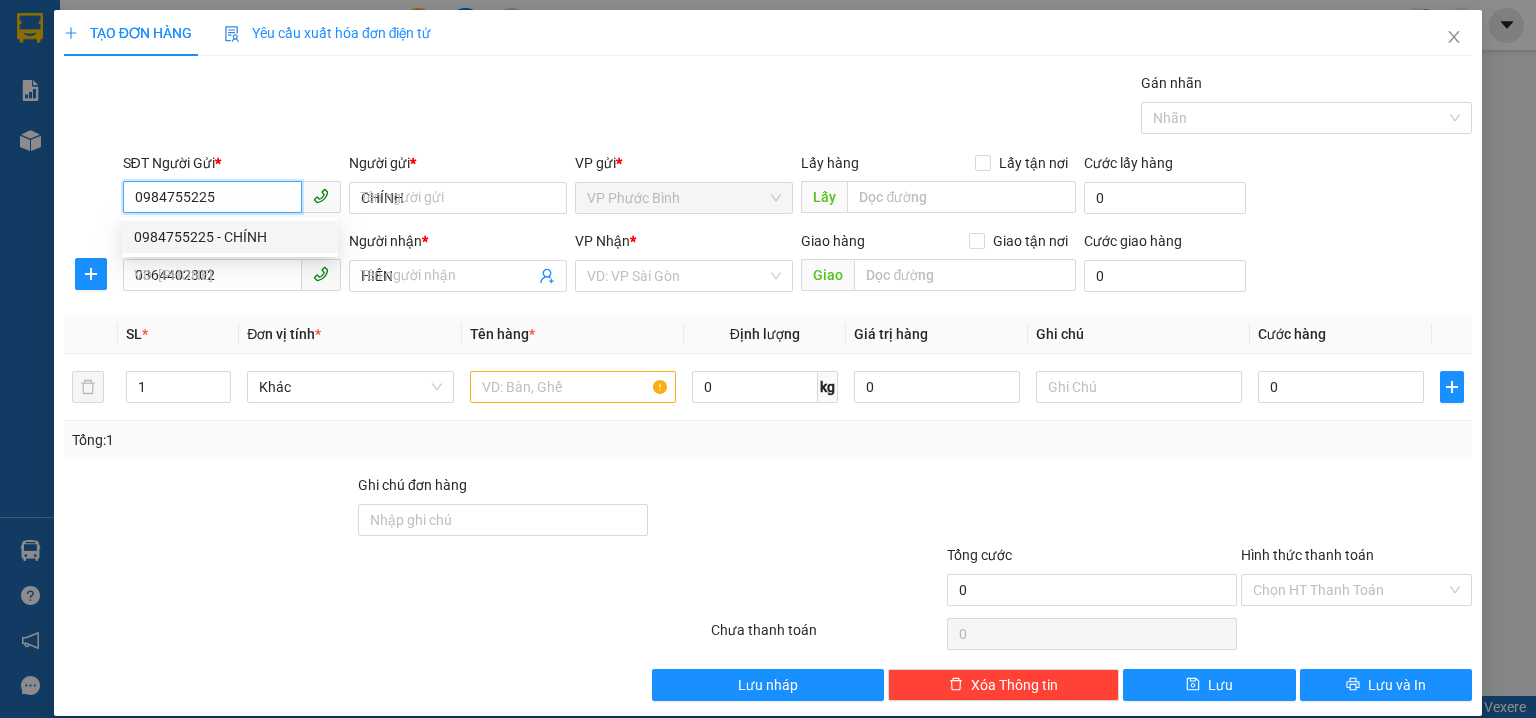 type on "30.000" 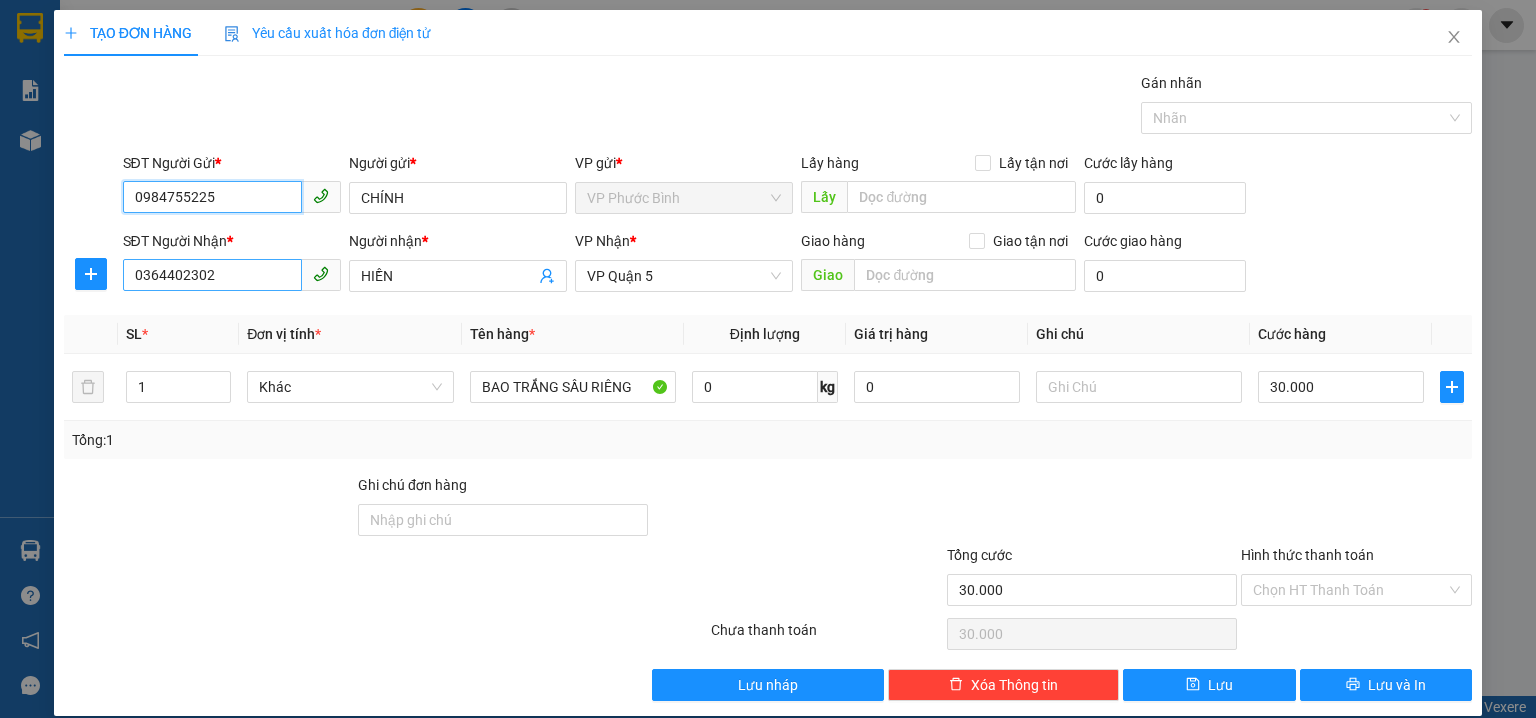 type on "0984755225" 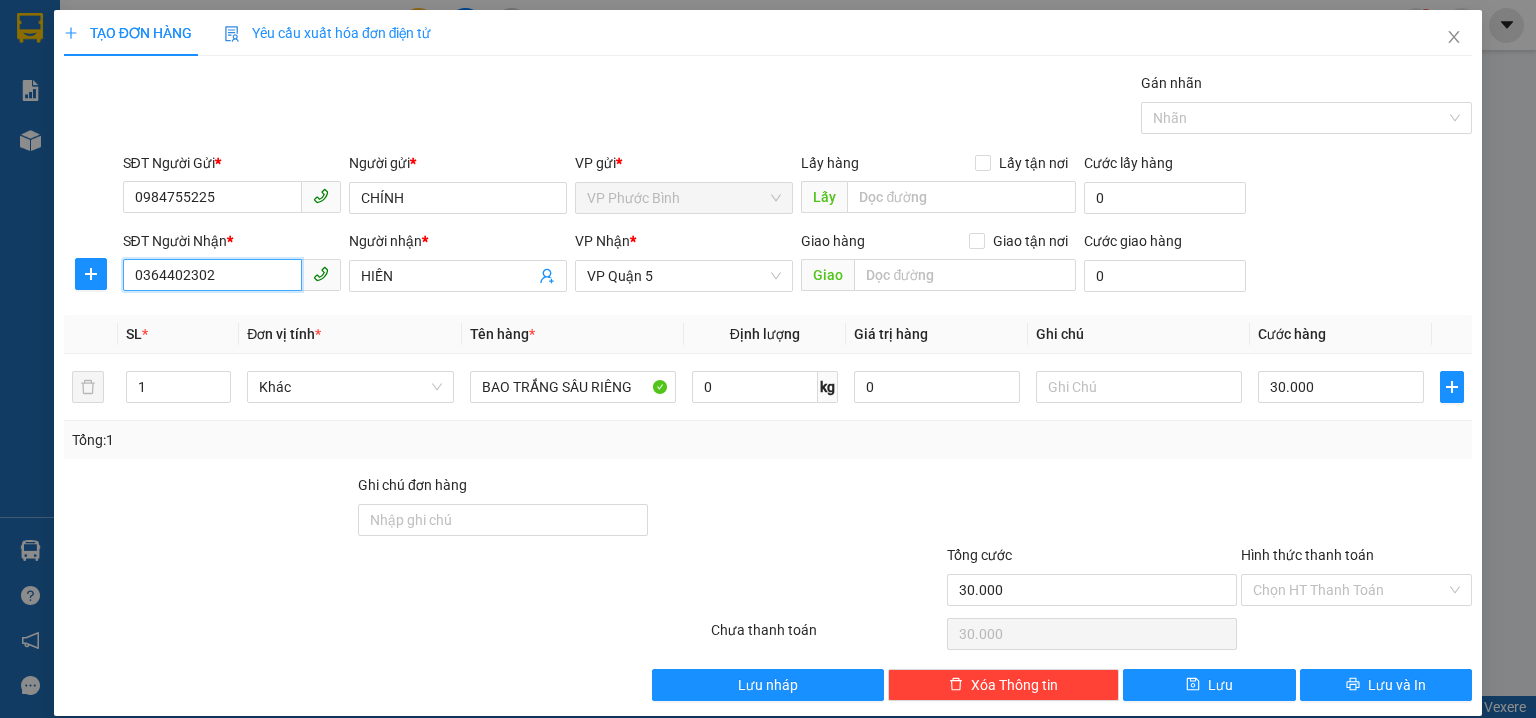 click on "0364402302" at bounding box center (212, 275) 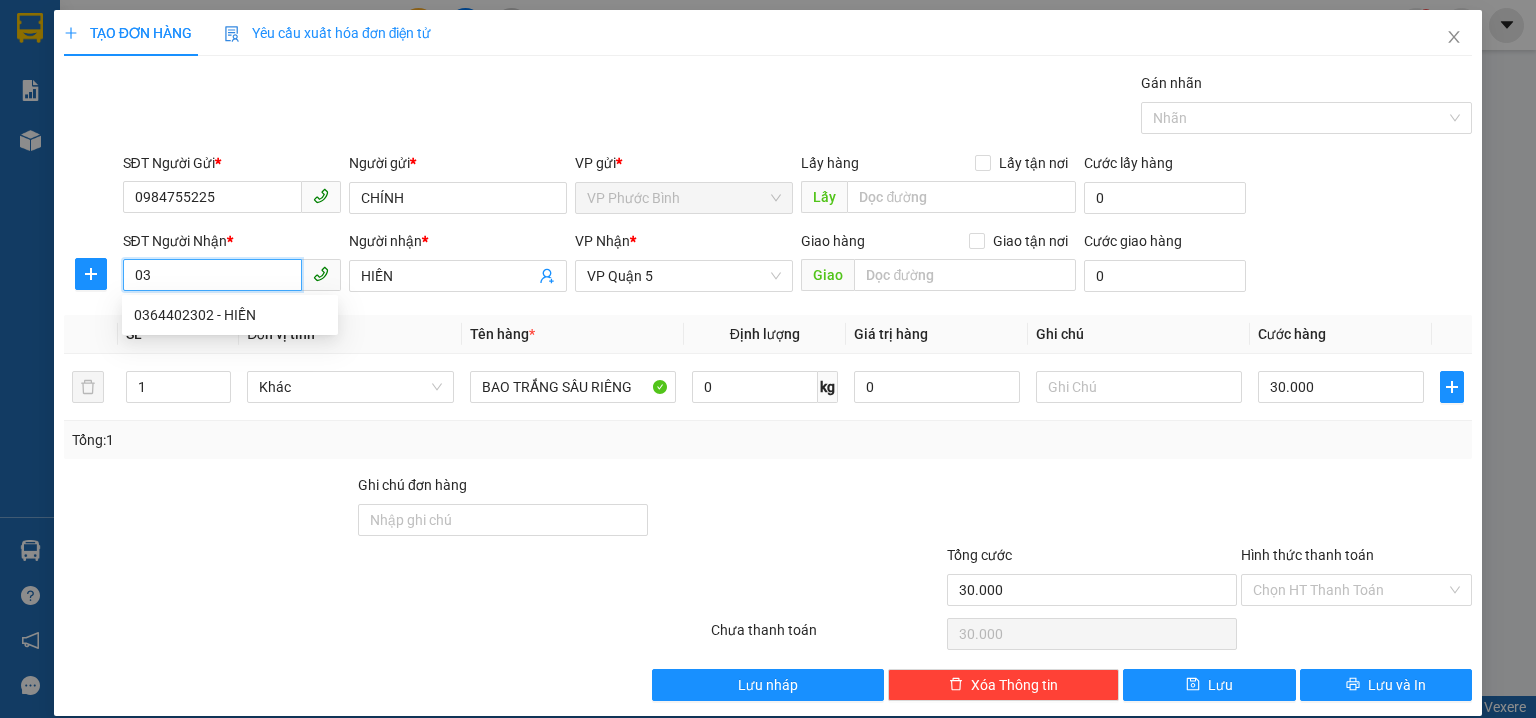 type on "0" 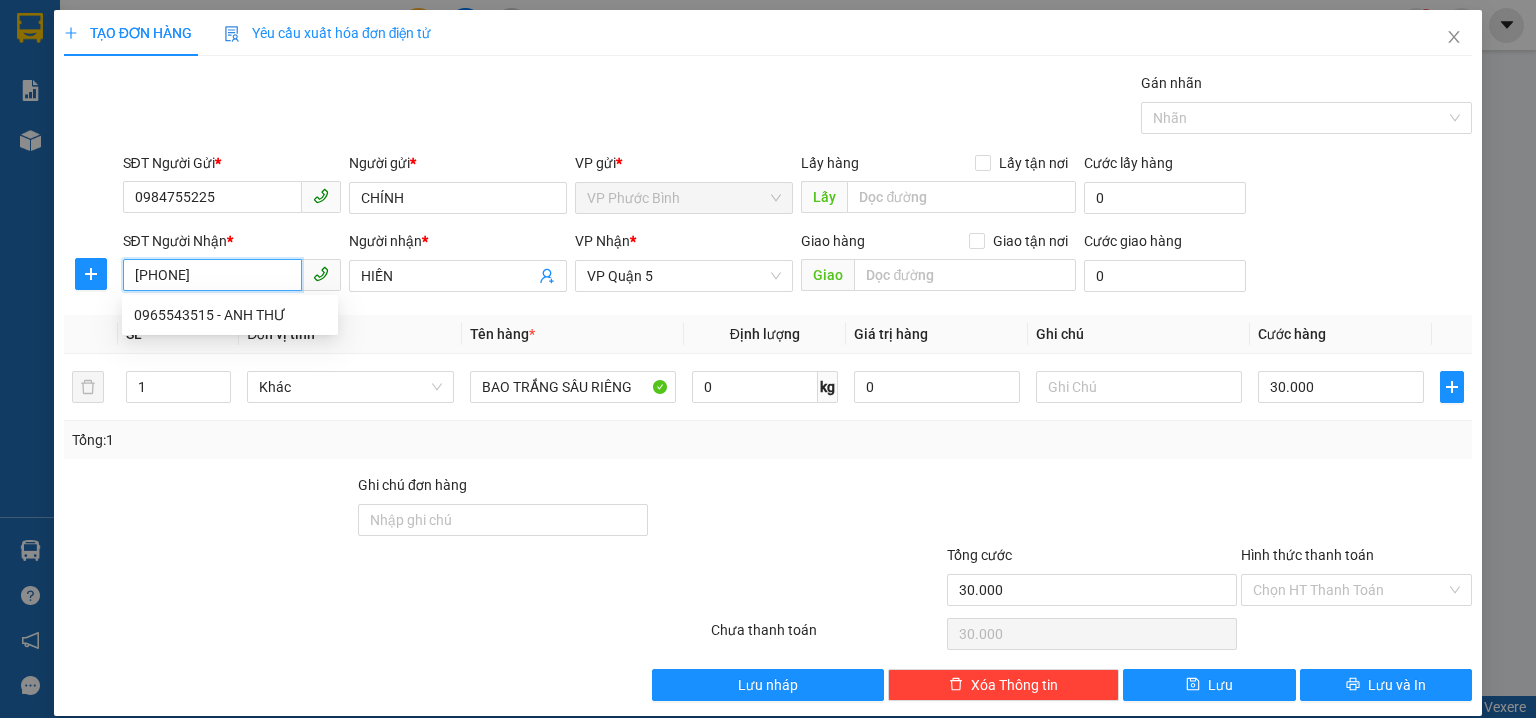 type on "0965543515" 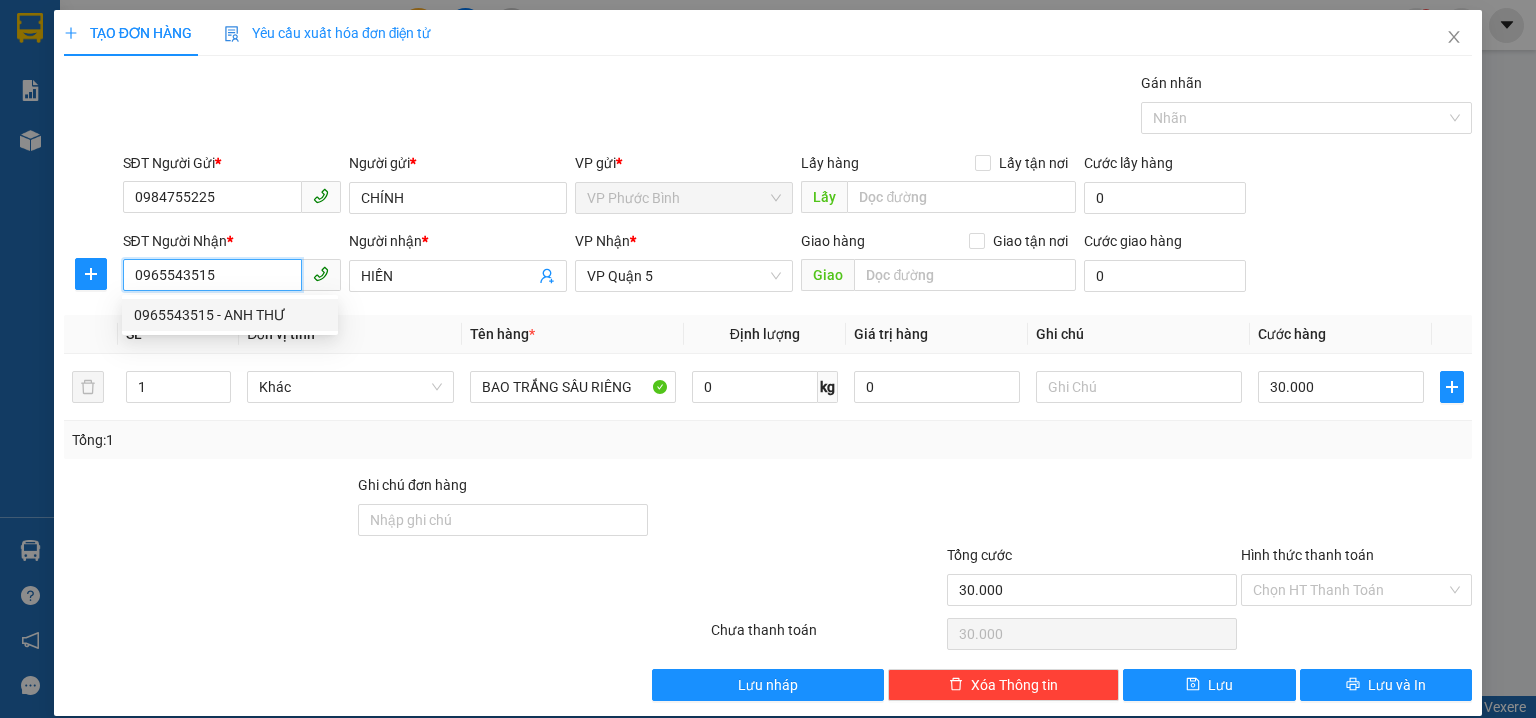 click on "0965543515 - ANH THƯ" at bounding box center [230, 315] 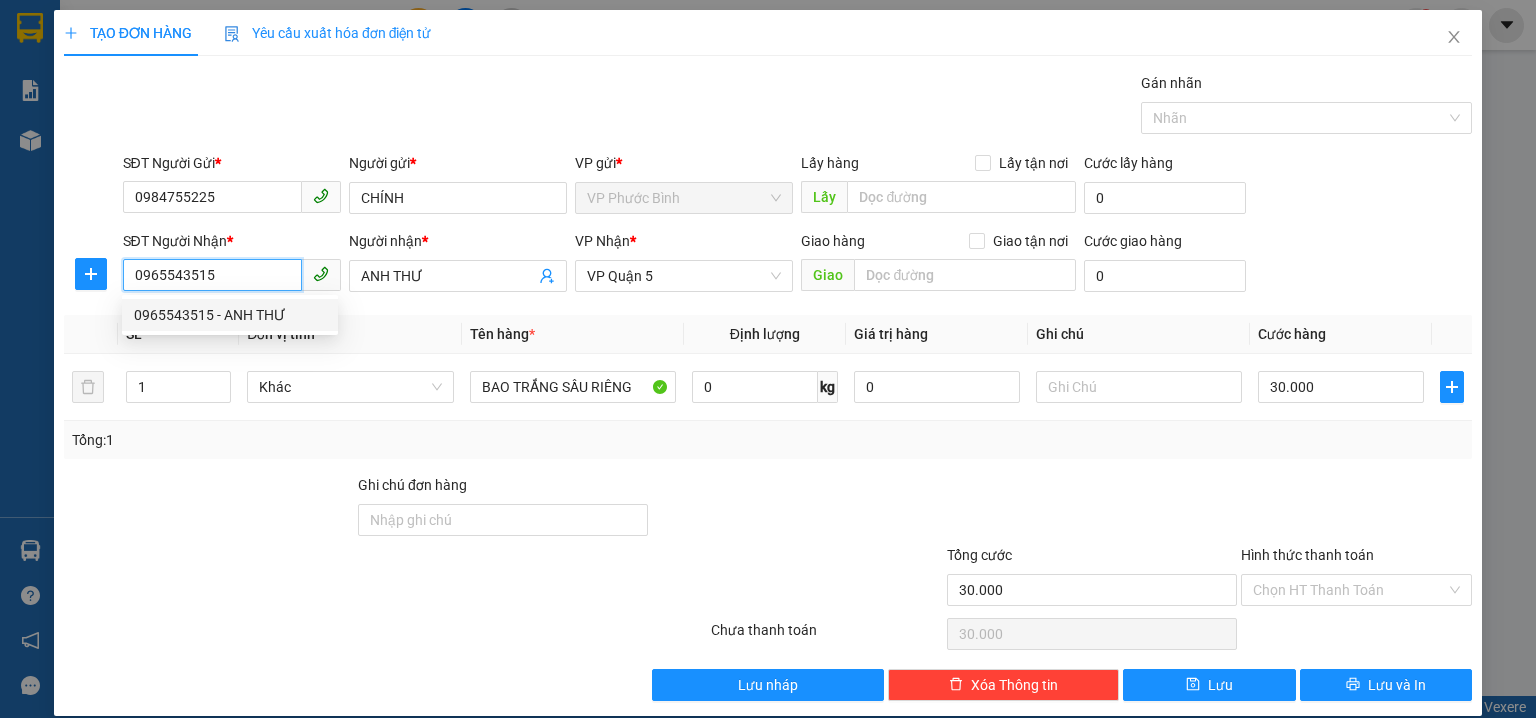 type on "40.000" 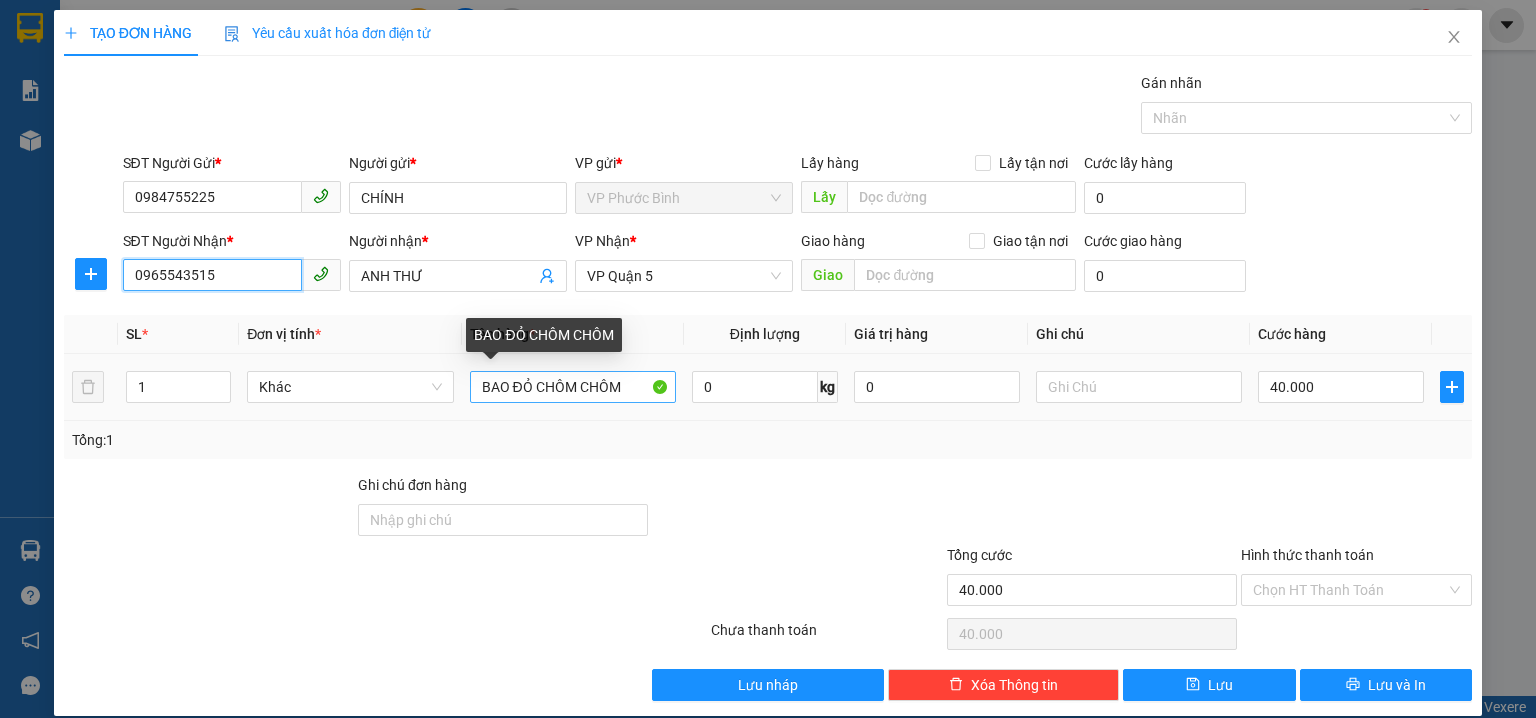 type on "0965543515" 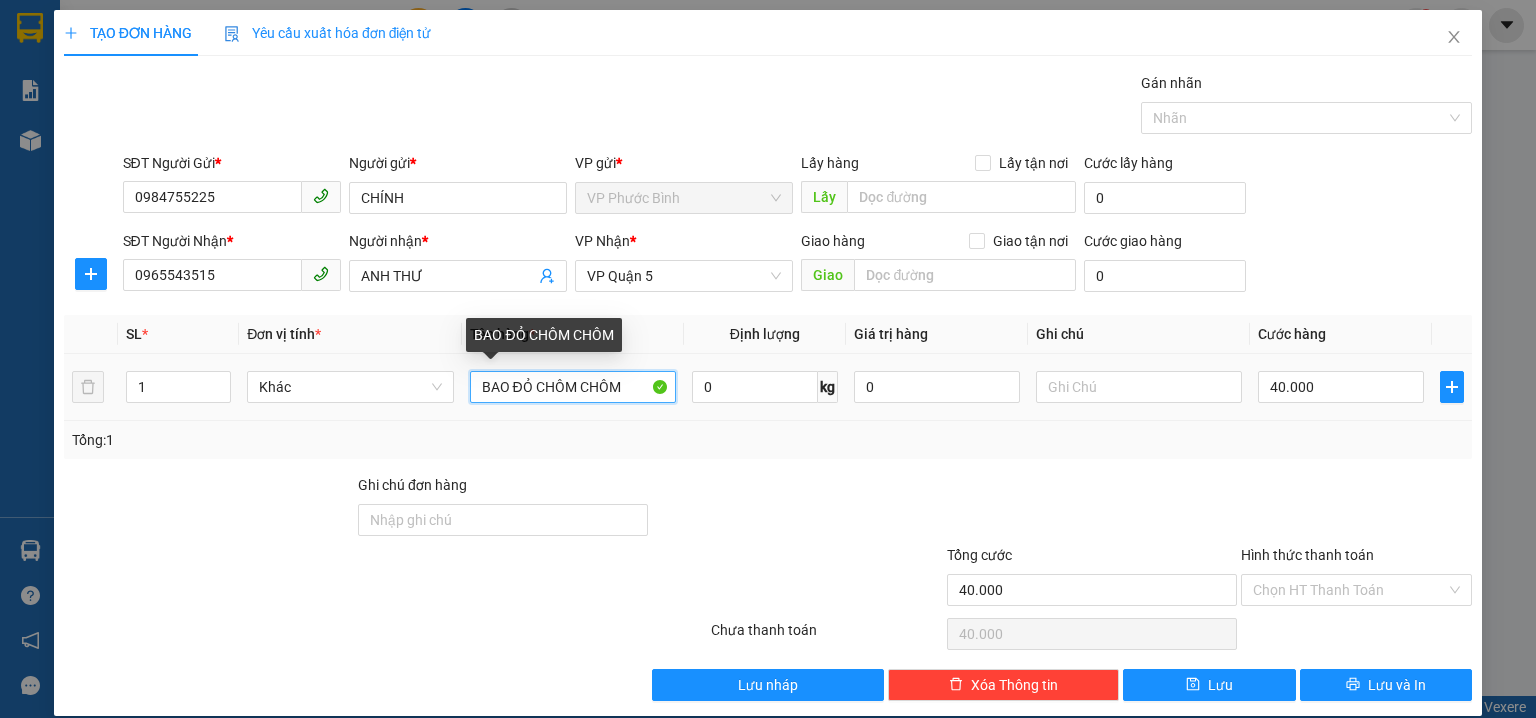click on "BAO ĐỎ CHÔM CHÔM" at bounding box center (573, 387) 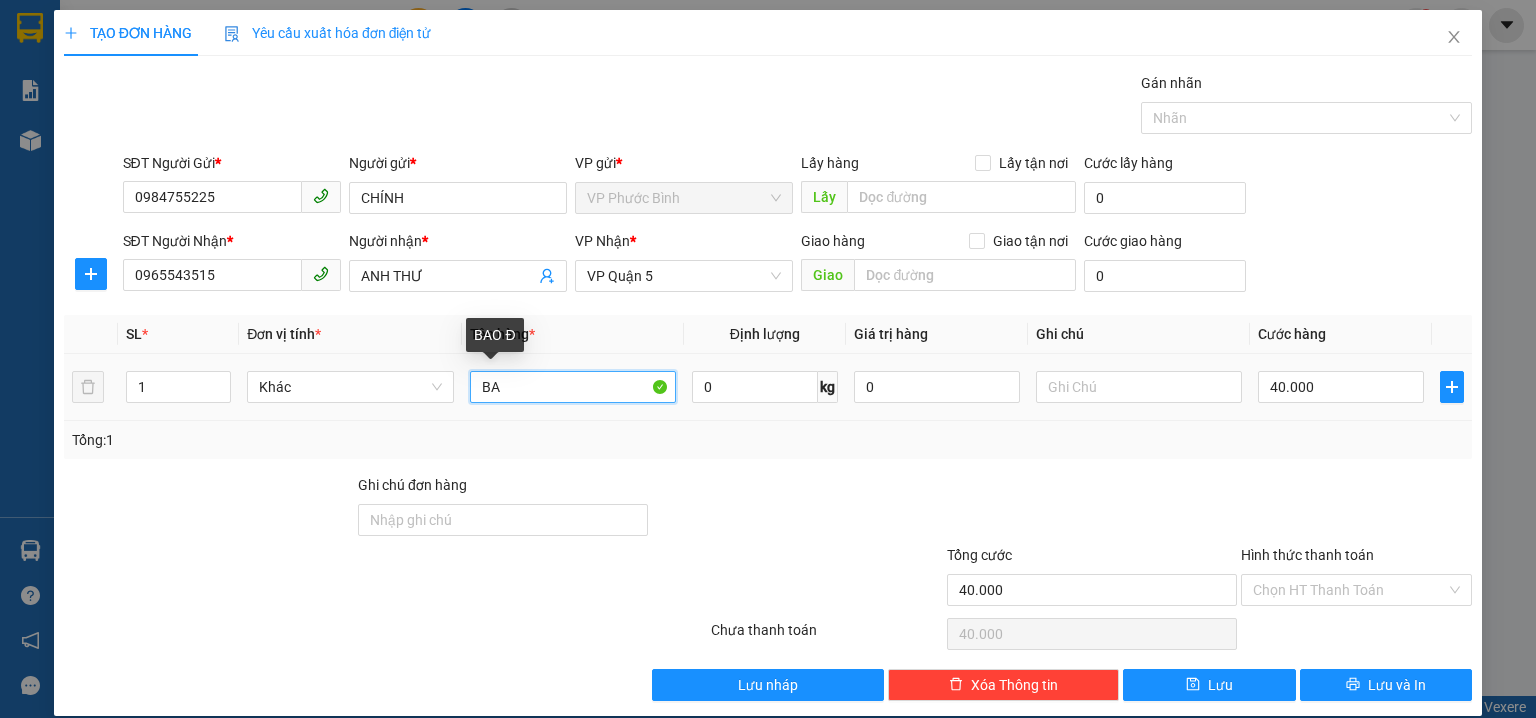 type on "B" 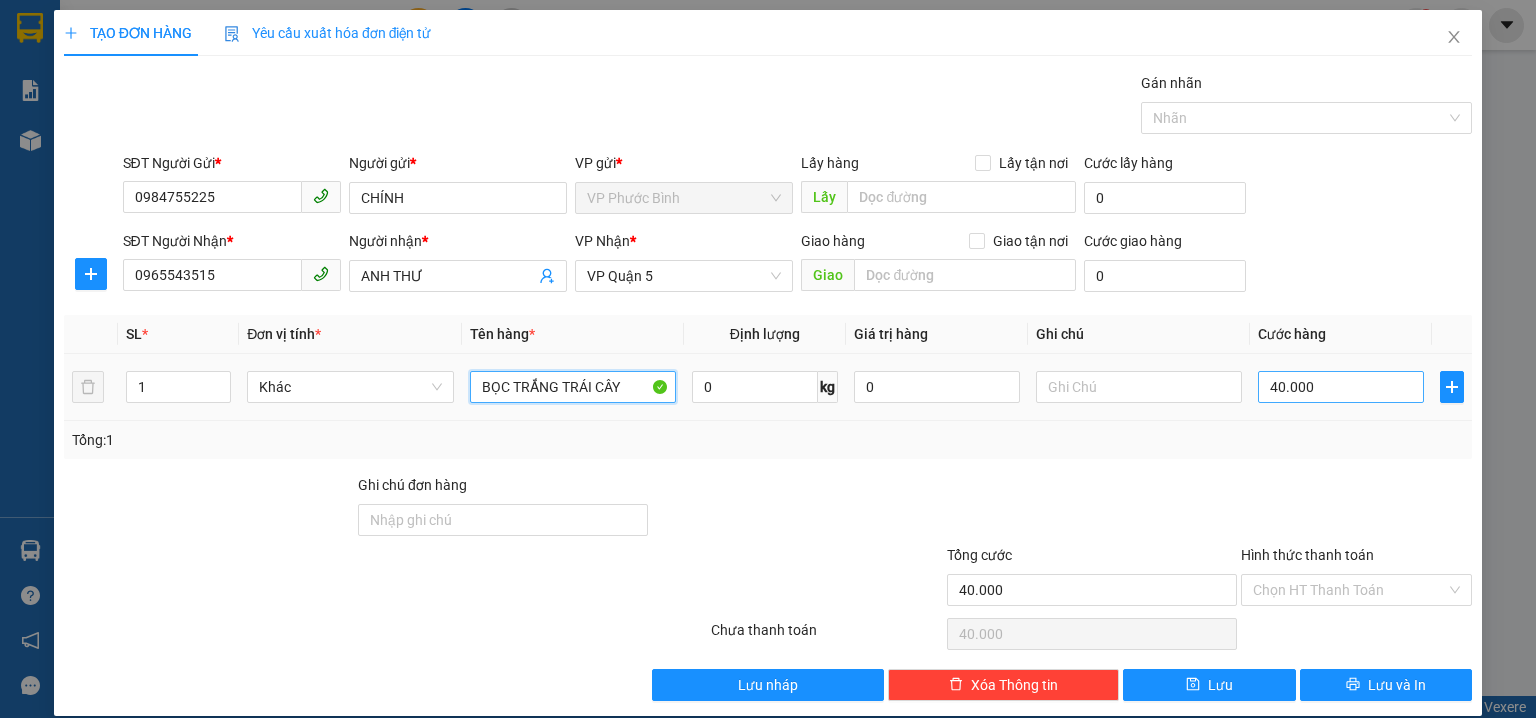 type on "BỌC TRẮNG TRÁI CÂY" 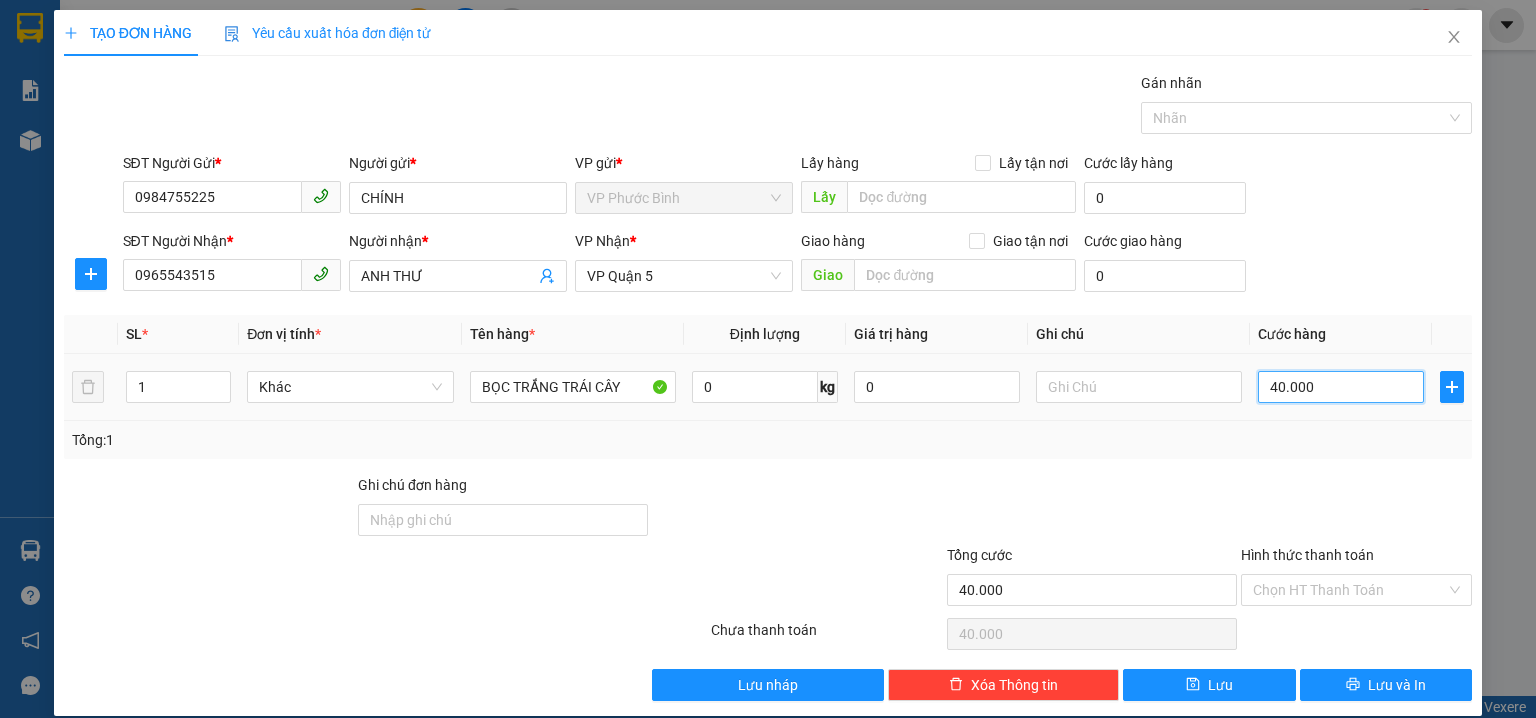 click on "40.000" at bounding box center [1341, 387] 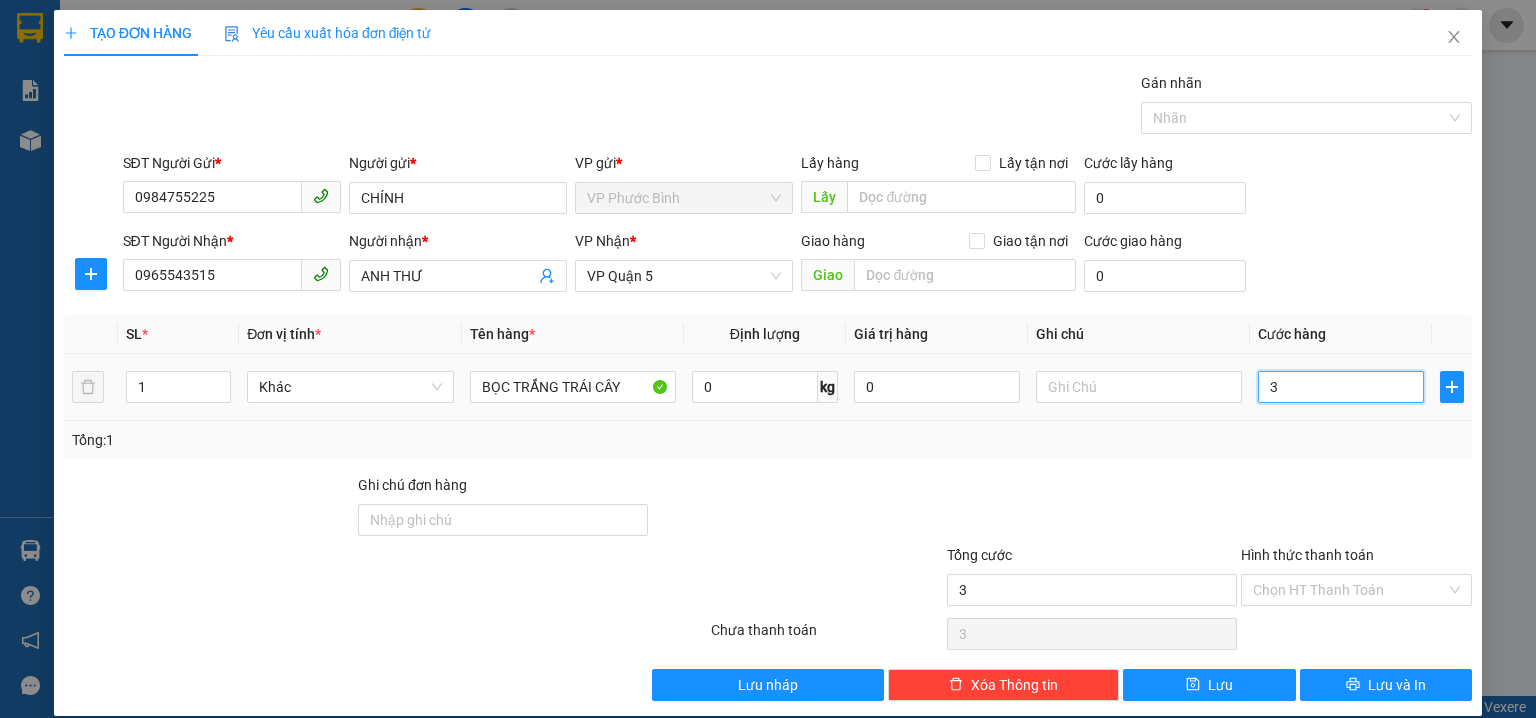 type on "30" 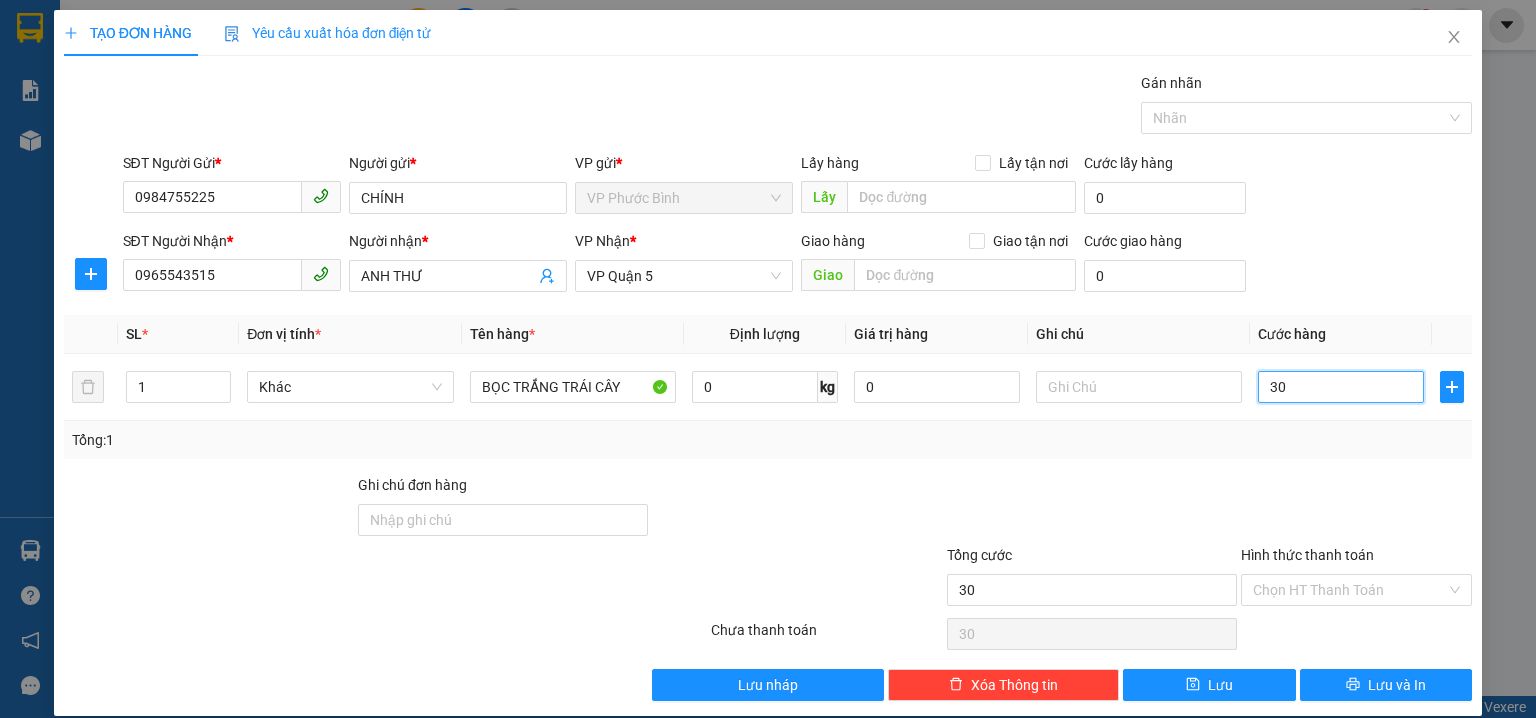 type on "30" 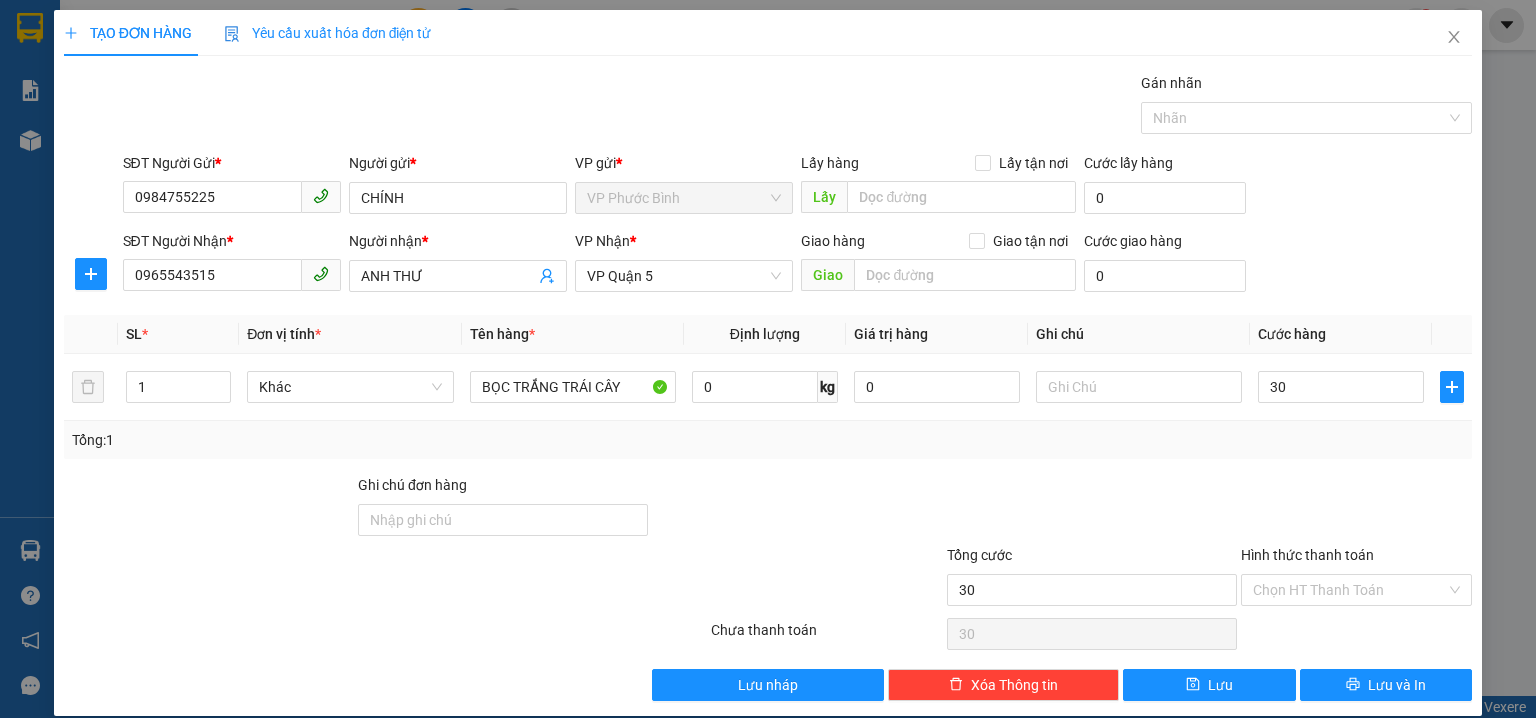 type on "30.000" 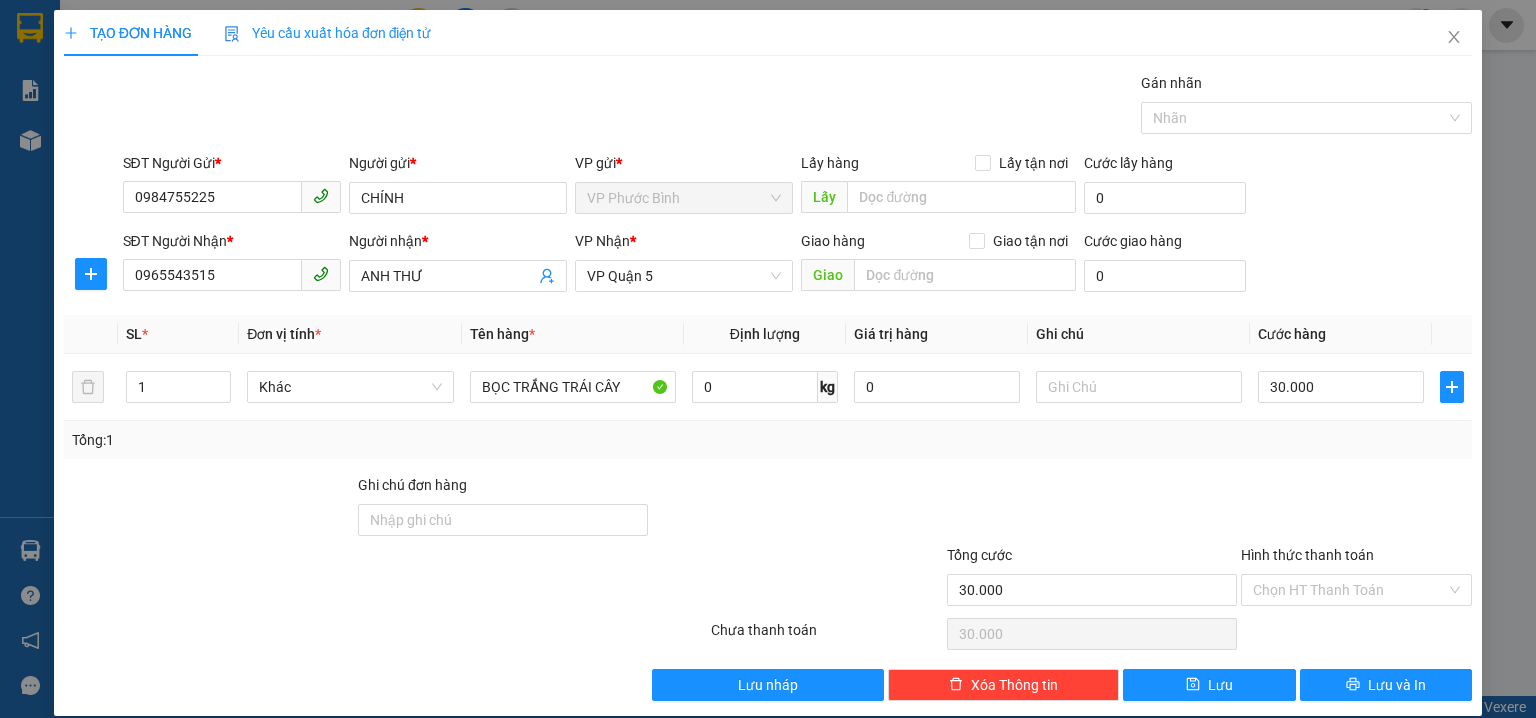 click on "SĐT Người Nhận  * 0965543515 Người nhận  * ANH THƯ VP Nhận  * VP Quận 5 Giao hàng Giao tận nơi Giao Cước giao hàng 0" at bounding box center [798, 265] 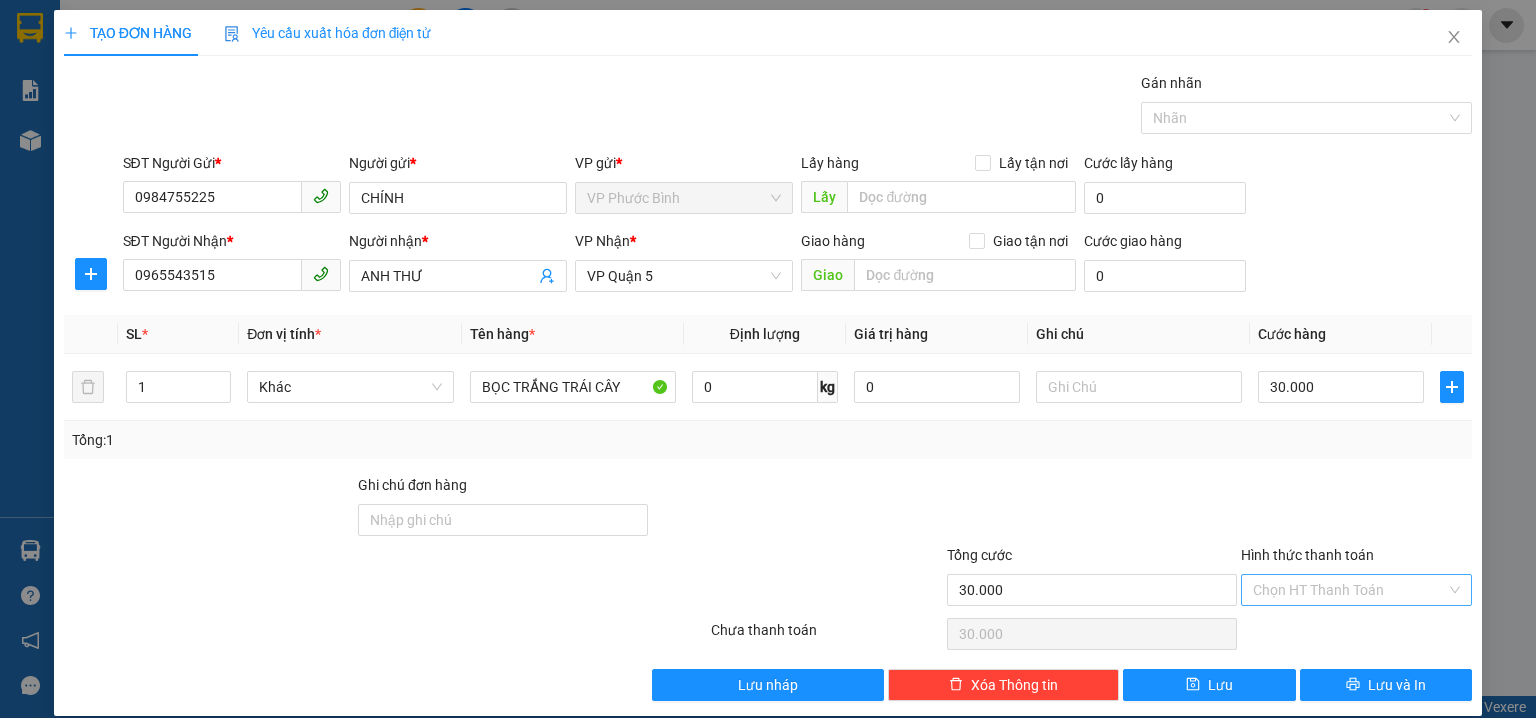 click on "Hình thức thanh toán" at bounding box center (1349, 590) 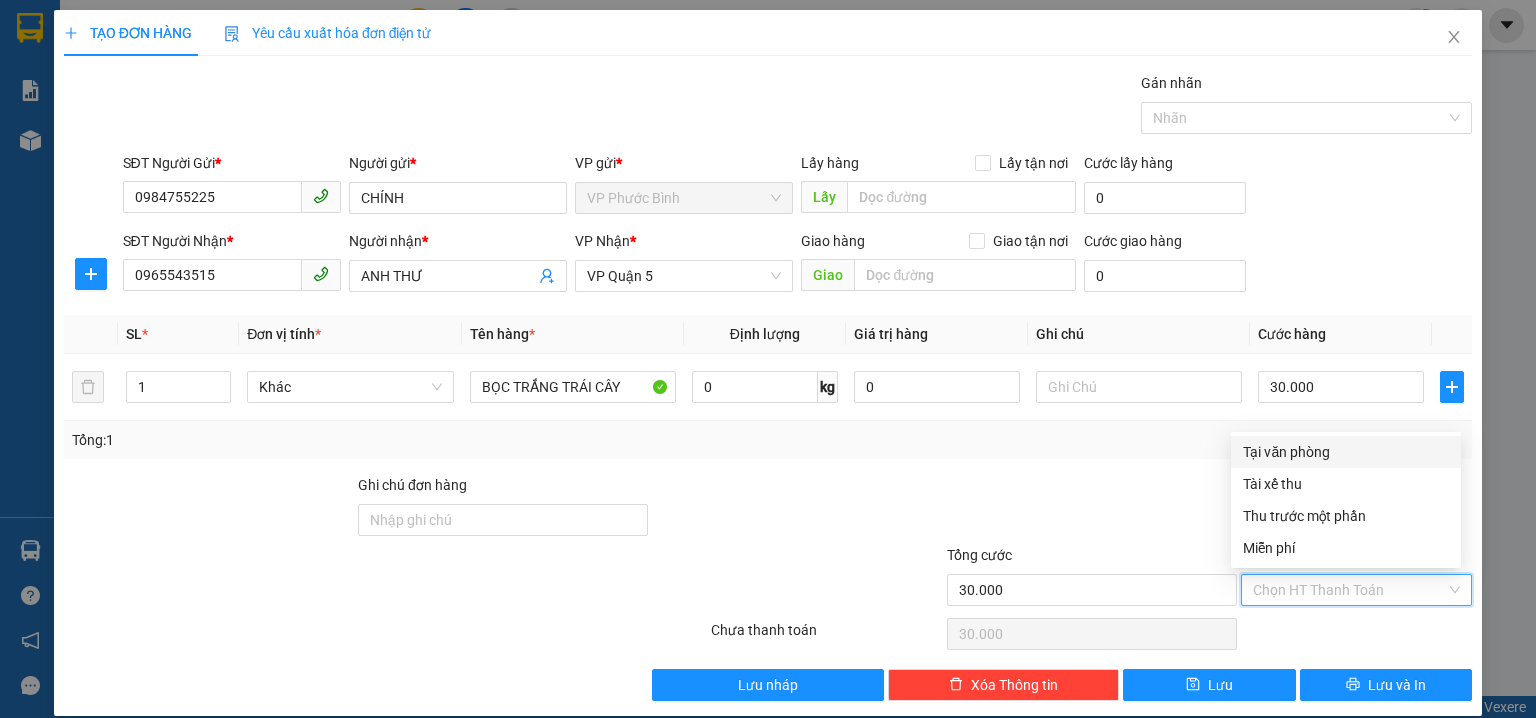 click on "Tại văn phòng" at bounding box center [1346, 452] 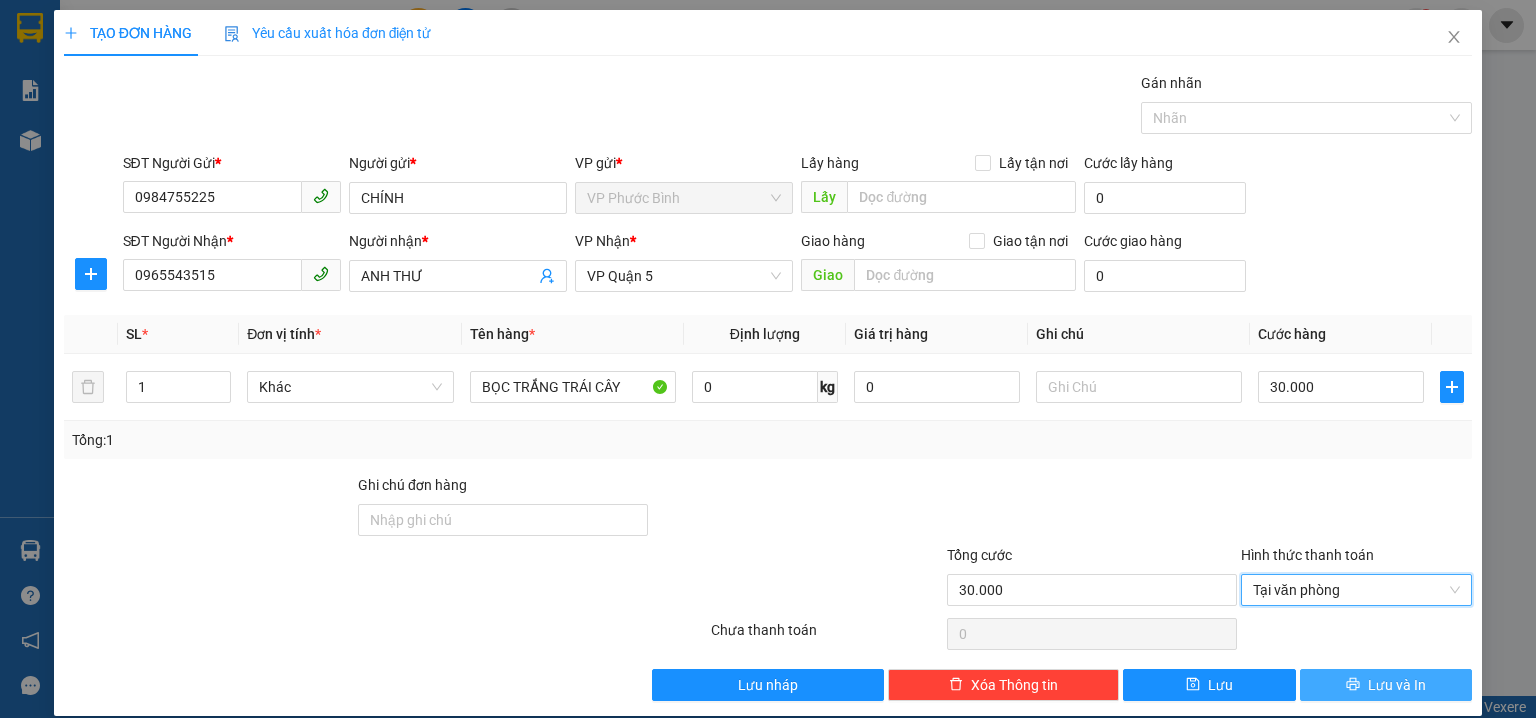 click on "Lưu và In" at bounding box center (1397, 685) 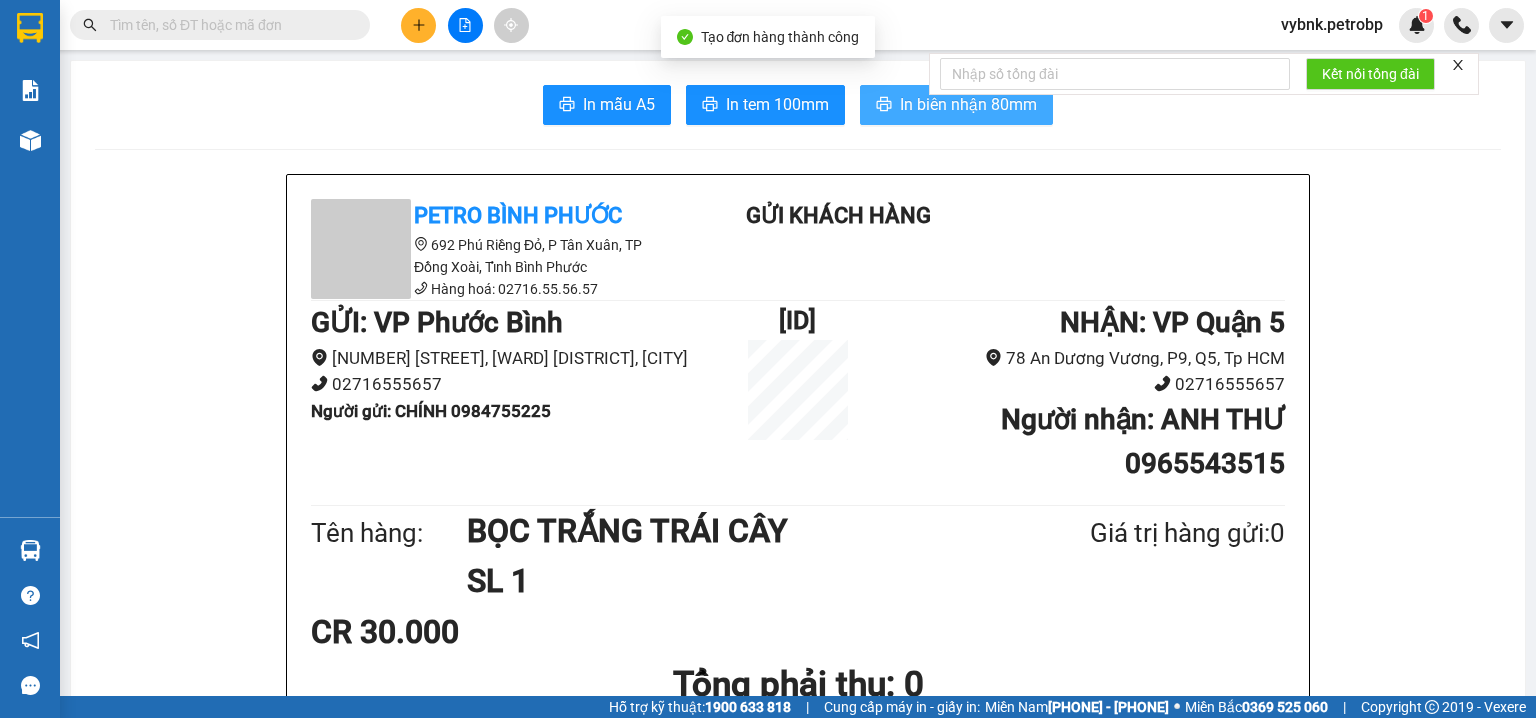 click on "In biên nhận 80mm" at bounding box center [956, 105] 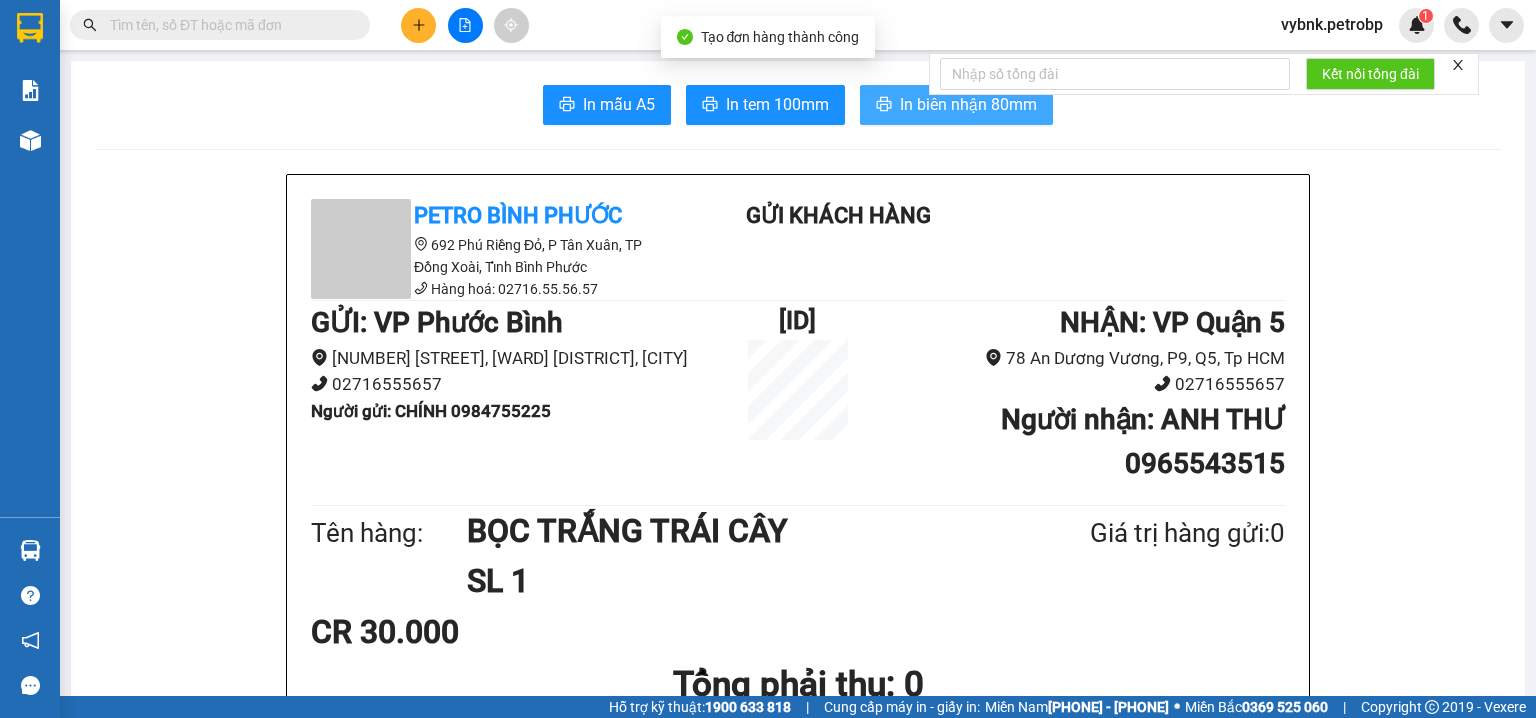 scroll, scrollTop: 0, scrollLeft: 0, axis: both 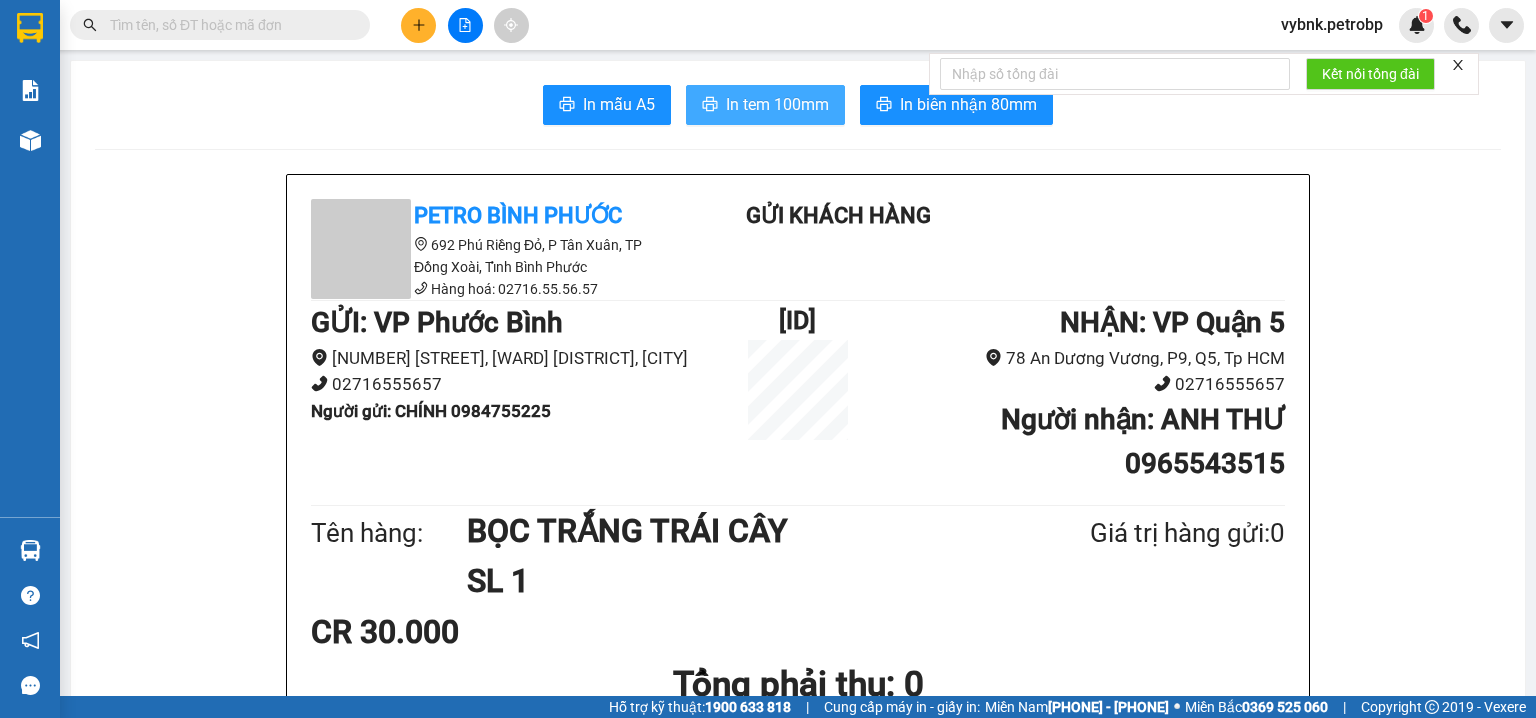 click on "In tem 100mm" at bounding box center (777, 104) 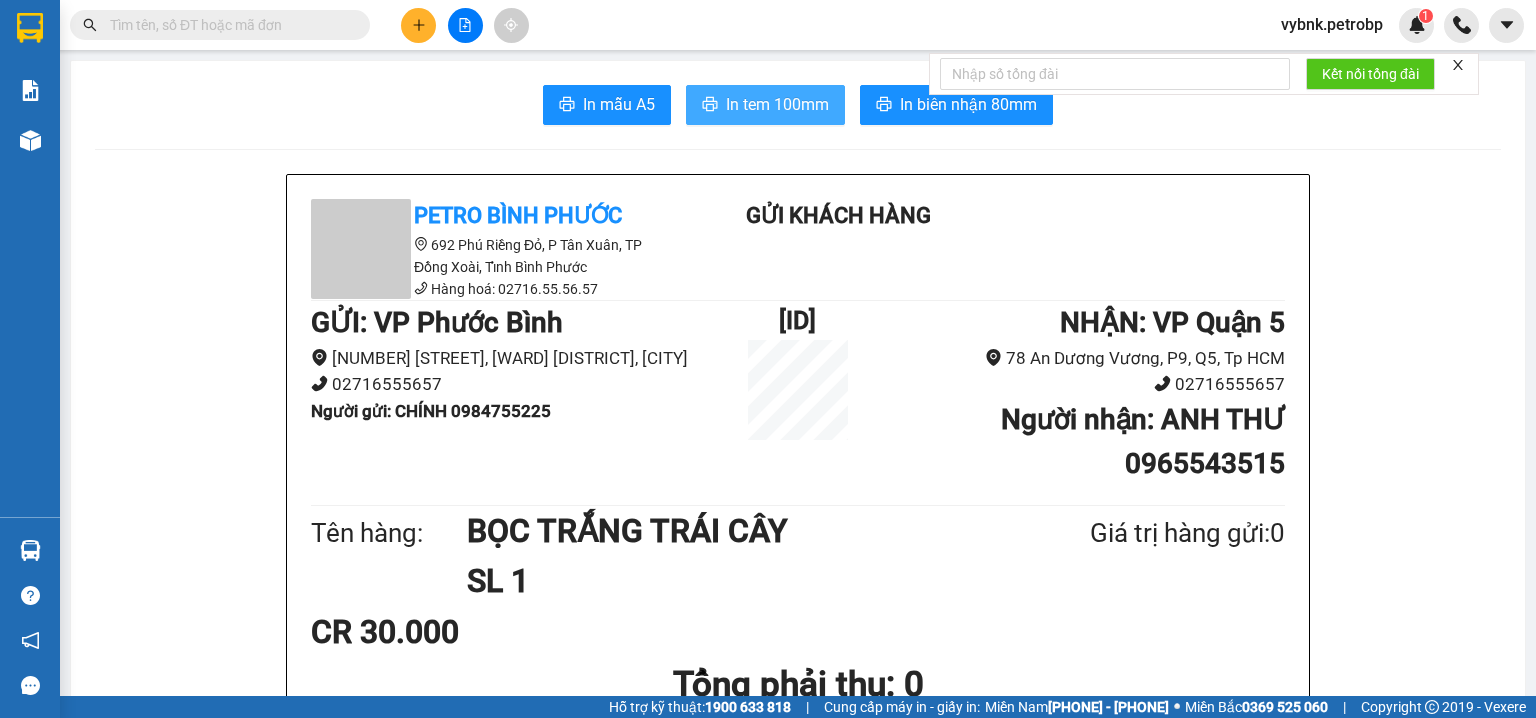 scroll, scrollTop: 0, scrollLeft: 0, axis: both 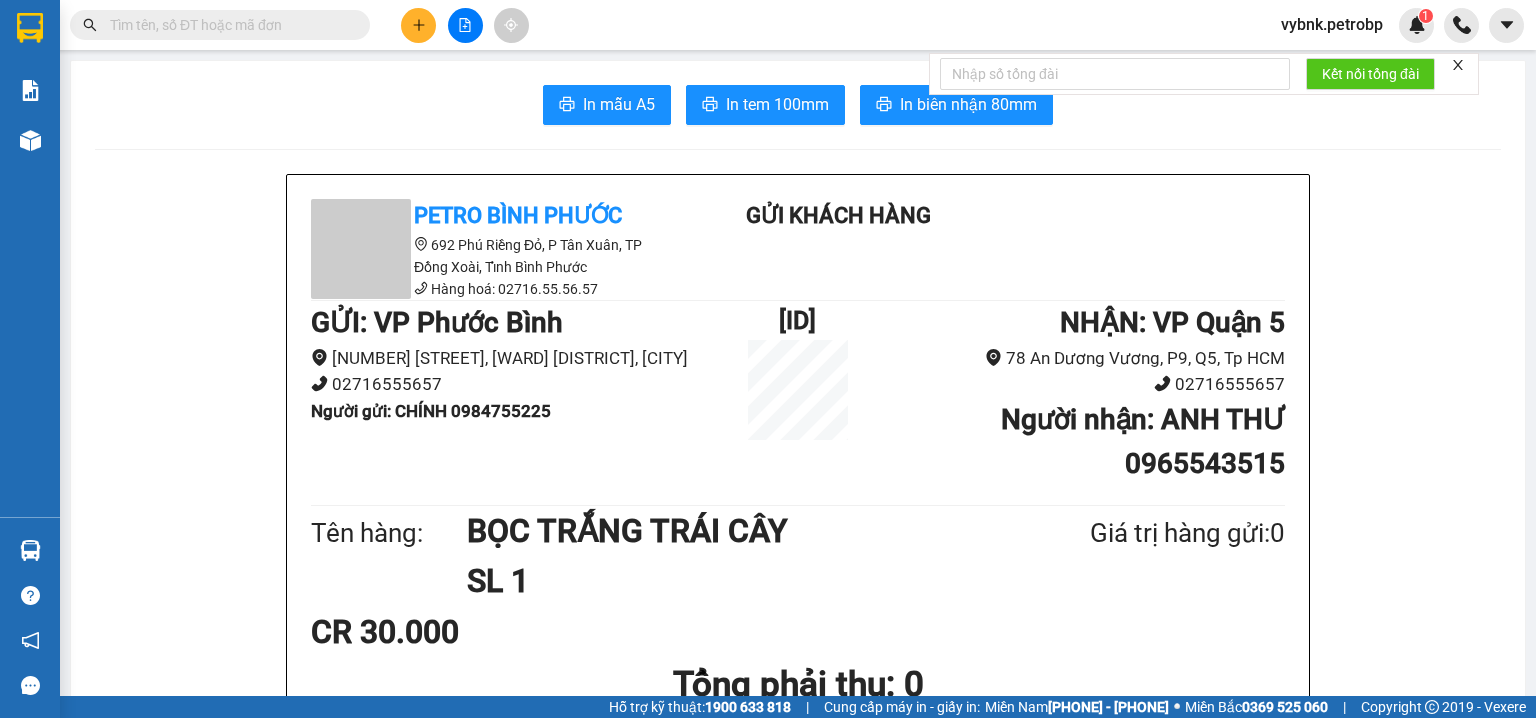 click at bounding box center (228, 25) 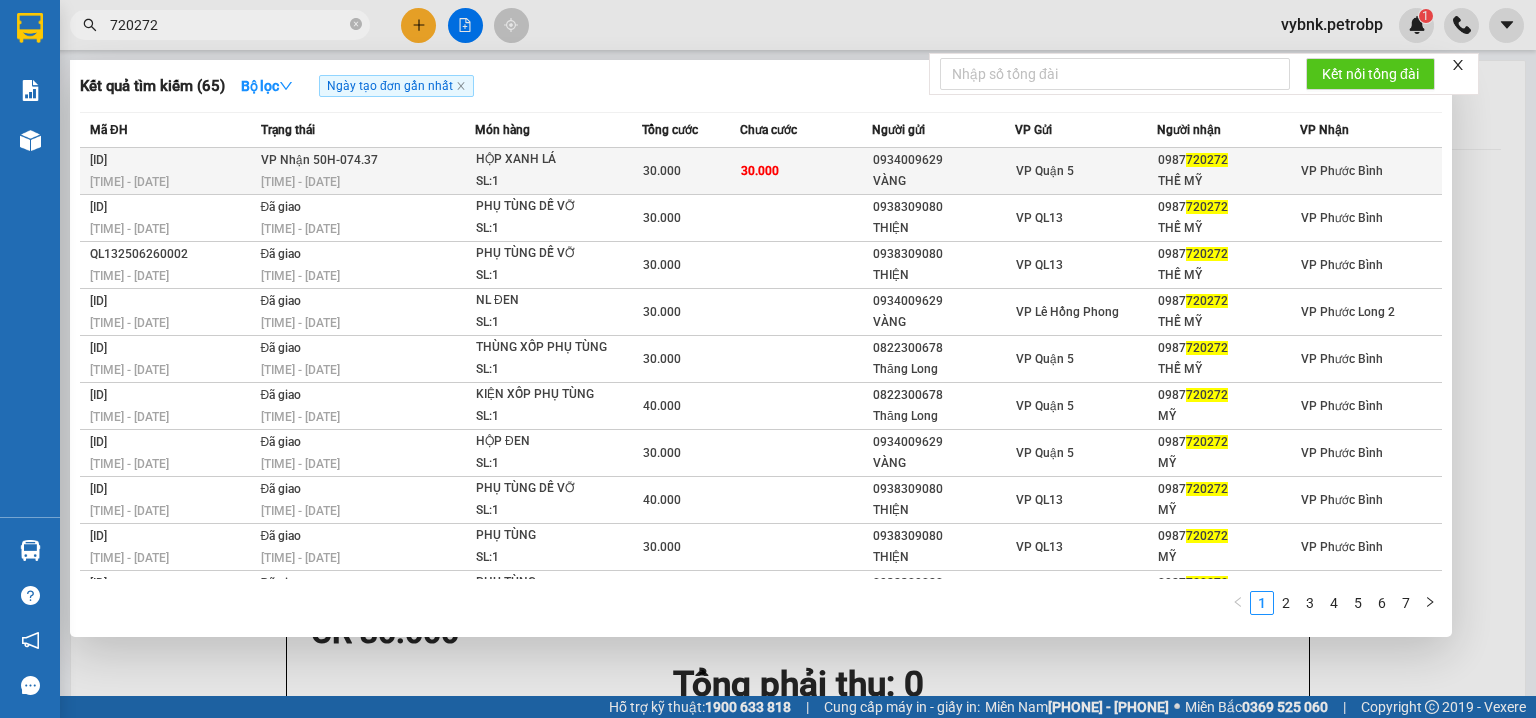 type on "720272" 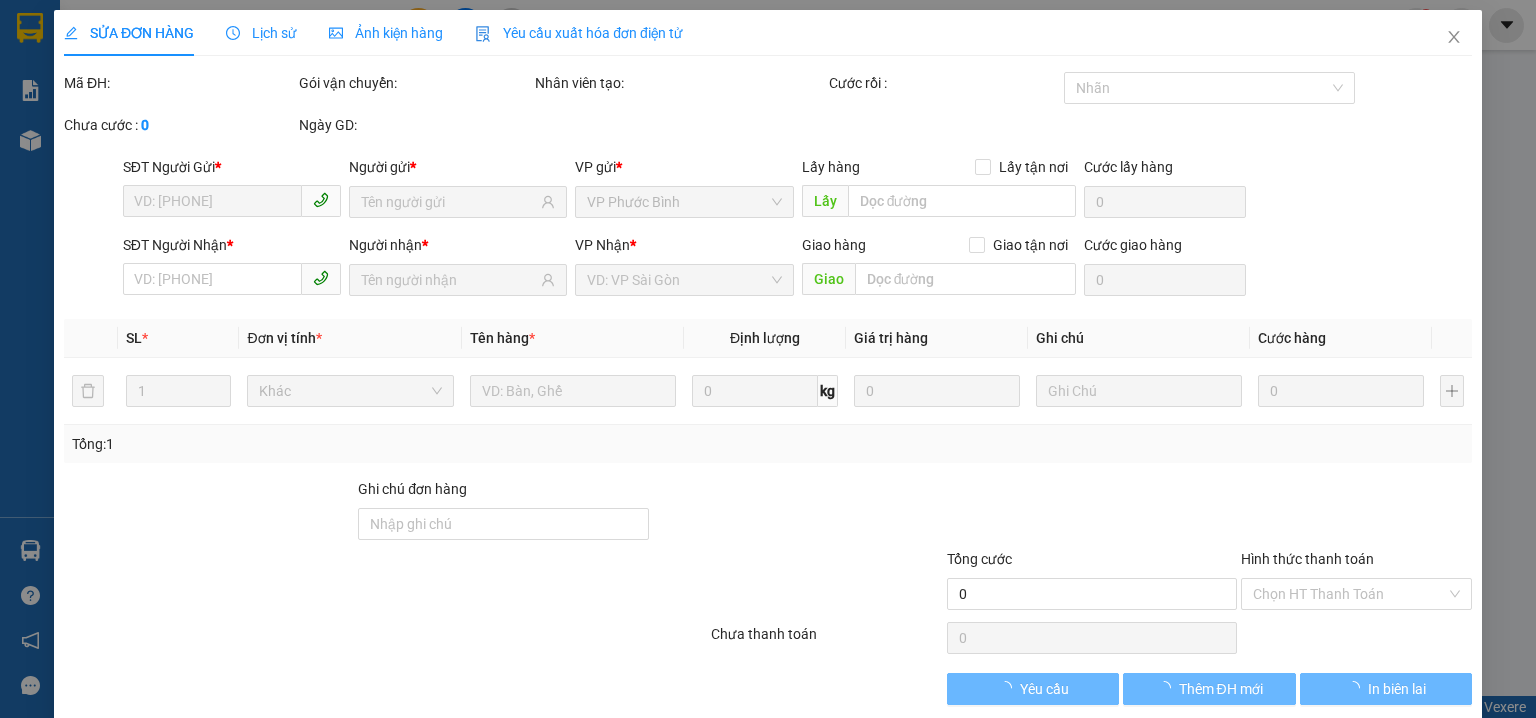 type on "0934009629" 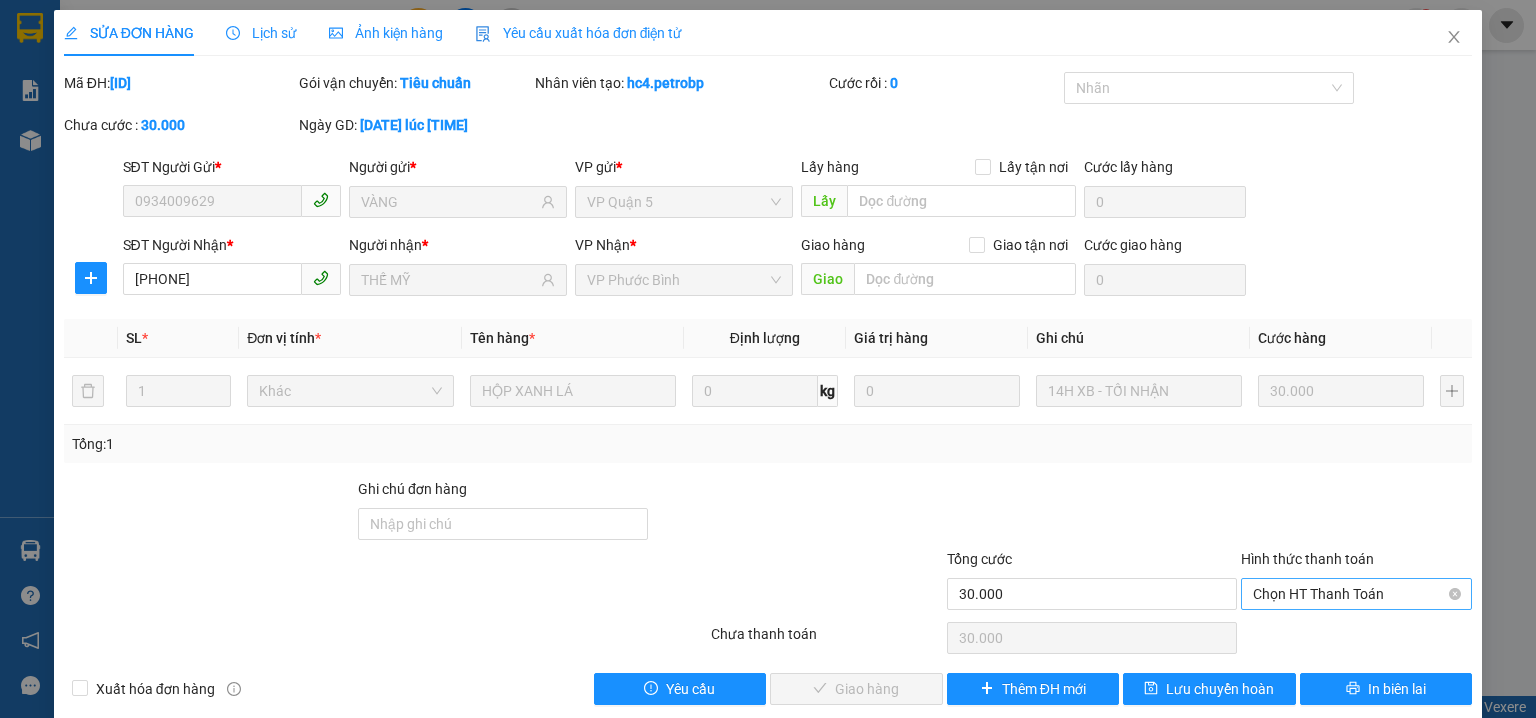 click on "Chọn HT Thanh Toán" at bounding box center (1356, 594) 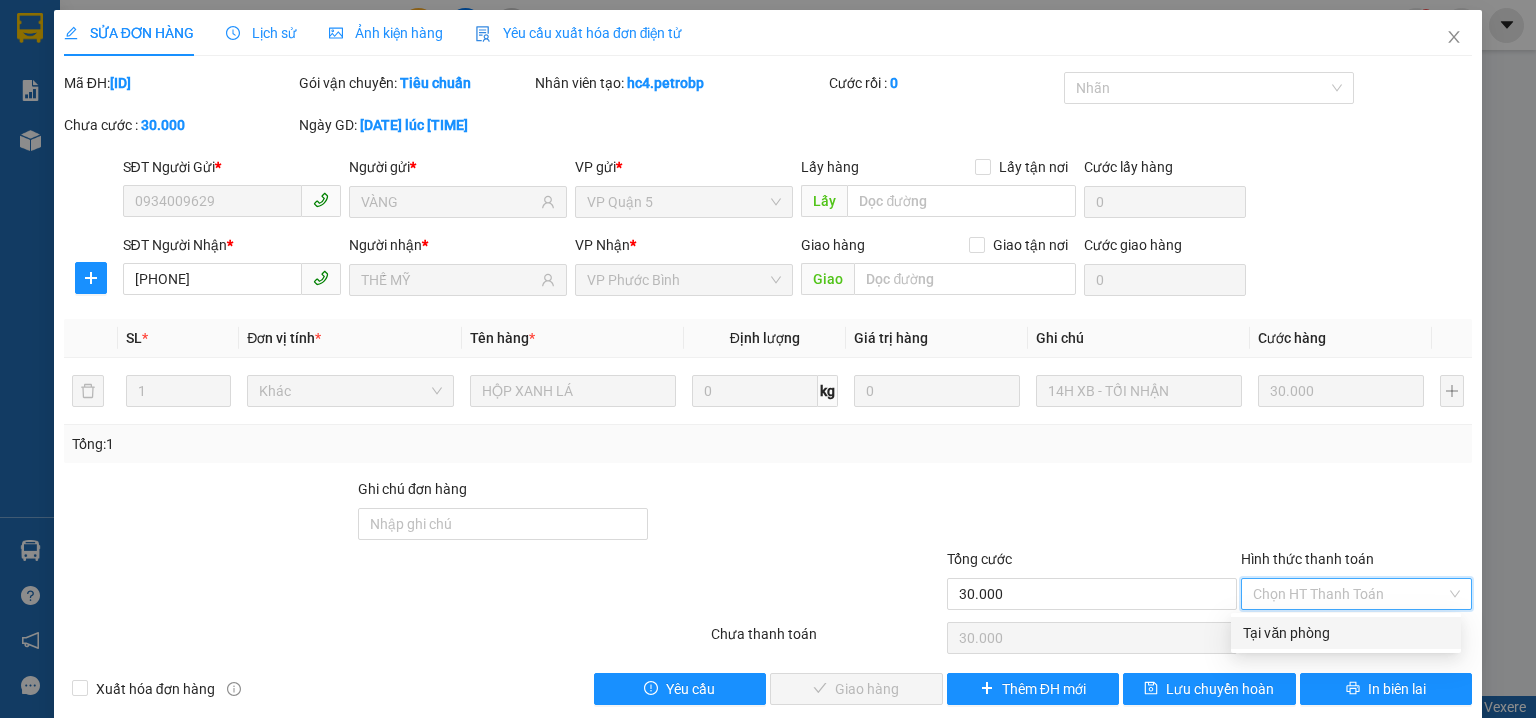 click on "Tại văn phòng" at bounding box center (1346, 633) 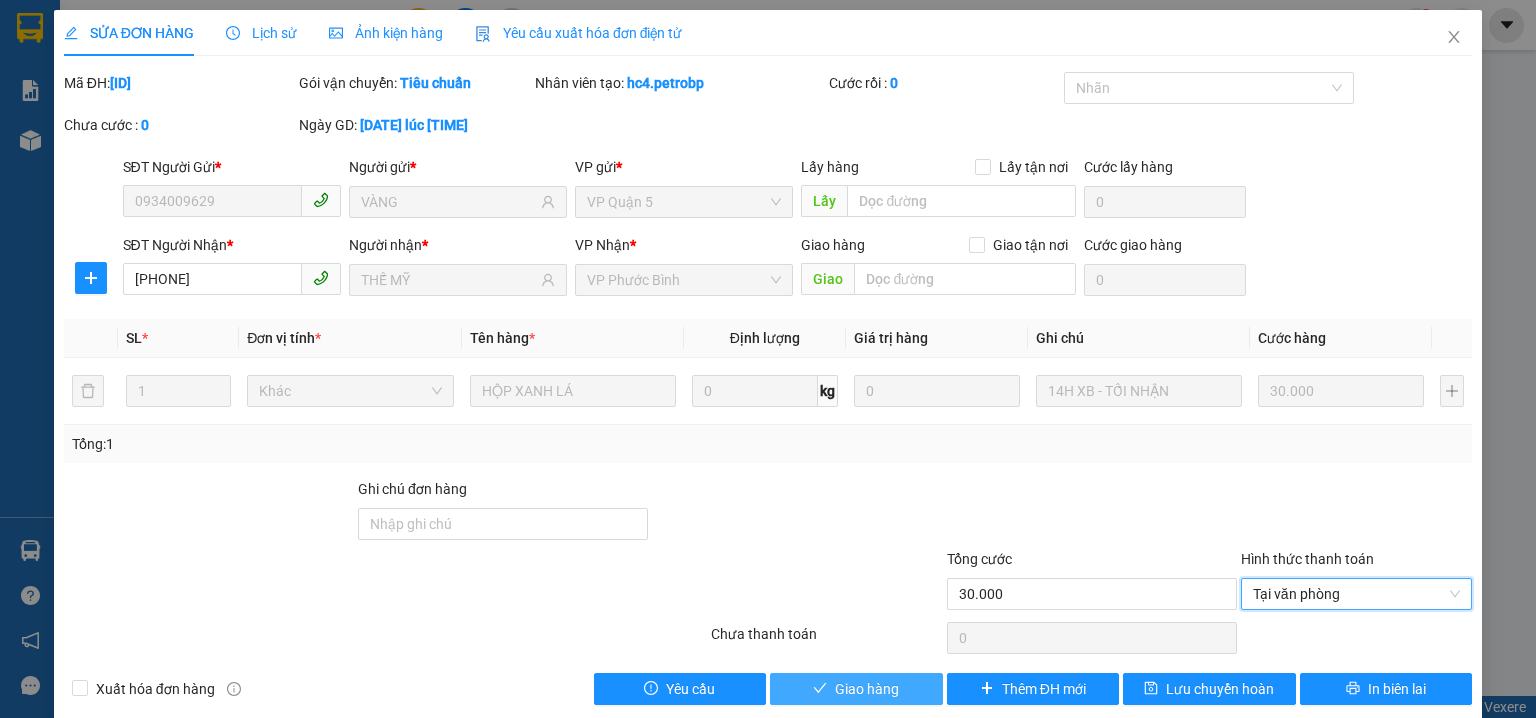 click on "Giao hàng" at bounding box center [867, 689] 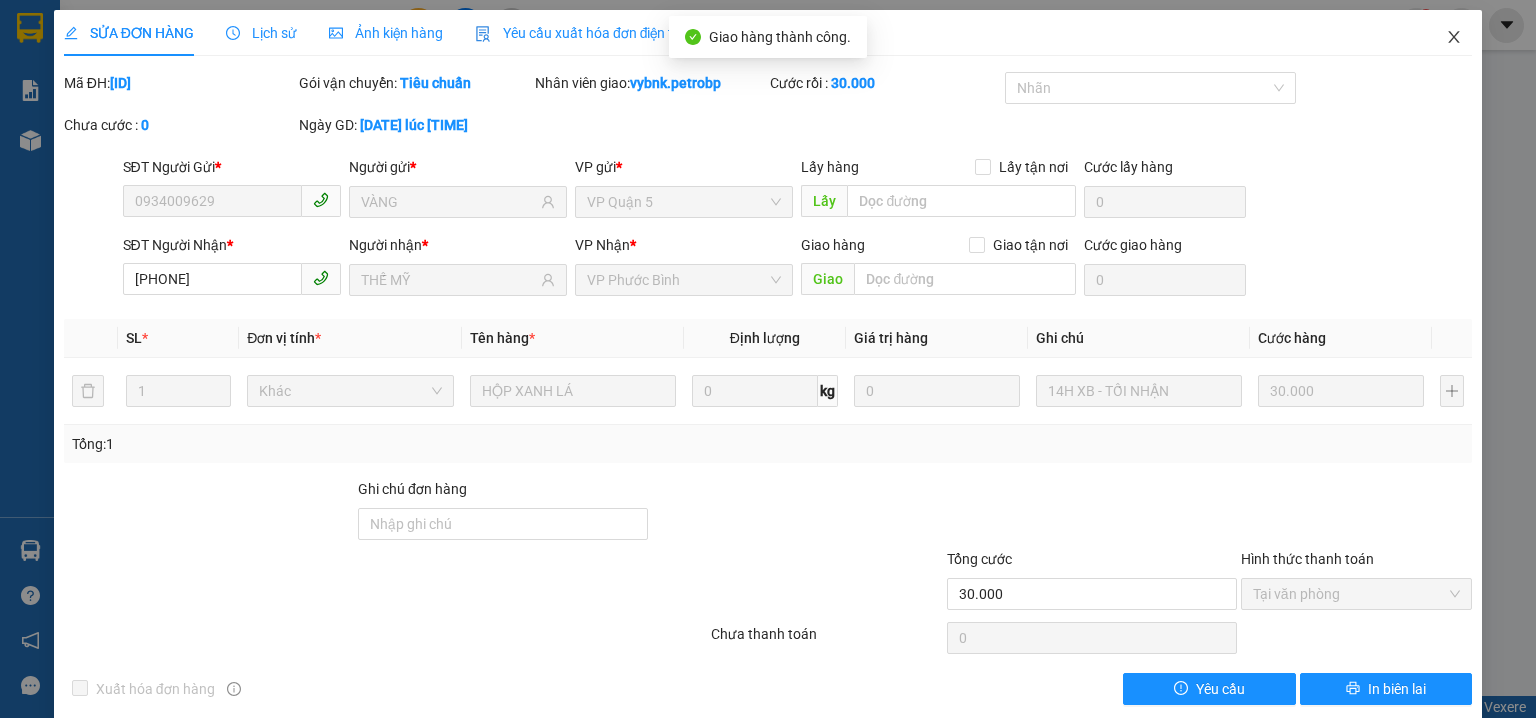 click 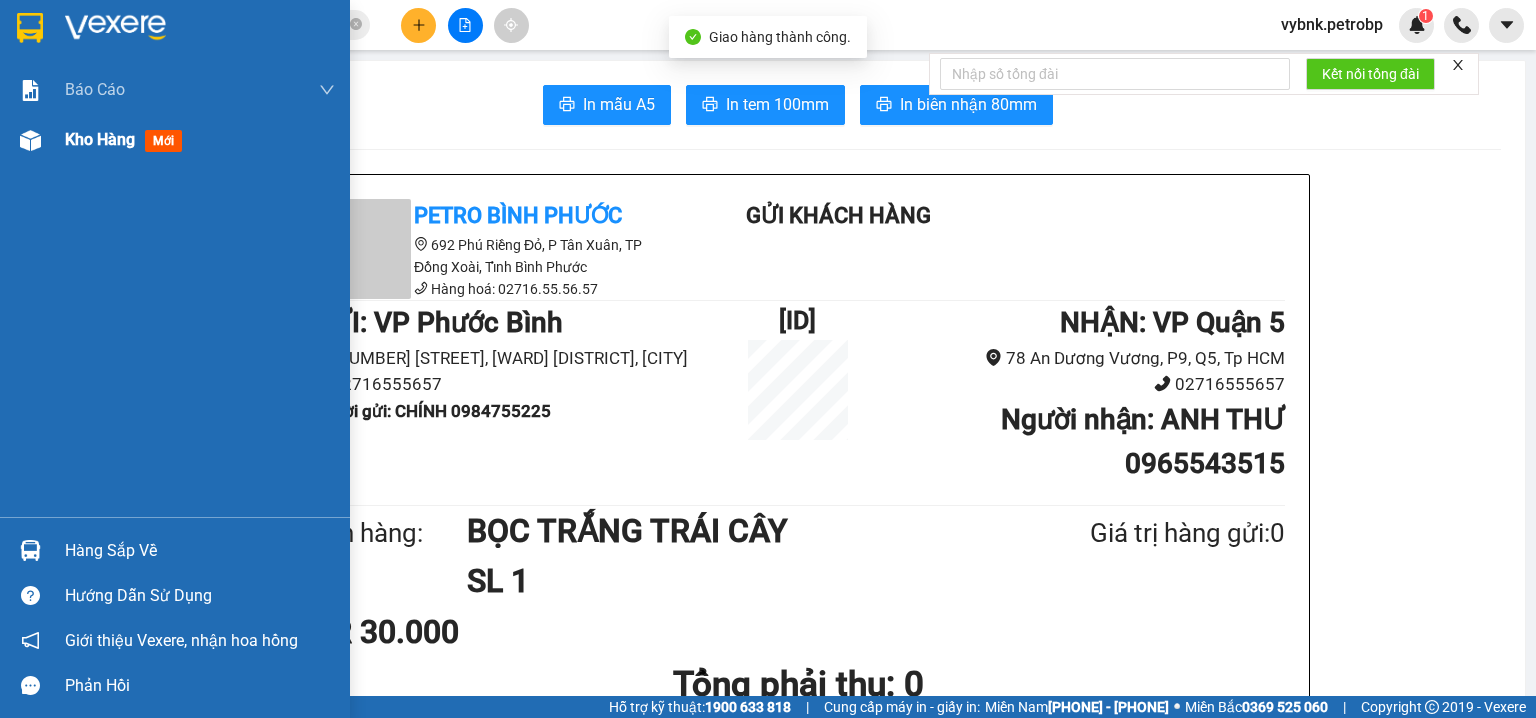 click on "Kho hàng mới" at bounding box center (200, 140) 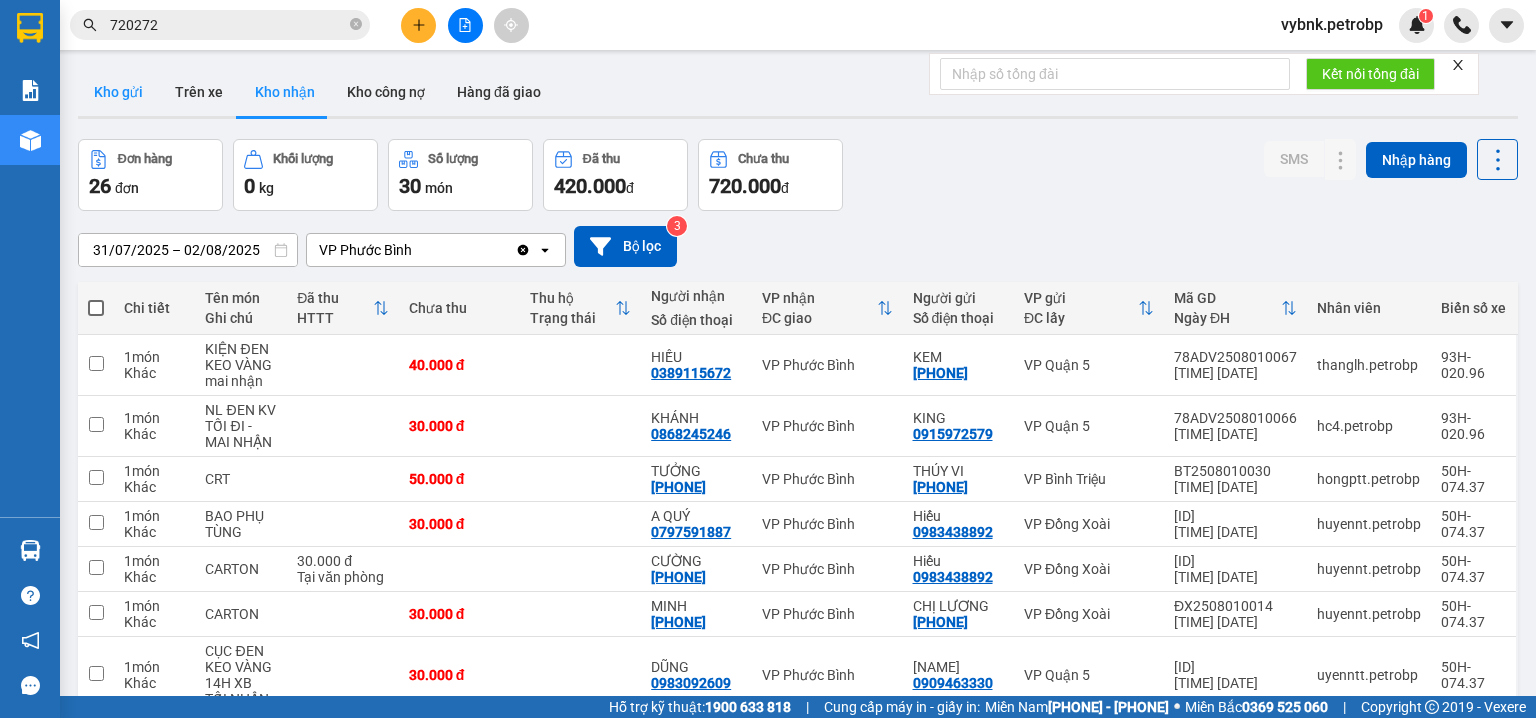 click on "Kho gửi" at bounding box center (118, 92) 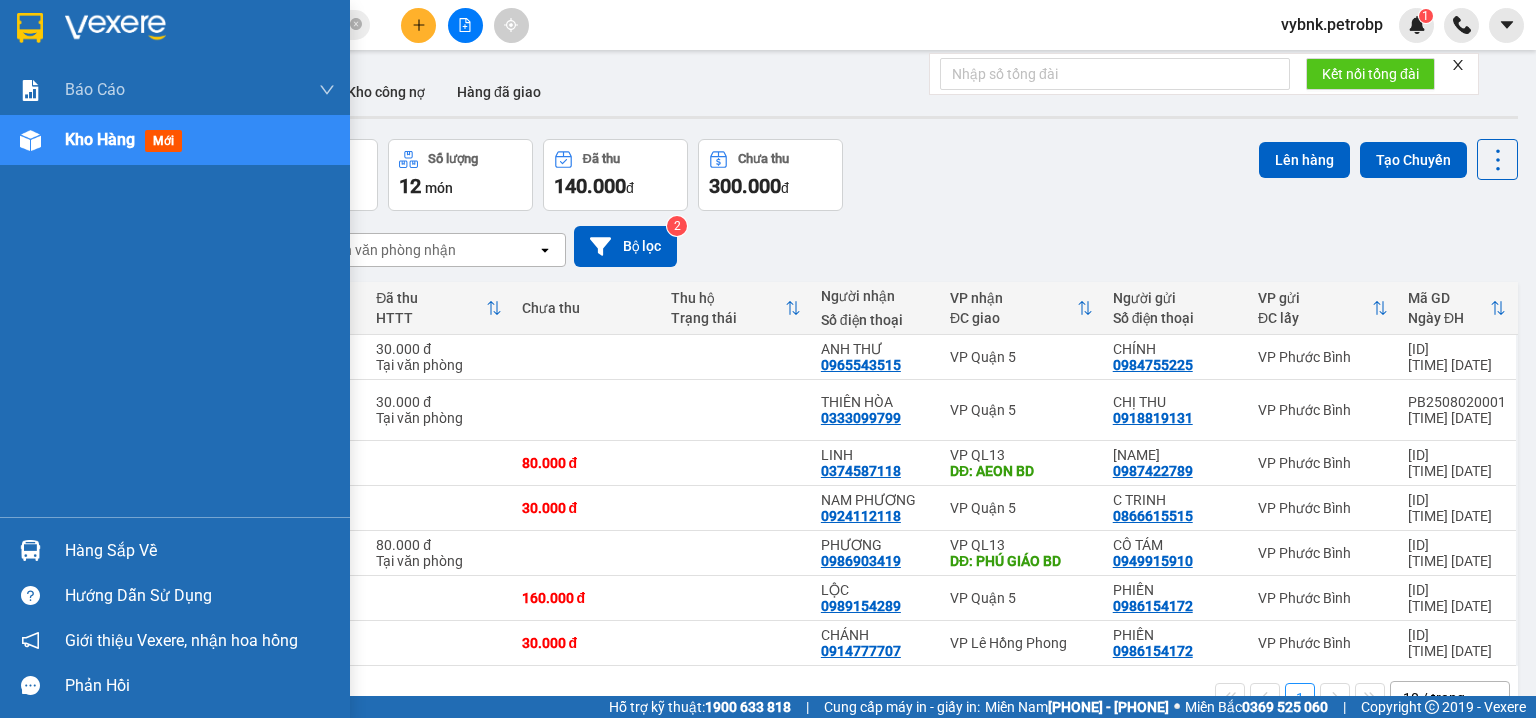 click at bounding box center (30, 550) 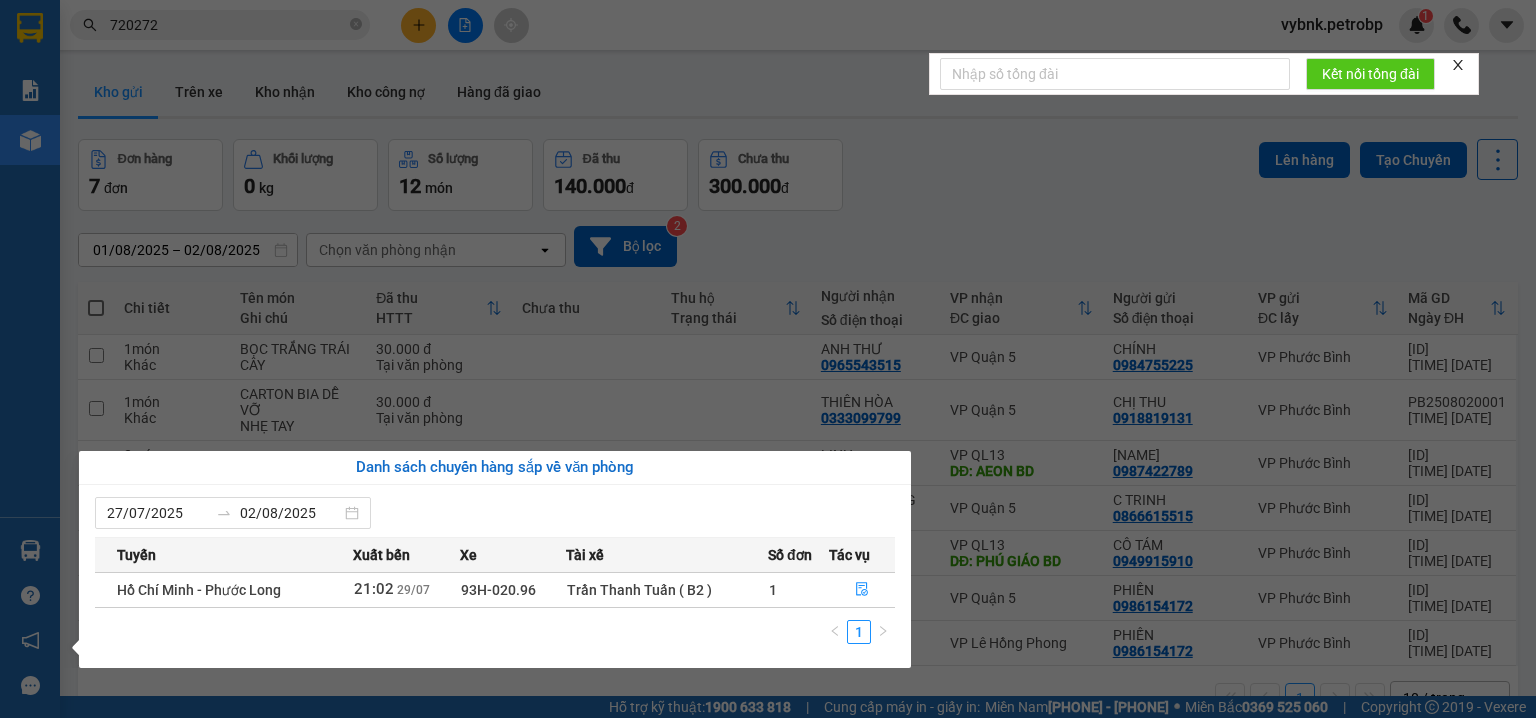 click on "Kết quả tìm kiếm ( 65 )  Bộ lọc  Ngày tạo đơn gần nhất Mã ĐH Trạng thái Món hàng Tổng cước Chưa cước Người gửi VP Gửi Người nhận VP Nhận 78ADV2508010056 13:16 - 01/08 VP Nhận   50H-074.37 19:16 - 01/08 HỘP XANH LÁ SL:  1 30.000 30.000 0934009629 VÀNG VP Quận 5 0987 720272 THẾ MỸ VP Phước Bình QL132507020042 17:57 - 02/07 Đã giao   09:59 - 03/07 PHỤ TÙNG DỄ VỠ SL:  1 30.000 0938309080 THIỆN VP QL13 0987 720272 THẾ MỸ VP Phước Bình QL132506260002 08:50 - 26/06 Đã giao   17:41 - 26/06 PHỤ TÙNG DỄ VỠ SL:  1 30.000 0938309080 THIỆN VP QL13 0987 720272 THẾ MỸ VP Phước Bình LHP2506120023 17:18 - 12/06 Đã giao   16:00 - 16/06 NL ĐEN SL:  1 30.000 0934009629 VÀNG VP Lê Hồng Phong 0987 720272 THẾ MỸ VP Phước Long 2 78ADV2506100046 11:39 - 10/06 Đã giao   18:31 - 10/06 THÙNG XỐP PHỤ TÙNG SL:  1 30.000 0822300678 Thăng Long VP Quận 5 0987 720272 THẾ MỸ VP Phước Bình 78ADV2506070042   1" at bounding box center [768, 359] 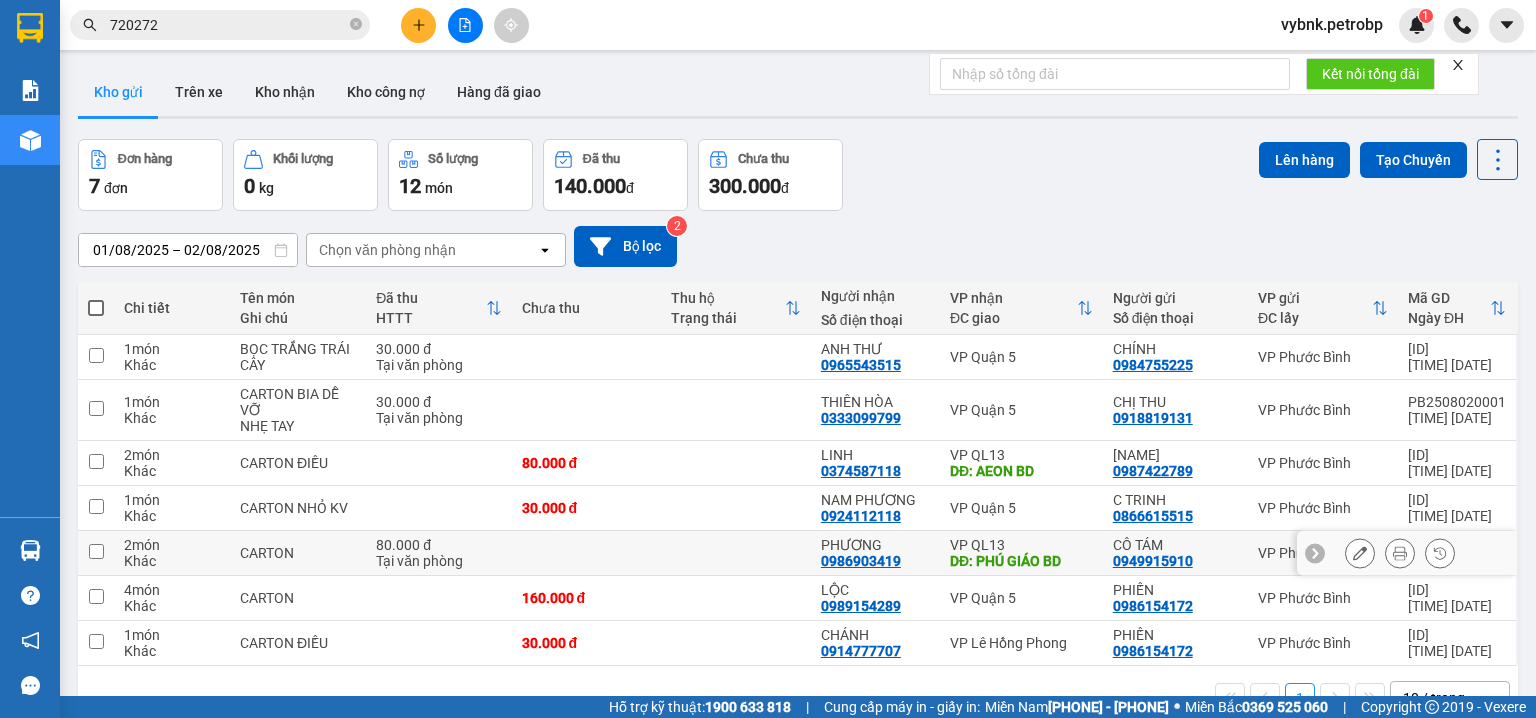 scroll, scrollTop: 92, scrollLeft: 0, axis: vertical 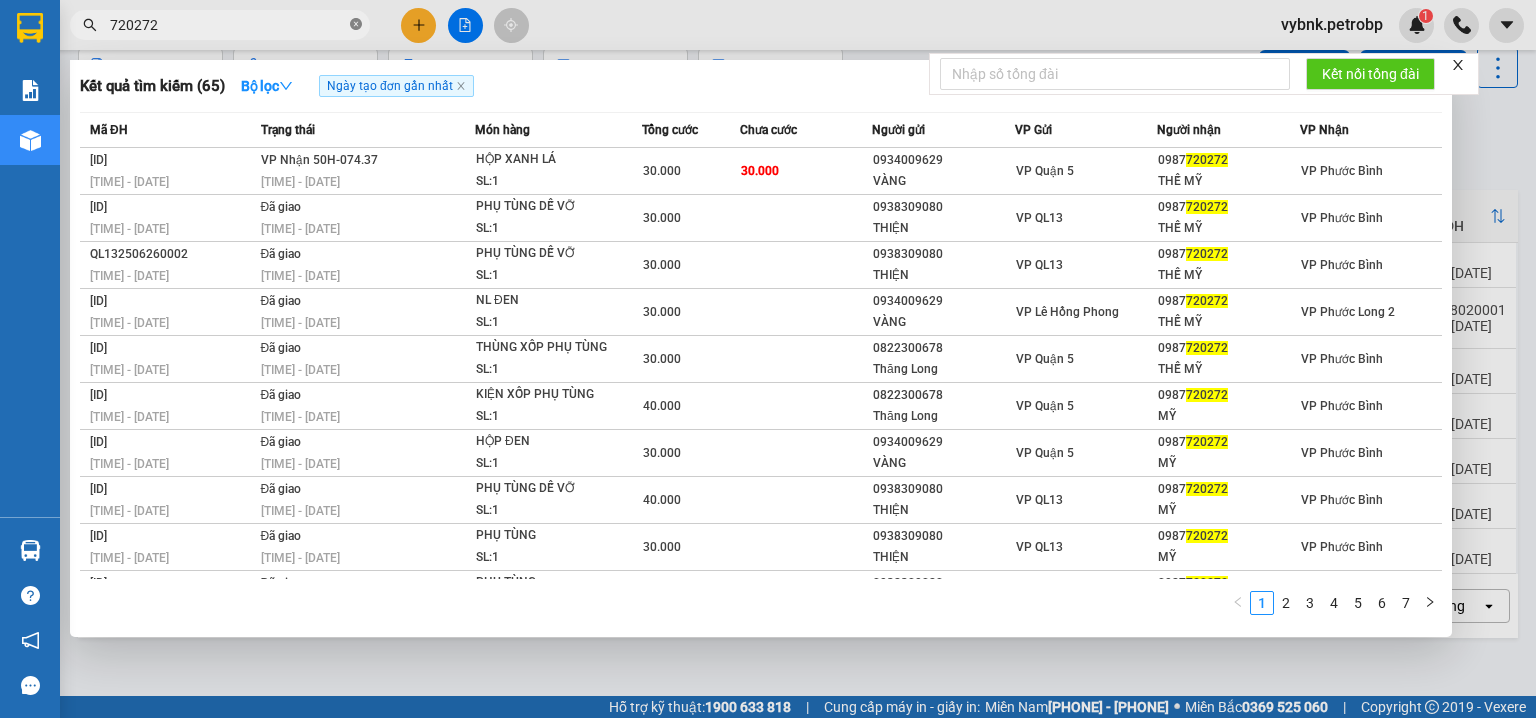 click 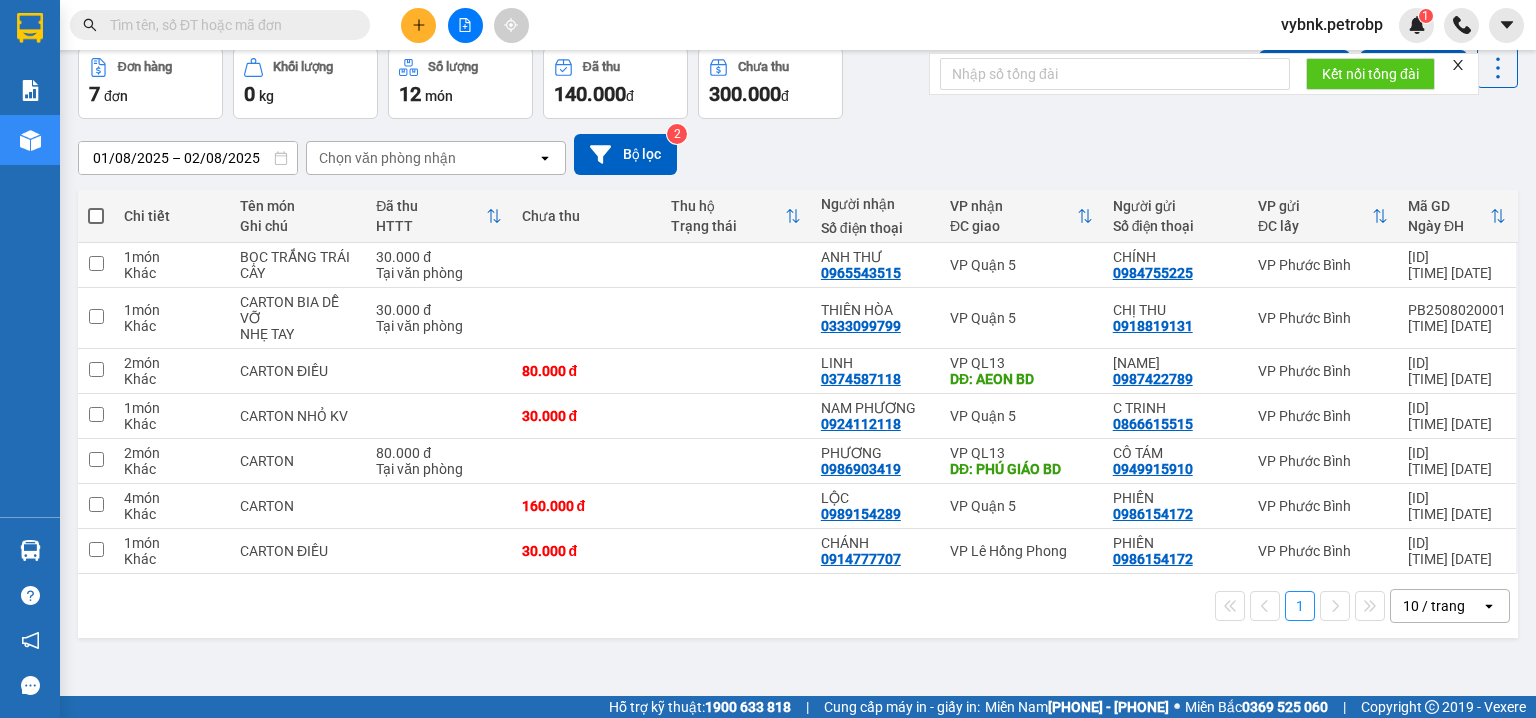 click at bounding box center (228, 25) 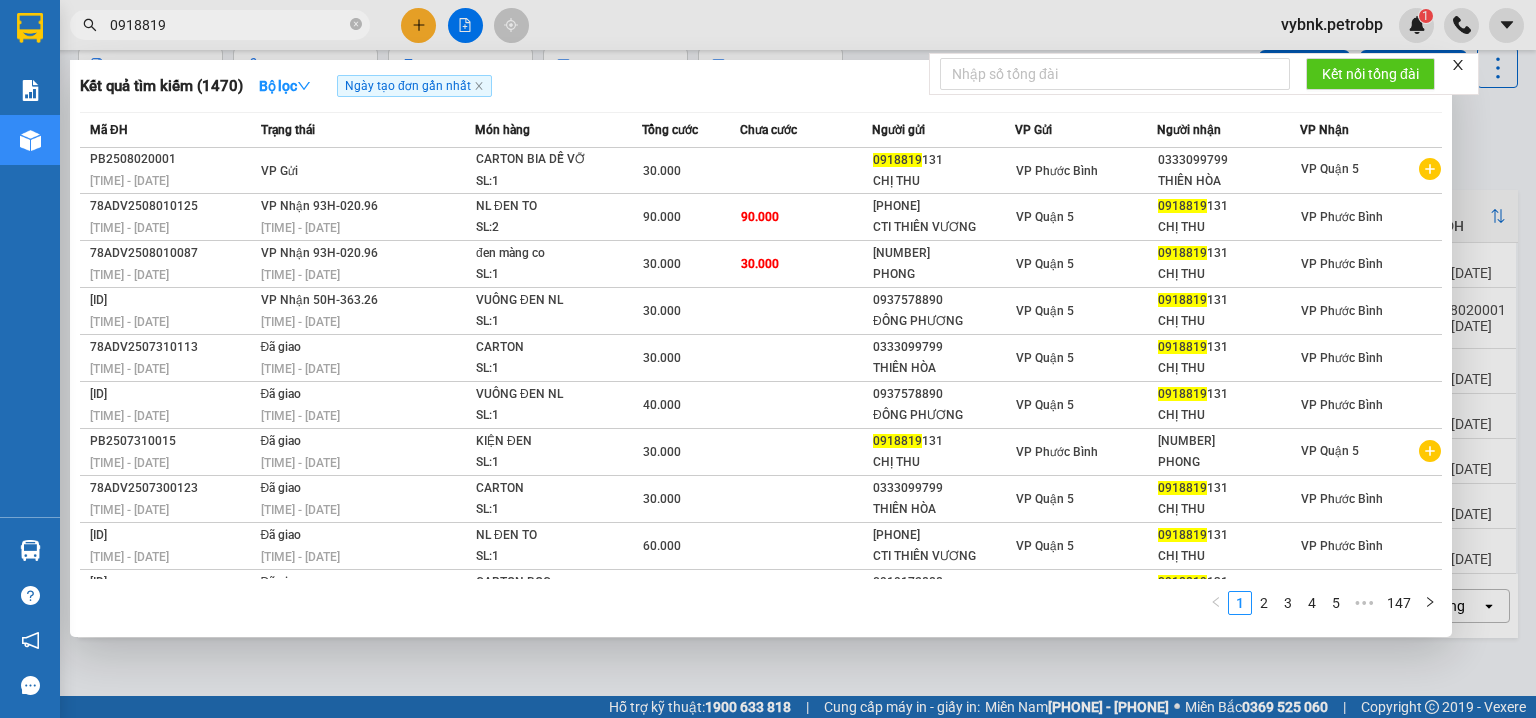 type on "0918819" 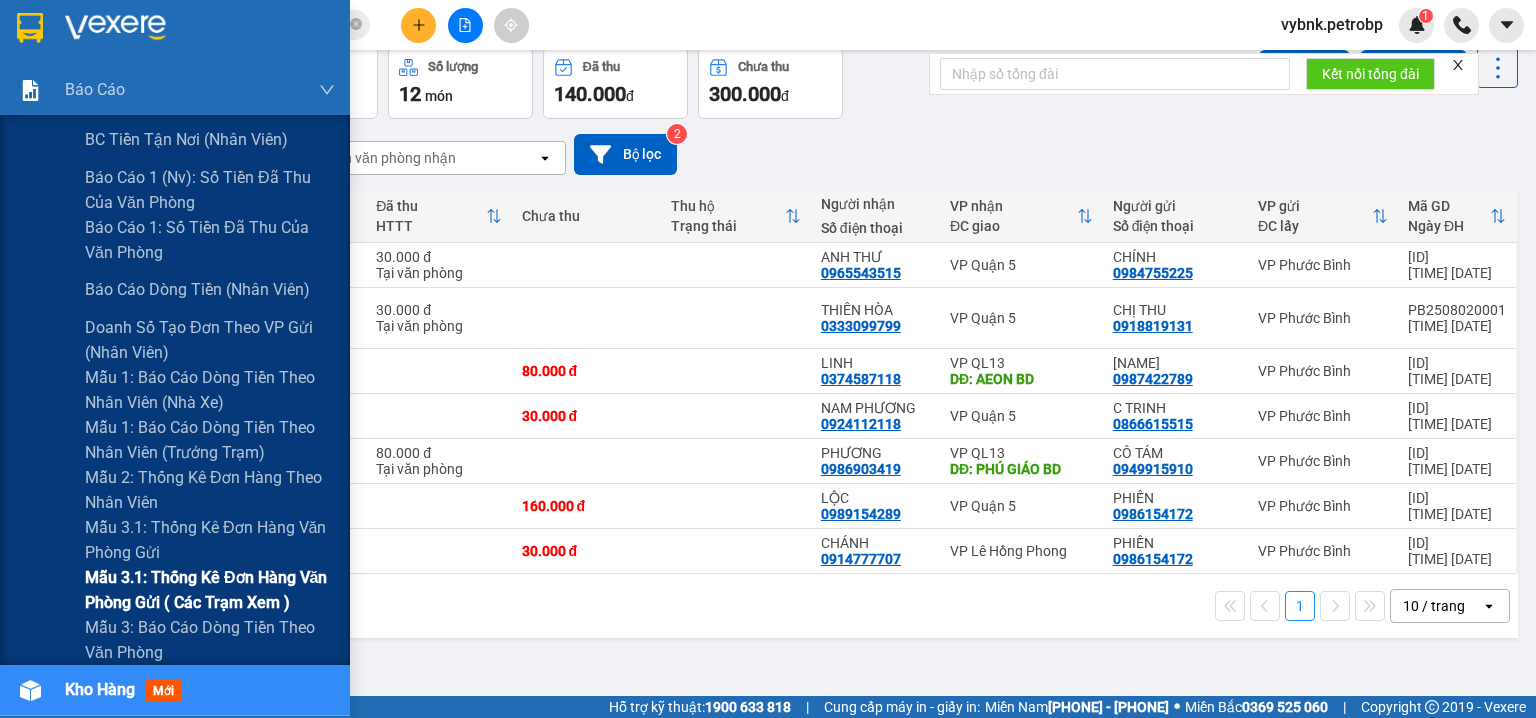 drag, startPoint x: 193, startPoint y: 580, endPoint x: 219, endPoint y: 568, distance: 28.635643 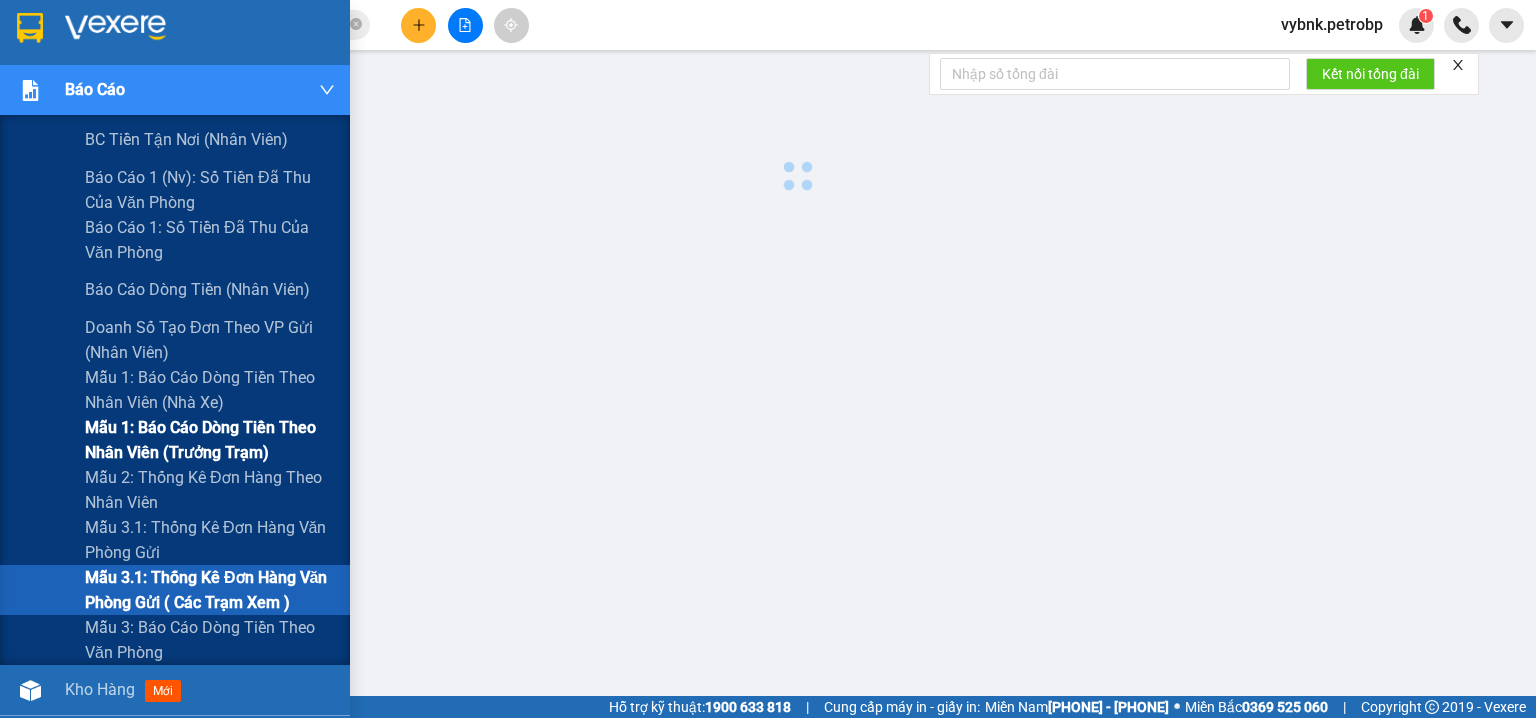 scroll, scrollTop: 0, scrollLeft: 0, axis: both 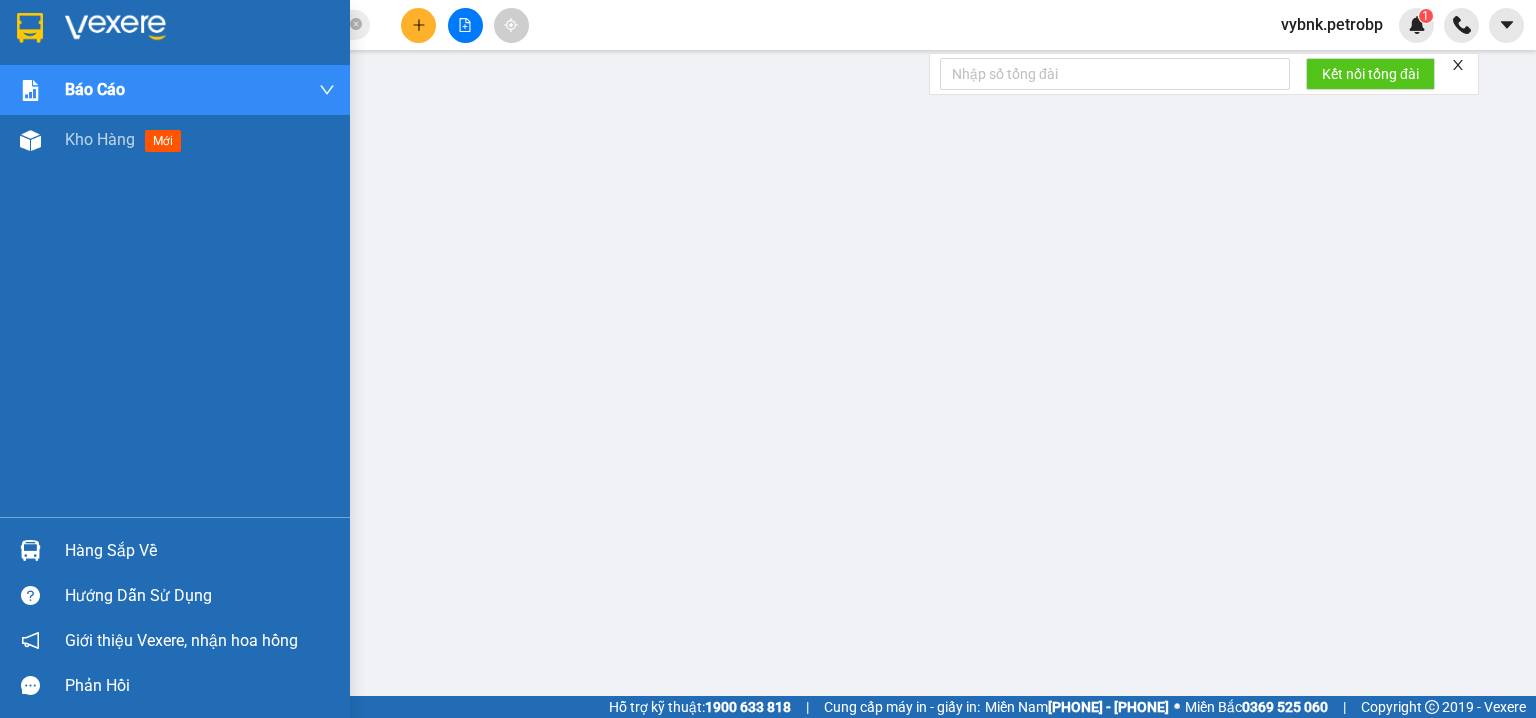 click on "Hàng sắp về" at bounding box center (200, 551) 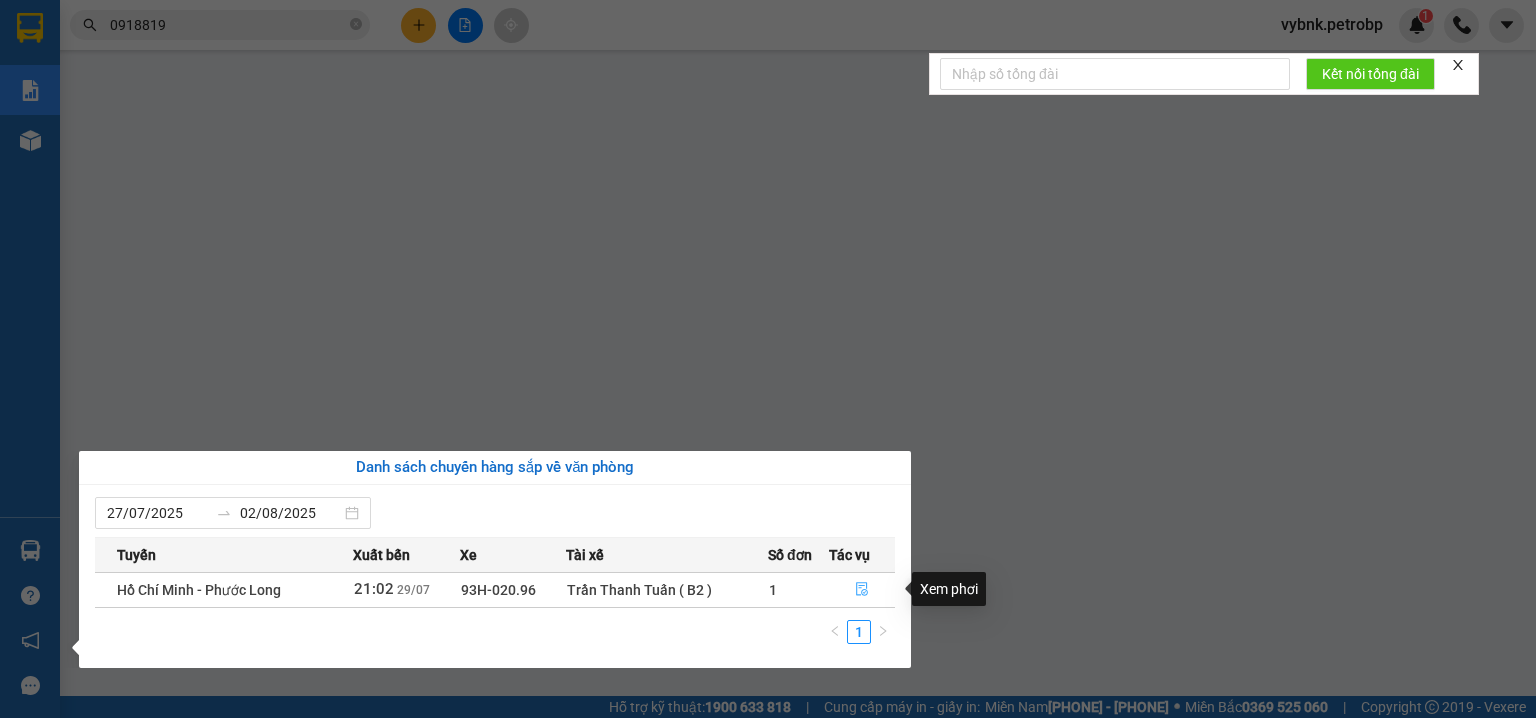 click 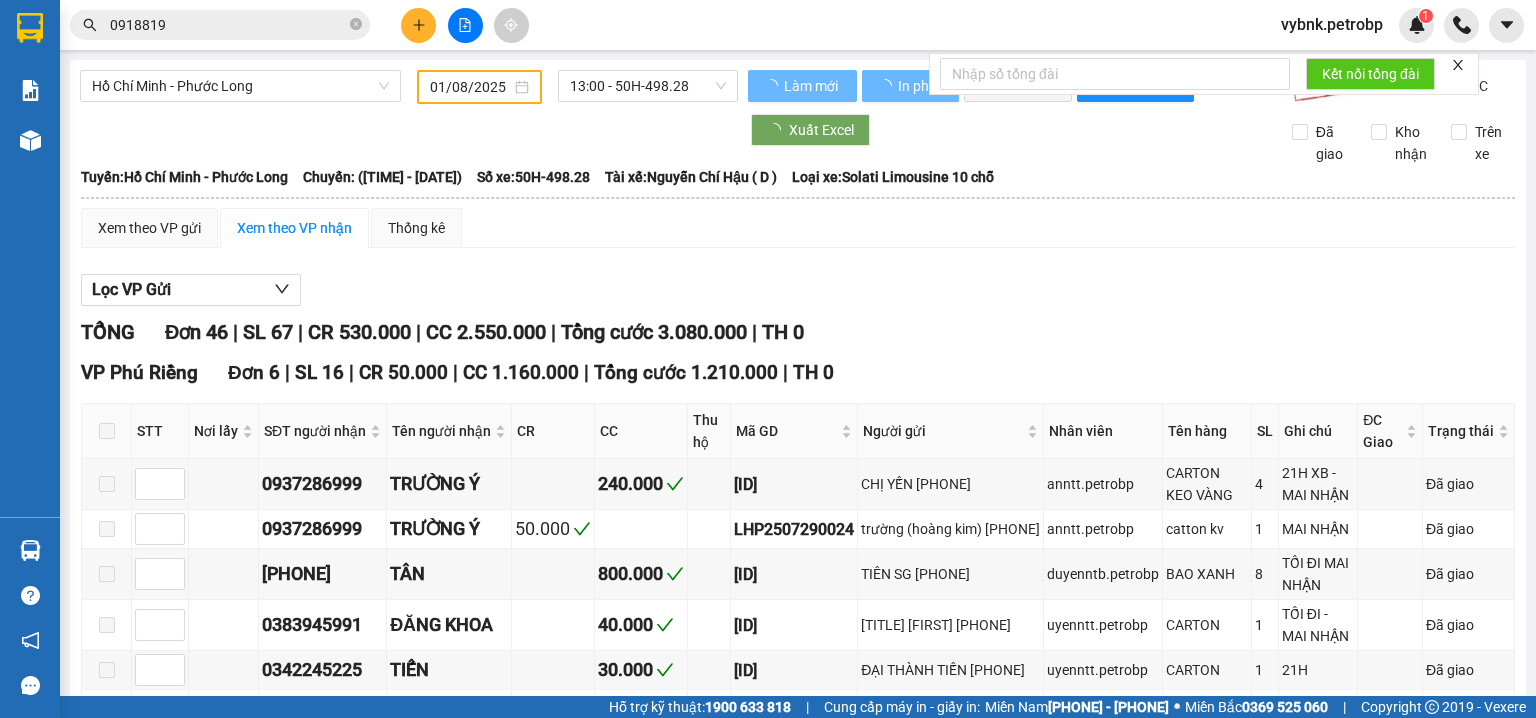 type on "29/07/2025" 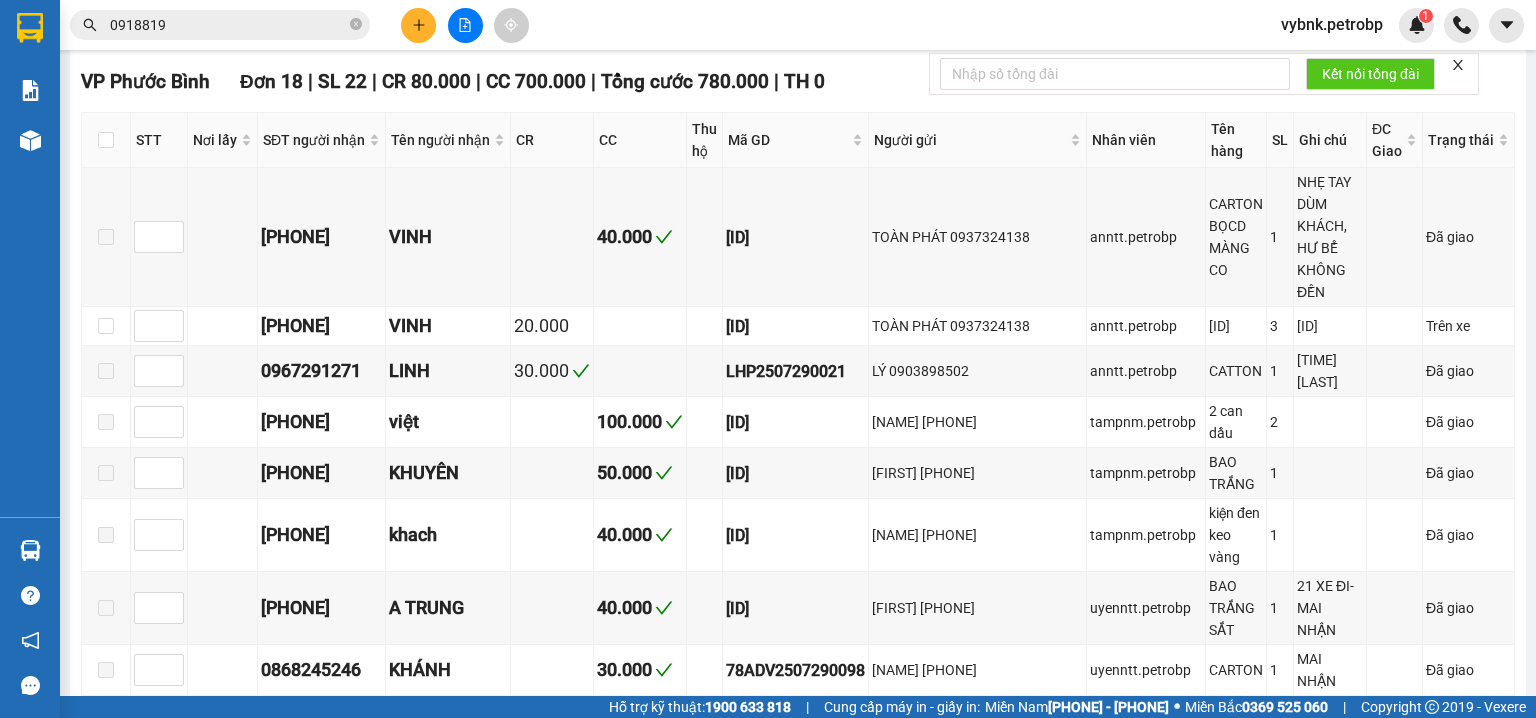 scroll, scrollTop: 640, scrollLeft: 0, axis: vertical 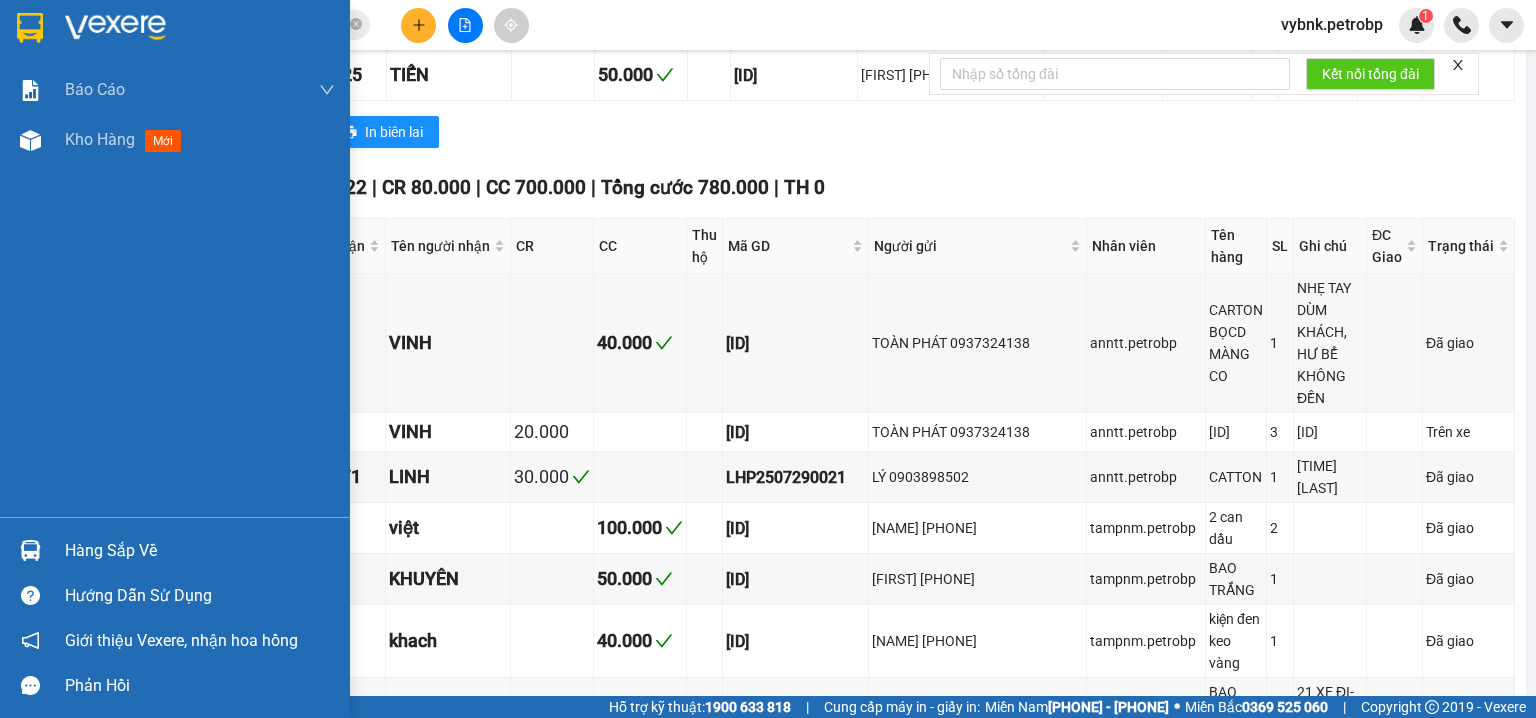 click on "Hàng sắp về" at bounding box center [200, 551] 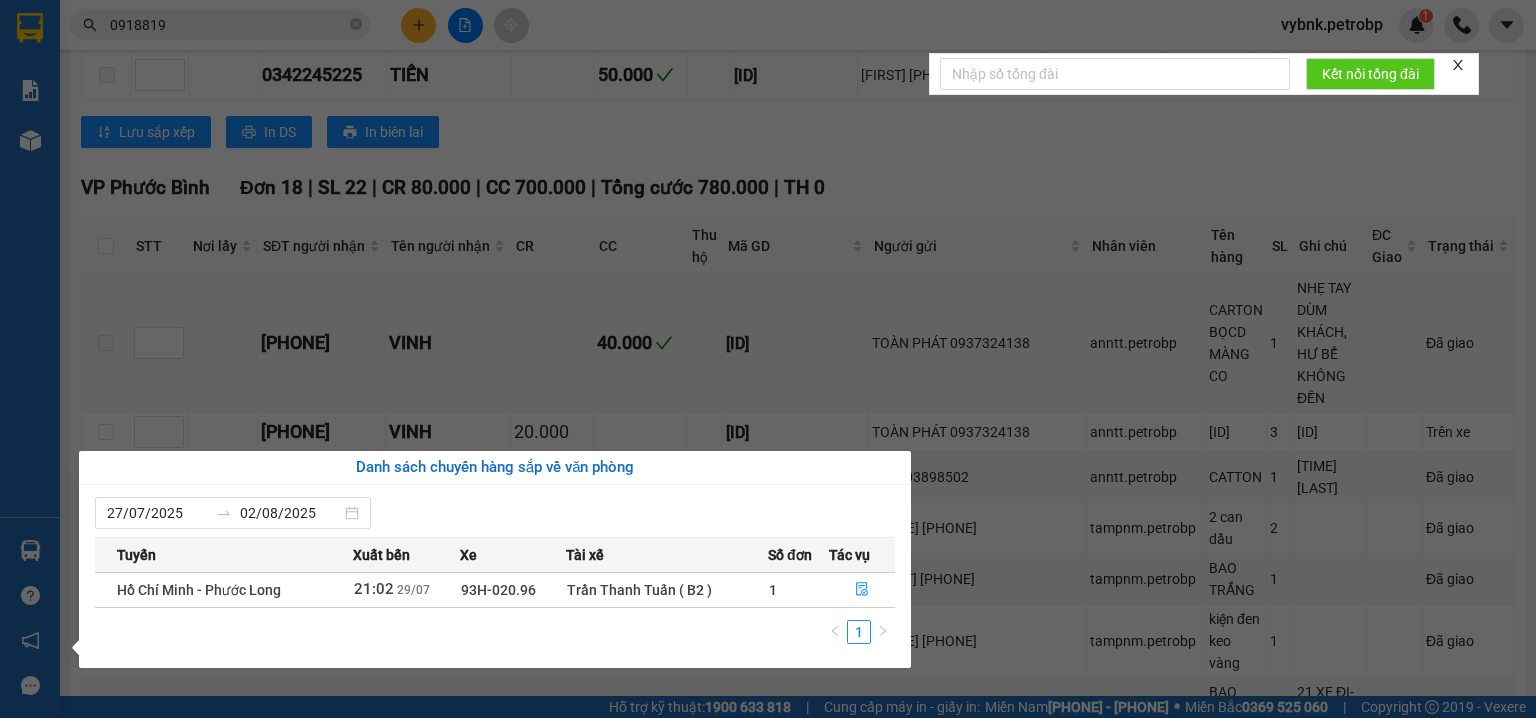 click on "Kết quả tìm kiếm ( 1470 )  Bộ lọc  Ngày tạo đơn gần nhất Mã ĐH Trạng thái Món hàng Tổng cước Chưa cước Người gửi VP Gửi Người nhận VP Nhận PB2508020001 07:26 - 02/08 VP Gửi   CARTON BIA DỄ VỠ SL:  1 30.000 0918819 131 CHỊ THU  VP Phước Bình 0333099799 THIÊN  HÒA VP Quận 5 78ADV2508010125 18:28 - 01/08 VP Nhận   93H-020.96 06:17 - 02/08 NL ĐEN TO SL:  2 90.000 90.000 0903057273 CTI THIÊN VƯƠNG VP Quận 5 0918819 131 CHỊ THU  VP Phước Bình 78ADV2508010087 16:00 - 01/08 VP Nhận   93H-020.96 06:17 - 02/08 đen màng co SL:  1 30.000 30.000 0907239228 PHONG  VP Quận 5 0918819 131 CHỊ THU  VP Phước Bình 78ADV2508010006 08:49 - 01/08 VP Nhận   50H-363.26 13:32 - 01/08 VUÔNG ĐEN NL SL:  1 30.000 0937578890 ĐÔNG PHƯƠNG VP Quận 5 0918819 131 CHỊ THU  VP Phước Bình 78ADV2507310113 17:52 - 31/07 Đã giao   10:28 - 01/08 CARTON SL:  1 30.000 0333099799 THIÊN  HÒA VP Quận 5 0918819 131 CHỊ THU  VP Phước Bình" at bounding box center [768, 359] 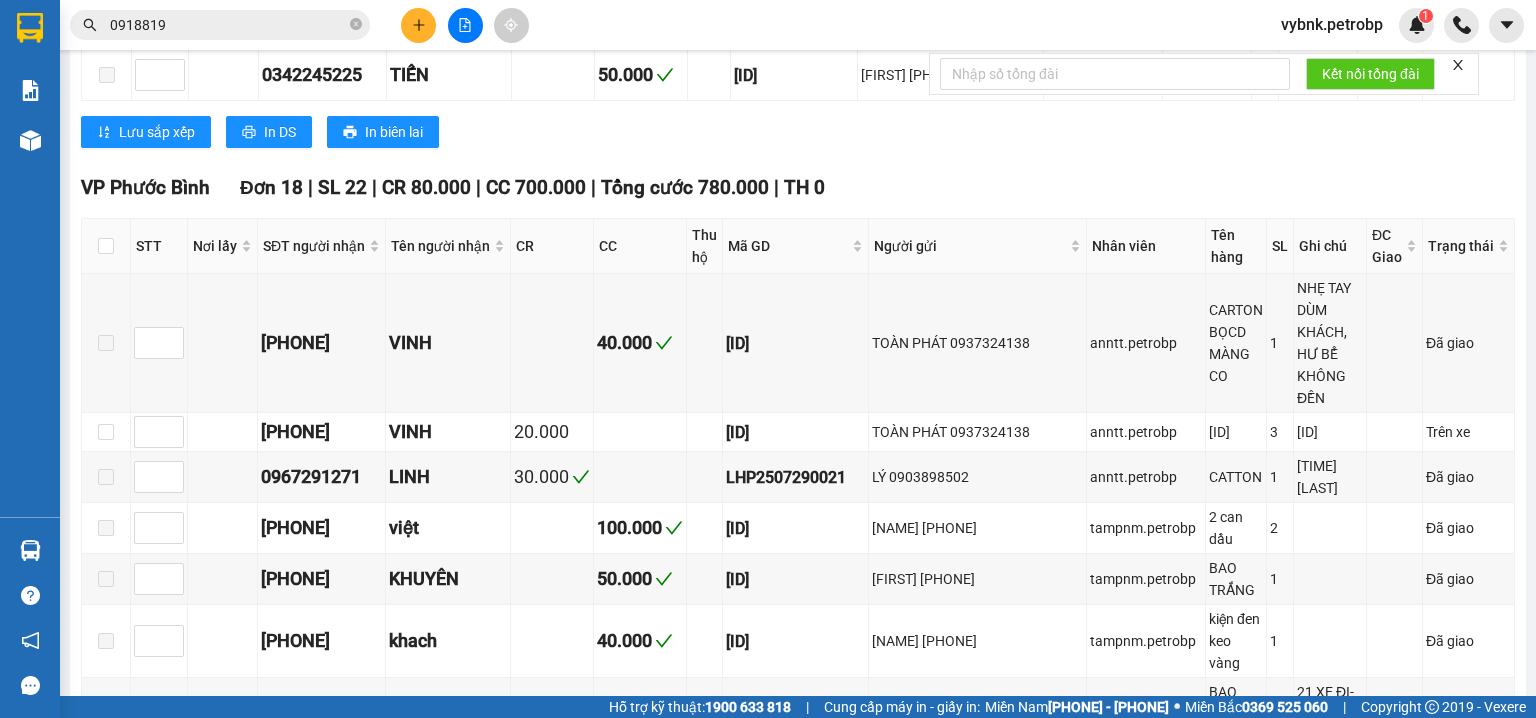 scroll, scrollTop: 0, scrollLeft: 0, axis: both 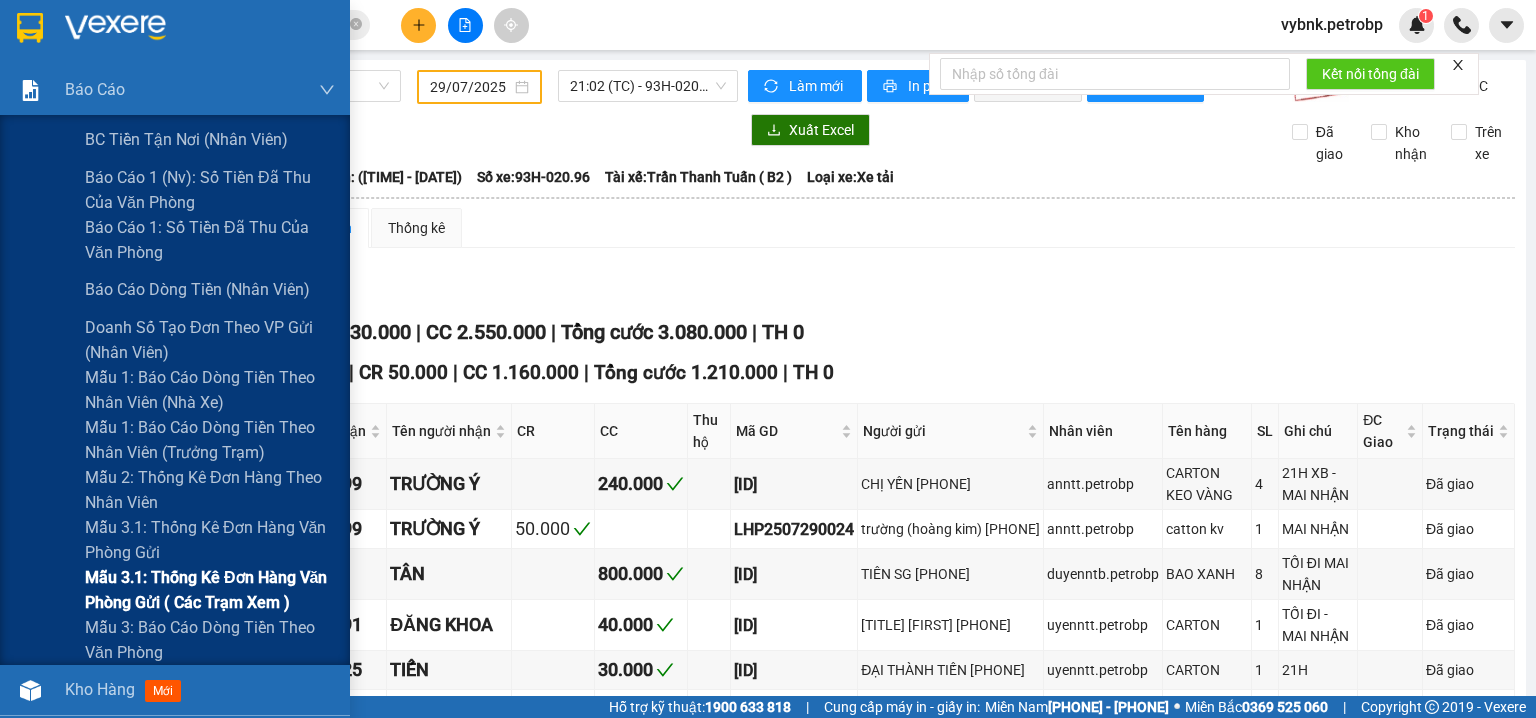click on "Mẫu 3.1: Thống kê đơn hàng văn phòng gửi ( các trạm xem )" at bounding box center [210, 590] 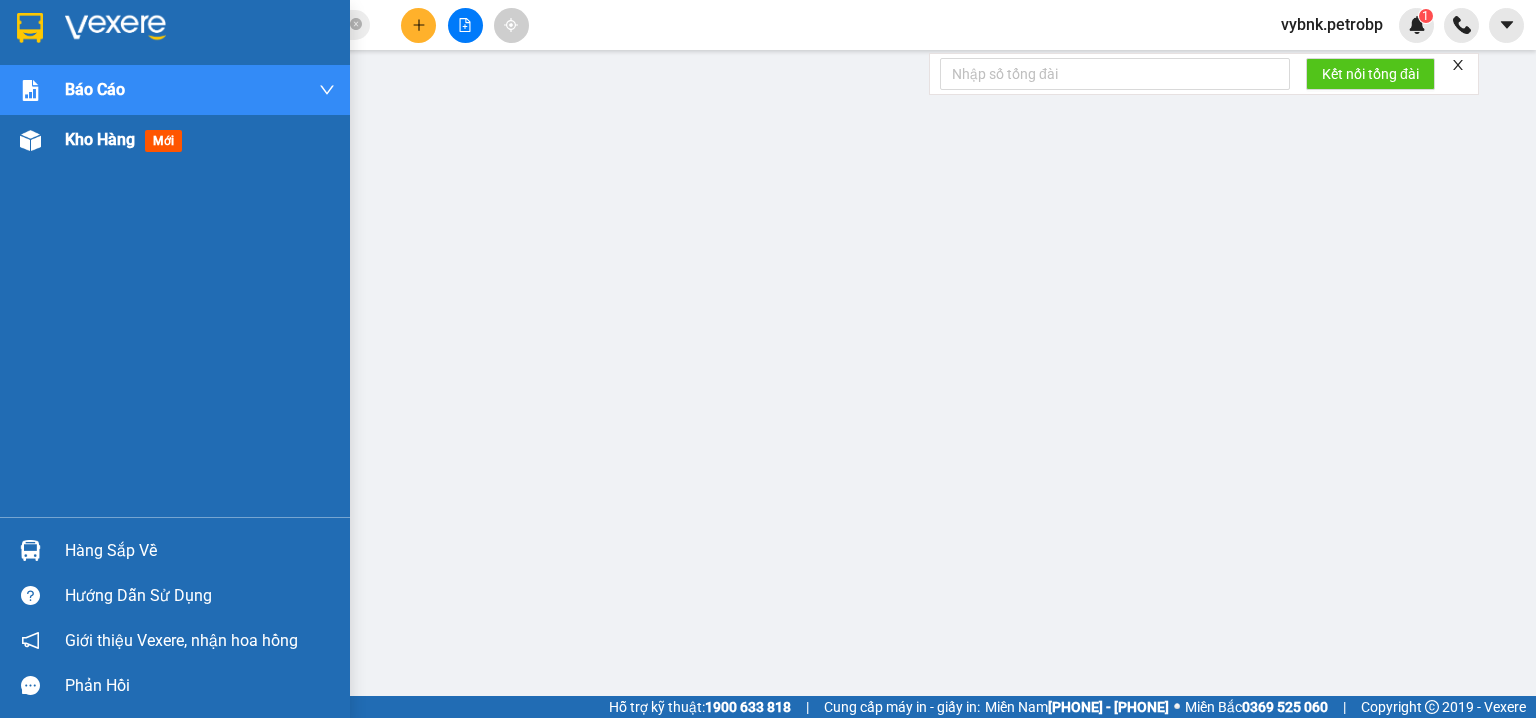 click on "Kho hàng mới" at bounding box center (200, 140) 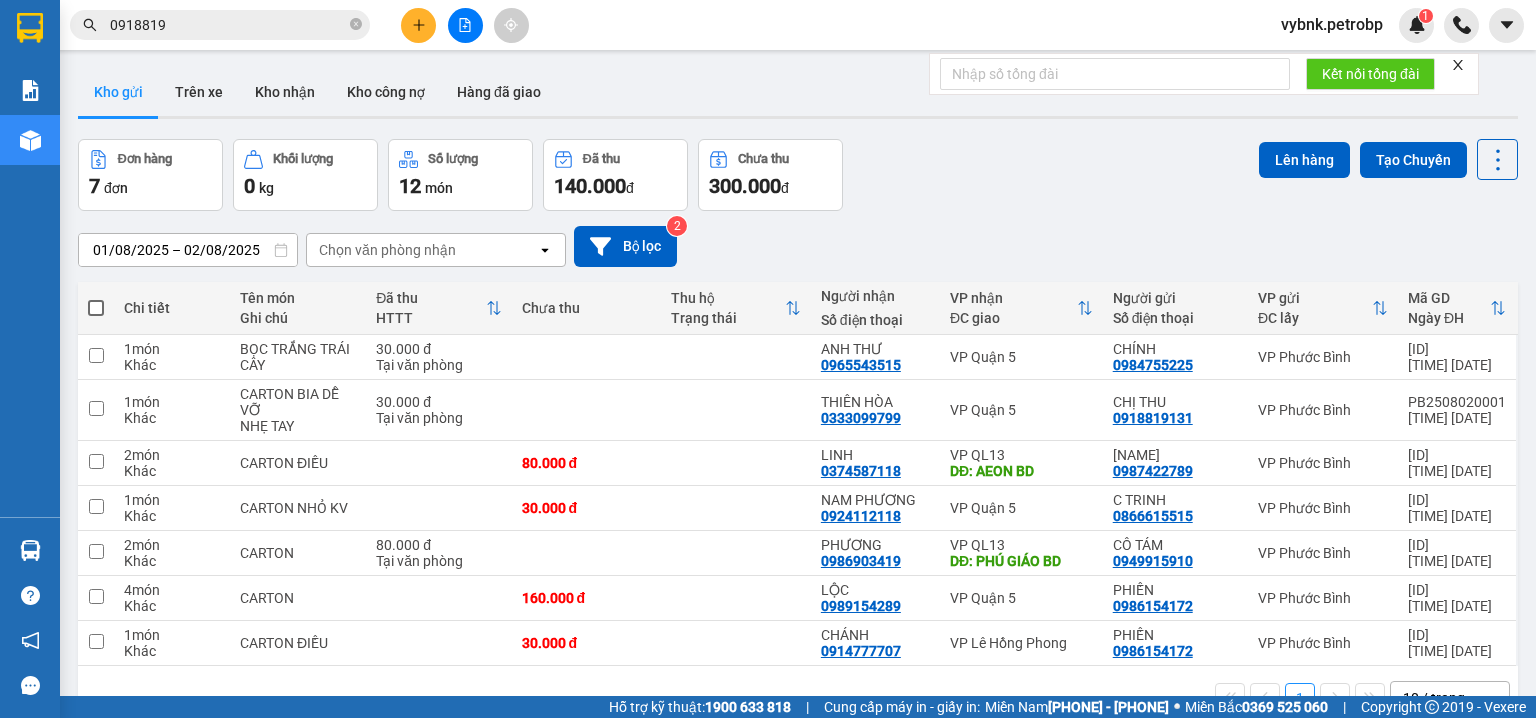 click on "01/08/2025 – 02/08/2025 Press the down arrow key to interact with the calendar and select a date. Press the escape button to close the calendar. Selected date range is from 01/08/2025 to 02/08/2025. Chọn văn phòng nhận open Bộ lọc 2" at bounding box center [798, 246] 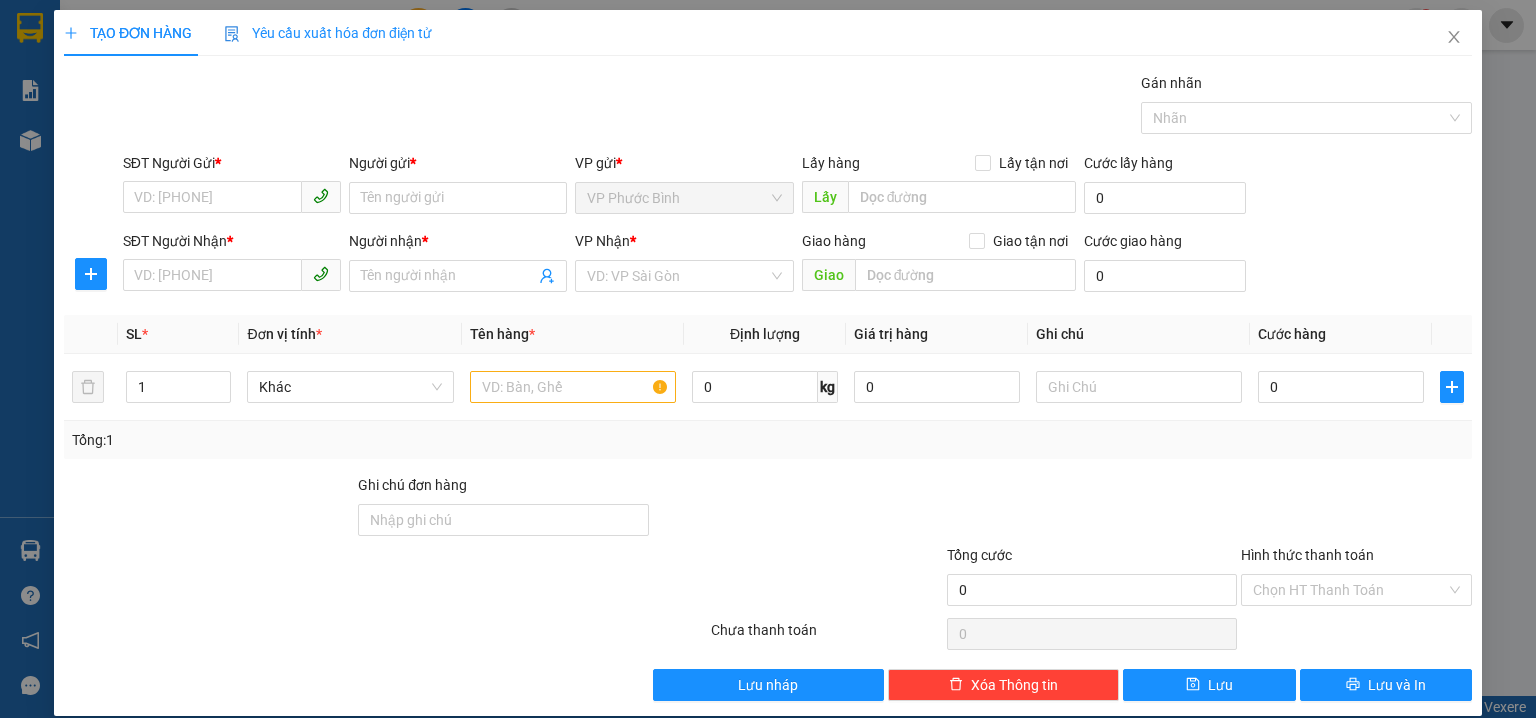 click on "Yêu cầu xuất hóa đơn điện tử" at bounding box center (328, 33) 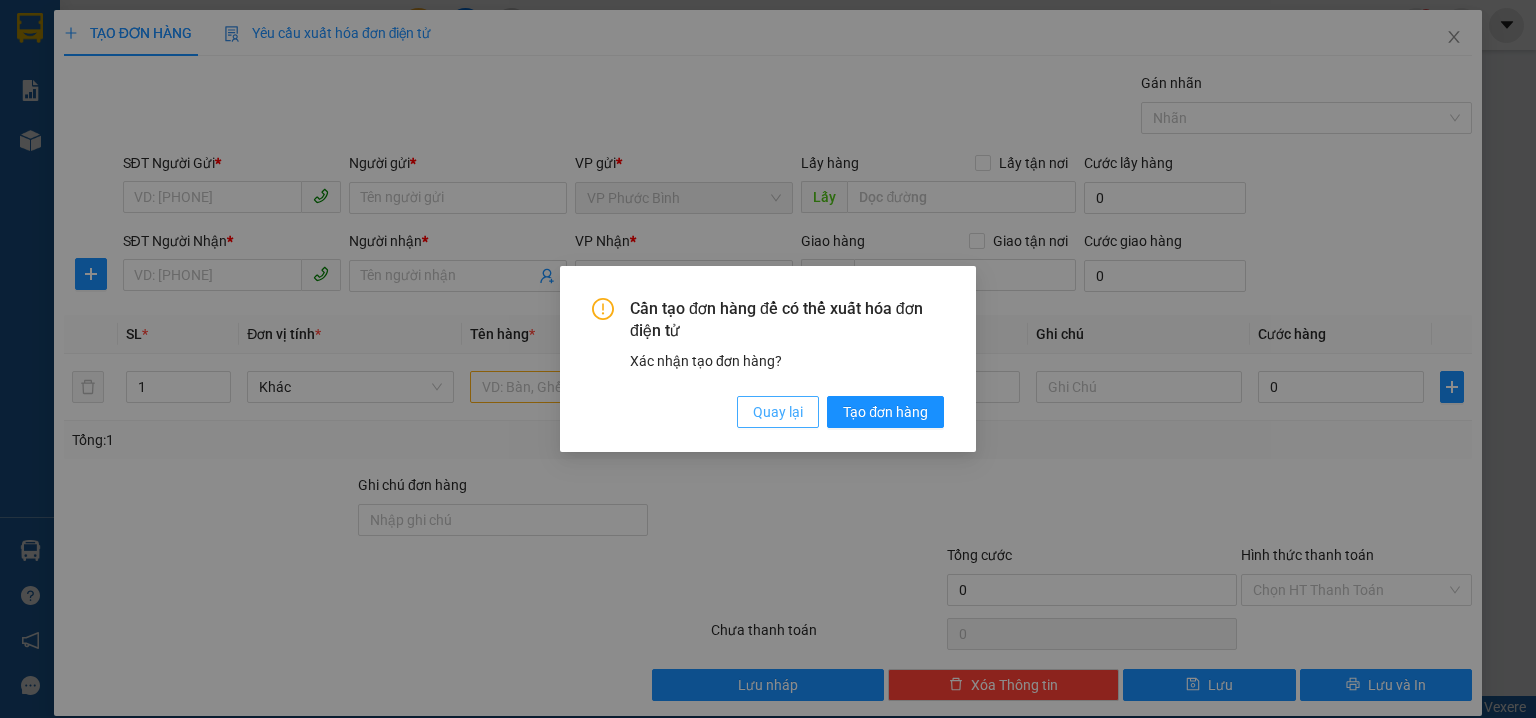 click on "Quay lại" at bounding box center [778, 412] 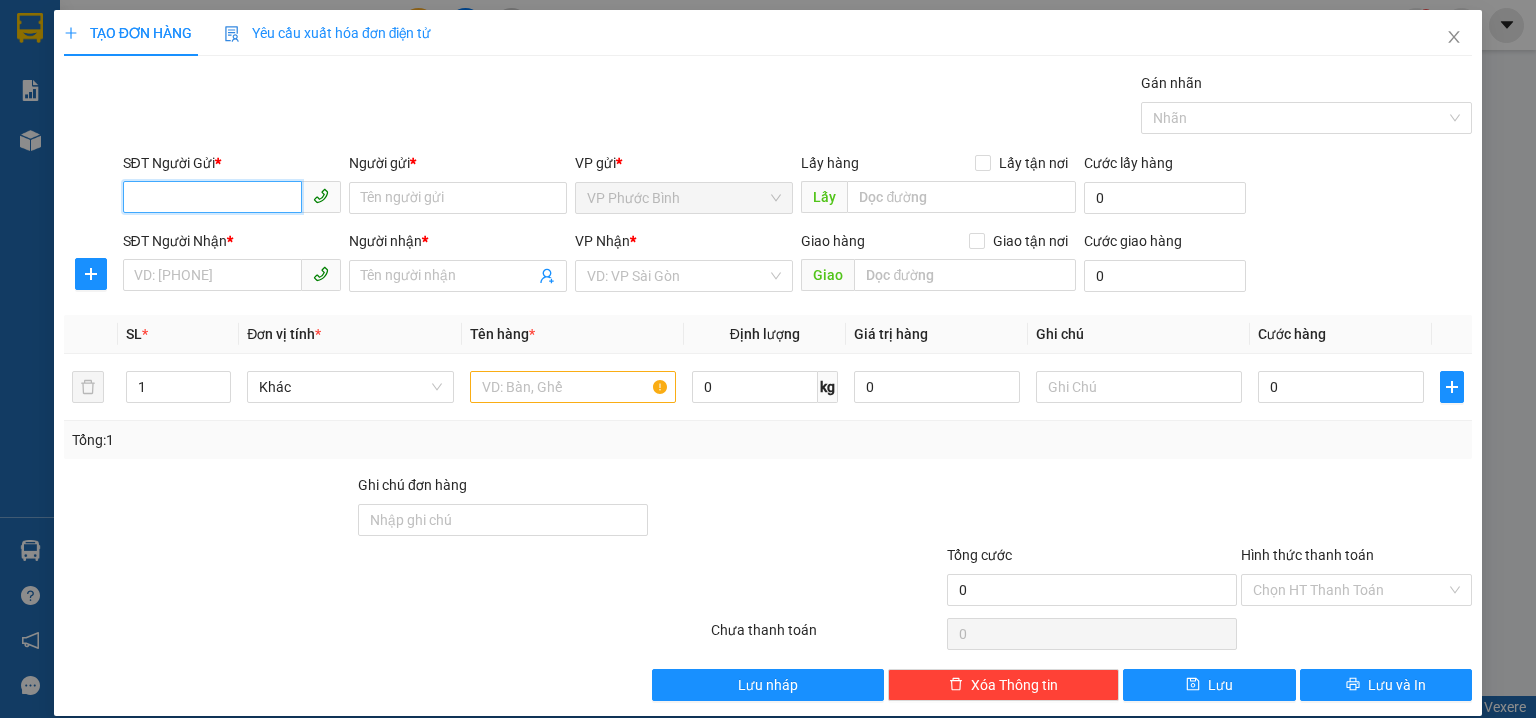 click on "SĐT Người Gửi  *" at bounding box center (212, 197) 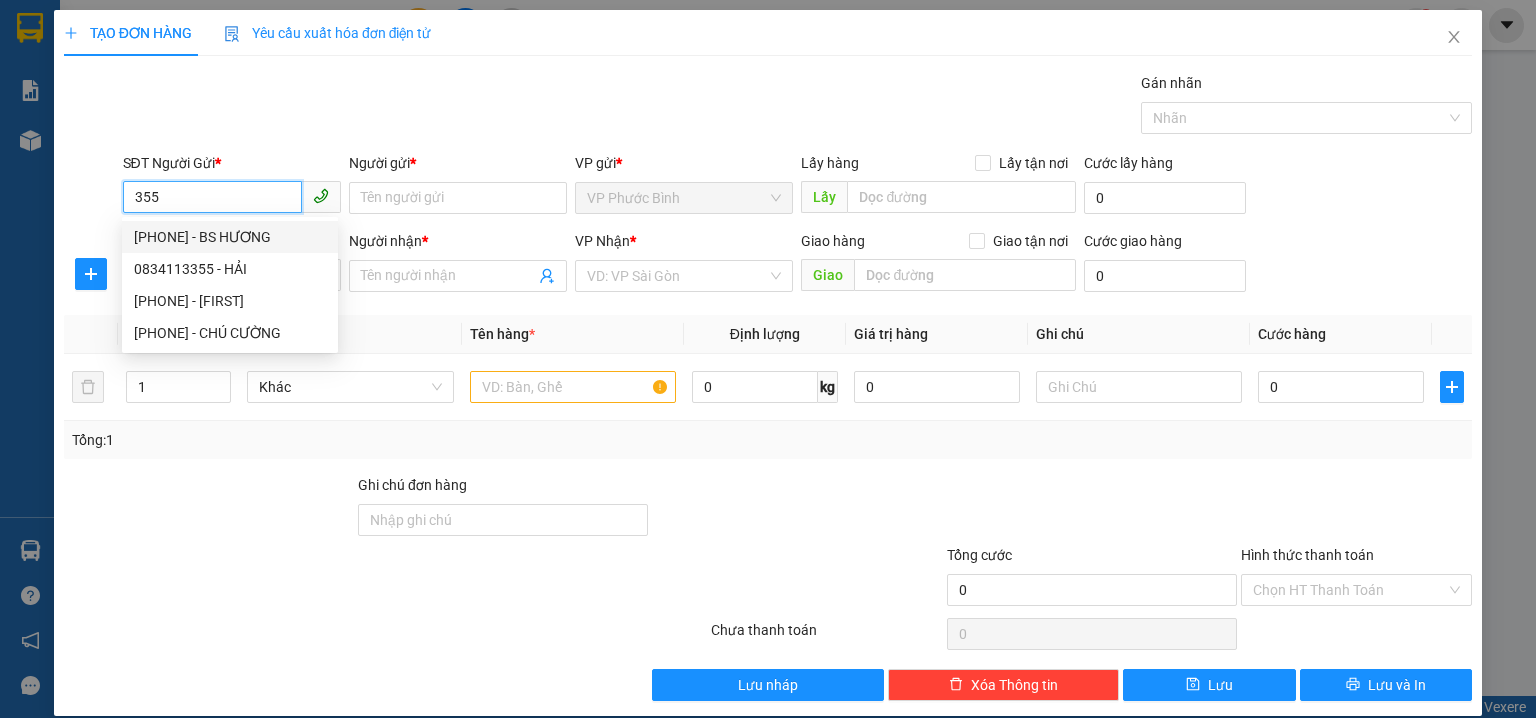 click on "0972594355 - BS HƯƠNG" at bounding box center [230, 237] 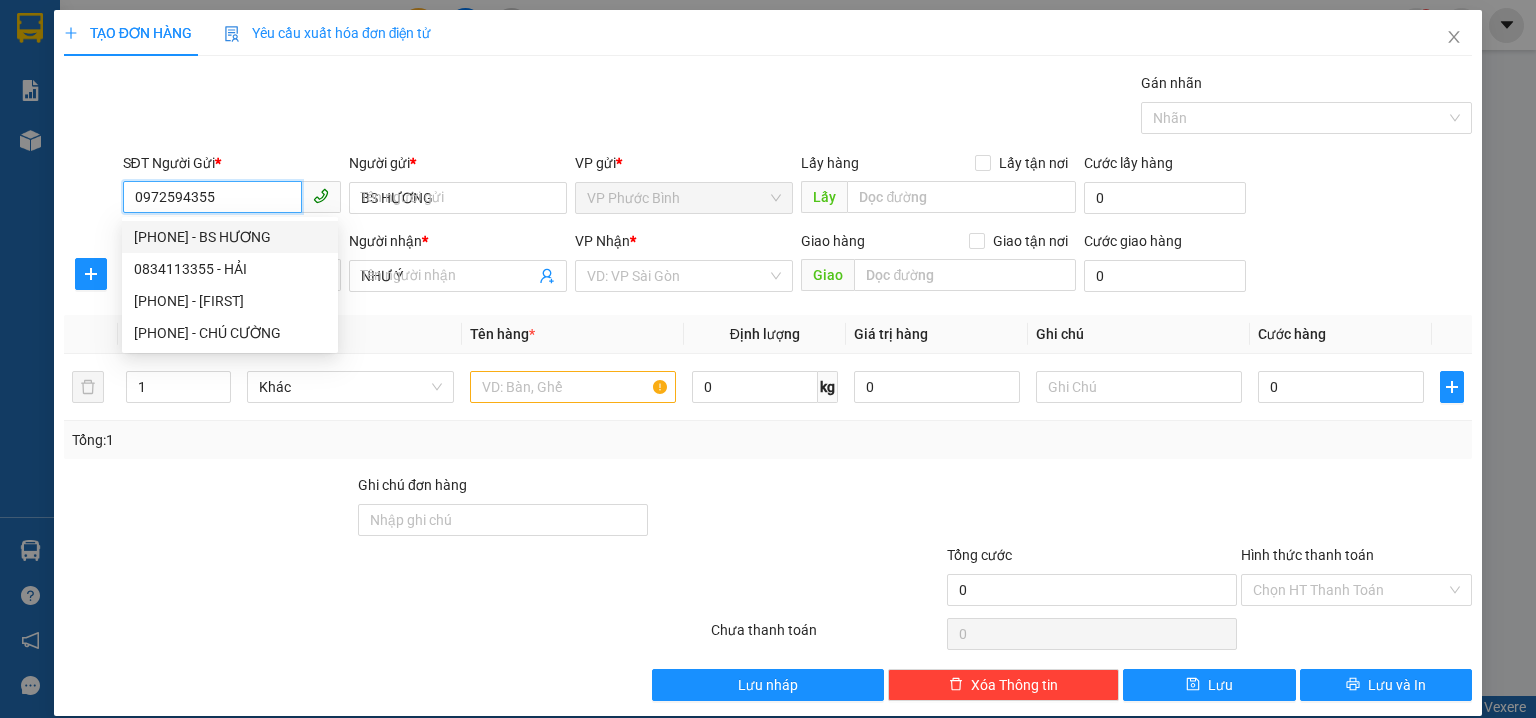 type on "30.000" 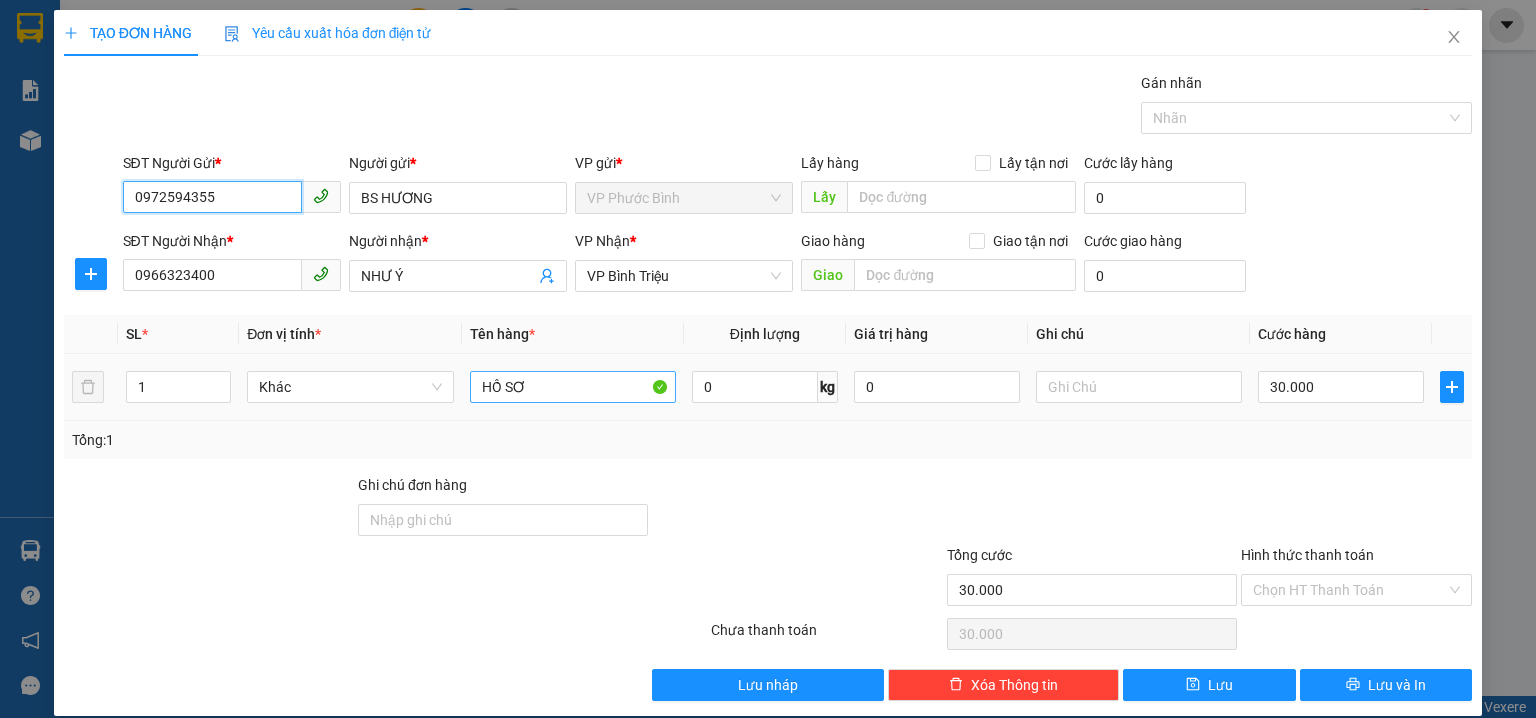 type on "0972594355" 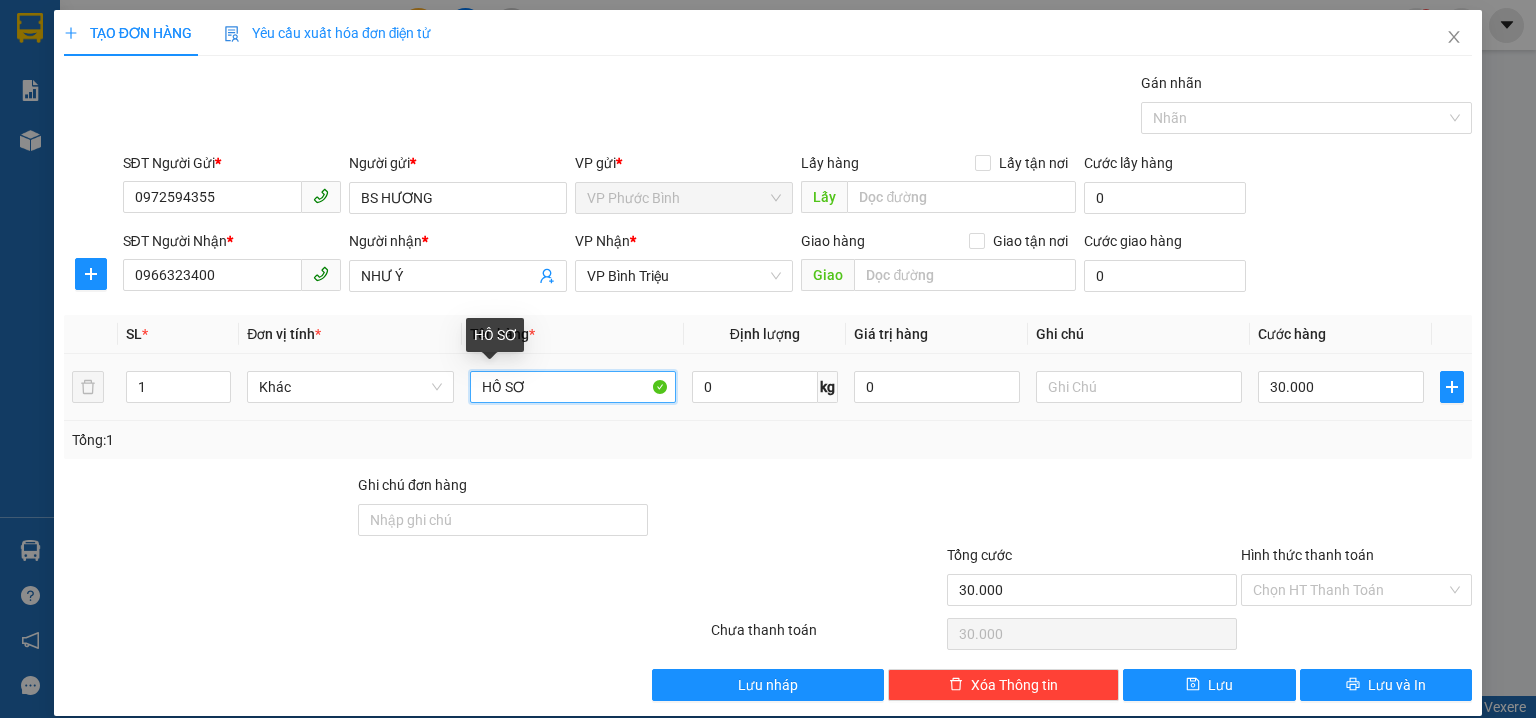 click on "HỒ SƠ" at bounding box center [573, 387] 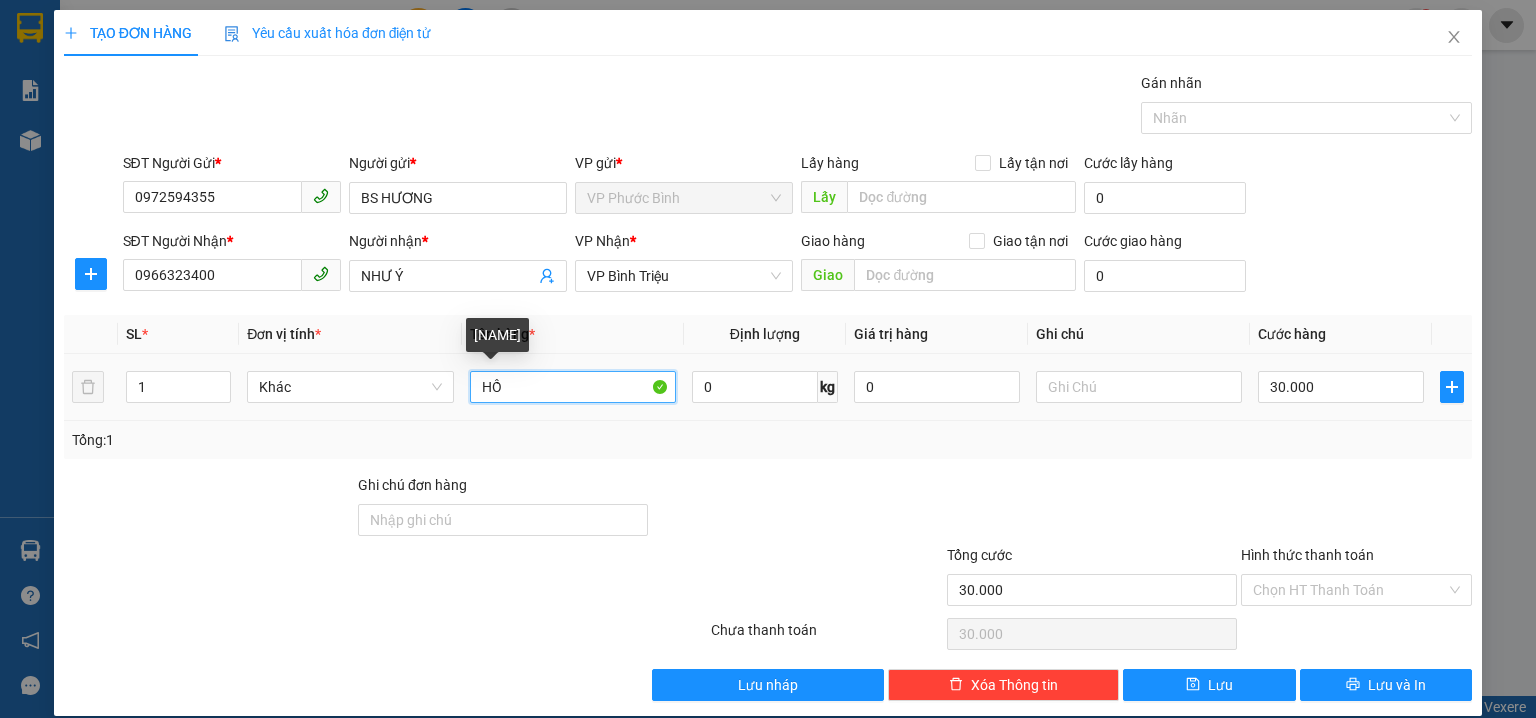 type on "H" 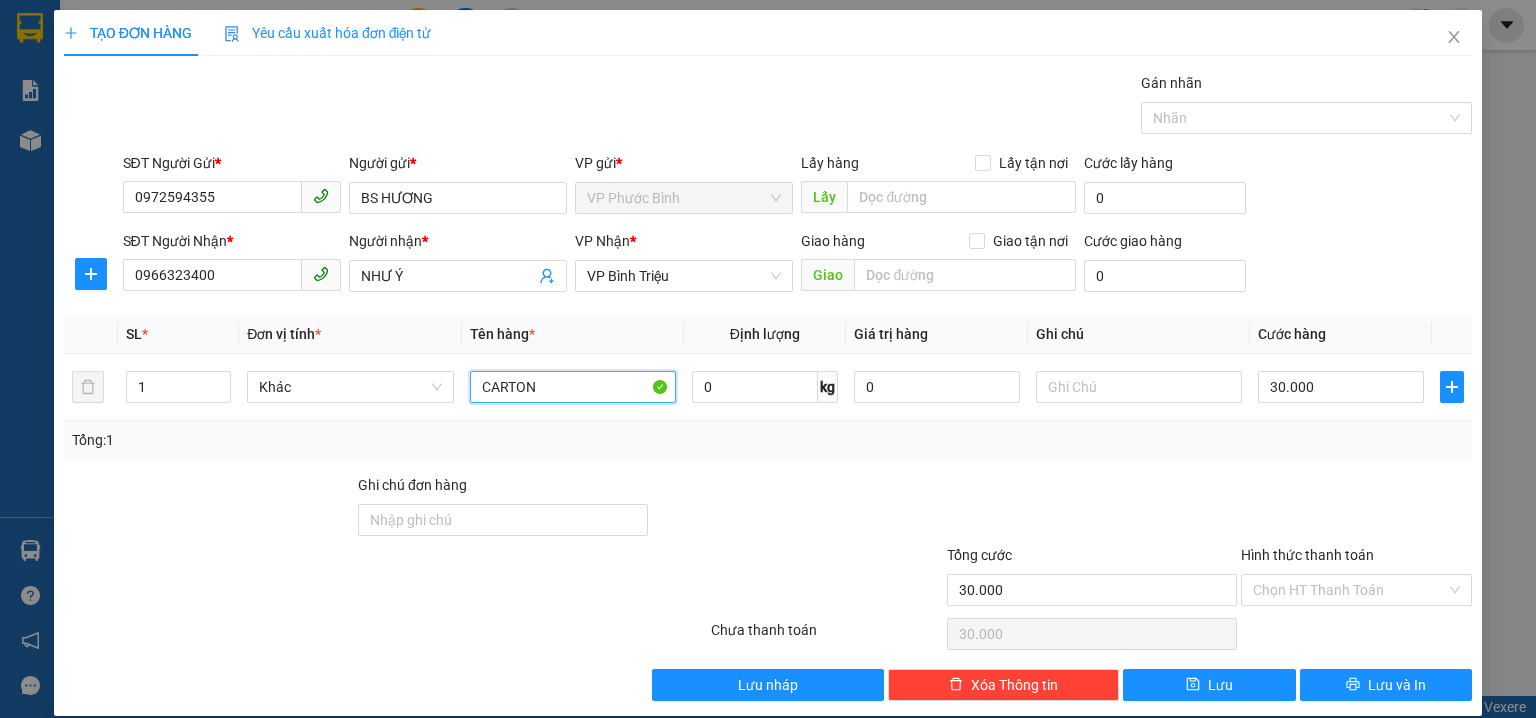 type on "CARTON" 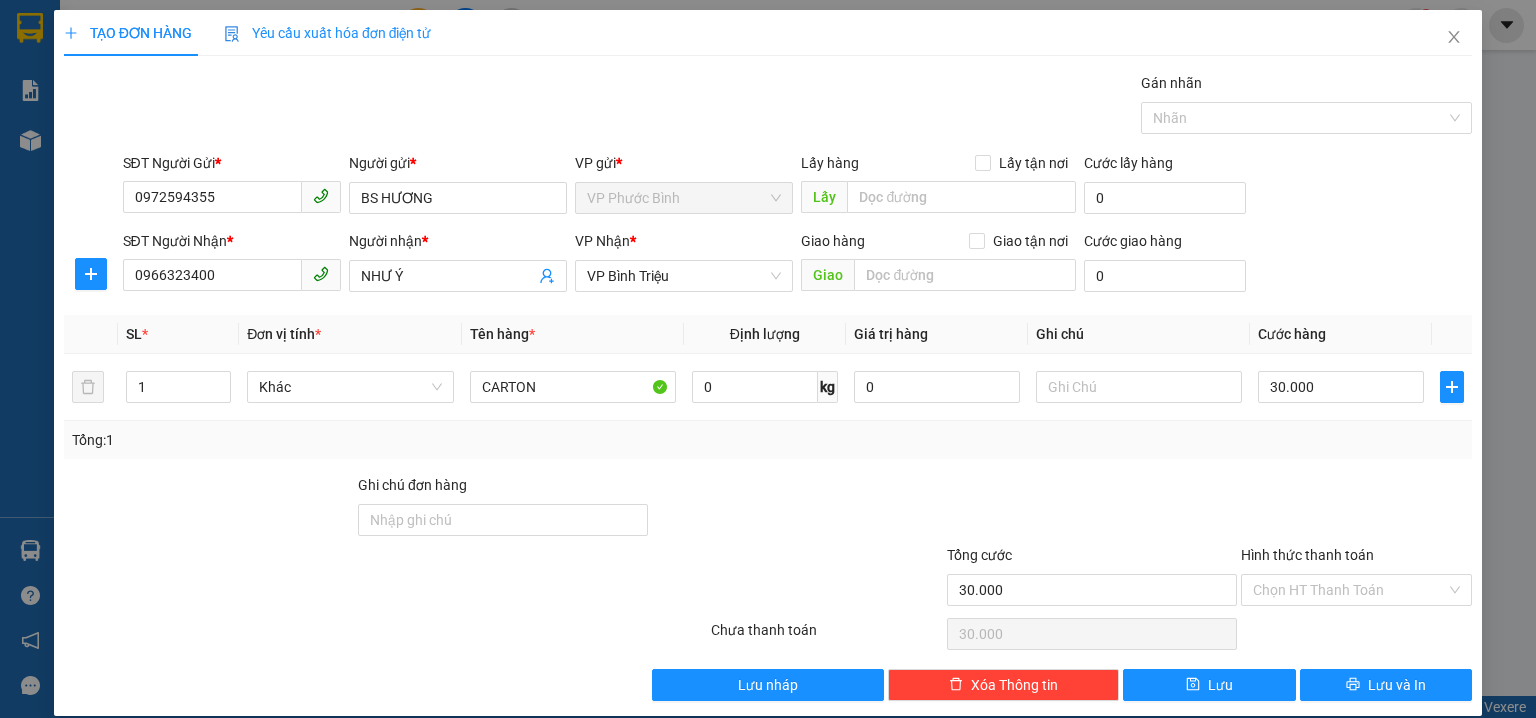 click on "SĐT Người Nhận  * 0966323400 Người nhận  * NHƯ Ý VP Nhận  * VP Bình Triệu Giao hàng Giao tận nơi Giao Cước giao hàng 0" at bounding box center [798, 265] 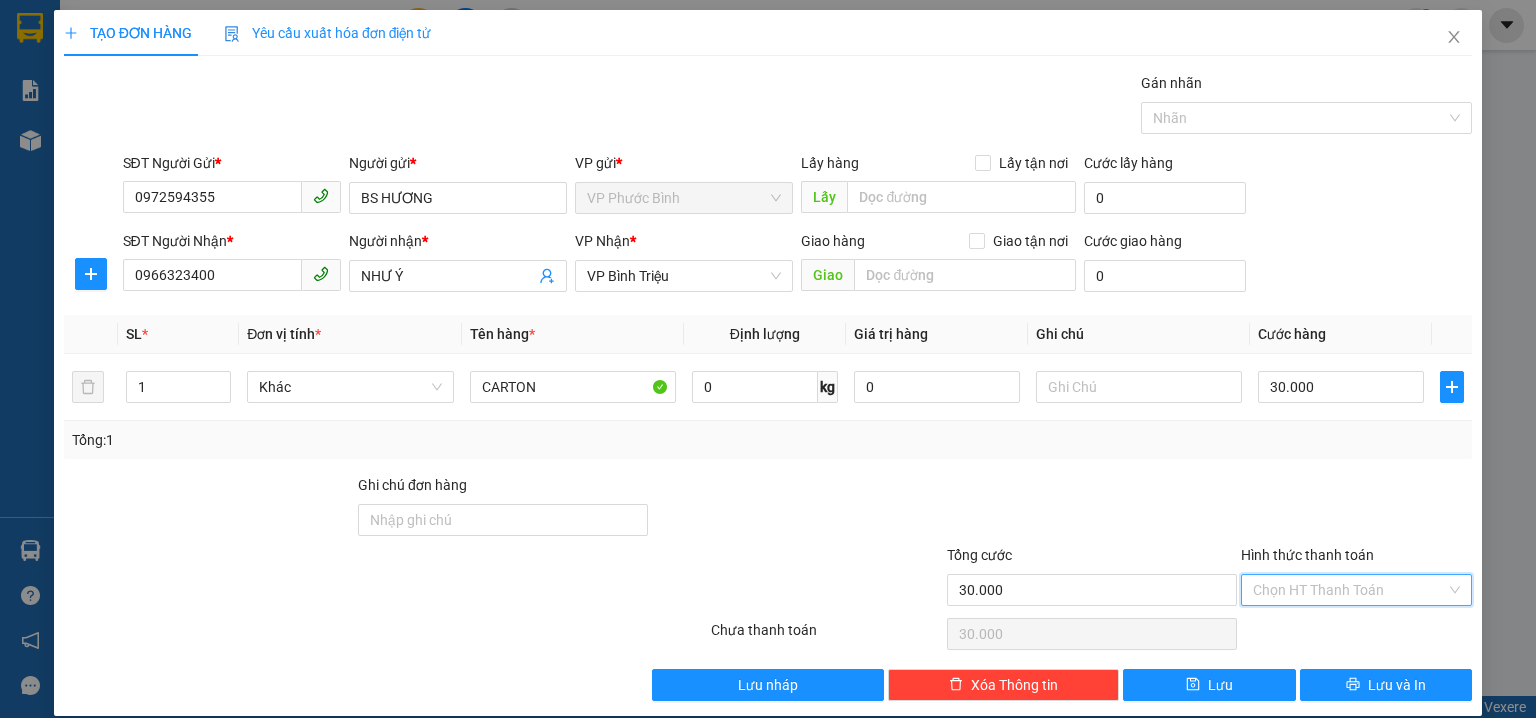 click on "Hình thức thanh toán" at bounding box center (1349, 590) 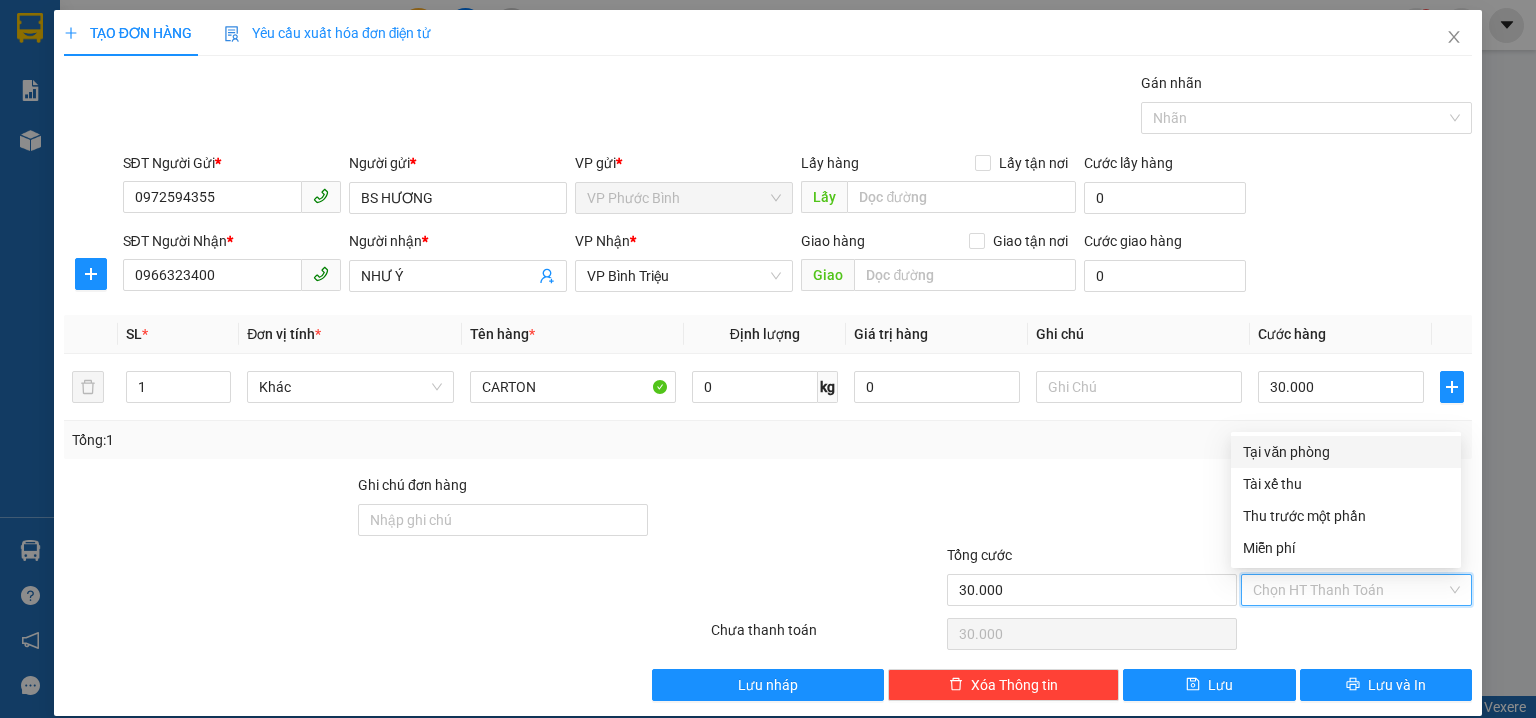 click on "Tại văn phòng" at bounding box center [1346, 452] 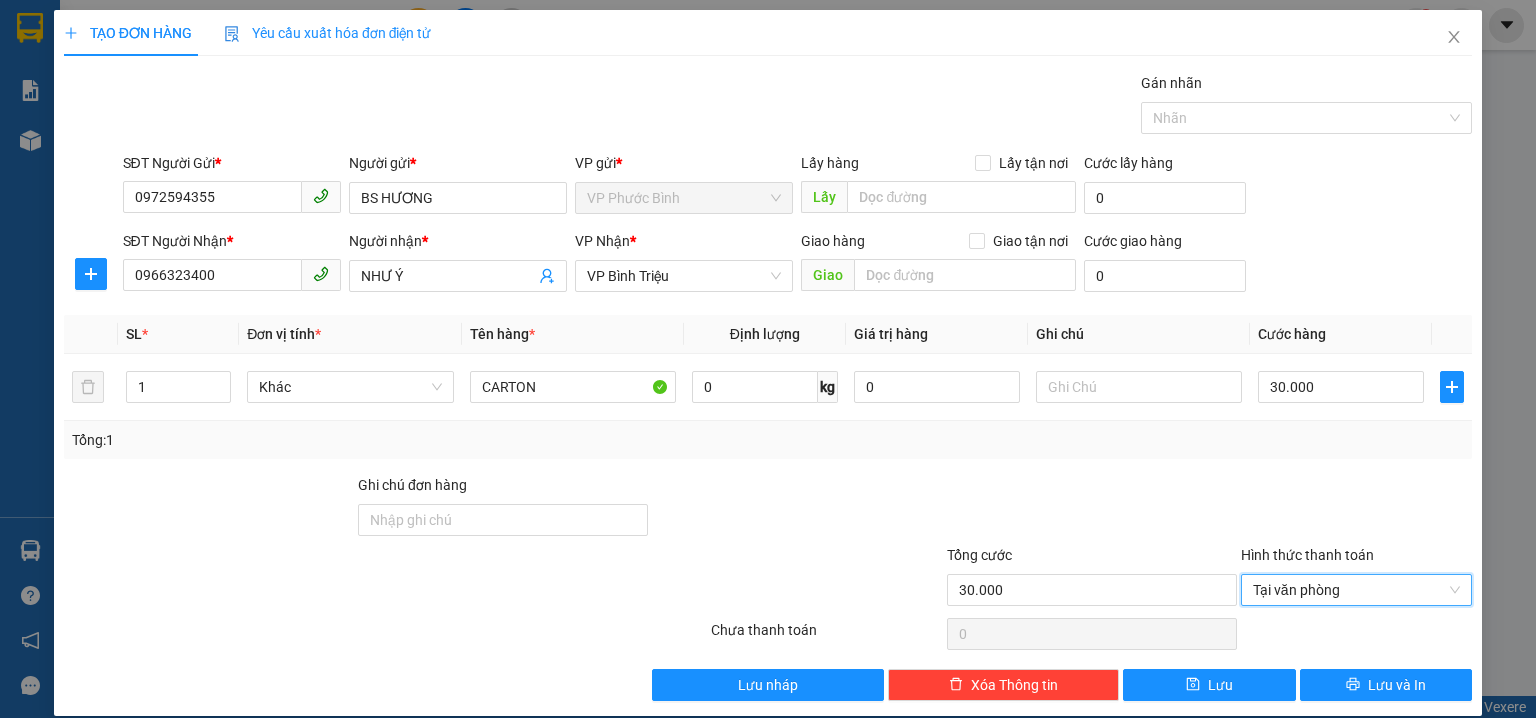 click on "Transit Pickup Surcharge Ids Transit Deliver Surcharge Ids Transit Deliver Surcharge Transit Deliver Surcharge Gói vận chuyển  * Tiêu chuẩn Gán nhãn   Nhãn SĐT Người Gửi  * 0972594355 Người gửi  * BS HƯƠNG VP gửi  * VP Phước Bình Lấy hàng Lấy tận nơi Lấy Cước lấy hàng 0 SĐT Người Nhận  * 0966323400 Người nhận  * NHƯ Ý VP Nhận  * VP Bình Triệu Giao hàng Giao tận nơi Giao Cước giao hàng 0 SL  * Đơn vị tính  * Tên hàng  * Định lượng Giá trị hàng Ghi chú Cước hàng                   1 Khác CARTON 0 kg 0 30.000 Tổng:  1 Ghi chú đơn hàng Tổng cước 30.000 Hình thức thanh toán Tại văn phòng Tại văn phòng Số tiền thu trước   Chọn loại cước 0 Tại văn phòng Chưa thanh toán 0 Lưu nháp Xóa Thông tin Lưu Lưu và In CARTON  Tại văn phòng Tài xế thu Tại văn phòng Tài xế thu Thu trước một phần Miễn phí" at bounding box center [768, 386] 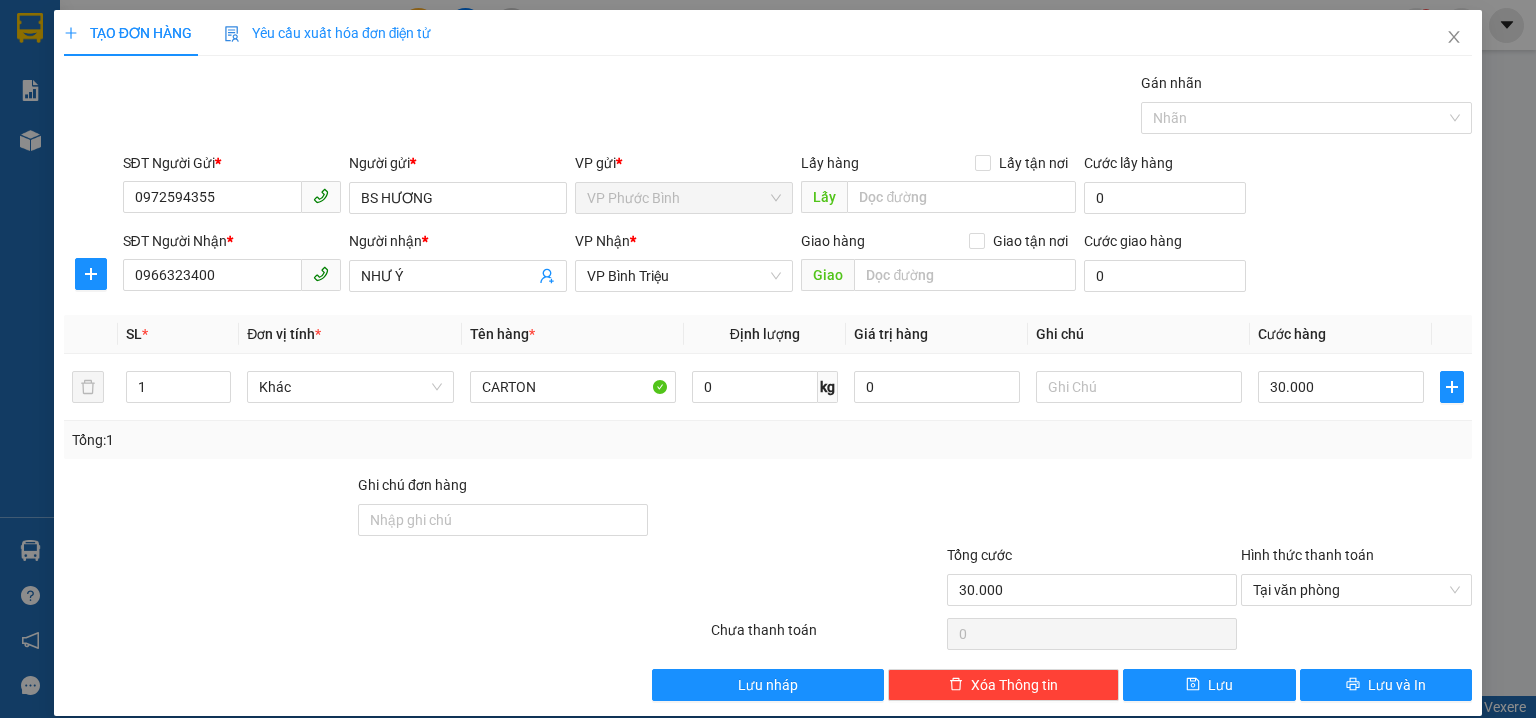 click on "TẠO ĐƠN HÀNG Yêu cầu xuất hóa đơn điện tử Transit Pickup Surcharge Ids Transit Deliver Surcharge Ids Transit Deliver Surcharge Transit Deliver Surcharge Gói vận chuyển  * Tiêu chuẩn Gán nhãn   Nhãn SĐT Người Gửi  * 0972594355 Người gửi  * BS HƯƠNG VP gửi  * VP Phước Bình Lấy hàng Lấy tận nơi Lấy Cước lấy hàng 0 SĐT Người Nhận  * 0966323400 Người nhận  * NHƯ Ý VP Nhận  * VP Bình Triệu Giao hàng Giao tận nơi Giao Cước giao hàng 0 SL  * Đơn vị tính  * Tên hàng  * Định lượng Giá trị hàng Ghi chú Cước hàng                   1 Khác CARTON 0 kg 0 30.000 Tổng:  1 Ghi chú đơn hàng Tổng cước 30.000 Hình thức thanh toán Tại văn phòng Số tiền thu trước   Chọn loại cước 0 Tại văn phòng Chưa thanh toán 0 Lưu nháp Xóa Thông tin Lưu Lưu và In CARTON  Tại văn phòng Tài xế thu Tại văn phòng Tài xế thu Thu trước một phần Miễn phí" at bounding box center [768, 359] 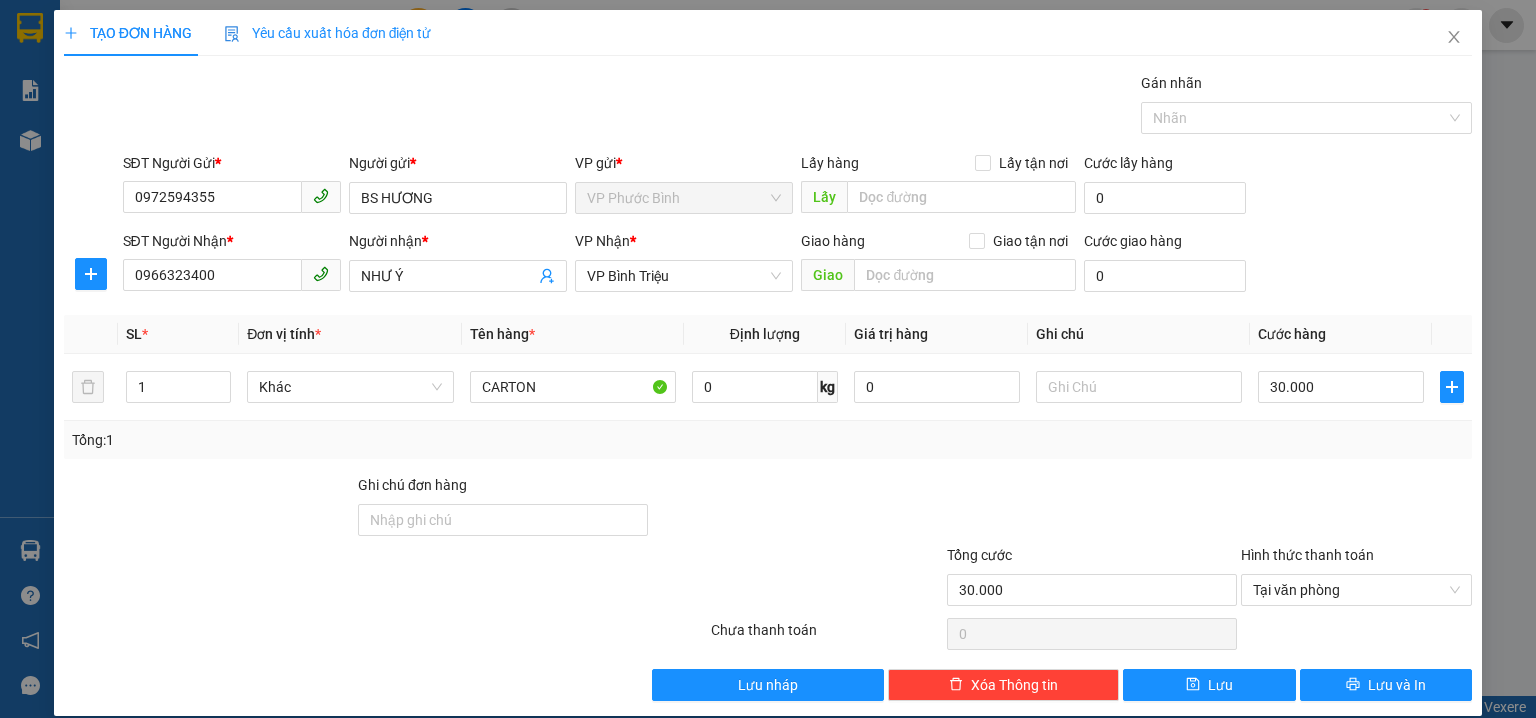 click on "TẠO ĐƠN HÀNG Yêu cầu xuất hóa đơn điện tử Transit Pickup Surcharge Ids Transit Deliver Surcharge Ids Transit Deliver Surcharge Transit Deliver Surcharge Gói vận chuyển  * Tiêu chuẩn Gán nhãn   Nhãn SĐT Người Gửi  * 0972594355 Người gửi  * BS HƯƠNG VP gửi  * VP Phước Bình Lấy hàng Lấy tận nơi Lấy Cước lấy hàng 0 SĐT Người Nhận  * 0966323400 Người nhận  * NHƯ Ý VP Nhận  * VP Bình Triệu Giao hàng Giao tận nơi Giao Cước giao hàng 0 SL  * Đơn vị tính  * Tên hàng  * Định lượng Giá trị hàng Ghi chú Cước hàng                   1 Khác CARTON 0 kg 0 30.000 Tổng:  1 Ghi chú đơn hàng Tổng cước 30.000 Hình thức thanh toán Tại văn phòng Số tiền thu trước   Chọn loại cước 0 Tại văn phòng Chưa thanh toán 0 Lưu nháp Xóa Thông tin Lưu Lưu và In CARTON  Tại văn phòng Tài xế thu Tại văn phòng Tài xế thu Thu trước một phần Miễn phí" at bounding box center [768, 359] 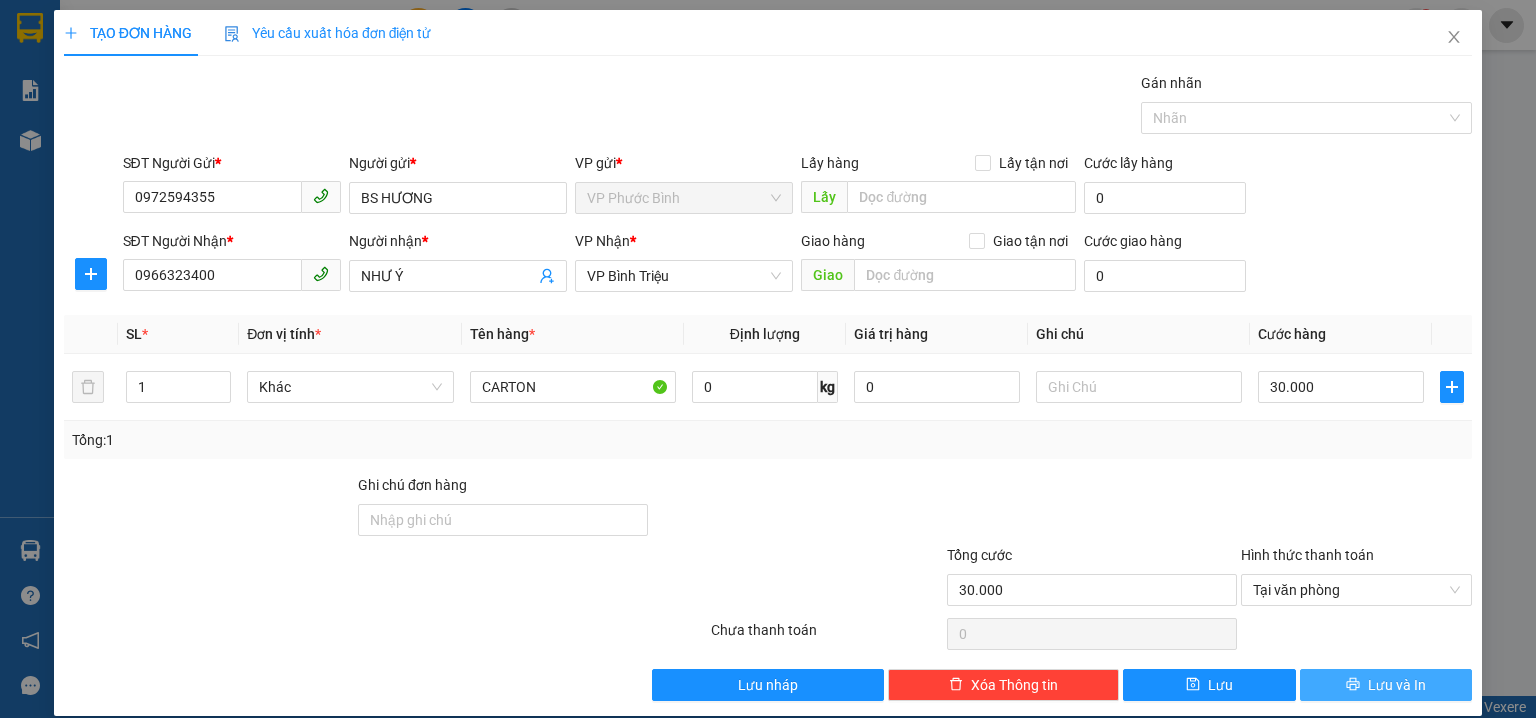 click on "Lưu và In" at bounding box center (1397, 685) 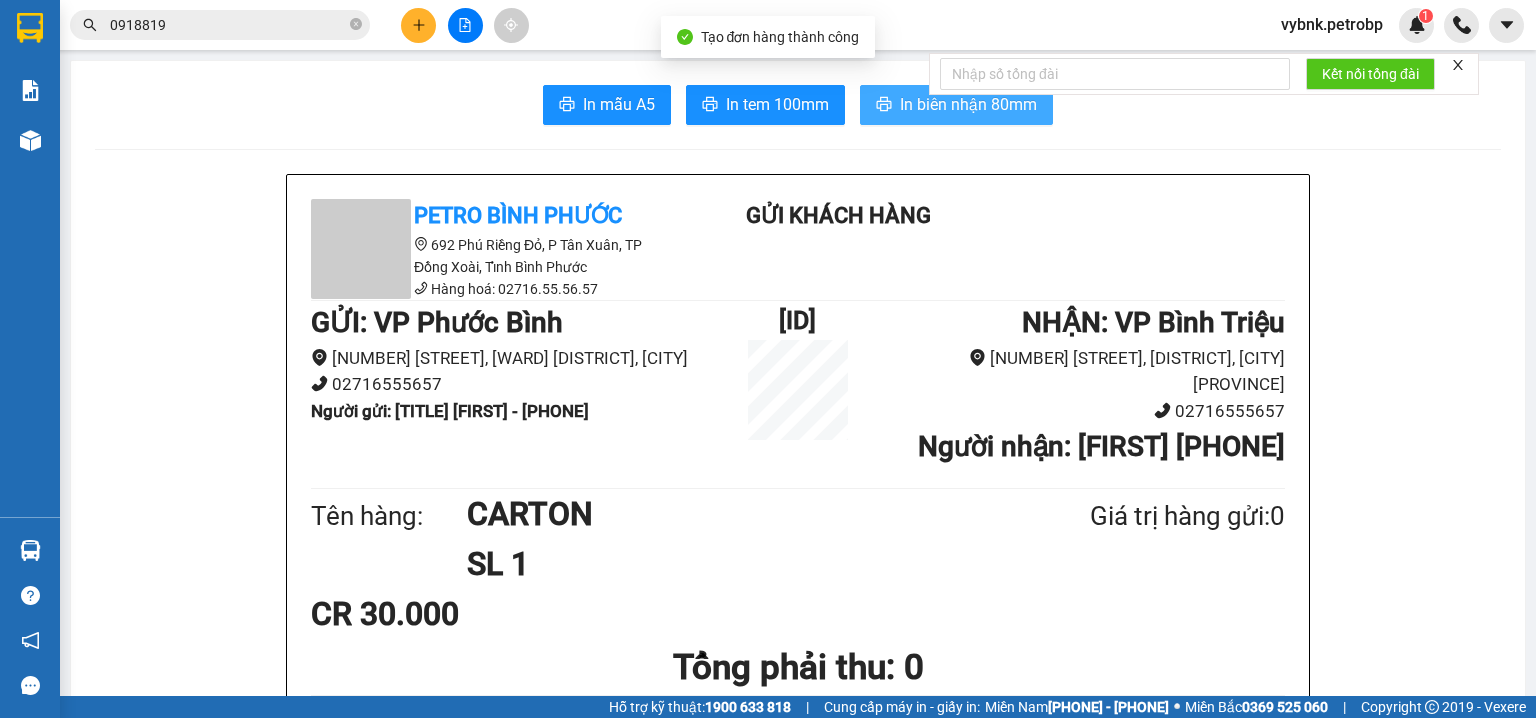 drag, startPoint x: 928, startPoint y: 104, endPoint x: 896, endPoint y: 122, distance: 36.71512 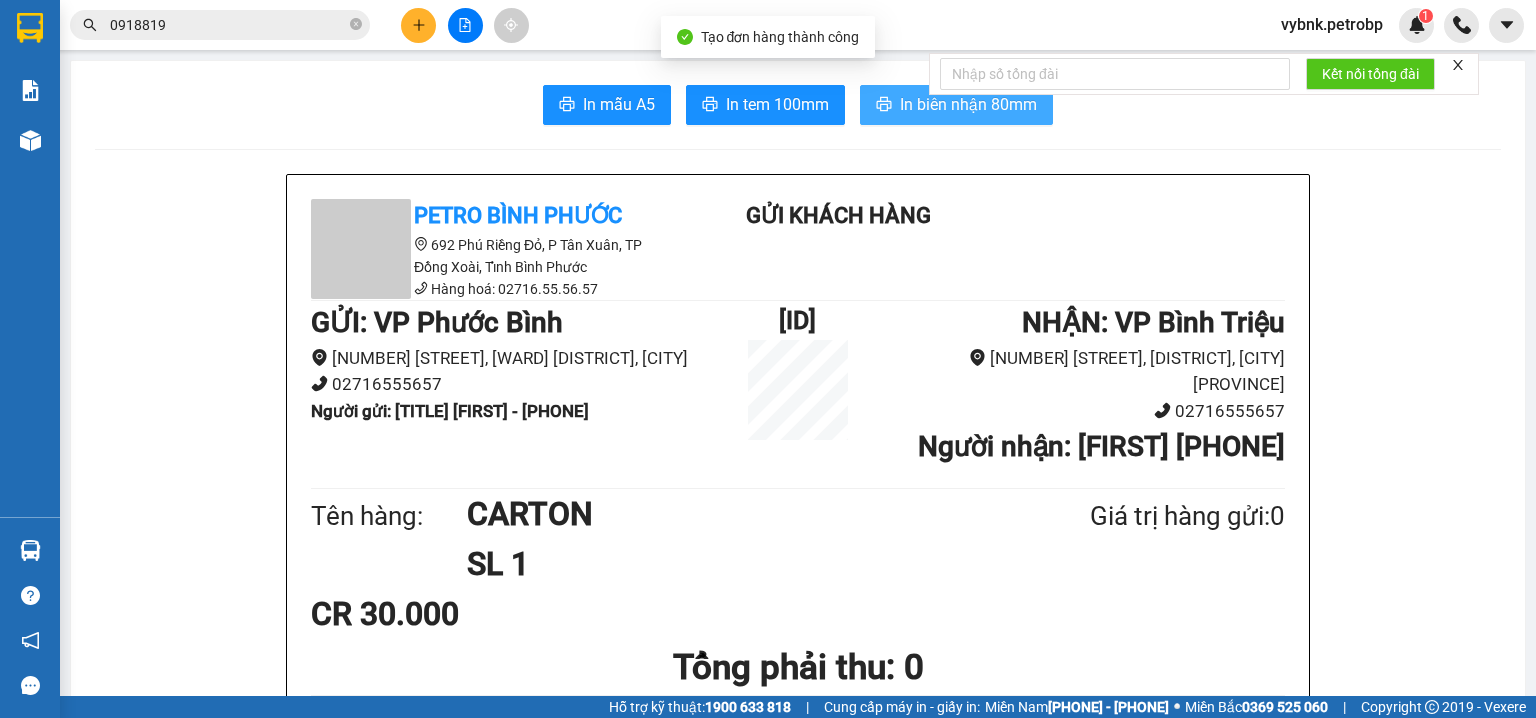 scroll, scrollTop: 0, scrollLeft: 0, axis: both 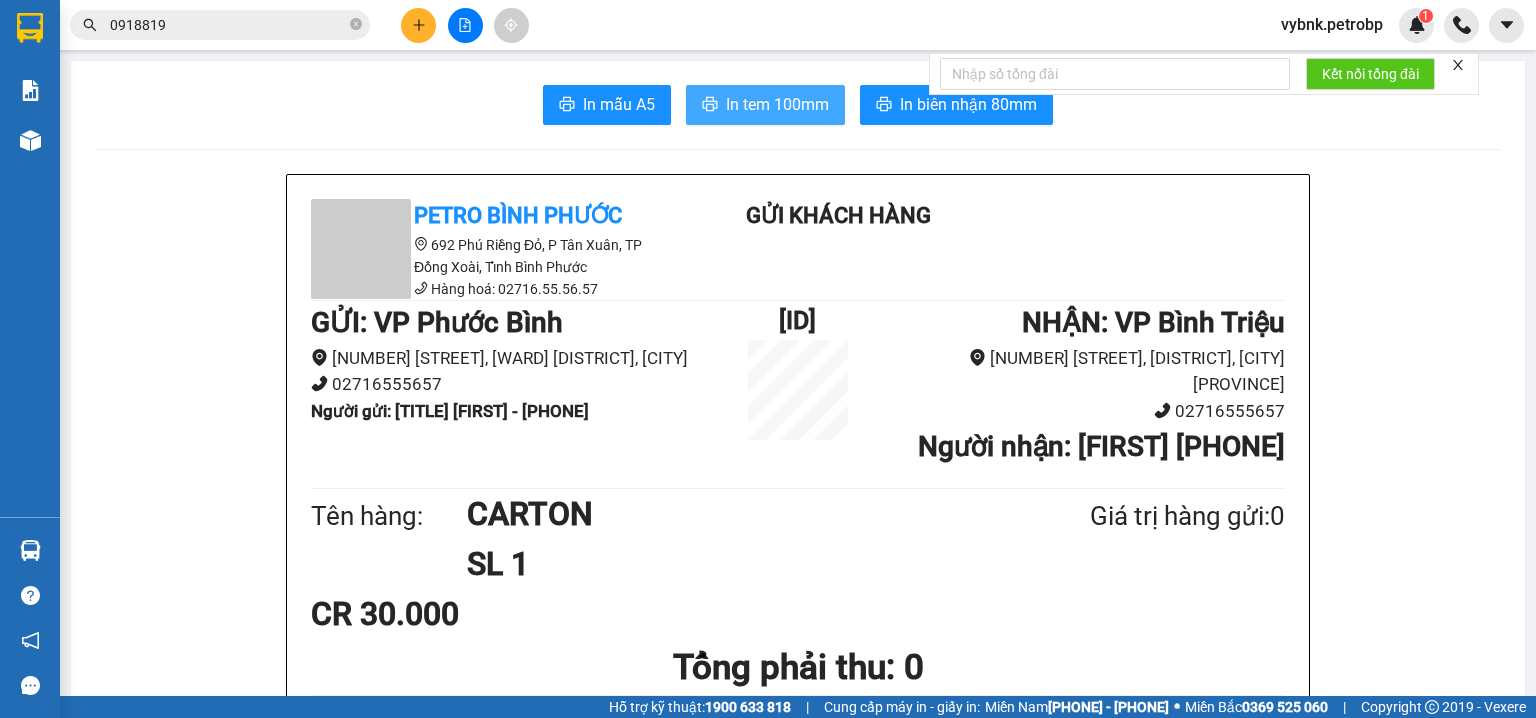 click on "In tem 100mm" at bounding box center (777, 104) 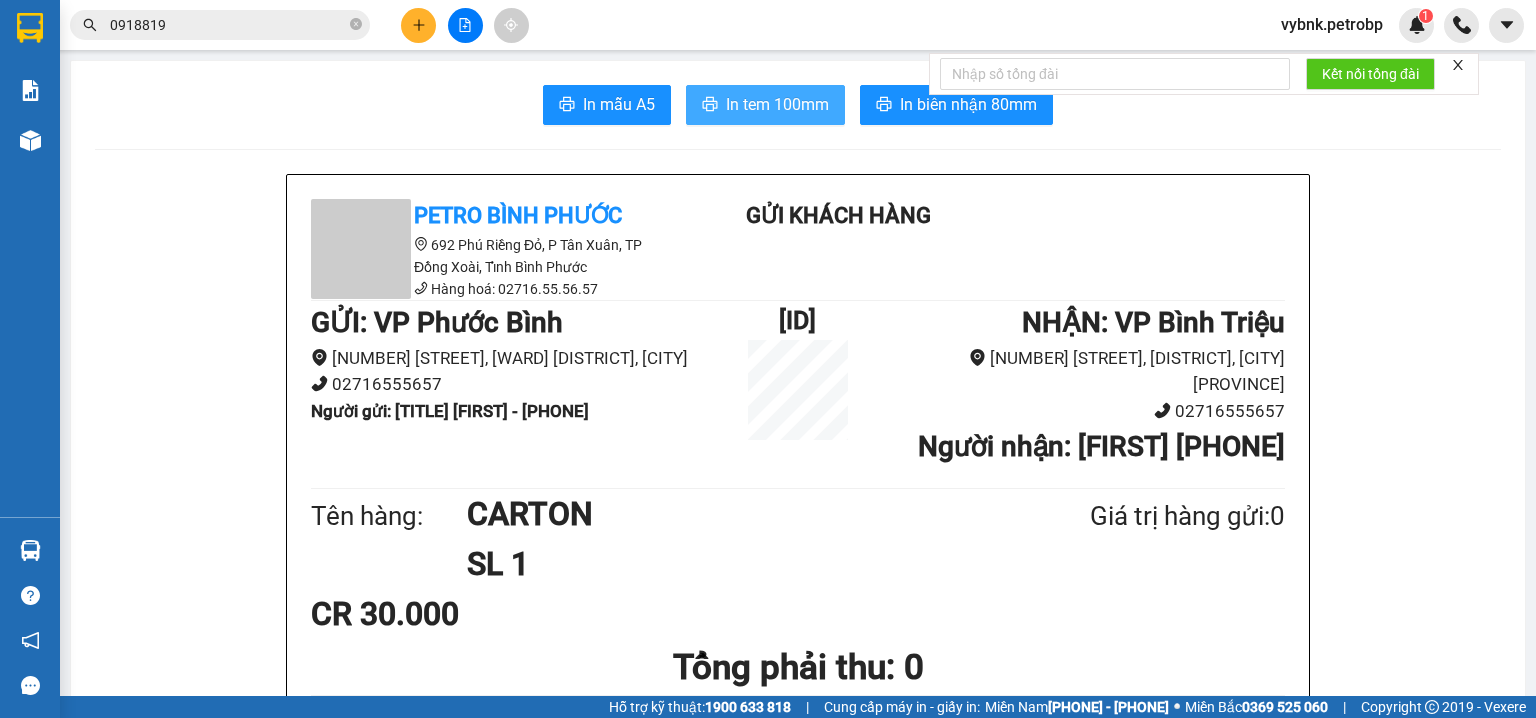 scroll, scrollTop: 0, scrollLeft: 0, axis: both 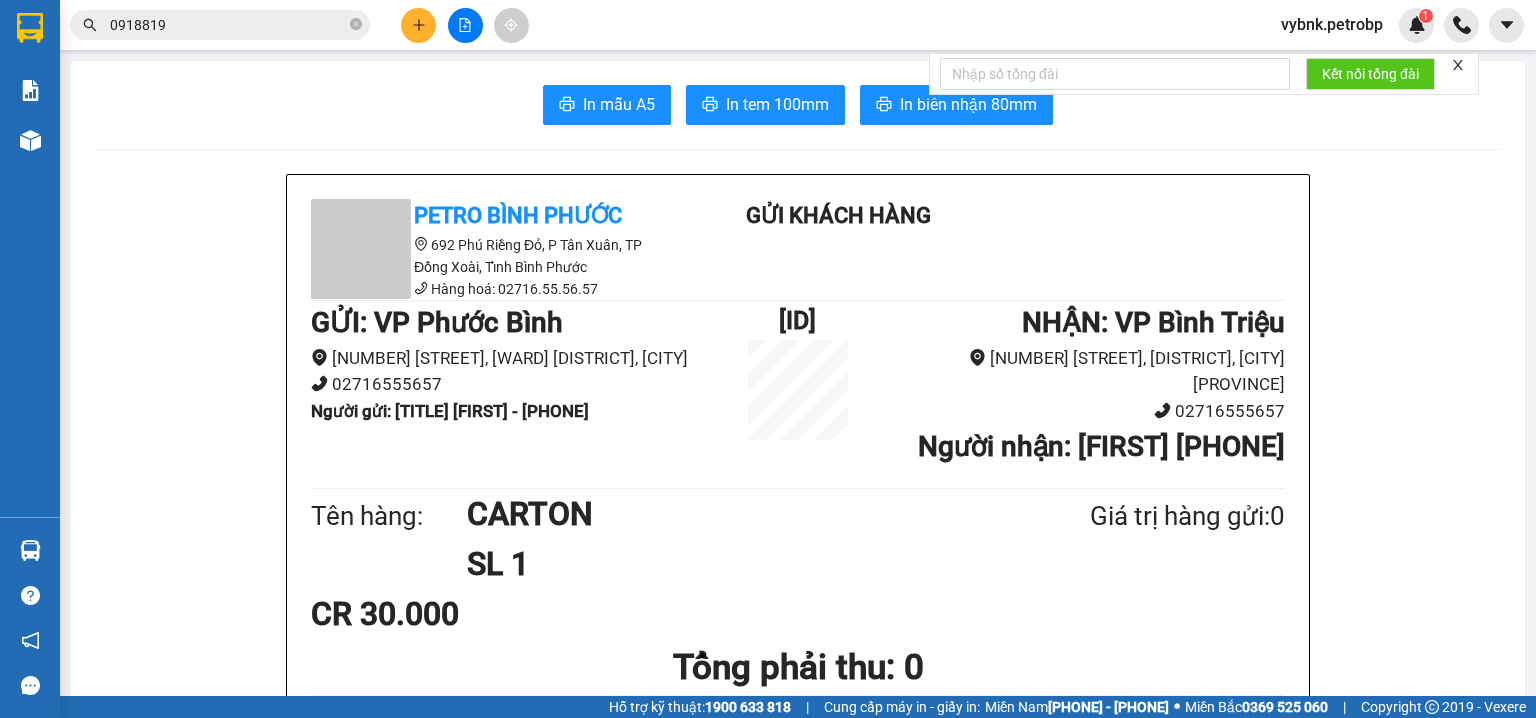 click 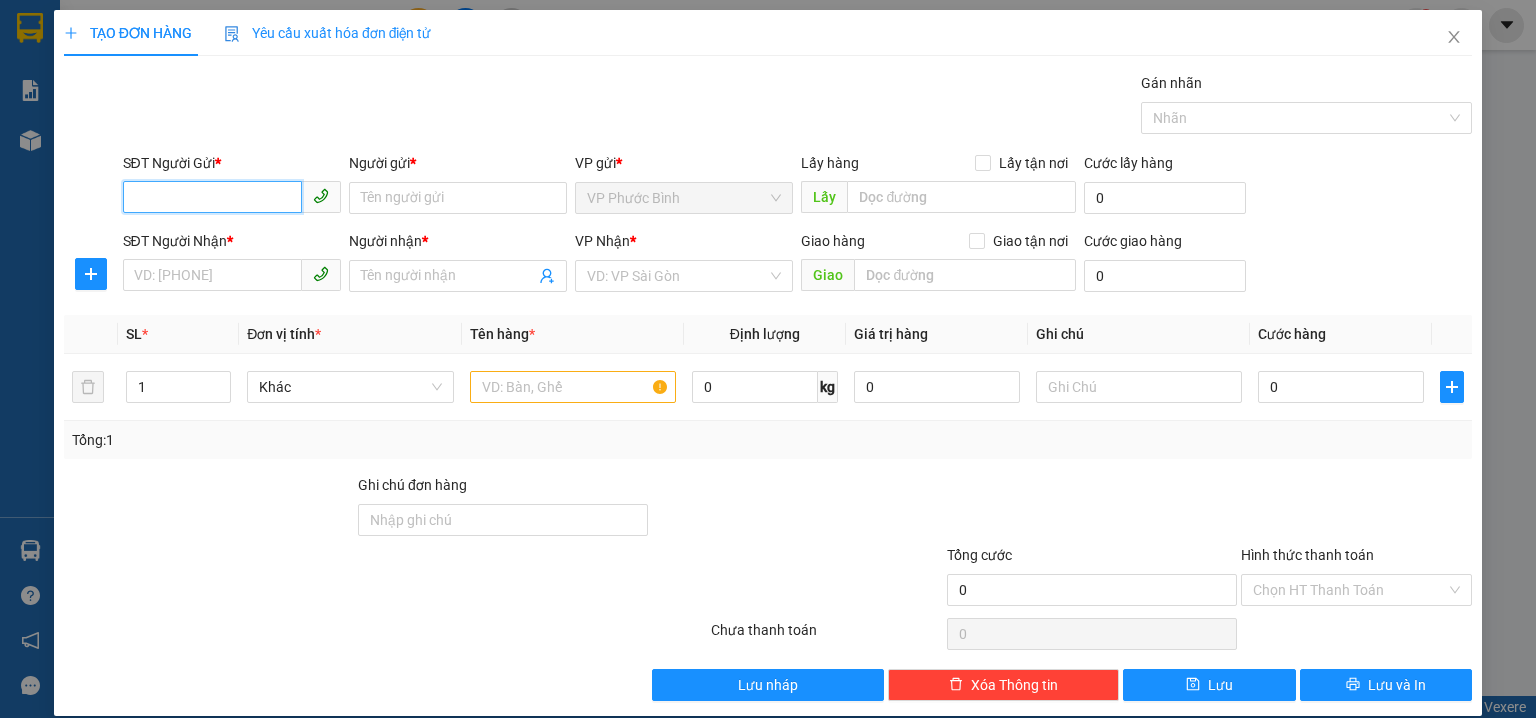 click on "SĐT Người Gửi  *" at bounding box center [212, 197] 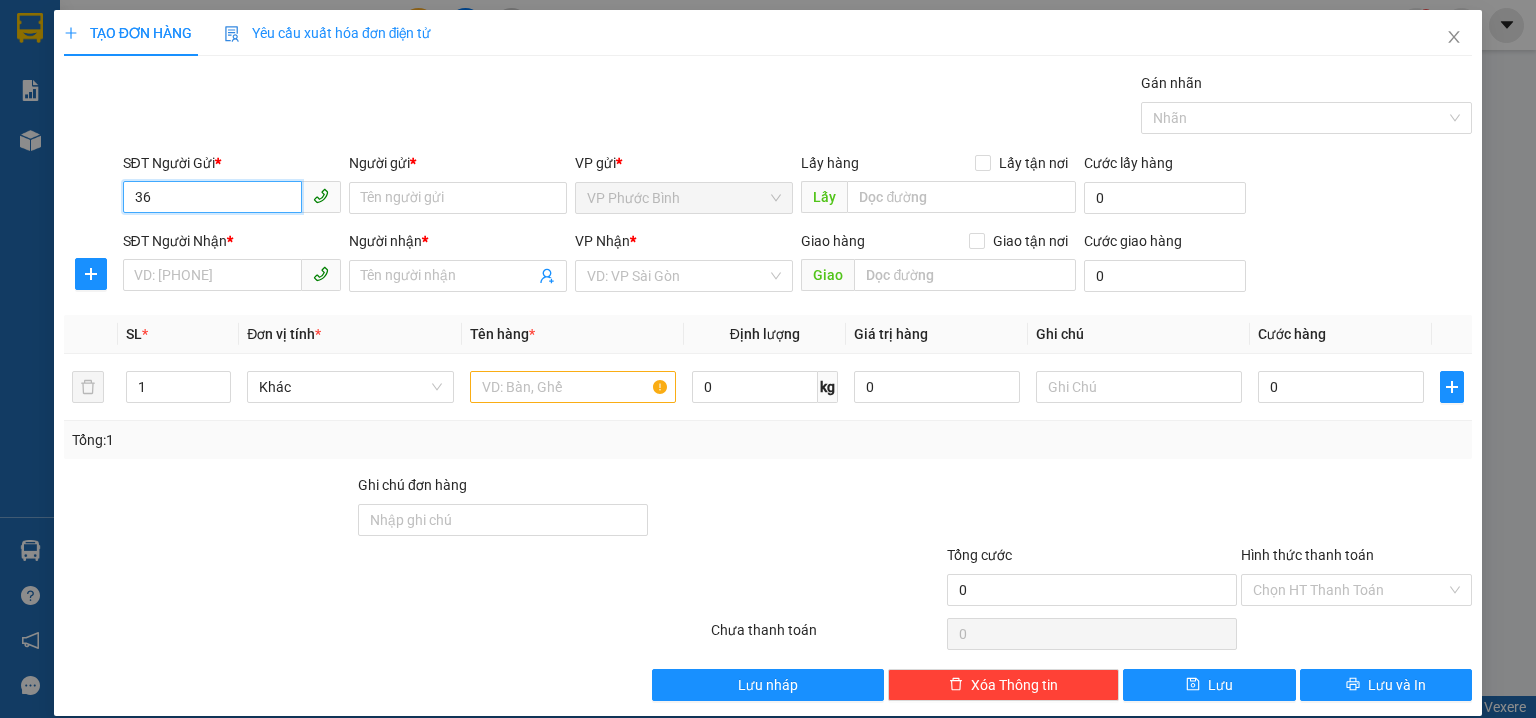 type on "3" 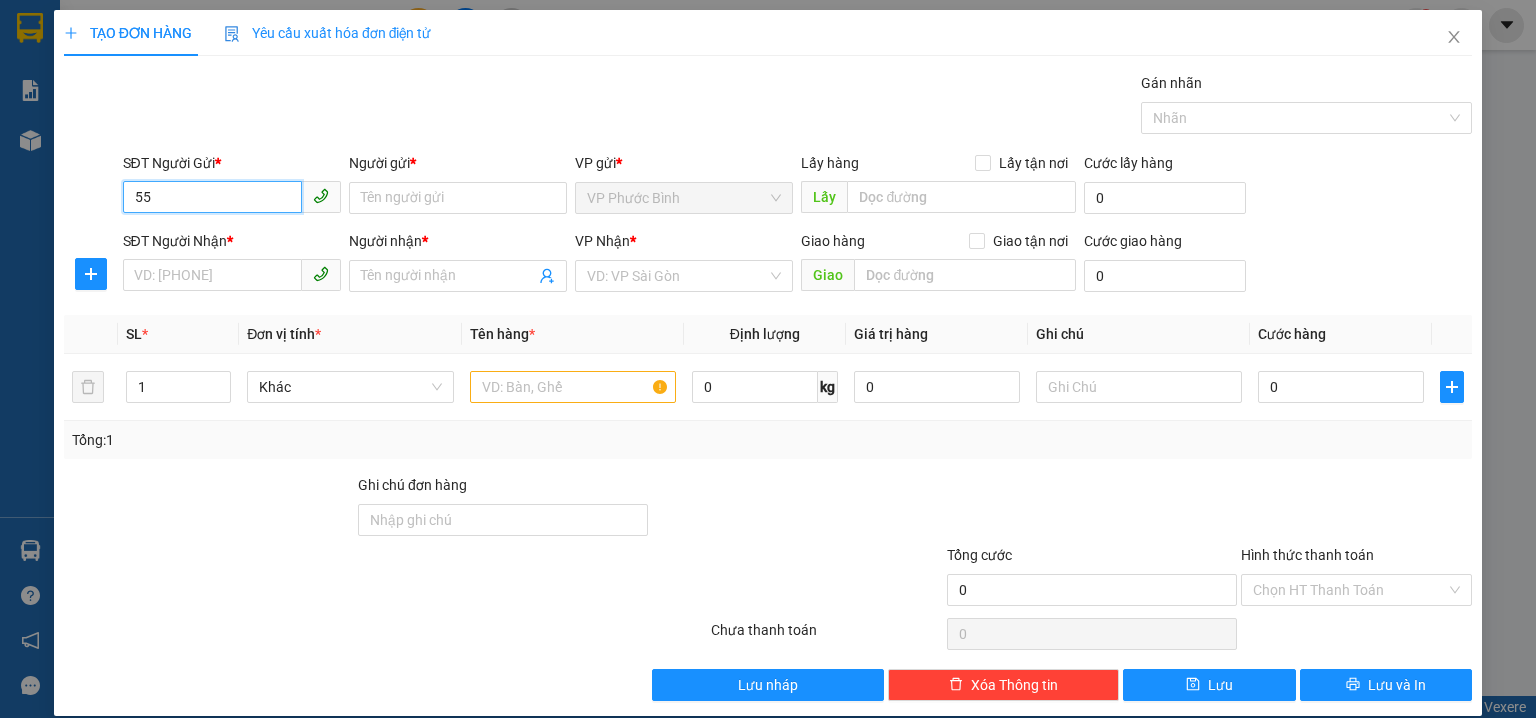 type on "5" 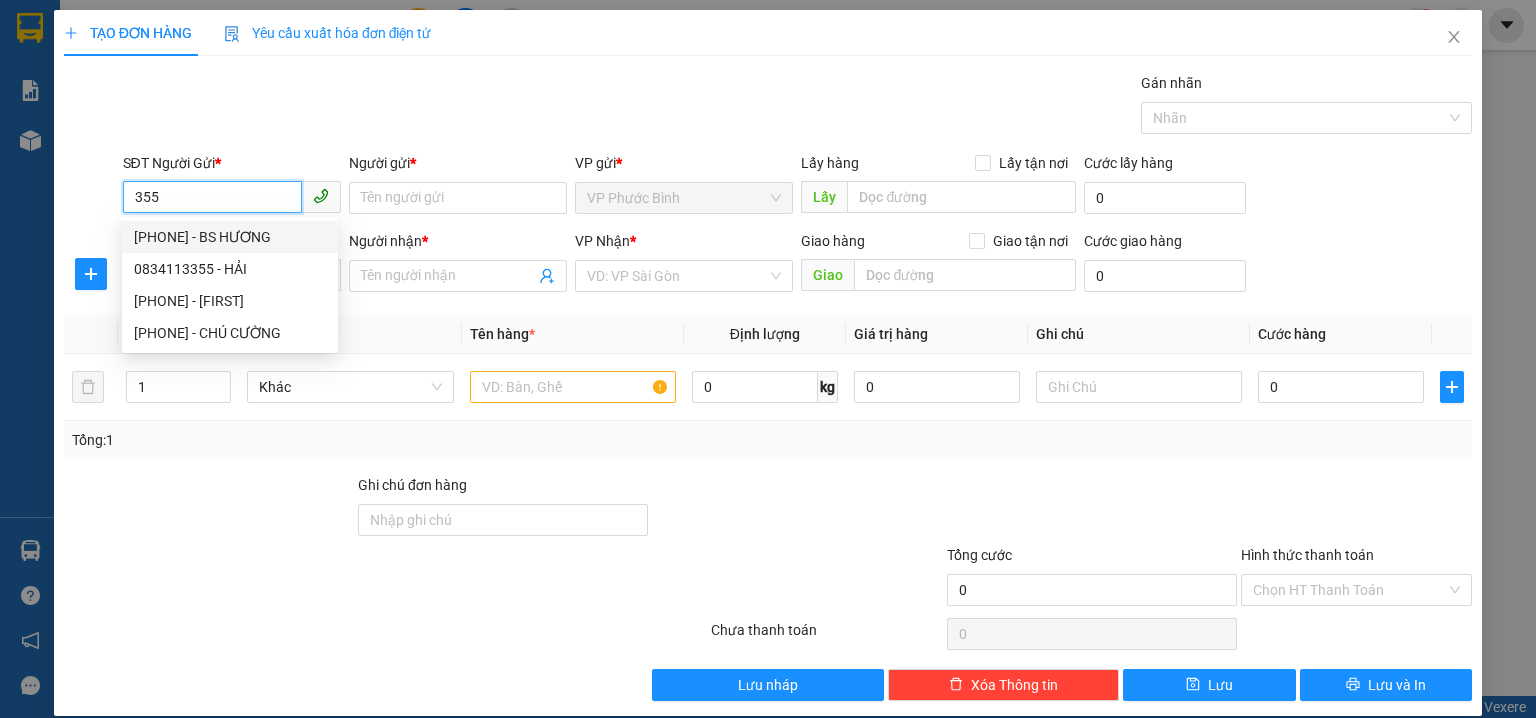 click on "0972594355 - BS HƯƠNG" at bounding box center [230, 237] 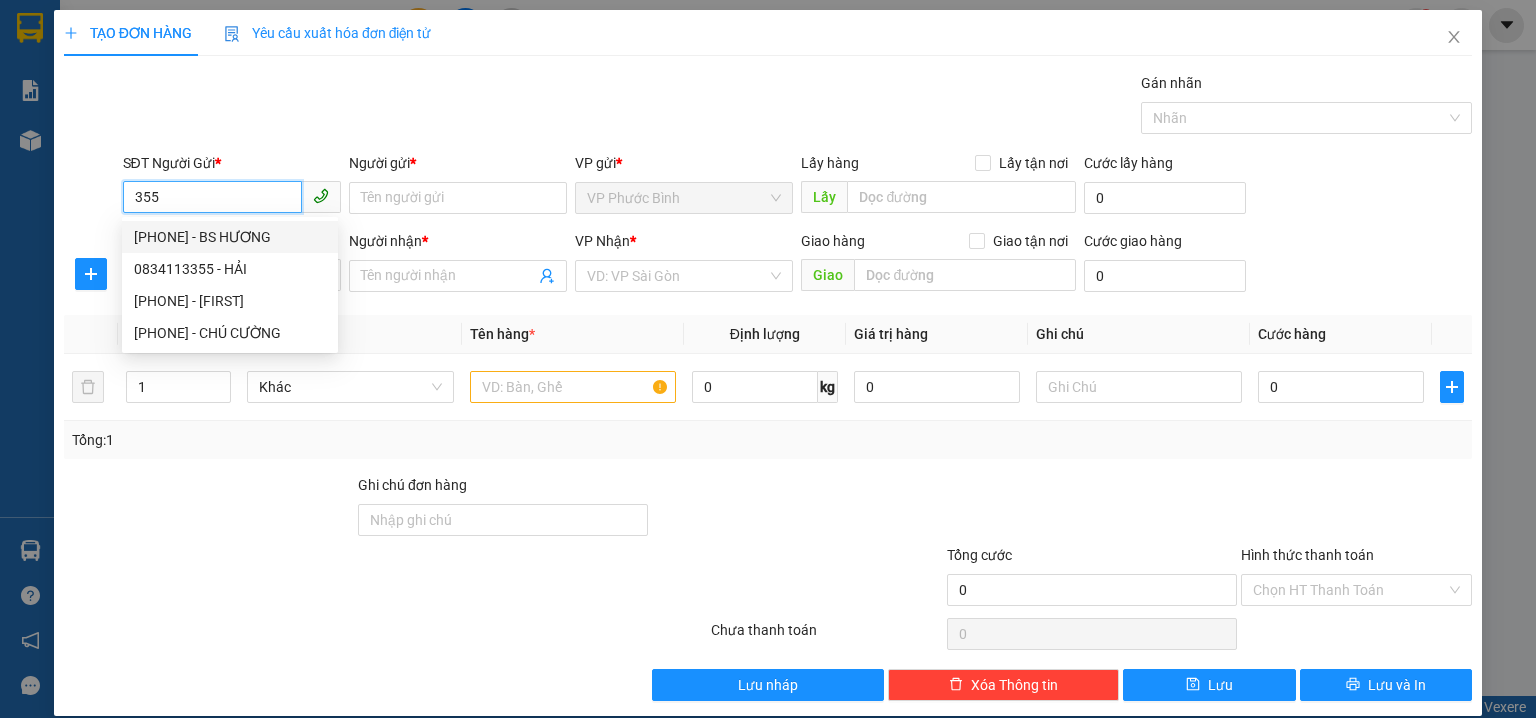 type on "BS HƯƠNG" 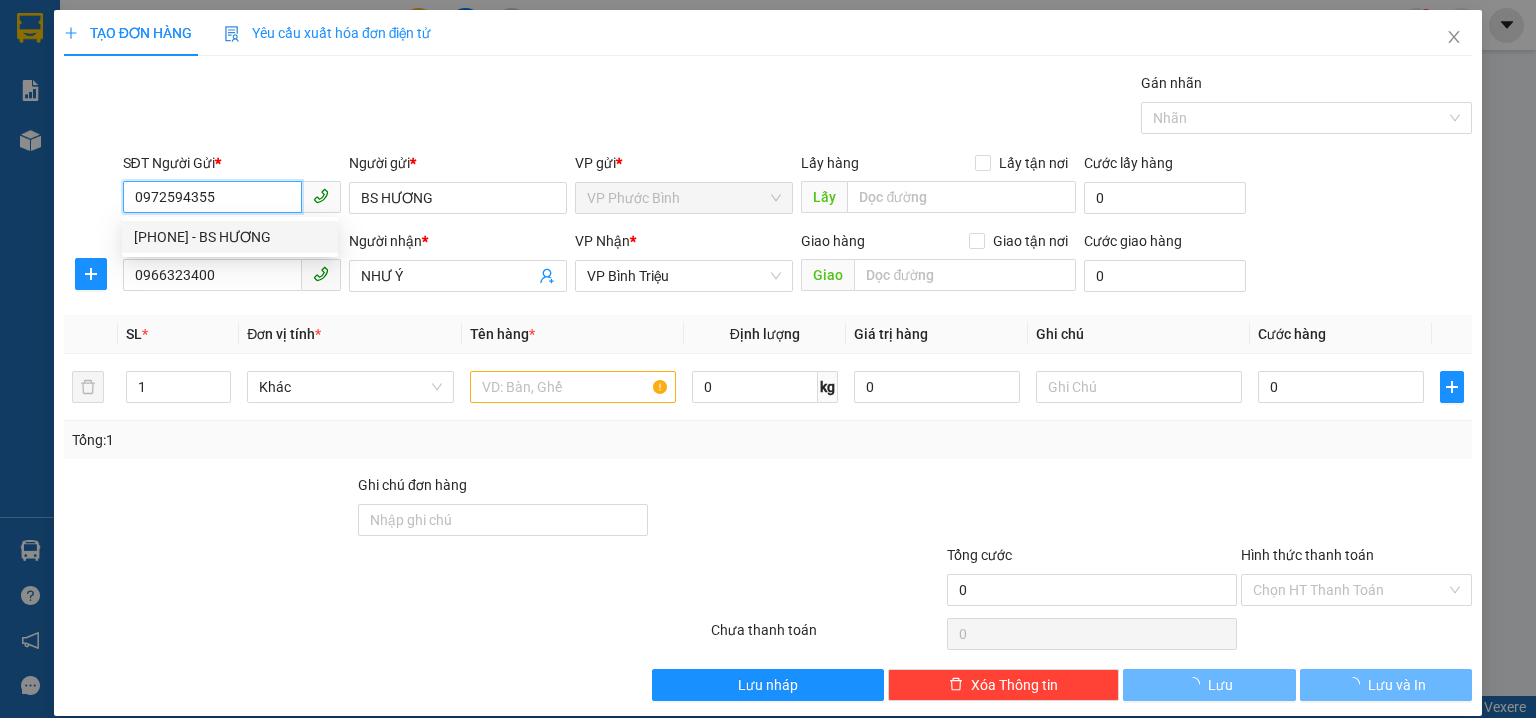 type on "30.000" 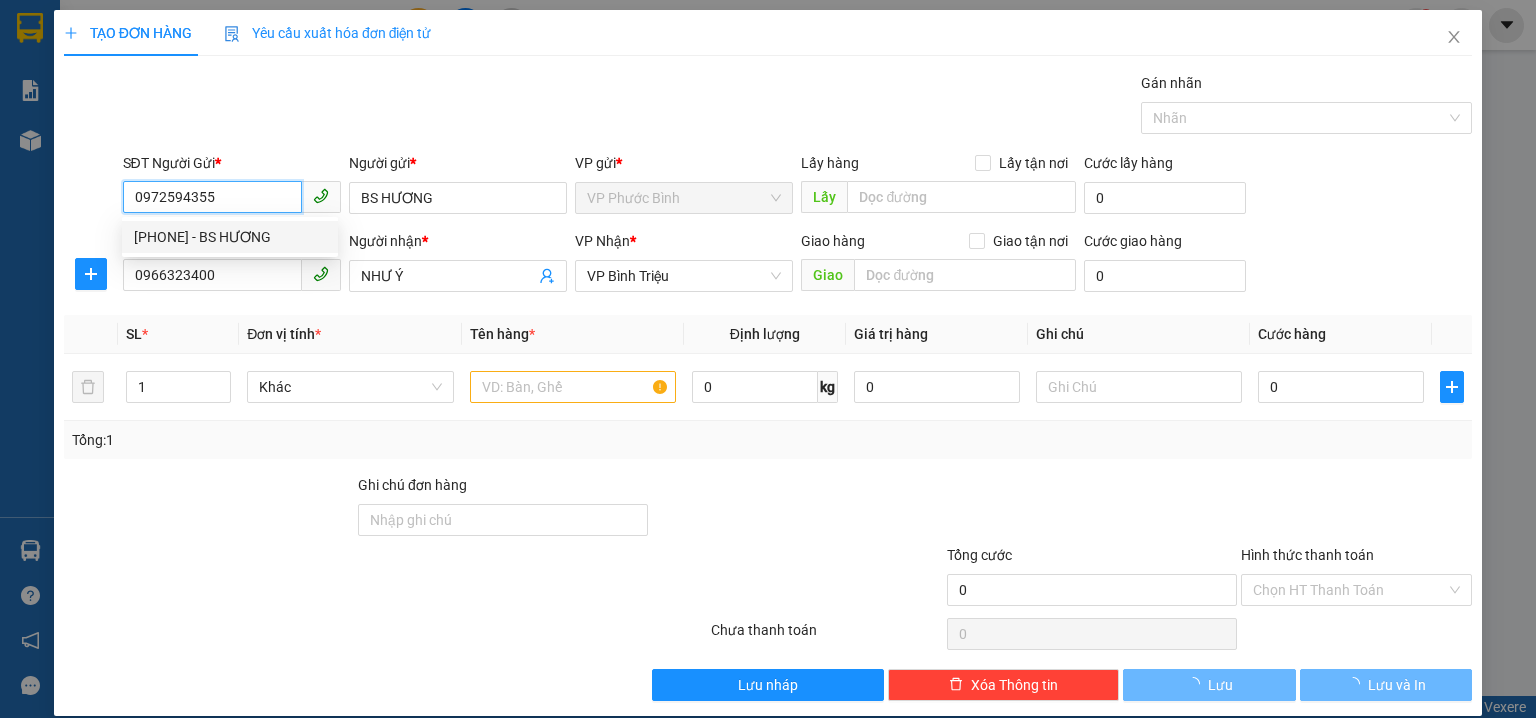 type on "30.000" 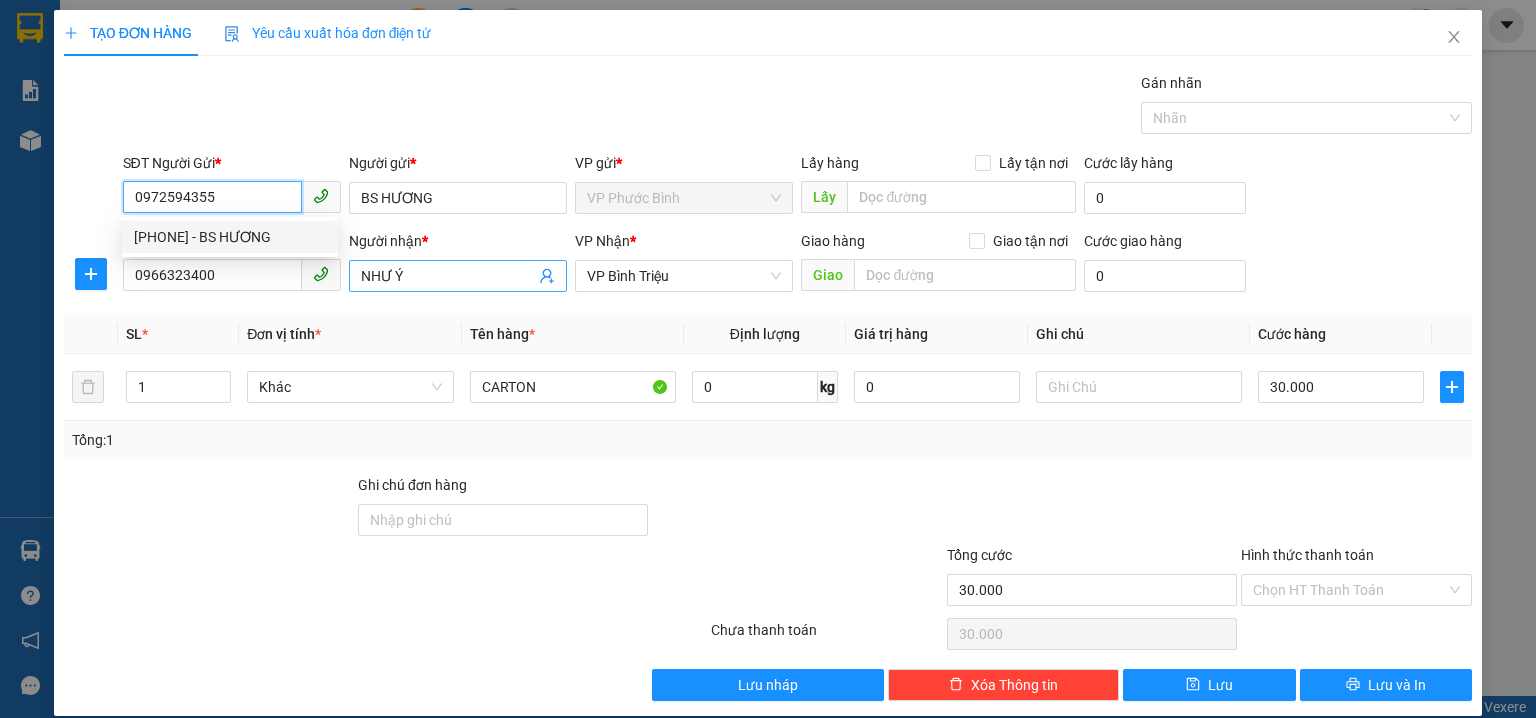 type on "0972594355" 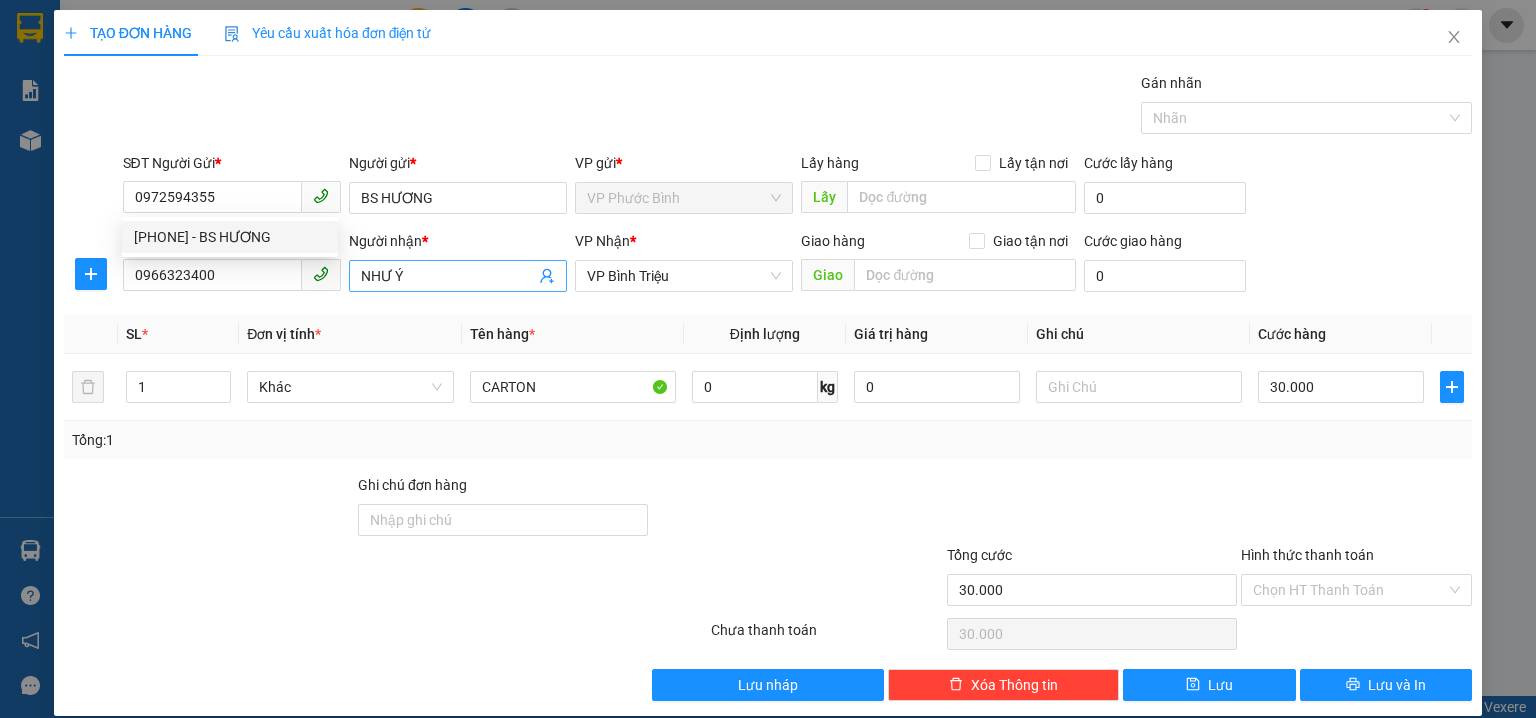 click on "NHƯ Ý" at bounding box center [448, 276] 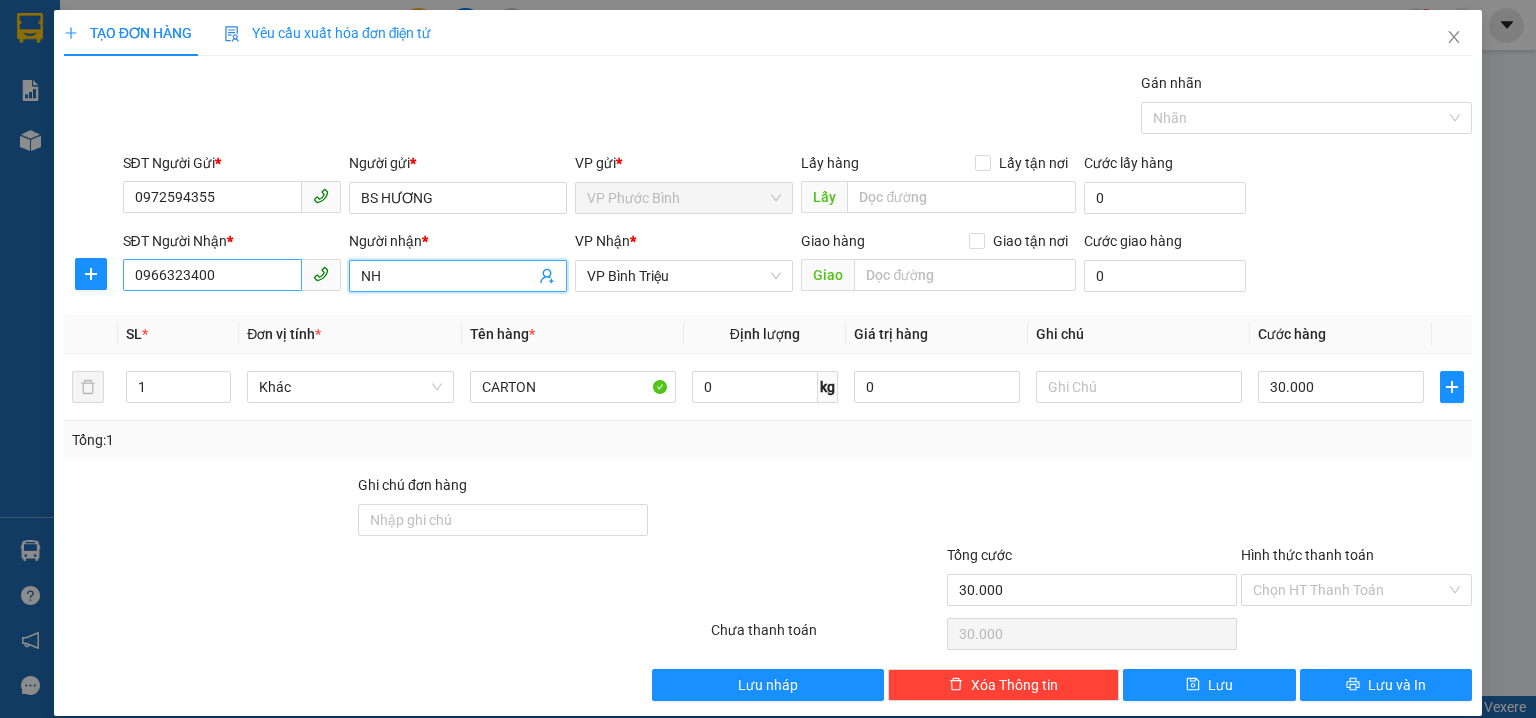 type on "N" 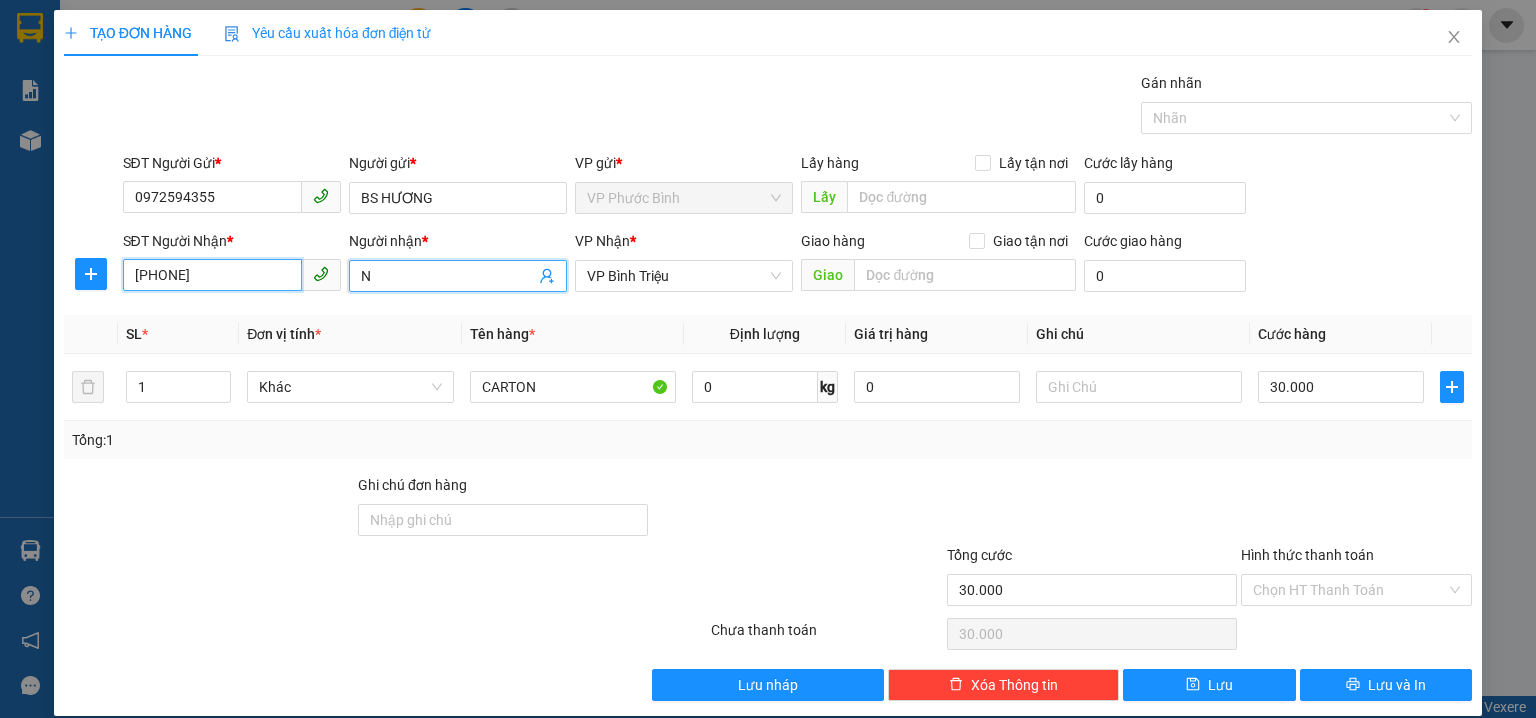 click on "09663234" at bounding box center [212, 275] 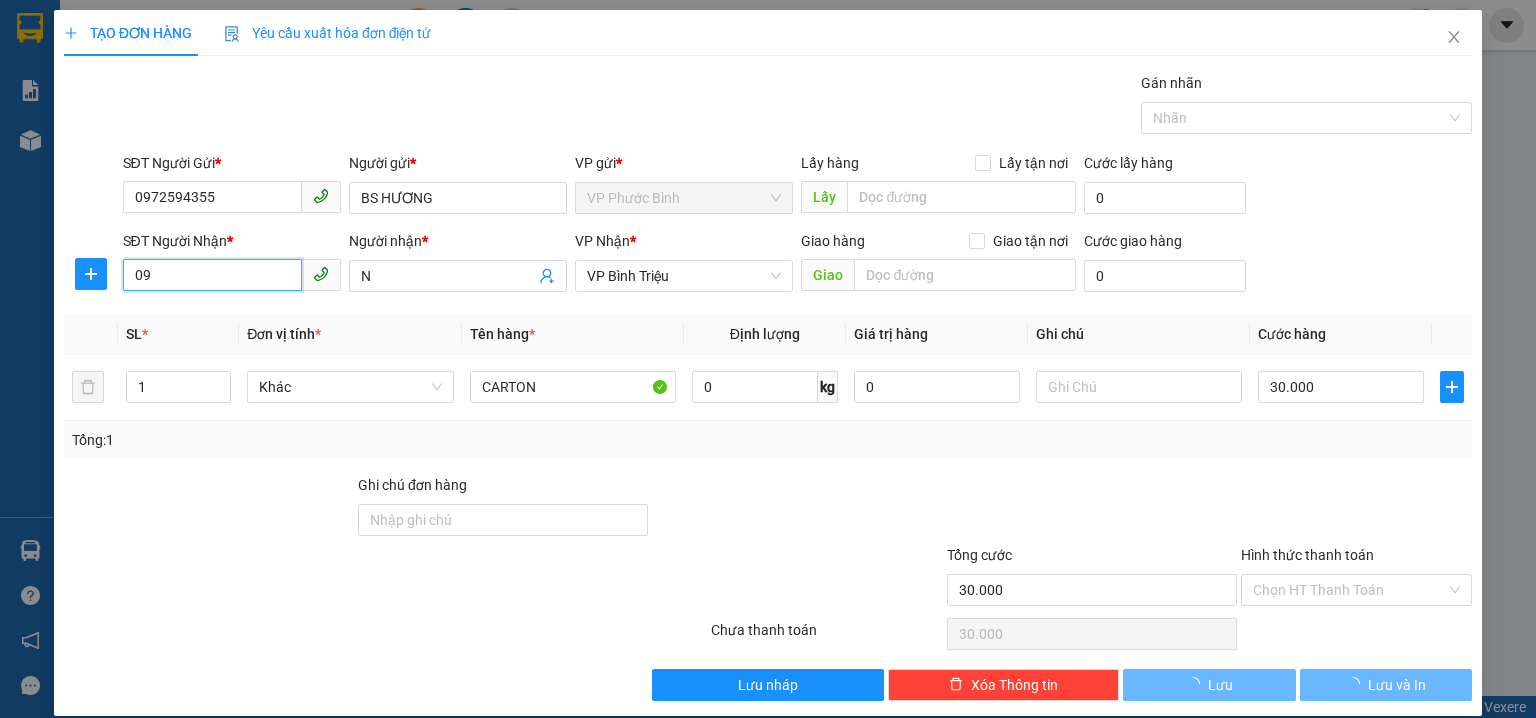 type on "0" 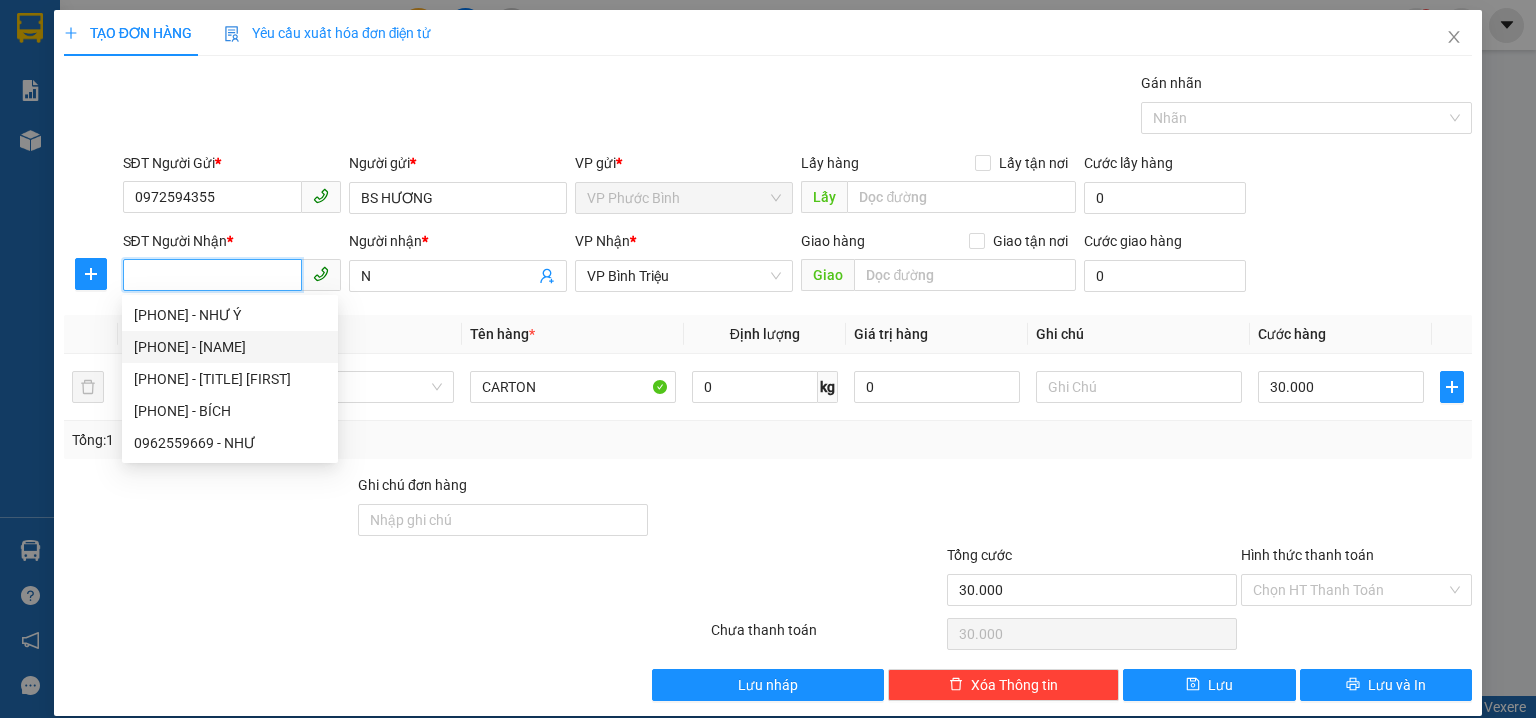 click on "0888882200 - LOAN" at bounding box center [230, 347] 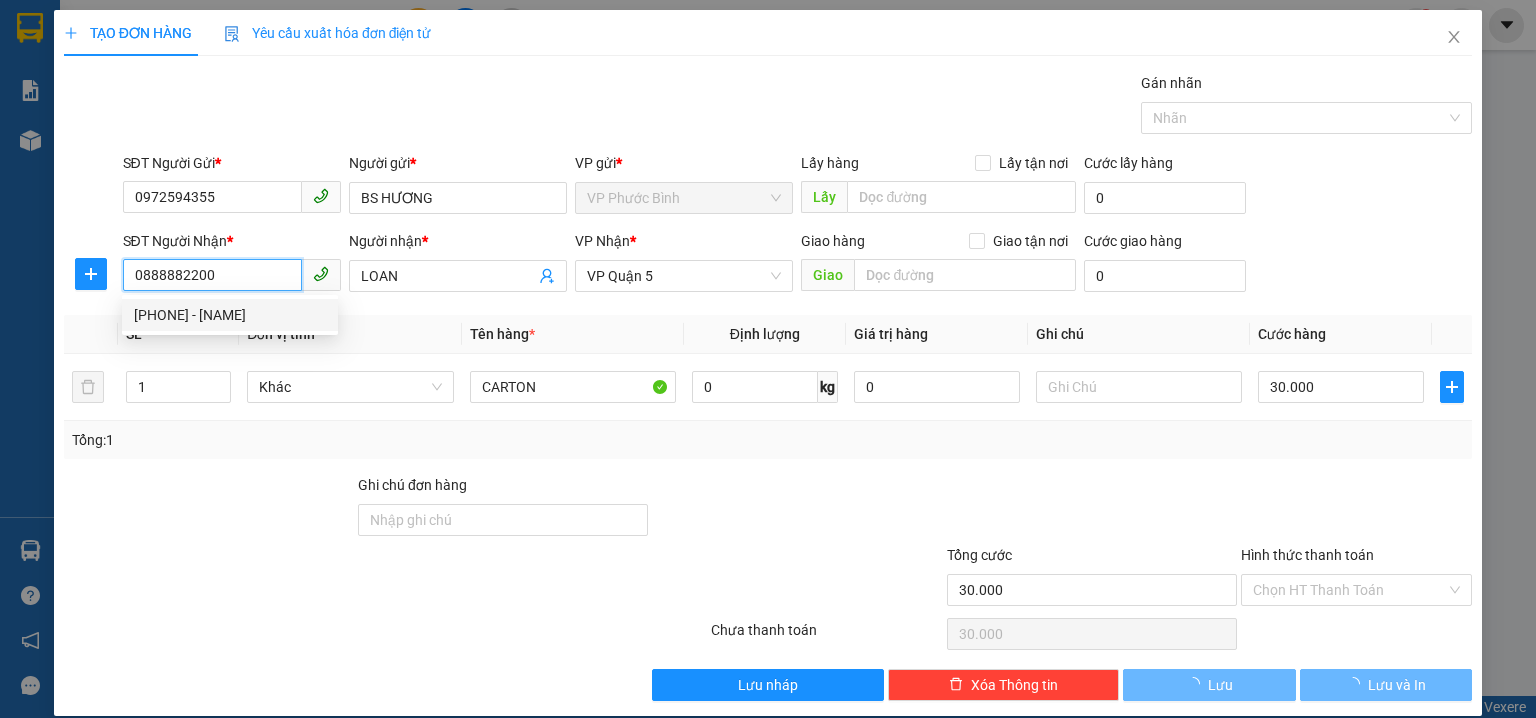 type on "0888882200" 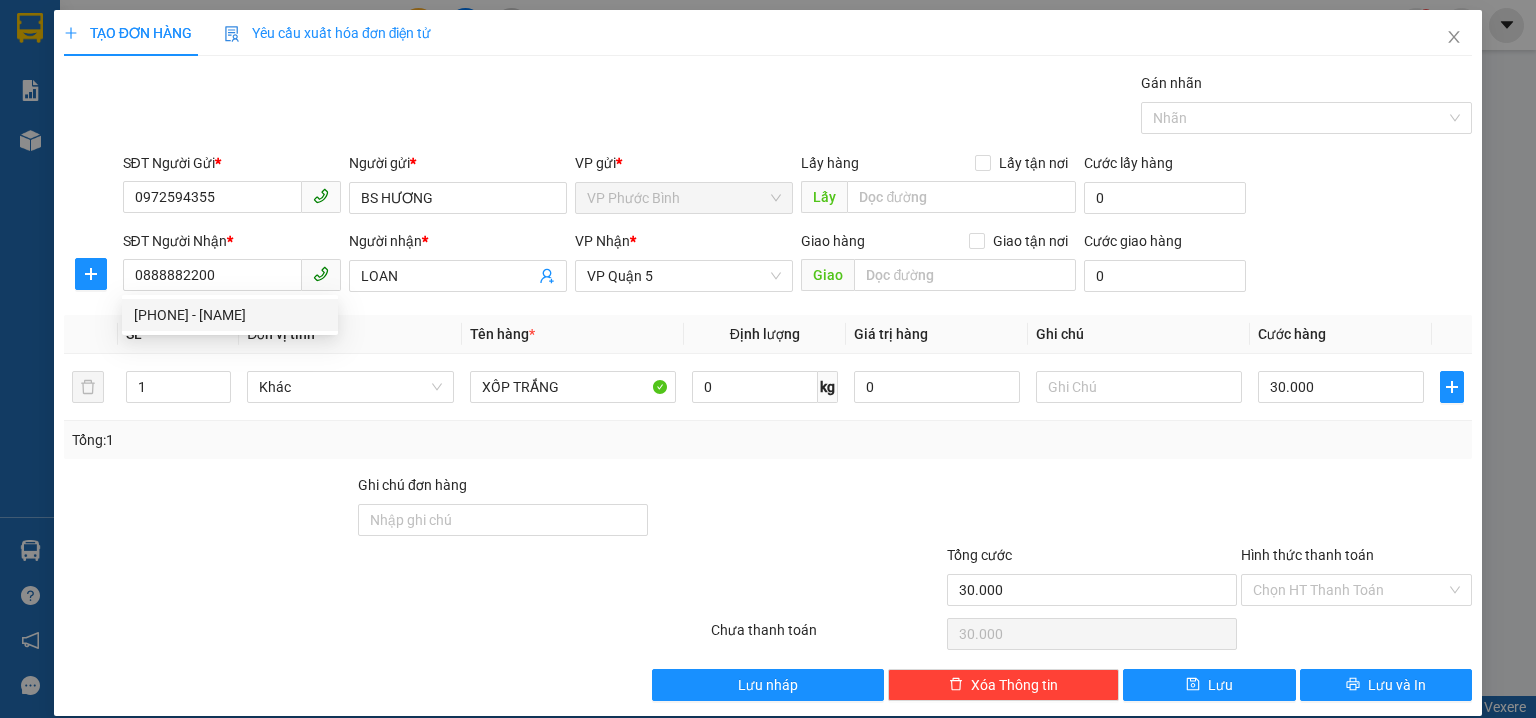 click at bounding box center [268, 579] 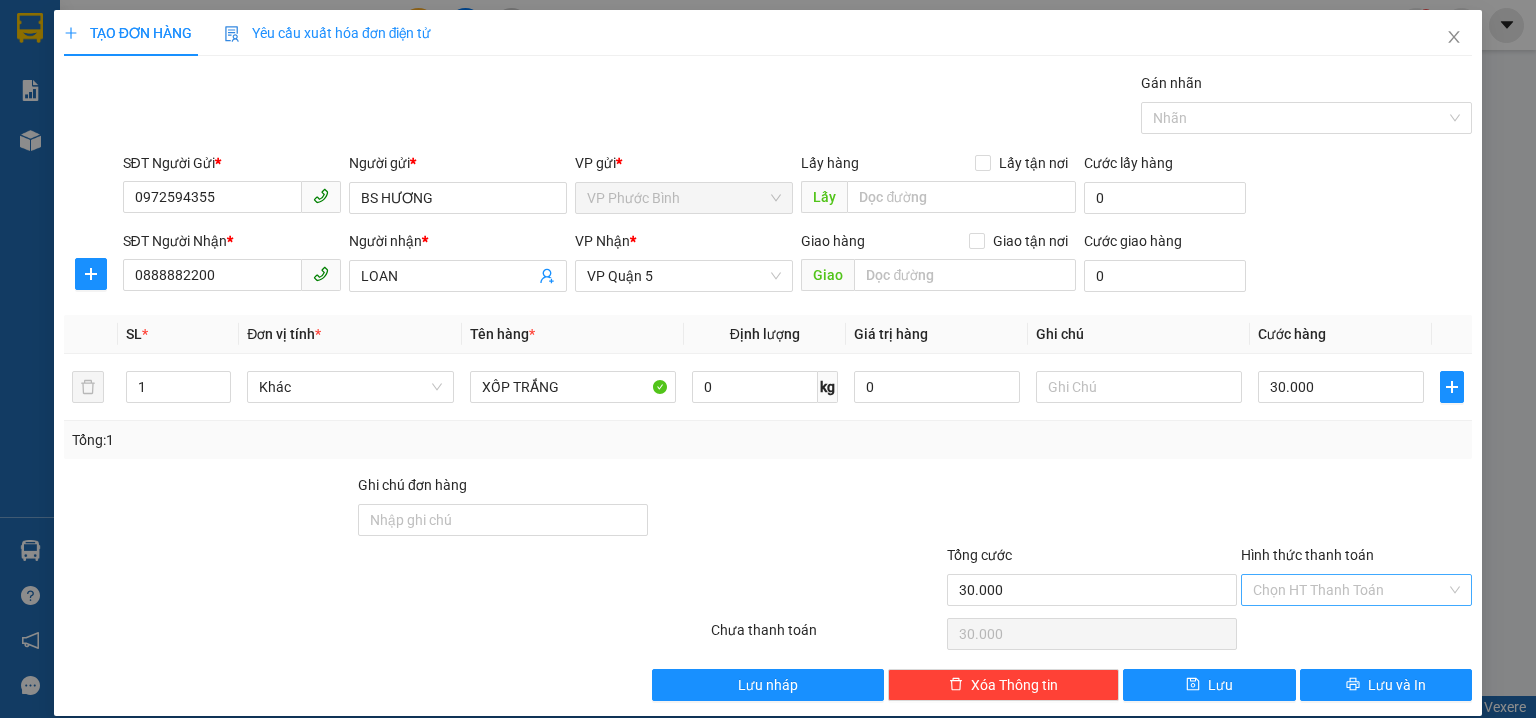 click on "Hình thức thanh toán" at bounding box center [1349, 590] 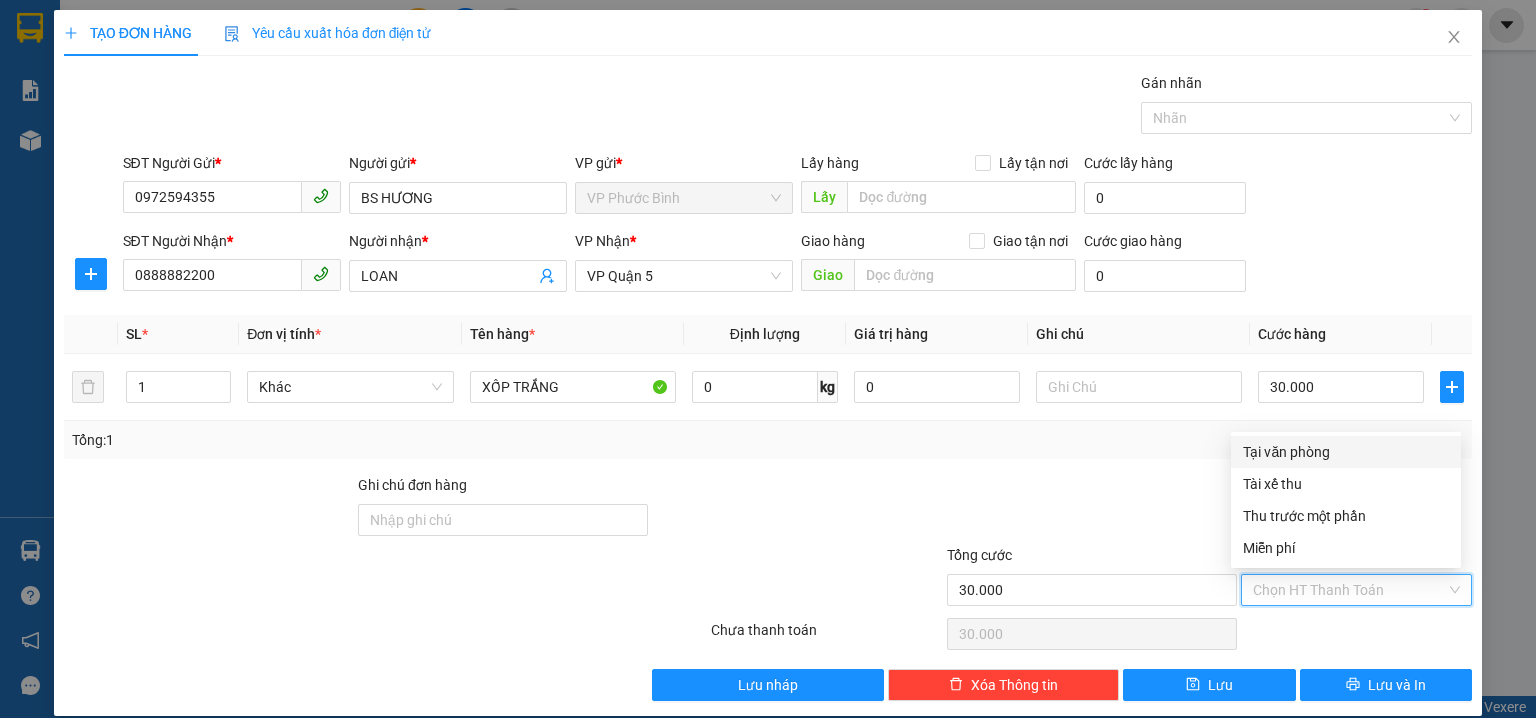 click on "Tại văn phòng" at bounding box center (1346, 452) 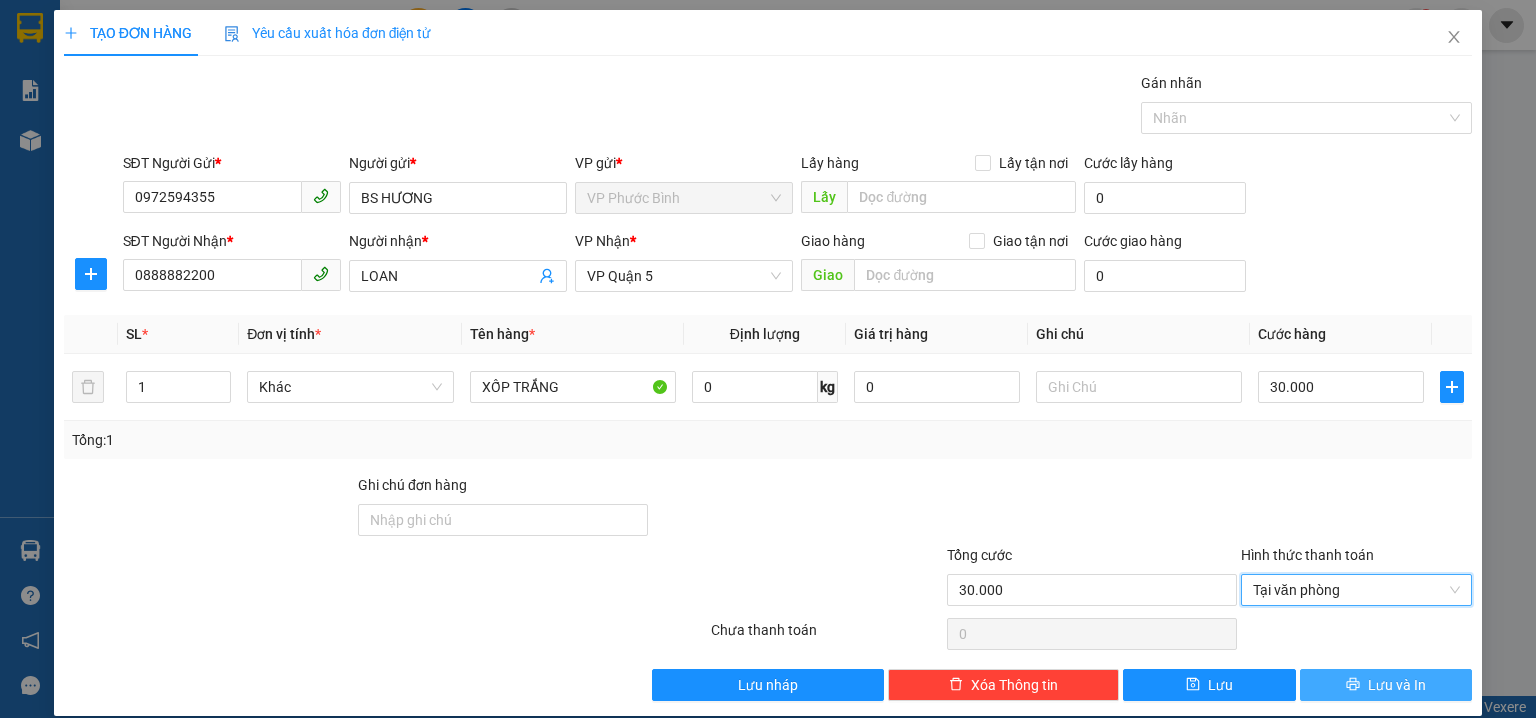drag, startPoint x: 1401, startPoint y: 682, endPoint x: 1016, endPoint y: 350, distance: 508.37878 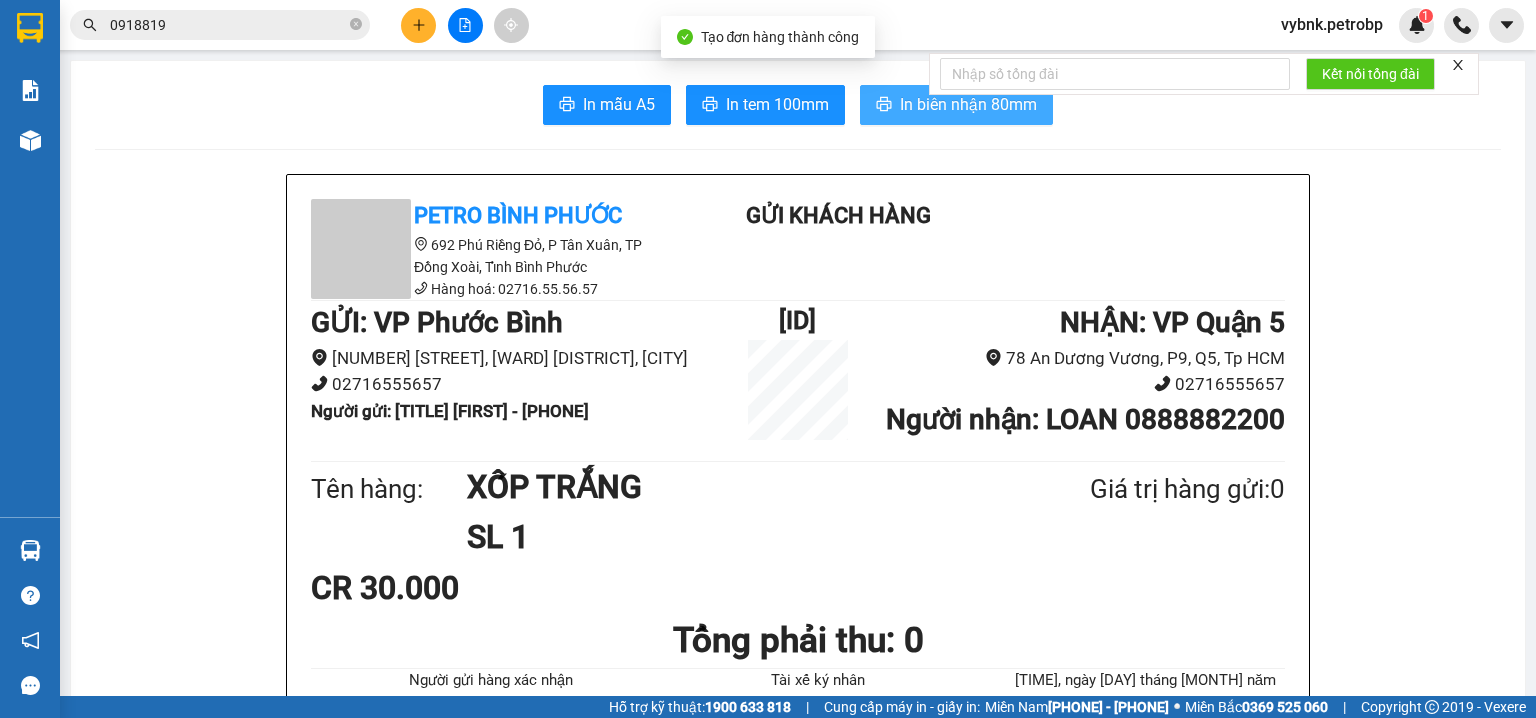 click on "In biên nhận 80mm" at bounding box center [968, 104] 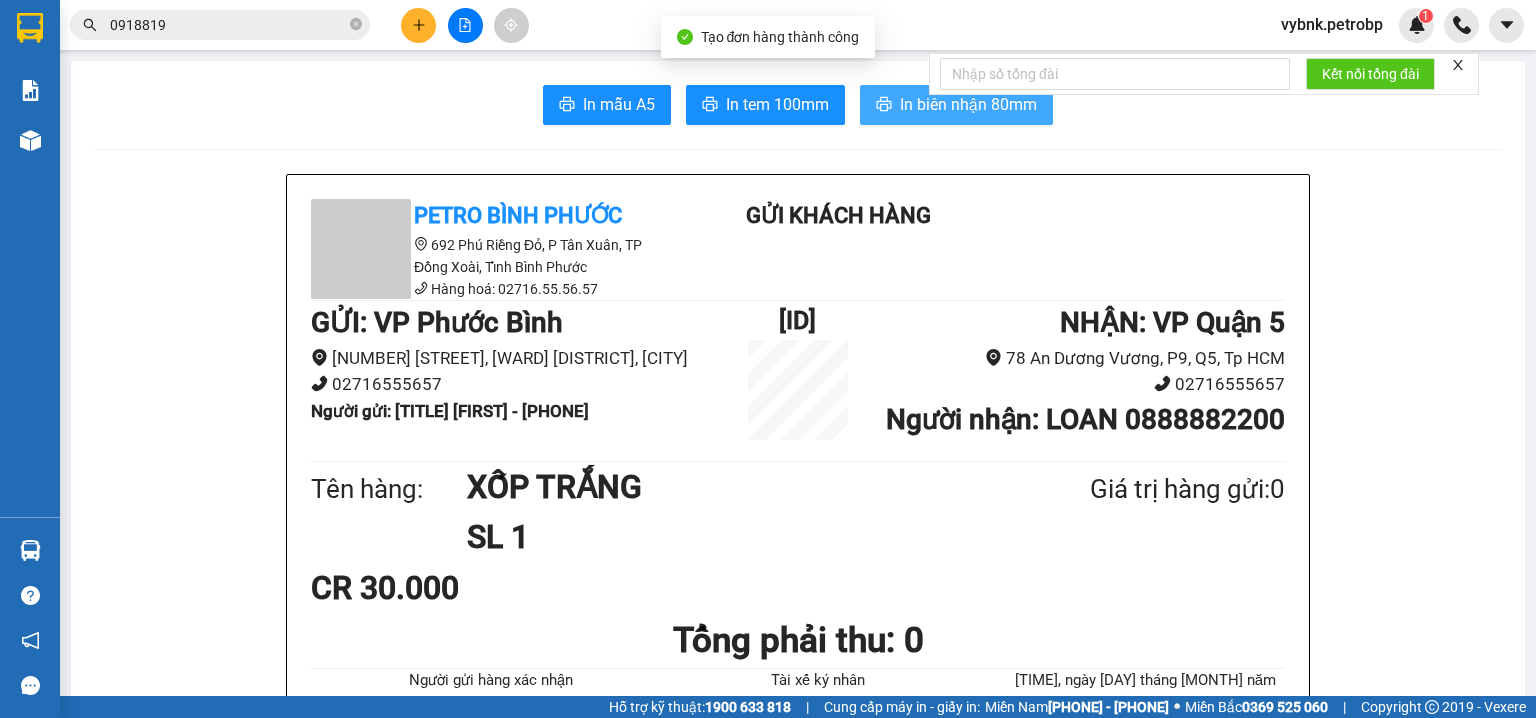 scroll, scrollTop: 0, scrollLeft: 0, axis: both 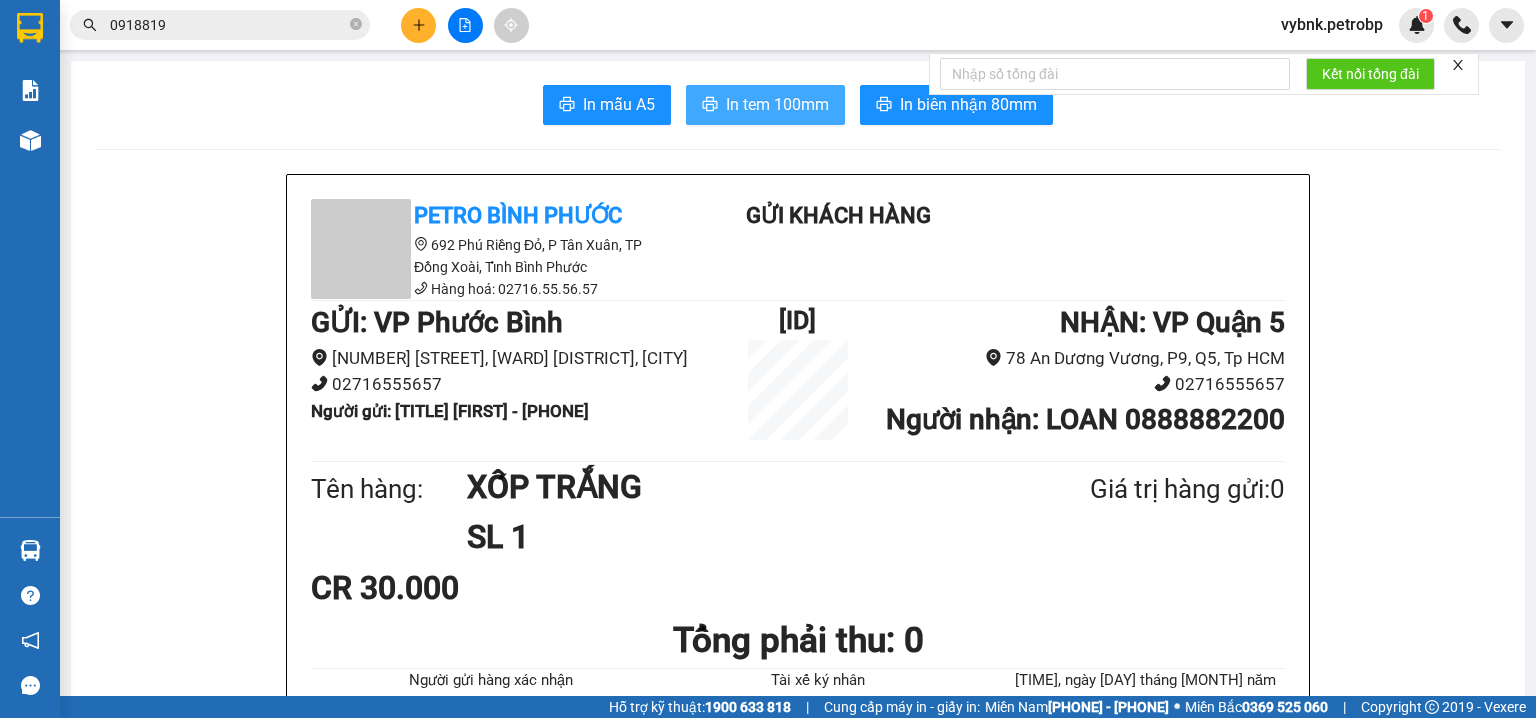 click on "In tem 100mm" at bounding box center [777, 104] 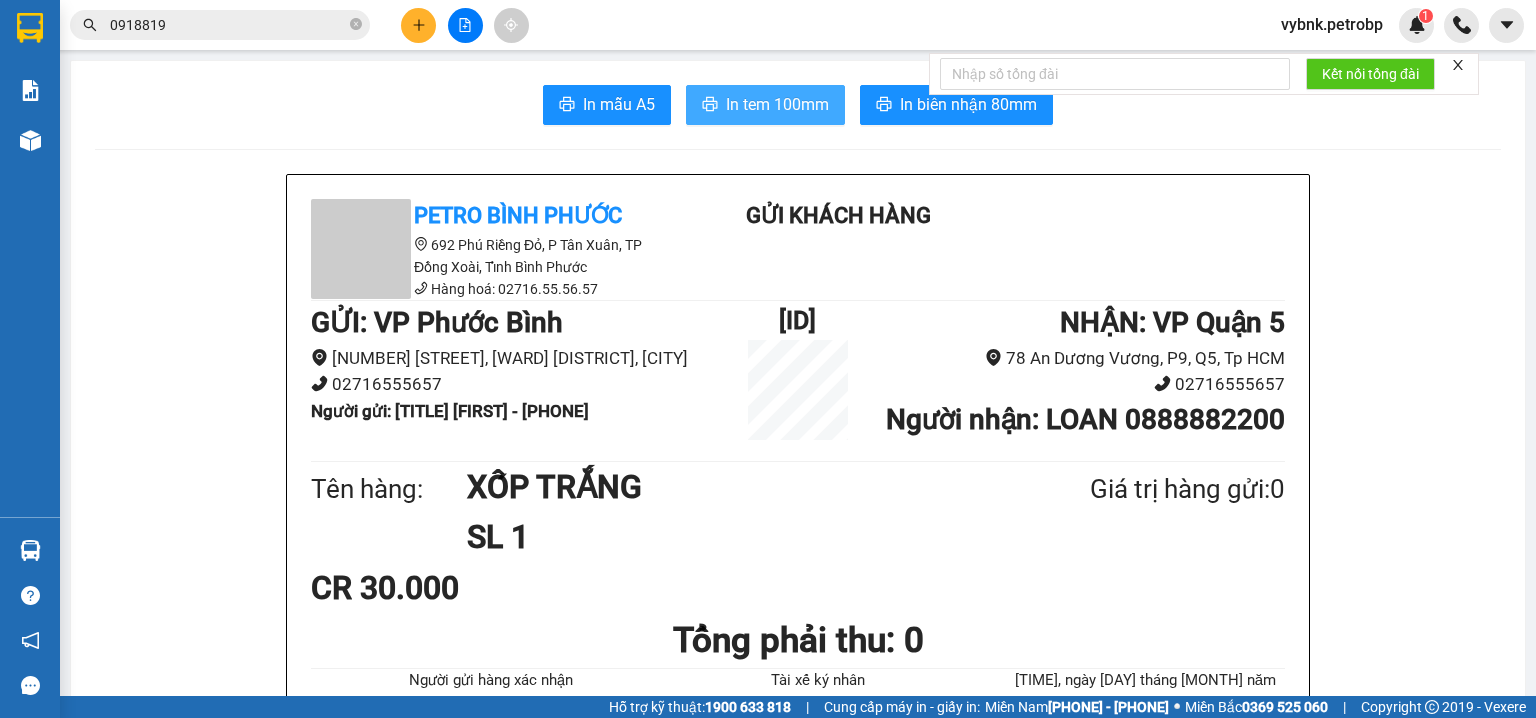 scroll, scrollTop: 0, scrollLeft: 0, axis: both 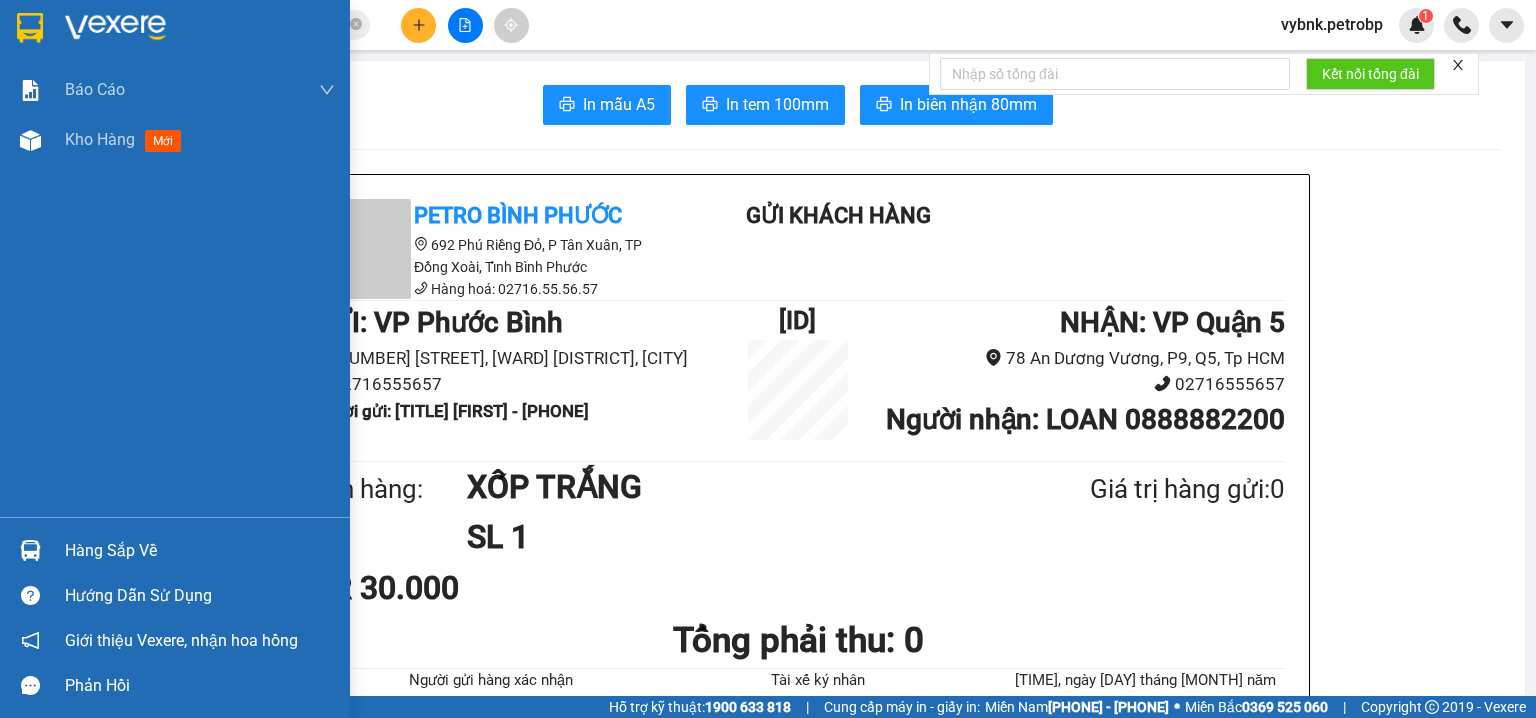 click on "Hàng sắp về" at bounding box center [200, 551] 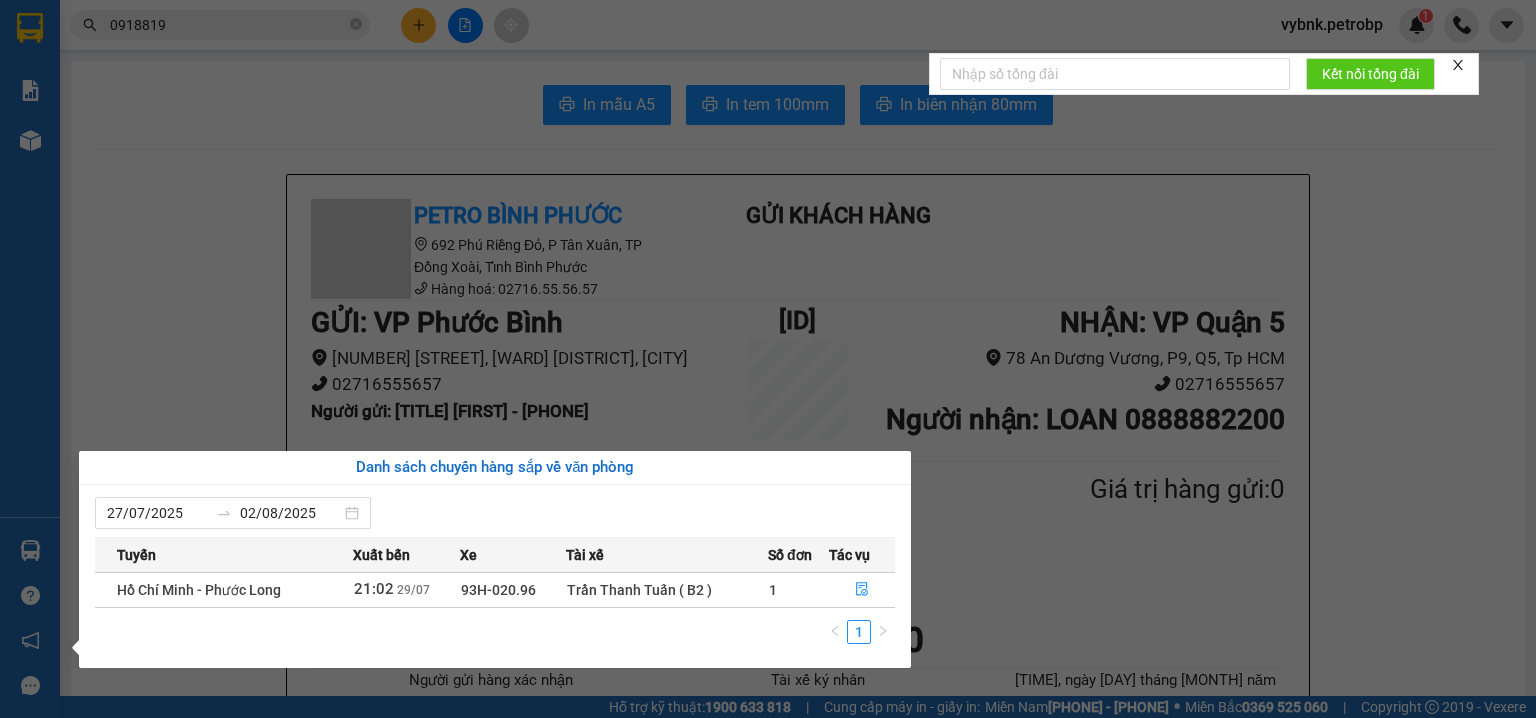 drag, startPoint x: 188, startPoint y: 245, endPoint x: 0, endPoint y: 159, distance: 206.73654 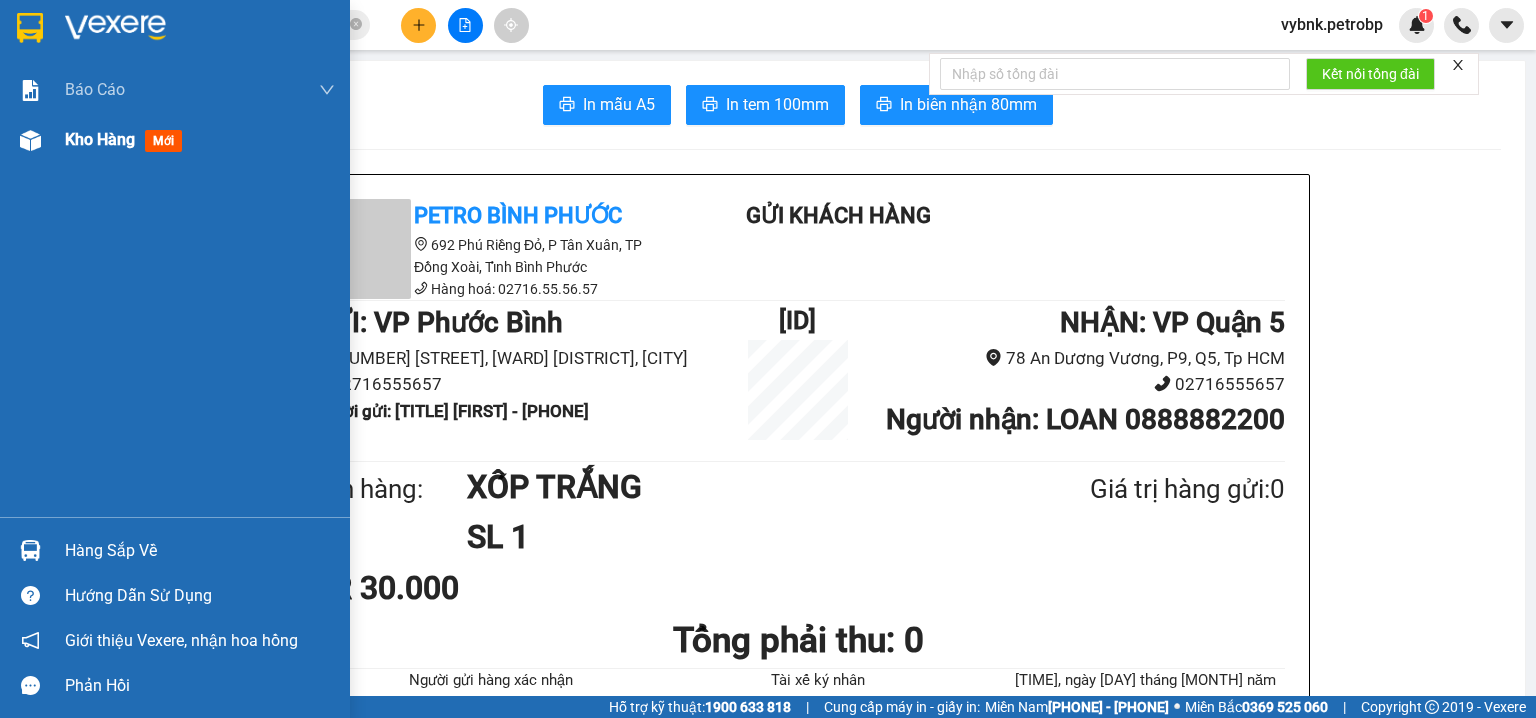click at bounding box center (30, 140) 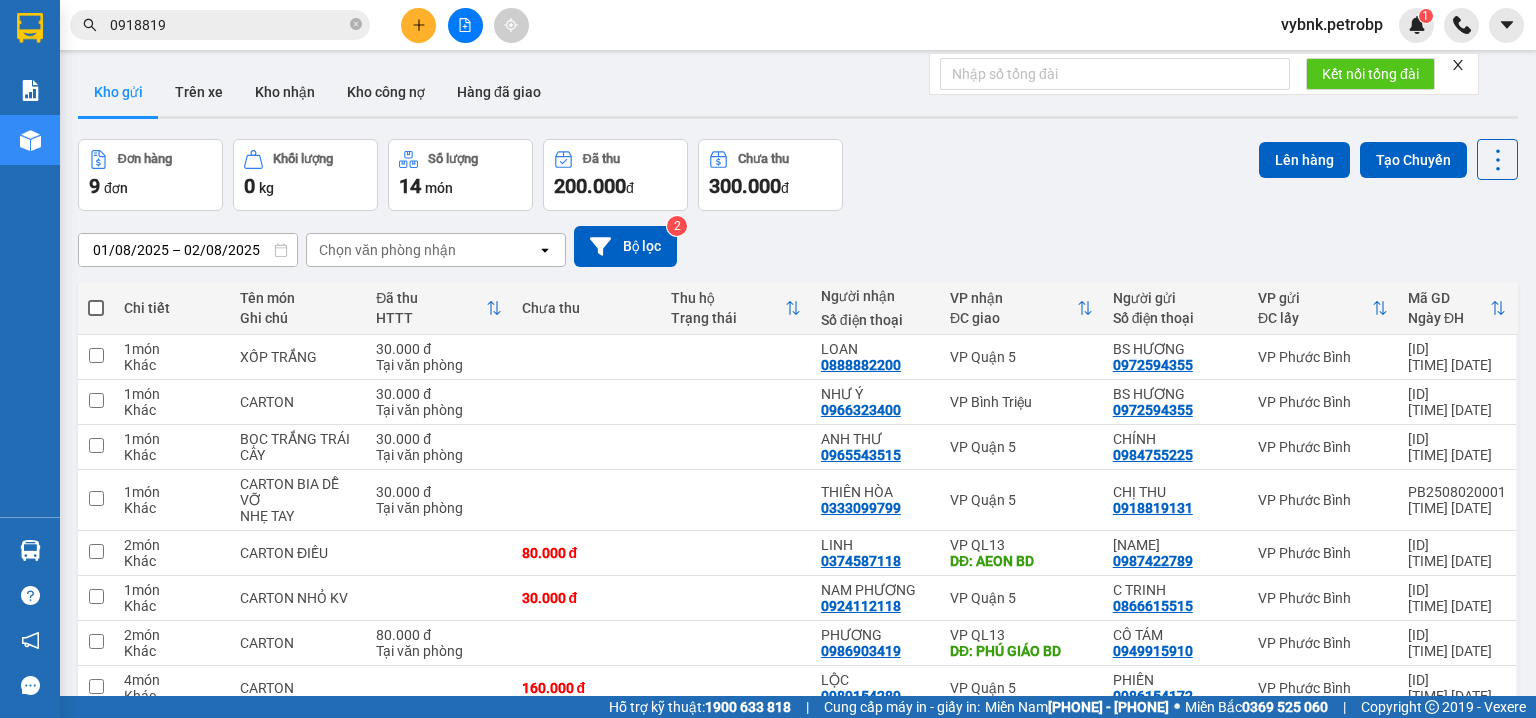 click on "01/08/2025 – 02/08/2025 Press the down arrow key to interact with the calendar and select a date. Press the escape button to close the calendar. Selected date range is from 01/08/2025 to 02/08/2025. Chọn văn phòng nhận open Bộ lọc 2" at bounding box center (798, 246) 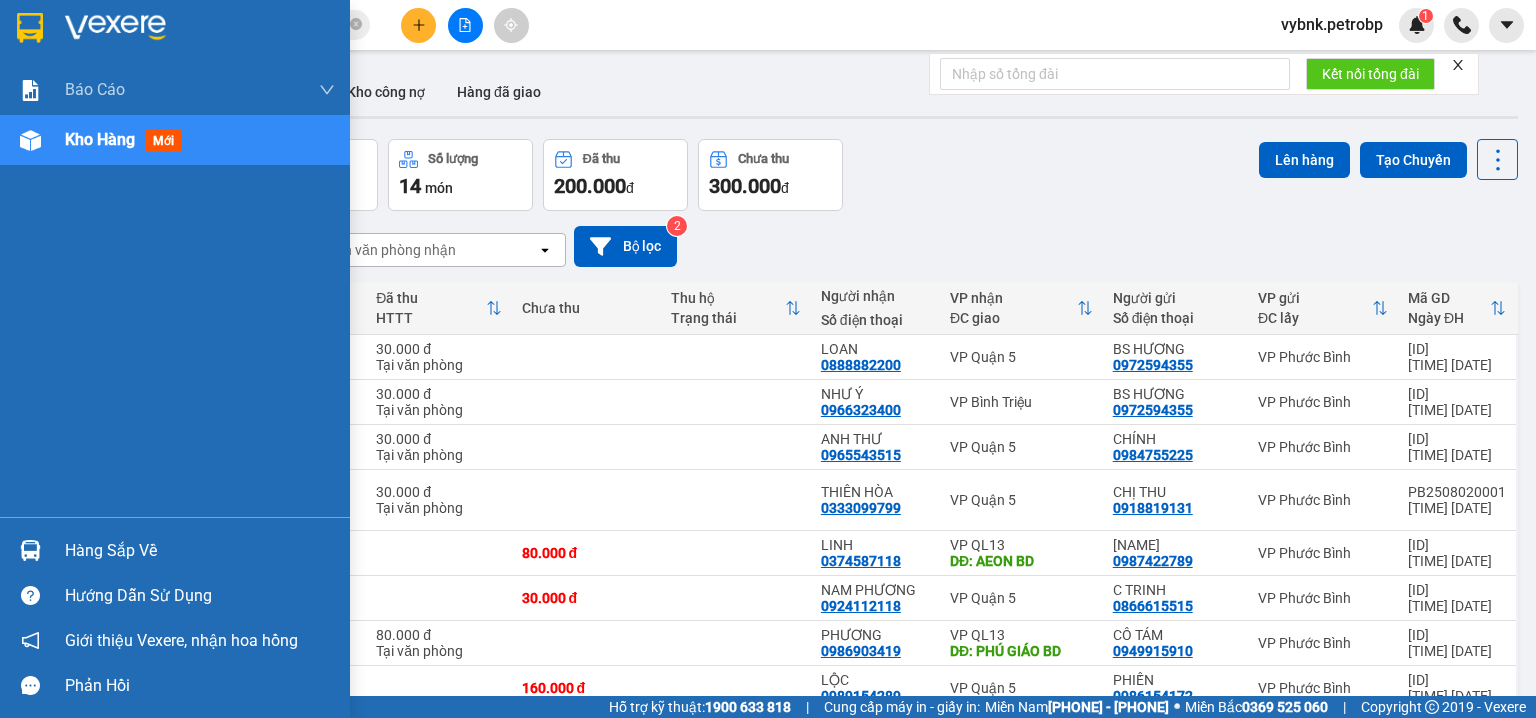 click at bounding box center [30, 550] 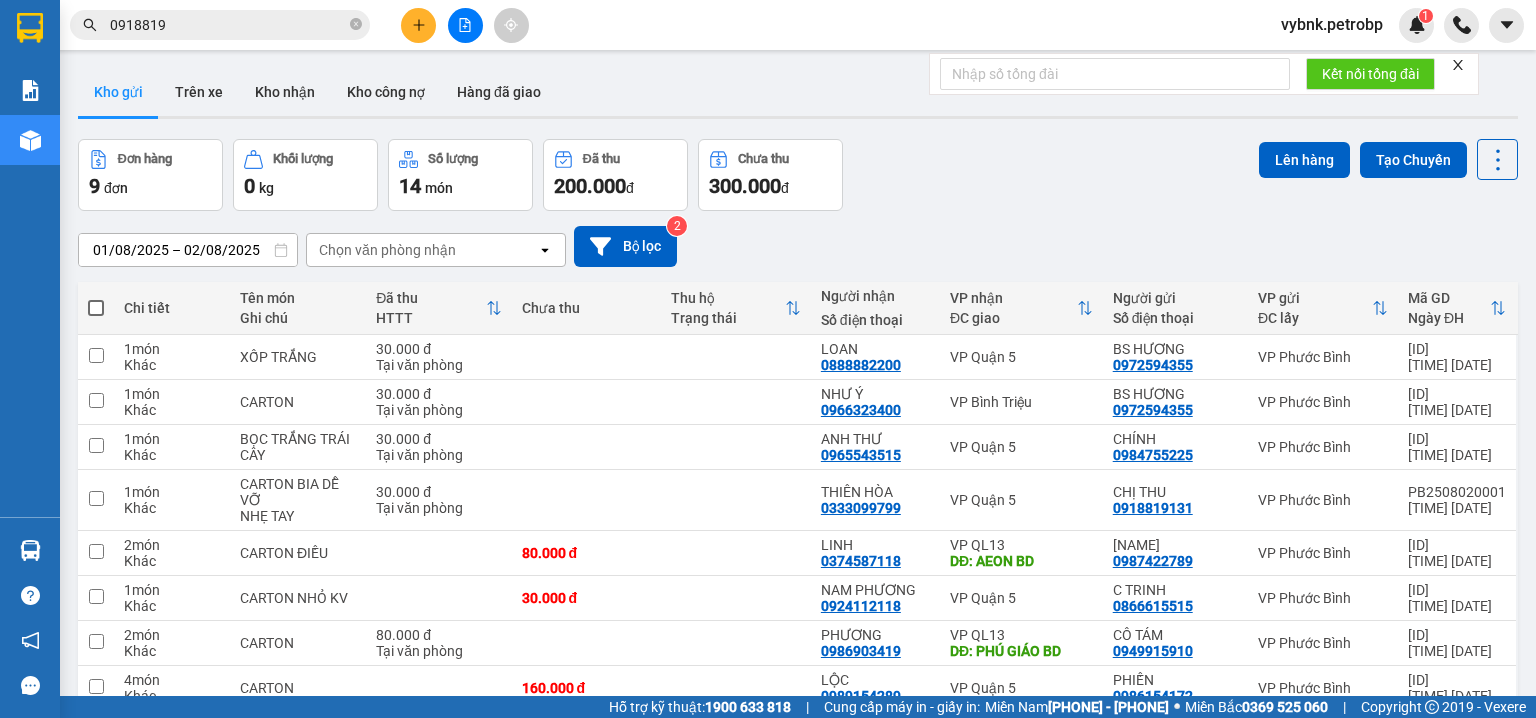 click on "Kết quả tìm kiếm ( 1470 )  Bộ lọc  Ngày tạo đơn gần nhất Mã ĐH Trạng thái Món hàng Tổng cước Chưa cước Người gửi VP Gửi Người nhận VP Nhận PB2508020001 07:26 - 02/08 VP Gửi   CARTON BIA DỄ VỠ SL:  1 30.000 0918819 131 CHỊ THU  VP Phước Bình 0333099799 THIÊN  HÒA VP Quận 5 78ADV2508010125 18:28 - 01/08 VP Nhận   93H-020.96 06:17 - 02/08 NL ĐEN TO SL:  2 90.000 90.000 0903057273 CTI THIÊN VƯƠNG VP Quận 5 0918819 131 CHỊ THU  VP Phước Bình 78ADV2508010087 16:00 - 01/08 VP Nhận   93H-020.96 06:17 - 02/08 đen màng co SL:  1 30.000 30.000 0907239228 PHONG  VP Quận 5 0918819 131 CHỊ THU  VP Phước Bình 78ADV2508010006 08:49 - 01/08 VP Nhận   50H-363.26 13:32 - 01/08 VUÔNG ĐEN NL SL:  1 30.000 0937578890 ĐÔNG PHƯƠNG VP Quận 5 0918819 131 CHỊ THU  VP Phước Bình 78ADV2507310113 17:52 - 31/07 Đã giao   10:28 - 01/08 CARTON SL:  1 30.000 0333099799 THIÊN  HÒA VP Quận 5 0918819 131 CHỊ THU  VP Phước Bình" at bounding box center [768, 359] 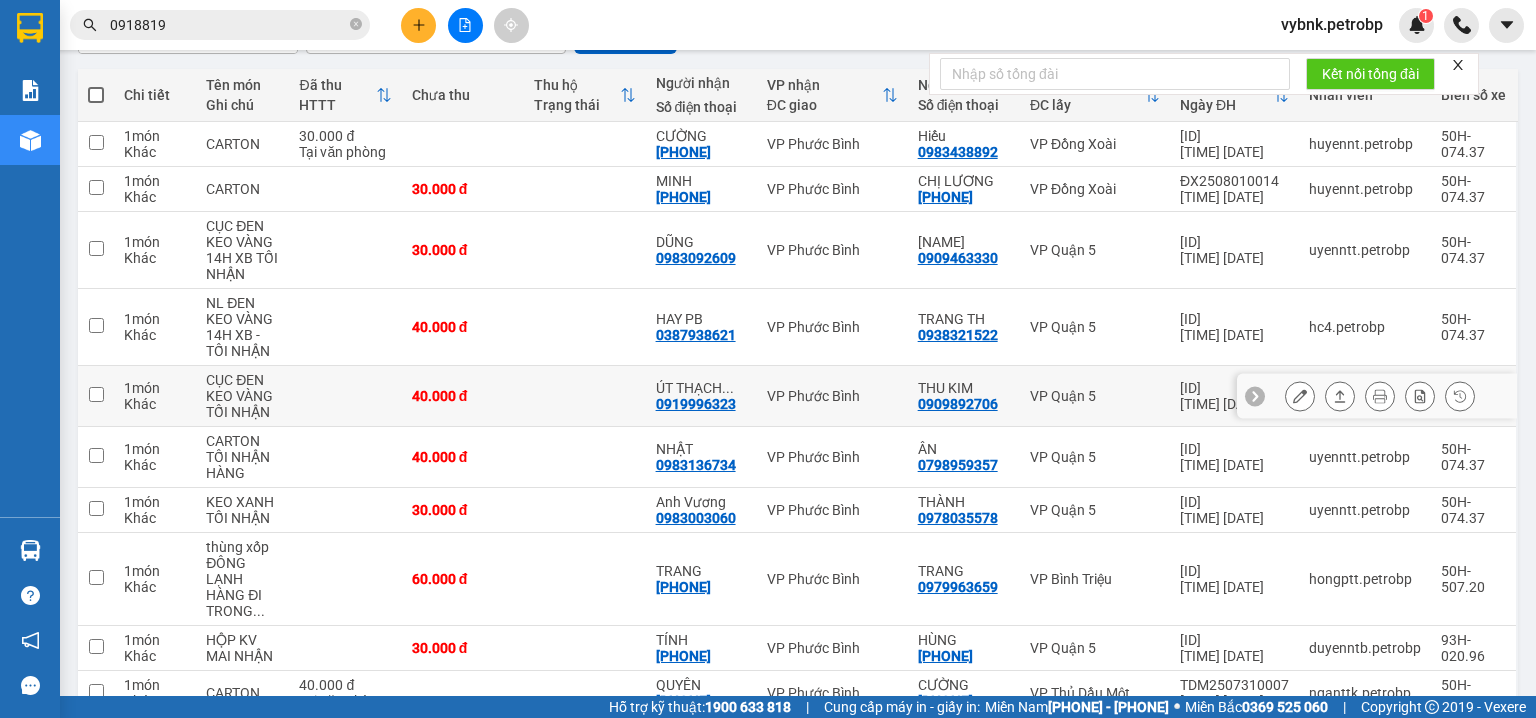 scroll, scrollTop: 320, scrollLeft: 0, axis: vertical 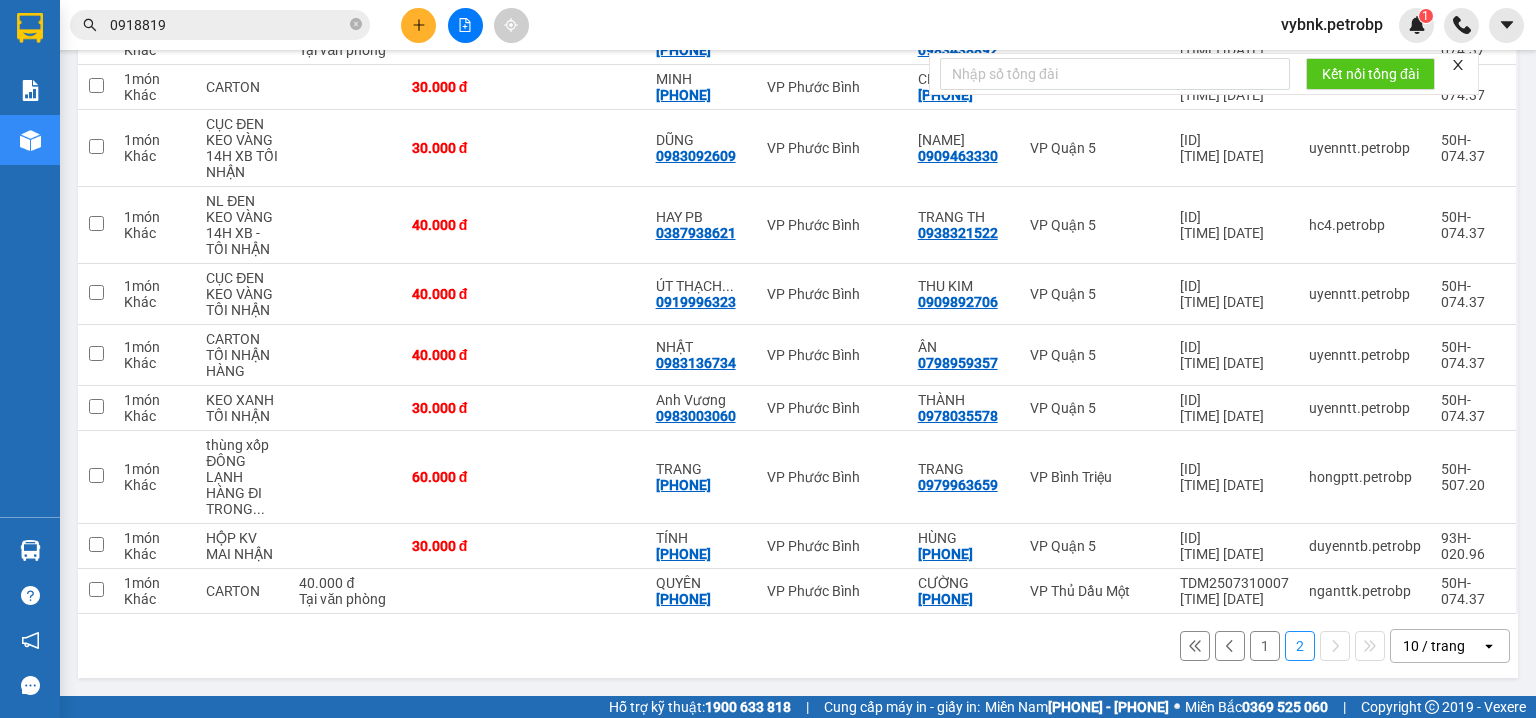 click on "1" at bounding box center (1265, 646) 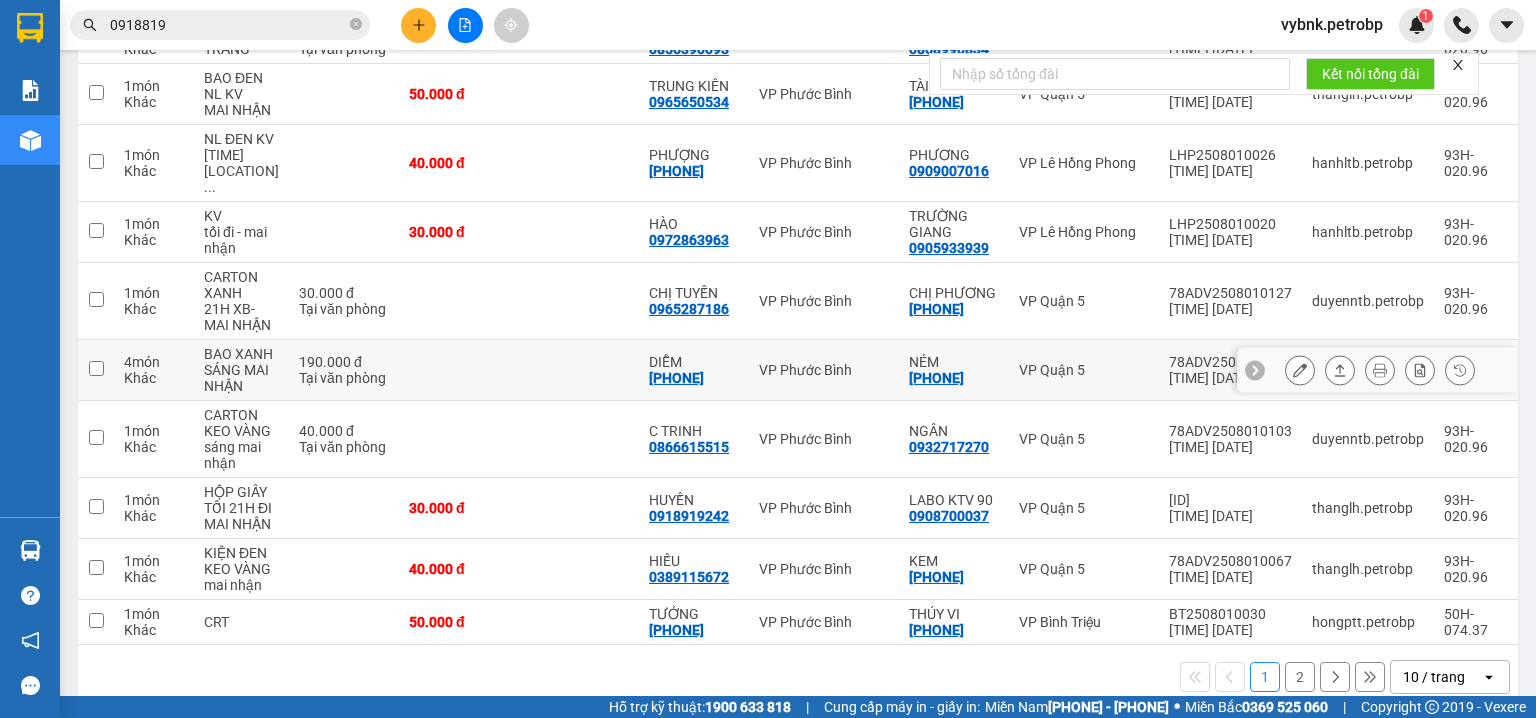 scroll, scrollTop: 320, scrollLeft: 0, axis: vertical 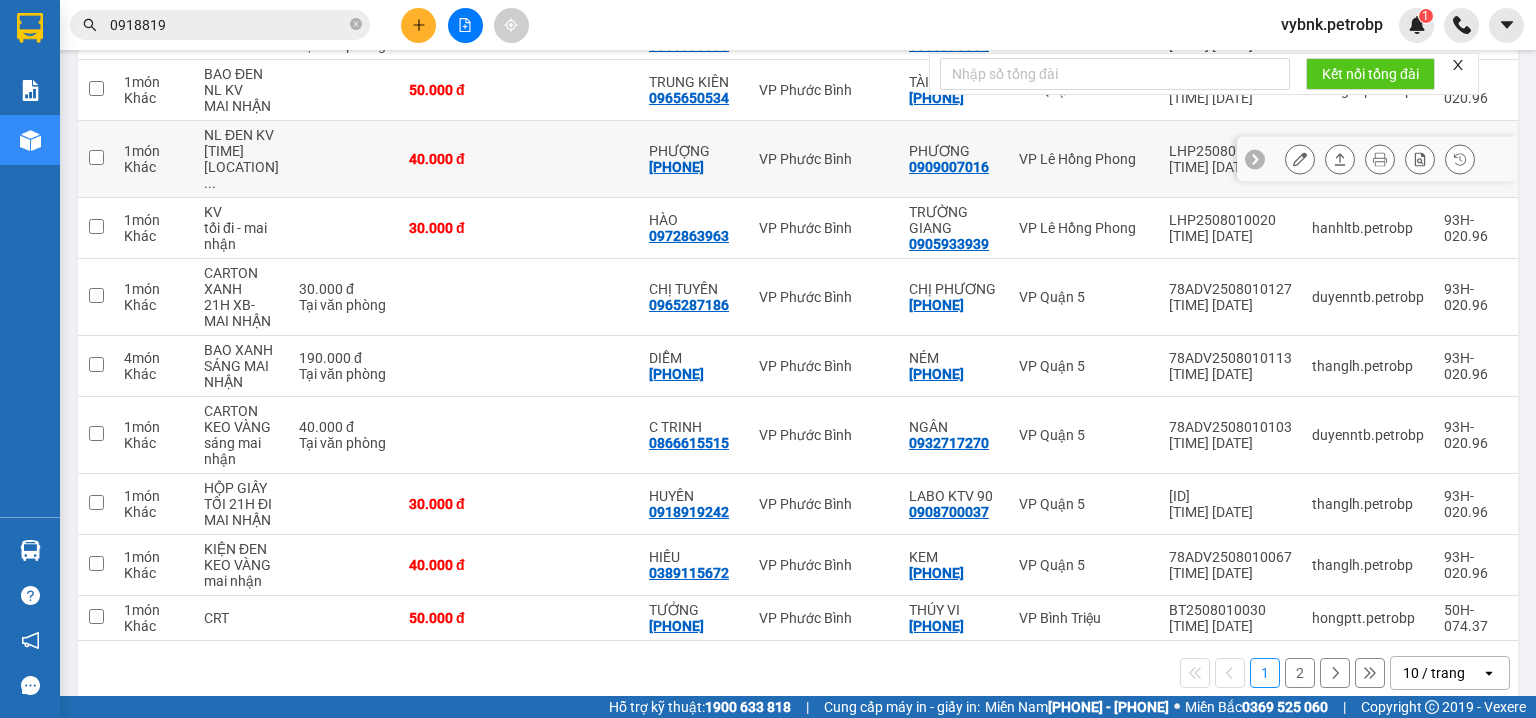 click on "[PHONE]" at bounding box center (676, 167) 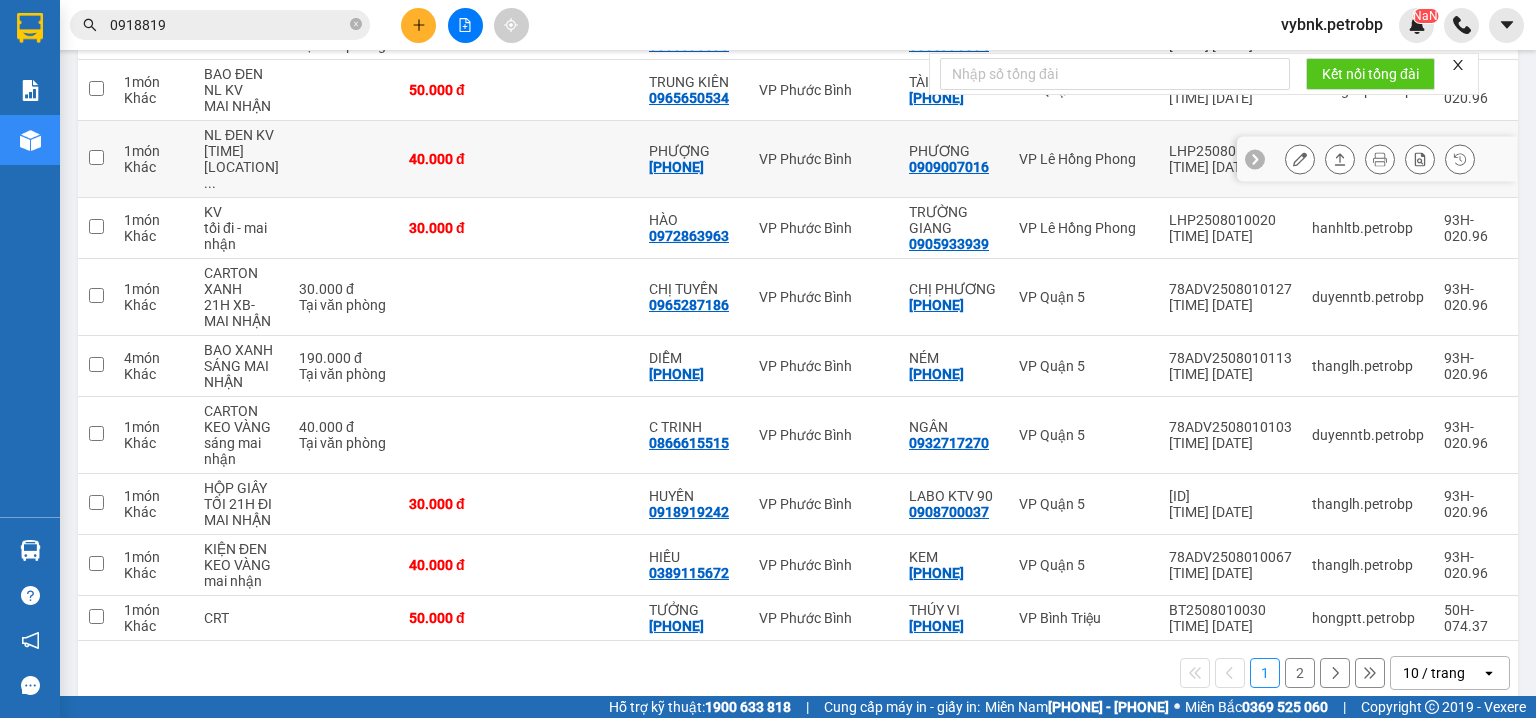 copy on "[PHONE]" 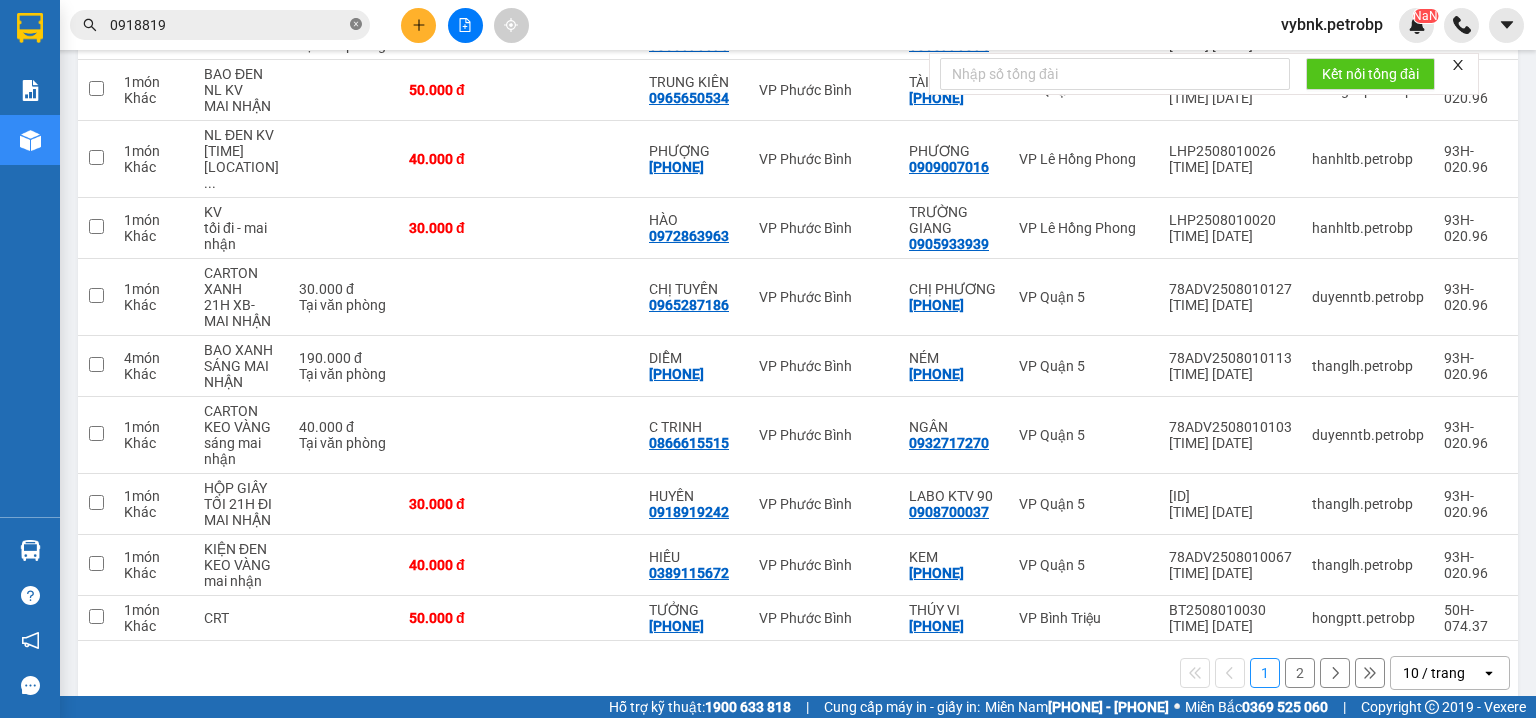 click 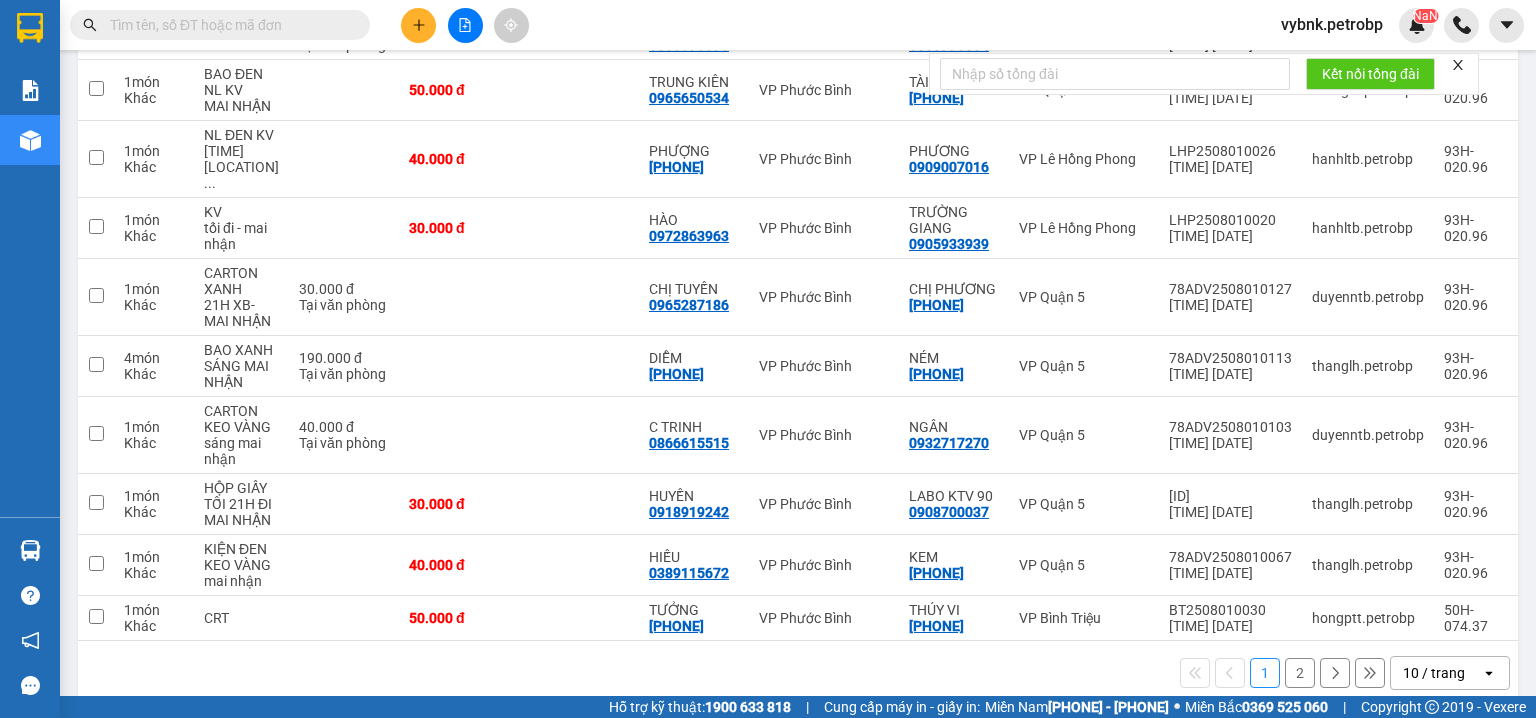 paste on "[PHONE]" 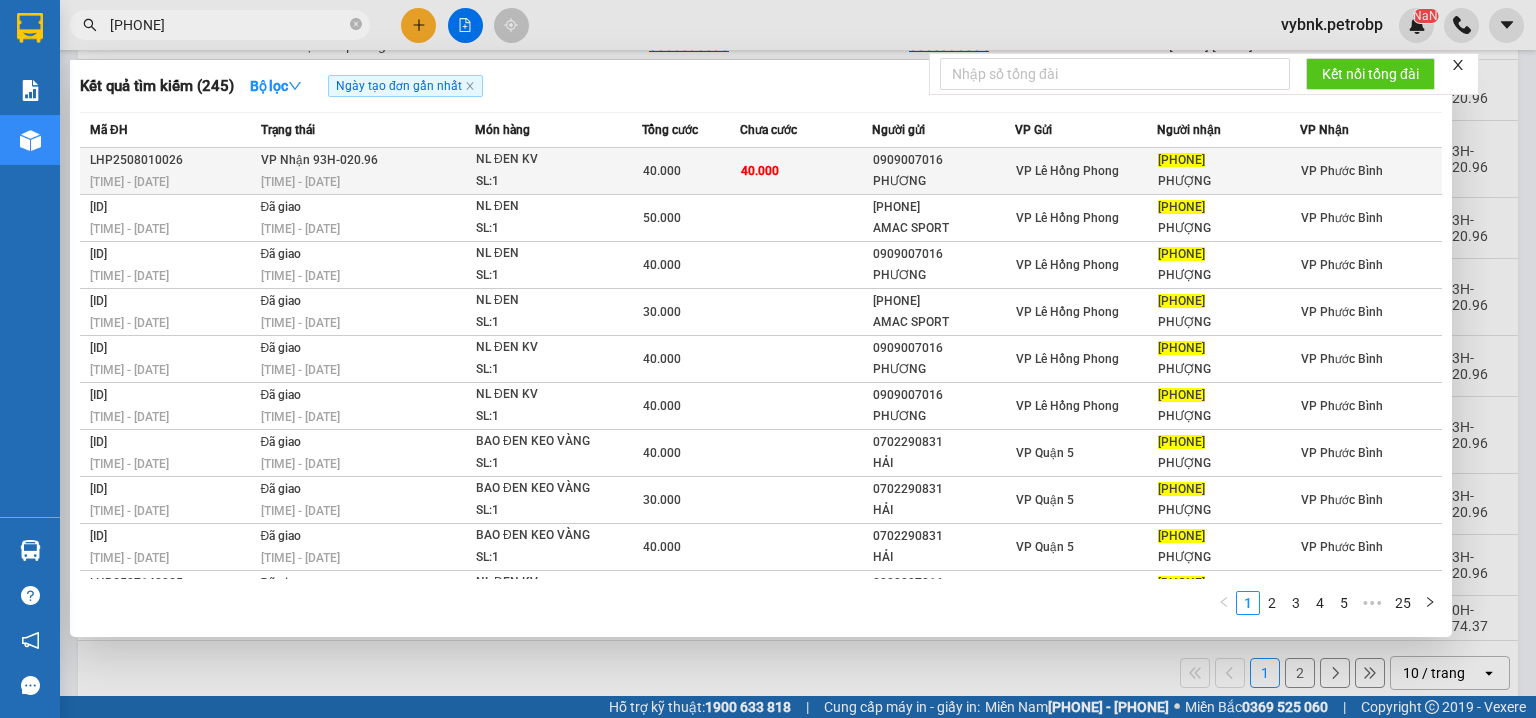 type on "[PHONE]" 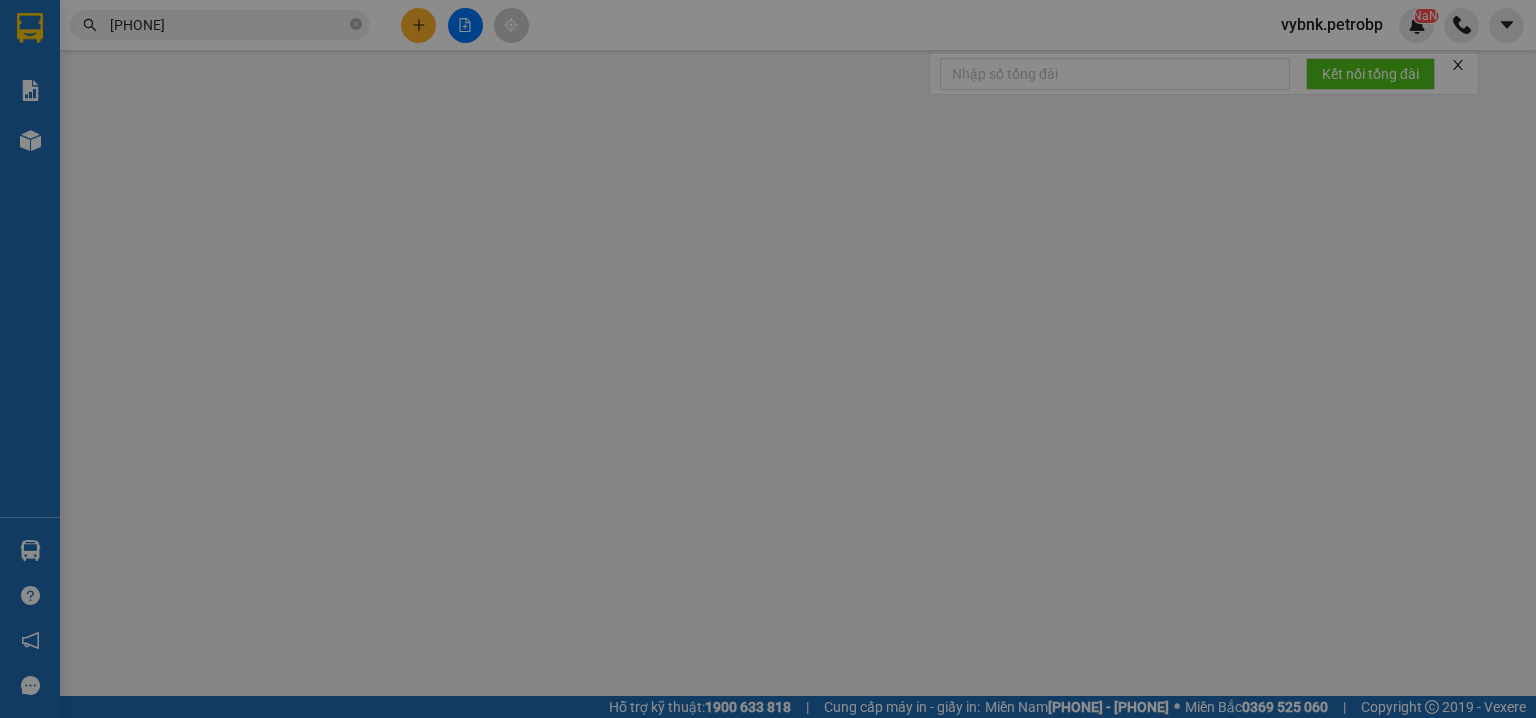 type on "0909007016" 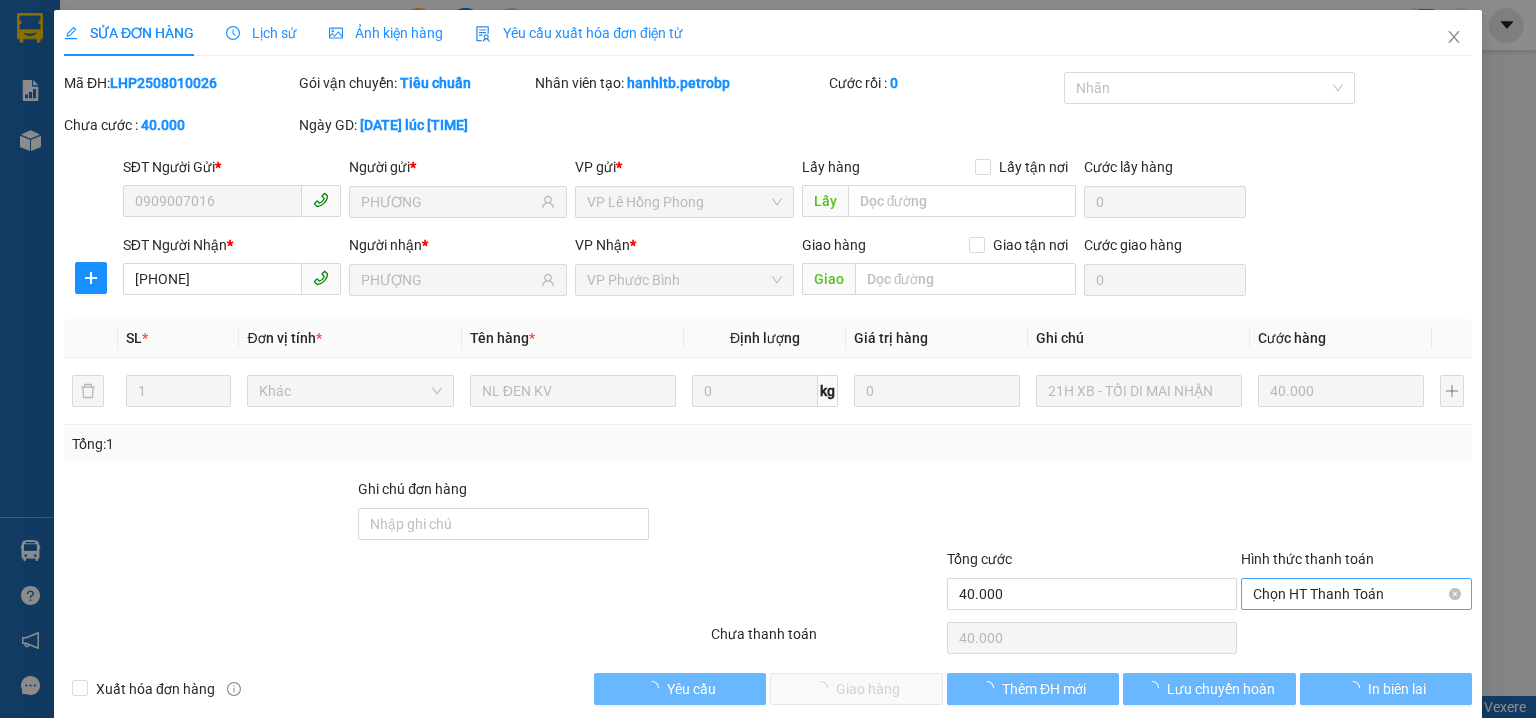 scroll, scrollTop: 0, scrollLeft: 0, axis: both 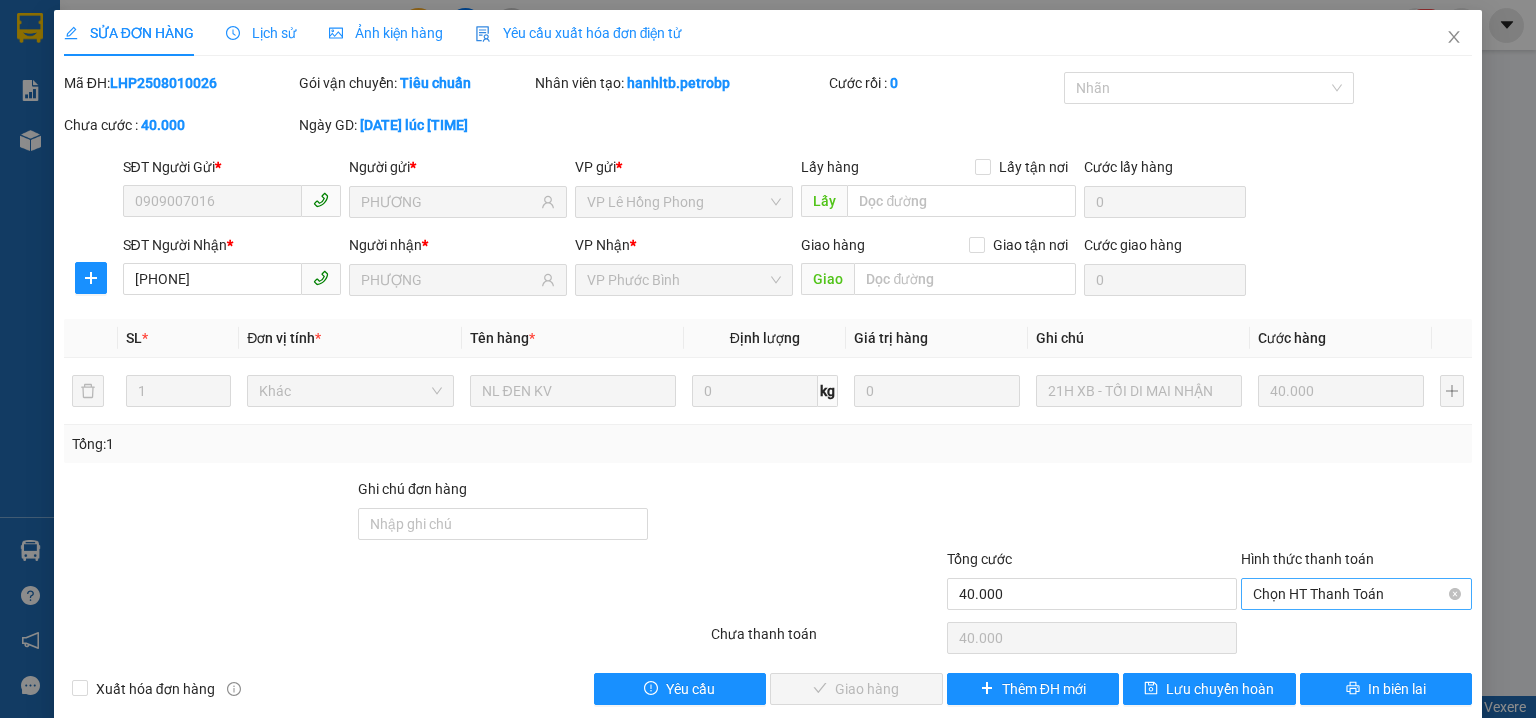 click on "Chọn HT Thanh Toán" at bounding box center [1356, 594] 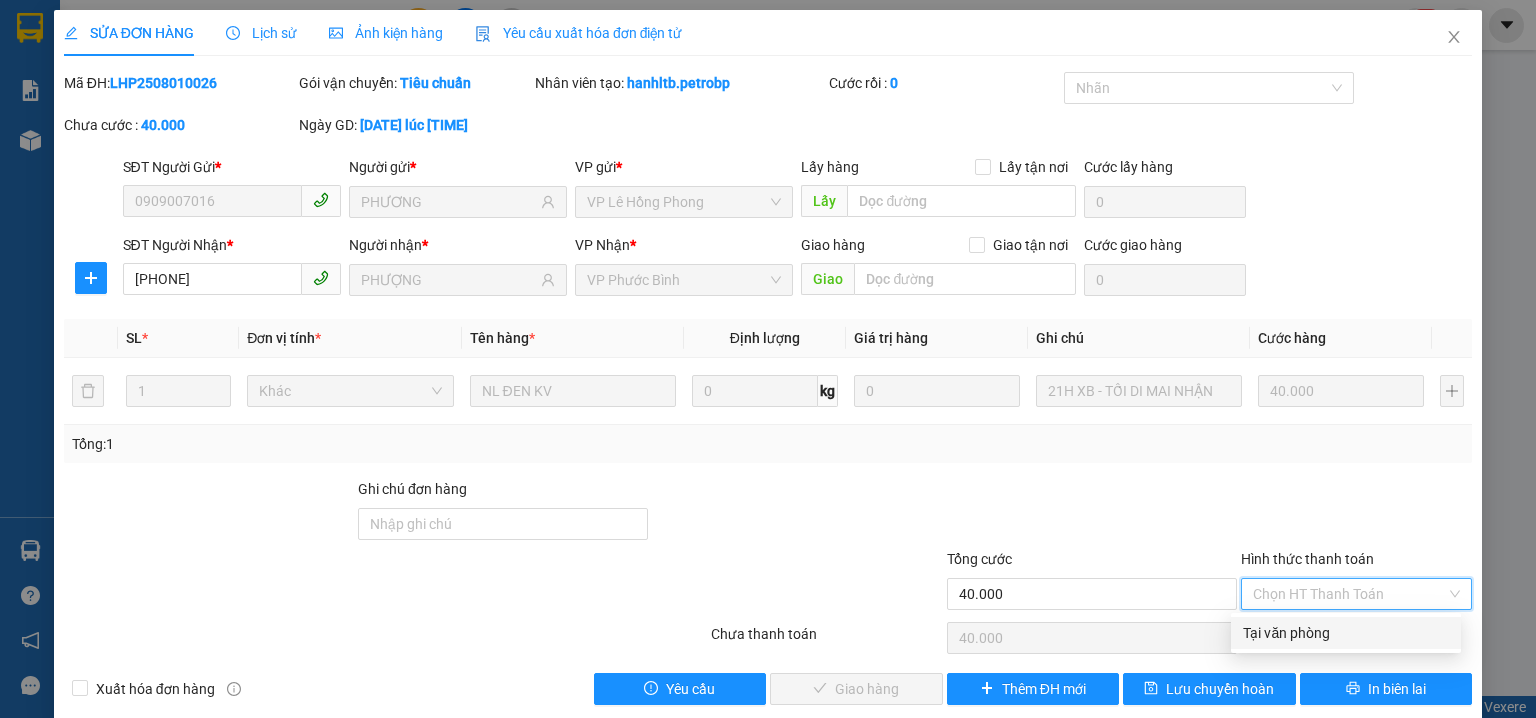 click on "Tại văn phòng" at bounding box center (1346, 633) 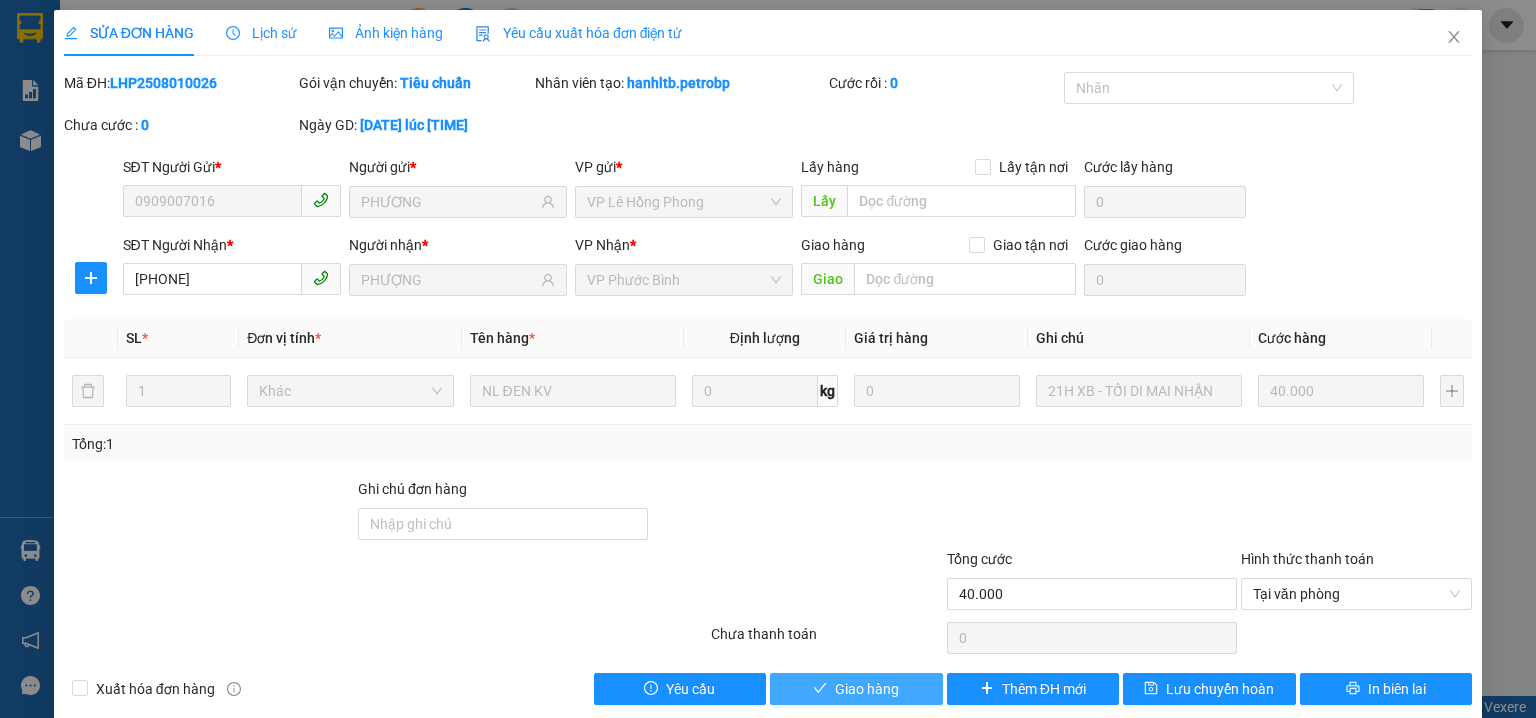 click on "Giao hàng" at bounding box center (856, 689) 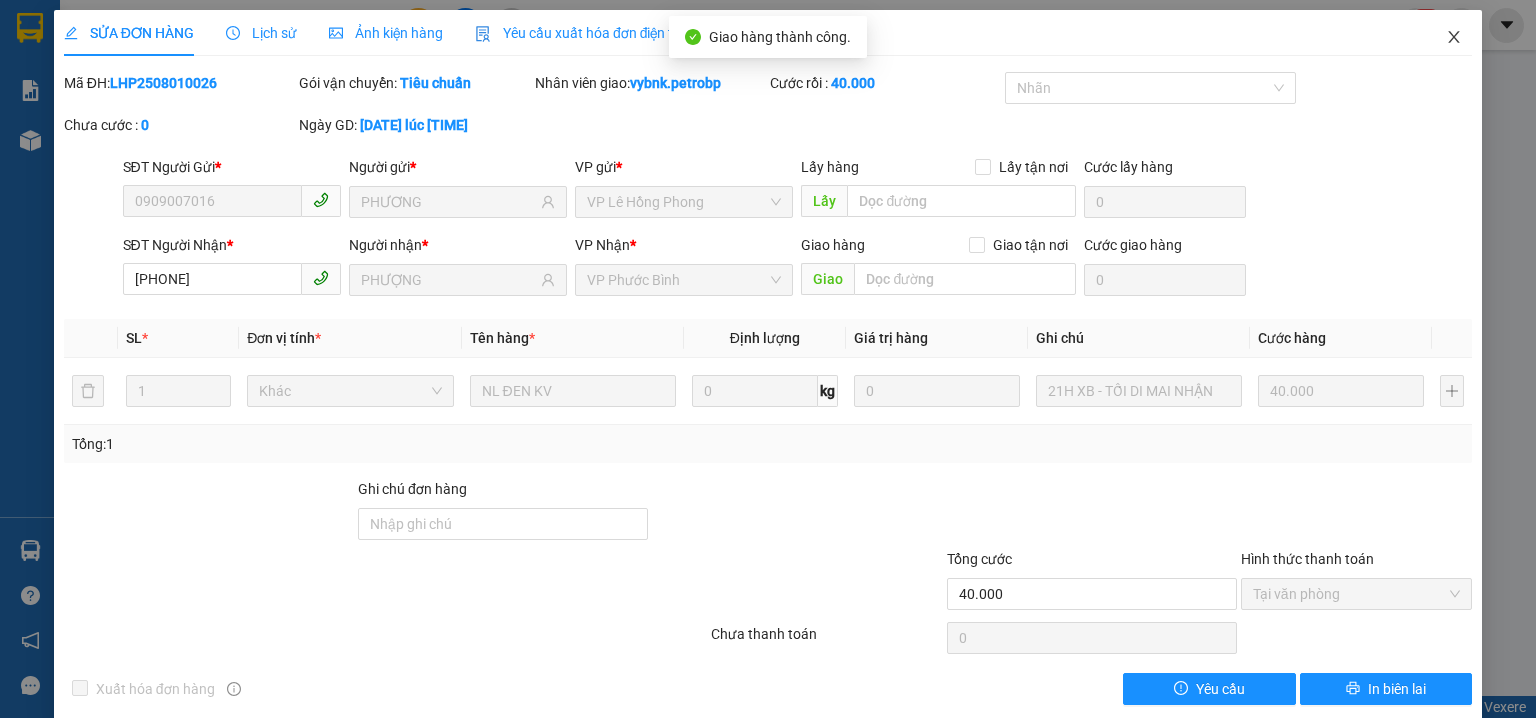 click 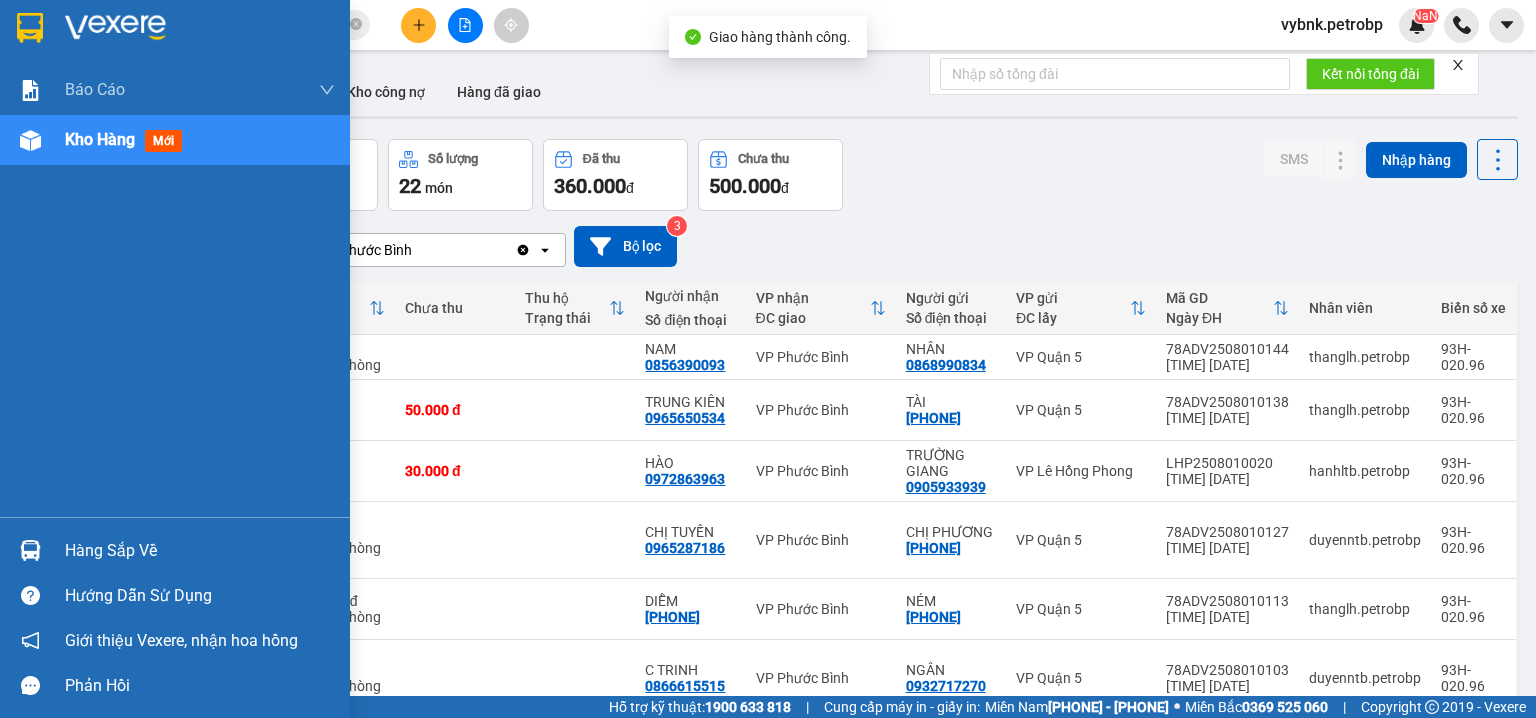 click at bounding box center [30, 550] 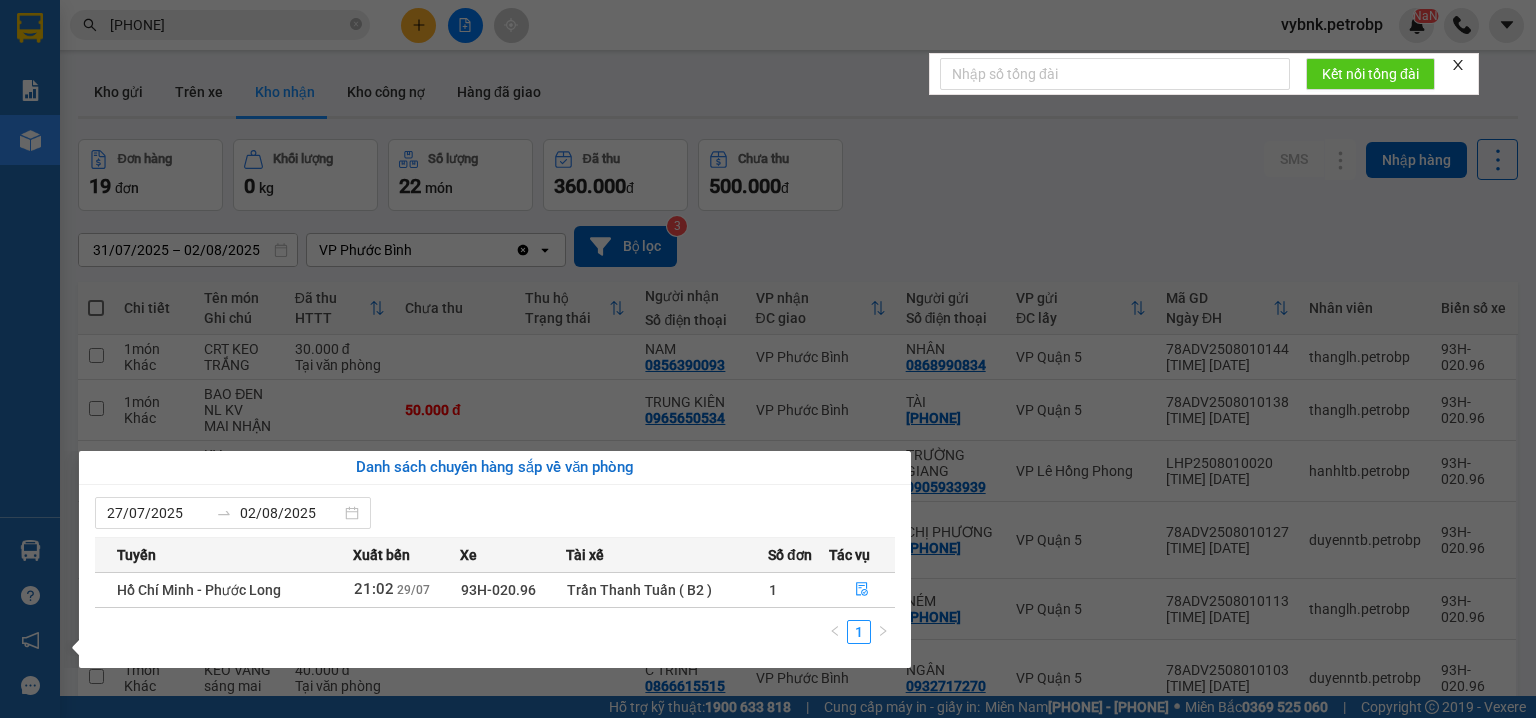 click on "Kết quả tìm kiếm ( 245 )  Bộ lọc  Ngày tạo đơn gần nhất Mã ĐH Trạng thái Món hàng Tổng cước Chưa cước Người gửi VP Gửi Người nhận VP Nhận LHP2508010026 19:24 - 01/08 VP Nhận   93H-020.96 06:17 - 02/08 NL ĐEN KV SL:  1 40.000 40.000 0909007016 PHƯƠNG VP Lê Hồng Phong 0983775634 PHƯỢNG VP Phước Bình LHP2507310006 11:28 - 31/07 Đã giao   08:25 - 01/08 NL ĐEN SL:  1 50.000 0867663553 AMAC SPORT VP Lê Hồng Phong 0983775634 PHƯỢNG VP Phước Bình LHP2507300026 18:39 - 30/07 Đã giao   07:33 - 31/07 NL ĐEN SL:  1 40.000 0909007016 PHƯƠNG VP Lê Hồng Phong 0983775634 PHƯỢNG VP Phước Bình LHP2507280029 19:31 - 28/07 Đã giao   08:11 - 29/07 NL ĐEN SL:  1 30.000 0867663553 AMAC SPORT VP Lê Hồng Phong 0983775634 PHƯỢNG VP Phước Bình LHP2507260023 17:51 - 26/07 Đã giao   07:50 - 27/07 NL ĐEN KV SL:  1 40.000 0909007016 PHƯƠNG VP Lê Hồng Phong 0983775634 PHƯỢNG VP Phước Bình LHP2507240029 18:47 - 24/07   1" at bounding box center (768, 359) 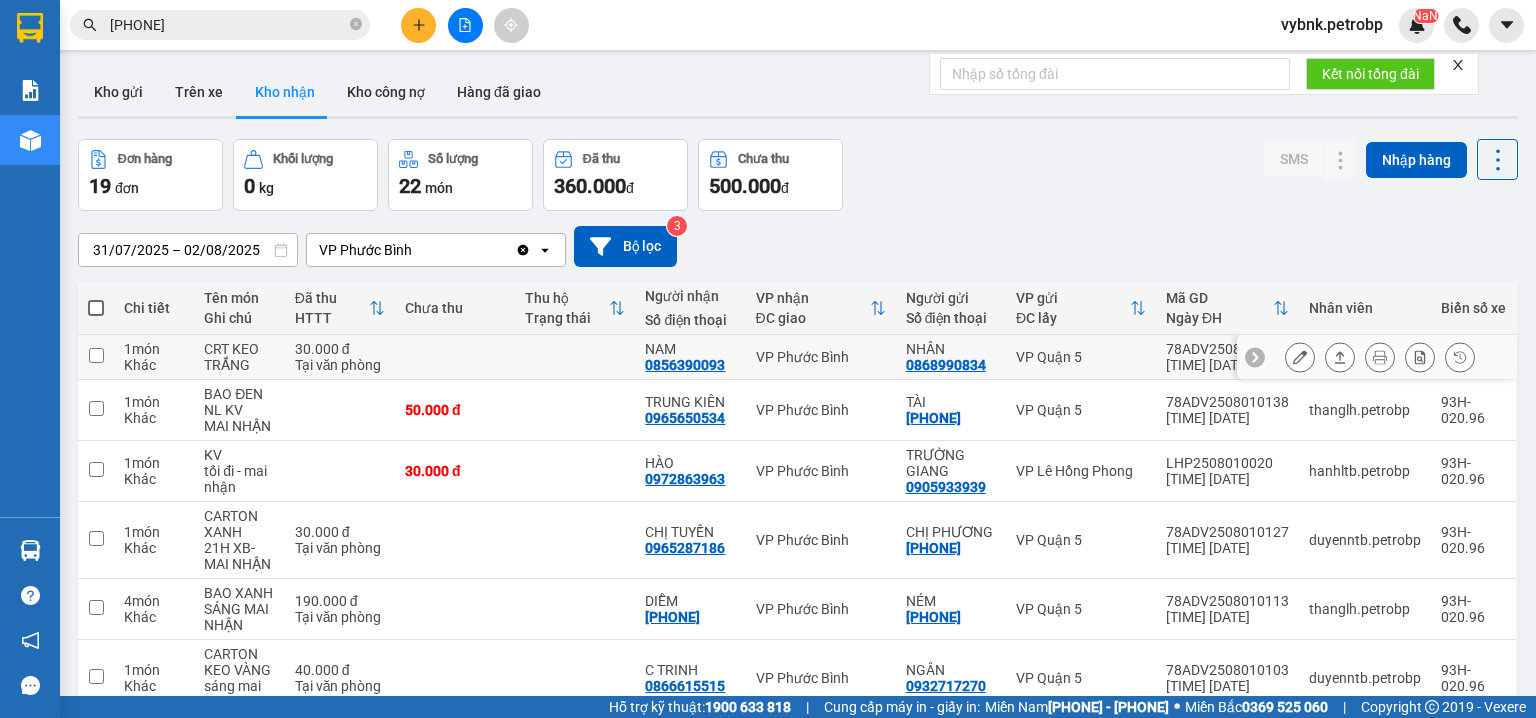 scroll, scrollTop: 320, scrollLeft: 0, axis: vertical 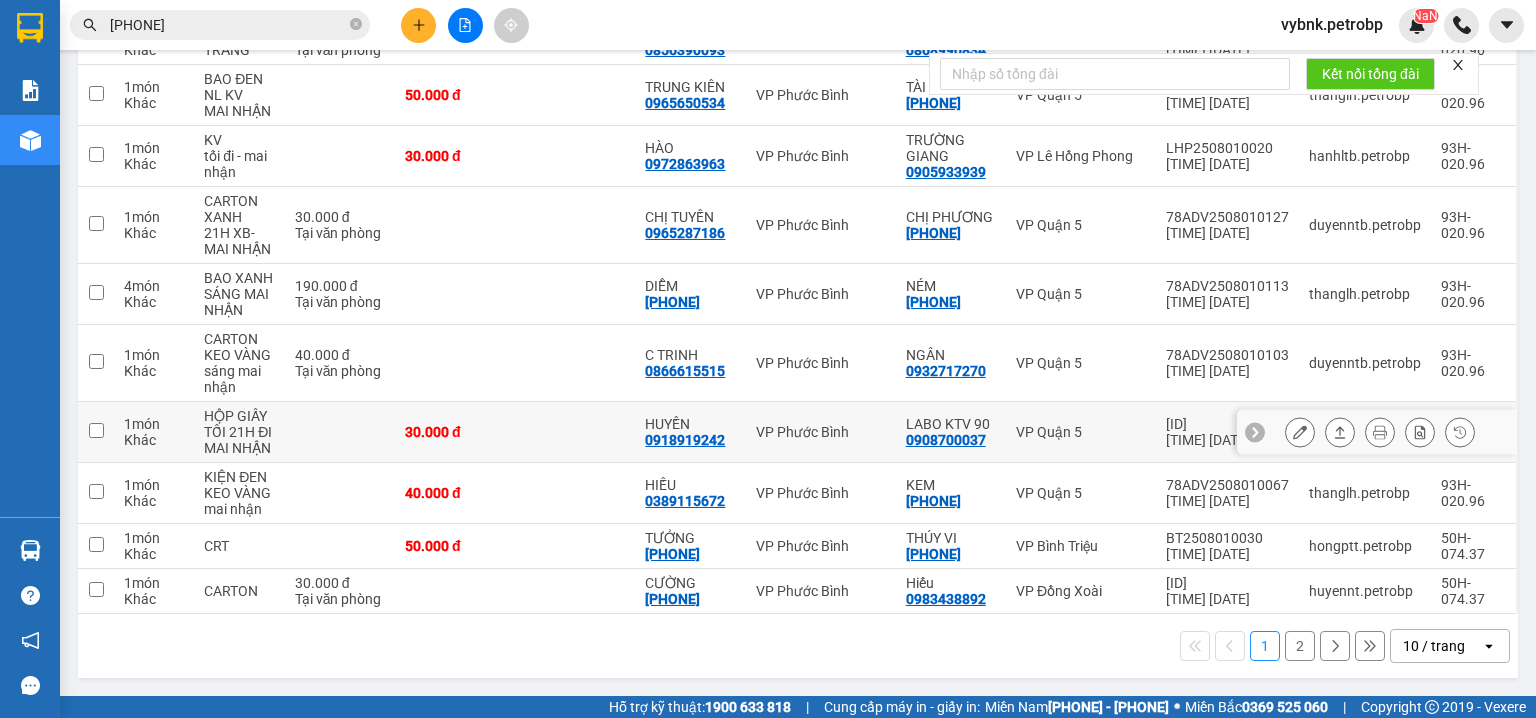 click at bounding box center (1300, 432) 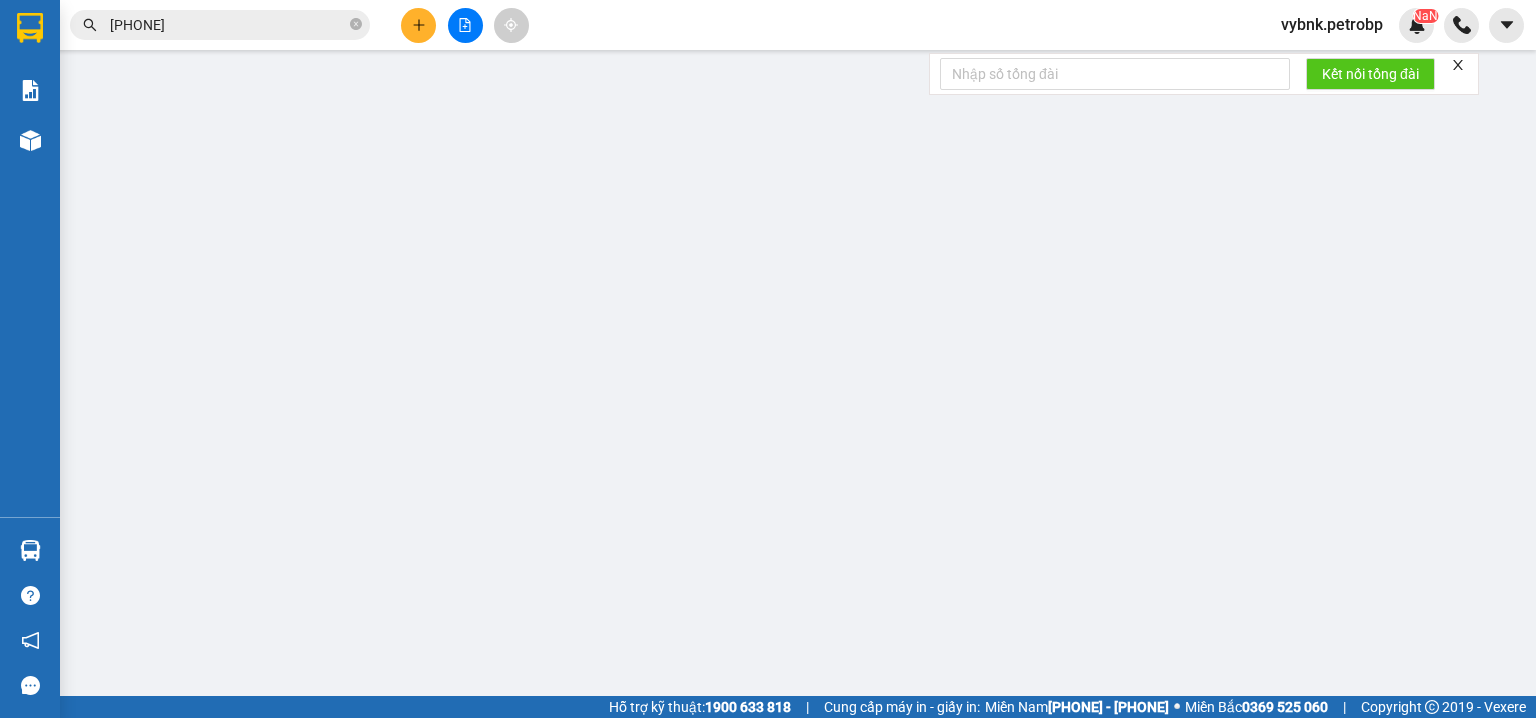 scroll, scrollTop: 0, scrollLeft: 0, axis: both 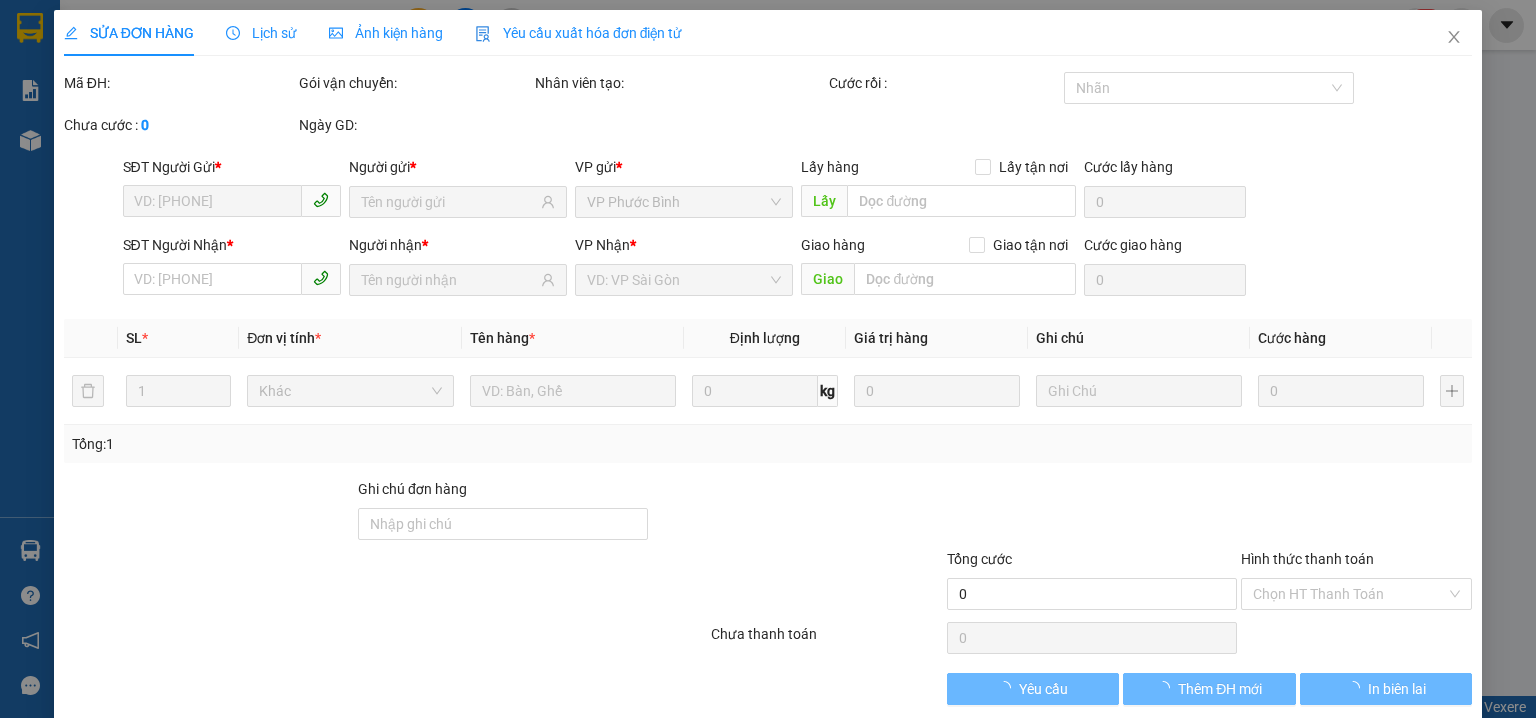 type on "0908700037" 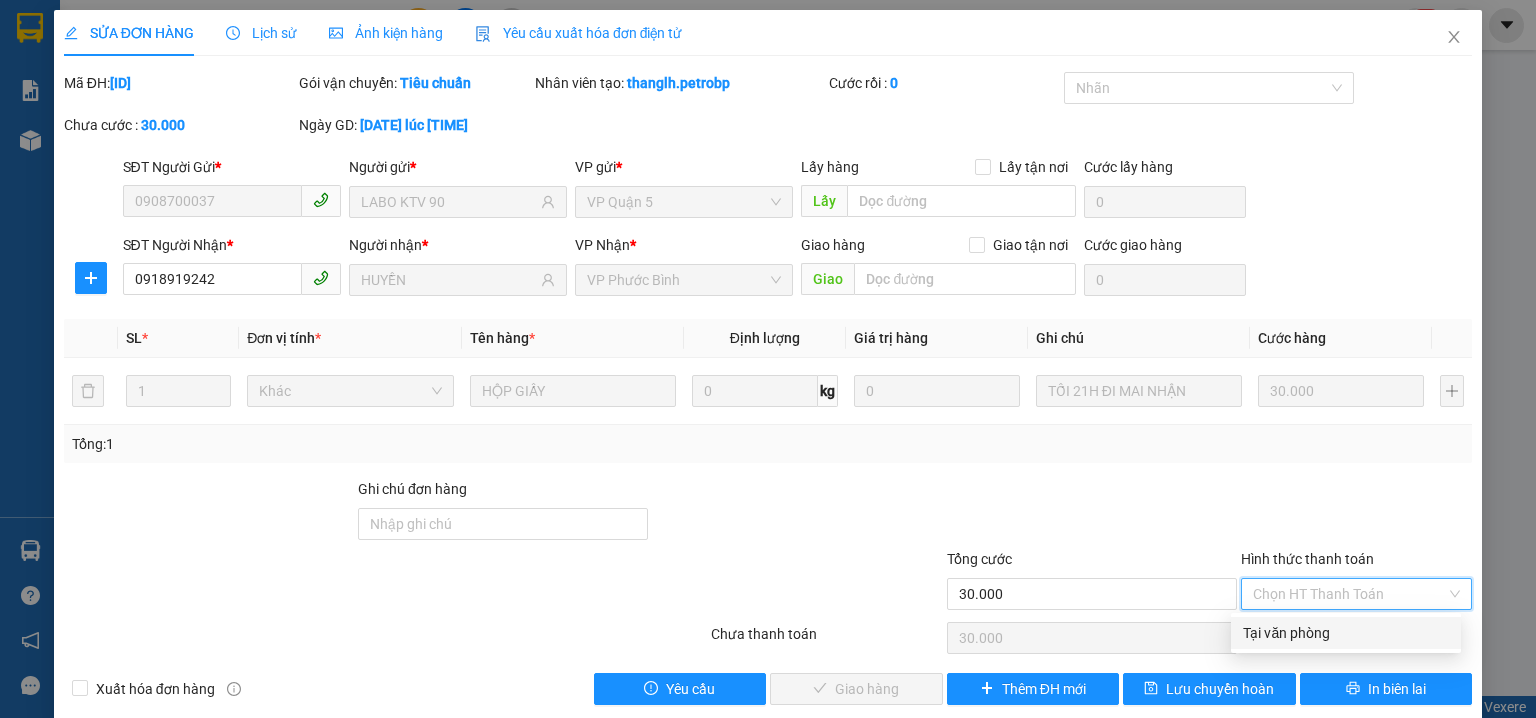 click on "Tại văn phòng" at bounding box center [1346, 633] 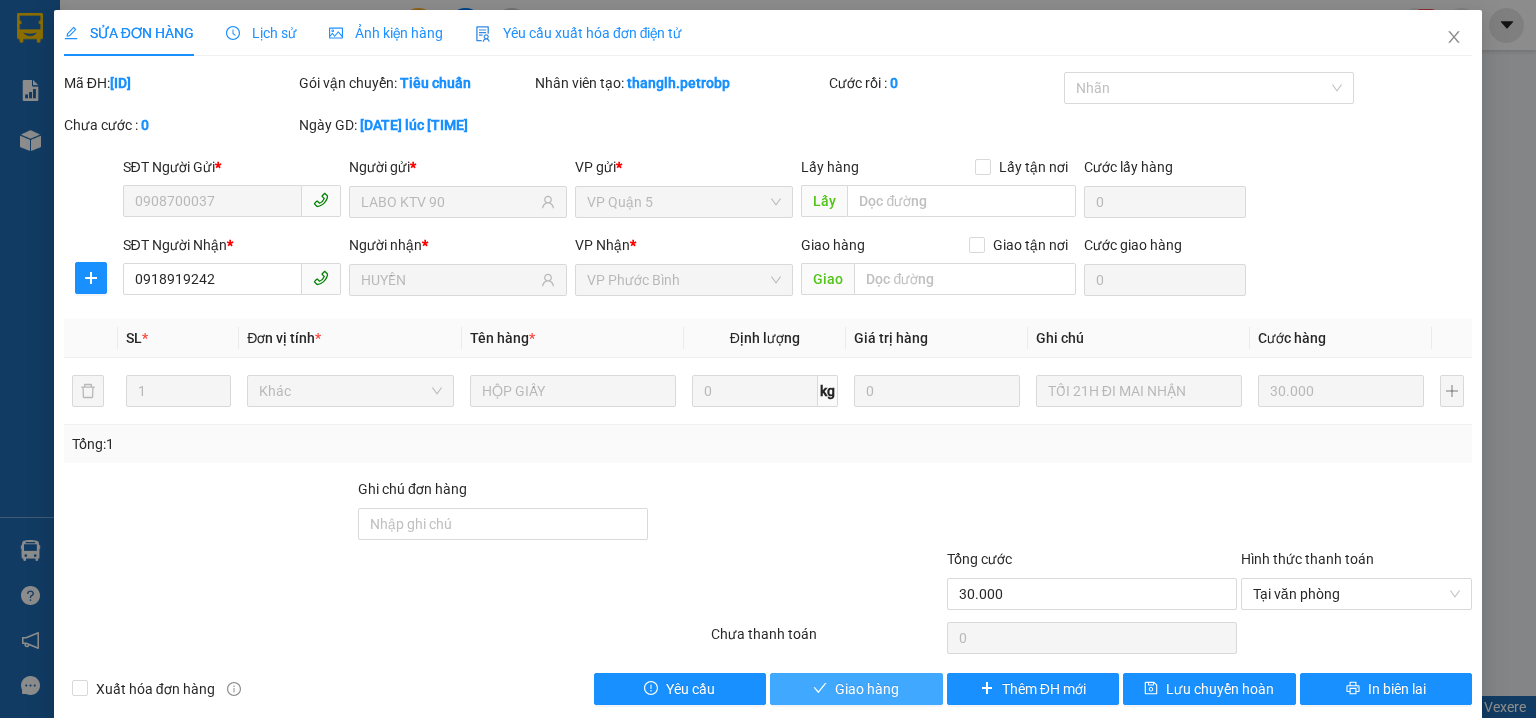 click on "Giao hàng" at bounding box center (856, 689) 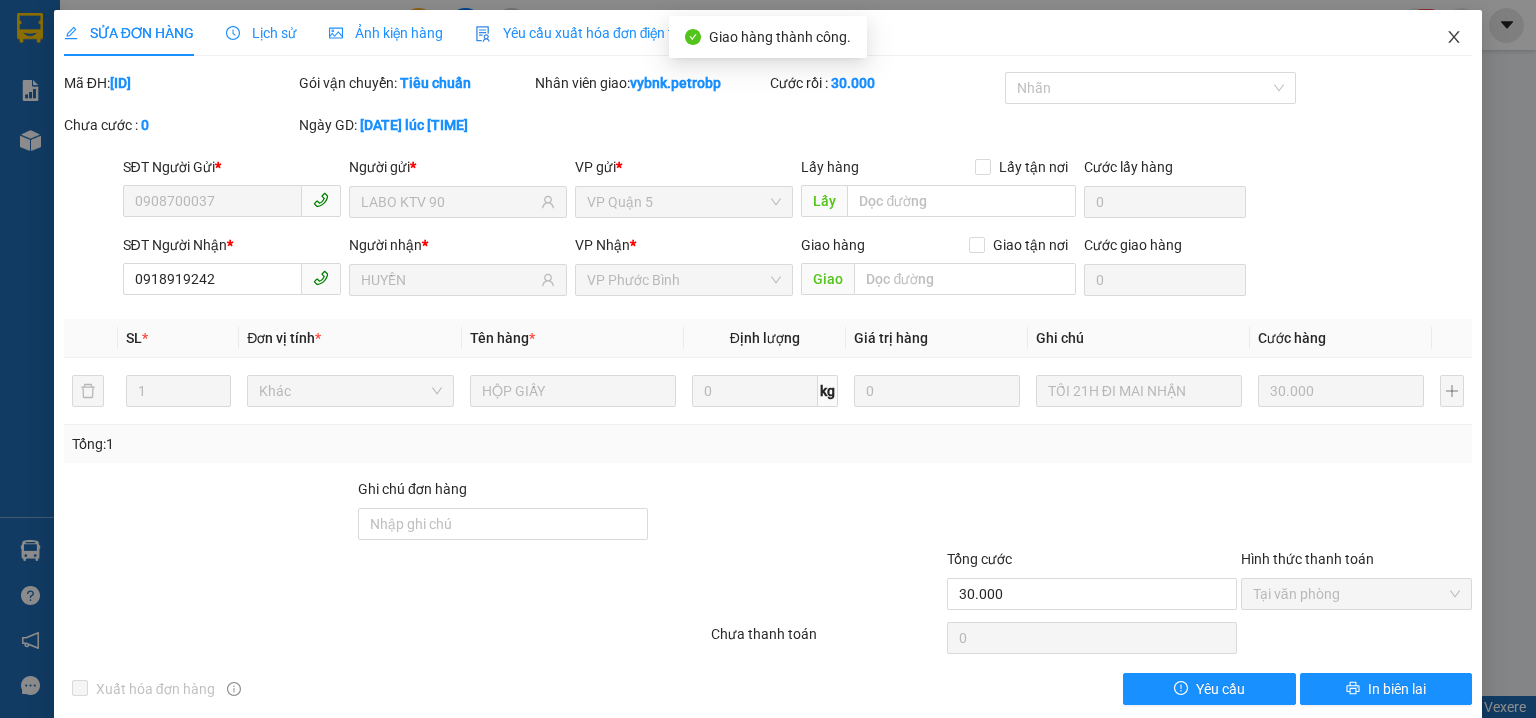 click at bounding box center [1454, 38] 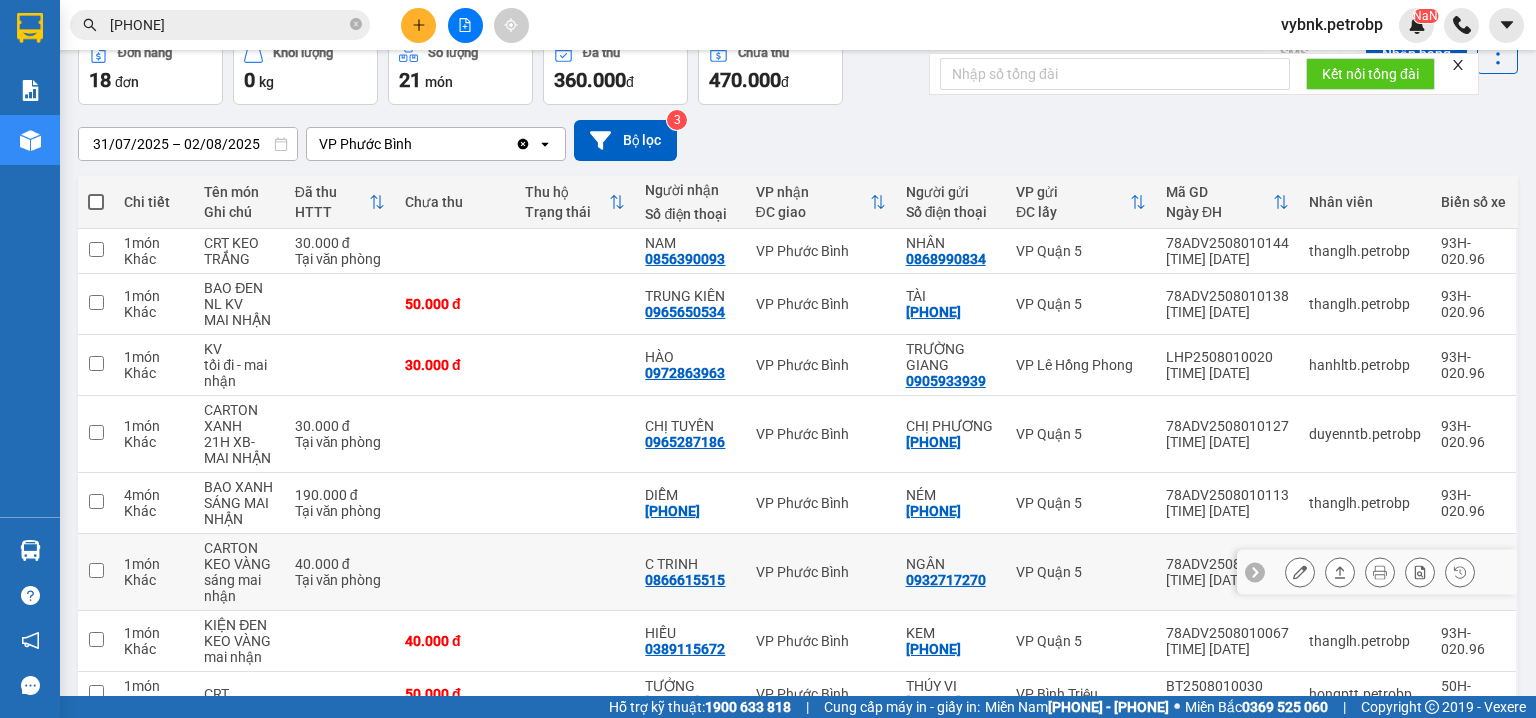 scroll, scrollTop: 304, scrollLeft: 0, axis: vertical 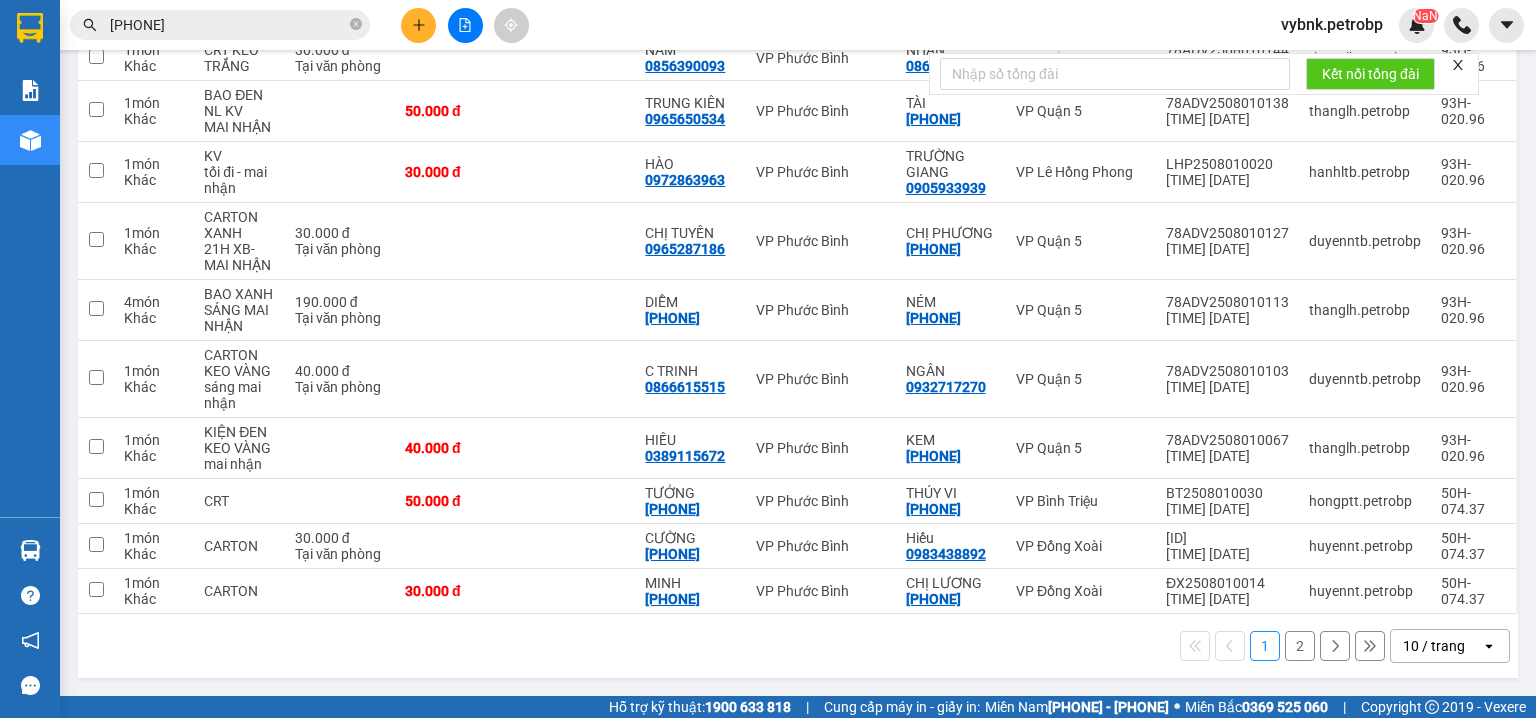 click on "2" at bounding box center [1300, 646] 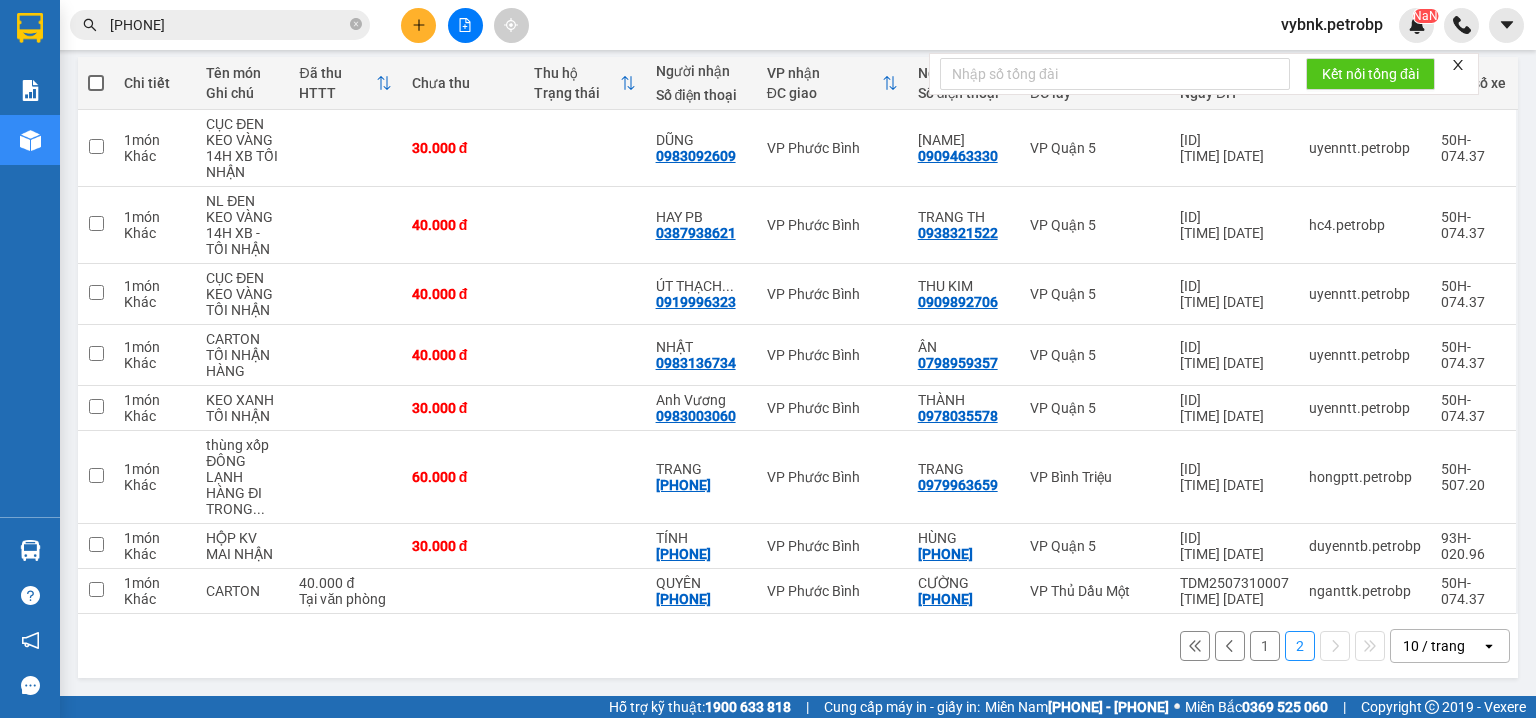 scroll, scrollTop: 230, scrollLeft: 0, axis: vertical 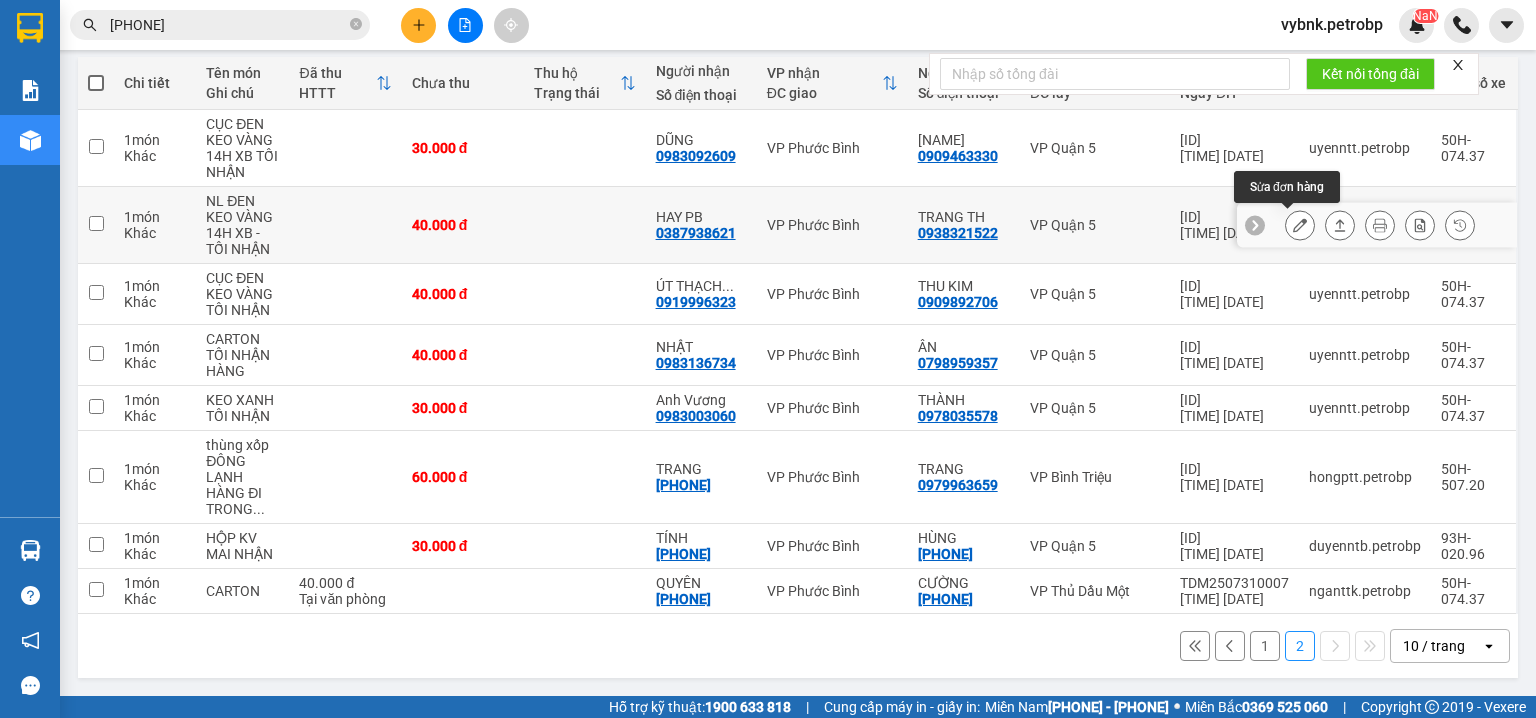 click 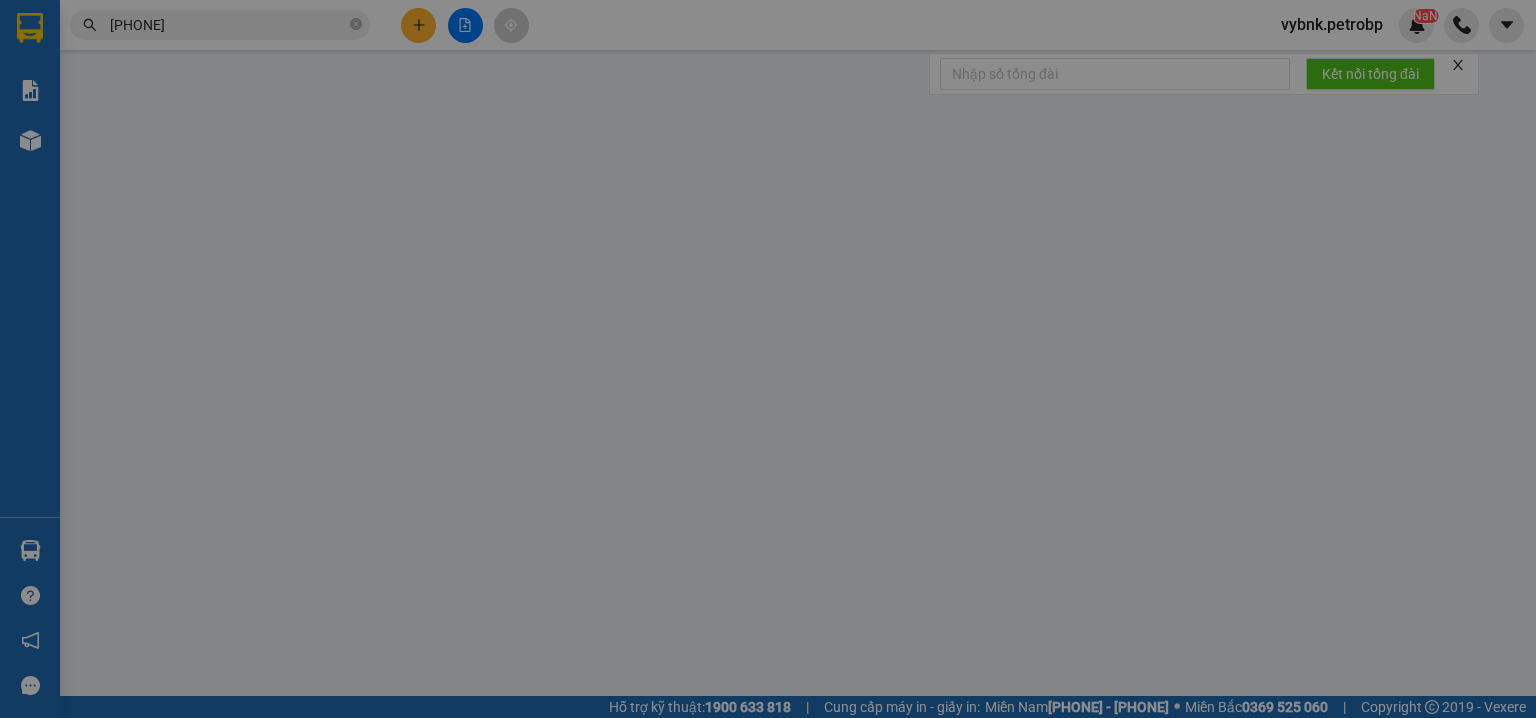 type on "0938321522" 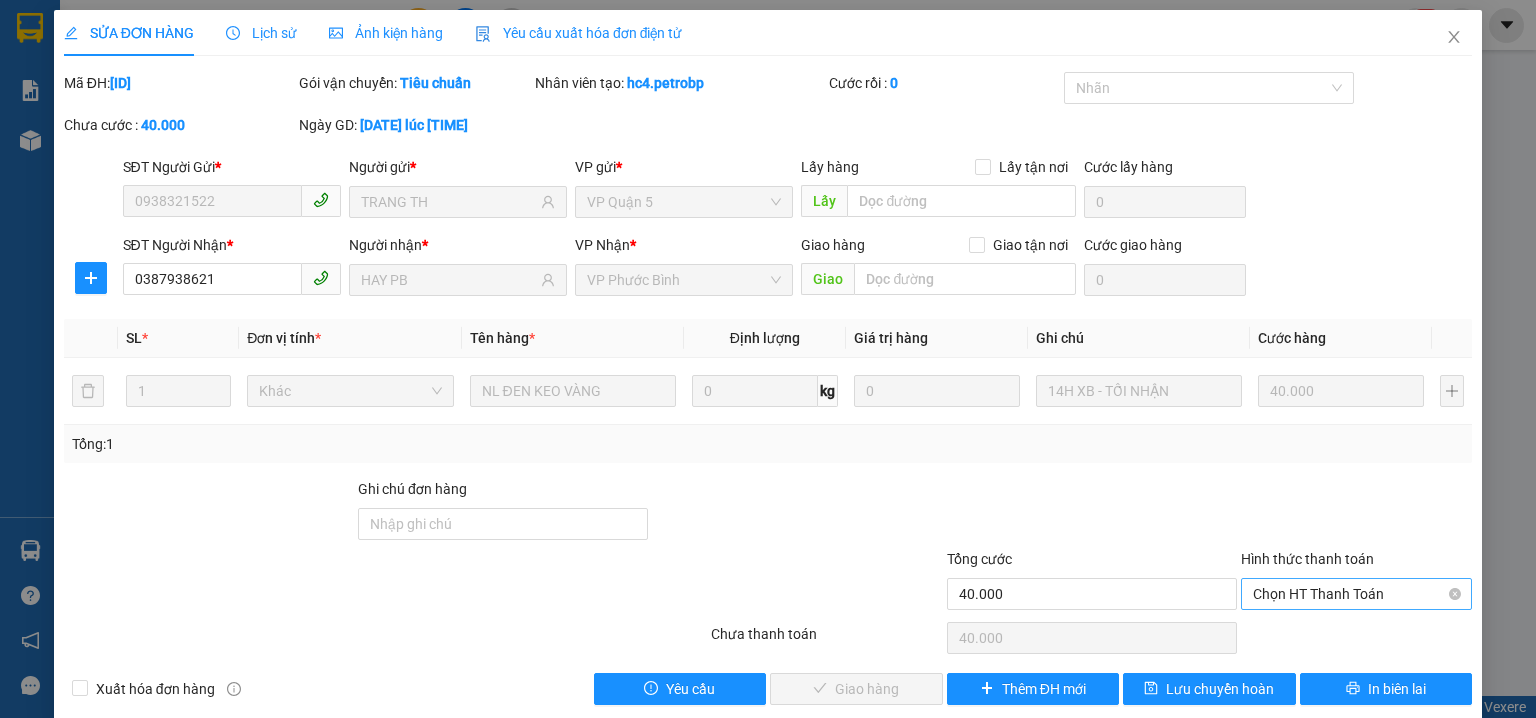 click on "Chọn HT Thanh Toán" at bounding box center (1356, 594) 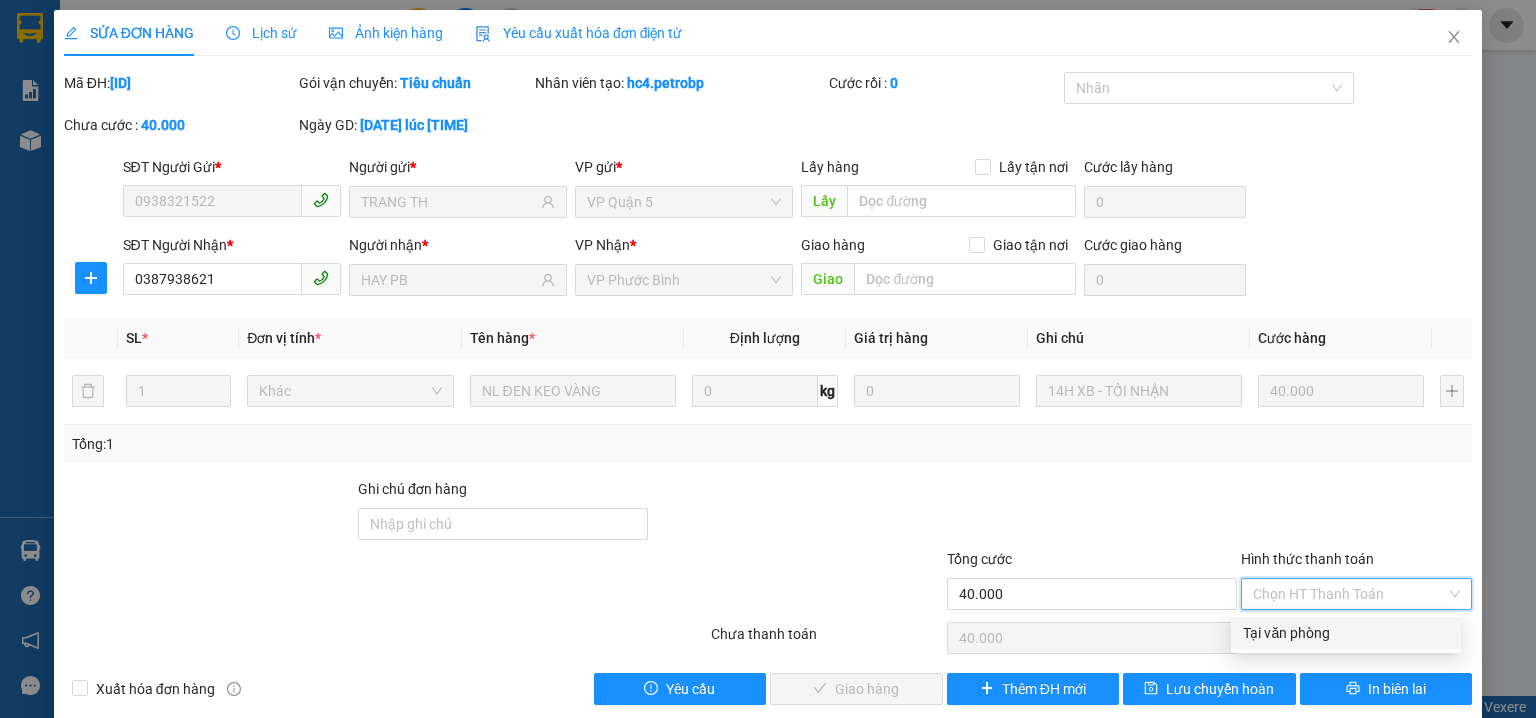 click on "Tại văn phòng" at bounding box center (1346, 633) 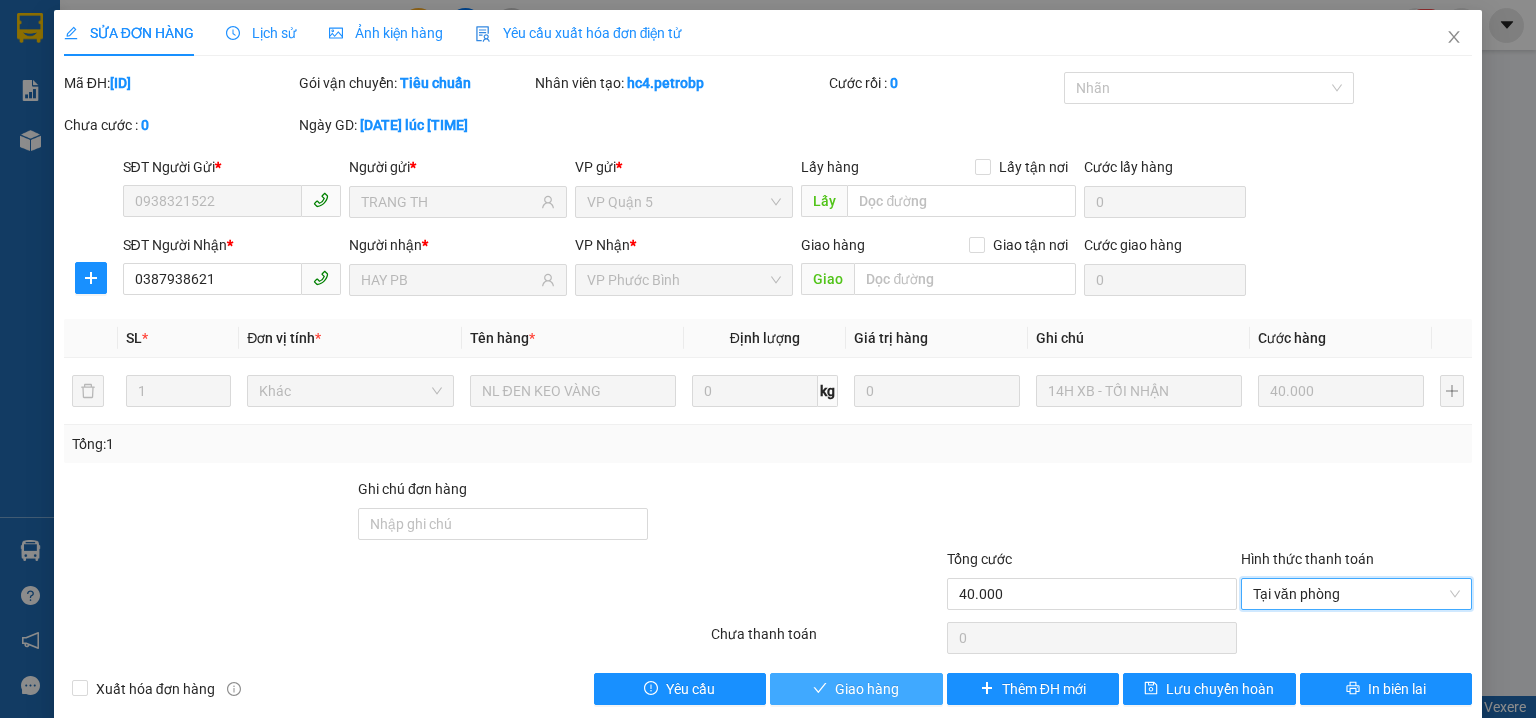 click on "Giao hàng" at bounding box center (867, 689) 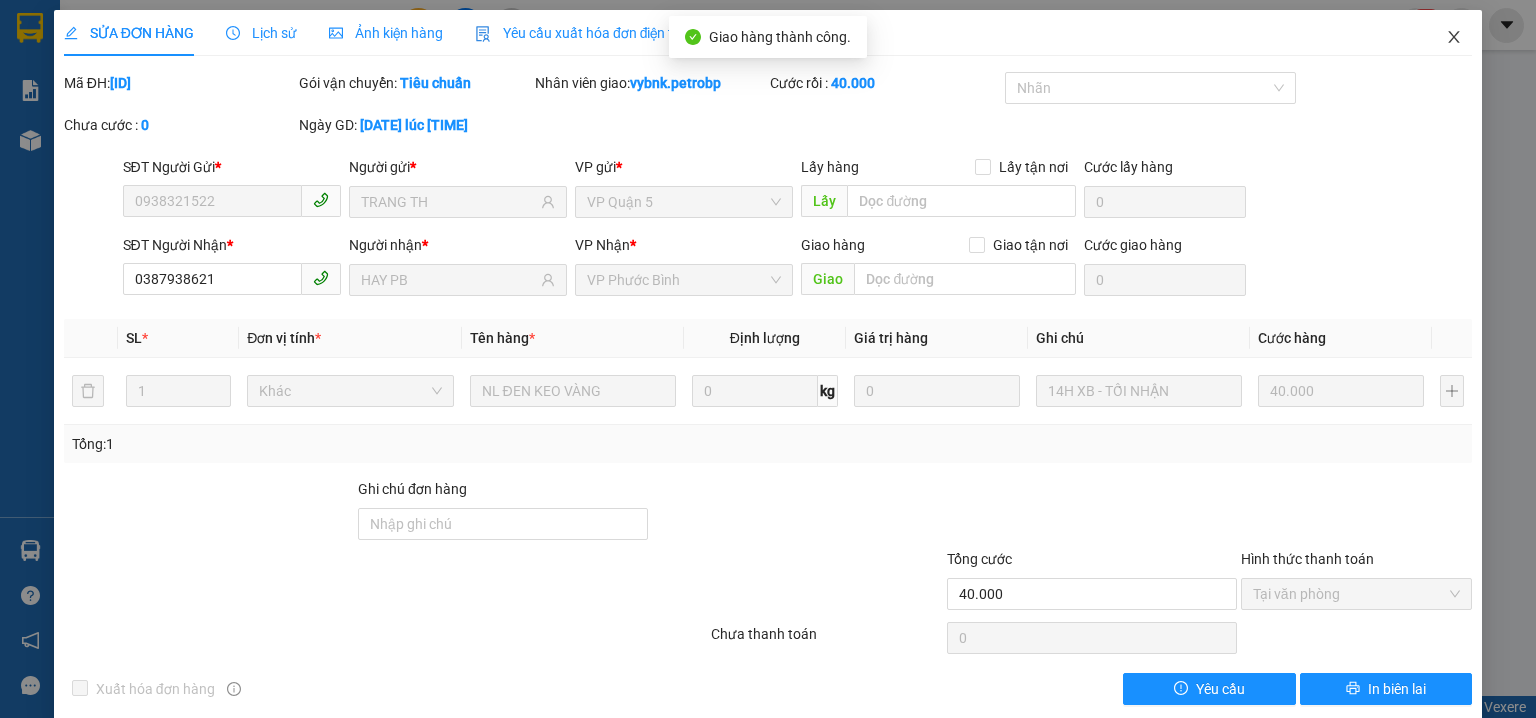 click 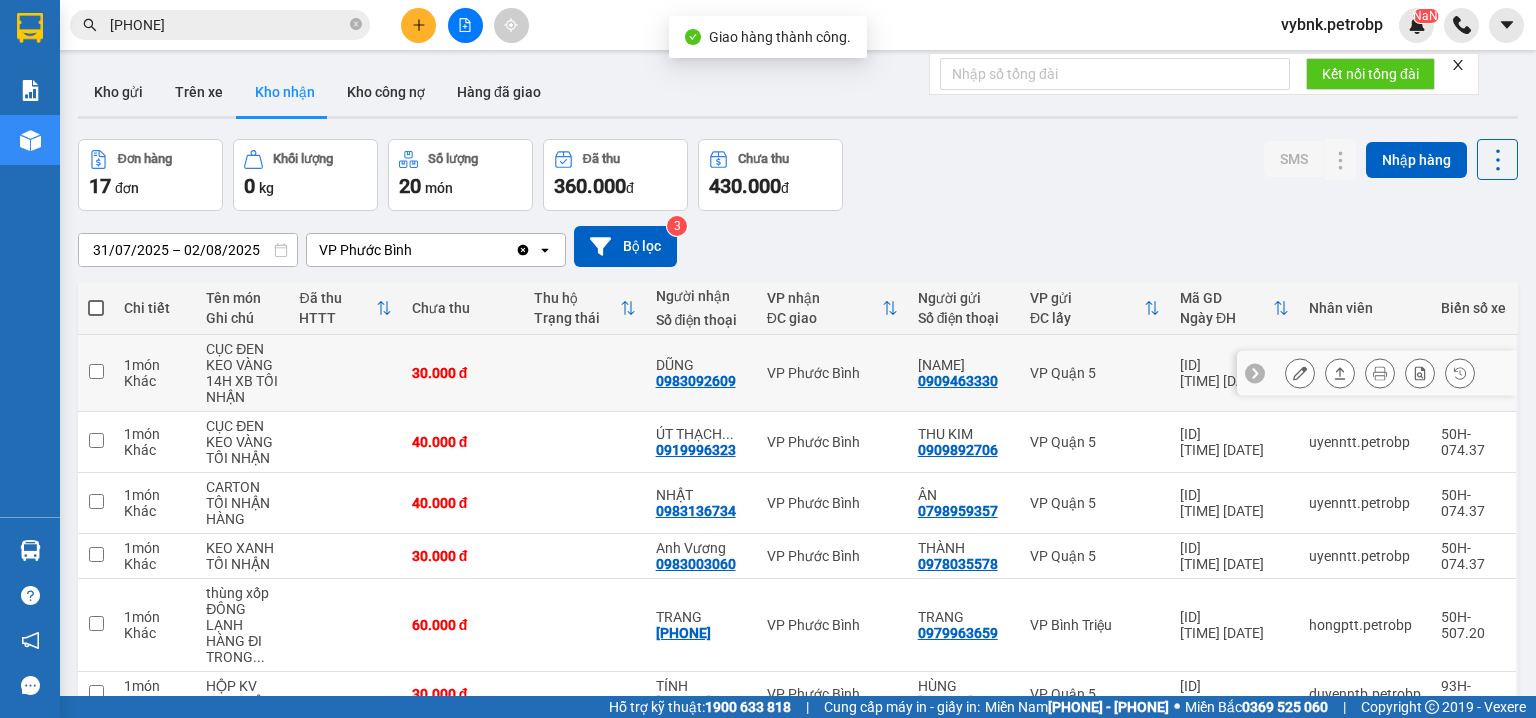 scroll, scrollTop: 153, scrollLeft: 0, axis: vertical 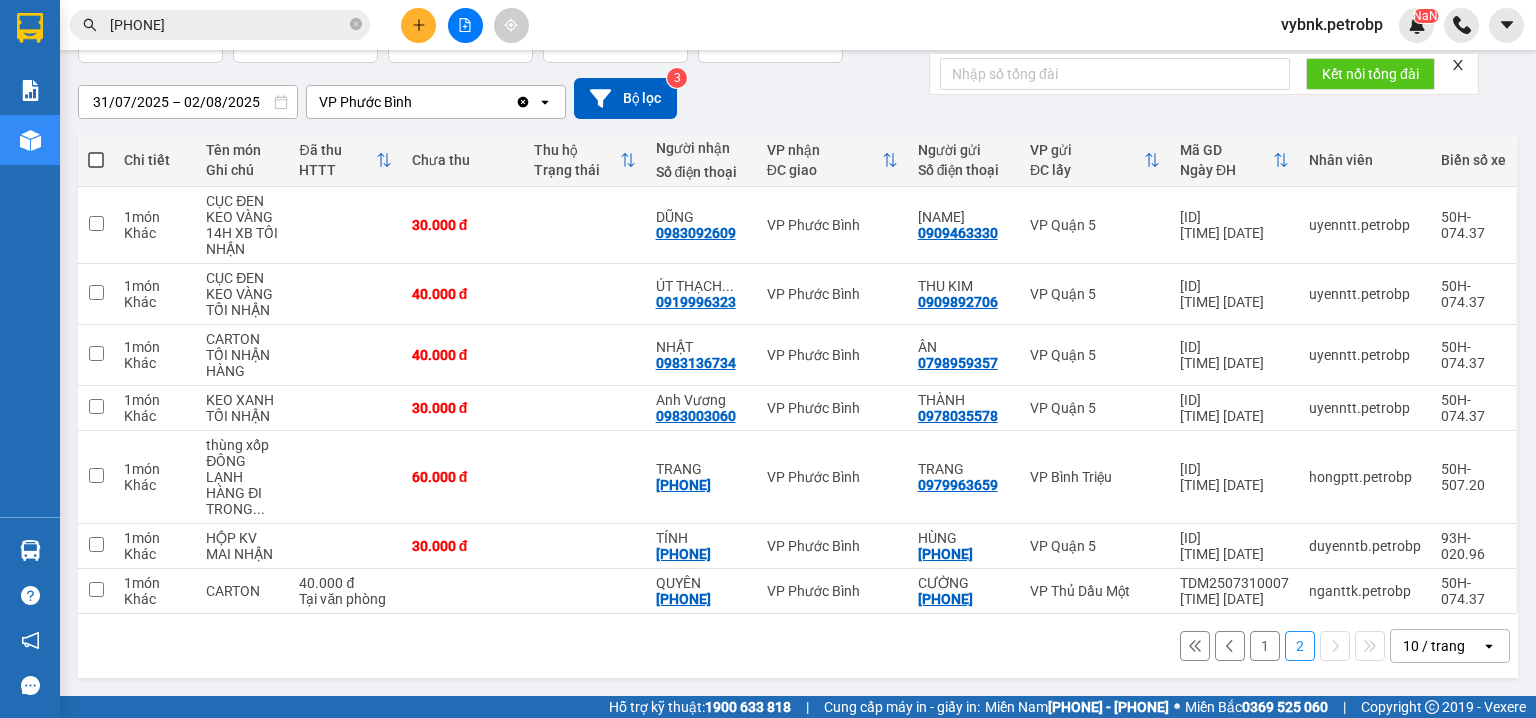 click on "1" at bounding box center [1265, 646] 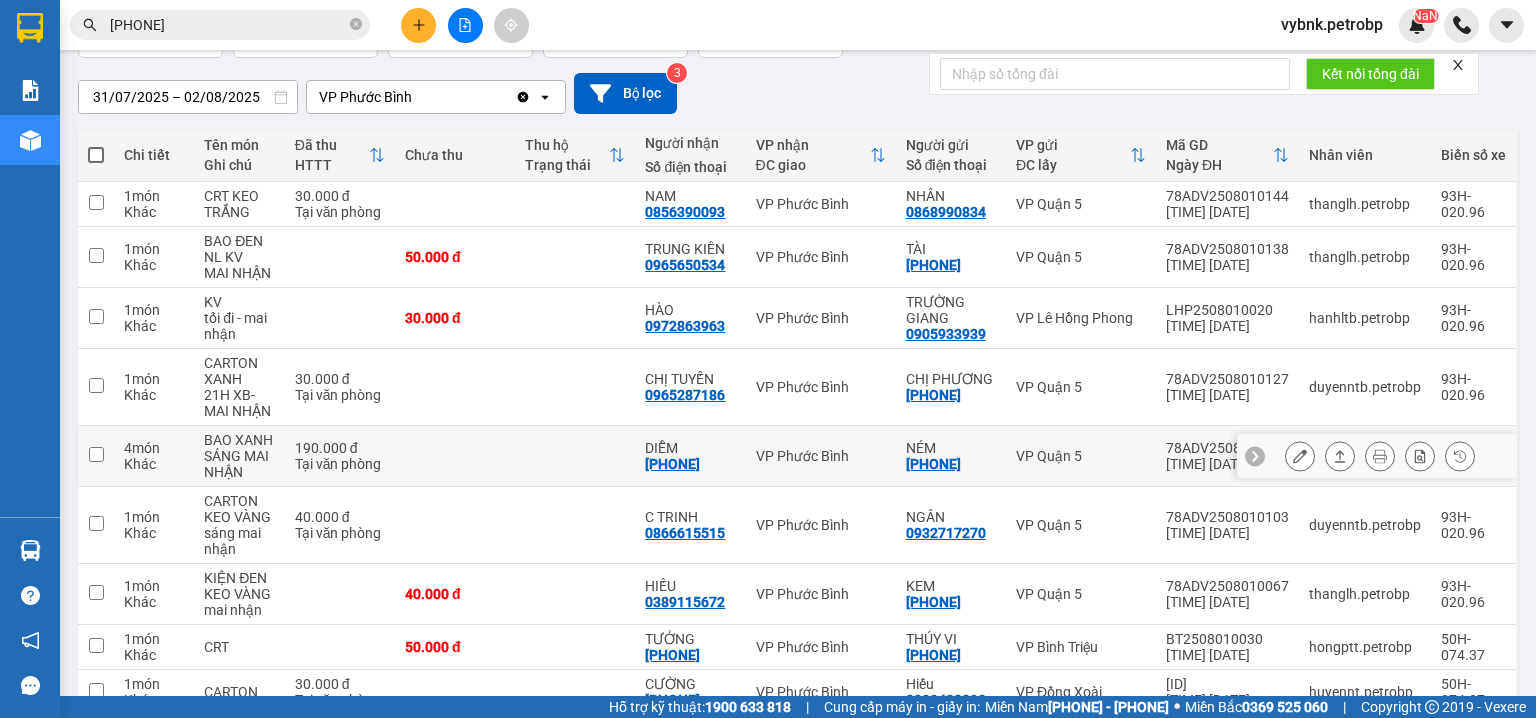 scroll, scrollTop: 304, scrollLeft: 0, axis: vertical 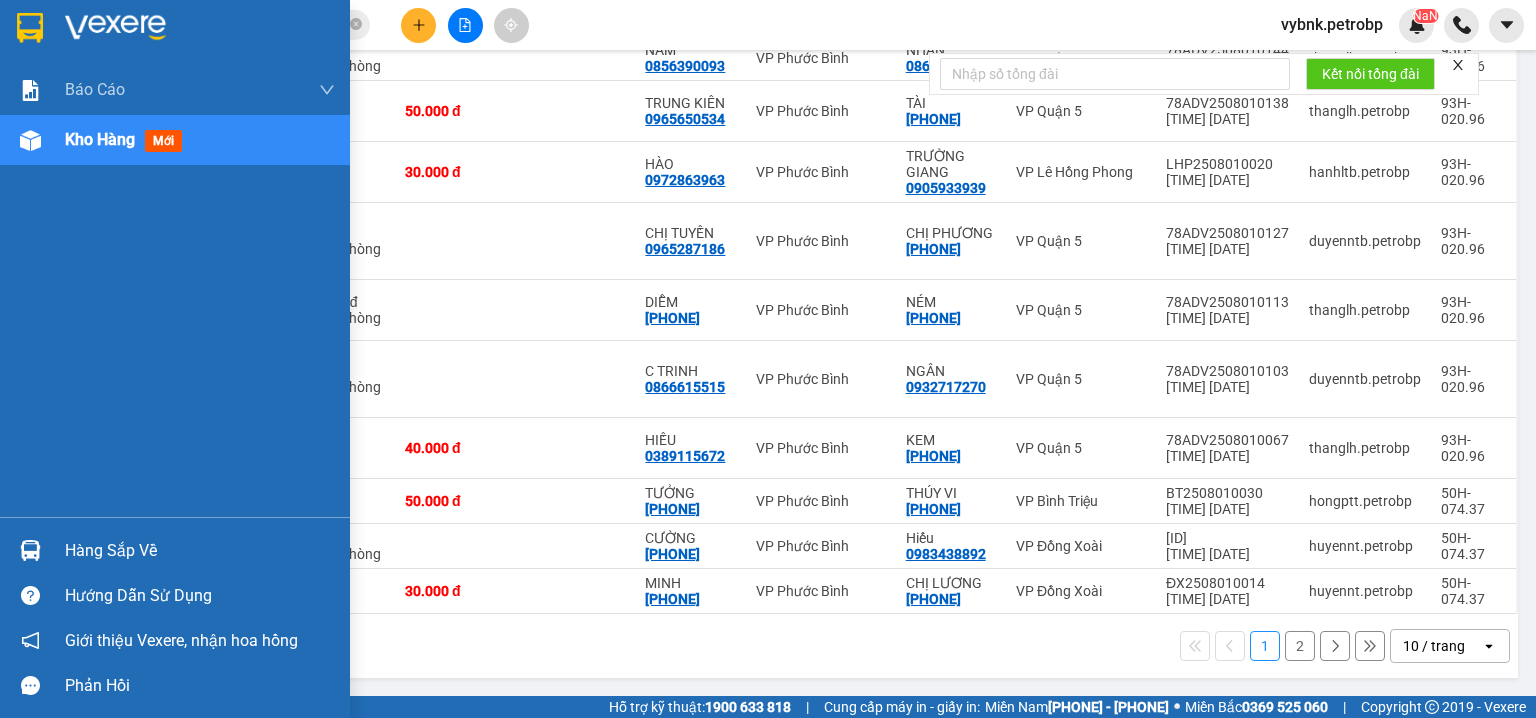 click at bounding box center (30, 550) 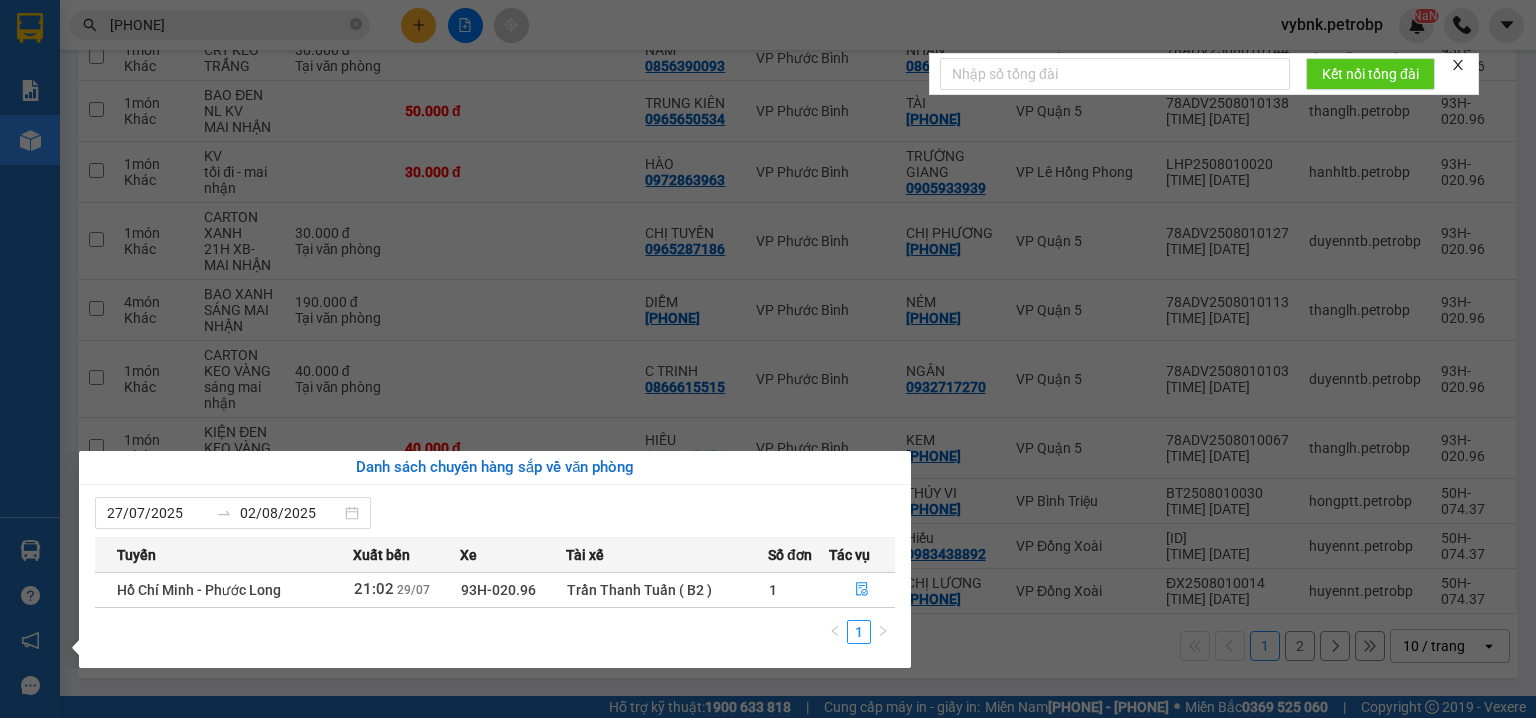 click on "Kết quả tìm kiếm ( 245 )  Bộ lọc  Ngày tạo đơn gần nhất Mã ĐH Trạng thái Món hàng Tổng cước Chưa cước Người gửi VP Gửi Người nhận VP Nhận LHP2508010026 19:24 - 01/08 VP Nhận   93H-020.96 06:17 - 02/08 NL ĐEN KV SL:  1 40.000 40.000 0909007016 PHƯƠNG VP Lê Hồng Phong 0983775634 PHƯỢNG VP Phước Bình LHP2507310006 11:28 - 31/07 Đã giao   08:25 - 01/08 NL ĐEN SL:  1 50.000 0867663553 AMAC SPORT VP Lê Hồng Phong 0983775634 PHƯỢNG VP Phước Bình LHP2507300026 18:39 - 30/07 Đã giao   07:33 - 31/07 NL ĐEN SL:  1 40.000 0909007016 PHƯƠNG VP Lê Hồng Phong 0983775634 PHƯỢNG VP Phước Bình LHP2507280029 19:31 - 28/07 Đã giao   08:11 - 29/07 NL ĐEN SL:  1 30.000 0867663553 AMAC SPORT VP Lê Hồng Phong 0983775634 PHƯỢNG VP Phước Bình LHP2507260023 17:51 - 26/07 Đã giao   07:50 - 27/07 NL ĐEN KV SL:  1 40.000 0909007016 PHƯƠNG VP Lê Hồng Phong 0983775634 PHƯỢNG VP Phước Bình LHP2507240029 18:47 - 24/07   1" at bounding box center [768, 359] 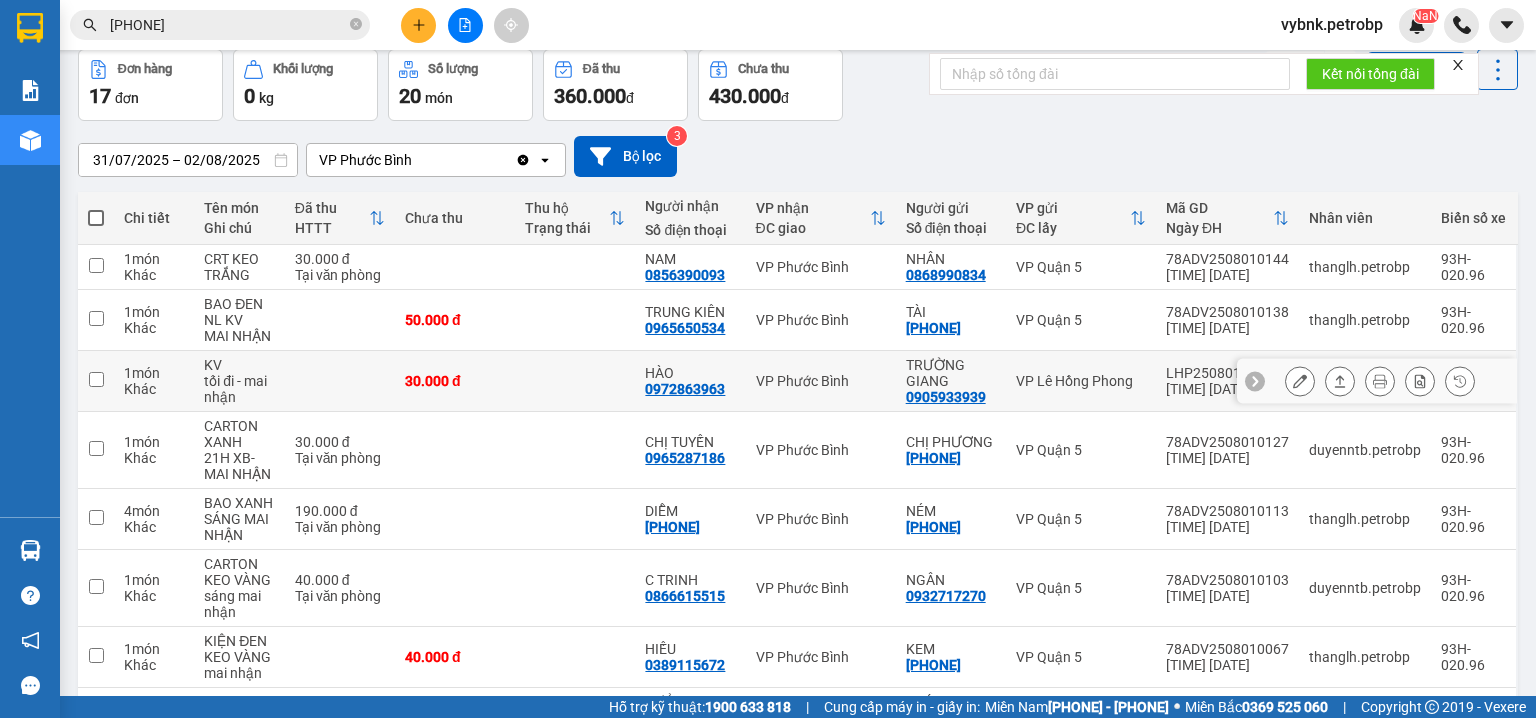 scroll, scrollTop: 304, scrollLeft: 0, axis: vertical 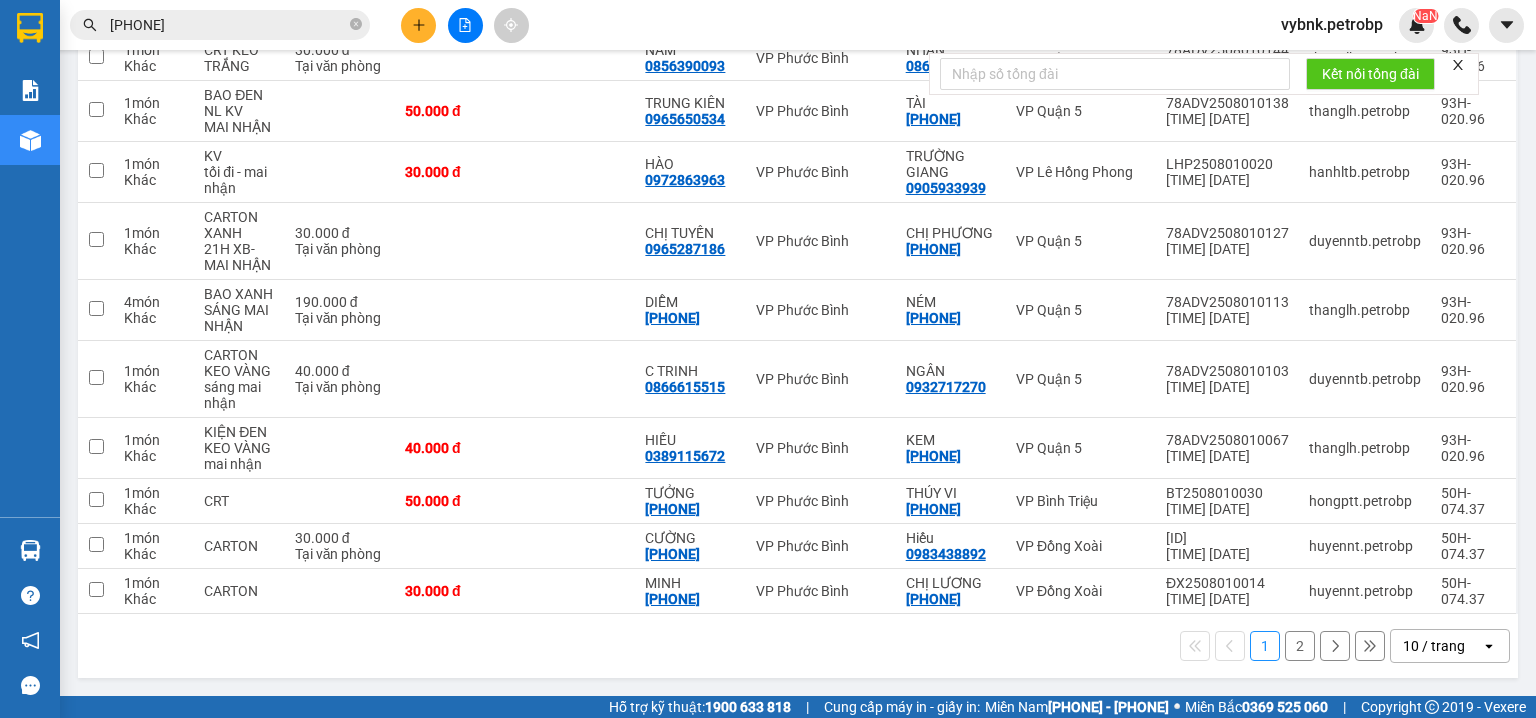 click on "2" at bounding box center [1300, 646] 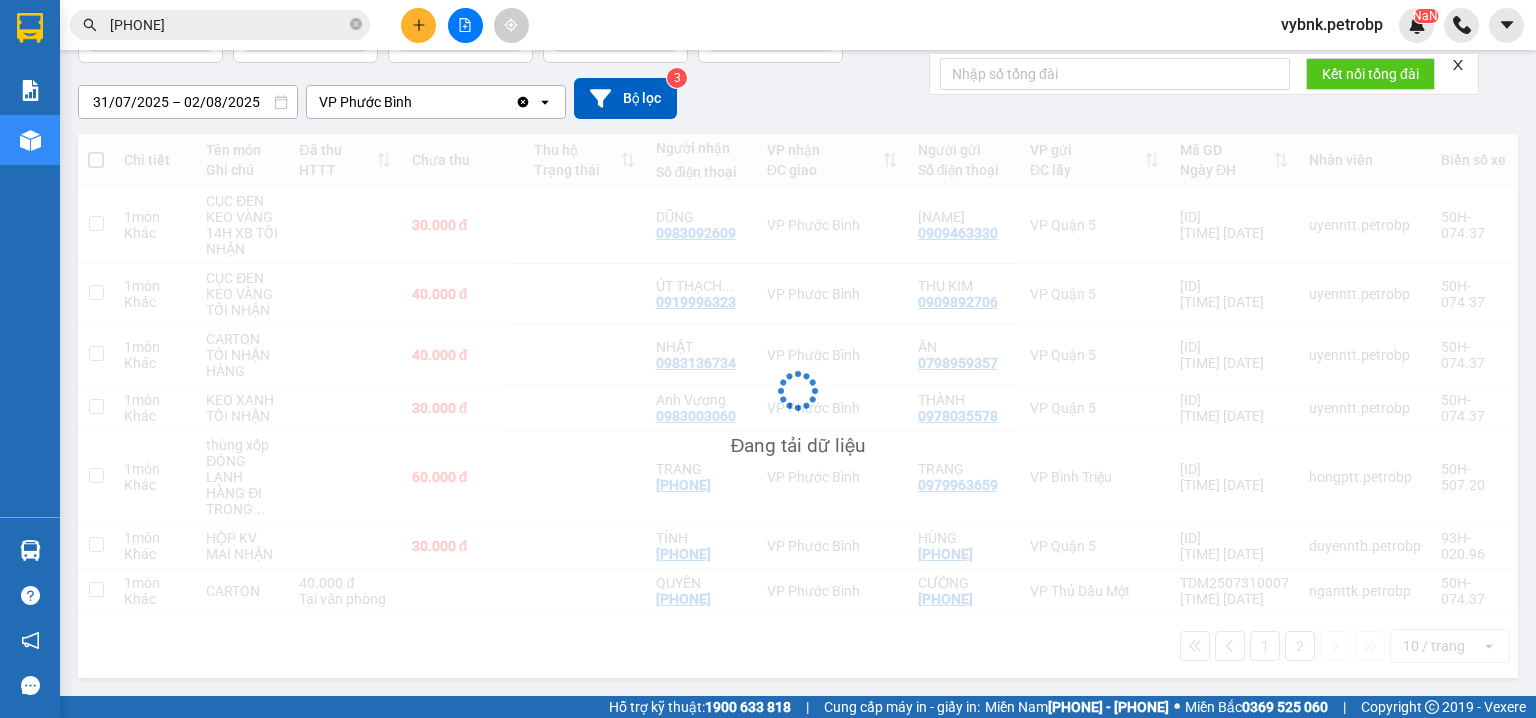 scroll, scrollTop: 153, scrollLeft: 0, axis: vertical 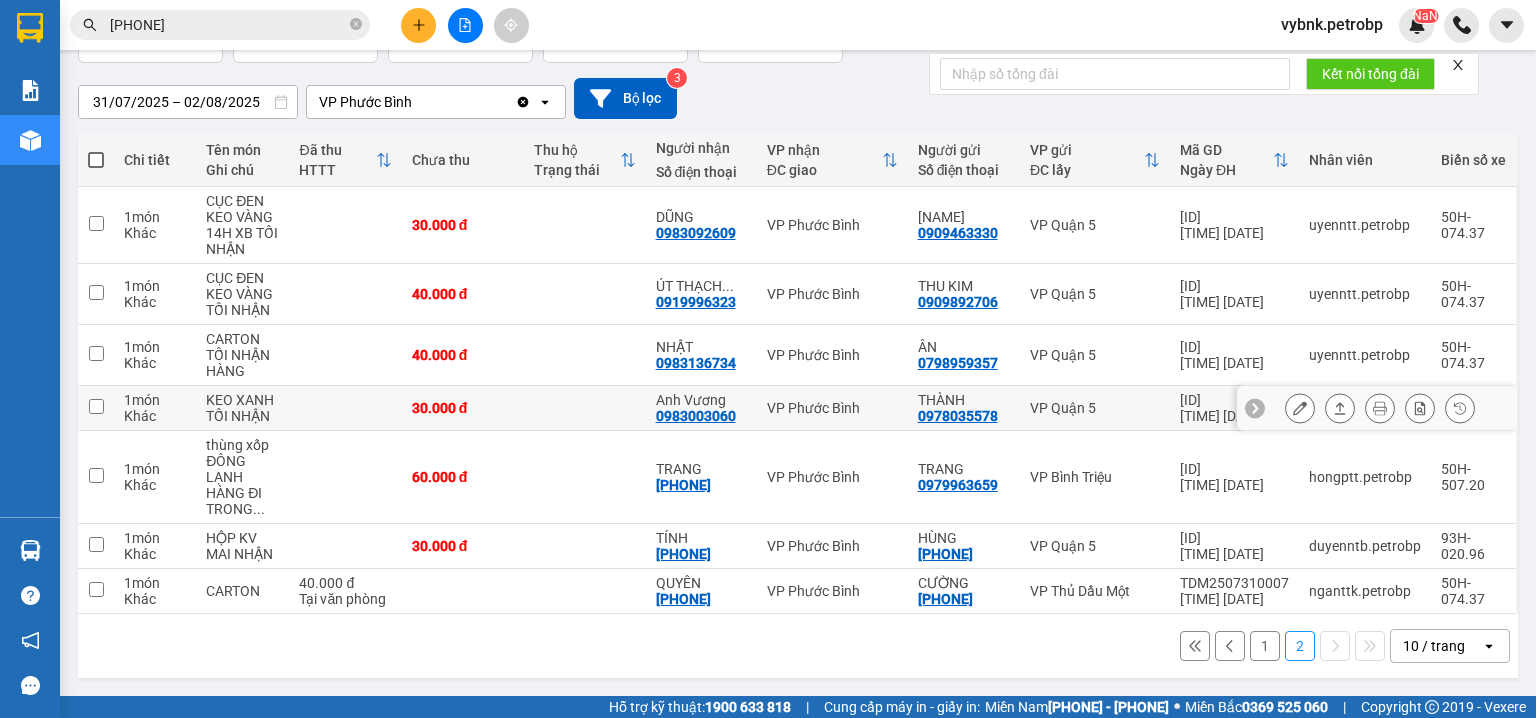 click 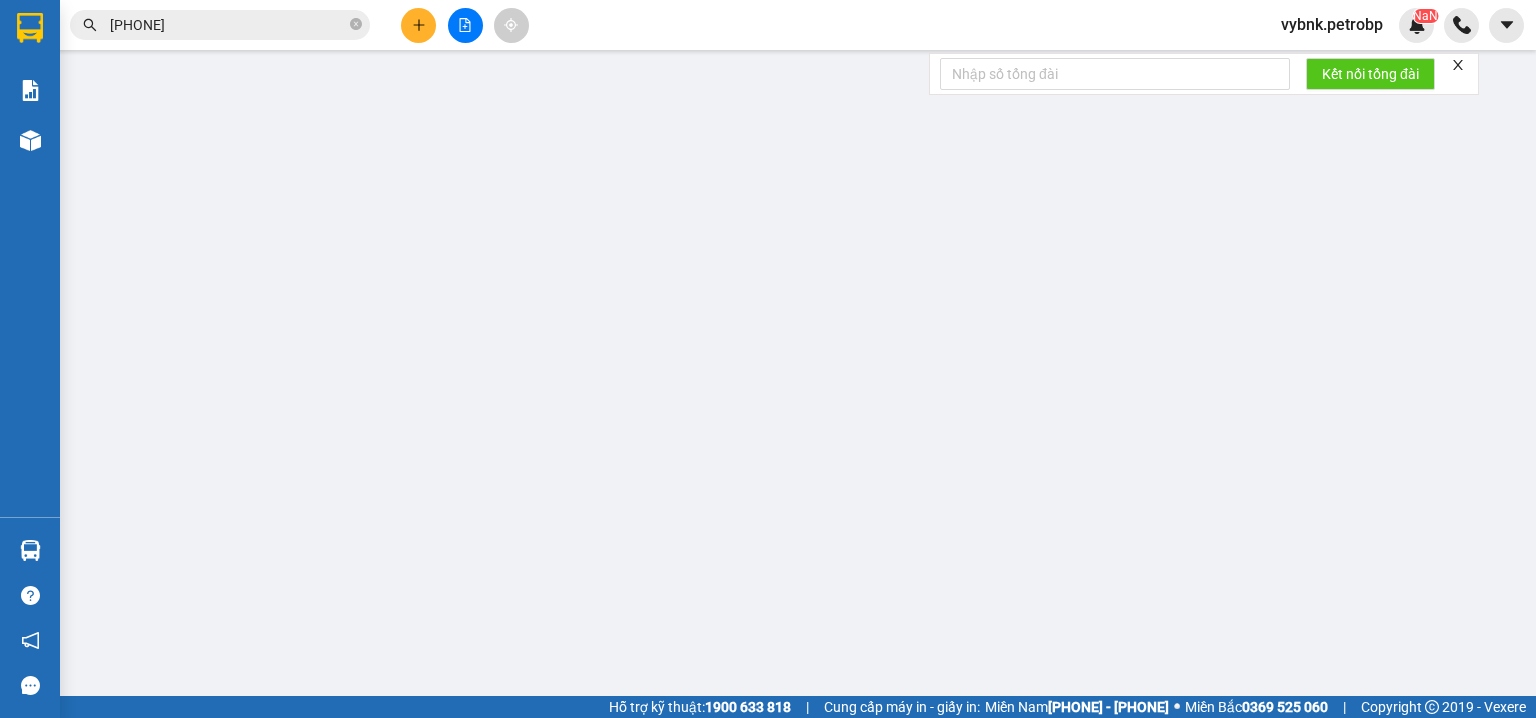 type on "0978035578" 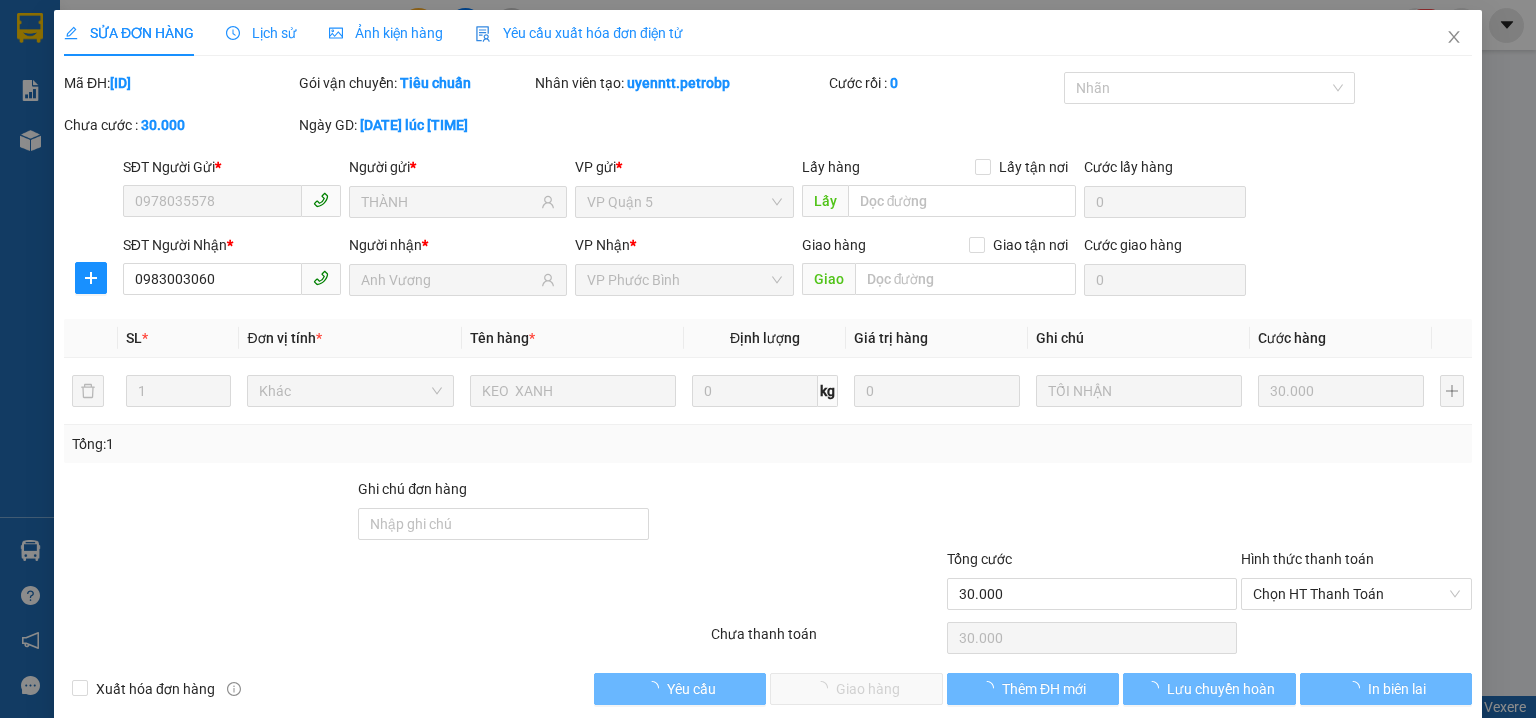 scroll, scrollTop: 0, scrollLeft: 0, axis: both 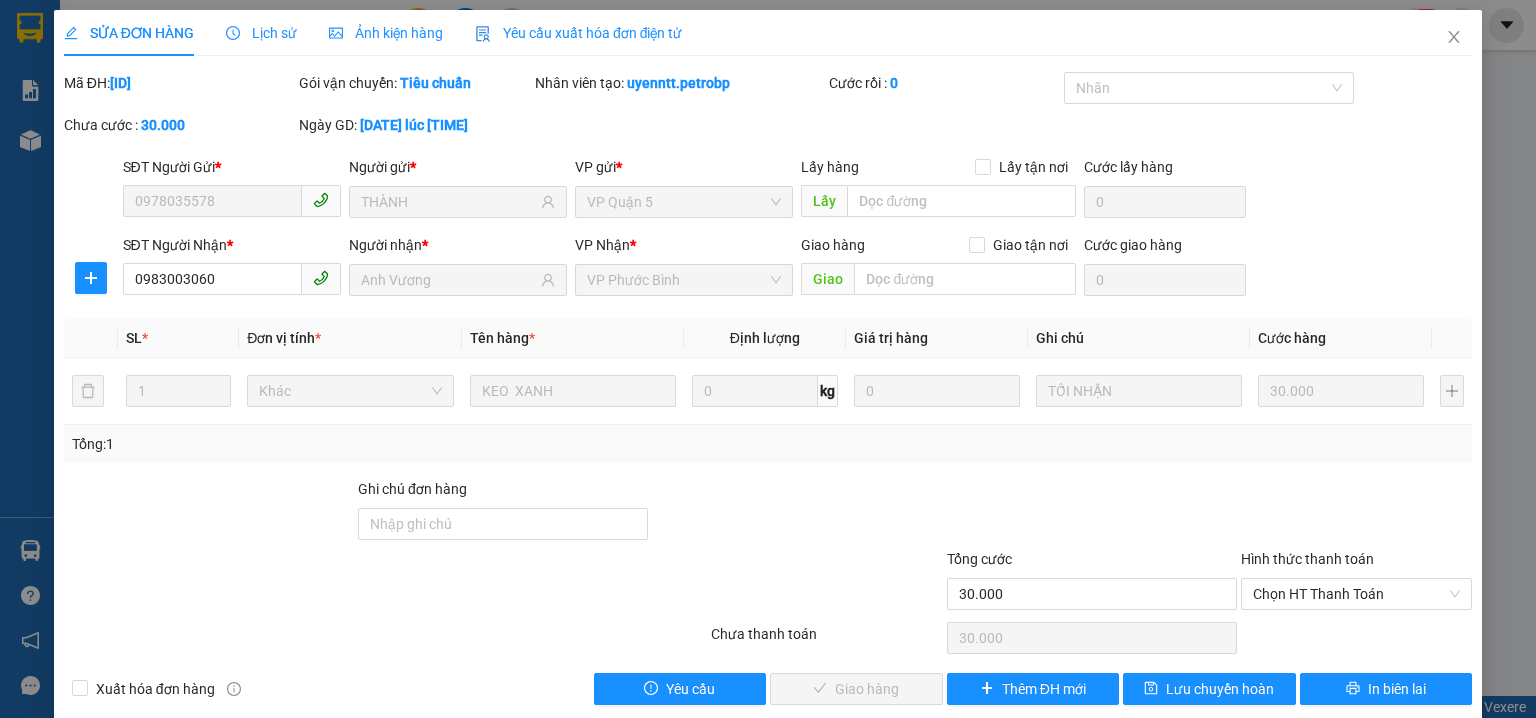 click on "Hình thức thanh toán" at bounding box center [1356, 563] 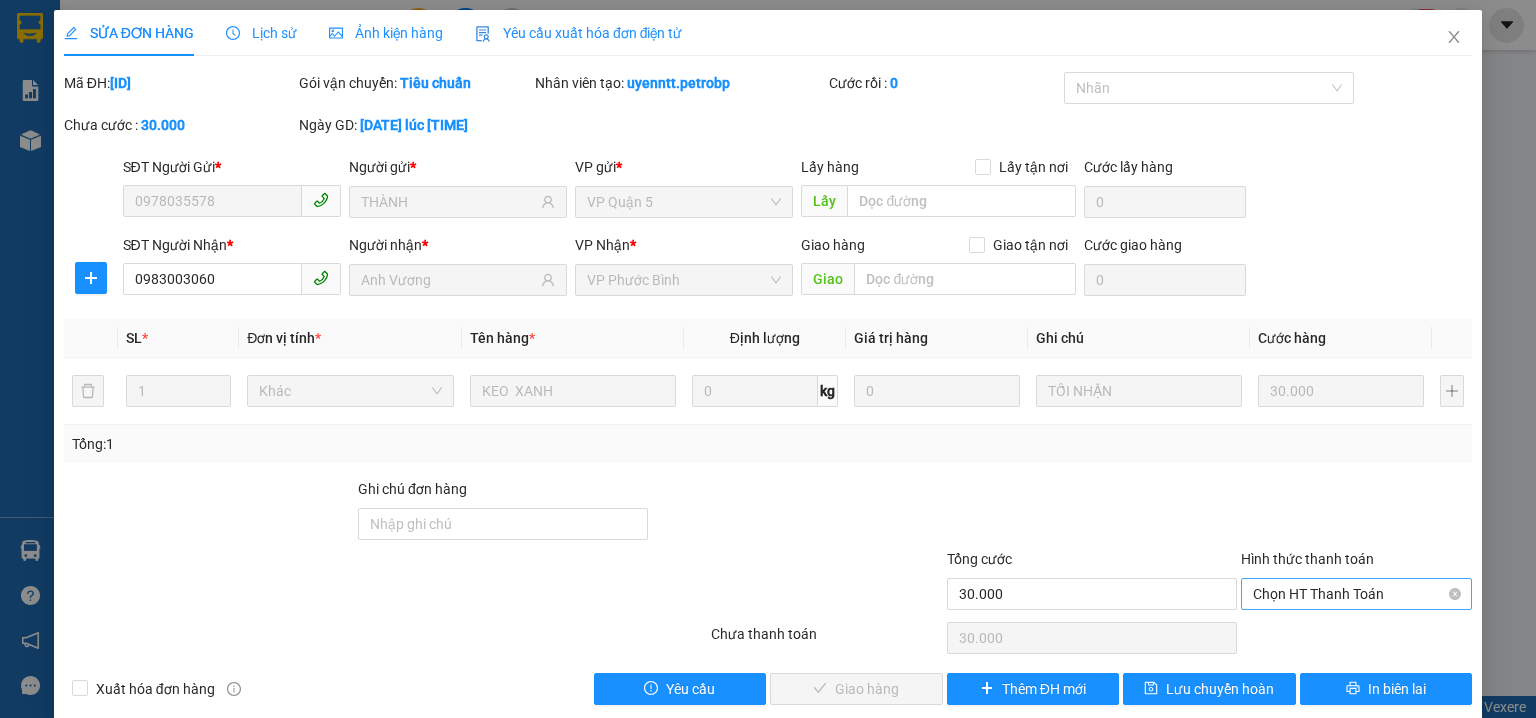 click on "Chọn HT Thanh Toán" at bounding box center (1356, 594) 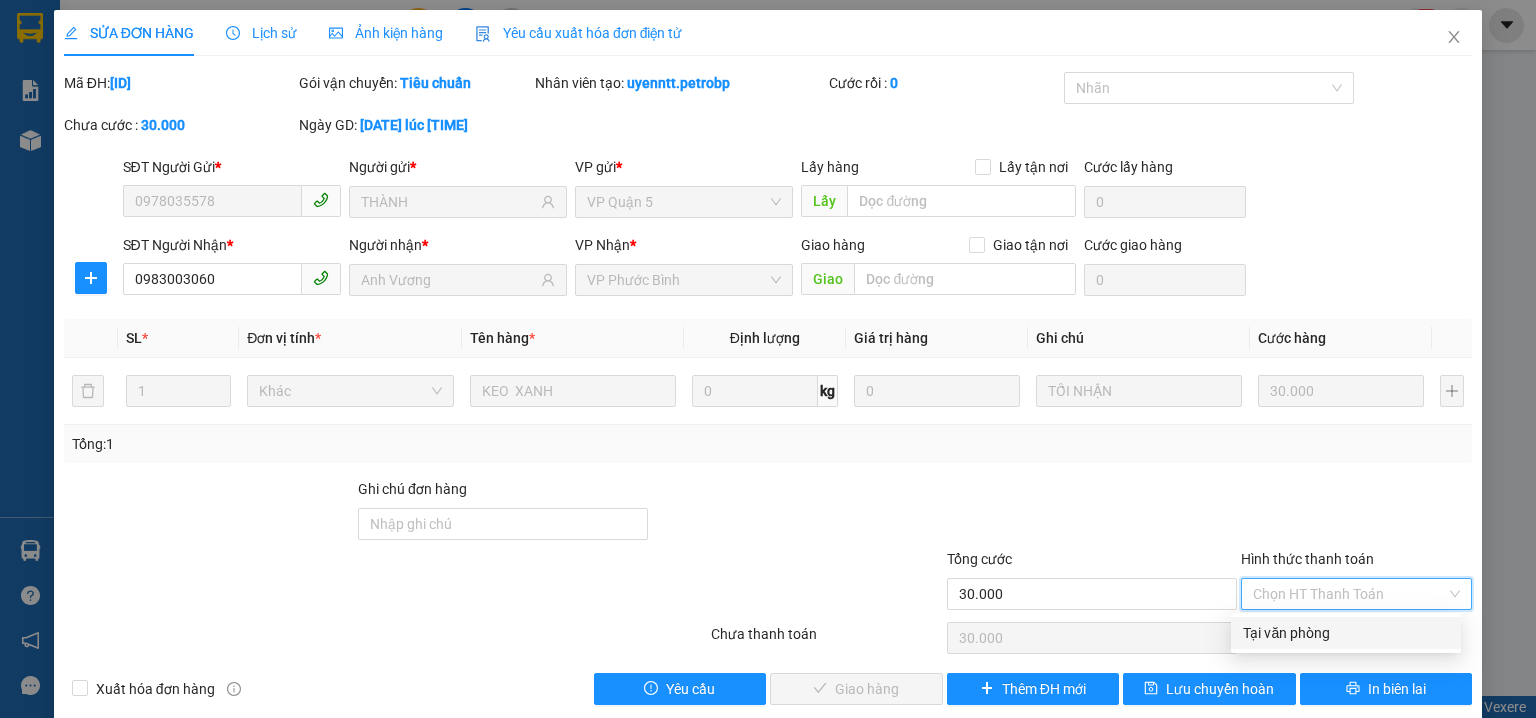 click on "Tại văn phòng" at bounding box center [1346, 633] 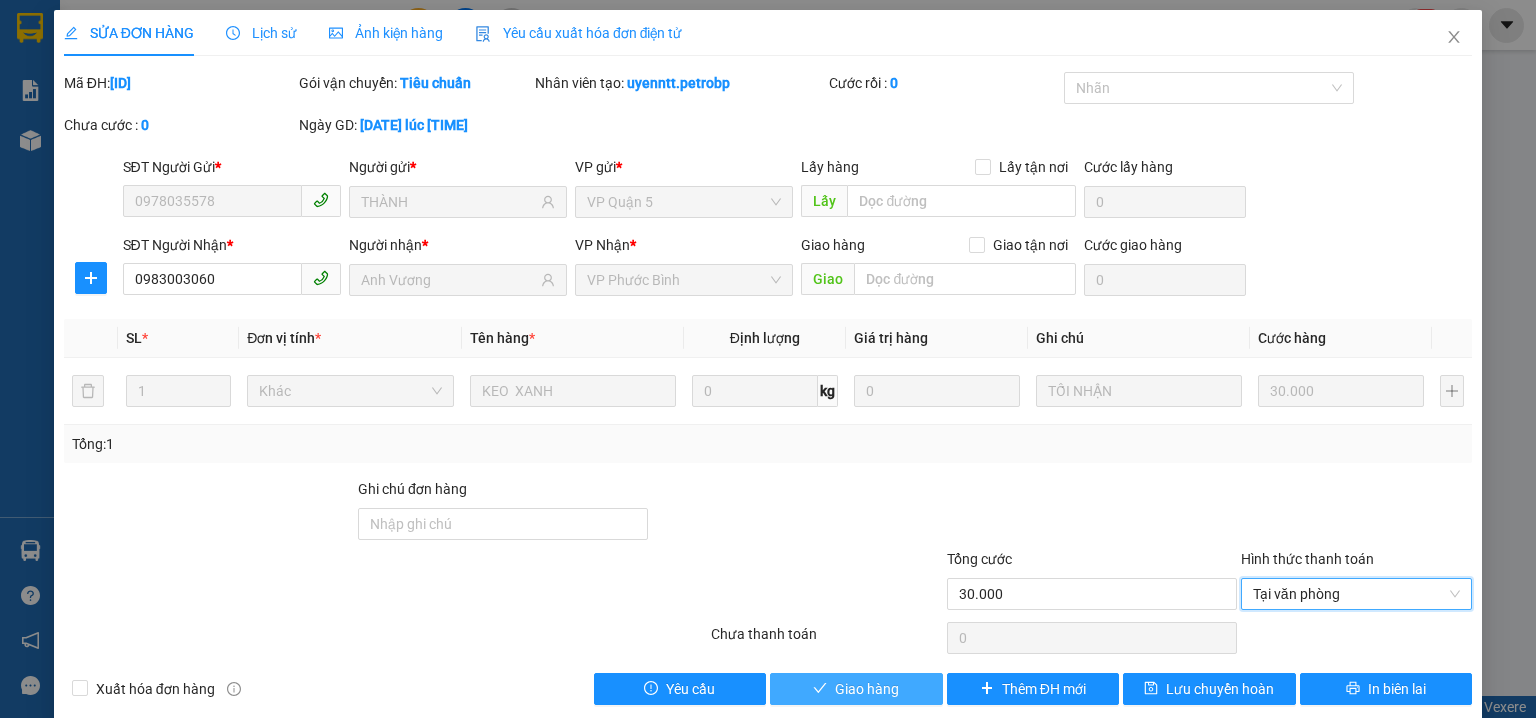 click on "Giao hàng" at bounding box center [856, 689] 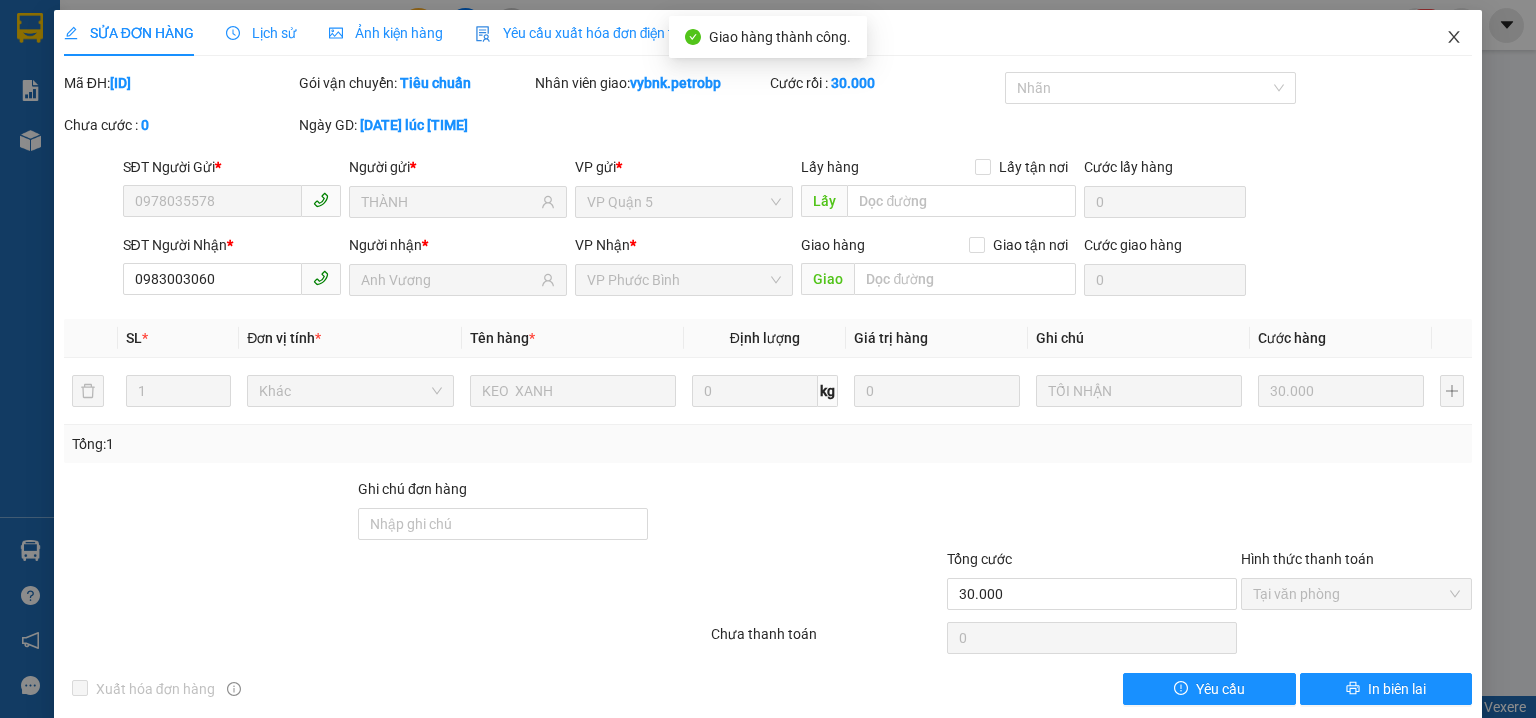 click 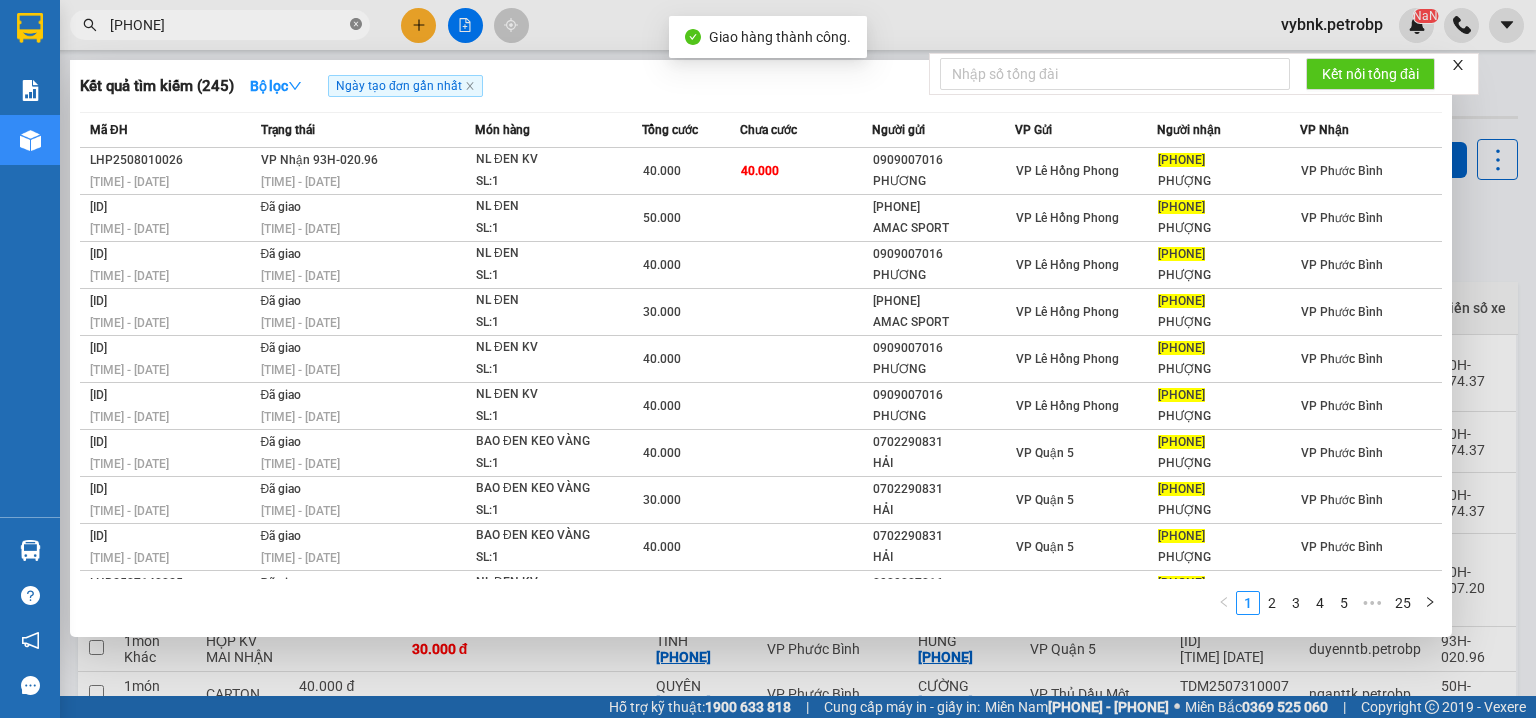 click 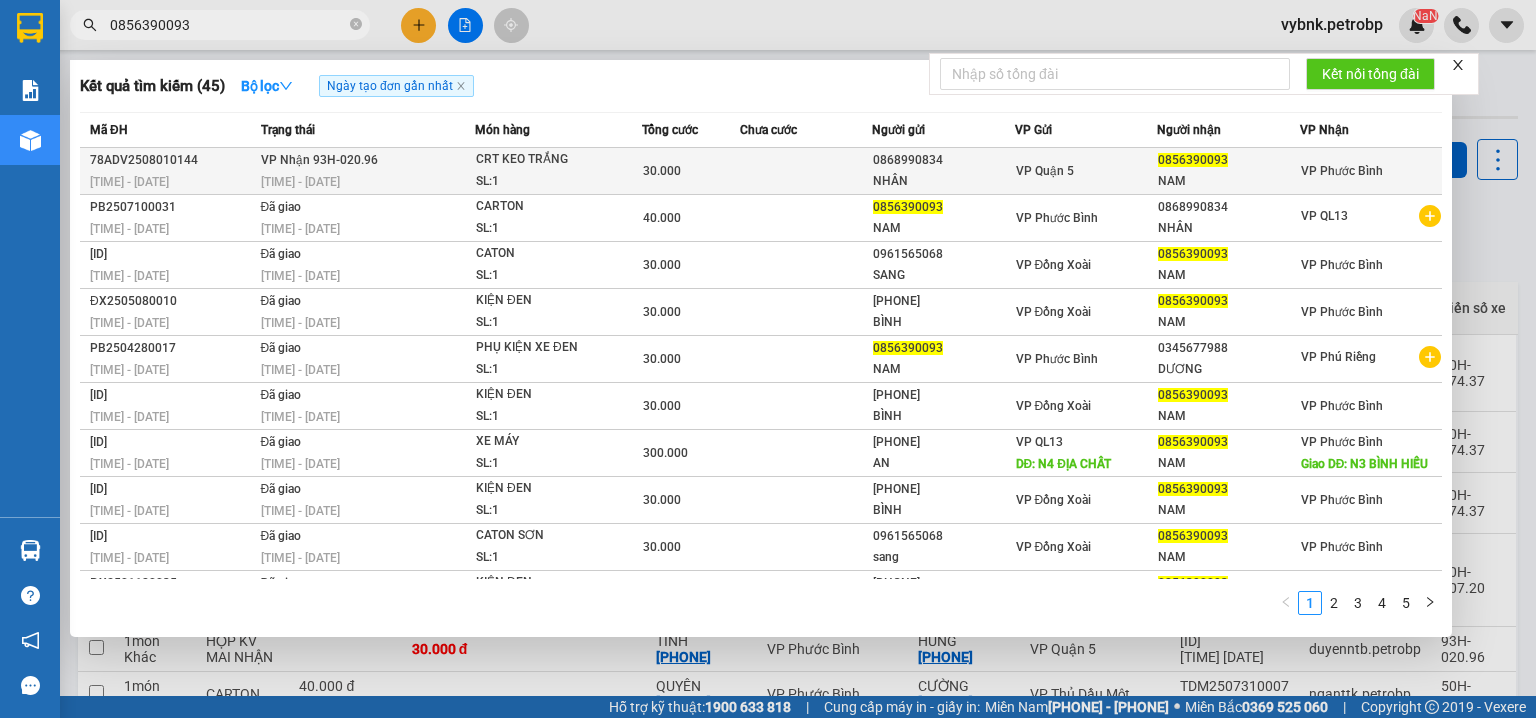 type on "0856390093" 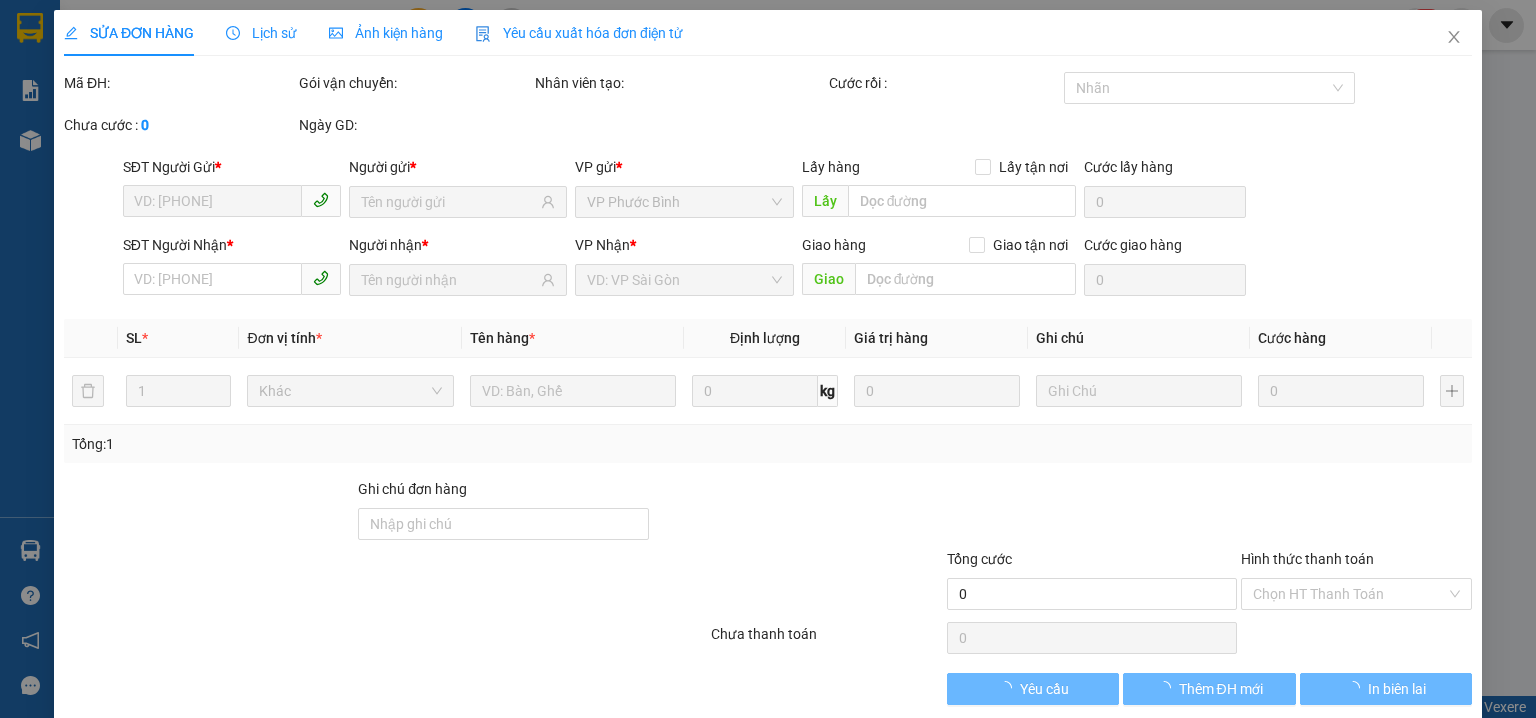 type on "0868990834" 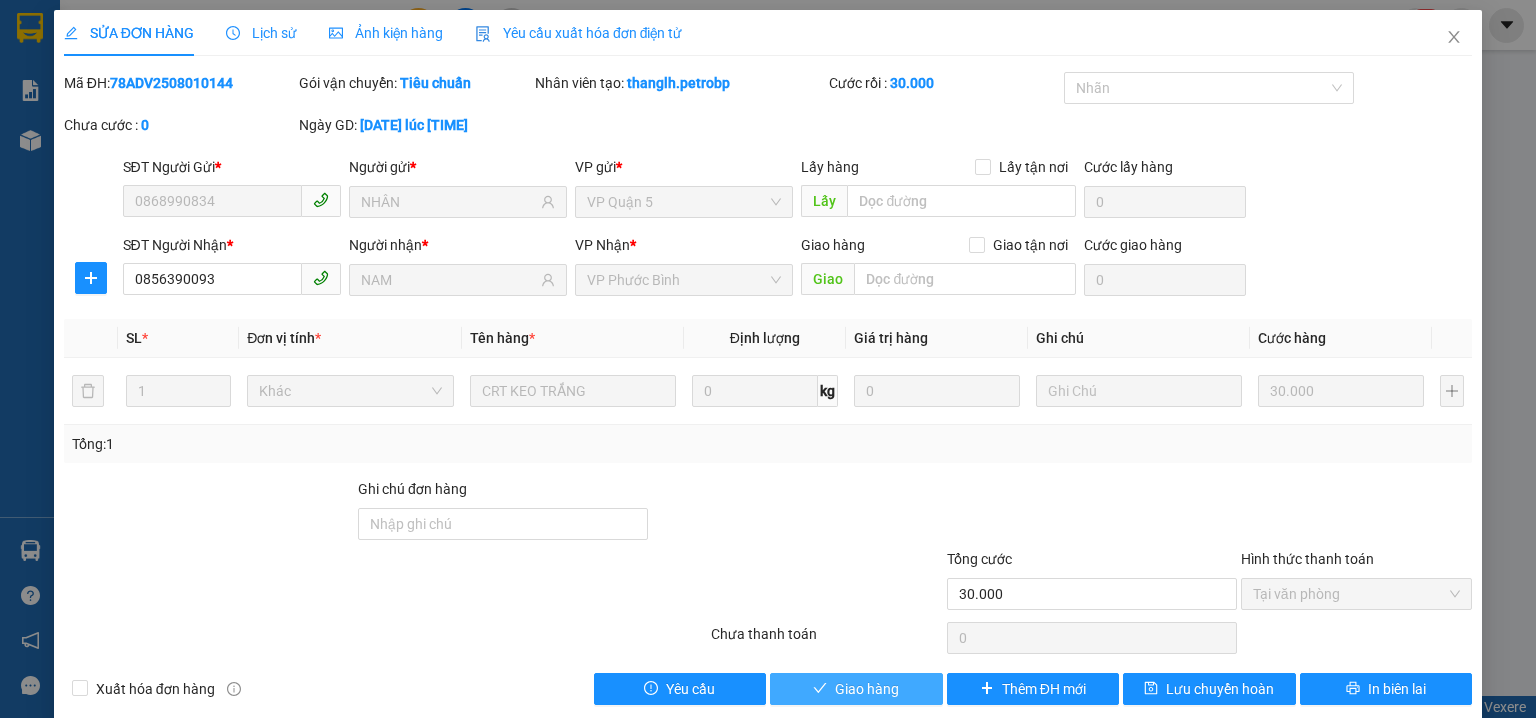 click on "Giao hàng" at bounding box center [867, 689] 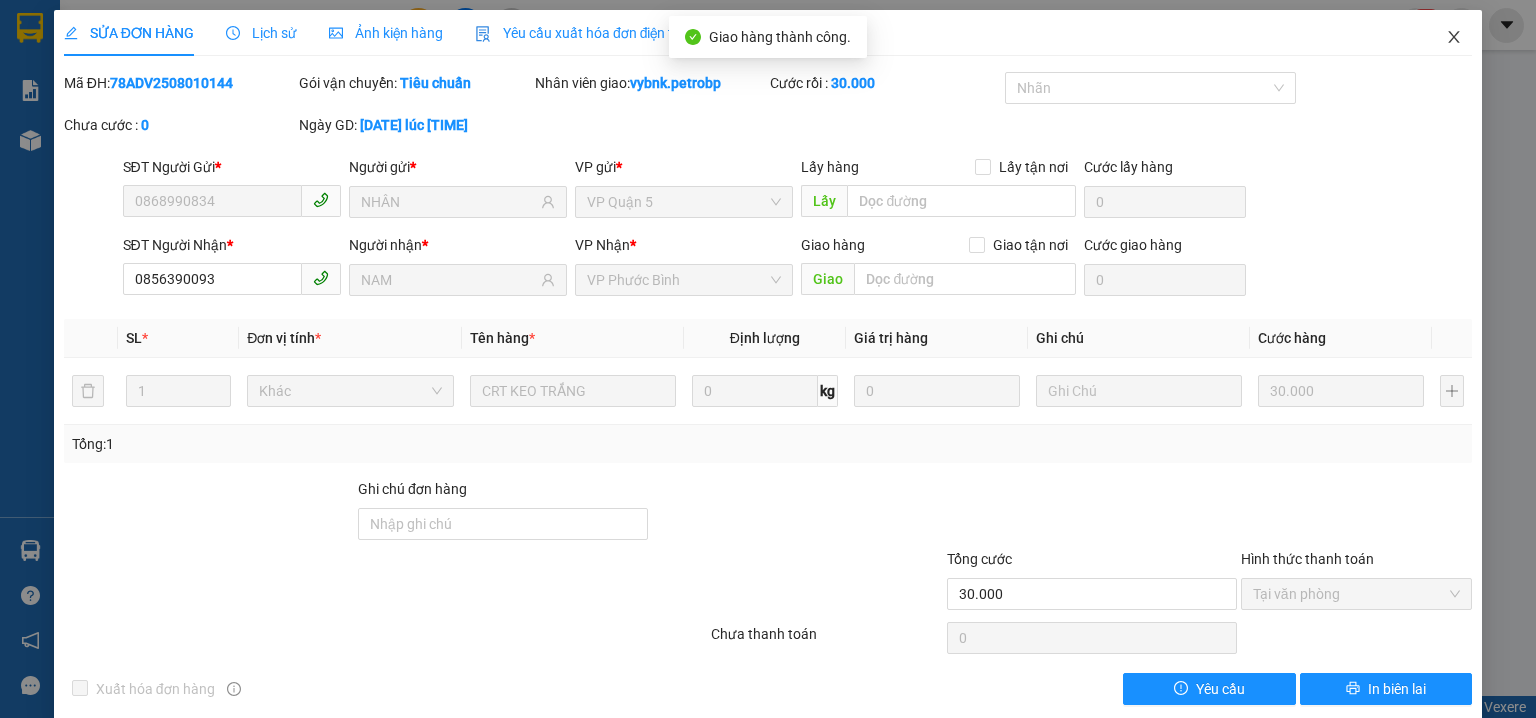 click 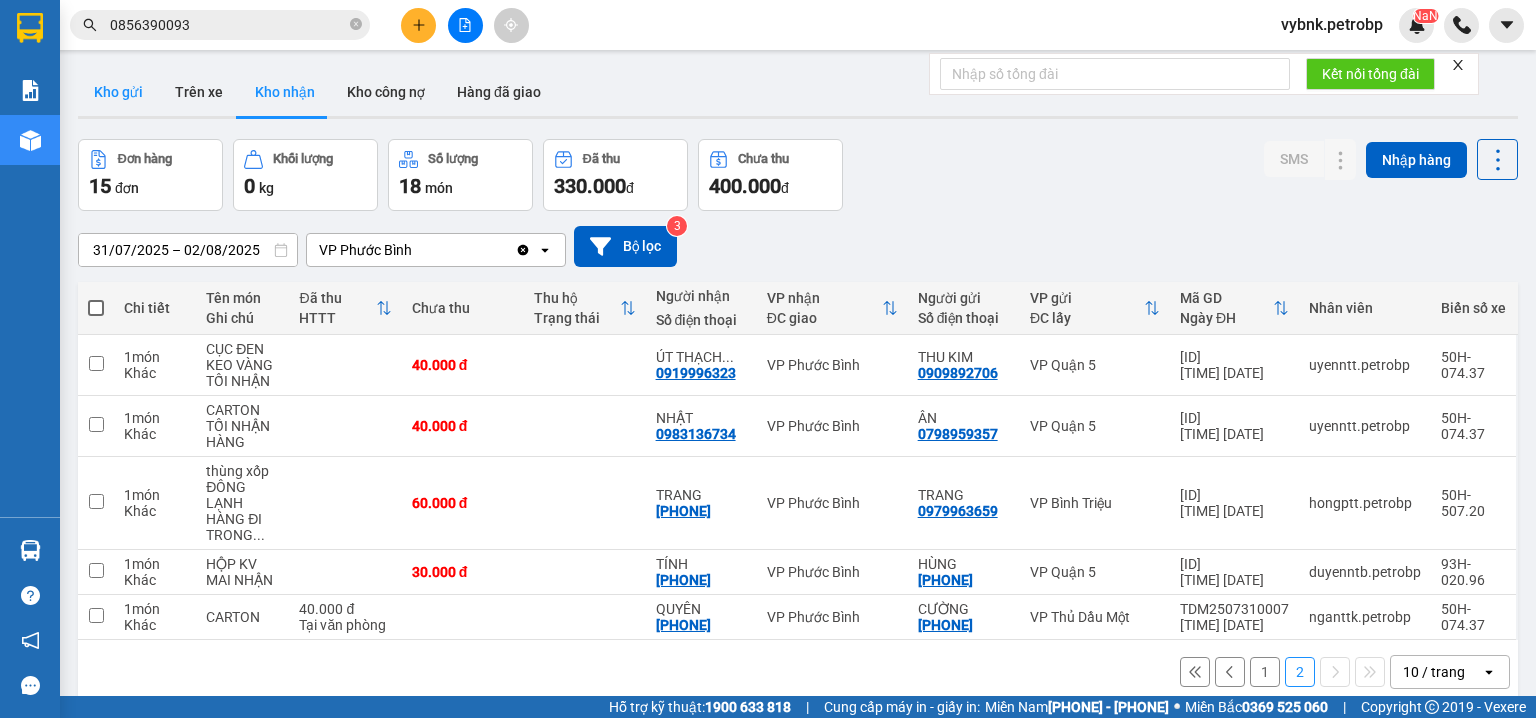 click on "Kho gửi" at bounding box center [118, 92] 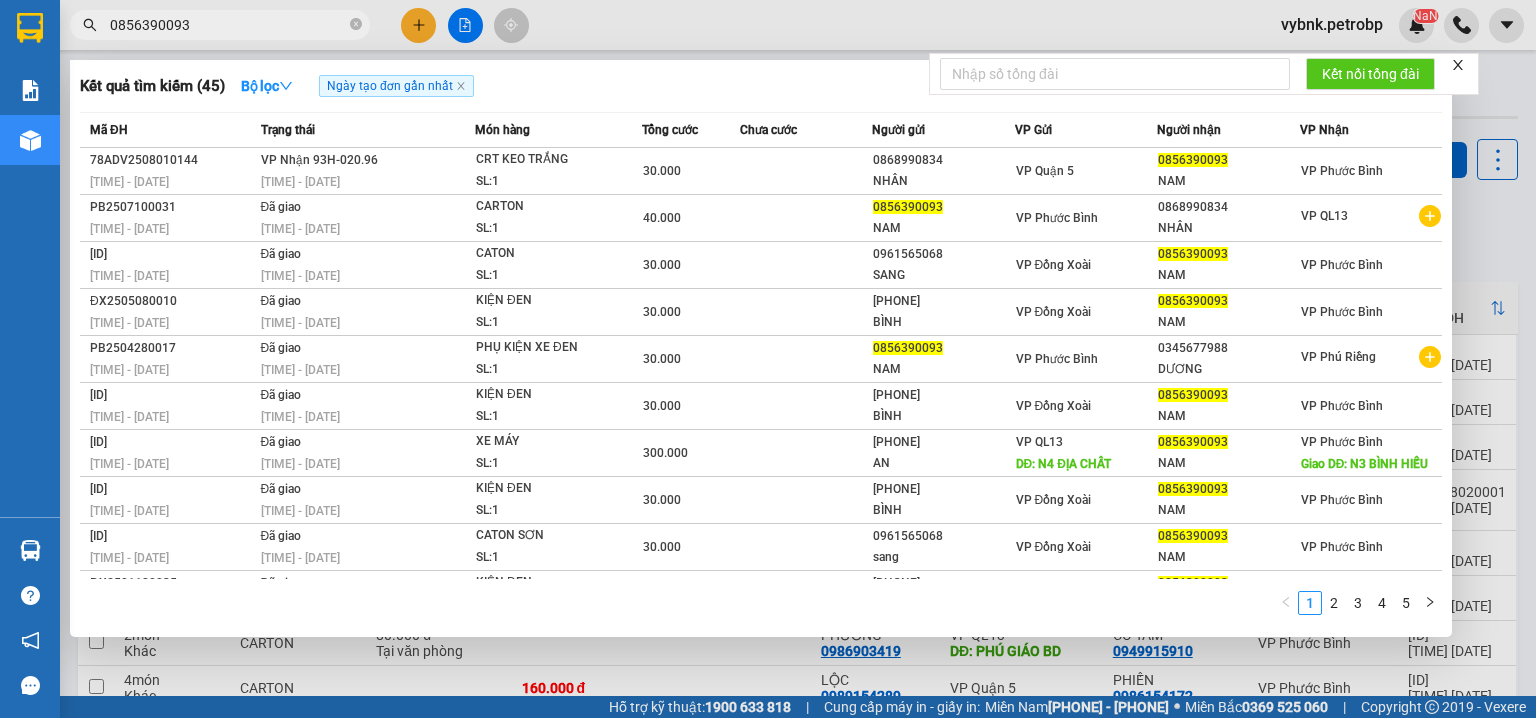 click on "0856390093" at bounding box center (228, 25) 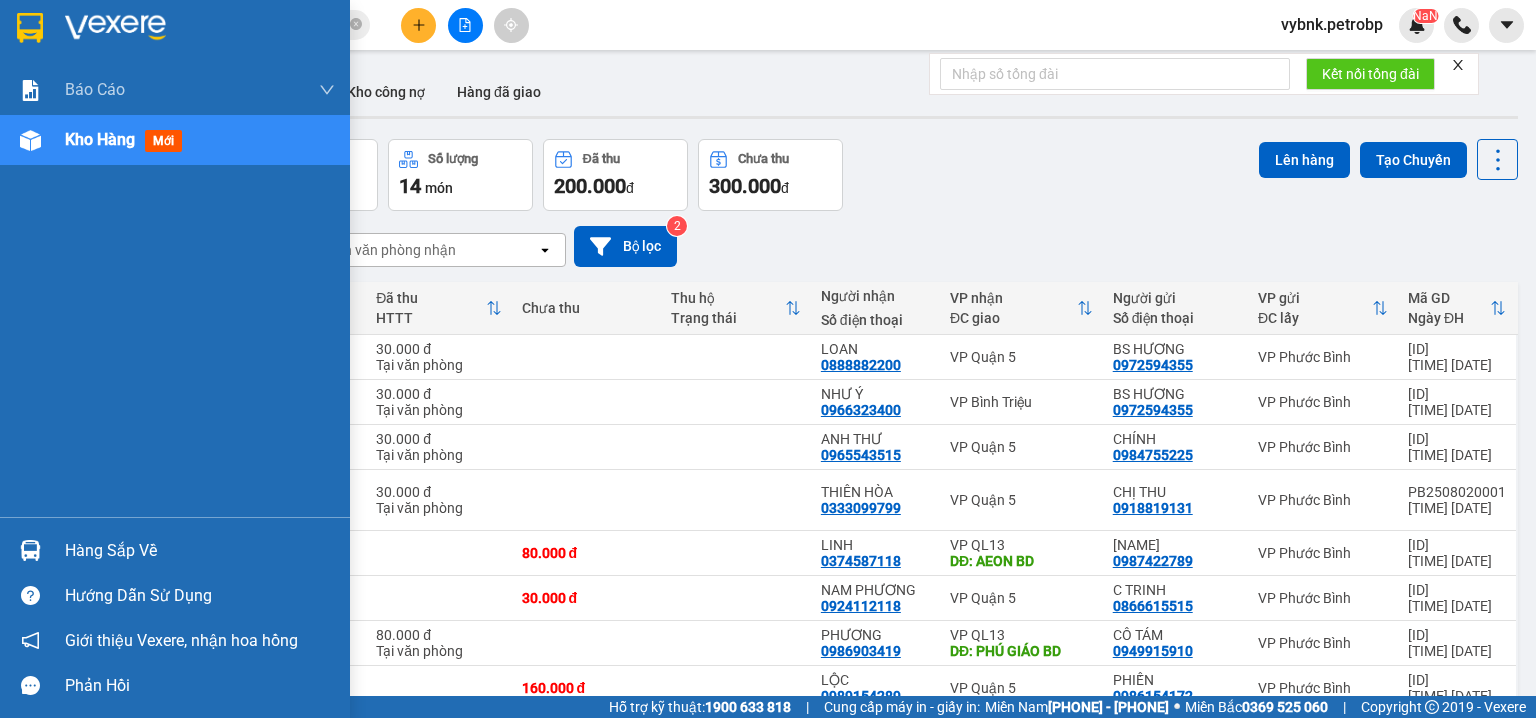 click on "Hàng sắp về" at bounding box center [175, 550] 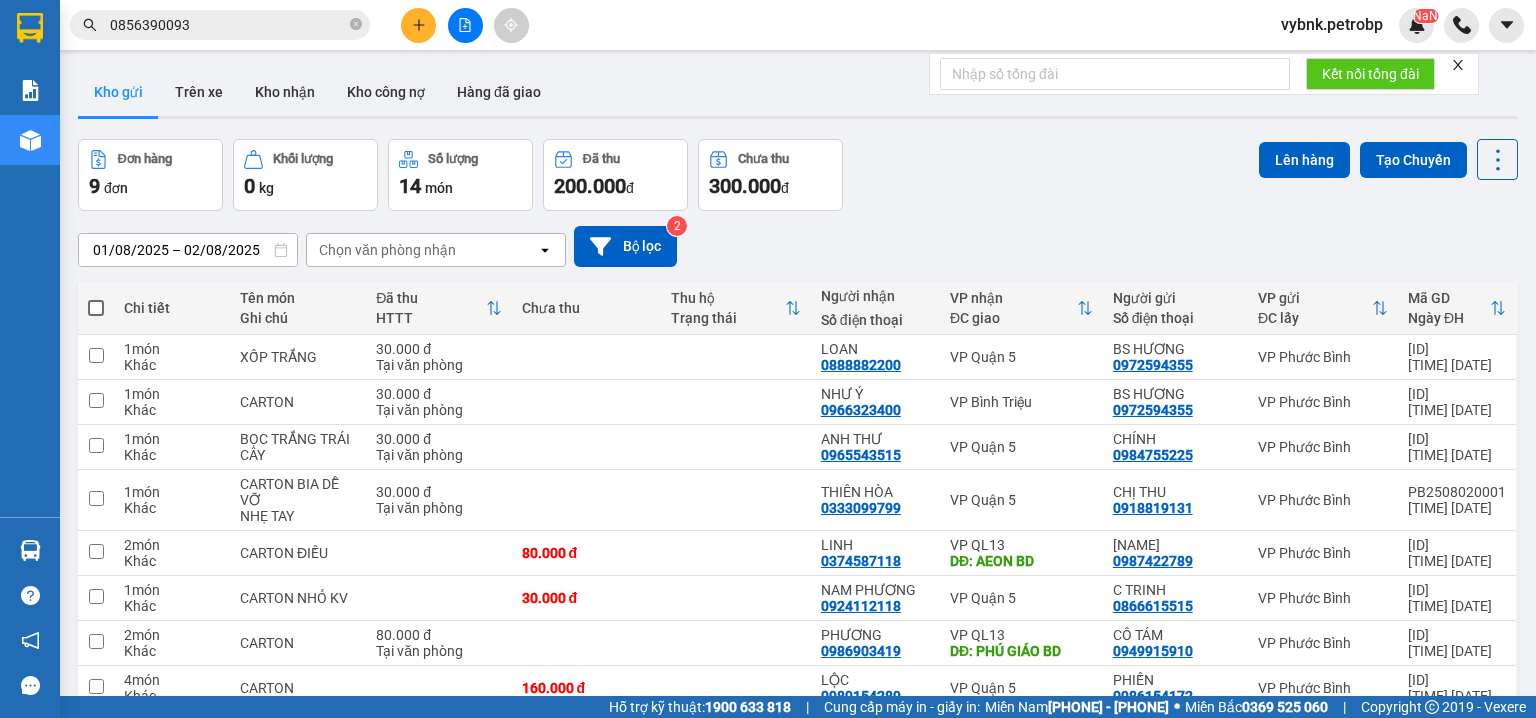 click on "Kết quả tìm kiếm ( 45 )  Bộ lọc  Ngày tạo đơn gần nhất Mã ĐH Trạng thái Món hàng Tổng cước Chưa cước Người gửi VP Gửi Người nhận VP Nhận 78ADV2508010144 20:08 - 01/08 VP Nhận   93H-020.96 06:17 - 02/08 CRT KEO TRẮNG SL:  1 30.000 0868990834 NHÂN  VP Quận 5 0856390093 NAM VP Phước Bình PB2507100031 19:48 - 10/07 Đã giao   13:43 - 11/07 CARTON SL:  1 40.000 0856390093 NAM VP Phước Bình 0868990834 NHÂN VP QL13 ĐX2506200009 10:17 - 20/06 Đã giao   14:50 - 20/06 CATON SL:  1 30.000 0961565068 SANG VP Đồng Xoài 0856390093 NAM VP Phước Bình ĐX2505080010 10:16 - 08/05 Đã giao   11:08 - 09/05 KIỆN ĐEN SL:  1 30.000 0913194986 BÌNH  VP Đồng Xoài 0856390093 NAM VP Phước Bình PB2504280017 13:14 - 28/04 Đã giao   13:02 - 29/04 PHỤ KIỆN XE ĐEN SL:  1 30.000 0856390093 NAM VP Phước Bình 0345677988 DƯƠNG  VP Phú Riềng ĐX2504250007 08:33 - 25/04 Đã giao   08:25 - 26/04 KIỆN ĐEN SL:  1 30.000 0913194986 BÌNH" at bounding box center [768, 359] 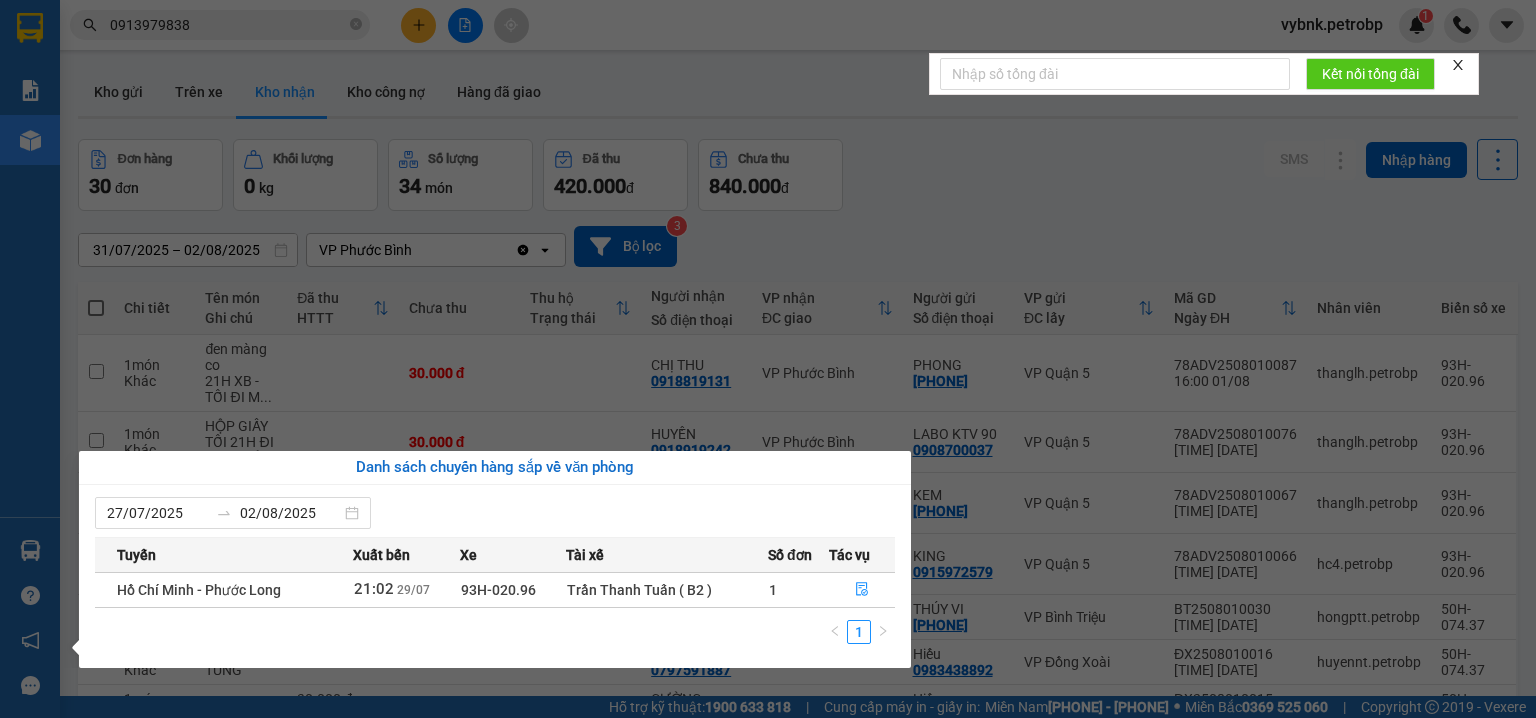 scroll, scrollTop: 0, scrollLeft: 0, axis: both 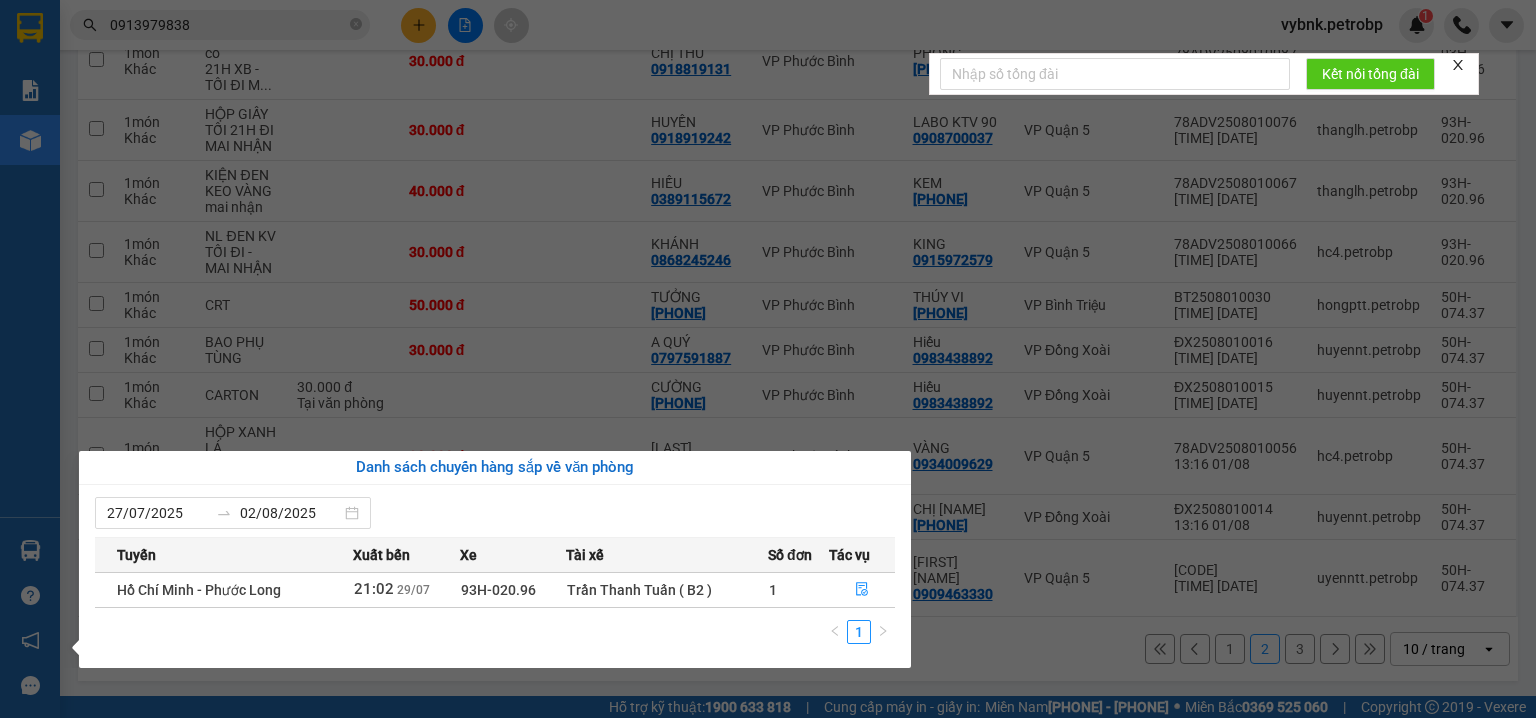 click on "Báo cáo BC tiền tận nơi (nhân viên) Báo cáo 1 (nv): Số tiền đã thu của văn phòng  Báo cáo 1: Số tiền đã thu của văn phòng  Báo cáo dòng tiền (nhân viên) Doanh số tạo đơn theo VP gửi (nhân viên) Mẫu 1: Báo cáo dòng tiền theo nhân viên (nhà xe) Mẫu 1: Báo cáo dòng tiền theo nhân viên (trưởng trạm) Mẫu 2: Thống kê đơn hàng theo nhân viên Mẫu 3.1: Thống kê đơn hàng văn phòng gửi Mẫu 3.1: Thống kê đơn hàng văn phòng gửi ( các trạm xem ) Mẫu 3: Báo cáo dòng tiền theo văn phòng     Kho hàng mới Hàng sắp về Hướng dẫn sử dụng Giới thiệu Vexere, nhận hoa hồng Phản hồi Phần mềm hỗ trợ bạn tốt chứ?" at bounding box center (30, 359) 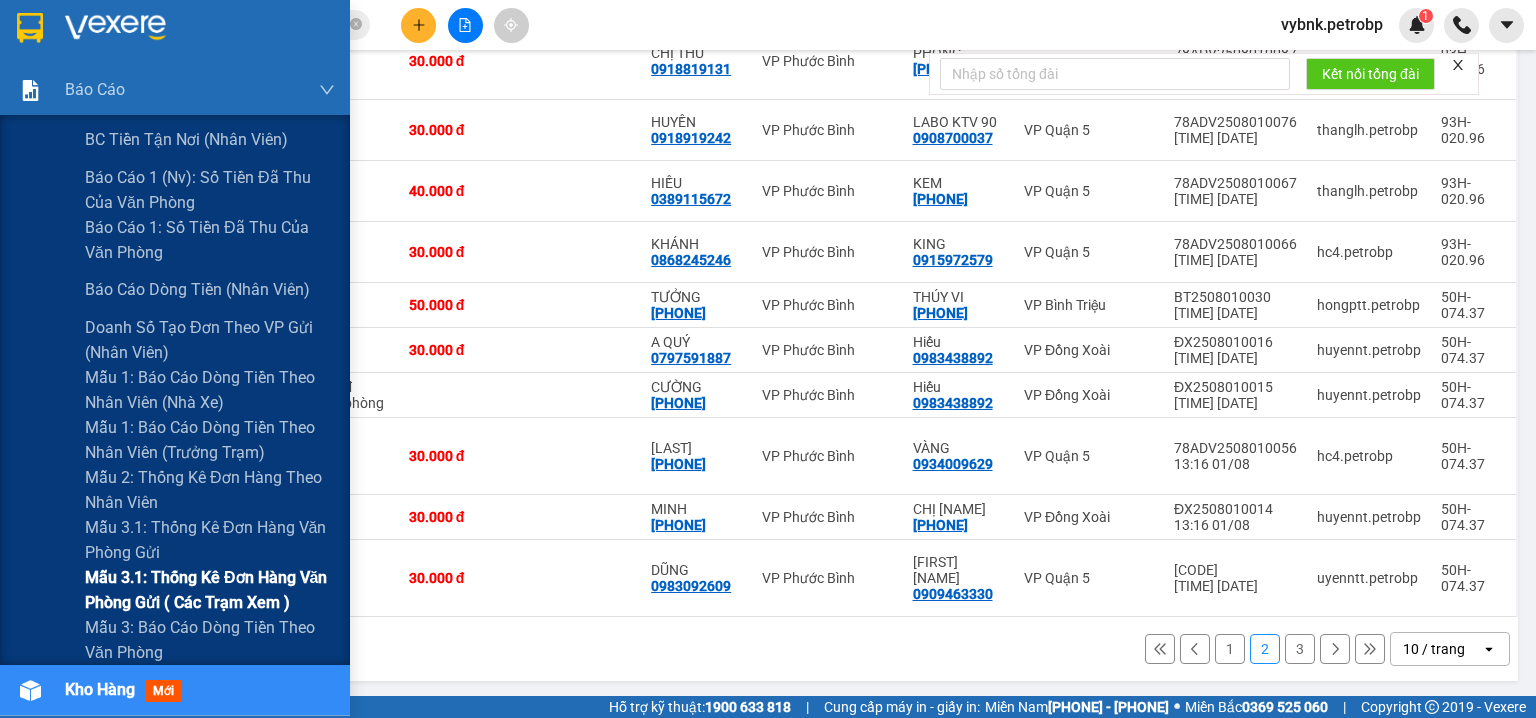 click on "Mẫu 3.1: Thống kê đơn hàng văn phòng gửi ( các trạm xem )" at bounding box center [210, 590] 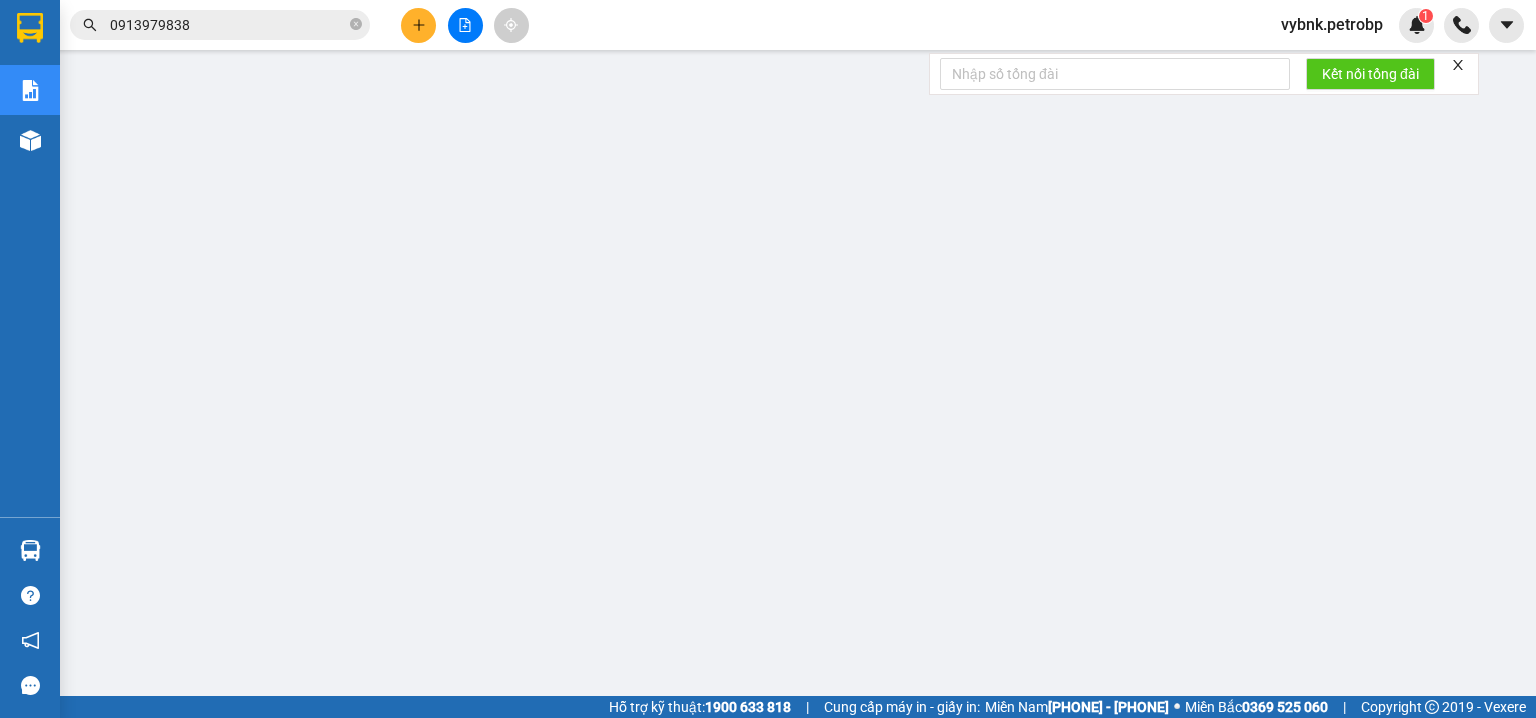 scroll, scrollTop: 0, scrollLeft: 0, axis: both 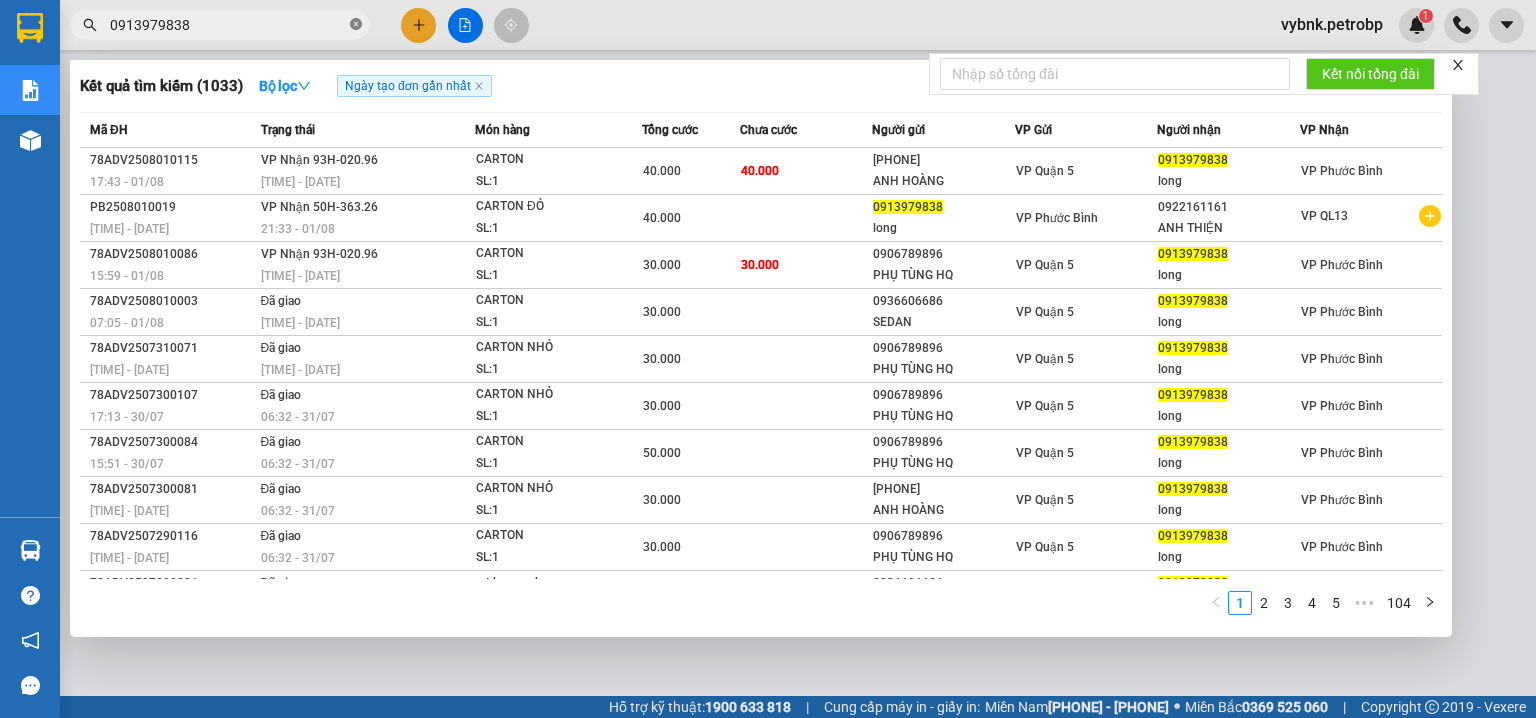 click 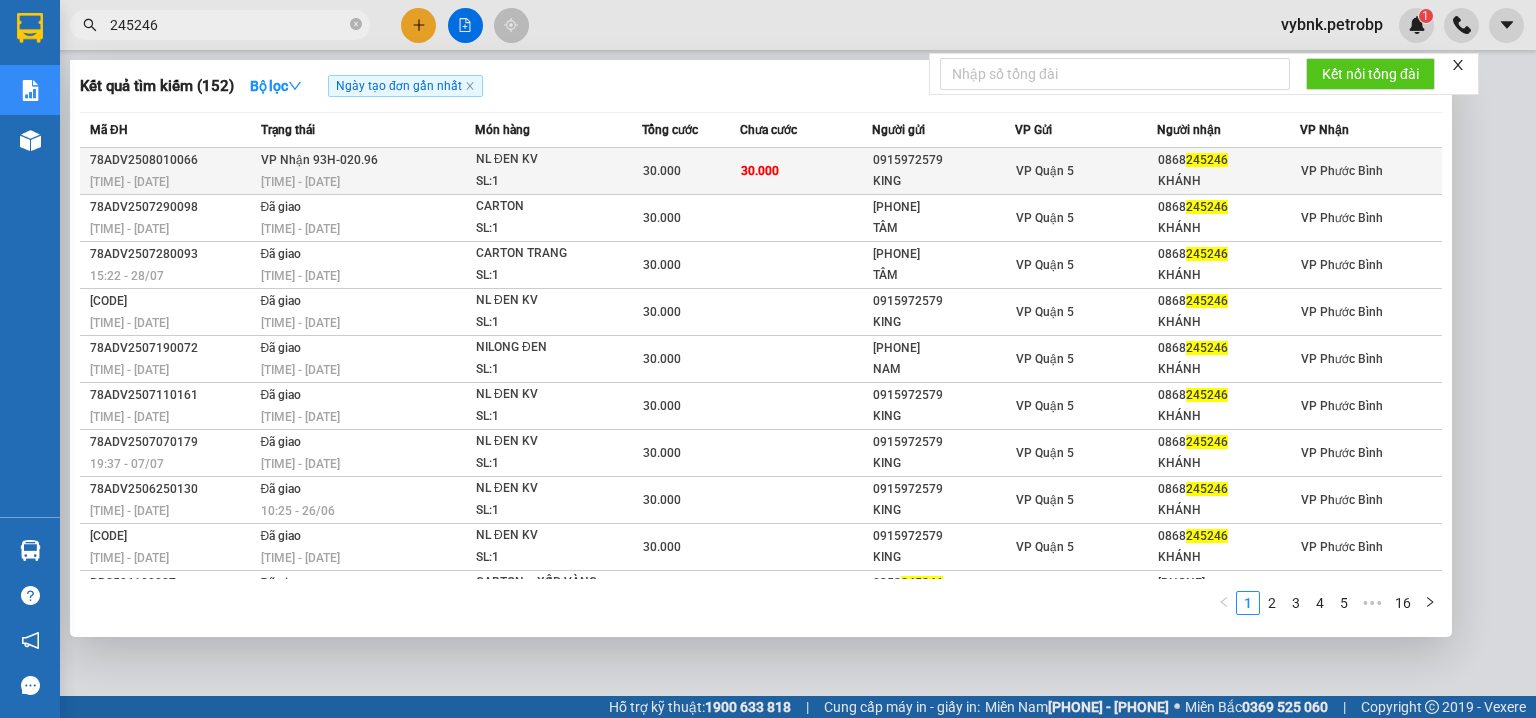 type on "245246" 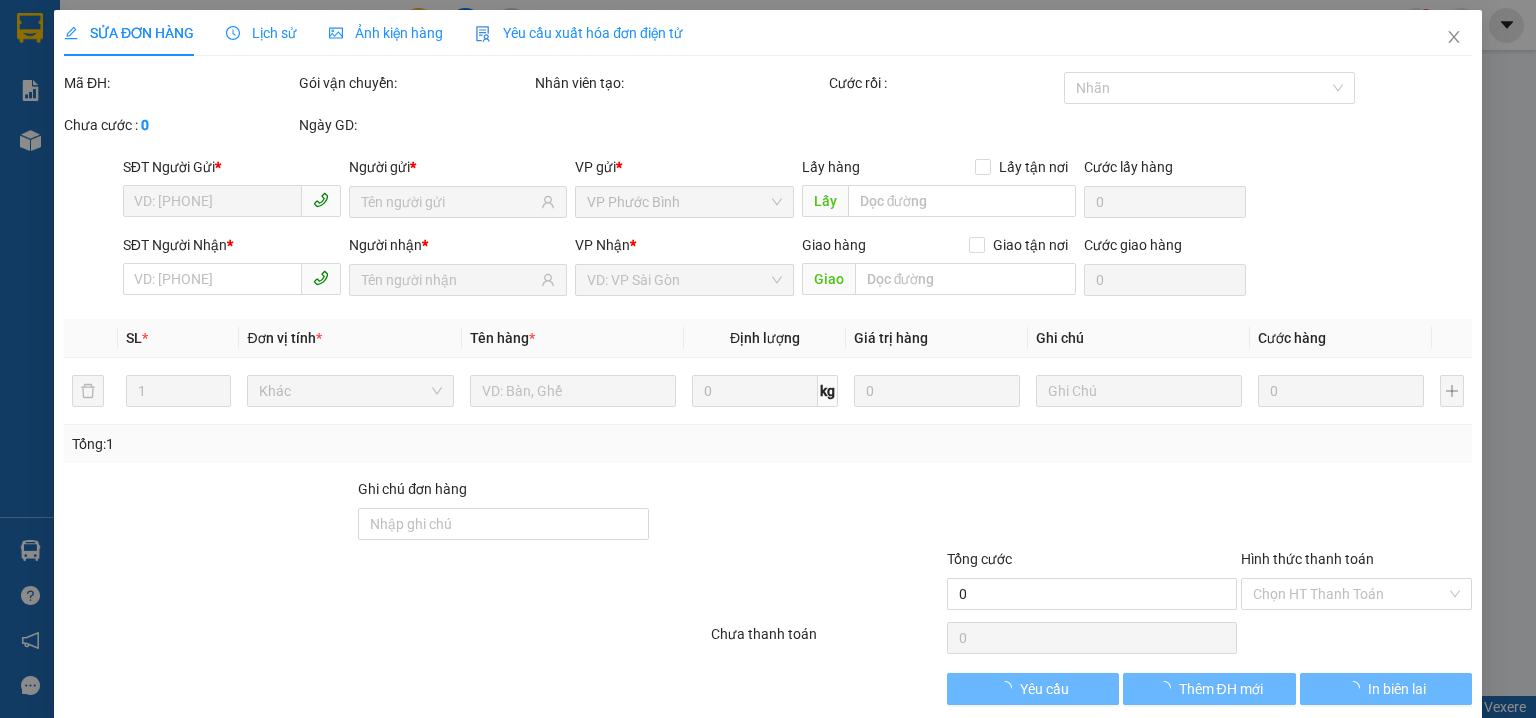 type on "0915972579" 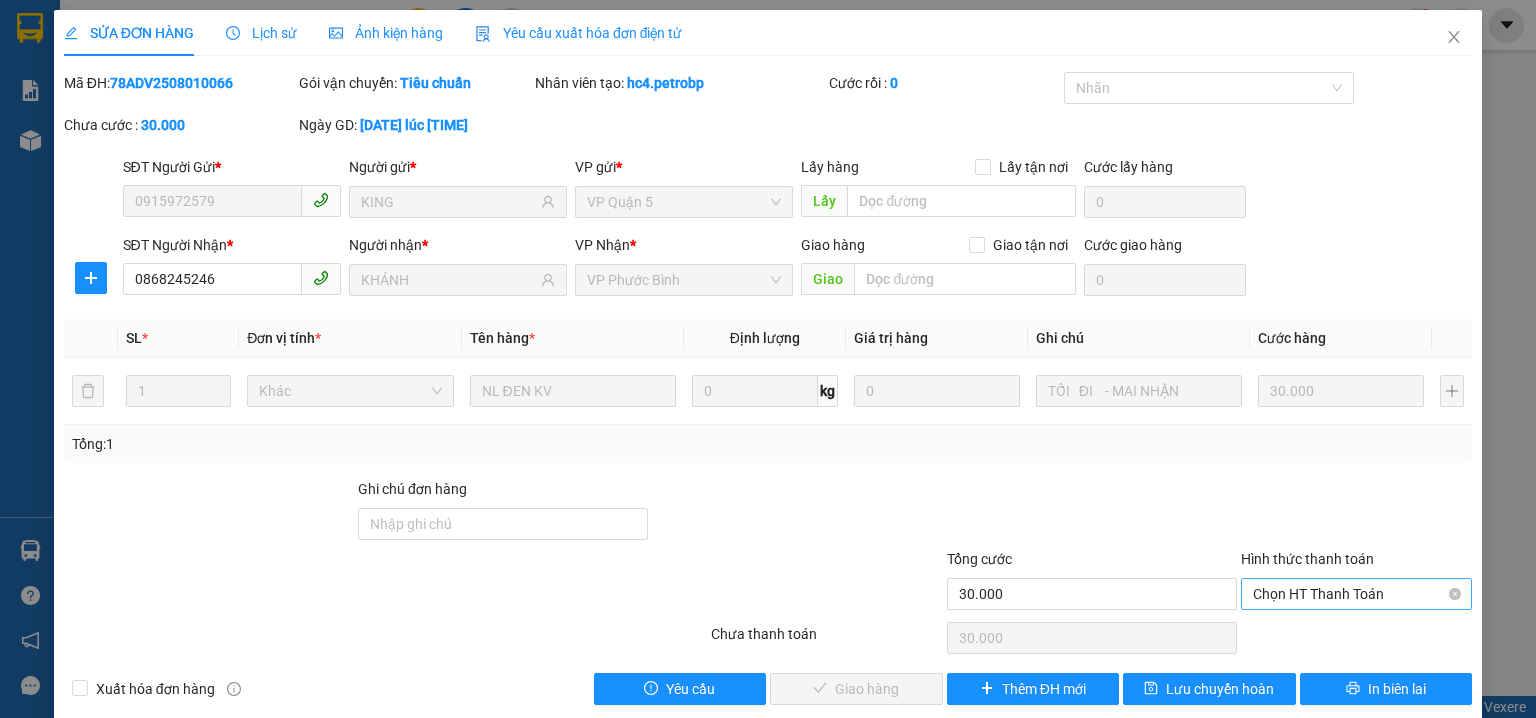 click on "Chọn HT Thanh Toán" at bounding box center (1356, 594) 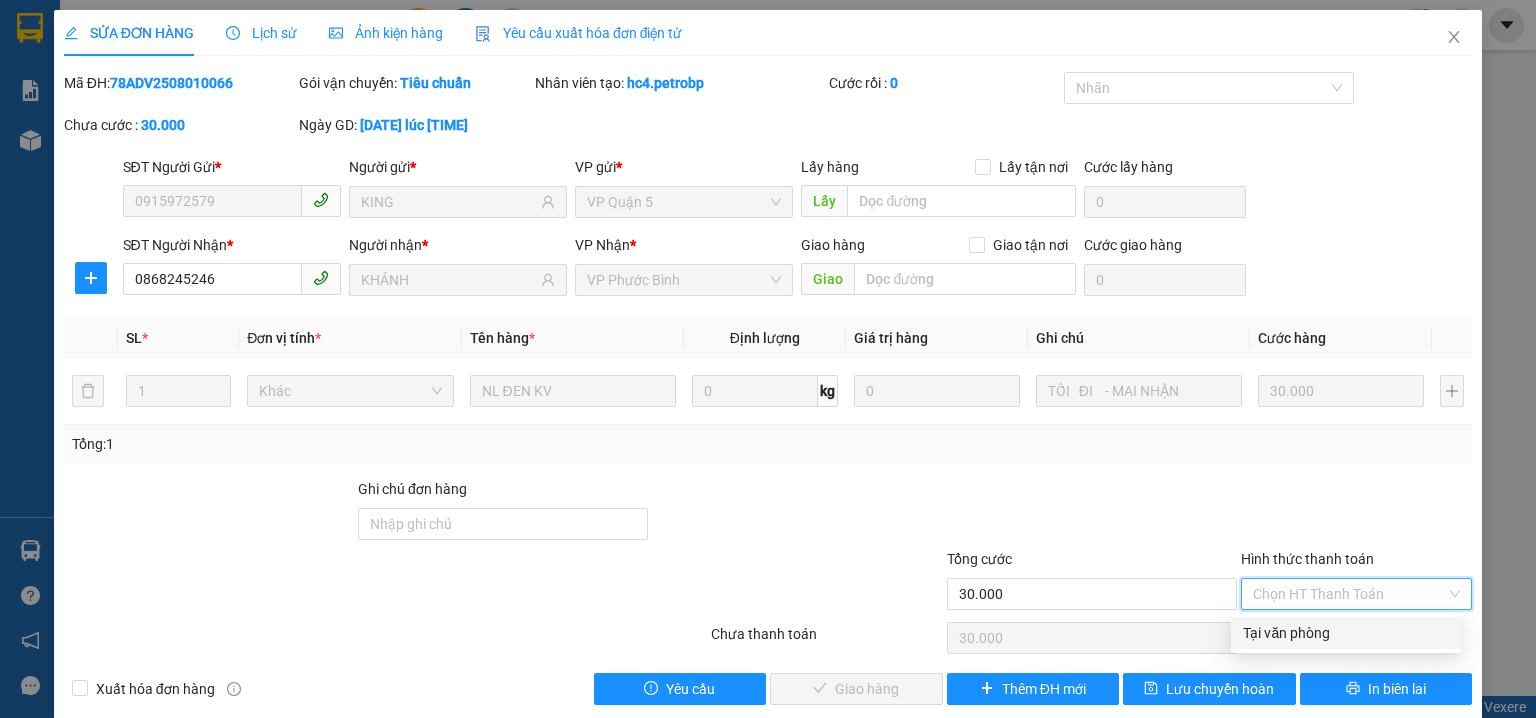 click on "Tại văn phòng" at bounding box center [1346, 633] 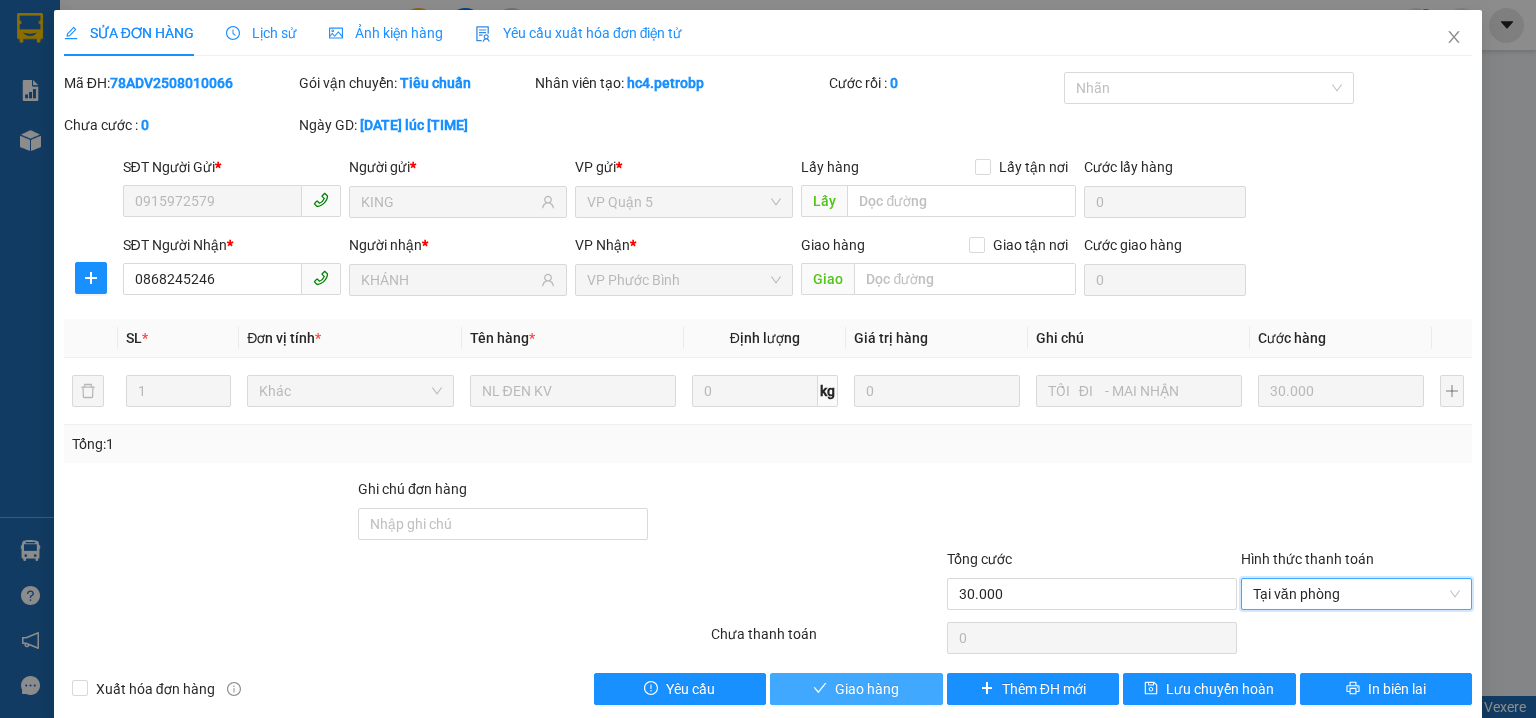 click on "Giao hàng" at bounding box center [867, 689] 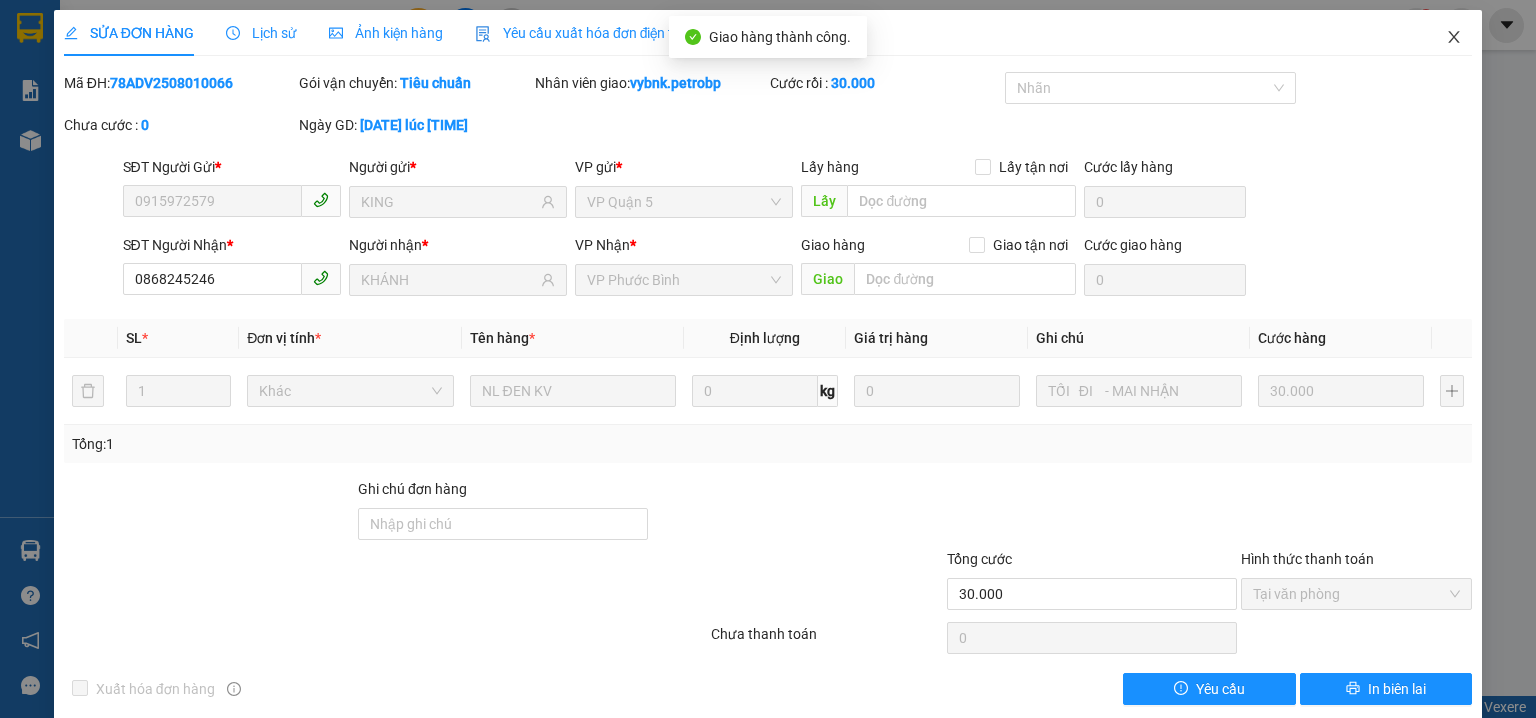 click 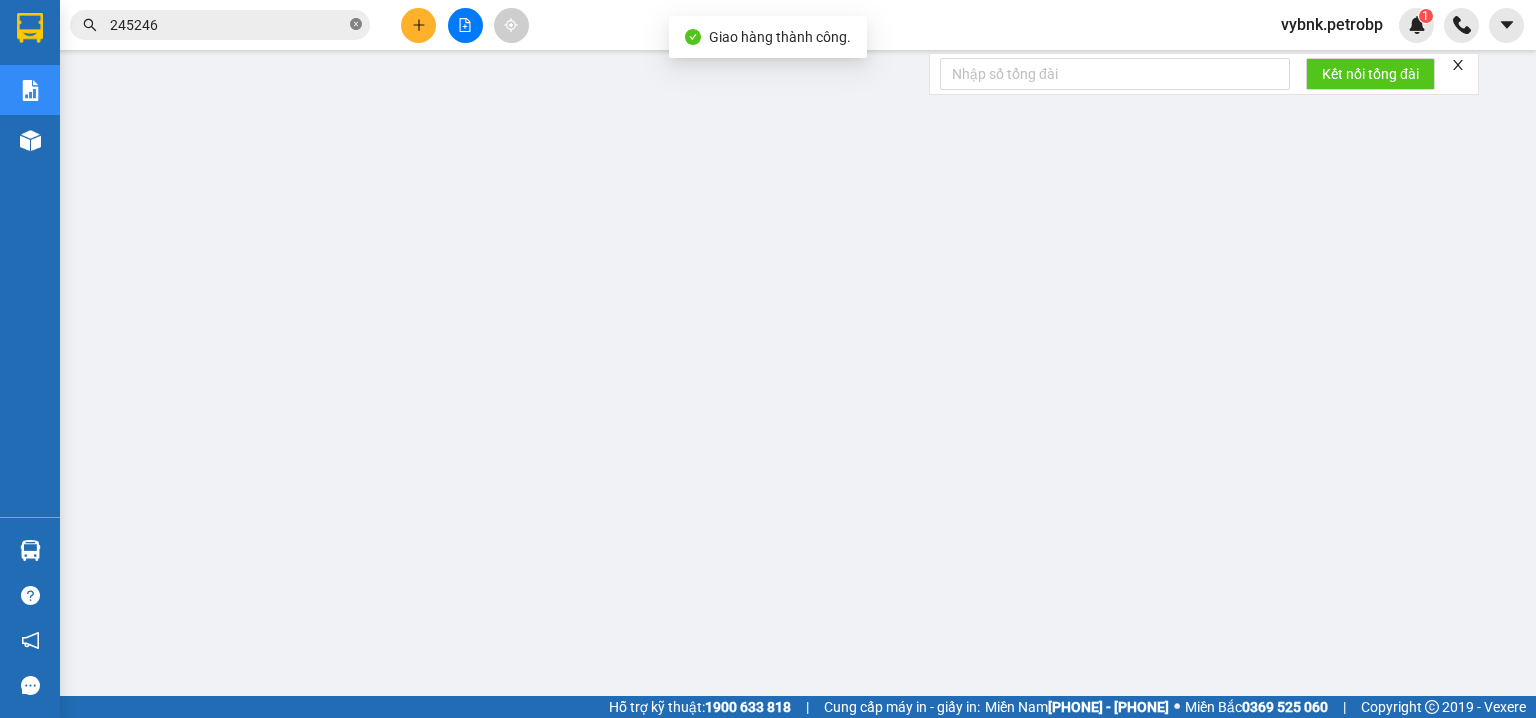 click 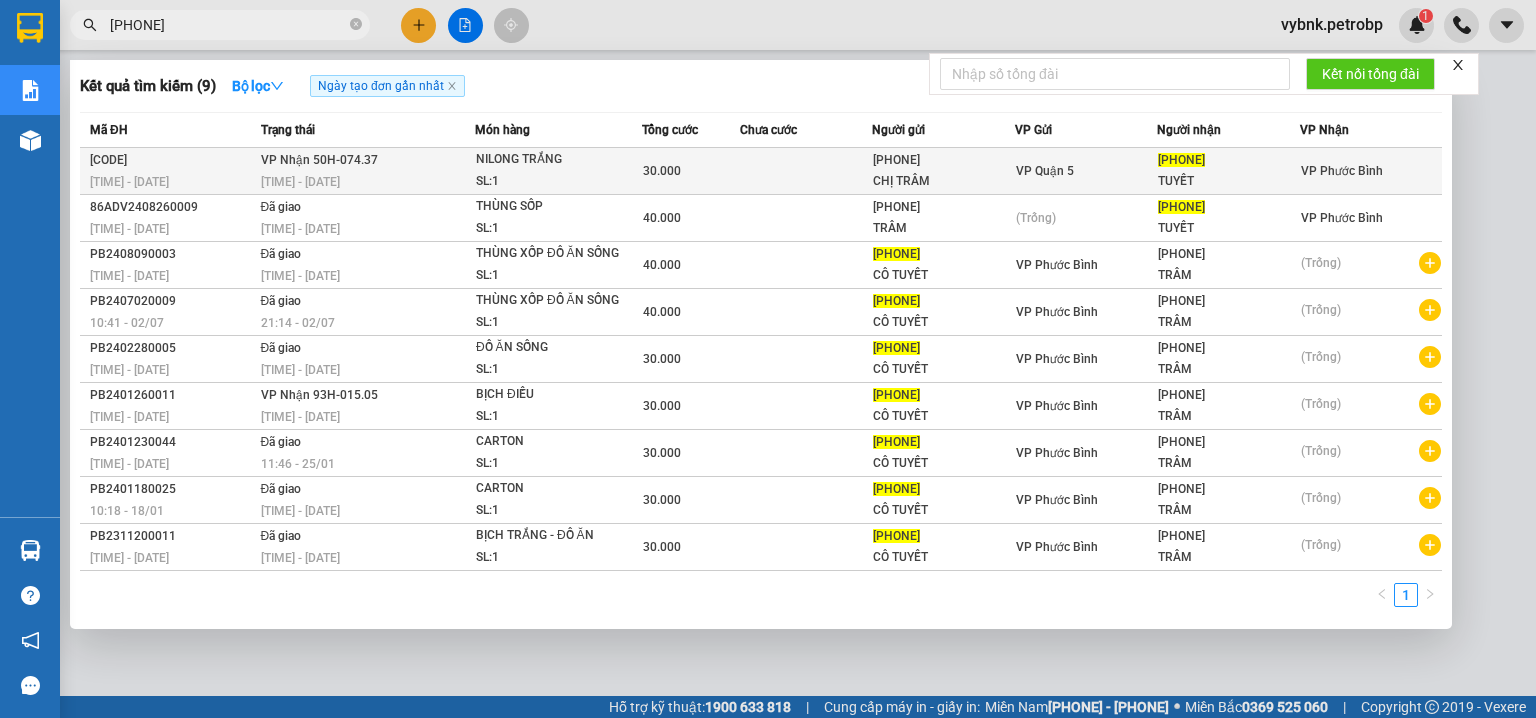 type on "[PHONE]" 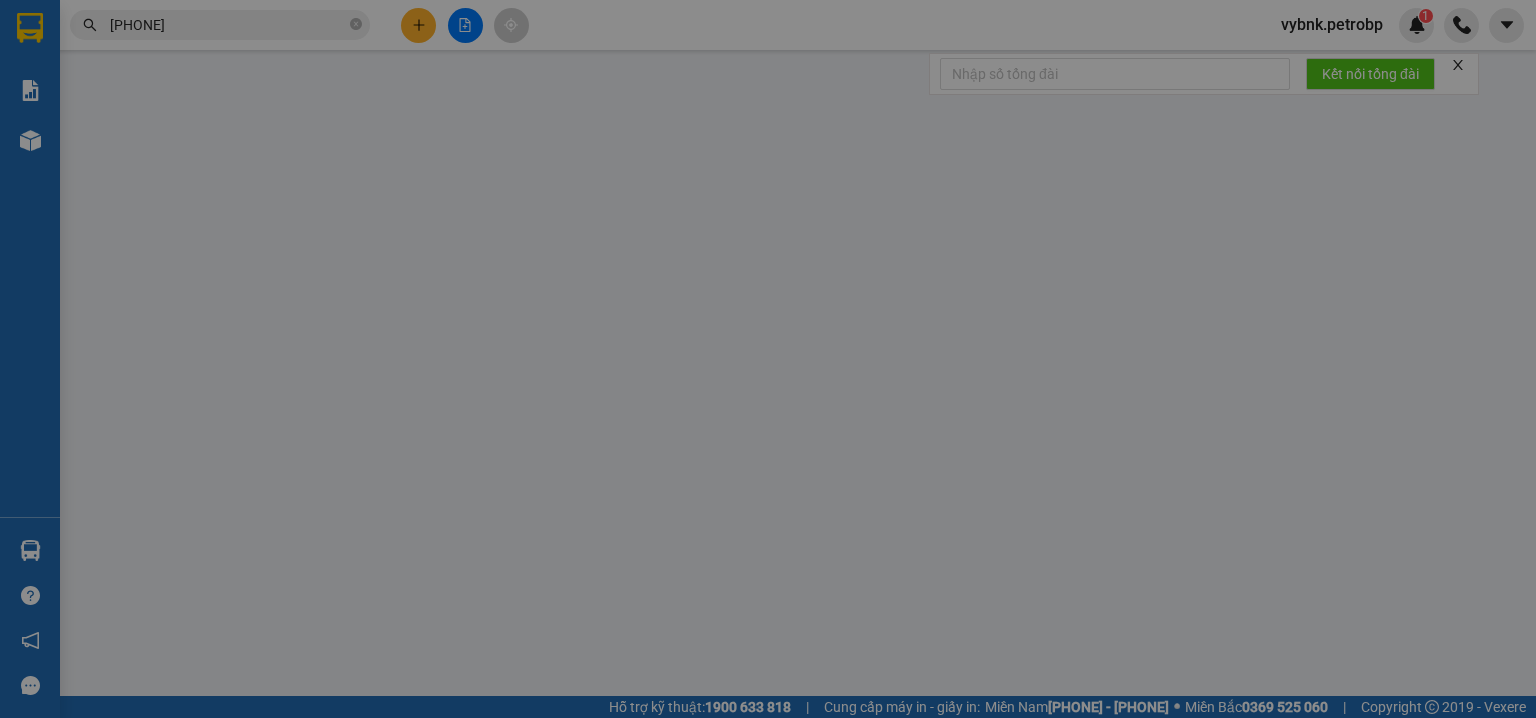 type on "[PHONE]" 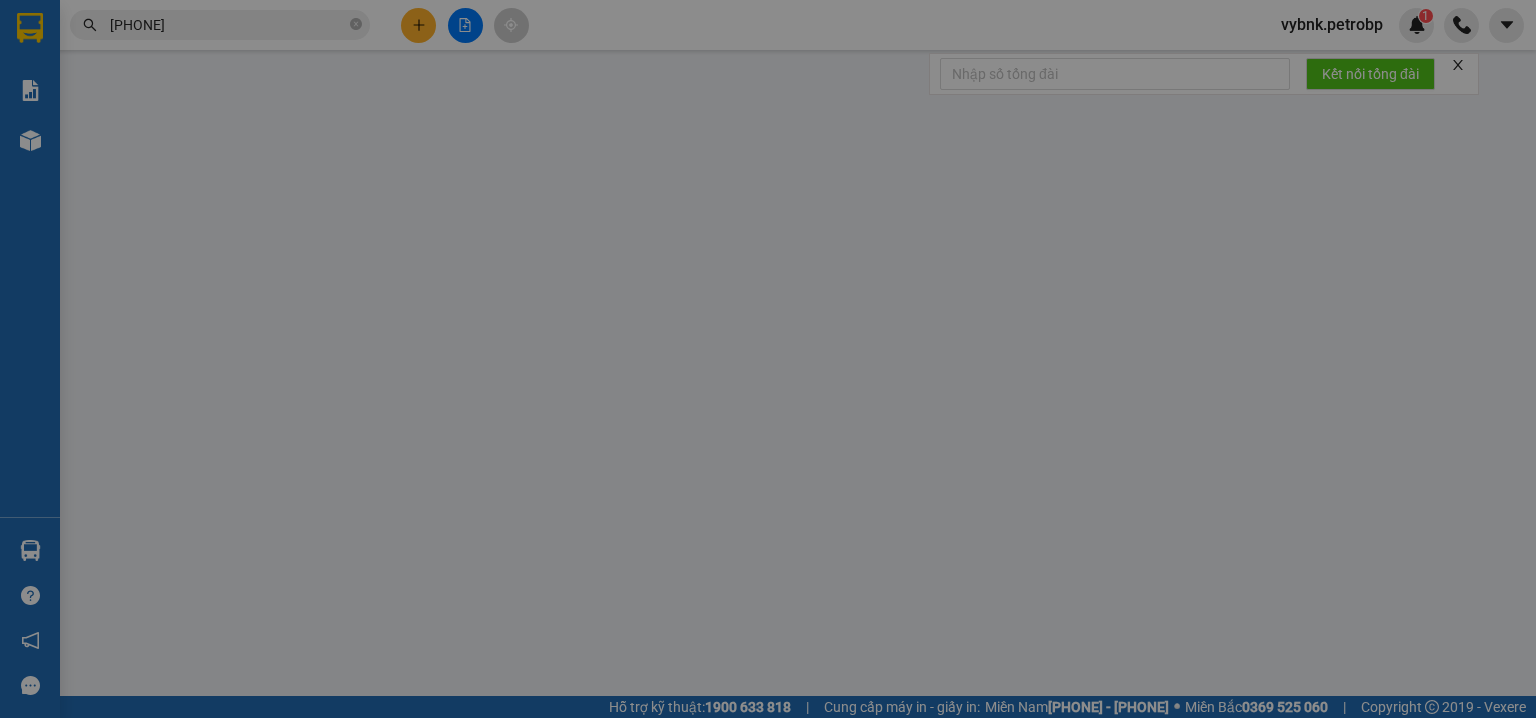 type on "CHỊ TRÂM" 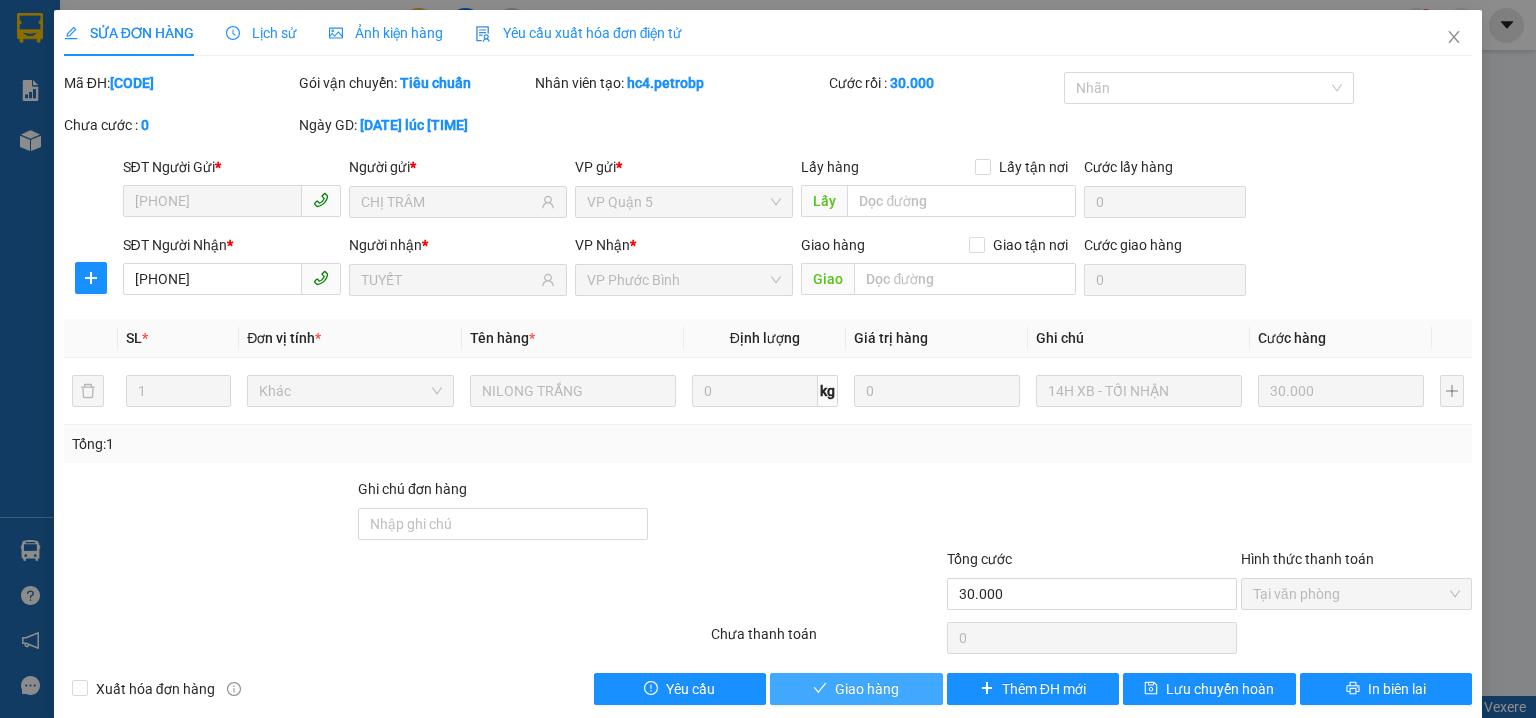 click on "Giao hàng" at bounding box center (856, 689) 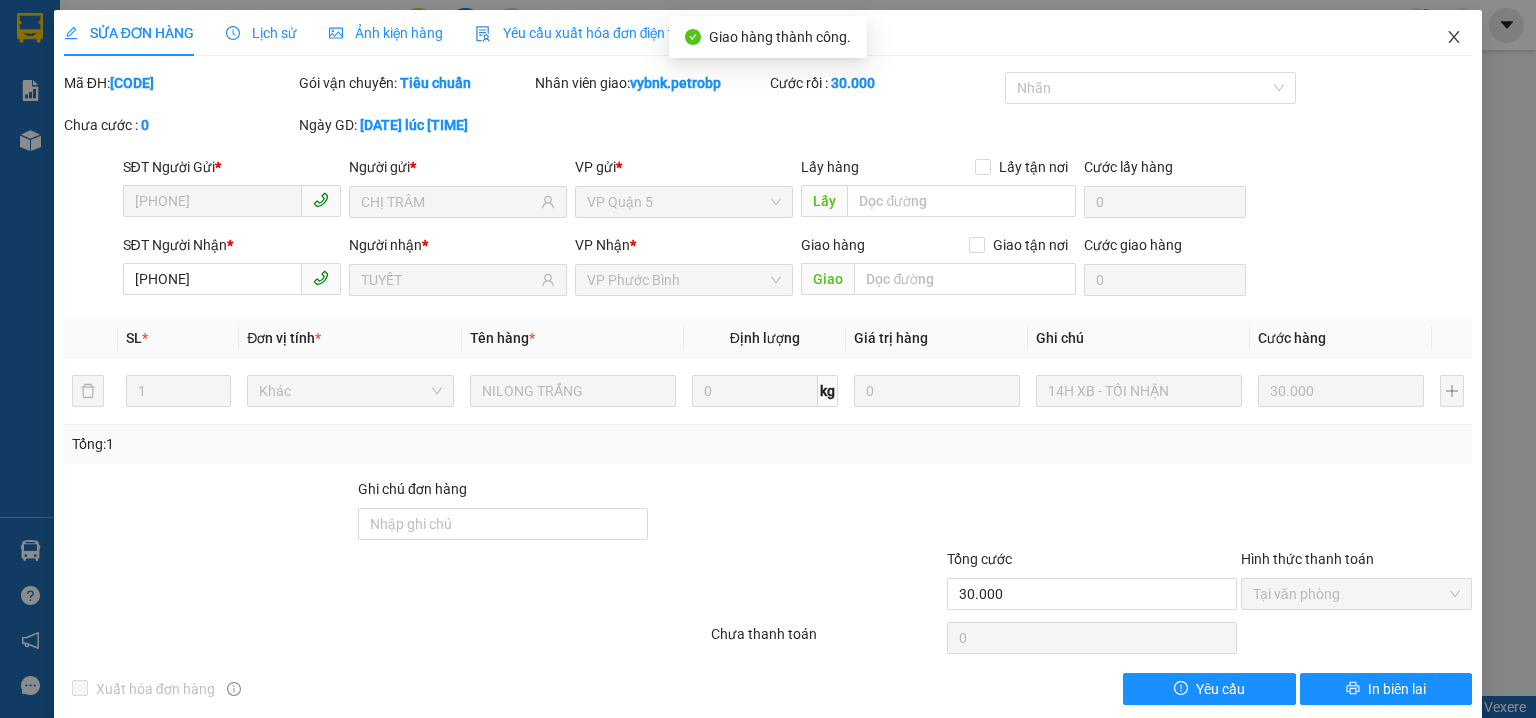click 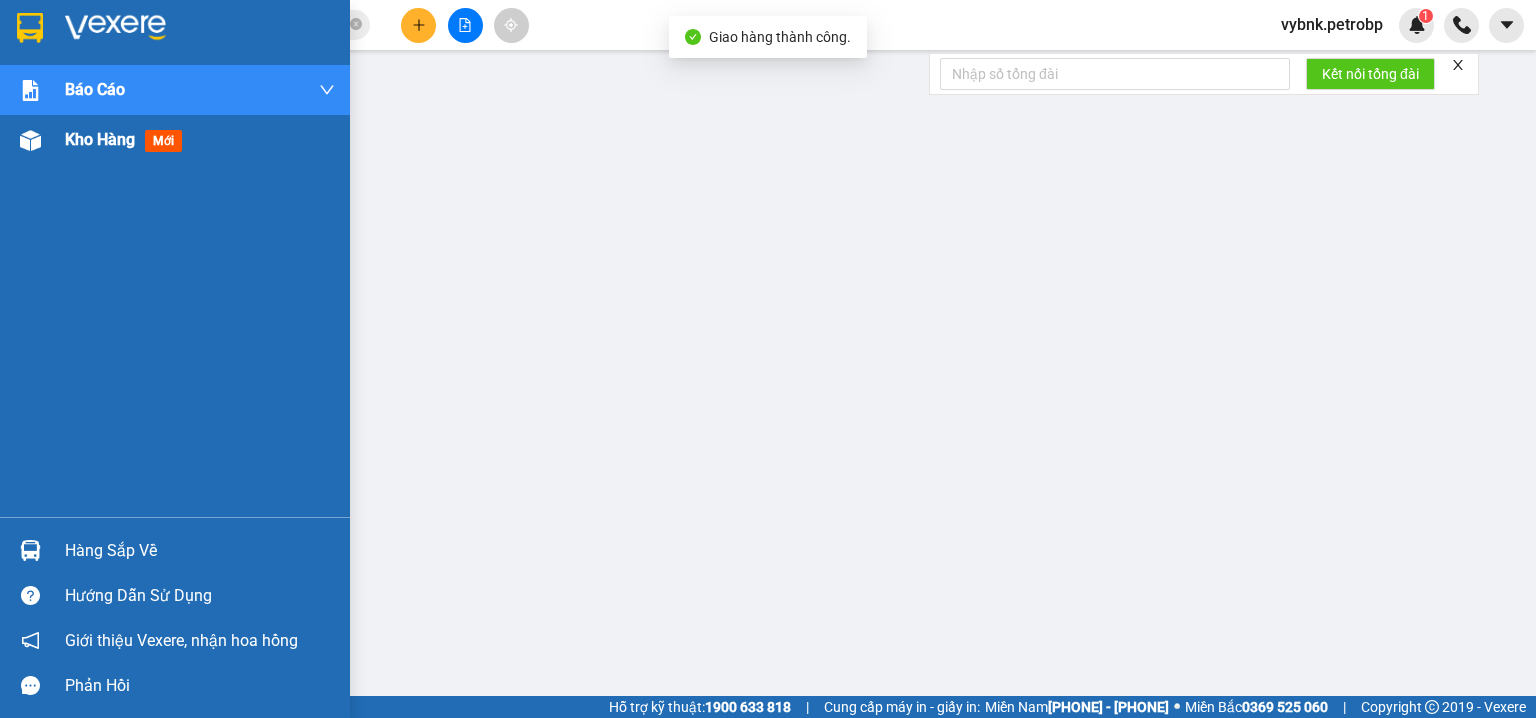 click at bounding box center (30, 140) 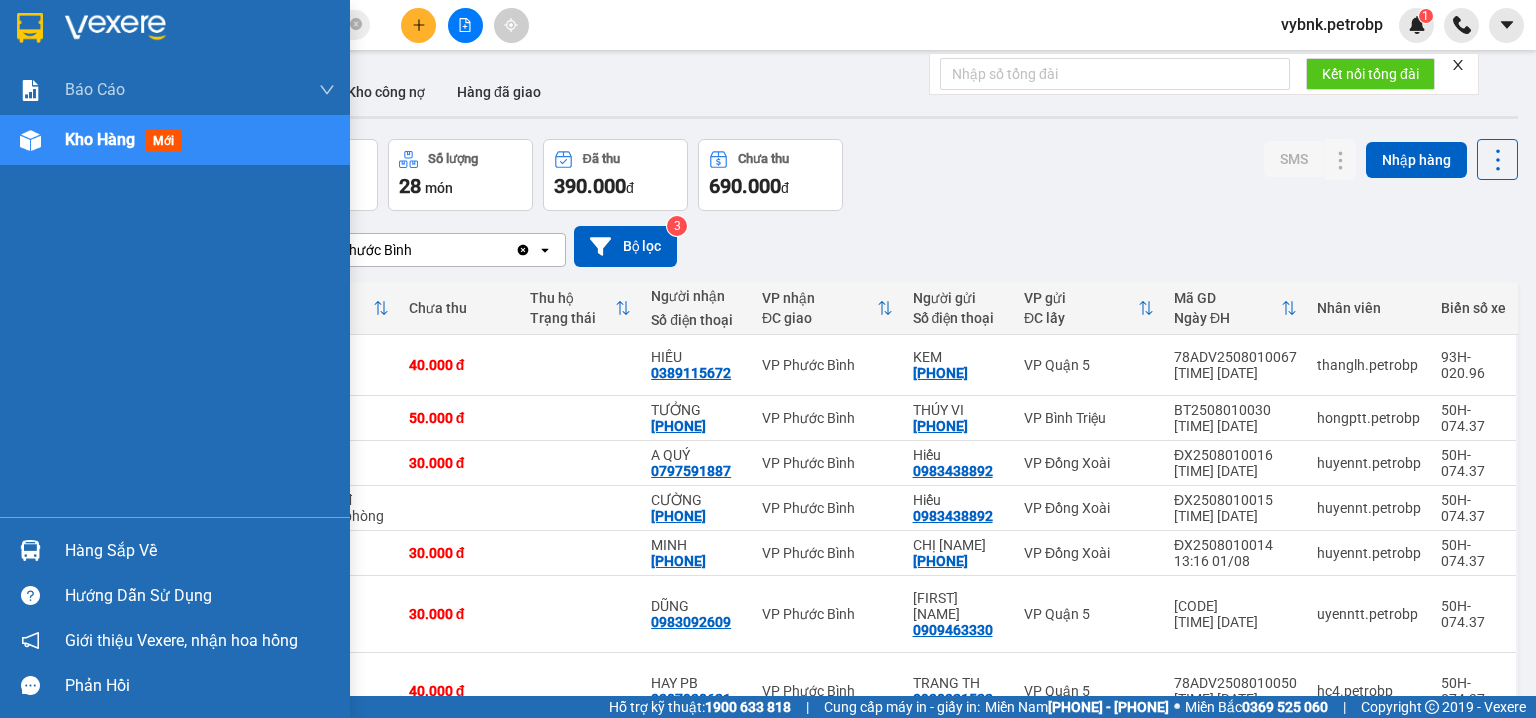 click on "Hàng sắp về" at bounding box center (175, 550) 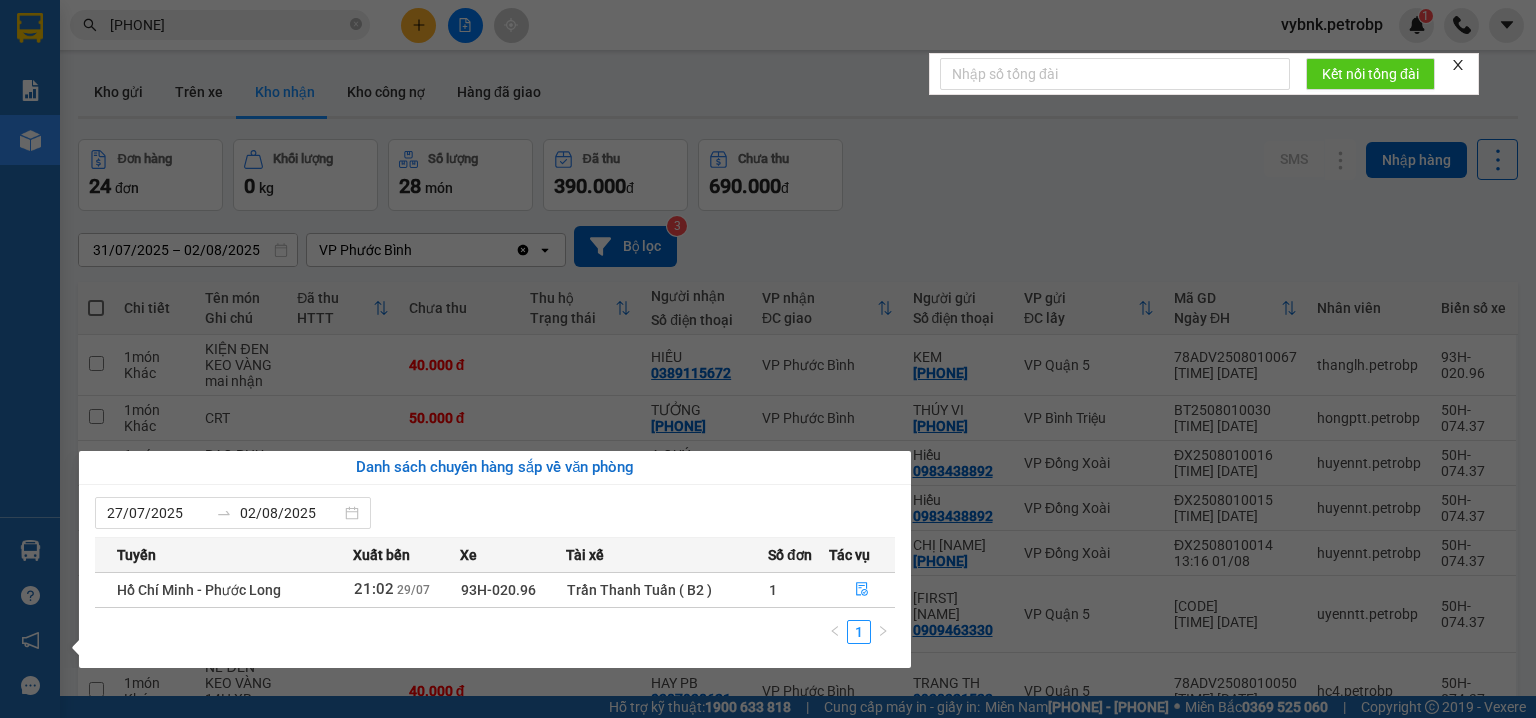 click on "Kết quả tìm kiếm ( 9 )  Bộ lọc  Ngày tạo đơn gần nhất Mã ĐH Trạng thái Món hàng Tổng cước Chưa cước Người gửi VP Gửi Người nhận VP Nhận 78ADV2508010022 10:11 - 01/08 VP Nhận   50H-074.37 19:16 - 01/08 NILONG TRẮNG SL:  1 30.000 0383672150 CHỊ TRÂM VP Quận 5 0989676957 TUYẾT VP Phước Bình 86ADV2408260009 09:05 - 26/08 Đã giao   20:03 - 26/08 THÙNG SỐP SL:  1 40.000 0383672150 TRÂM (Trống) 0989676957 TUYẾT VP Phước Bình PB2408090003 09:05 - 09/08 Đã giao   17:12 - 09/08 THÙNG XỐP ĐỒ ĂN SỐNG SL:  1 40.000 0989676957 CÔ TUYẾT VP Phước Bình 0383672150 TRÂM (Trống) PB2407020009 10:41 - 02/07 Đã giao   21:14 - 02/07 THÙNG XỐP ĐỒ ĂN SỐNG SL:  1 40.000 0989676957 CÔ TUYẾT VP Phước Bình 0383672150 TRÂM (Trống) PB2402280005 07:27 - 28/02 Đã giao   16:45 - 28/02 ĐỒ ĂN SỐNG SL:  1 30.000 0989676957 CÔ TUYẾT VP Phước Bình 0383672150 TRÂM (Trống) PB2401260011 08:07 - 26/01 VP Nhận   1" at bounding box center (768, 359) 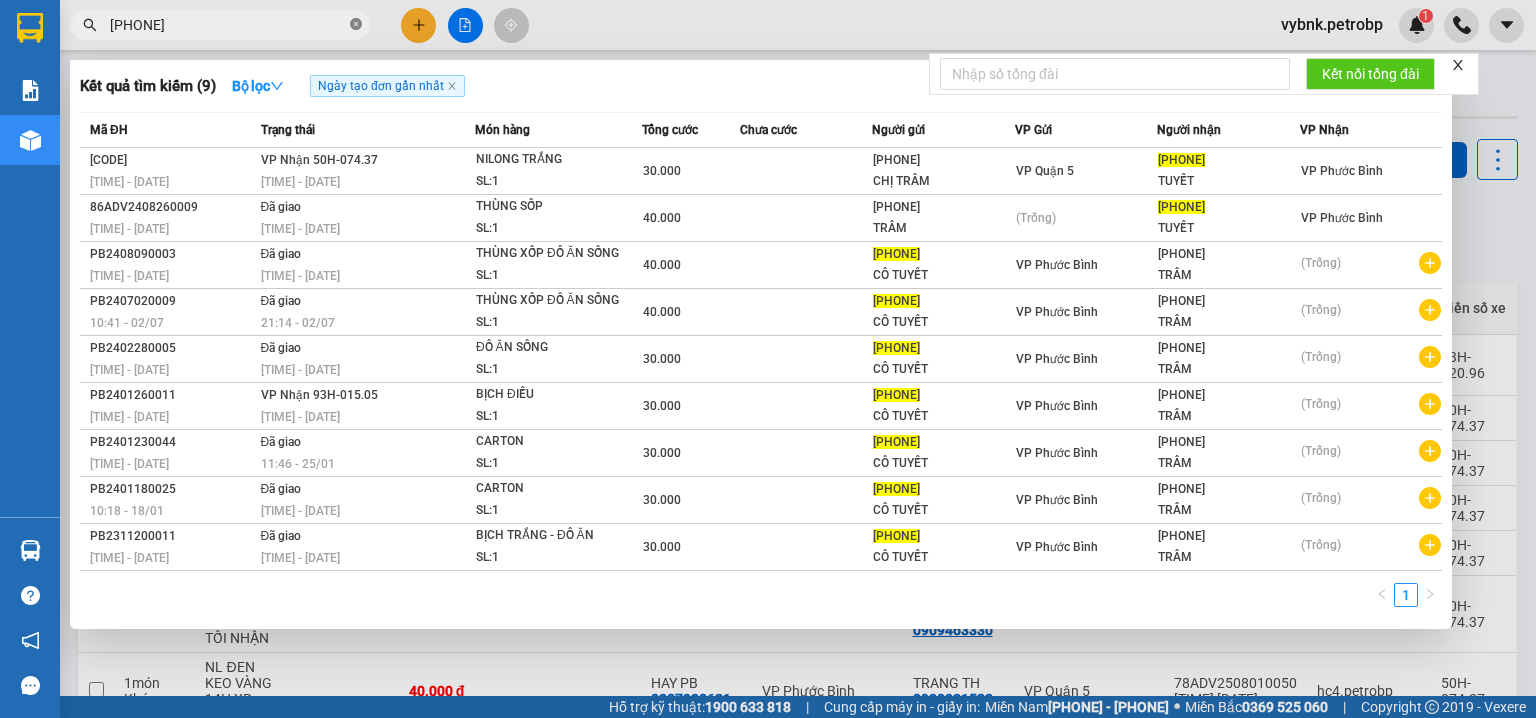 click 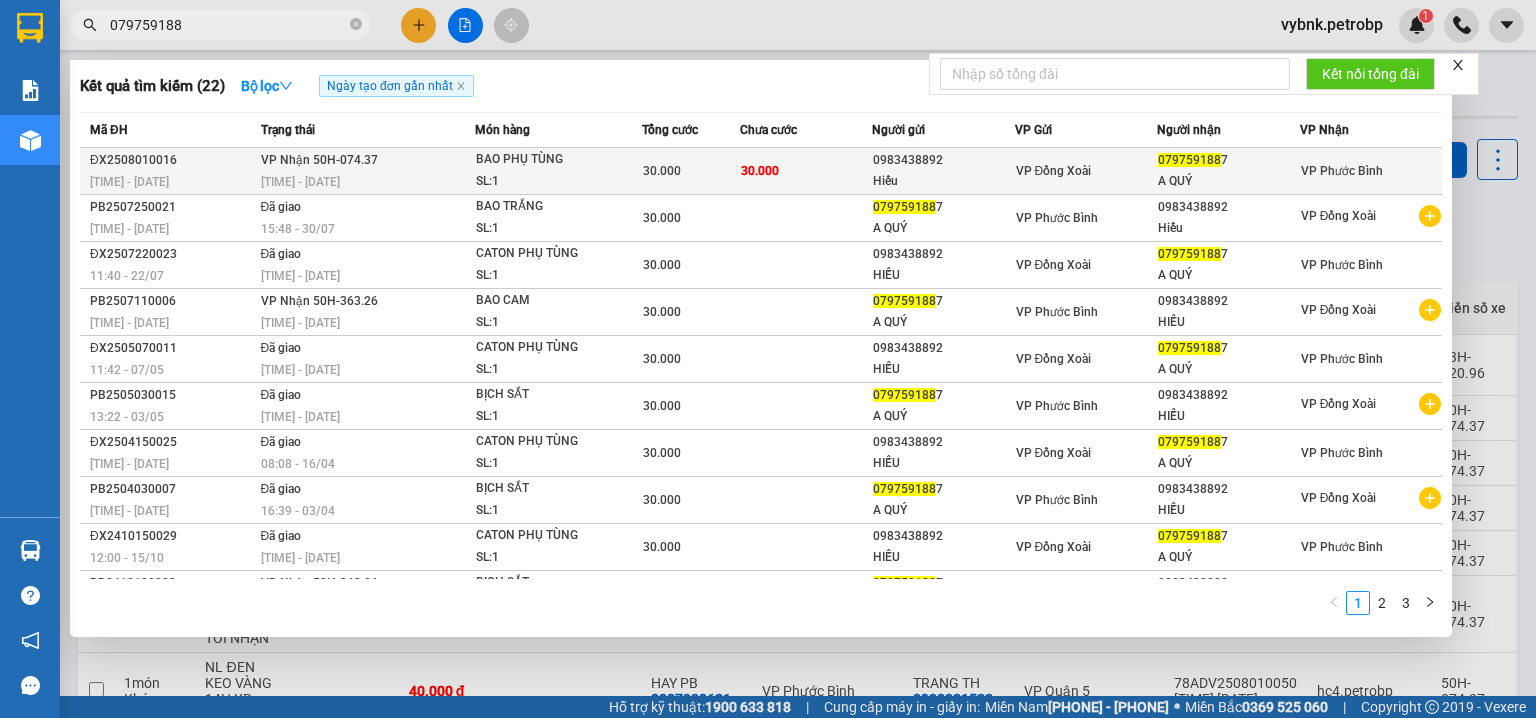 type on "079759188" 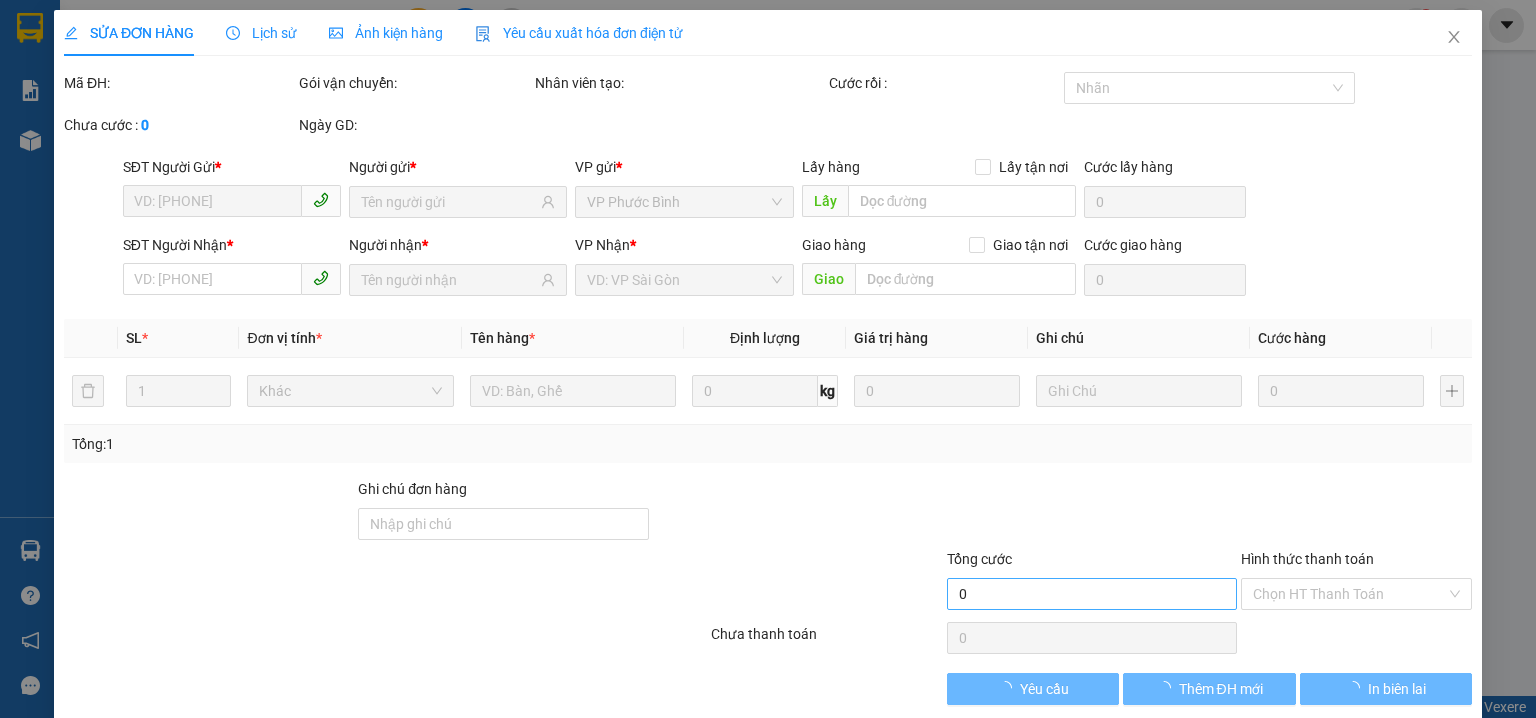 type on "0983438892" 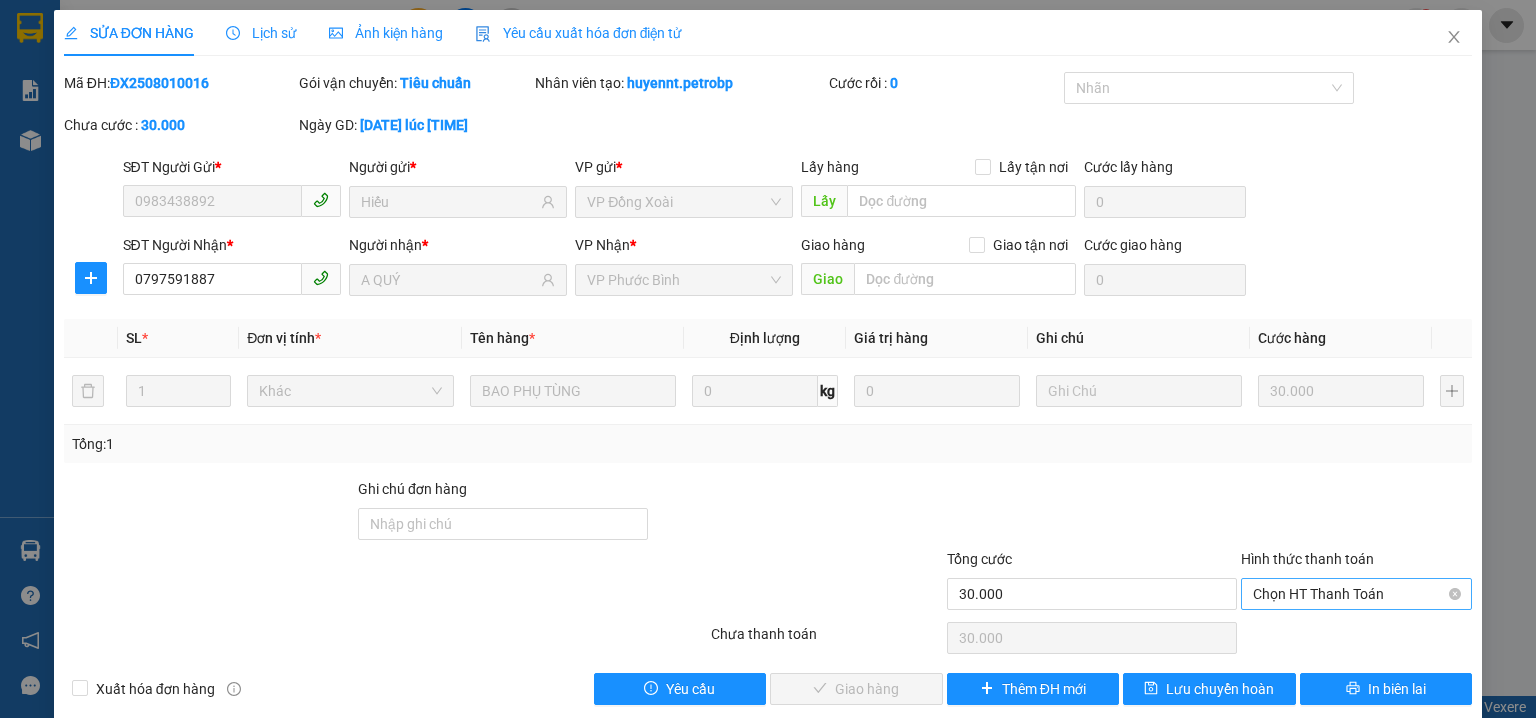 click on "Chọn HT Thanh Toán" at bounding box center [1356, 594] 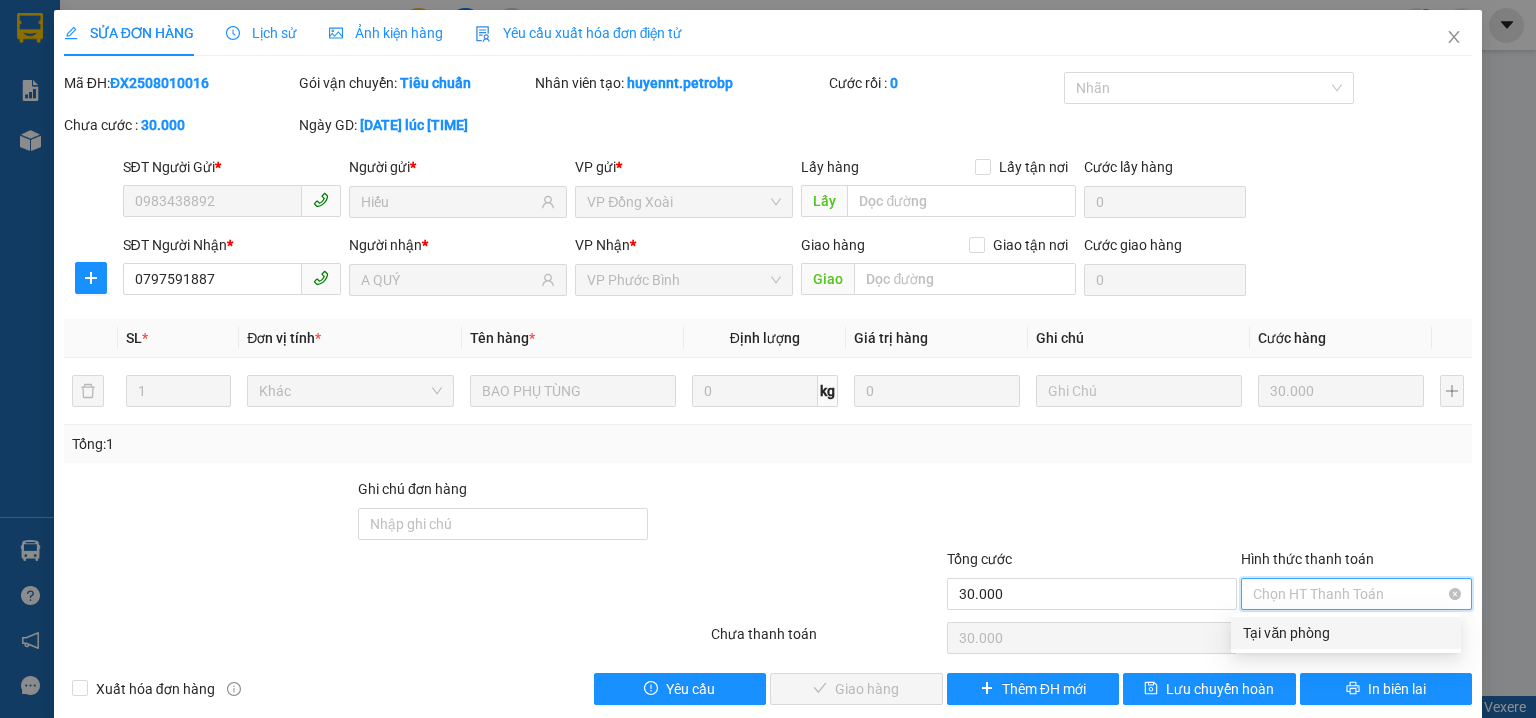 click on "Tại văn phòng" at bounding box center [1346, 633] 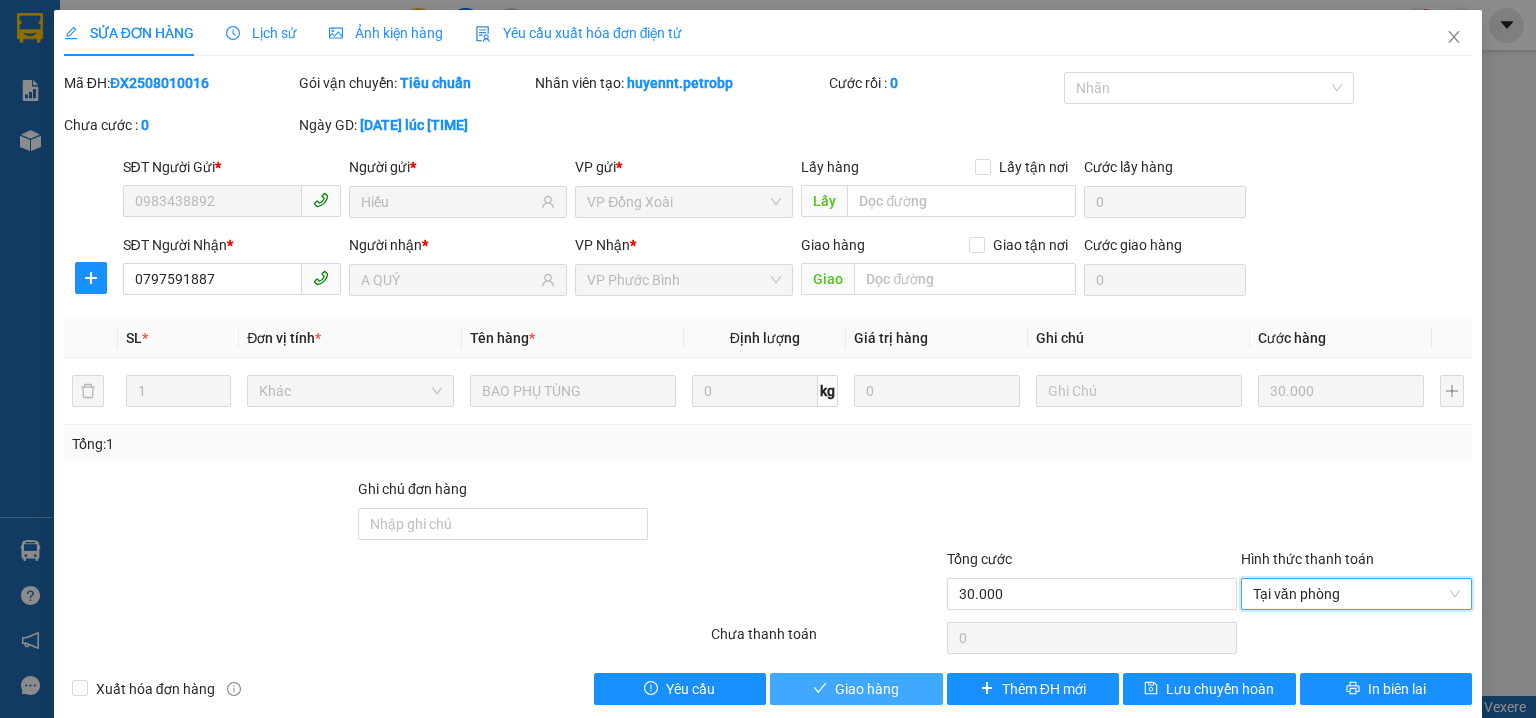 click on "Giao hàng" at bounding box center [856, 689] 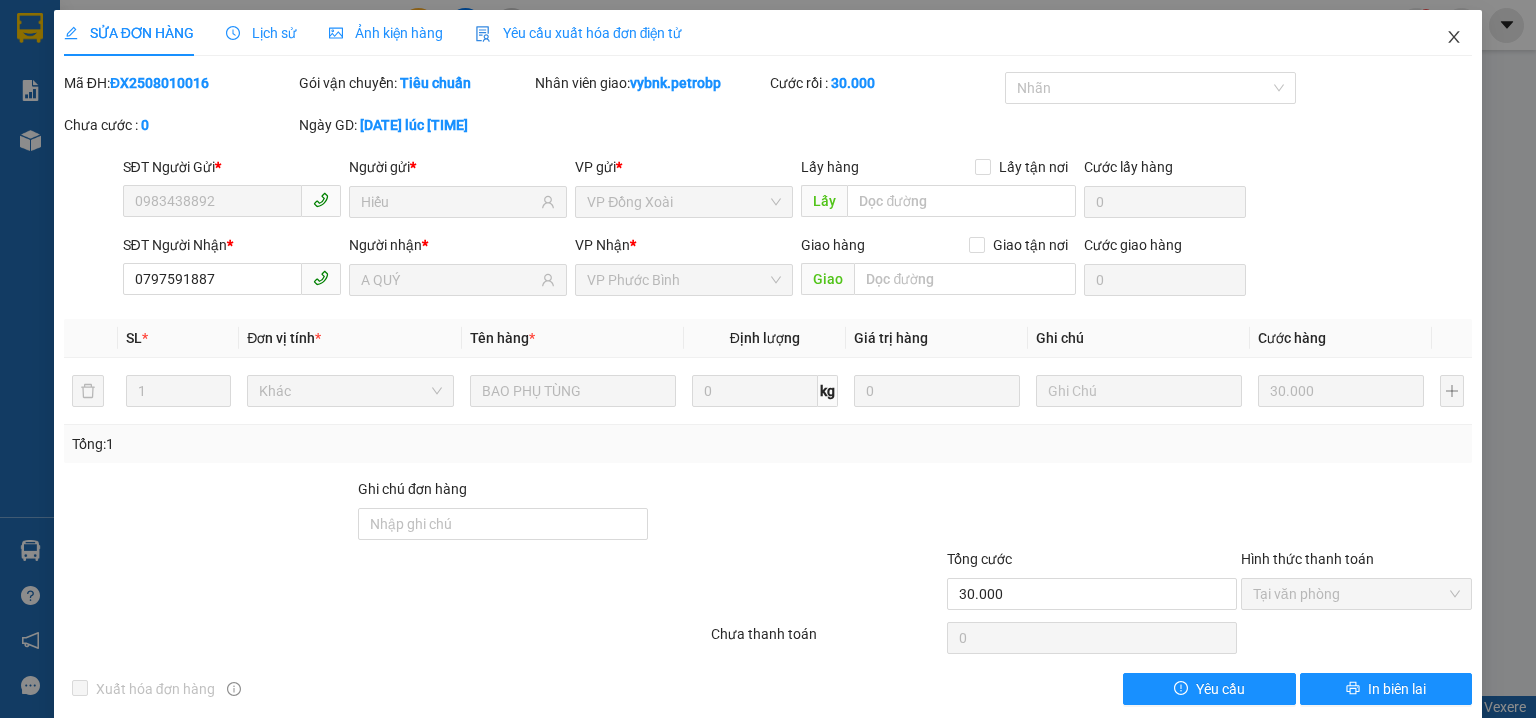 click 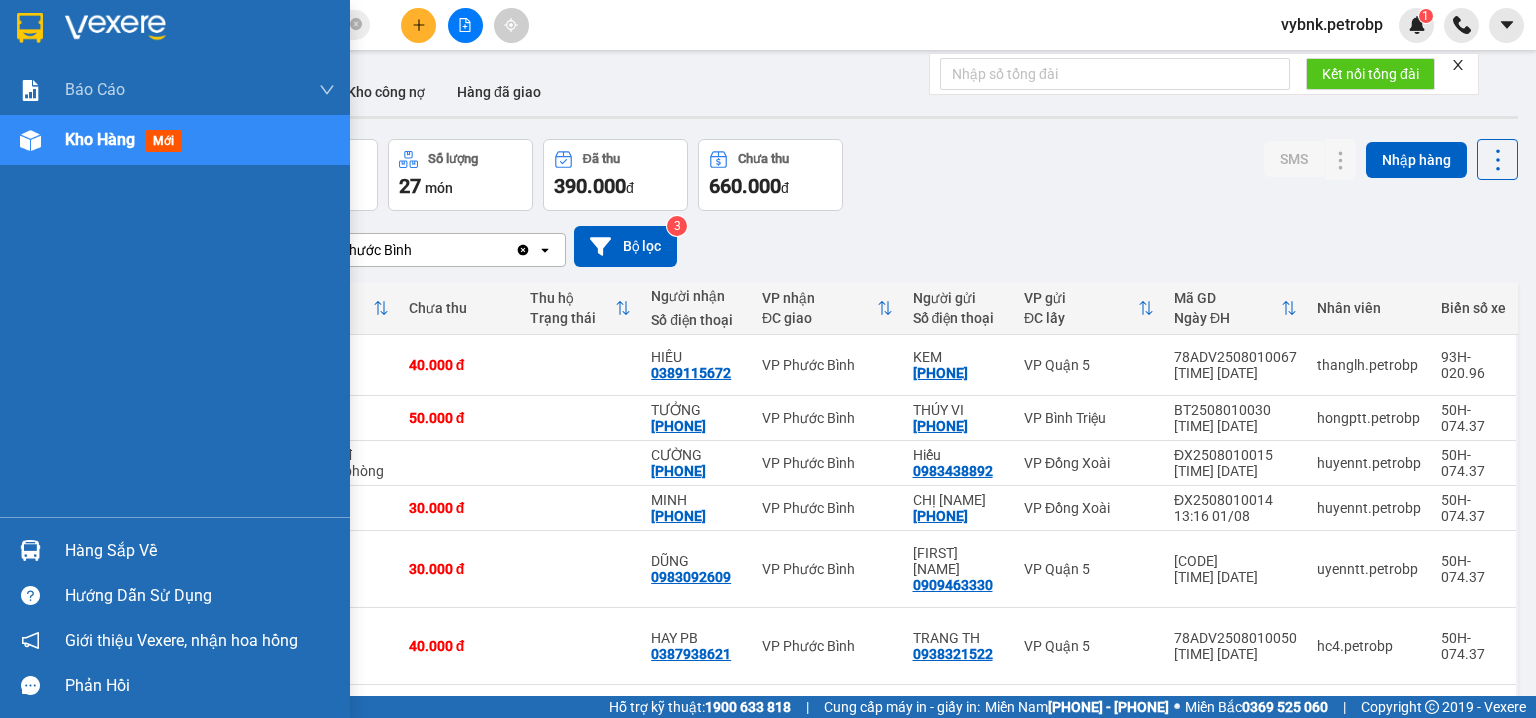 click at bounding box center (30, 550) 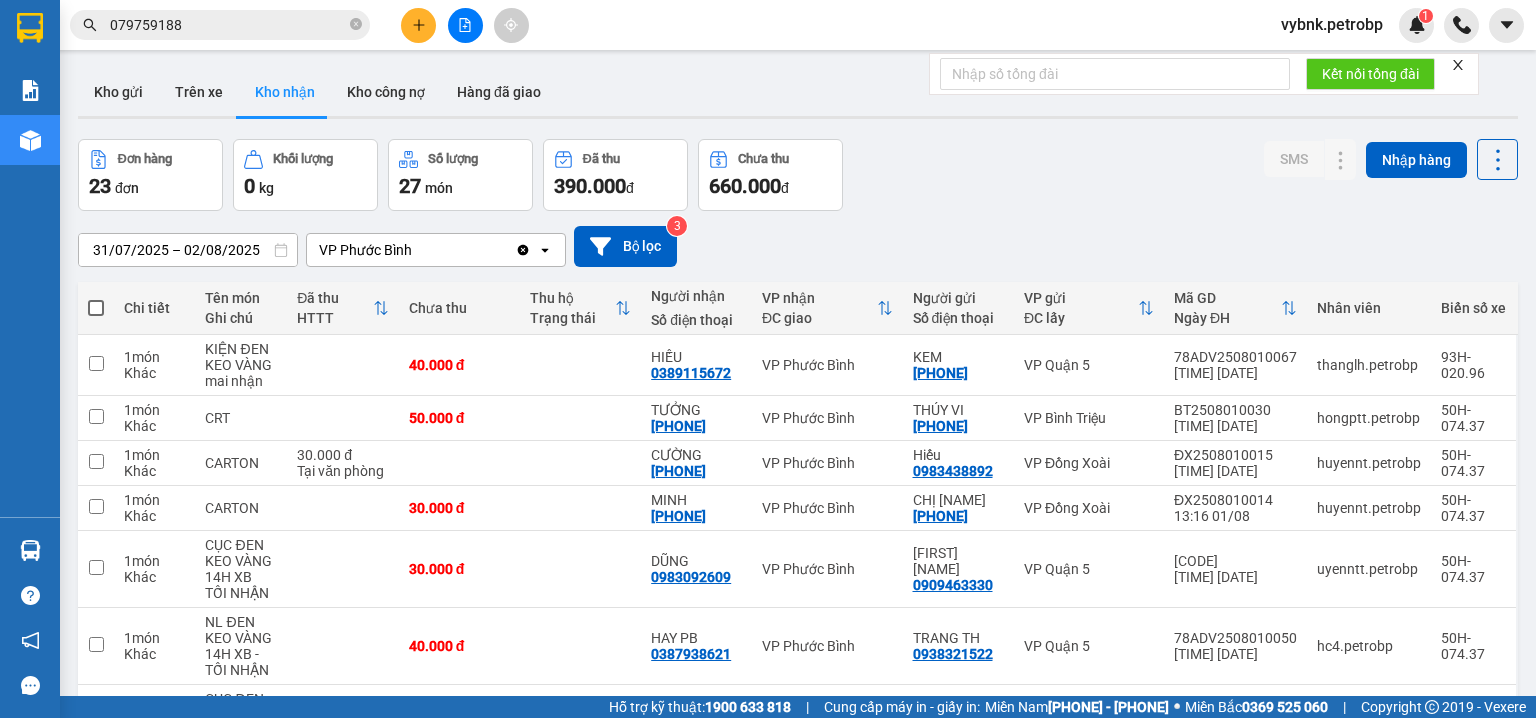 click on "Kết quả tìm kiếm ( 22 )  Bộ lọc  Ngày tạo đơn gần nhất Mã ĐH Trạng thái Món hàng Tổng cước Chưa cước Người gửi VP Gửi Người nhận VP Nhận ĐX2508010016 13:29 - 01/08 VP Nhận   50H-074.37 19:16 - 01/08 BAO PHỤ TÙNG SL:  1 30.000 30.000 0983438892 Hiếu VP Đồng Xoài 079759188 7 A QUÝ VP Phước Bình PB2507250021 13:50 - 25/07 Đã giao   15:48 - 30/07 BAO TRẮNG SL:  1 30.000 079759188 7 A QUÝ VP Phước Bình 0983438892 Hiếu VP Đồng Xoài ĐX2507220023 11:40 - 22/07 Đã giao   09:03 - 23/07 CATON PHỤ TÙNG SL:  1 30.000 0983438892 HIẾU VP Đồng Xoài 079759188 7 A QUÝ VP Phước Bình PB2507110006 07:59 - 11/07 VP Nhận   50H-363.26 09:43 - 11/07 BAO CAM SL:  1 30.000 079759188 7 A QUÝ VP Phước Bình 0983438892 HIẾU VP Đồng Xoài ĐX2505070011 11:42 - 07/05 Đã giao   07:33 - 08/05 CATON PHỤ TÙNG SL:  1 30.000 0983438892 HIẾU VP Đồng Xoài 079759188 7 A QUÝ VP Phước Bình PB2505030015 13:22 - 03/05 Đã giao" at bounding box center (768, 359) 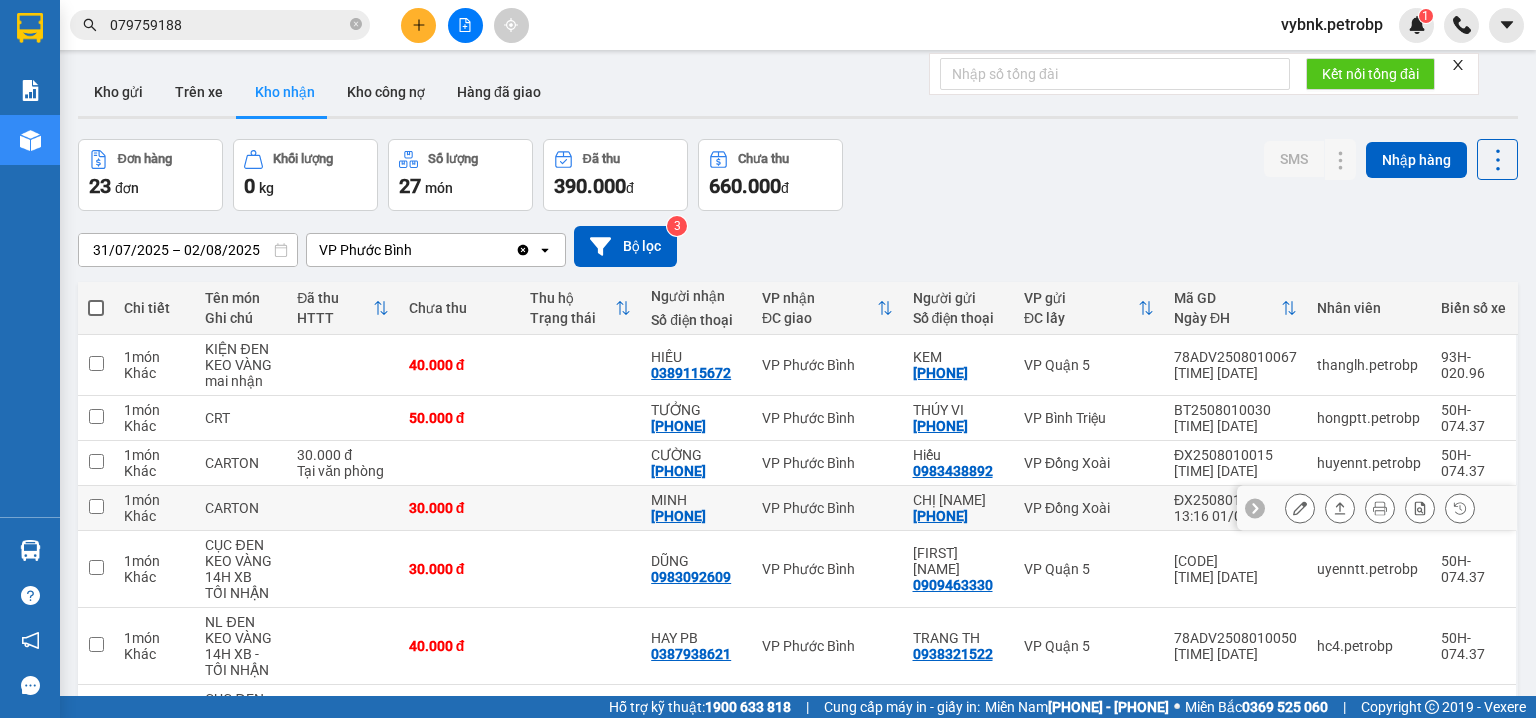 scroll, scrollTop: 312, scrollLeft: 0, axis: vertical 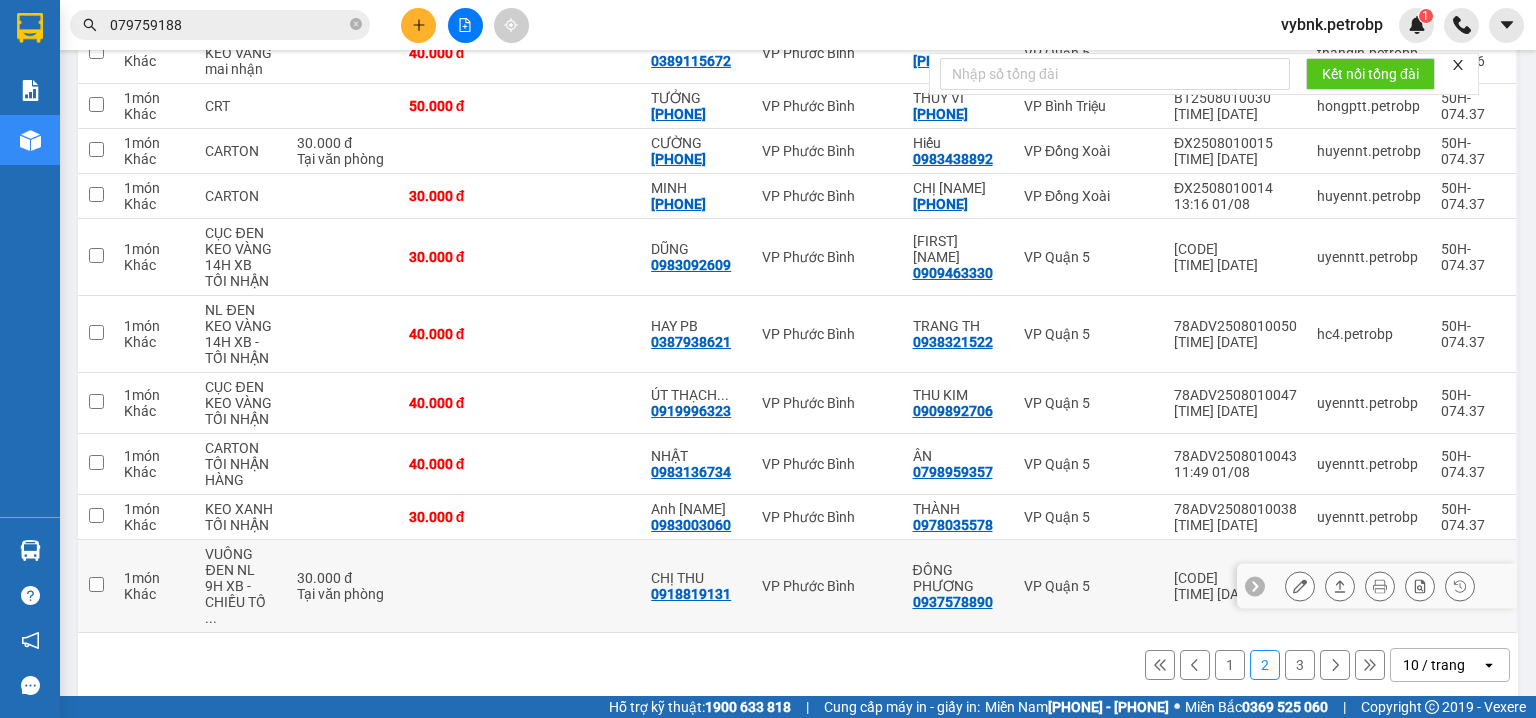 click on "0918819131" at bounding box center [691, 594] 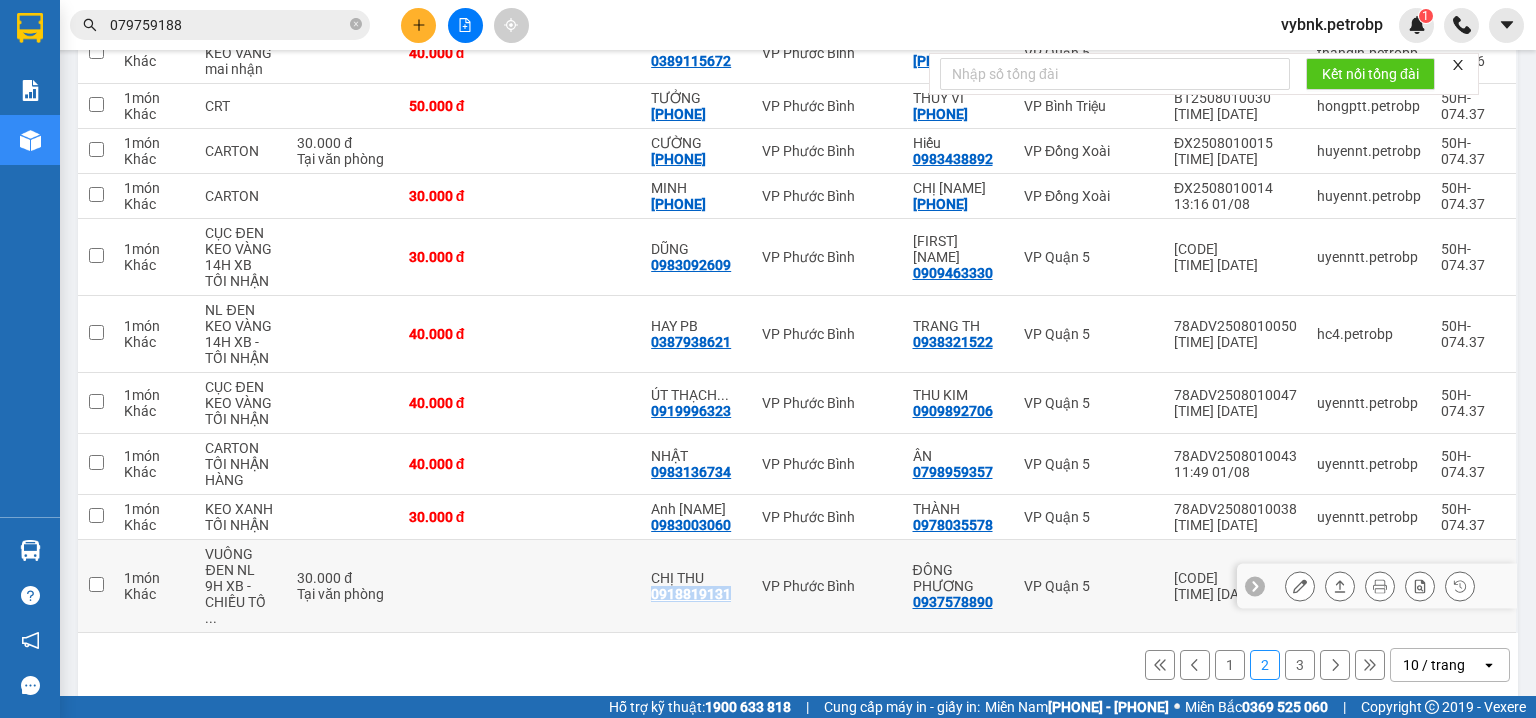 click on "0918819131" at bounding box center (691, 594) 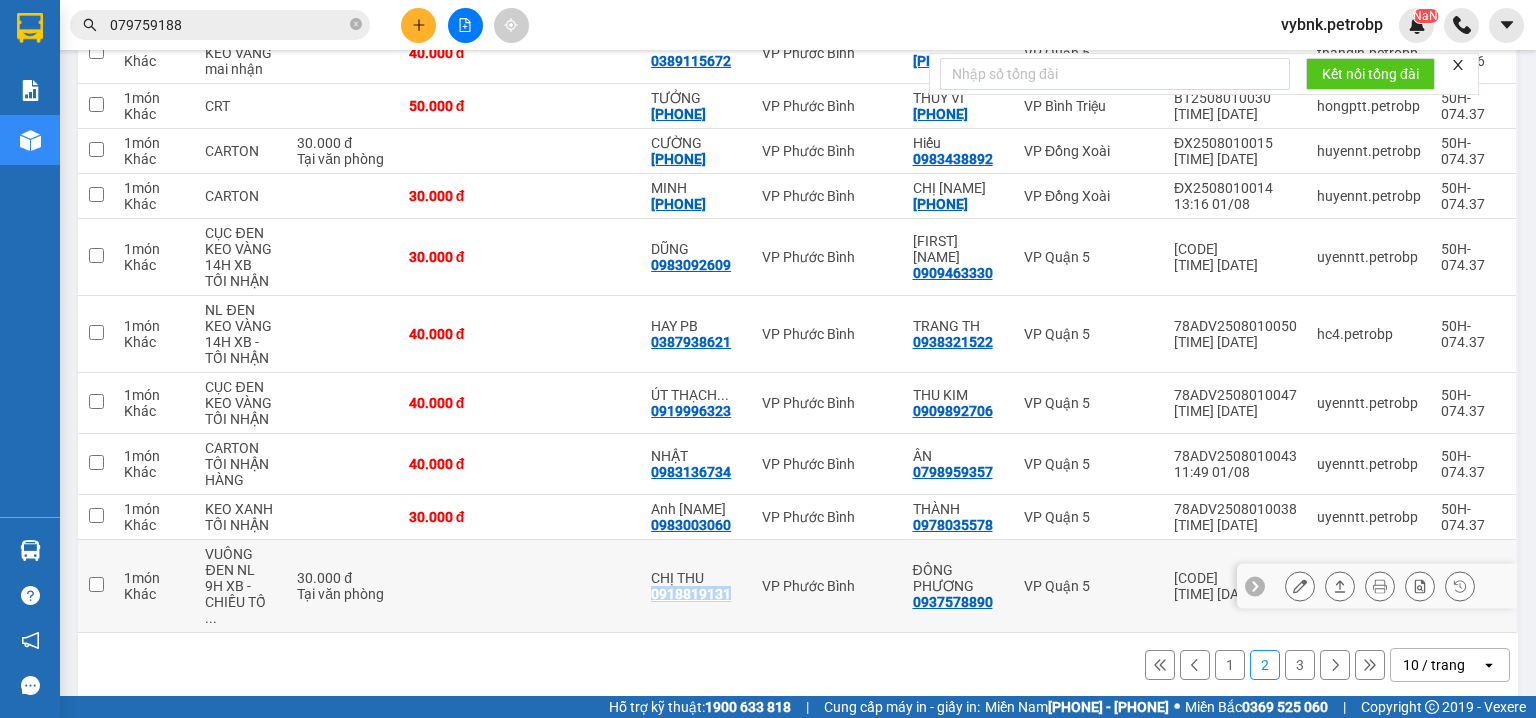 copy on "0918819131" 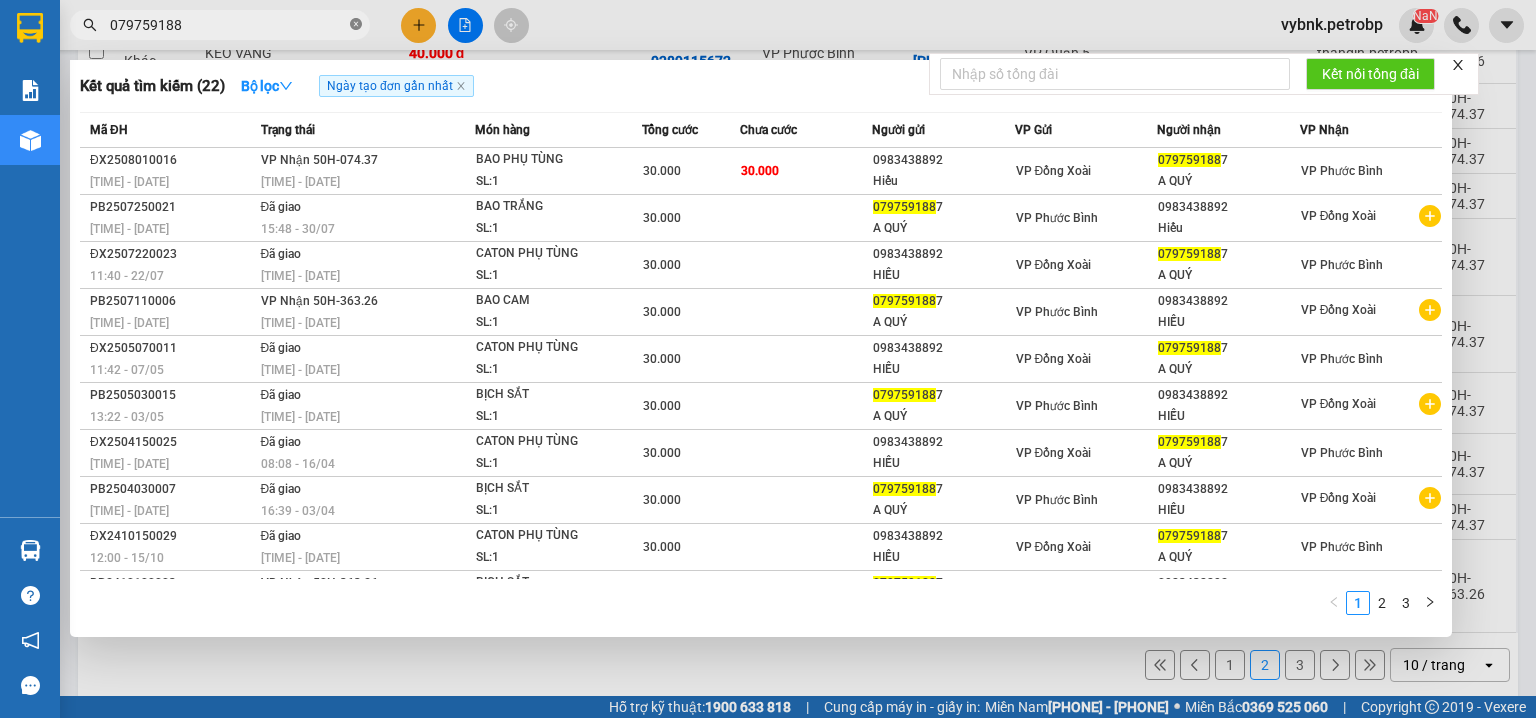 click 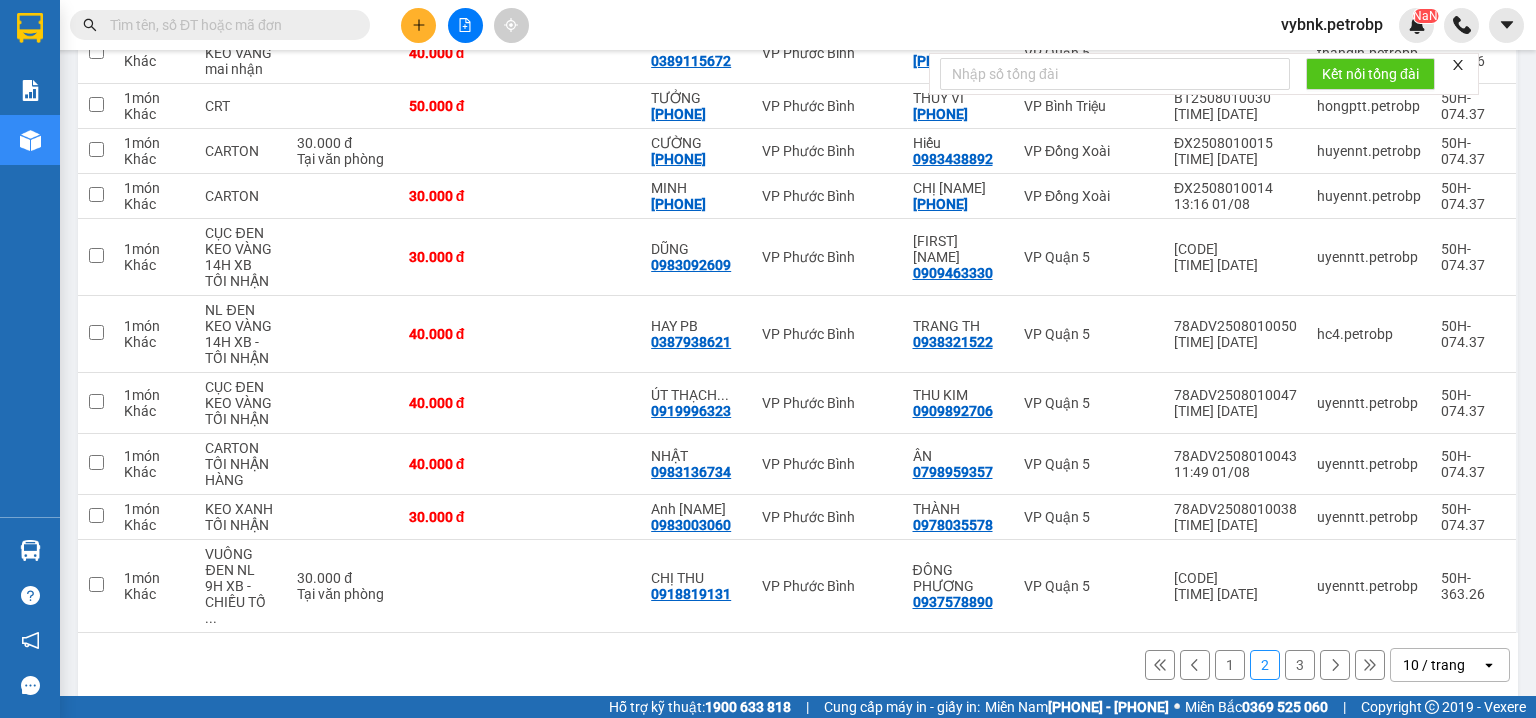 paste on "0918819131" 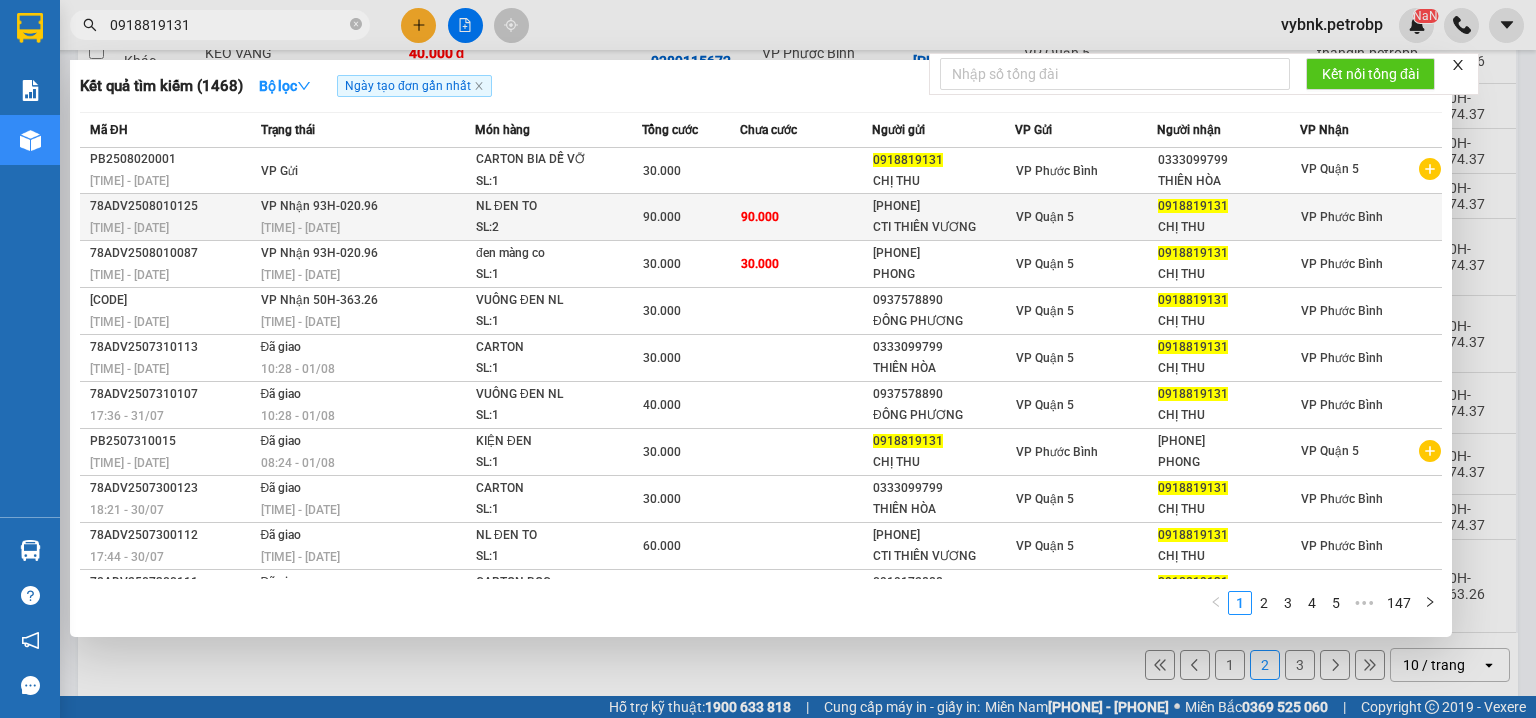 type on "0918819131" 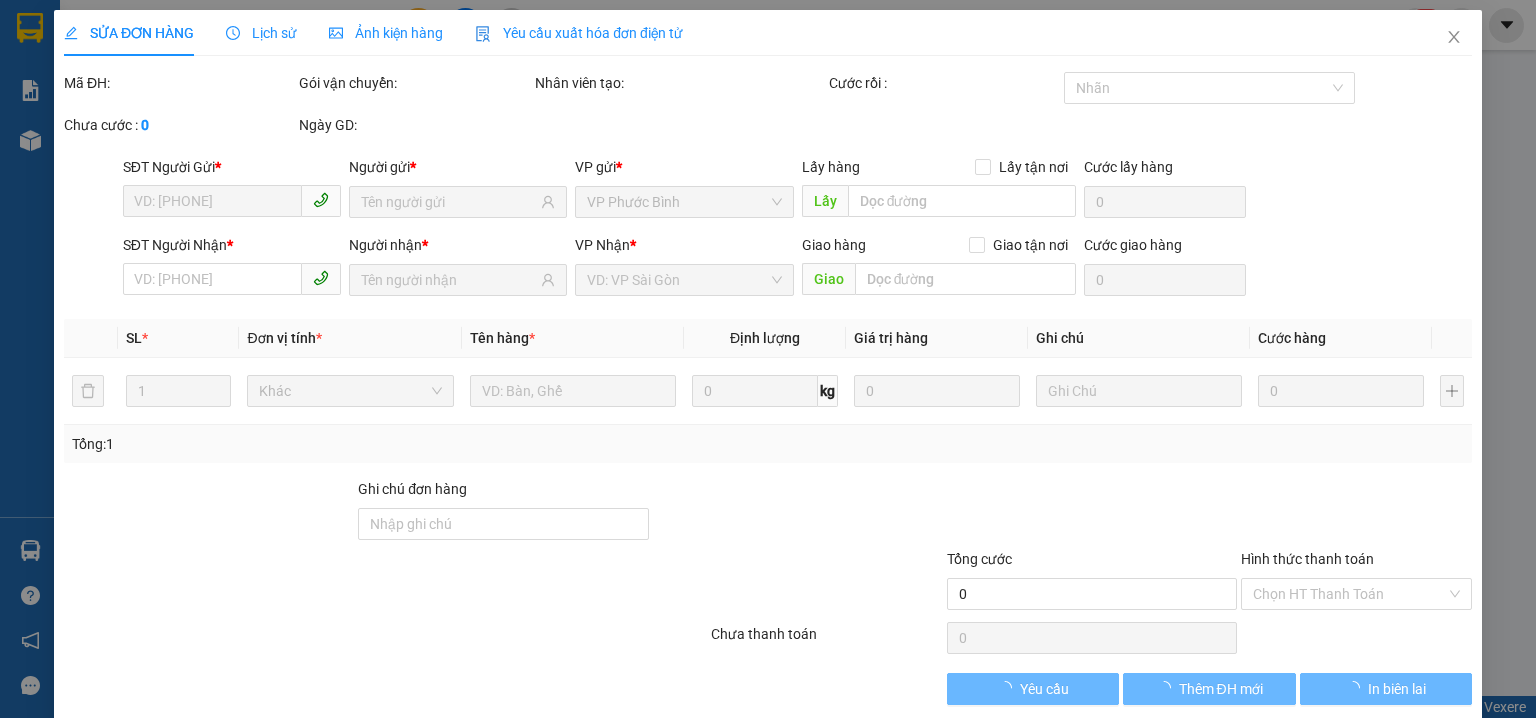 type on "0903057273" 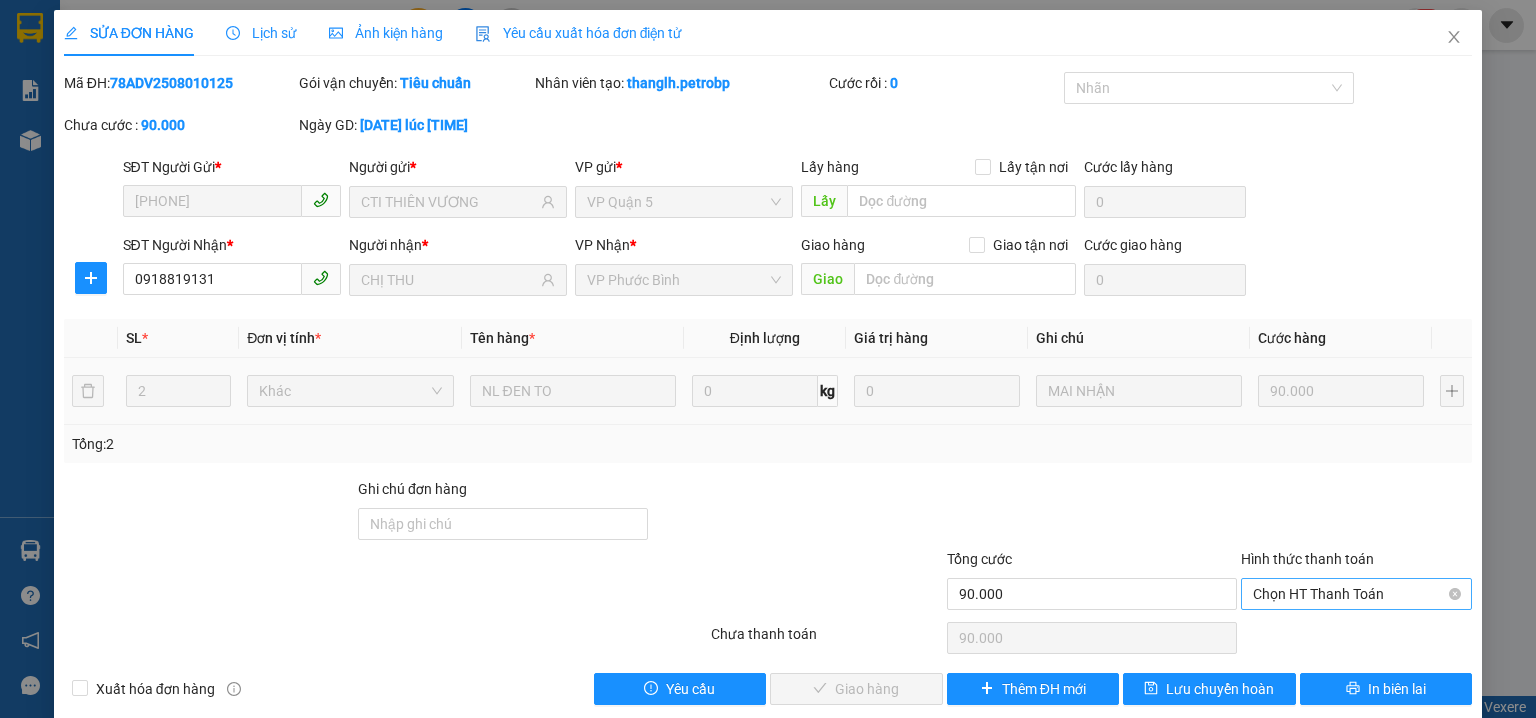 click on "Chọn HT Thanh Toán" at bounding box center [1356, 594] 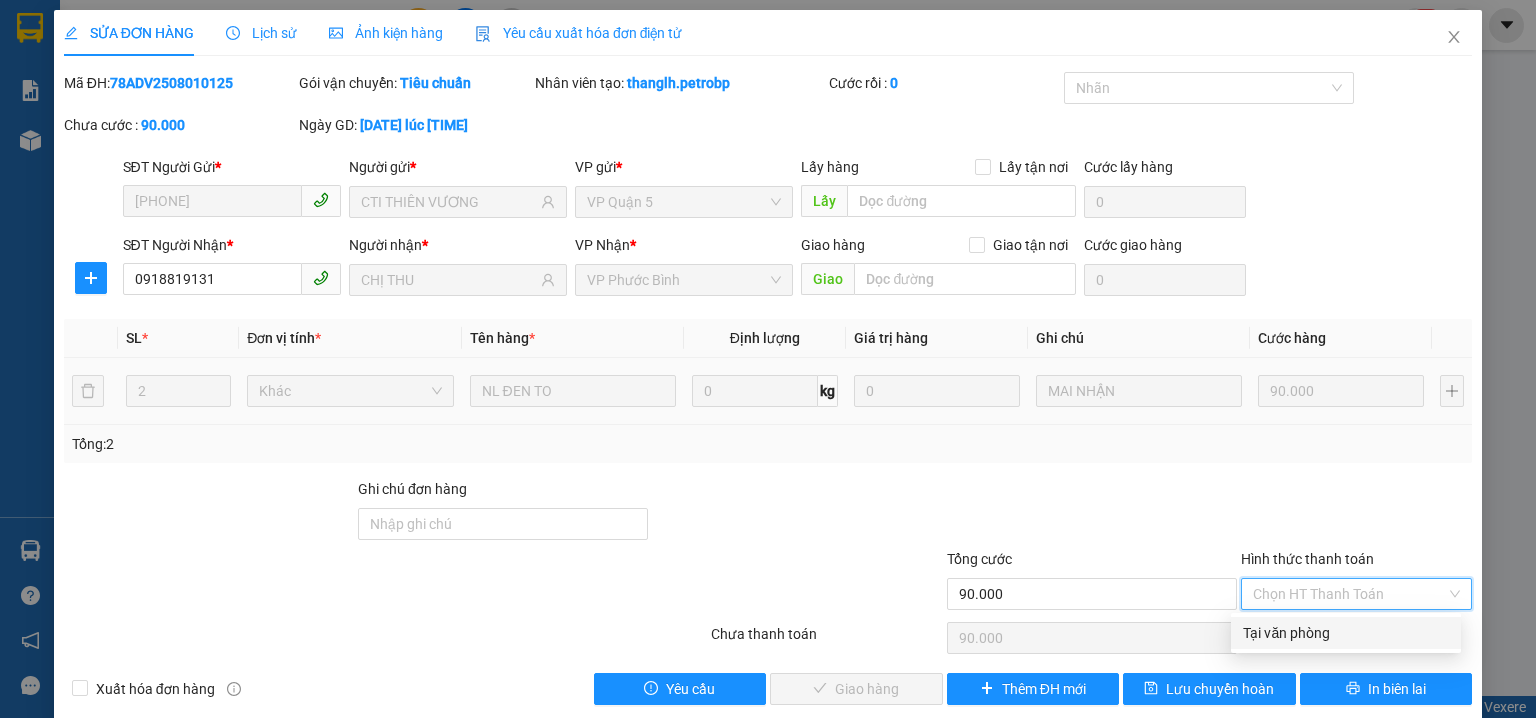 click on "Tại văn phòng" at bounding box center [1346, 633] 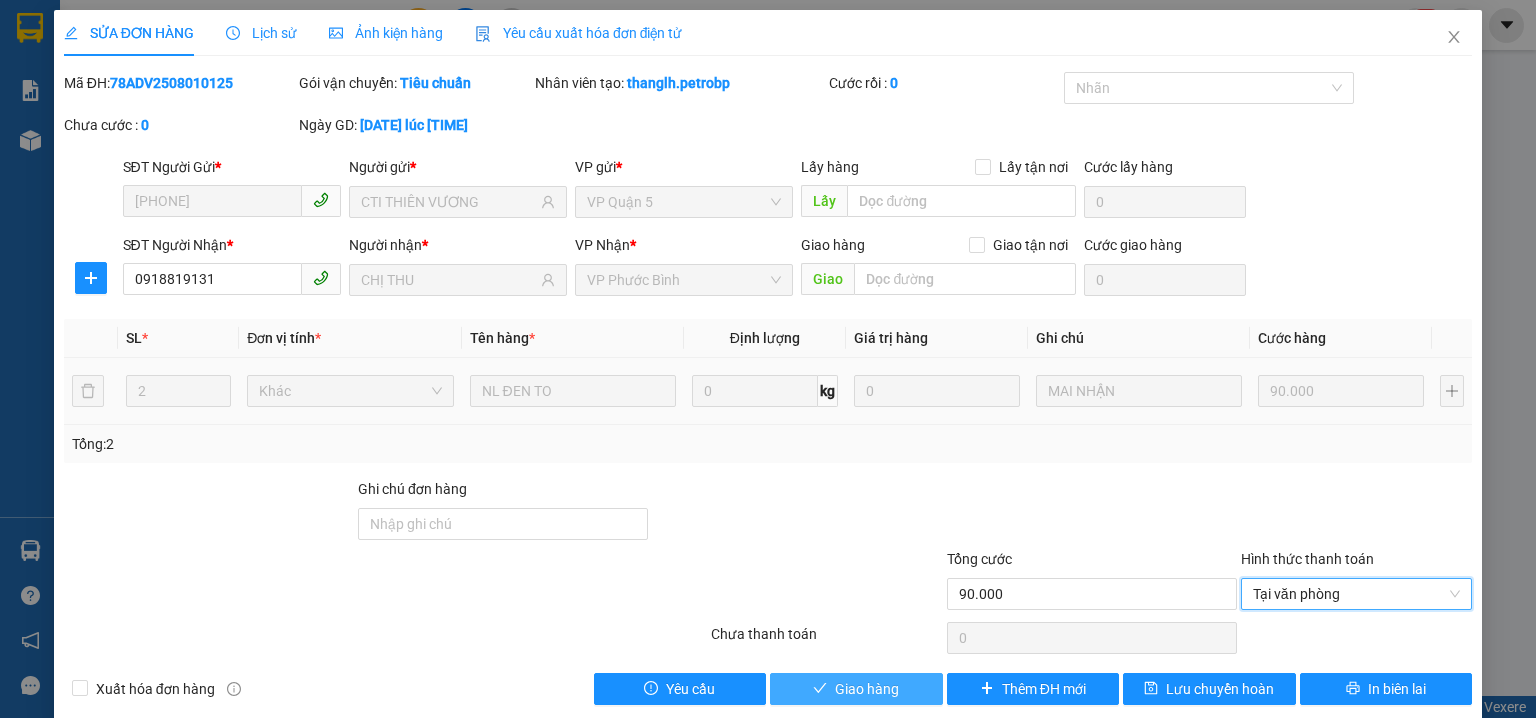 click on "Giao hàng" at bounding box center [856, 689] 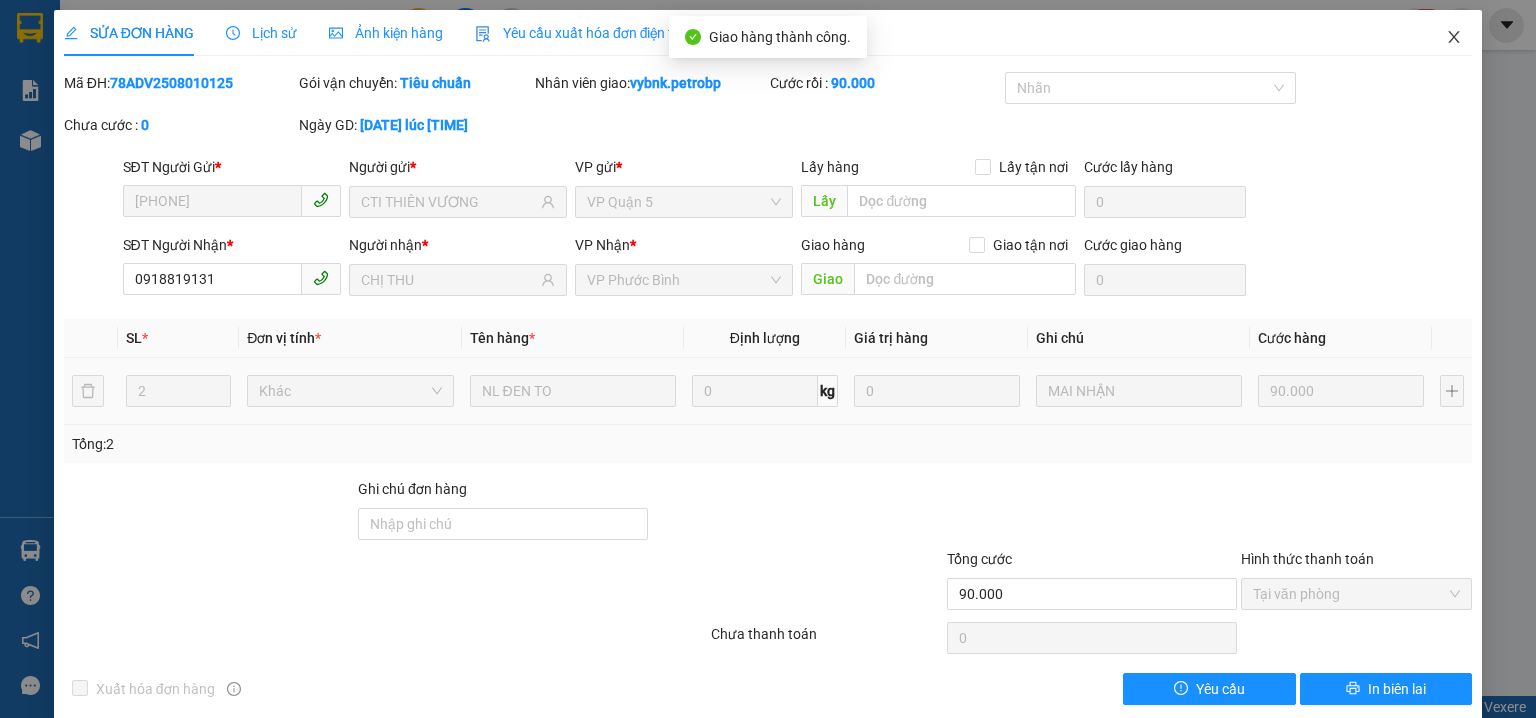 click at bounding box center [1454, 38] 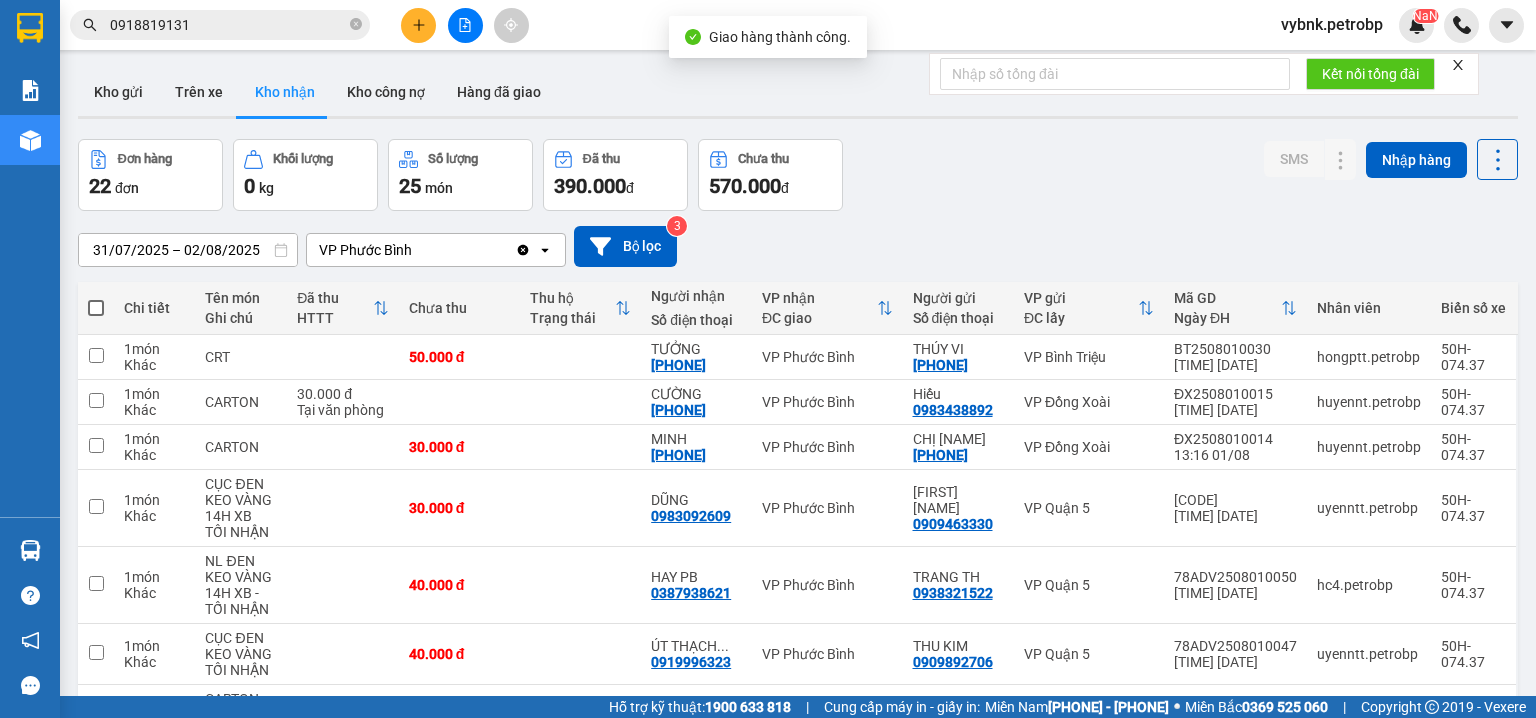 click on "0918819131" at bounding box center [228, 25] 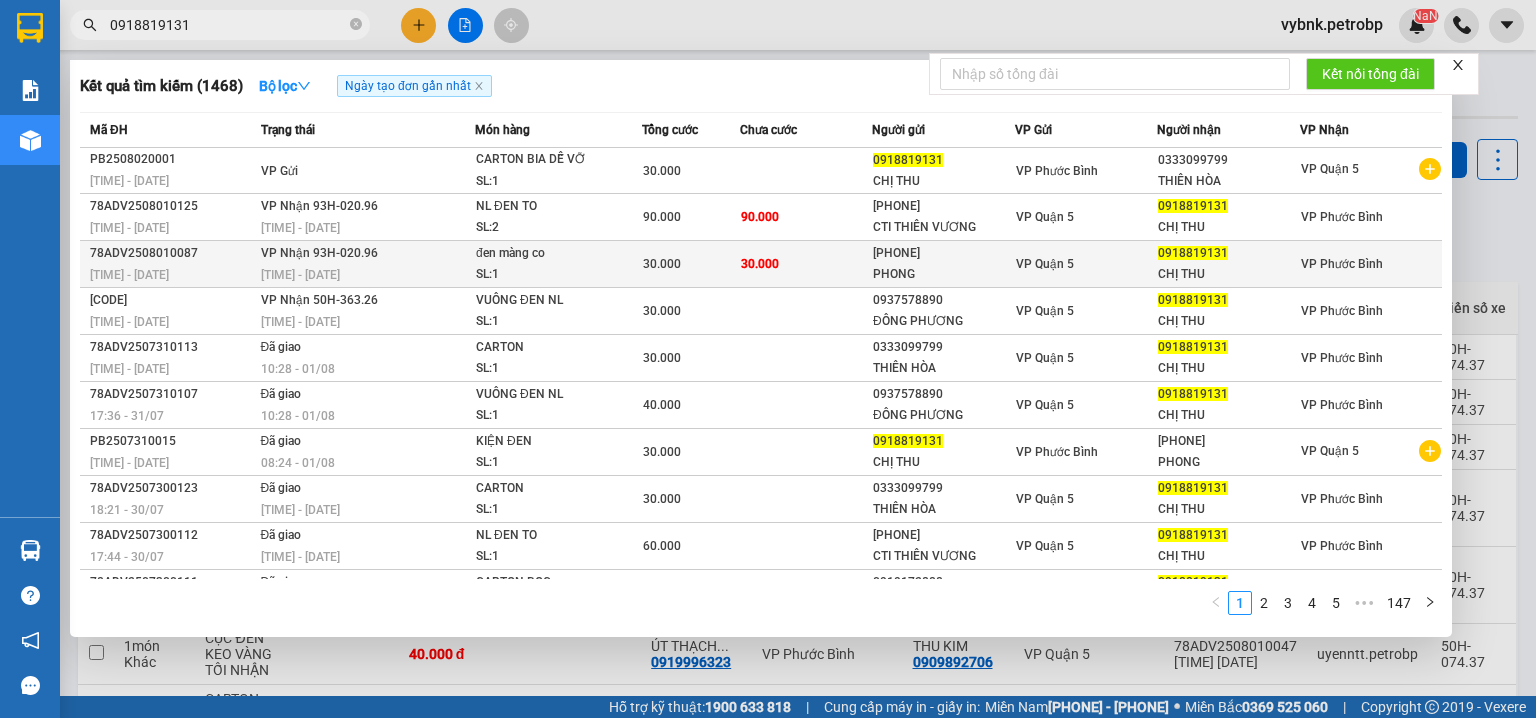 click on "30.000" at bounding box center [806, 264] 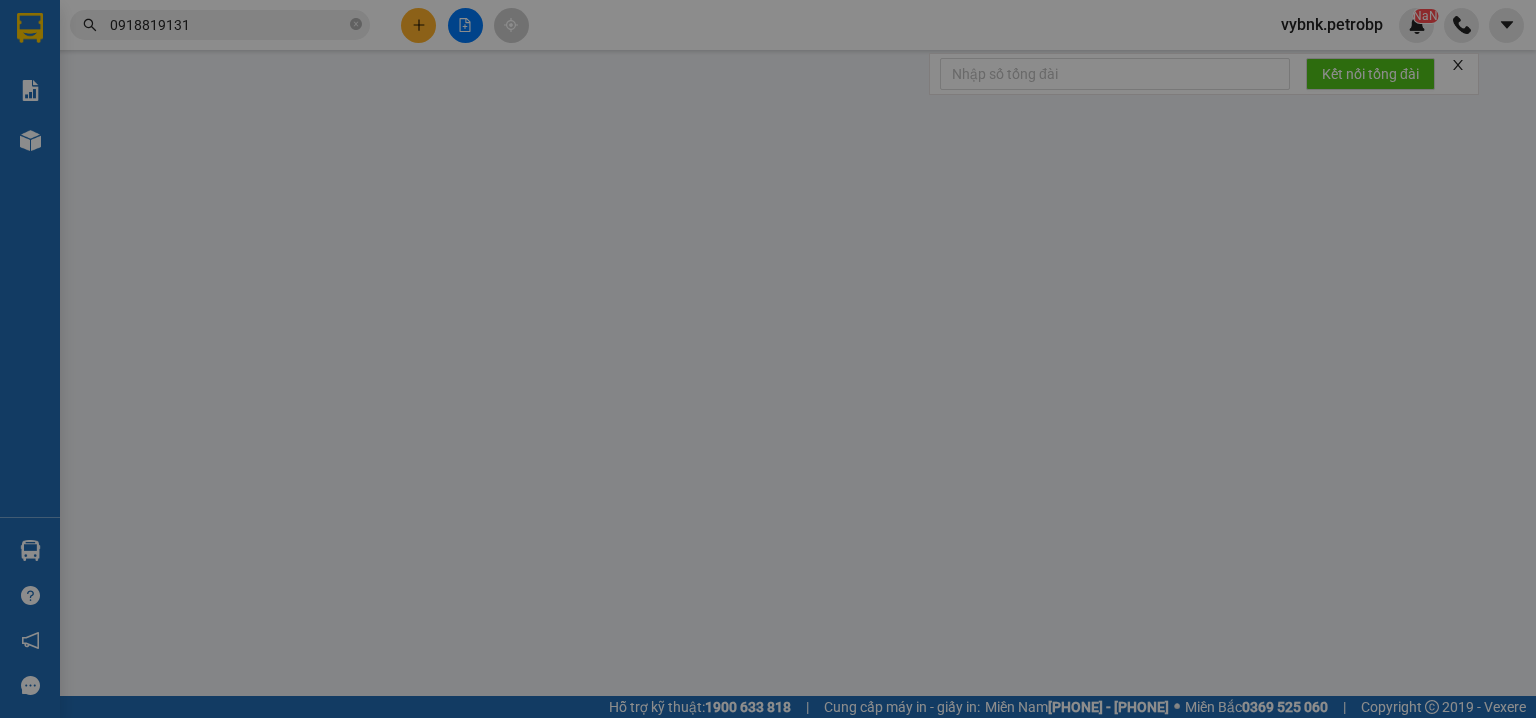 type on "0907239228" 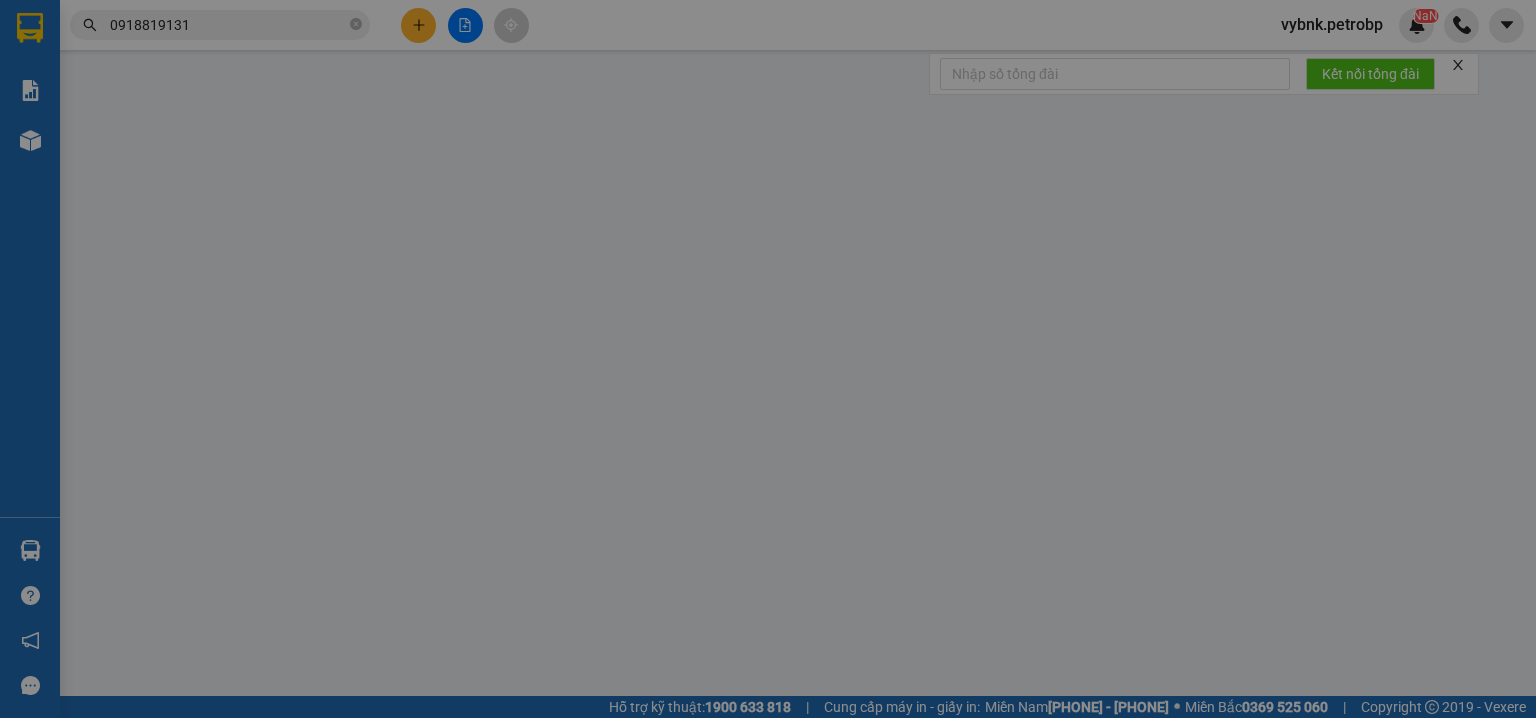 type on "PHONG" 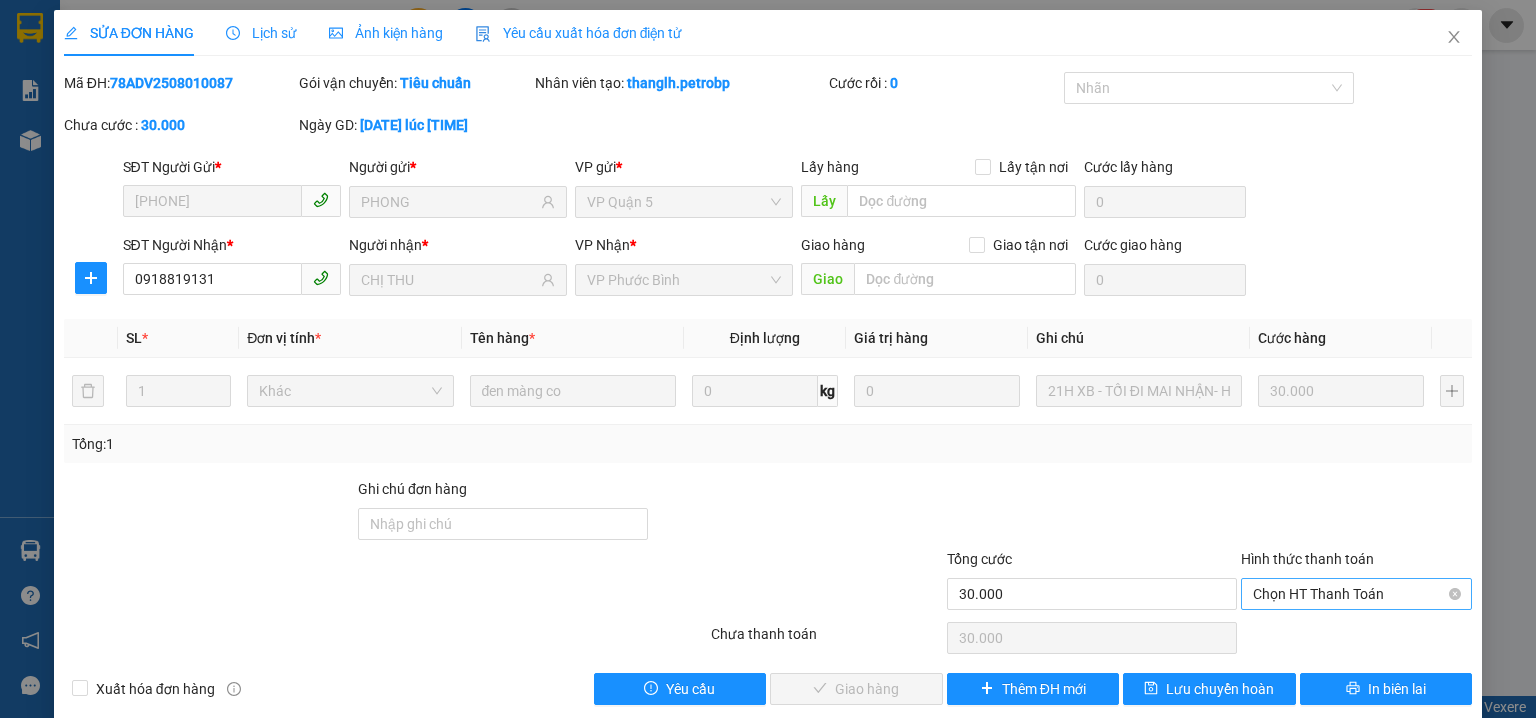 click on "Chọn HT Thanh Toán" at bounding box center [1356, 594] 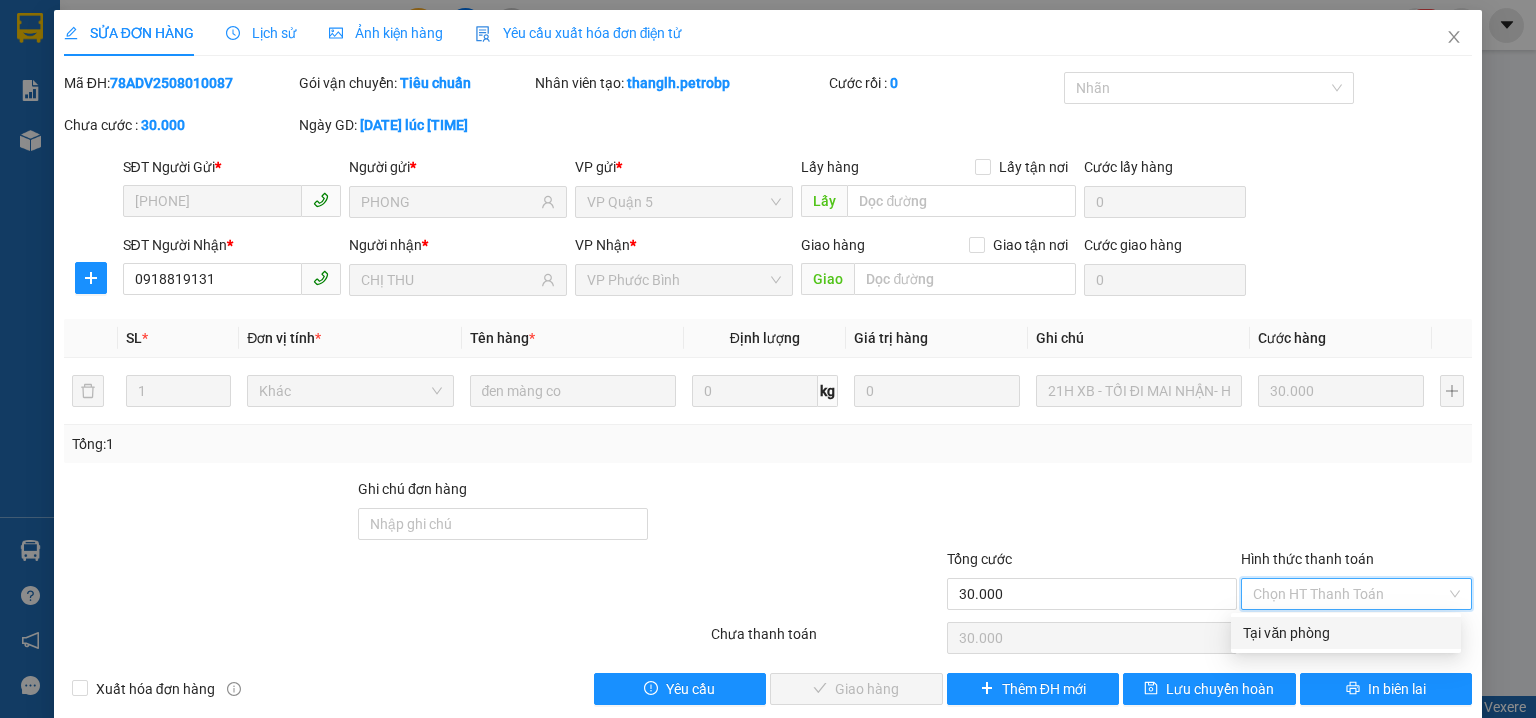 click on "Tại văn phòng" at bounding box center [1346, 633] 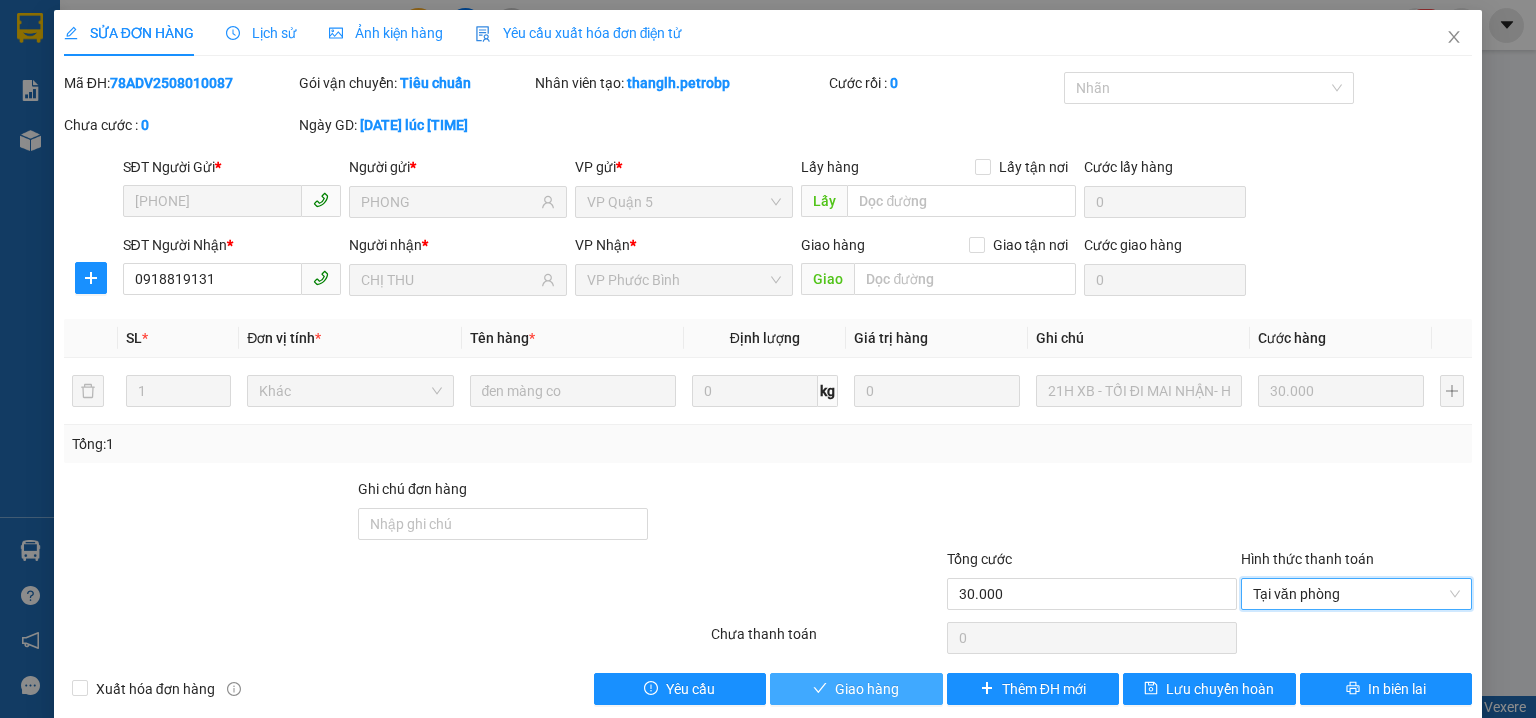 click on "Giao hàng" at bounding box center (856, 689) 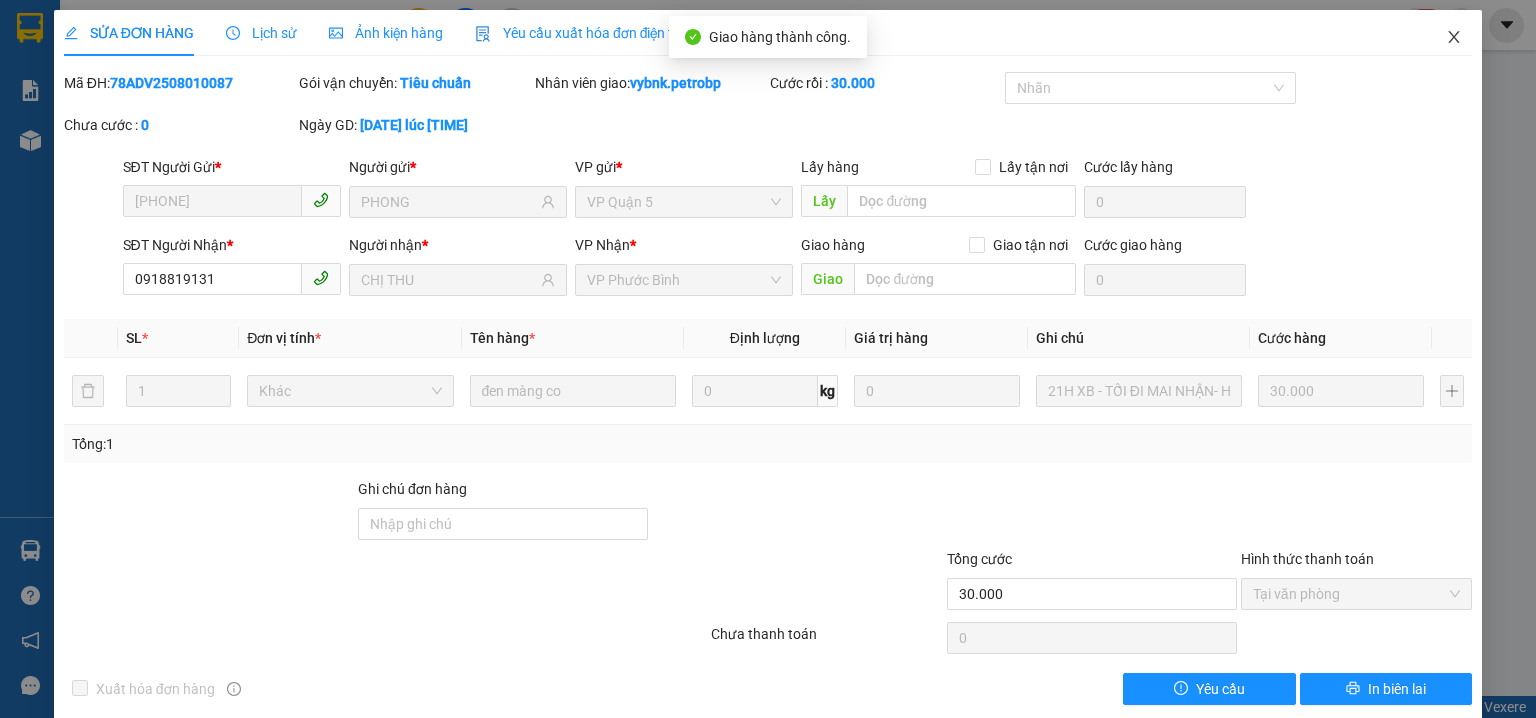 click 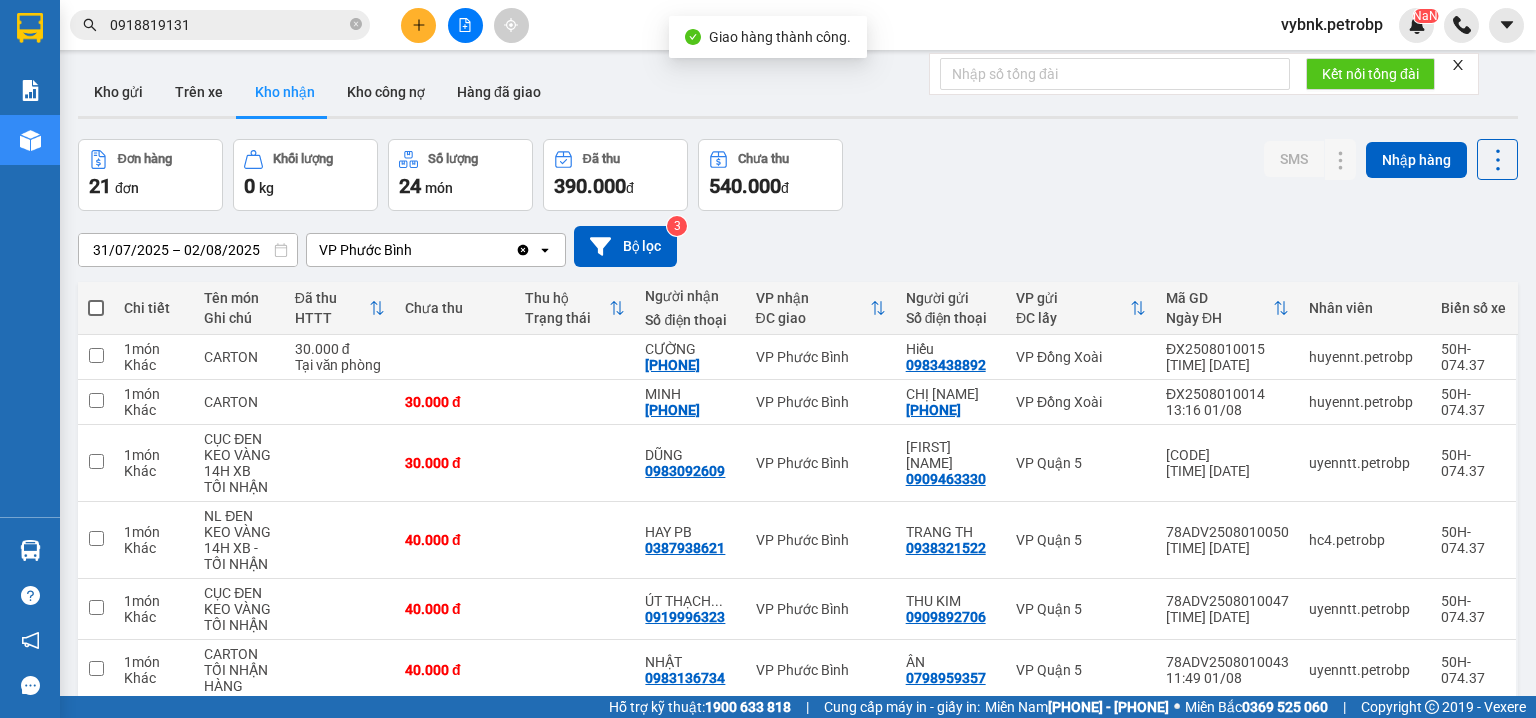 click on "0918819131" at bounding box center (228, 25) 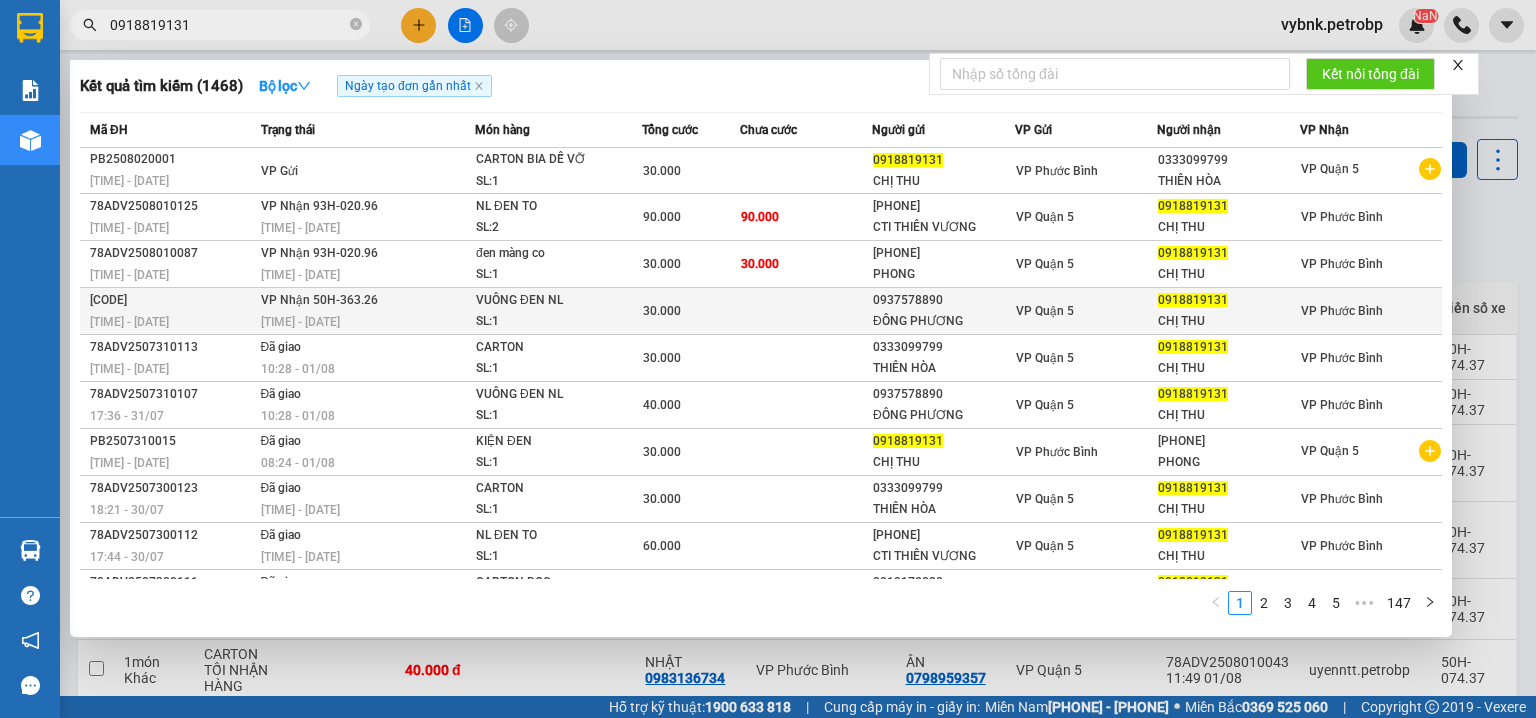 click on "30.000" at bounding box center [662, 311] 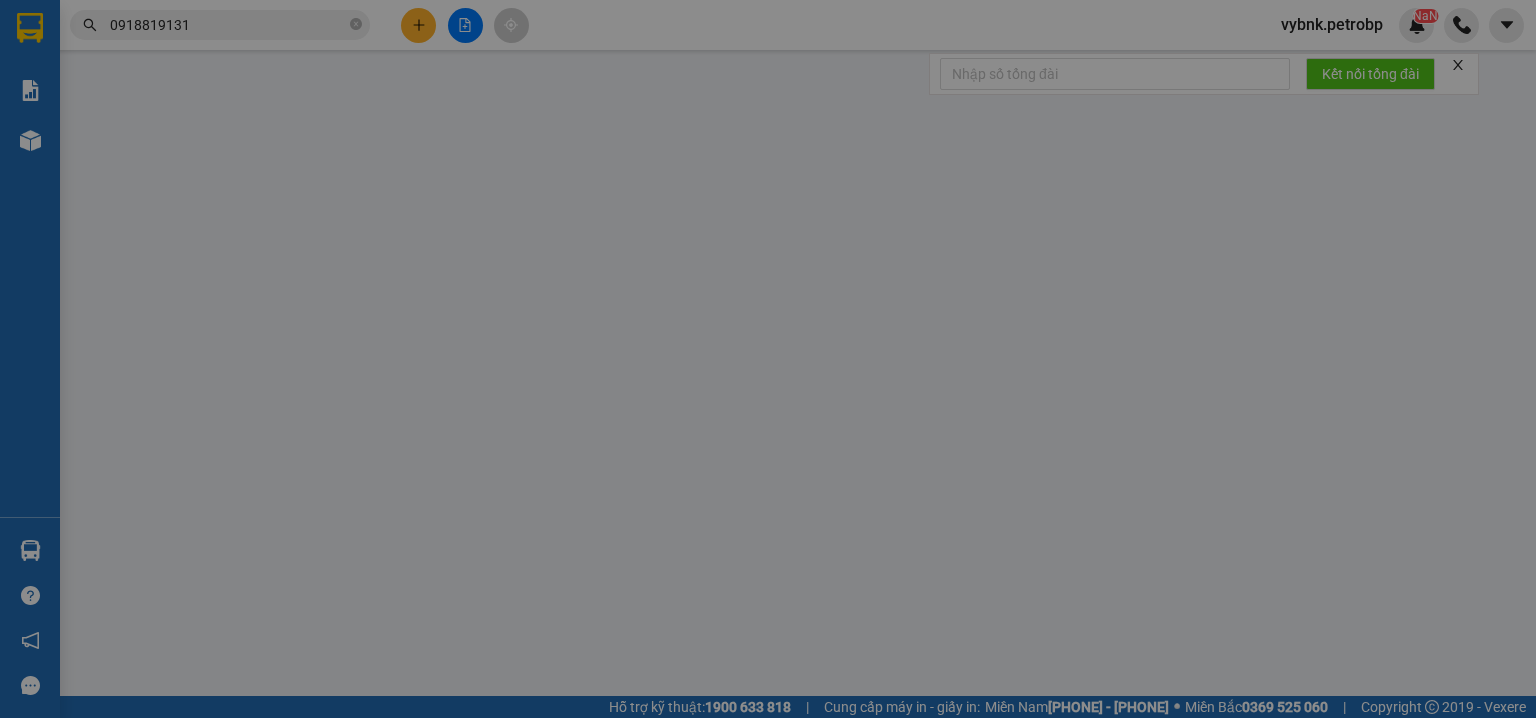 type on "0937578890" 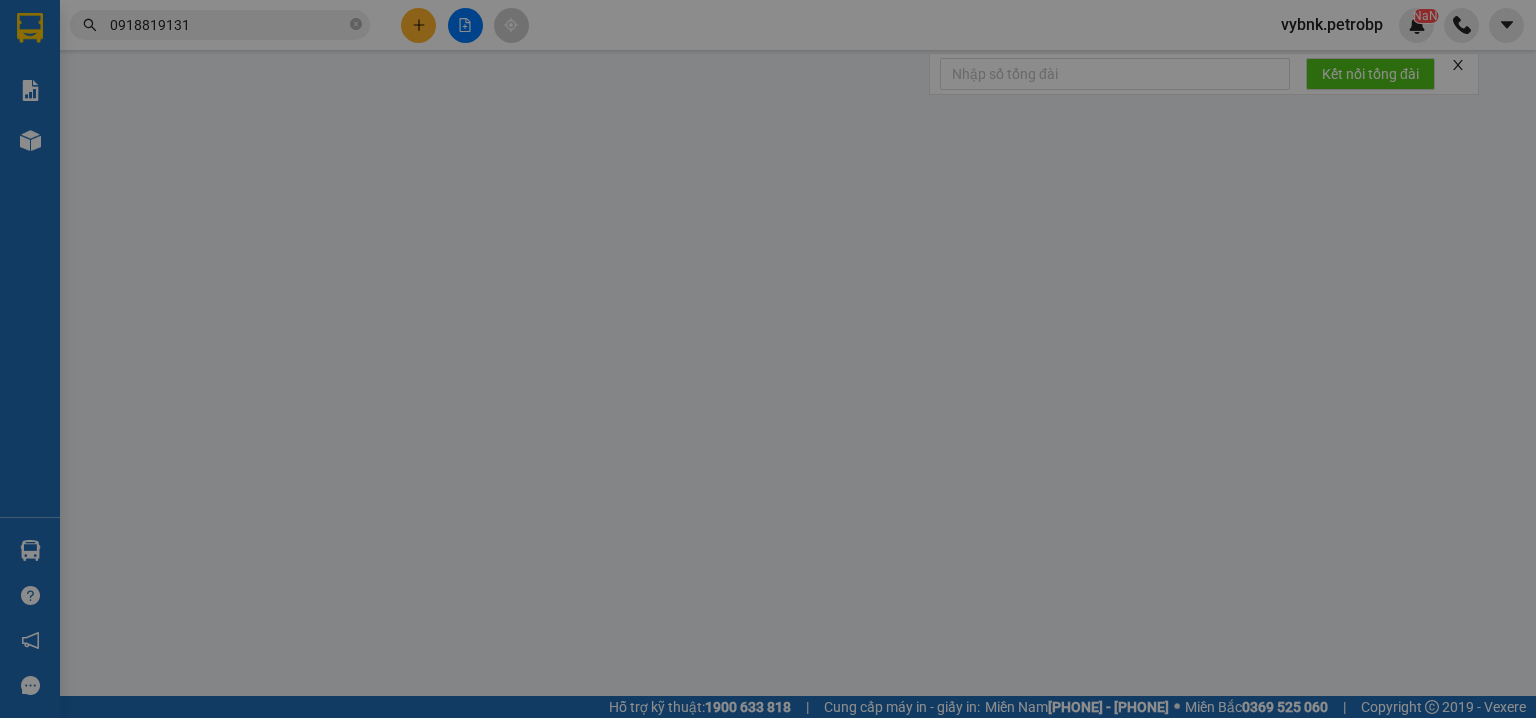 type on "0918819131" 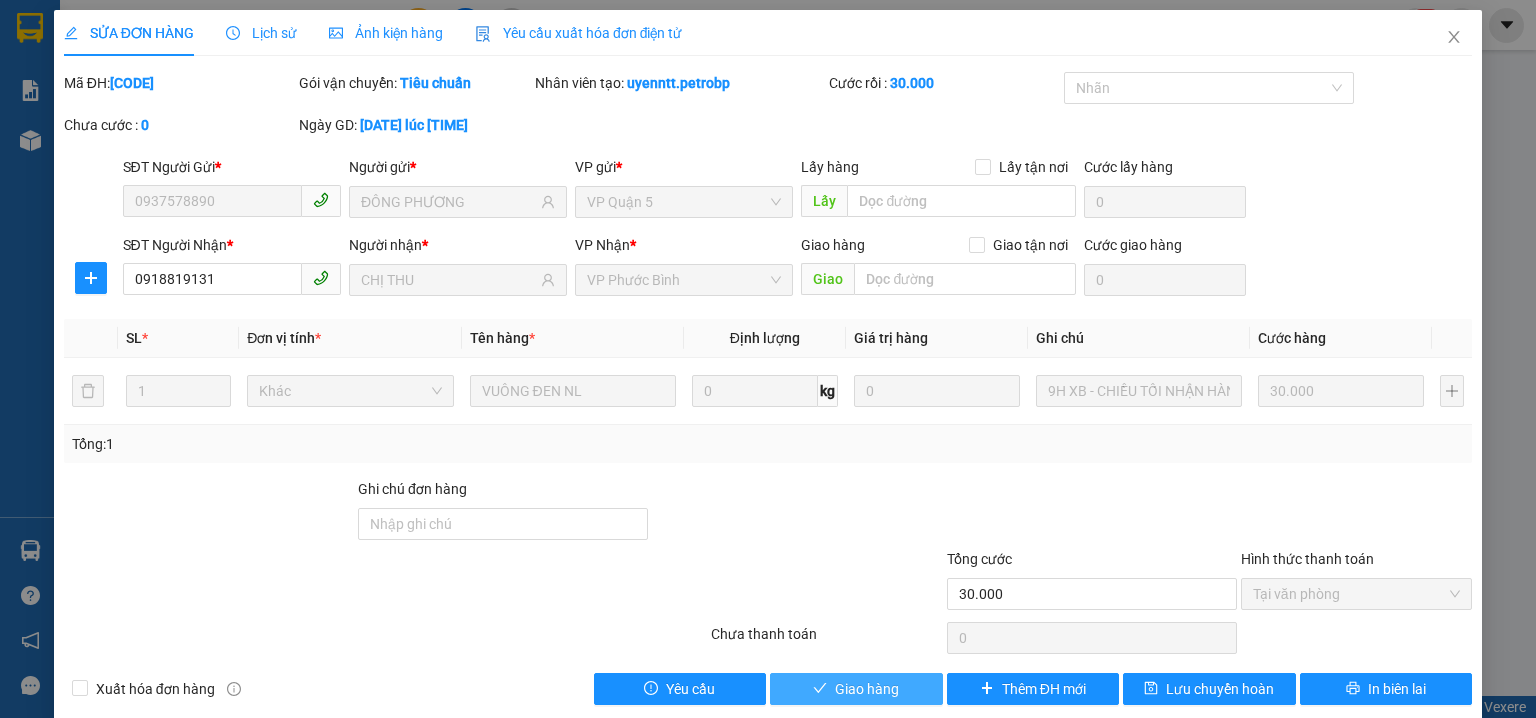 click on "Giao hàng" at bounding box center [856, 689] 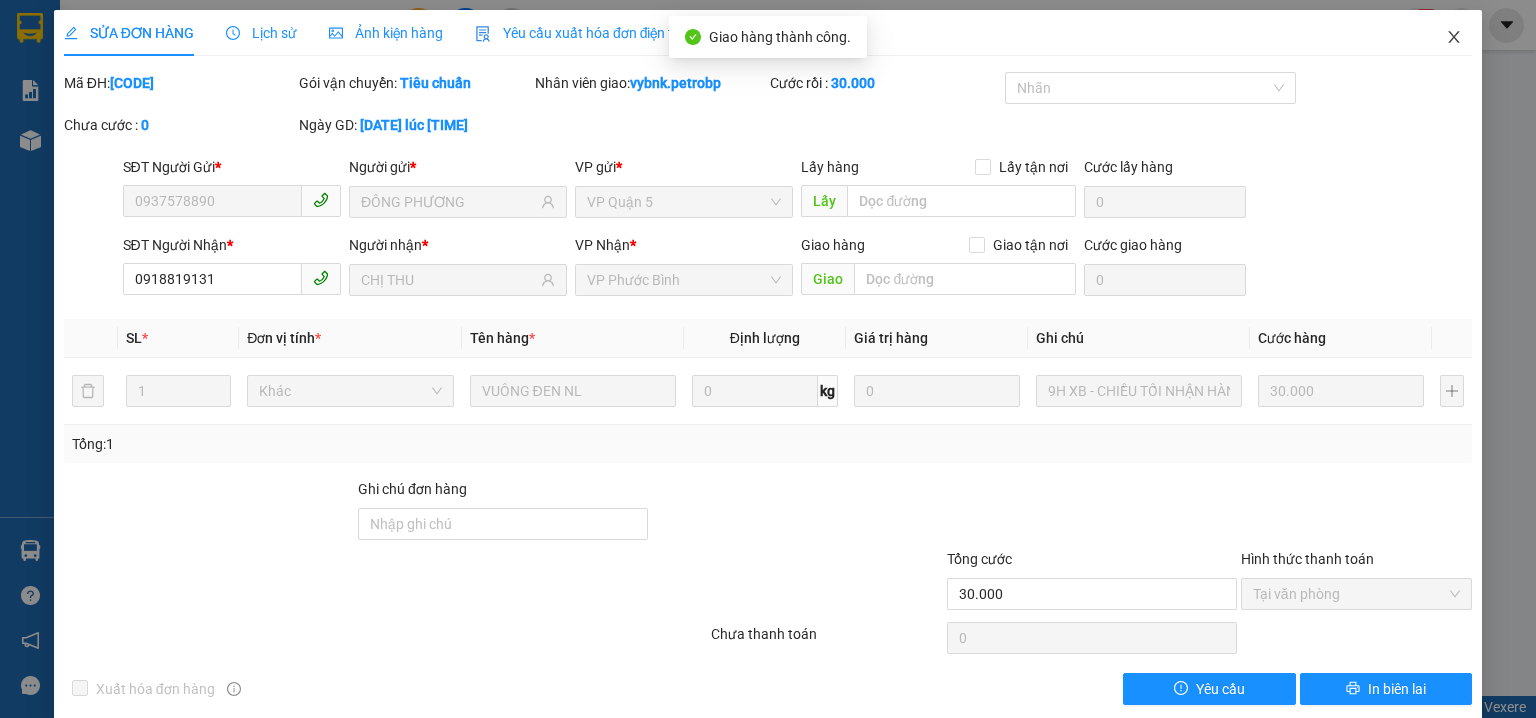 click at bounding box center [1454, 38] 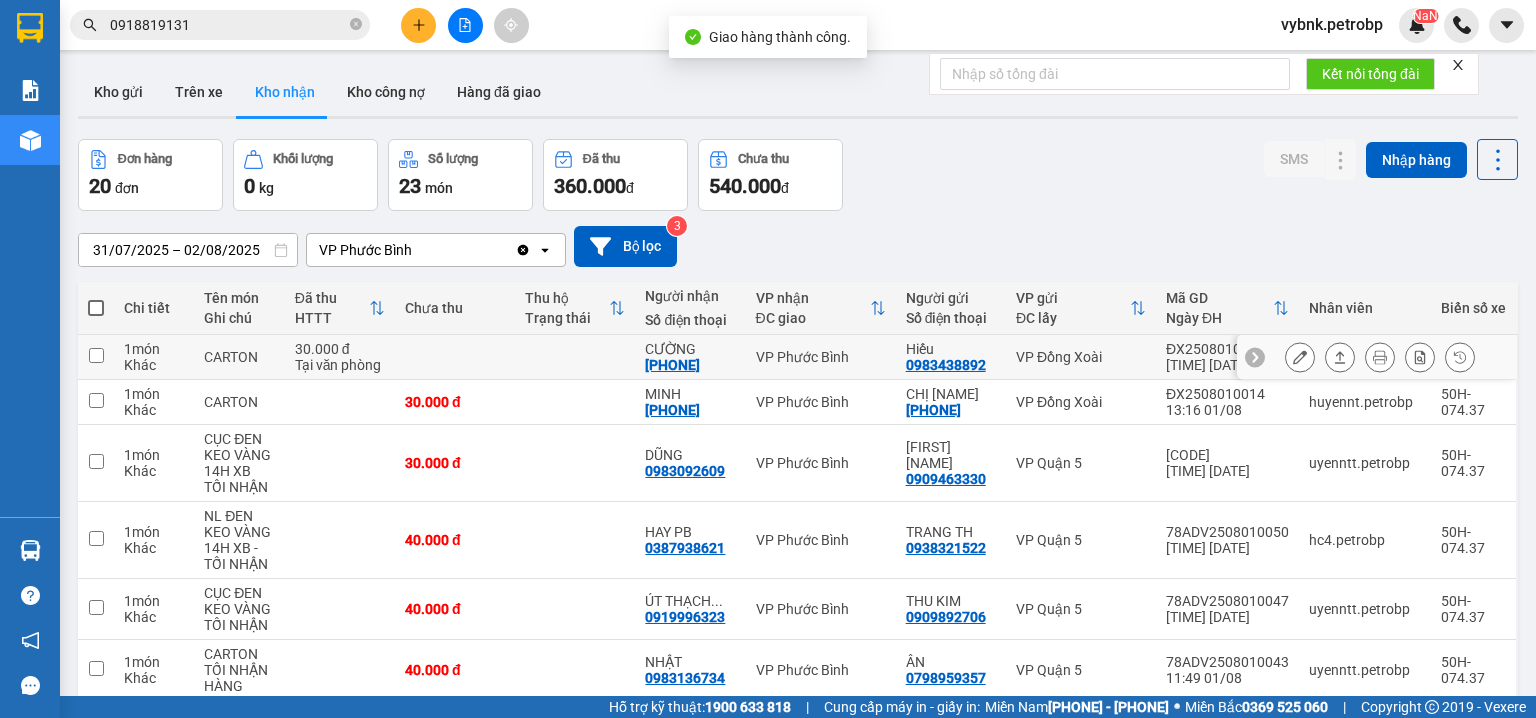 scroll, scrollTop: 320, scrollLeft: 0, axis: vertical 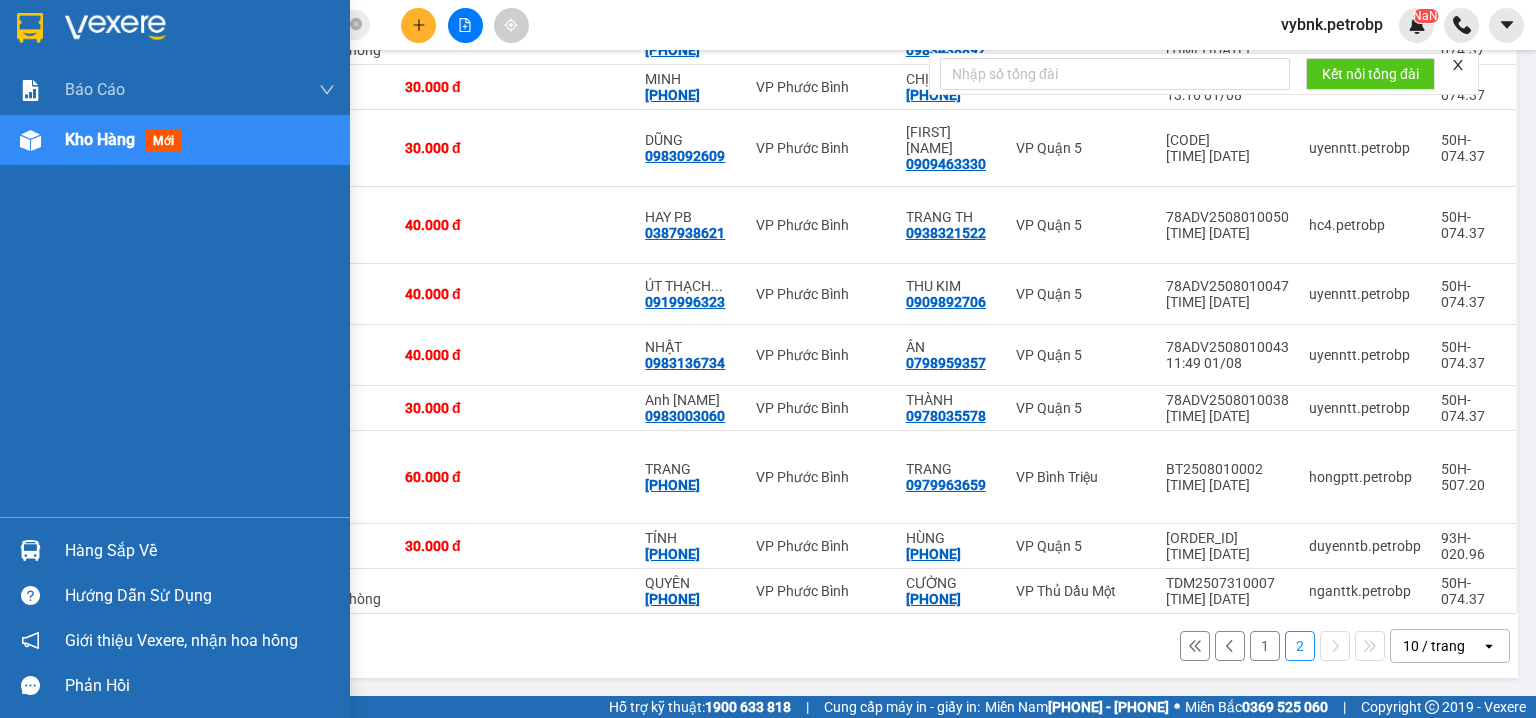 click at bounding box center [30, 550] 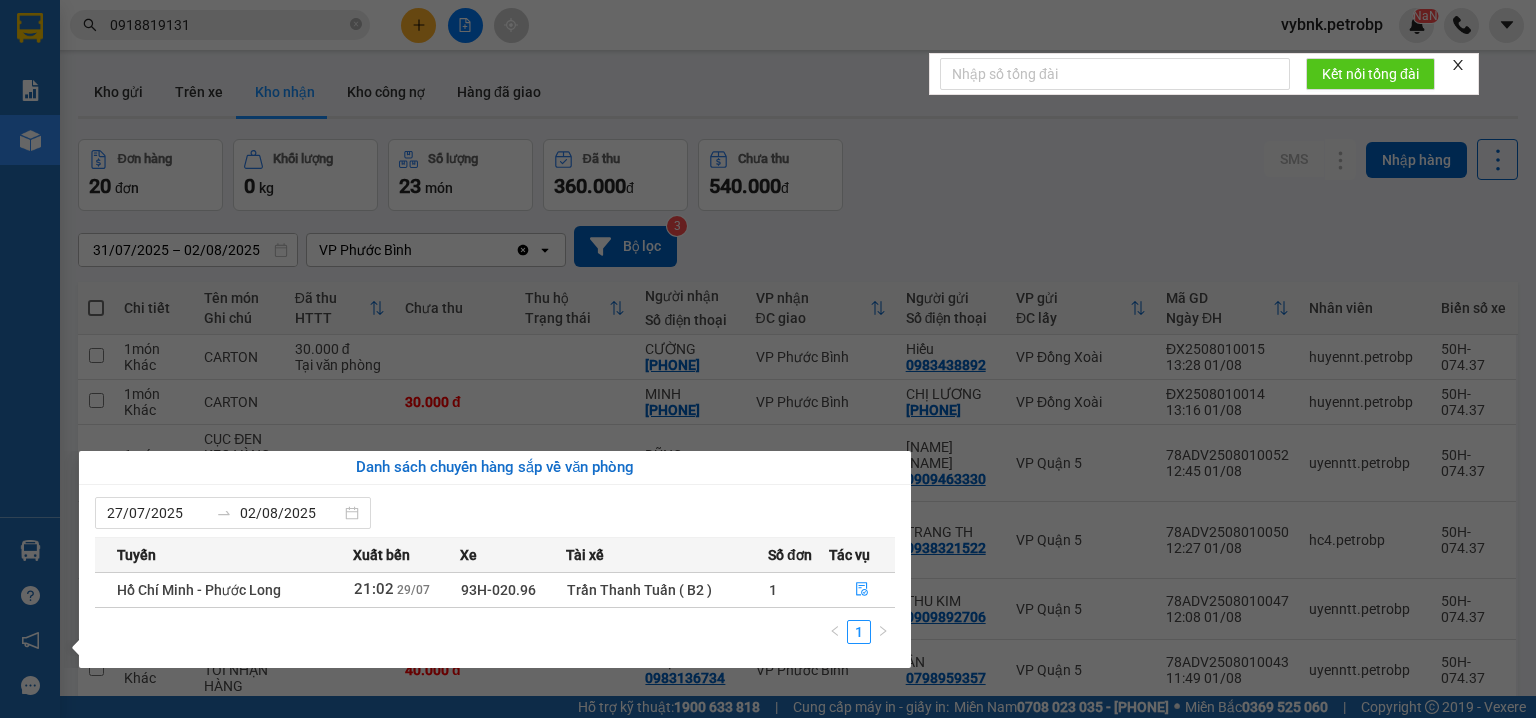 scroll, scrollTop: 0, scrollLeft: 0, axis: both 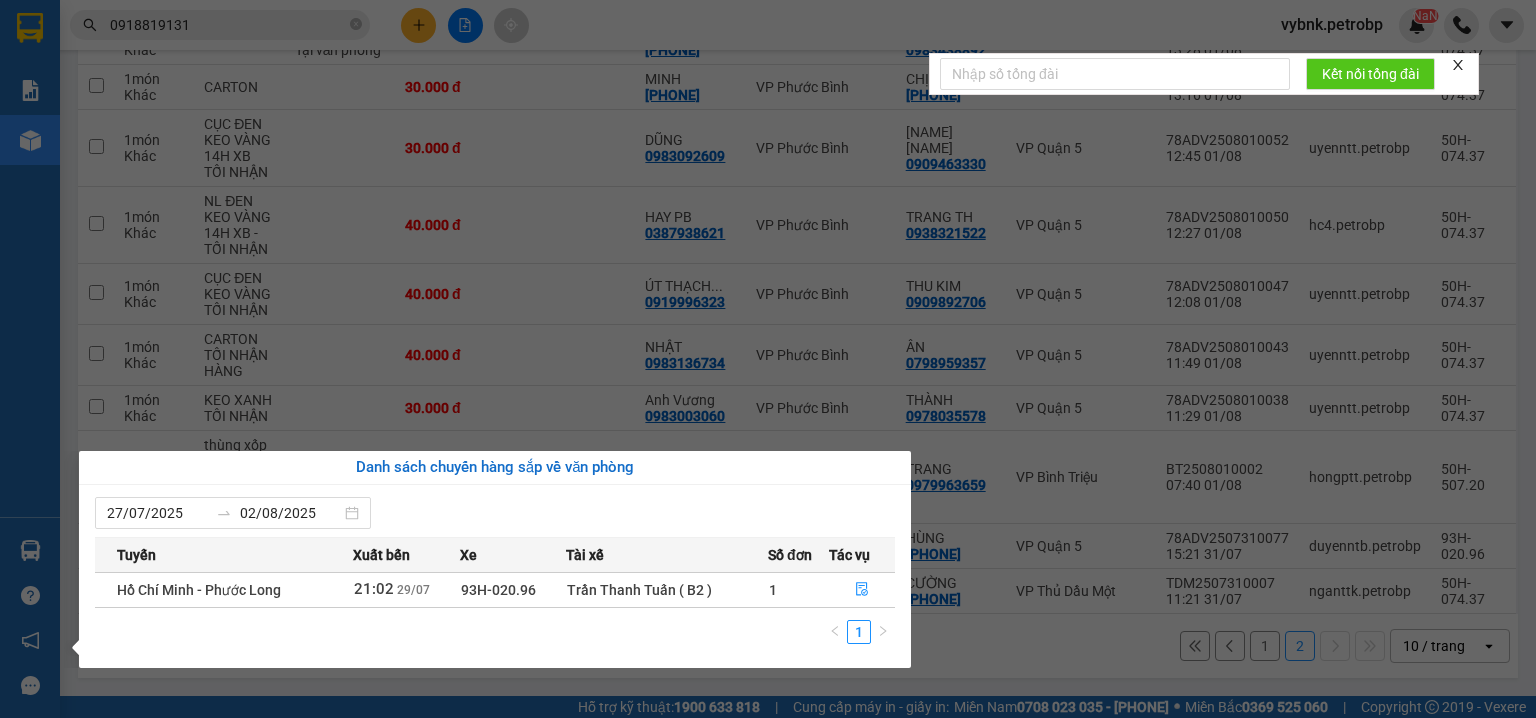click on "Kết quả tìm kiếm ( 1468 )  Bộ lọc  Ngày tạo đơn gần nhất Mã ĐH Trạng thái Món hàng Tổng cước Chưa cước Người gửi VP Gửi Người nhận VP Nhận PB2508020001 07:26 - 02/08 VP Gửi   CARTON BIA DỄ VỠ SL:  1 30.000 [PHONE] CHỊ [NAME]  VP Phước Bình 0333099799 THIÊN  HÒA VPQuận 5 78ADV2508010125 18:28 - 01/08 VP Nhận   93H-020.96 06:17 - 02/08 NL ĐEN TO SL:  2 90.000 90.000 [PHONE] CTI THIÊN VƯƠNG VPQuận 5 [PHONE] CHỊ [NAME]  VP Phước Bình 78ADV2508010087 16:00 - 01/08 VP Nhận   93H-020.96 06:17 - 02/08 đen màng co SL:  1 30.000 30.000 [PHONE] PHONG  VPQuận 5 [PHONE] CHỊ [NAME]  VP Phước Bình 78ADV2508010006 08:49 - 01/08 VP Nhận   50H-363.26 13:32 - 01/08 VUÔNG ĐEN NL SL:  1 30.000 [PHONE] ĐÔNG PHƯƠNG VPQuận 5 [PHONE] CHỊ [NAME]  VP Phước Bình 78ADV2507310113 17:52 - 31/07 Đã giao   10:28 - 01/08 CARTON SL:  1 30.000 0333099799 THIÊN  HÒA VPQuận 5 [PHONE] CHỊ [NAME]  VP Phước Bình" at bounding box center [768, 359] 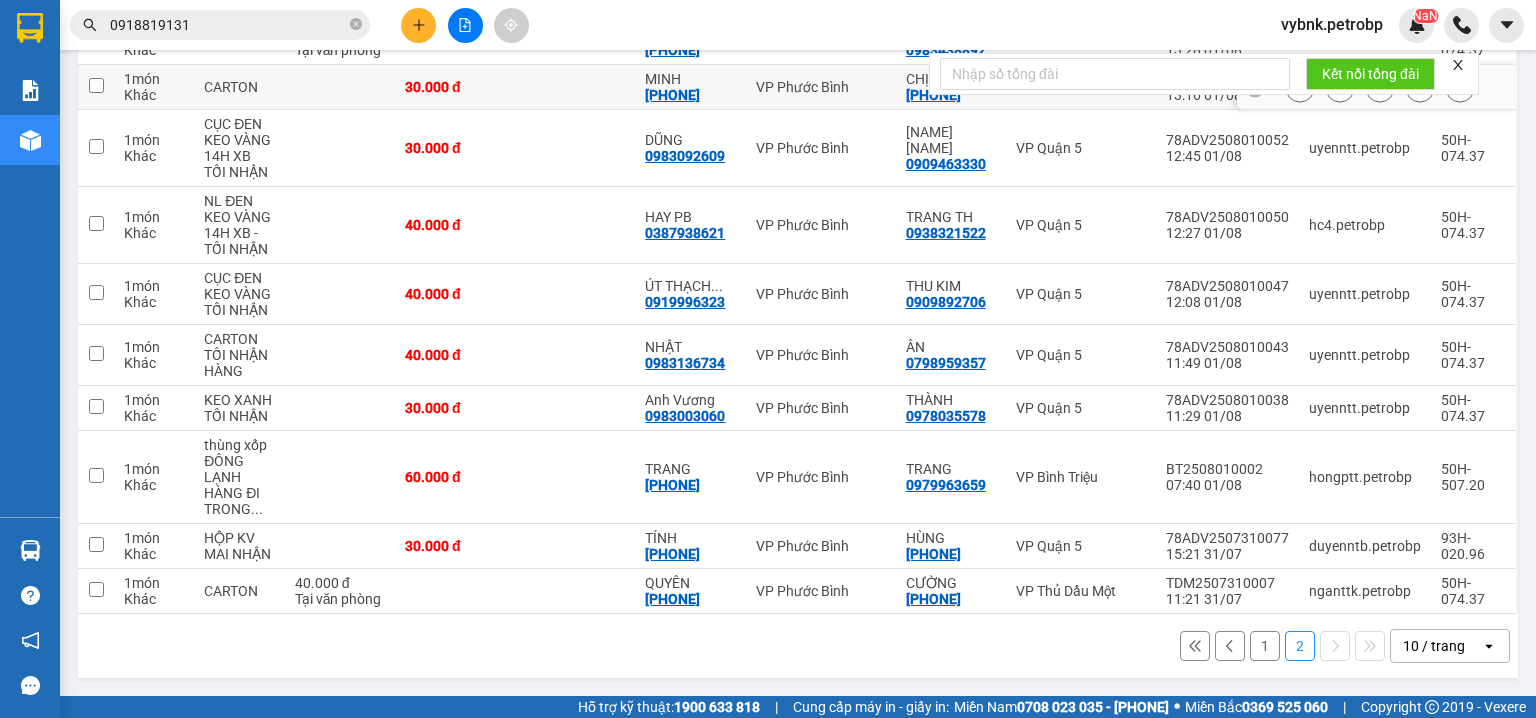 scroll, scrollTop: 0, scrollLeft: 0, axis: both 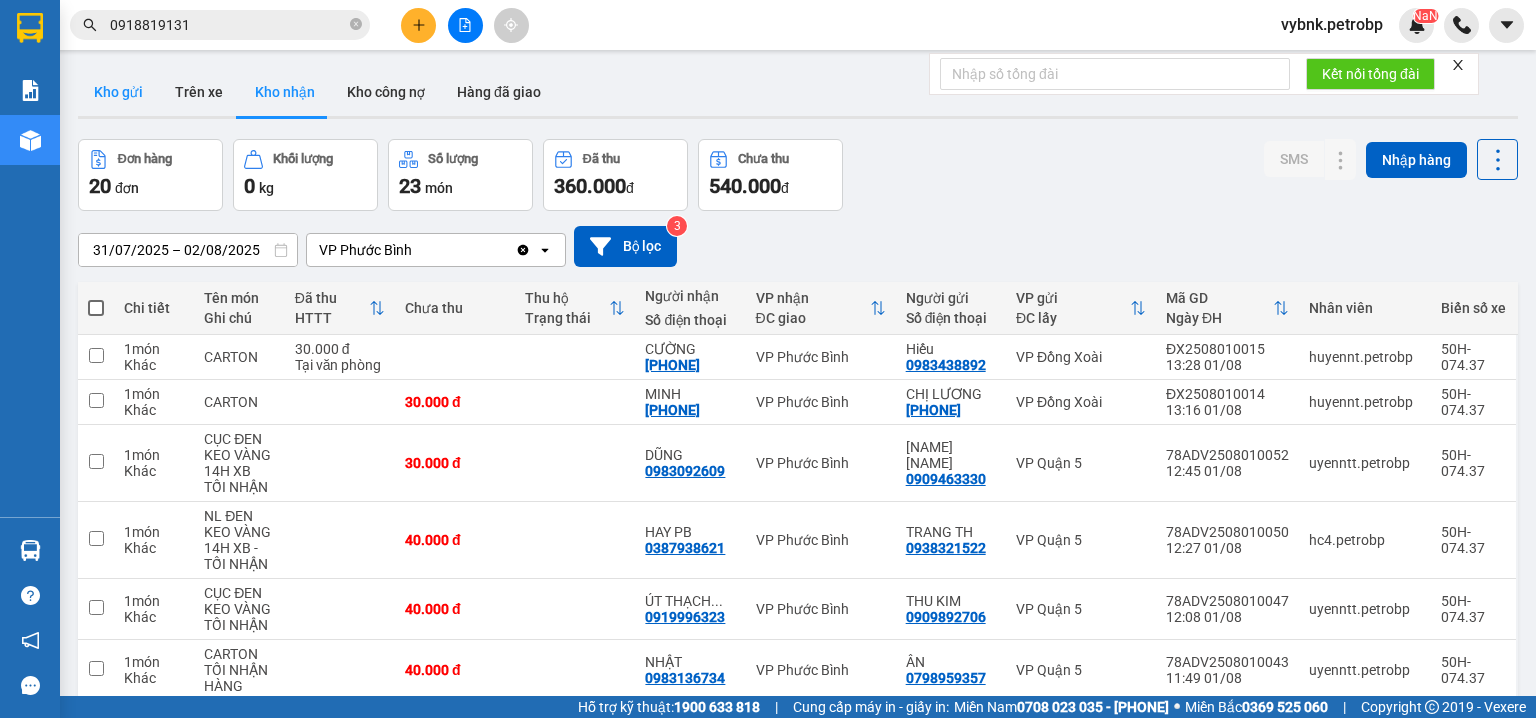 click on "Kho gửi" at bounding box center [118, 92] 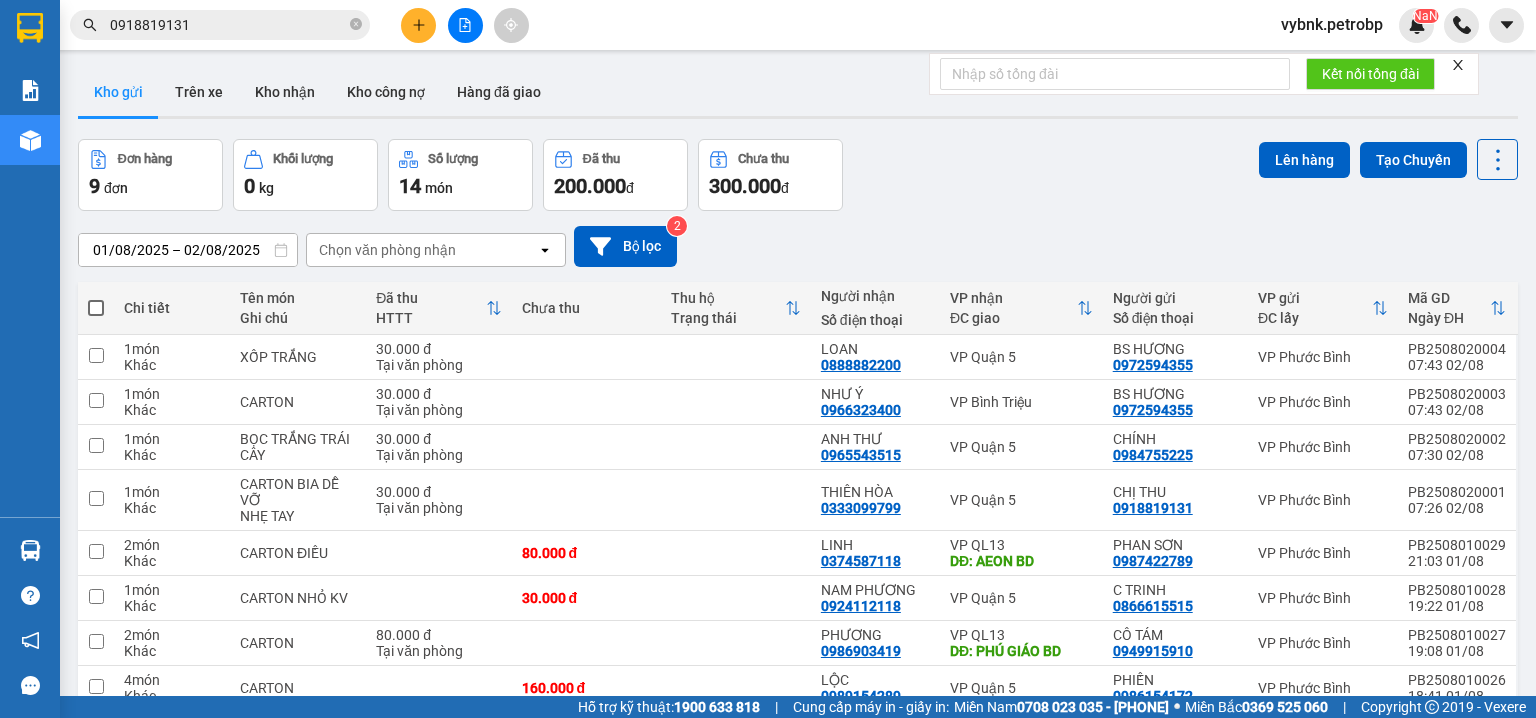 scroll, scrollTop: 139, scrollLeft: 0, axis: vertical 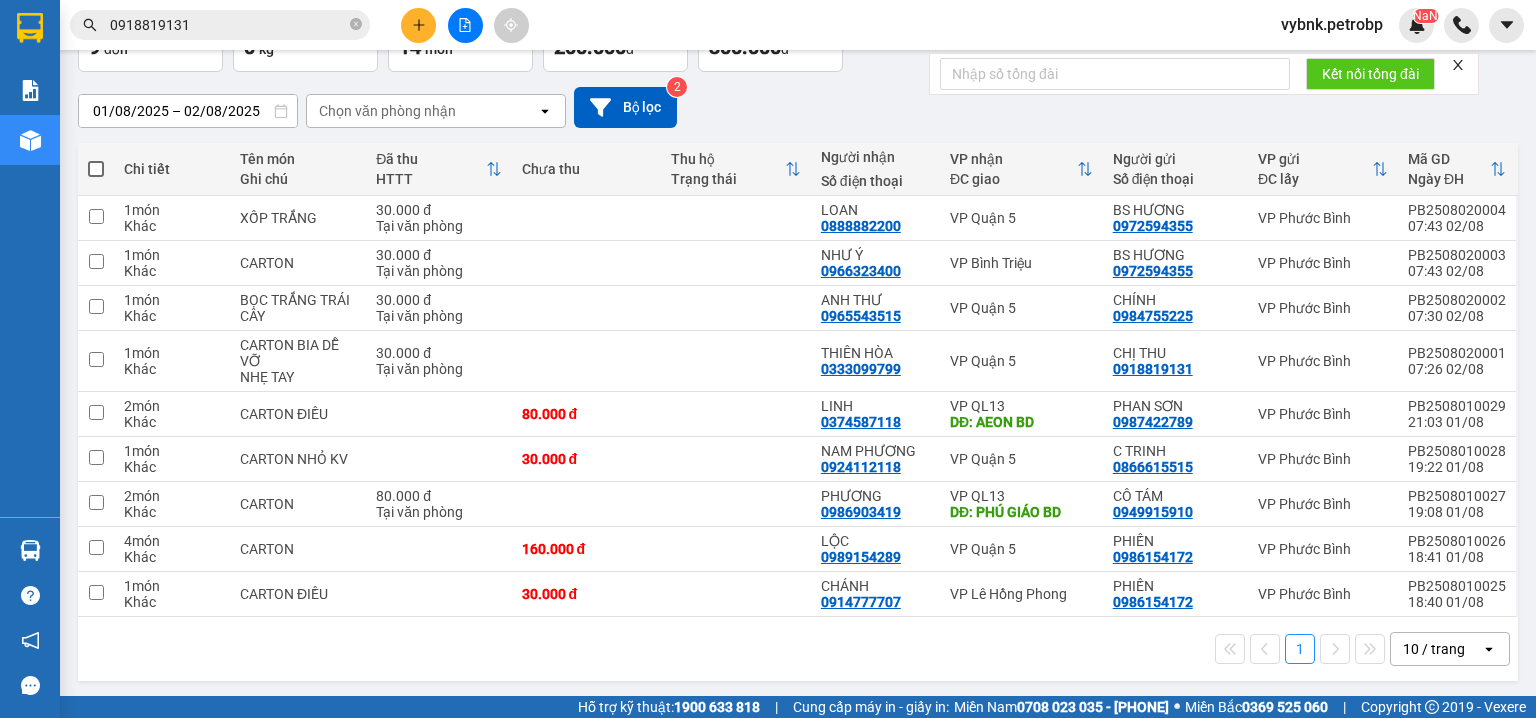 click at bounding box center (96, 169) 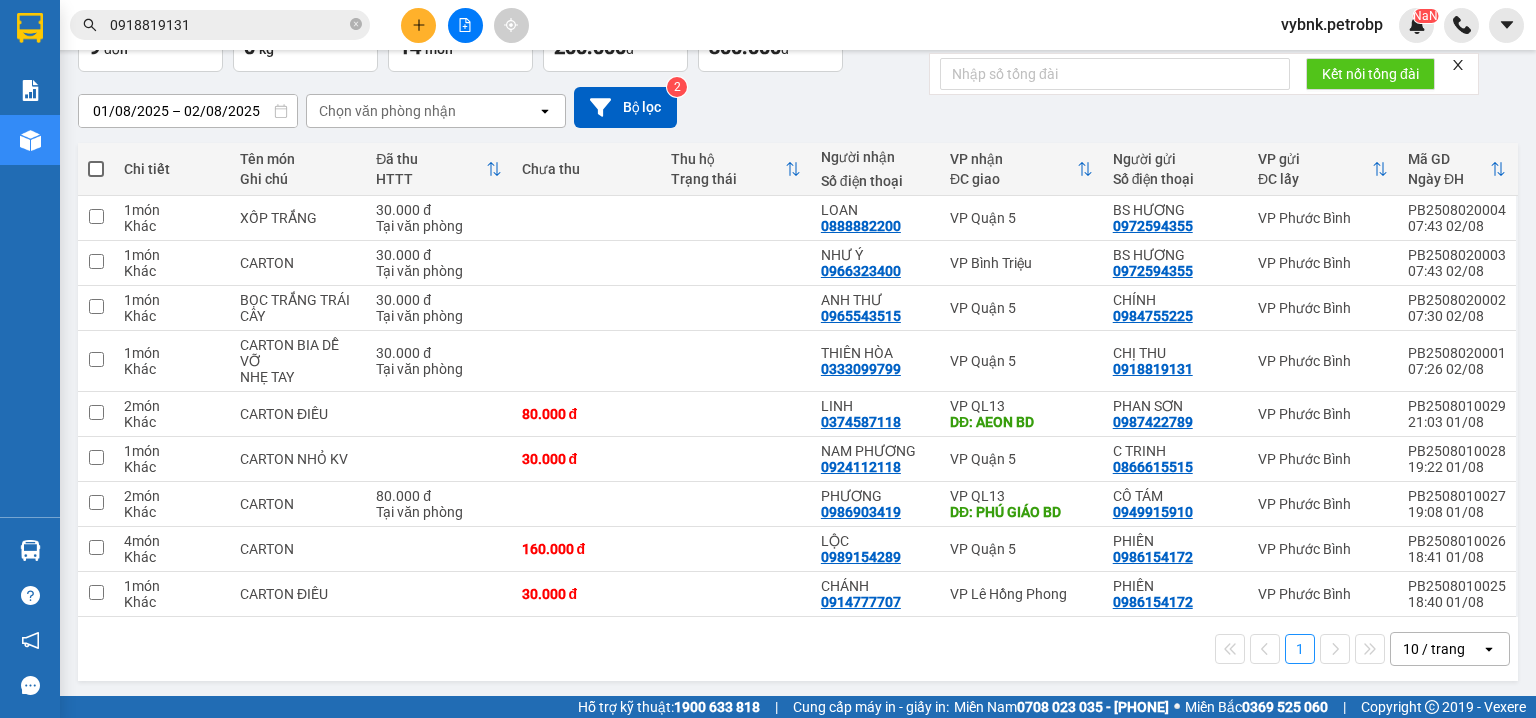 click at bounding box center (96, 159) 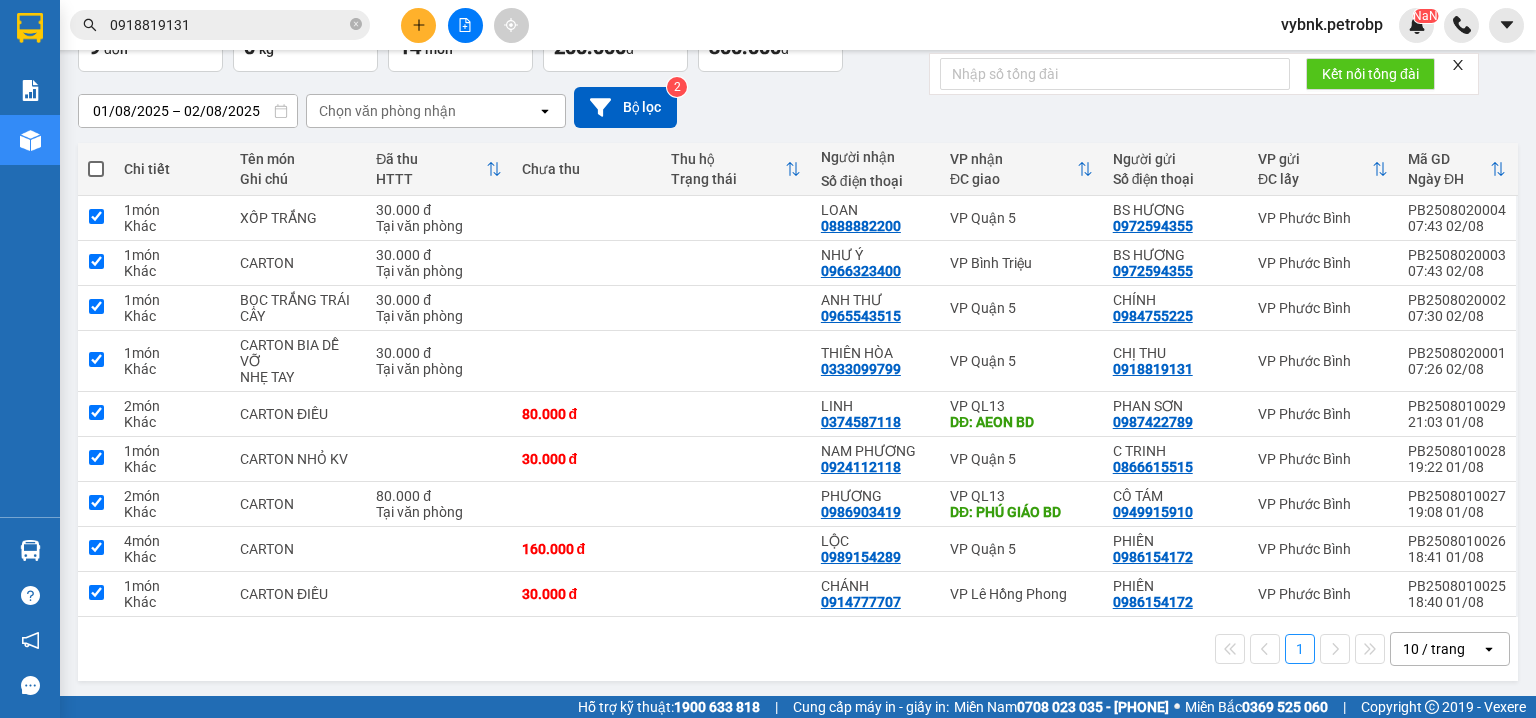 checkbox on "true" 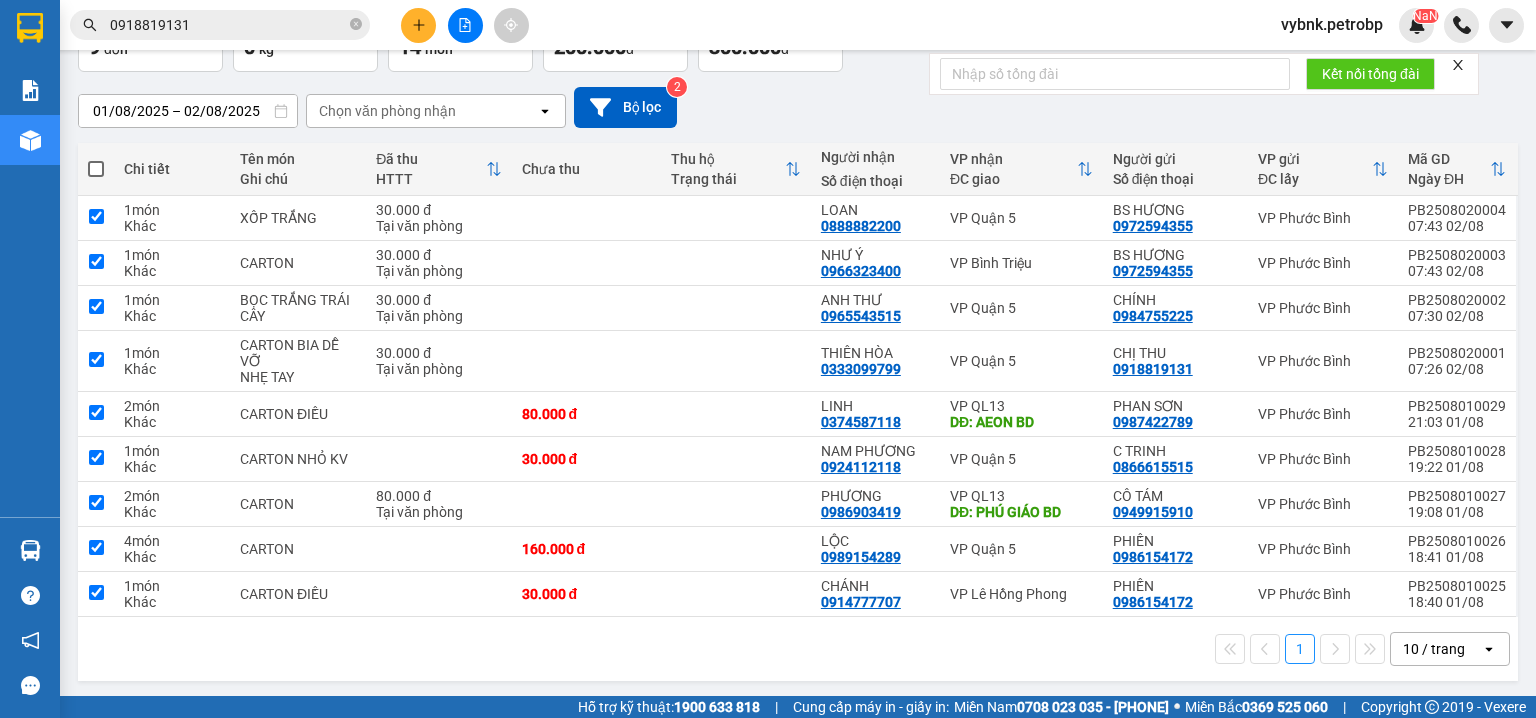 checkbox on "true" 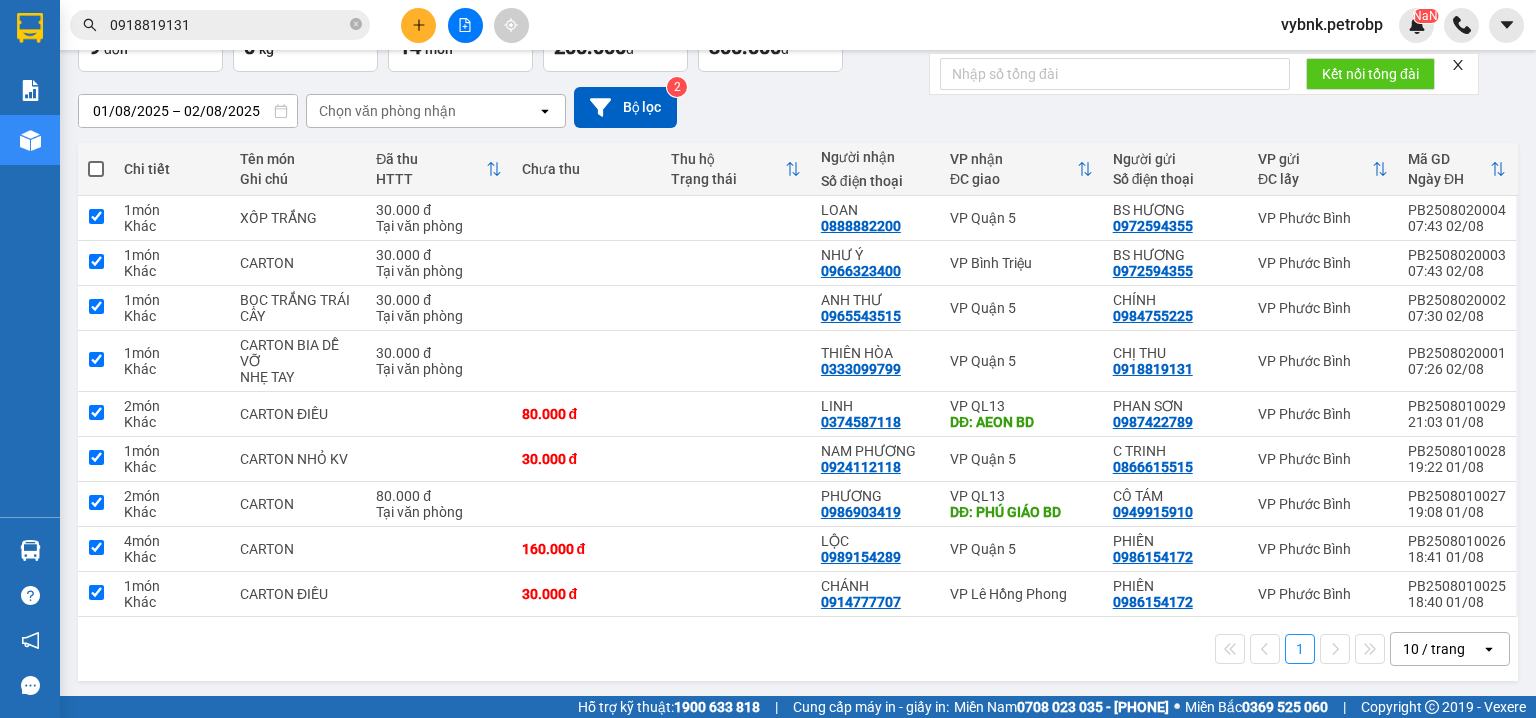 checkbox on "true" 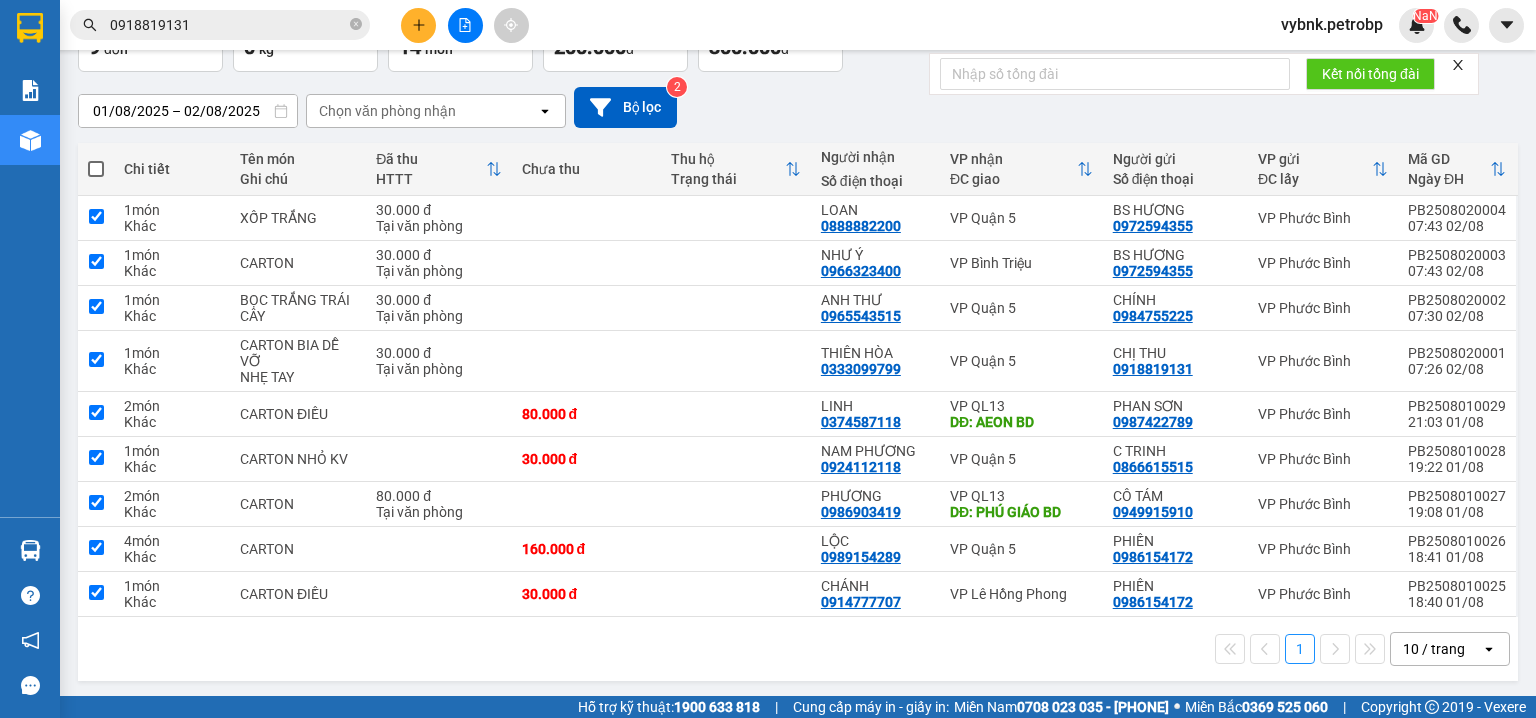 checkbox on "true" 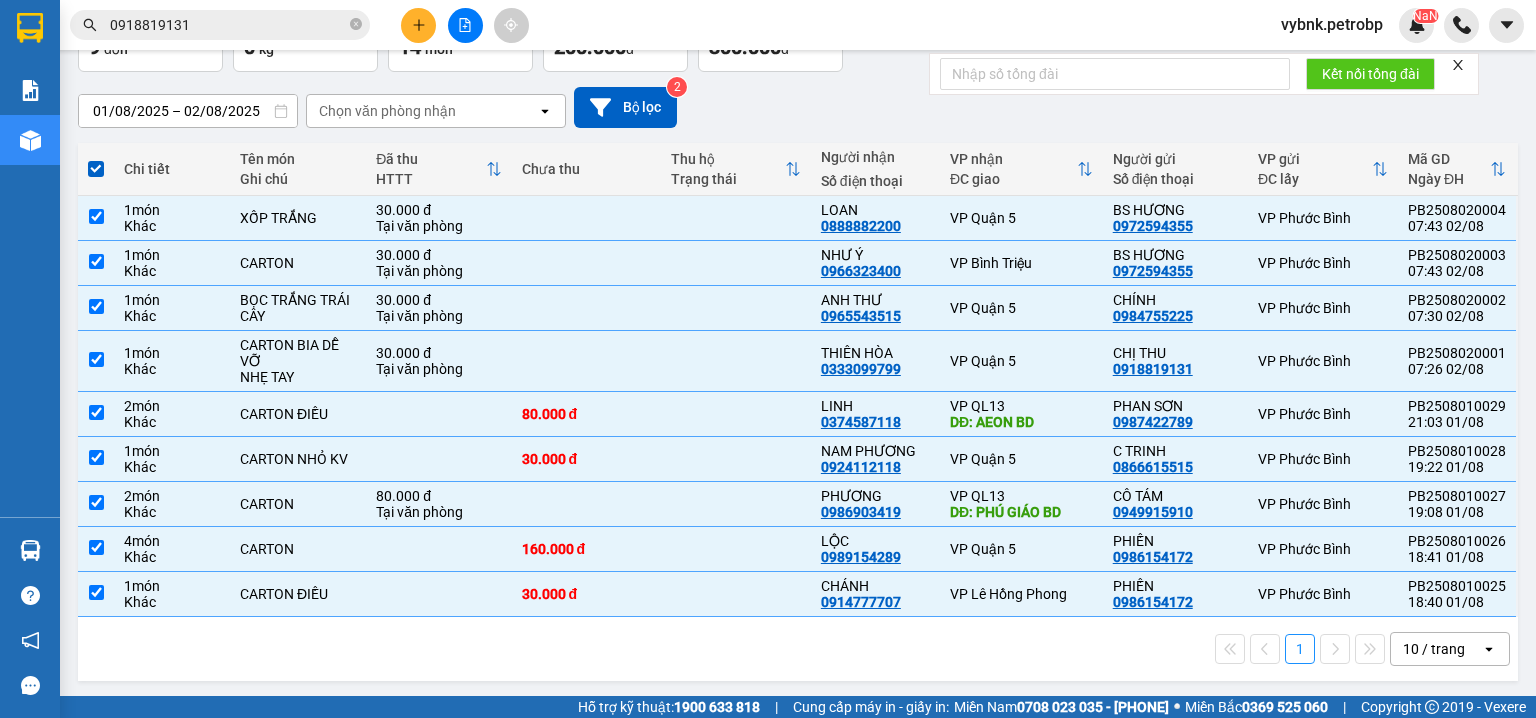 scroll, scrollTop: 0, scrollLeft: 0, axis: both 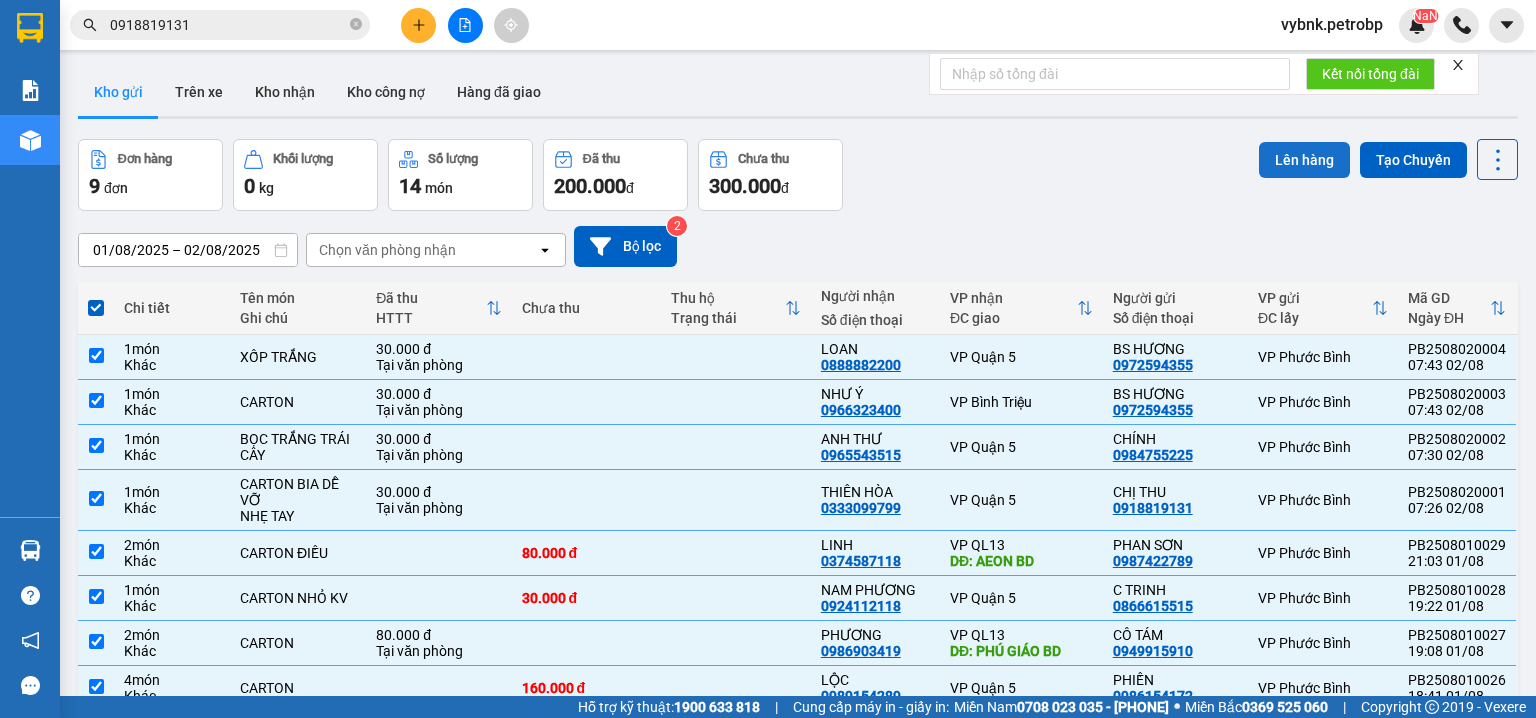 click on "Lên hàng" at bounding box center (1304, 160) 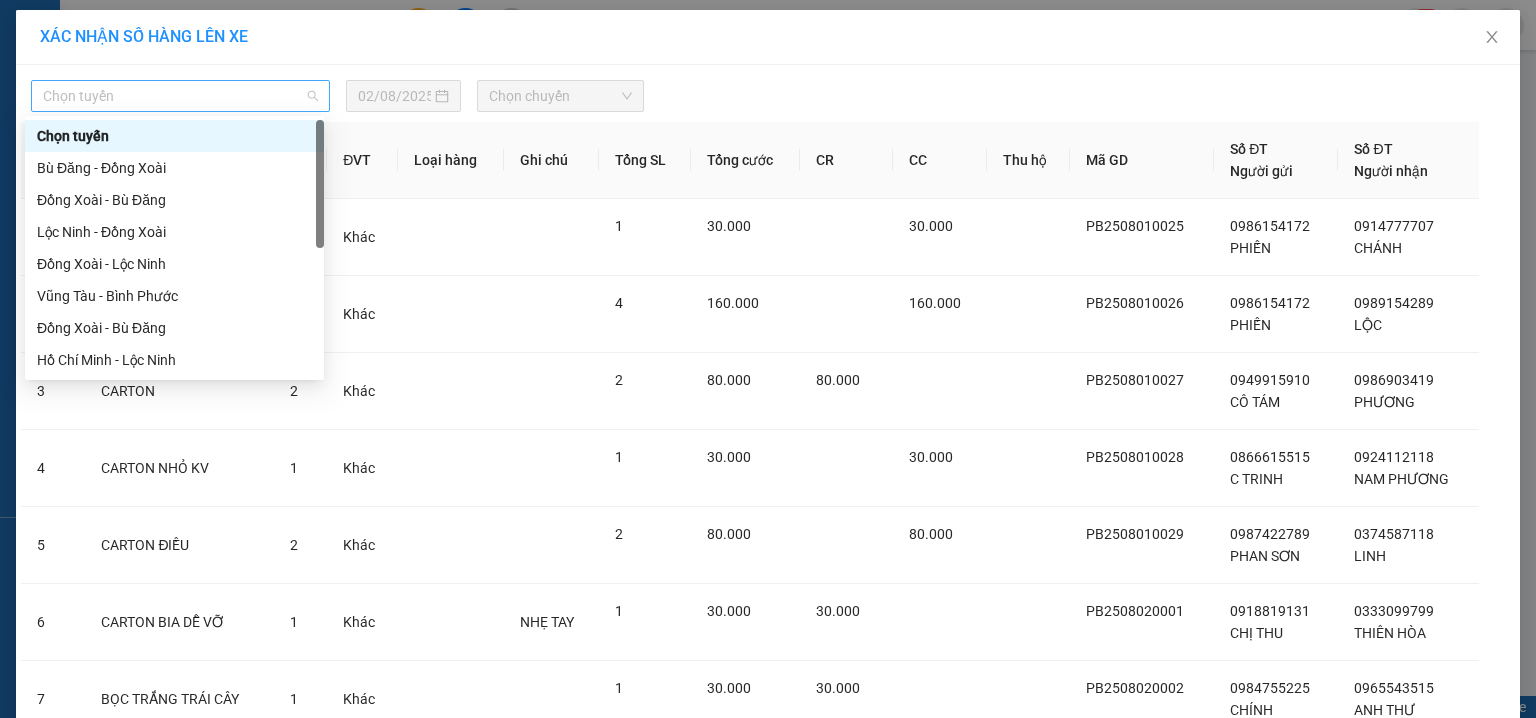 click on "Chọn tuyến" at bounding box center (180, 96) 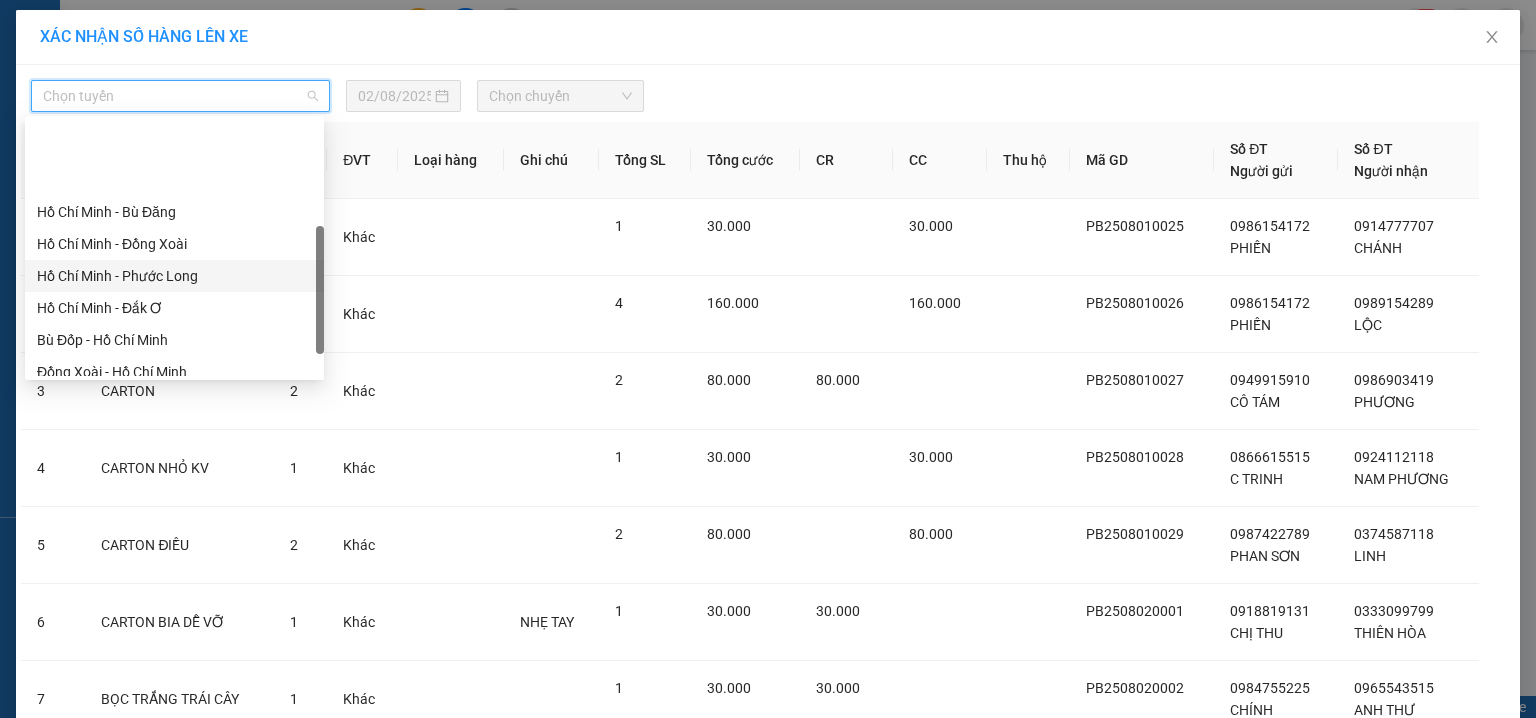 scroll, scrollTop: 384, scrollLeft: 0, axis: vertical 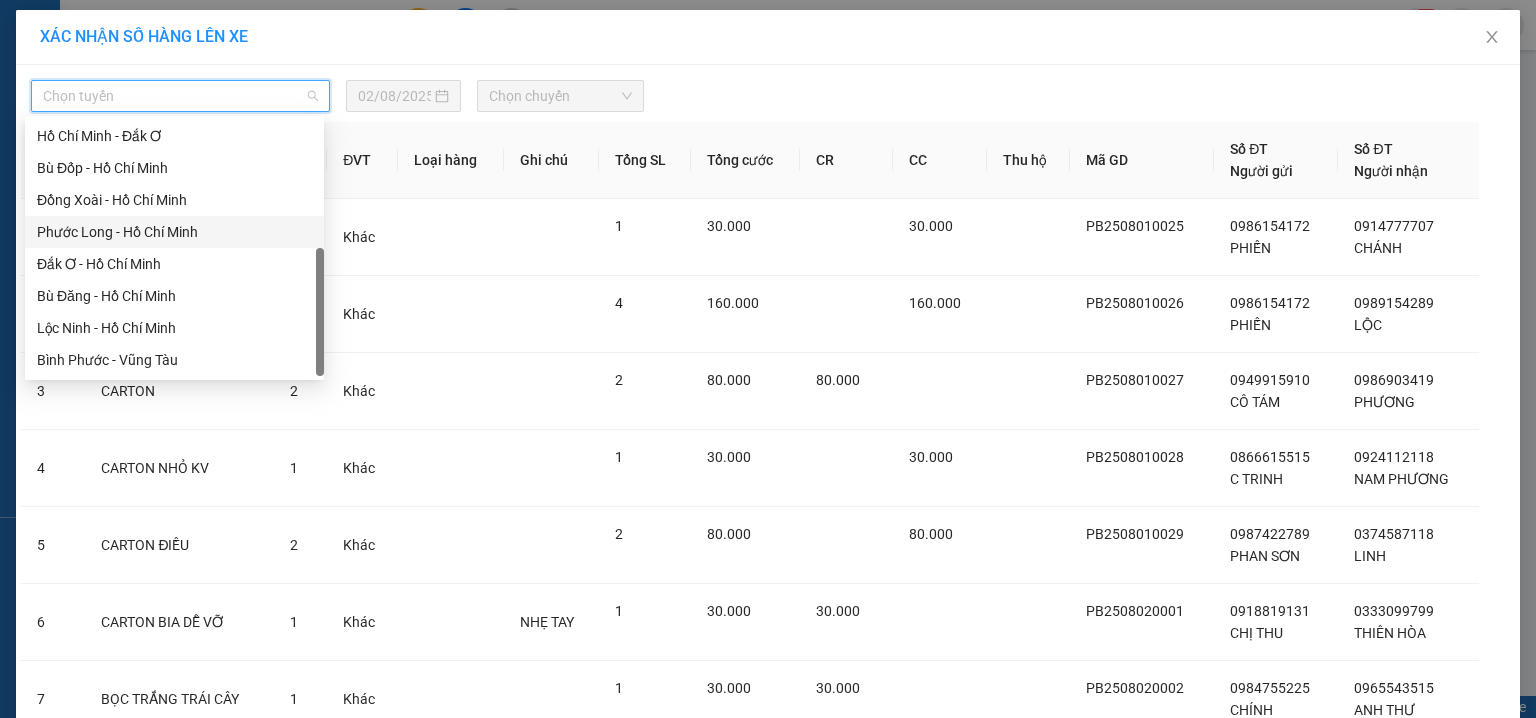 click on "Phước Long - Hồ Chí Minh" at bounding box center [174, 232] 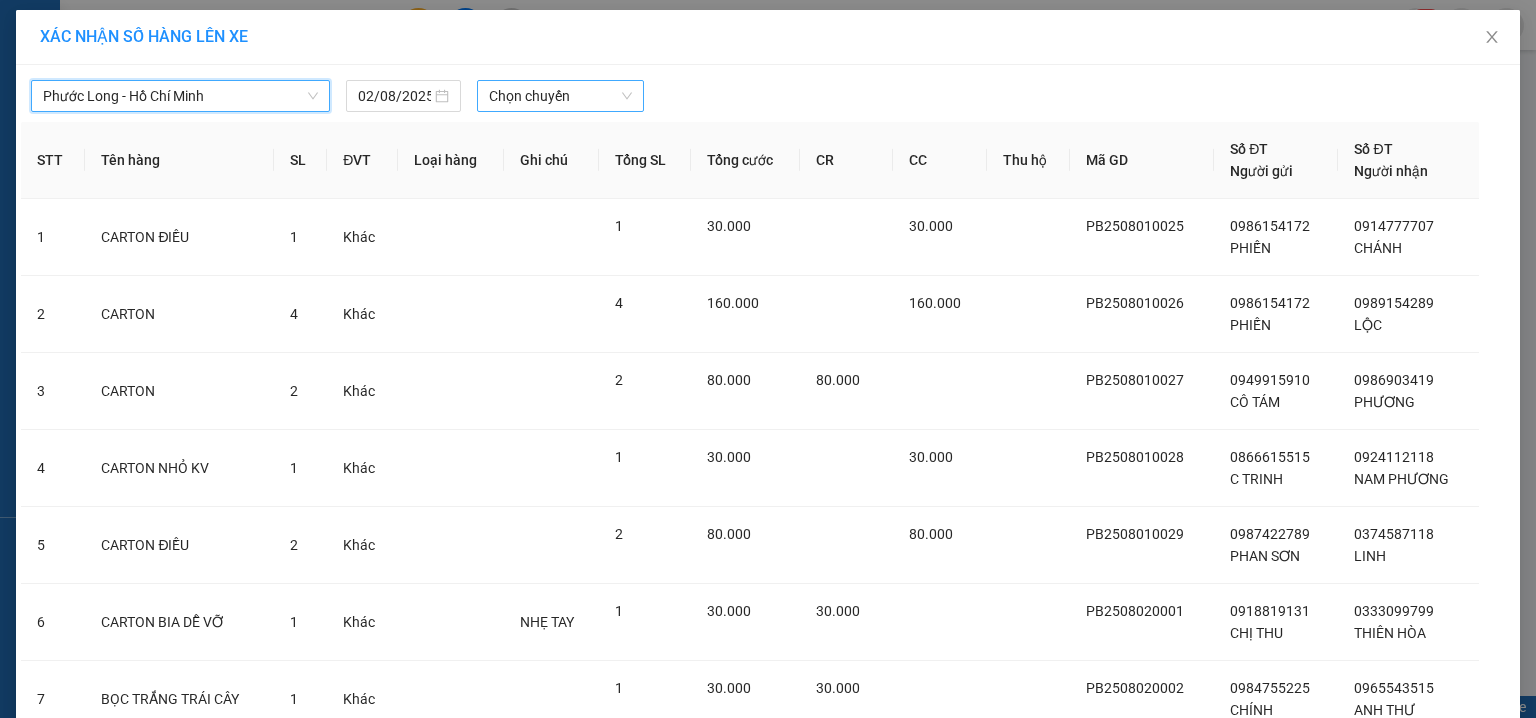 click on "Chọn chuyến" at bounding box center [561, 96] 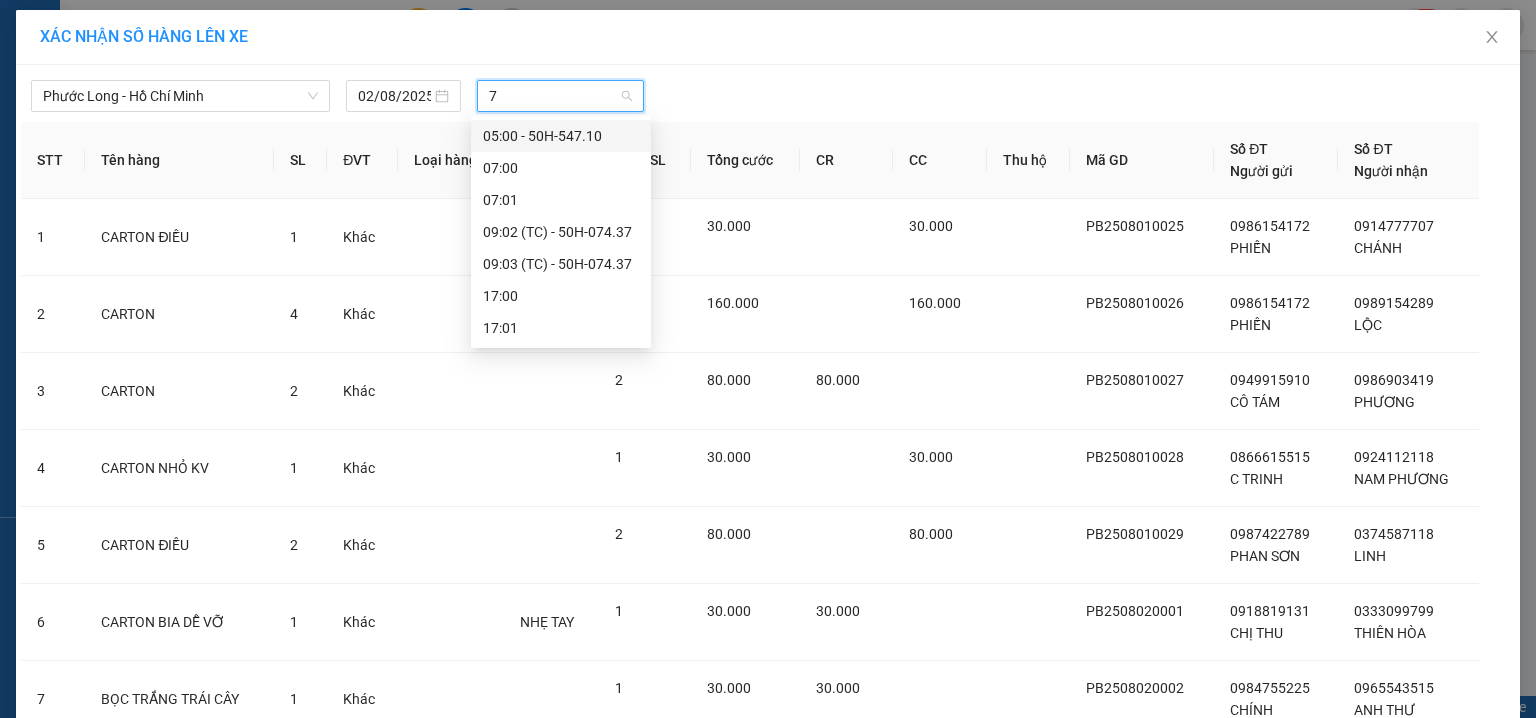 type on "74" 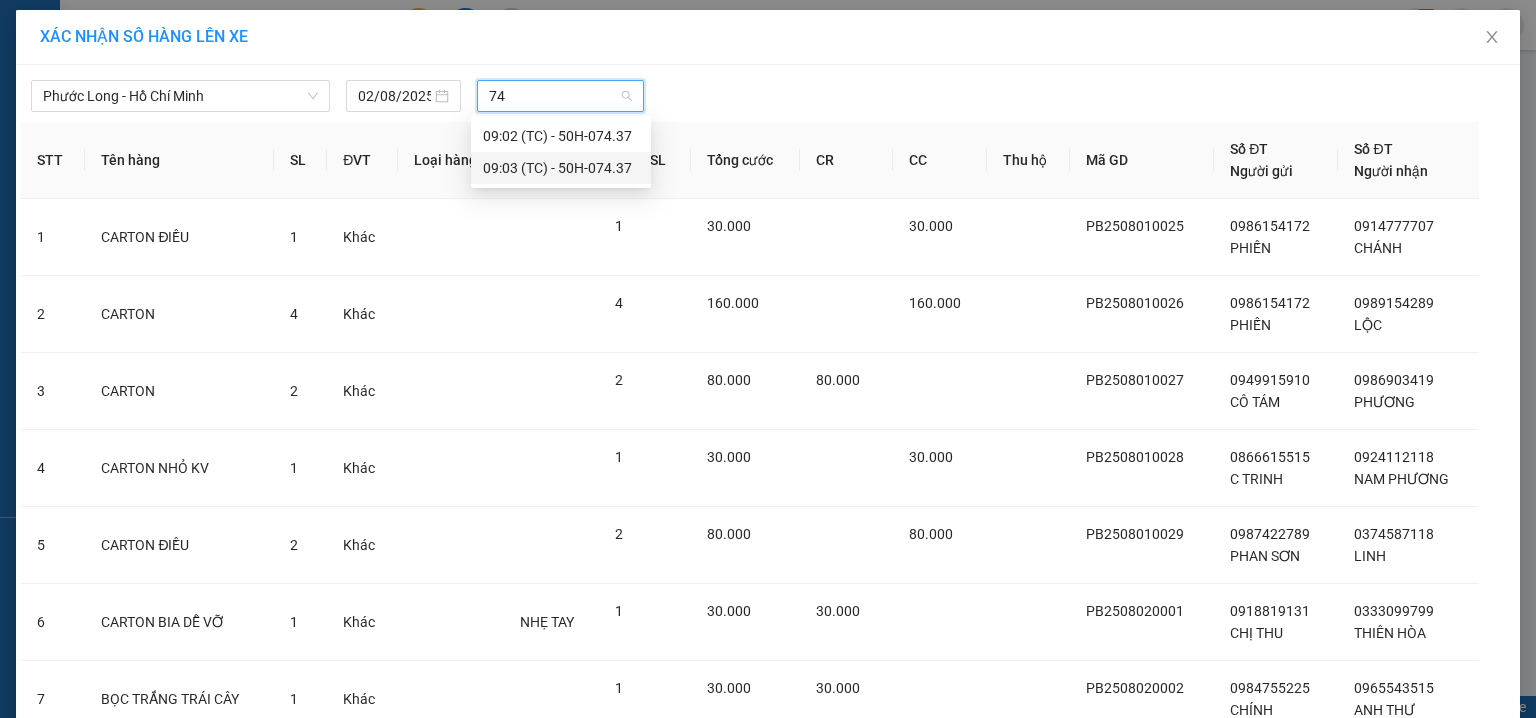 click on "09:03   (TC)   - 50H-074.37" at bounding box center [561, 168] 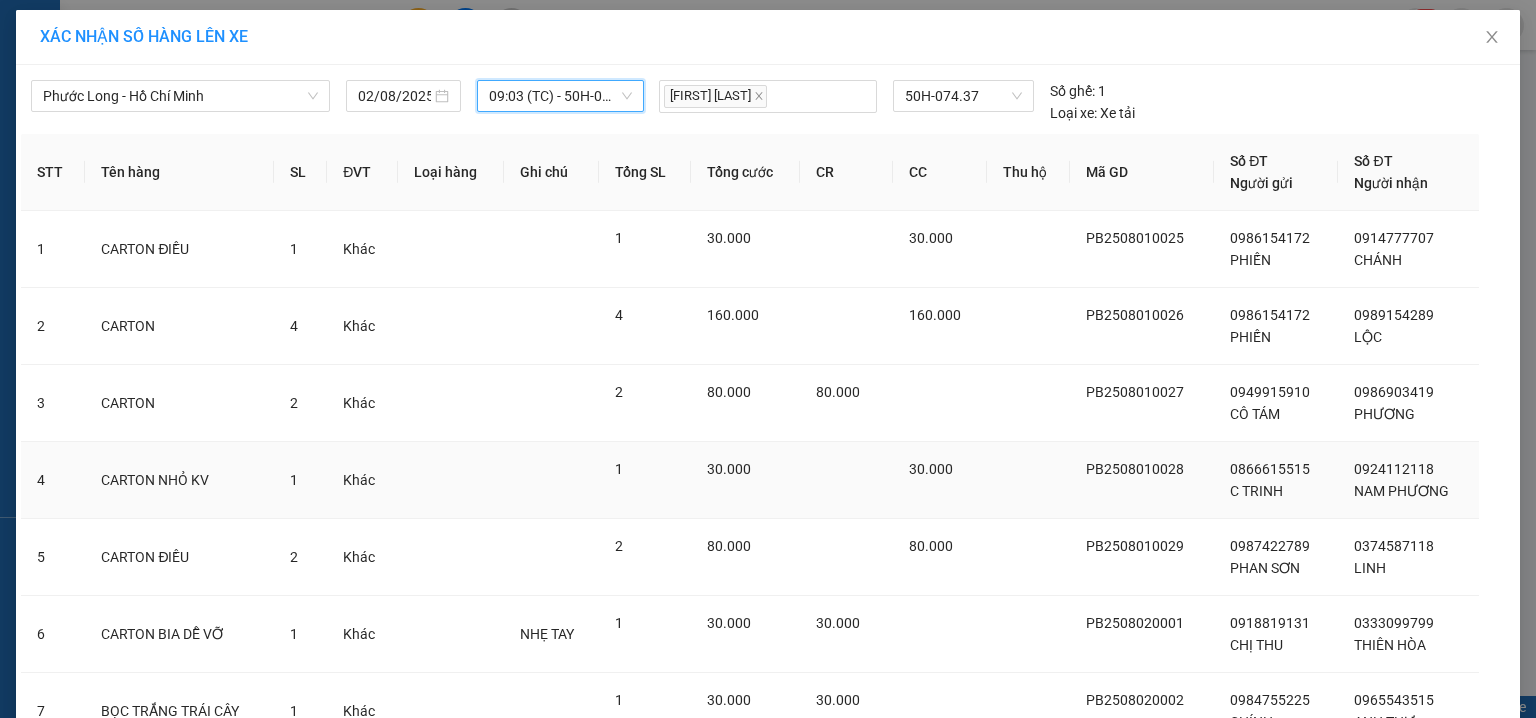 scroll, scrollTop: 320, scrollLeft: 0, axis: vertical 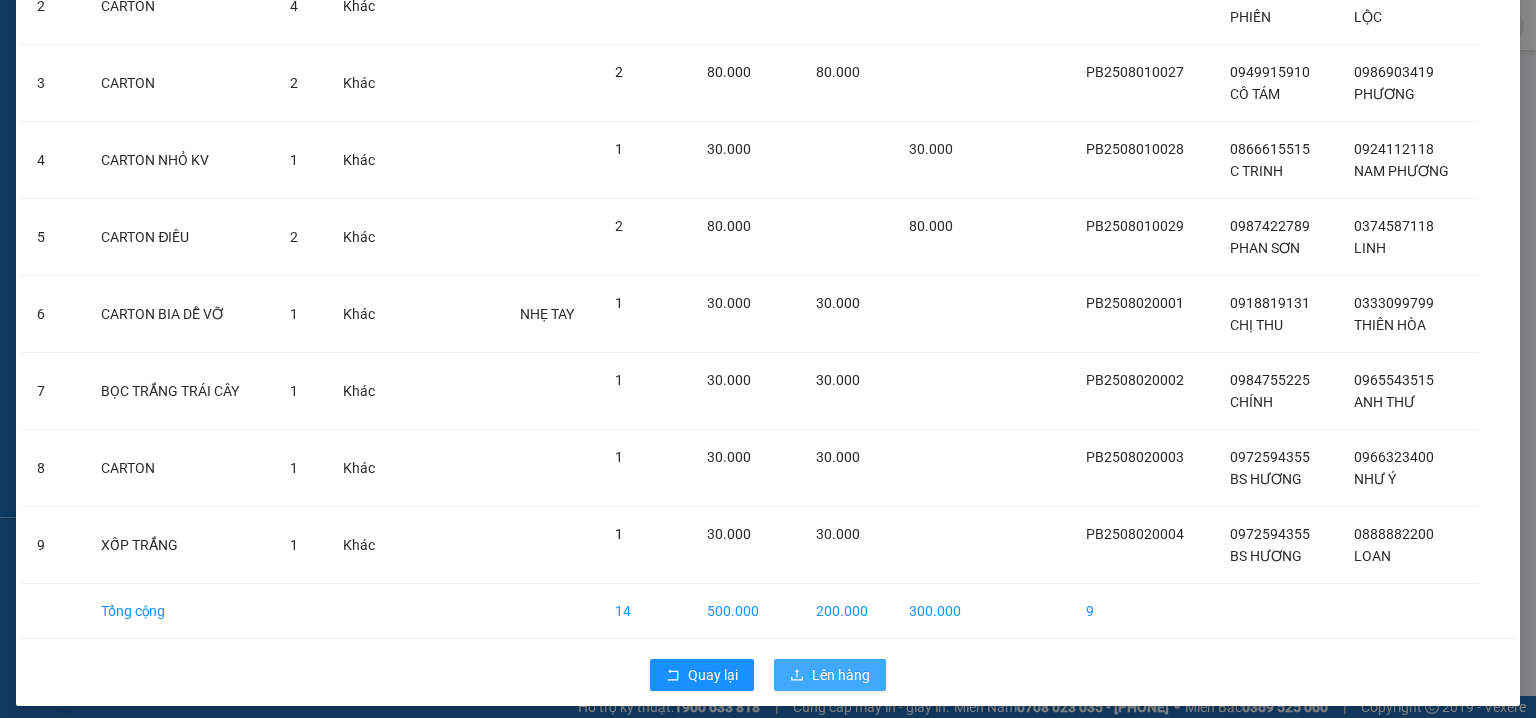 click on "Lên hàng" at bounding box center [841, 675] 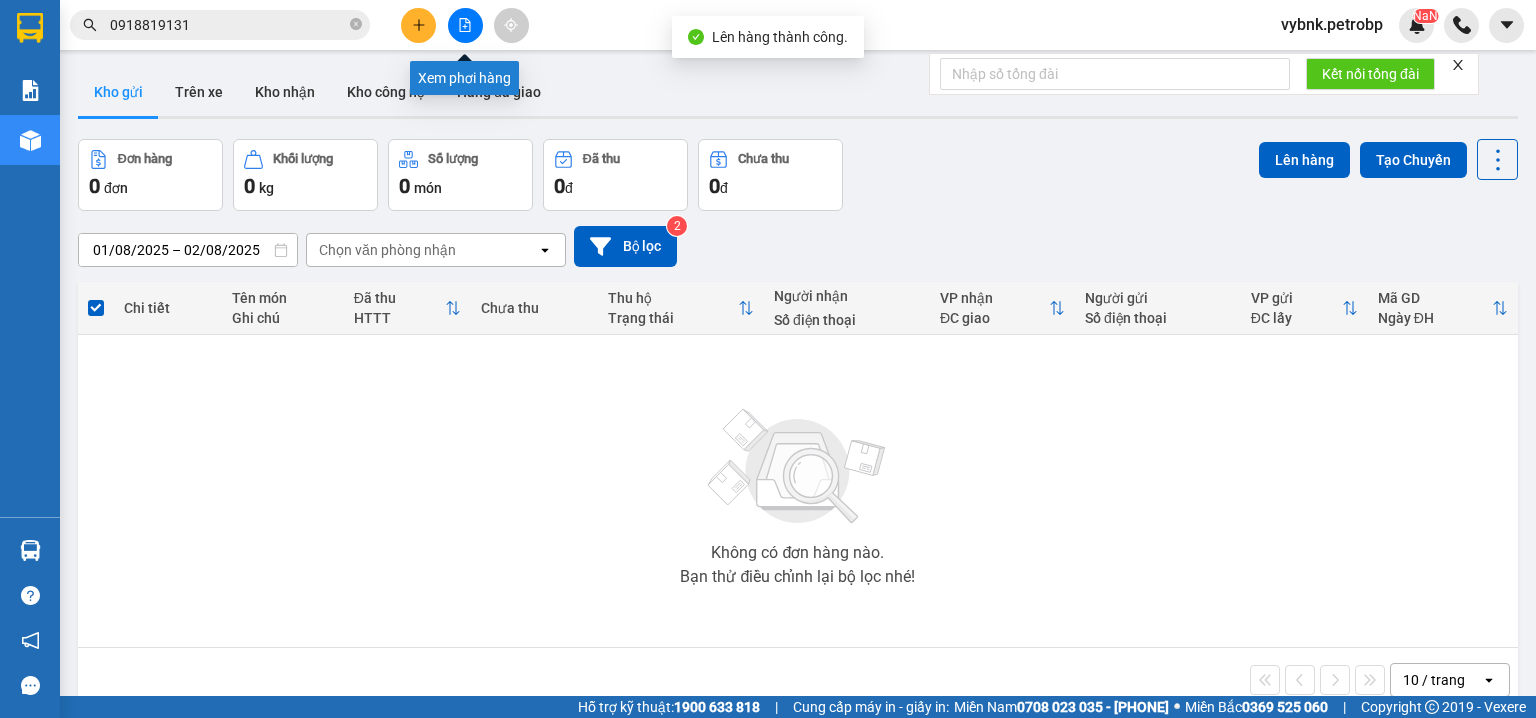 click at bounding box center [465, 25] 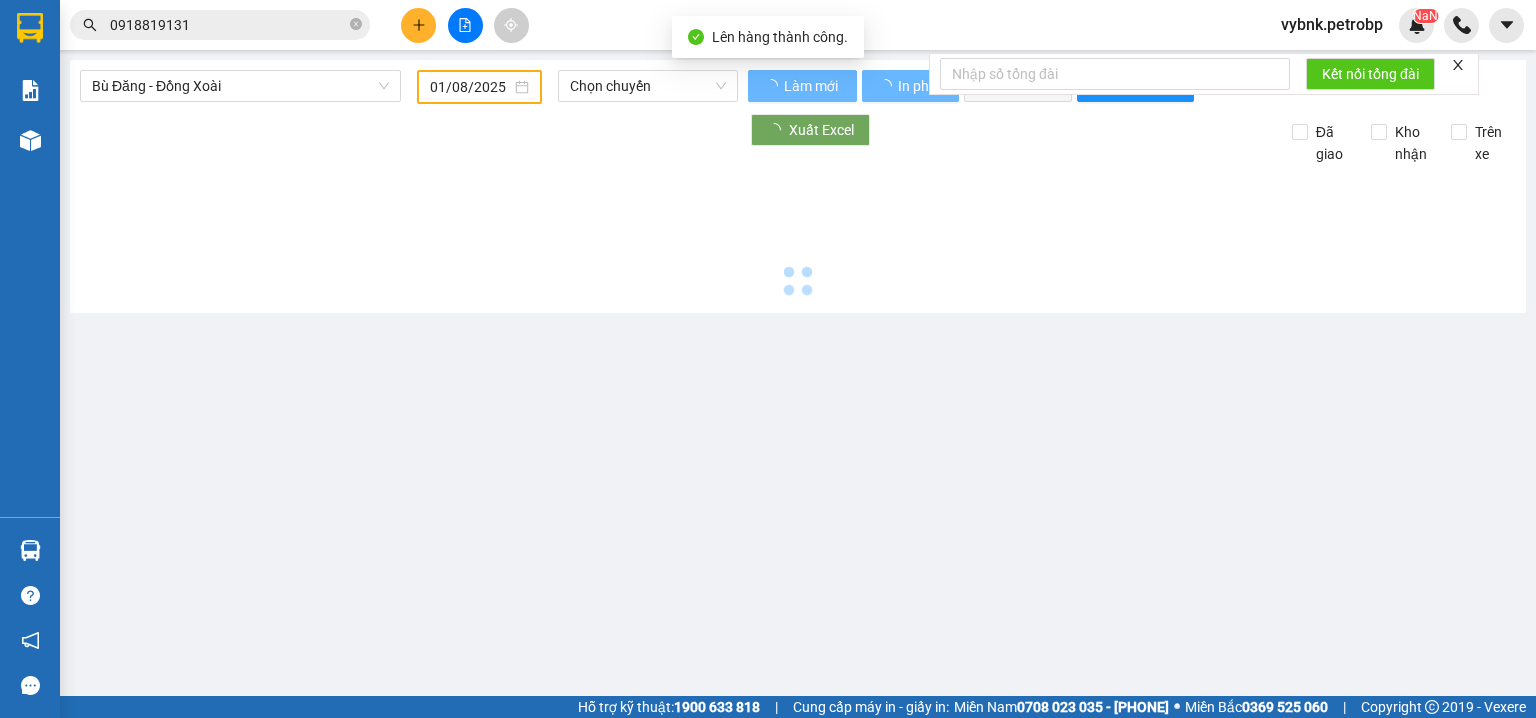 type on "02/08/2025" 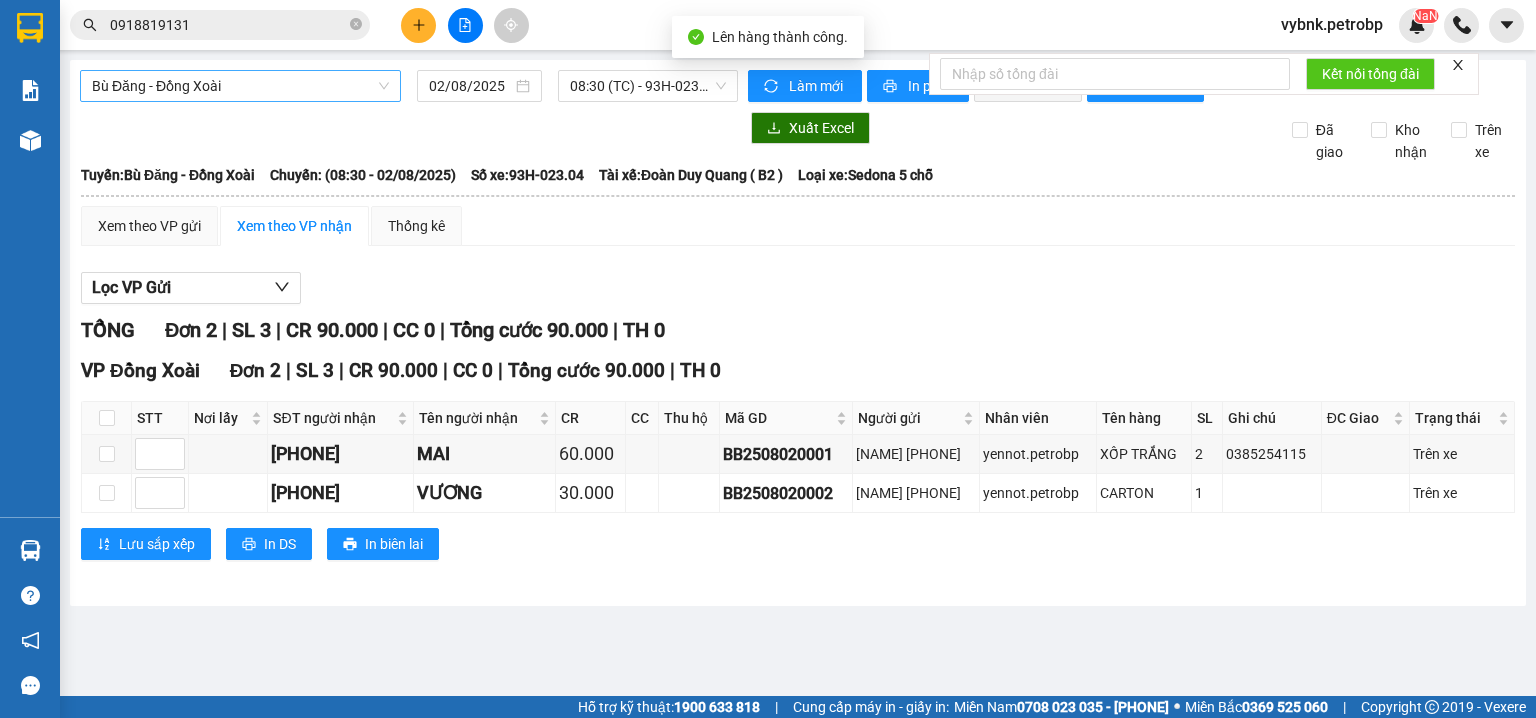 click on "Bù Đăng - Đồng Xoài" at bounding box center (240, 86) 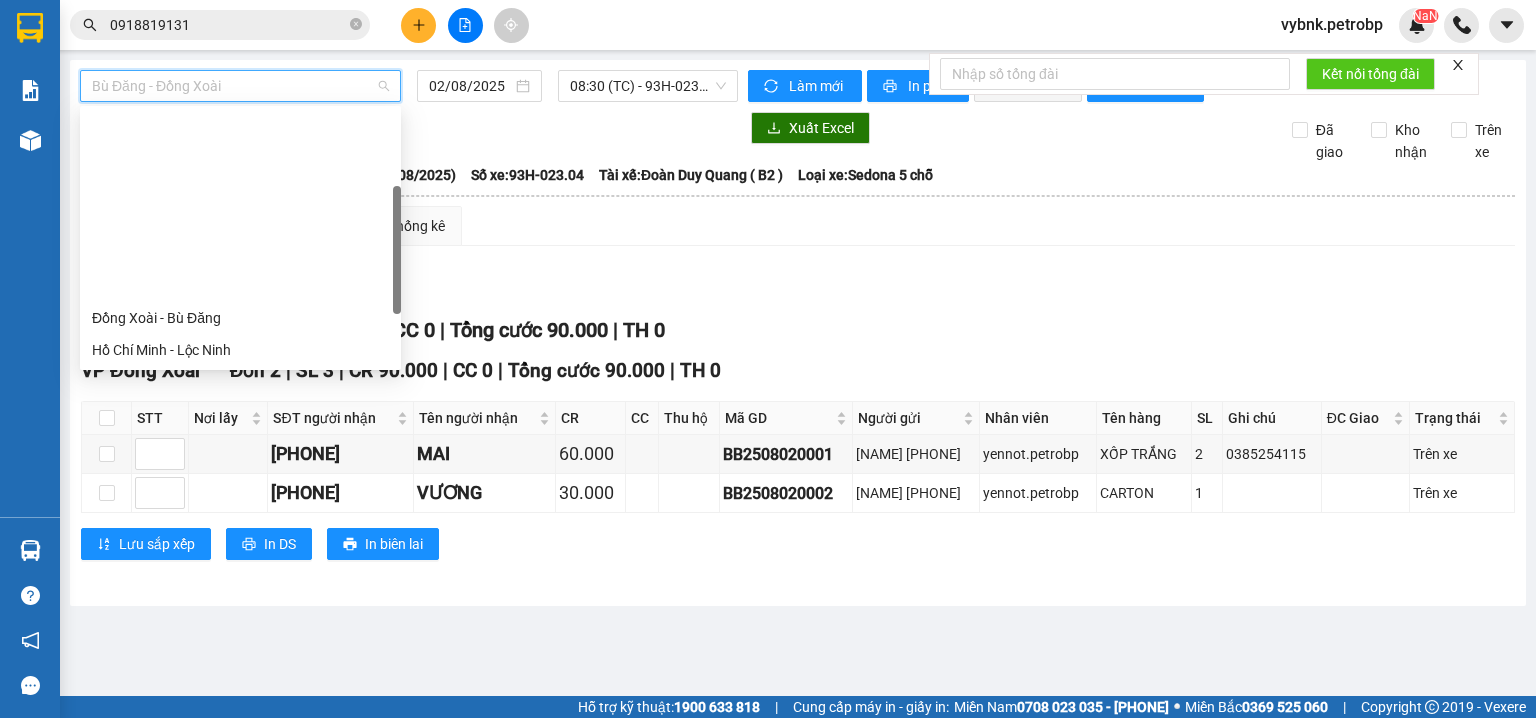 scroll, scrollTop: 319, scrollLeft: 0, axis: vertical 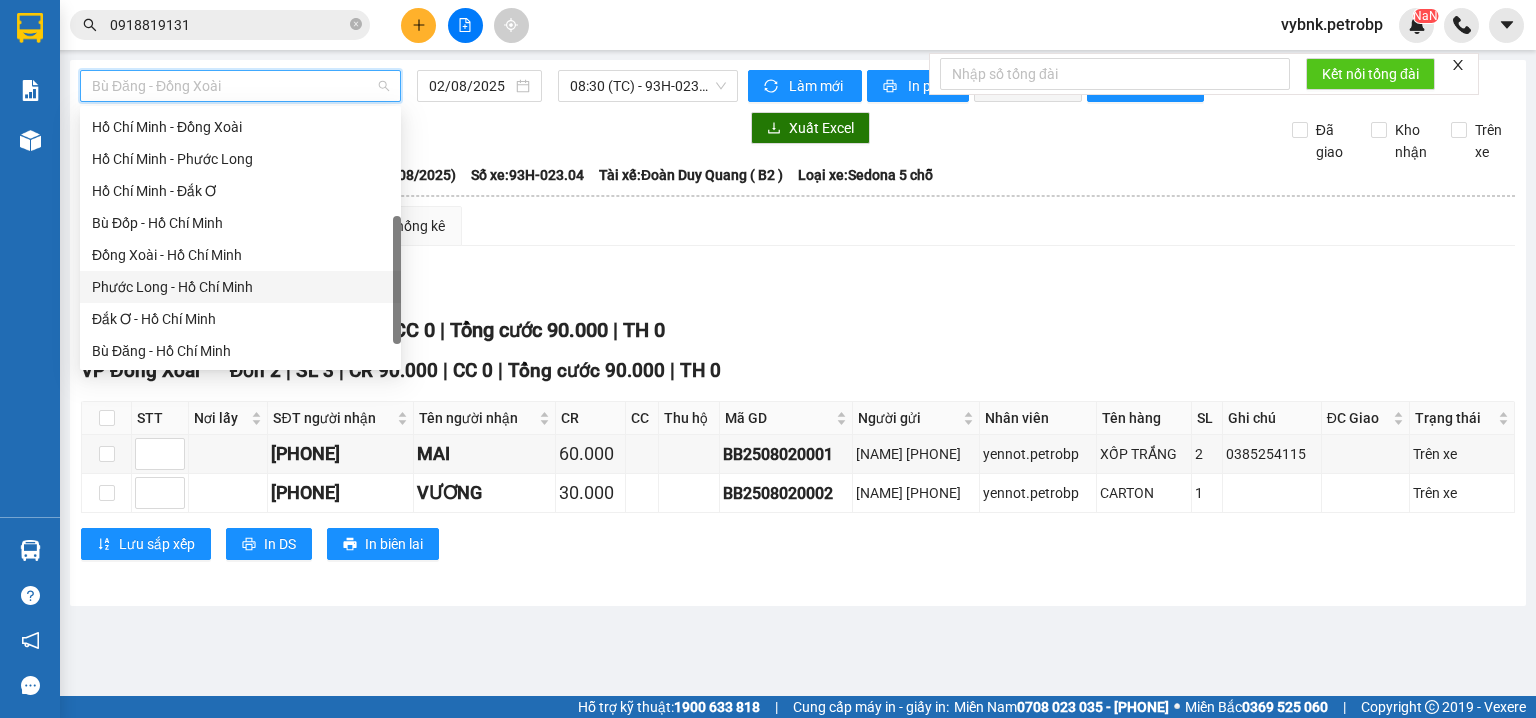 click on "Phước Long - Hồ Chí Minh" at bounding box center (240, 287) 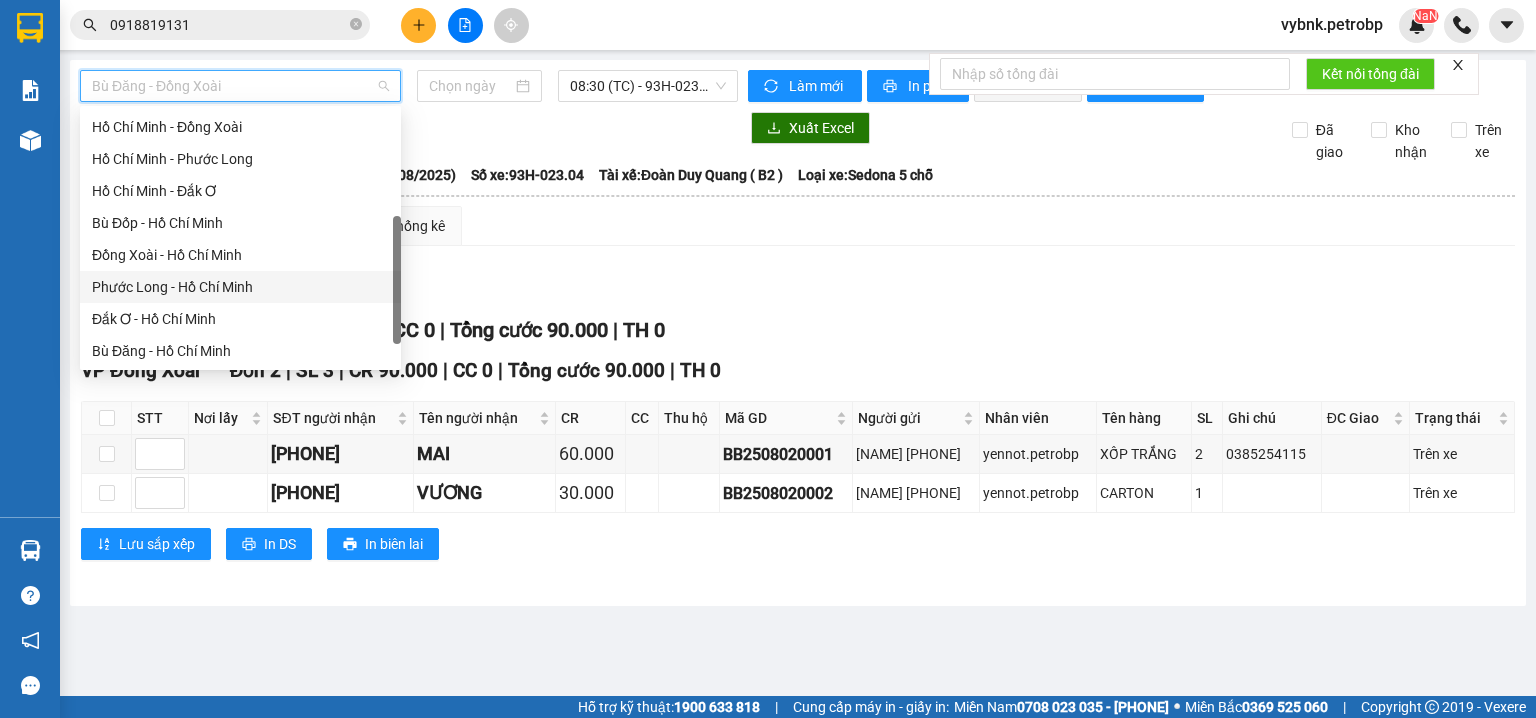 type on "02/08/2025" 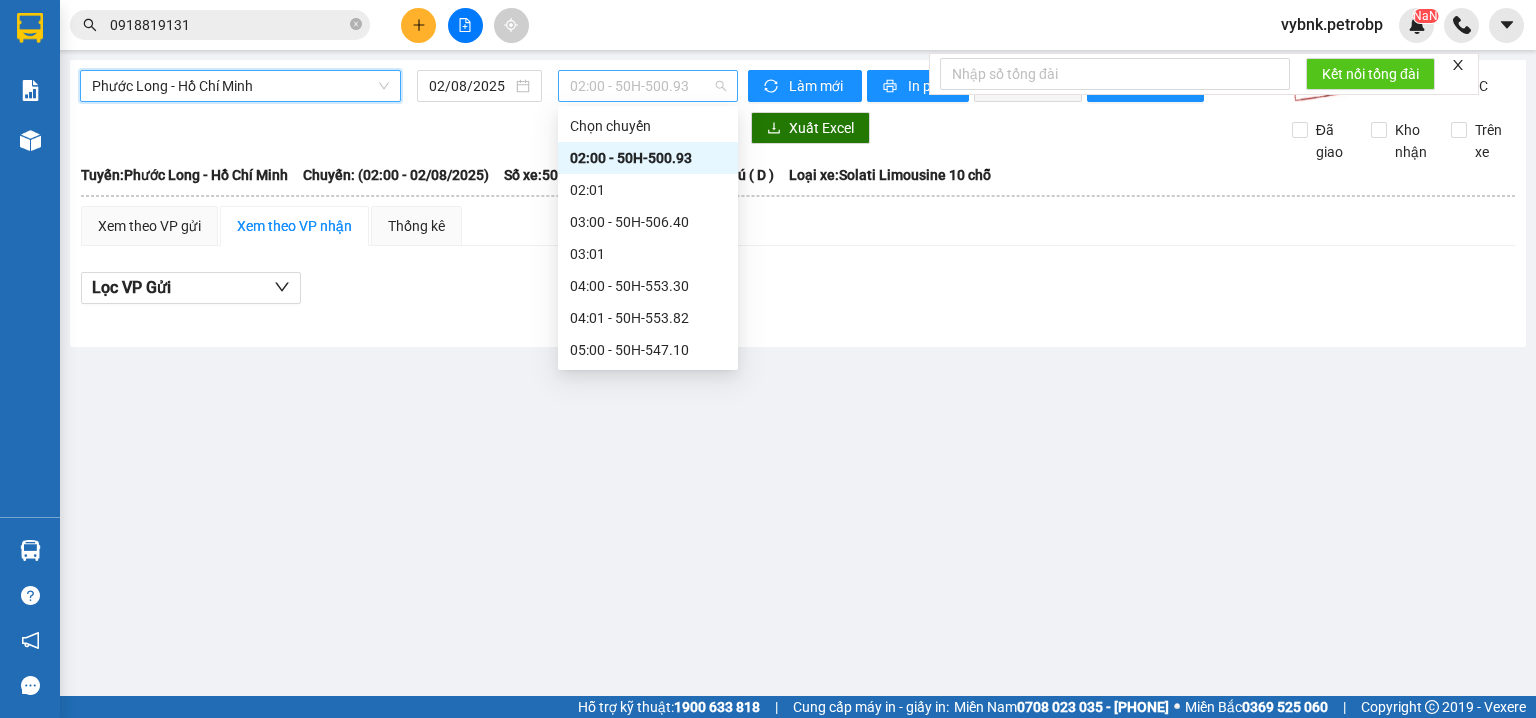 click on "02:00     - 50H-500.93" at bounding box center [648, 86] 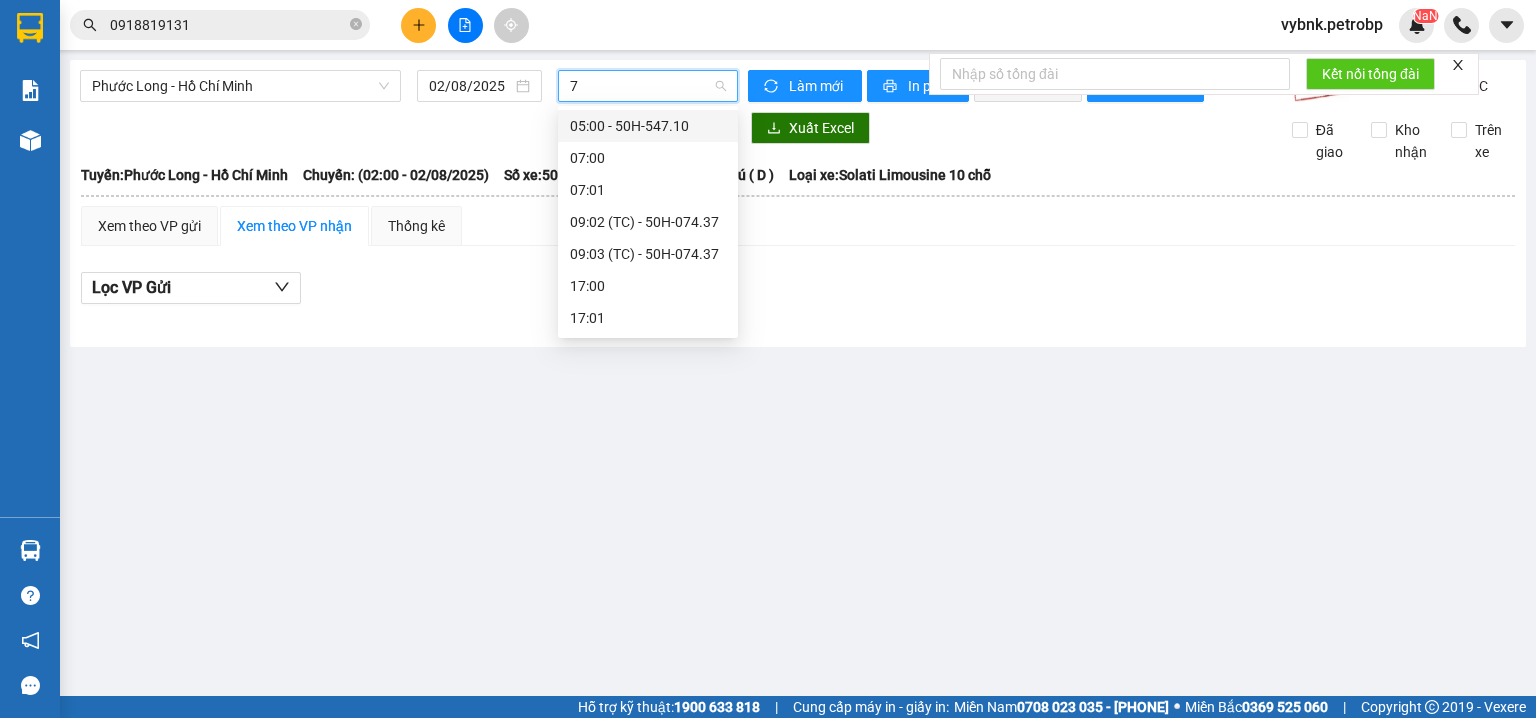 type on "74" 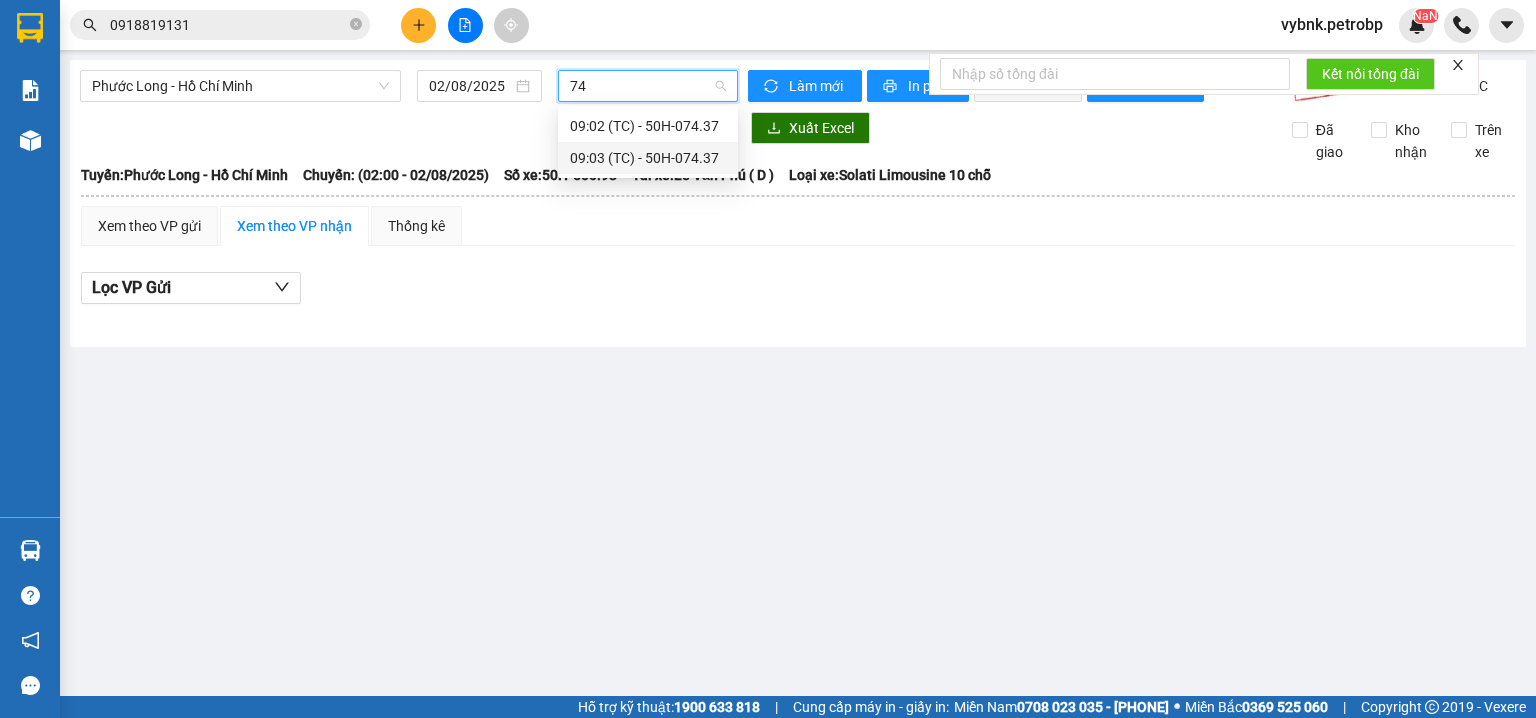 click on "09:03   (TC)   - 50H-074.37" at bounding box center (648, 158) 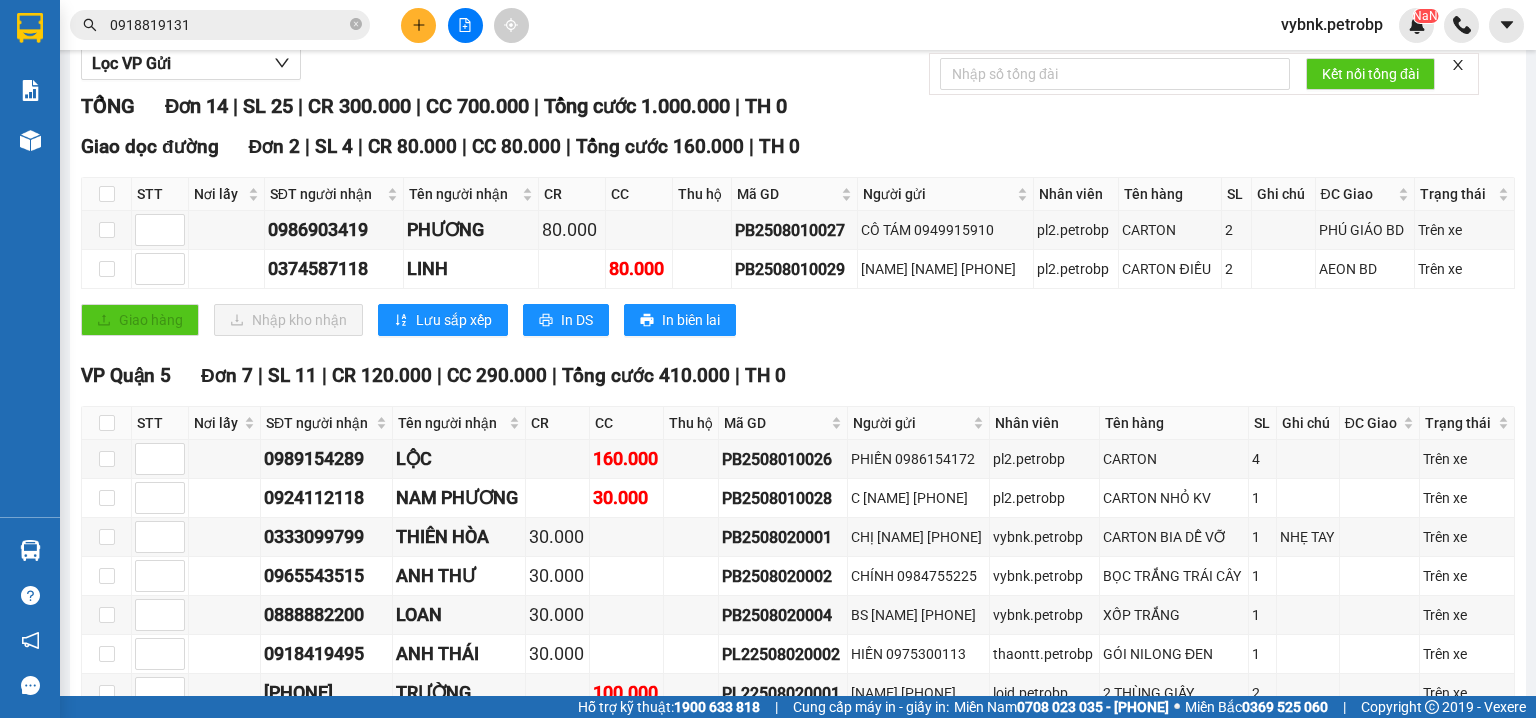 scroll, scrollTop: 0, scrollLeft: 0, axis: both 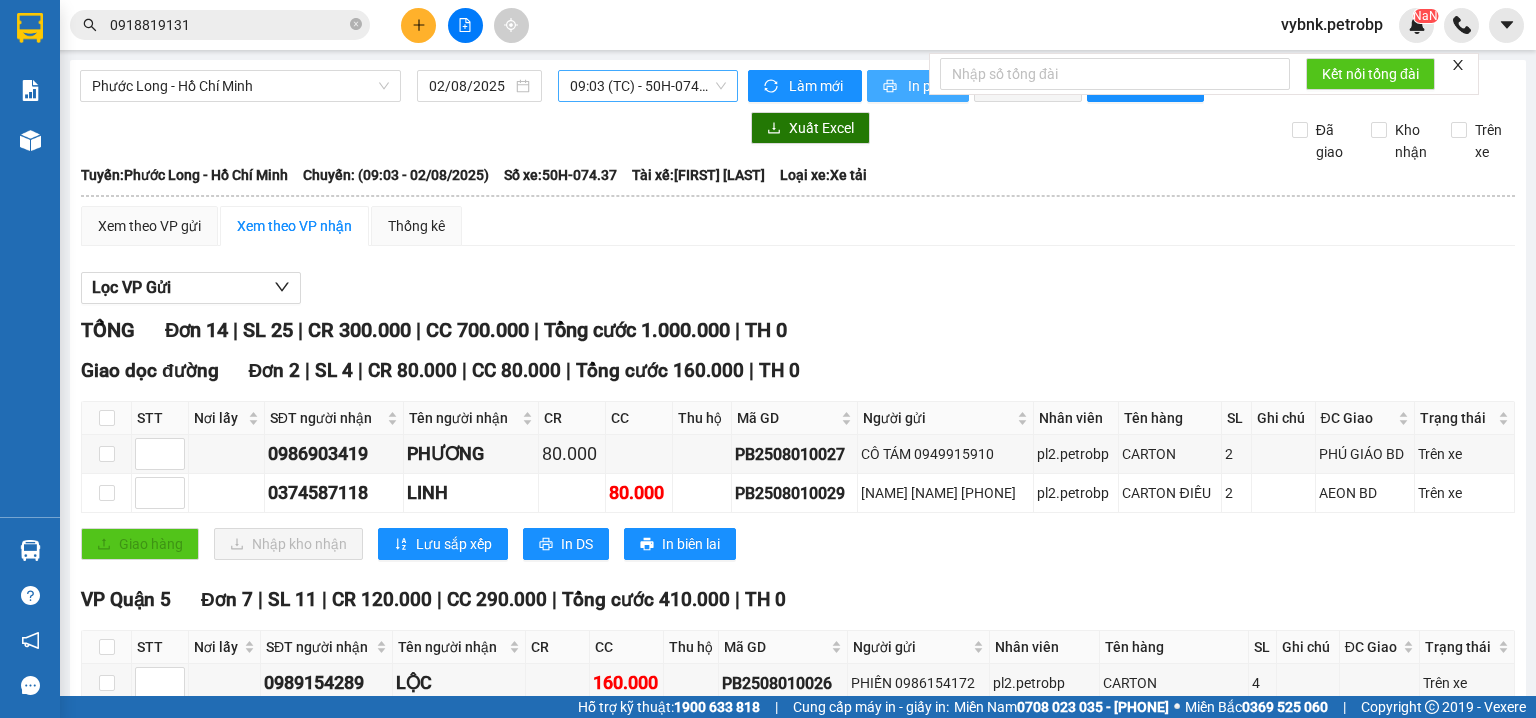 click 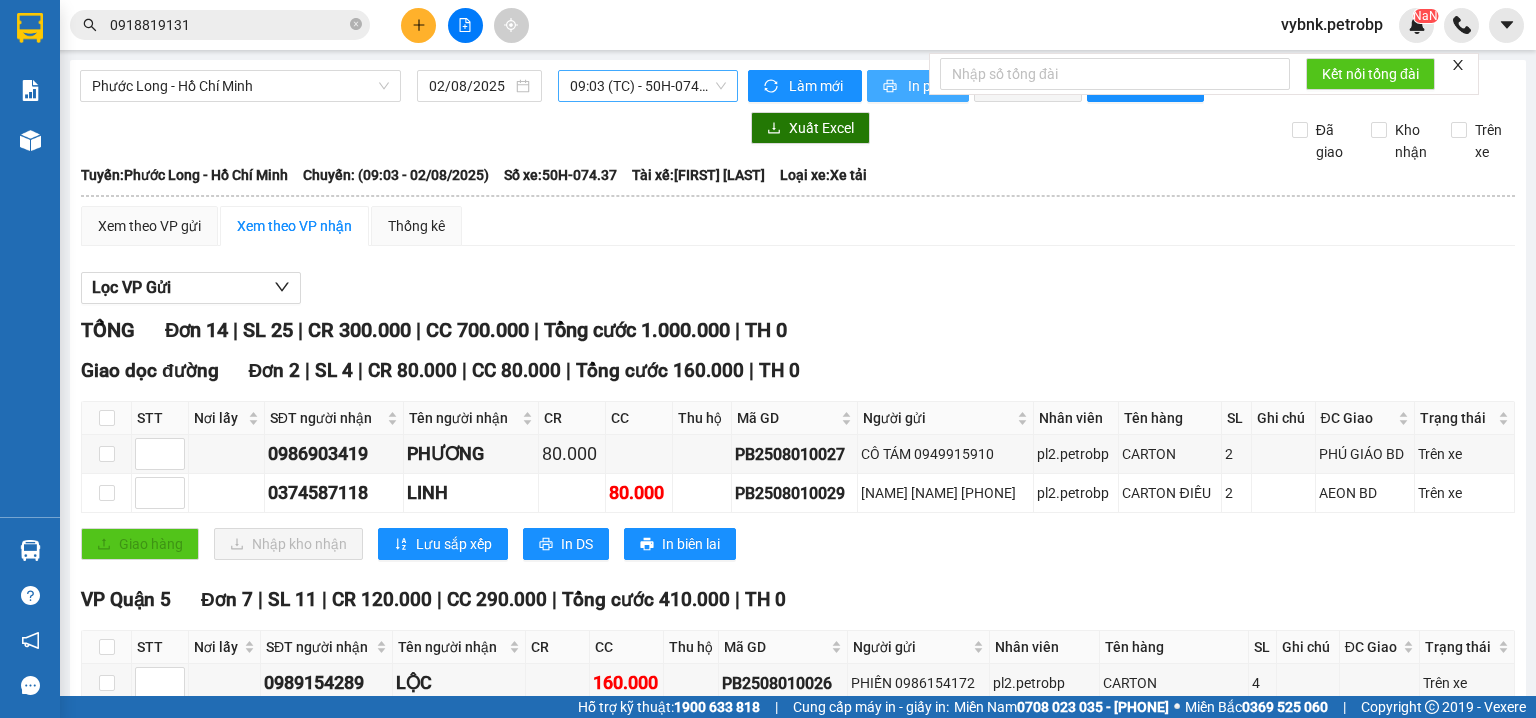 scroll, scrollTop: 0, scrollLeft: 0, axis: both 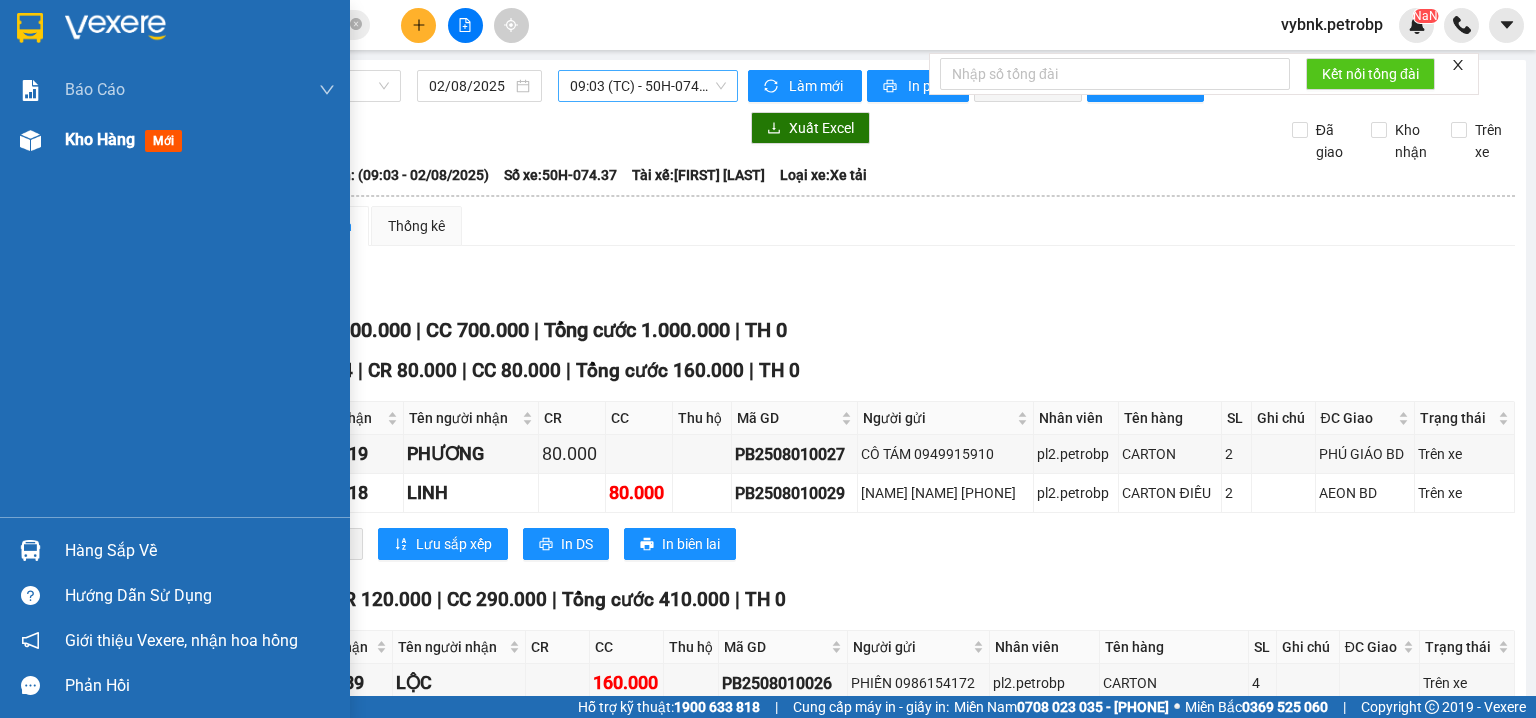 click at bounding box center [30, 140] 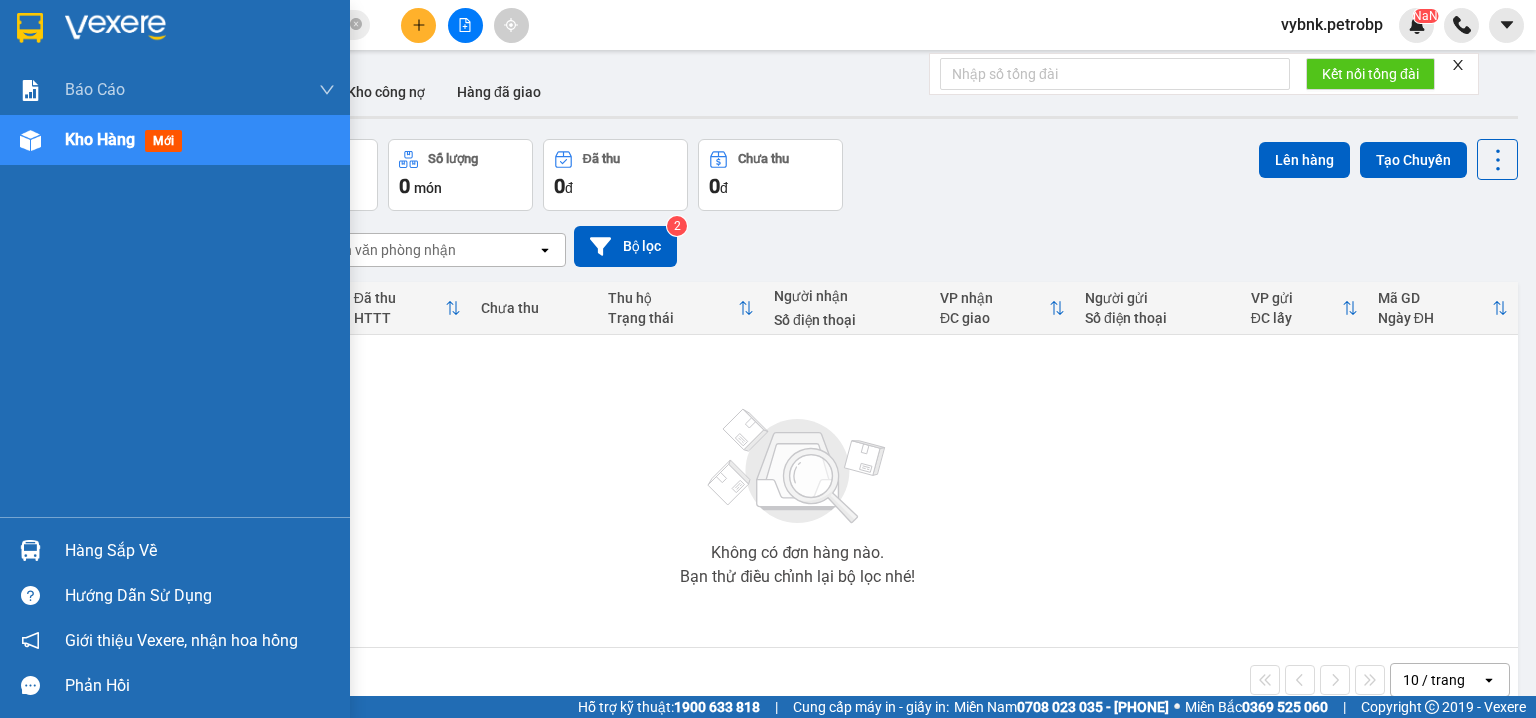 click at bounding box center (30, 550) 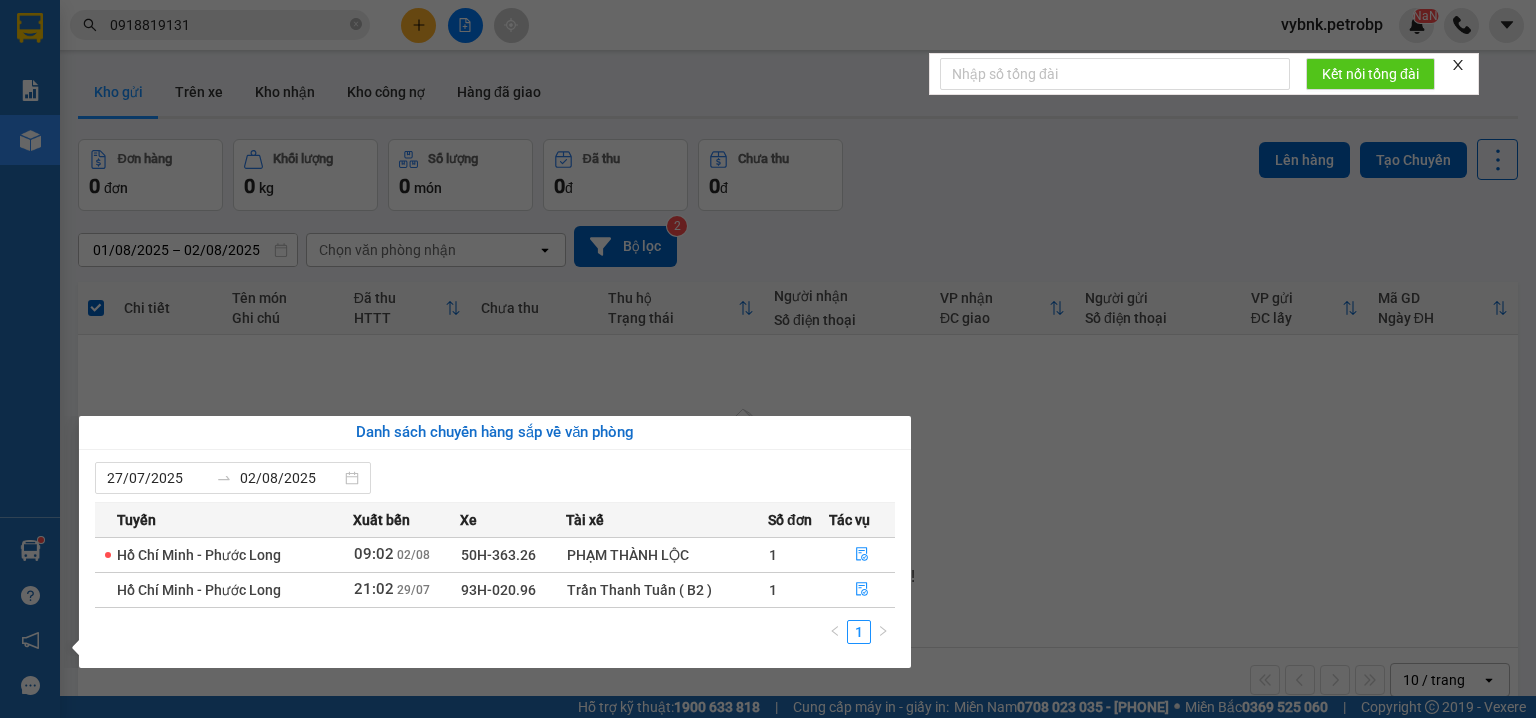 click on "Kết quả tìm kiếm ( 1468 )  Bộ lọc  Ngày tạo đơn gần nhất Mã ĐH Trạng thái Món hàng Tổng cước Chưa cước Người gửi VP Gửi Người nhận VP Nhận PB2508020001 07:26 - 02/08 VP Gửi   CARTON BIA DỄ VỠ SL:  1 30.000 0918819131 CHỊ THU  VP Phước Bình 0333099799 THIÊN  HÒA VP Quận 5 78ADV2508010125 18:28 - 01/08 VP Nhận   93H-020.96 06:17 - 02/08 NL ĐEN TO SL:  2 90.000 90.000 0903057273 CTI THIÊN VƯƠNG VP Quận 5 0918819131 CHỊ THU  VP Phước Bình 78ADV2508010087 16:00 - 01/08 VP Nhận   93H-020.96 06:17 - 02/08 đen màng co SL:  1 30.000 30.000 0907239228 PHONG  VP Quận 5 0918819131 CHỊ THU  VP Phước Bình 78ADV2508010006 08:49 - 01/08 VP Nhận   50H-363.26 13:32 - 01/08 VUÔNG ĐEN NL SL:  1 30.000 0937578890 ĐÔNG PHƯƠNG VP Quận 5 0918819131 CHỊ THU  VP Phước Bình 78ADV2507310113 17:52 - 31/07 Đã giao   10:28 - 01/08 CARTON SL:  1 30.000 0333099799 THIÊN  HÒA VP Quận 5 0918819131 CHỊ THU  VP Phước Bình   1" at bounding box center [768, 359] 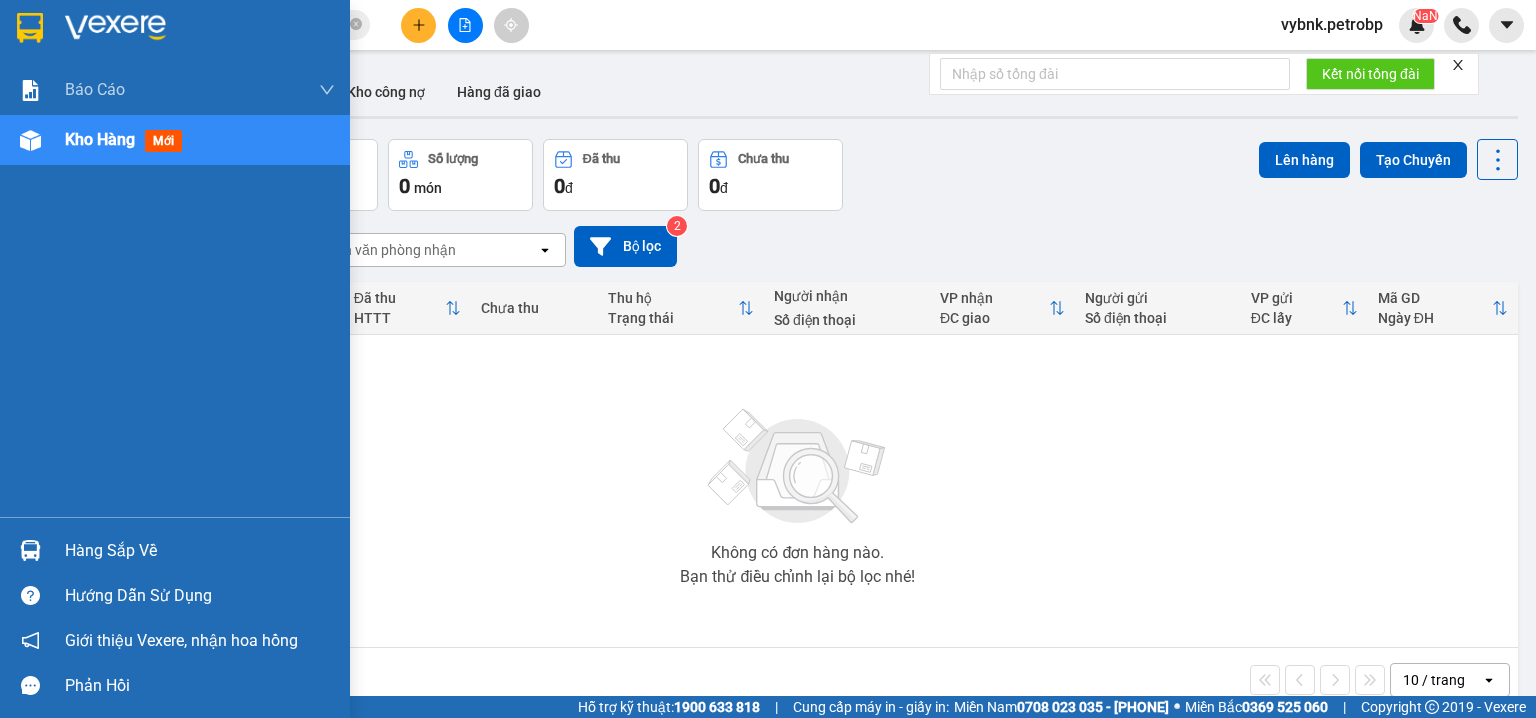 click at bounding box center [30, 550] 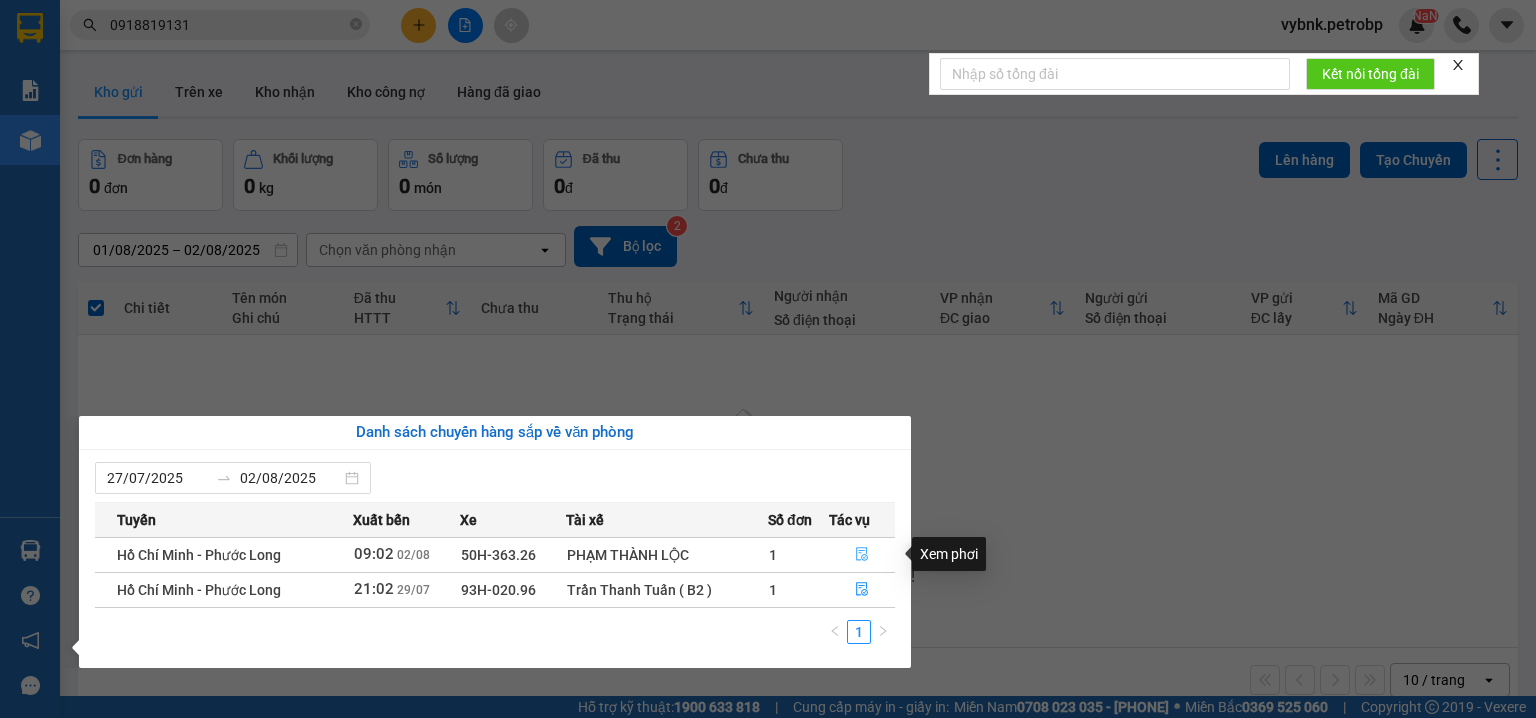 click at bounding box center [862, 555] 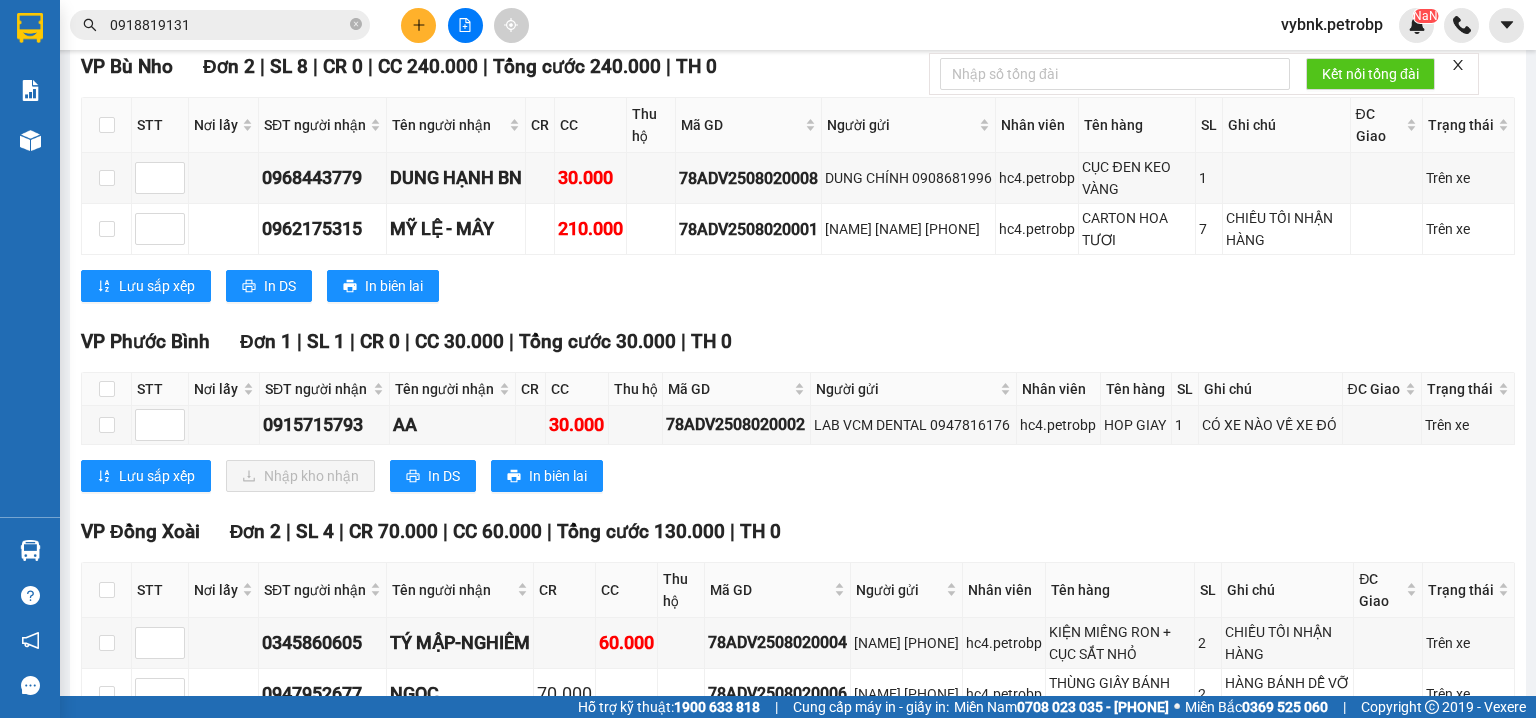 scroll, scrollTop: 640, scrollLeft: 0, axis: vertical 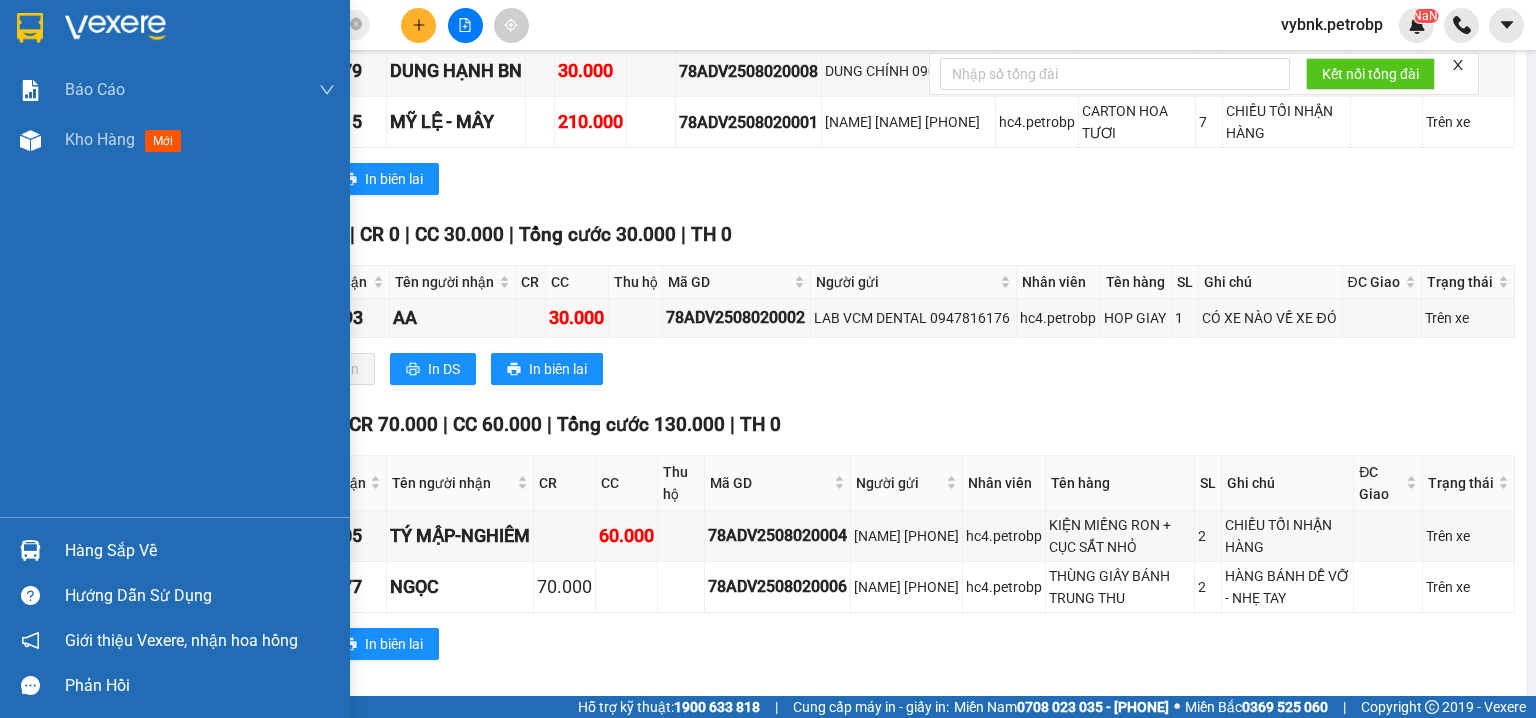 click at bounding box center (30, 550) 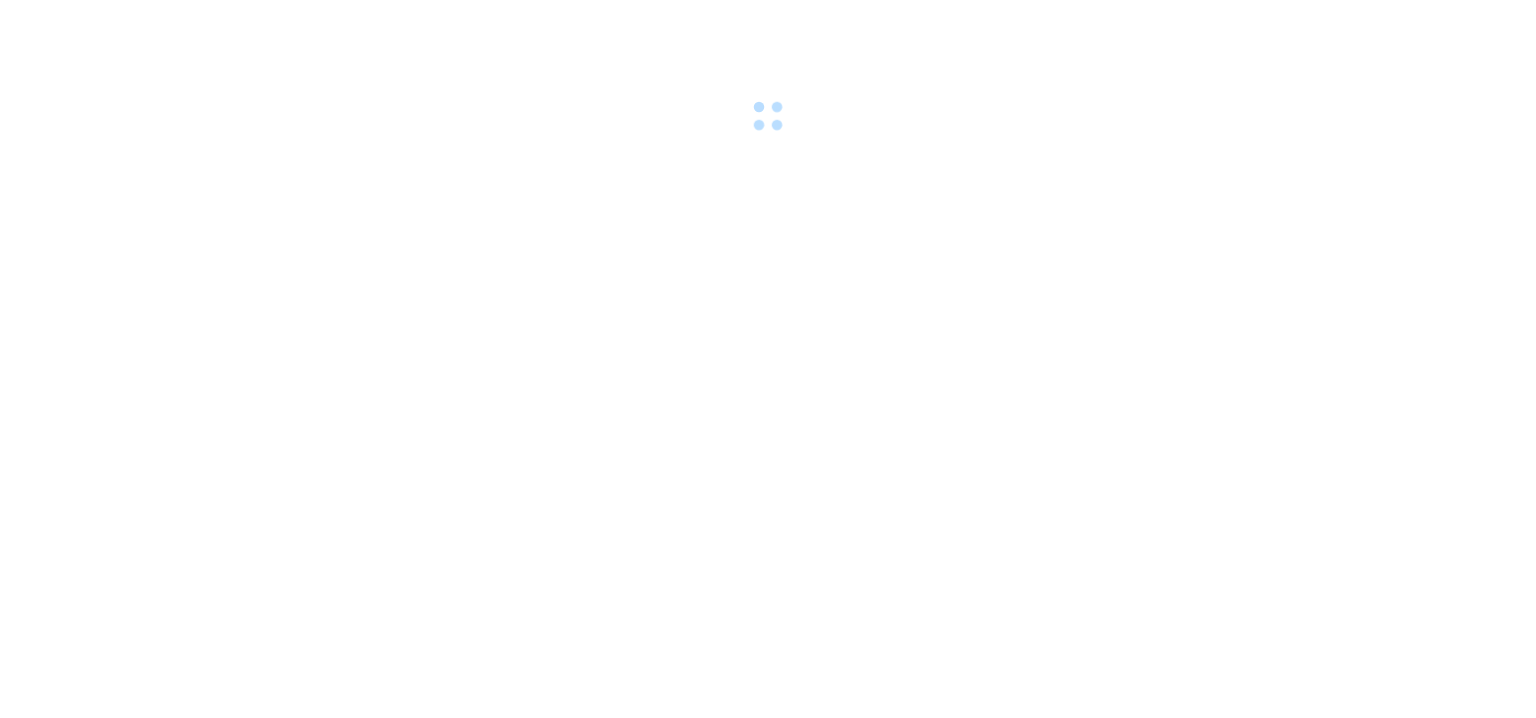 scroll, scrollTop: 0, scrollLeft: 0, axis: both 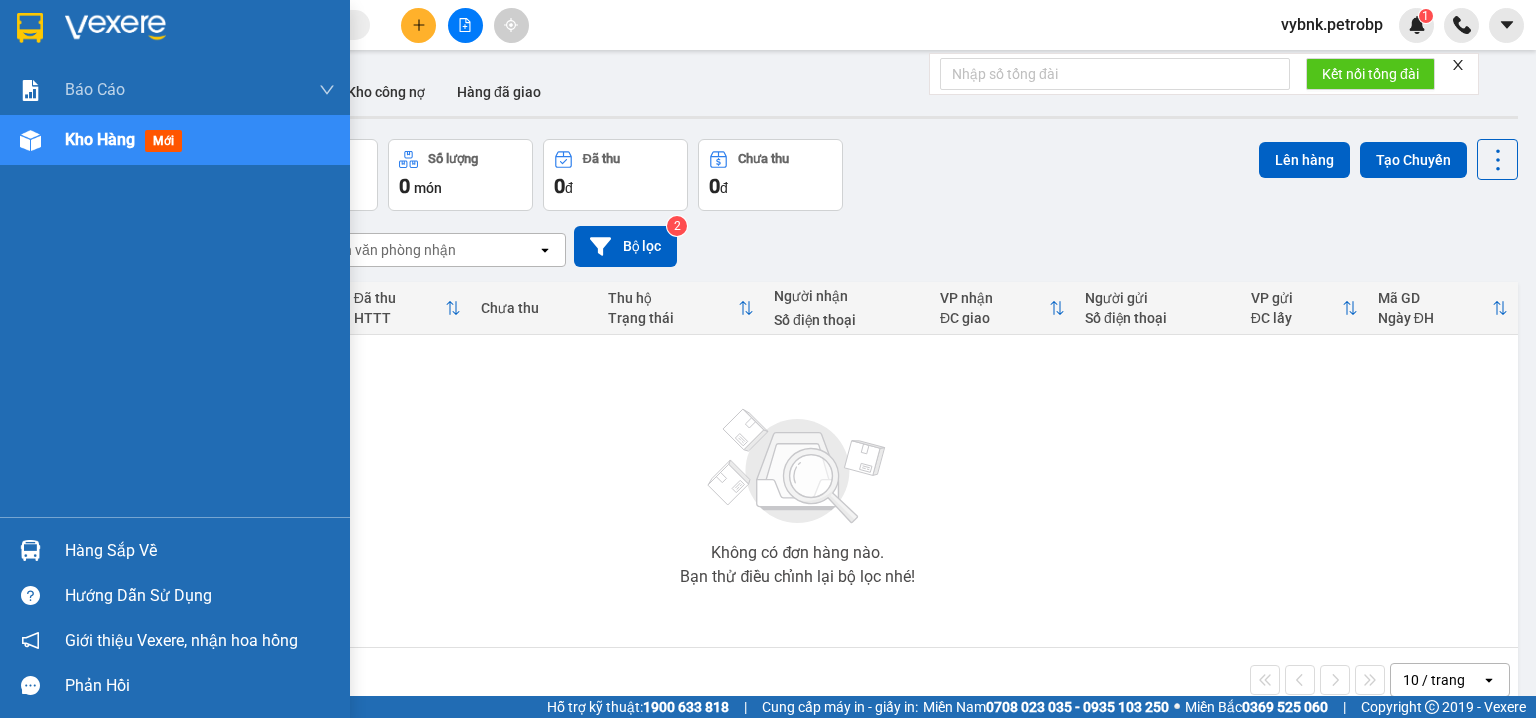 click at bounding box center (30, 550) 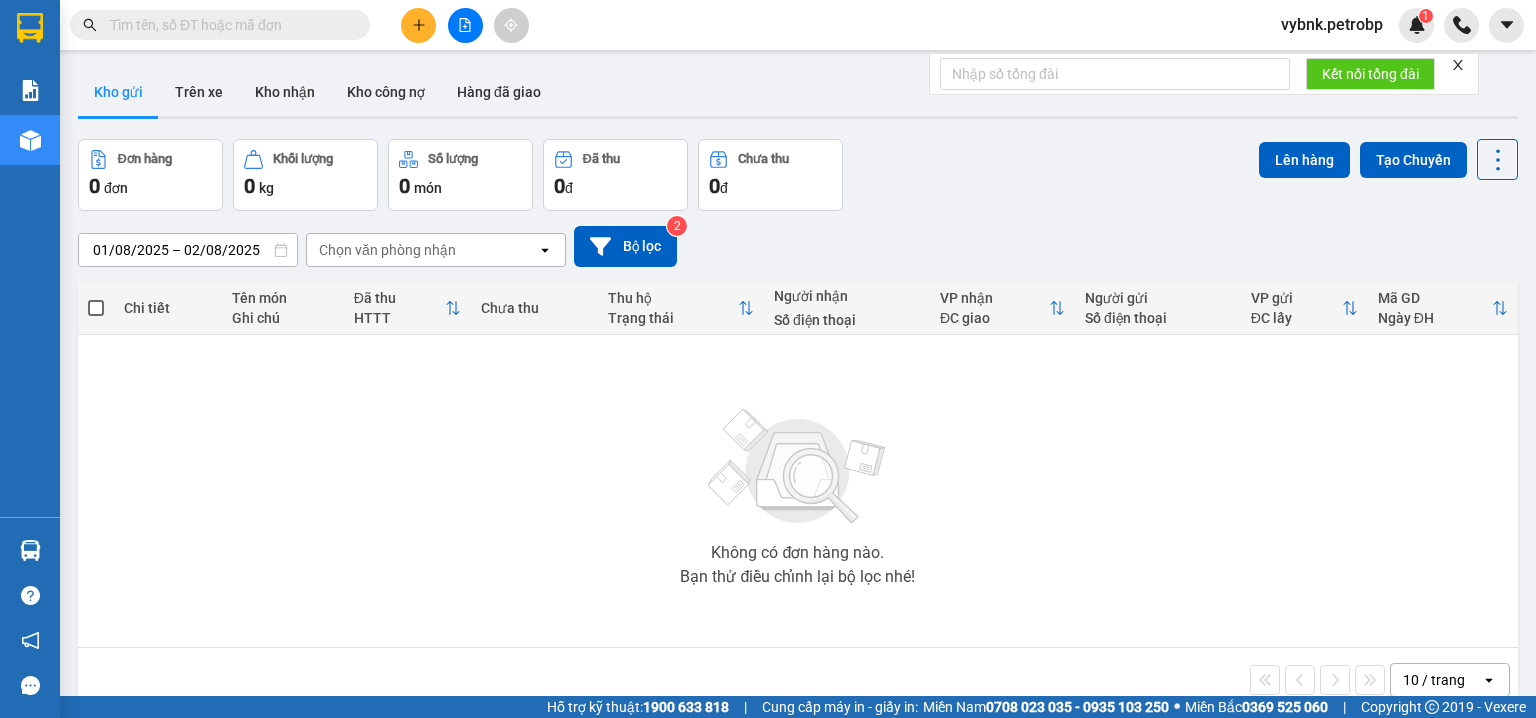 click on "Kết quả tìm kiếm ( 0 )  Bộ lọc  Ngày tạo đơn gần nhất No Data vybnk.petrobp 1     Báo cáo BC tiền tận nơi (nhân viên) Báo cáo 1 (nv): Số tiền đã thu của văn phòng  Báo cáo 1: Số tiền đã thu của văn phòng  Báo cáo dòng tiền (nhân viên) Doanh số tạo đơn theo VP gửi (nhân viên) Mẫu 1: Báo cáo dòng tiền theo nhân viên (nhà xe) Mẫu 1: Báo cáo dòng tiền theo nhân viên (trưởng trạm) Mẫu 2: Thống kê đơn hàng theo nhân viên Mẫu 3.1: Thống kê đơn hàng văn phòng gửi Mẫu 3.1: Thống kê đơn hàng văn phòng gửi ( các trạm xem ) Mẫu 3: Báo cáo dòng tiền theo văn phòng     Kho hàng mới Hàng sắp về Hướng dẫn sử dụng Giới thiệu Vexere, nhận hoa hồng Phản hồi Phần mềm hỗ trợ bạn tốt chứ? ver  1.8.137 Kho gửi Trên xe Kho nhận Kho công nợ Hàng đã giao Đơn hàng 0 đơn Khối lượng 0 kg Số lượng 0 món Đã thu 0  đ Chưa thu 0 2" at bounding box center (768, 359) 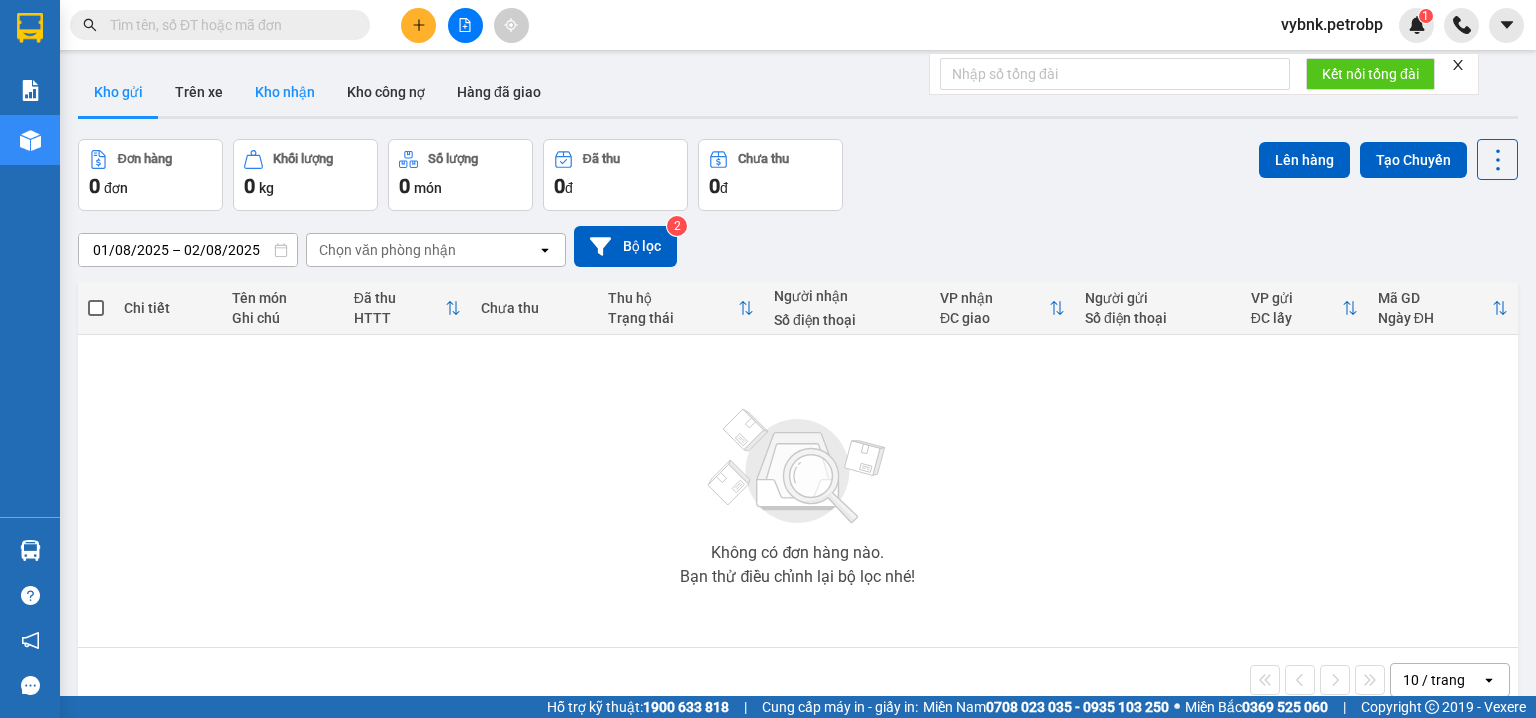click on "Kho nhận" at bounding box center (285, 92) 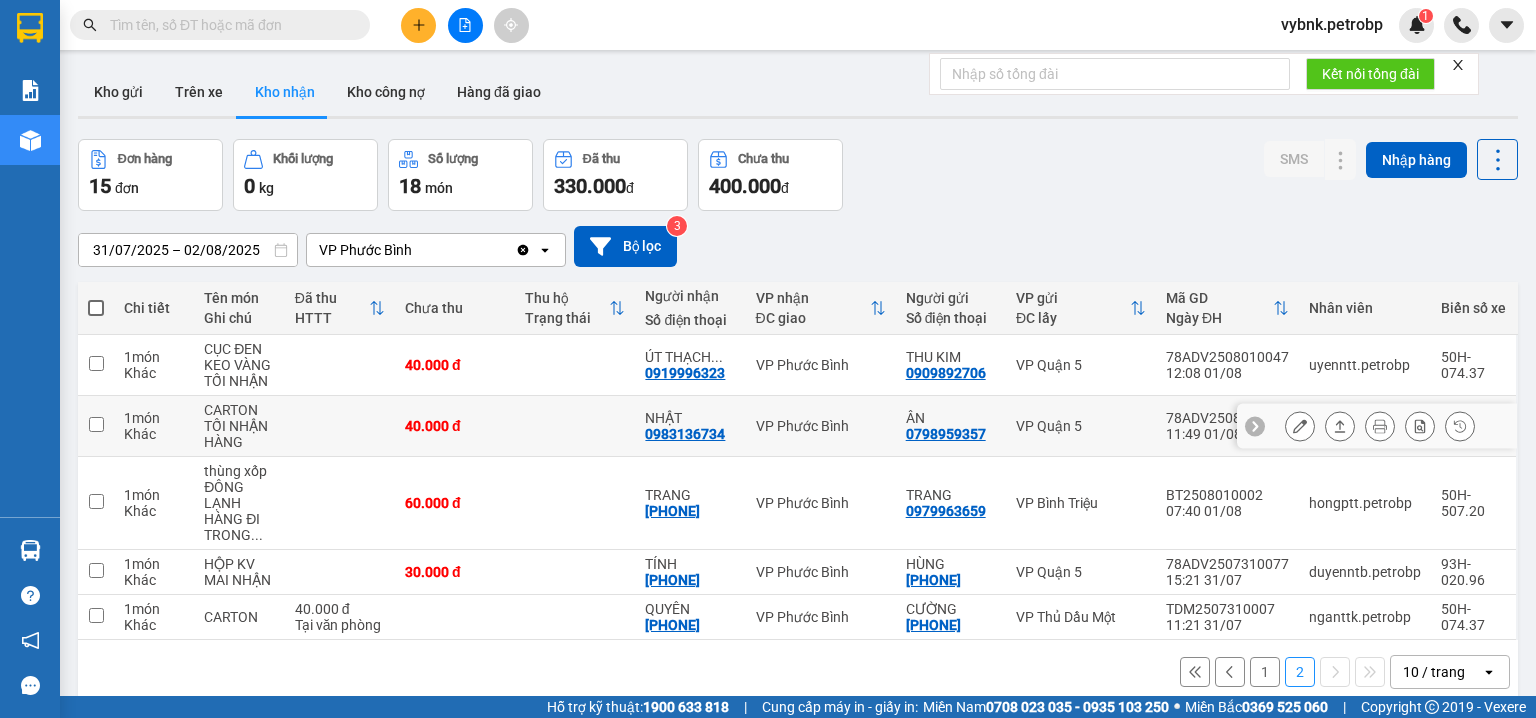 scroll, scrollTop: 92, scrollLeft: 0, axis: vertical 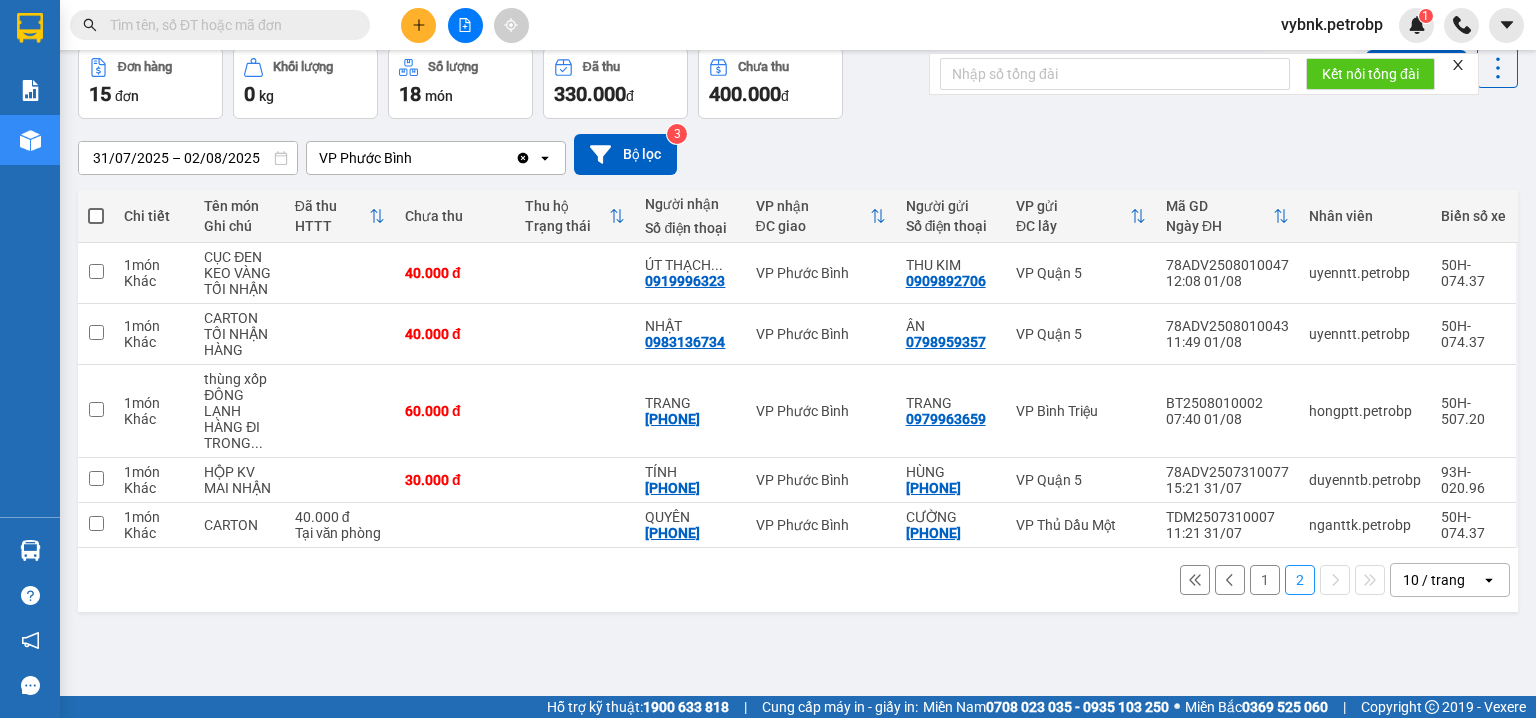 click on "1" at bounding box center (1265, 580) 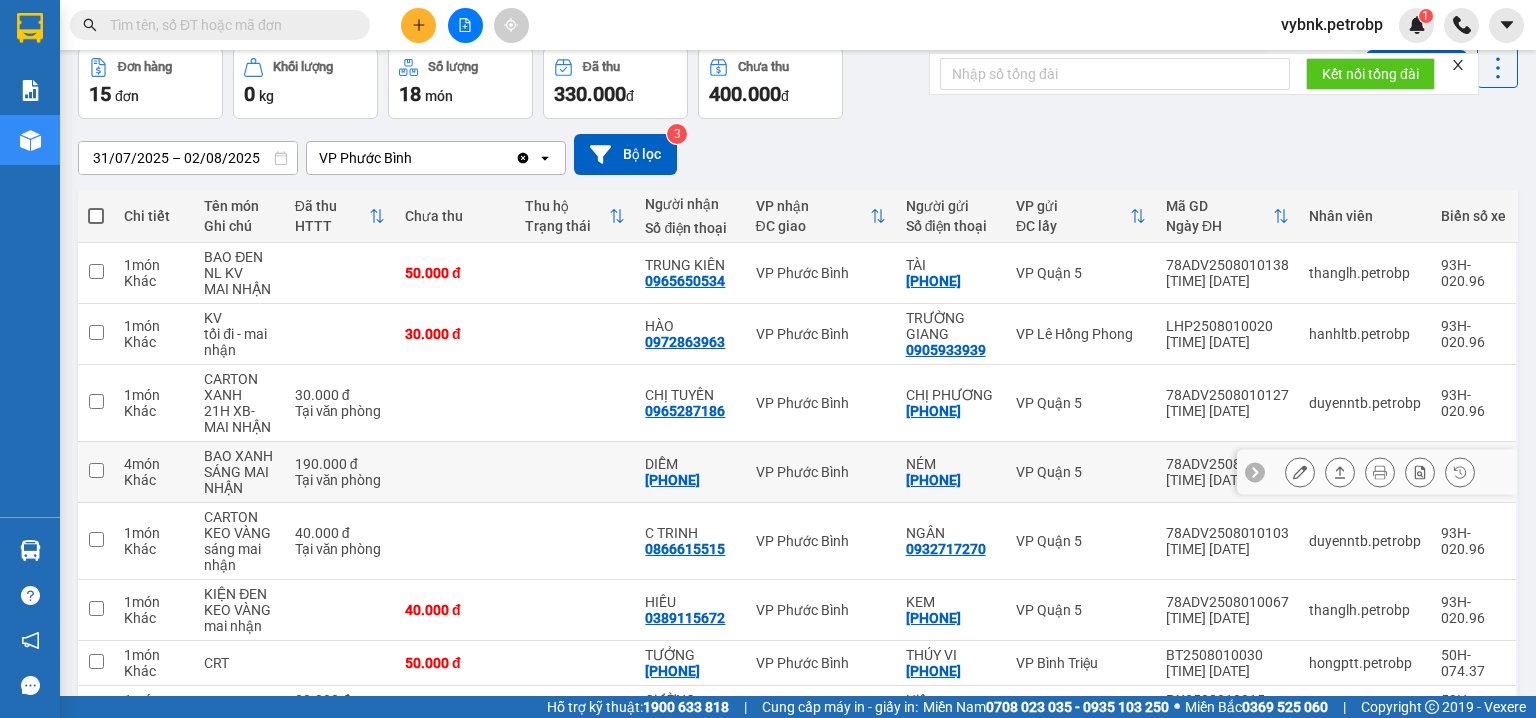 scroll, scrollTop: 305, scrollLeft: 0, axis: vertical 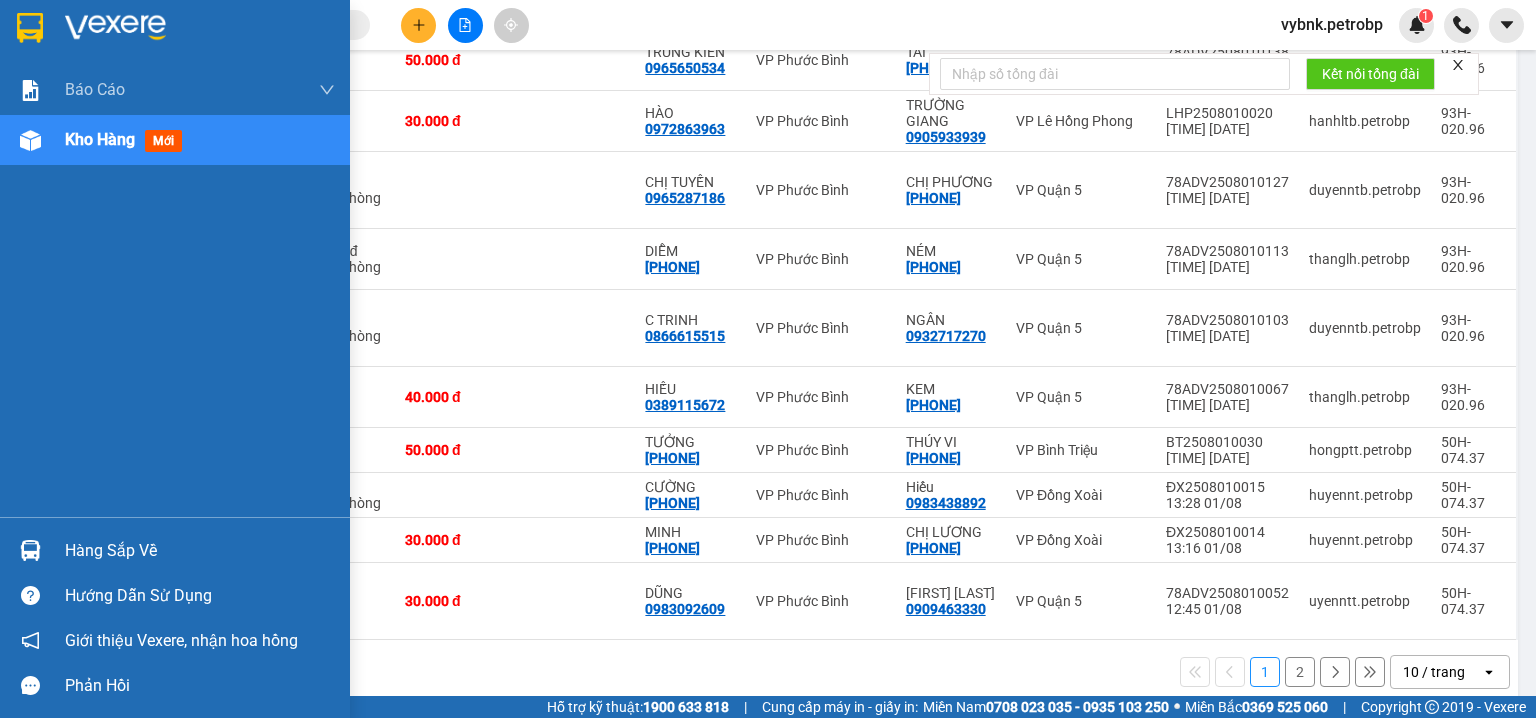 click on "Hàng sắp về" at bounding box center (200, 551) 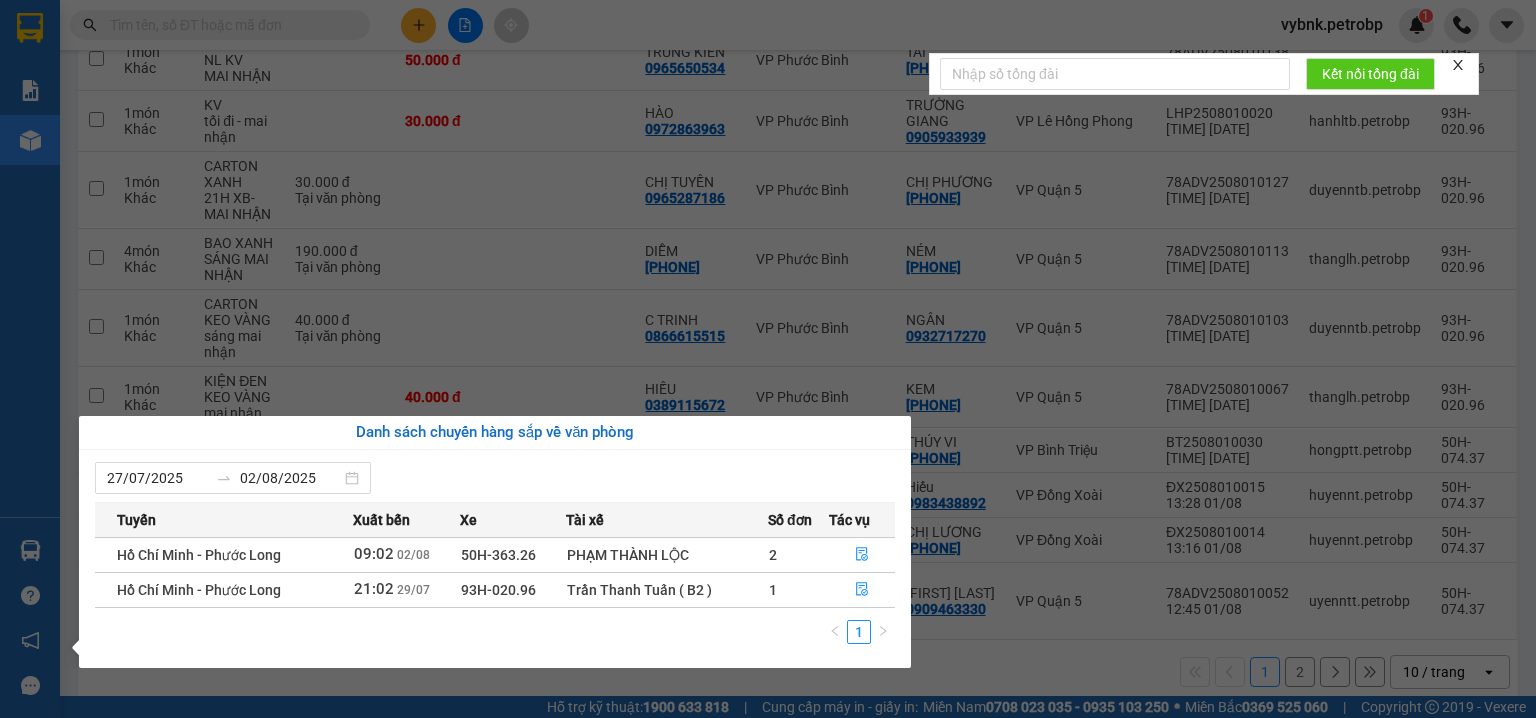 click on "Kết quả tìm kiếm ( 0 )  Bộ lọc  Ngày tạo đơn gần nhất No Data vybnk.petrobp 1     Báo cáo BC tiền tận nơi (nhân viên) Báo cáo 1 (nv): Số tiền đã thu của văn phòng  Báo cáo 1: Số tiền đã thu của văn phòng  Báo cáo dòng tiền (nhân viên) Doanh số tạo đơn theo VP gửi (nhân viên) Mẫu 1: Báo cáo dòng tiền theo nhân viên (nhà xe) Mẫu 1: Báo cáo dòng tiền theo nhân viên (trưởng trạm) Mẫu 2: Thống kê đơn hàng theo nhân viên Mẫu 3.1: Thống kê đơn hàng văn phòng gửi Mẫu 3.1: Thống kê đơn hàng văn phòng gửi ( các trạm xem ) Mẫu 3: Báo cáo dòng tiền theo văn phòng     Kho hàng mới Hàng sắp về Hướng dẫn sử dụng Giới thiệu Vexere, nhận hoa hồng Phản hồi Phần mềm hỗ trợ bạn tốt chứ? ver  1.8.137 Kho gửi Trên xe Kho nhận Kho công nợ Hàng đã giao Đơn hàng 15 đơn Khối lượng 0 kg Số lượng 18 món Đã thu 330.000  đ  đ 3" at bounding box center (768, 359) 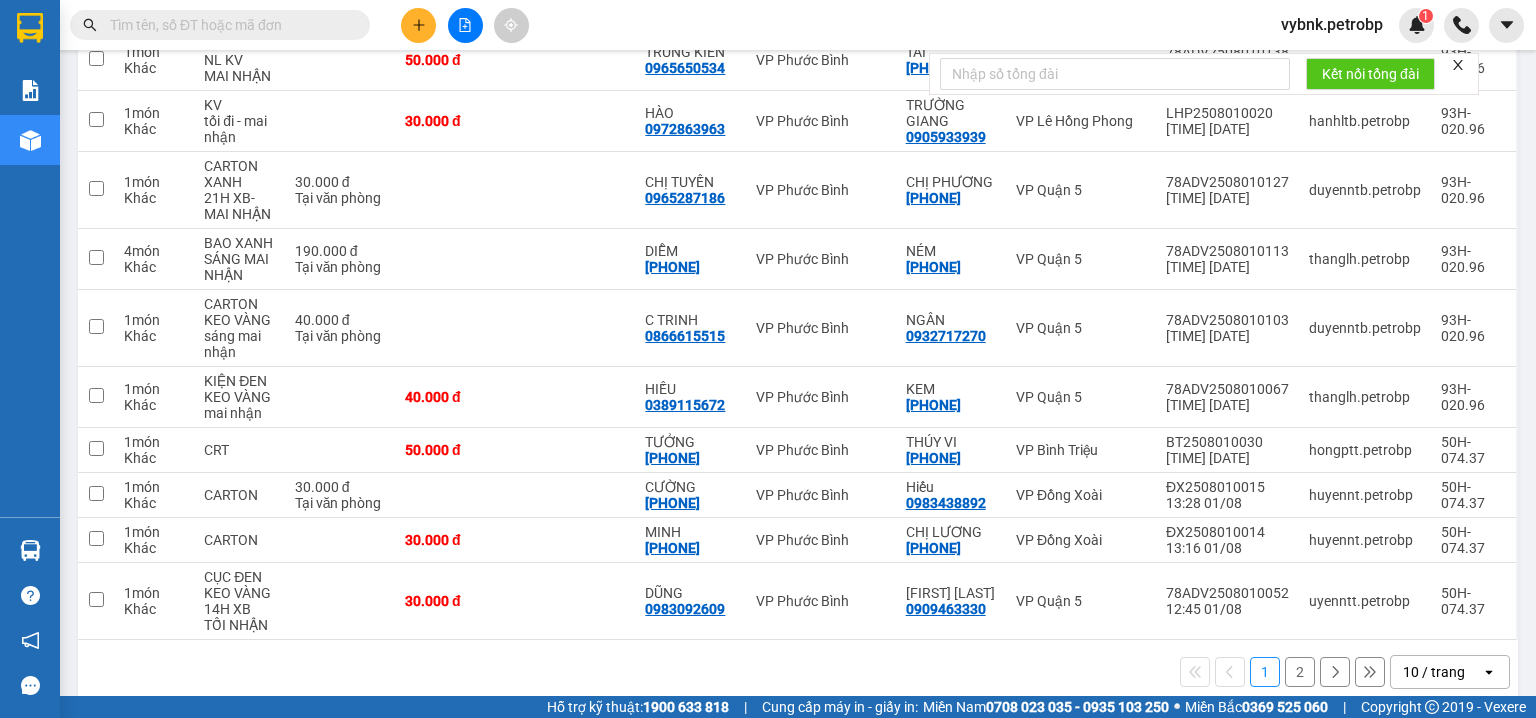 click at bounding box center (228, 25) 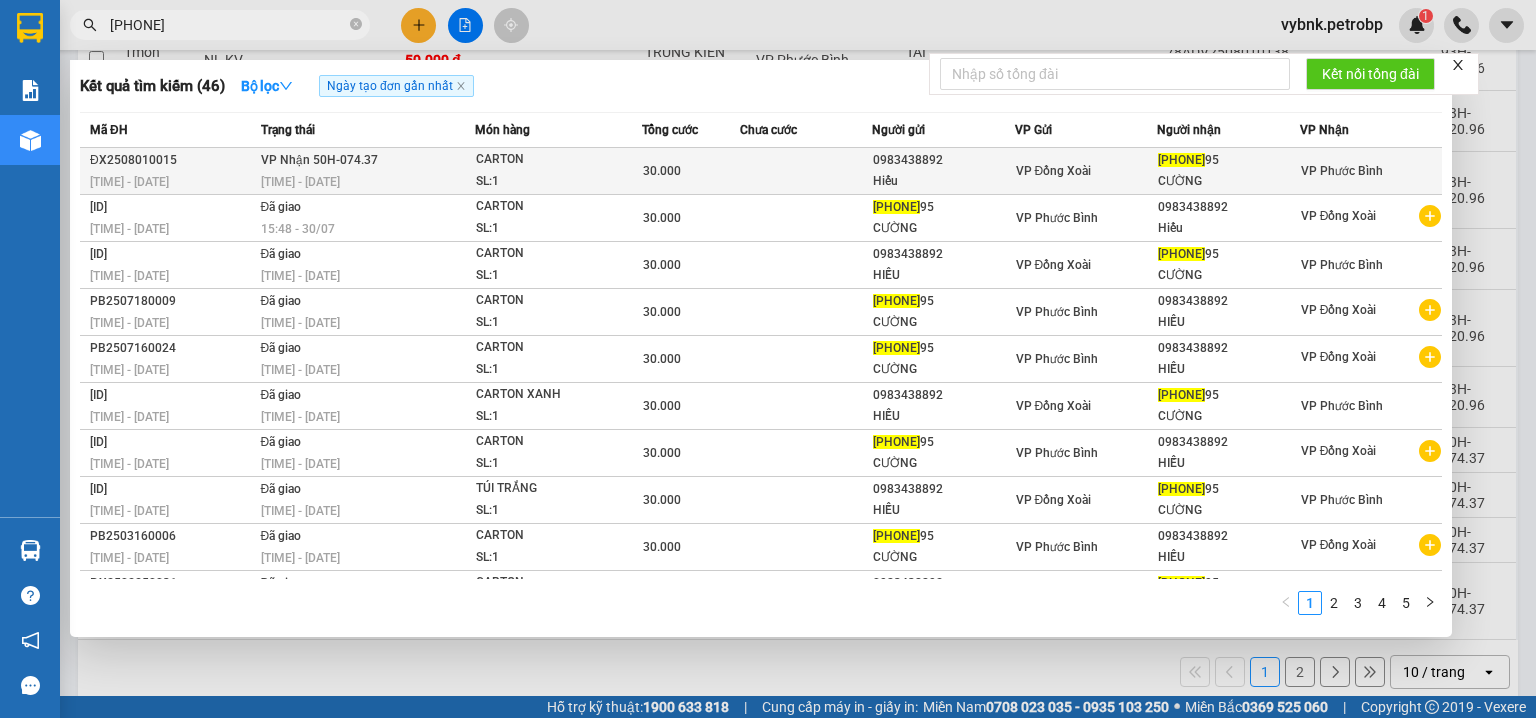 type on "[PHONE]" 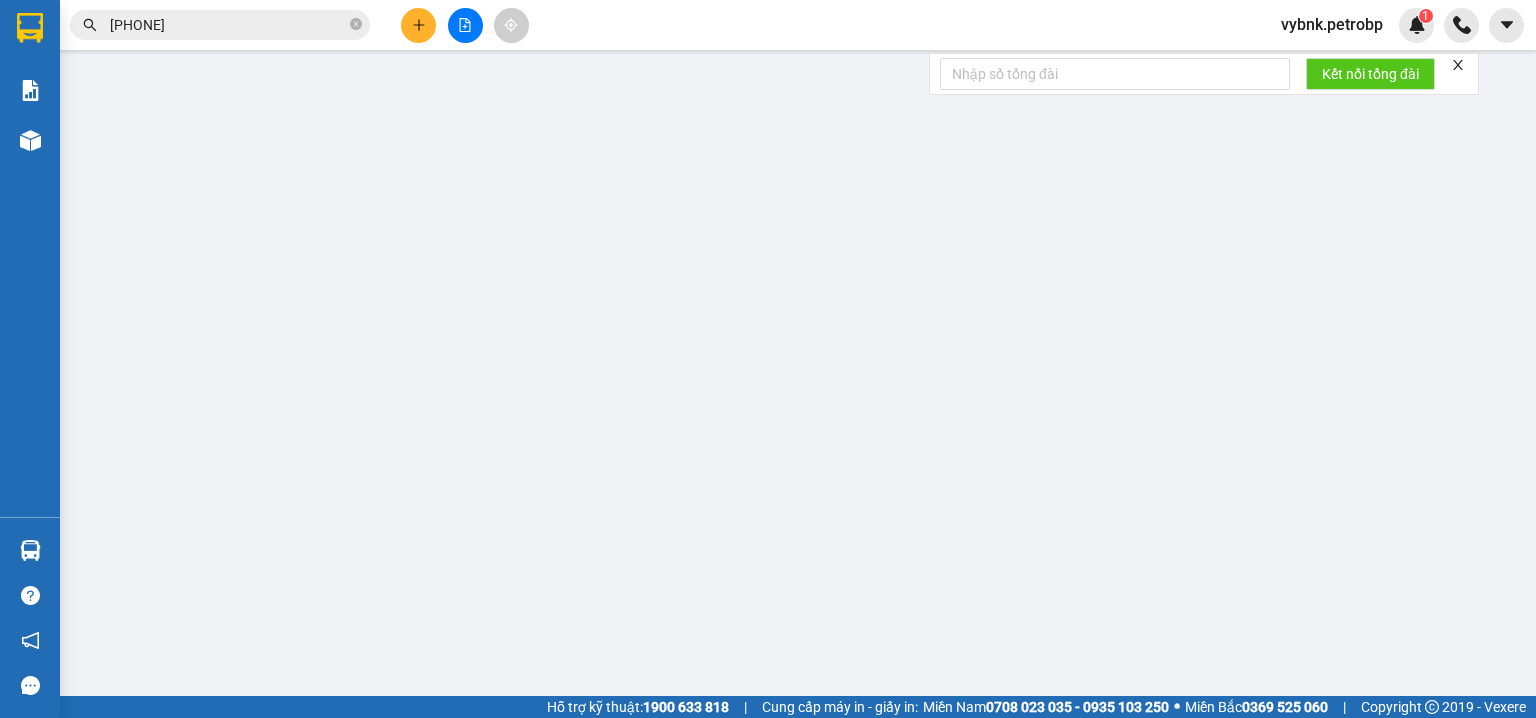 scroll, scrollTop: 0, scrollLeft: 0, axis: both 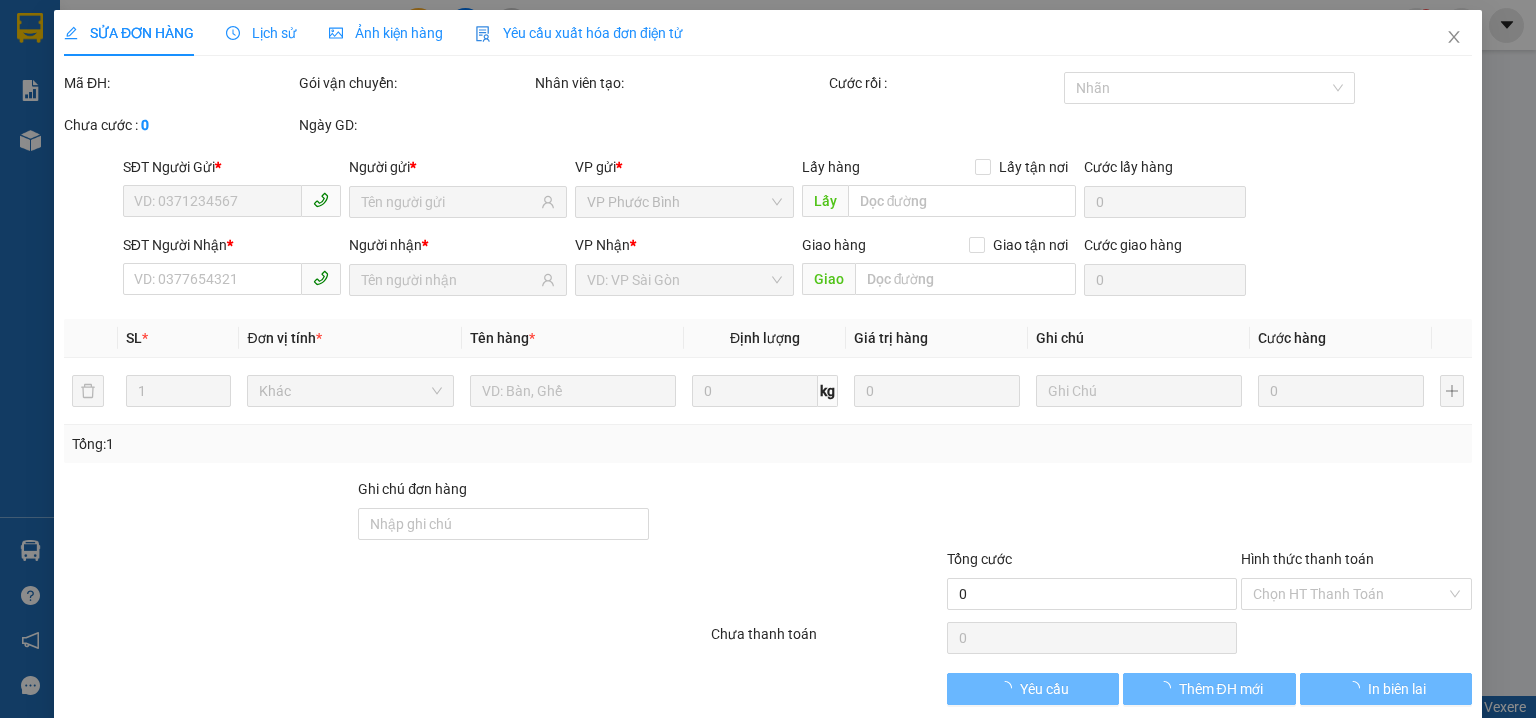 type on "0983438892" 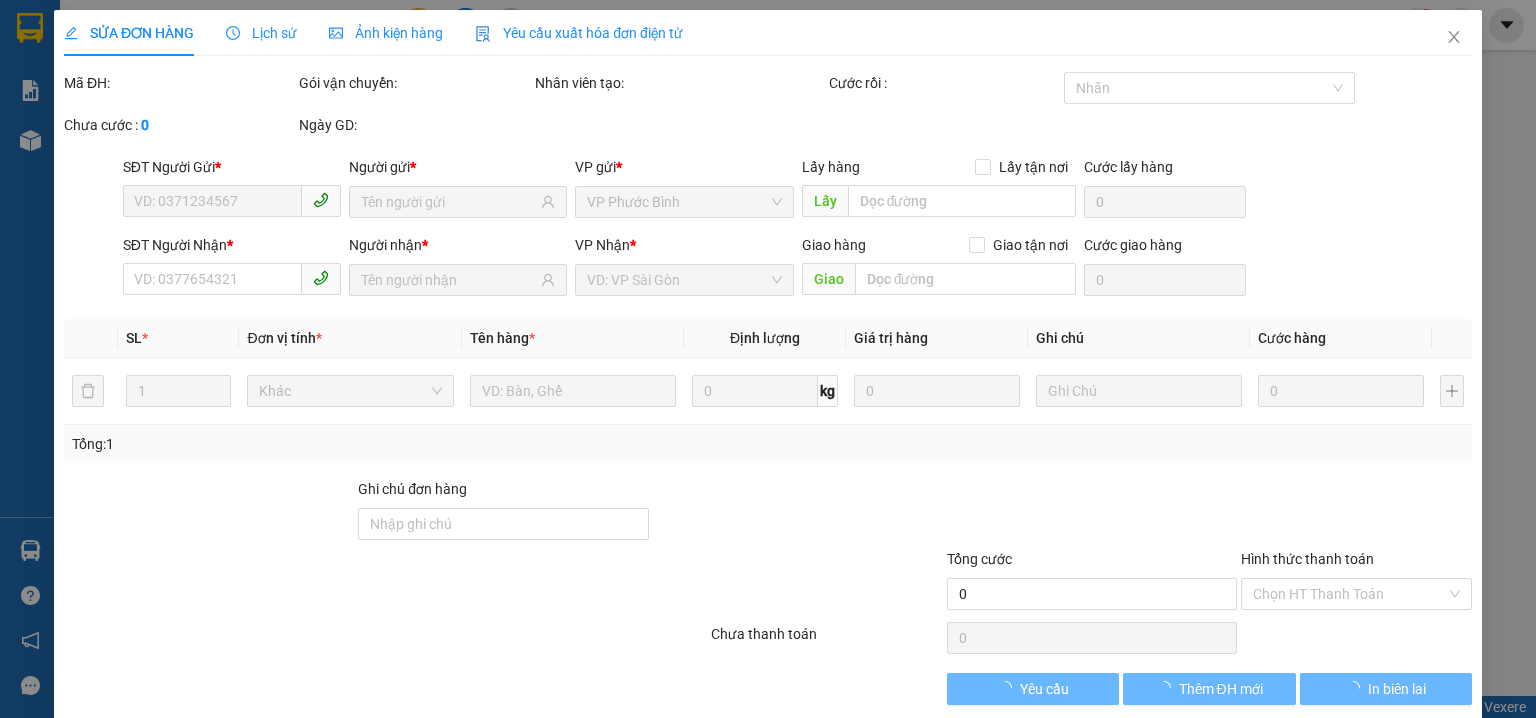 type on "Hiếu" 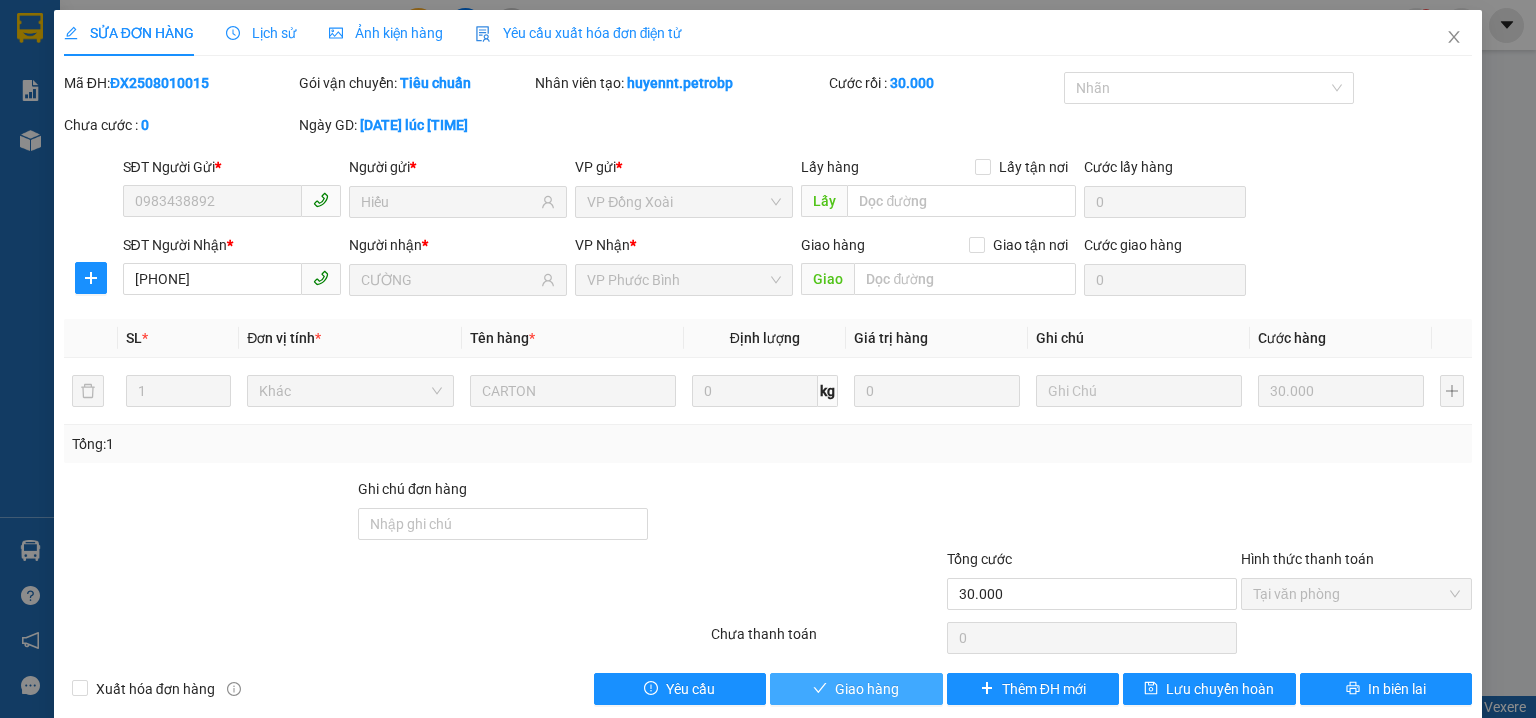 click on "Giao hàng" at bounding box center [856, 689] 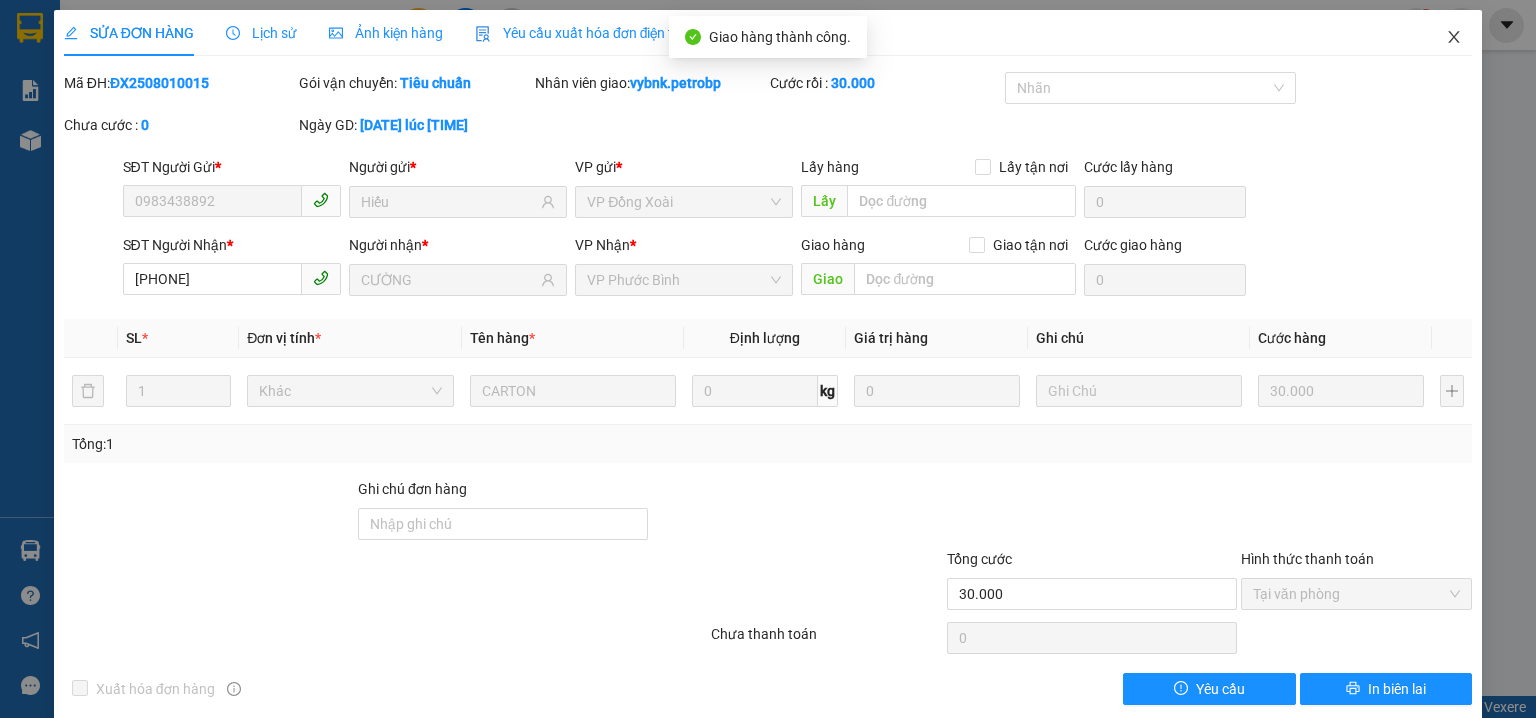 click at bounding box center (1454, 38) 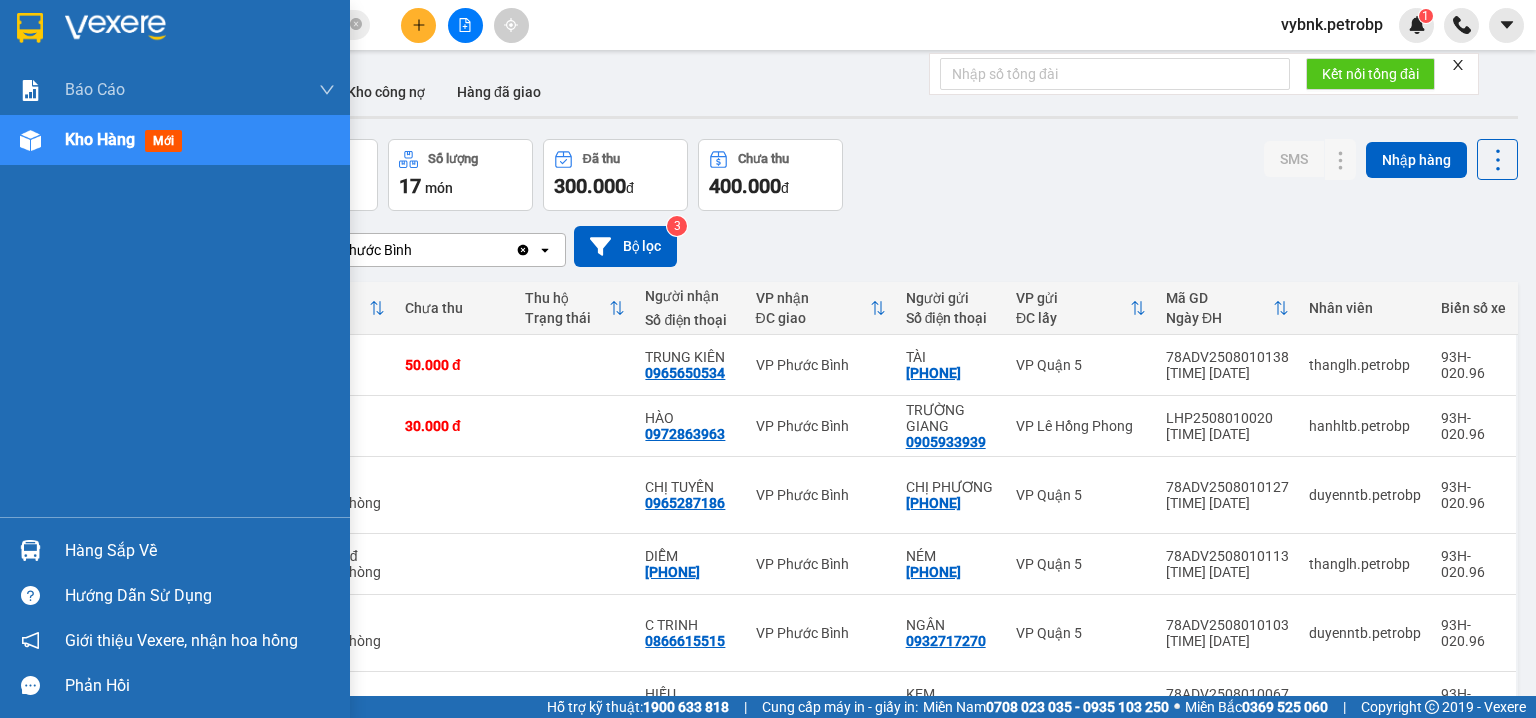 click at bounding box center [30, 550] 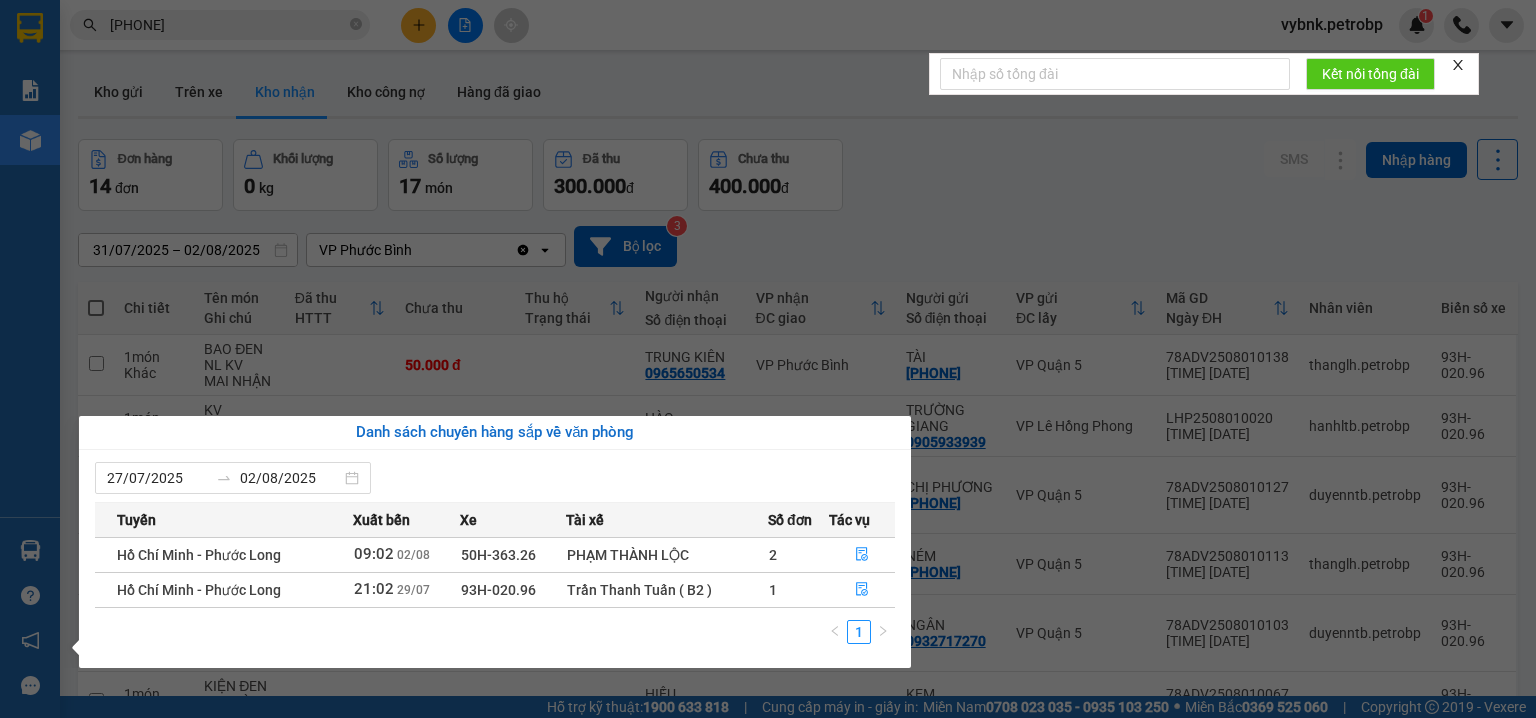 click on "Kết quả tìm kiếm ( 46 )  Bộ lọc  Ngày tạo đơn gần nhất Mã ĐH Trạng thái Món hàng Tổng cước Chưa cước Người gửi VP Gửi Người nhận VP Nhận [ID] [TIME] - [DATE] VP Nhận   [PLATE] [TIME] -   [DATE] CARTON SL:  1 30.000 [PHONE] [FIRST] VP [ADDRESS] [PHONE] [FIRST] VP [ADDRESS] [ID] [TIME] - [DATE] Đã giao   [TIME] - [DATE] CARTON SL:  1 30.000 [PHONE] [FIRST] VP [ADDRESS] [PHONE] [FIRST] VP [ADDRESS] [ID] [TIME] - [DATE] Đã giao   [TIME] - [DATE] CARTON SL:  1 30.000 [PHONE] [FIRST] VP [ADDRESS] [PHONE] [FIRST] VP [ADDRESS] [ID] [TIME] - [DATE] Đã giao   [TIME] - [DATE] CARTON SL:  1 30.000 [PHONE] [FIRST] VP [ADDRESS] [PHONE] [FIRST] VP [ADDRESS] [ID] [TIME] - [DATE] Đã giao   [TIME] - [DATE] CARTON SL:  1 30.000 [PHONE] [FIRST] VP [ADDRESS] [PHONE] [FIRST] VP [ADDRESS] [ID] [TIME] - [DATE] Đã giao   [TIME] - [DATE] CARTON XANH SL:  1 30.000 [PHONE]" at bounding box center [768, 359] 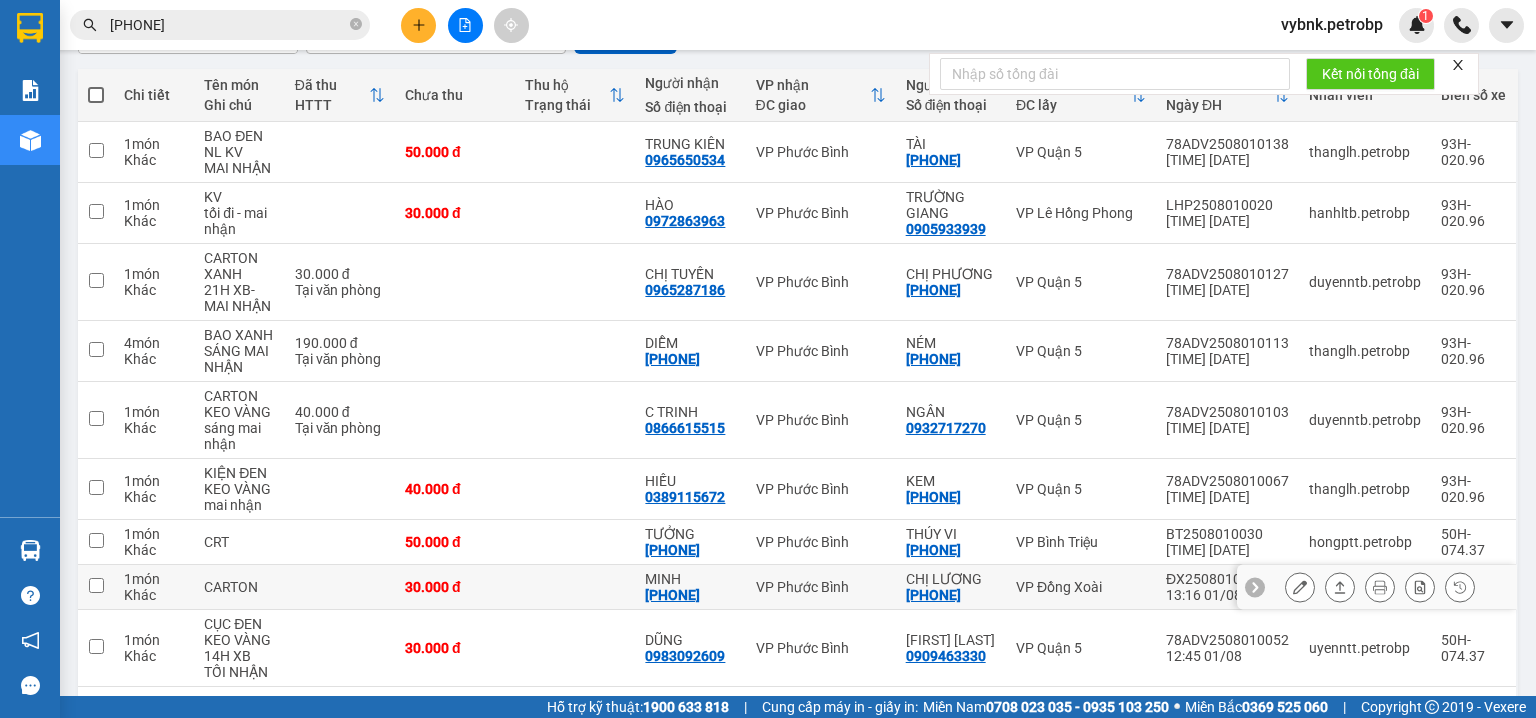 scroll, scrollTop: 352, scrollLeft: 0, axis: vertical 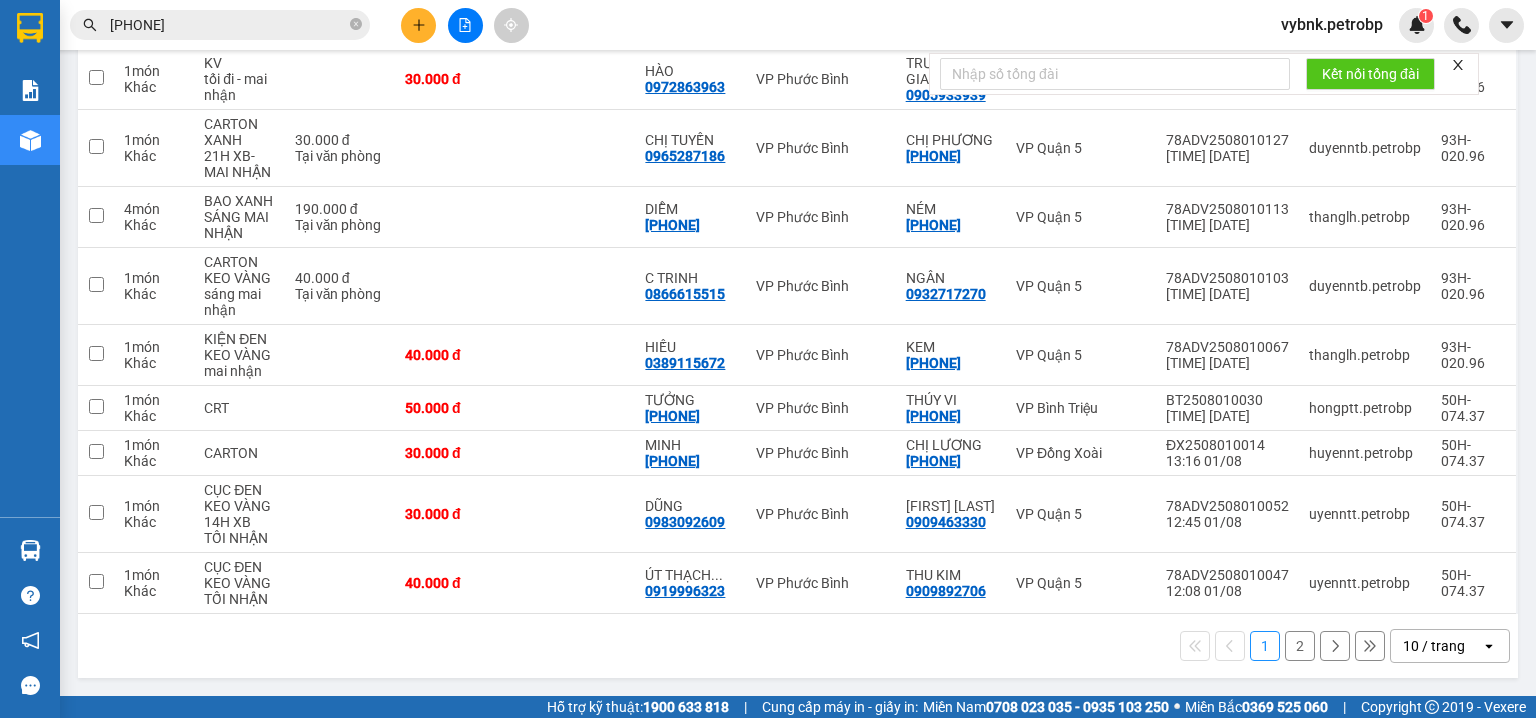 click on "2" at bounding box center [1300, 646] 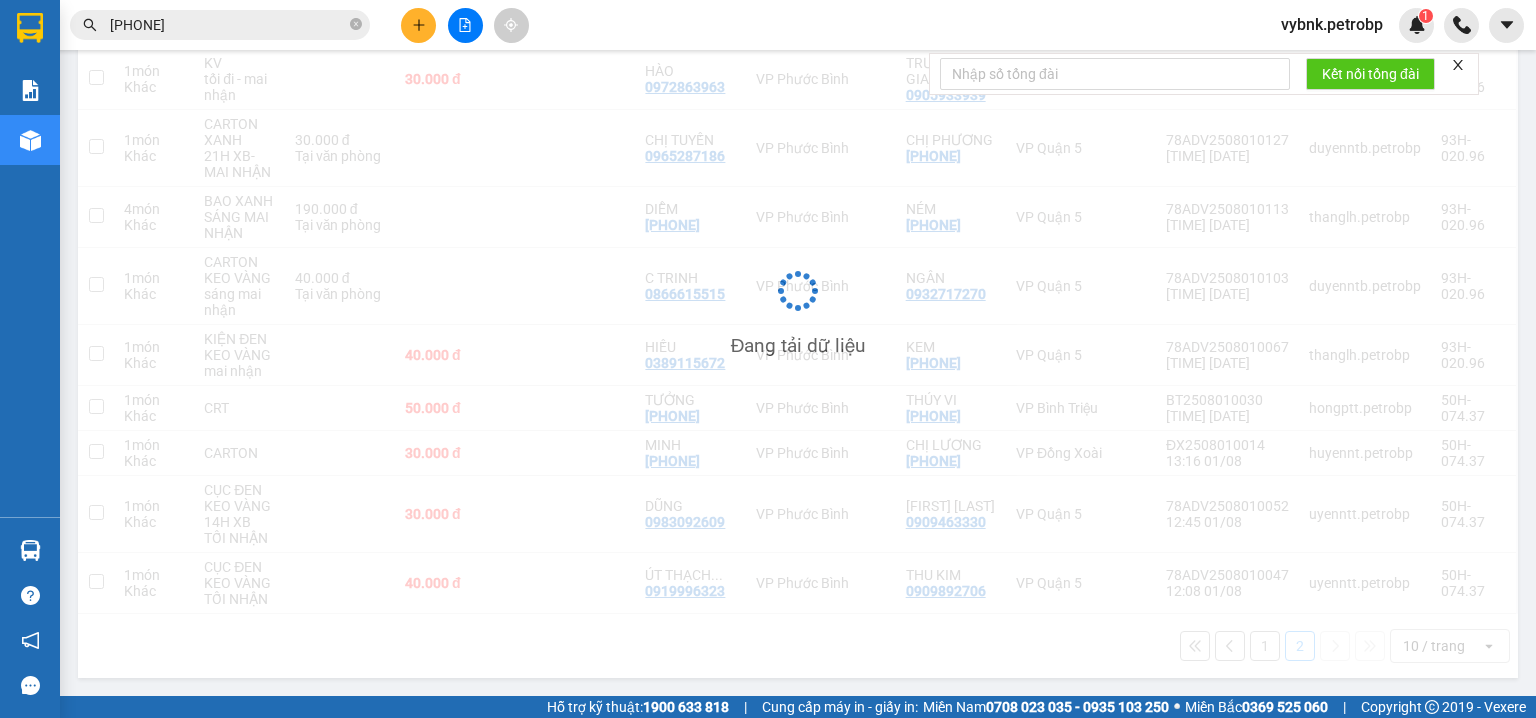 scroll, scrollTop: 92, scrollLeft: 0, axis: vertical 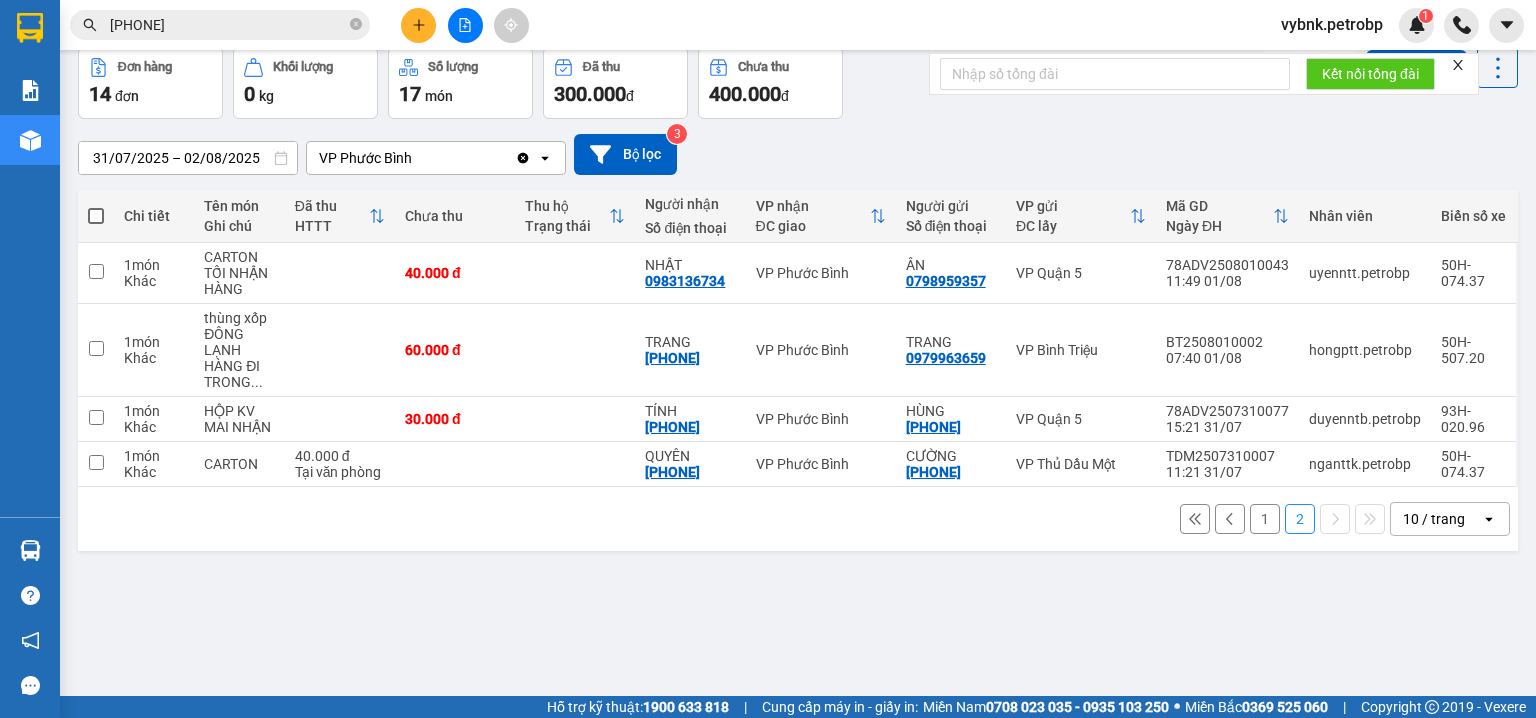 click on "1" at bounding box center [1265, 519] 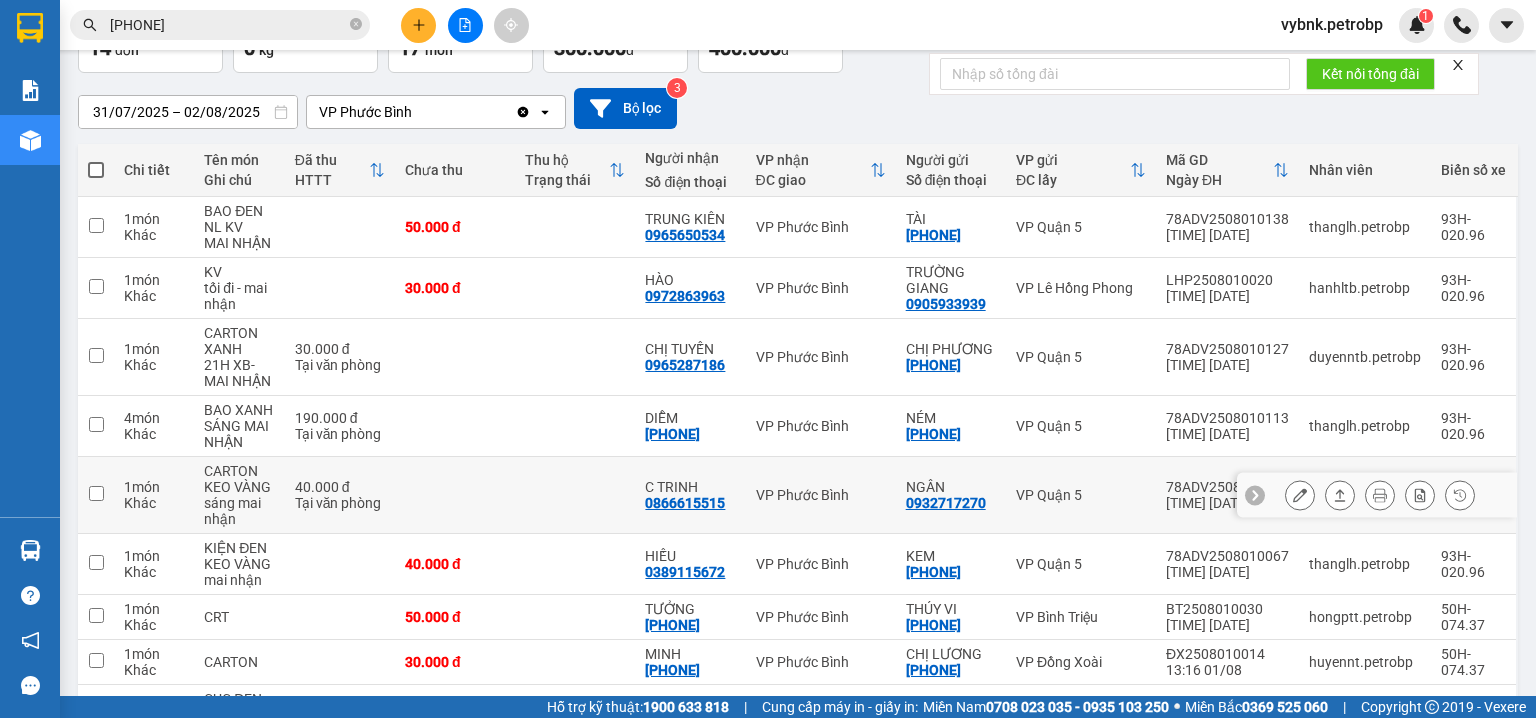scroll, scrollTop: 352, scrollLeft: 0, axis: vertical 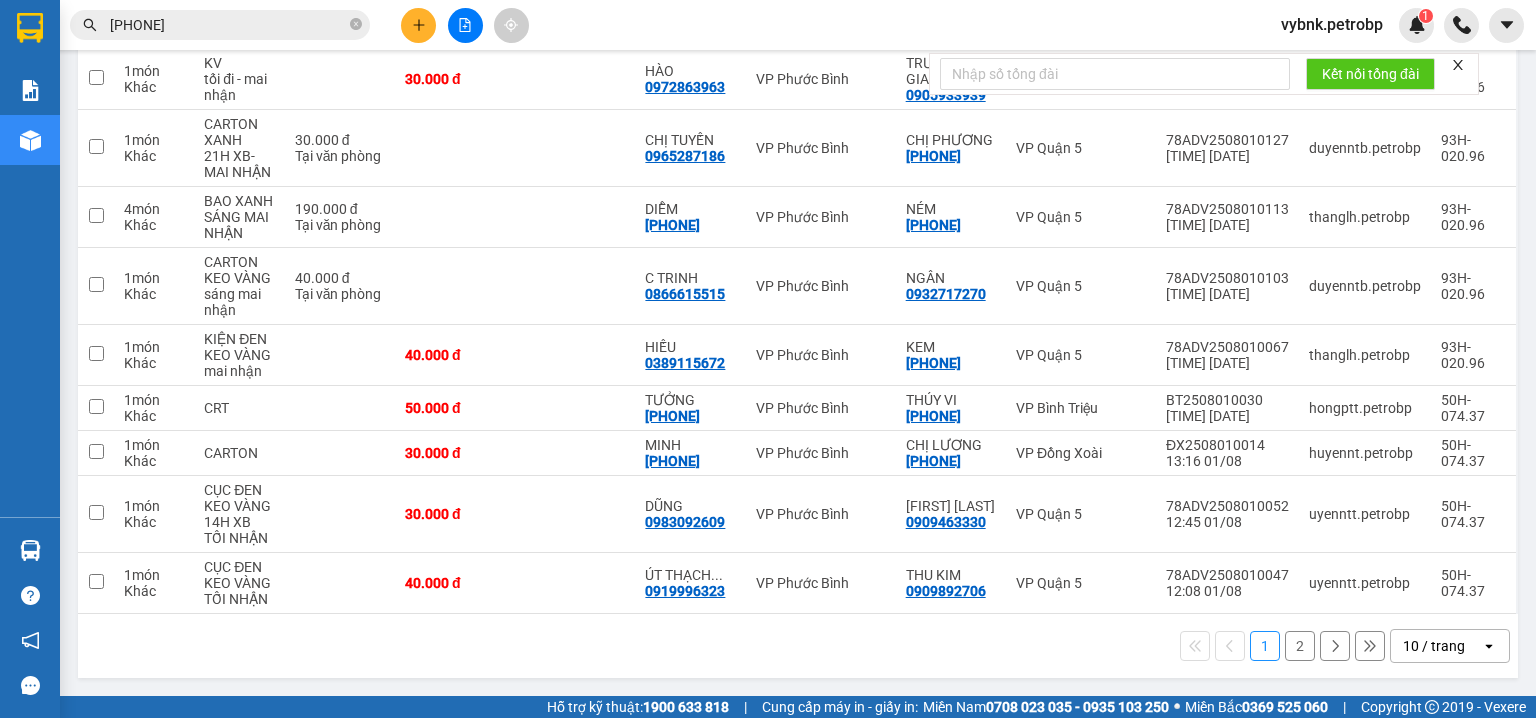 click on "2" at bounding box center [1300, 646] 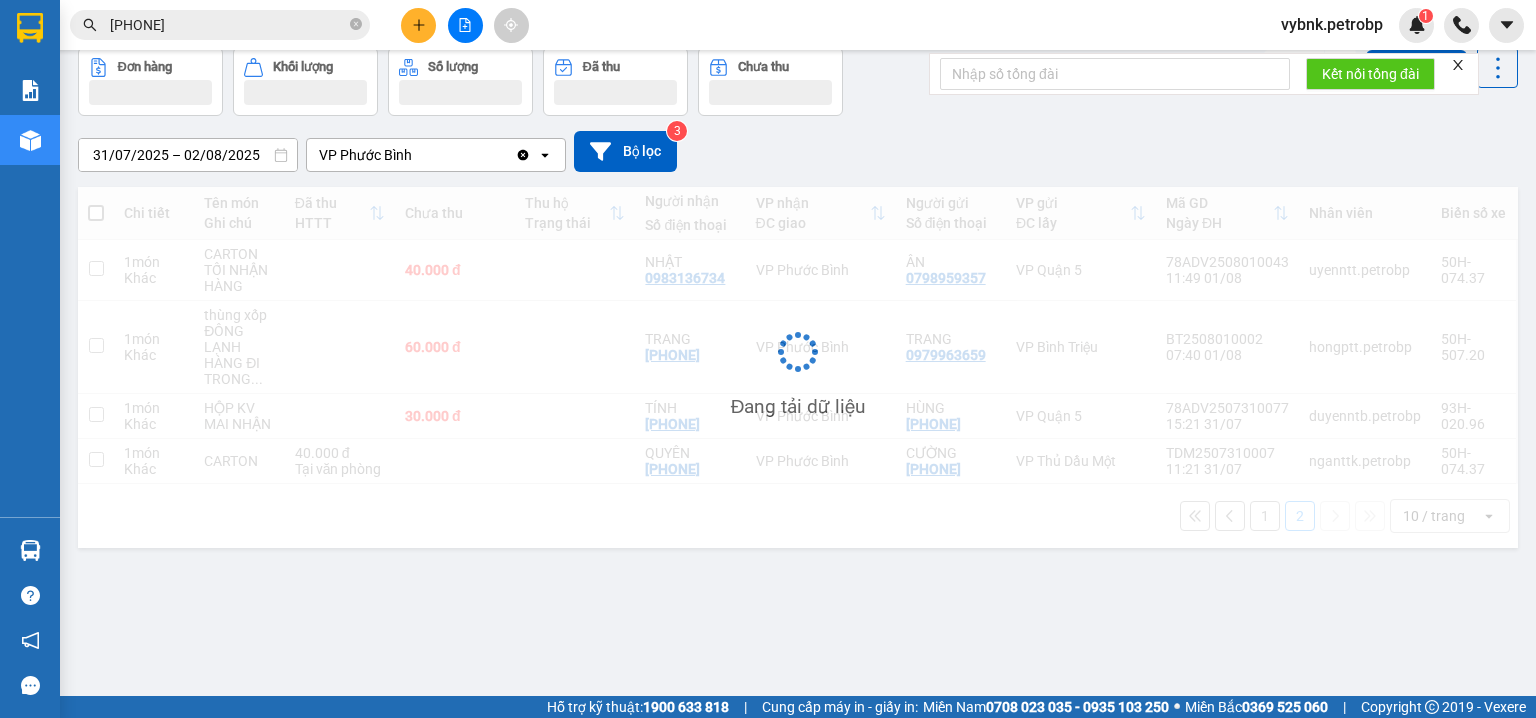 scroll, scrollTop: 92, scrollLeft: 0, axis: vertical 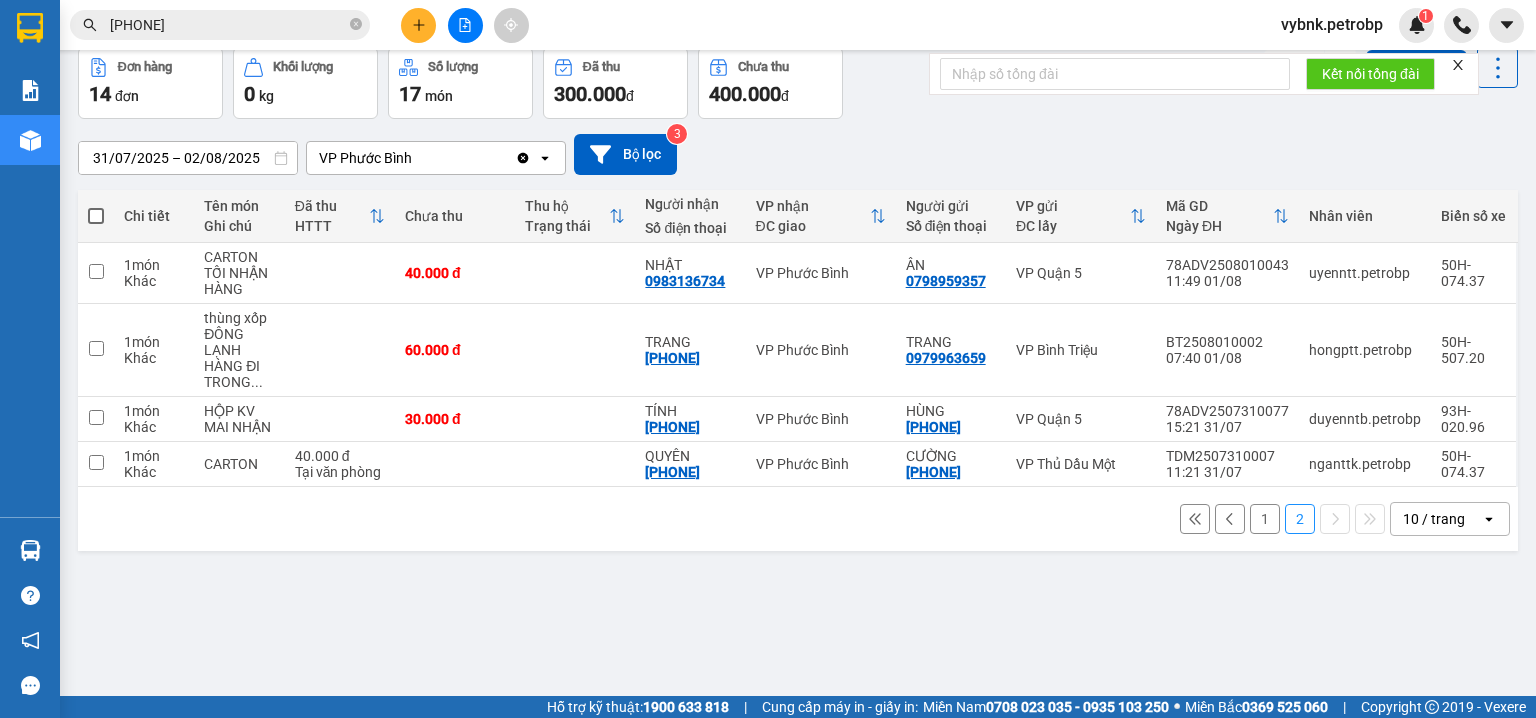 click on "1" at bounding box center (1265, 519) 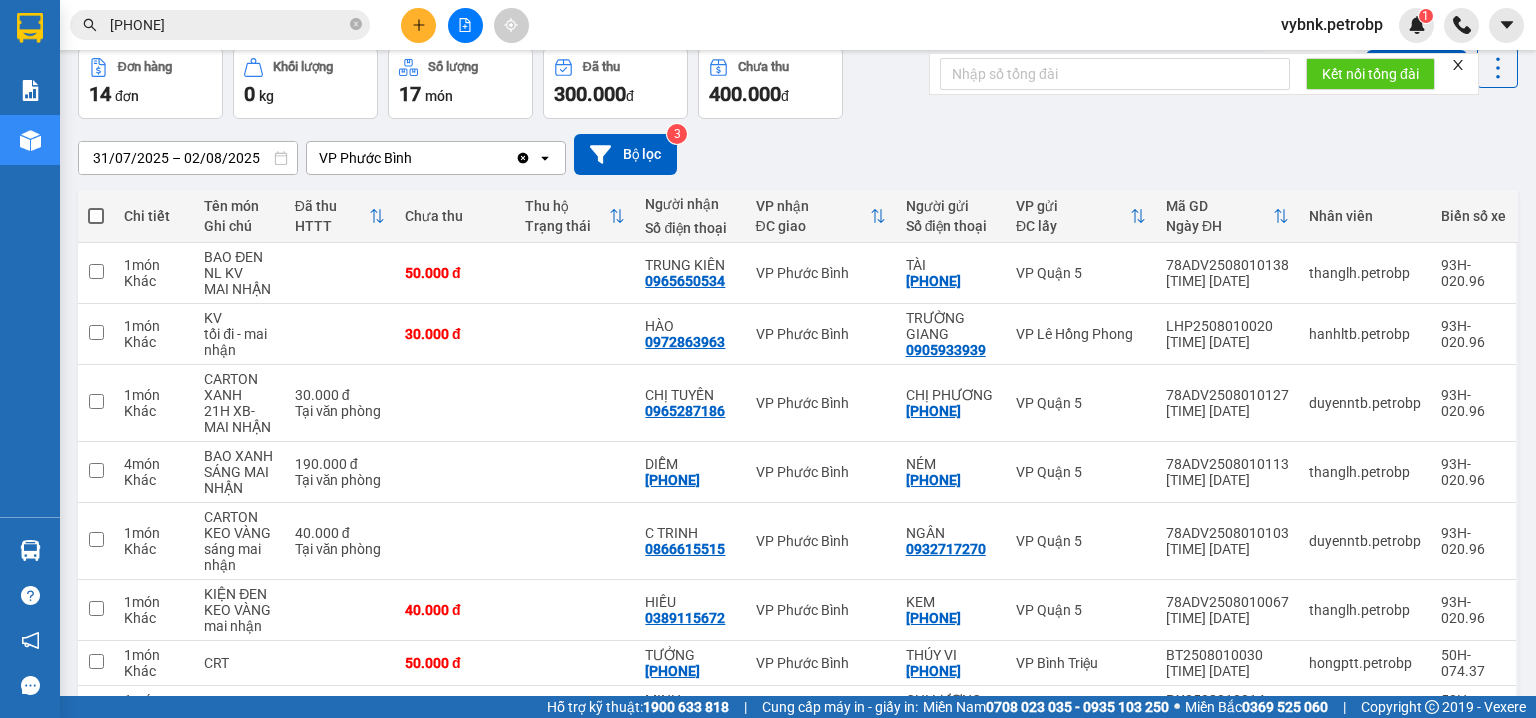 click at bounding box center (465, 25) 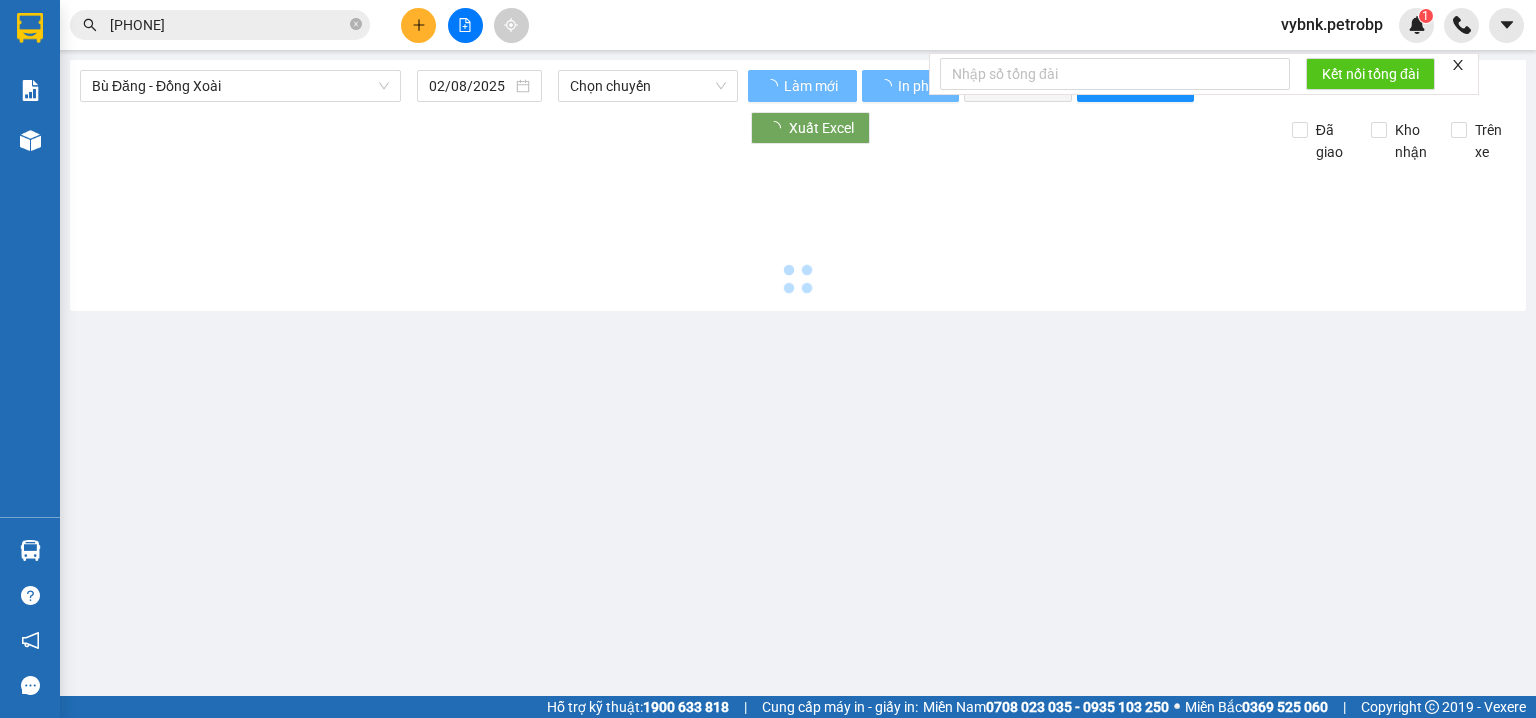 scroll, scrollTop: 0, scrollLeft: 0, axis: both 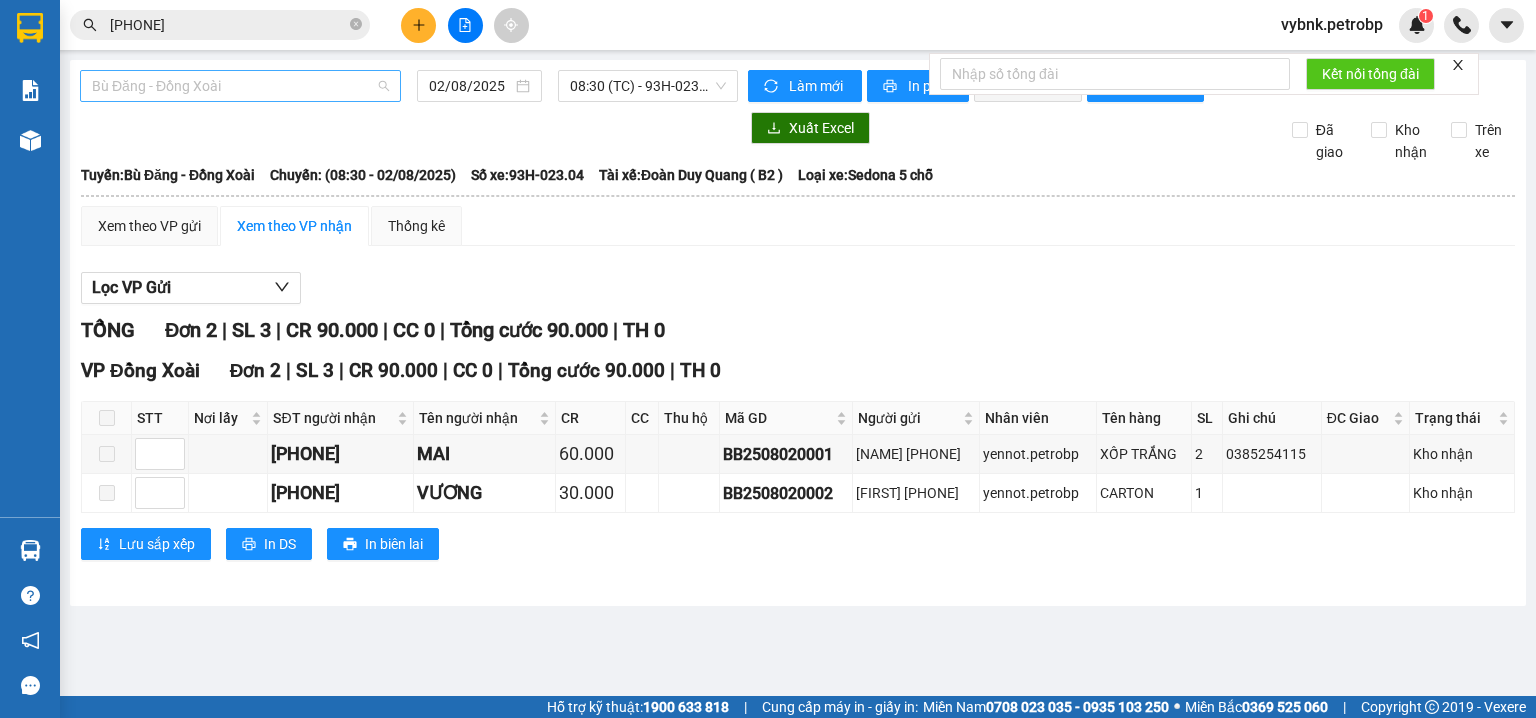 click on "Bù Đăng - Đồng Xoài" at bounding box center (240, 86) 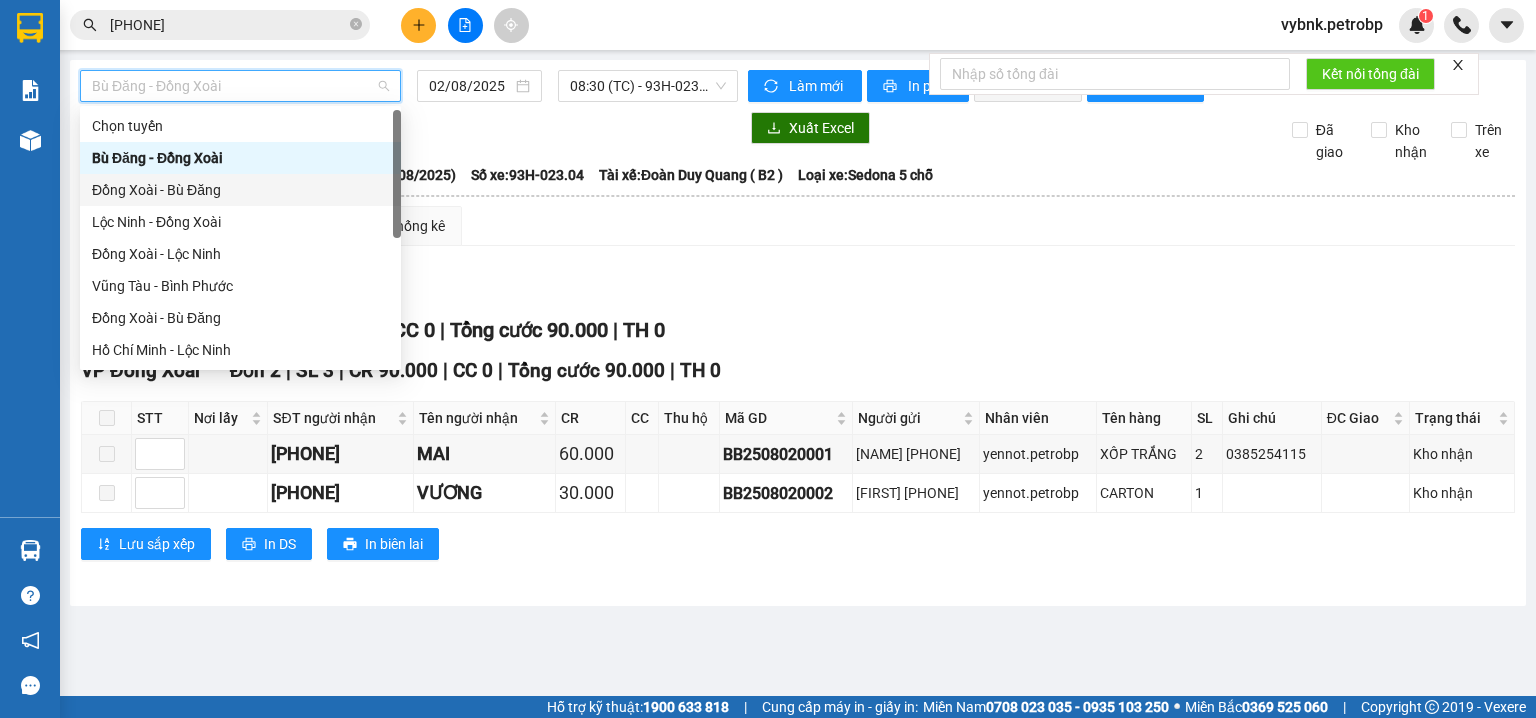 scroll, scrollTop: 212, scrollLeft: 0, axis: vertical 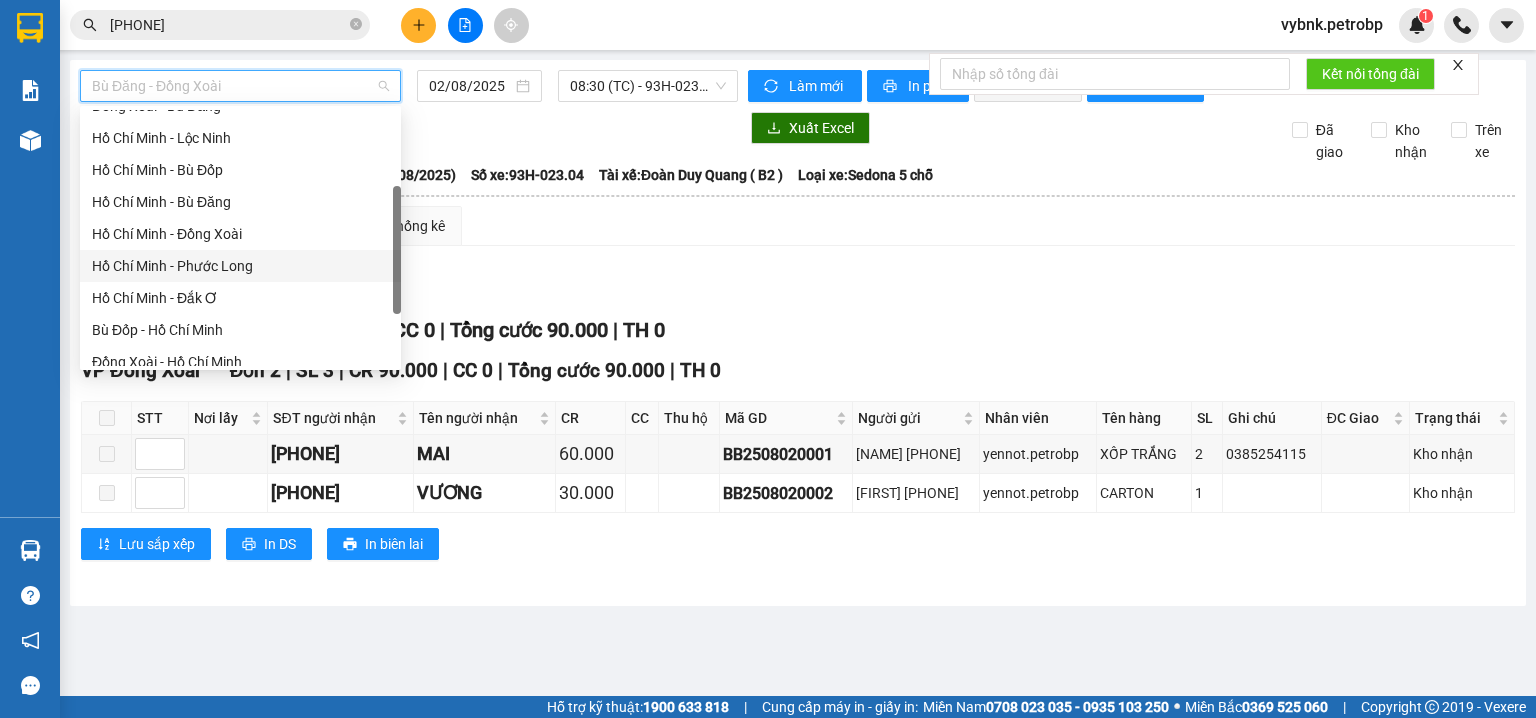 click on "Hồ Chí Minh - Phước Long" at bounding box center [240, 266] 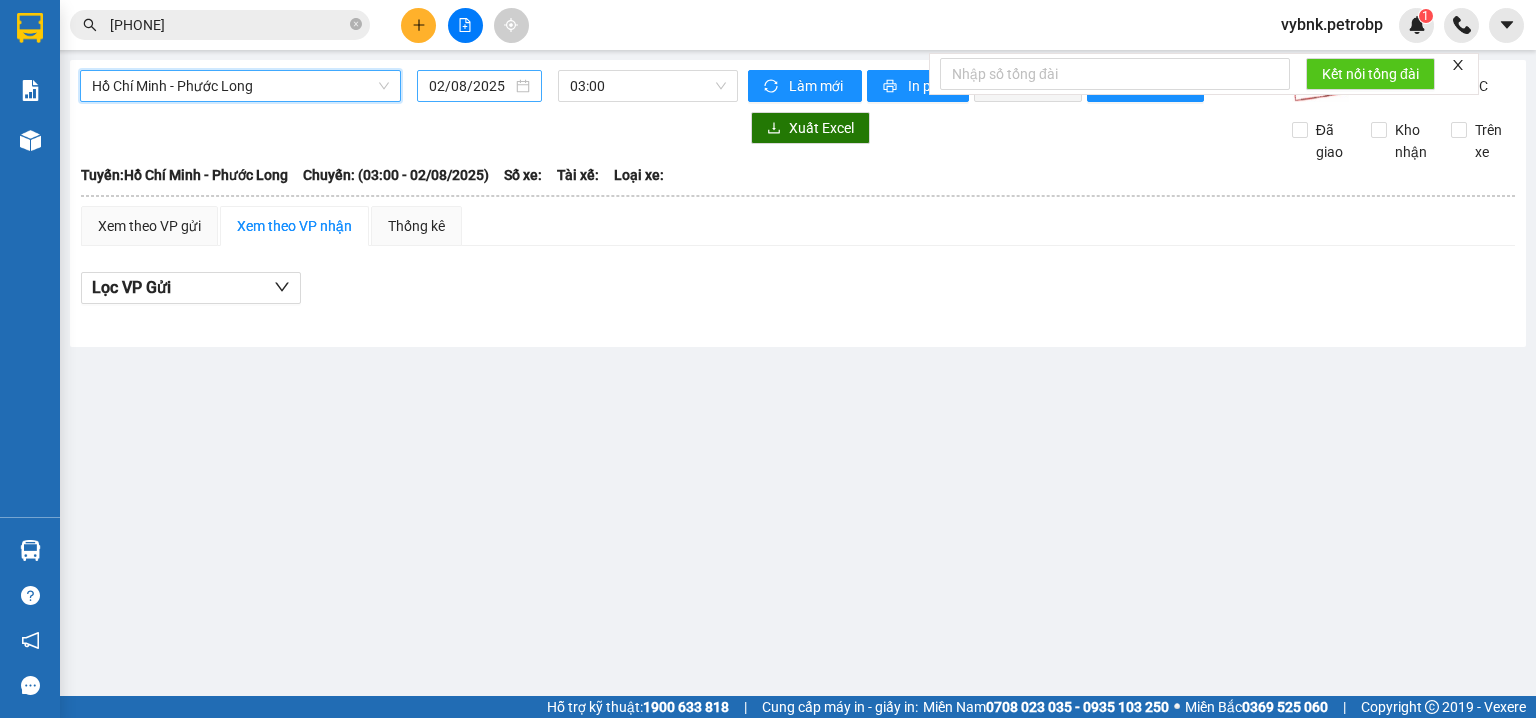 click on "02/08/2025" at bounding box center (470, 86) 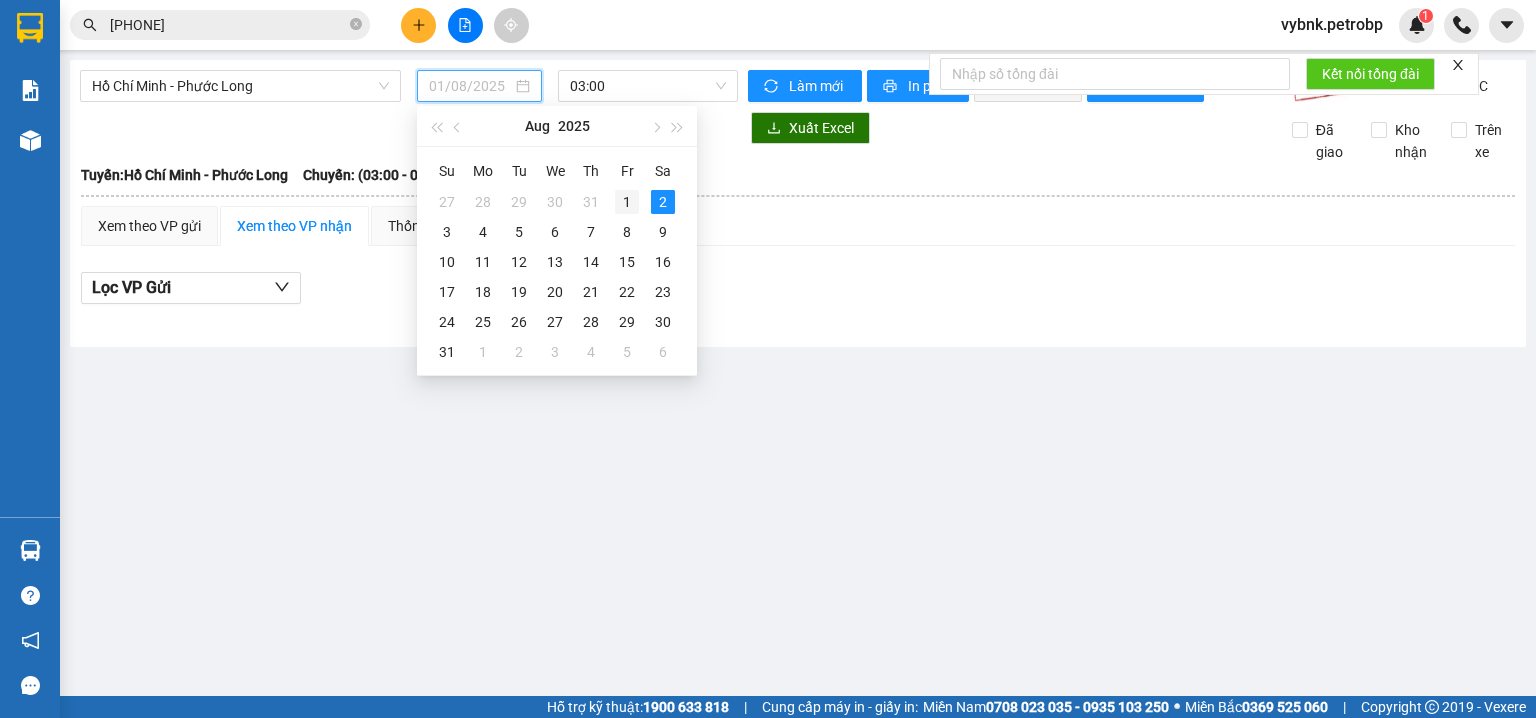 click on "1" at bounding box center (627, 202) 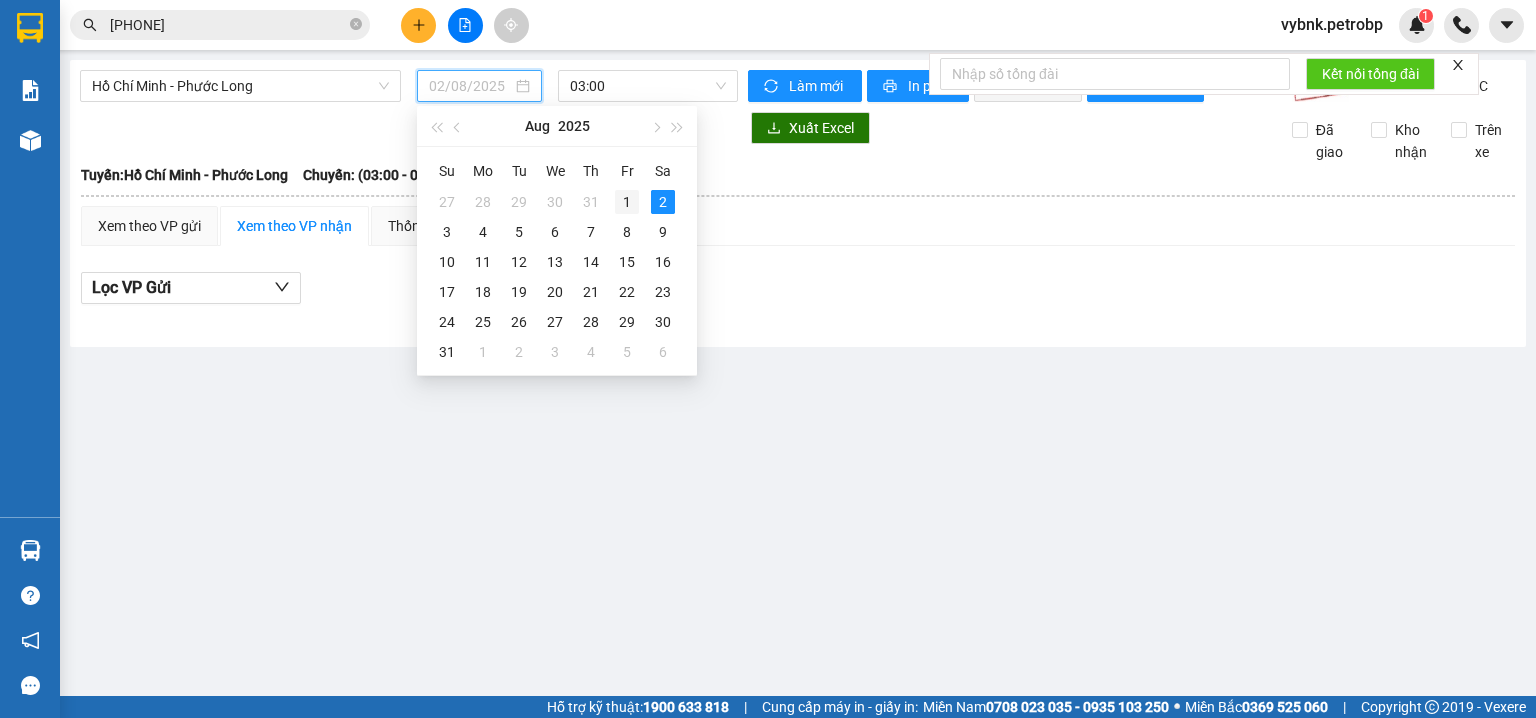 type on "01/08/2025" 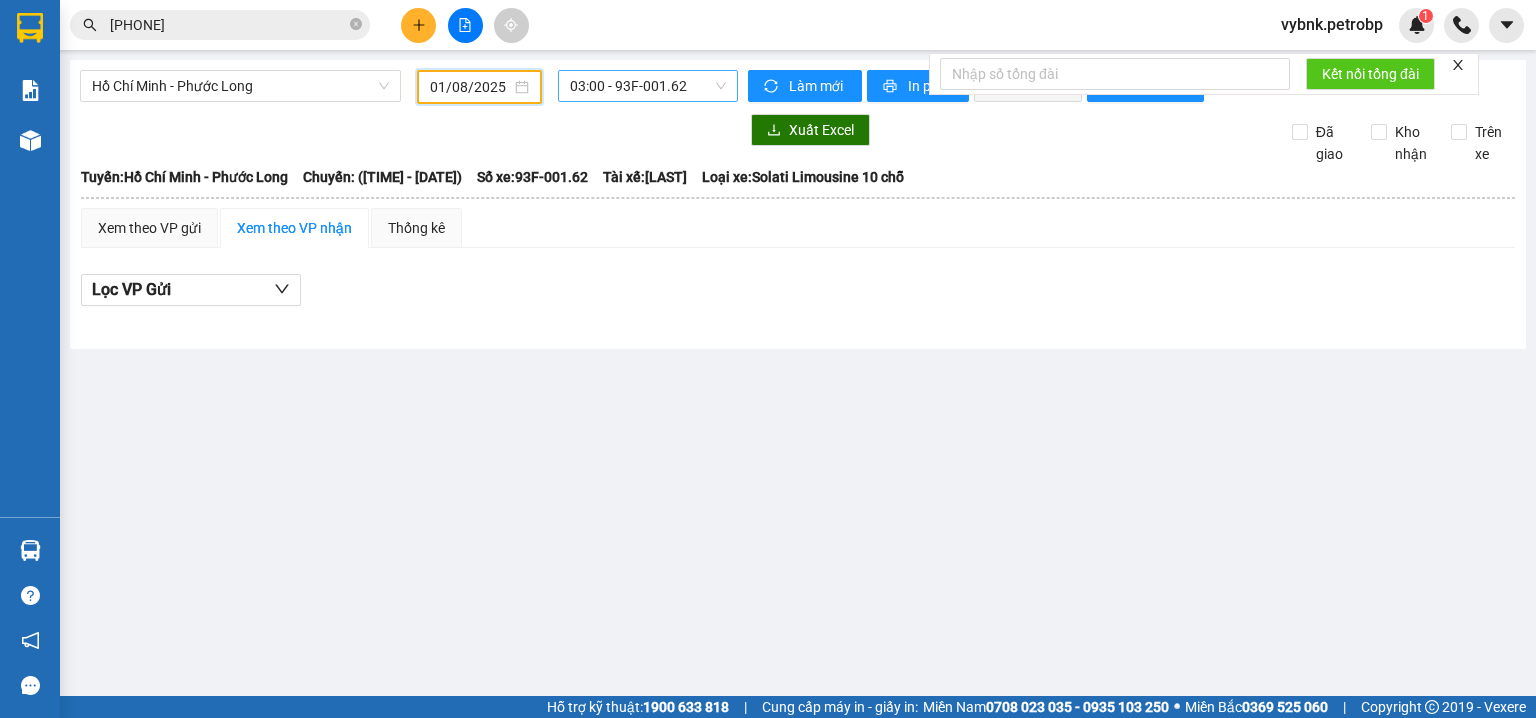 click on "[TIME]     - [PLATE]" at bounding box center [648, 86] 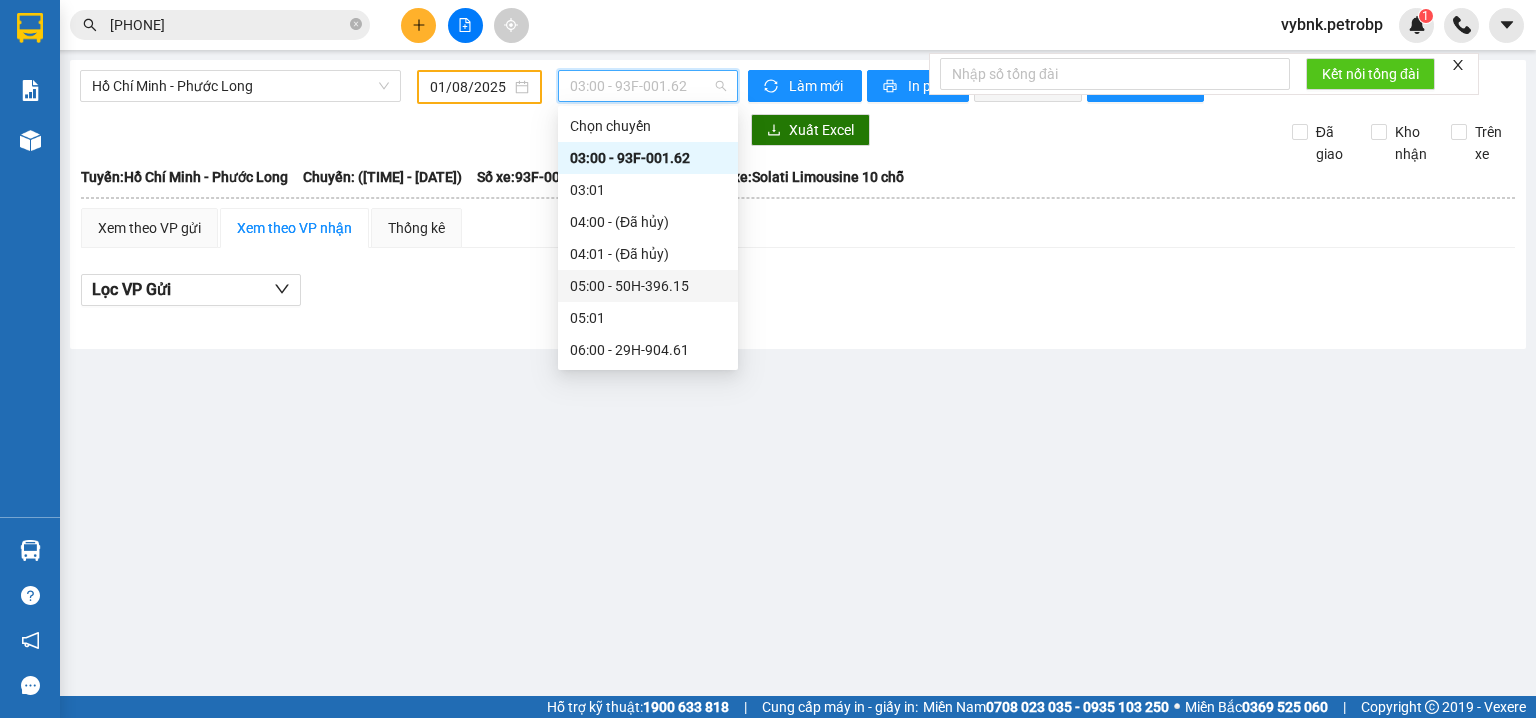 scroll, scrollTop: 320, scrollLeft: 0, axis: vertical 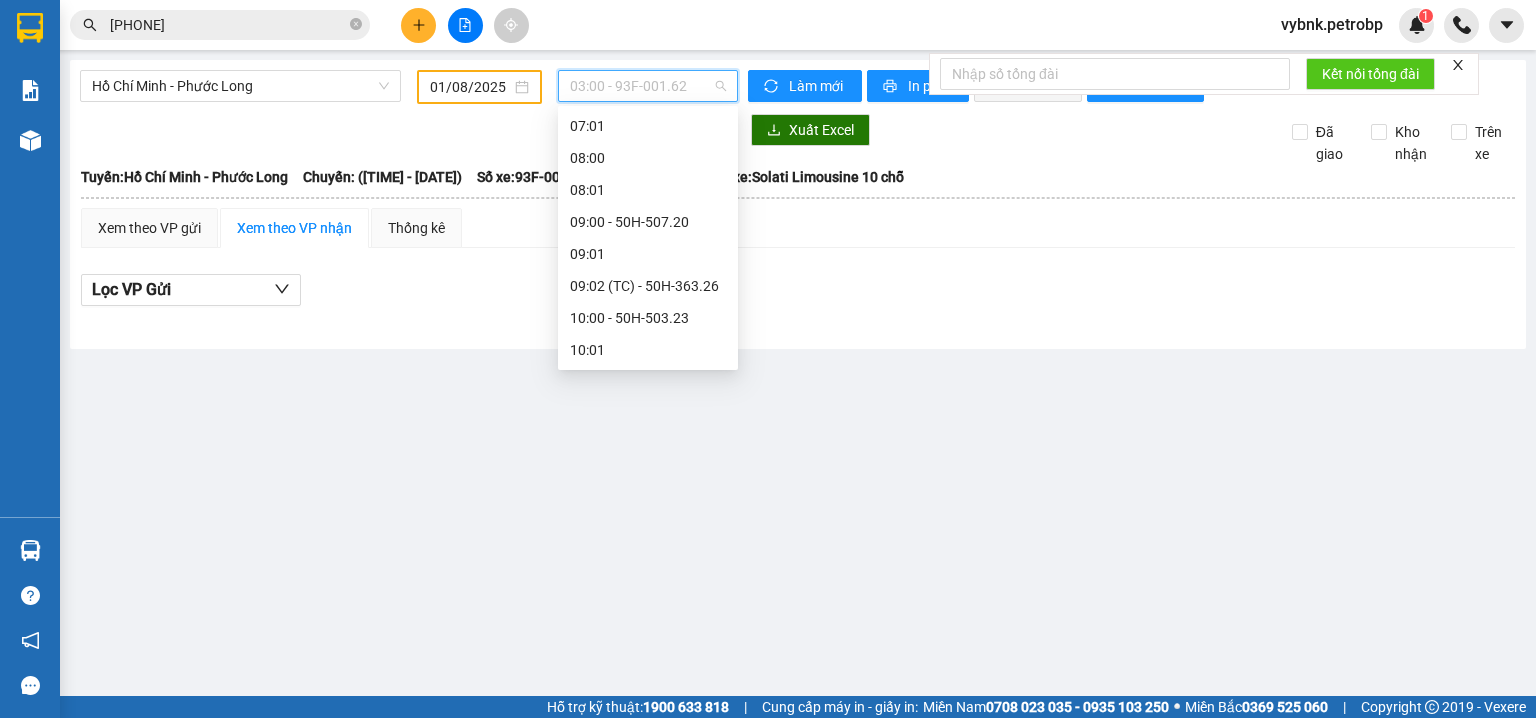 click on "09:02   (TC)   - 50H-363.26" at bounding box center (648, 286) 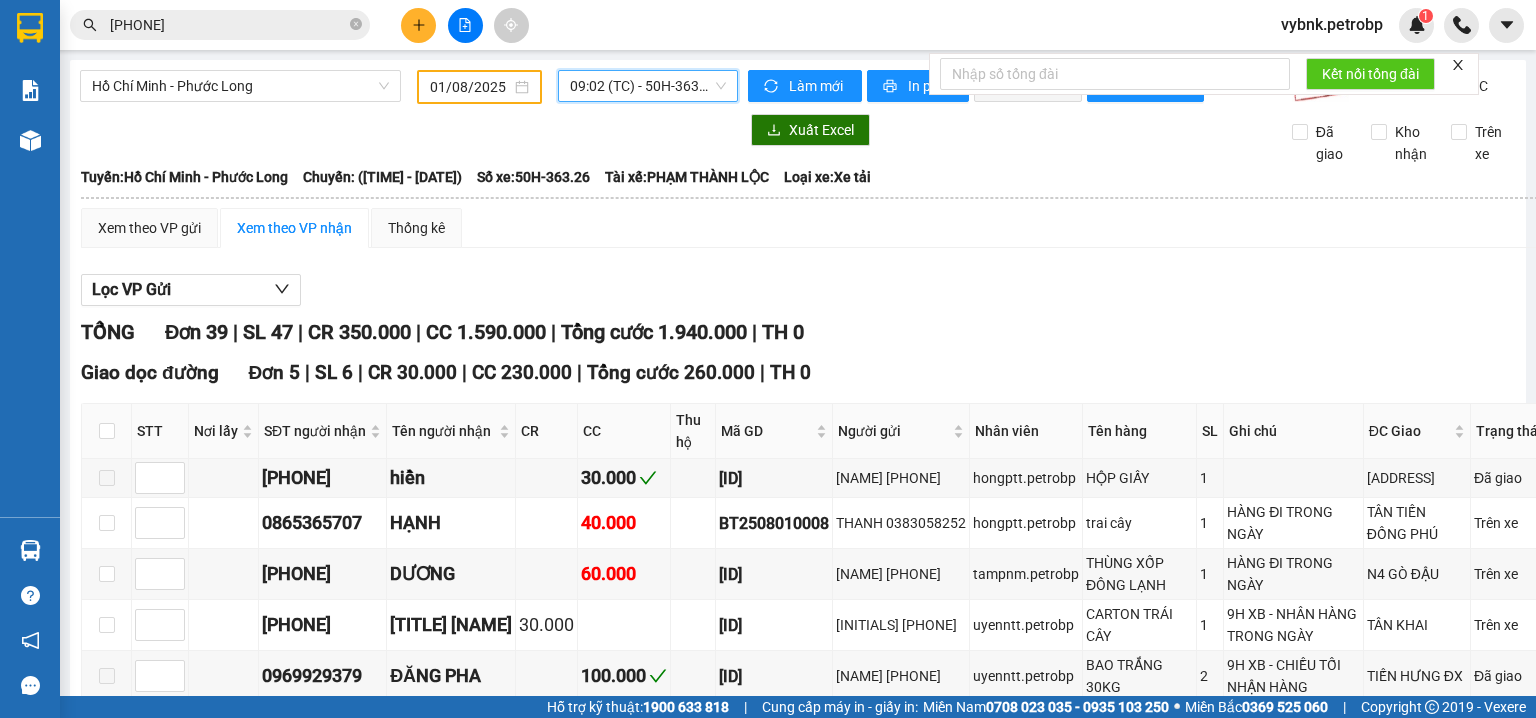 click on "09:02   (TC)   - 50H-363.26" at bounding box center (648, 86) 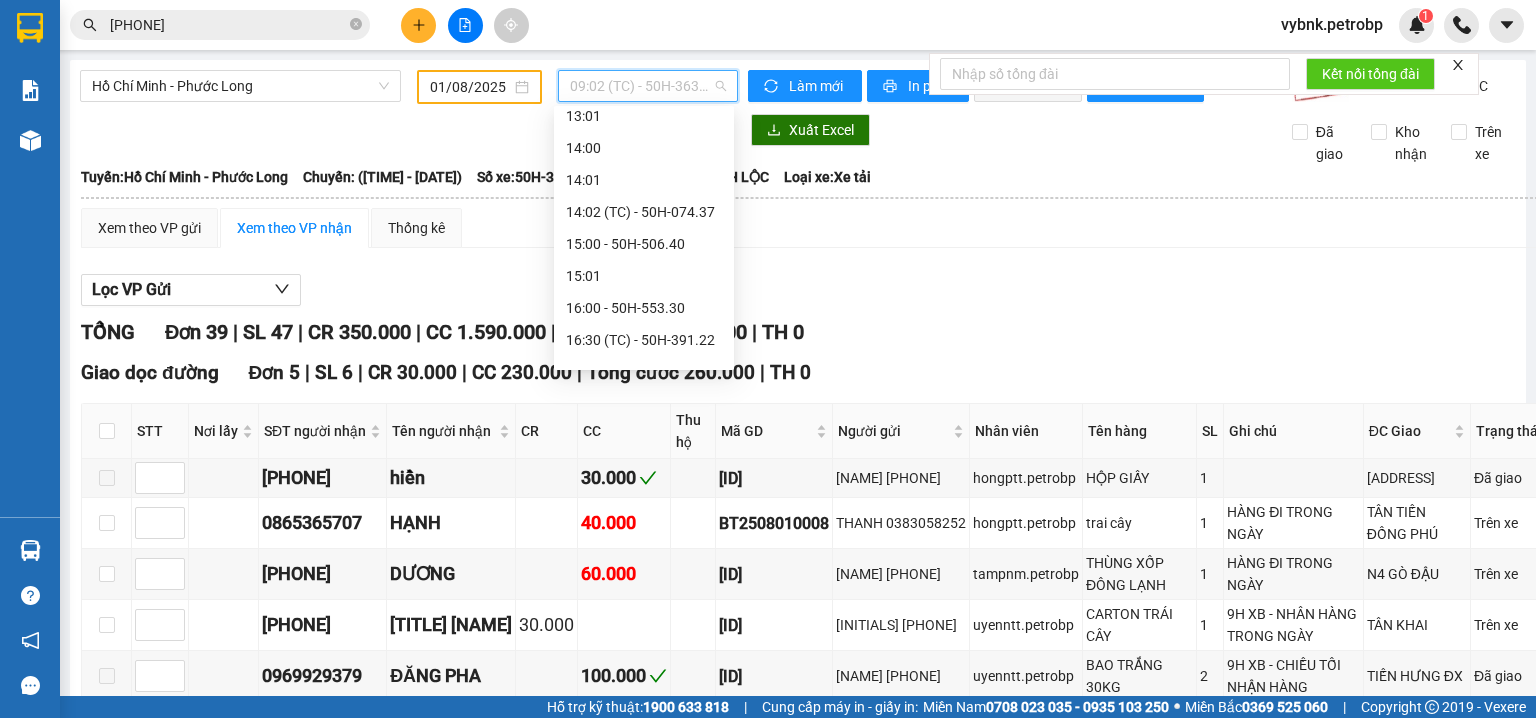 scroll, scrollTop: 1152, scrollLeft: 0, axis: vertical 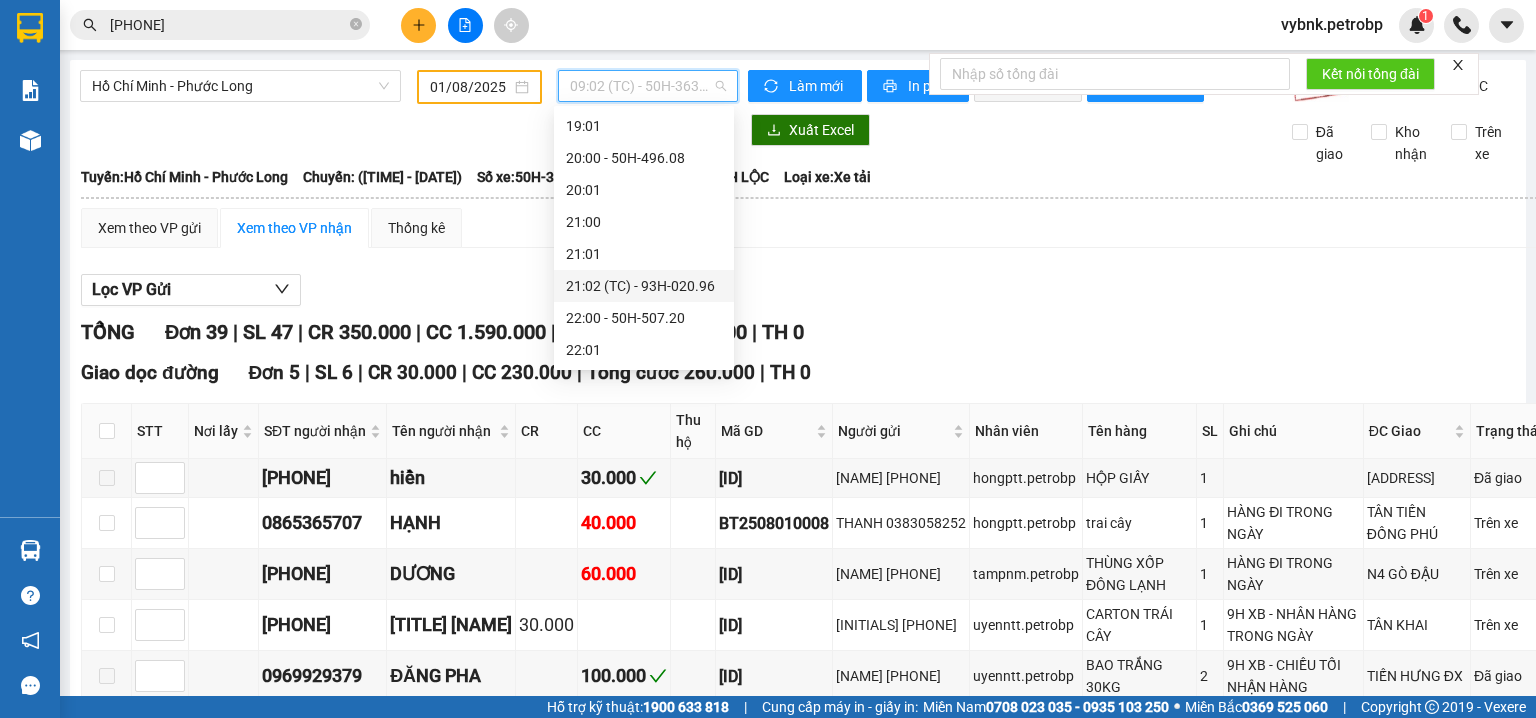 click on "21:02   (TC)   - 93H-020.96" at bounding box center [644, 286] 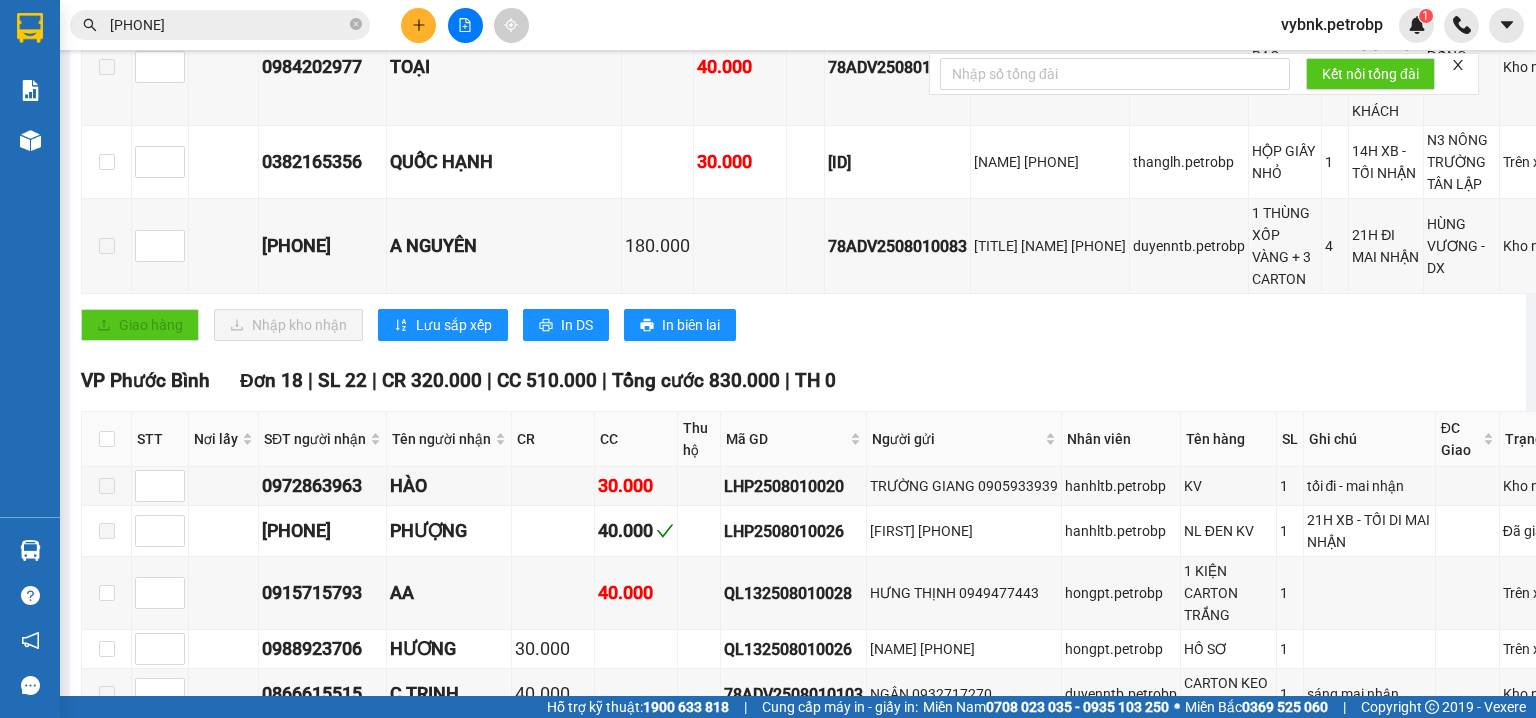 scroll, scrollTop: 853, scrollLeft: 0, axis: vertical 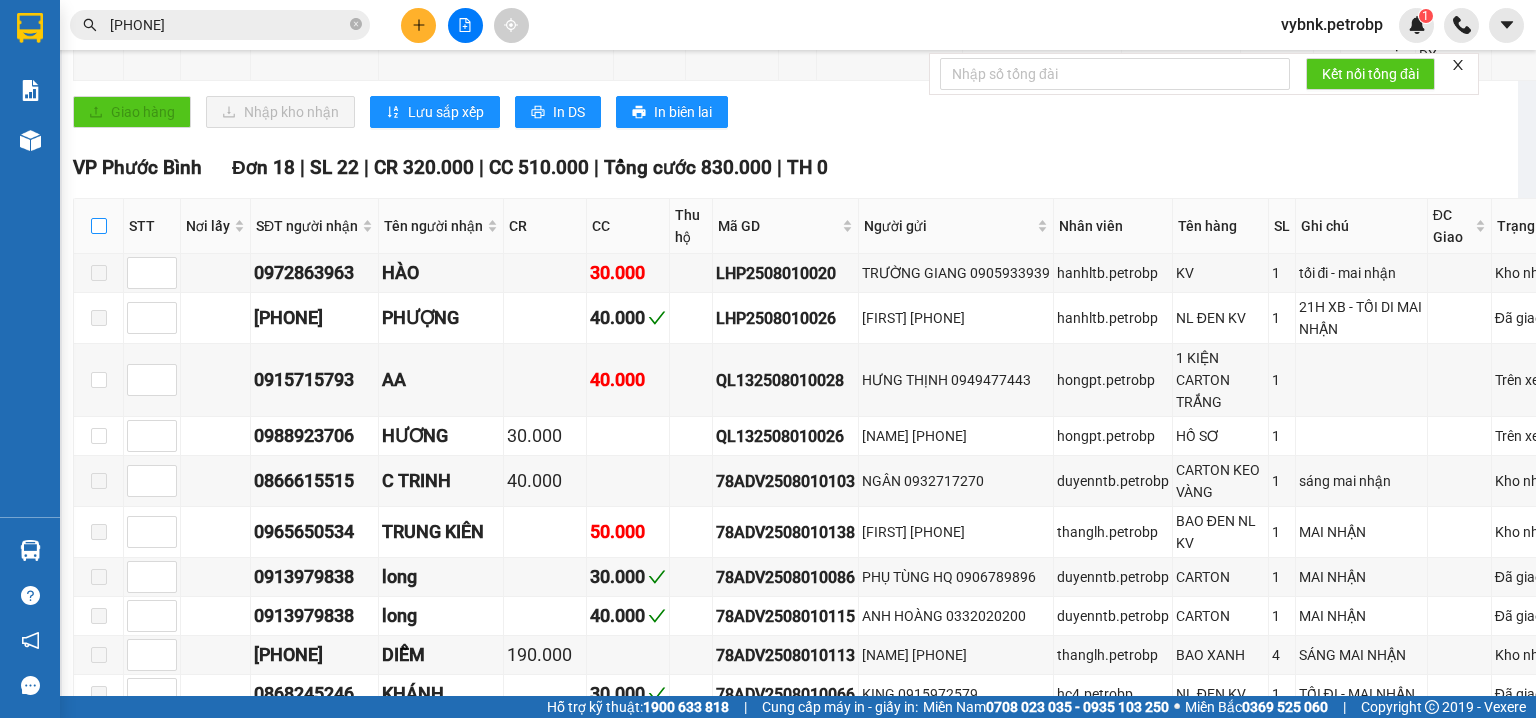 click at bounding box center (99, 226) 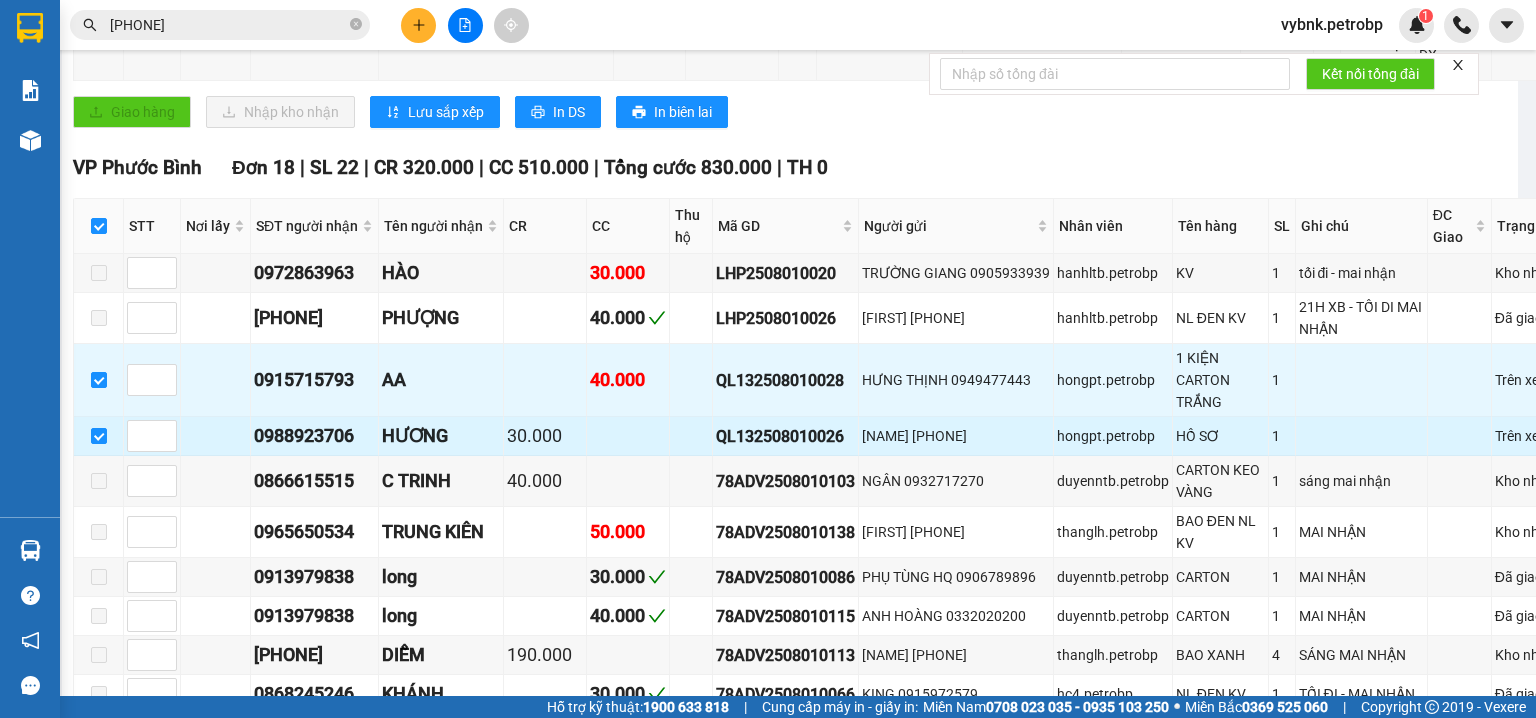 click on "QL132508010026" at bounding box center (785, 436) 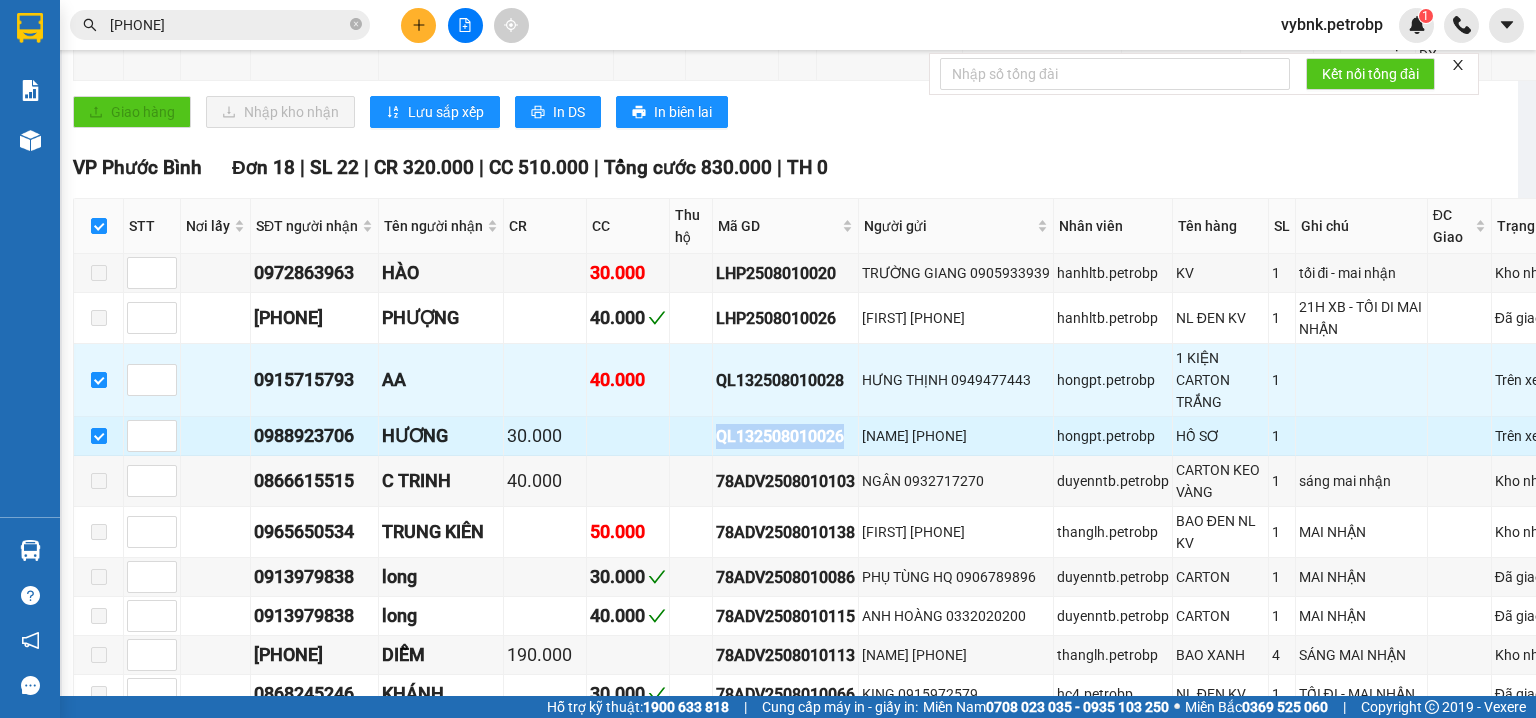 click on "QL132508010026" at bounding box center (785, 436) 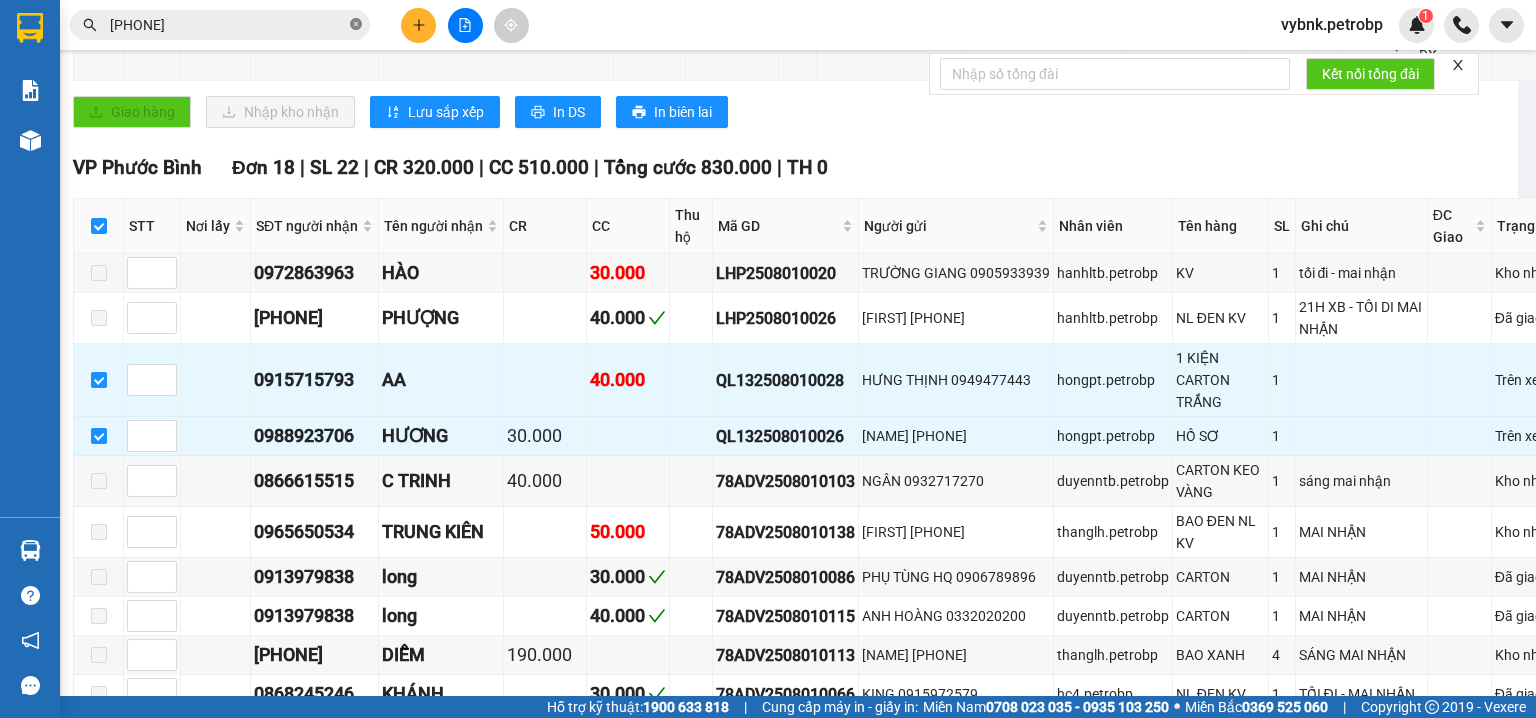 click 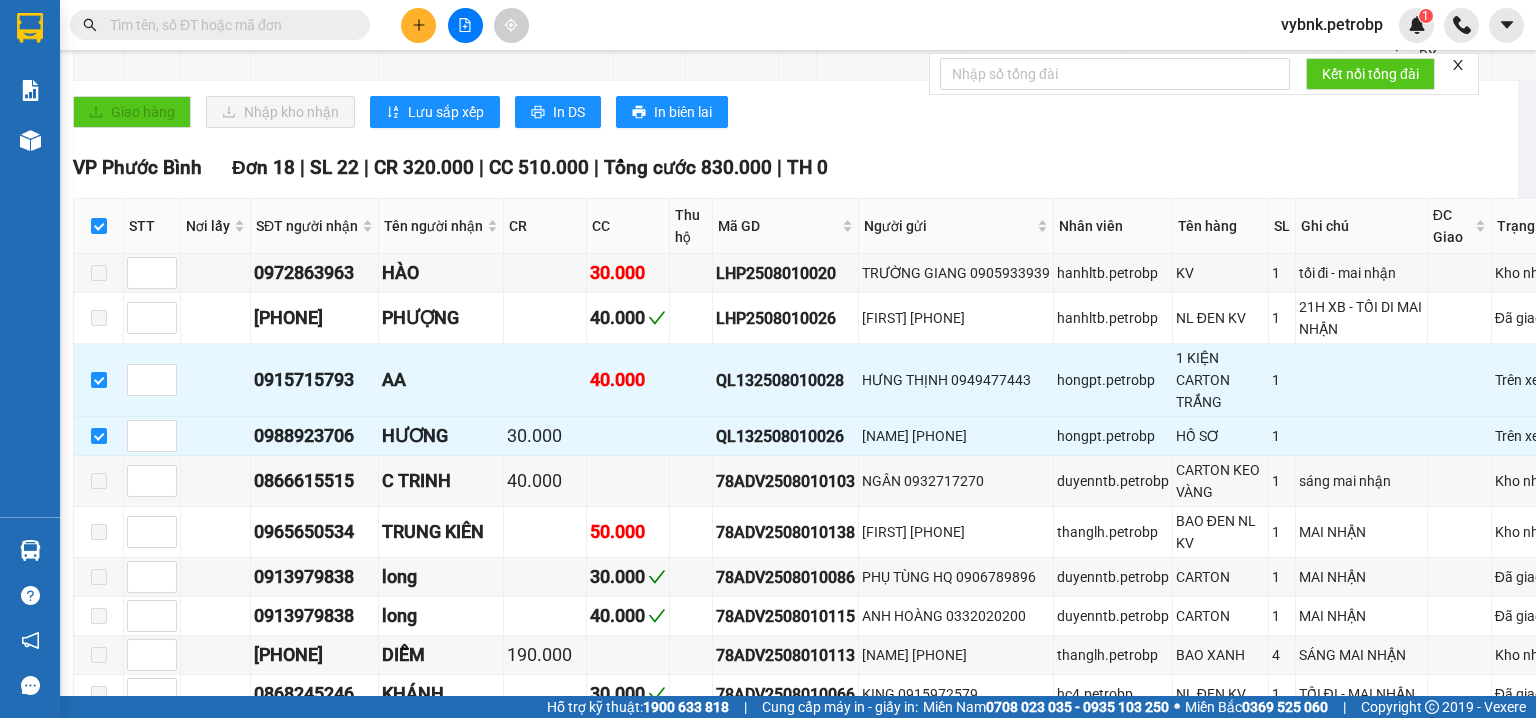 paste on "QL132508010026" 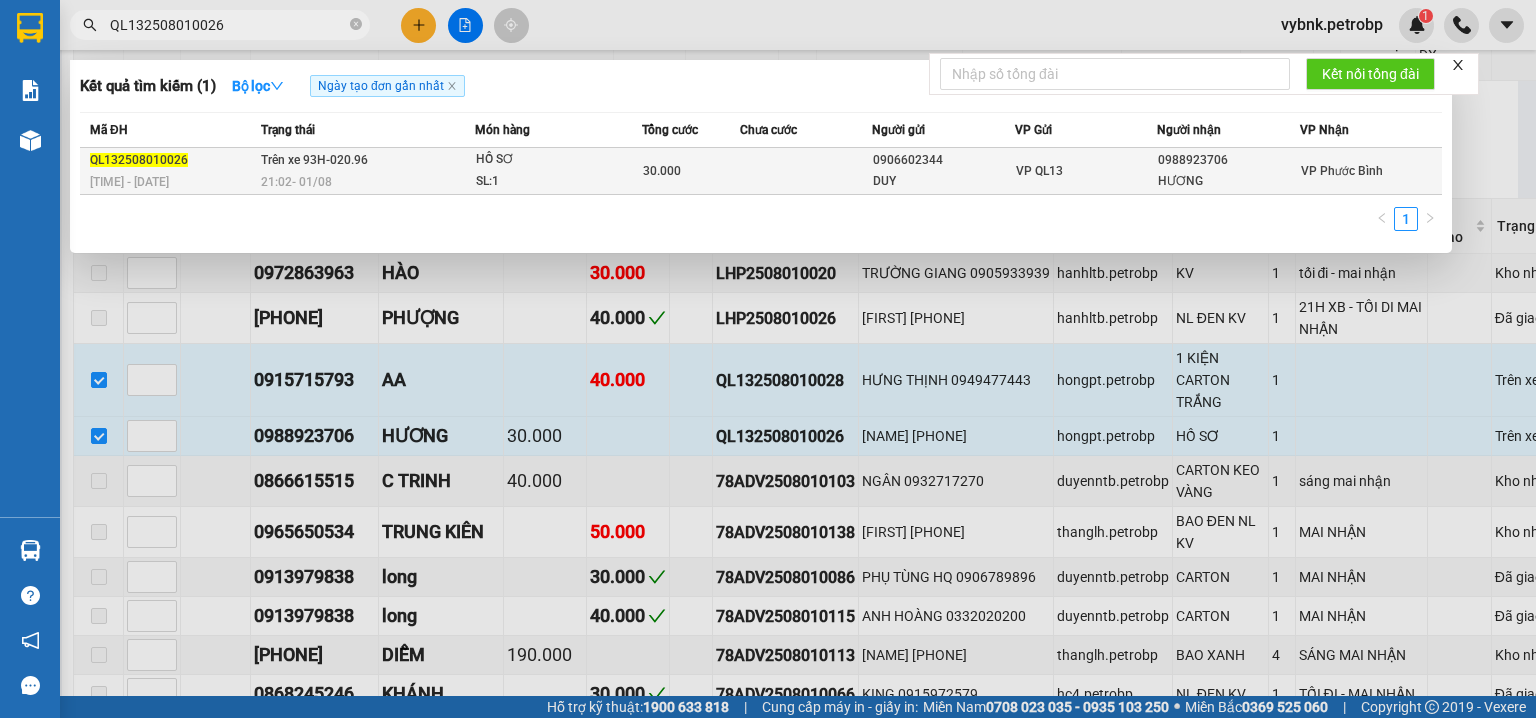 type on "QL132508010026" 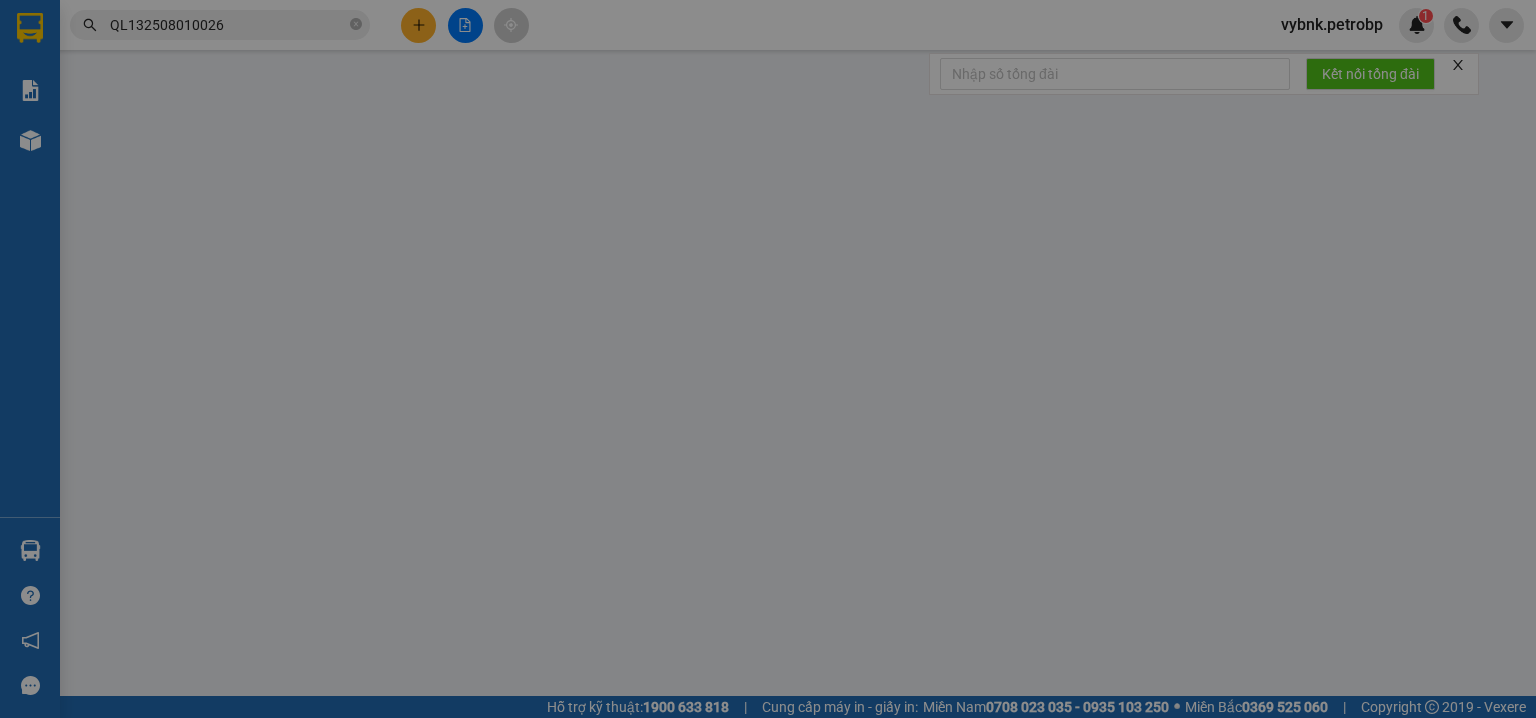 type on "0906602344" 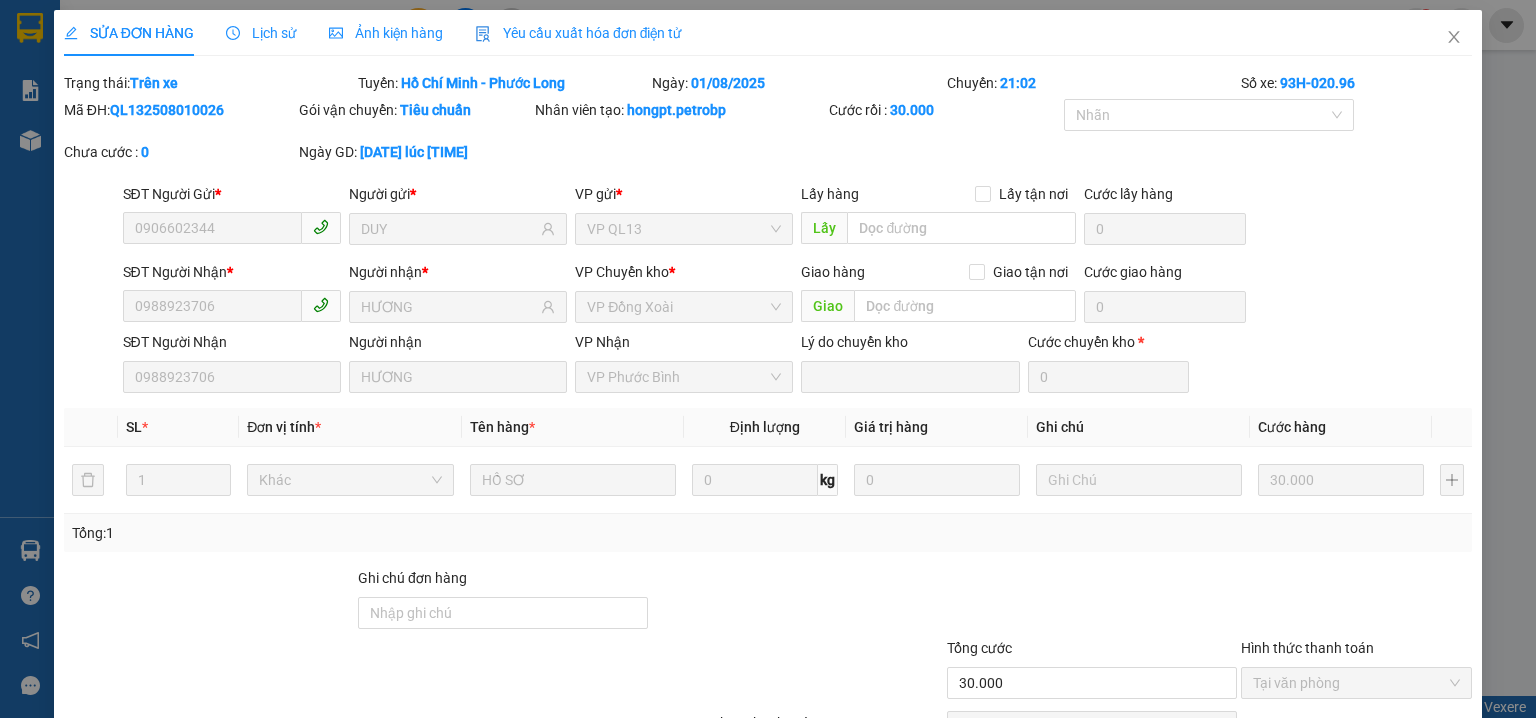 scroll, scrollTop: 0, scrollLeft: 0, axis: both 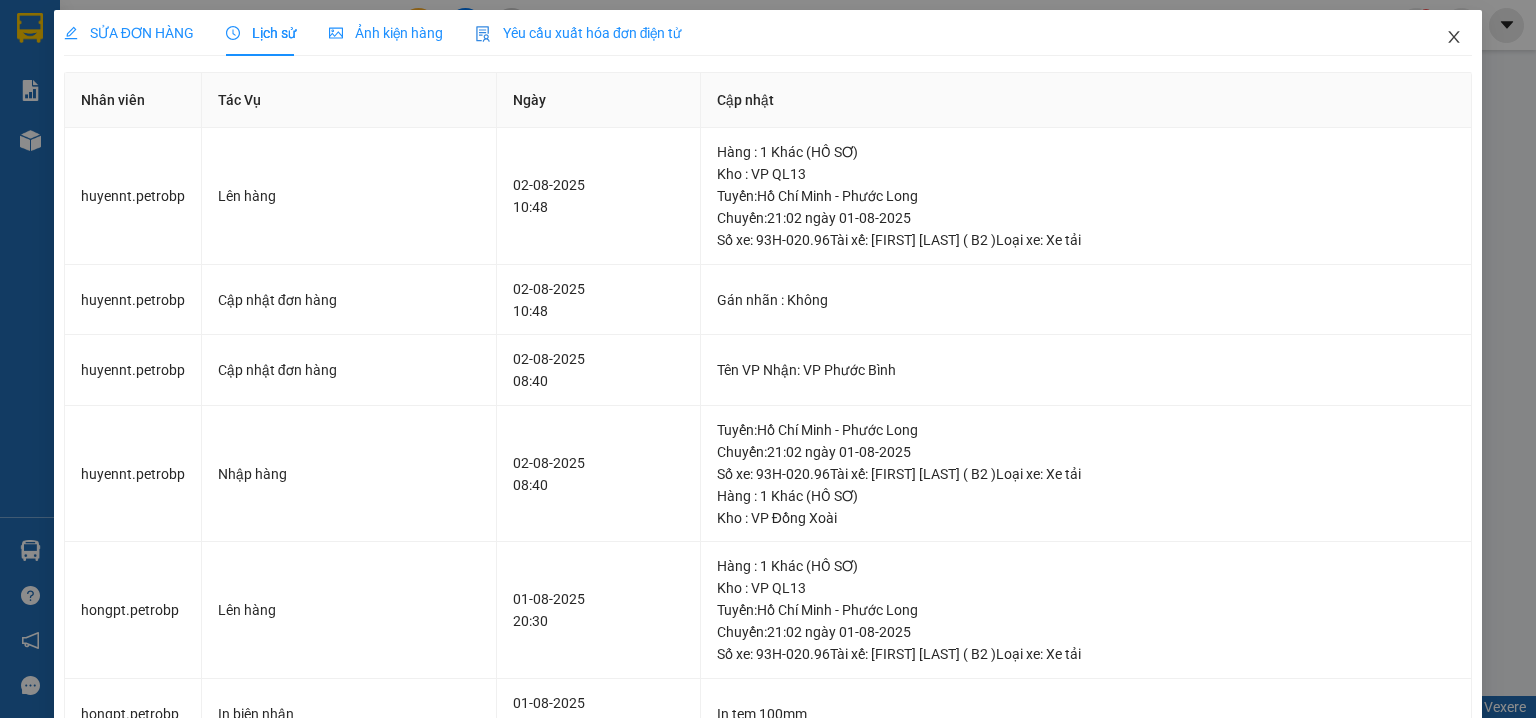click 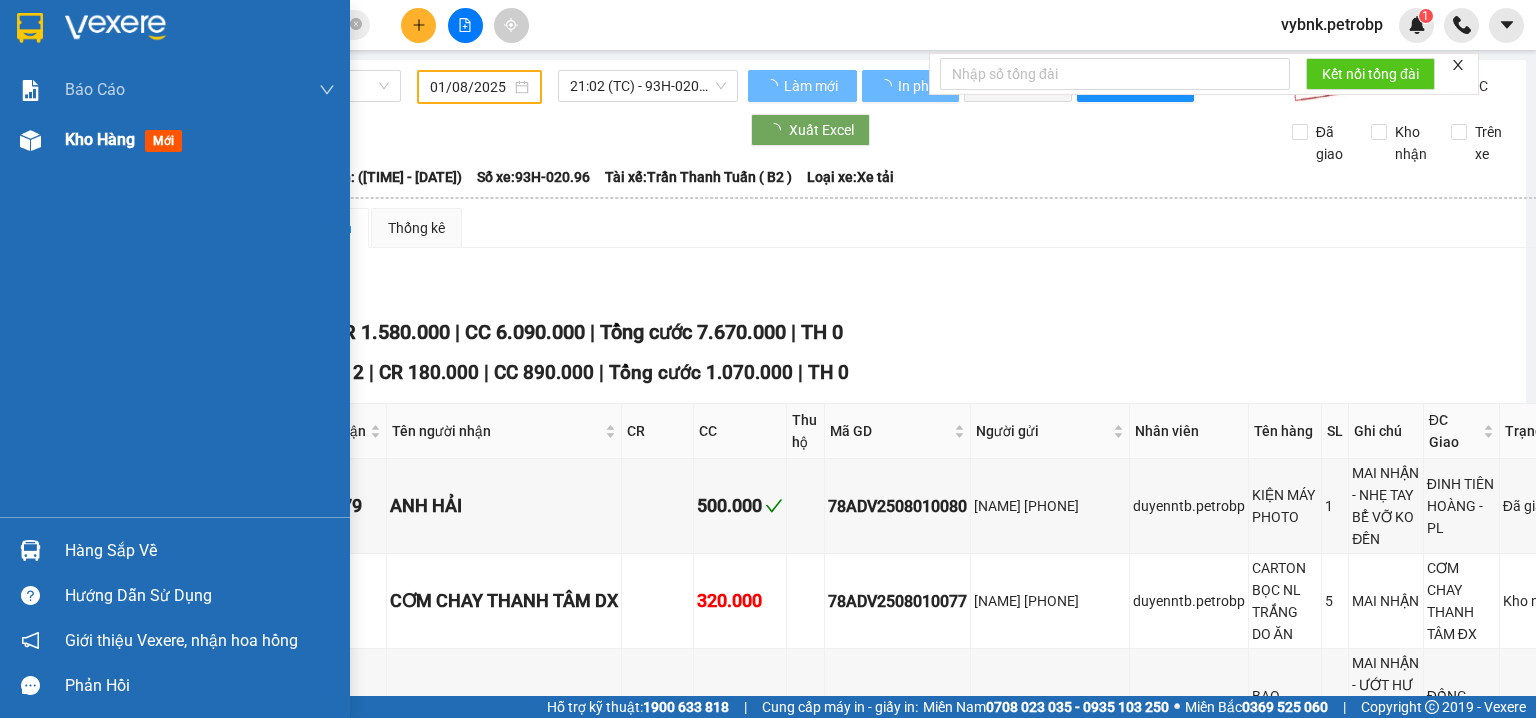 click on "Kho hàng mới" at bounding box center [175, 140] 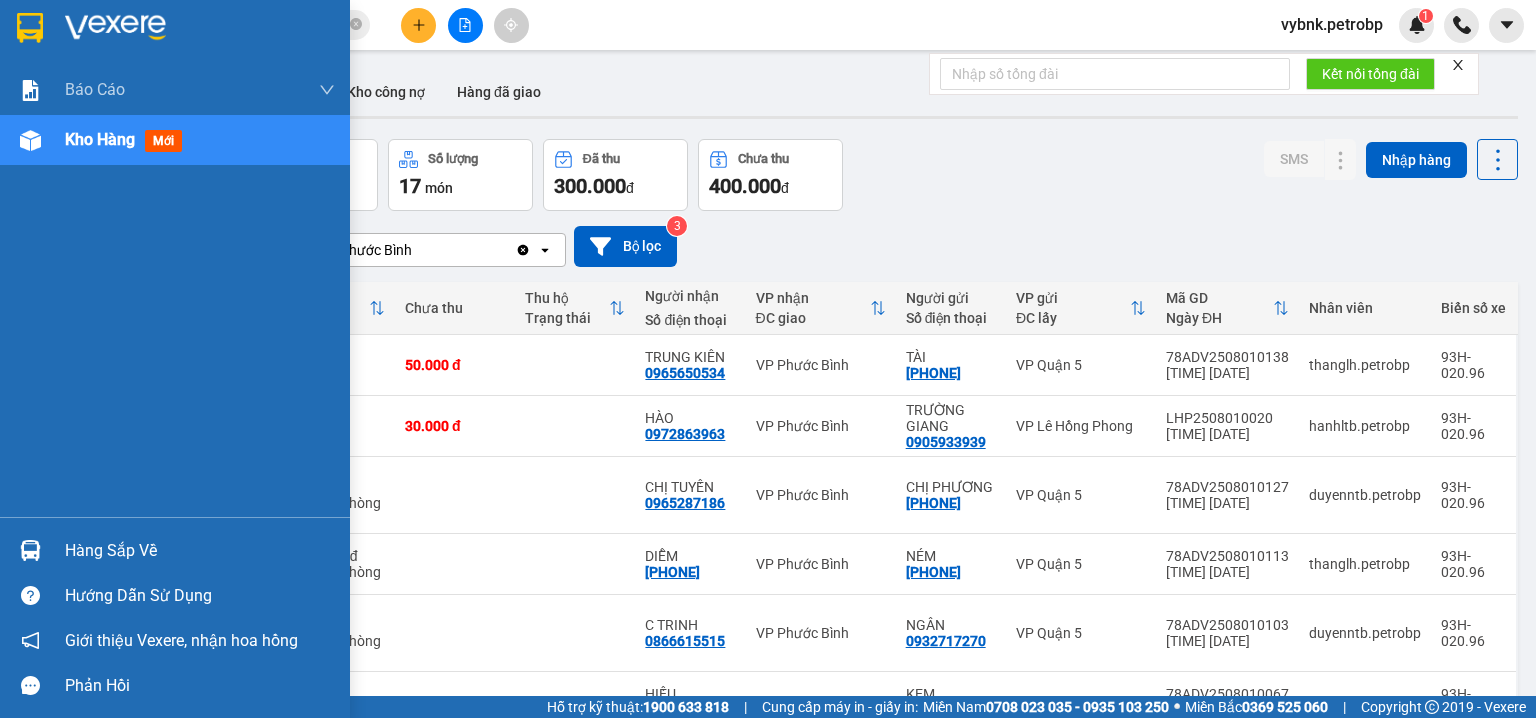 click on "Hàng sắp về" at bounding box center (175, 550) 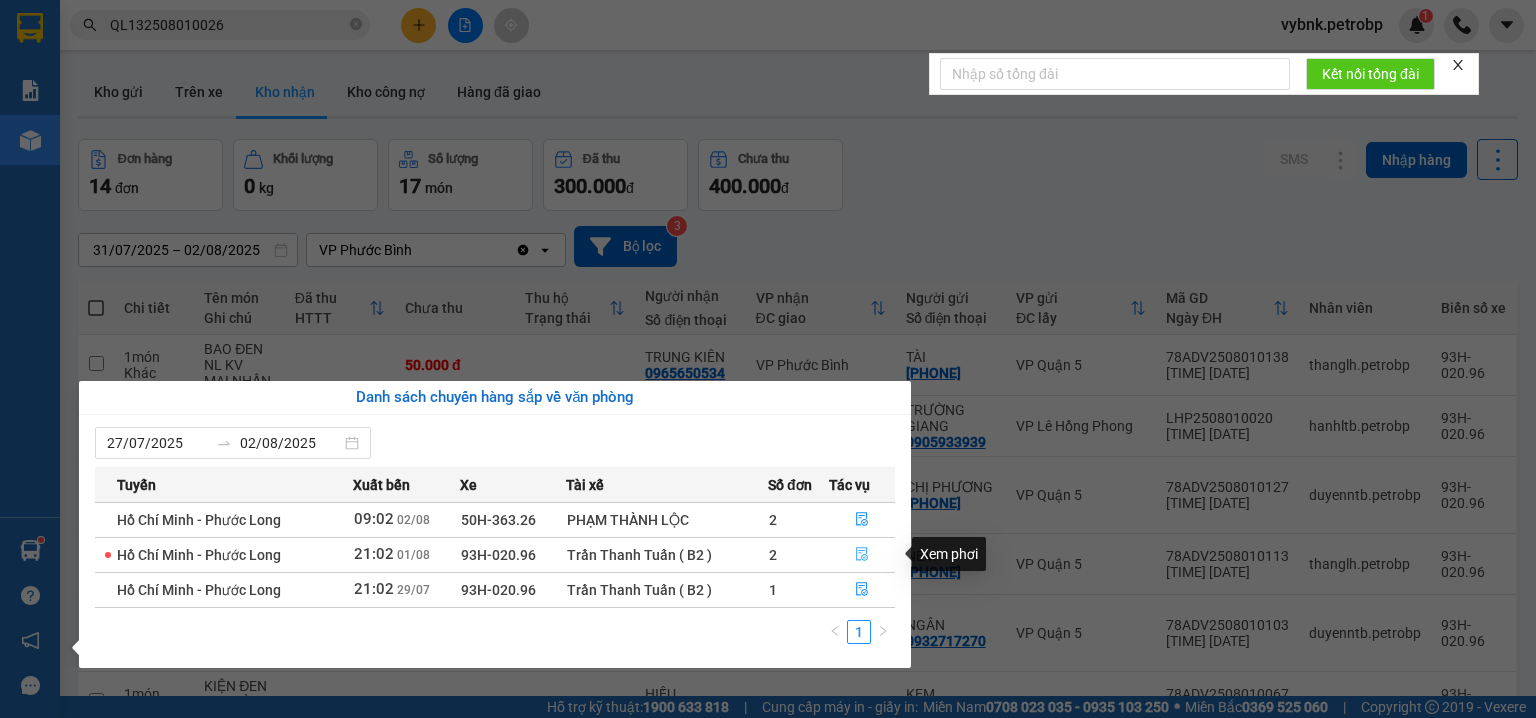 click 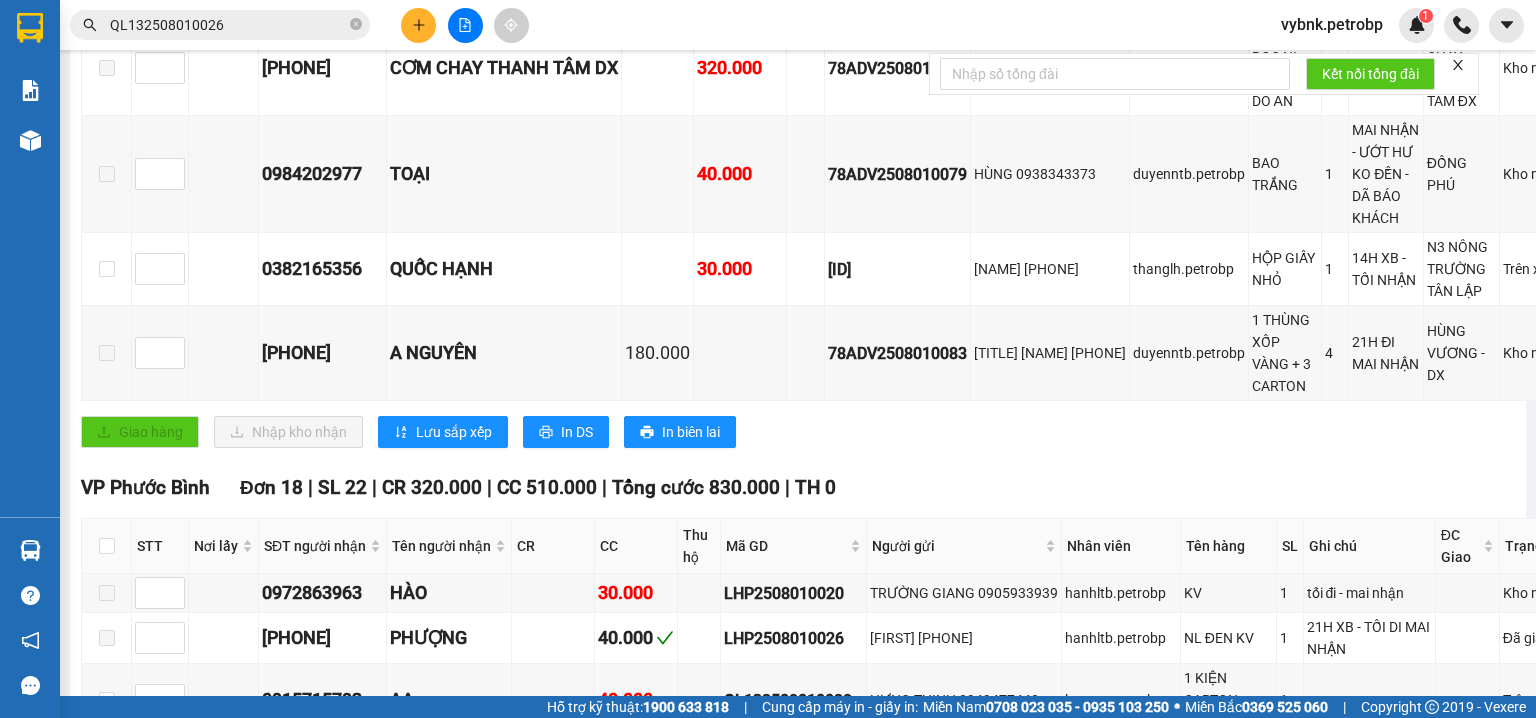 scroll, scrollTop: 746, scrollLeft: 0, axis: vertical 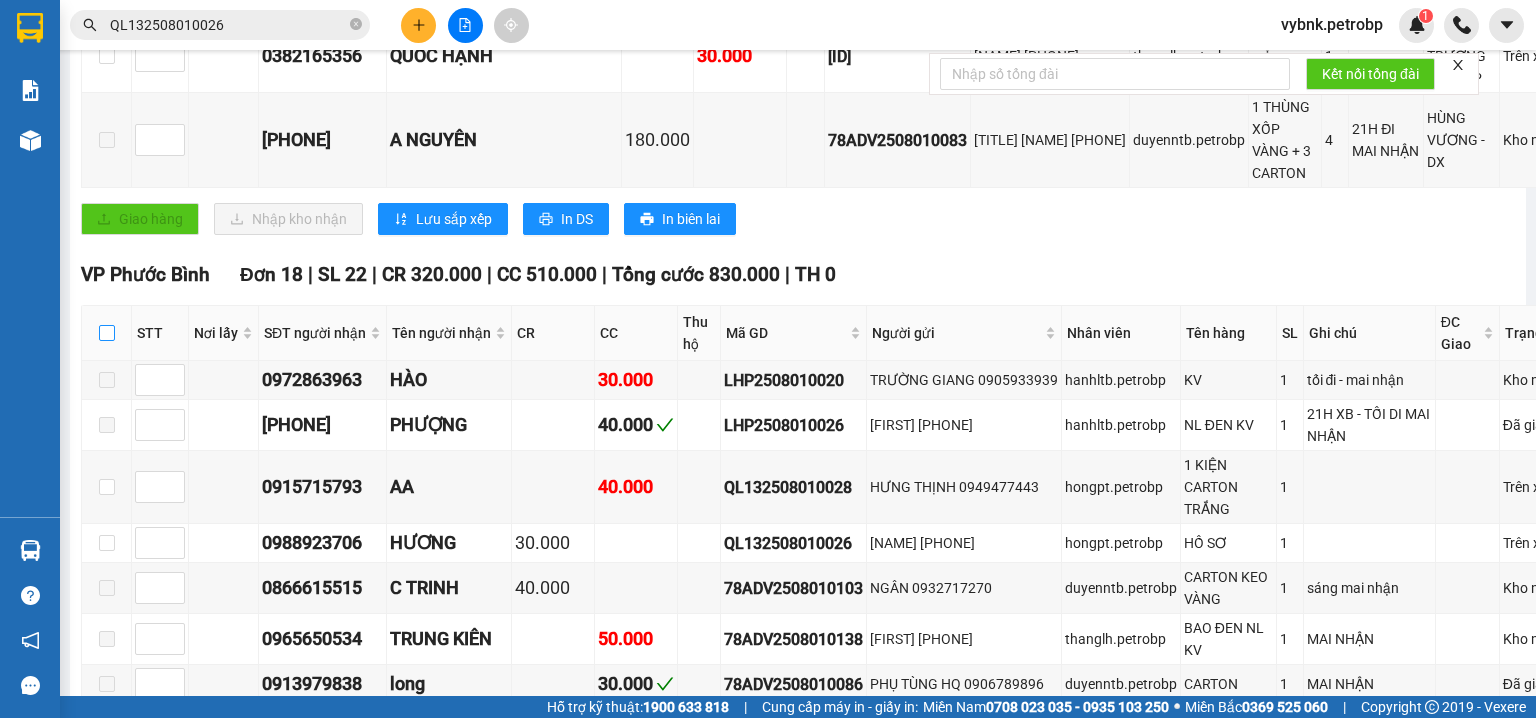 click at bounding box center [107, 333] 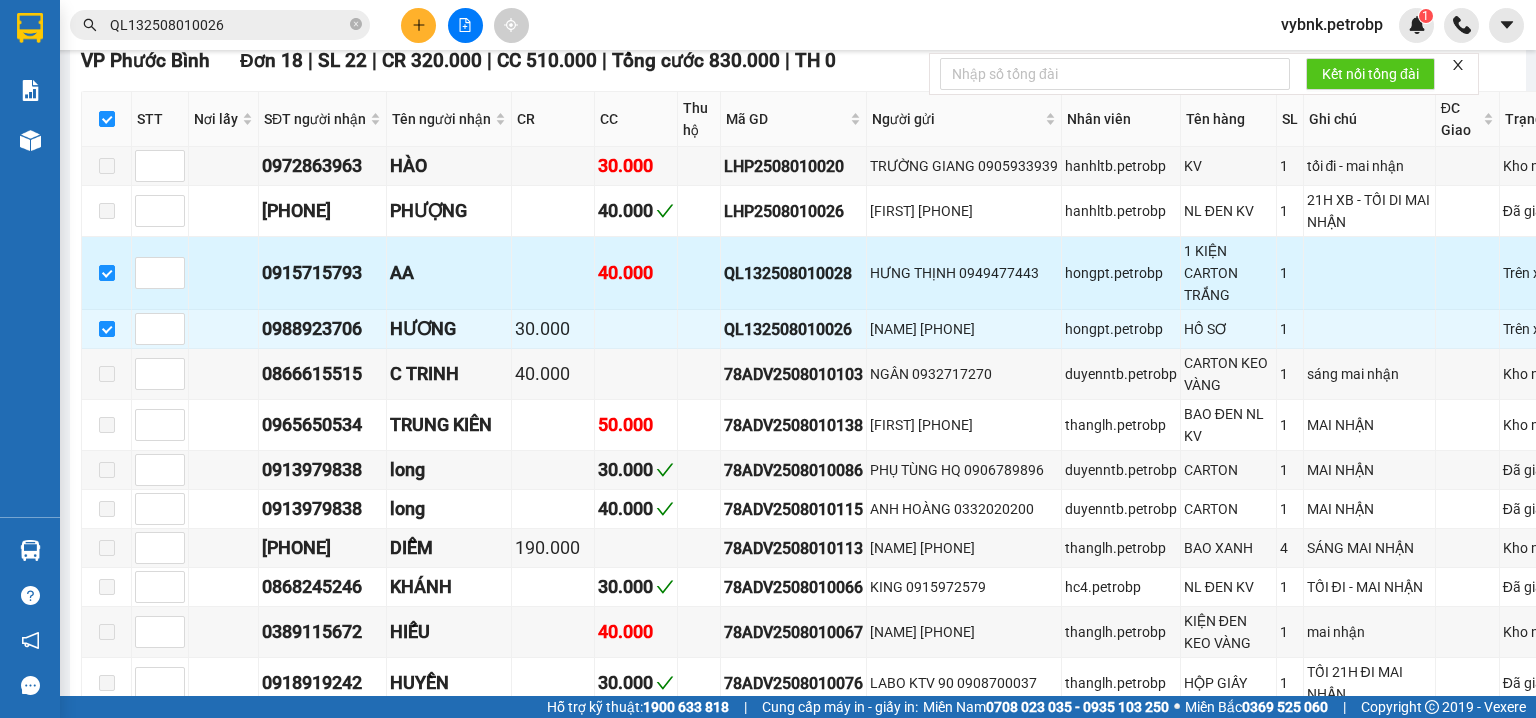 scroll, scrollTop: 1280, scrollLeft: 0, axis: vertical 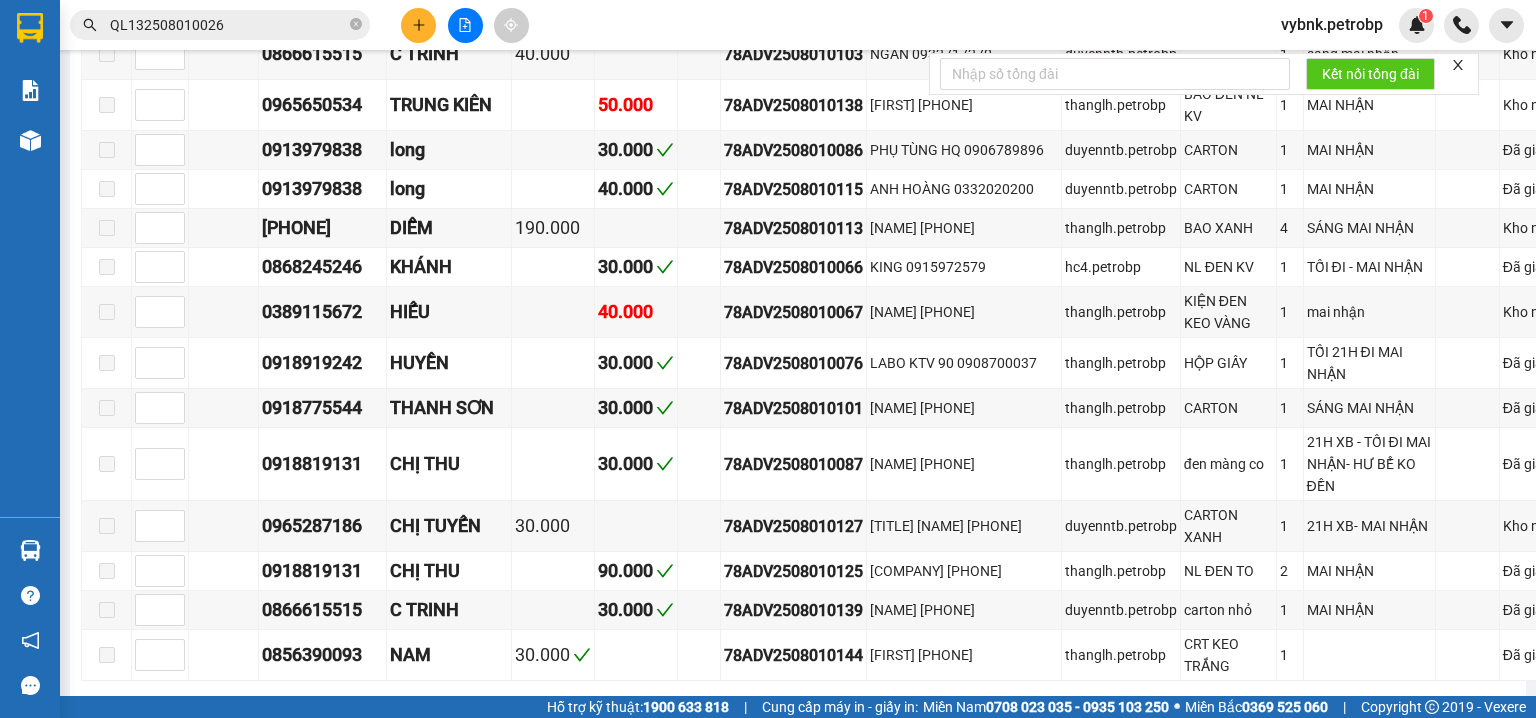 click on "Nhập kho nhận" at bounding box center (311, 712) 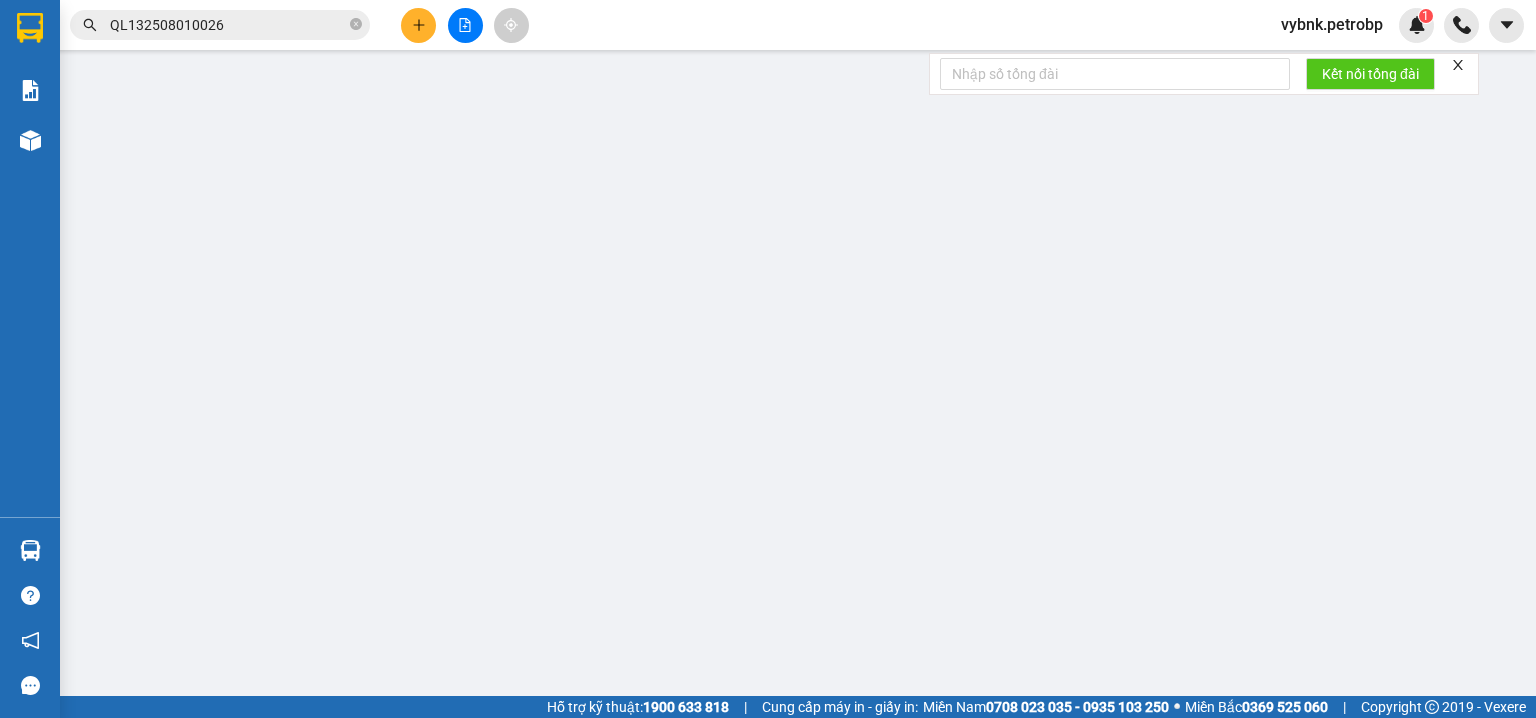scroll, scrollTop: 0, scrollLeft: 0, axis: both 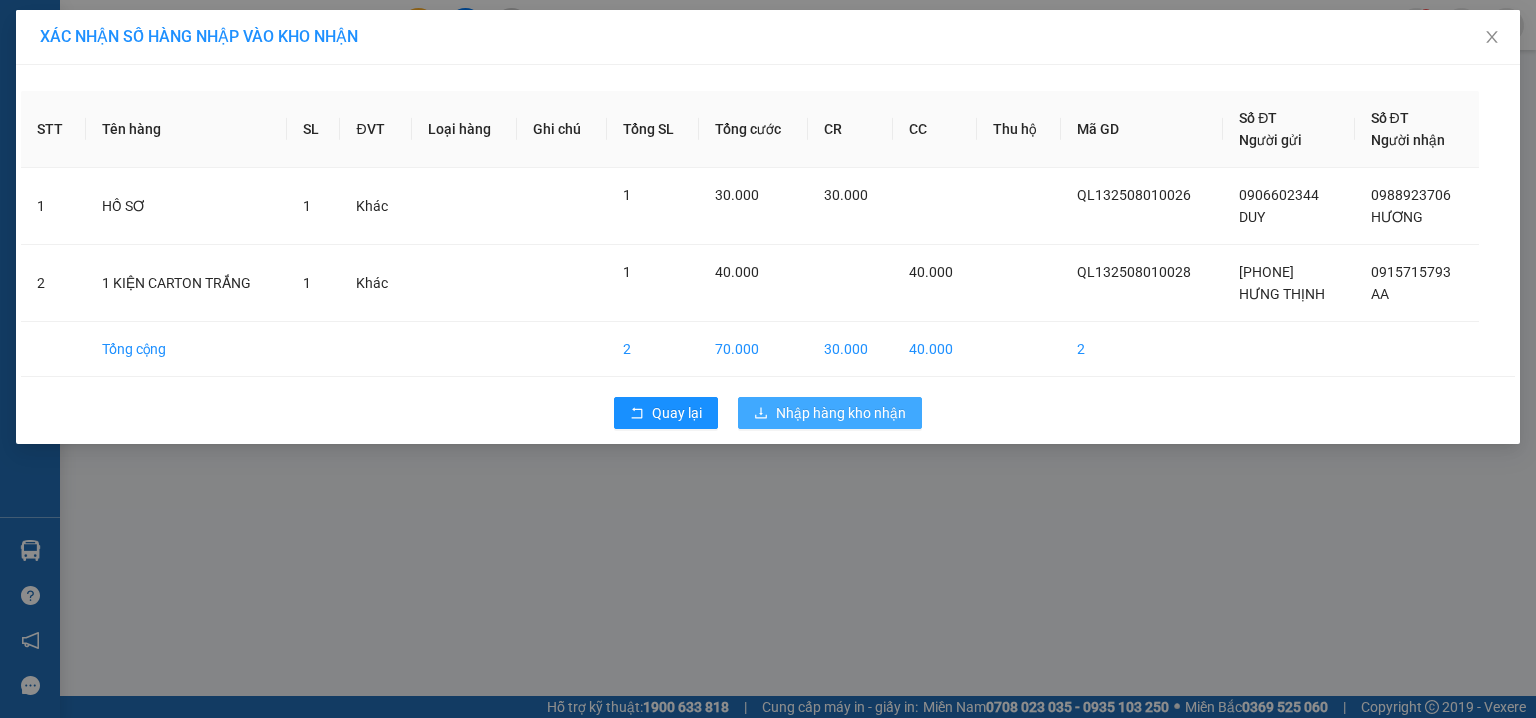 click on "Nhập hàng kho nhận" at bounding box center (841, 413) 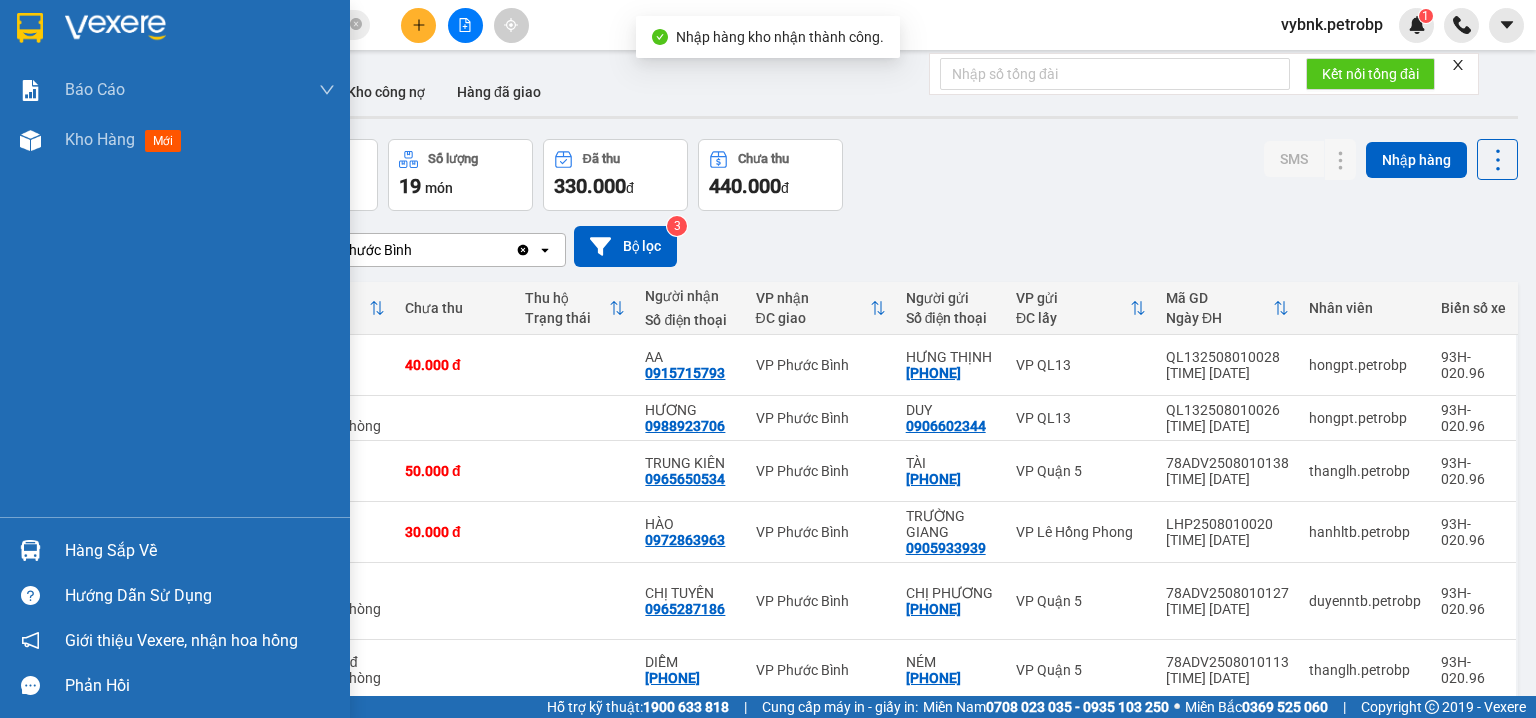 click on "Hàng sắp về" at bounding box center (175, 550) 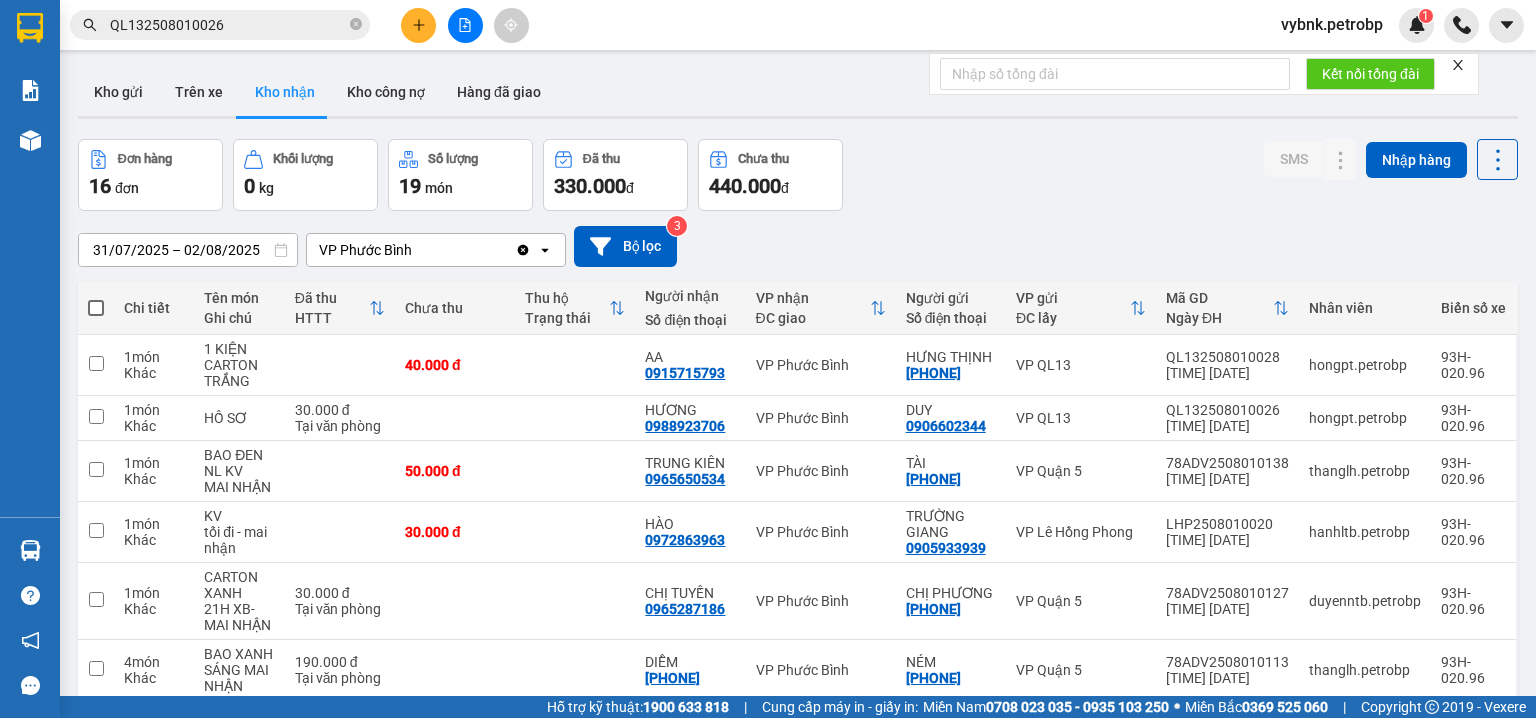 click on "Kết quả tìm kiếm ( 1 )  Bộ lọc  Ngày tạo đơn gần nhất Mã ĐH Trạng thái Món hàng Tổng cước Chưa cước Người gửi VP Gửi Người nhận VP Nhận QL132508010026 16:26 - 01/08 Trên xe   93H-020.96 21:02  -   01/08 HỒ SƠ SL:  1 30.000 0906602344 DUY VP QL13 0988923706 HƯƠNG VP Phước Bình 1 QL132508010026 vybnk.petrobp 1     Báo cáo BC tiền tận nơi (nhân viên) Báo cáo 1 (nv): Số tiền đã thu của văn phòng  Báo cáo 1: Số tiền đã thu của văn phòng  Báo cáo dòng tiền (nhân viên) Doanh số tạo đơn theo VP gửi (nhân viên) Mẫu 1: Báo cáo dòng tiền theo nhân viên (nhà xe) Mẫu 1: Báo cáo dòng tiền theo nhân viên (trưởng trạm) Mẫu 2: Thống kê đơn hàng theo nhân viên Mẫu 3.1: Thống kê đơn hàng văn phòng gửi Mẫu 3.1: Thống kê đơn hàng văn phòng gửi ( các trạm xem ) Mẫu 3: Báo cáo dòng tiền theo văn phòng     Kho hàng mới Hàng sắp về Phản hồi ver" at bounding box center (768, 359) 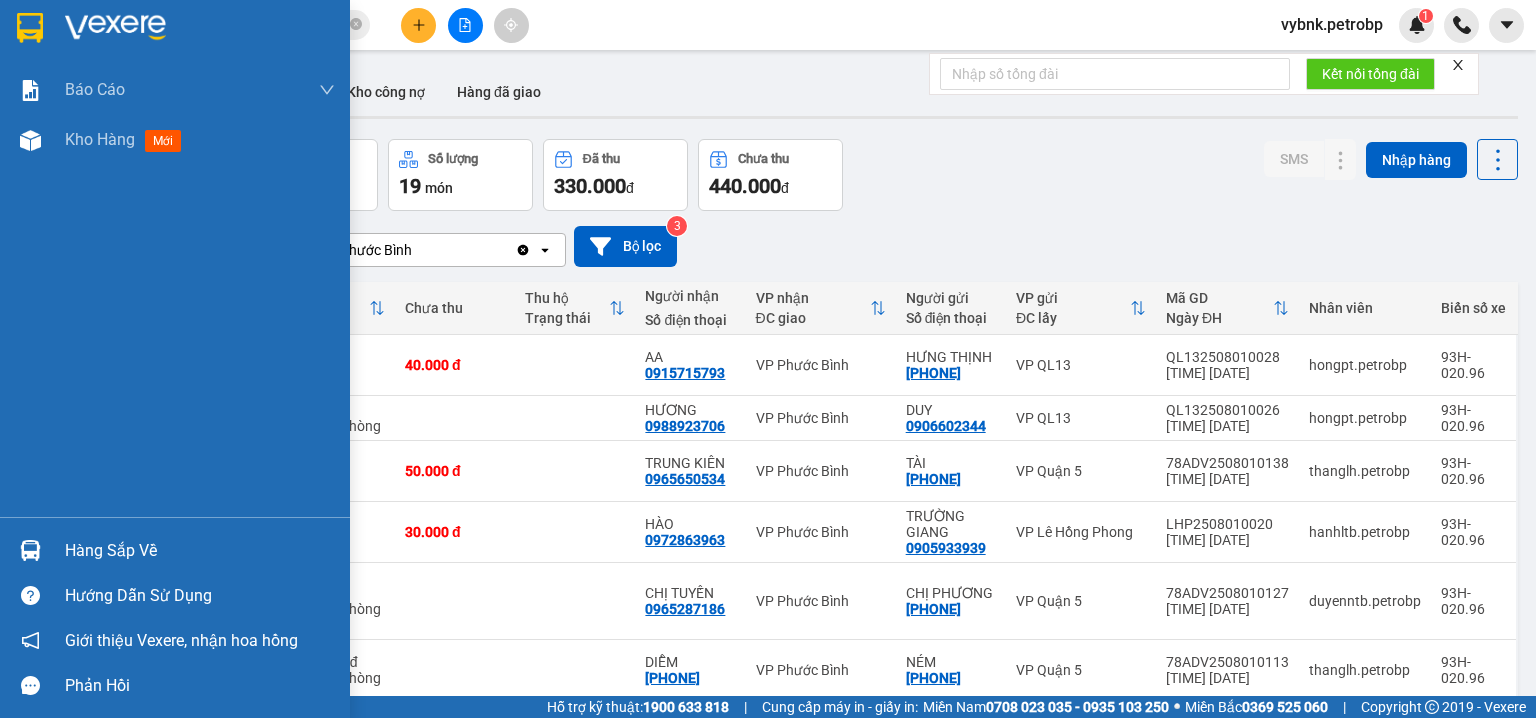 click on "Hàng sắp về" at bounding box center [175, 550] 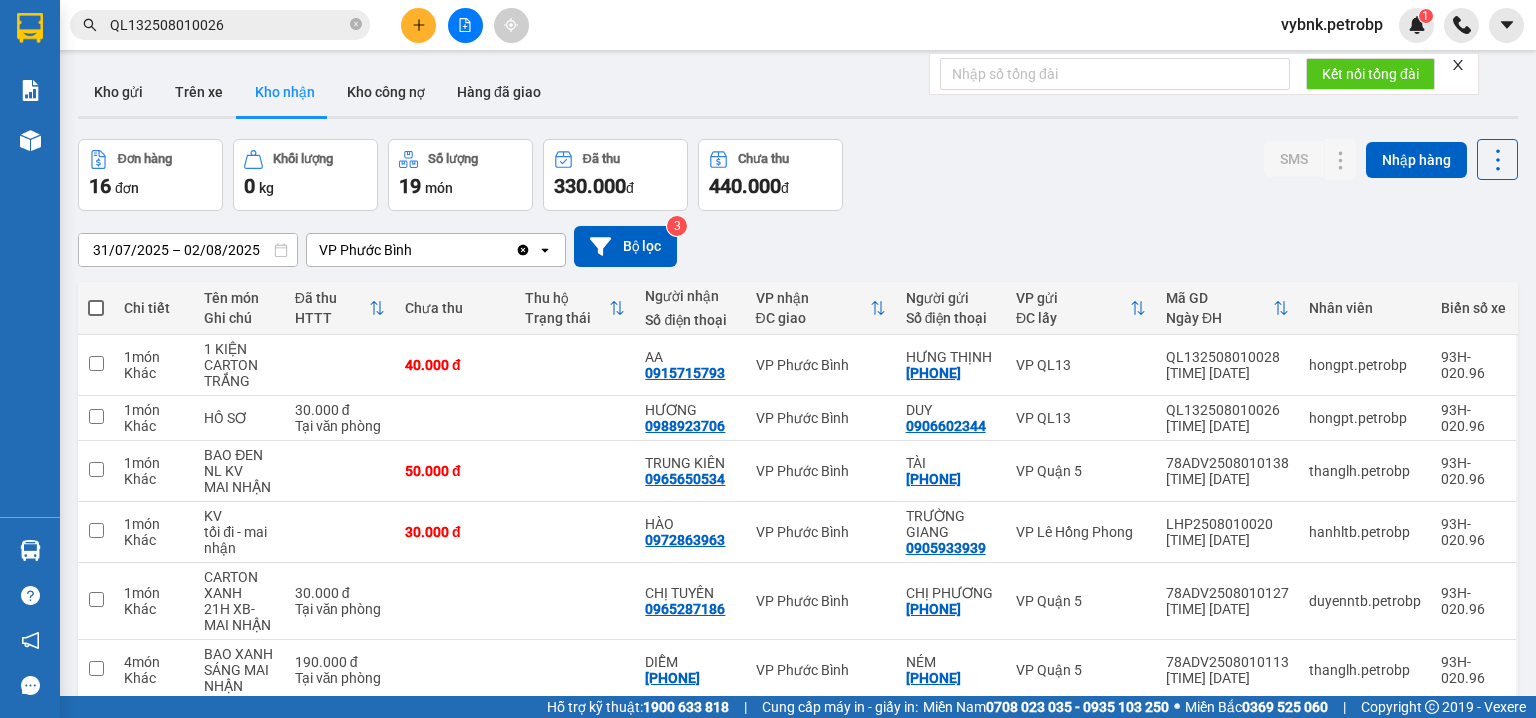 click on "Kết quả tìm kiếm ( 1 )  Bộ lọc  Ngày tạo đơn gần nhất Mã ĐH Trạng thái Món hàng Tổng cước Chưa cước Người gửi VP Gửi Người nhận VP Nhận QL132508010026 16:26 - 01/08 Trên xe   93H-020.96 21:02  -   01/08 HỒ SƠ SL:  1 30.000 0906602344 DUY VP QL13 0988923706 HƯƠNG VP Phước Bình 1 QL132508010026 vybnk.petrobp 1     Báo cáo BC tiền tận nơi (nhân viên) Báo cáo 1 (nv): Số tiền đã thu của văn phòng  Báo cáo 1: Số tiền đã thu của văn phòng  Báo cáo dòng tiền (nhân viên) Doanh số tạo đơn theo VP gửi (nhân viên) Mẫu 1: Báo cáo dòng tiền theo nhân viên (nhà xe) Mẫu 1: Báo cáo dòng tiền theo nhân viên (trưởng trạm) Mẫu 2: Thống kê đơn hàng theo nhân viên Mẫu 3.1: Thống kê đơn hàng văn phòng gửi Mẫu 3.1: Thống kê đơn hàng văn phòng gửi ( các trạm xem ) Mẫu 3: Báo cáo dòng tiền theo văn phòng     Kho hàng mới Hàng sắp về Phản hồi ver" at bounding box center (768, 359) 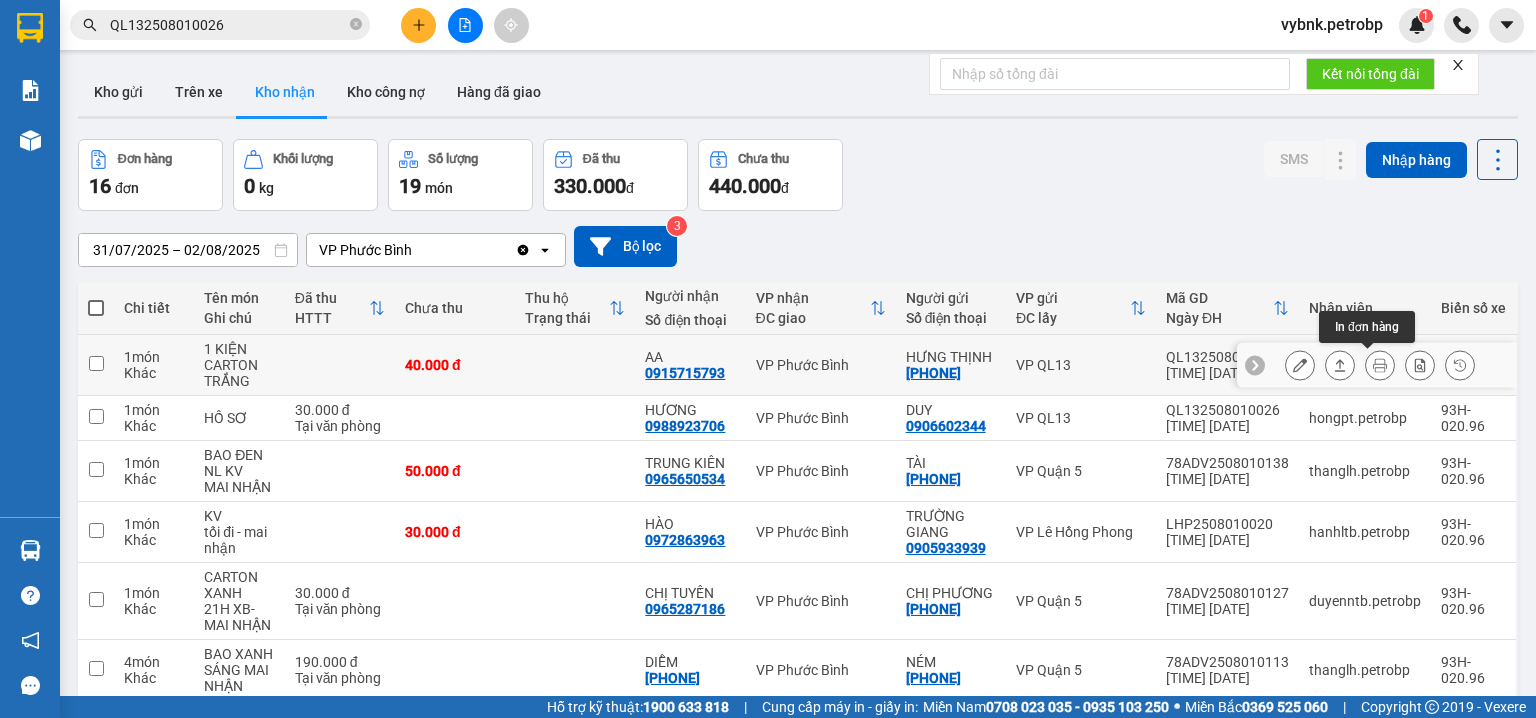 click at bounding box center (1380, 365) 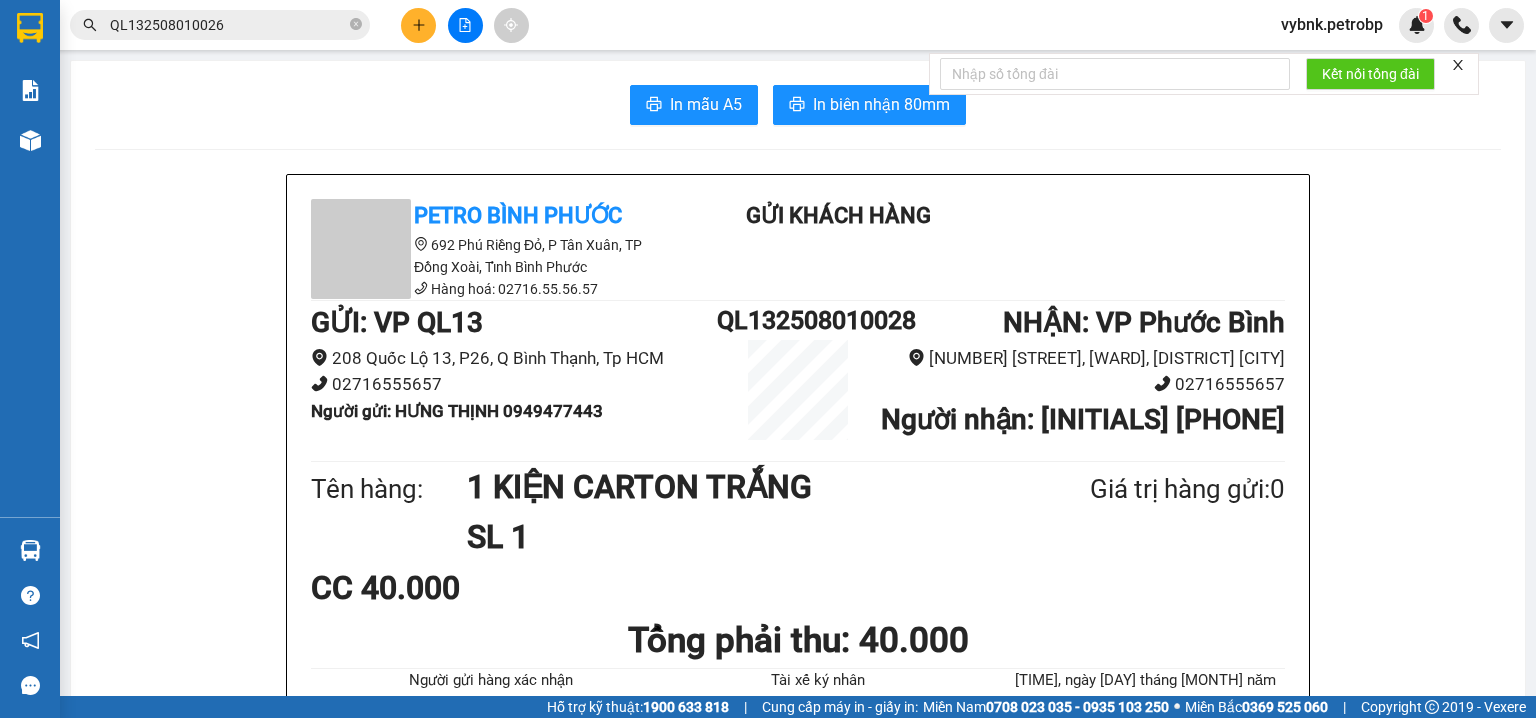 click on "QL132508010028" at bounding box center (798, 320) 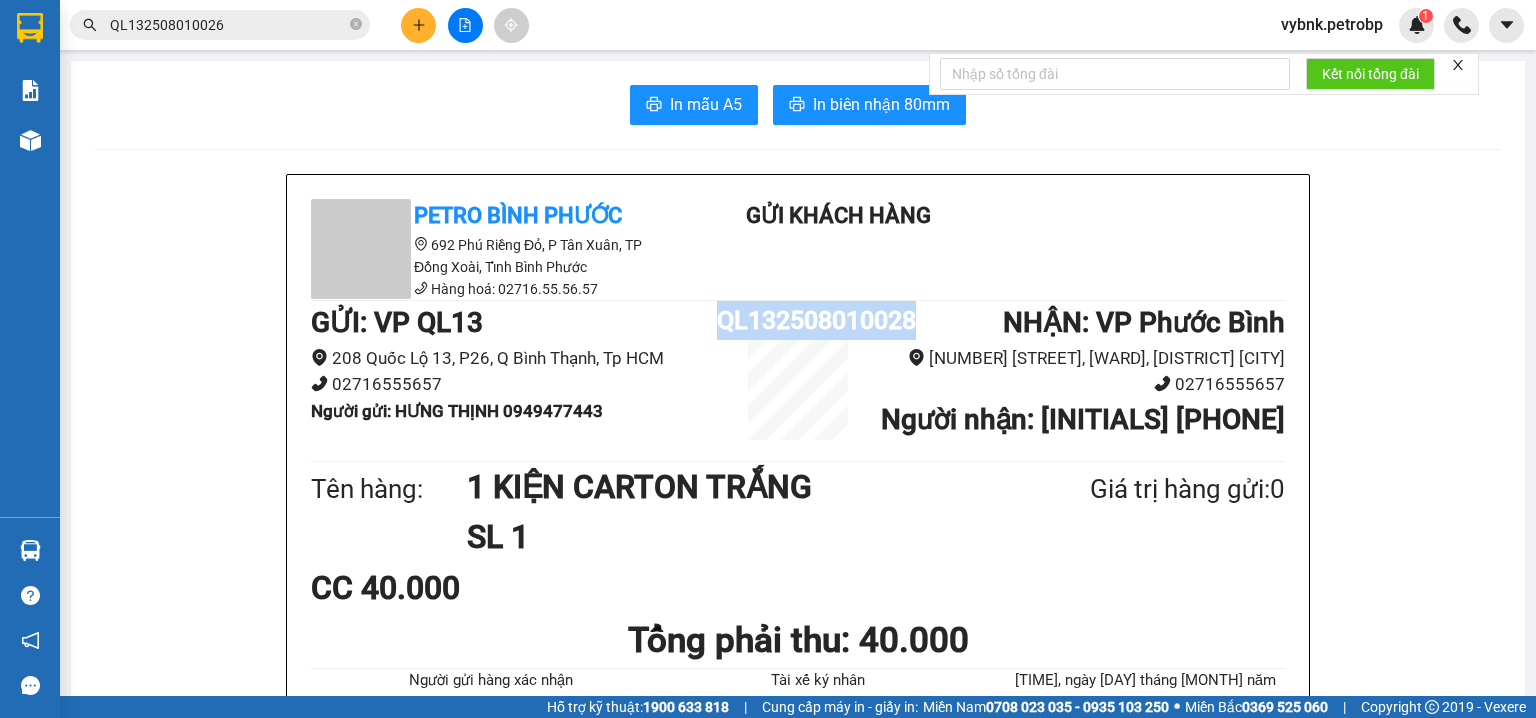 click on "QL132508010028" at bounding box center [798, 320] 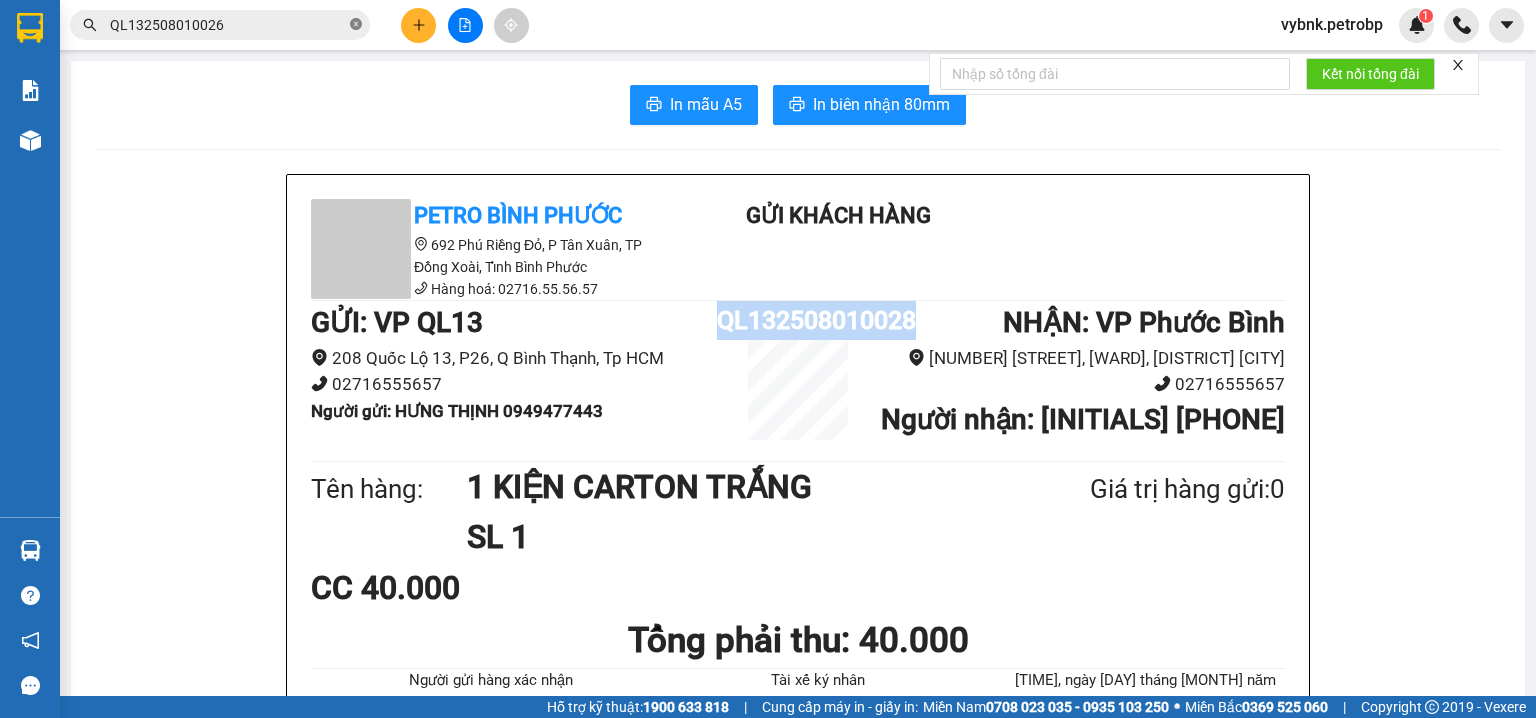 click 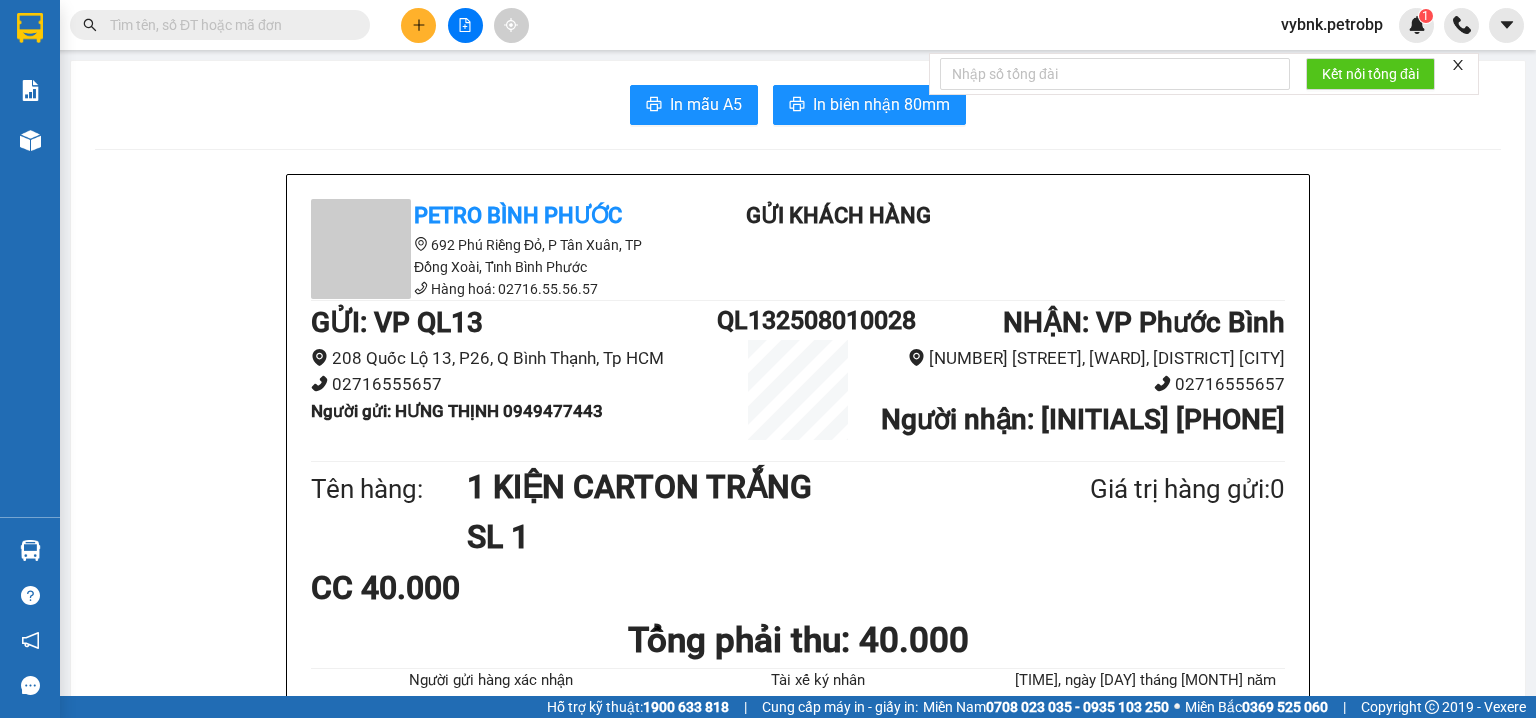 paste on "QL132508010028" 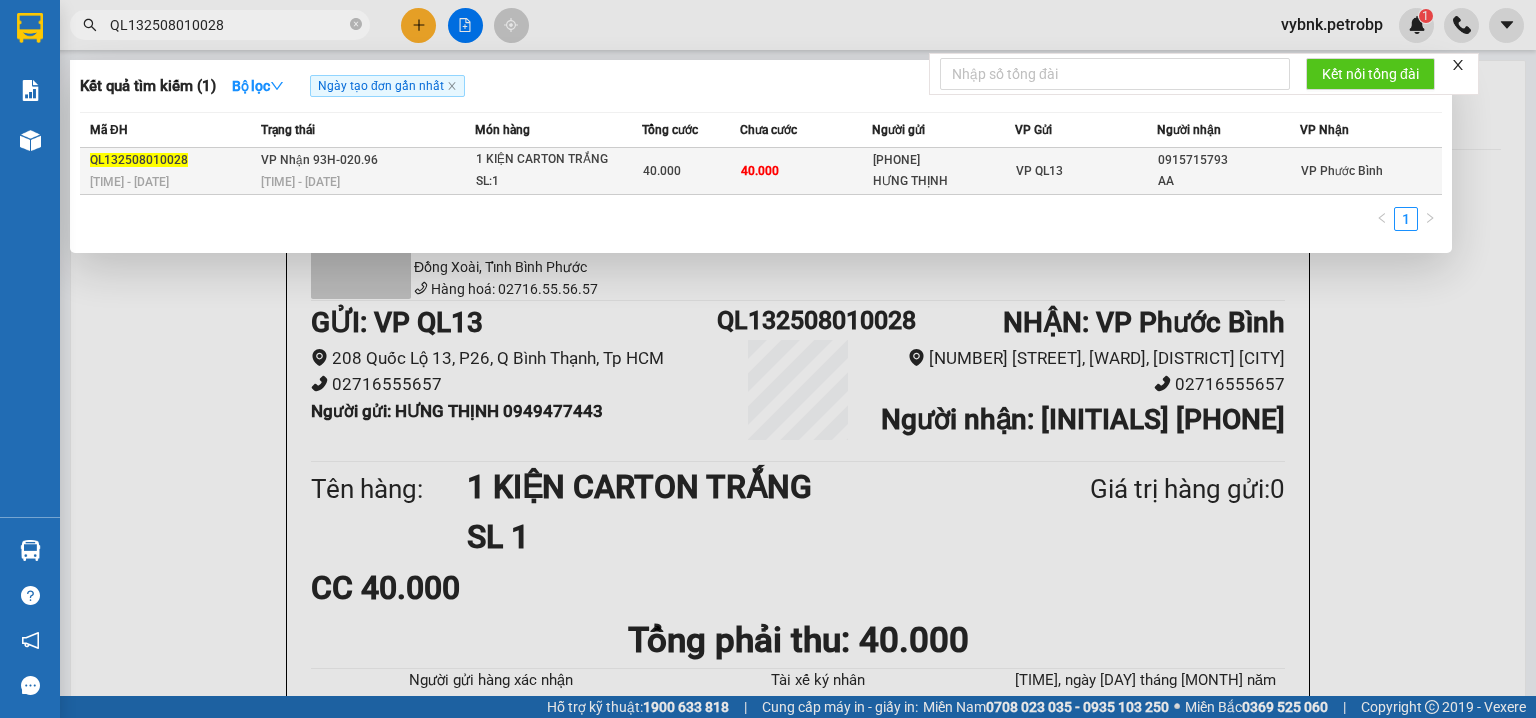 type on "QL132508010028" 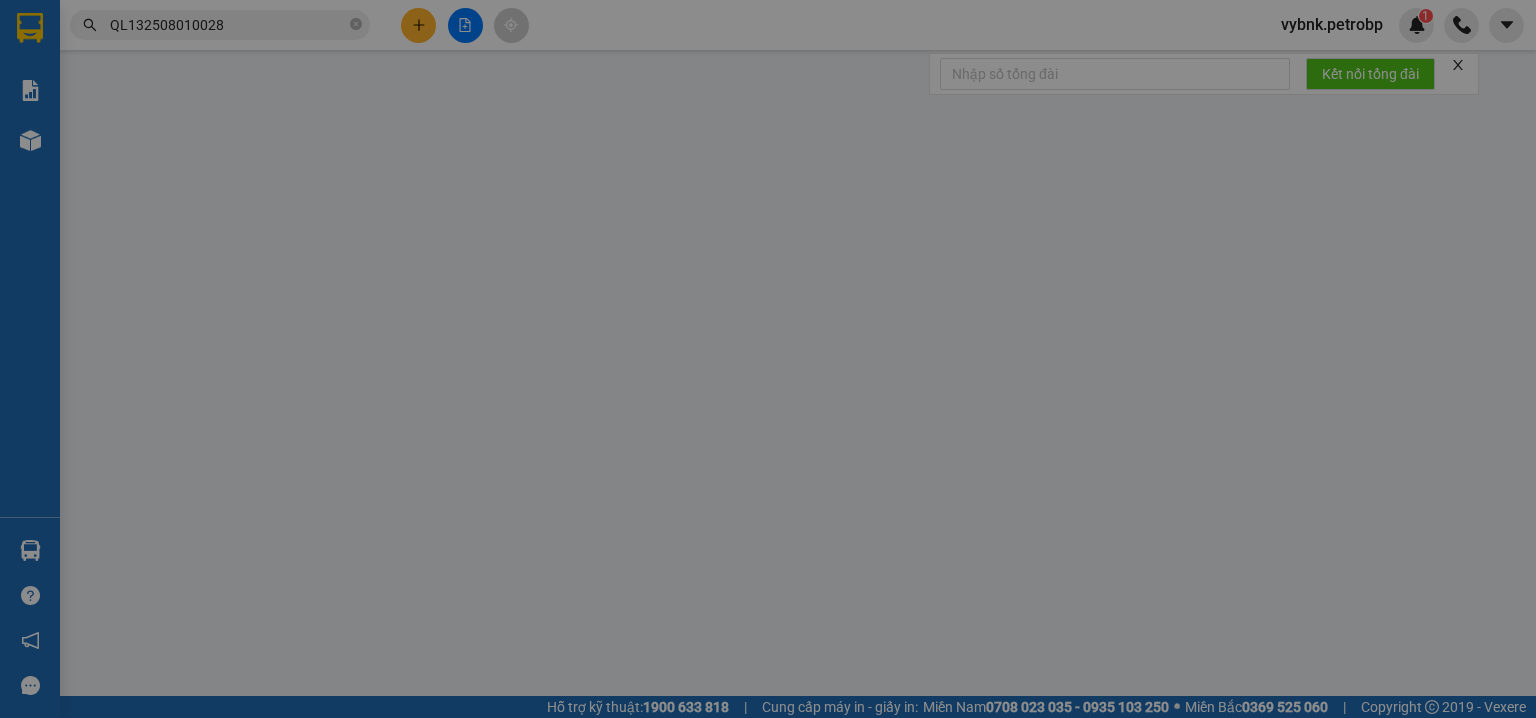type on "0949477443" 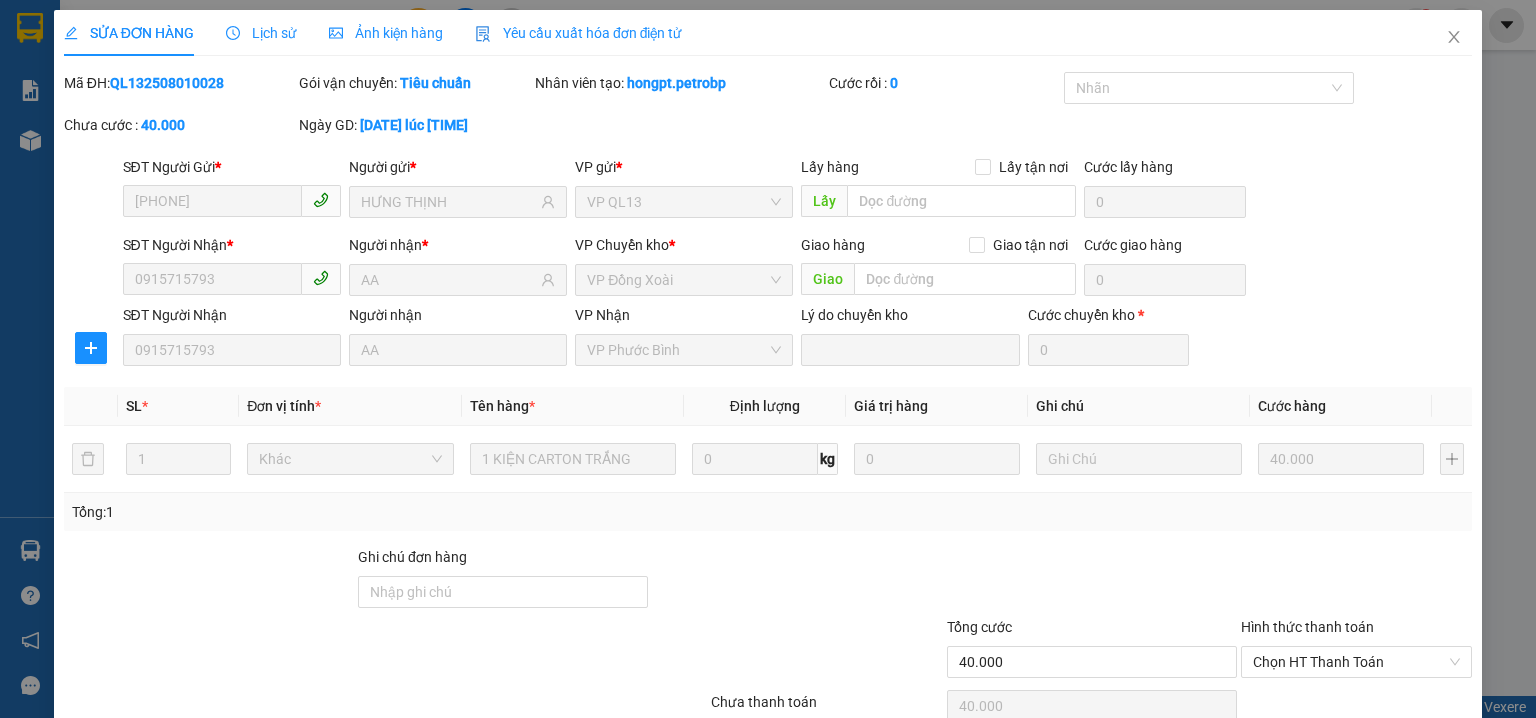 click on "Lịch sử" at bounding box center [261, 33] 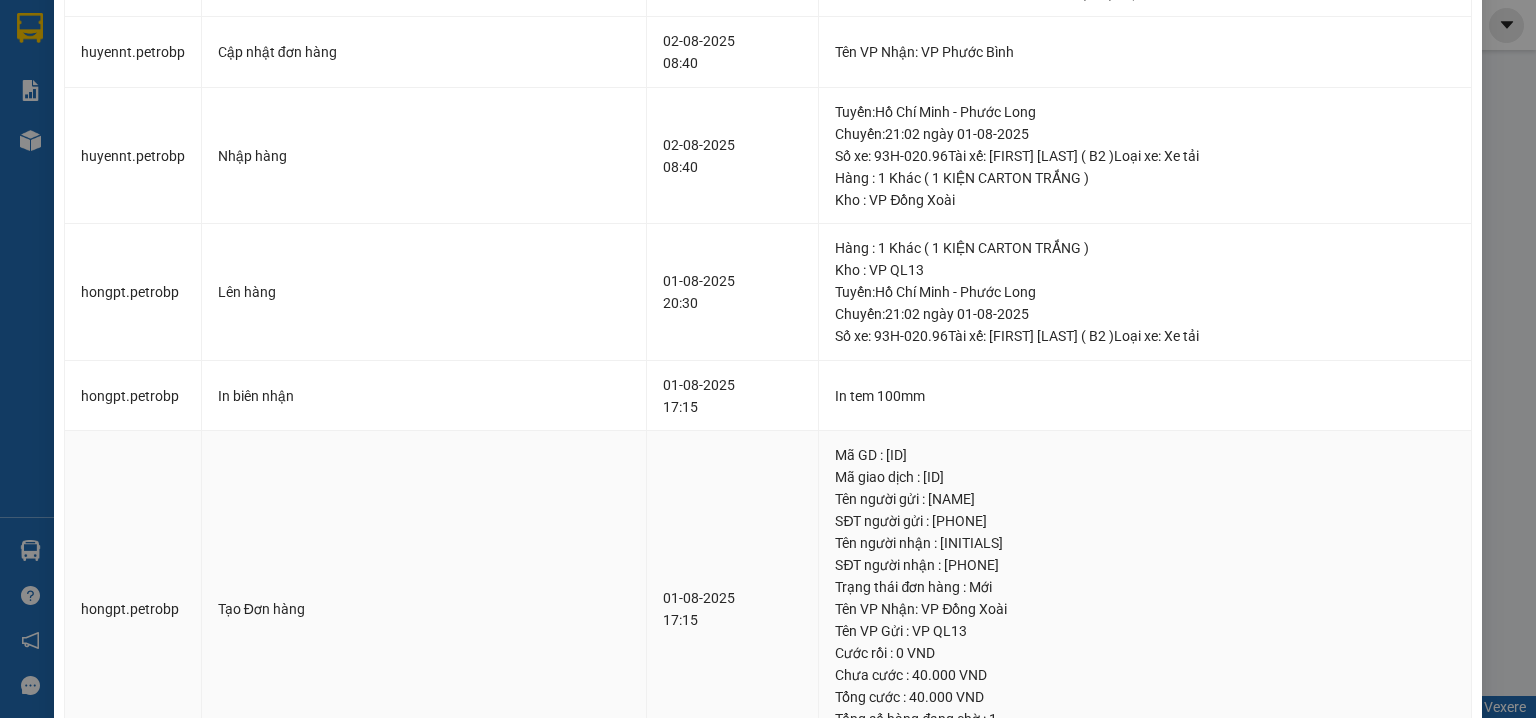 scroll, scrollTop: 632, scrollLeft: 0, axis: vertical 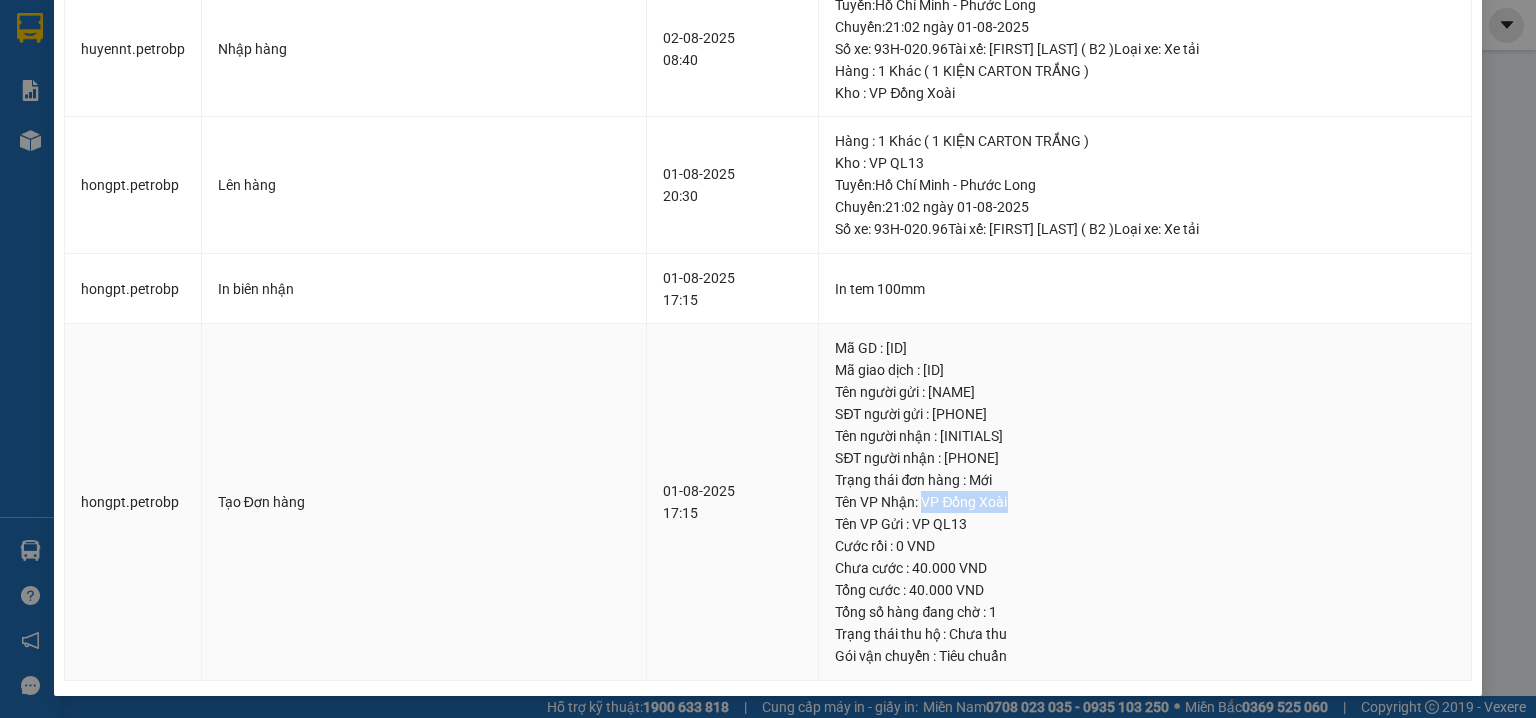 drag, startPoint x: 903, startPoint y: 497, endPoint x: 991, endPoint y: 497, distance: 88 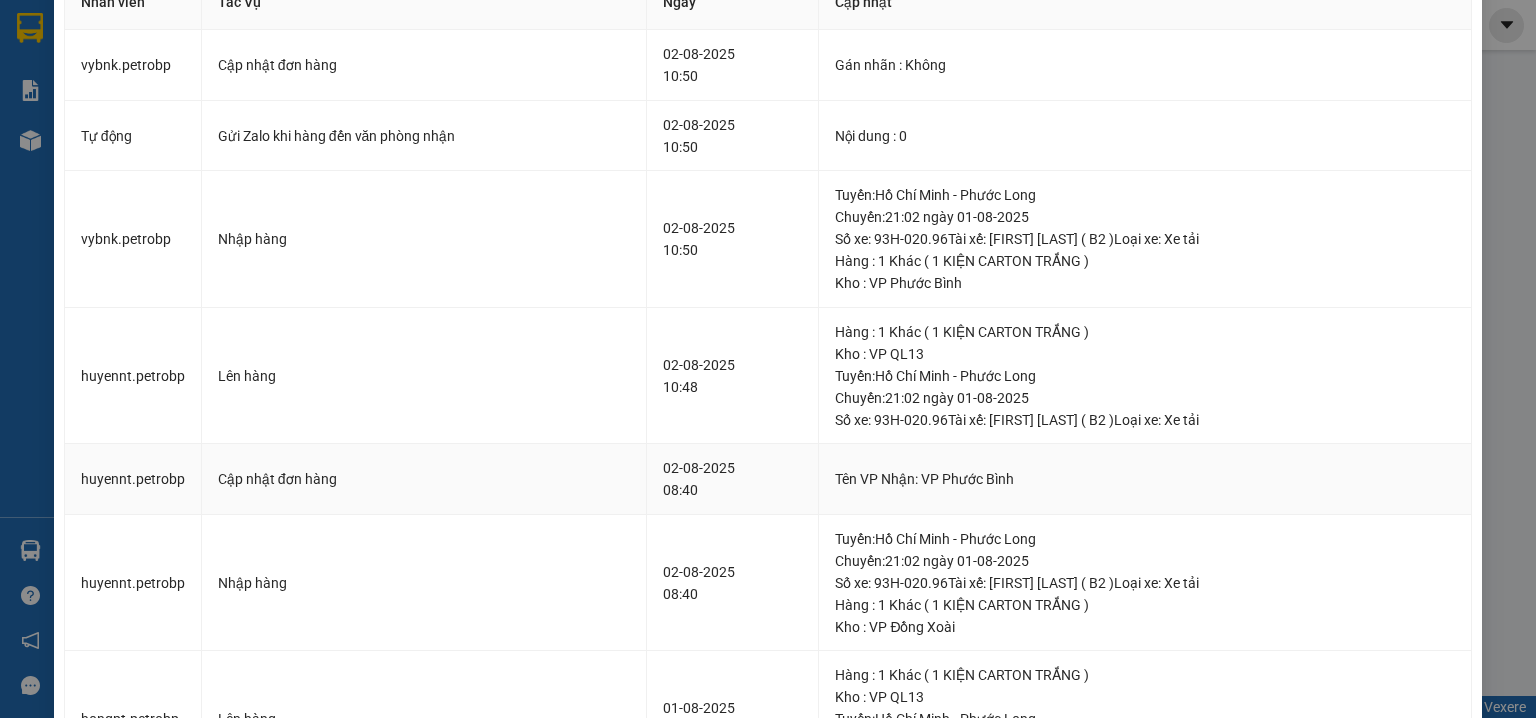 scroll, scrollTop: 0, scrollLeft: 0, axis: both 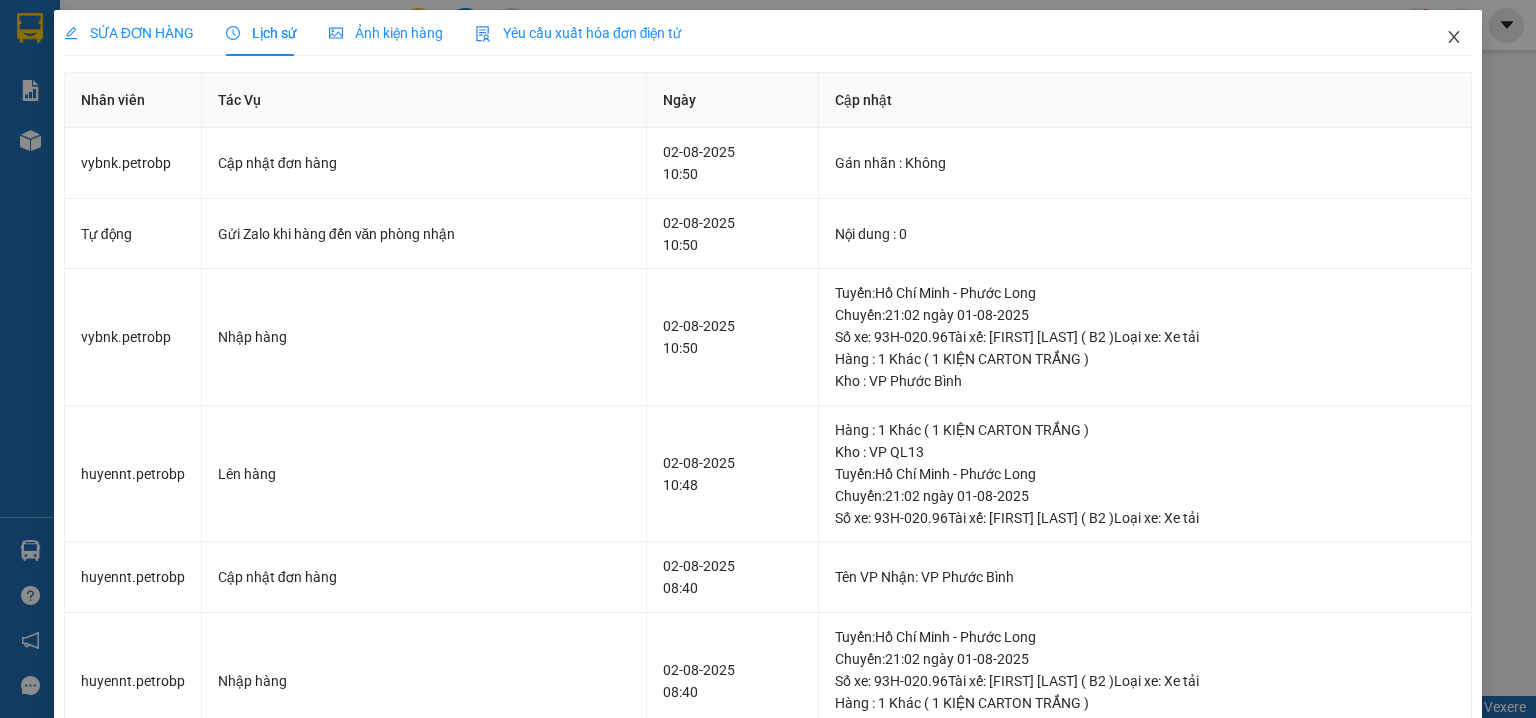 click at bounding box center [1454, 38] 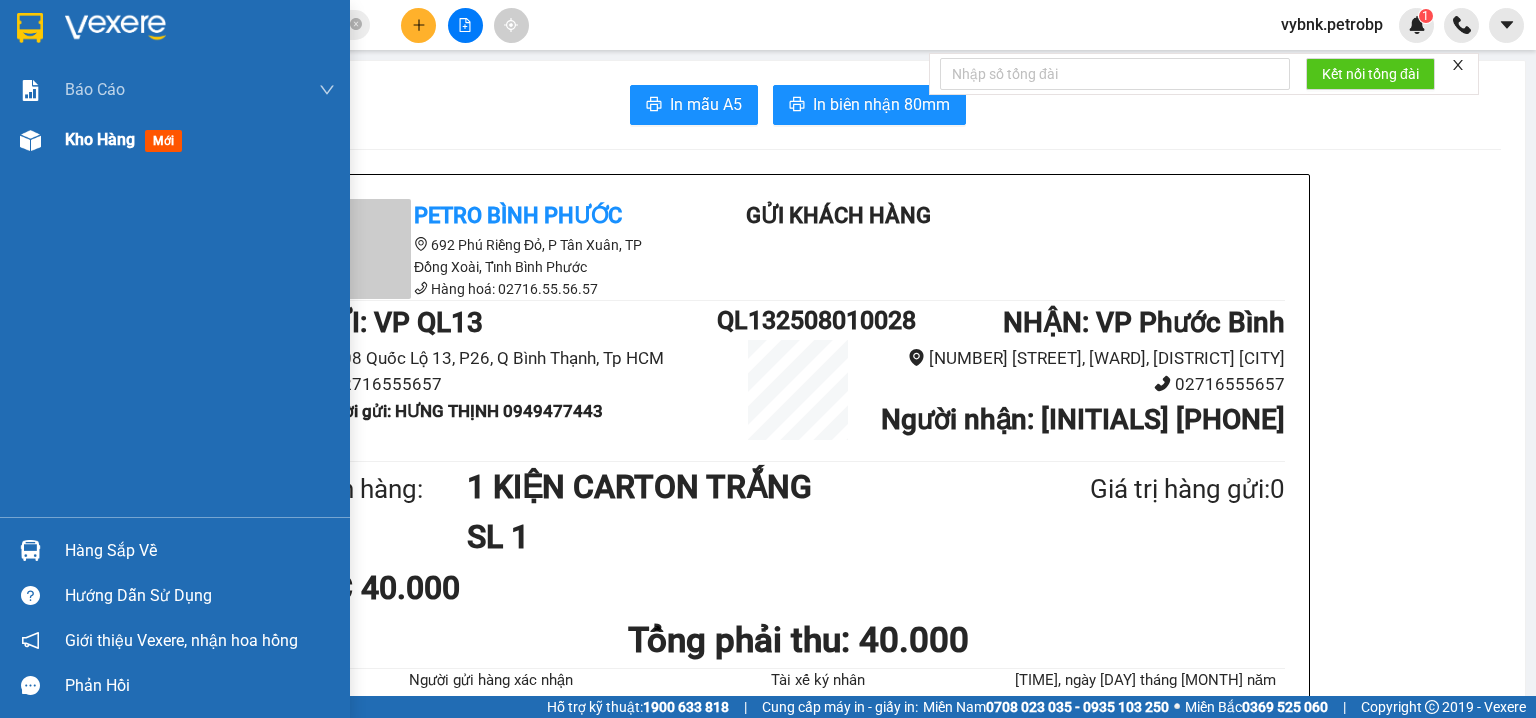 click at bounding box center (30, 140) 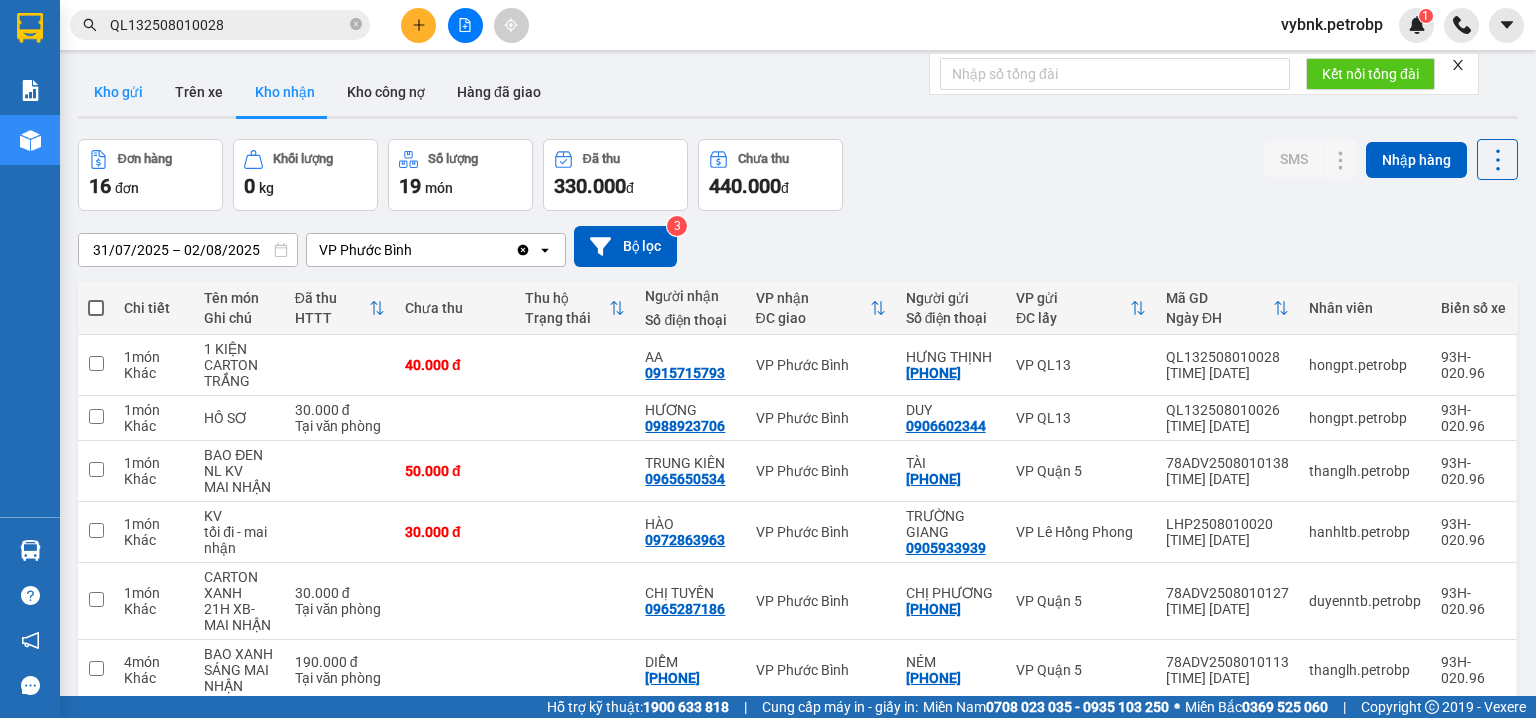 click on "Kho gửi" at bounding box center [118, 92] 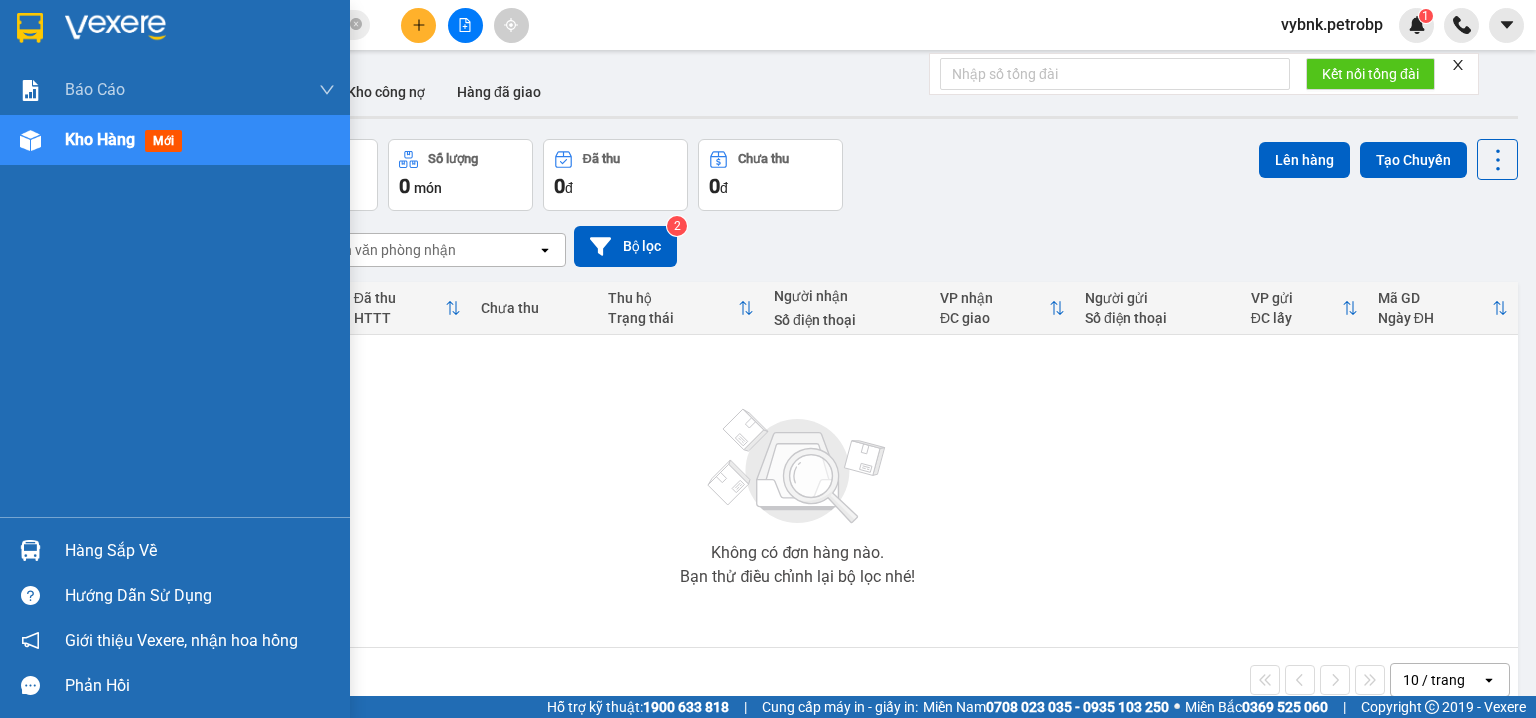 click at bounding box center [30, 550] 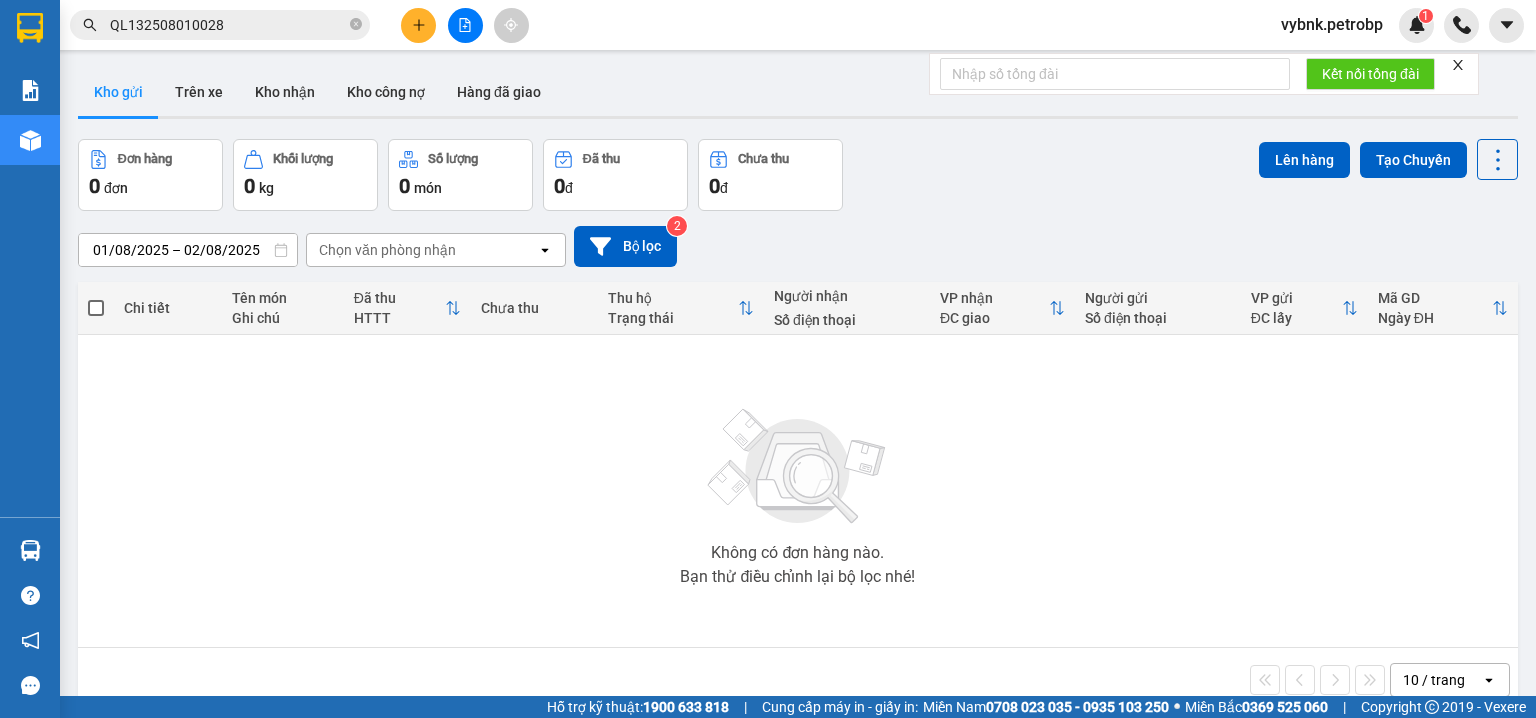 click on "Kết quả tìm kiếm ( 1 )  Bộ lọc  Ngày tạo đơn gần nhất Mã ĐH Trạng thái Món hàng Tổng cước Chưa cước Người gửi VP Gửi Người nhận VP Nhận QL132508010028 17:15 - 01/08 VP Nhận   93H-020.96 10:50 - 02/08 1 KIỆN CARTON TRẮNG SL:  1 40.000 40.000 0949477443 HƯNG THỊNH VP QL13 0915715793 AA VP Phước Bình 1 QL132508010028 vybnk.petrobp 1     Báo cáo BC tiền tận nơi (nhân viên) Báo cáo 1 (nv): Số tiền đã thu của văn phòng  Báo cáo 1: Số tiền đã thu của văn phòng  Báo cáo dòng tiền (nhân viên) Doanh số tạo đơn theo VP gửi (nhân viên) Mẫu 1: Báo cáo dòng tiền theo nhân viên (nhà xe) Mẫu 1: Báo cáo dòng tiền theo nhân viên (trưởng trạm) Mẫu 2: Thống kê đơn hàng theo nhân viên Mẫu 3.1: Thống kê đơn hàng văn phòng gửi Mẫu 3.1: Thống kê đơn hàng văn phòng gửi ( các trạm xem ) Mẫu 3: Báo cáo dòng tiền theo văn phòng     Kho hàng mới ver  0 0" at bounding box center [768, 359] 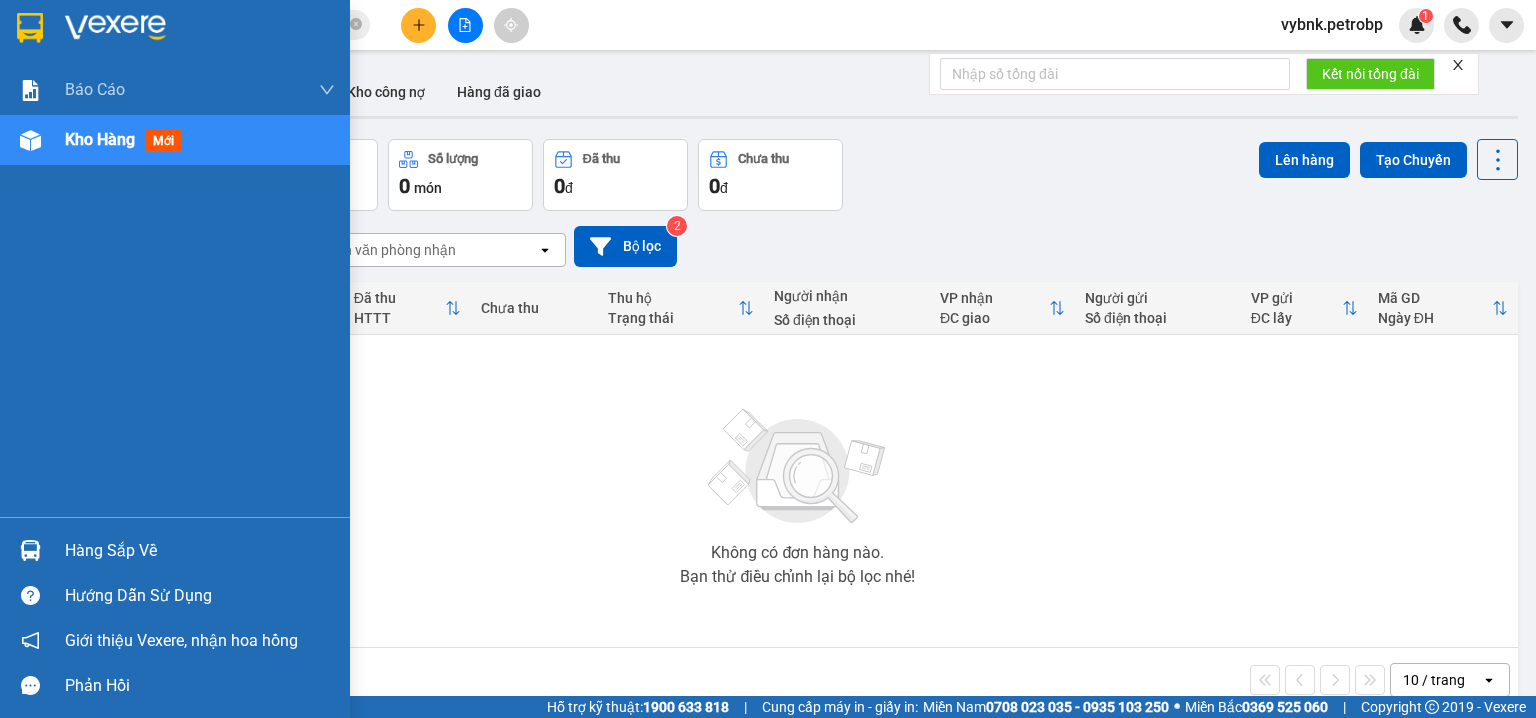 click at bounding box center (30, 550) 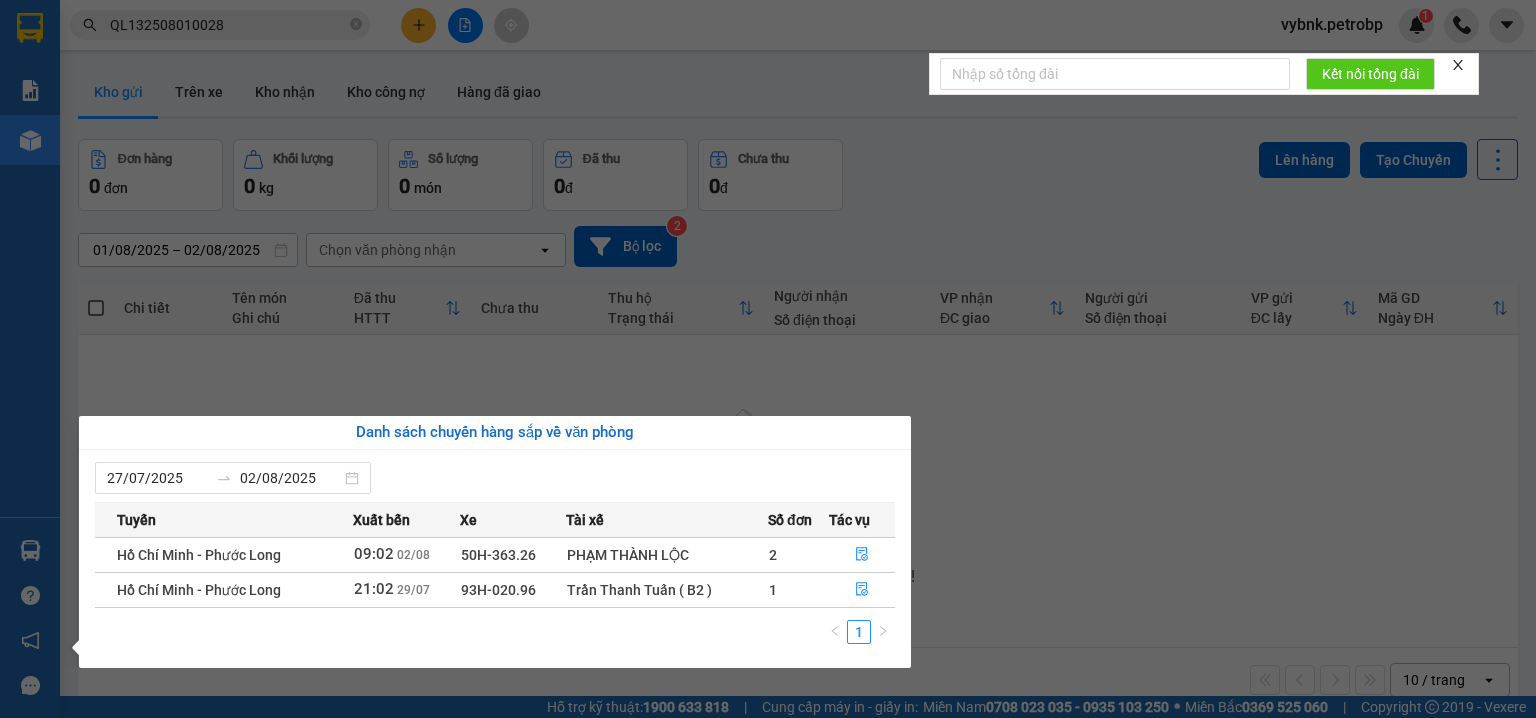 click on "Kết quả tìm kiếm ( 1 )  Bộ lọc  Ngày tạo đơn gần nhất Mã ĐH Trạng thái Món hàng Tổng cước Chưa cước Người gửi VP Gửi Người nhận VP Nhận QL132508010028 17:15 - 01/08 VP Nhận   93H-020.96 10:50 - 02/08 1 KIỆN CARTON TRẮNG SL:  1 40.000 40.000 0949477443 HƯNG THỊNH VP QL13 0915715793 AA VP Phước Bình 1 QL132508010028 vybnk.petrobp 1     Báo cáo BC tiền tận nơi (nhân viên) Báo cáo 1 (nv): Số tiền đã thu của văn phòng  Báo cáo 1: Số tiền đã thu của văn phòng  Báo cáo dòng tiền (nhân viên) Doanh số tạo đơn theo VP gửi (nhân viên) Mẫu 1: Báo cáo dòng tiền theo nhân viên (nhà xe) Mẫu 1: Báo cáo dòng tiền theo nhân viên (trưởng trạm) Mẫu 2: Thống kê đơn hàng theo nhân viên Mẫu 3.1: Thống kê đơn hàng văn phòng gửi Mẫu 3.1: Thống kê đơn hàng văn phòng gửi ( các trạm xem ) Mẫu 3: Báo cáo dòng tiền theo văn phòng     Kho hàng mới ver  0 0" at bounding box center [768, 359] 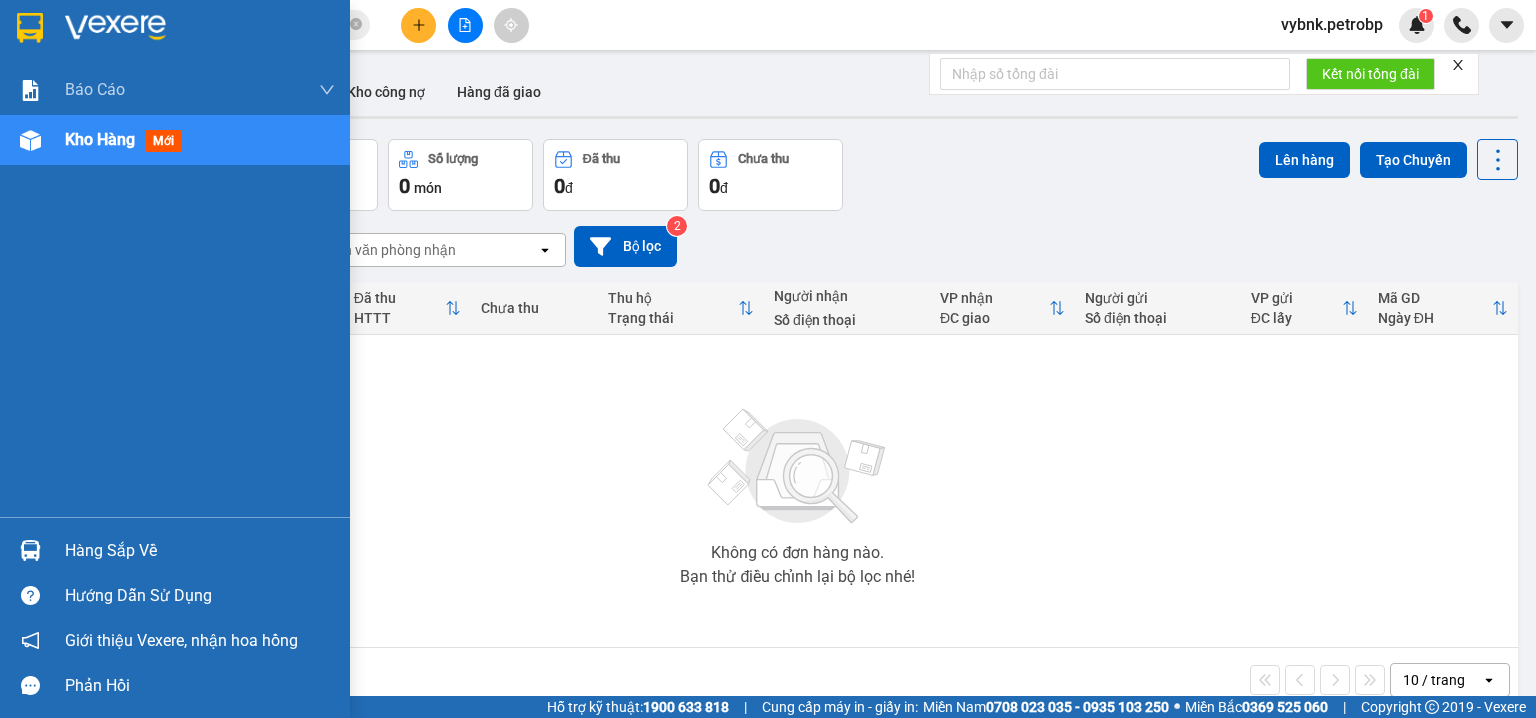 click at bounding box center (30, 550) 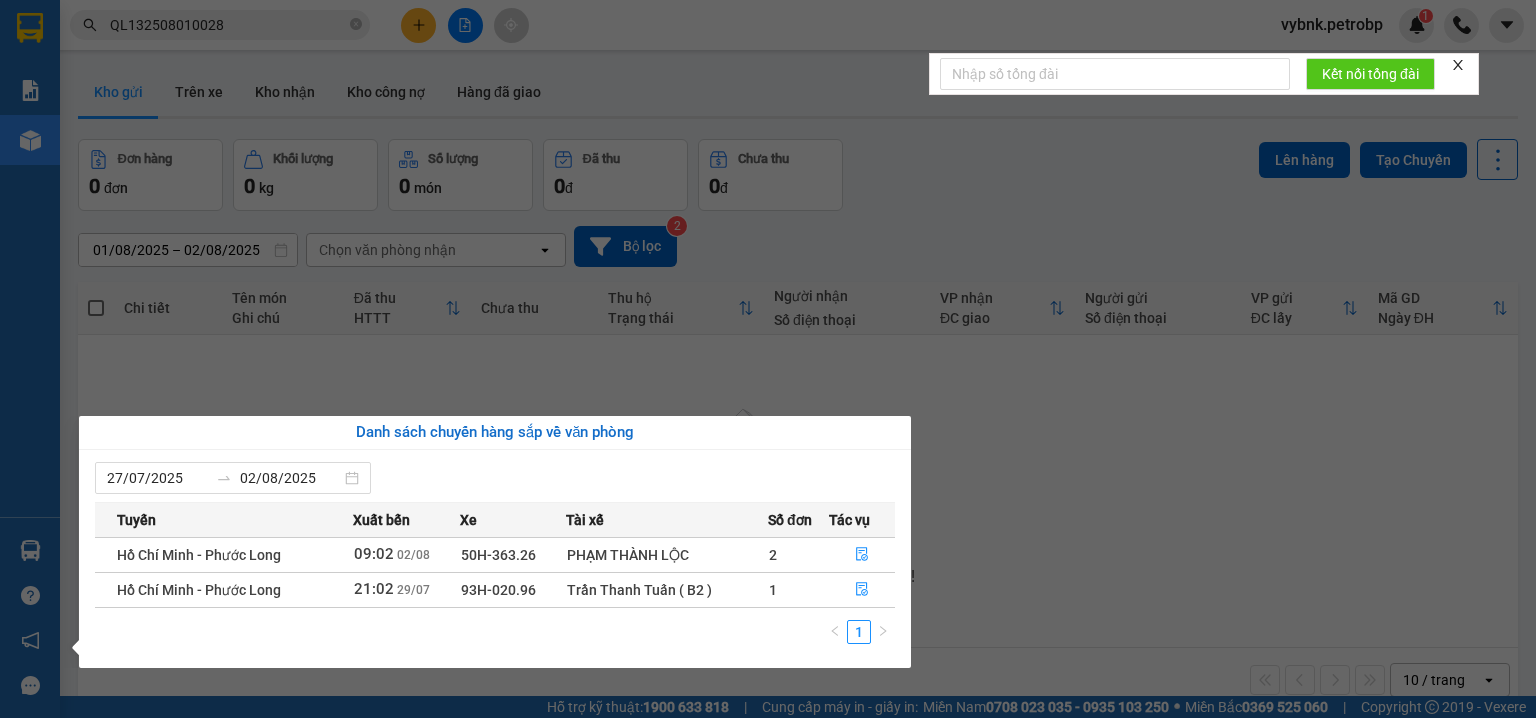 click on "Kết quả tìm kiếm ( 1 )  Bộ lọc  Ngày tạo đơn gần nhất Mã ĐH Trạng thái Món hàng Tổng cước Chưa cước Người gửi VP Gửi Người nhận VP Nhận QL132508010028 17:15 - 01/08 VP Nhận   93H-020.96 10:50 - 02/08 1 KIỆN CARTON TRẮNG SL:  1 40.000 40.000 0949477443 HƯNG THỊNH VP QL13 0915715793 AA VP Phước Bình 1 QL132508010028 vybnk.petrobp 1     Báo cáo BC tiền tận nơi (nhân viên) Báo cáo 1 (nv): Số tiền đã thu của văn phòng  Báo cáo 1: Số tiền đã thu của văn phòng  Báo cáo dòng tiền (nhân viên) Doanh số tạo đơn theo VP gửi (nhân viên) Mẫu 1: Báo cáo dòng tiền theo nhân viên (nhà xe) Mẫu 1: Báo cáo dòng tiền theo nhân viên (trưởng trạm) Mẫu 2: Thống kê đơn hàng theo nhân viên Mẫu 3.1: Thống kê đơn hàng văn phòng gửi Mẫu 3.1: Thống kê đơn hàng văn phòng gửi ( các trạm xem ) Mẫu 3: Báo cáo dòng tiền theo văn phòng     Kho hàng mới ver  0 0" at bounding box center (768, 359) 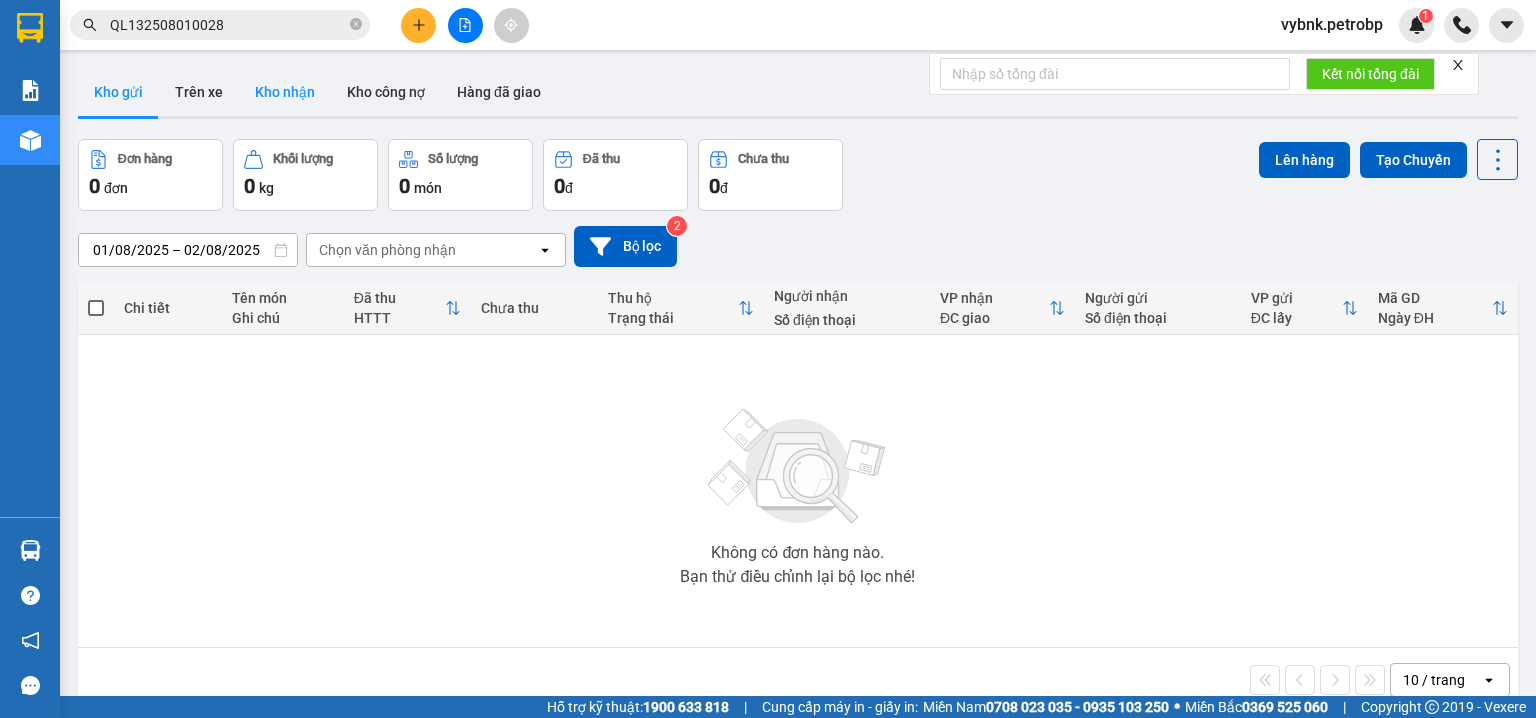 click on "Kho nhận" at bounding box center (285, 92) 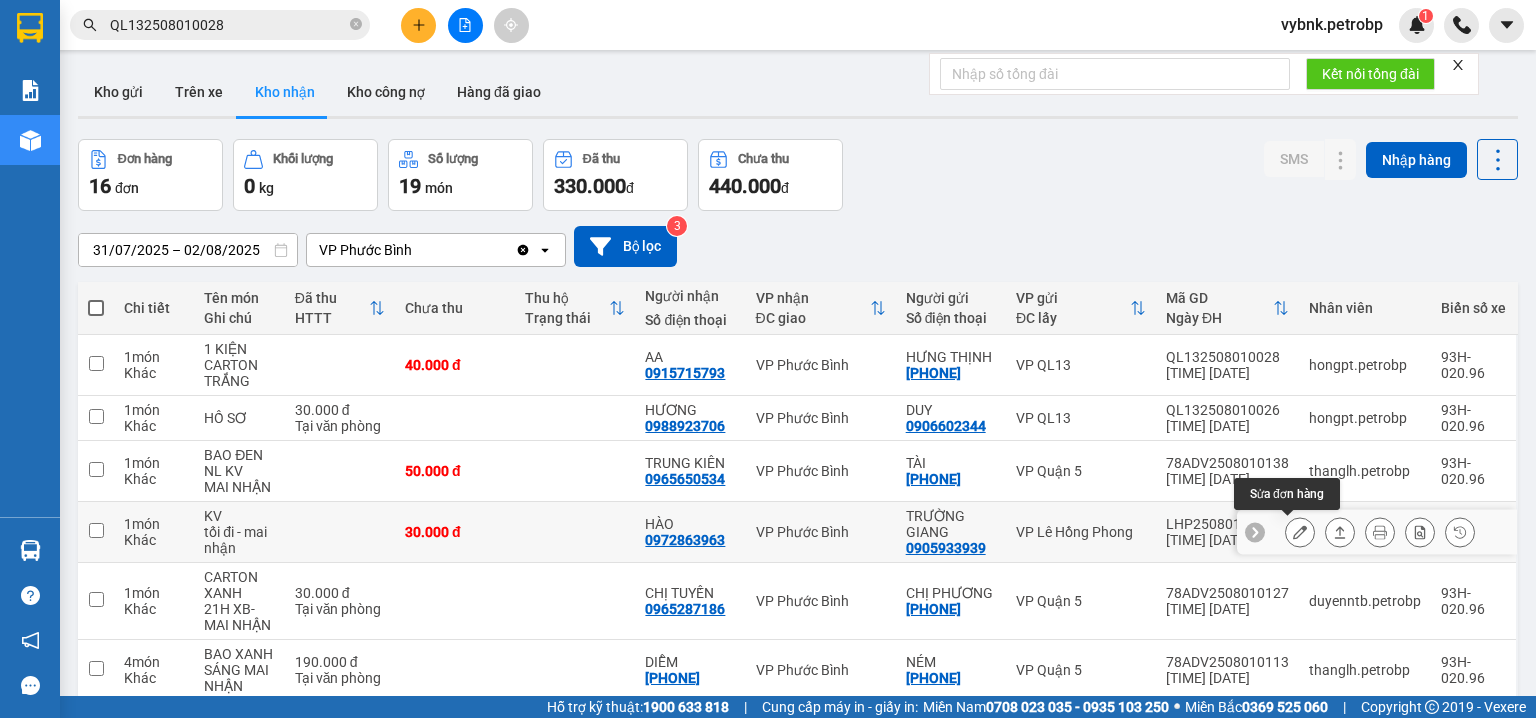 click 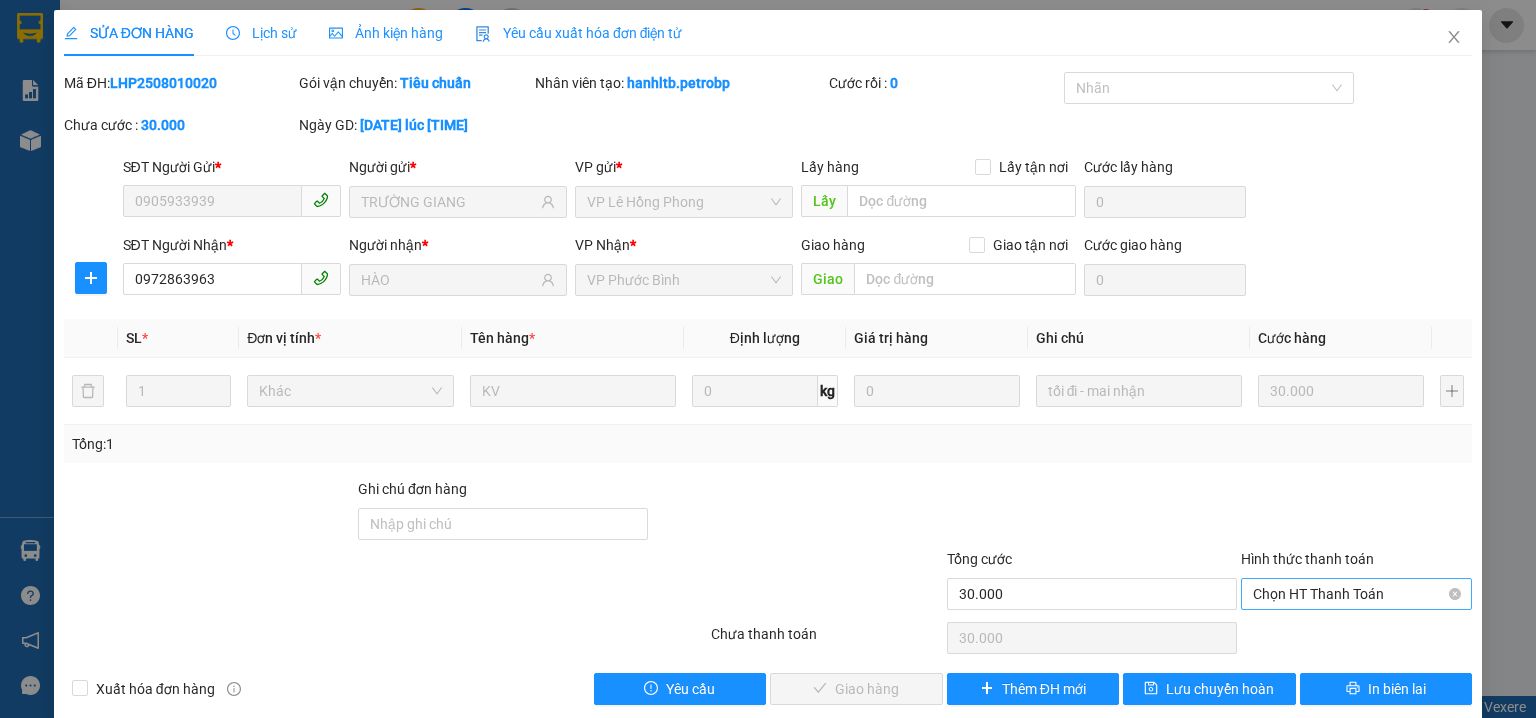 click on "Chọn HT Thanh Toán" at bounding box center (1356, 594) 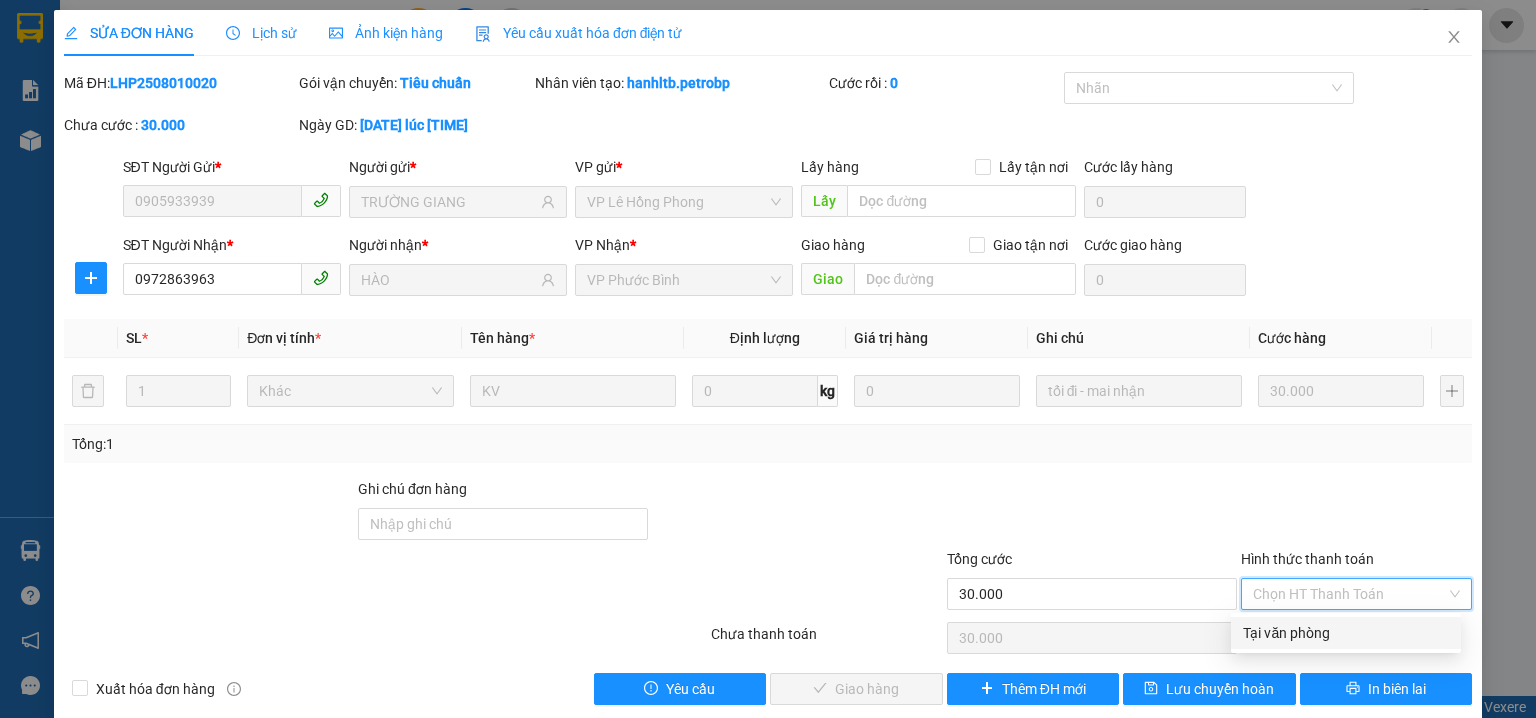 click on "Tại văn phòng" at bounding box center [1346, 633] 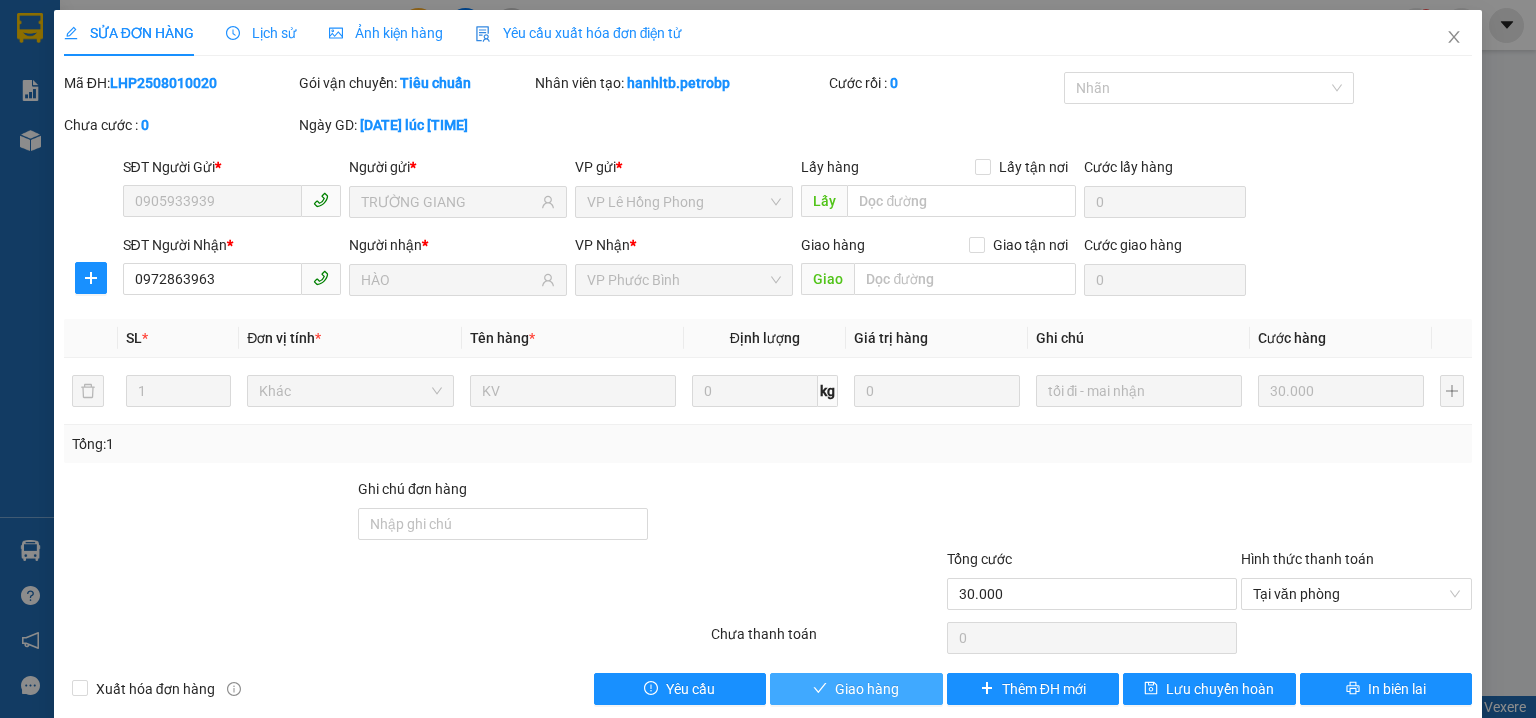 click on "Giao hàng" at bounding box center [867, 689] 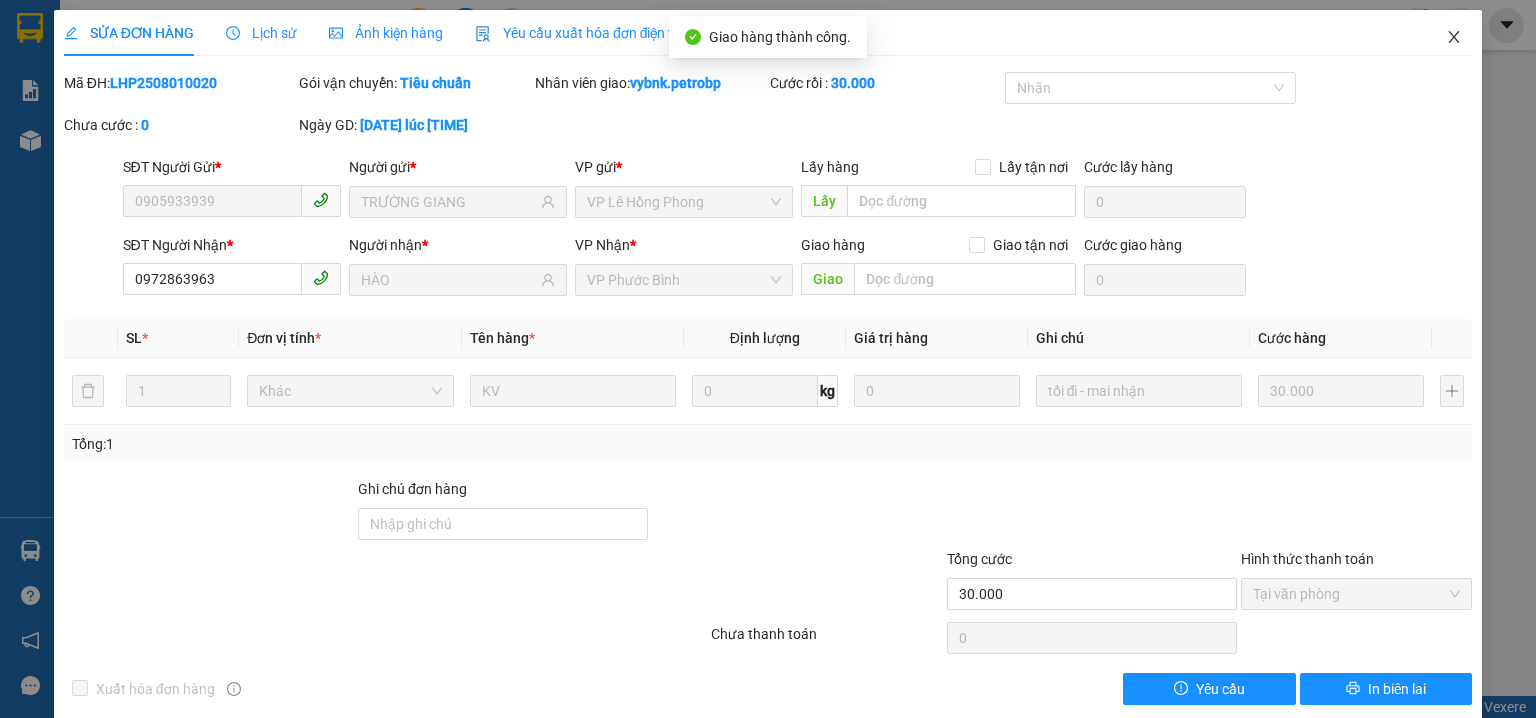 click at bounding box center (1454, 38) 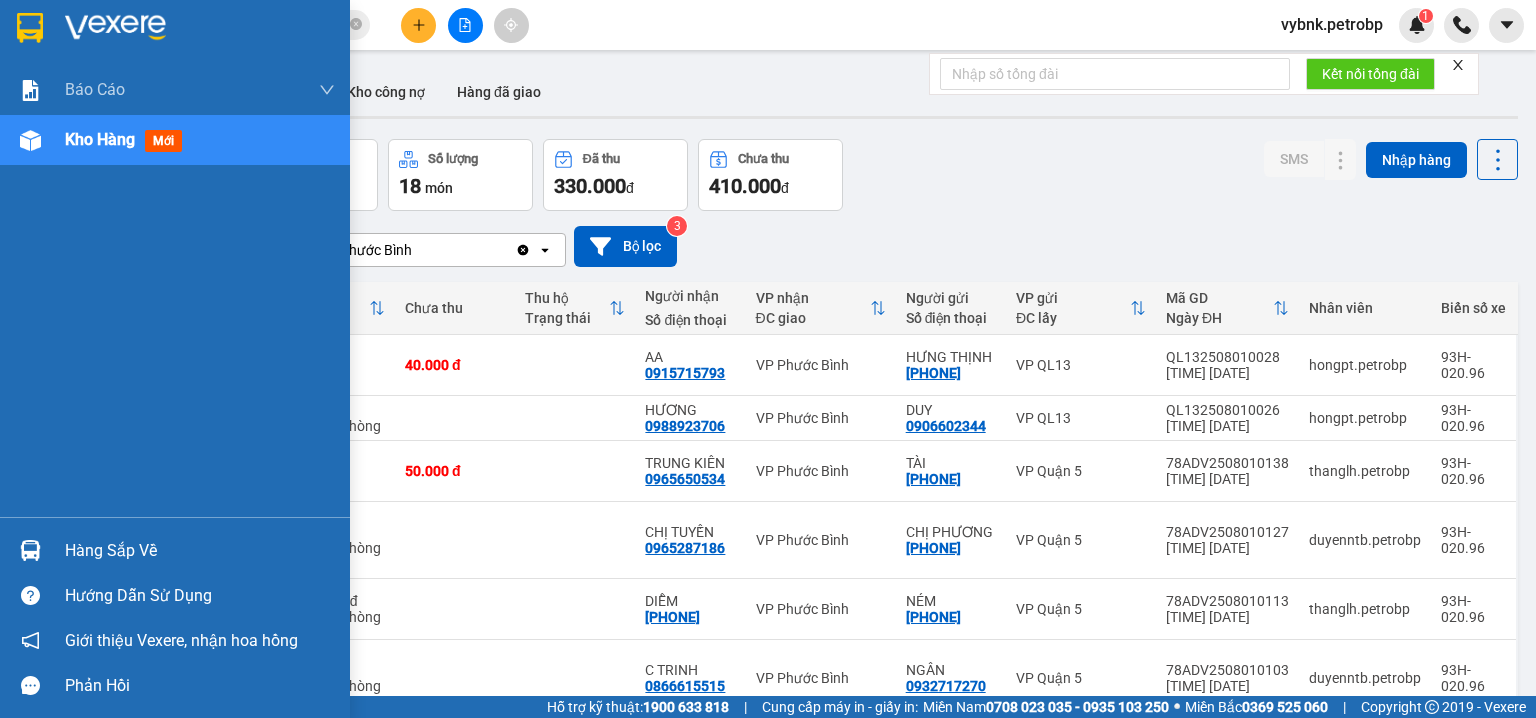 click at bounding box center (30, 550) 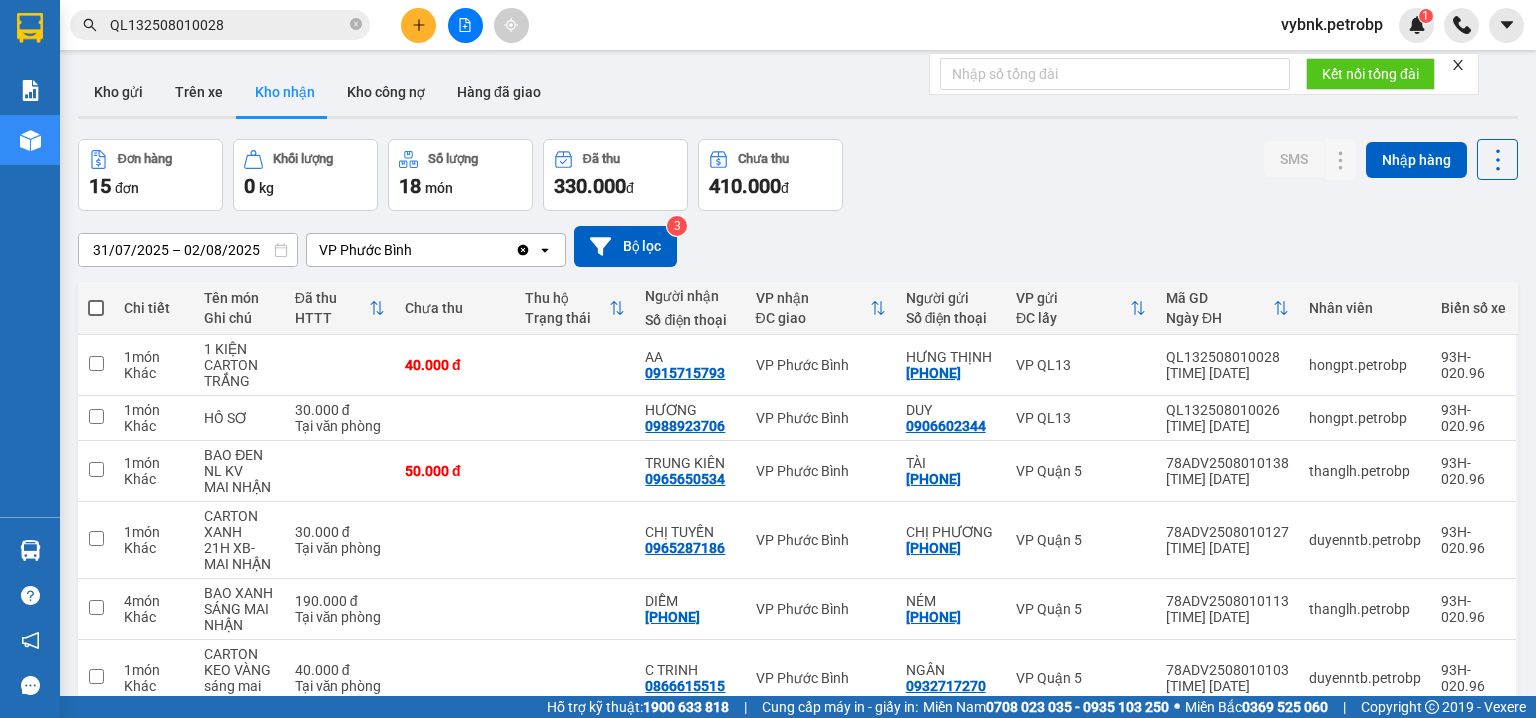 click on "Kết quả tìm kiếm ( 1 )  Bộ lọc  Ngày tạo đơn gần nhất Mã ĐH Trạng thái Món hàng Tổng cước Chưa cước Người gửi VP Gửi Người nhận VP Nhận QL132508010028 17:15 - 01/08 VP Nhận   93H-020.96 10:50 - 02/08 1 KIỆN CARTON TRẮNG SL:  1 40.000 40.000 0949477443 HƯNG THỊNH VP QL13 0915715793 AA VP Phước Bình 1 QL132508010028 vybnk.petrobp 1     Báo cáo BC tiền tận nơi (nhân viên) Báo cáo 1 (nv): Số tiền đã thu của văn phòng  Báo cáo 1: Số tiền đã thu của văn phòng  Báo cáo dòng tiền (nhân viên) Doanh số tạo đơn theo VP gửi (nhân viên) Mẫu 1: Báo cáo dòng tiền theo nhân viên (nhà xe) Mẫu 1: Báo cáo dòng tiền theo nhân viên (trưởng trạm) Mẫu 2: Thống kê đơn hàng theo nhân viên Mẫu 3.1: Thống kê đơn hàng văn phòng gửi Mẫu 3.1: Thống kê đơn hàng văn phòng gửi ( các trạm xem ) Mẫu 3: Báo cáo dòng tiền theo văn phòng     Kho hàng mới ver  15 0" at bounding box center [768, 359] 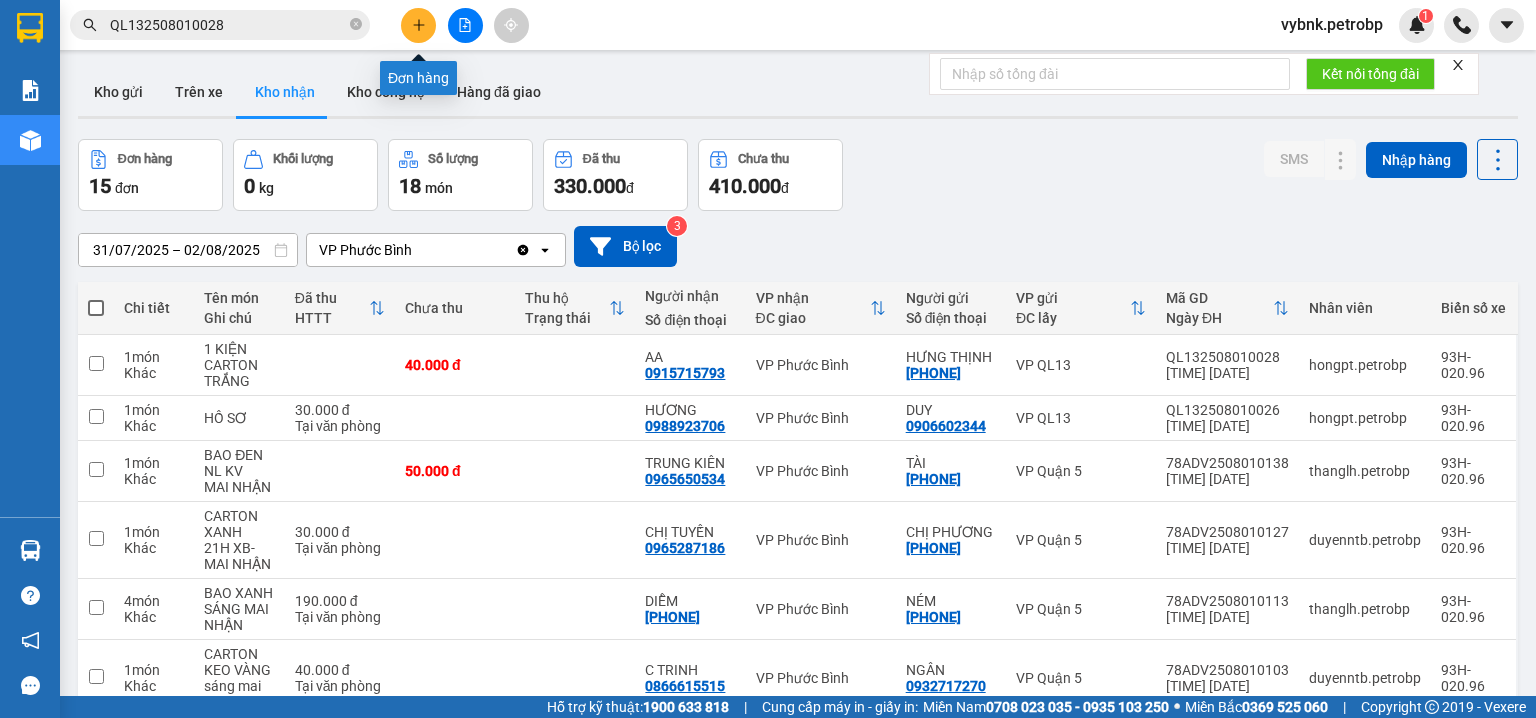 click 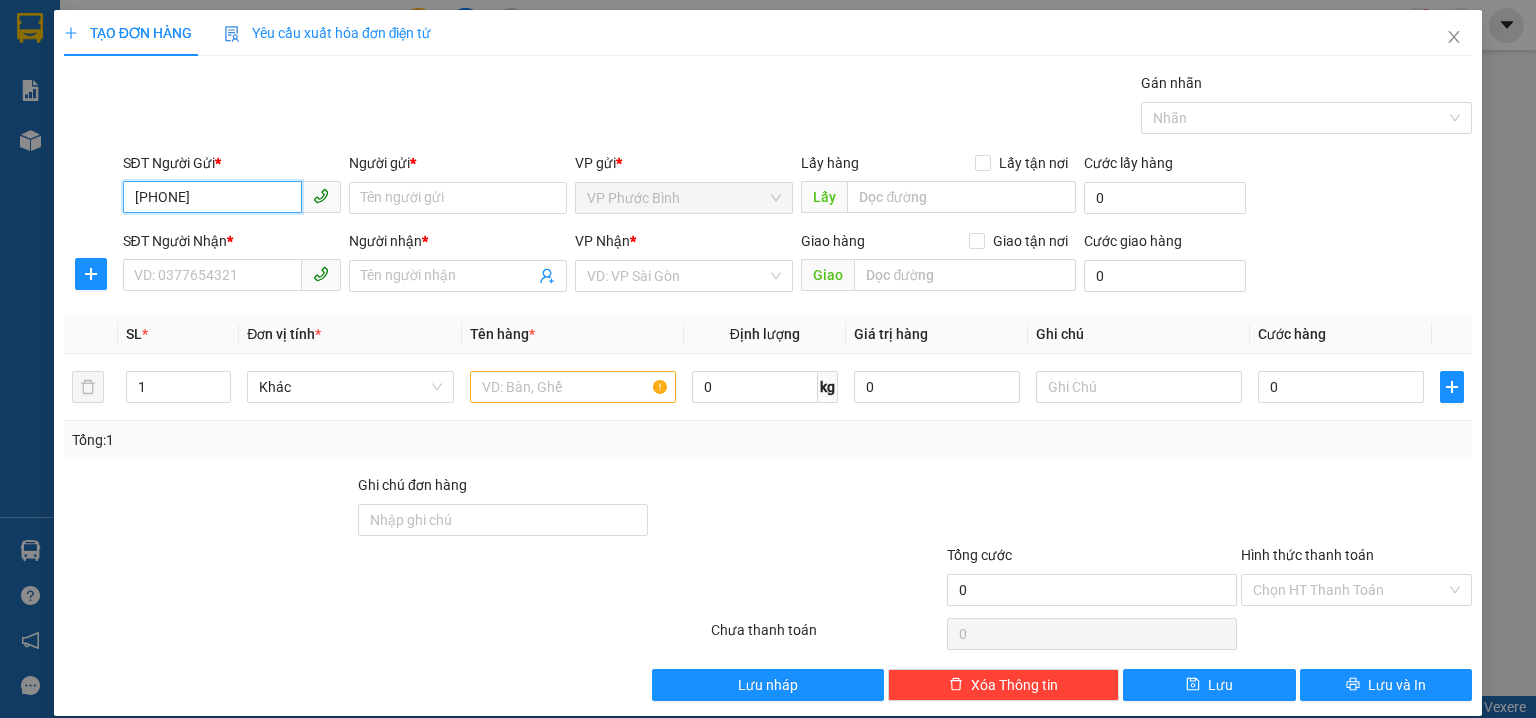 type on "[PHONE]" 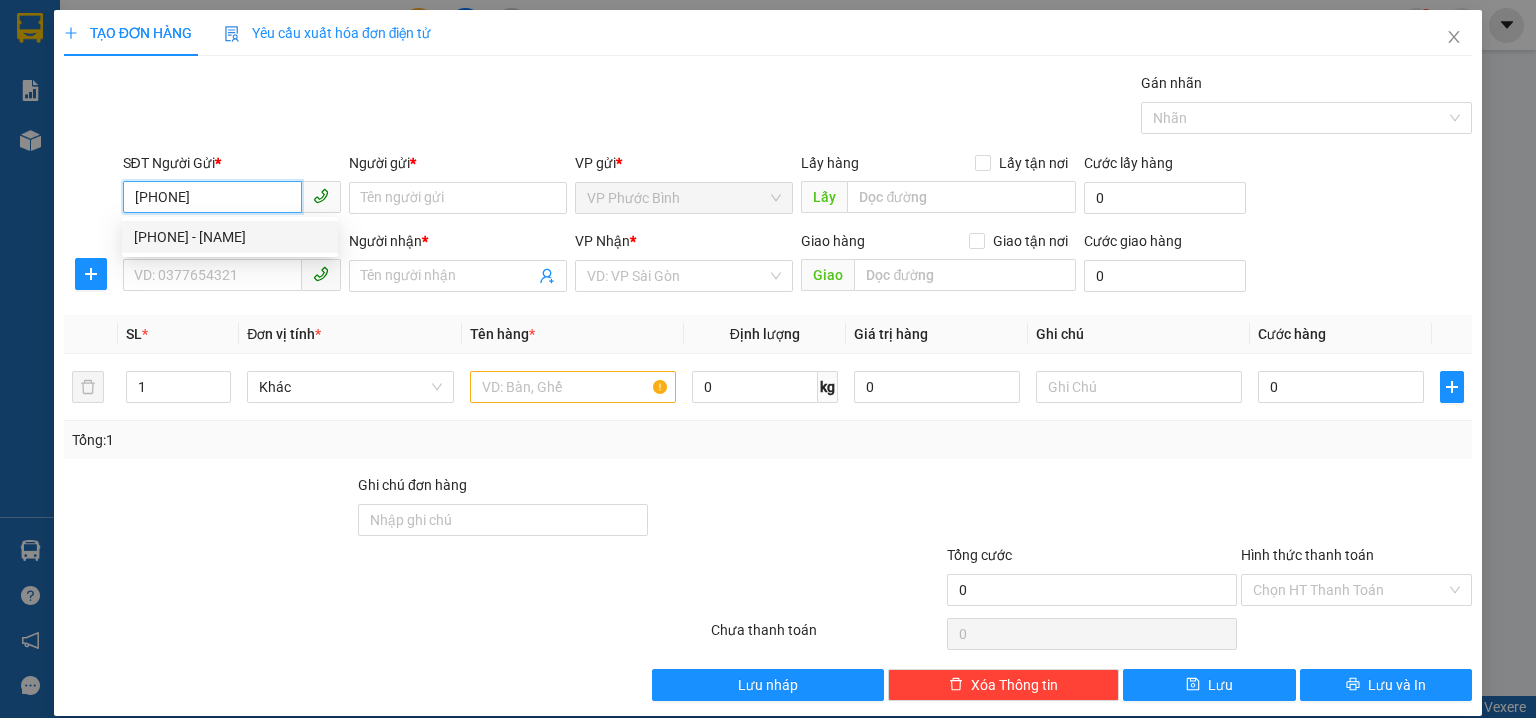 click on "0903191087 - Thảo" at bounding box center (230, 237) 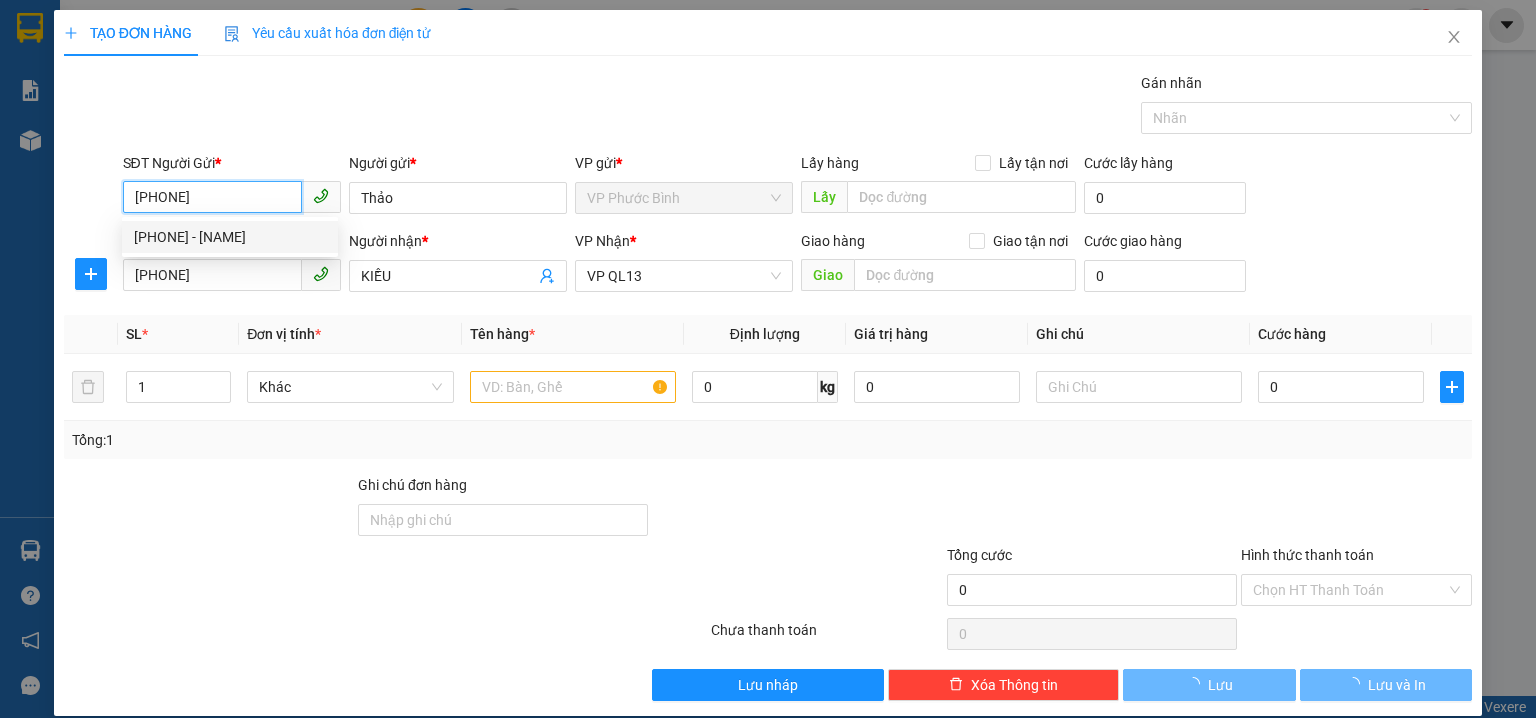 type on "40.000" 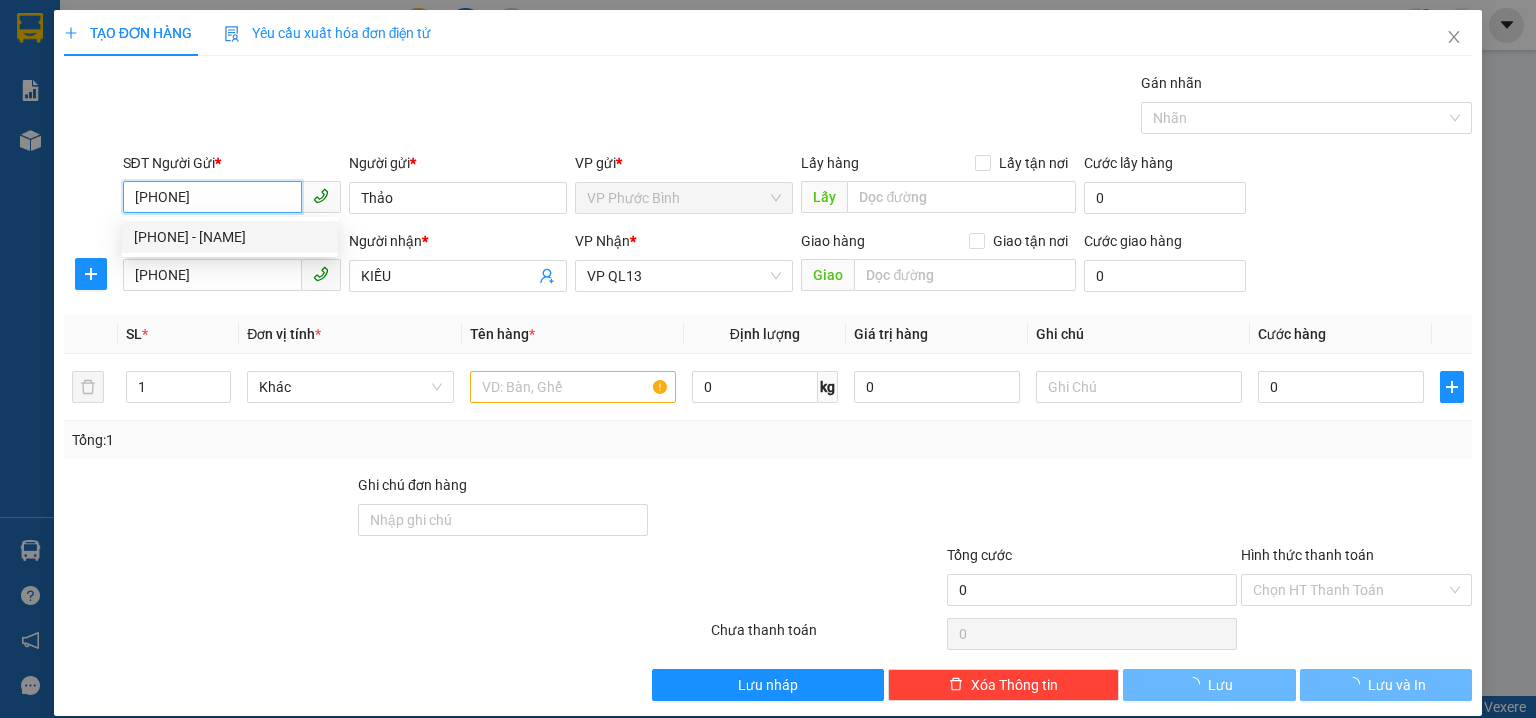type on "40.000" 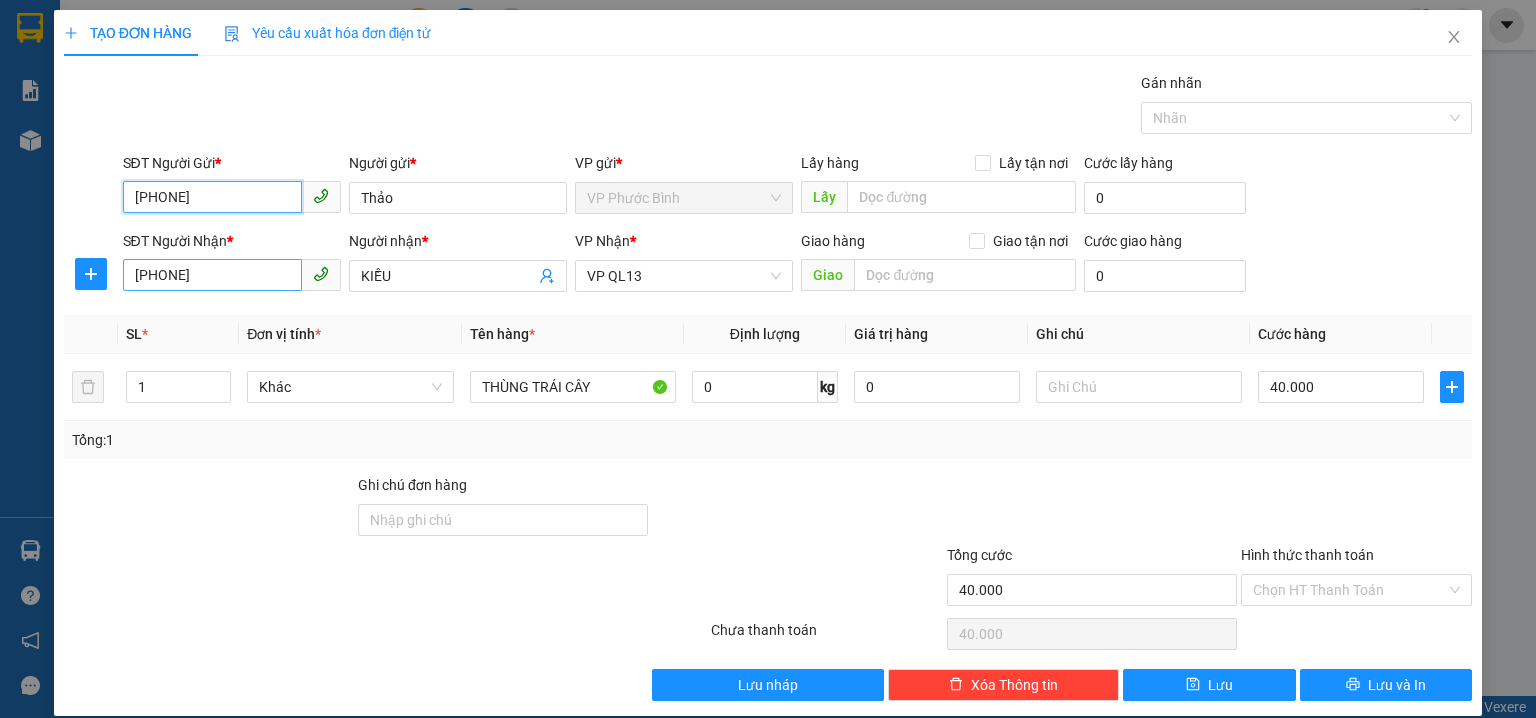 type on "[PHONE]" 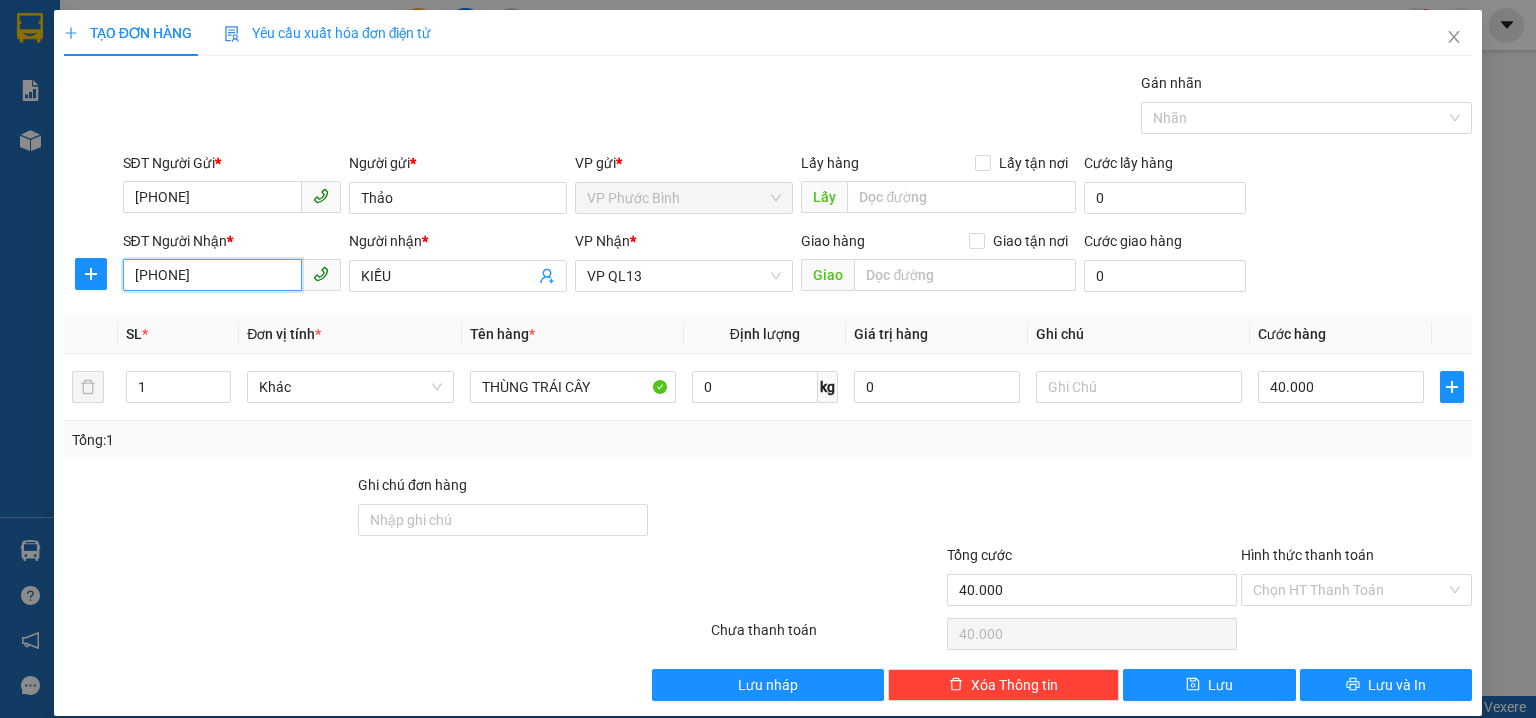 click on "0908968567" at bounding box center (212, 275) 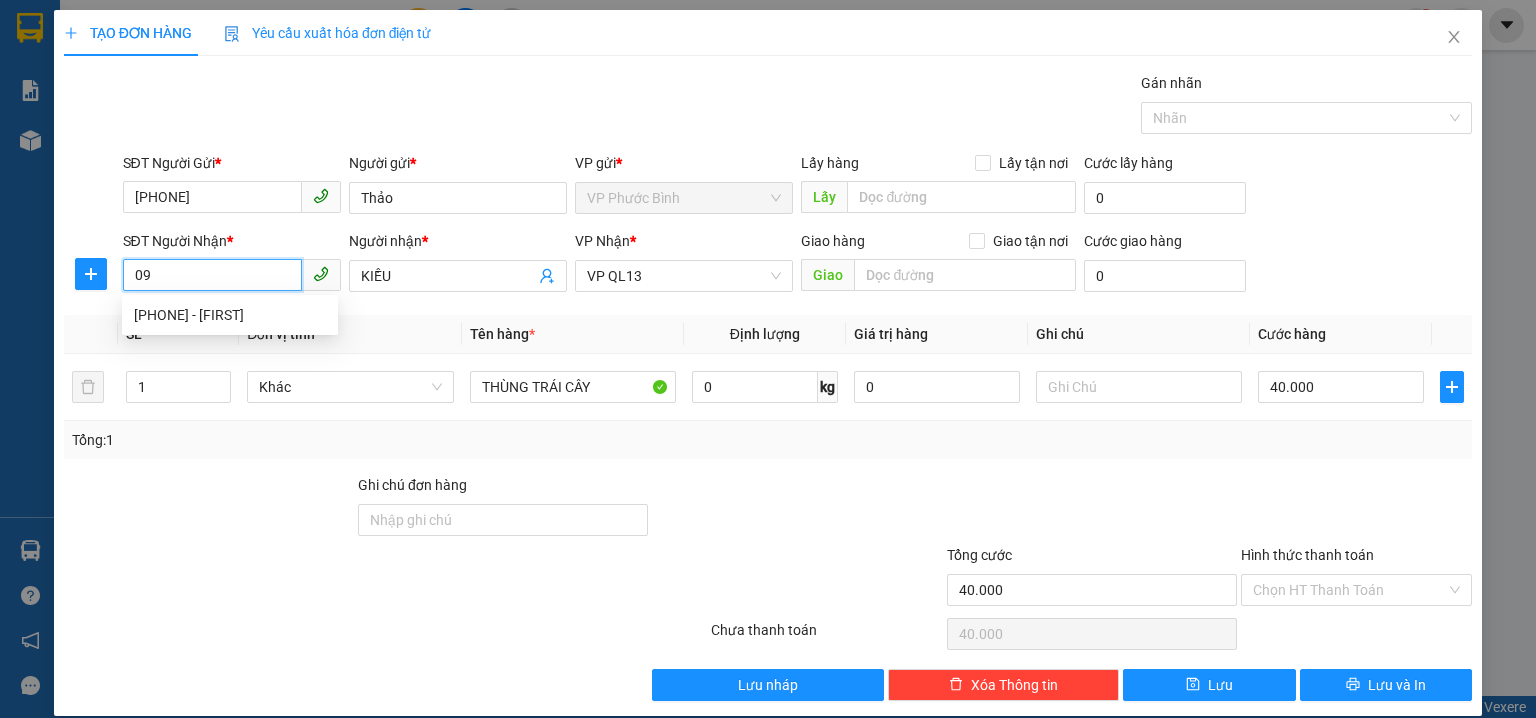 type on "0" 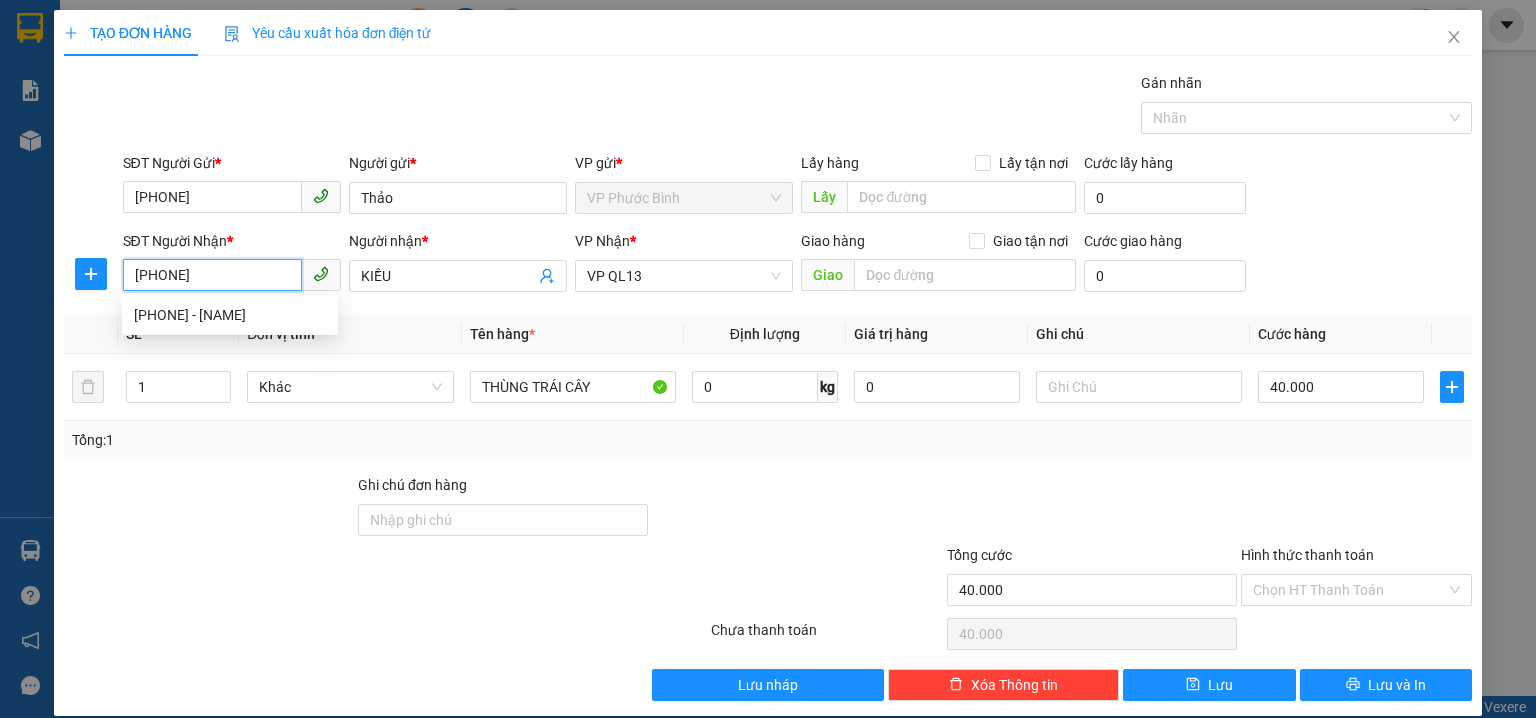 type on "[PHONE]" 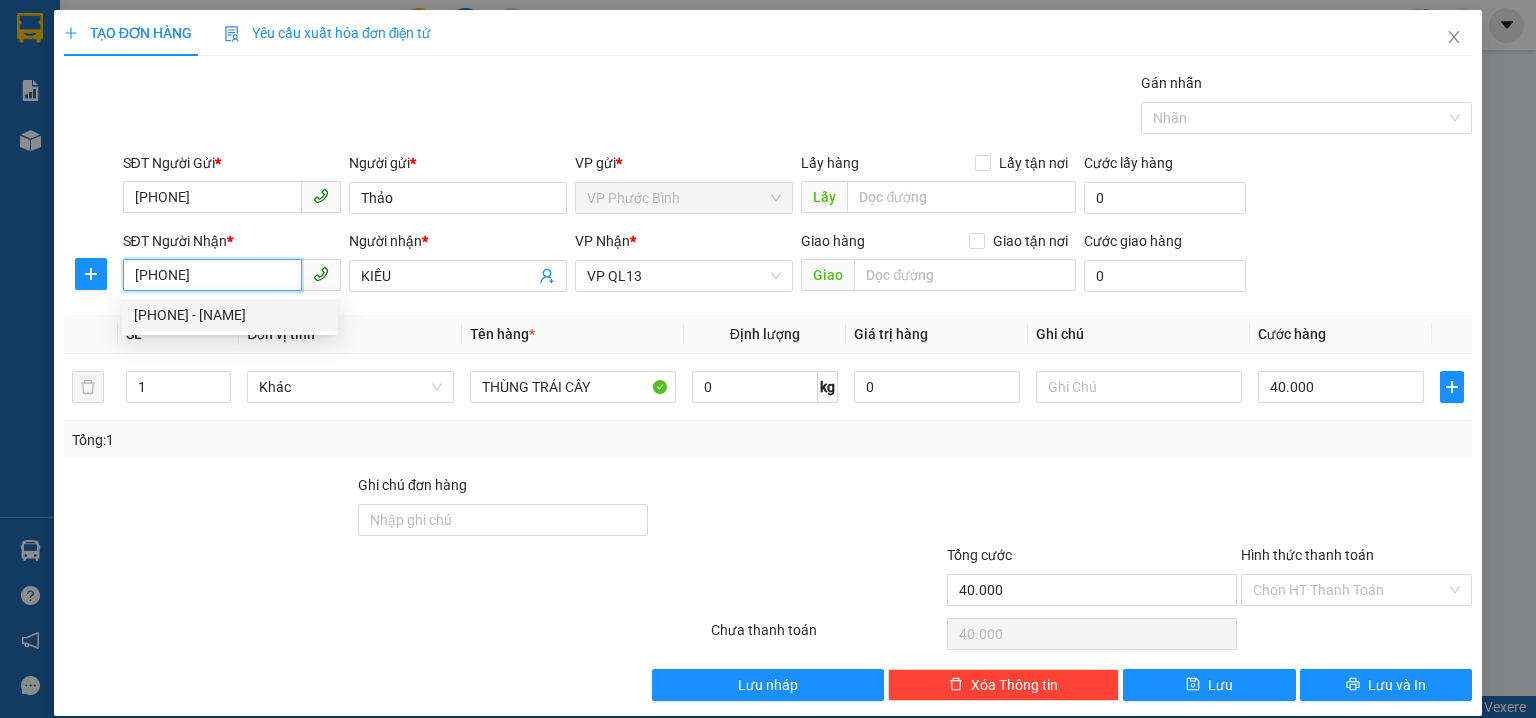 click on "0967631661 - MỴ" at bounding box center [230, 315] 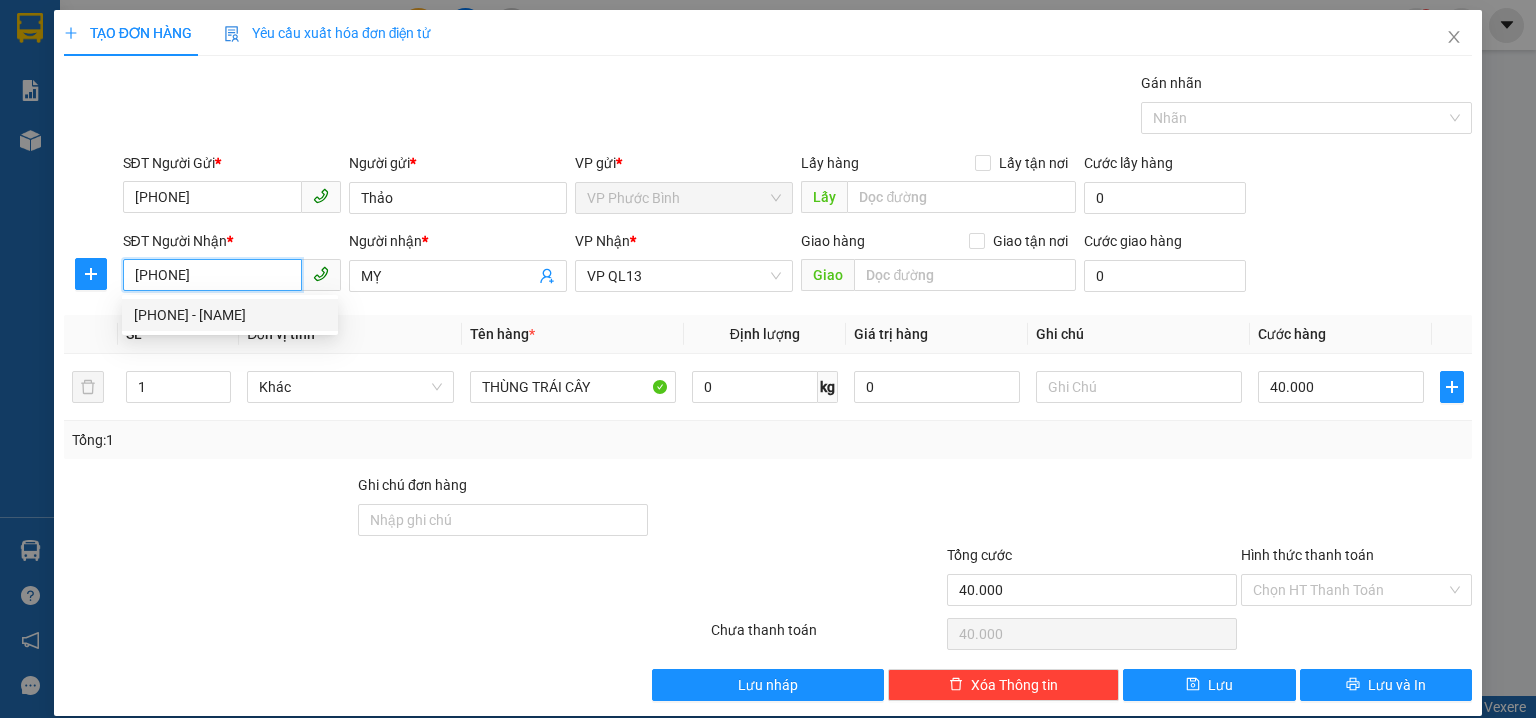 type on "30.000" 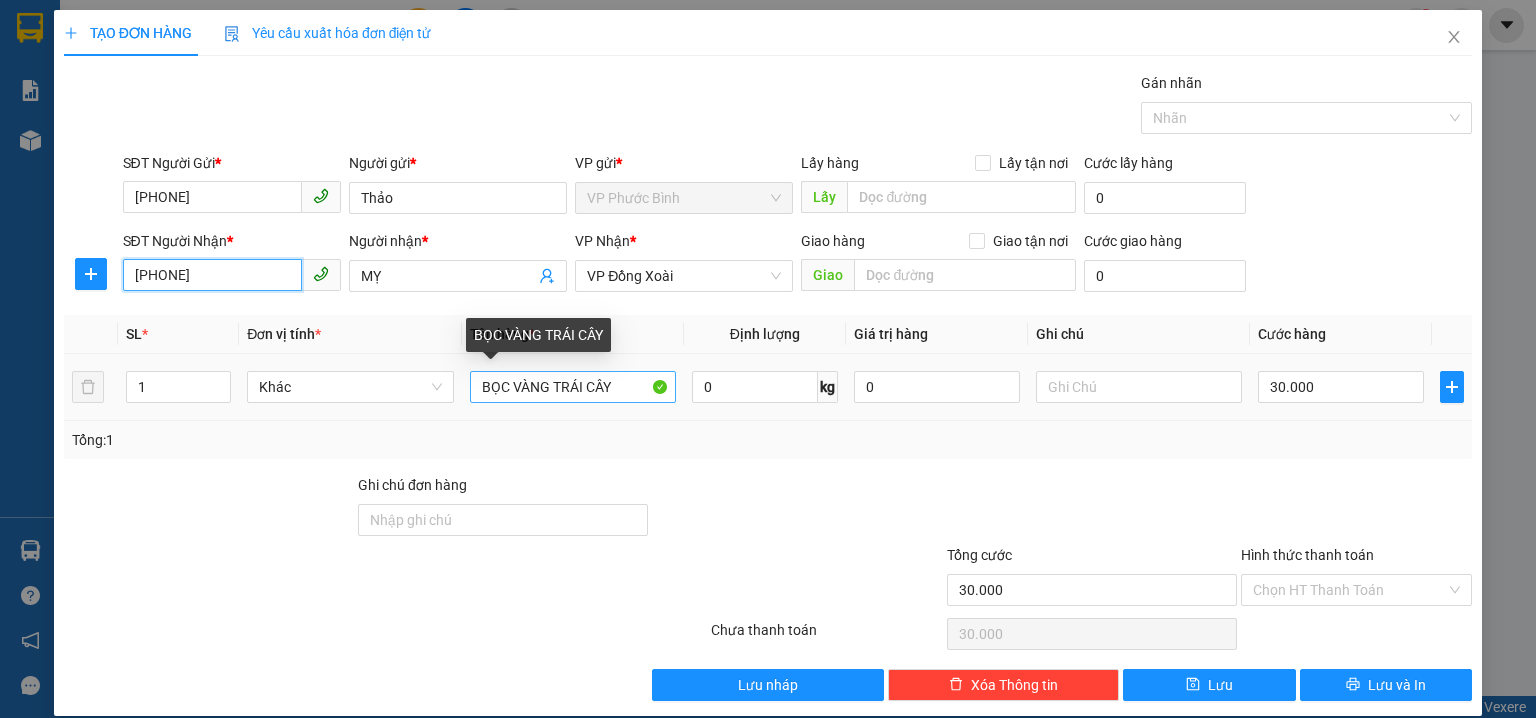 type on "[PHONE]" 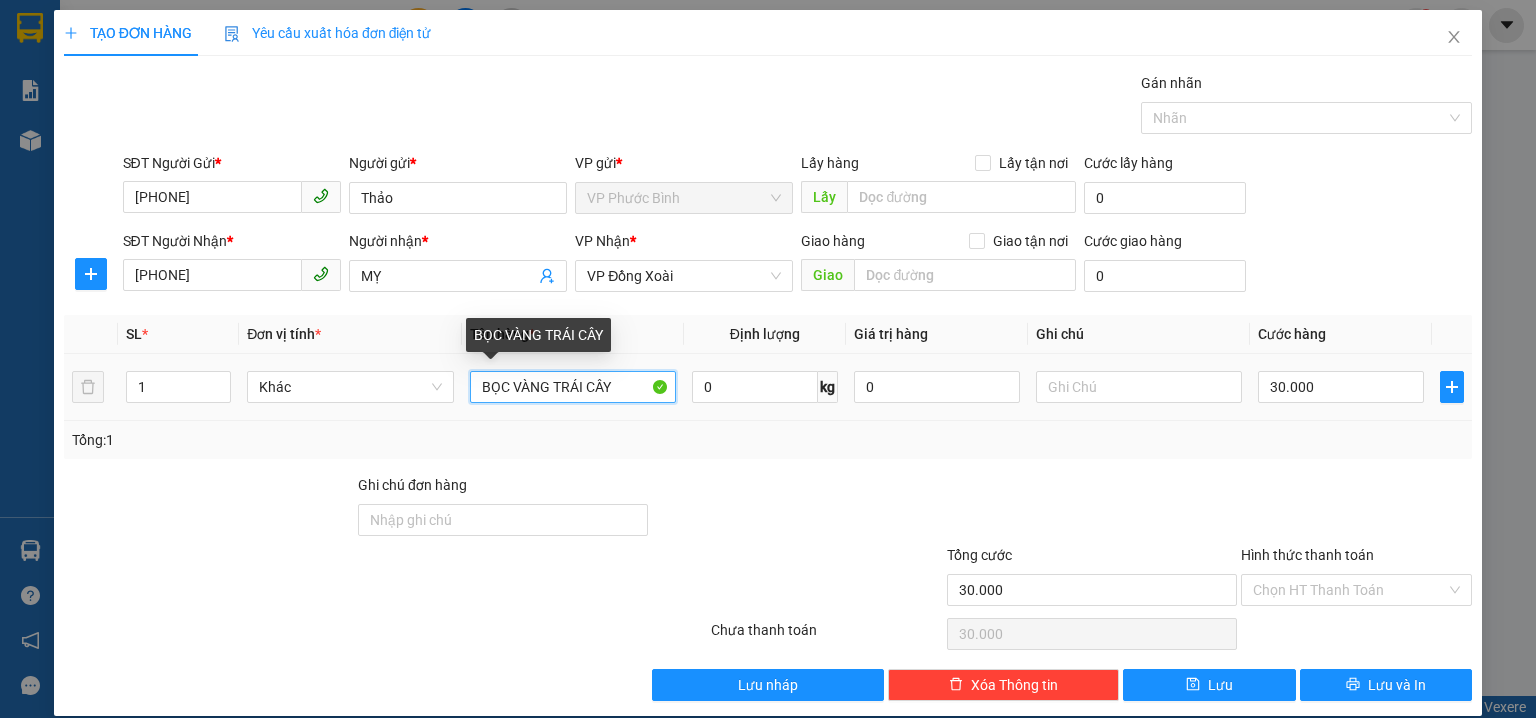 click on "BỌC VÀNG TRÁI CÂY" at bounding box center (573, 387) 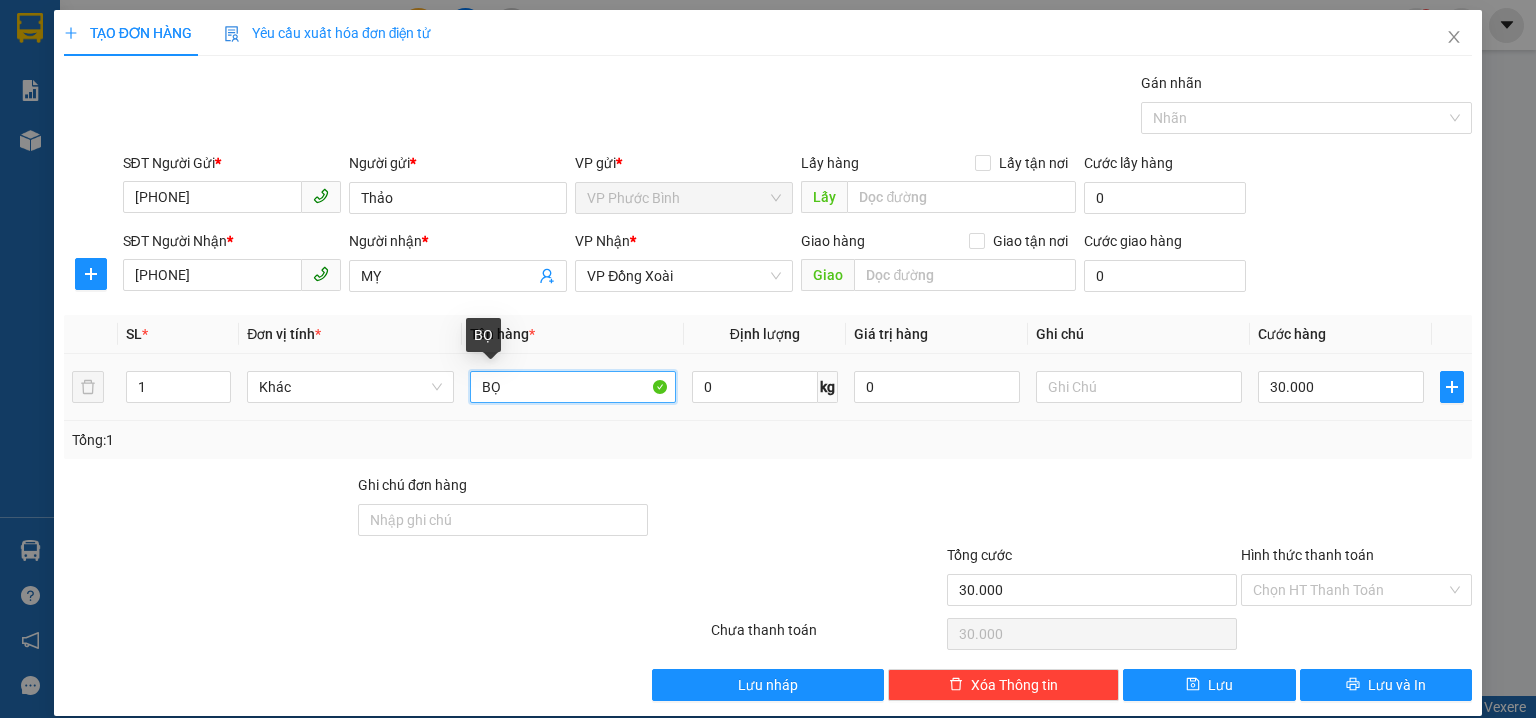 type on "B" 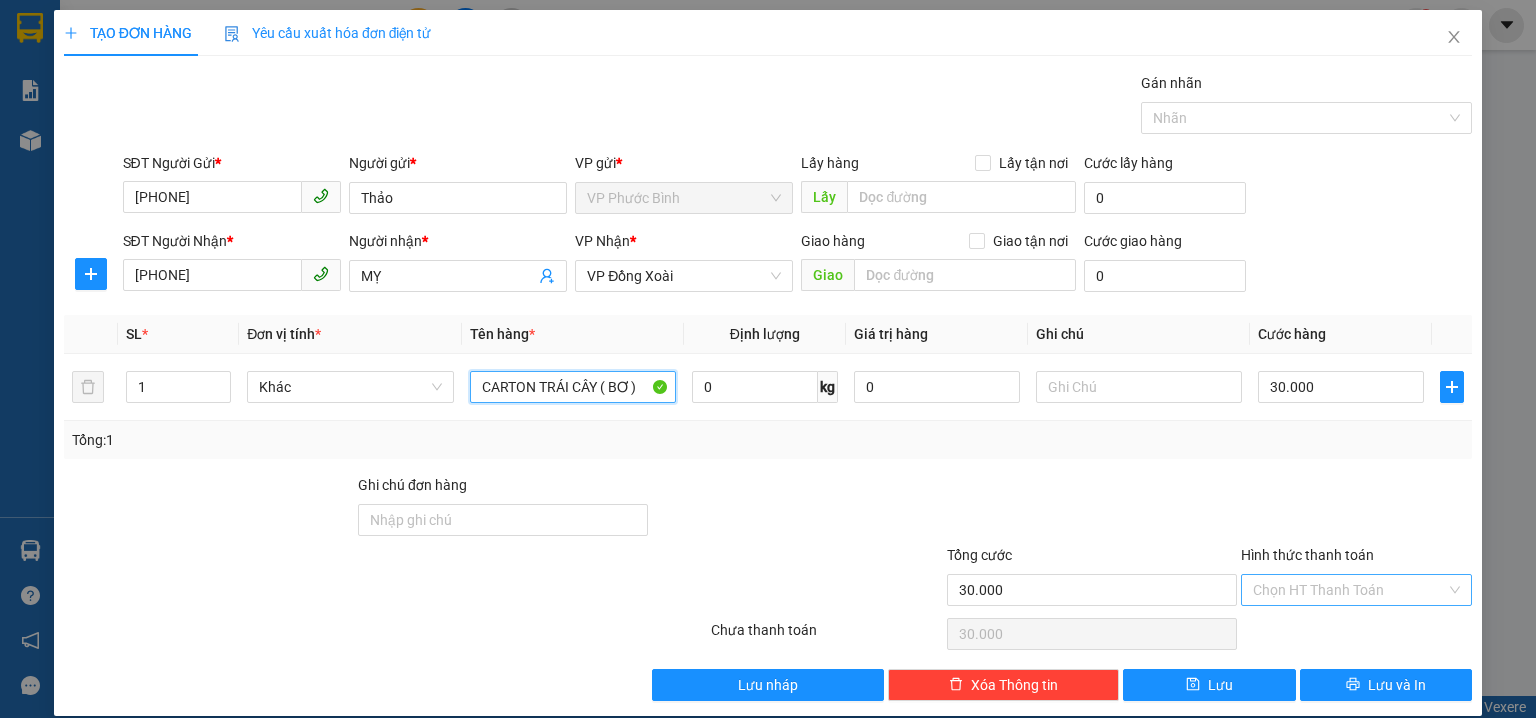 type on "CARTON TRÁI CÂY ( BƠ )" 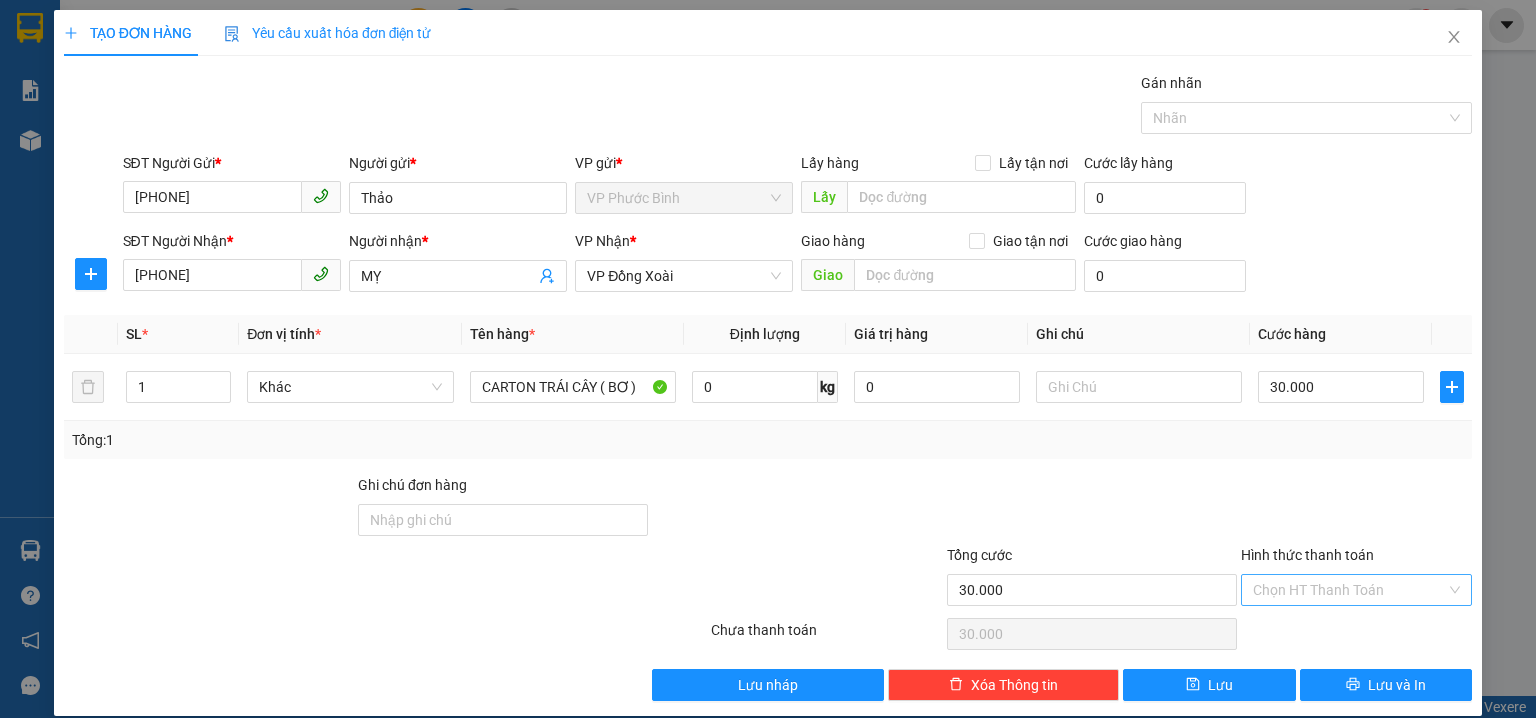 drag, startPoint x: 1307, startPoint y: 590, endPoint x: 1280, endPoint y: 575, distance: 30.88689 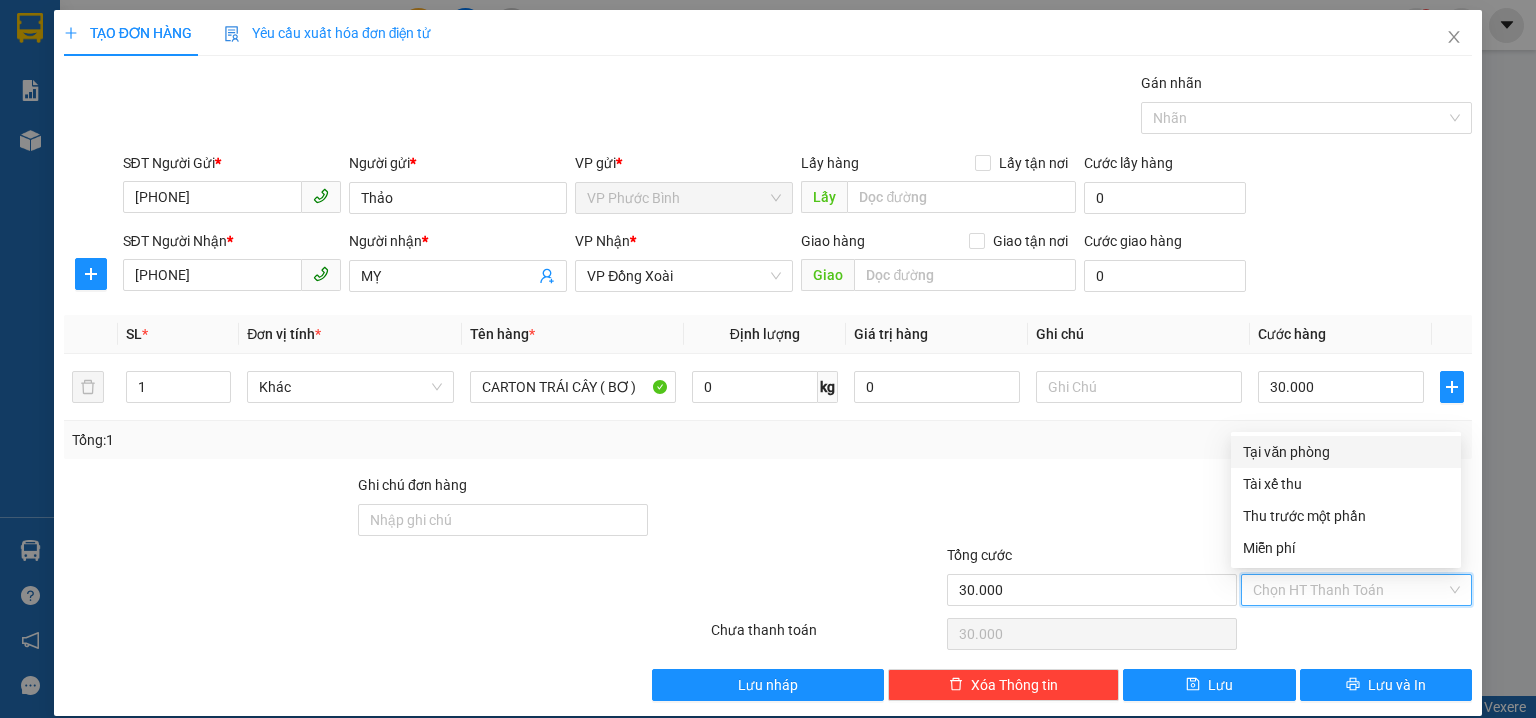 click at bounding box center (1092, 509) 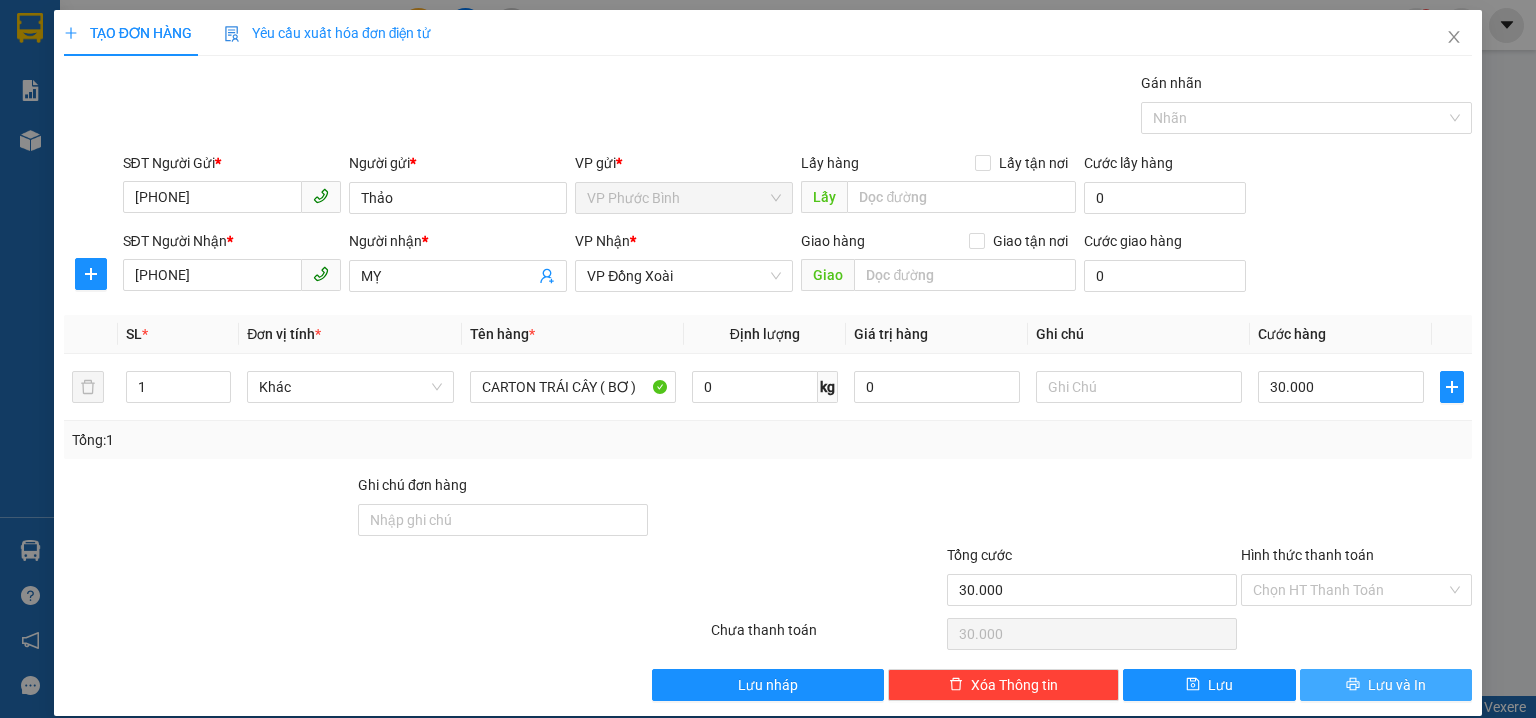 click on "Lưu và In" at bounding box center [1386, 685] 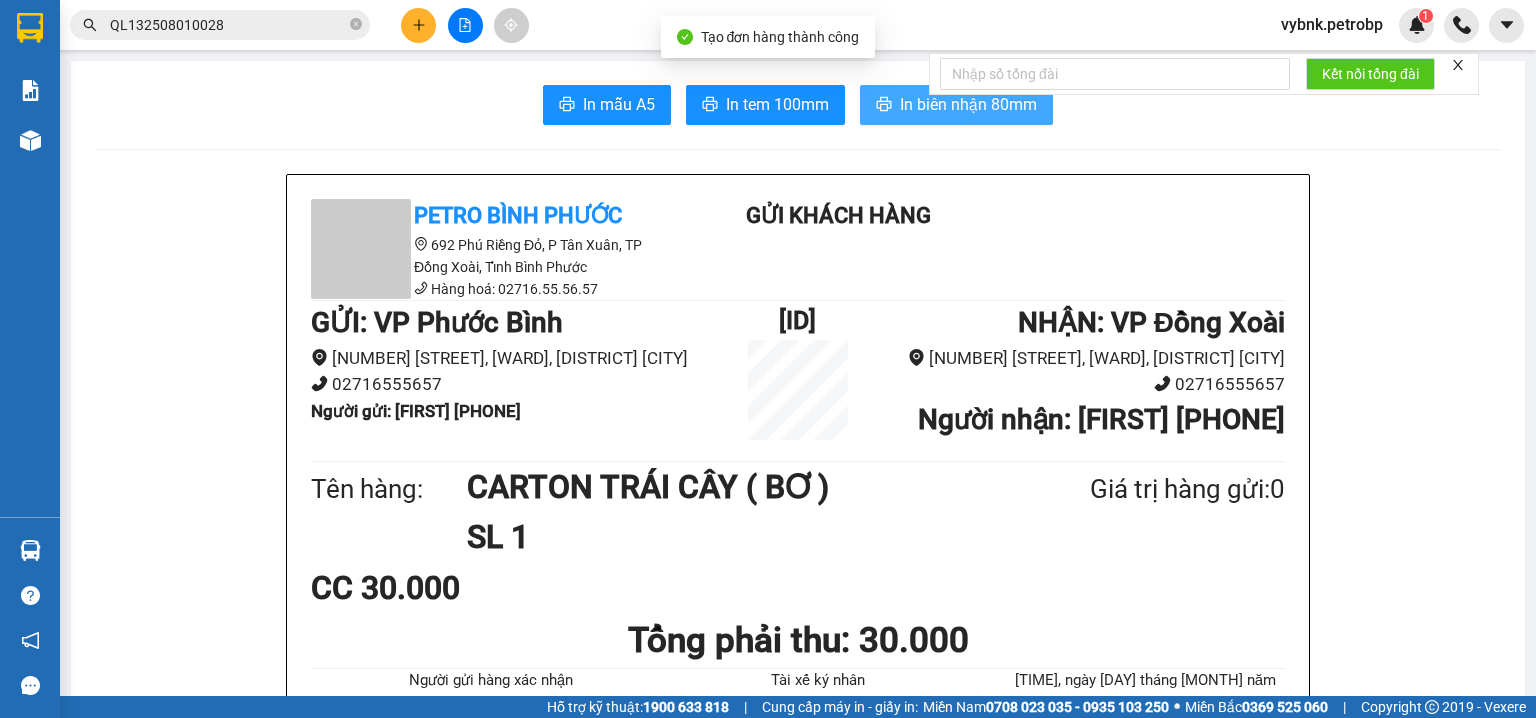 click on "In biên nhận 80mm" at bounding box center [956, 105] 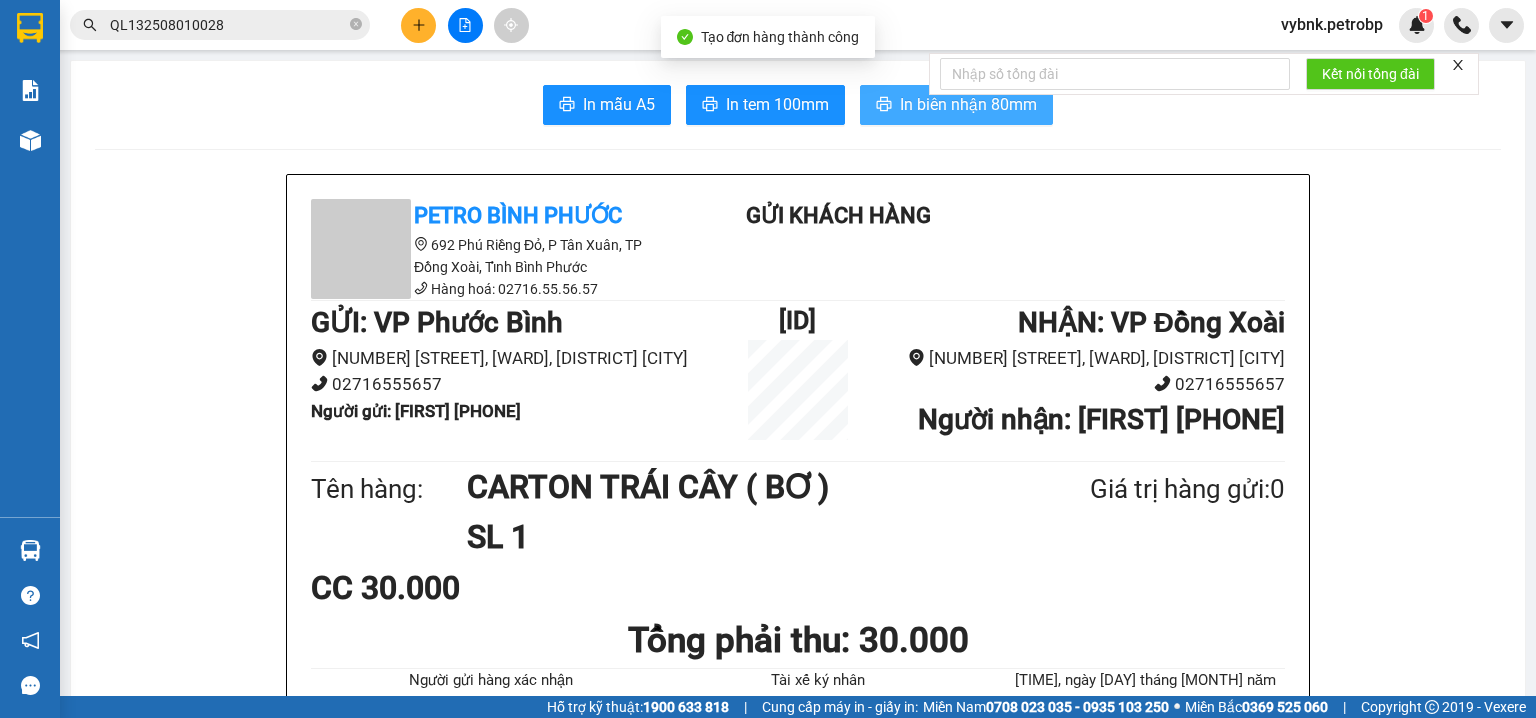 scroll, scrollTop: 0, scrollLeft: 0, axis: both 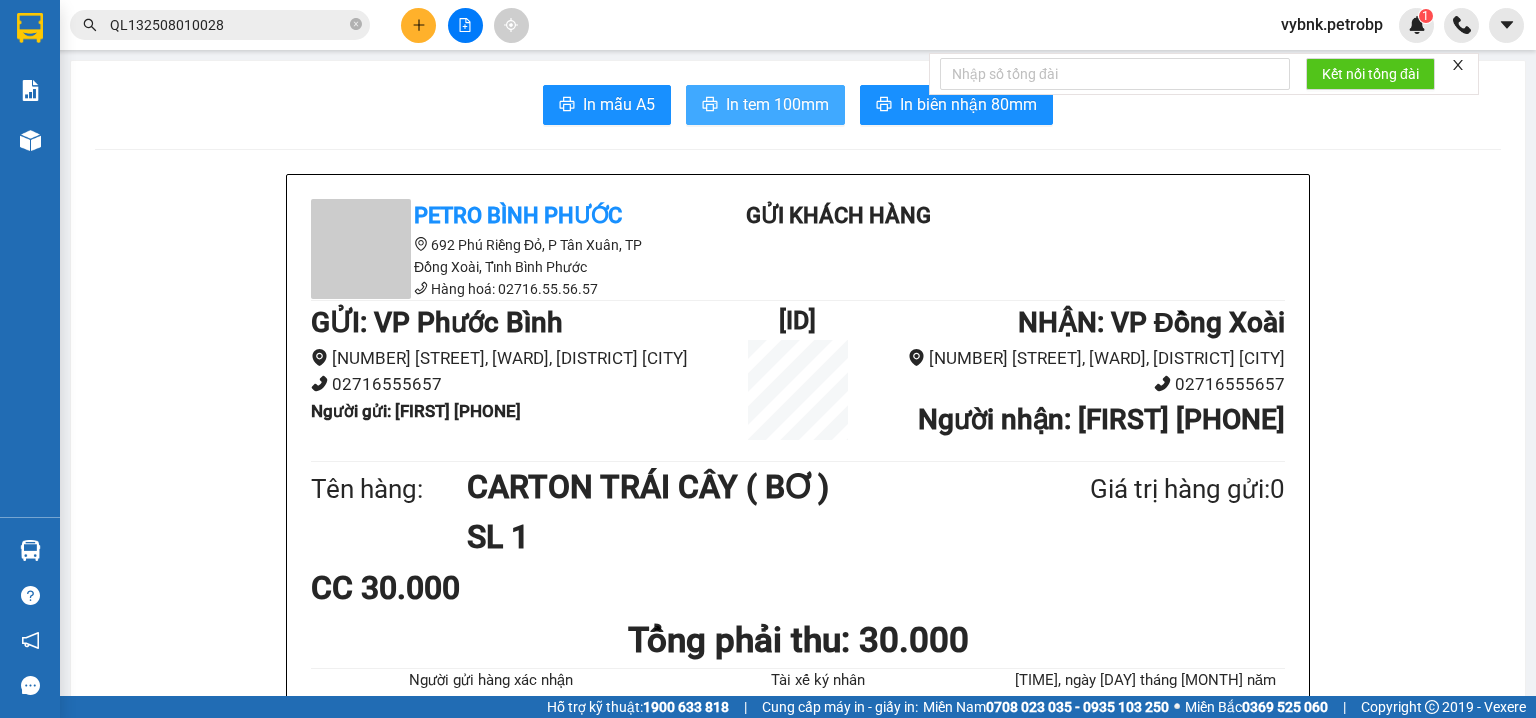 click on "In tem 100mm" at bounding box center (765, 105) 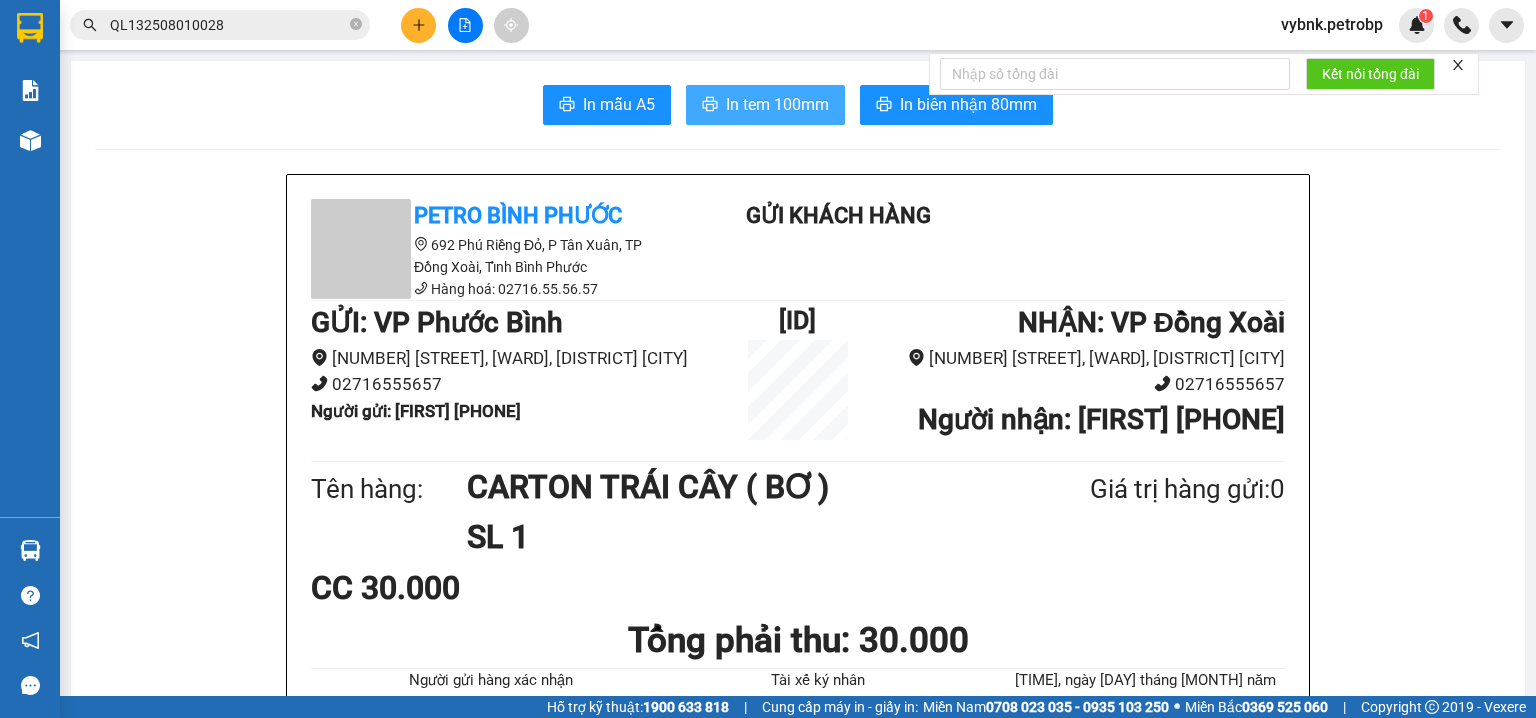 scroll, scrollTop: 0, scrollLeft: 0, axis: both 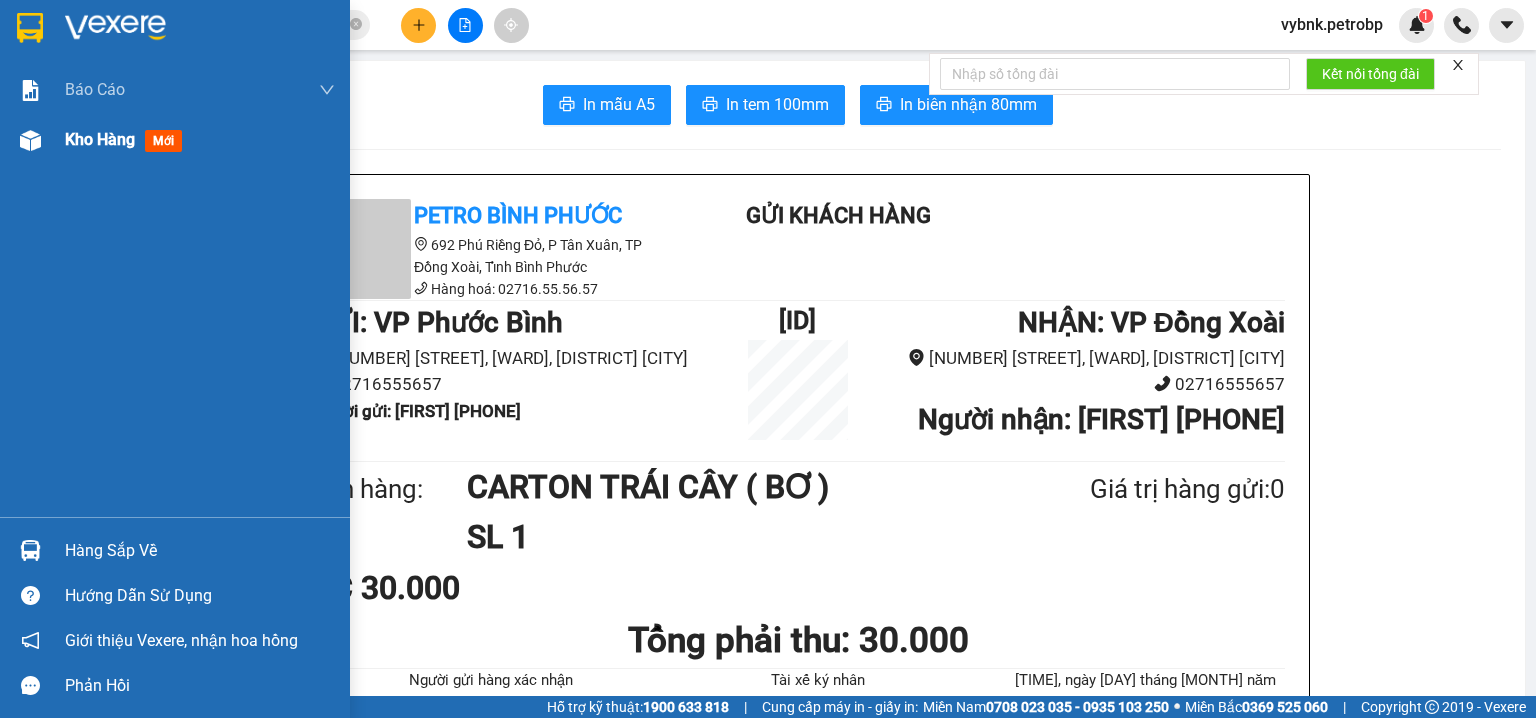 click on "Kho hàng mới" at bounding box center [175, 140] 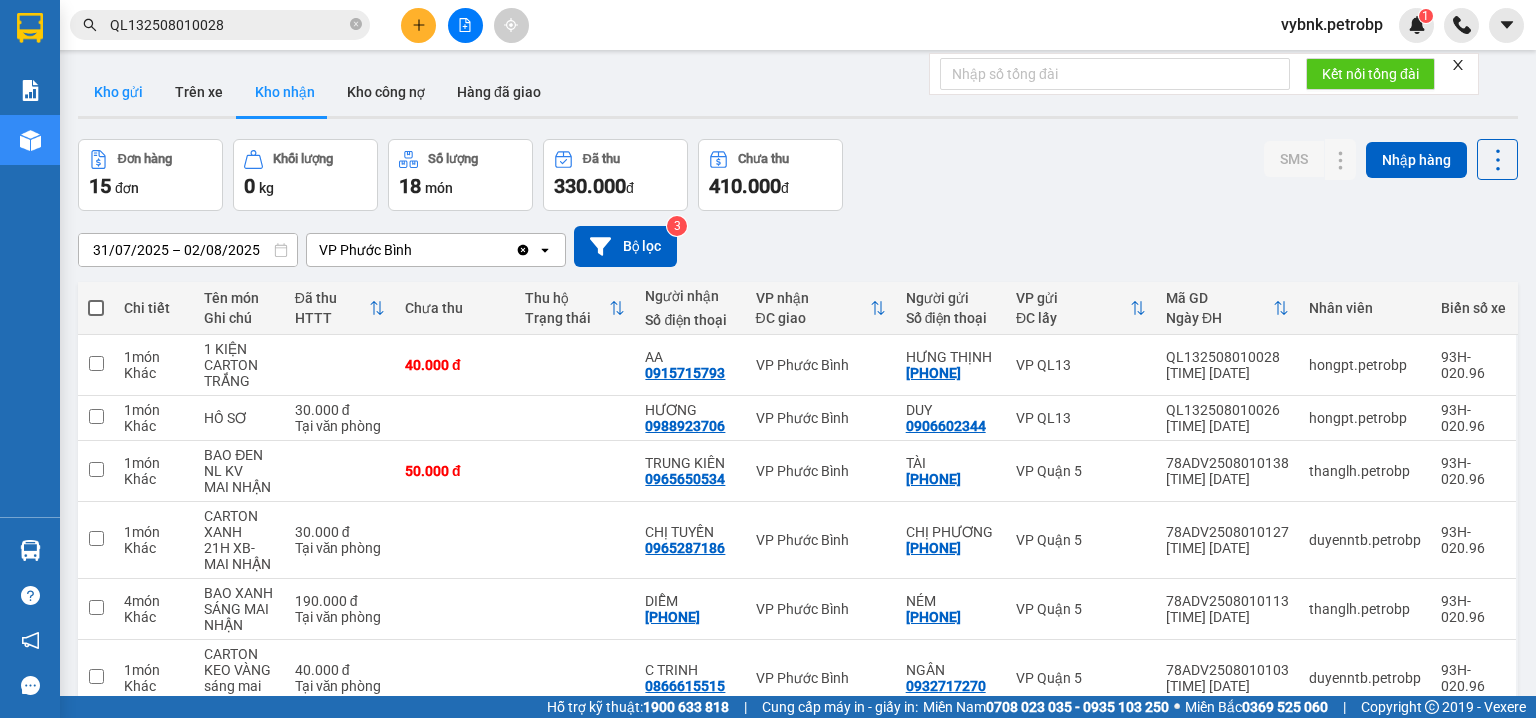 click on "Kho gửi" at bounding box center [118, 92] 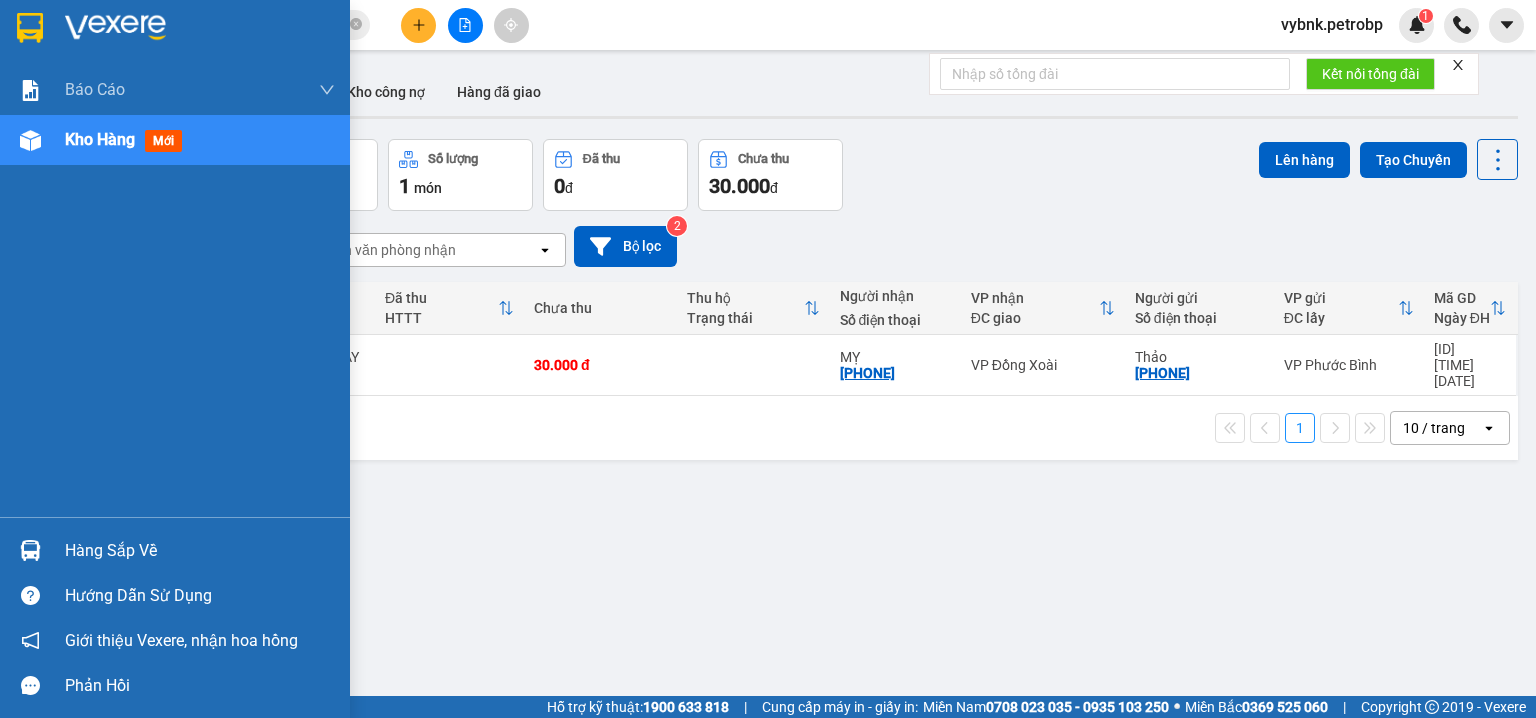 click at bounding box center [30, 550] 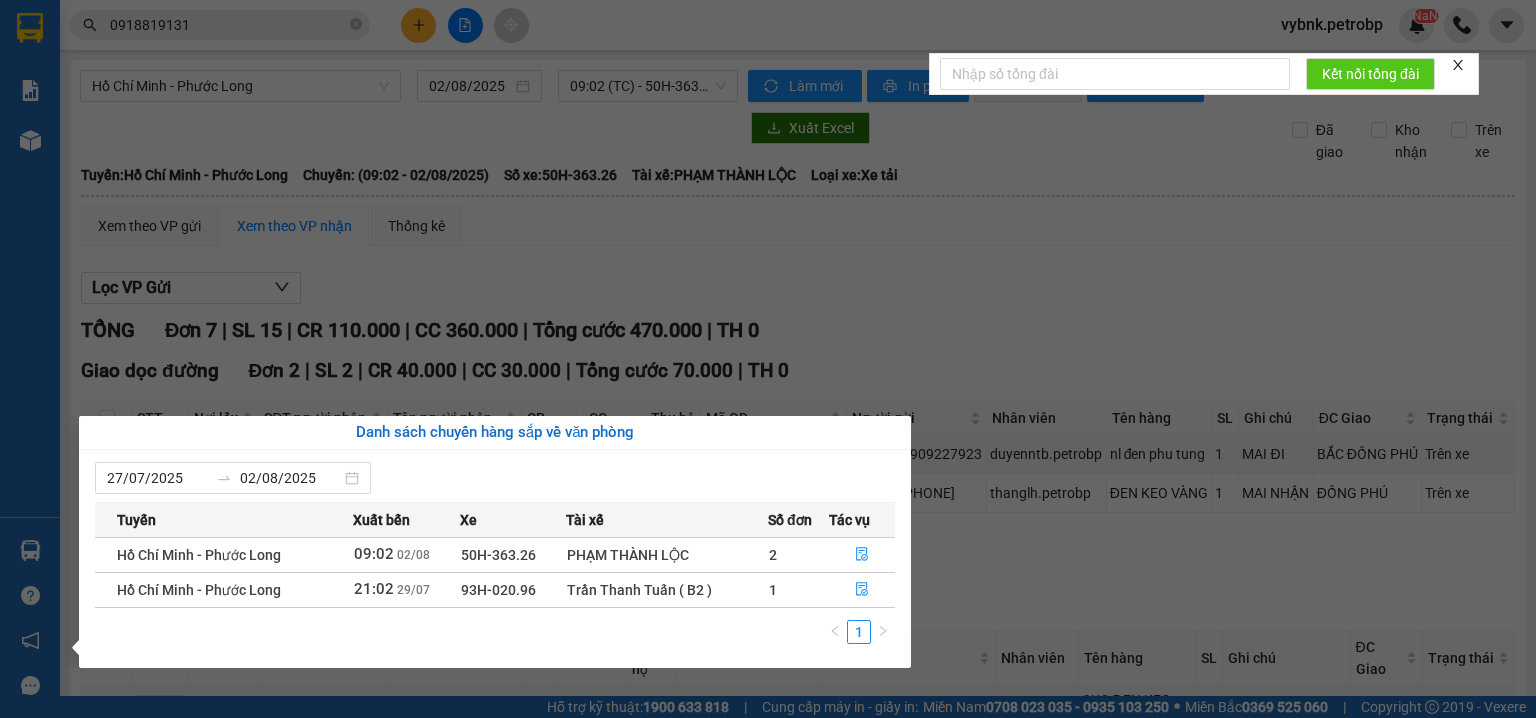 scroll, scrollTop: 0, scrollLeft: 0, axis: both 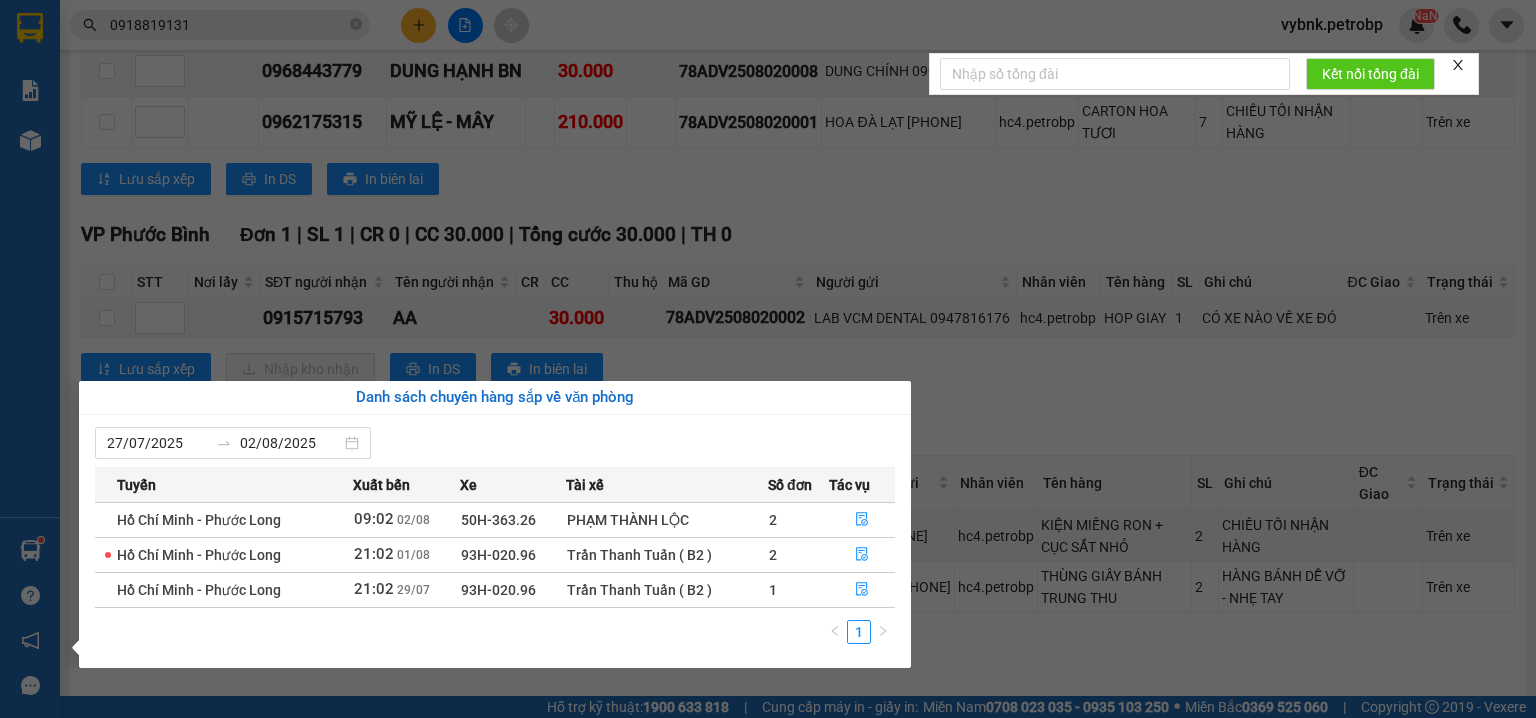 click on "Kết quả tìm kiếm ( 1468 )  Bộ lọc  Ngày tạo đơn gần nhất Mã ĐH Trạng thái Món hàng Tổng cước Chưa cước Người gửi VP Gửi Người nhận VP Nhận PB2508020001 07:26 - 02/08 VP Gửi   CARTON BIA DỄ VỠ SL:  1 30.000 [PHONE] CHỊ THU  VP Phước Bình 0333099799 THIÊN  HÒA VPQuận 5 78ADV2508010125 18:28 - 01/08 VP Nhận   93H-020.96 06:17 - 02/08 NL ĐEN TO SL:  2 90.000 90.000 [PHONE] CTI THIÊN VƯƠNG VPQuận 5 [PHONE] CHỊ THU  VP Phước Bình 78ADV2508010087 16:00 - 01/08 VP Nhận   93H-020.96 06:17 - 02/08 đen màng co SL:  1 30.000 30.000 [PHONE] PHONG  VPQuận 5 [PHONE] CHỊ THU  VP Phước Bình 78ADV2508010006 08:49 - 01/08 VP Nhận   50H-363.26 13:32 - 01/08 VUÔNG ĐEN NL SL:  1 30.000 [PHONE] ĐÔNG PHƯƠNG VPQuận 5 [PHONE] CHỊ THU  VP Phước Bình 78ADV2507310113 17:52 - 31/07 Đã giao   10:28 - 01/08 CARTON SL:  1 30.000 [PHONE] THIÊN  HÒA VPQuận 5 [PHONE] CHỊ THU  VP Phước Bình   1" at bounding box center [768, 359] 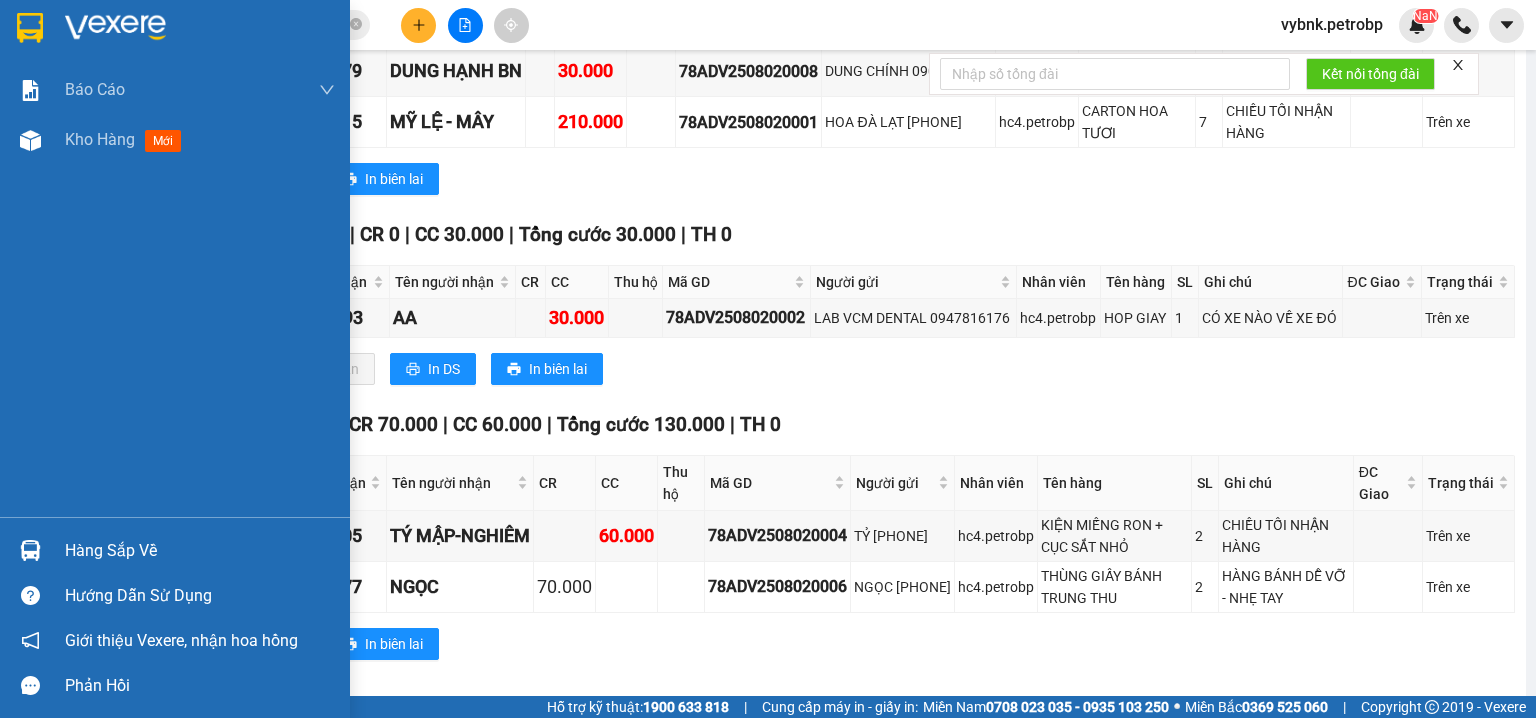 click at bounding box center [30, 550] 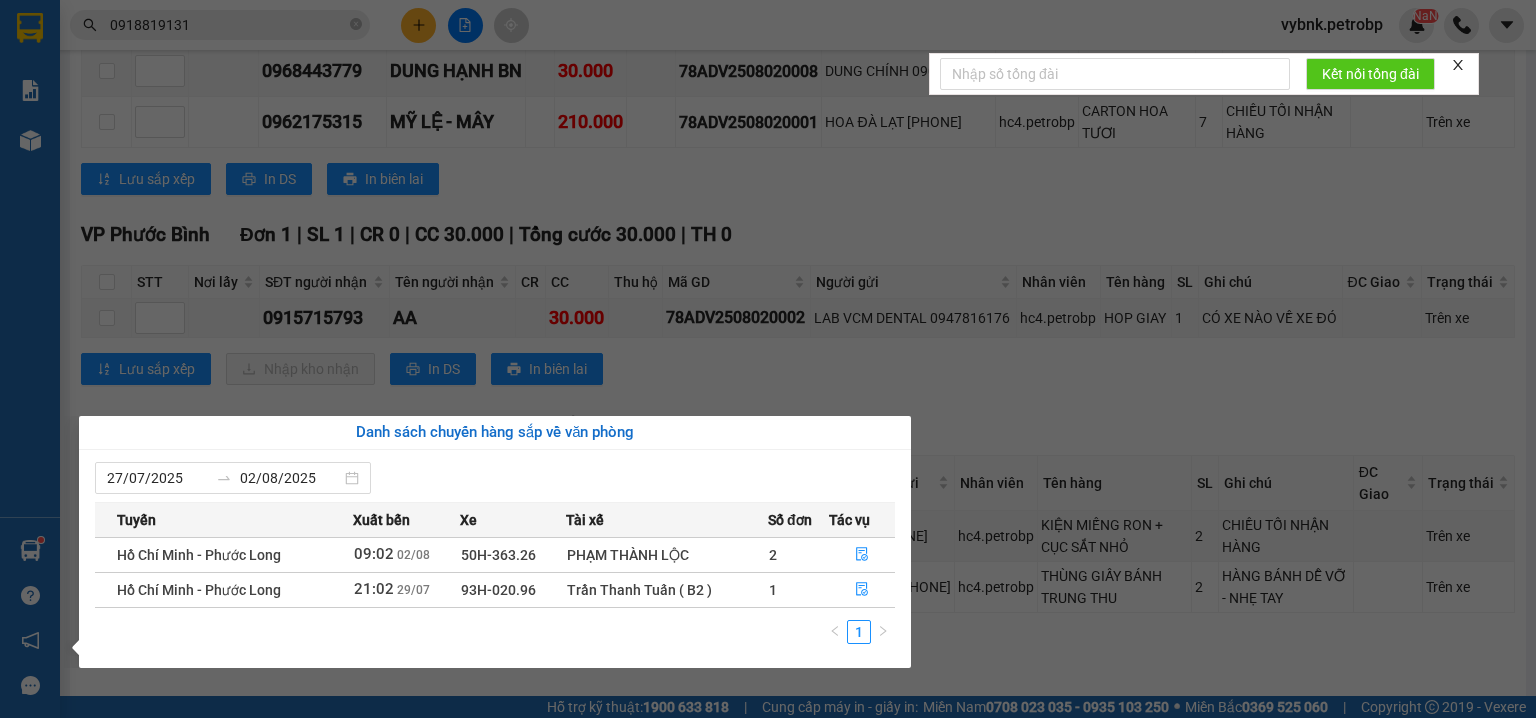 drag, startPoint x: 19, startPoint y: 232, endPoint x: 37, endPoint y: 178, distance: 56.920998 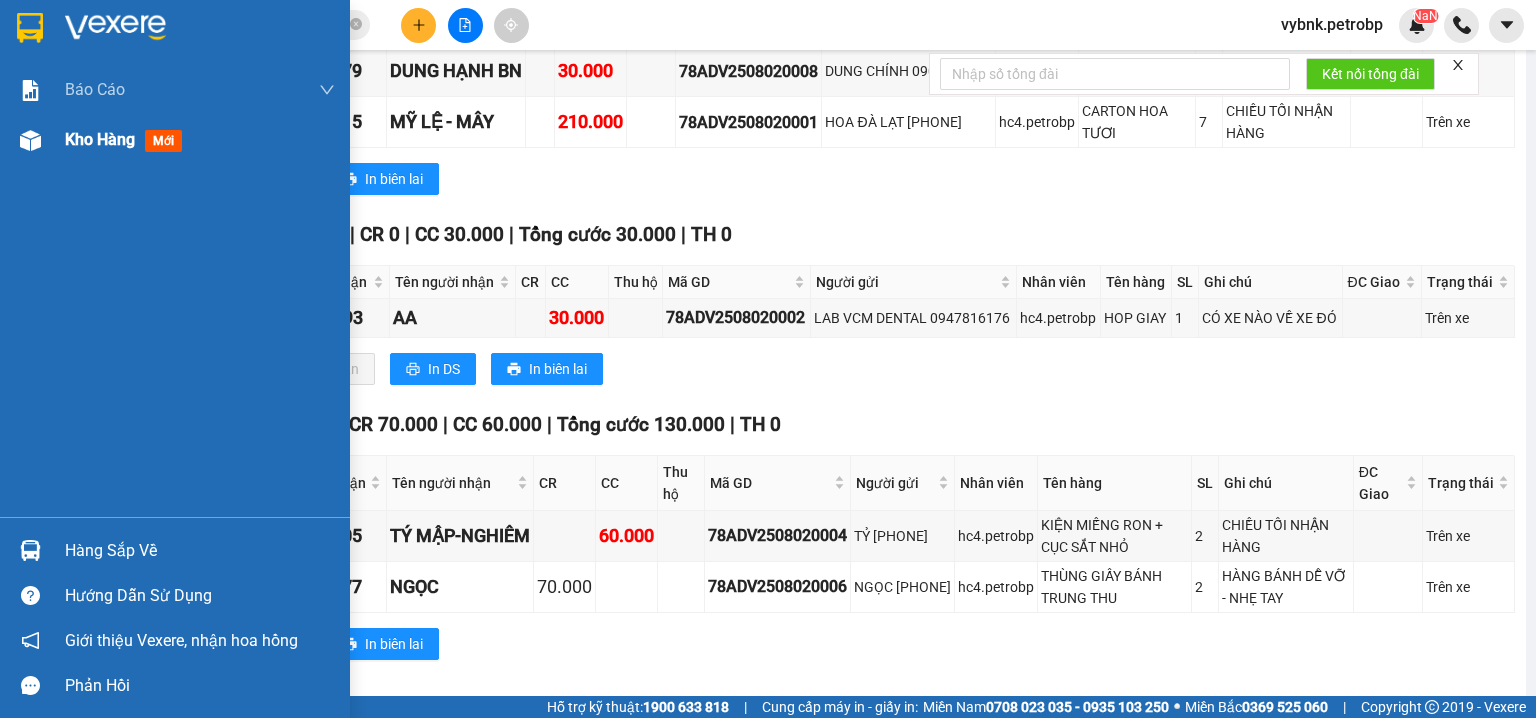 click at bounding box center (30, 140) 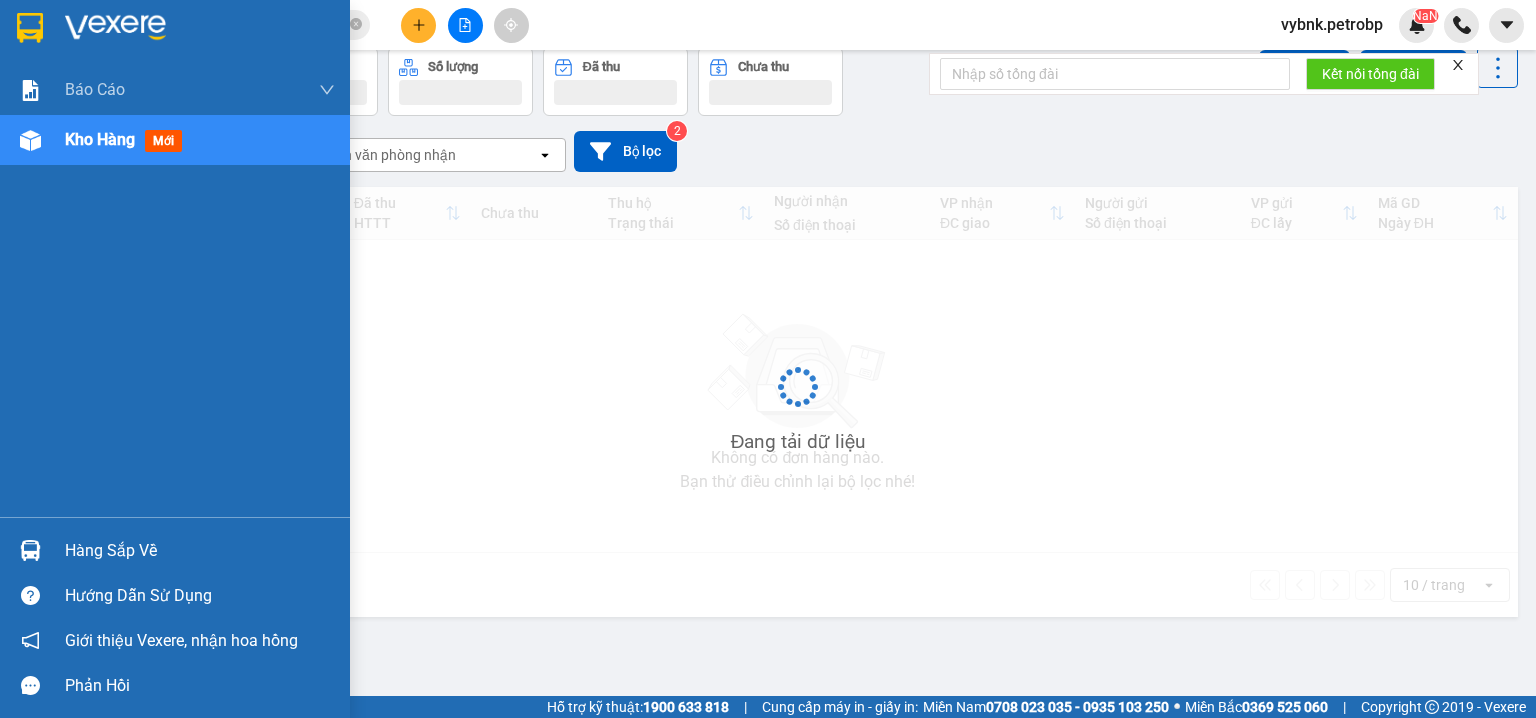 scroll, scrollTop: 92, scrollLeft: 0, axis: vertical 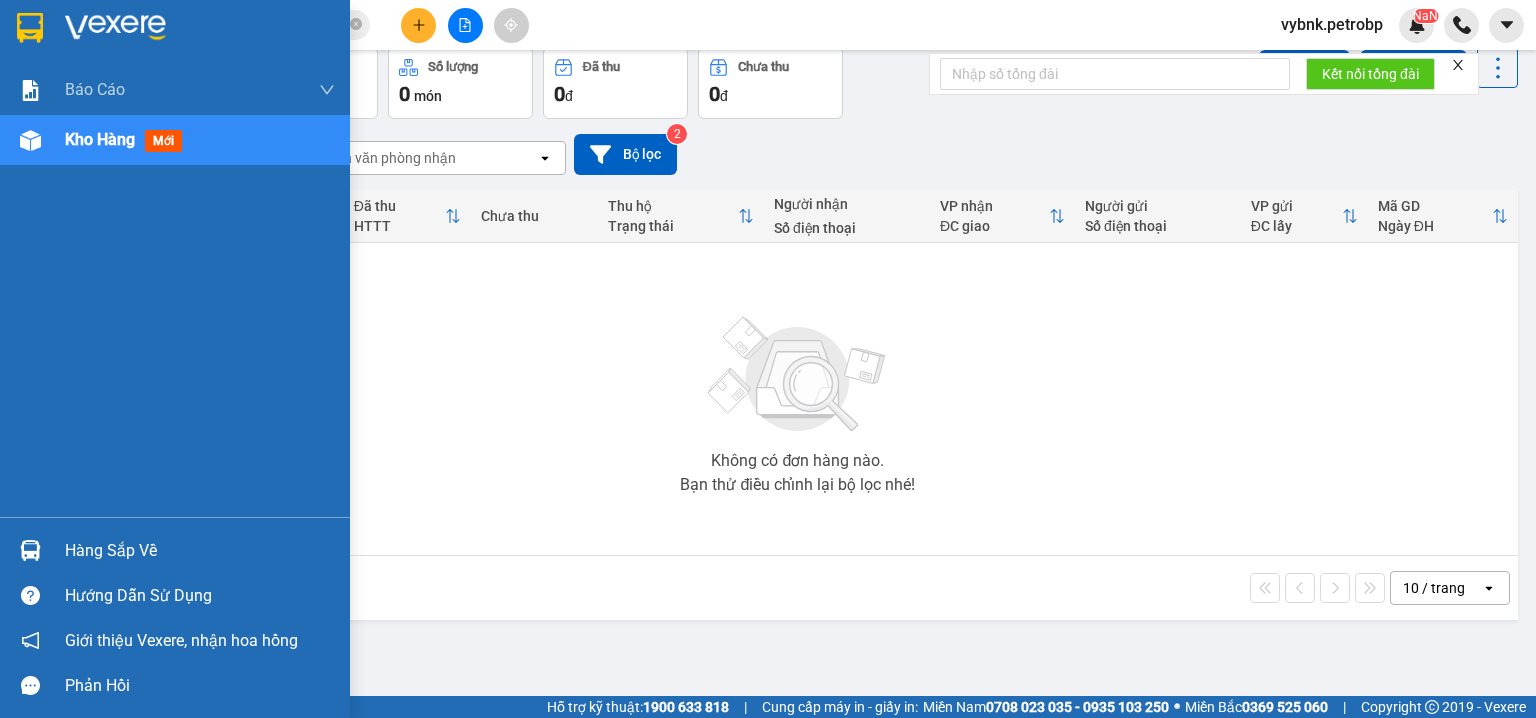 click on "Hàng sắp về" at bounding box center (175, 550) 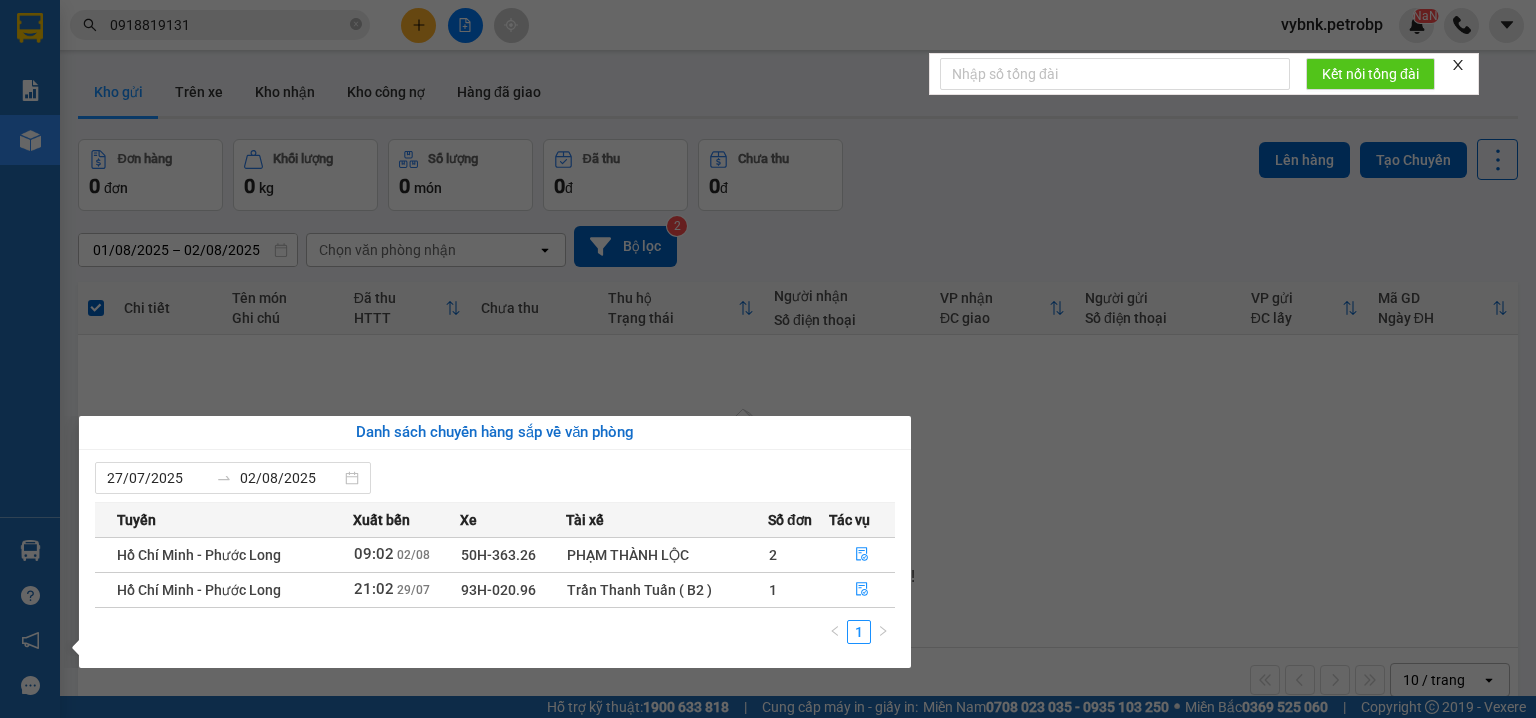scroll, scrollTop: 0, scrollLeft: 0, axis: both 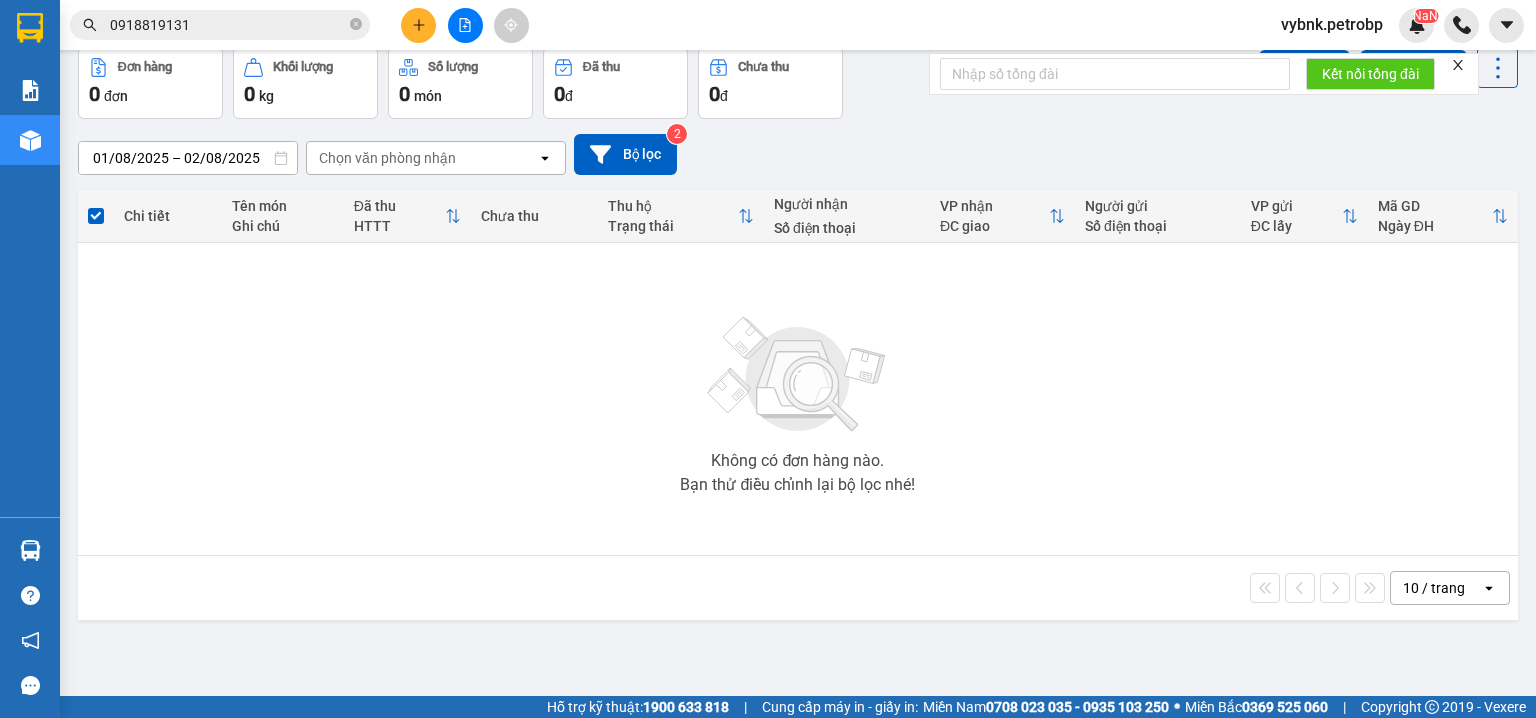 click on "Kết quả tìm kiếm ( 1468 )  Bộ lọc  Ngày tạo đơn gần nhất Mã ĐH Trạng thái Món hàng Tổng cước Chưa cước Người gửi VP Gửi Người nhận VP Nhận [CODE] [TIME] - [DATE] VP Gửi   CARTON BIA DỄ VỠ SL:  1 30.000 [PHONE] CHỊ THU  VP Phước Bình [PHONE] THIÊN  HÒA VP Quận 5 [CODE] [TIME] - [DATE] VP Nhận   93H-020.96 [TIME] - [DATE] NL ĐEN TO SL:  2 90.000 90.000 [PHONE] CTI THIÊN VƯƠNG VP Quận 5 [PHONE] CHỊ THU  VP Phước Bình [CODE] [TIME] - [DATE] VP Nhận   93H-020.96 [TIME] - [DATE] đen màng co SL:  1 30.000 30.000 [PHONE] PHONG  VP Quận 5 [PHONE] CHỊ THU  VP Phước Bình [CODE] [TIME] - [DATE] VP Nhận   50H-363.26 [TIME] - [DATE] VUÔNG ĐEN NL SL:  1 30.000 [PHONE] ĐÔNG PHƯƠNG VP Quận 5 [PHONE] CHỊ THU  VP Phước Bình [CODE] [TIME] - [DATE] Đã giao   [TIME] - [DATE] CARTON SL:  1 30.000 [PHONE] THIÊN  HÒA VP Quận 5 [PHONE] CHỊ THU  VP Phước Bình   1" at bounding box center (768, 359) 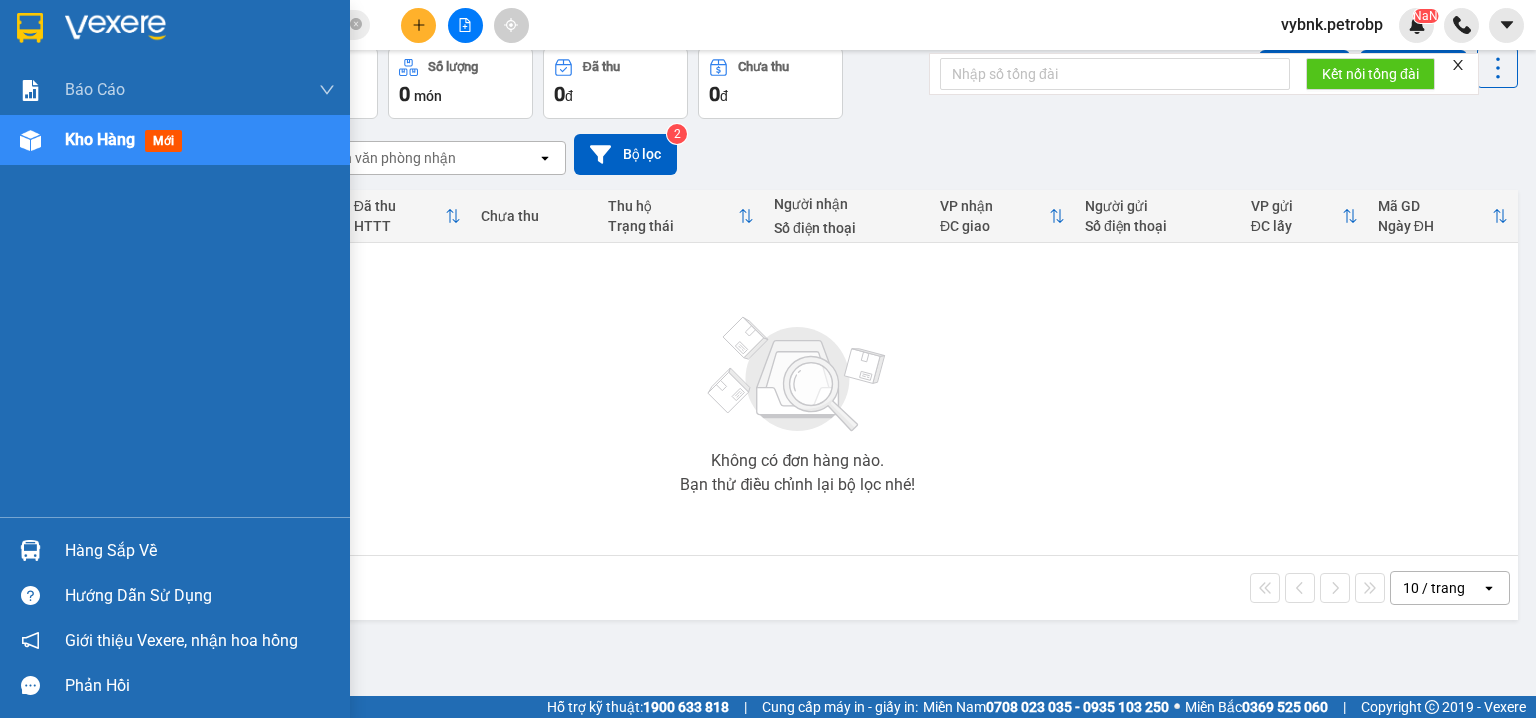 click at bounding box center [30, 550] 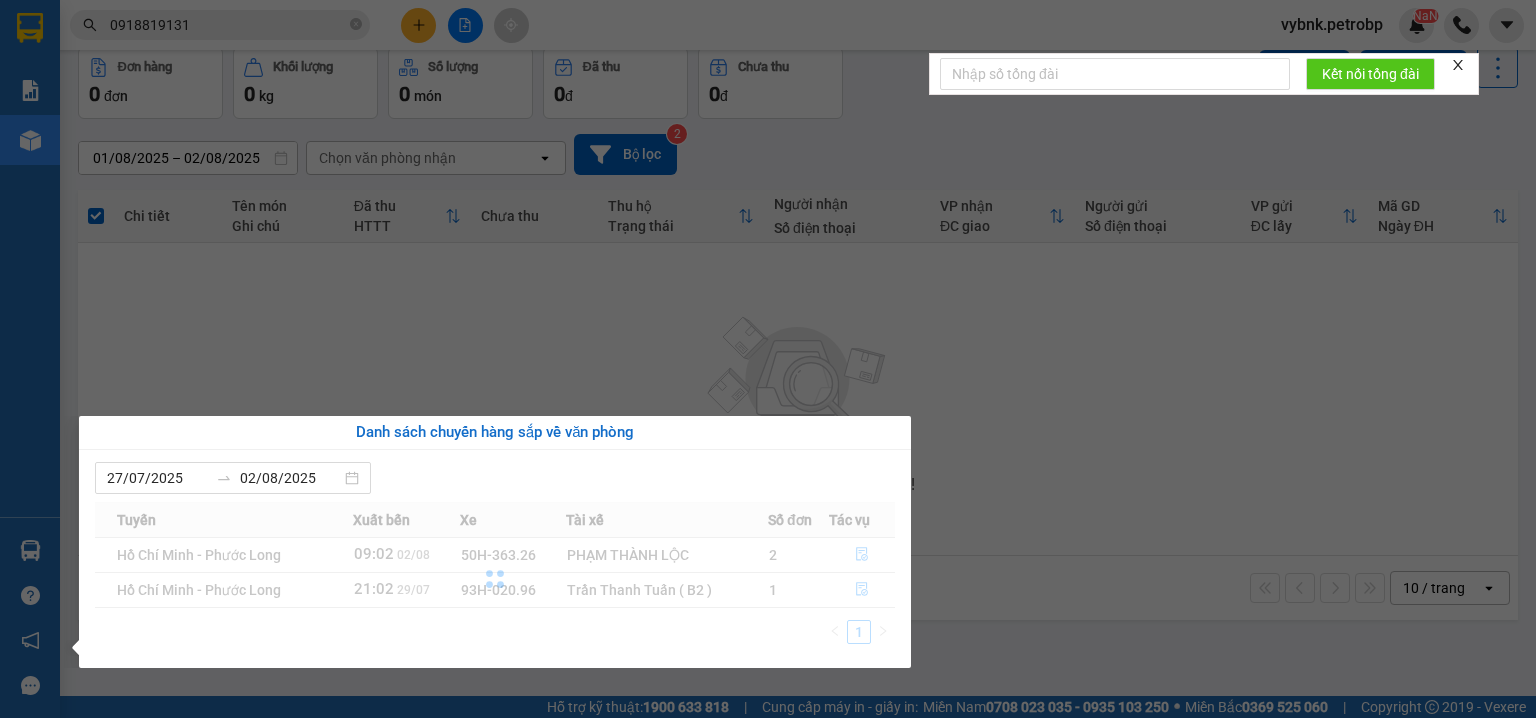 click on "Kết quả tìm kiếm ( 1468 )  Bộ lọc  Ngày tạo đơn gần nhất Mã ĐH Trạng thái Món hàng Tổng cước Chưa cước Người gửi VP Gửi Người nhận VP Nhận [CODE] [TIME] - [DATE] VP Gửi   CARTON BIA DỄ VỠ SL:  1 30.000 [PHONE] CHỊ THU  VP Phước Bình [PHONE] THIÊN  HÒA VP Quận 5 [CODE] [TIME] - [DATE] VP Nhận   93H-020.96 [TIME] - [DATE] NL ĐEN TO SL:  2 90.000 90.000 [PHONE] CTI THIÊN VƯƠNG VP Quận 5 [PHONE] CHỊ THU  VP Phước Bình [CODE] [TIME] - [DATE] VP Nhận   93H-020.96 [TIME] - [DATE] đen màng co SL:  1 30.000 30.000 [PHONE] PHONG  VP Quận 5 [PHONE] CHỊ THU  VP Phước Bình [CODE] [TIME] - [DATE] VP Nhận   50H-363.26 [TIME] - [DATE] VUÔNG ĐEN NL SL:  1 30.000 [PHONE] ĐÔNG PHƯƠNG VP Quận 5 [PHONE] CHỊ THU  VP Phước Bình [CODE] [TIME] - [DATE] Đã giao   [TIME] - [DATE] CARTON SL:  1 30.000 [PHONE] THIÊN  HÒA VP Quận 5 [PHONE] CHỊ THU  VP Phước Bình   1" at bounding box center (768, 359) 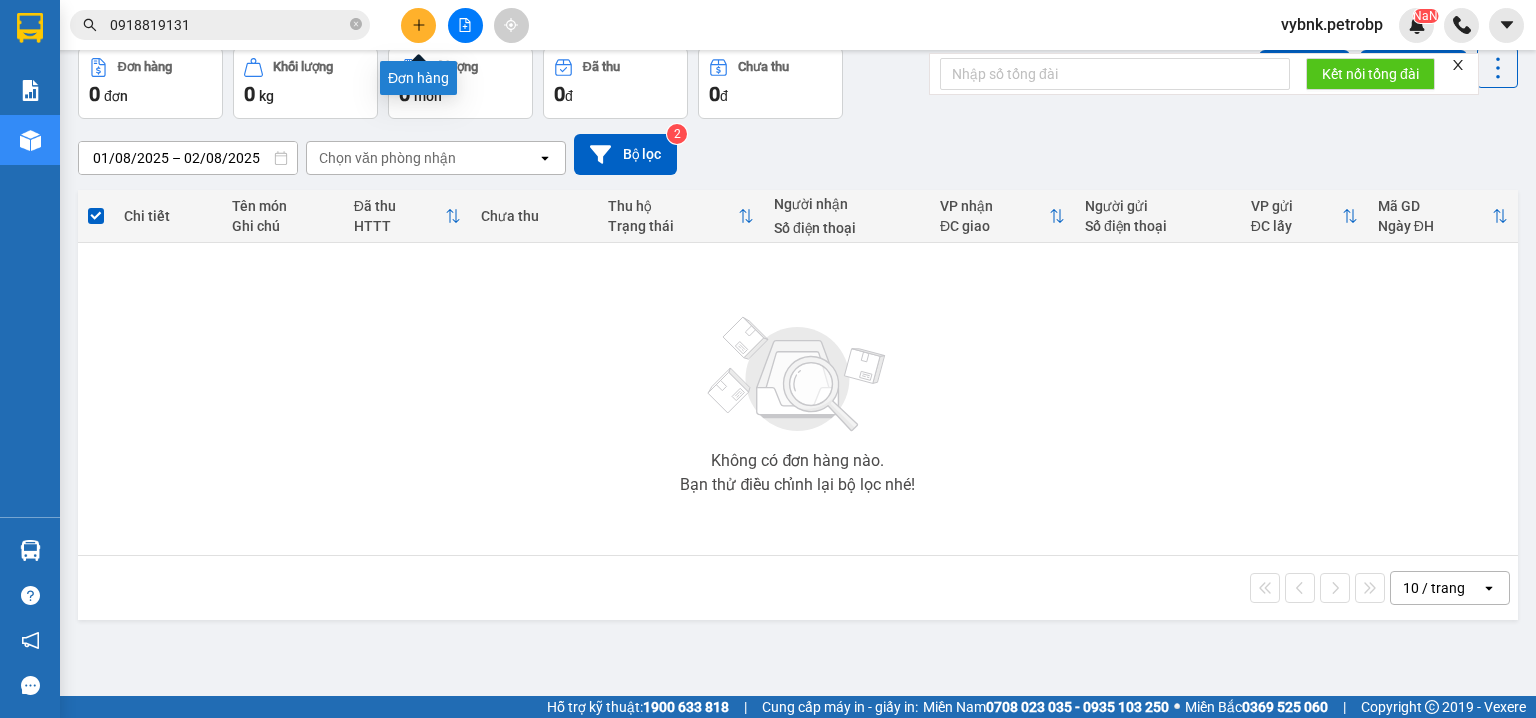 click at bounding box center [418, 25] 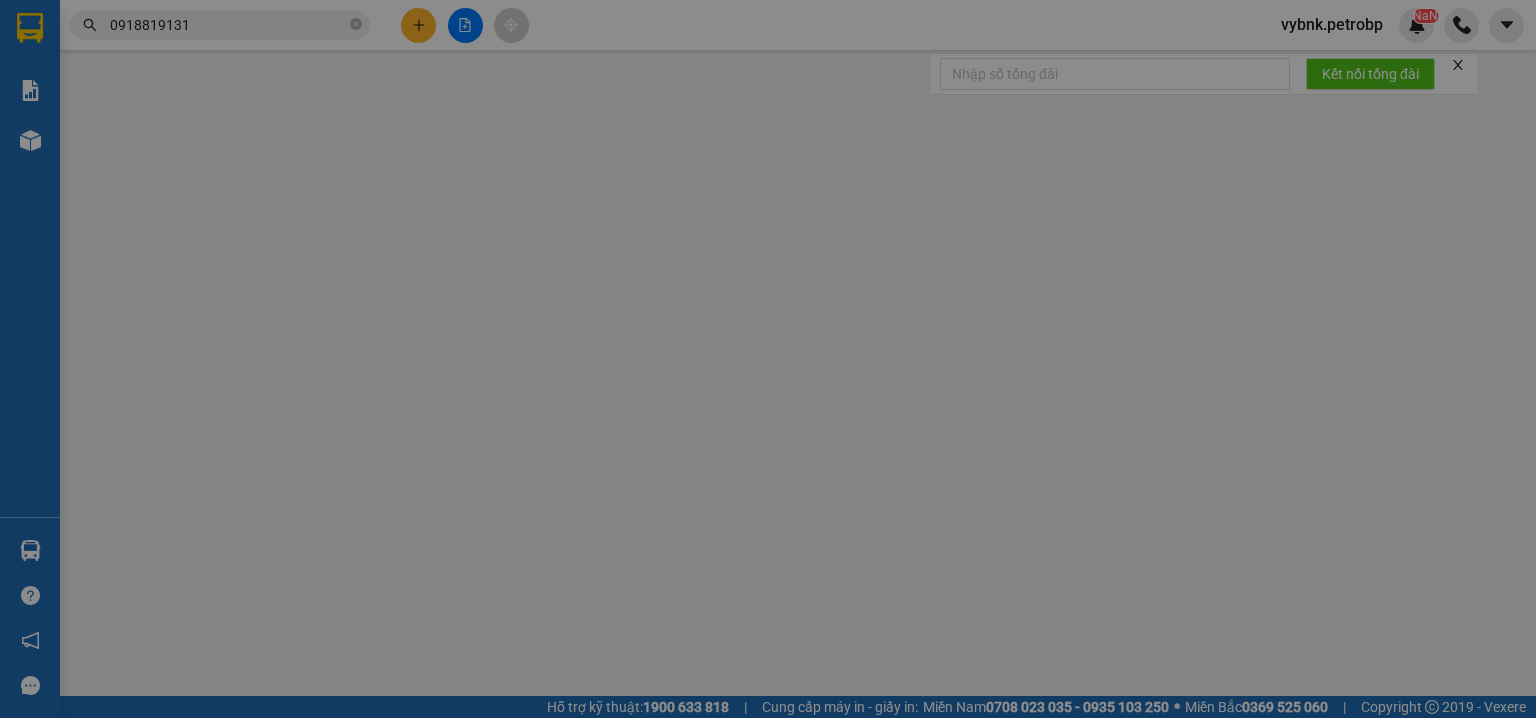 scroll, scrollTop: 0, scrollLeft: 0, axis: both 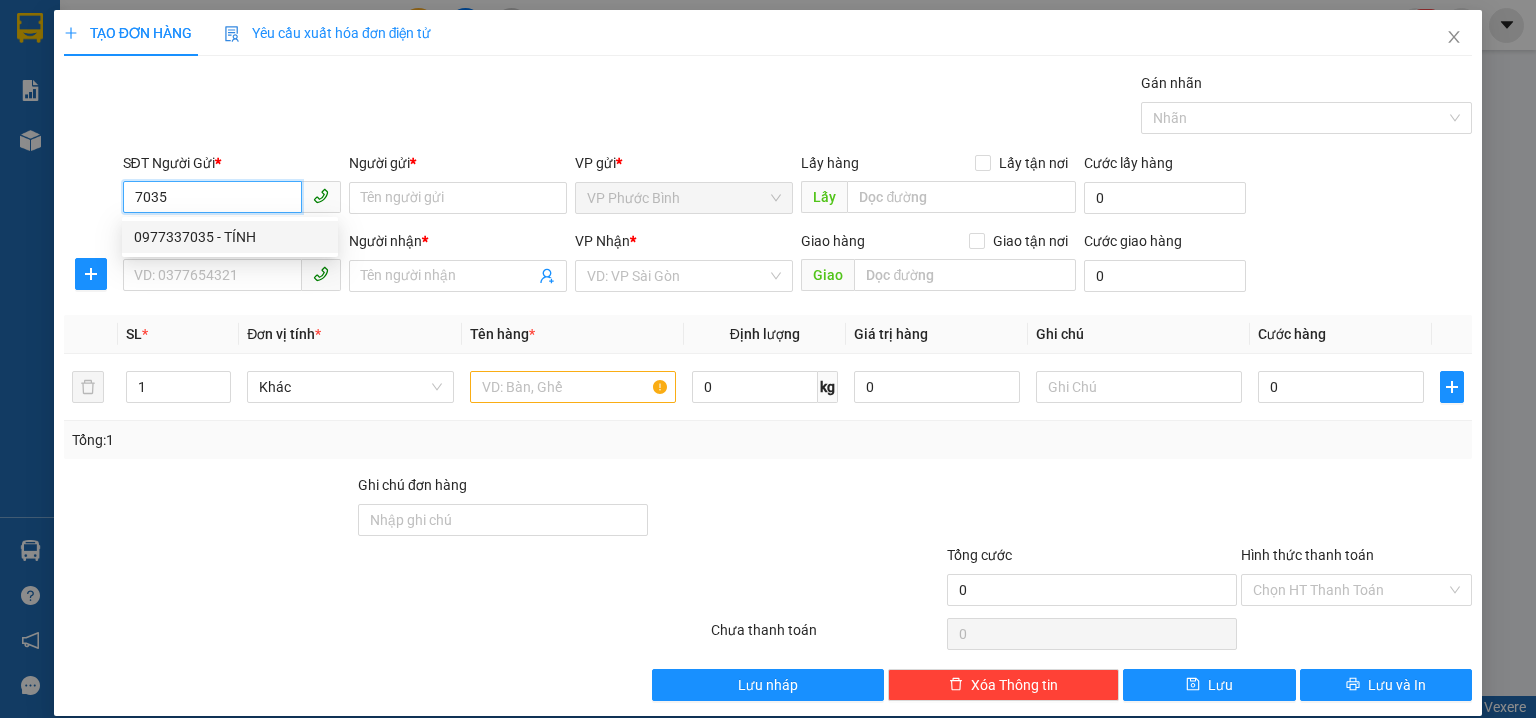 click on "0977337035 - TÍNH" at bounding box center [230, 237] 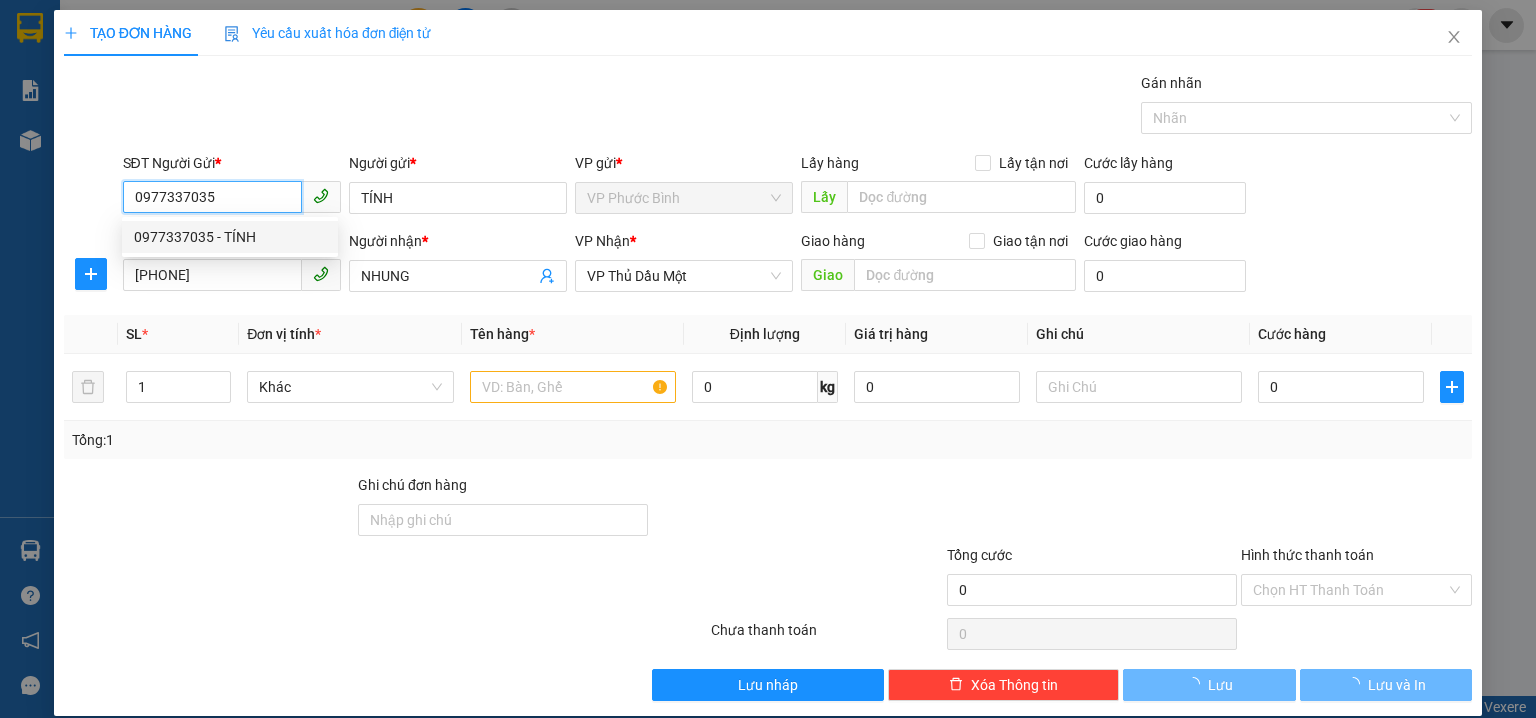 type on "70.000" 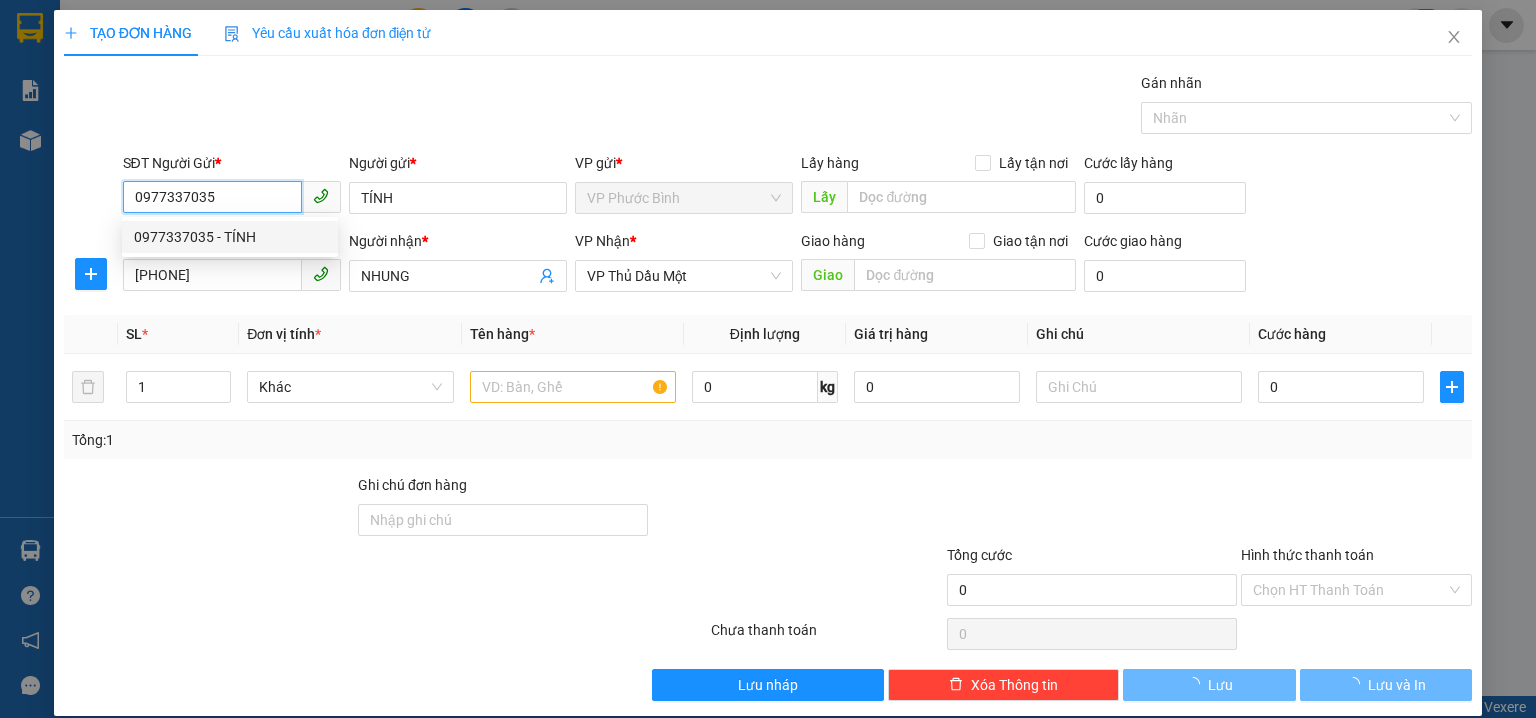 type on "70.000" 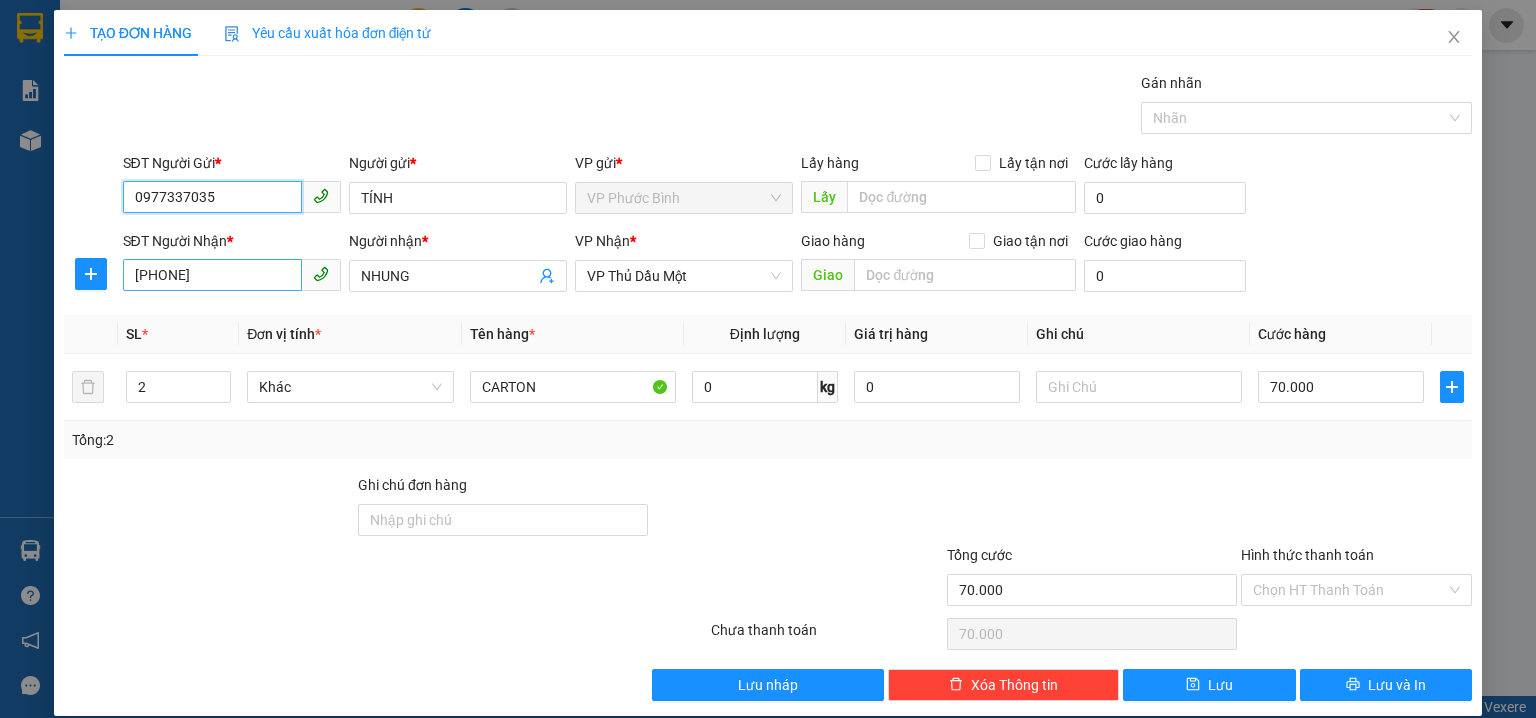 type on "0977337035" 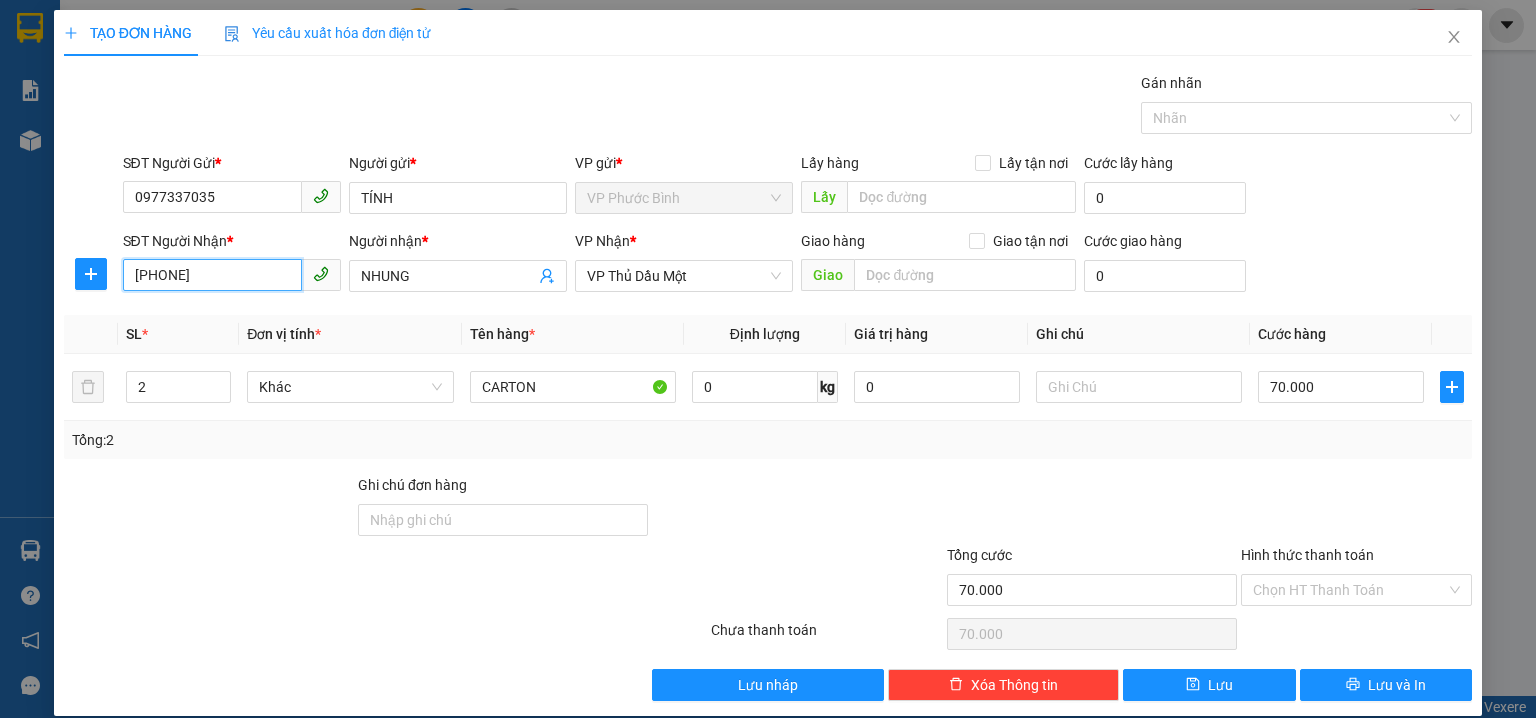 click on "0868983108" at bounding box center [212, 275] 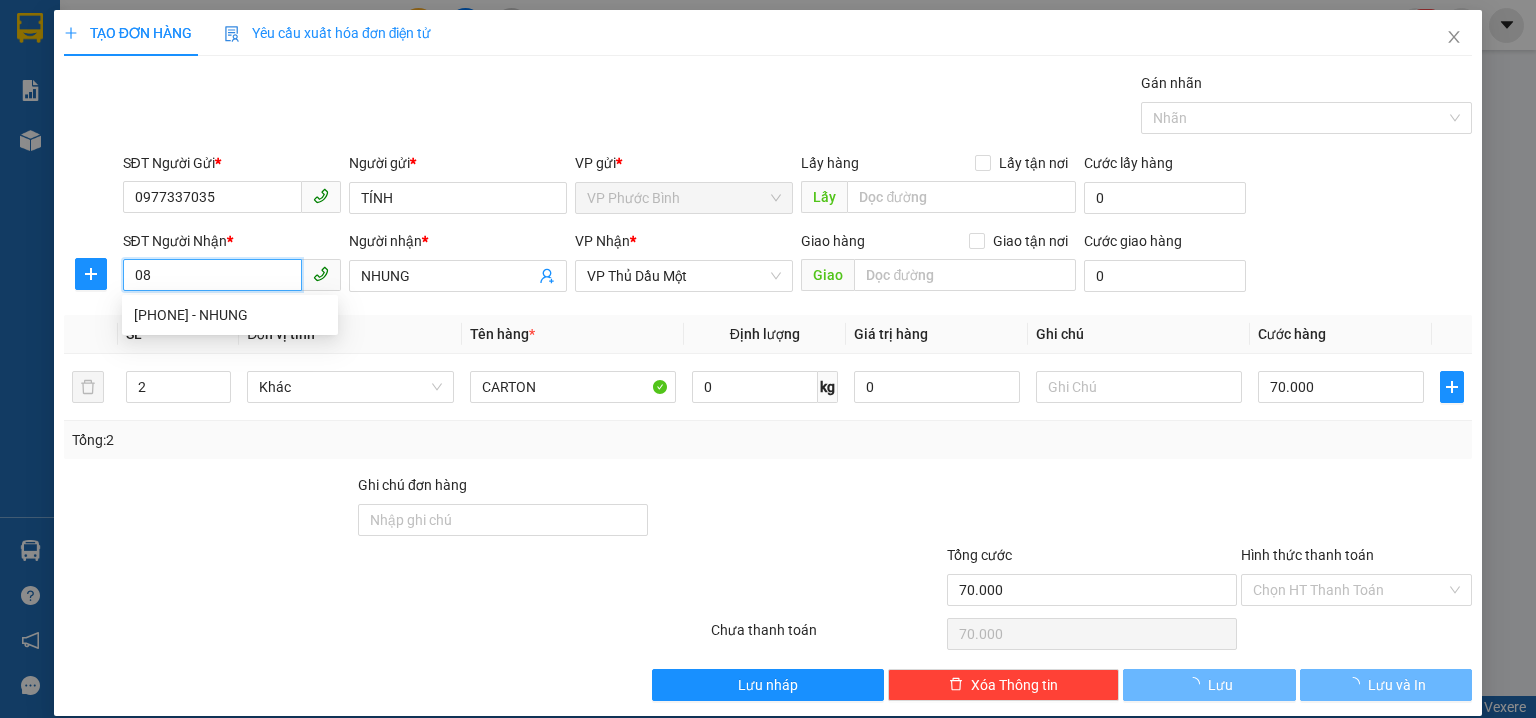 type on "0" 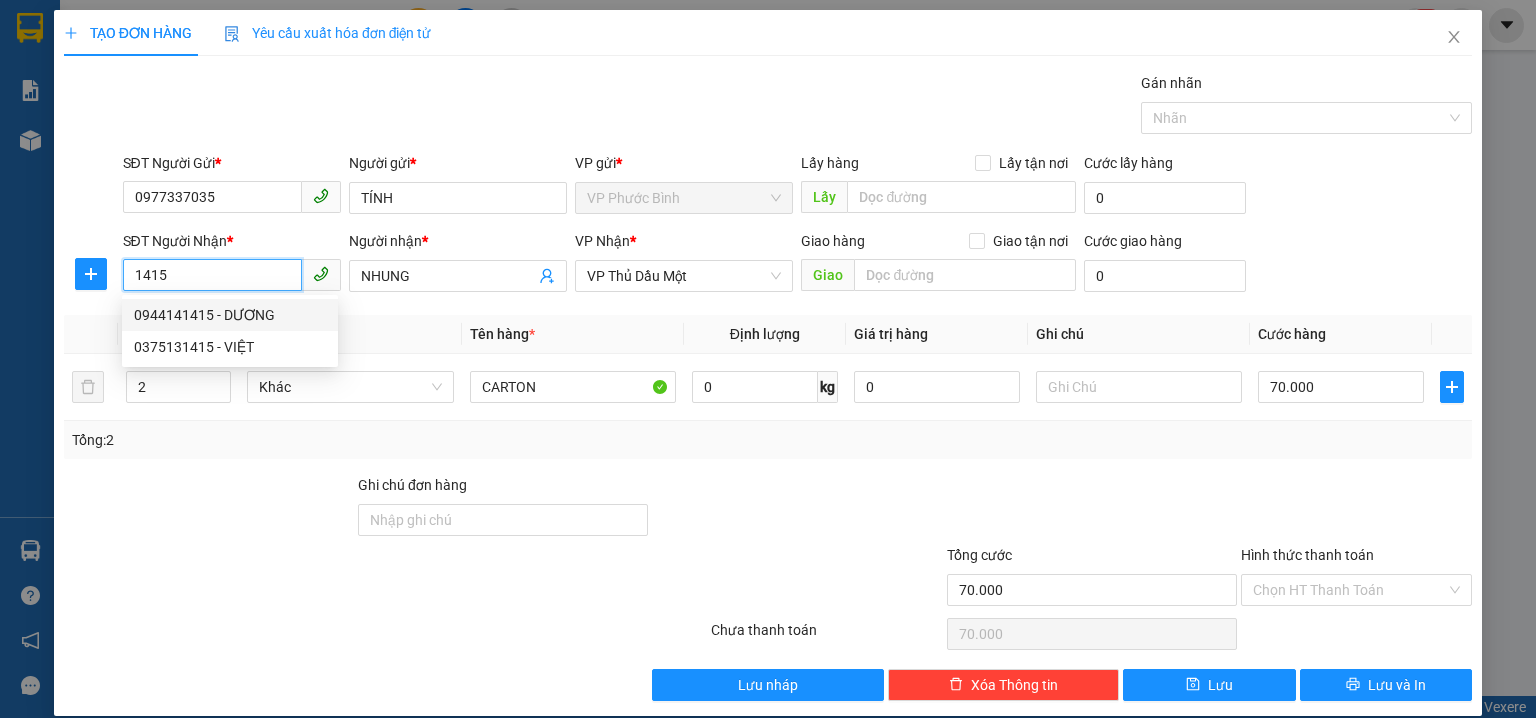 click on "0944141415 - DƯƠNG" at bounding box center [230, 315] 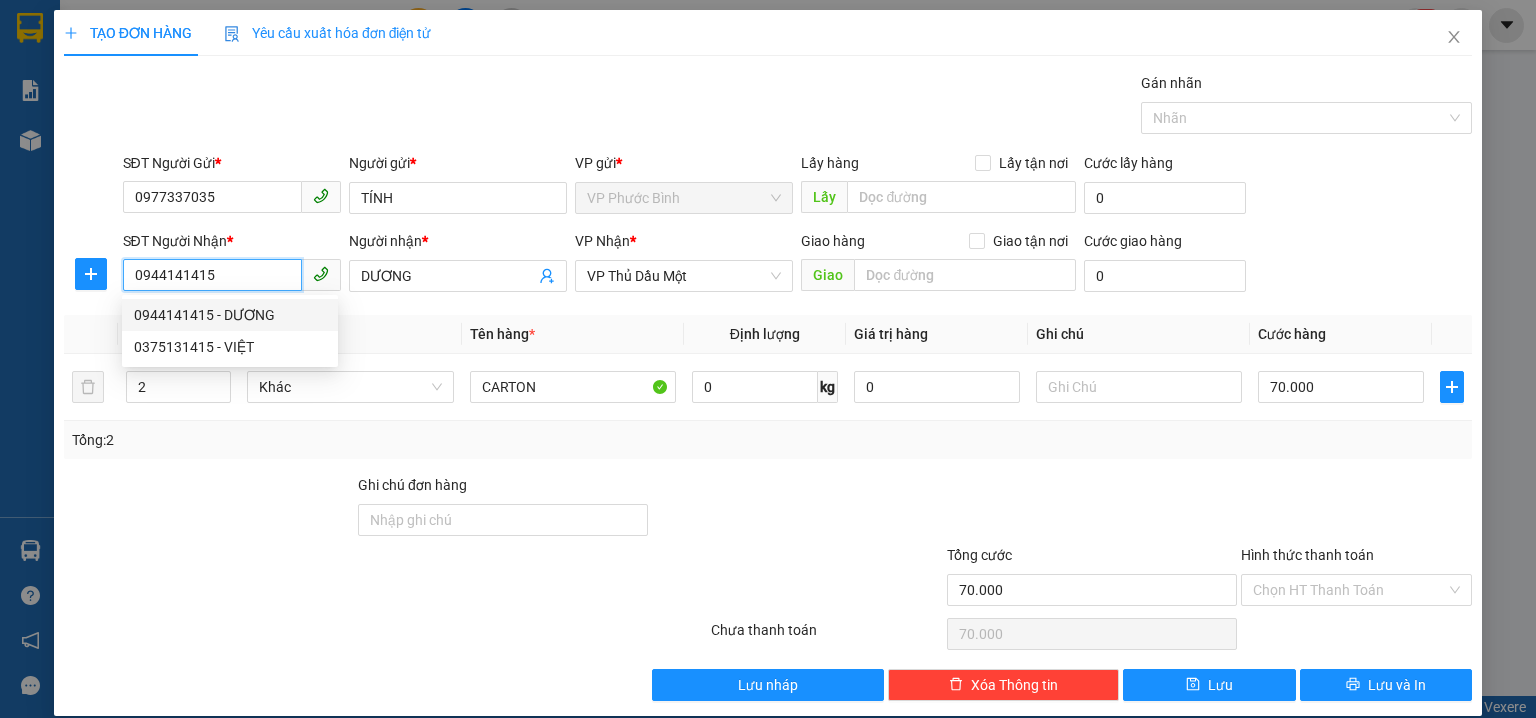 type on "100.000" 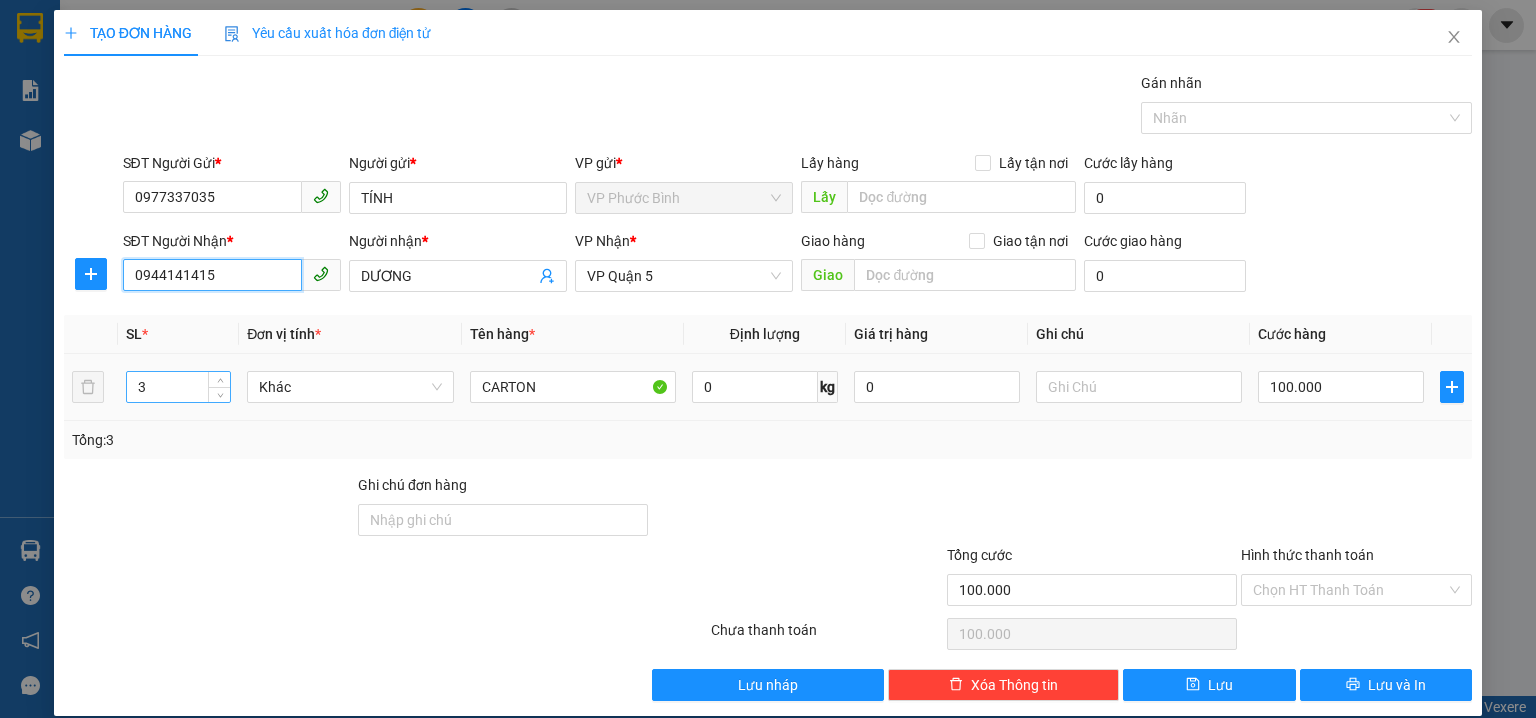 type on "0944141415" 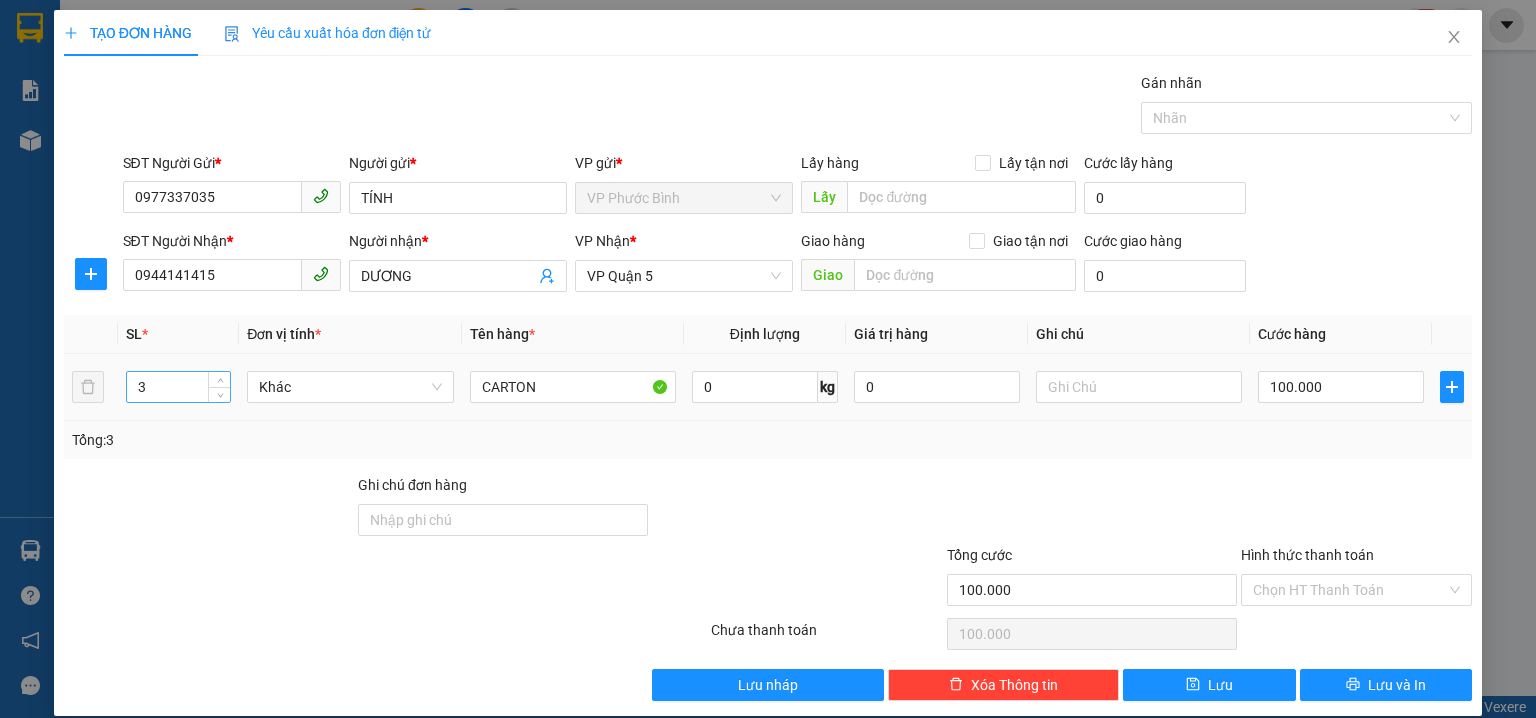 click on "3" at bounding box center (178, 387) 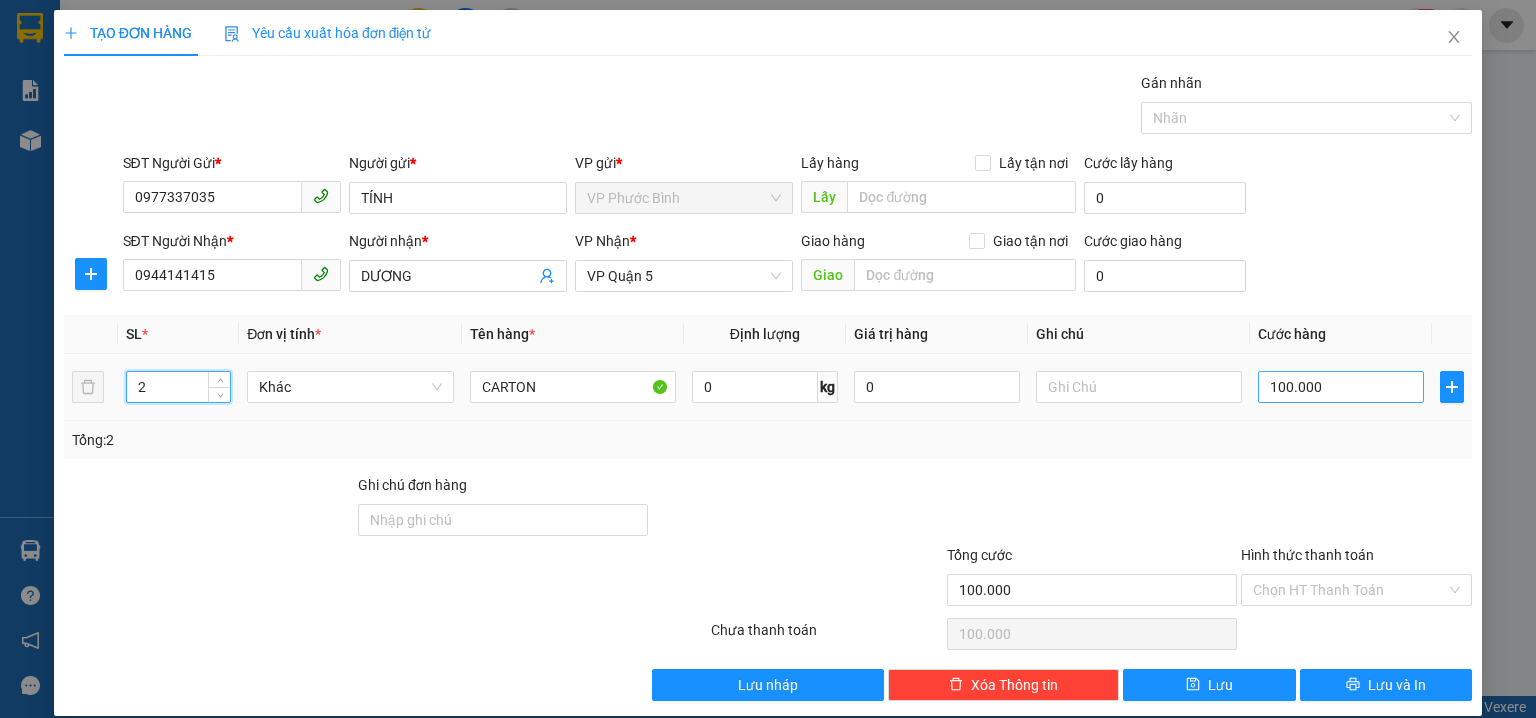 type on "2" 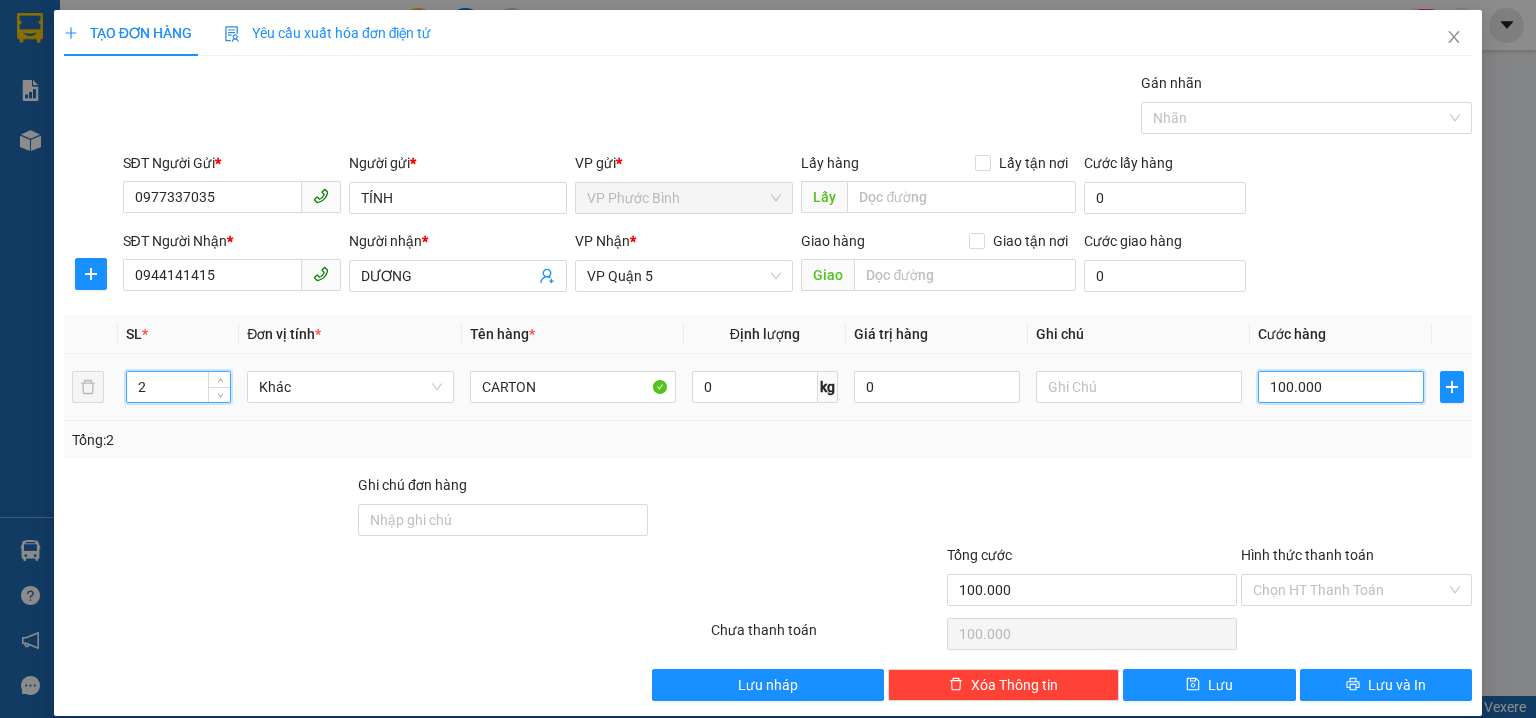 click on "100.000" at bounding box center (1341, 387) 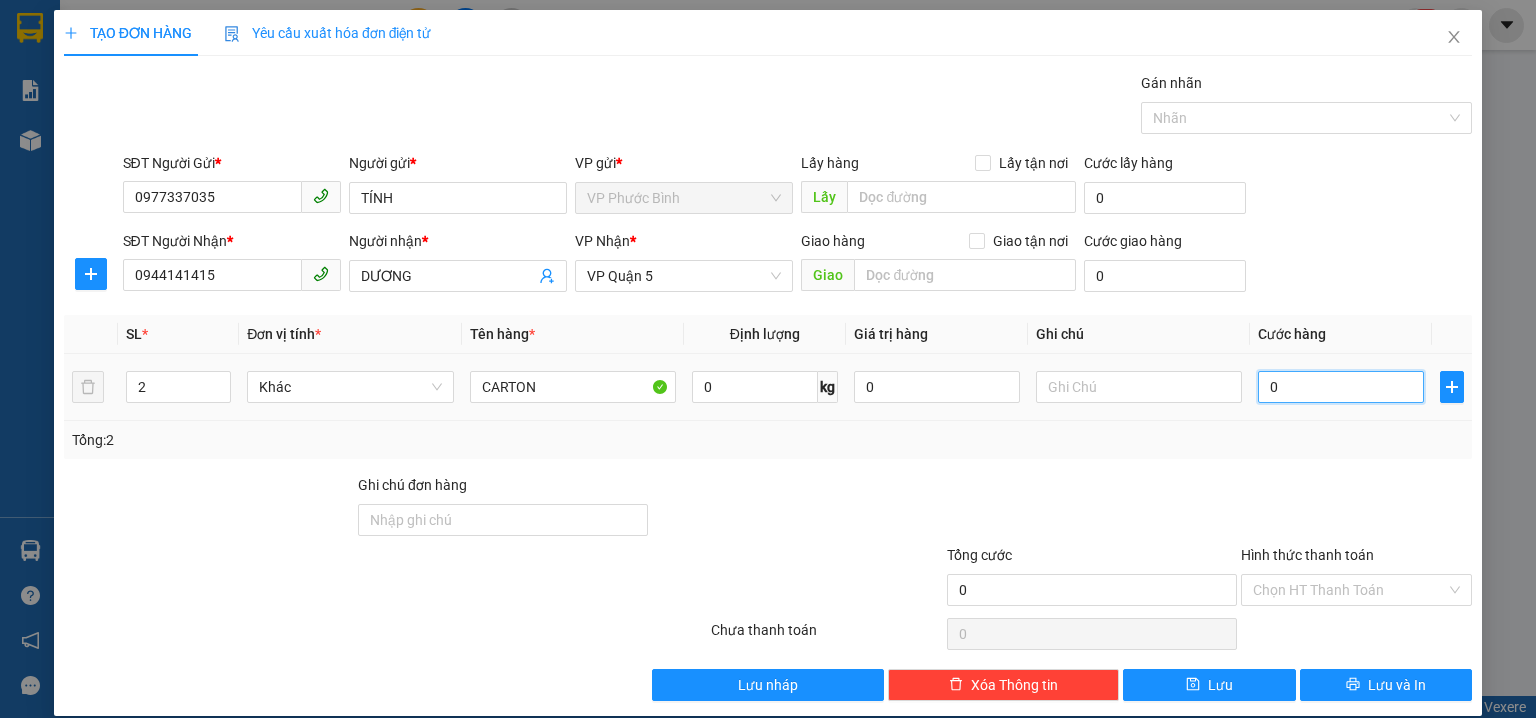type on "6" 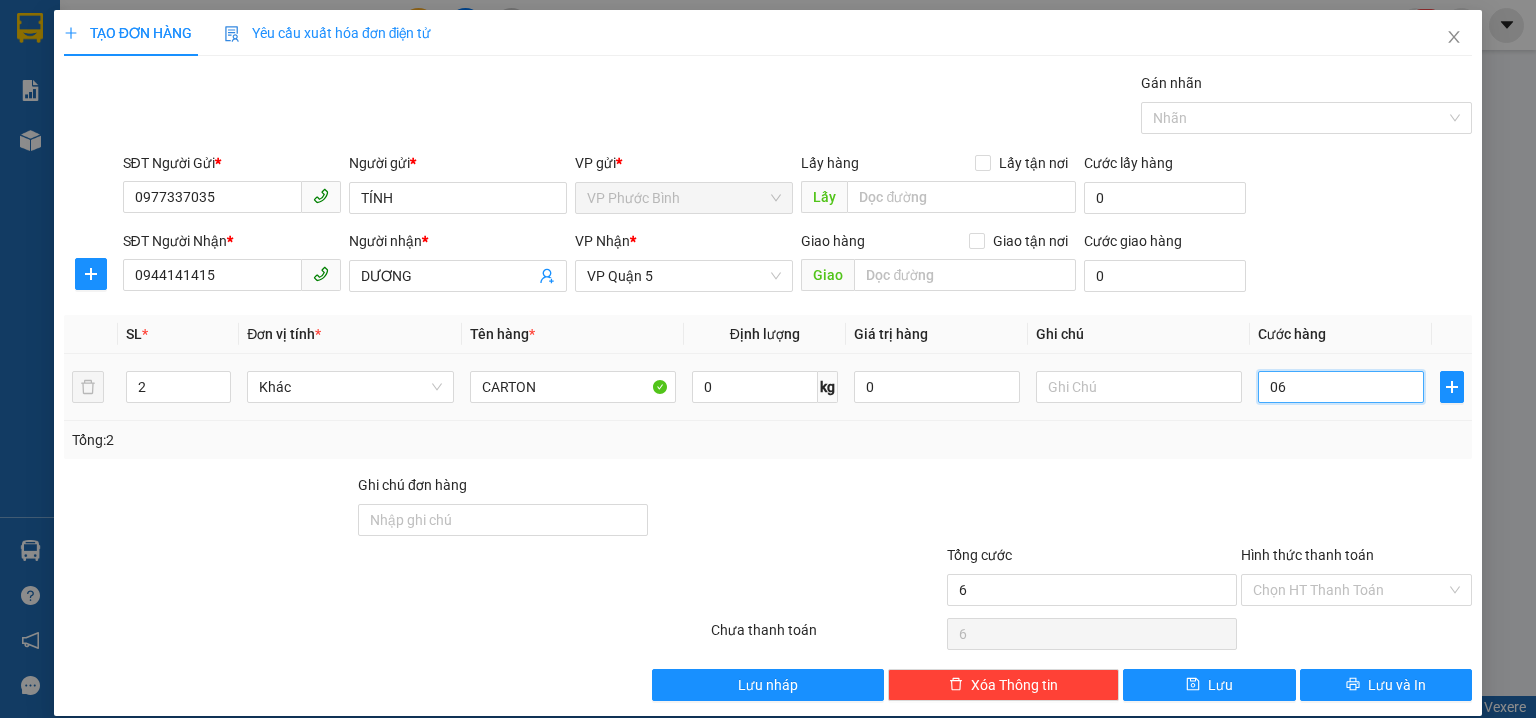 type on "60" 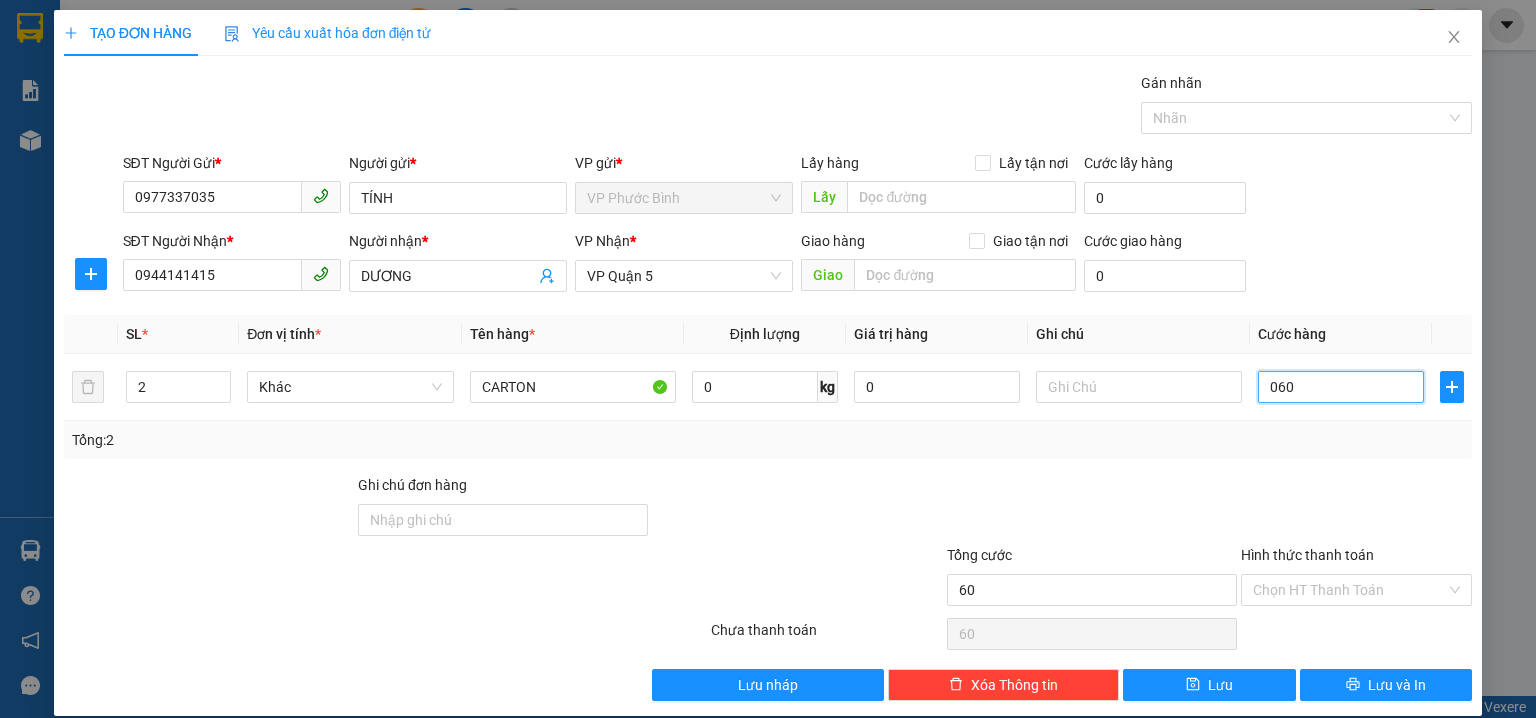 type on "060" 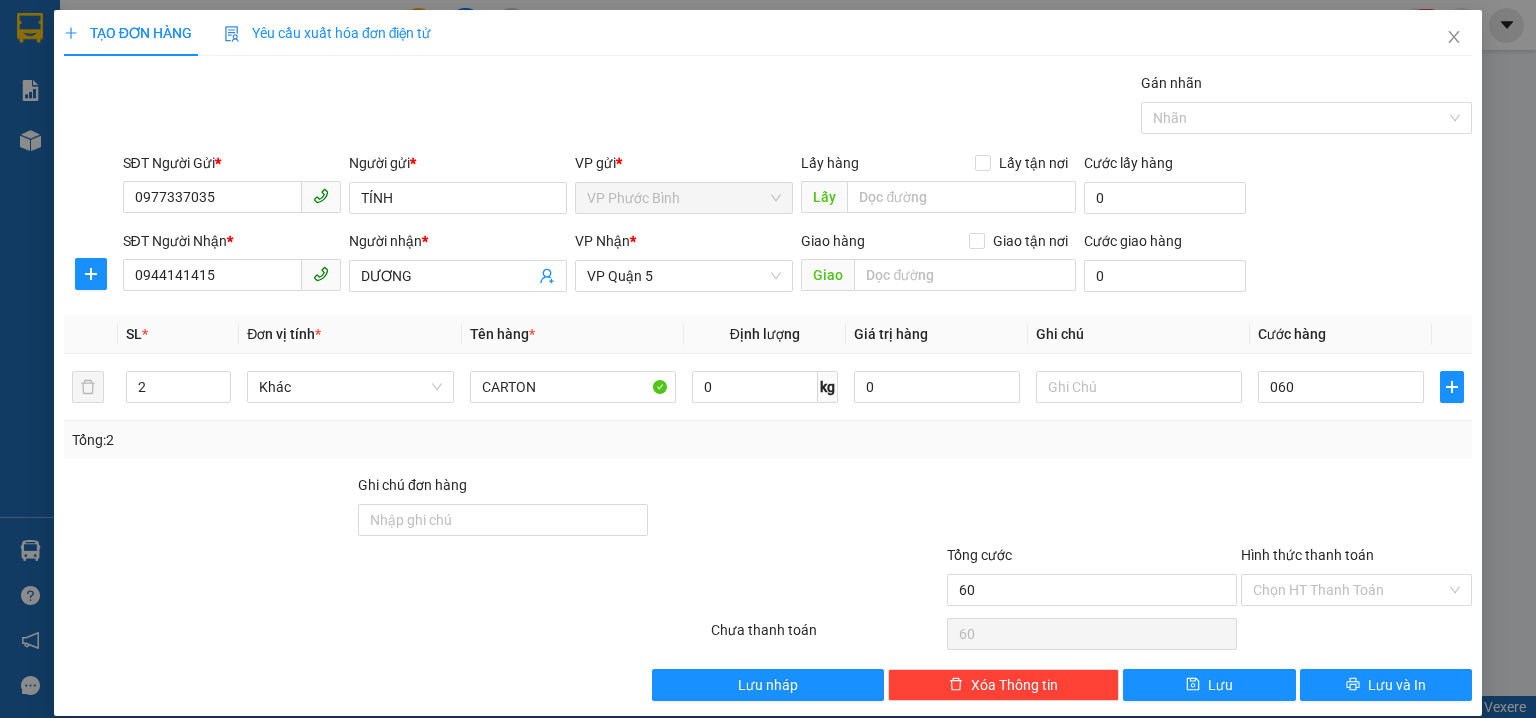 type on "60.000" 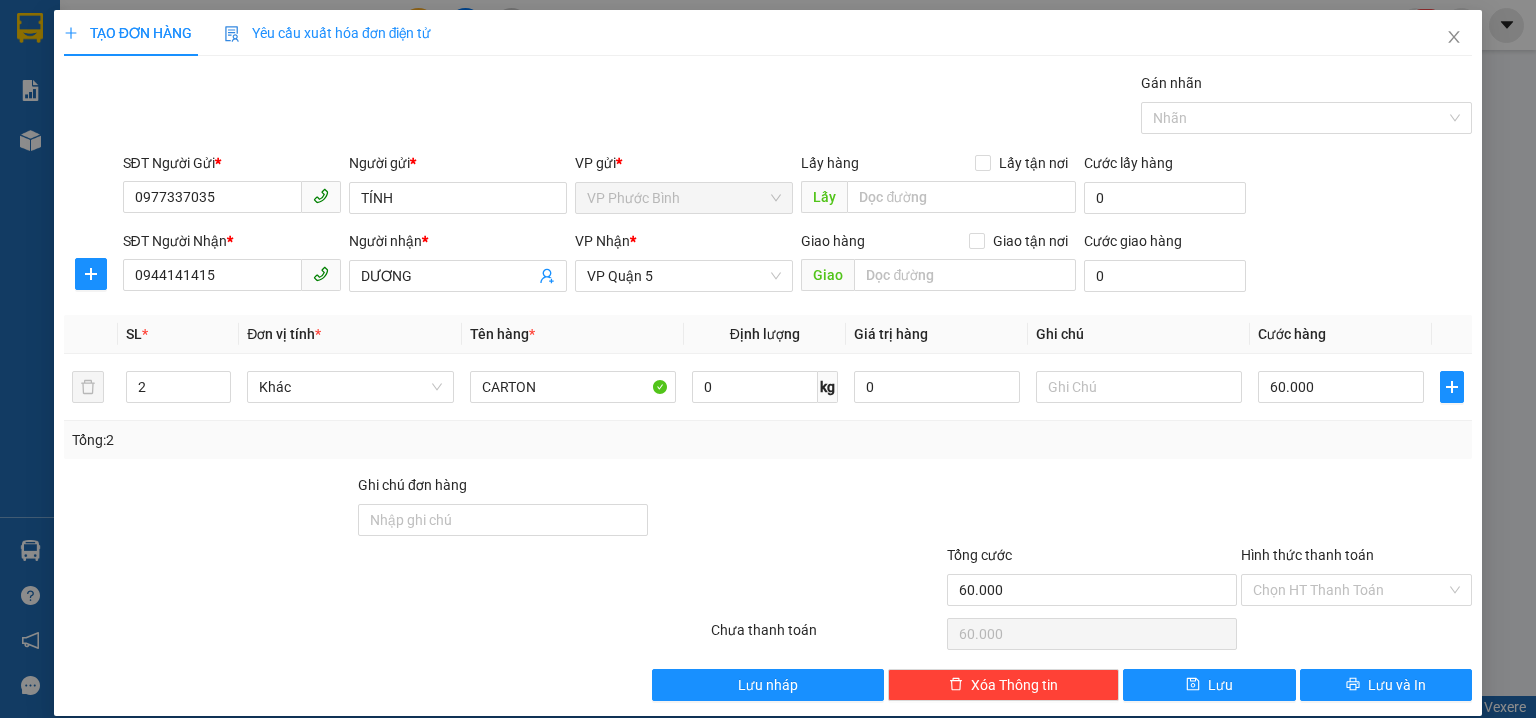 click on "SĐT Người Nhận  * 0944141415 Người nhận  * DƯƠNG VP Nhận  * VP Quận 5 Giao hàng Giao tận nơi Giao Cước giao hàng 0" at bounding box center (798, 265) 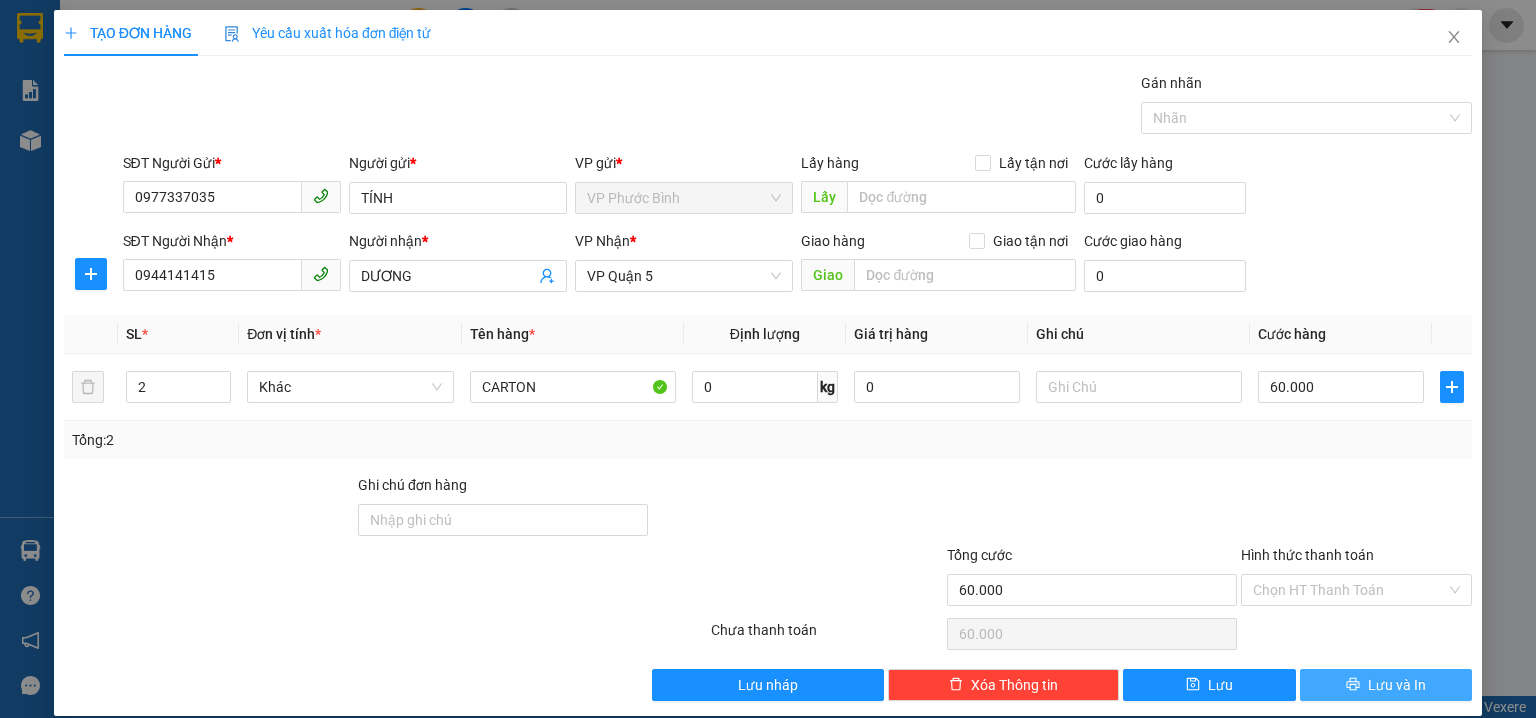 click on "Lưu và In" at bounding box center (1386, 685) 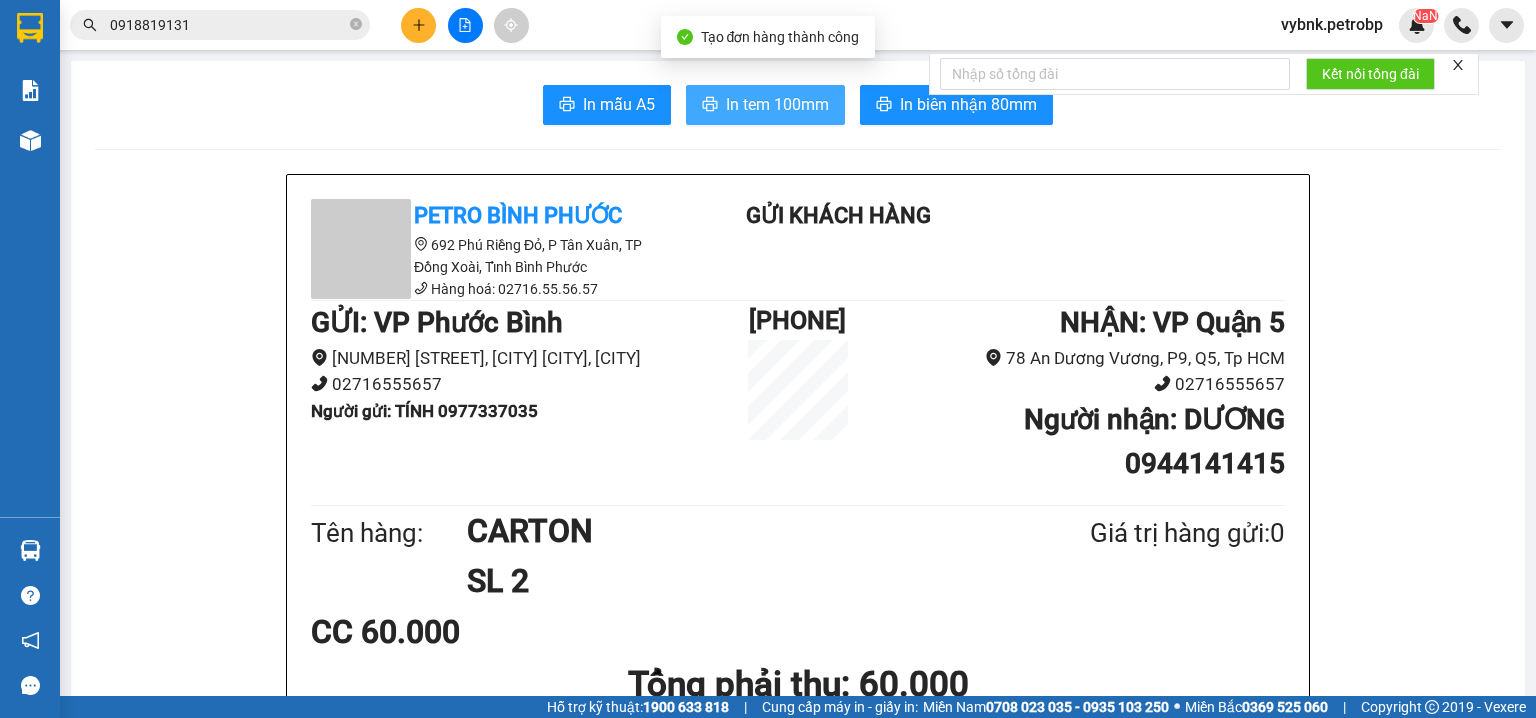 click on "In tem 100mm" at bounding box center [777, 104] 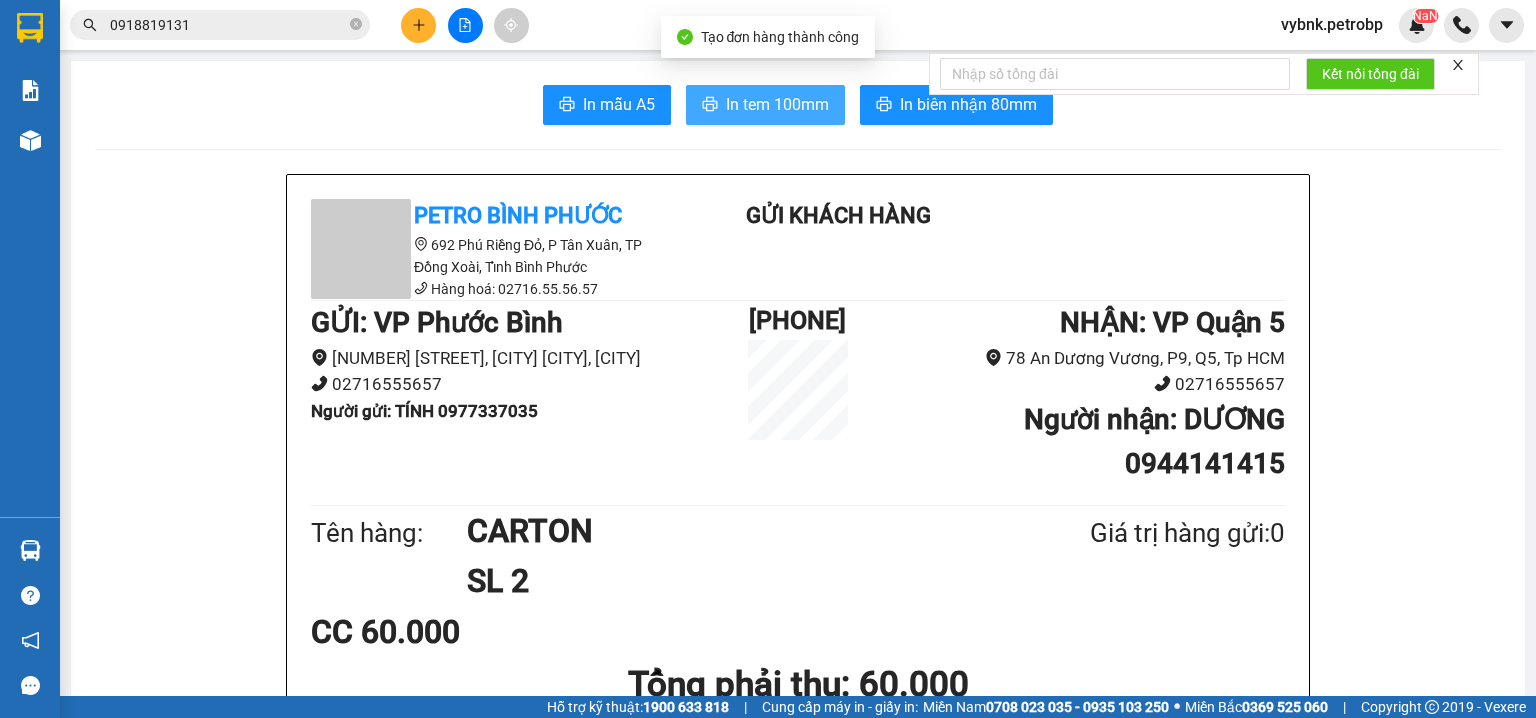 scroll, scrollTop: 0, scrollLeft: 0, axis: both 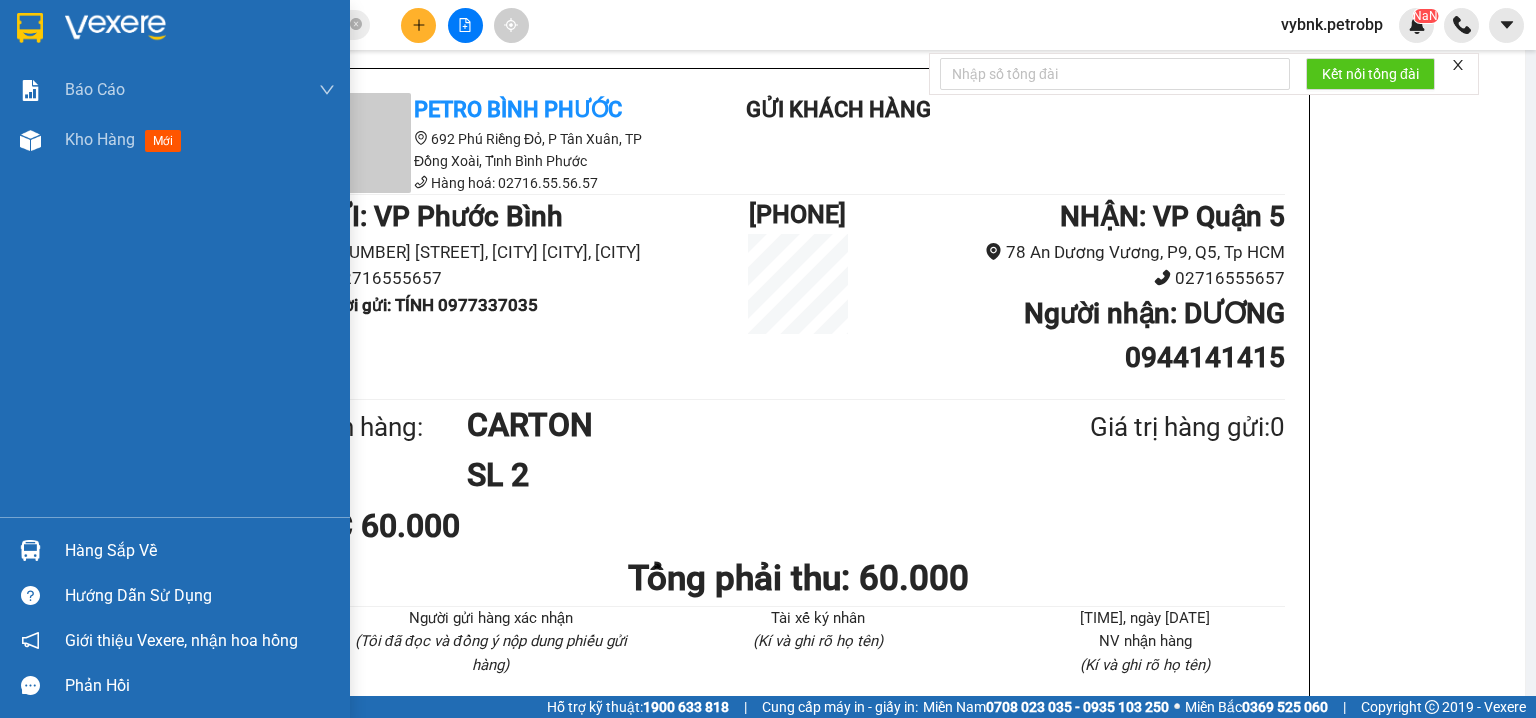 click on "Hàng sắp về" at bounding box center [175, 550] 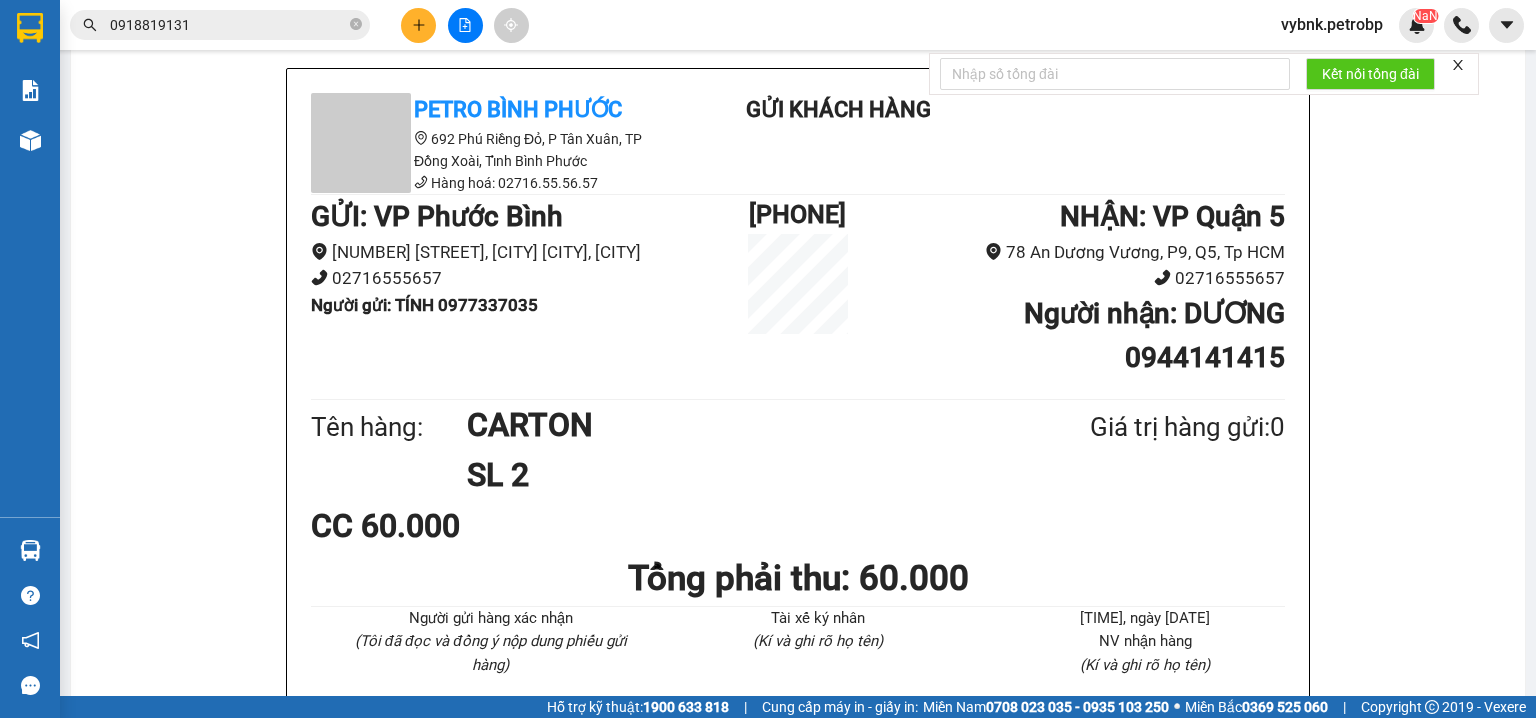 drag, startPoint x: 232, startPoint y: 200, endPoint x: 102, endPoint y: 191, distance: 130.31117 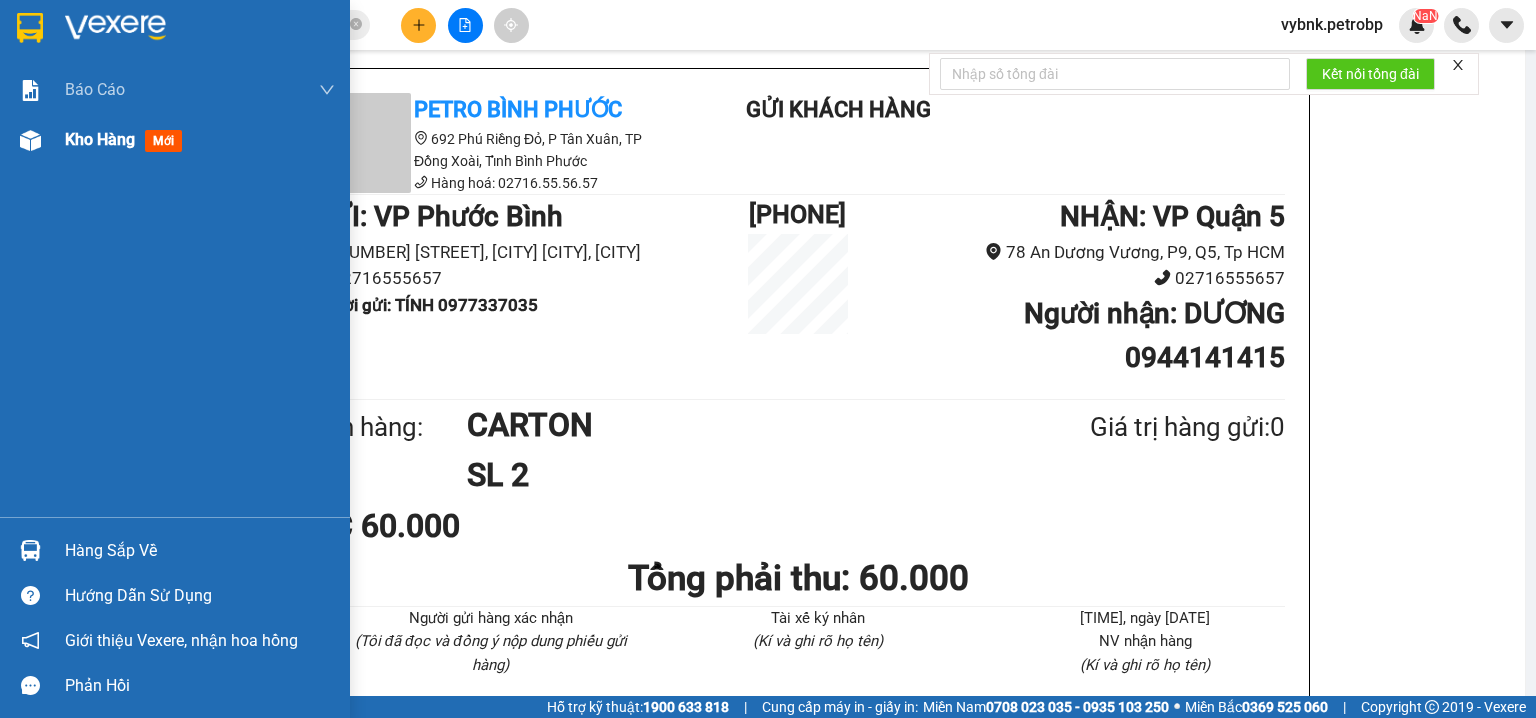 click at bounding box center (30, 140) 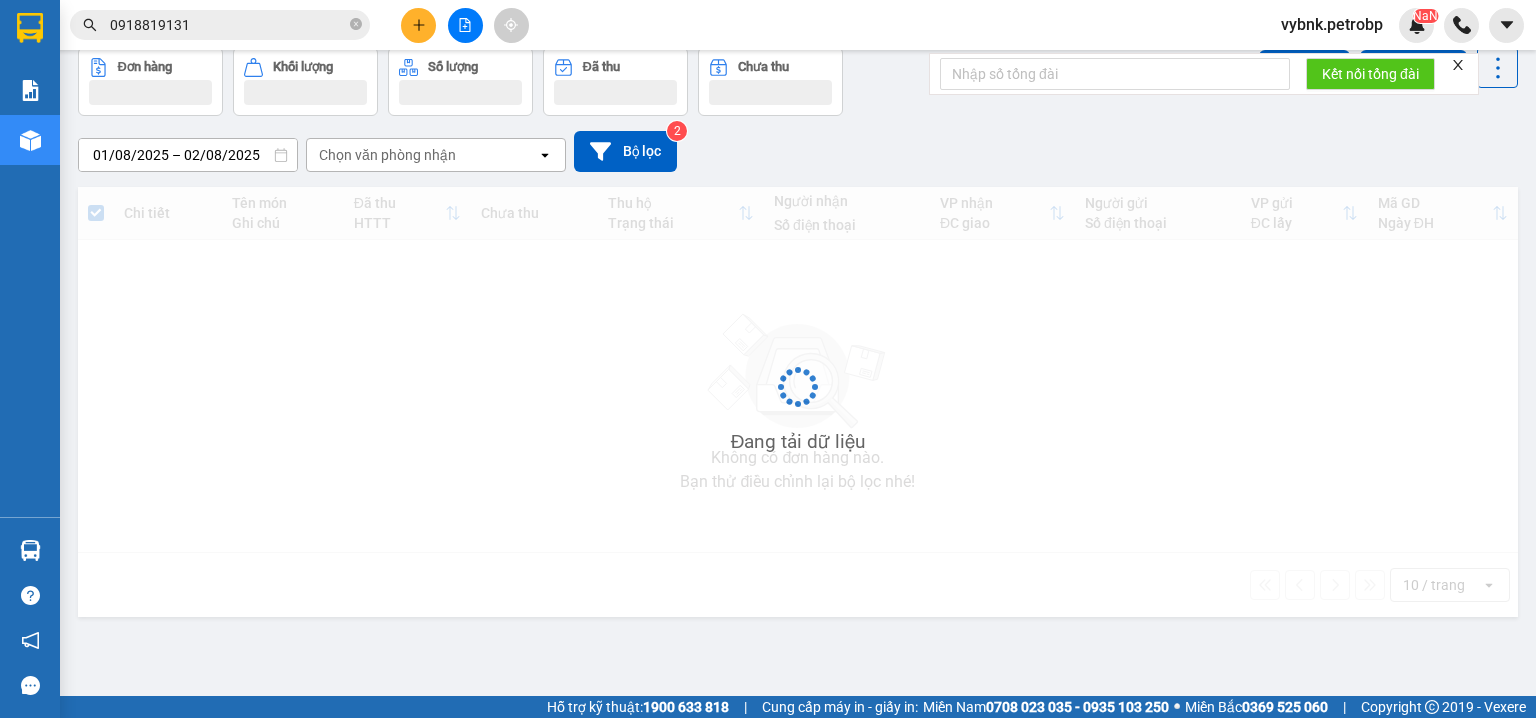 scroll, scrollTop: 0, scrollLeft: 0, axis: both 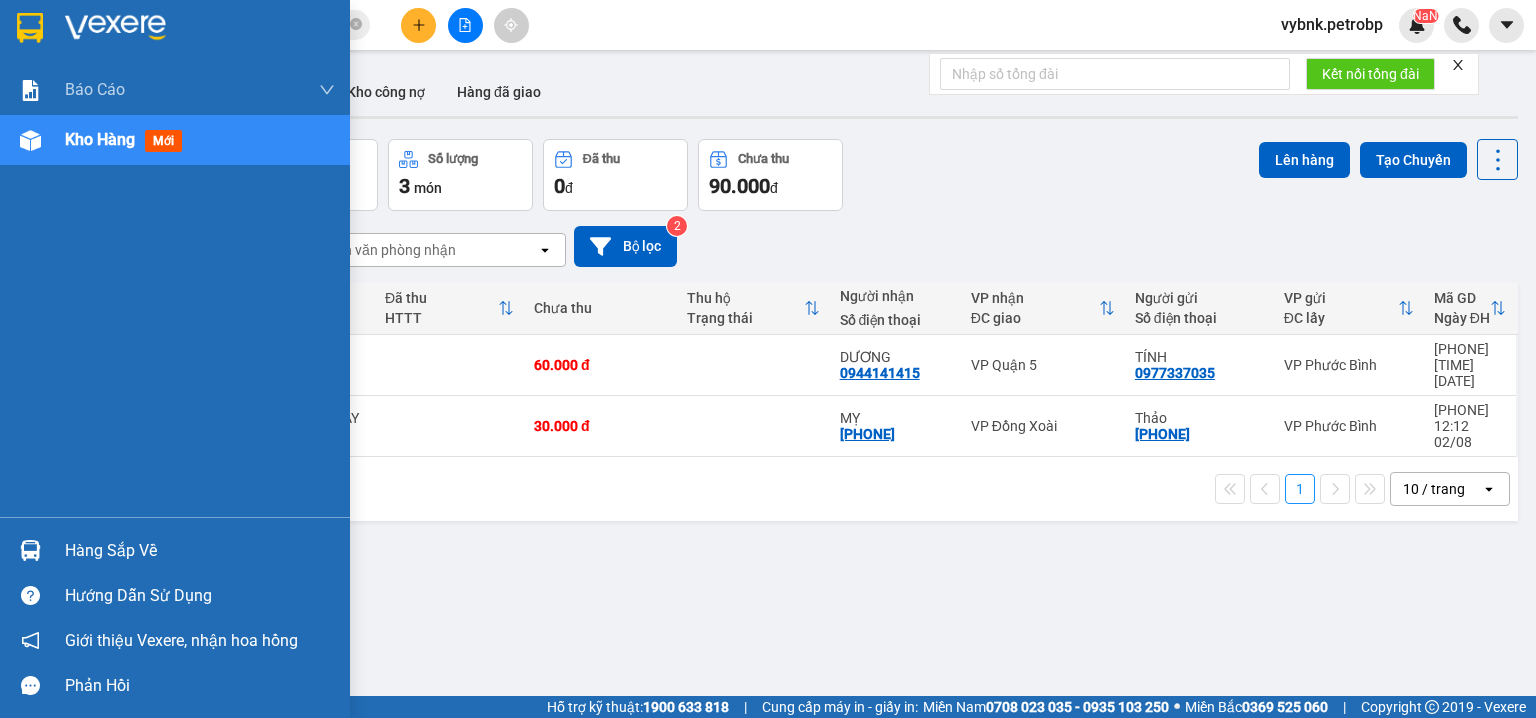 click at bounding box center [30, 550] 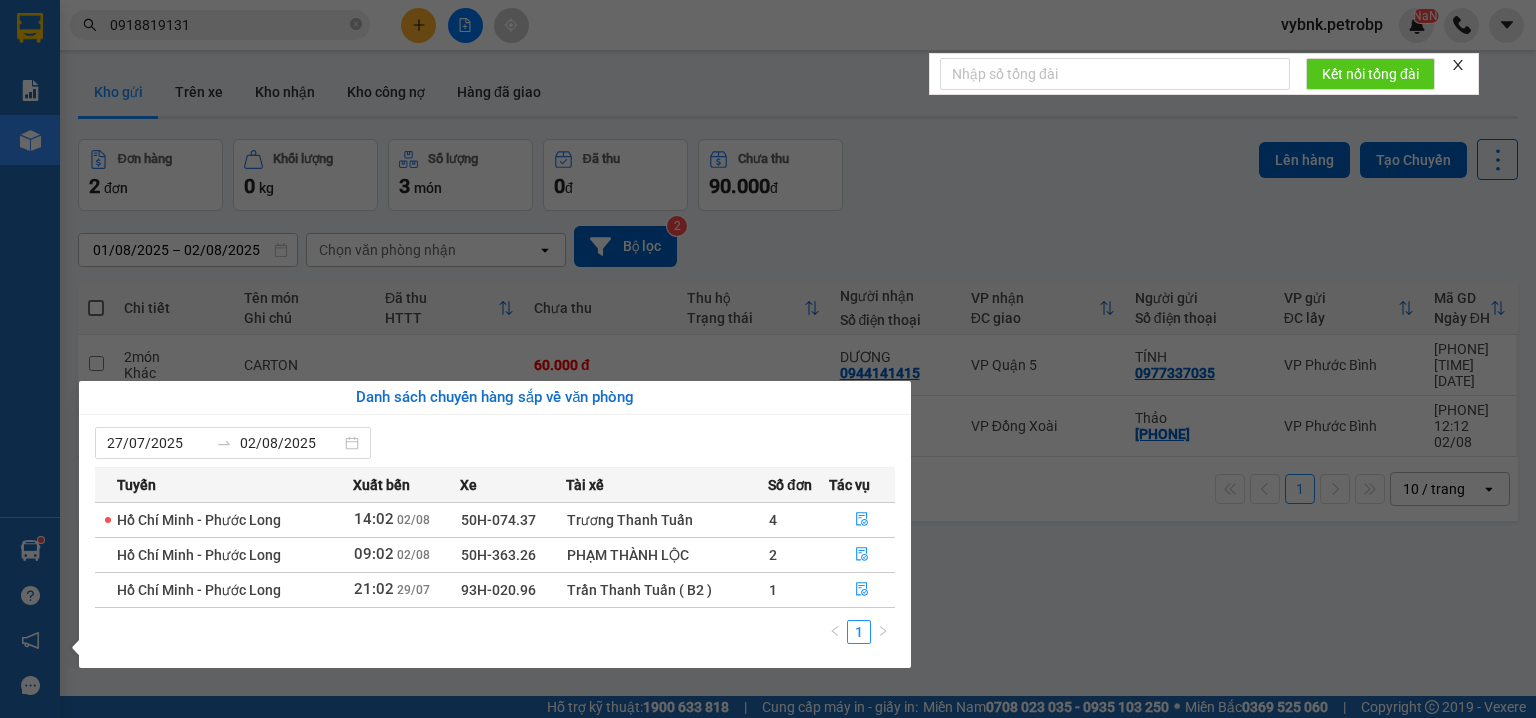 click on "Kết quả tìm kiếm ( 1468 )  Bộ lọc  Ngày tạo đơn gần nhất Mã ĐH Trạng thái Món hàng Tổng cước Chưa cước Người gửi VP Gửi Người nhận VP Nhận PB2508020001 07:26 - 02/08 VP Gửi   CARTON BIA DỄ VỠ SL:  1 30.000 0918819131 CHỊ THU  VP Phước Bình 0333099799 THIÊN  HÒA VP Quận 5 78ADV2508010125 18:28 - 01/08 VP Nhận   93H-020.96 06:17 - 02/08 NL ĐEN TO SL:  2 90.000 90.000 0903057273 CTI THIÊN VƯƠNG VP Quận 5 0918819131 CHỊ THU  VP Phước Bình 78ADV2508010087 16:00 - 01/08 VP Nhận   93H-020.96 06:17 - 02/08 đen màng co SL:  1 30.000 30.000 0907239228 PHONG  VP Quận 5 0918819131 CHỊ THU  VP Phước Bình 78ADV2508010006 08:49 - 01/08 VP Nhận   50H-363.26 13:32 - 01/08 VUÔNG ĐEN NL SL:  1 30.000 0937578890 ĐÔNG PHƯƠNG VP Quận 5 0918819131 CHỊ THU  VP Phước Bình 78ADV2507310113 17:52 - 31/07 Đã giao   10:28 - 01/08 CARTON SL:  1 30.000 0333099799 THIÊN  HÒA VP Quận 5 0918819131 CHỊ THU  VP Phước Bình   1" at bounding box center (768, 359) 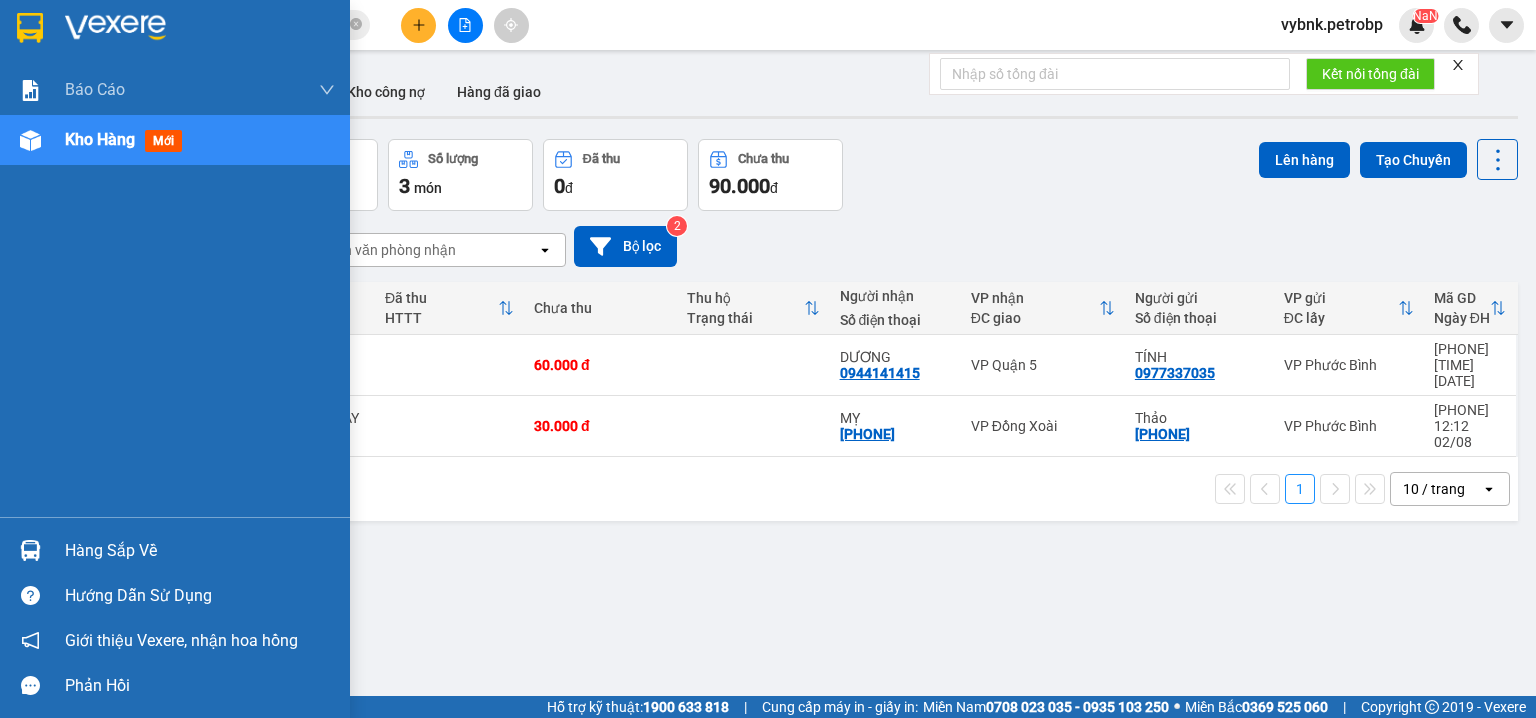 click on "Hàng sắp về" at bounding box center [200, 551] 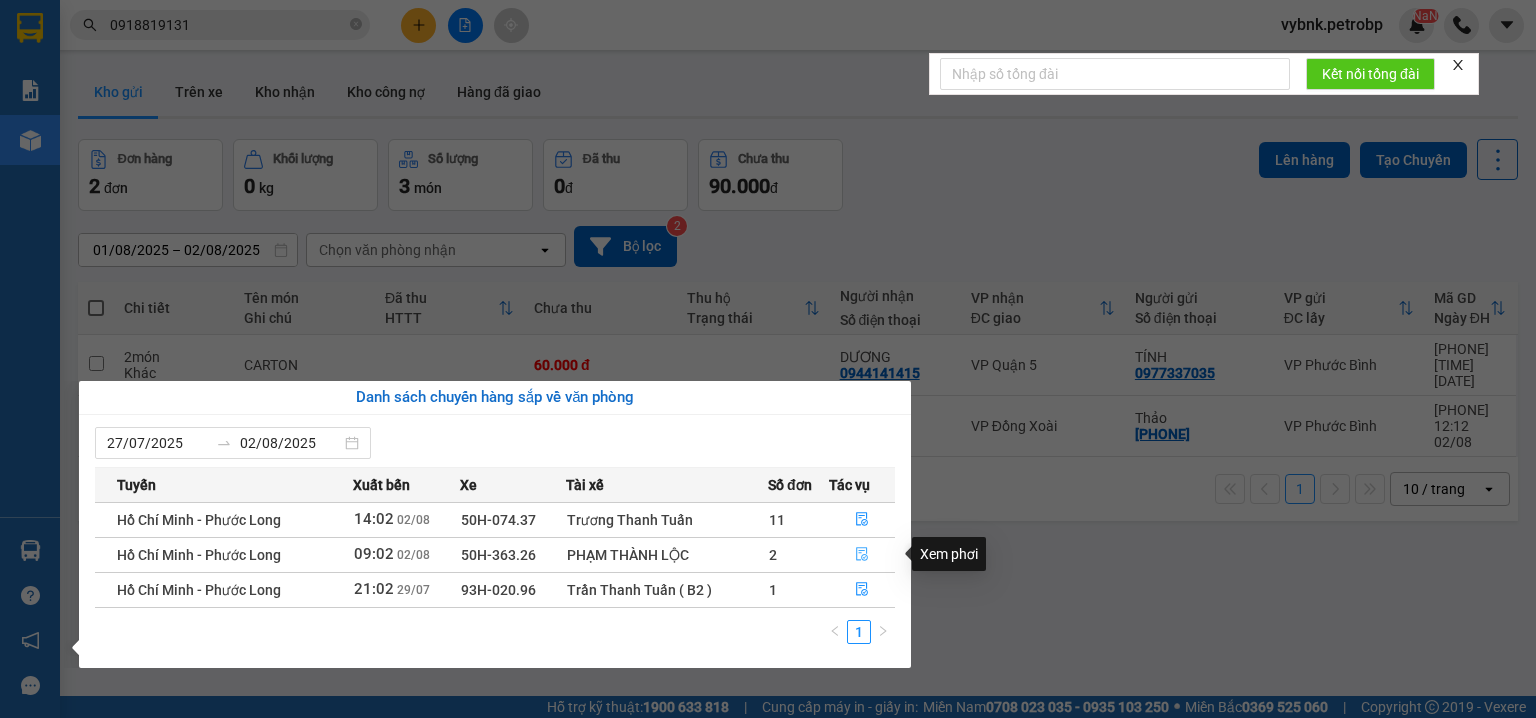 click at bounding box center [862, 555] 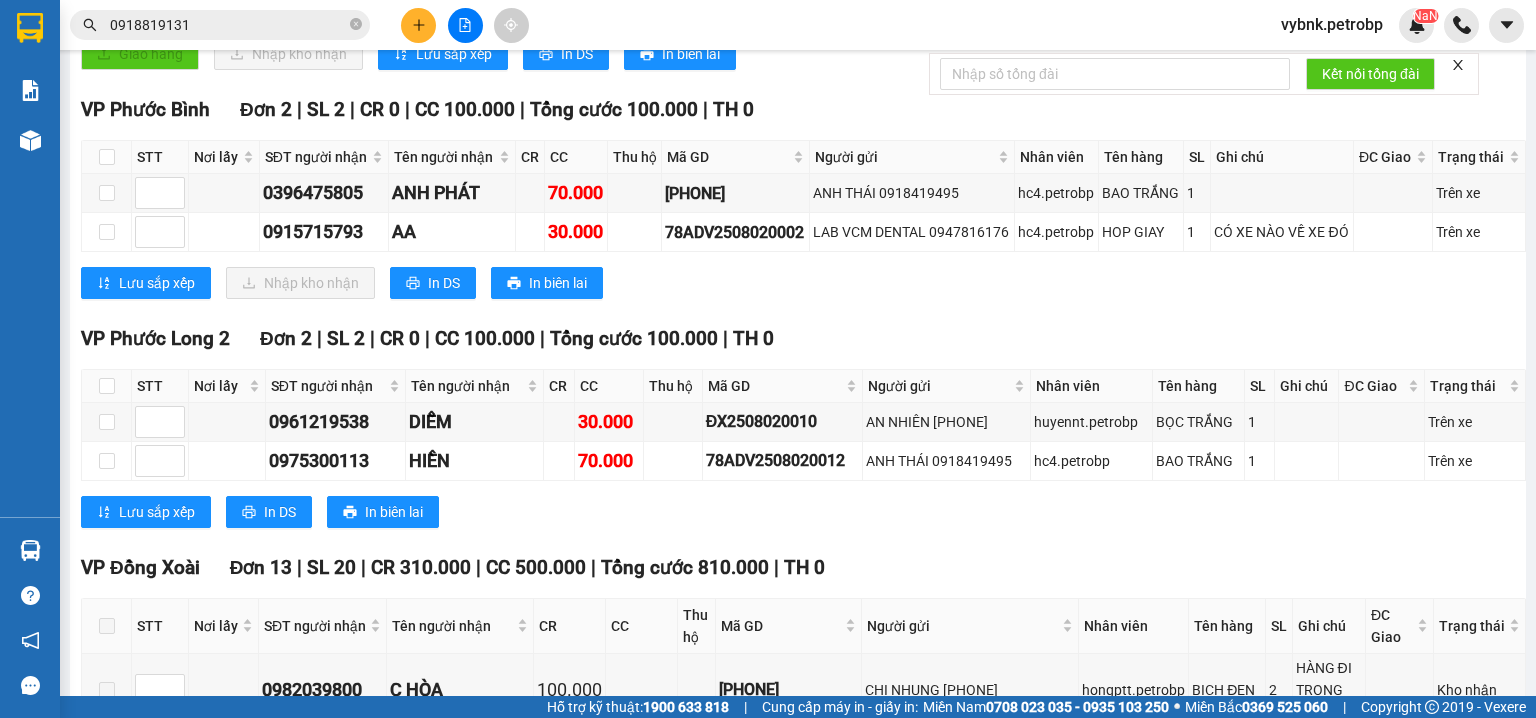 scroll, scrollTop: 747, scrollLeft: 0, axis: vertical 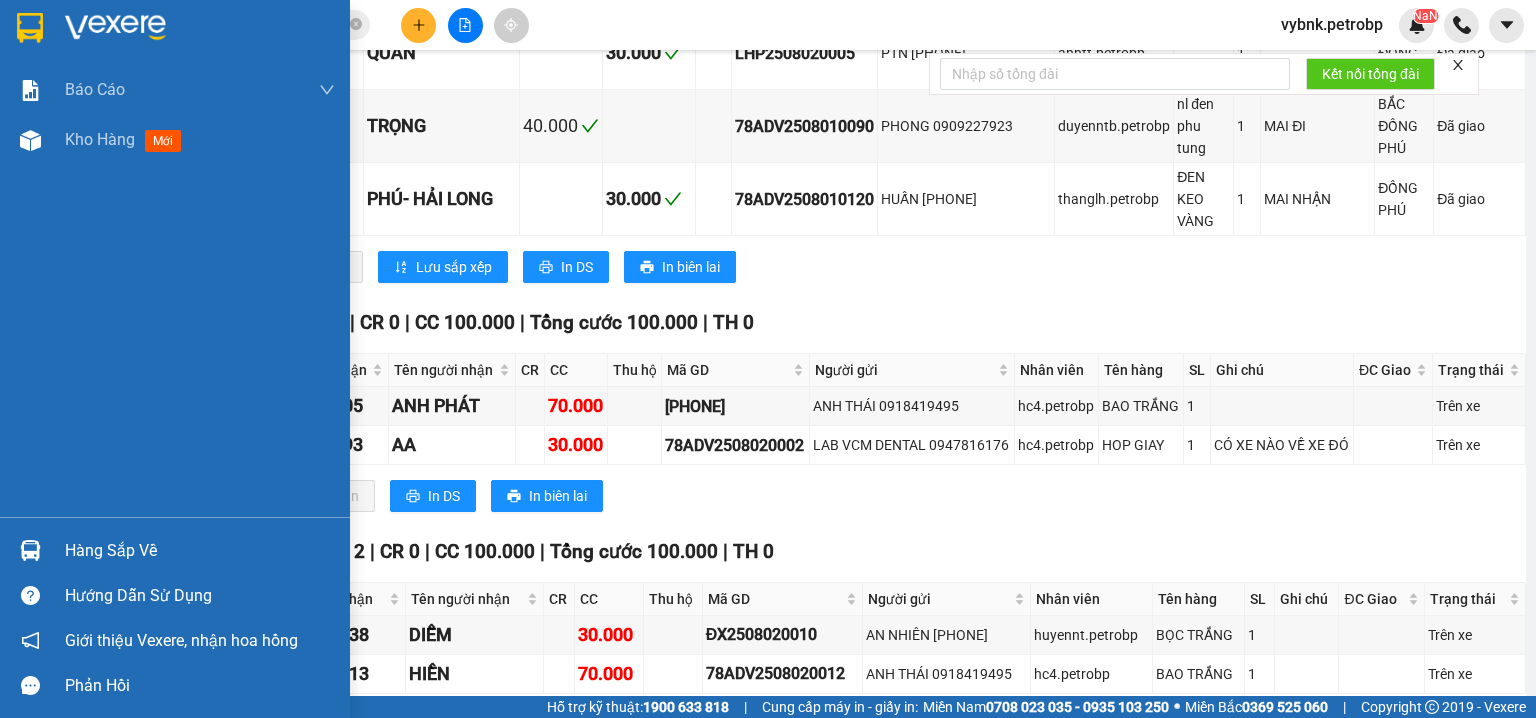 click at bounding box center [30, 550] 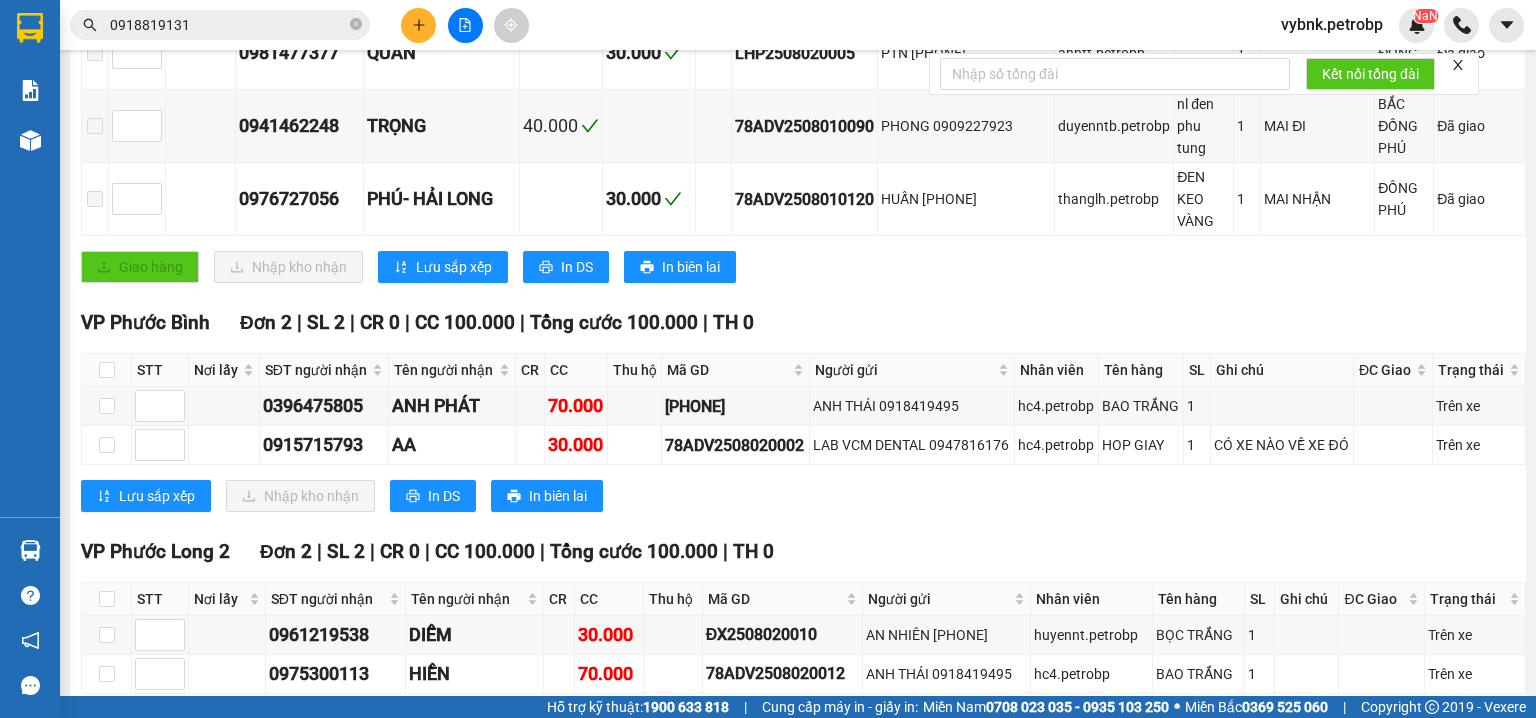 click on "Kết quả tìm kiếm ( 1468 )  Bộ lọc  Ngày tạo đơn gần nhất Mã ĐH Trạng thái Món hàng Tổng cước Chưa cước Người gửi VP Gửi Người nhận VP Nhận PB2508020001 07:26 - 02/08 VP Gửi   CARTON BIA DỄ VỠ SL:  1 30.000 0918819131 CHỊ THU  VP Phước Bình 0333099799 THIÊN  HÒA VP Quận 5 78ADV2508010125 18:28 - 01/08 VP Nhận   93H-020.96 06:17 - 02/08 NL ĐEN TO SL:  2 90.000 90.000 0903057273 CTI THIÊN VƯƠNG VP Quận 5 0918819131 CHỊ THU  VP Phước Bình 78ADV2508010087 16:00 - 01/08 VP Nhận   93H-020.96 06:17 - 02/08 đen màng co SL:  1 30.000 30.000 0907239228 PHONG  VP Quận 5 0918819131 CHỊ THU  VP Phước Bình 78ADV2508010006 08:49 - 01/08 VP Nhận   50H-363.26 13:32 - 01/08 VUÔNG ĐEN NL SL:  1 30.000 0937578890 ĐÔNG PHƯƠNG VP Quận 5 0918819131 CHỊ THU  VP Phước Bình 78ADV2507310113 17:52 - 31/07 Đã giao   10:28 - 01/08 CARTON SL:  1 30.000 0333099799 THIÊN  HÒA VP Quận 5 0918819131 CHỊ THU  VP Phước Bình   1" at bounding box center [768, 359] 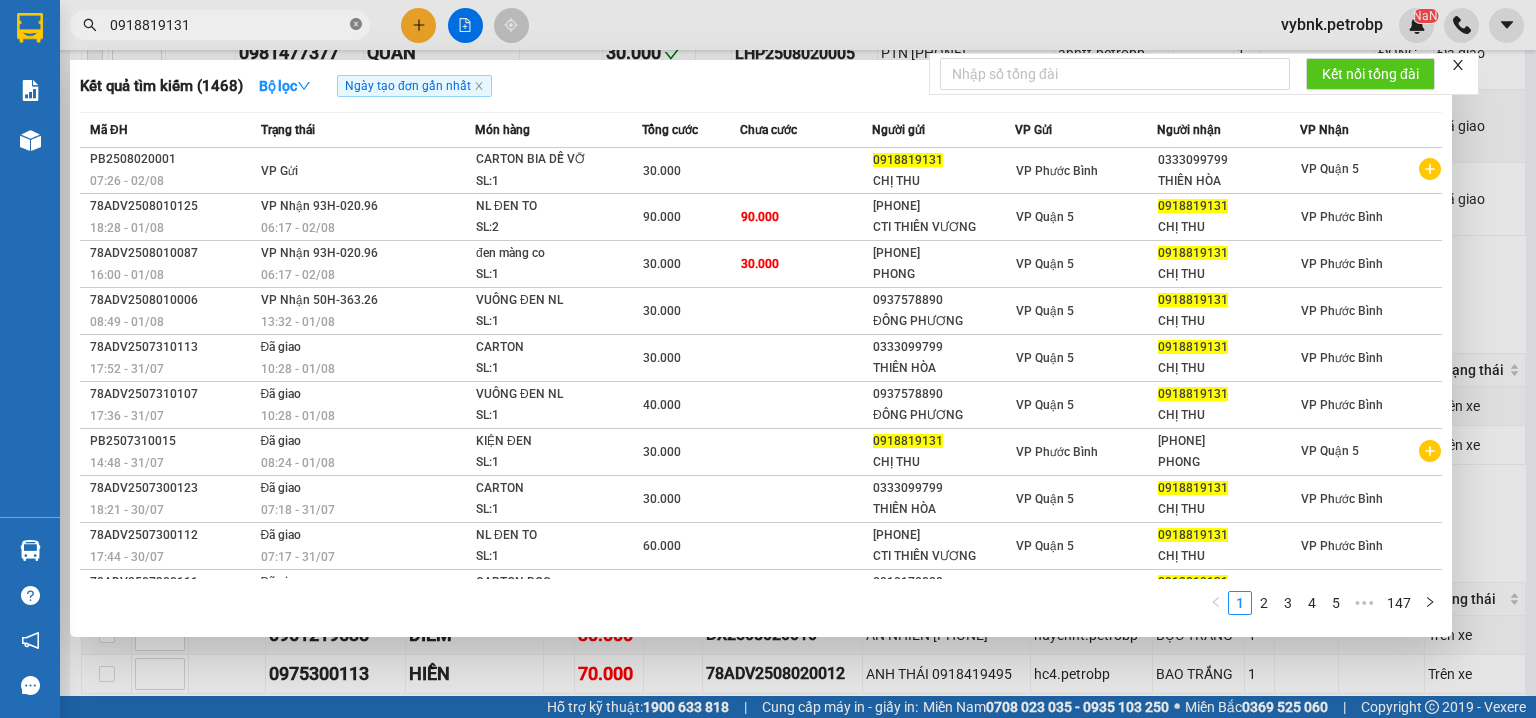 click 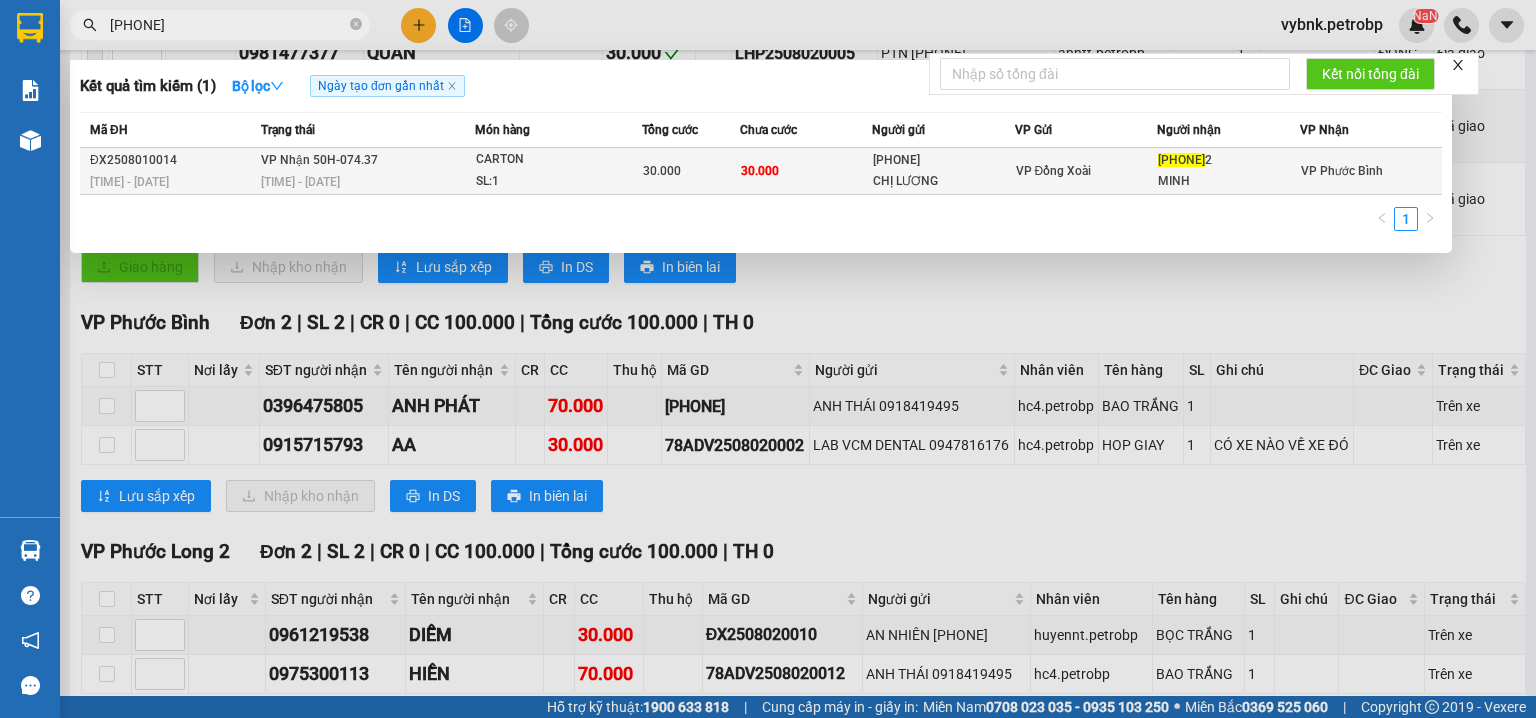 type on "096646900" 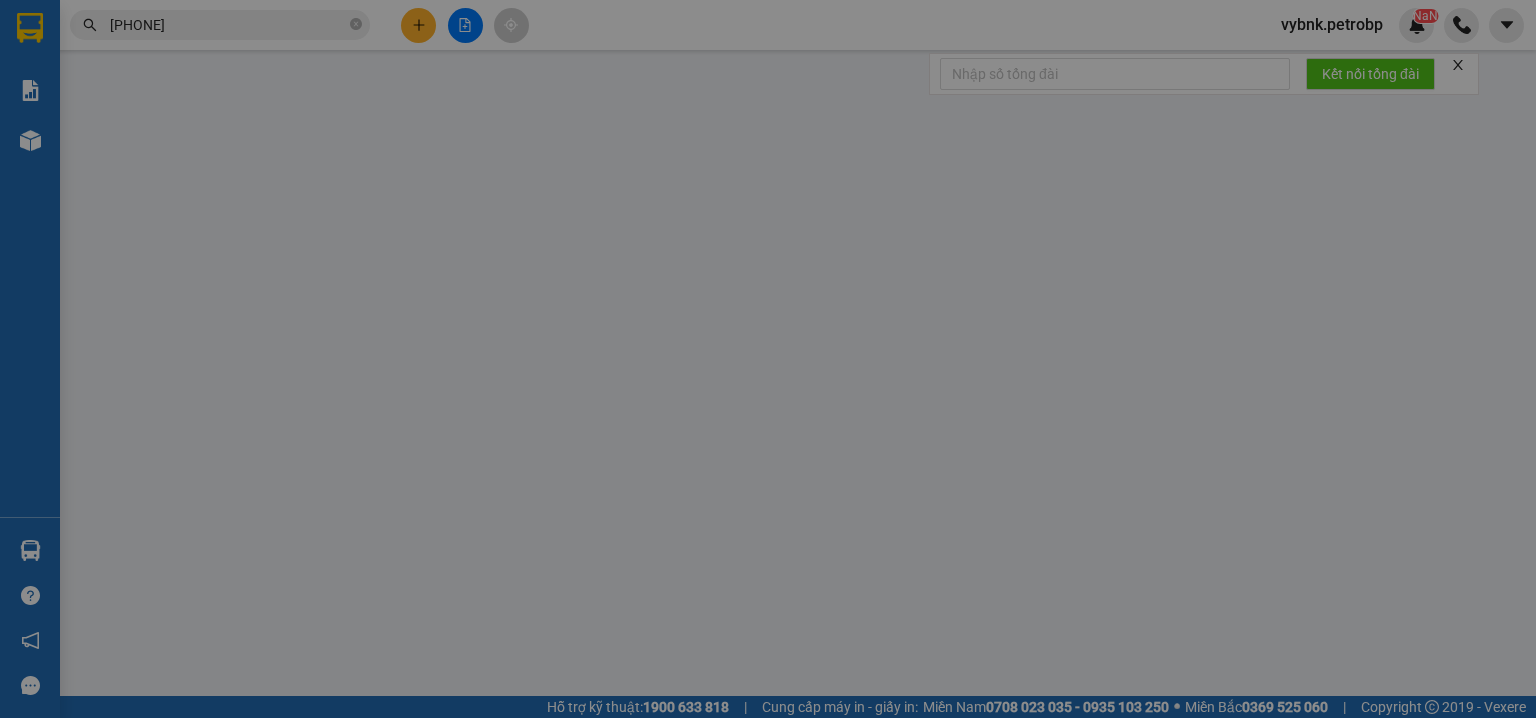 scroll, scrollTop: 0, scrollLeft: 0, axis: both 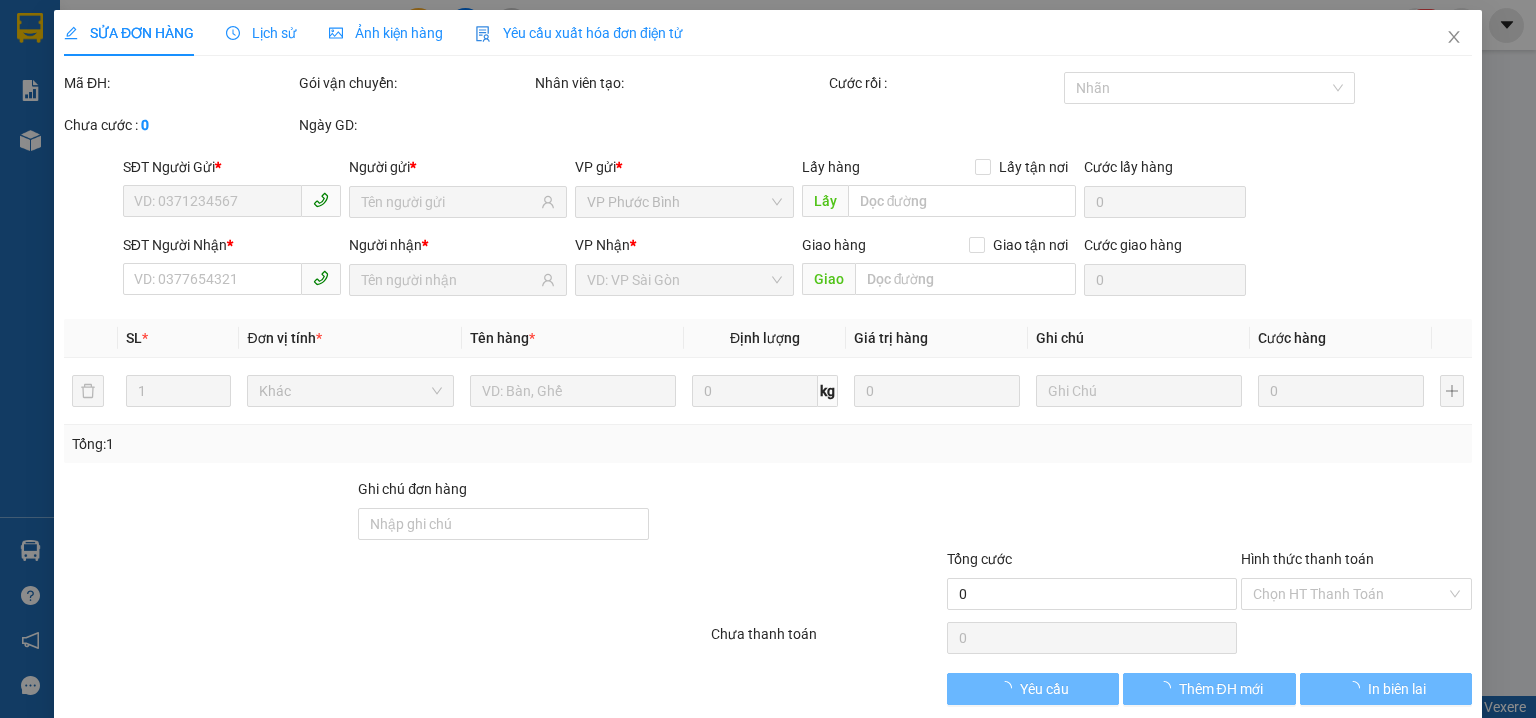 type on "0902510819" 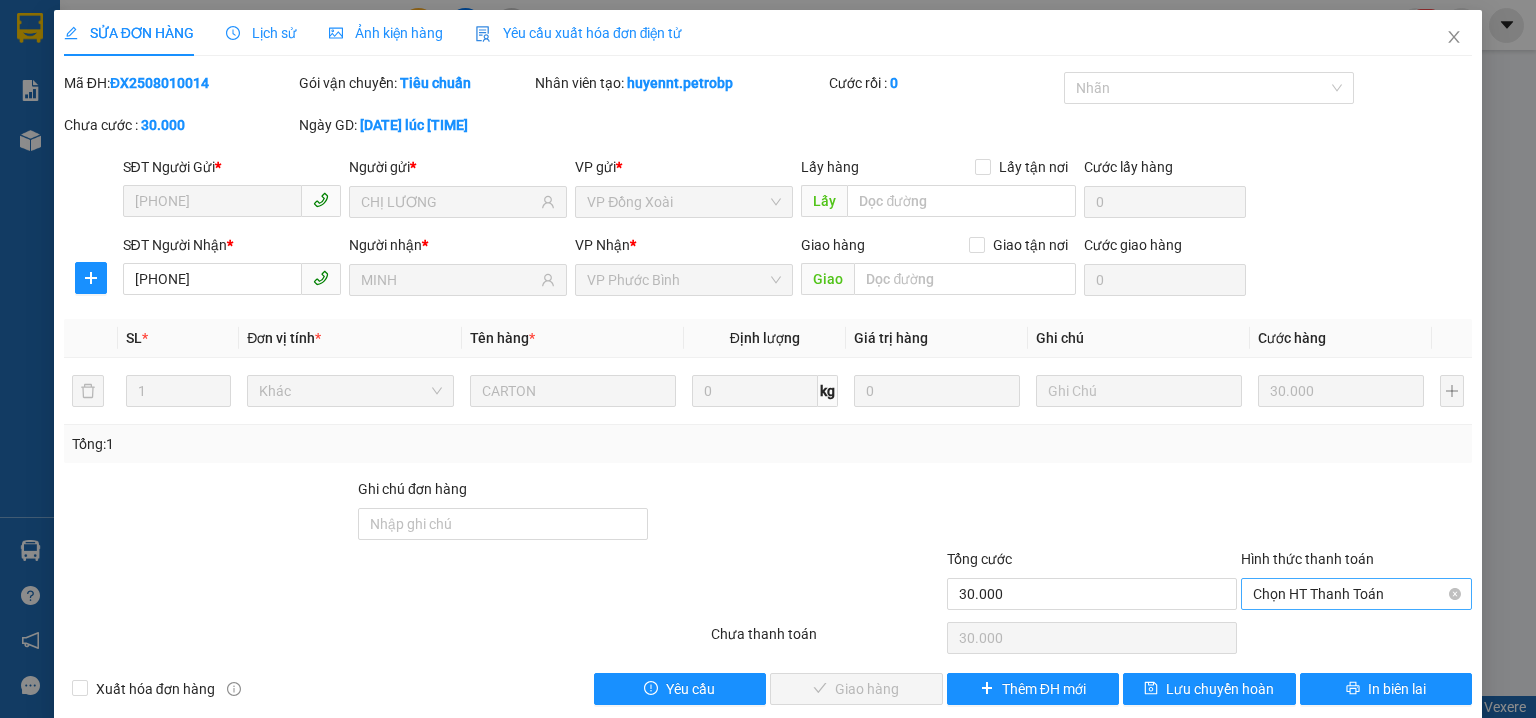 click on "Chọn HT Thanh Toán" at bounding box center [1356, 594] 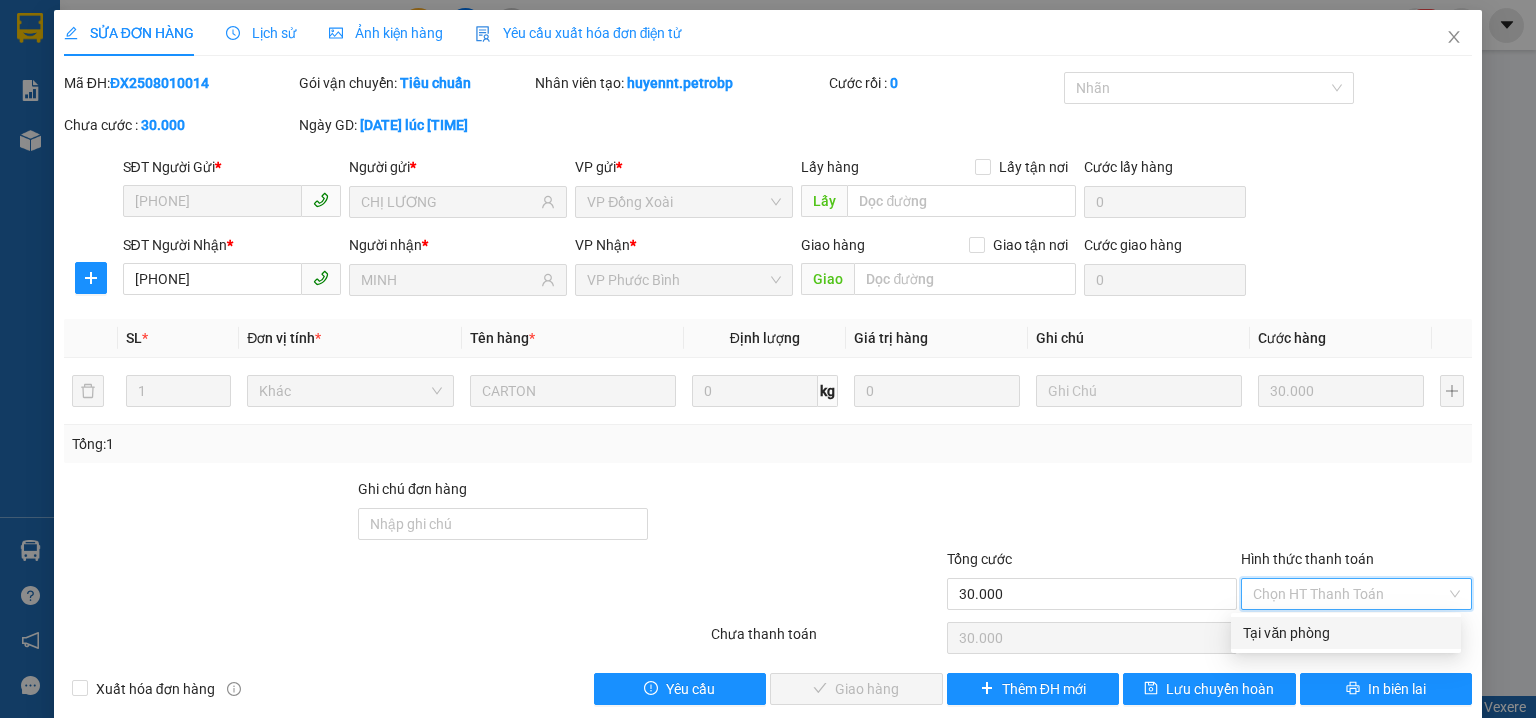 click on "Tại văn phòng" at bounding box center (1346, 633) 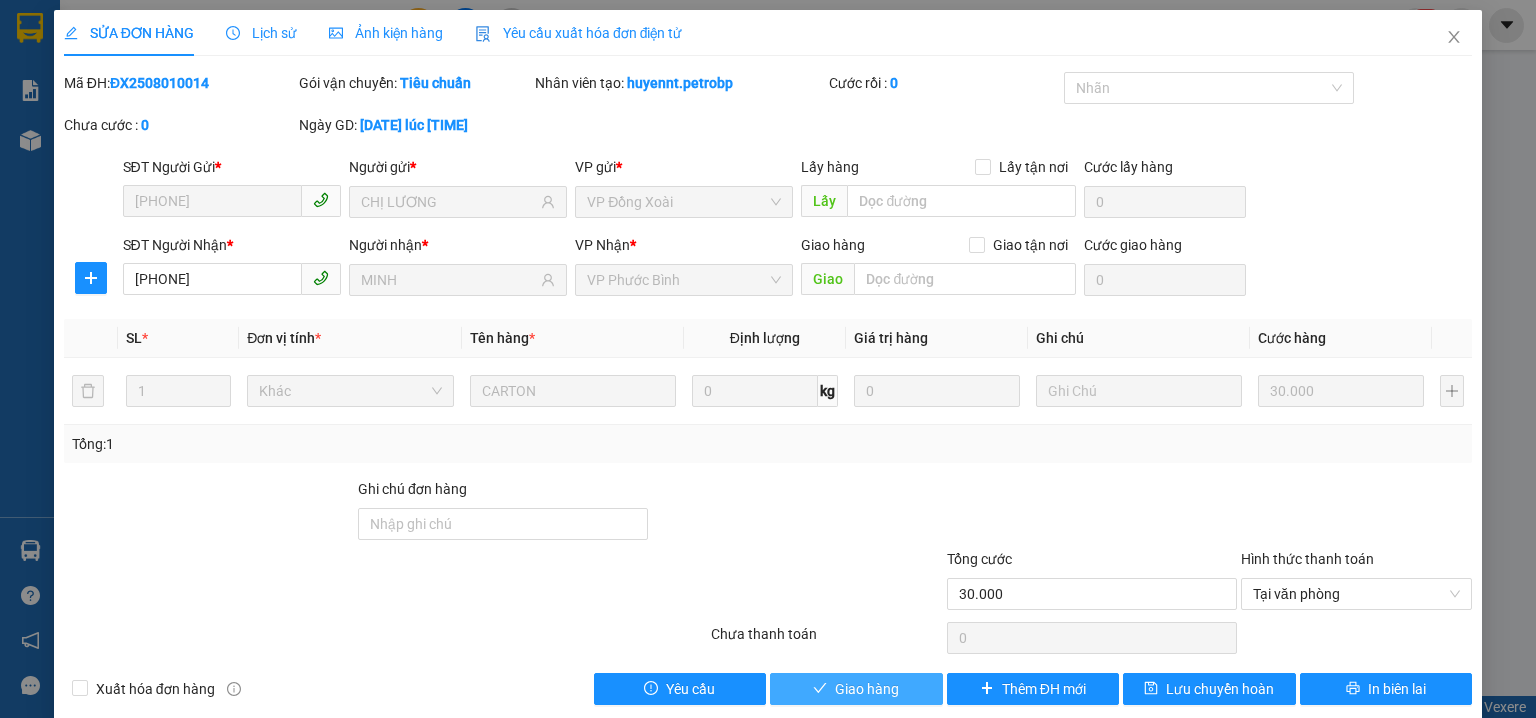 click on "Giao hàng" at bounding box center [856, 689] 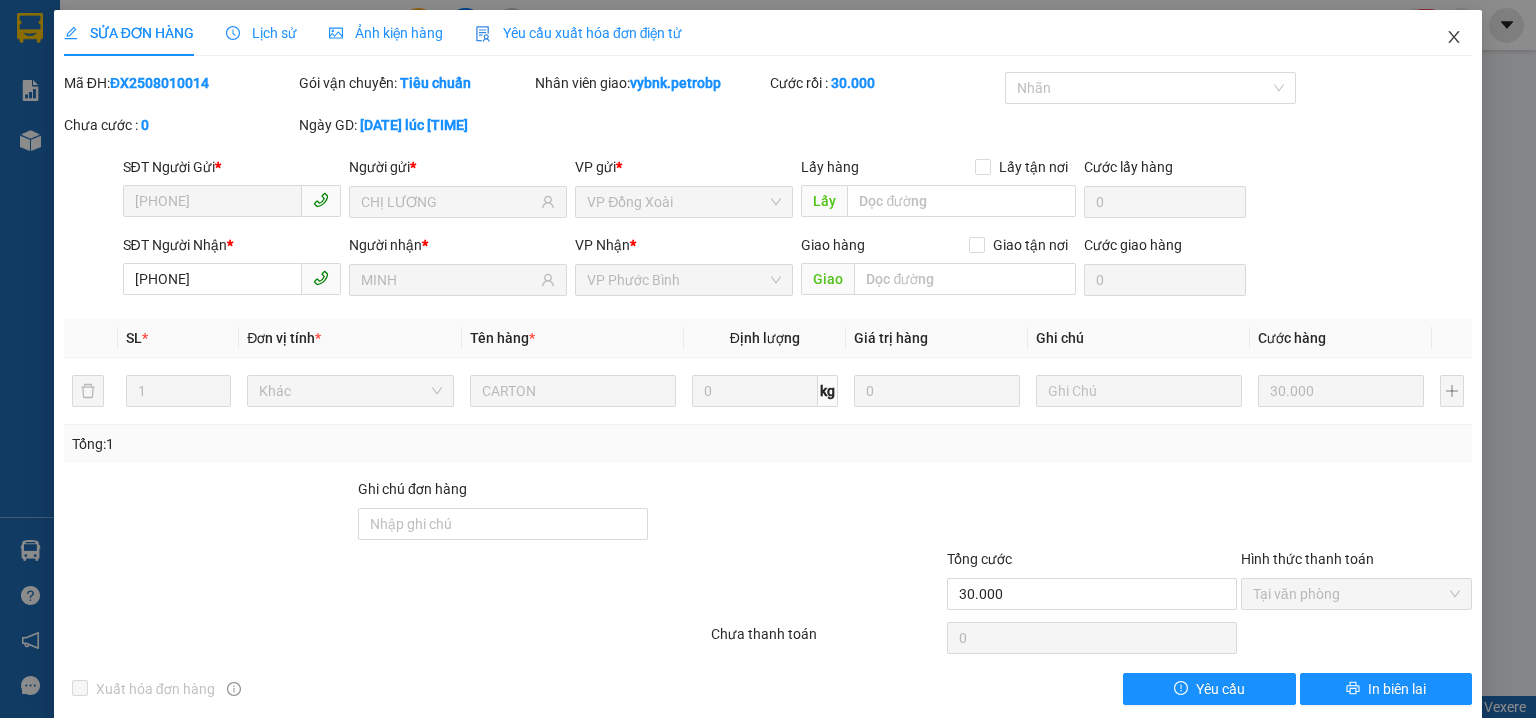 click 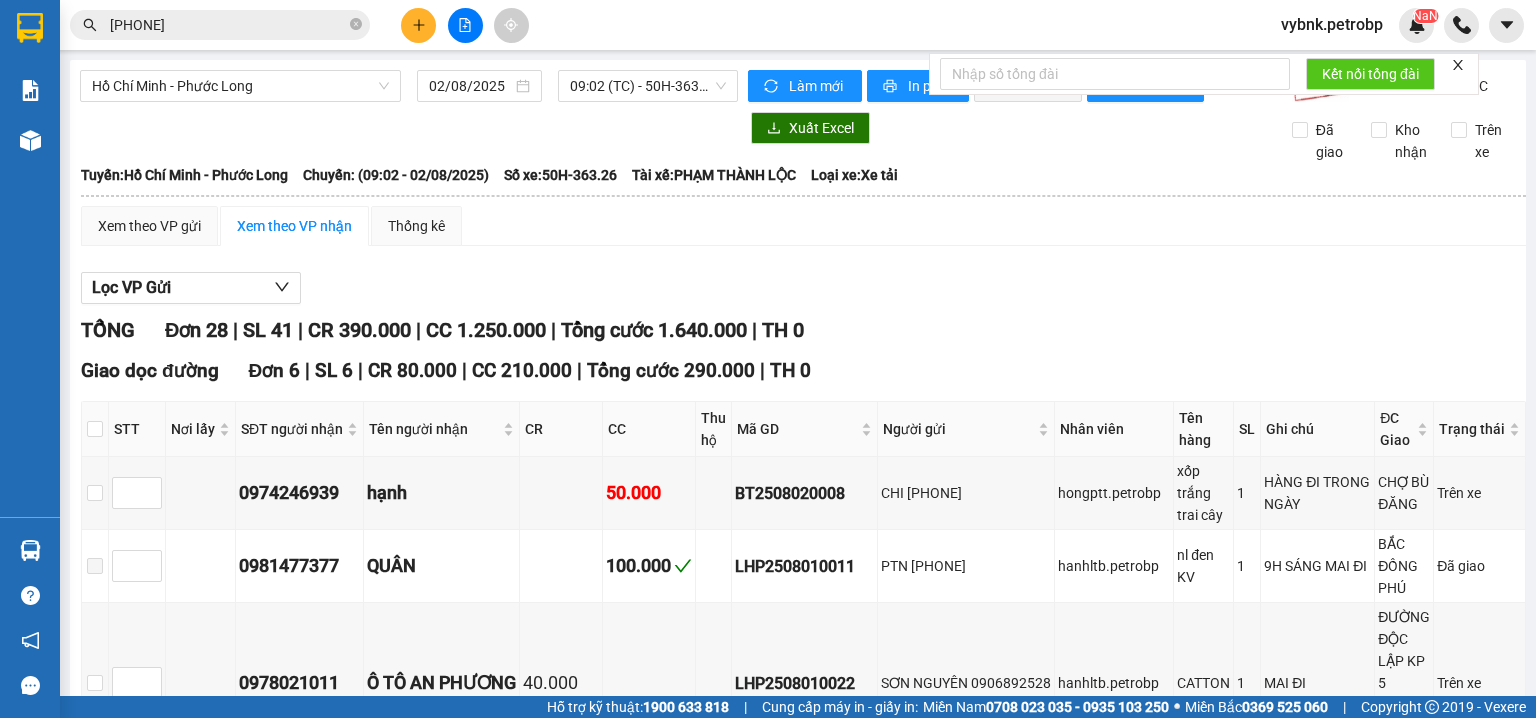 click on "096646900" at bounding box center [228, 25] 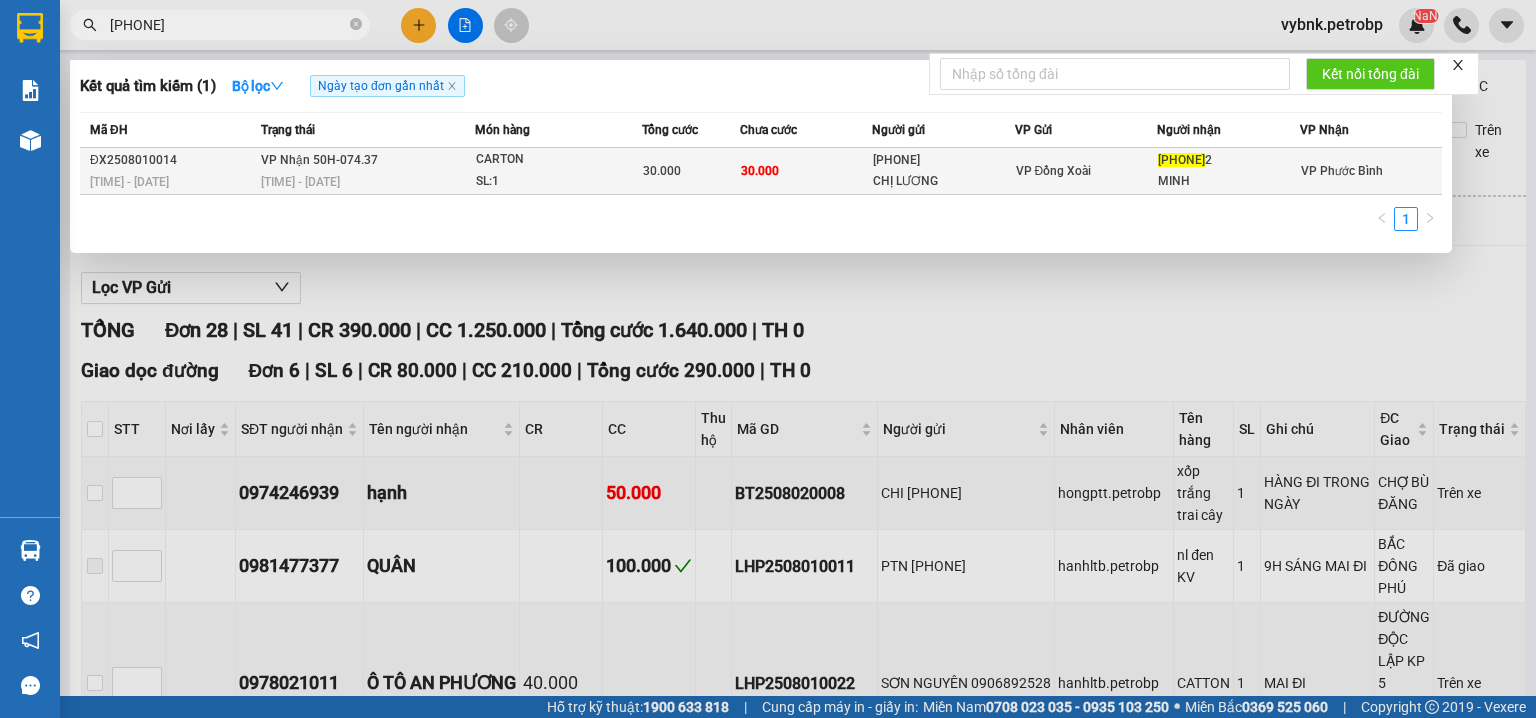 click on "VP Nhận   50H-074.37 19:16 - 01/08" at bounding box center (365, 171) 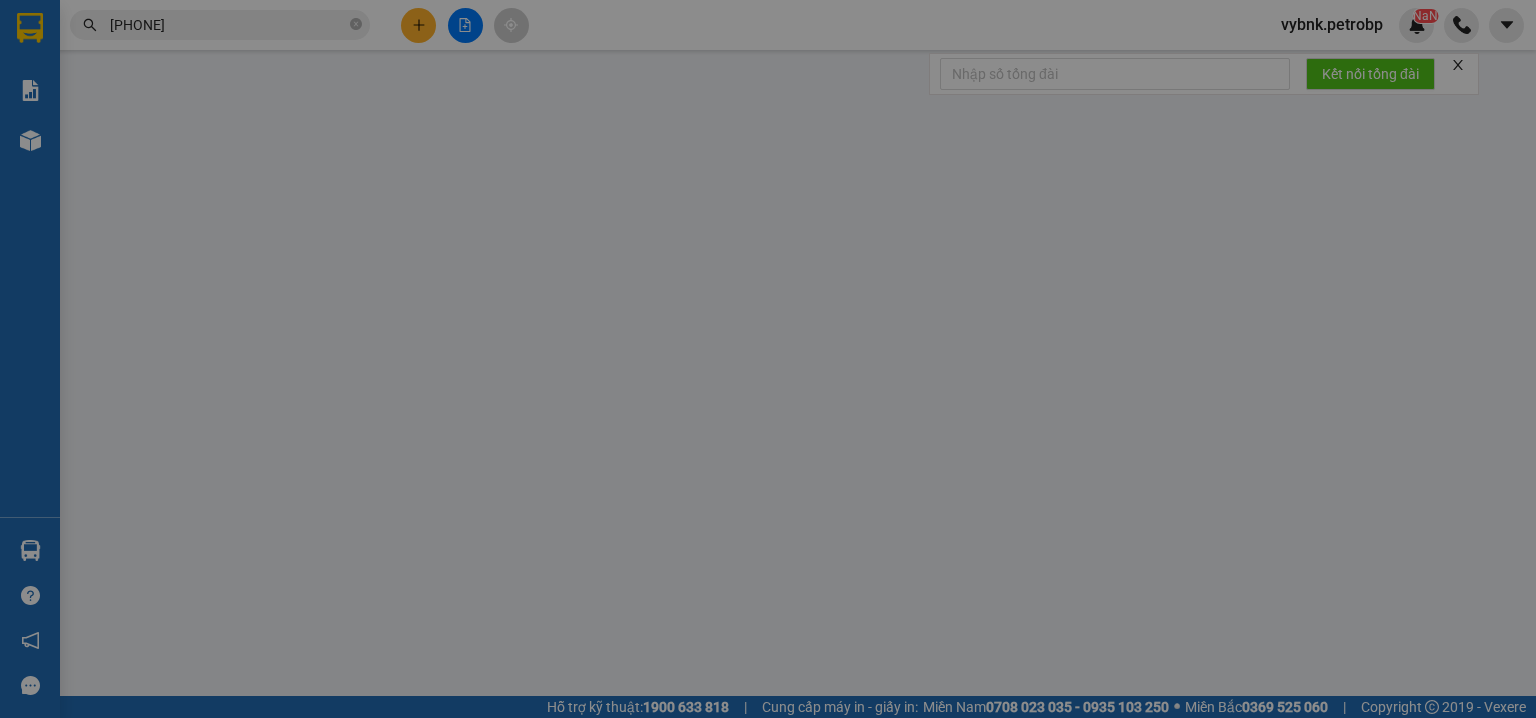 type on "0902510819" 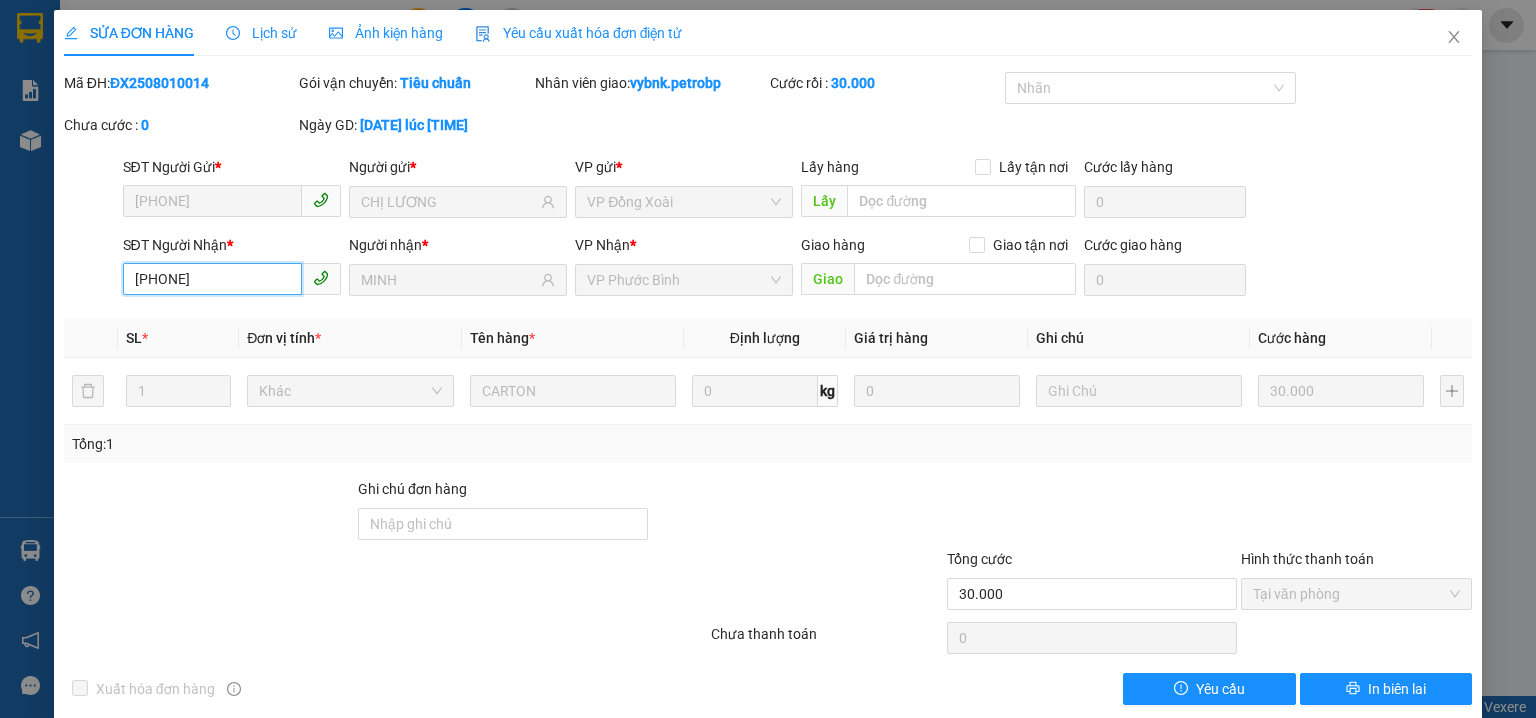 click on "0966469002" at bounding box center (212, 279) 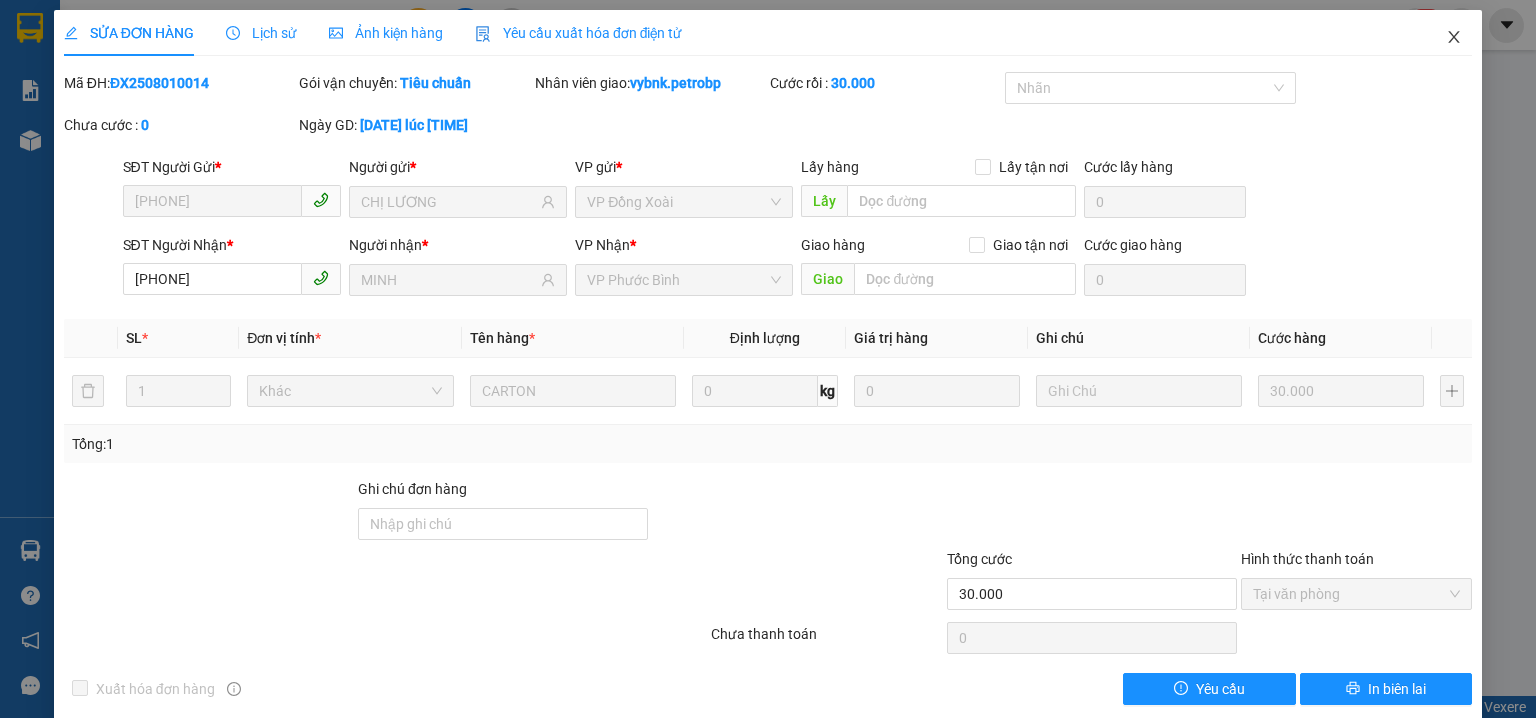 click at bounding box center (1454, 38) 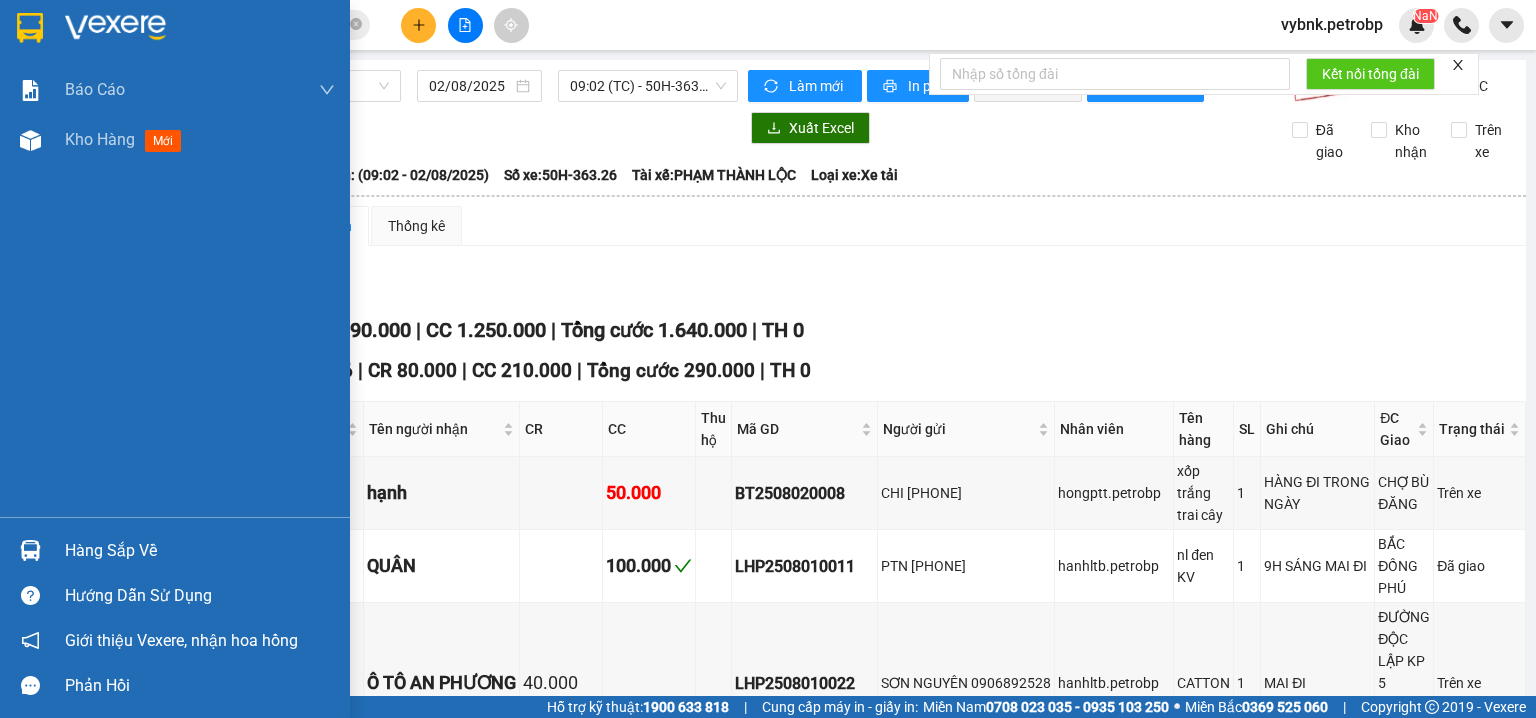 click at bounding box center (30, 550) 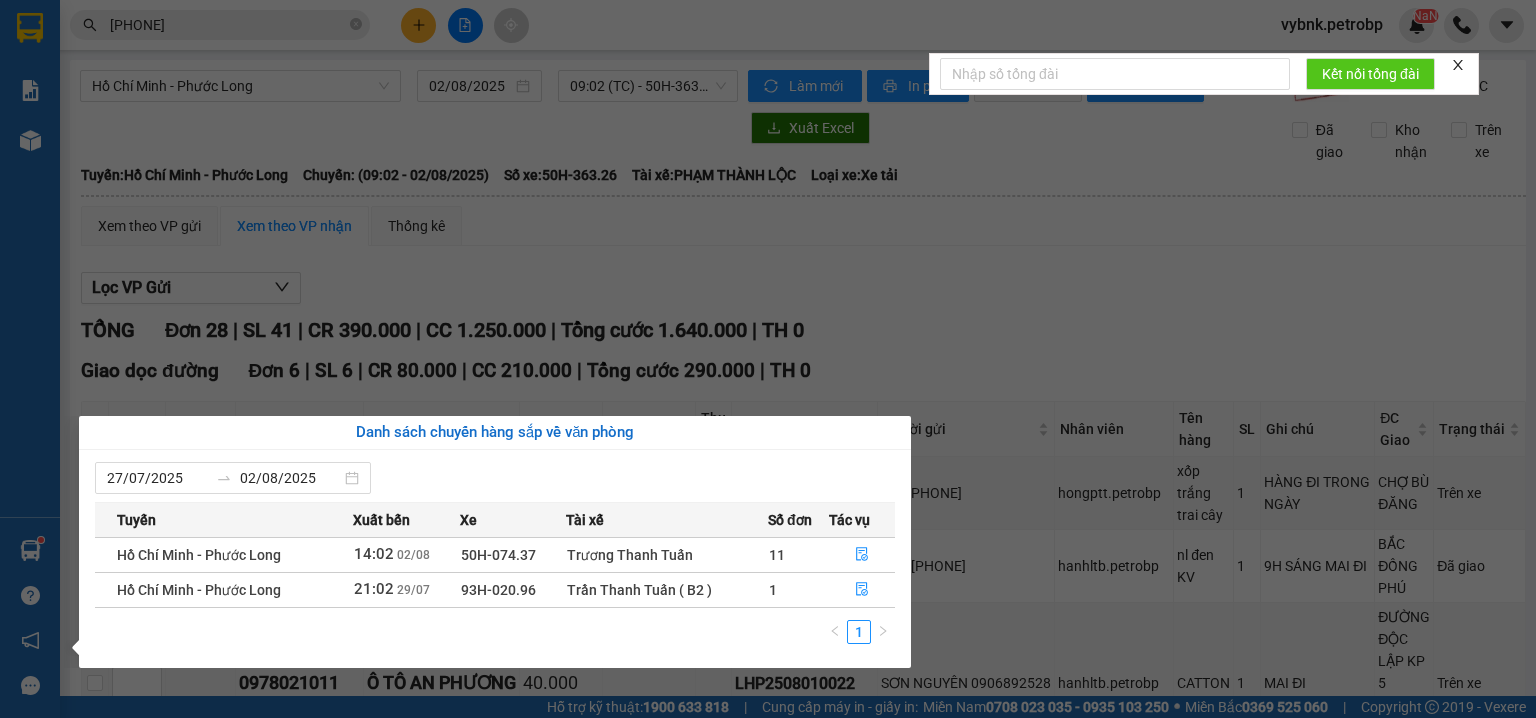 click on "Kết quả tìm kiếm ( 1 )  Bộ lọc  Ngày tạo đơn gần nhất Mã ĐH Trạng thái Món hàng Tổng cước Chưa cước Người gửi VP Gửi Người nhận VP Nhận ĐX2508010014 13:16 - 01/08 VP Nhận   50H-074.37 19:16 - 01/08 CARTON SL:  1 30.000 30.000 0902510819 CHỊ LƯƠNG VP Đồng Xoài 096646900 2 MINH VP Phước Bình 1 096646900 vybnk.petrobp NaN     Báo cáo BC tiền tận nơi (nhân viên) Báo cáo 1 (nv): Số tiền đã thu của văn phòng  Báo cáo 1: Số tiền đã thu của văn phòng  Báo cáo dòng tiền (nhân viên) Doanh số tạo đơn theo VP gửi (nhân viên) Mẫu 1: Báo cáo dòng tiền theo nhân viên (nhà xe) Mẫu 1: Báo cáo dòng tiền theo nhân viên (trưởng trạm) Mẫu 2: Thống kê đơn hàng theo nhân viên Mẫu 3.1: Thống kê đơn hàng văn phòng gửi Mẫu 3.1: Thống kê đơn hàng văn phòng gửi ( các trạm xem ) Mẫu 3: Báo cáo dòng tiền theo văn phòng     Kho hàng mới Hàng sắp về" at bounding box center [768, 359] 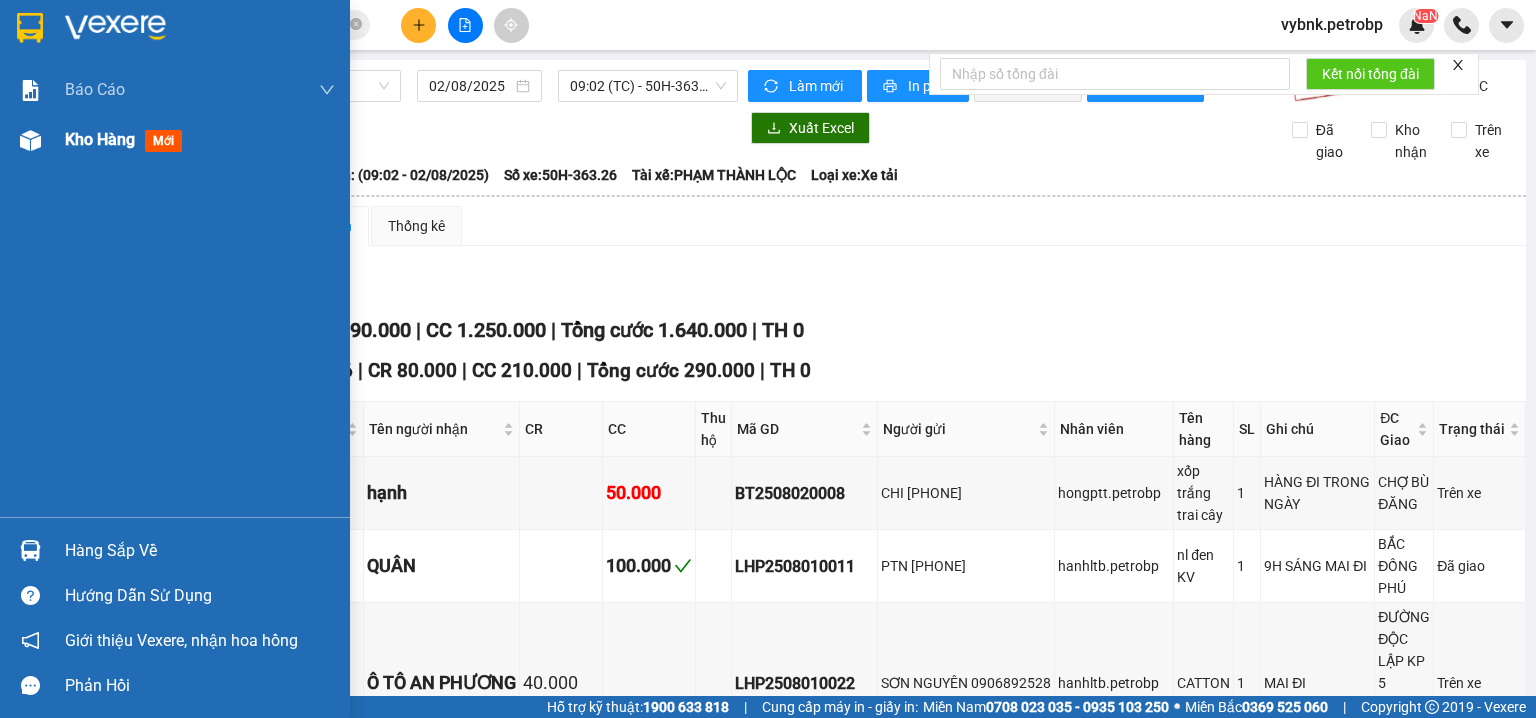 click on "Kho hàng" at bounding box center (100, 139) 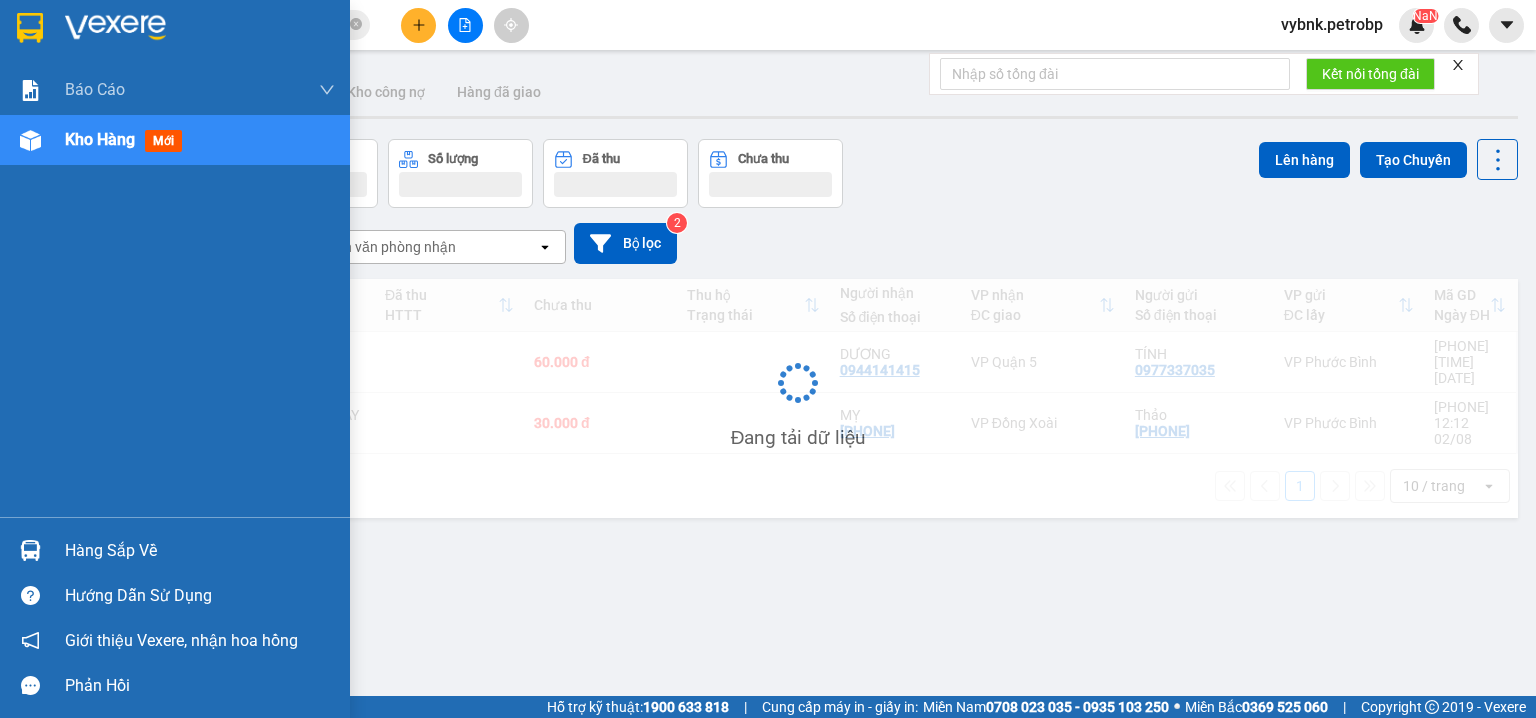 click on "Hàng sắp về" at bounding box center [175, 550] 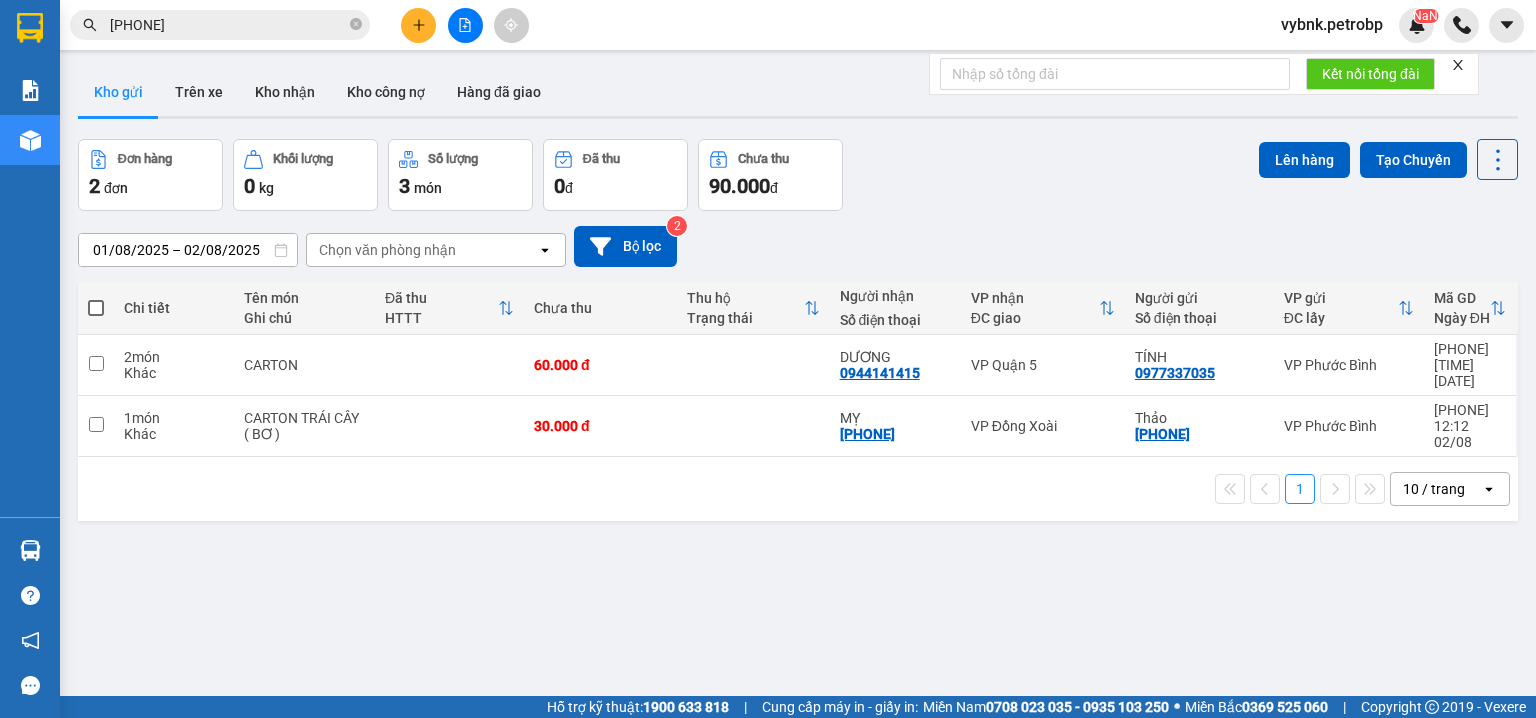 click on "Kết quả tìm kiếm ( 1 )  Bộ lọc  Ngày tạo đơn gần nhất Mã ĐH Trạng thái Món hàng Tổng cước Chưa cước Người gửi VP Gửi Người nhận VP Nhận ĐX2508010014 13:16 - 01/08 VP Nhận   50H-074.37 19:16 - 01/08 CARTON SL:  1 30.000 30.000 0902510819 CHỊ LƯƠNG VP Đồng Xoài 096646900 2 MINH VP Phước Bình 1 096646900 vybnk.petrobp NaN     Báo cáo BC tiền tận nơi (nhân viên) Báo cáo 1 (nv): Số tiền đã thu của văn phòng  Báo cáo 1: Số tiền đã thu của văn phòng  Báo cáo dòng tiền (nhân viên) Doanh số tạo đơn theo VP gửi (nhân viên) Mẫu 1: Báo cáo dòng tiền theo nhân viên (nhà xe) Mẫu 1: Báo cáo dòng tiền theo nhân viên (trưởng trạm) Mẫu 2: Thống kê đơn hàng theo nhân viên Mẫu 3.1: Thống kê đơn hàng văn phòng gửi Mẫu 3.1: Thống kê đơn hàng văn phòng gửi ( các trạm xem ) Mẫu 3: Báo cáo dòng tiền theo văn phòng     Kho hàng mới Hàng sắp về 2" at bounding box center [768, 359] 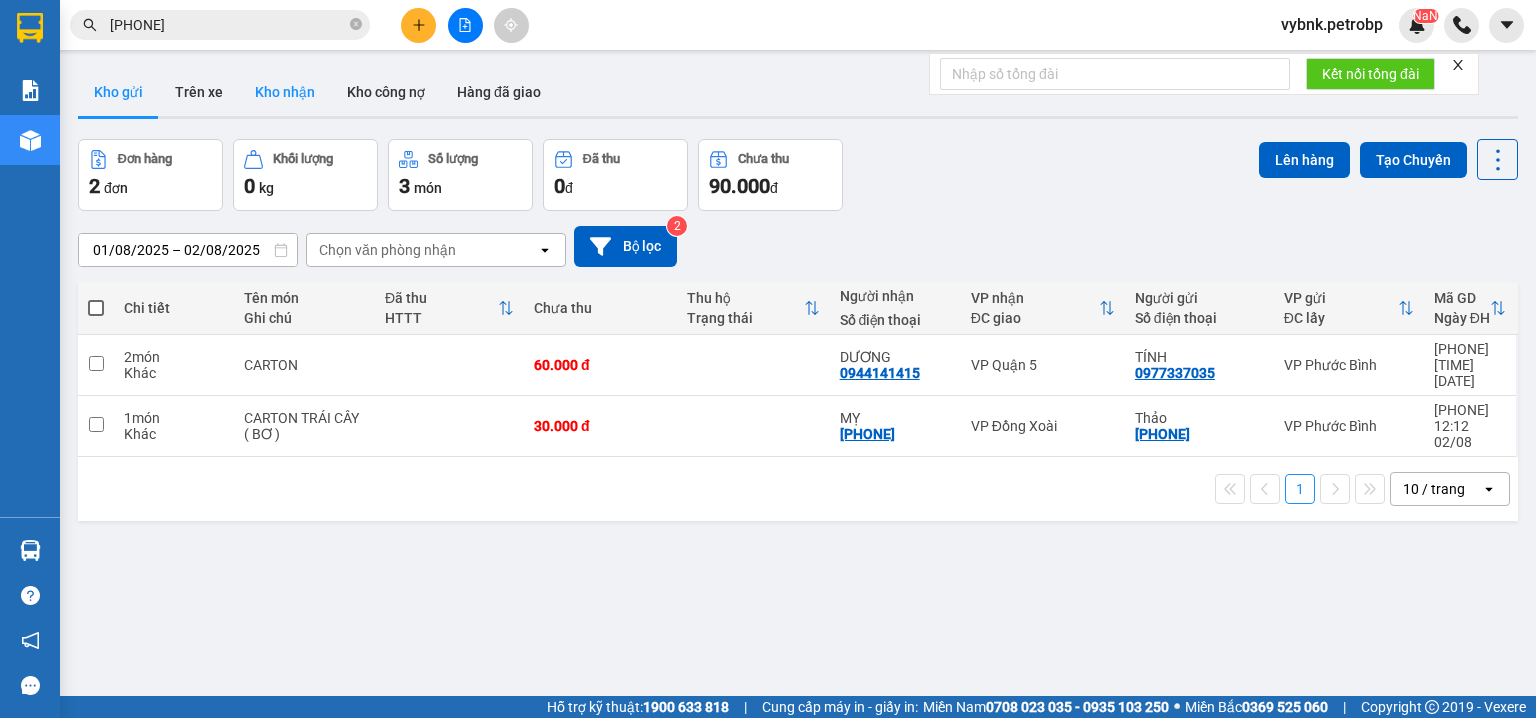 click on "Kho nhận" at bounding box center [285, 92] 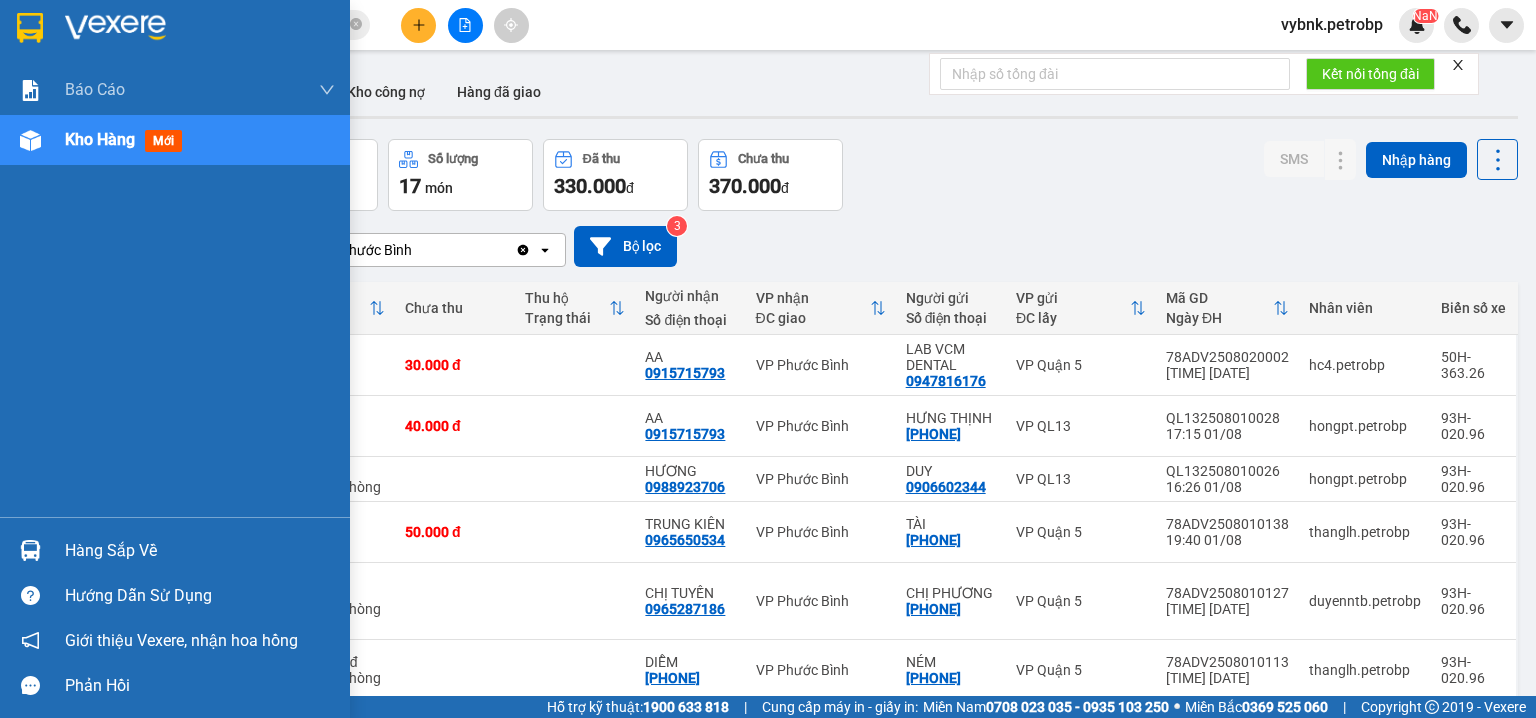 click on "Hàng sắp về" at bounding box center [175, 550] 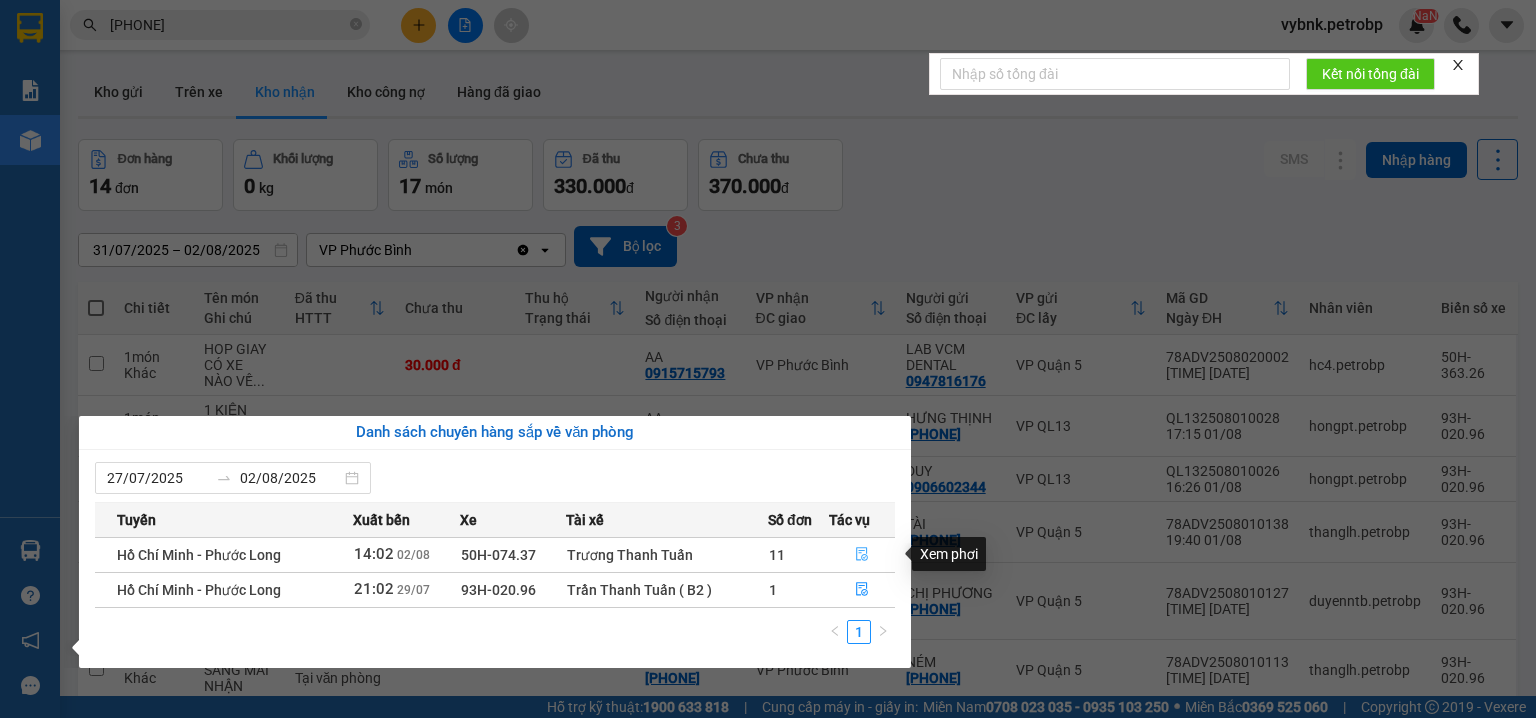 click 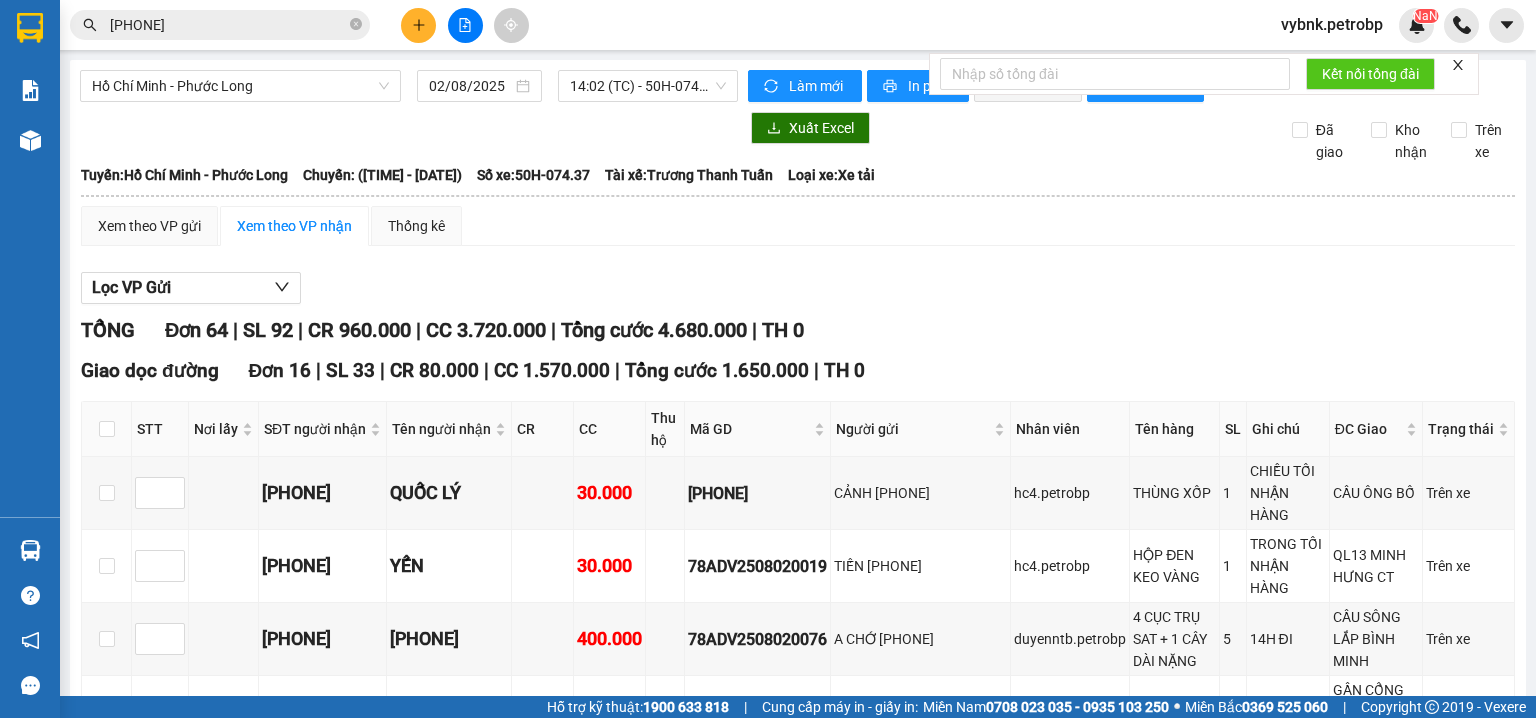 scroll, scrollTop: 106, scrollLeft: 0, axis: vertical 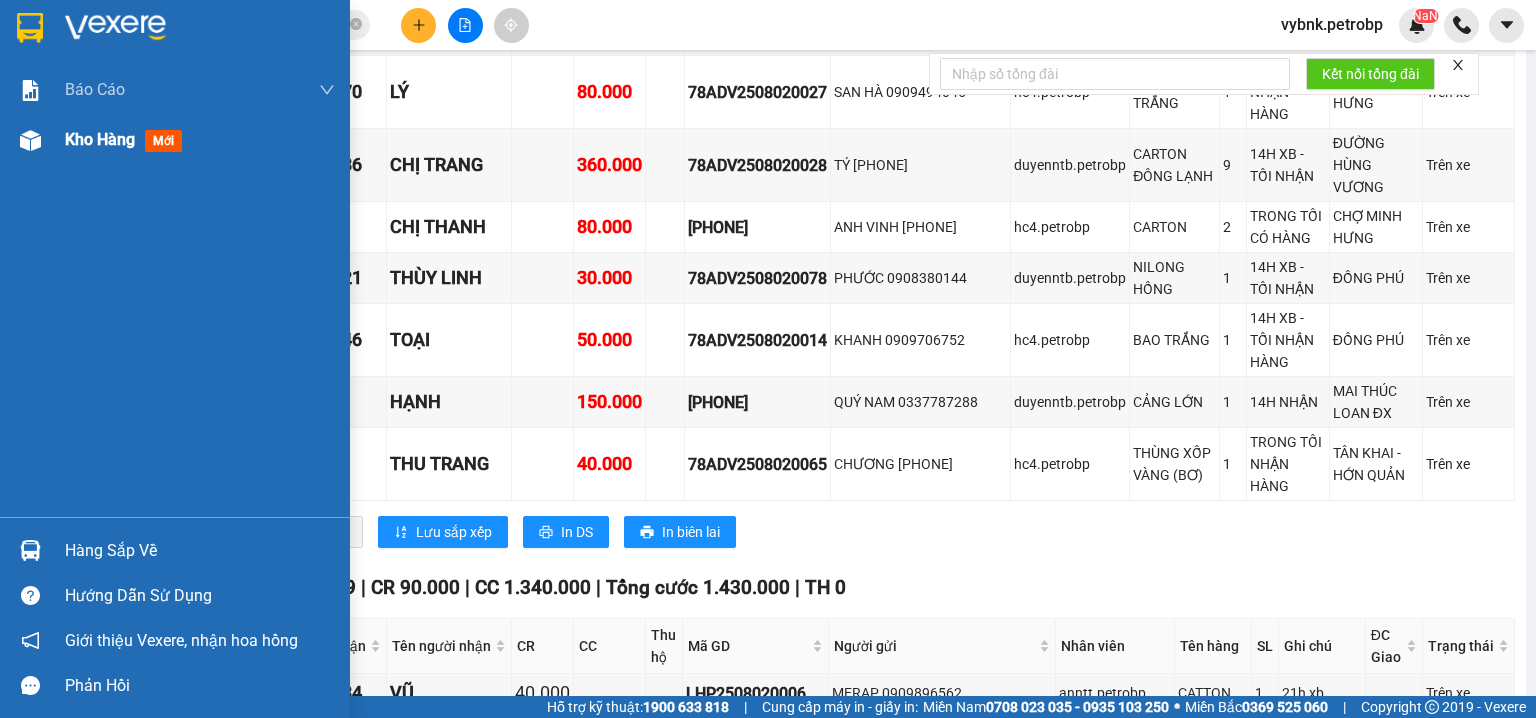 click on "Kho hàng" at bounding box center (100, 139) 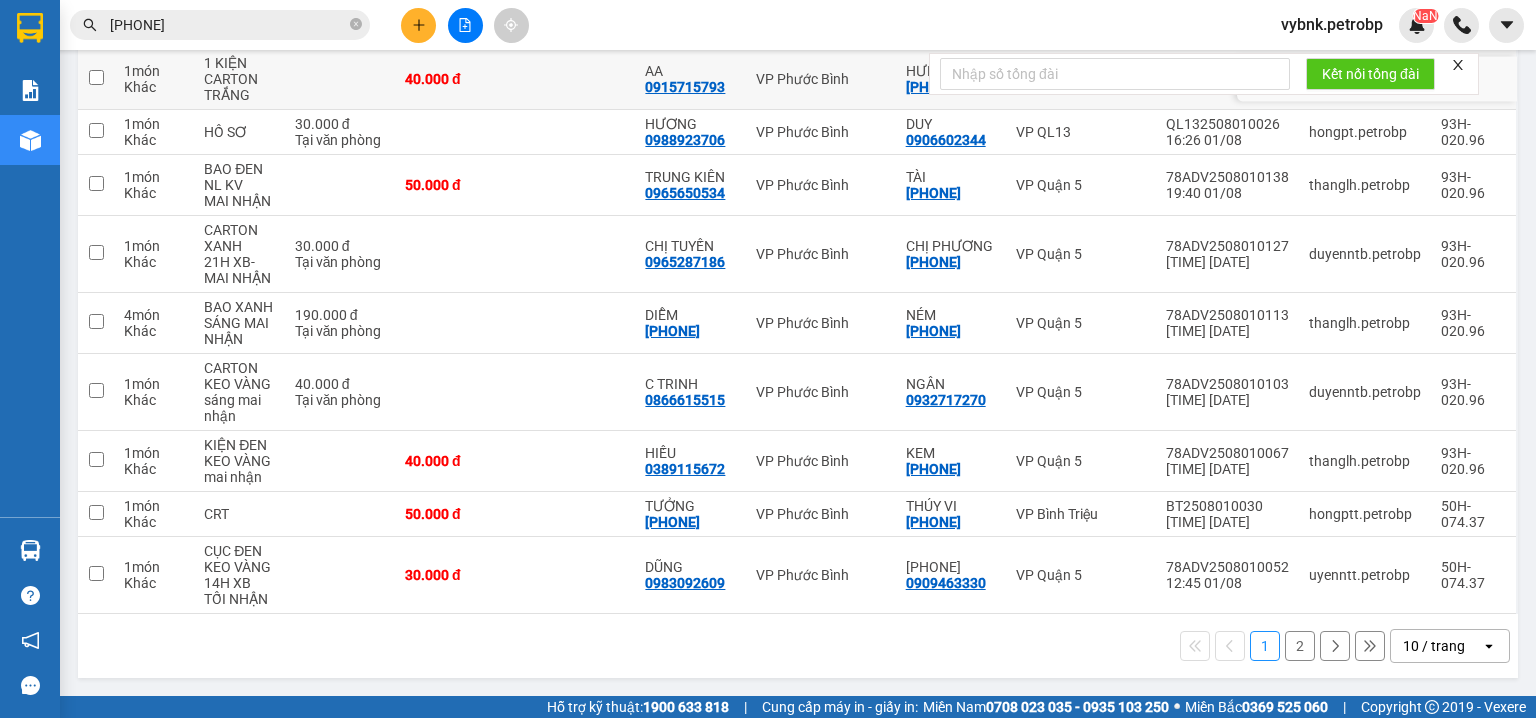 scroll, scrollTop: 32, scrollLeft: 0, axis: vertical 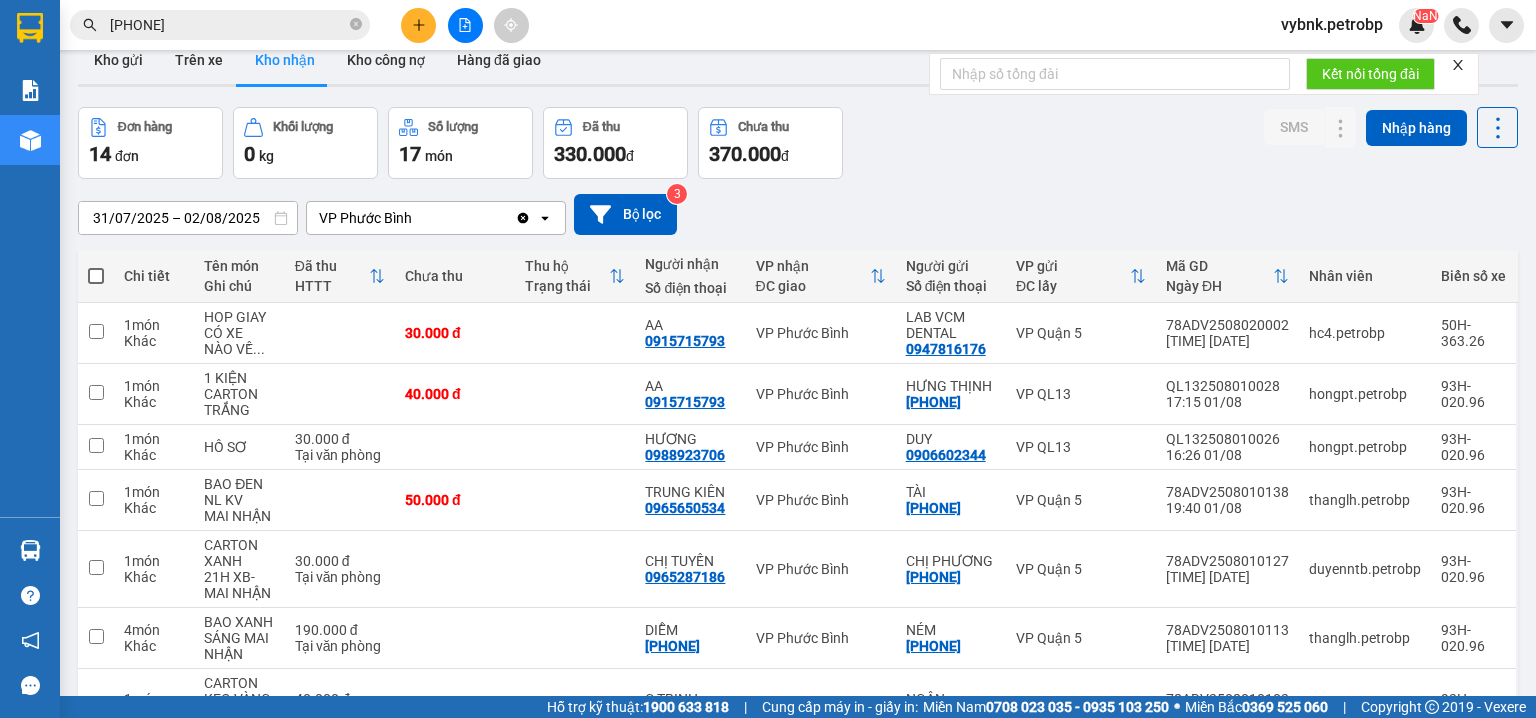 click on "Đơn hàng 14 đơn Khối lượng 0 kg Số lượng 17 món Đã thu 330.000  đ Chưa thu 370.000  đ SMS Nhập hàng" at bounding box center (798, 143) 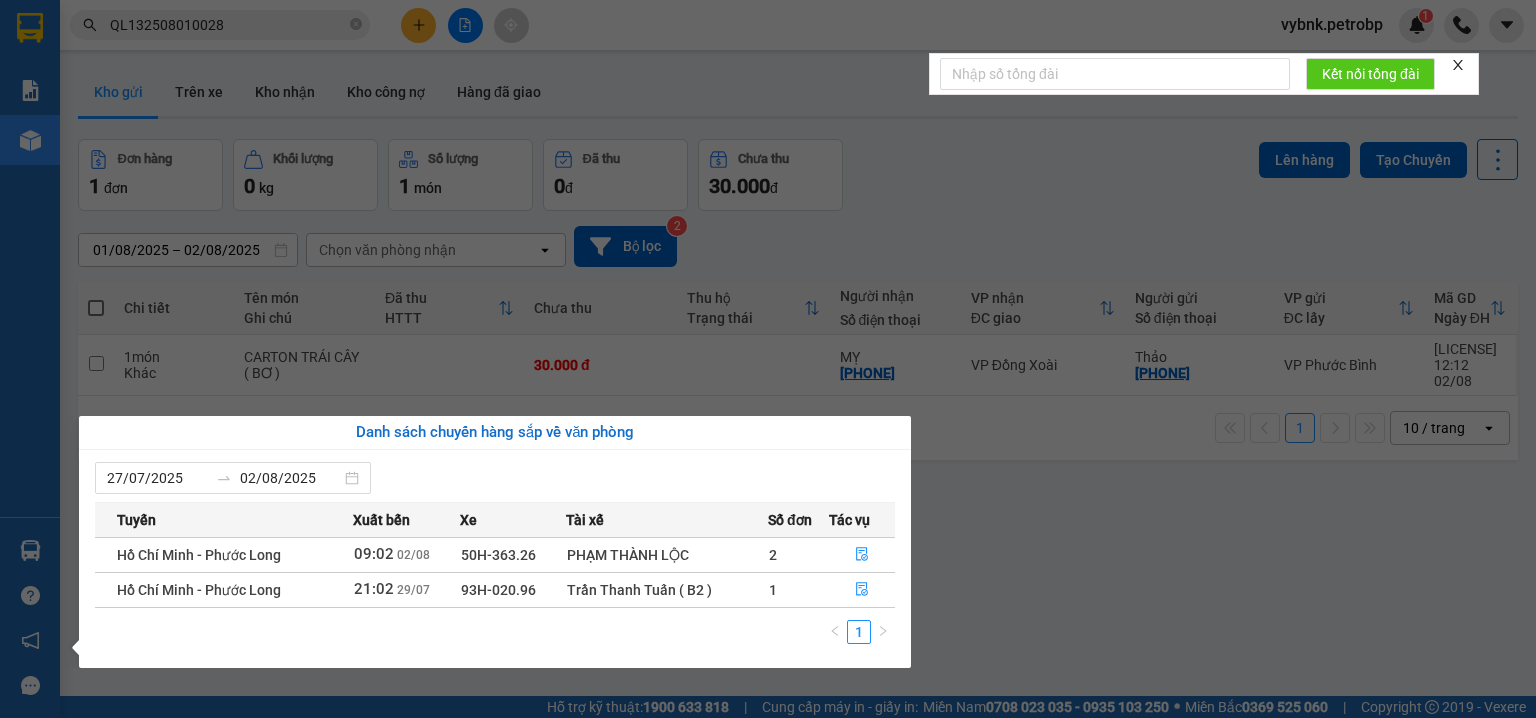 scroll, scrollTop: 0, scrollLeft: 0, axis: both 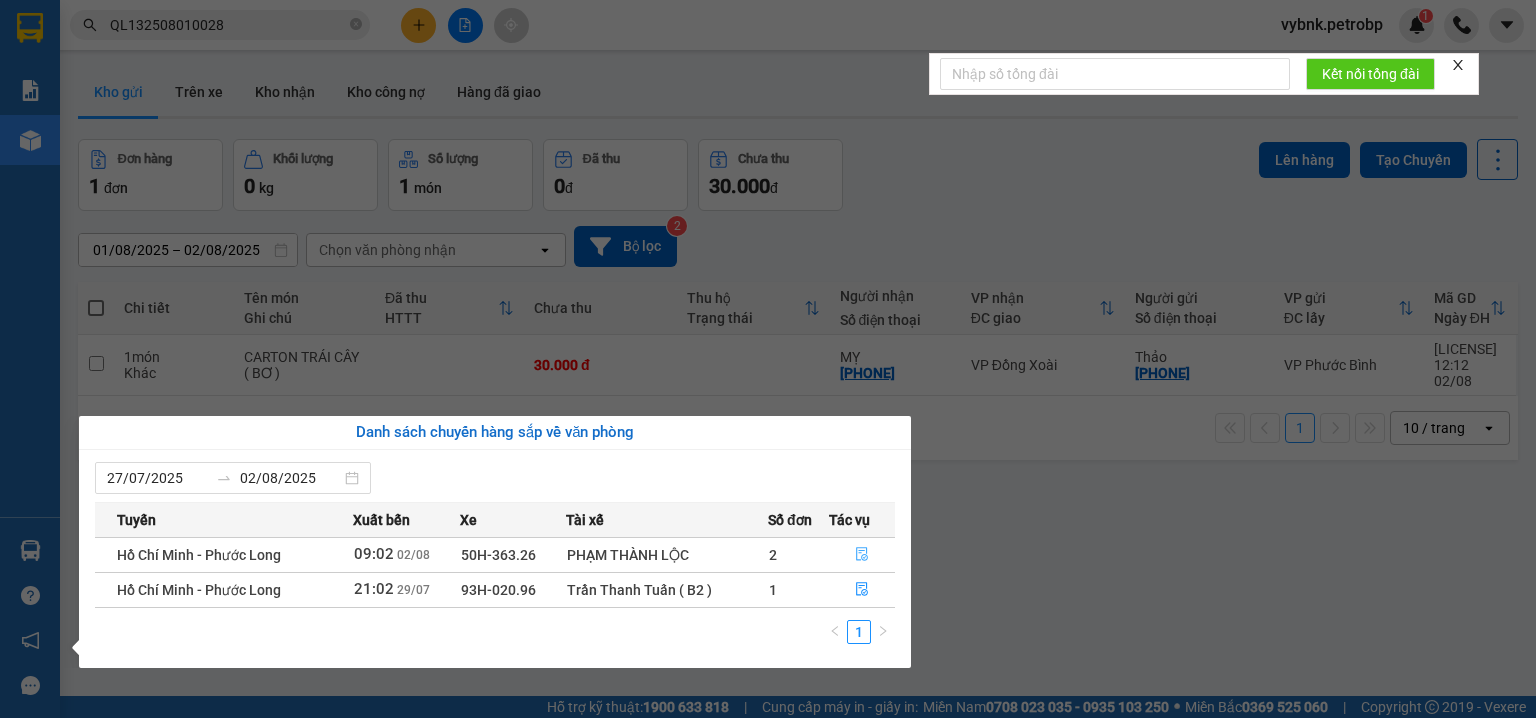 click at bounding box center (862, 555) 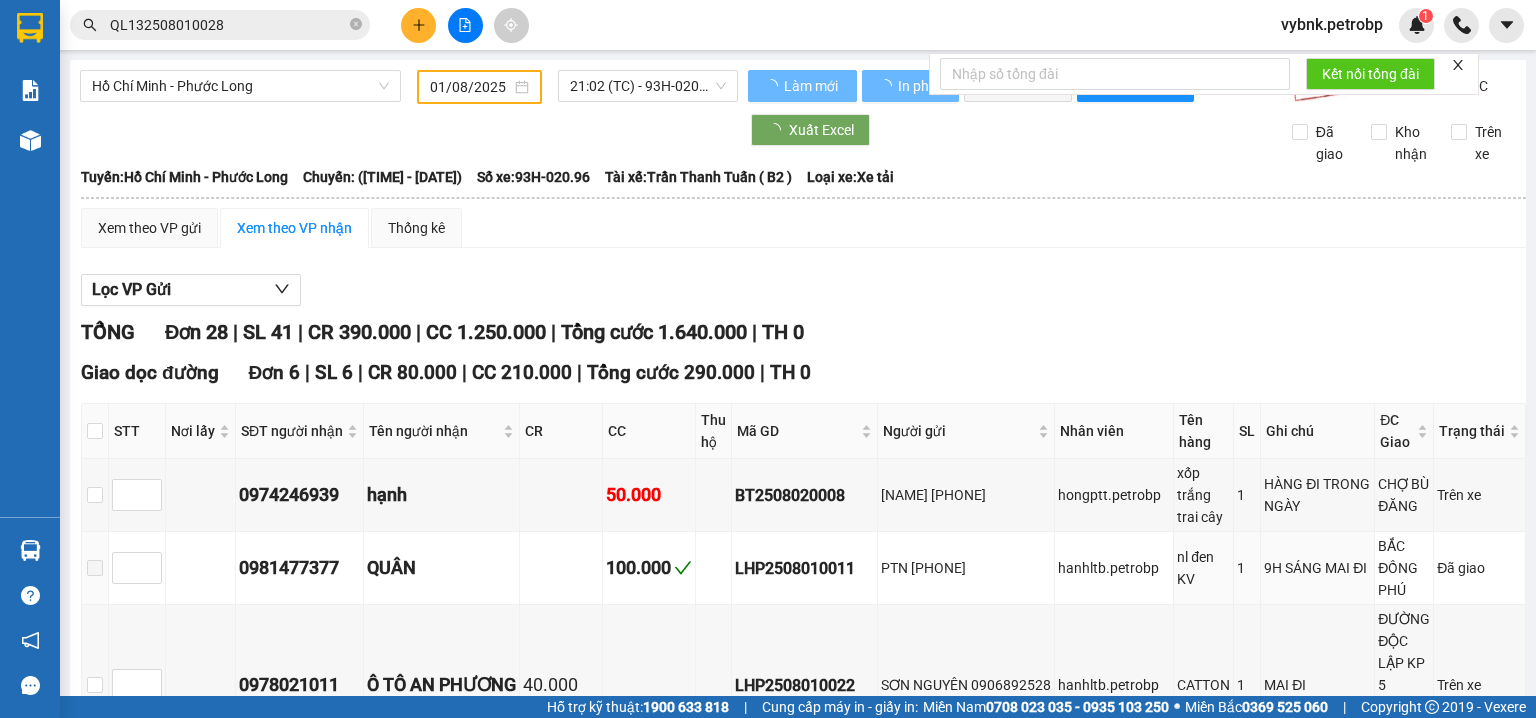 type on "02/08/2025" 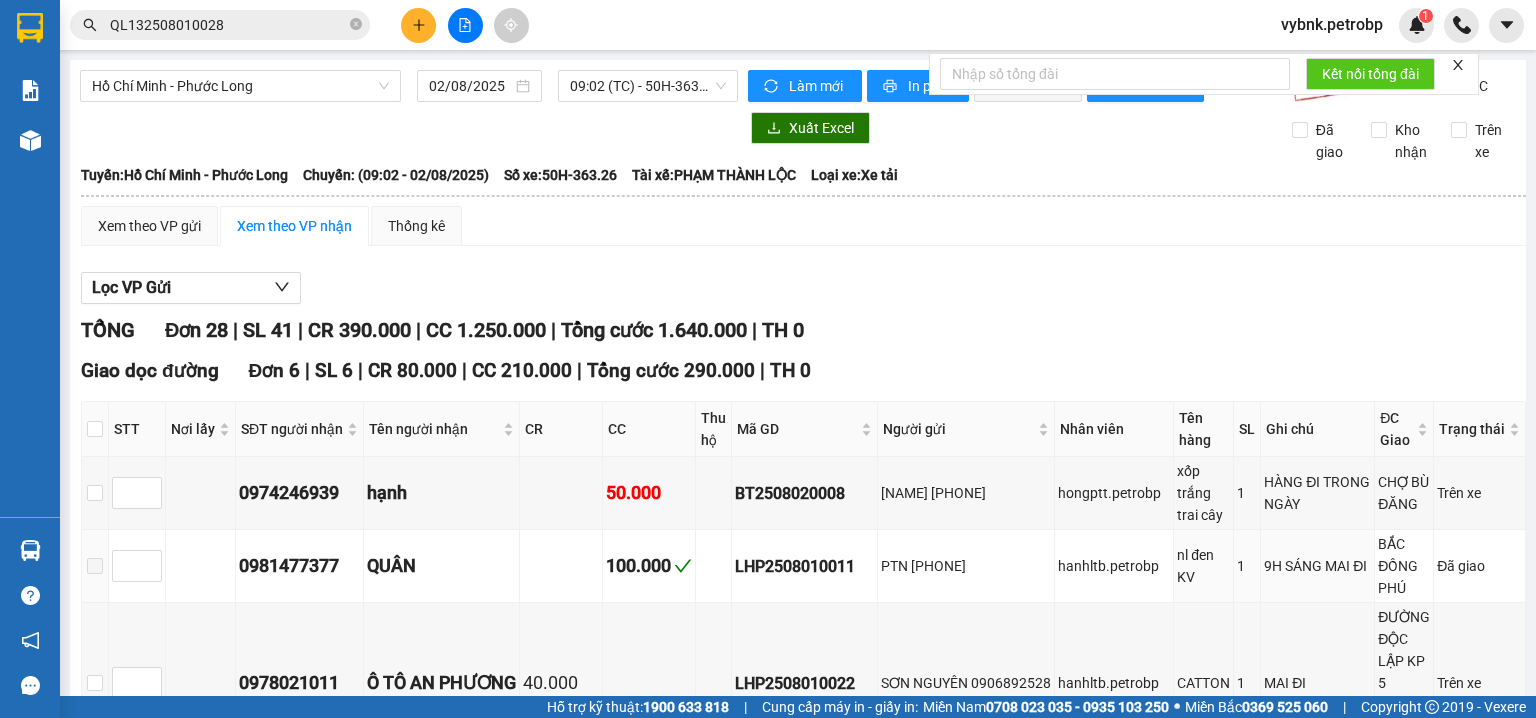 scroll, scrollTop: 213, scrollLeft: 0, axis: vertical 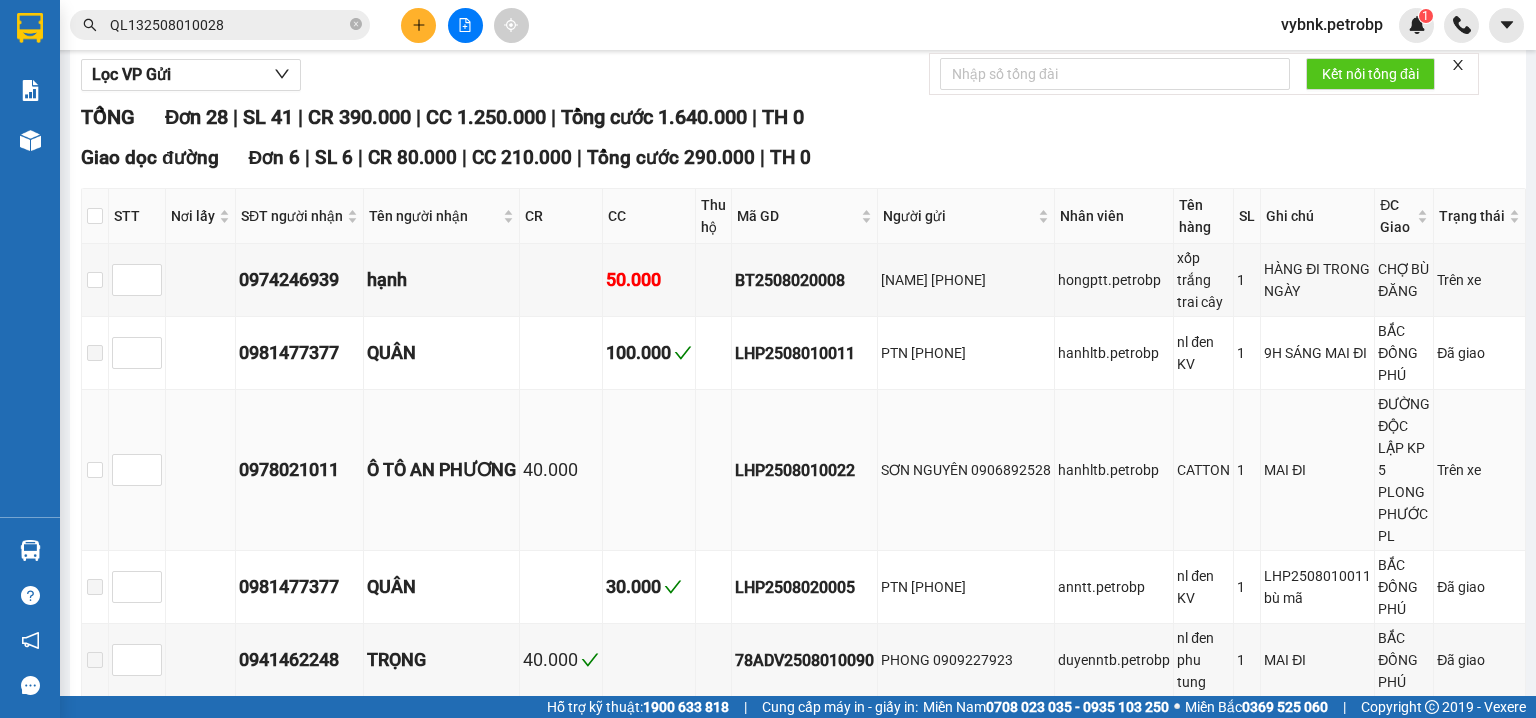 click on "LHP2508010022" at bounding box center (804, 470) 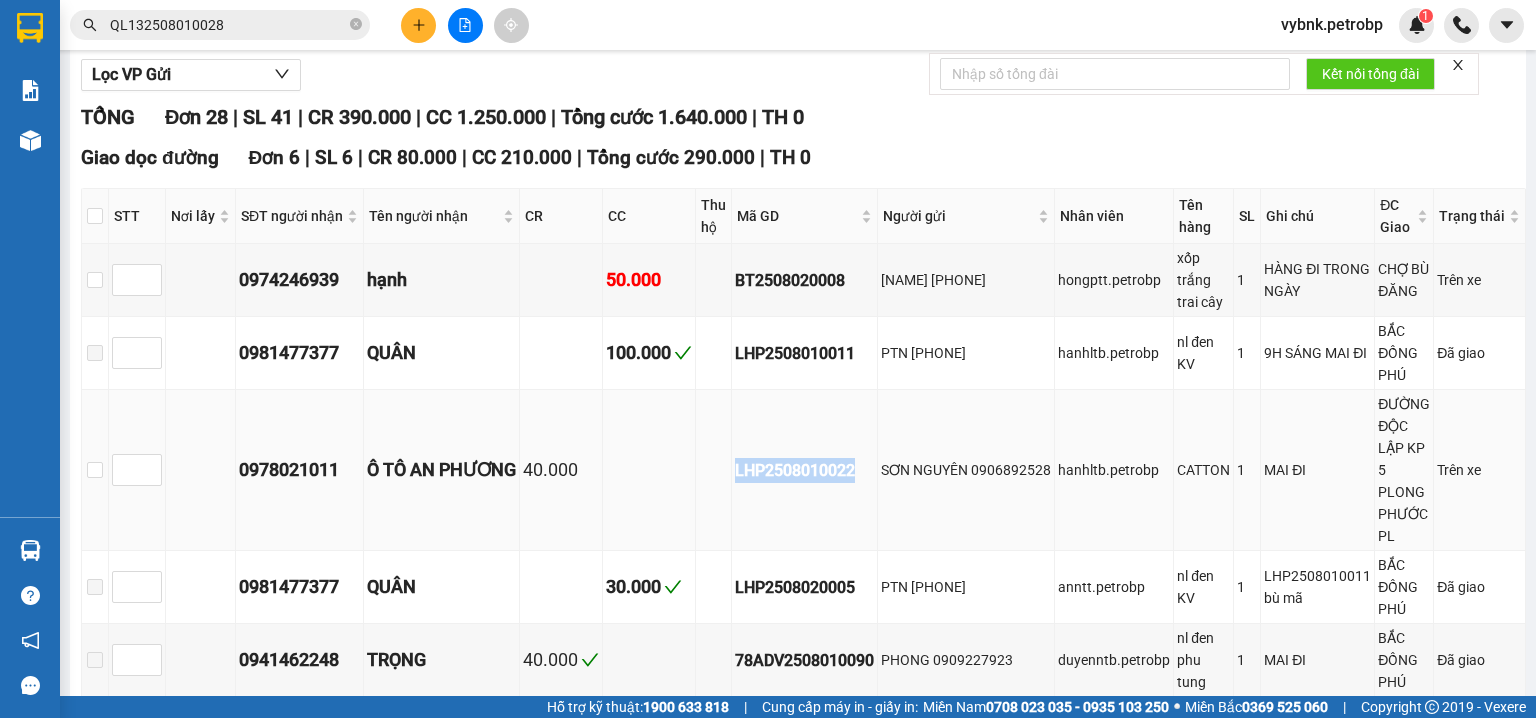 click on "LHP2508010022" at bounding box center [804, 470] 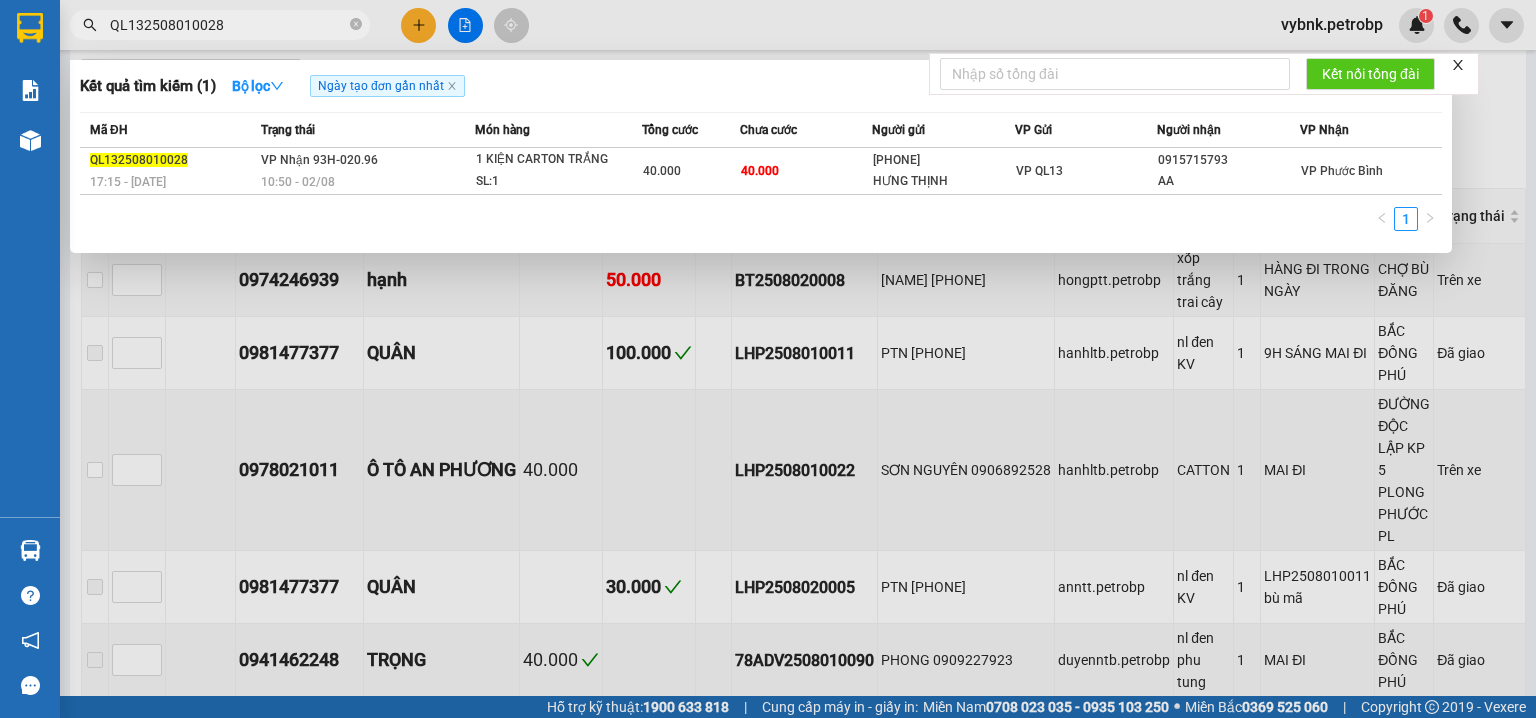 drag, startPoint x: 352, startPoint y: 24, endPoint x: 314, endPoint y: 23, distance: 38.013157 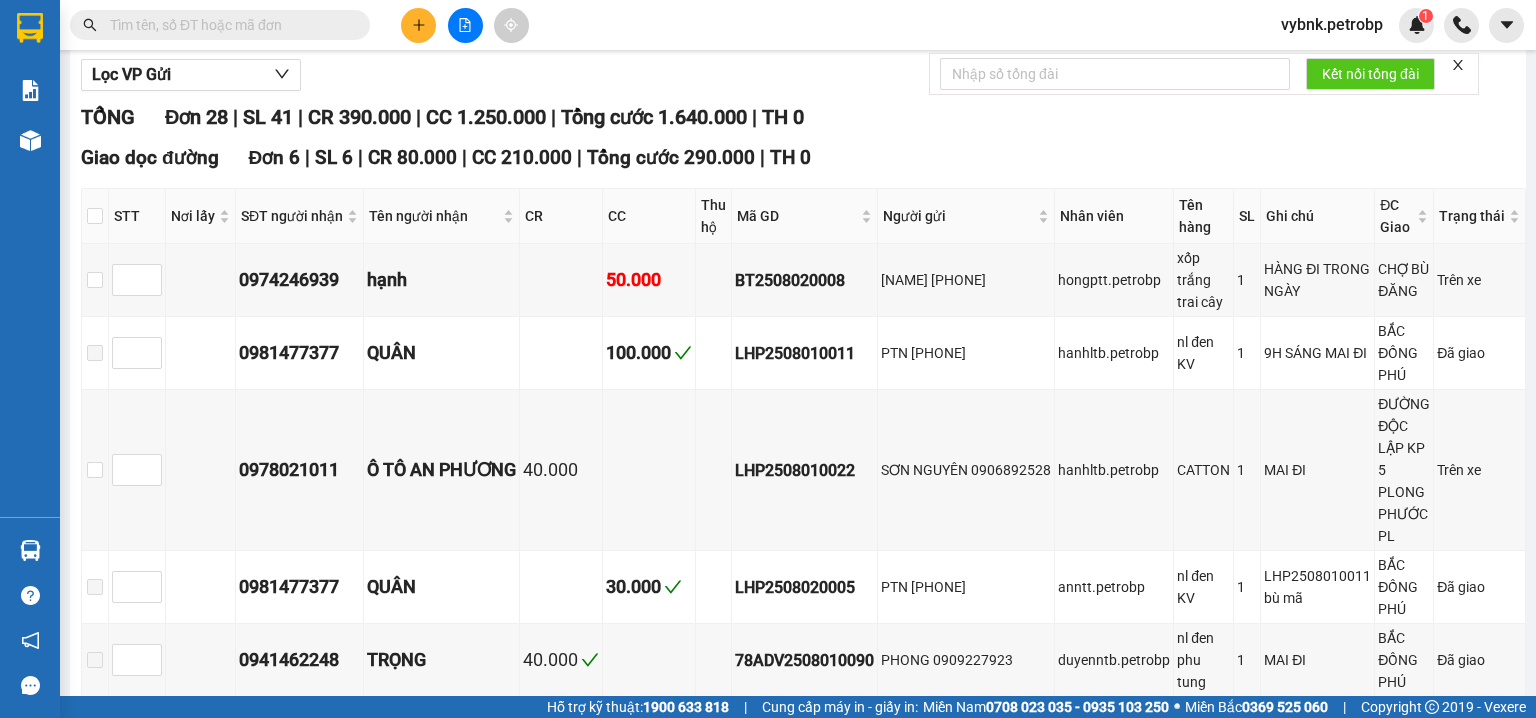 paste on "LHP2508010022" 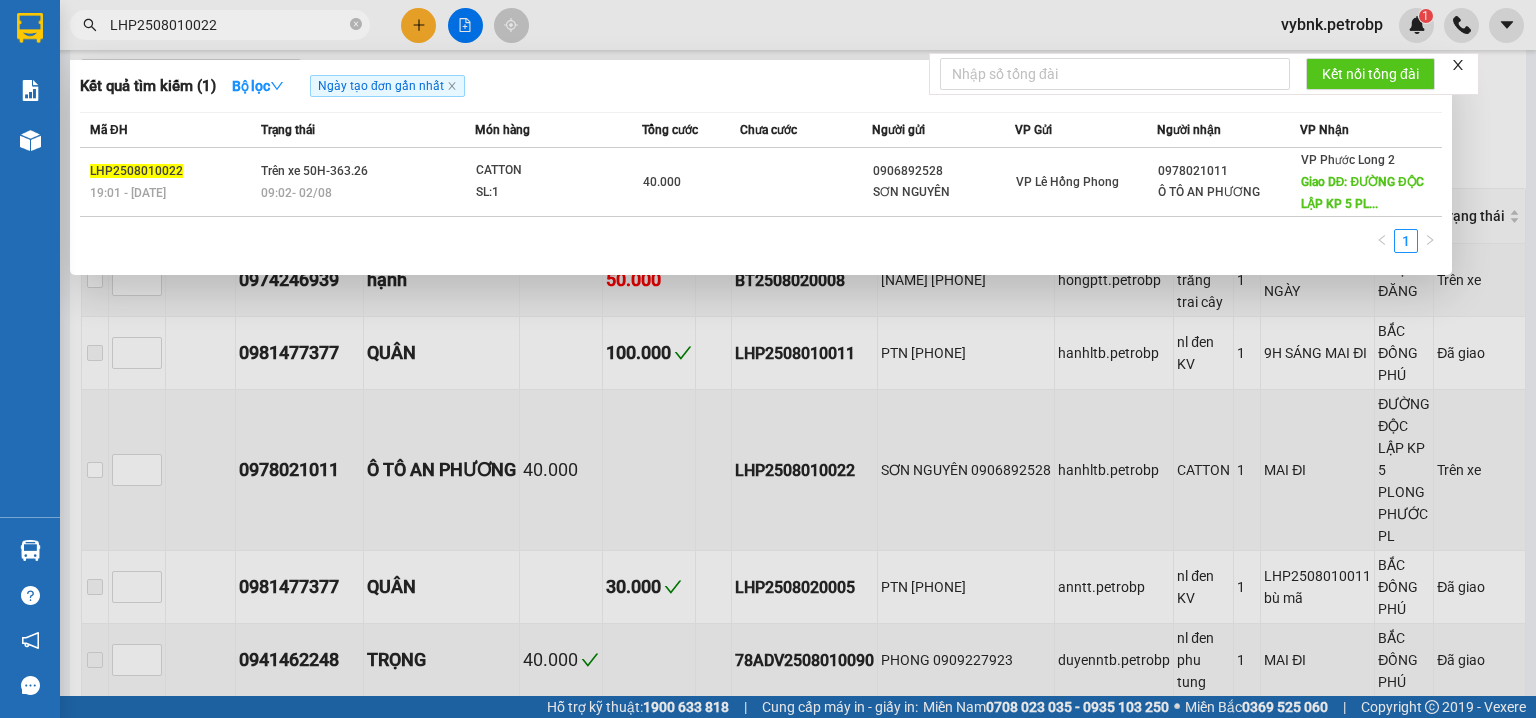 type on "LHP2508010022" 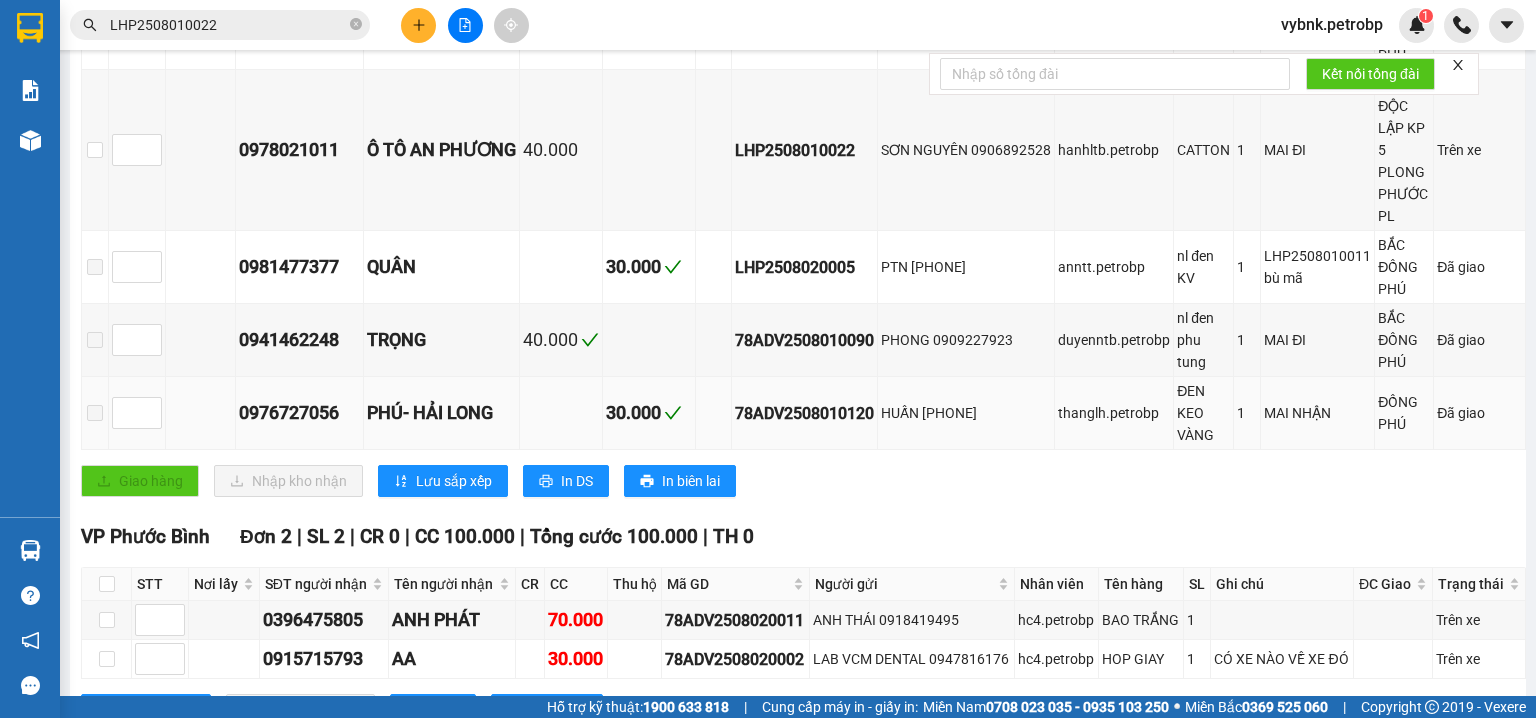scroll, scrollTop: 746, scrollLeft: 0, axis: vertical 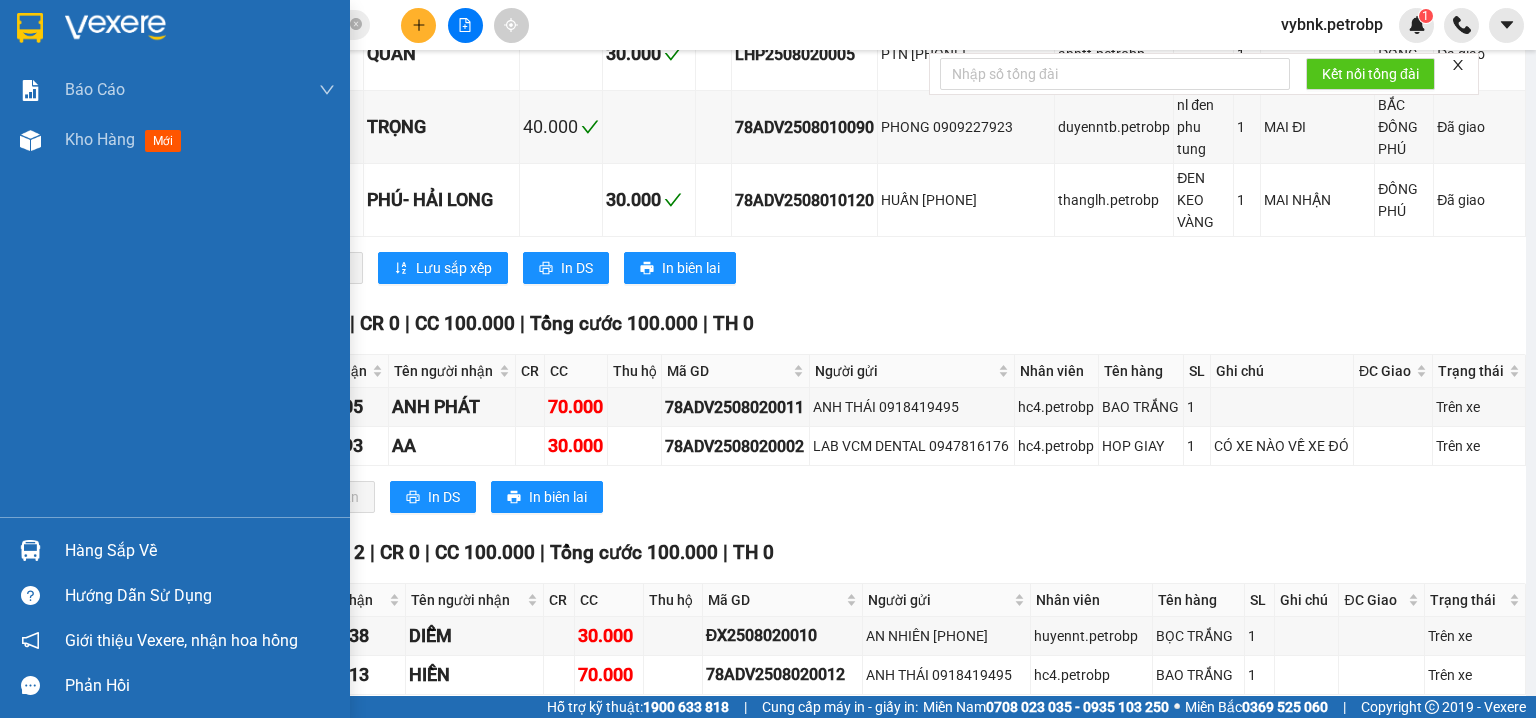 click at bounding box center (30, 550) 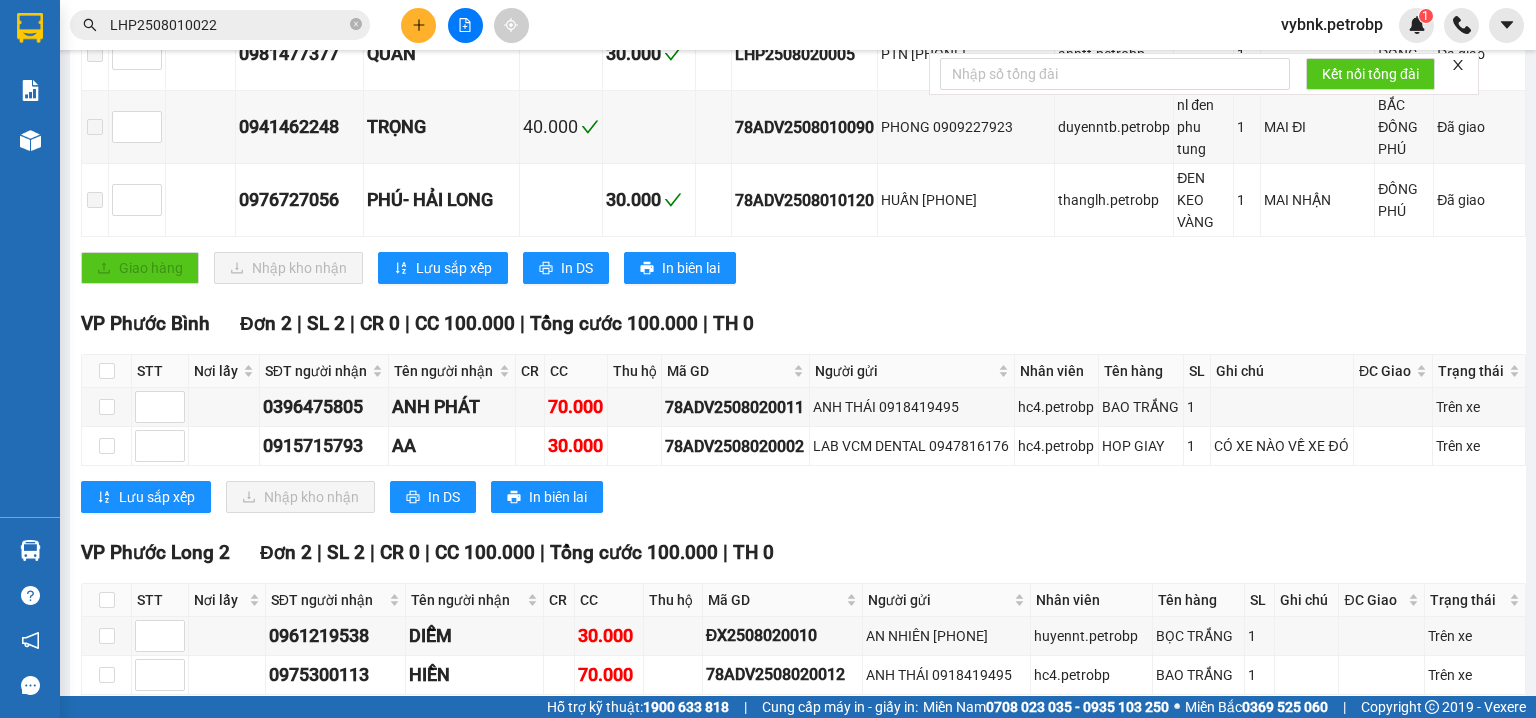 click on "LHP2508010022 19:01 - [DATE] Trên xe 50H-363.26 09:02 - [DATE] CATTON SL: 1 40.000 [PHONE] SƠN NGUYÊN VP Lê Hồng Phong [PHONE] Ô TÔ AN PHƯƠNG VP Phước Long 2 Giao DĐ: ĐƯỜNG ĐỘC LẬP KP 5 PL... 1 LHP2508010022 vybnk.petrobp 1 Báo cáo BC tiền tận nơi (nhân viên) Báo cáo 1 (nv): Số tiền đã thu của văn phòng Báo cáo 1: Số tiền đã thu của văn phòng Báo cáo dòng tiền (nhân viên) Doanh số tạo đơn theo VP gửi (nhân viên) Mẫu 1: Báo cáo dòng tiền theo nhân viên (nhà xe) Mẫu 1: Báo cáo dòng tiền theo nhân viên (trưởng trạm) Mẫu 2: Thống kê đơn hàng theo nhân viên Mẫu 3.1: Thống kê đơn hàng văn phòng gửi Mẫu 3.1: Thống kê đơn hàng văn phòng gửi (các trạm xem) Kho hàng mới 09:02" at bounding box center (768, 359) 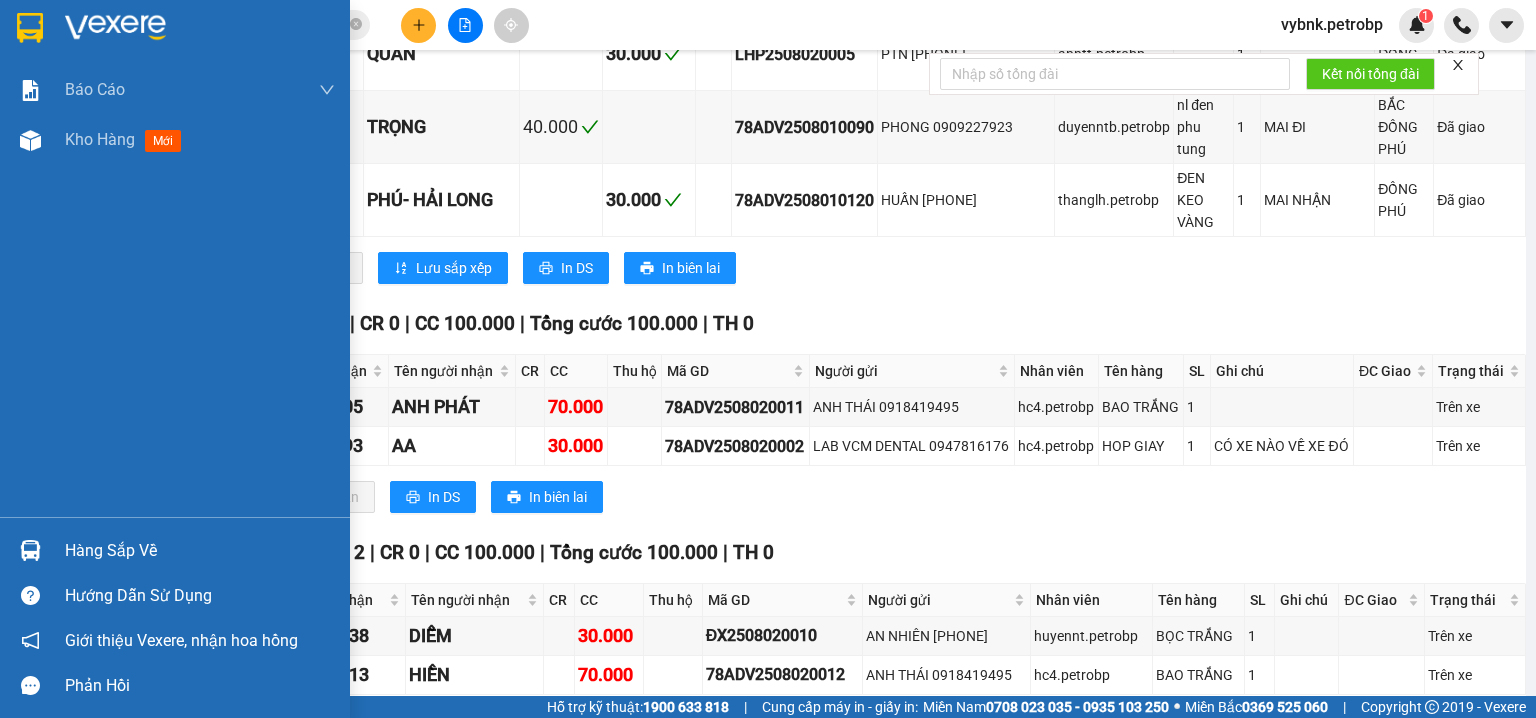 drag, startPoint x: 85, startPoint y: 151, endPoint x: 84, endPoint y: 280, distance: 129.00388 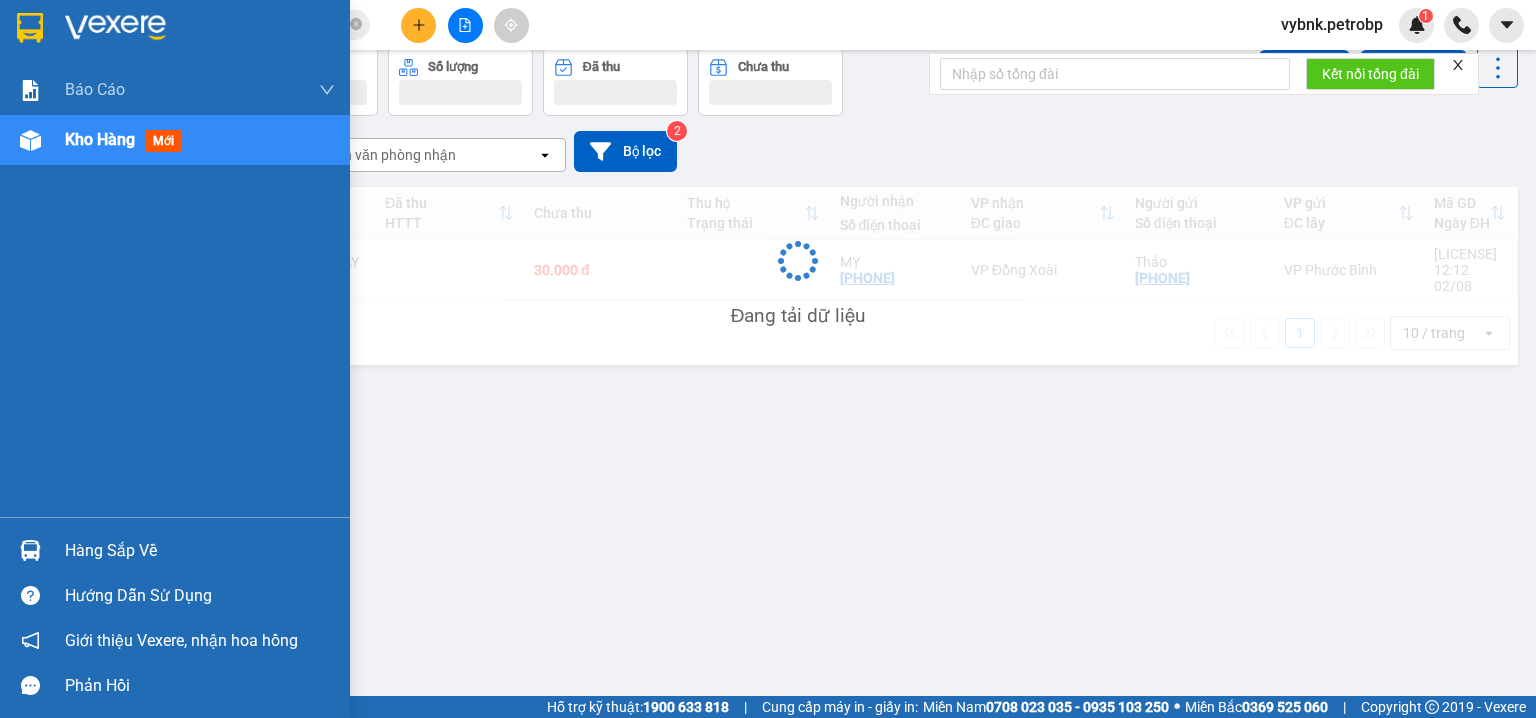 scroll, scrollTop: 92, scrollLeft: 0, axis: vertical 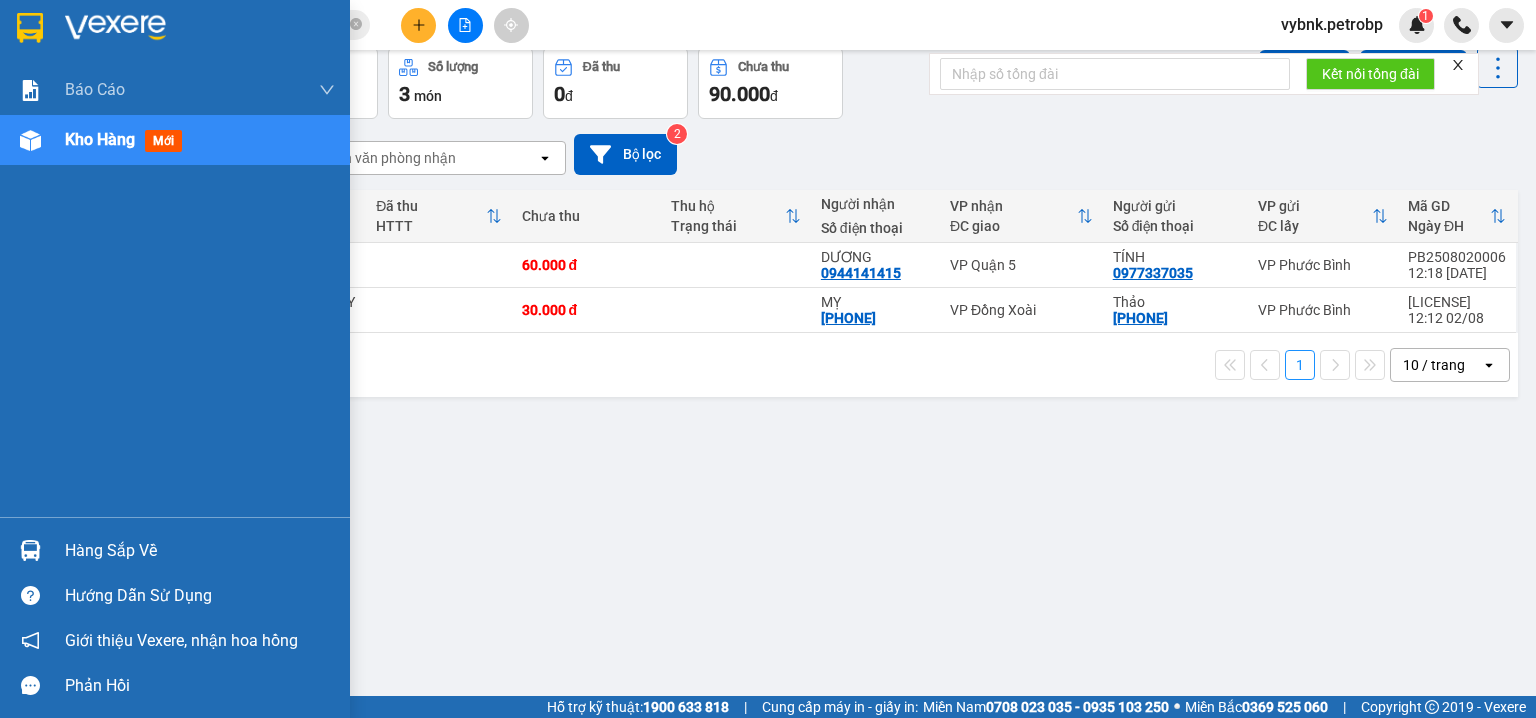 click at bounding box center (30, 550) 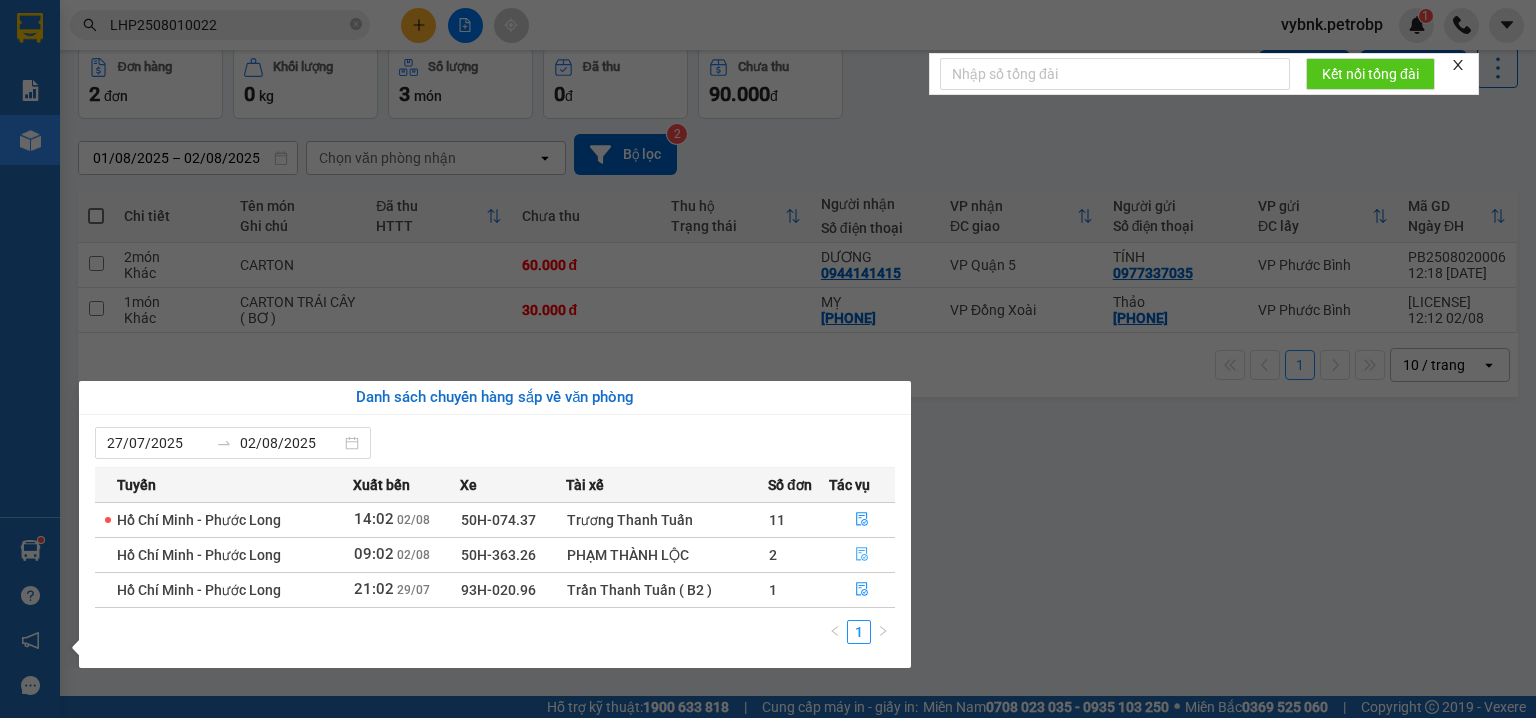 click at bounding box center [862, 555] 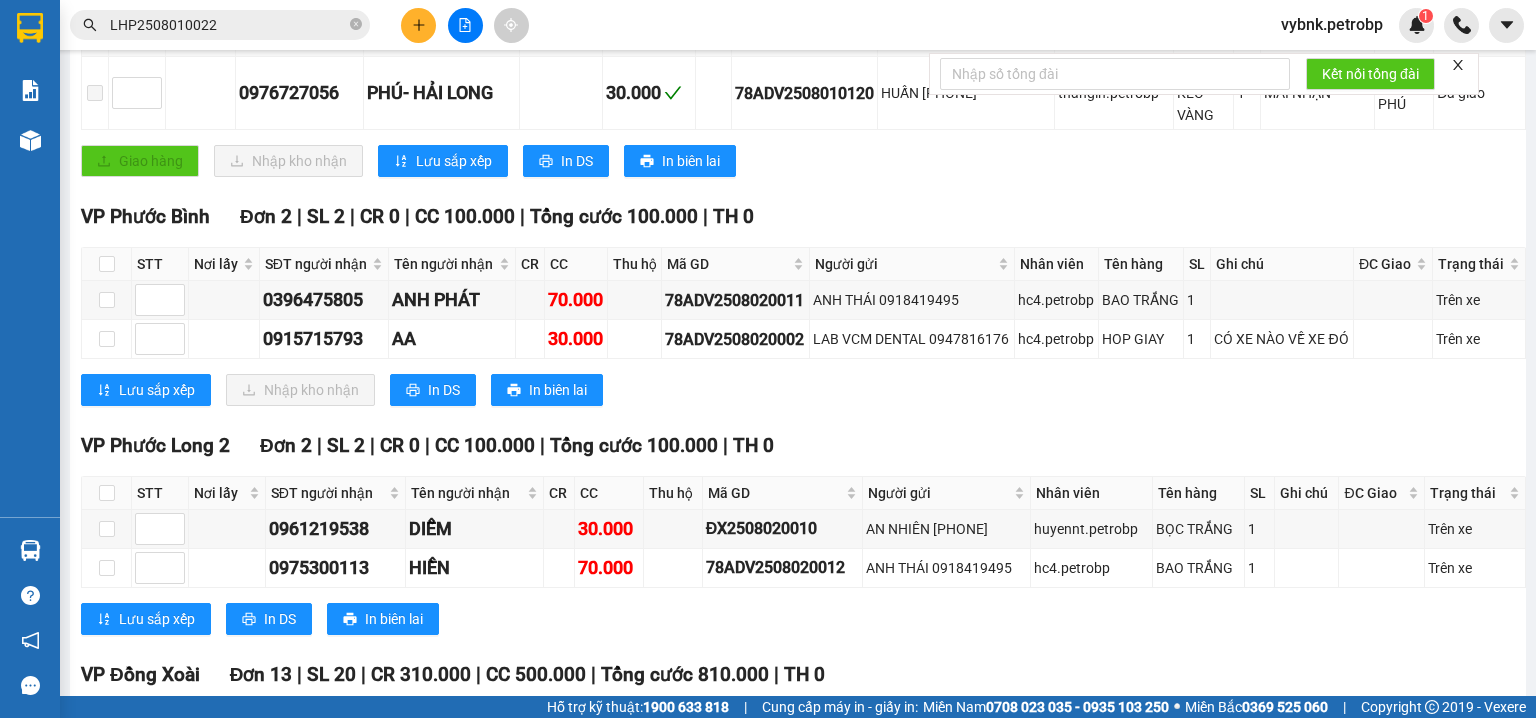 scroll, scrollTop: 960, scrollLeft: 0, axis: vertical 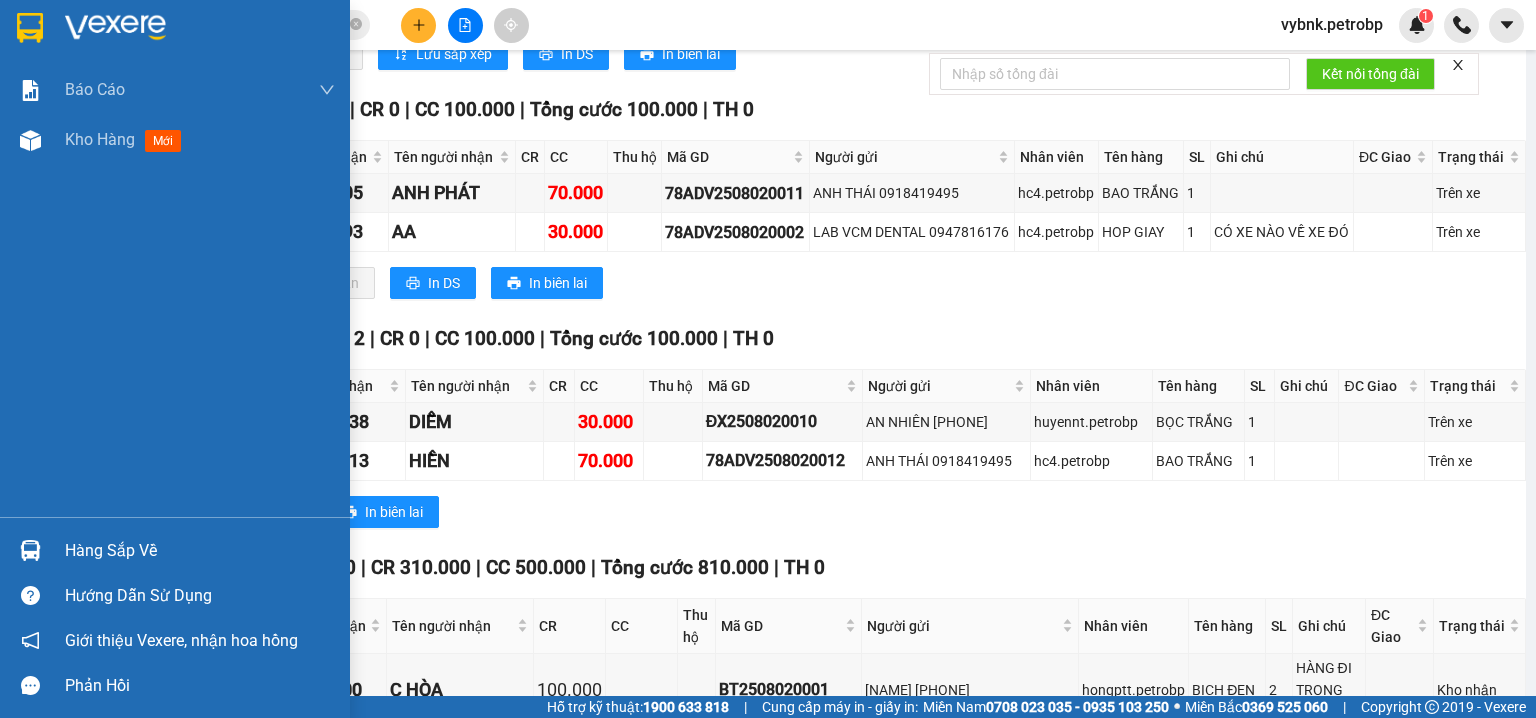 click at bounding box center (30, 550) 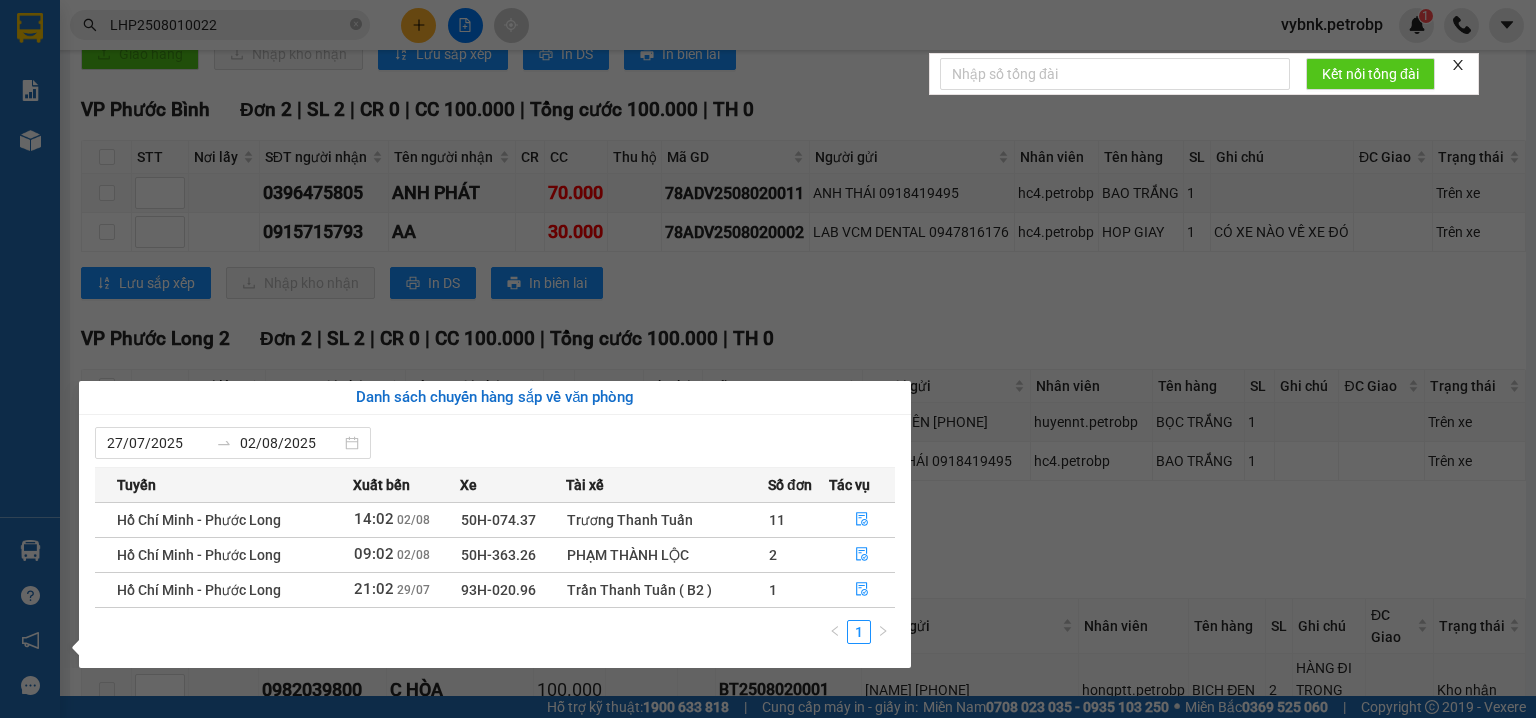click on "LHP2508010022 19:01 - [DATE] Trên xe 50H-363.26 09:02 - [DATE] CATTON SL: 1 40.000 [PHONE] SƠN NGUYÊN VP Lê Hồng Phong [PHONE] Ô TÔ AN PHƯƠNG VP Phước Long 2 Giao DĐ: ĐƯỜNG ĐỘC LẬP KP 5 PL... 1 LHP2508010022 vybnk.petrobp 1 Báo cáo BC tiền tận nơi (nhân viên) Báo cáo 1 (nv): Số tiền đã thu của văn phòng Báo cáo 1: Số tiền đã thu của văn phòng Báo cáo dòng tiền (nhân viên) Doanh số tạo đơn theo VP gửi (nhân viên) Mẫu 1: Báo cáo dòng tiền theo nhân viên (nhà xe) Mẫu 1: Báo cáo dòng tiền theo nhân viên (trưởng trạm) Mẫu 2: Thống kê đơn hàng theo nhân viên Mẫu 3.1: Thống kê đơn hàng văn phòng gửi Mẫu 3.1: Thống kê đơn hàng văn phòng gửi (các trạm xem) Kho hàng mới 09:02" at bounding box center (768, 359) 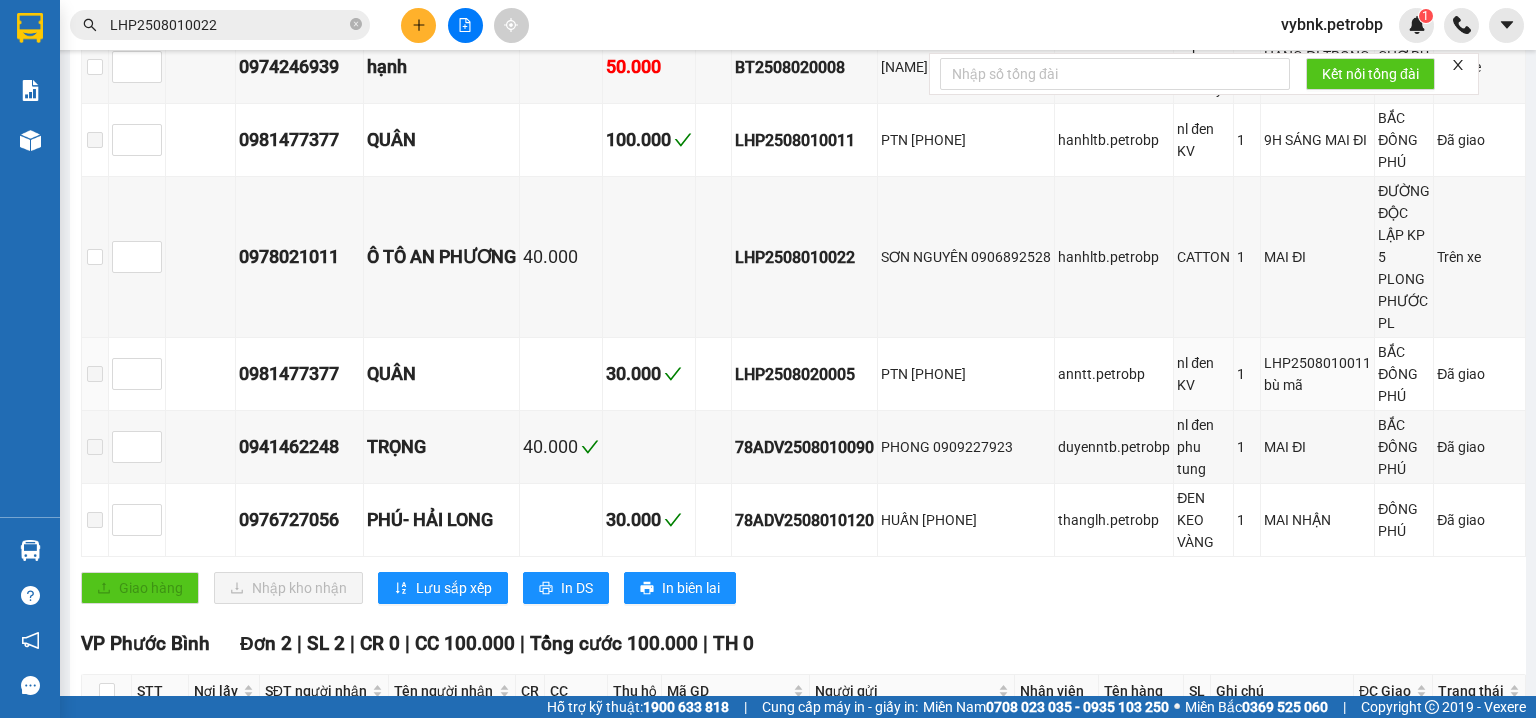 scroll, scrollTop: 640, scrollLeft: 0, axis: vertical 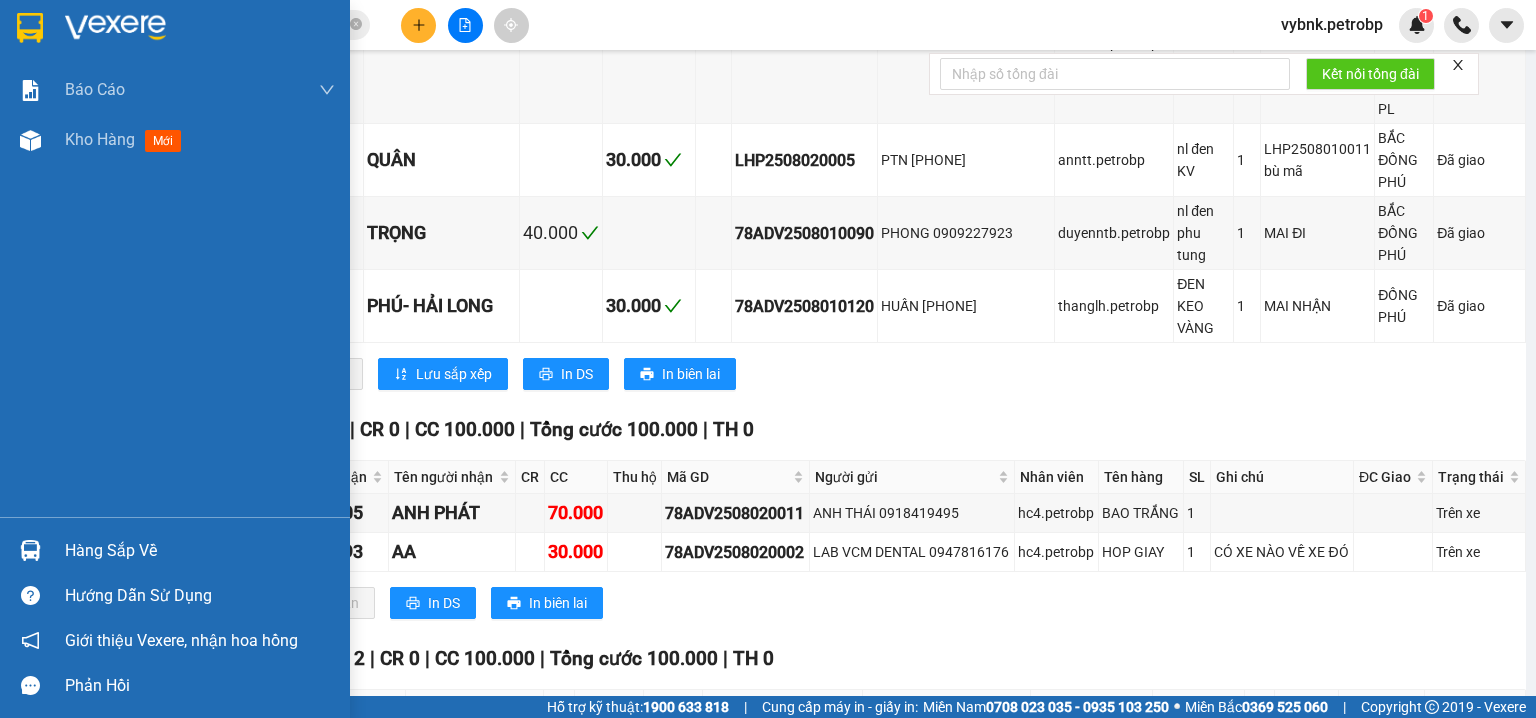 click on "Hàng sắp về" at bounding box center (175, 550) 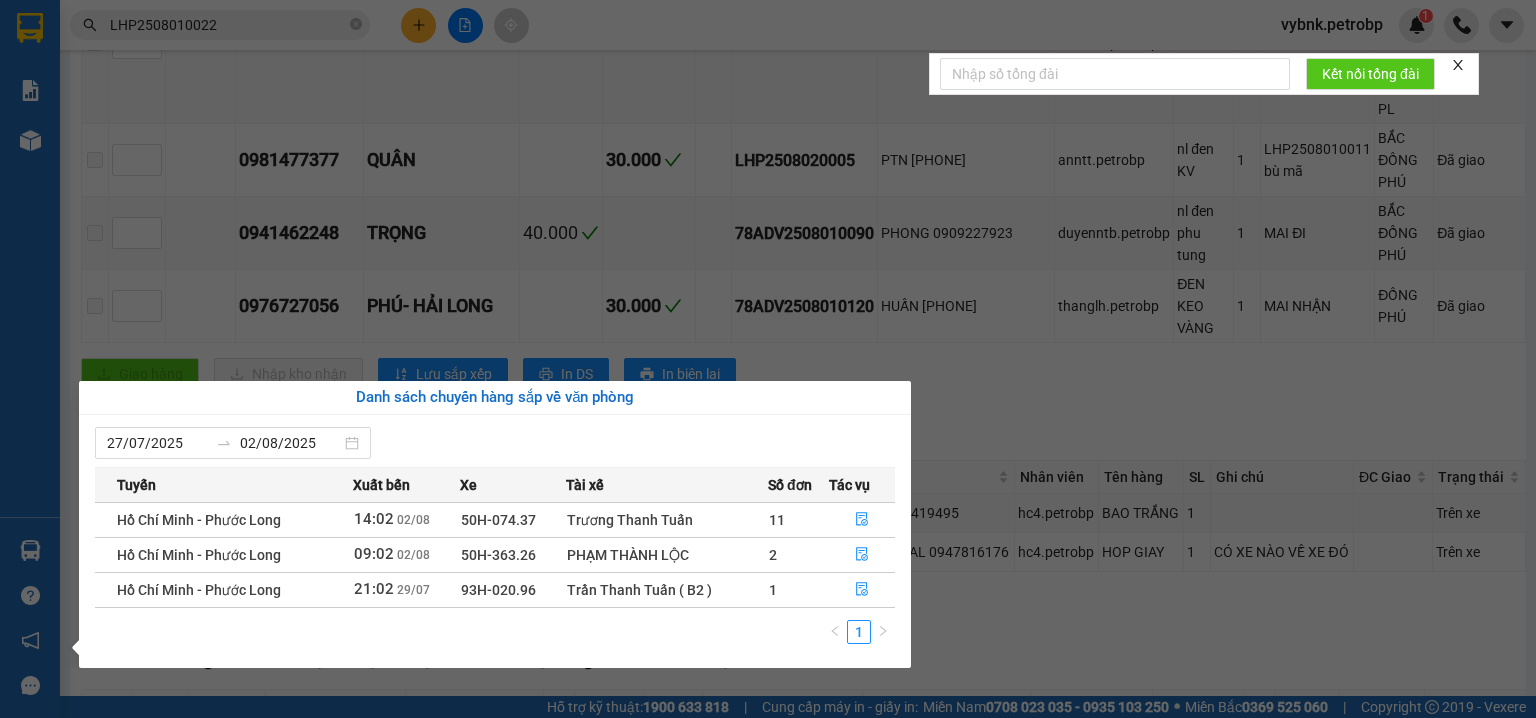 click on "Báo cáo BC tiền tận nơi (nhân viên) Báo cáo 1 (nv): Số tiền đã thu của văn phòng  Báo cáo 1: Số tiền đã thu của văn phòng  Báo cáo dòng tiền (nhân viên) Doanh số tạo đơn theo VP gửi (nhân viên) Mẫu 1: Báo cáo dòng tiền theo nhân viên (nhà xe) Mẫu 1: Báo cáo dòng tiền theo nhân viên (trưởng trạm) Mẫu 2: Thống kê đơn hàng theo nhân viên Mẫu 3.1: Thống kê đơn hàng văn phòng gửi Mẫu 3.1: Thống kê đơn hàng văn phòng gửi ( các trạm xem ) Mẫu 3: Báo cáo dòng tiền theo văn phòng     Kho hàng mới Hàng sắp về Hướng dẫn sử dụng Giới thiệu Vexere, nhận hoa hồng Phản hồi Phần mềm hỗ trợ bạn tốt chứ?" at bounding box center [30, 359] 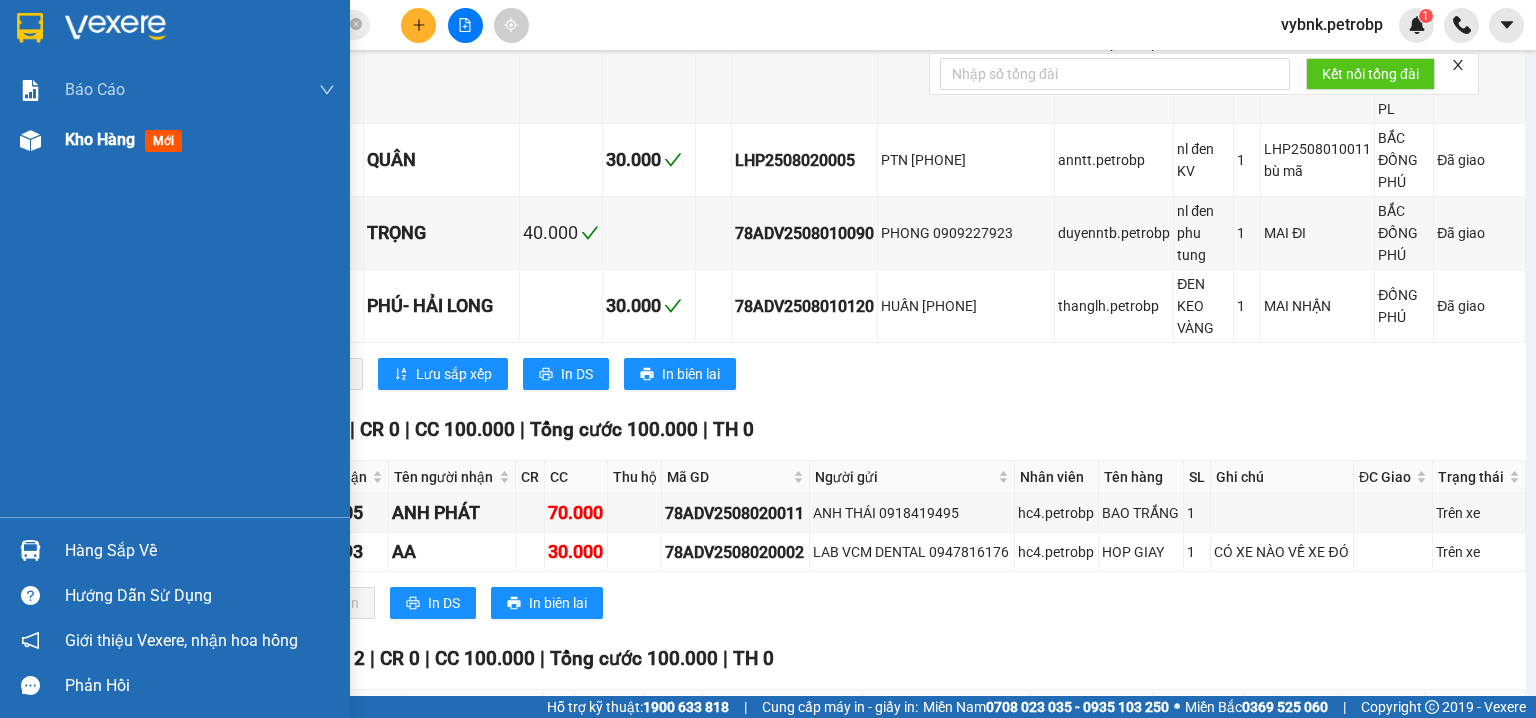 click at bounding box center [30, 140] 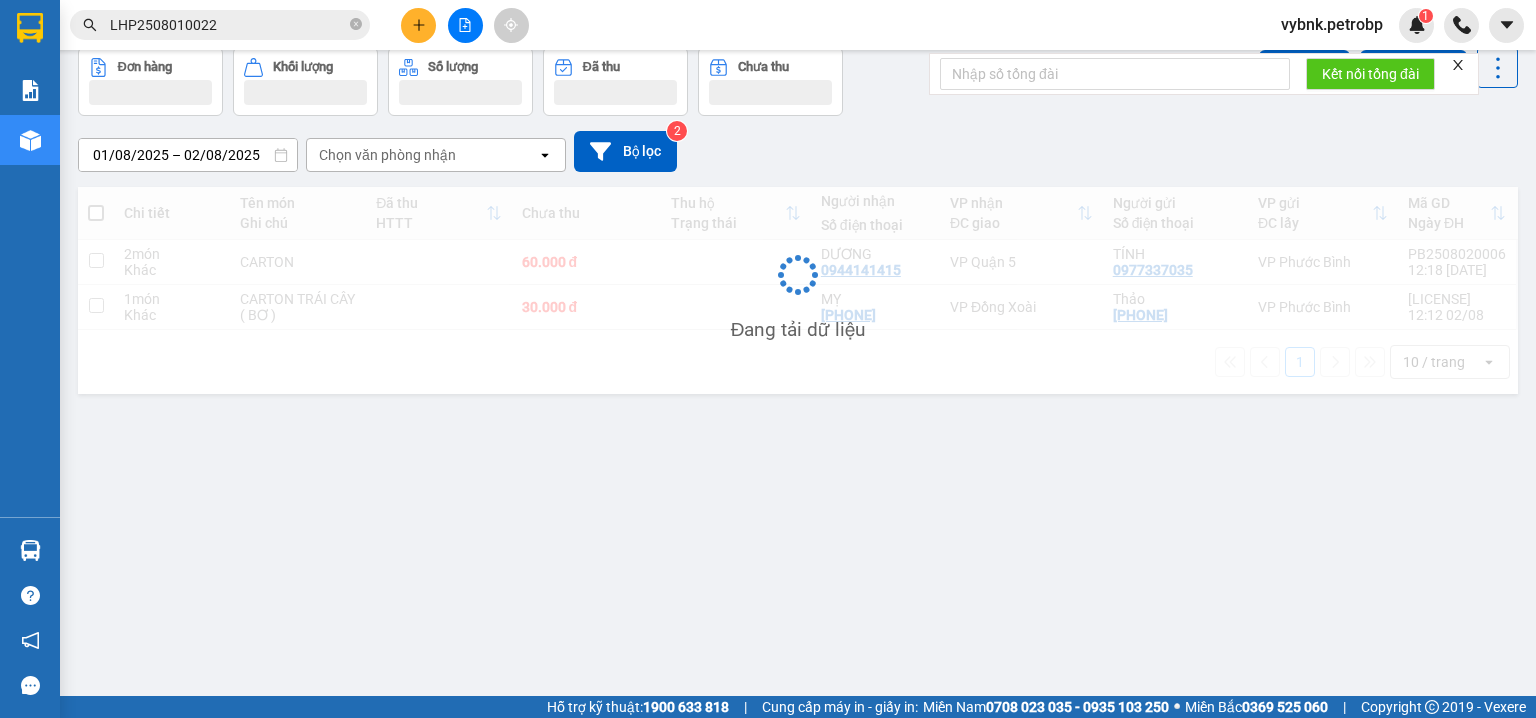 scroll, scrollTop: 0, scrollLeft: 0, axis: both 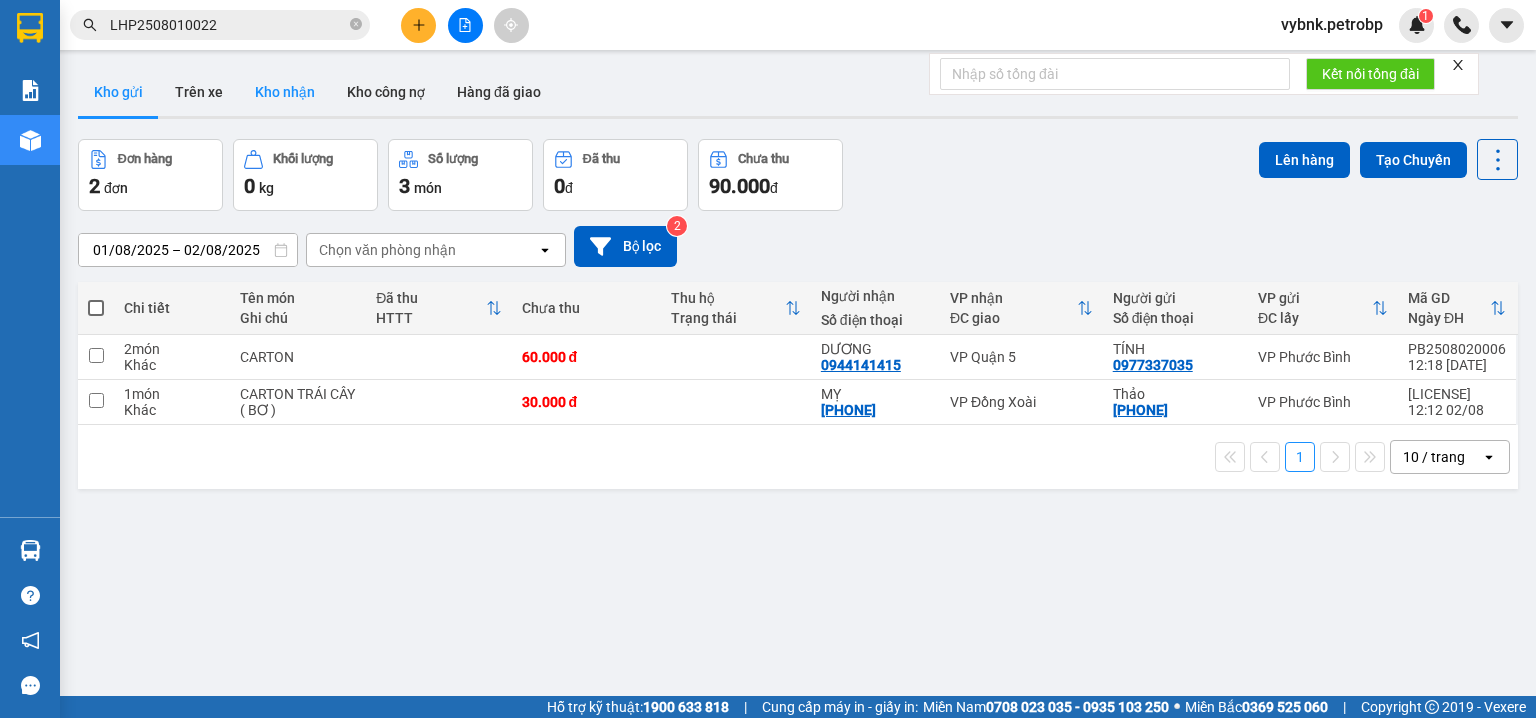 click on "Kho nhận" at bounding box center (285, 92) 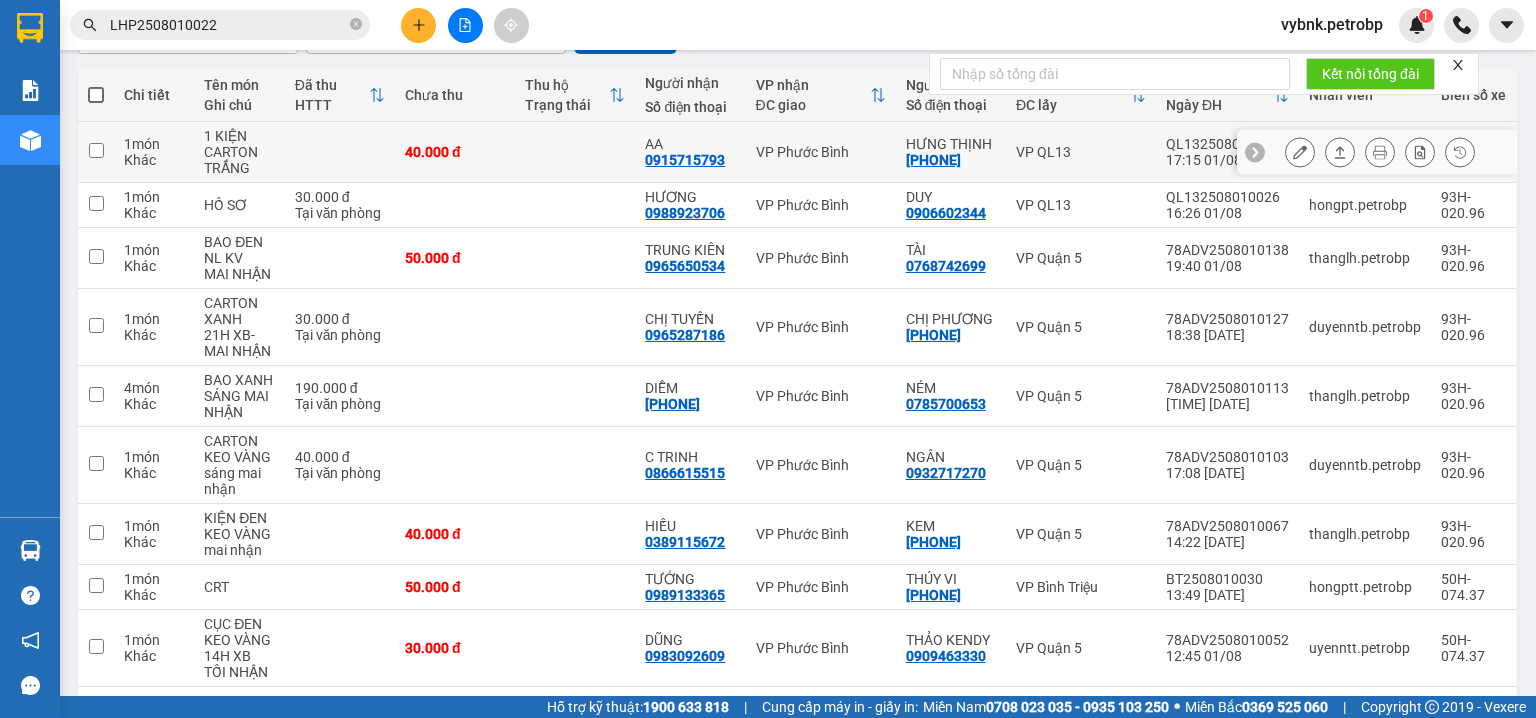 scroll, scrollTop: 352, scrollLeft: 0, axis: vertical 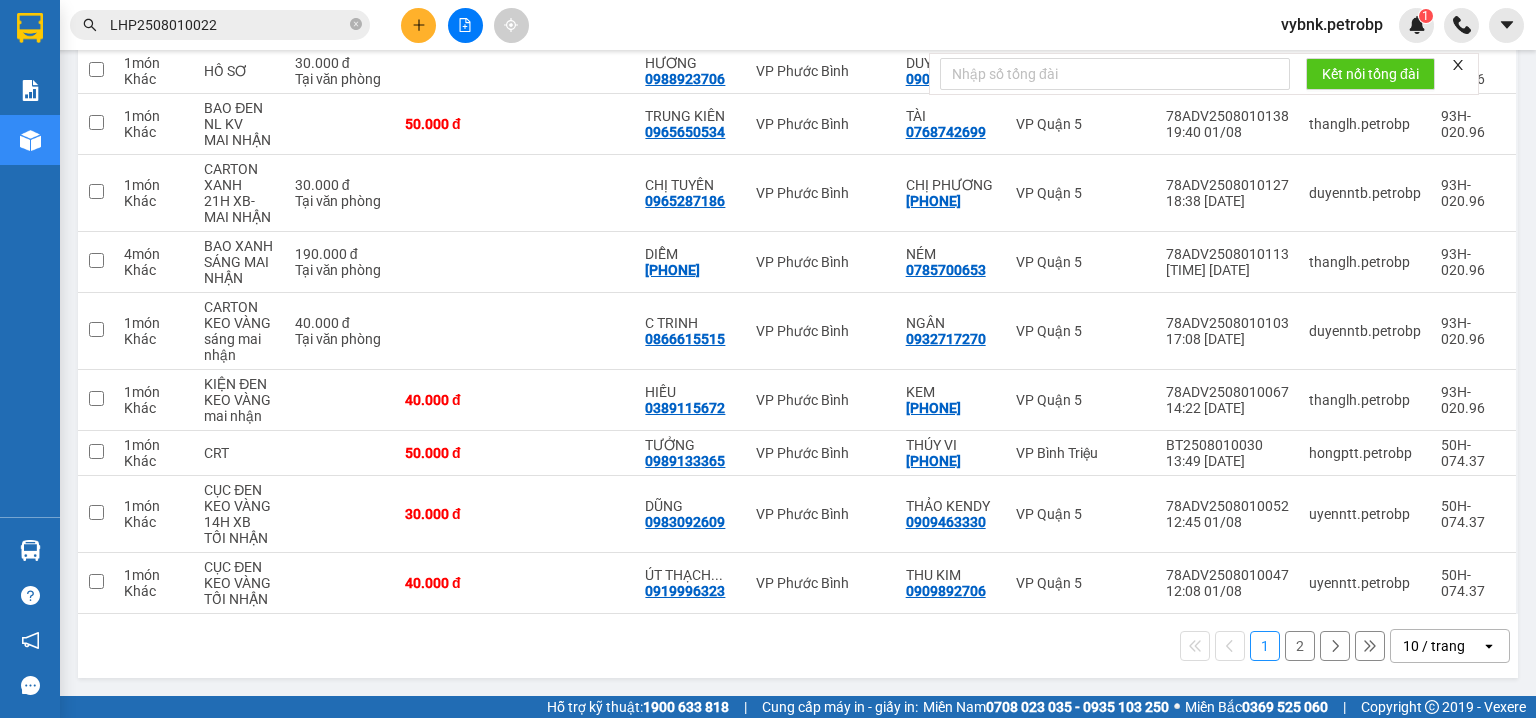 click on "2" at bounding box center (1300, 646) 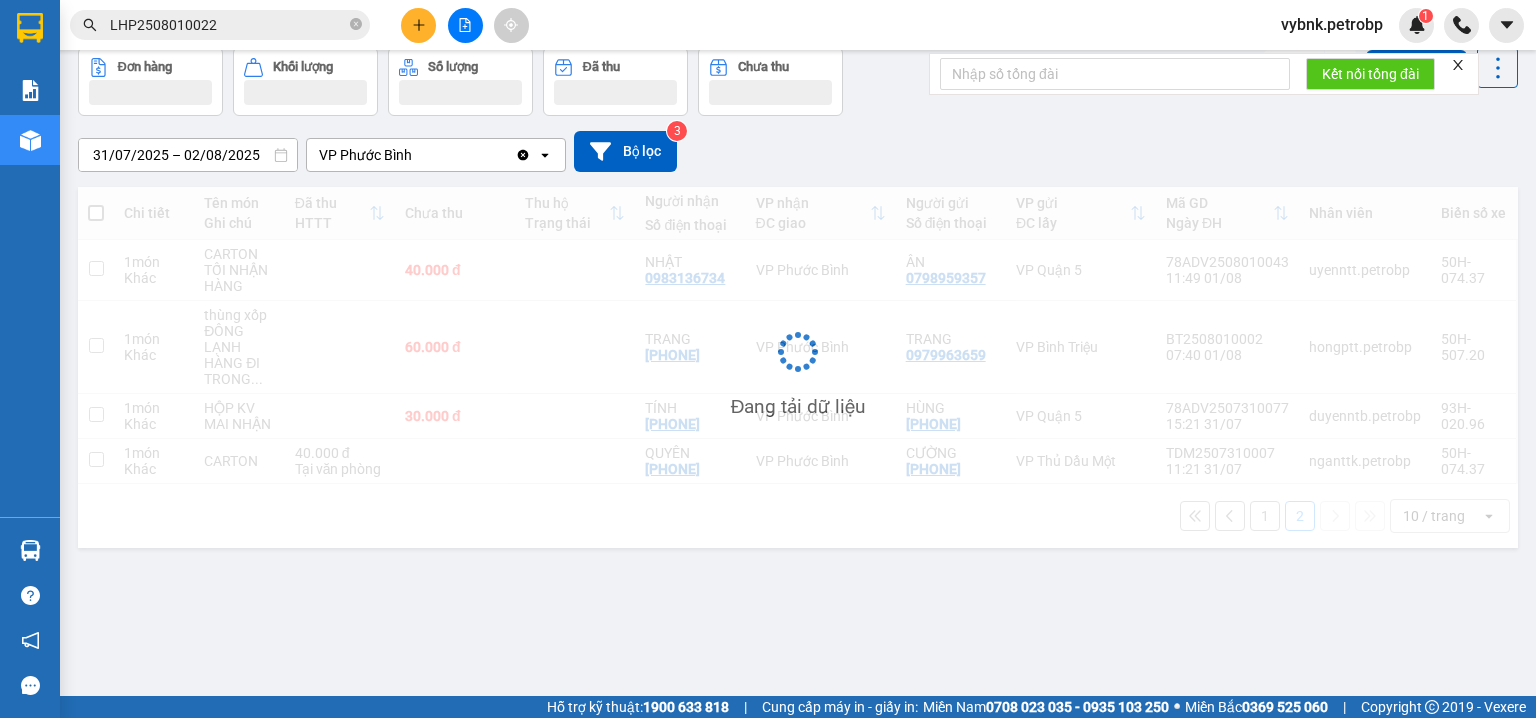 scroll, scrollTop: 92, scrollLeft: 0, axis: vertical 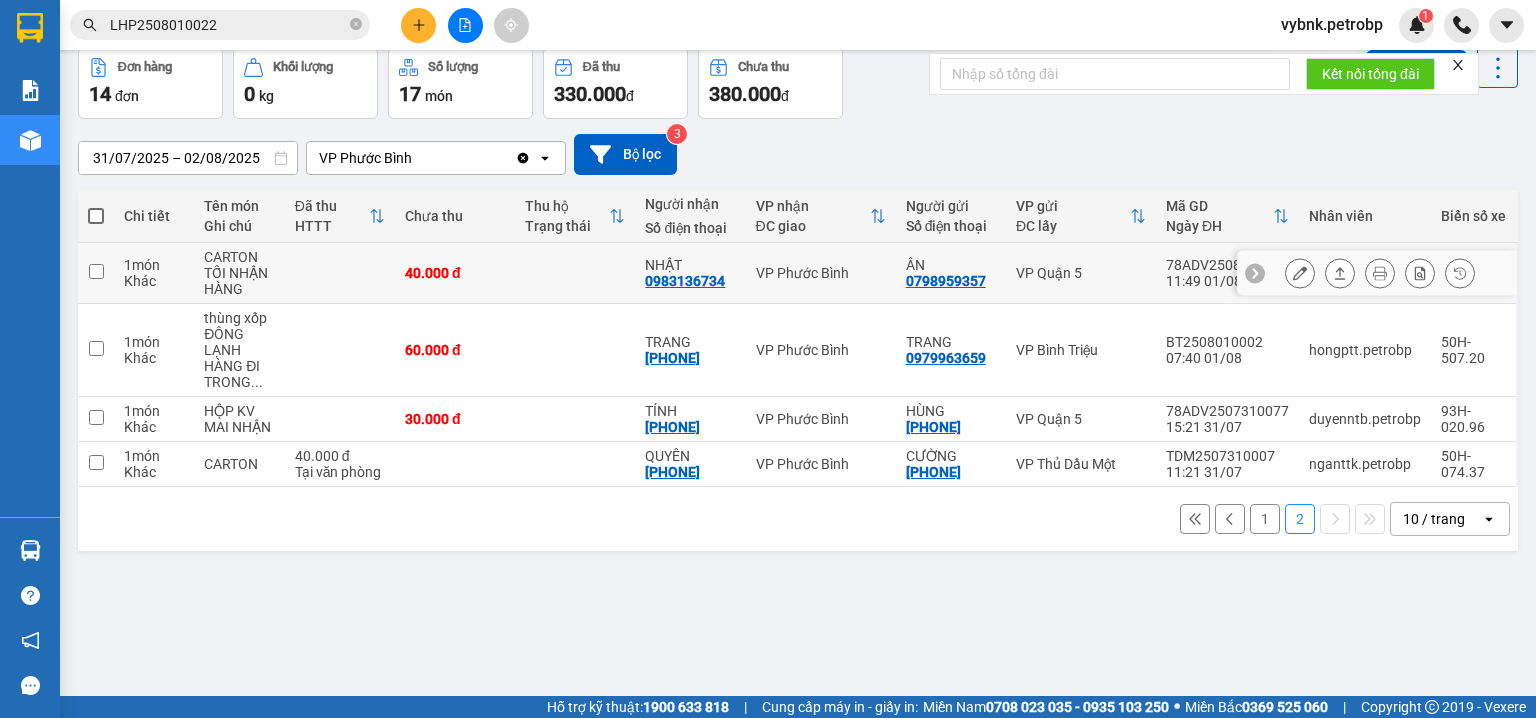 click on "0983136734" at bounding box center (685, 281) 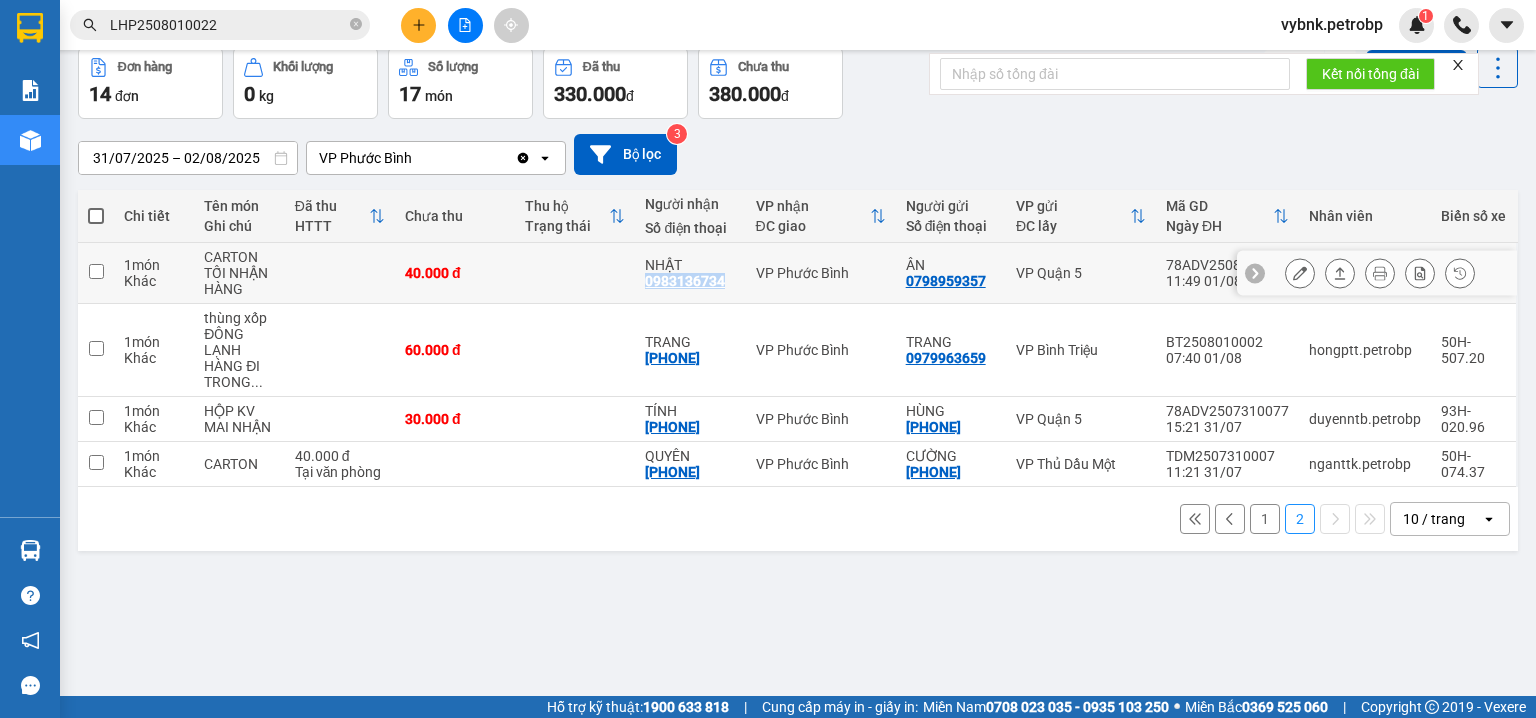 click on "0983136734" at bounding box center [685, 281] 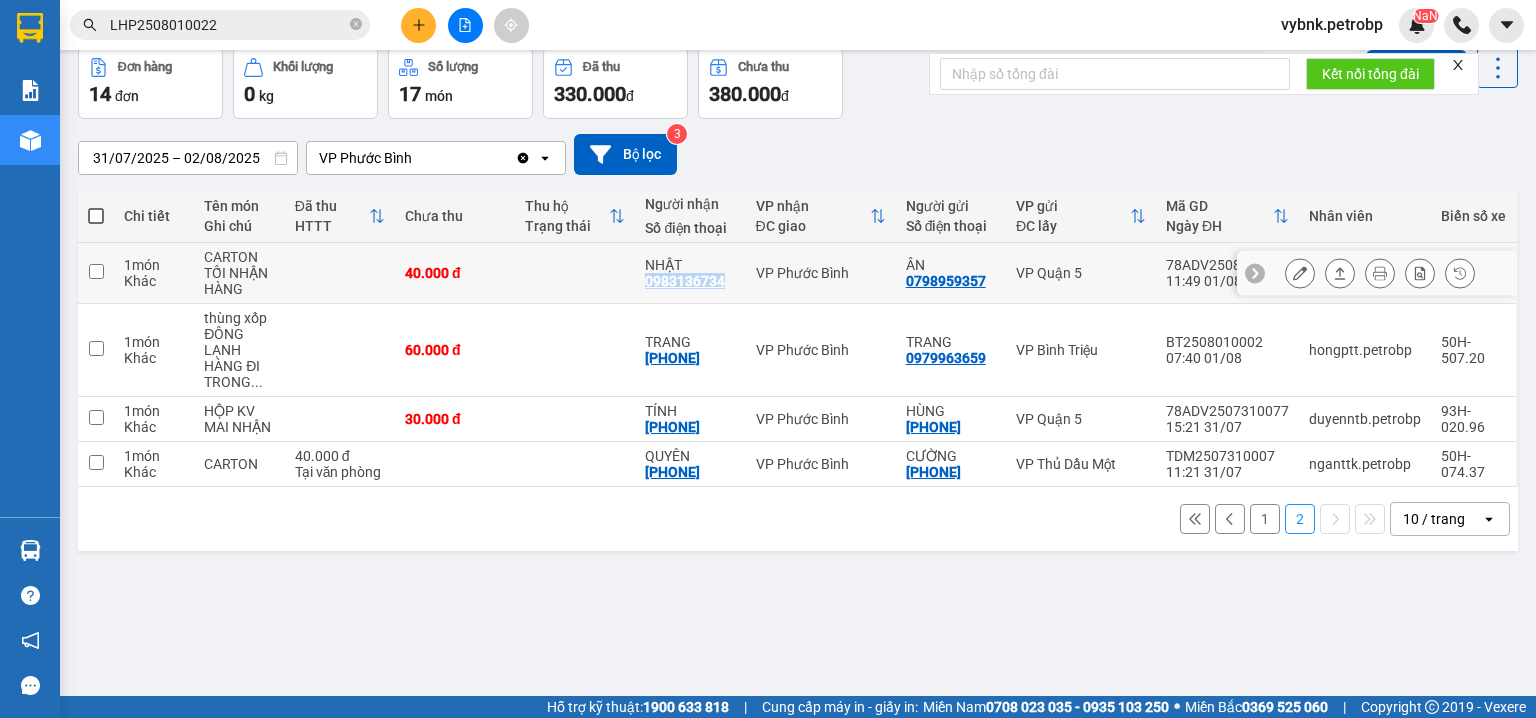 copy on "0983136734" 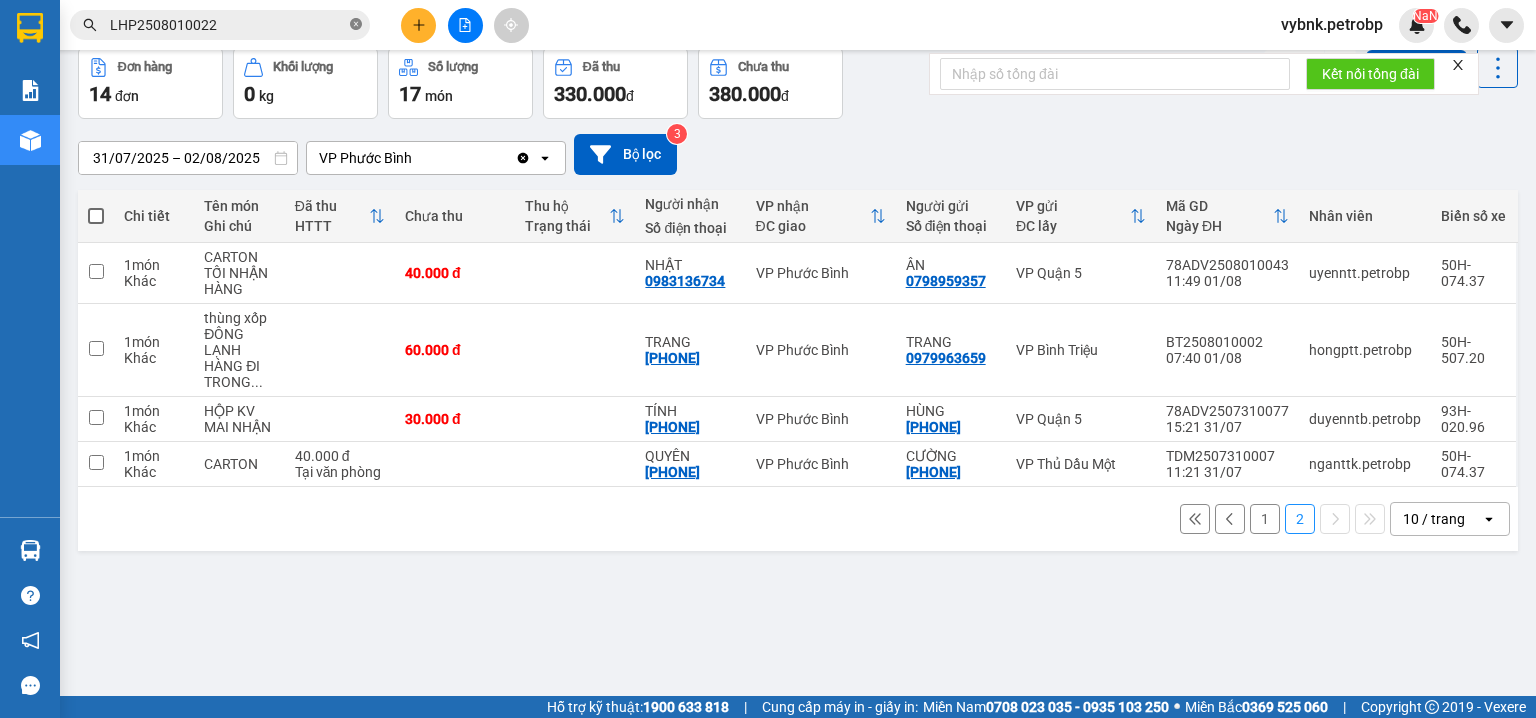 click 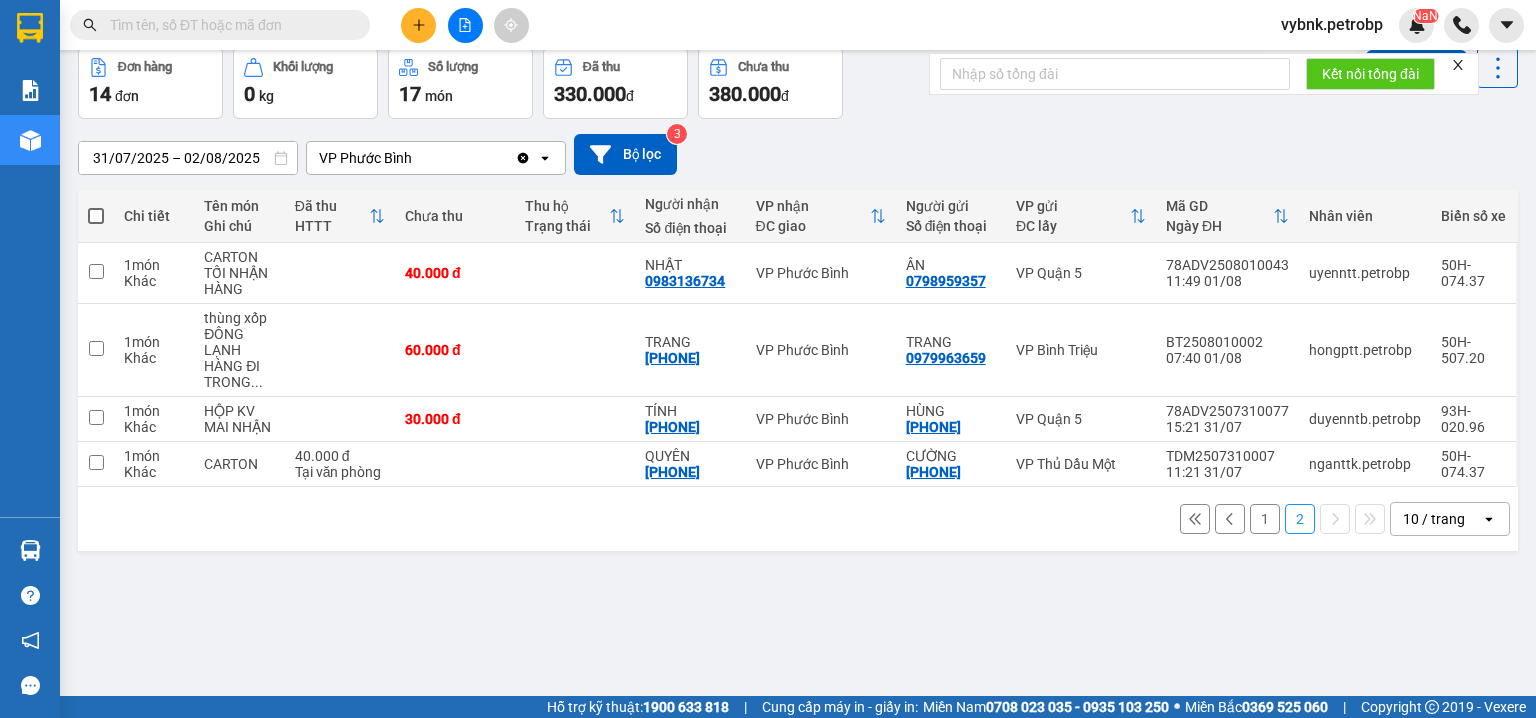 paste on "0983136734" 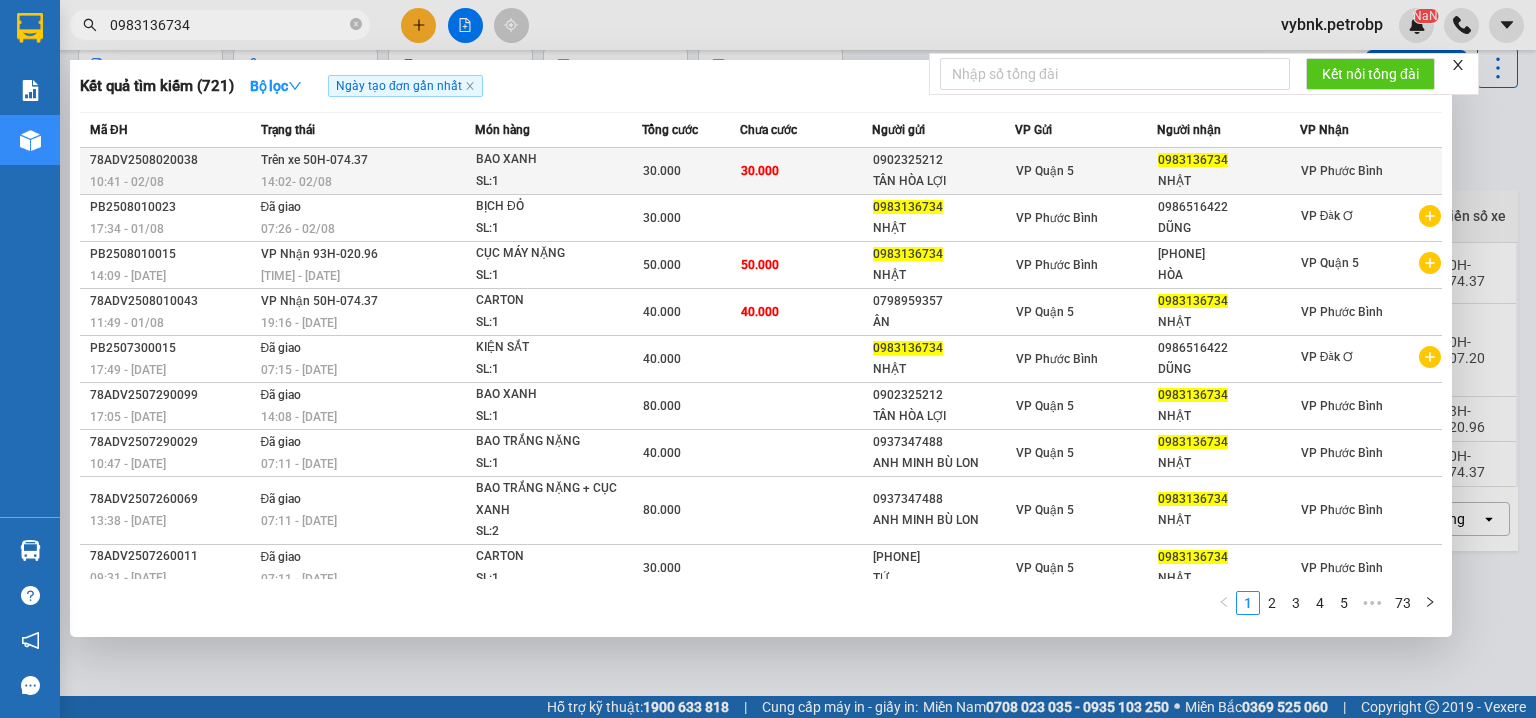 type on "0983136734" 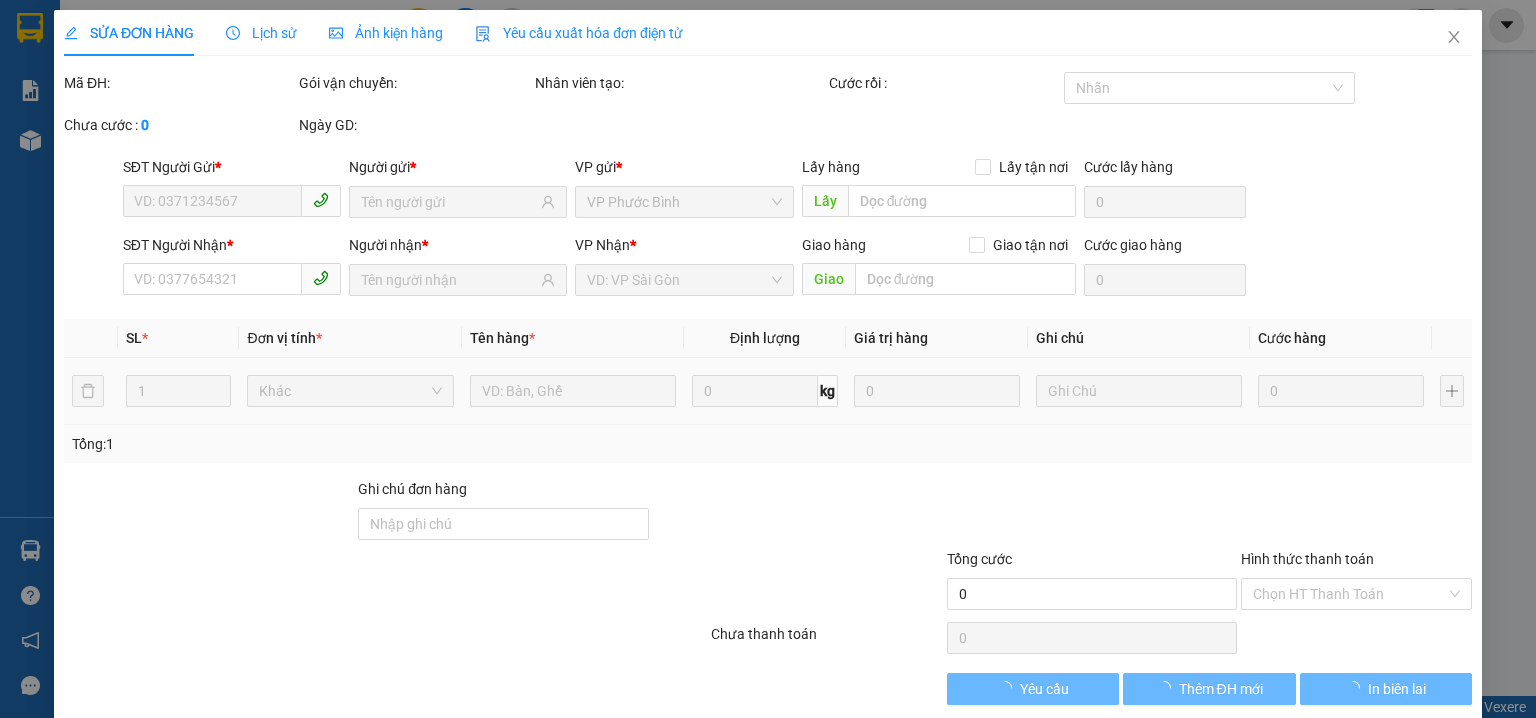 scroll, scrollTop: 0, scrollLeft: 0, axis: both 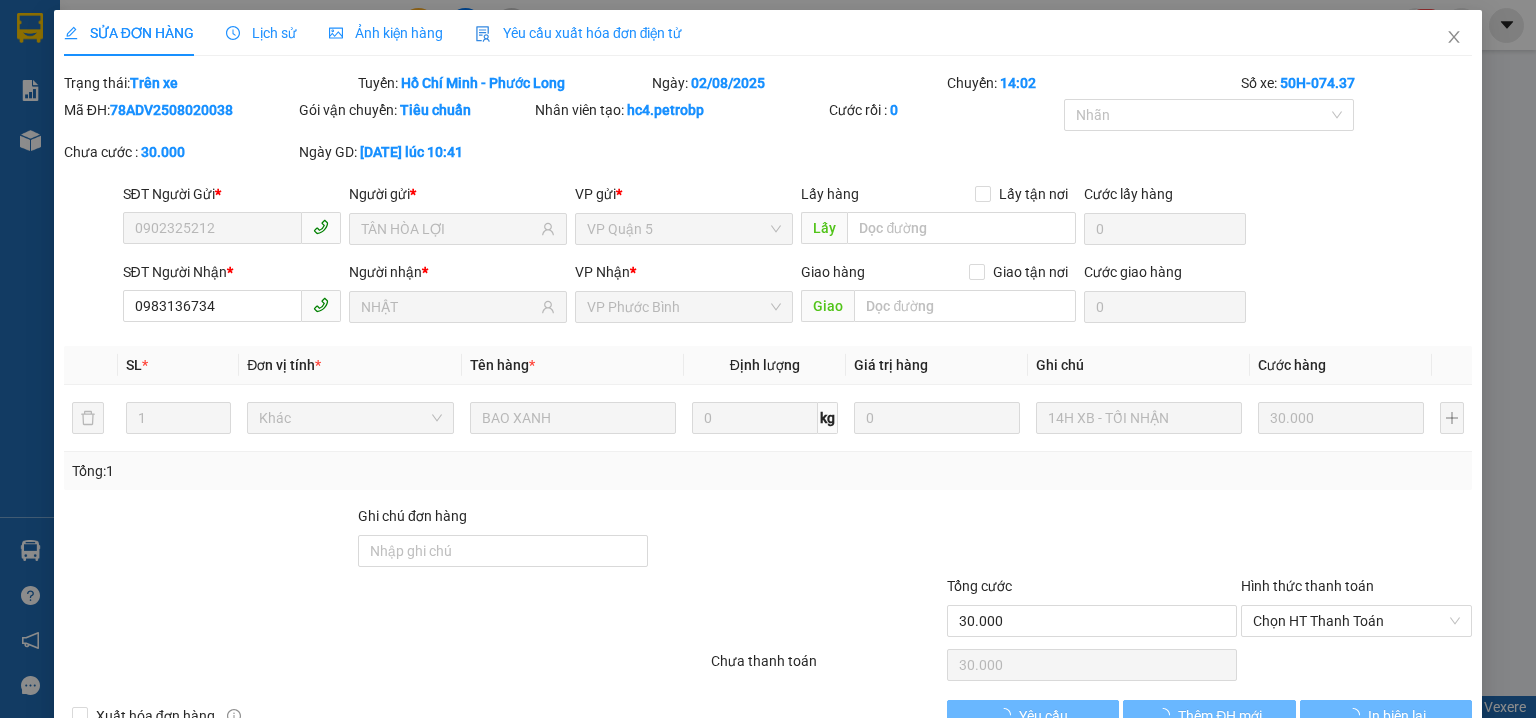 type on "0902325212" 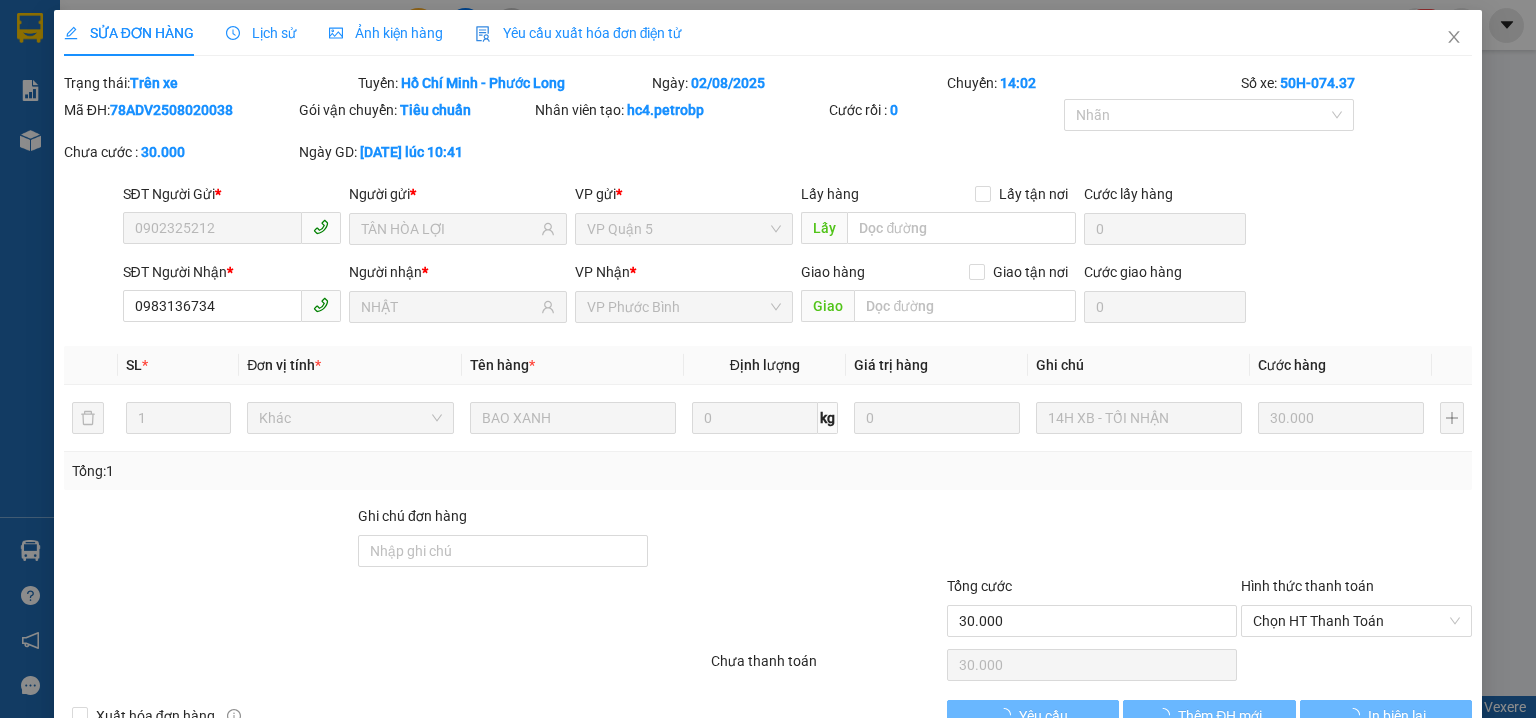 type on "TÂN HÒA LỢI" 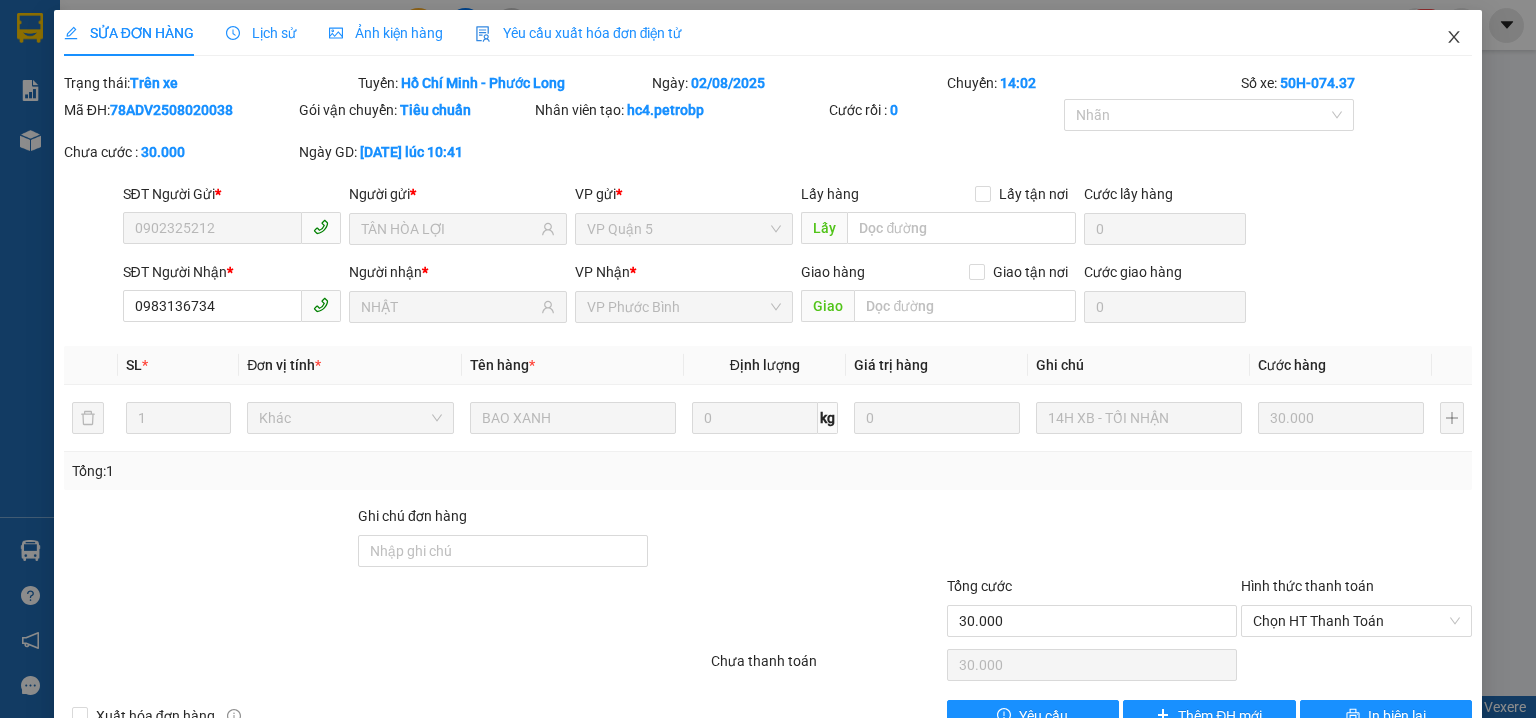 click at bounding box center (1454, 38) 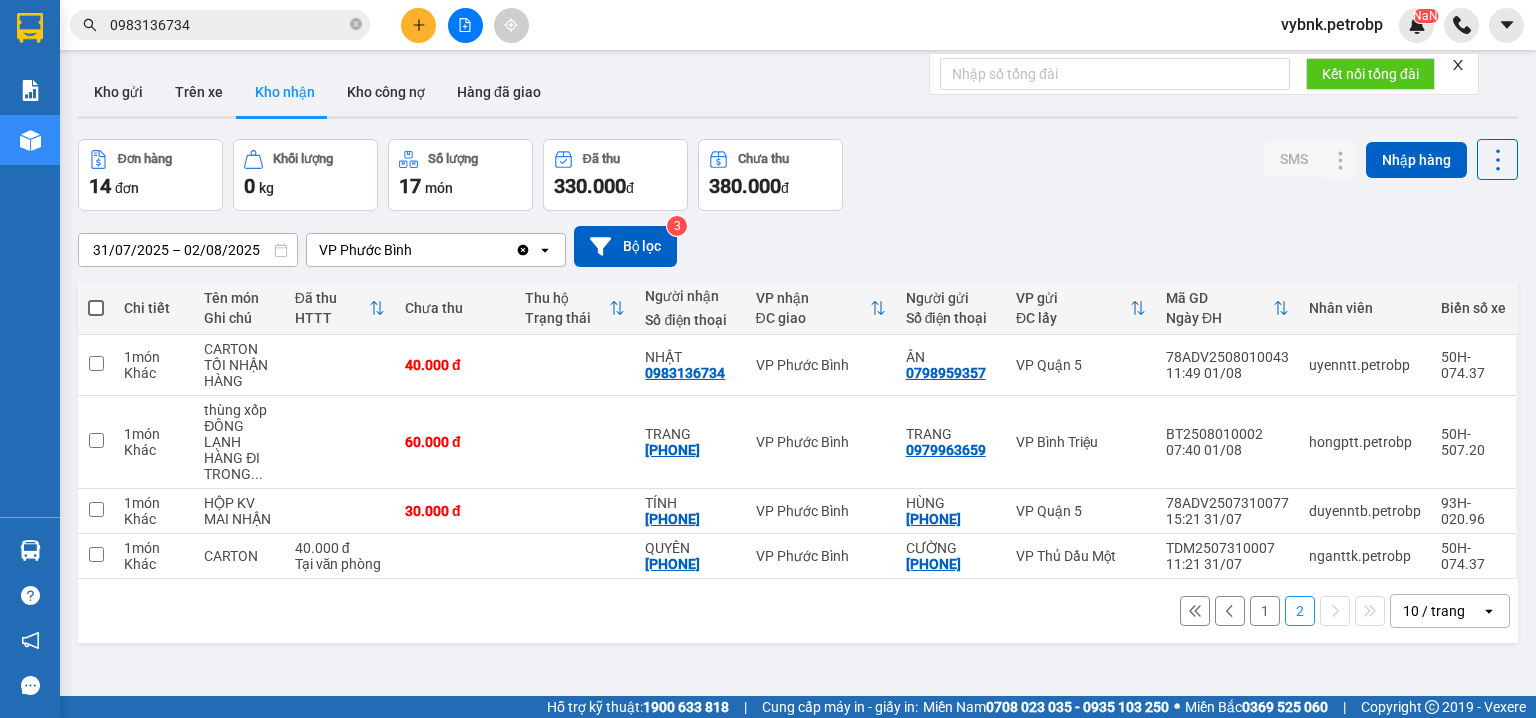 click on "0983136734" at bounding box center [228, 25] 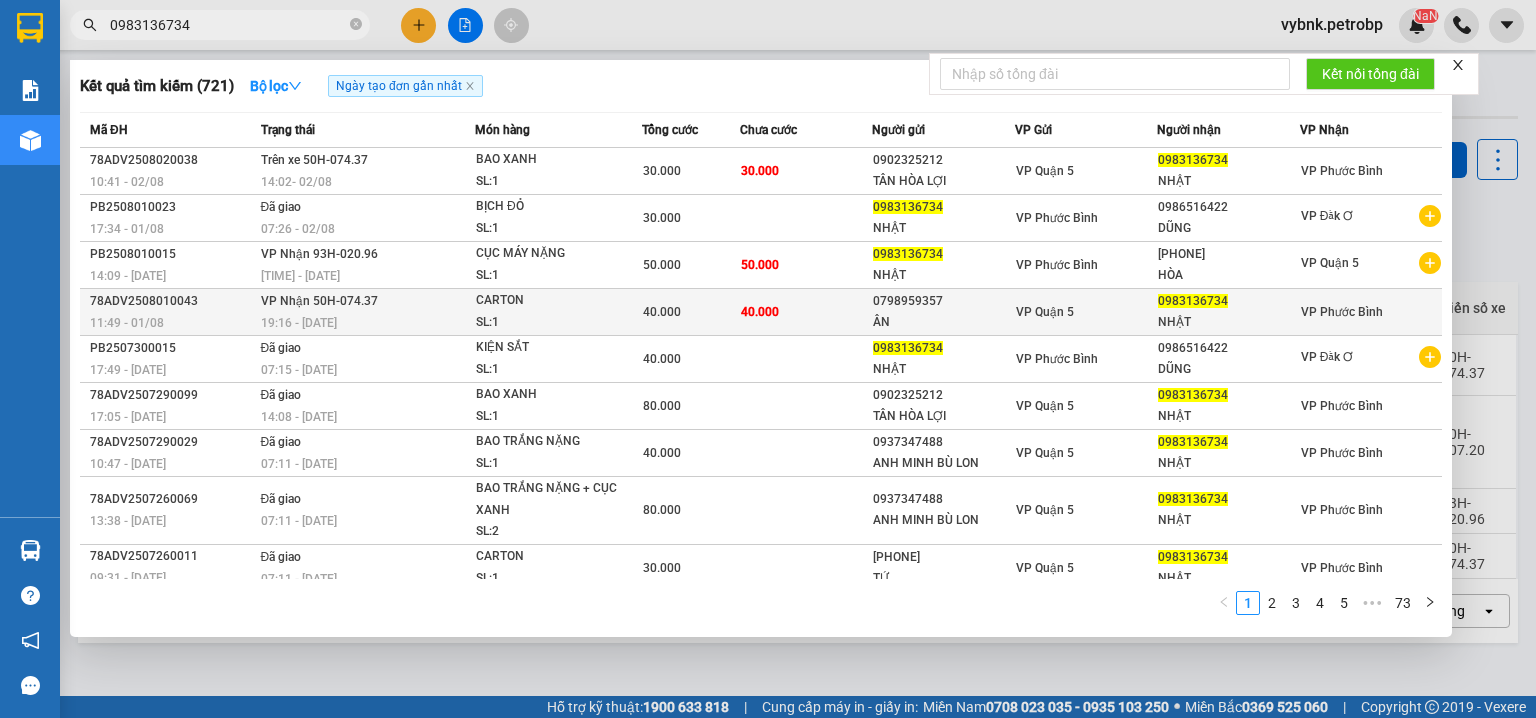 click on "SL:  1" at bounding box center (551, 323) 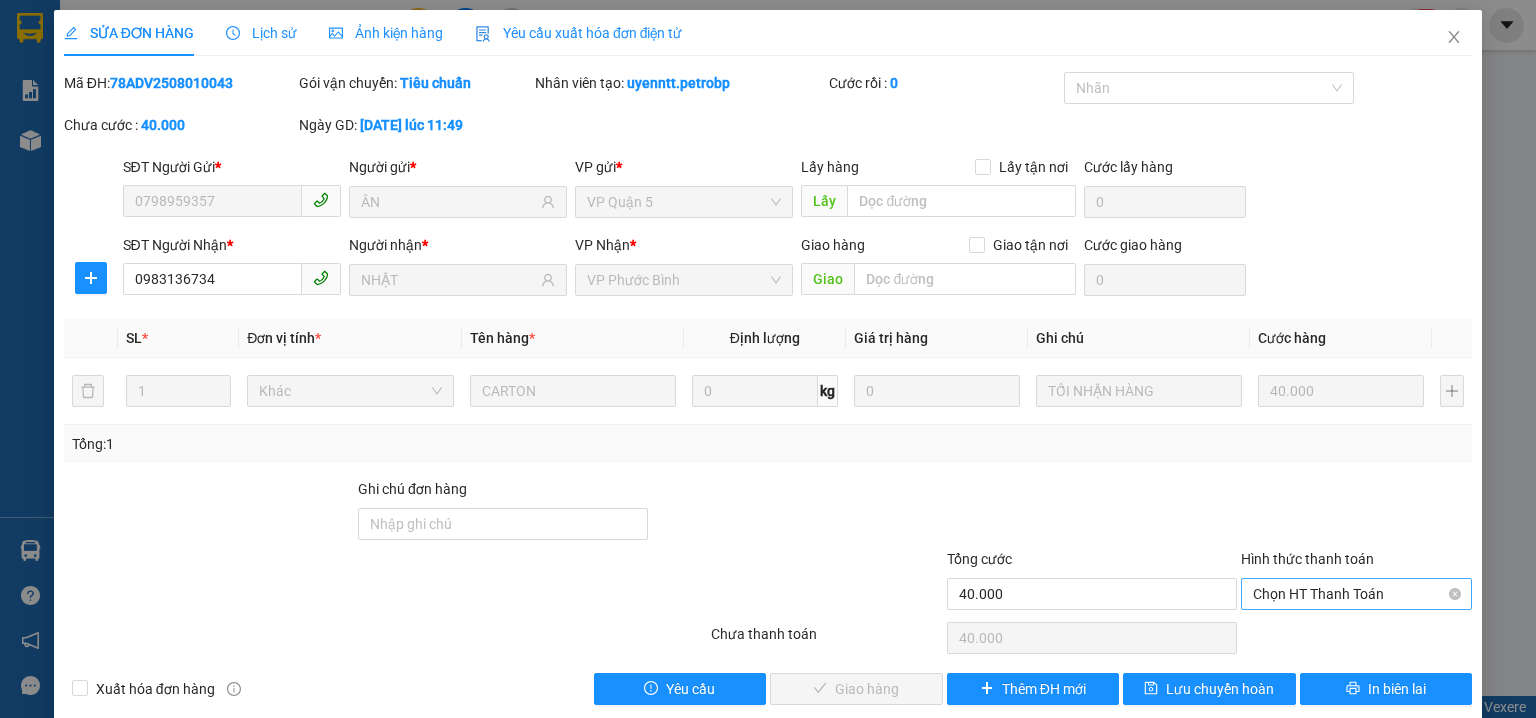 click on "Chọn HT Thanh Toán" at bounding box center [1356, 594] 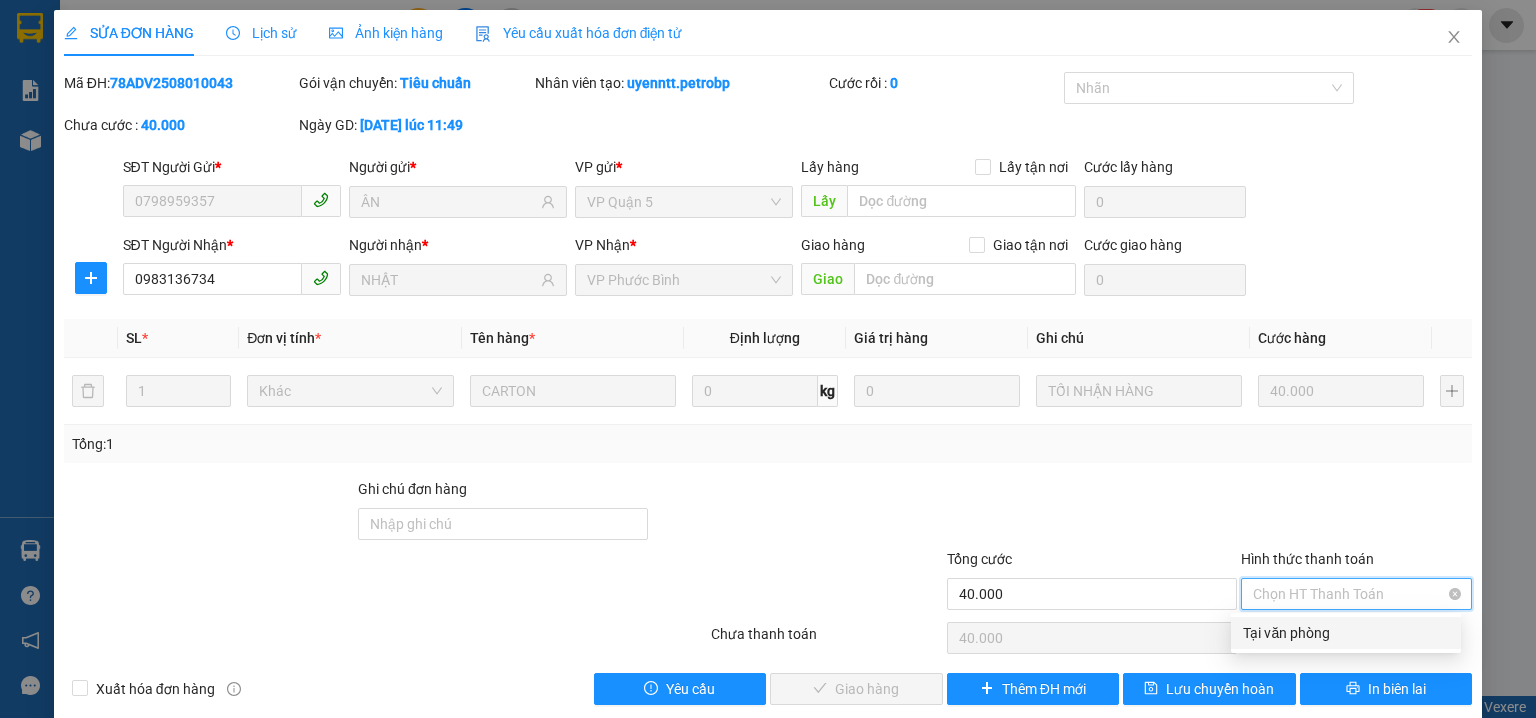 click on "Tại văn phòng" at bounding box center [1346, 633] 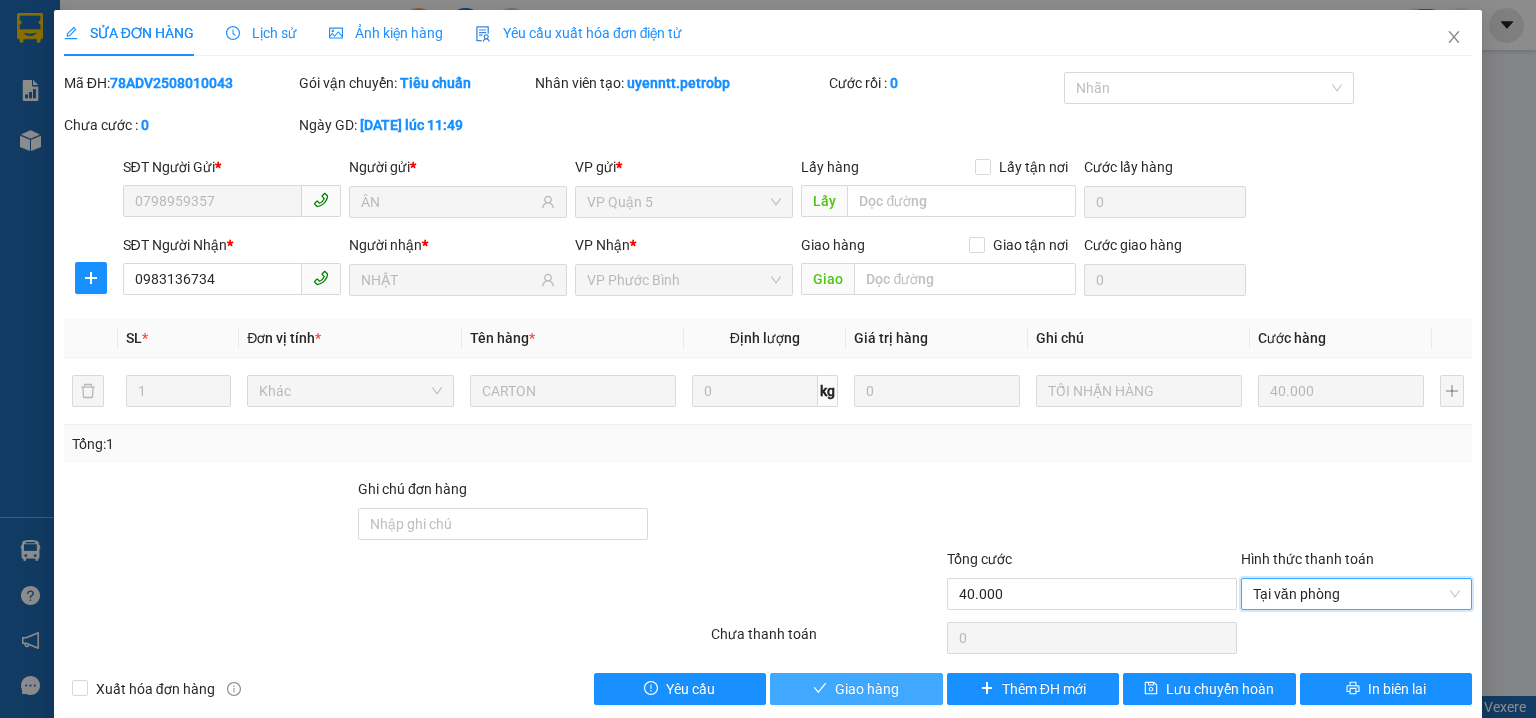 click on "Giao hàng" at bounding box center [867, 689] 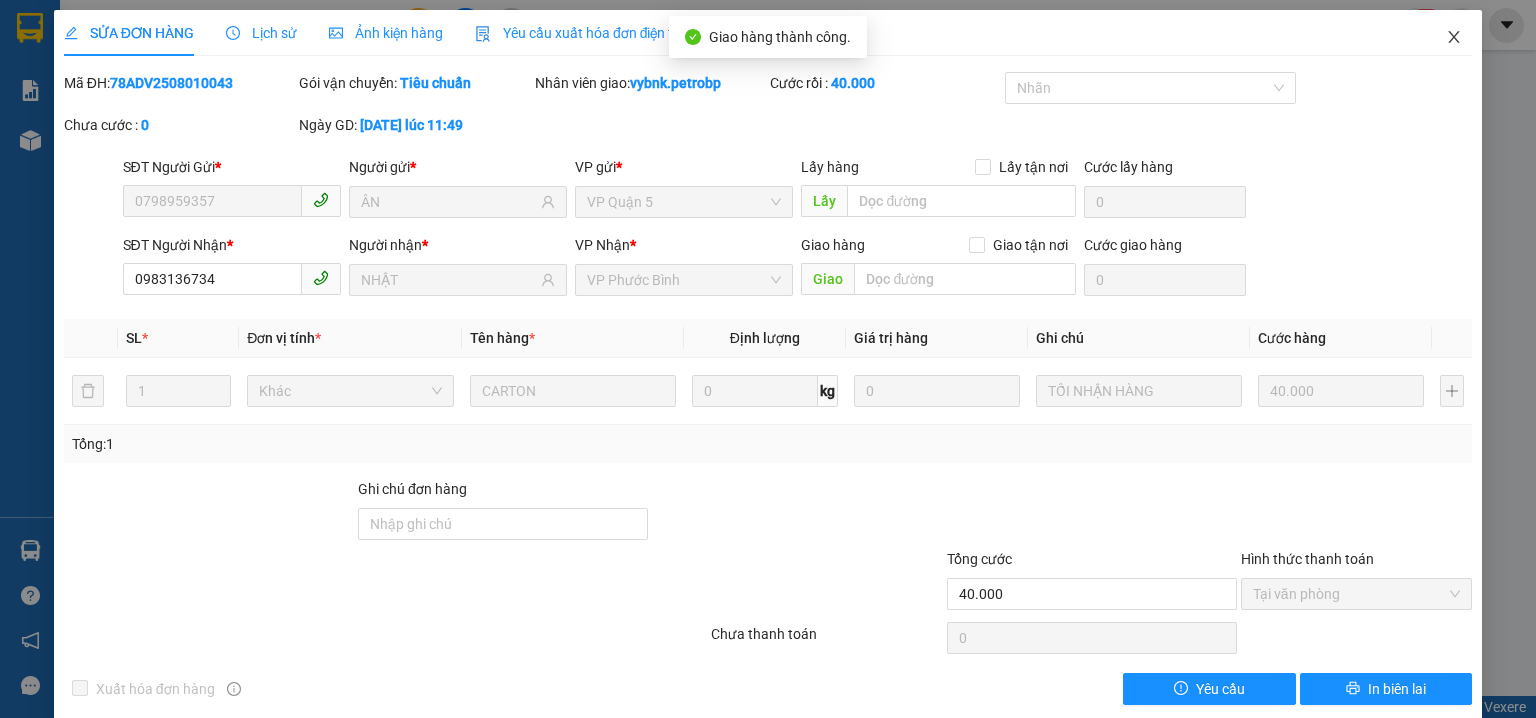 click 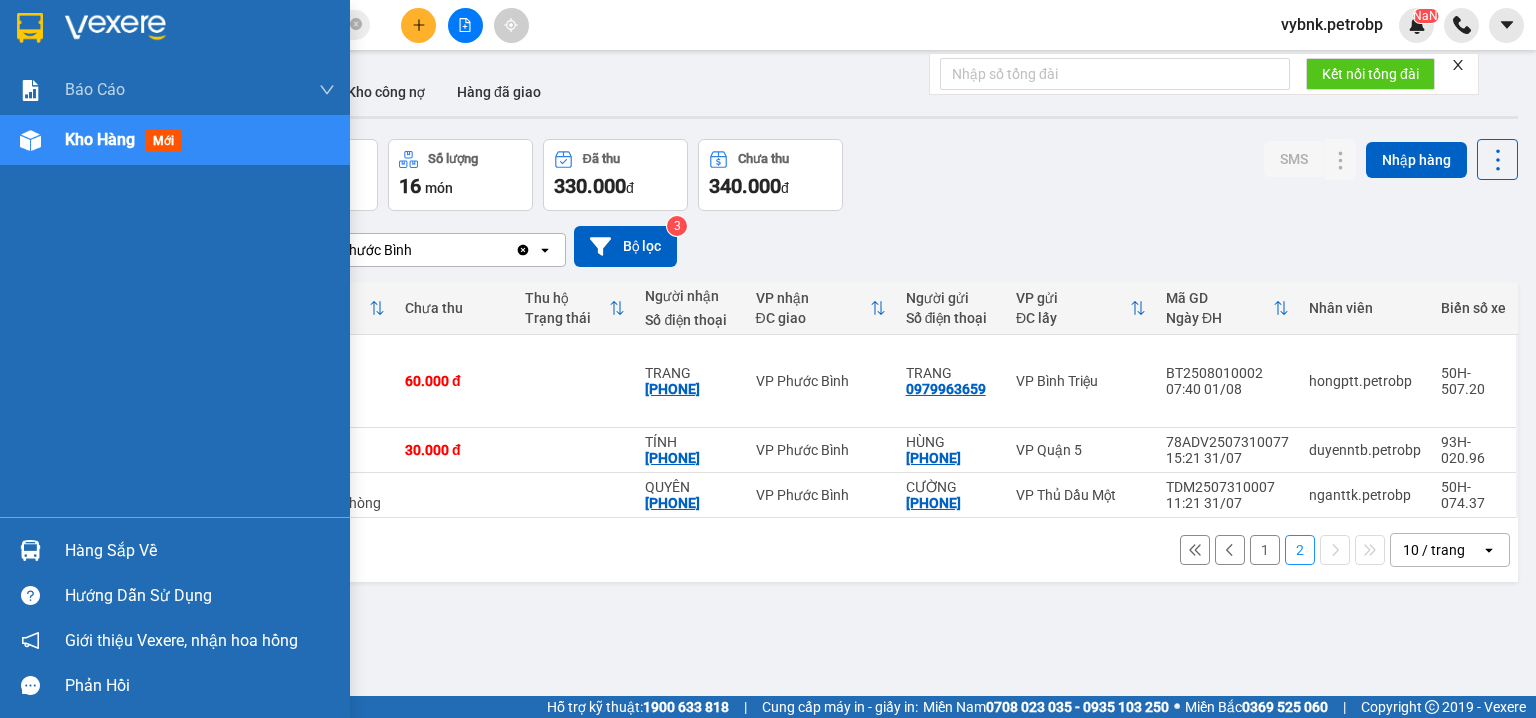 click at bounding box center (30, 550) 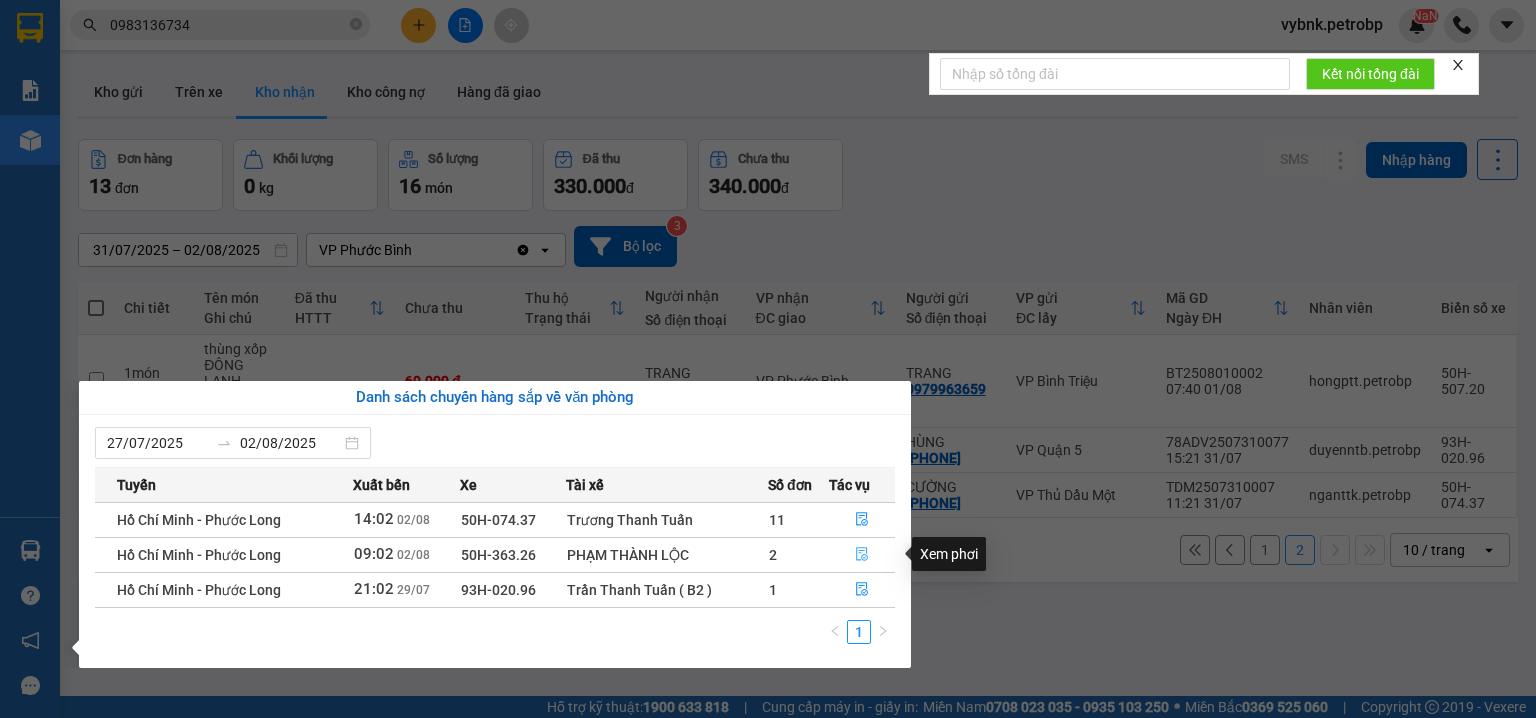 click at bounding box center (862, 555) 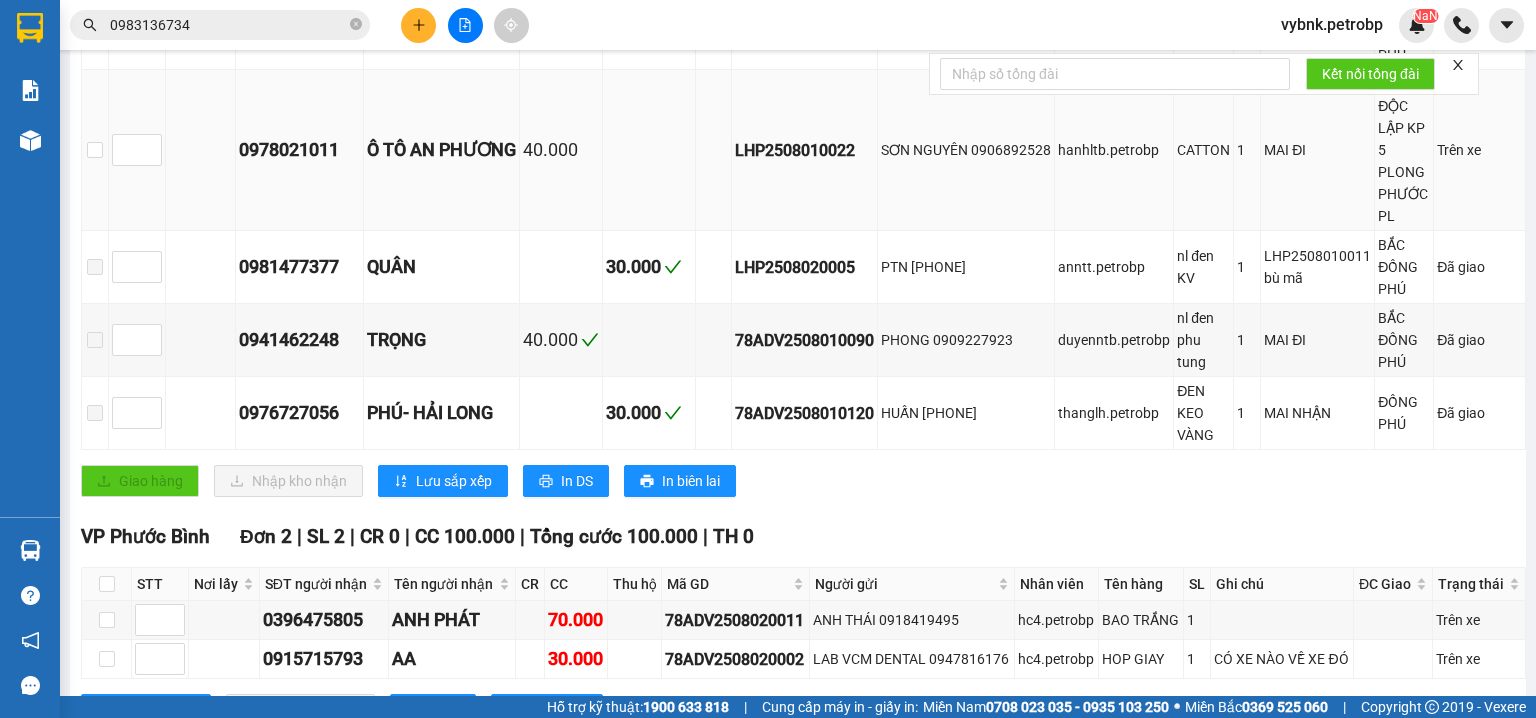 scroll, scrollTop: 746, scrollLeft: 0, axis: vertical 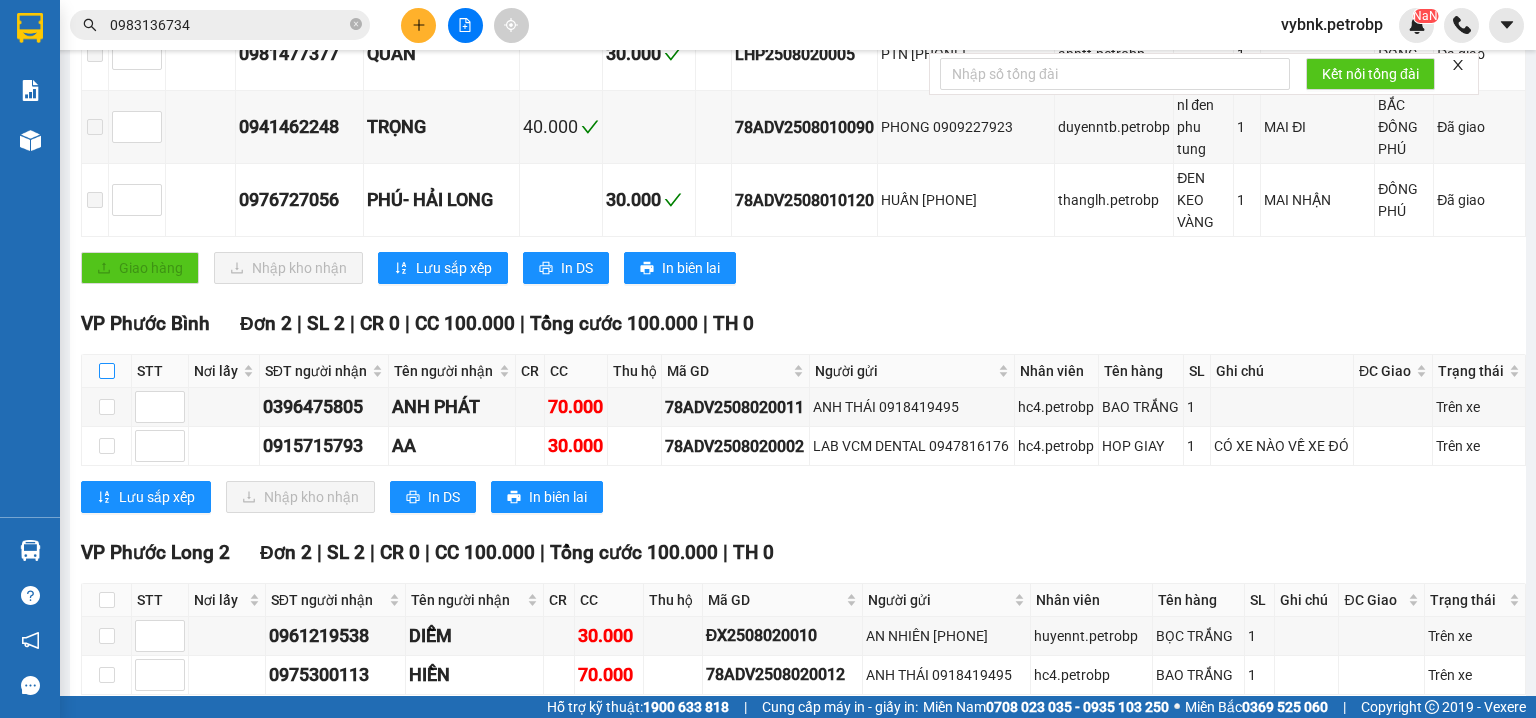 click at bounding box center (107, 371) 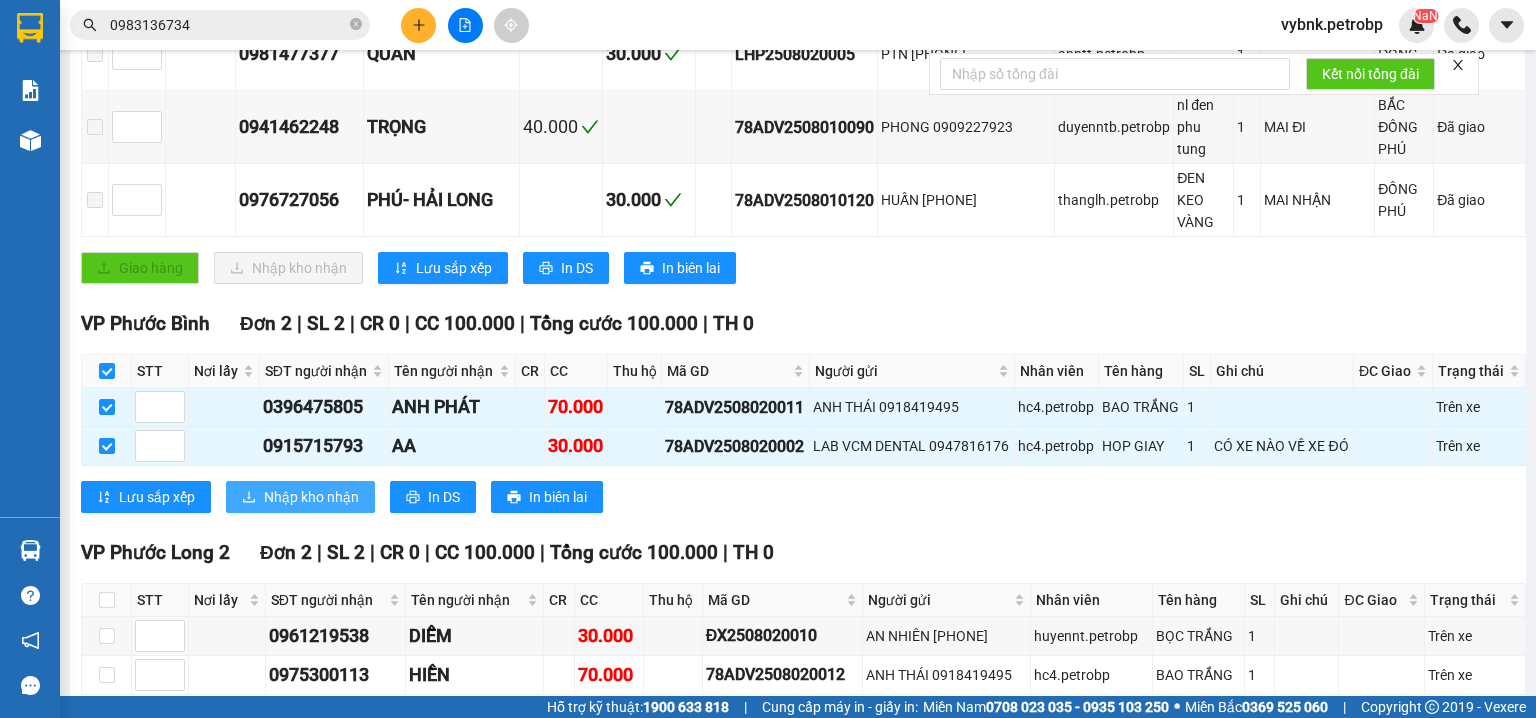 click on "Nhập kho nhận" at bounding box center (311, 497) 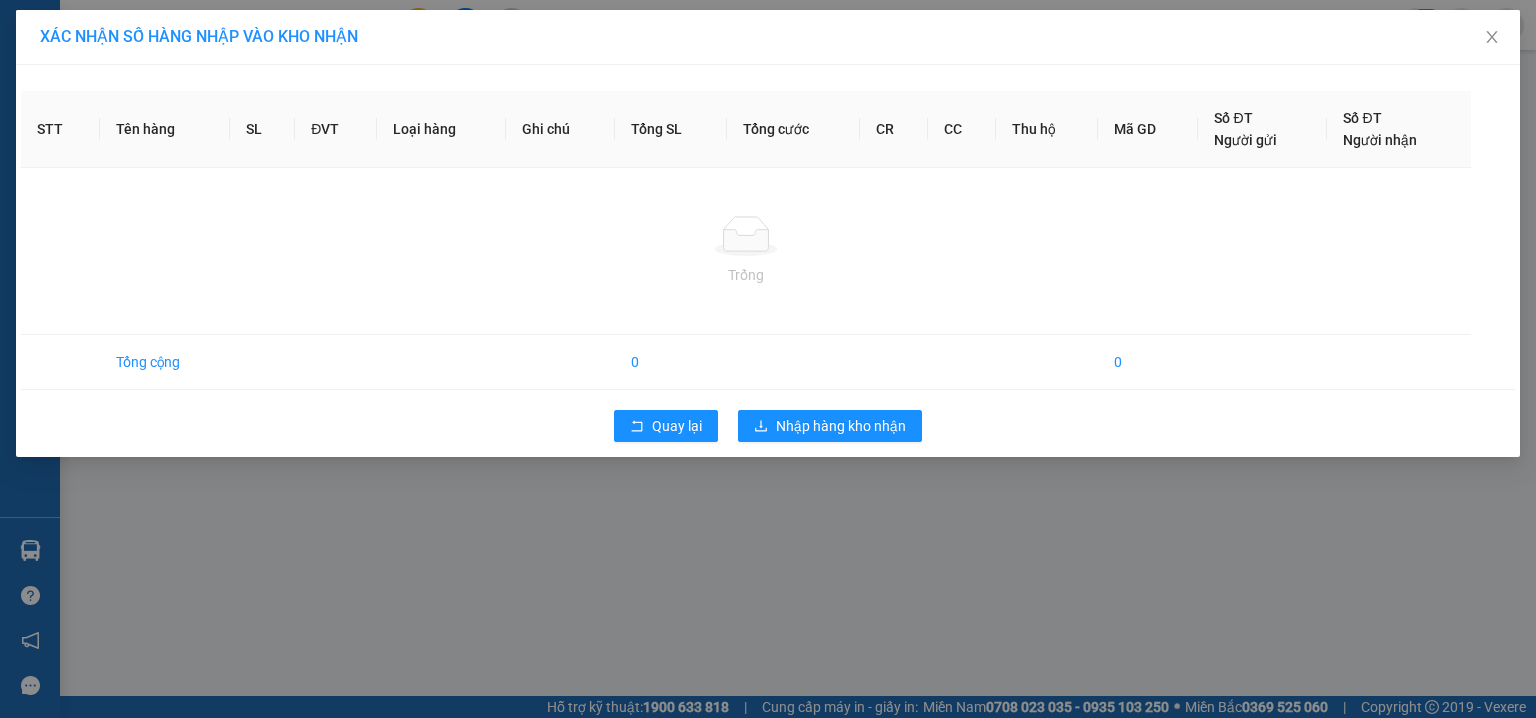 scroll, scrollTop: 0, scrollLeft: 0, axis: both 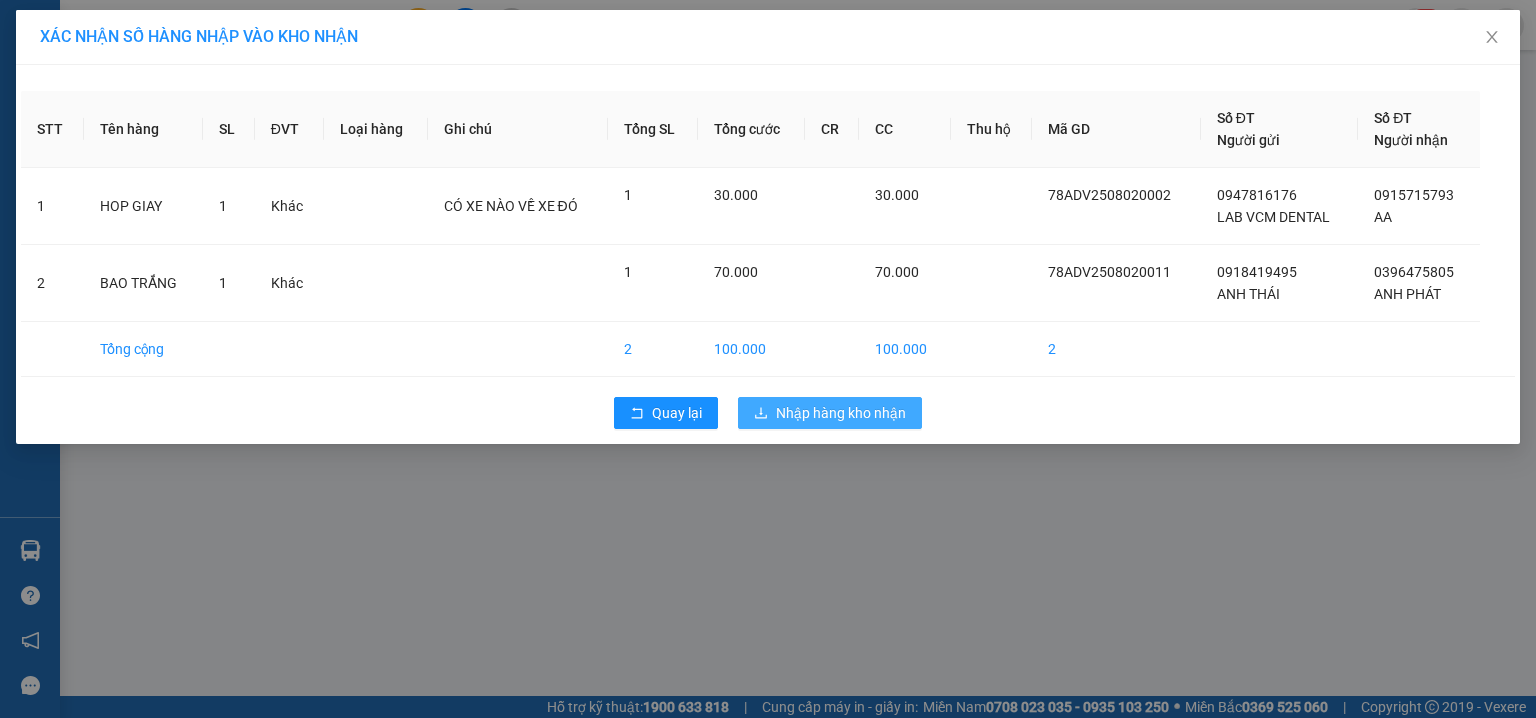 click on "Nhập hàng kho nhận" at bounding box center [841, 413] 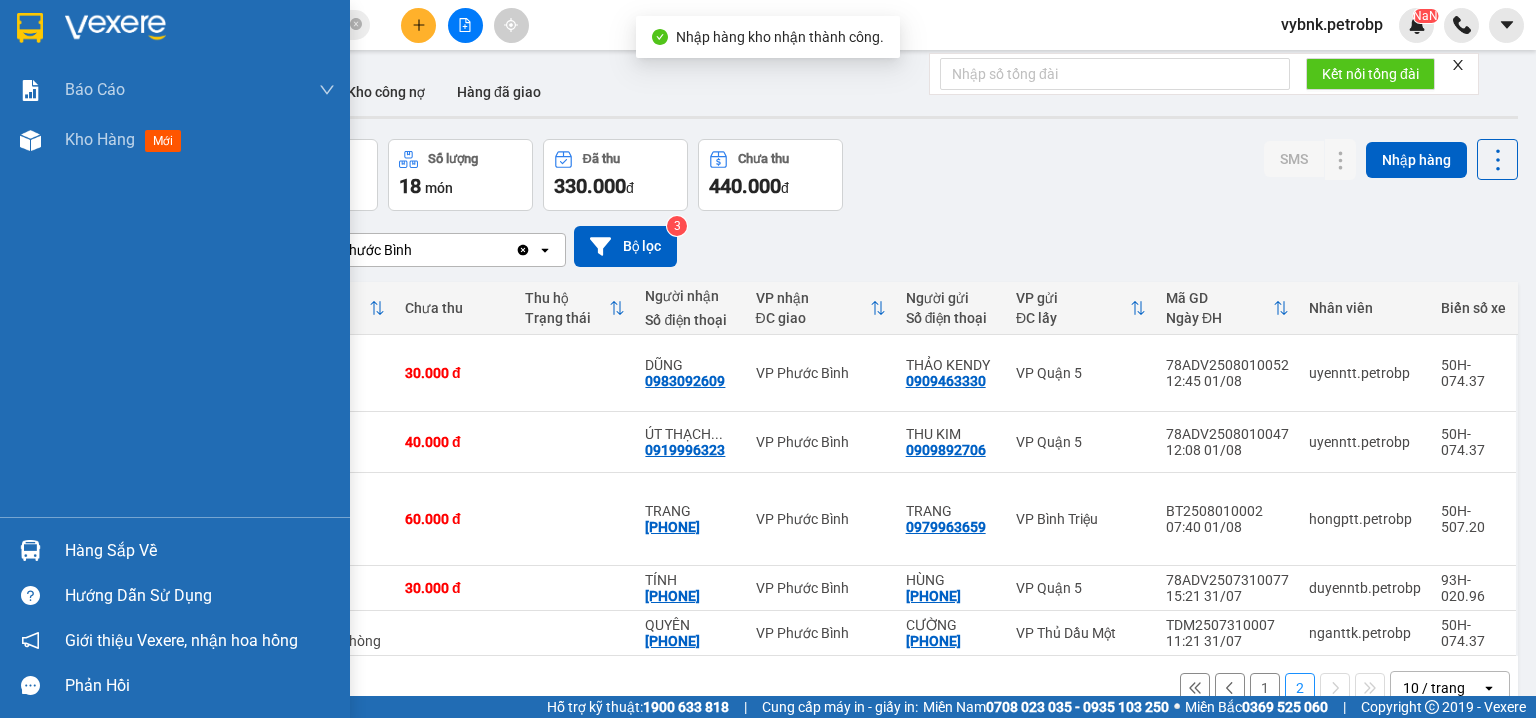 click at bounding box center (30, 550) 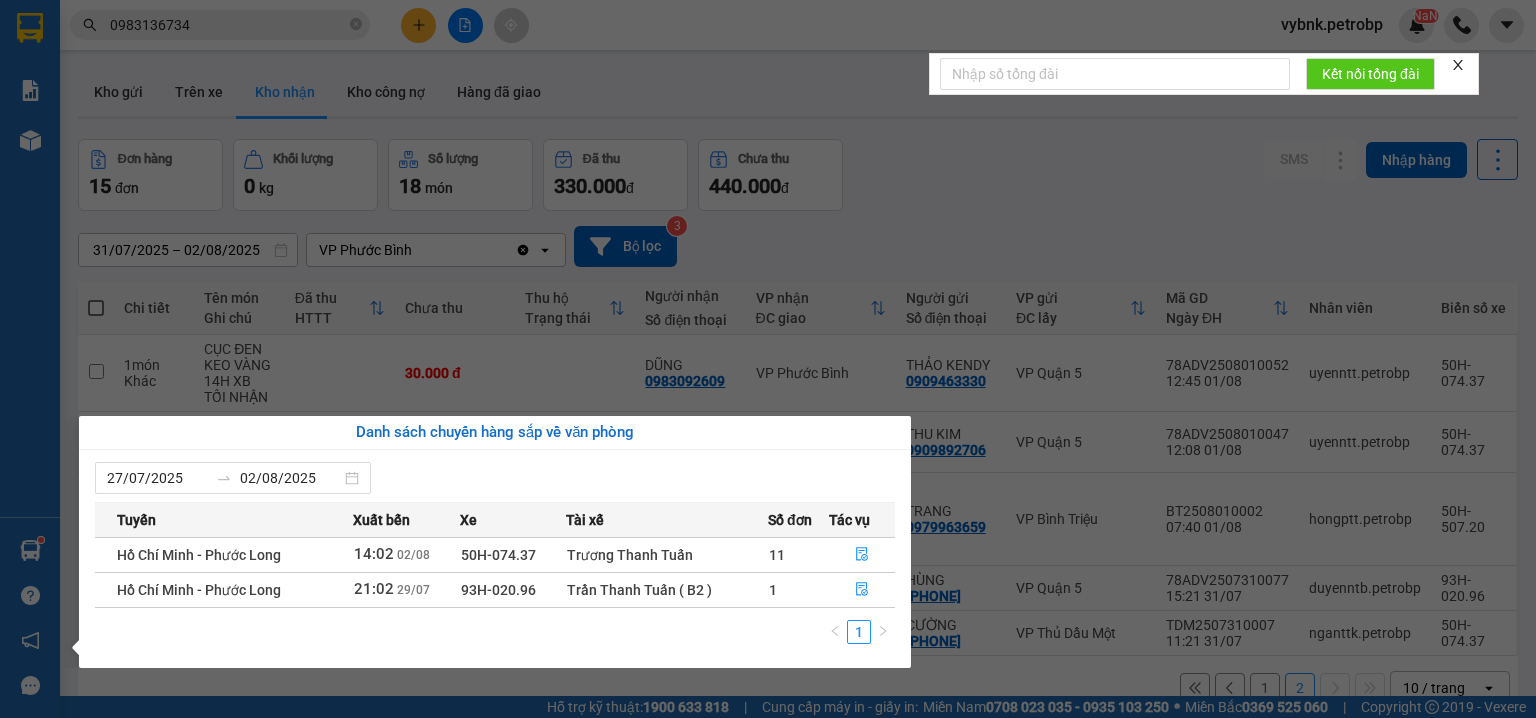 click on "Kết quả tìm kiếm ( 721 )  Bộ lọc  Ngày tạo đơn gần nhất Mã ĐH Trạng thái Món hàng Tổng cước Chưa cước Người gửi VP Gửi Người nhận VP Nhận [LICENSE] [TIME] - [DATE] Trên xe   [PLATE] [TIME]  -   [DATE] BAO XANH SL:  1 30.000 30.000 [PHONE] [NAME] VPQuận 5 [PHONE] [NAME] VP Phước Bình [LICENSE] [TIME] - [DATE] Đã giao   [TIME] - [DATE] BỊCH ĐỎ SL:  1 30.000 [PHONE] [NAME] VP Phước Bình [PHONE] [NAME] VP Đắk Ơ [LICENSE] [TIME] - [DATE] VP Nhận   [PLATE] [TIME] - [DATE] CARTON SL:  1 40.000 40.000 [PHONE] [NAME] VPQuận 5 [PHONE] [NAME] VP Phước Bình [LICENSE] [TIME] - [DATE] Đã giao   [TIME] - [DATE] KIỆN SẮT SL:  1 40.000 [PHONE] [NAME] VP Phước Bình [PHONE] [NAME] VP Đắk Ơ [LICENSE] [TIME] - [DATE] Đã giao" at bounding box center [768, 359] 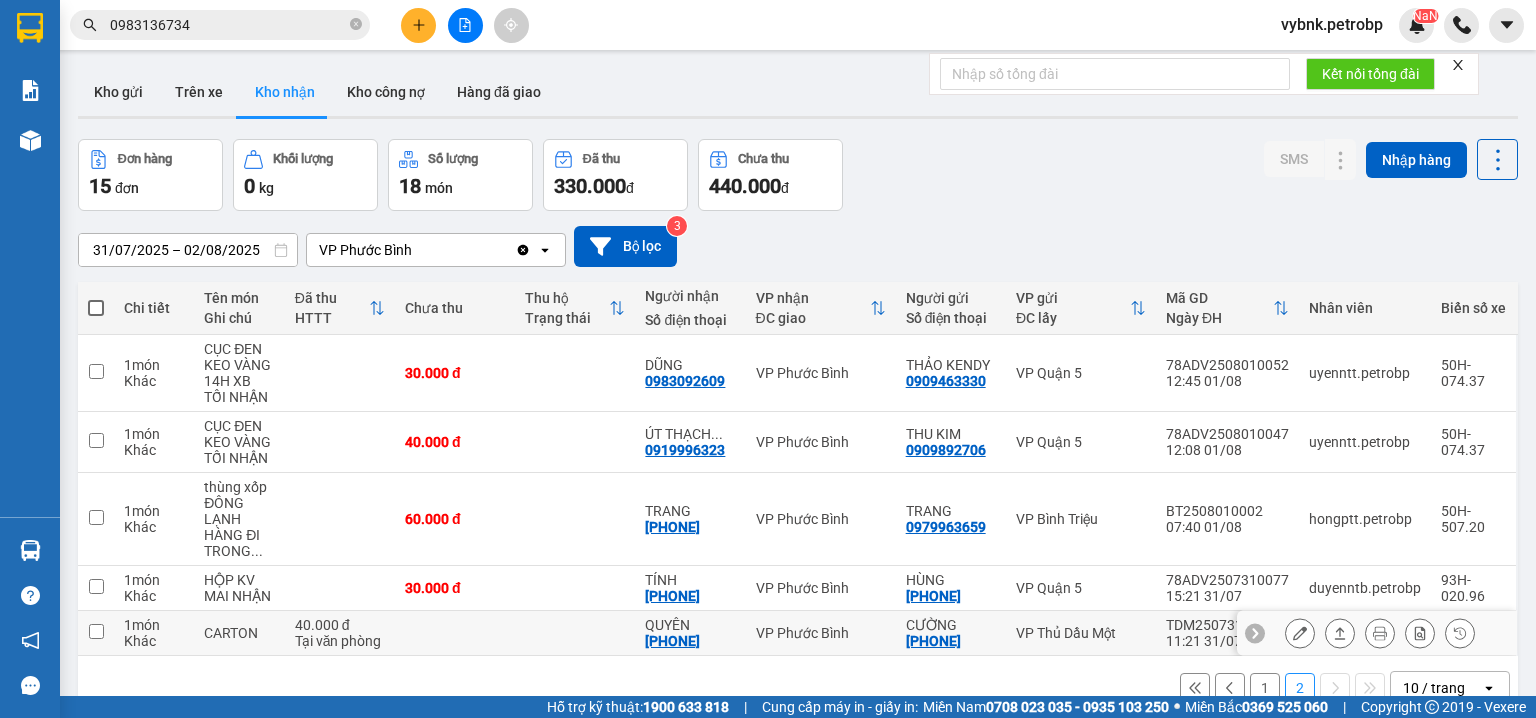 scroll, scrollTop: 92, scrollLeft: 0, axis: vertical 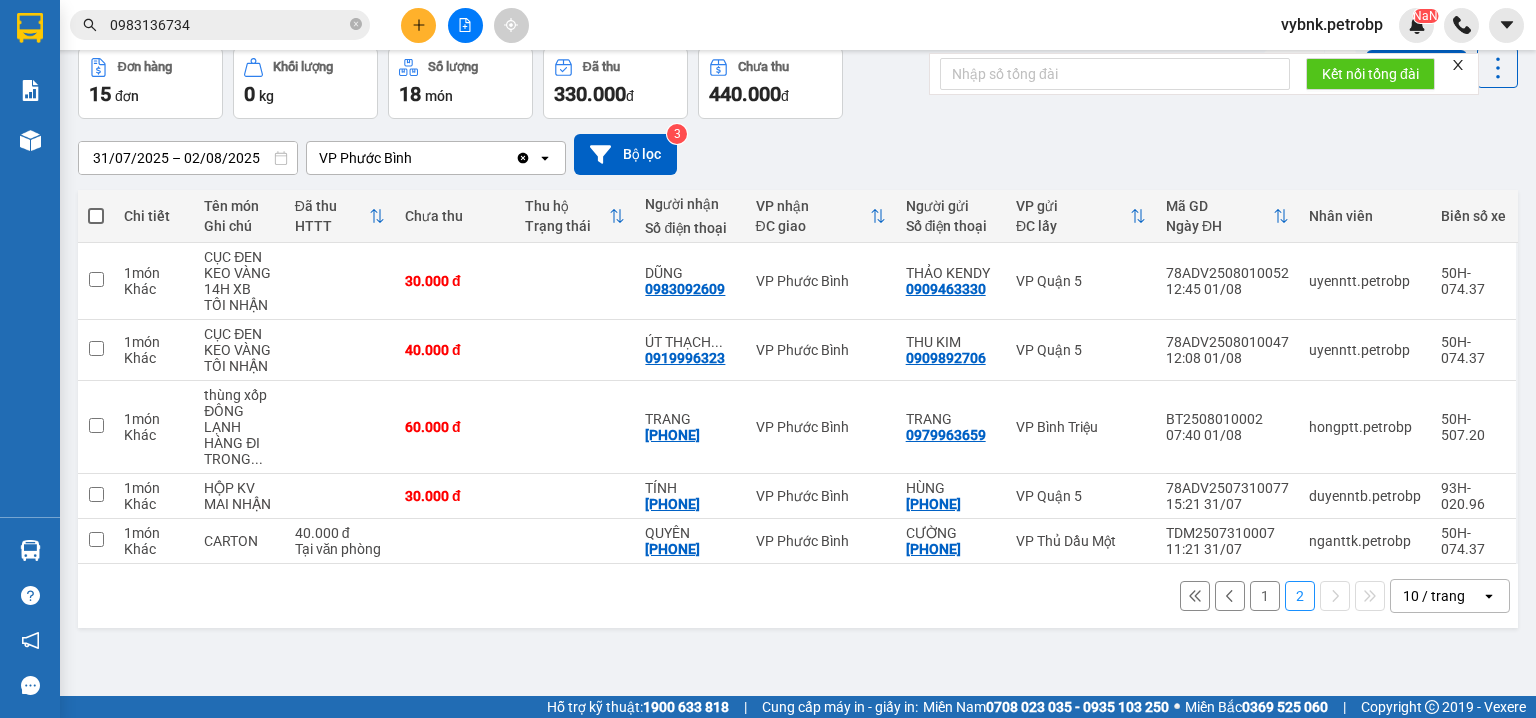 click on "1" at bounding box center [1265, 596] 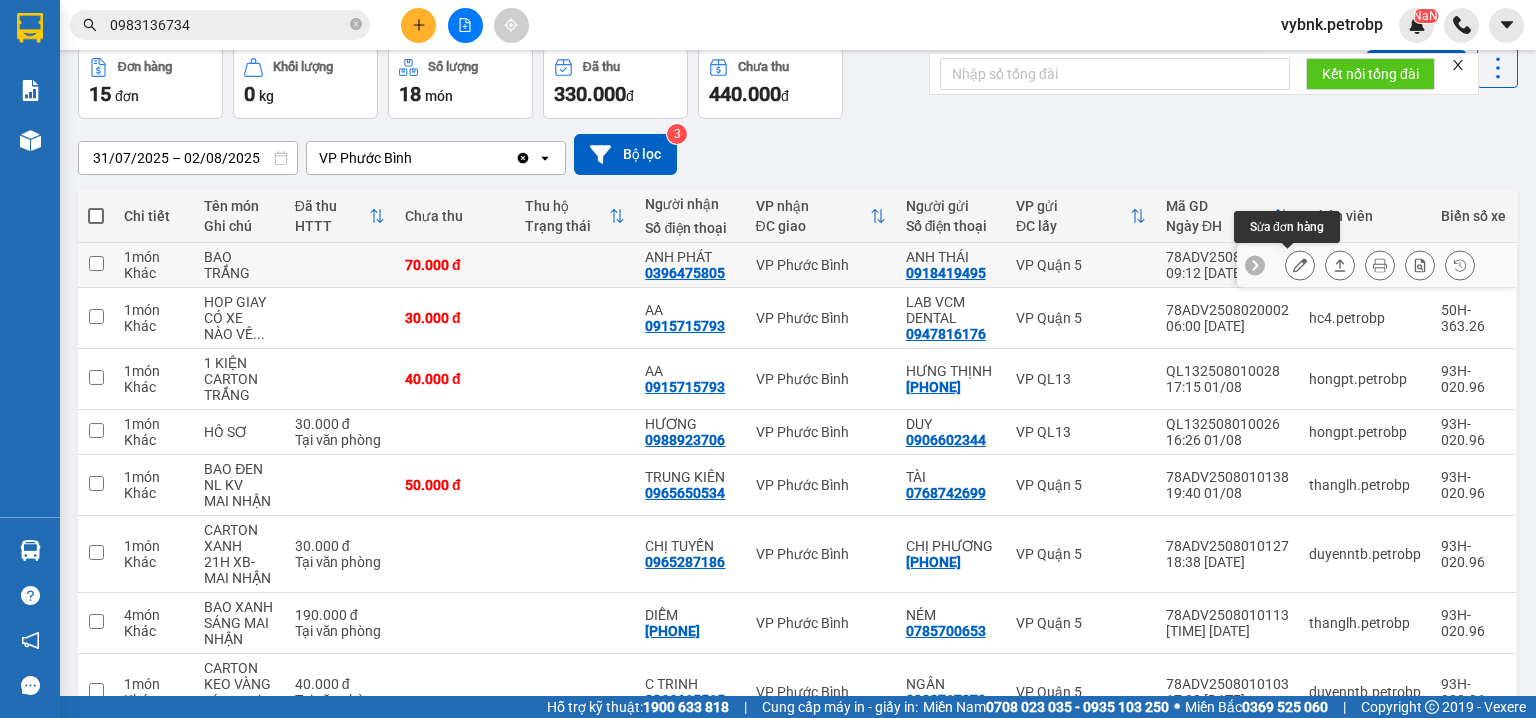click 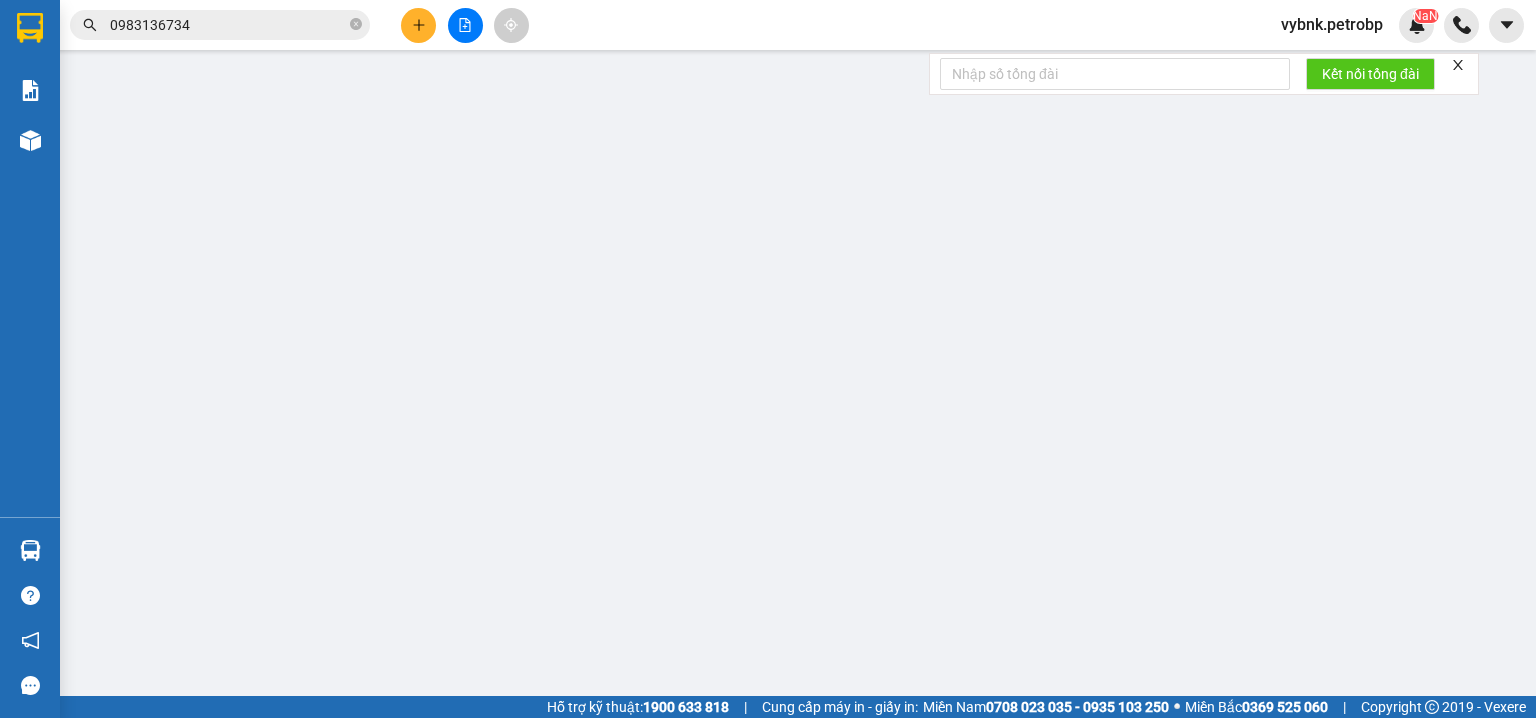 type on "0918419495" 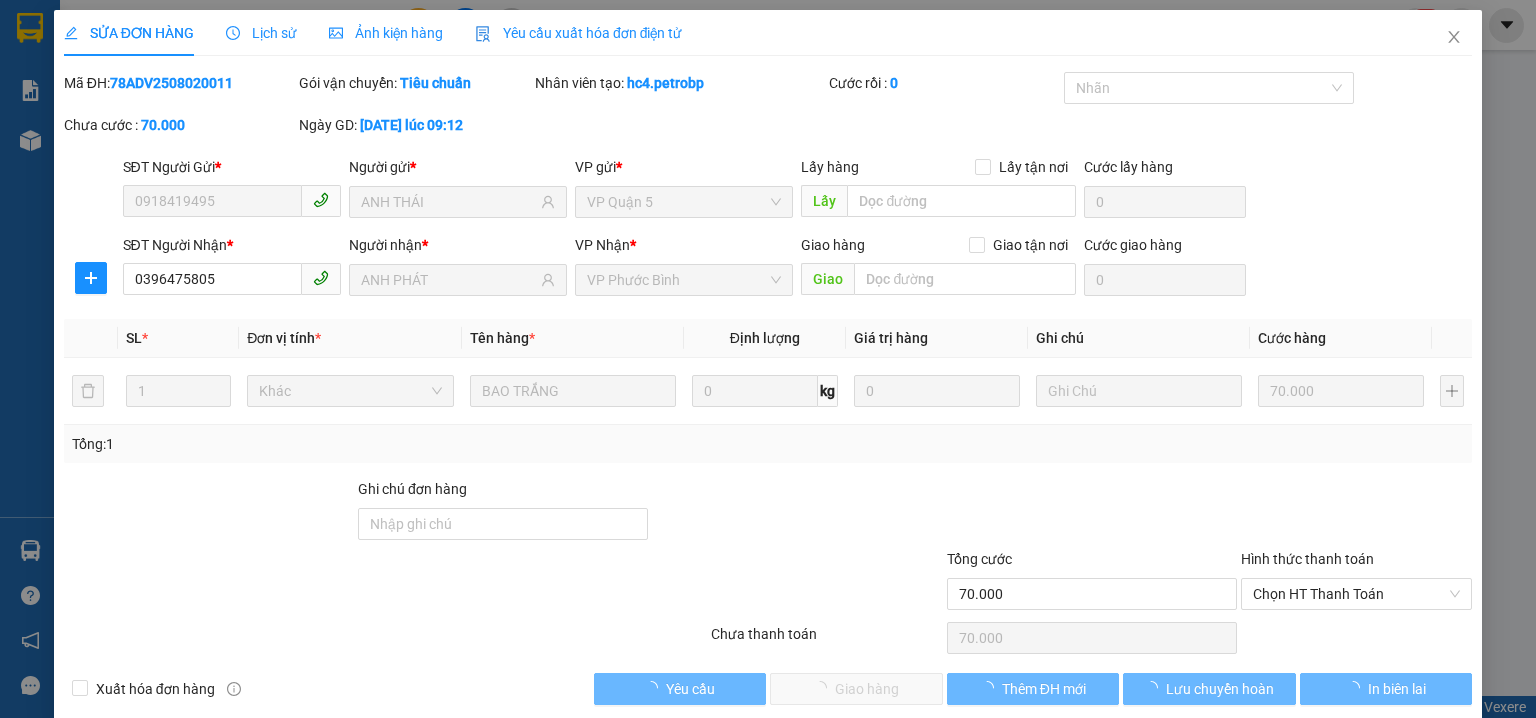 scroll, scrollTop: 0, scrollLeft: 0, axis: both 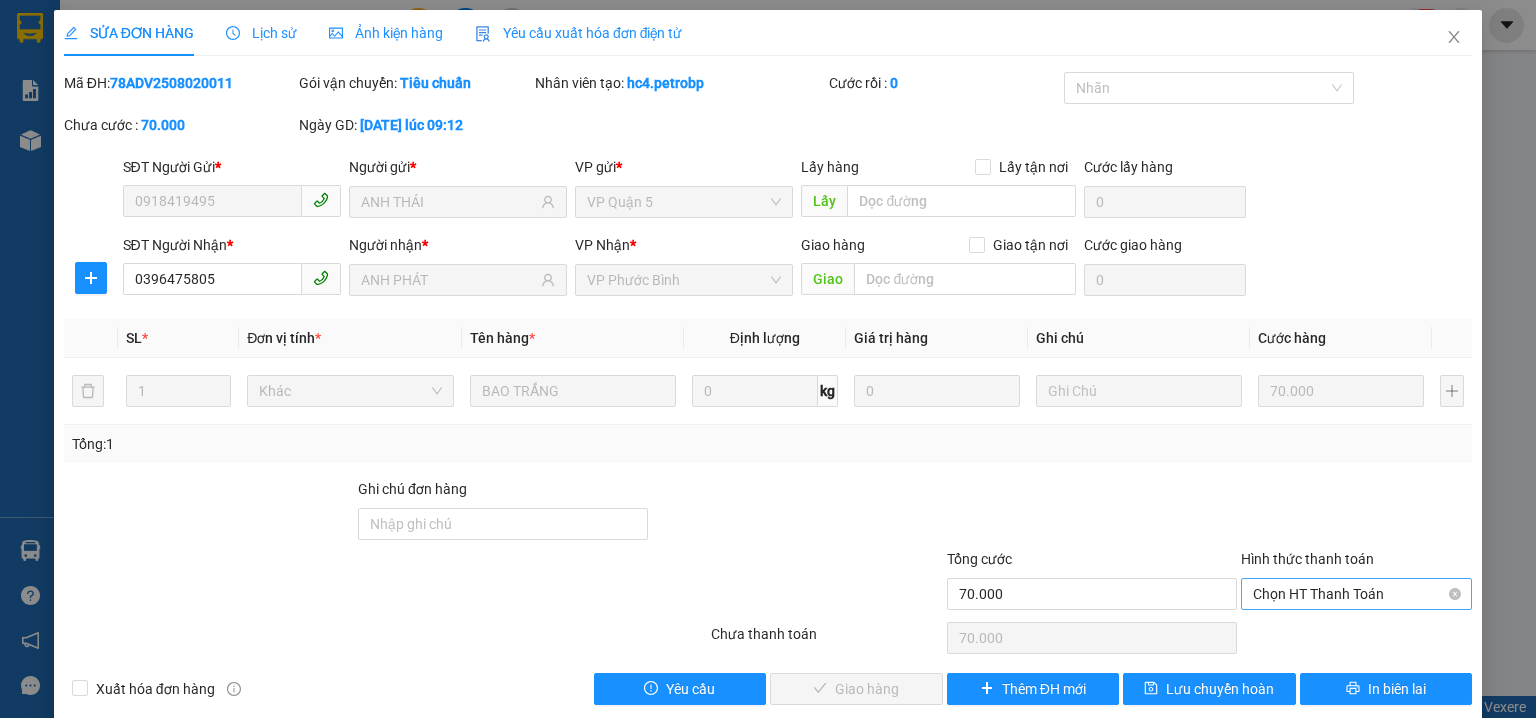 click on "Chọn HT Thanh Toán" at bounding box center (1356, 594) 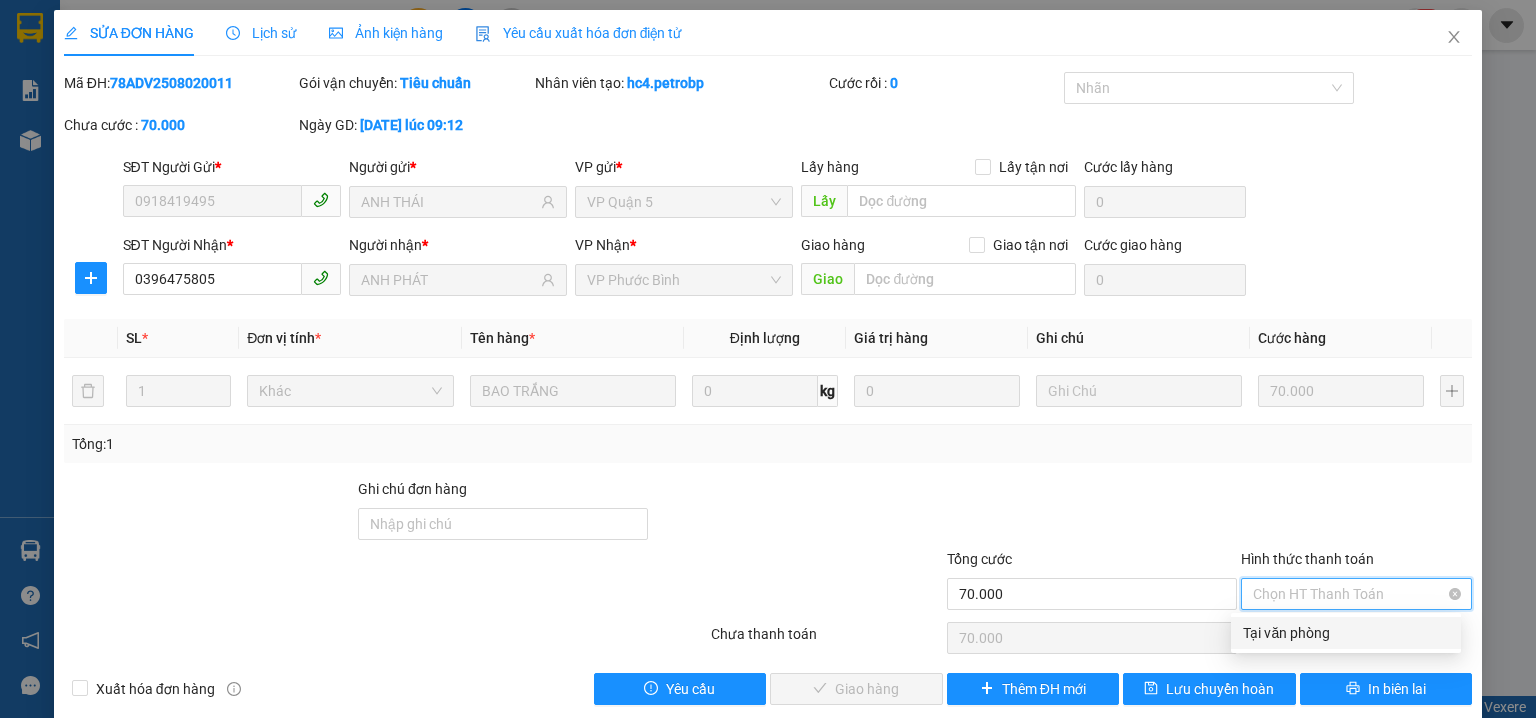 click on "Tại văn phòng" at bounding box center [1346, 633] 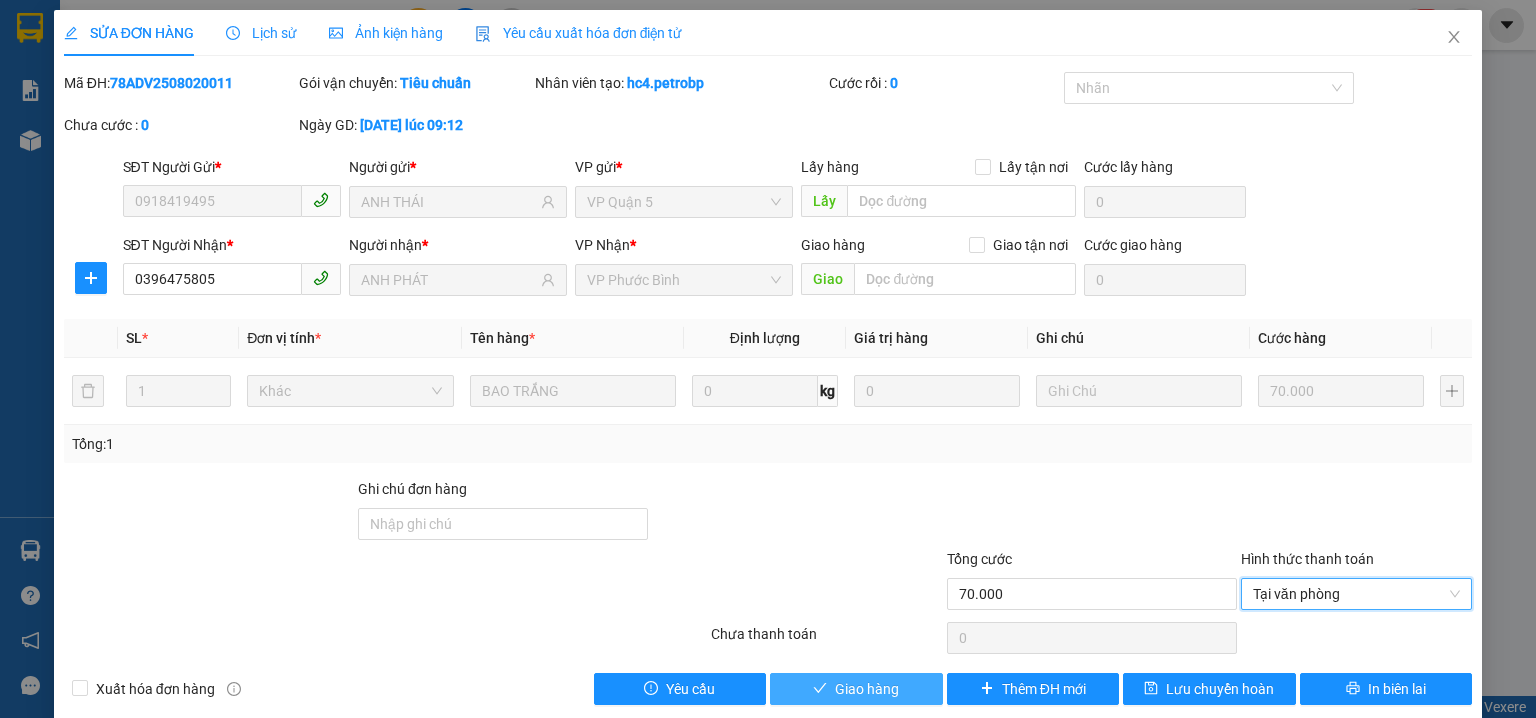 click on "Giao hàng" at bounding box center (867, 689) 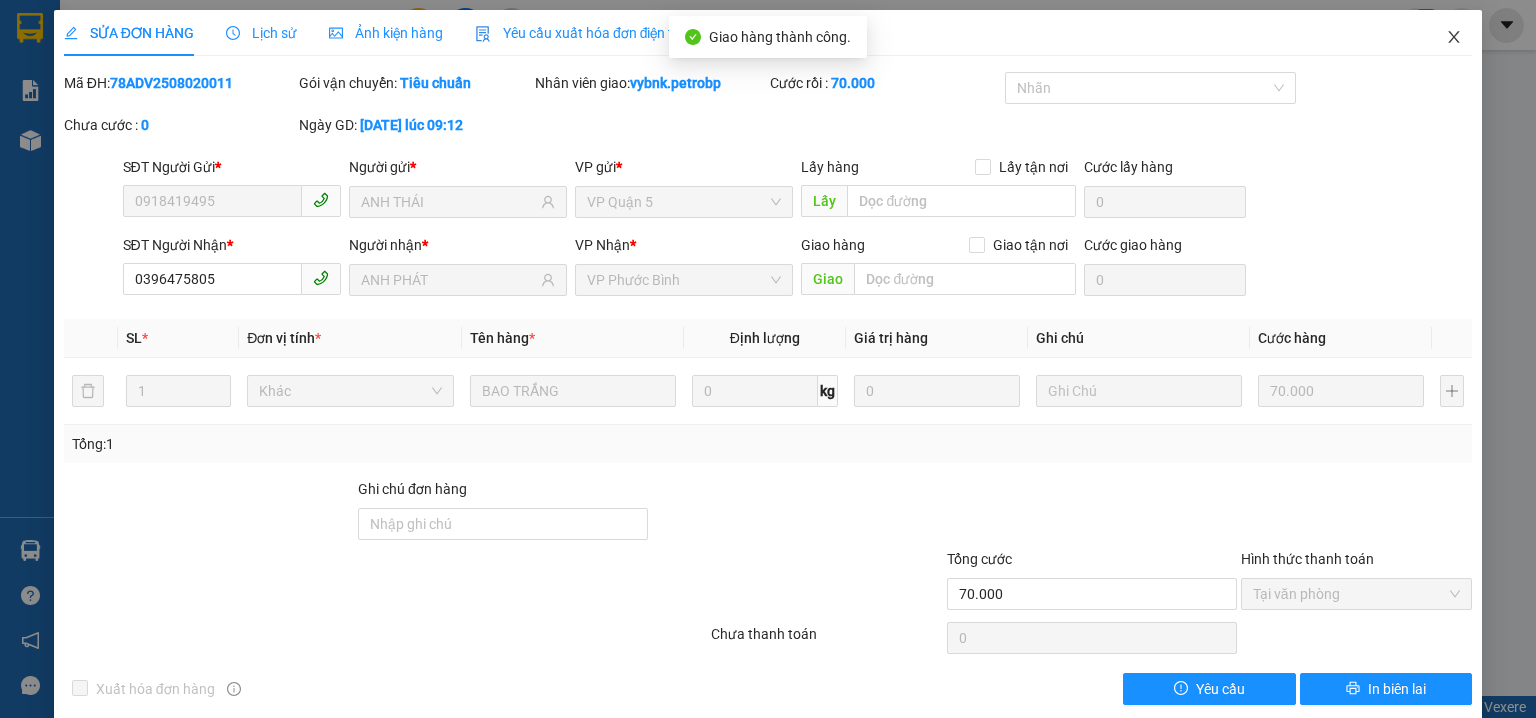 click 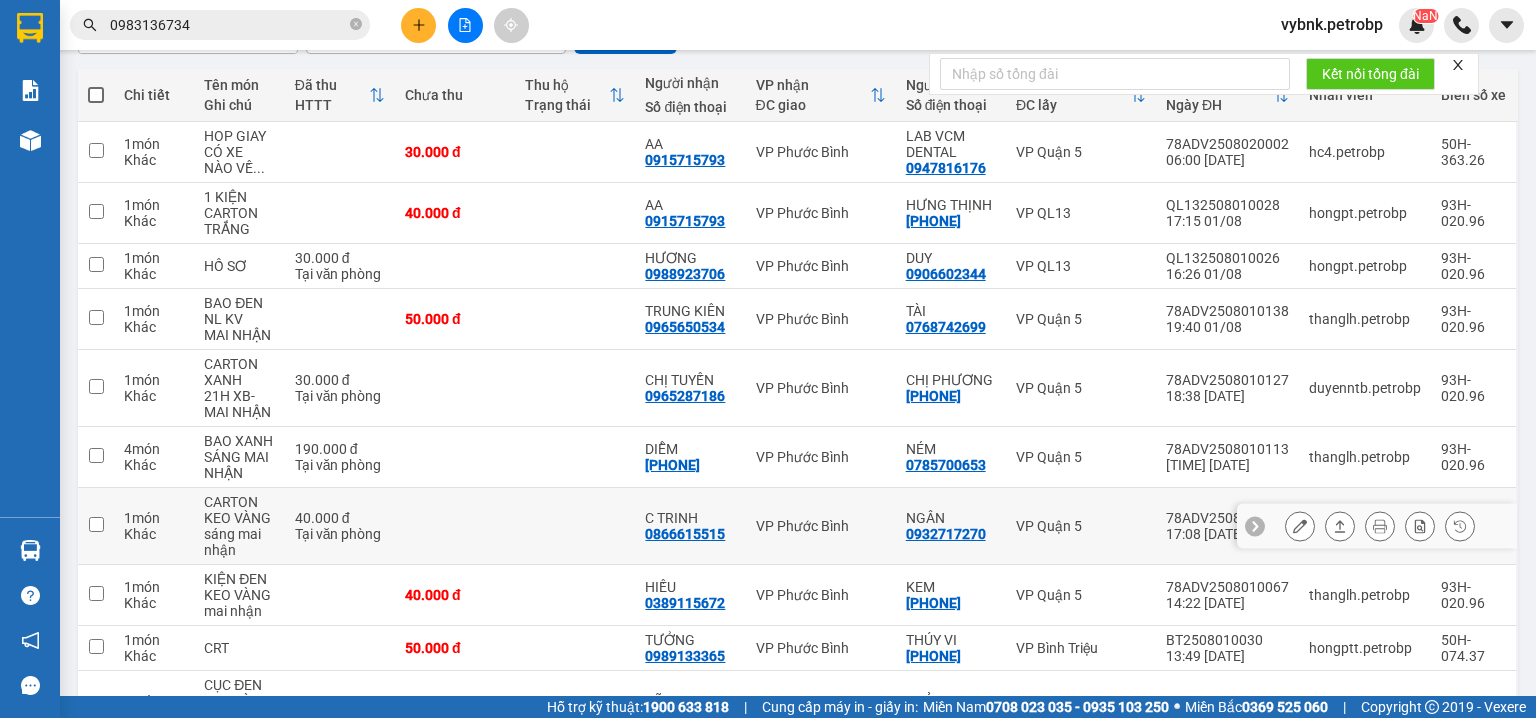 scroll, scrollTop: 352, scrollLeft: 0, axis: vertical 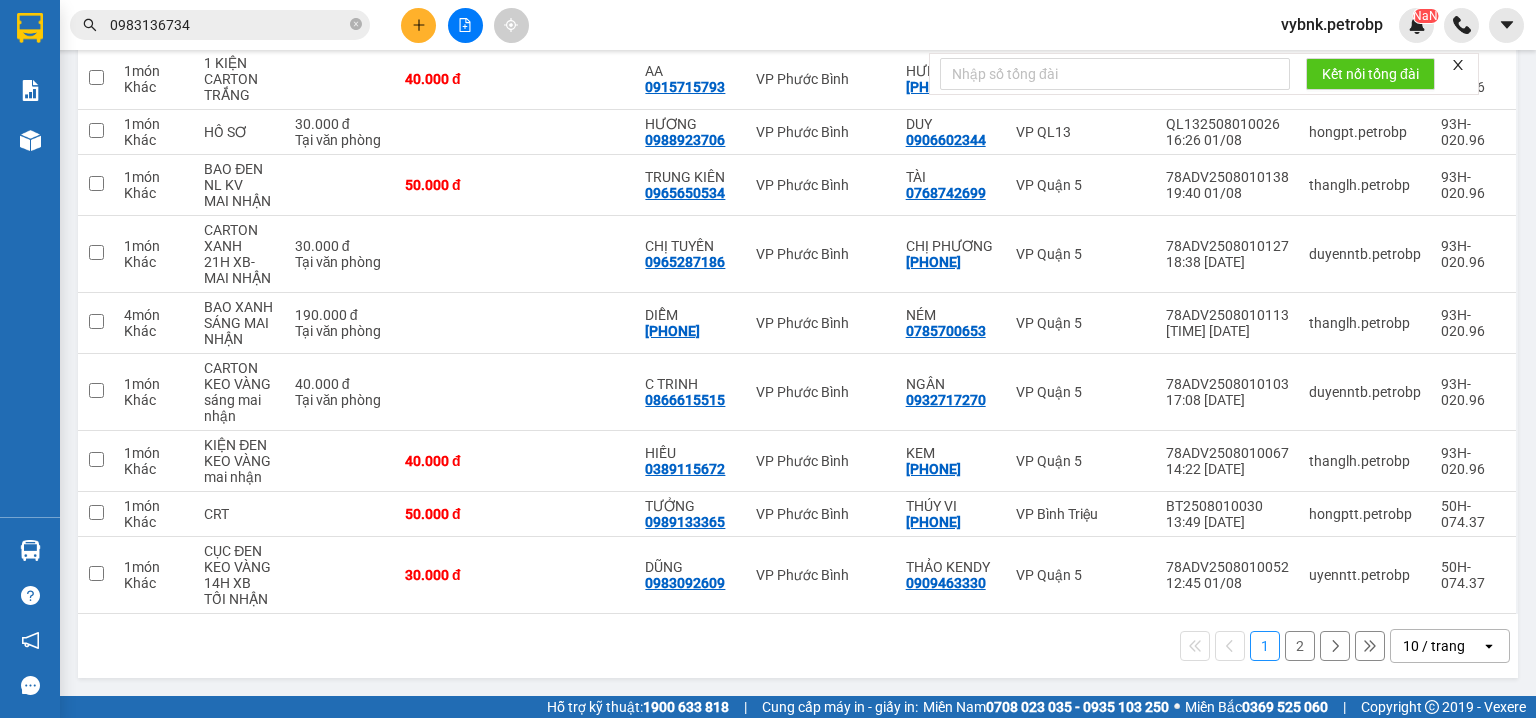 click on "2" at bounding box center (1300, 646) 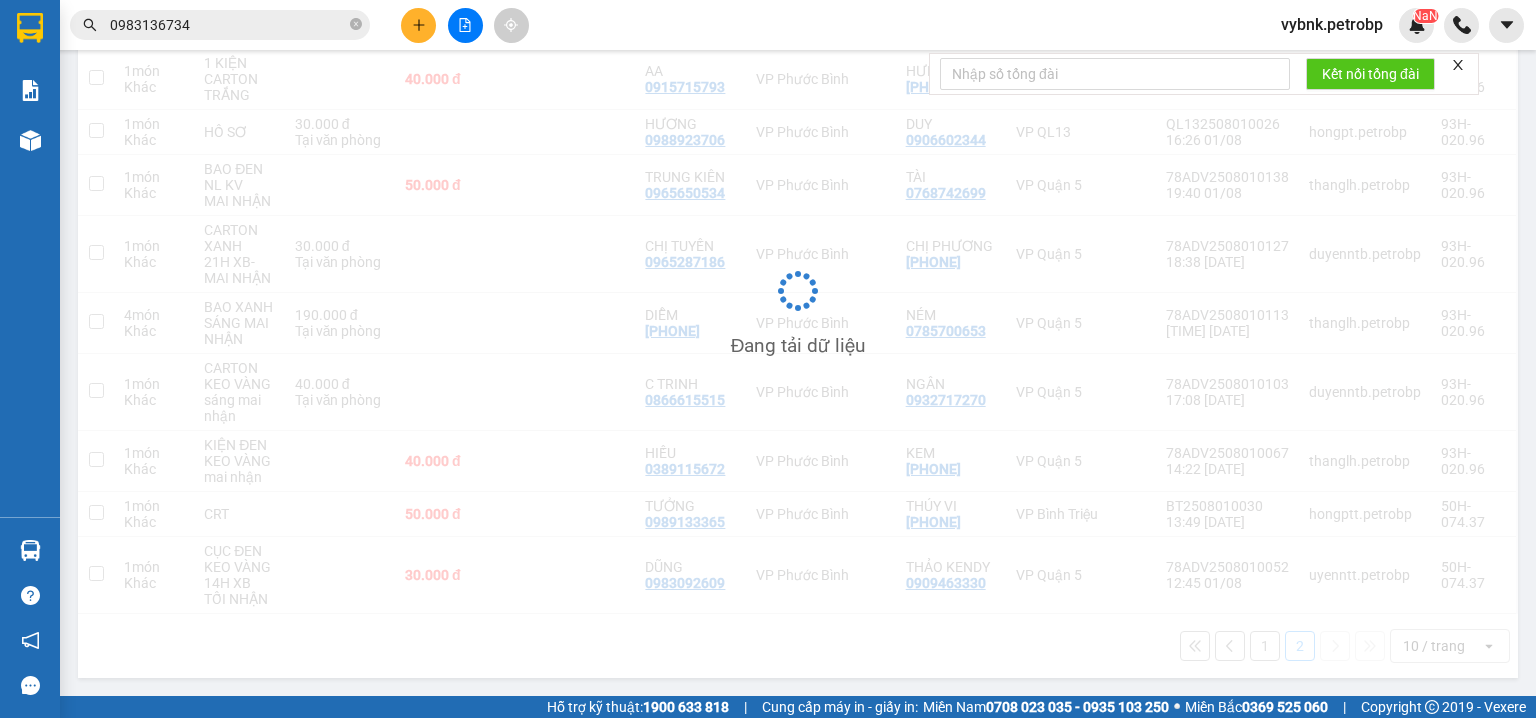 scroll, scrollTop: 92, scrollLeft: 0, axis: vertical 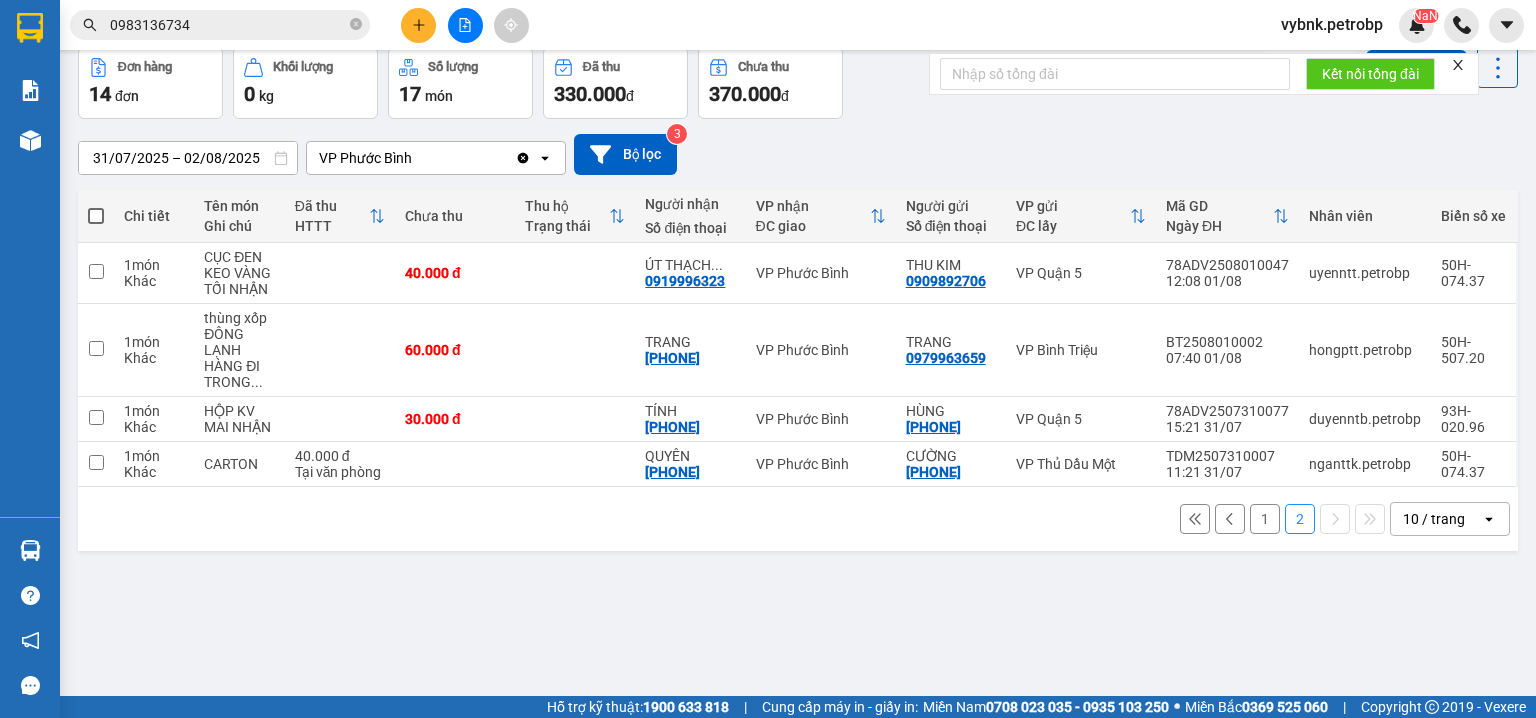 click on "1" at bounding box center (1265, 519) 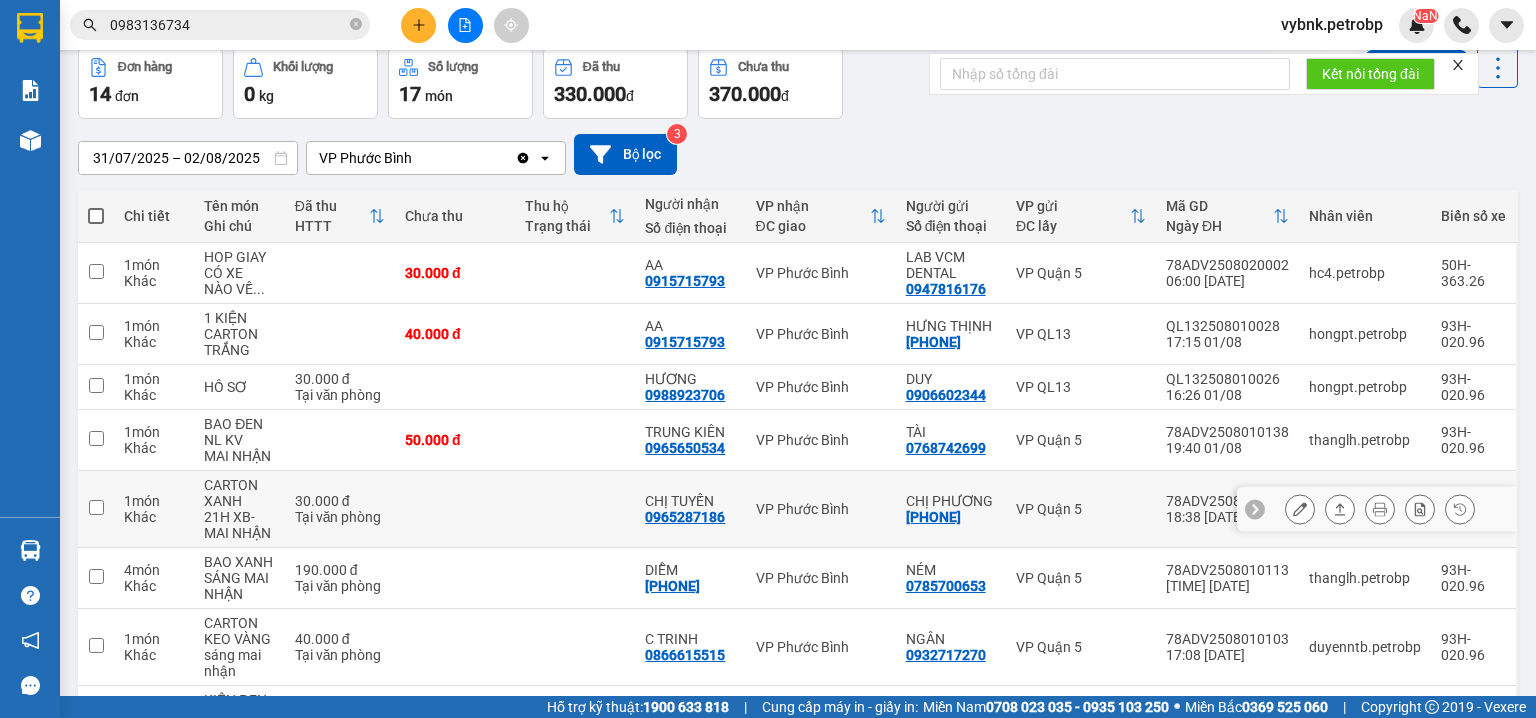 scroll, scrollTop: 198, scrollLeft: 0, axis: vertical 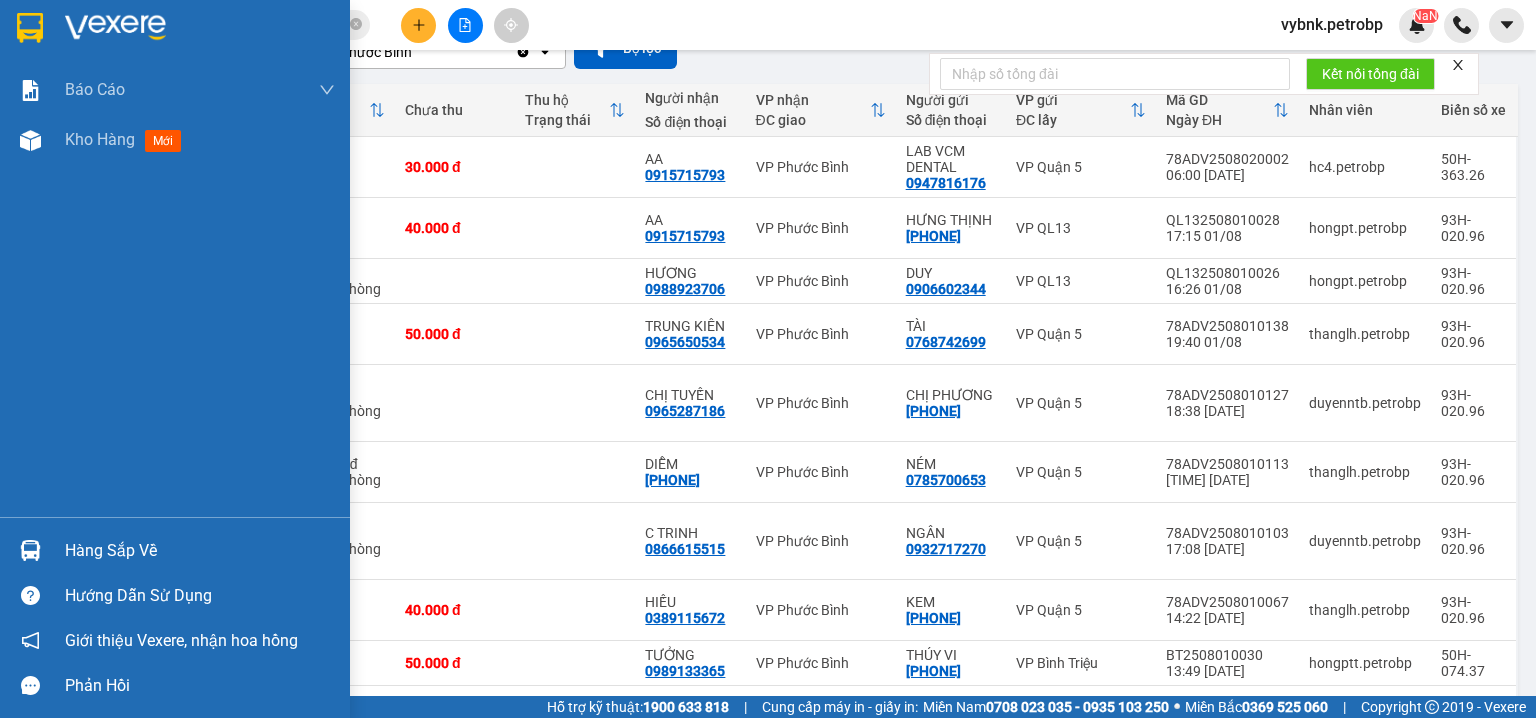 click at bounding box center [30, 550] 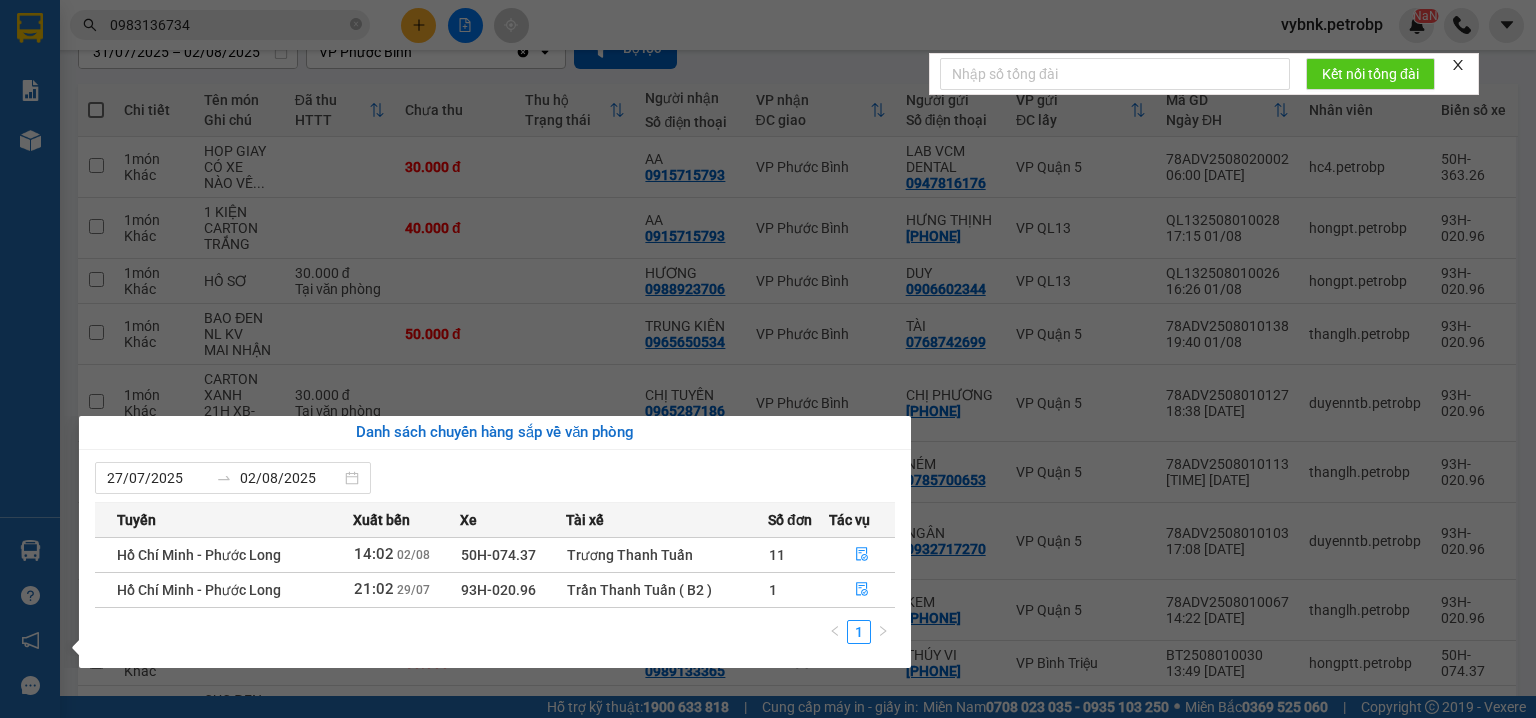 click on "Kết quả tìm kiếm ( 721 )  Bộ lọc  Ngày tạo đơn gần nhất Mã ĐH Trạng thái Món hàng Tổng cước Chưa cước Người gửi VP Gửi Người nhận VP Nhận [LICENSE] [TIME] - [DATE] Trên xe   [PLATE] [TIME]  -   [DATE] BAO XANH SL:  1 30.000 30.000 [PHONE] [NAME] VPQuận 5 [PHONE] [NAME] VP Phước Bình [LICENSE] [TIME] - [DATE] Đã giao   [TIME] - [DATE] BỊCH ĐỎ SL:  1 30.000 [PHONE] [NAME] VP Phước Bình [PHONE] [NAME] VP Đắk Ơ [LICENSE] [TIME] - [DATE] VP Nhận   [PLATE] [TIME] - [DATE] CARTON SL:  1 40.000 40.000 [PHONE] [NAME] VPQuận 5 [PHONE] [NAME] VP Phước Bình [LICENSE] [TIME] - [DATE] Đã giao   [TIME] - [DATE] KIỆN SẮT SL:  1 40.000 [PHONE] [NAME] VP Phước Bình [PHONE] [NAME] VP Đắk Ơ [LICENSE] [TIME] - [DATE] Đã giao" at bounding box center [768, 359] 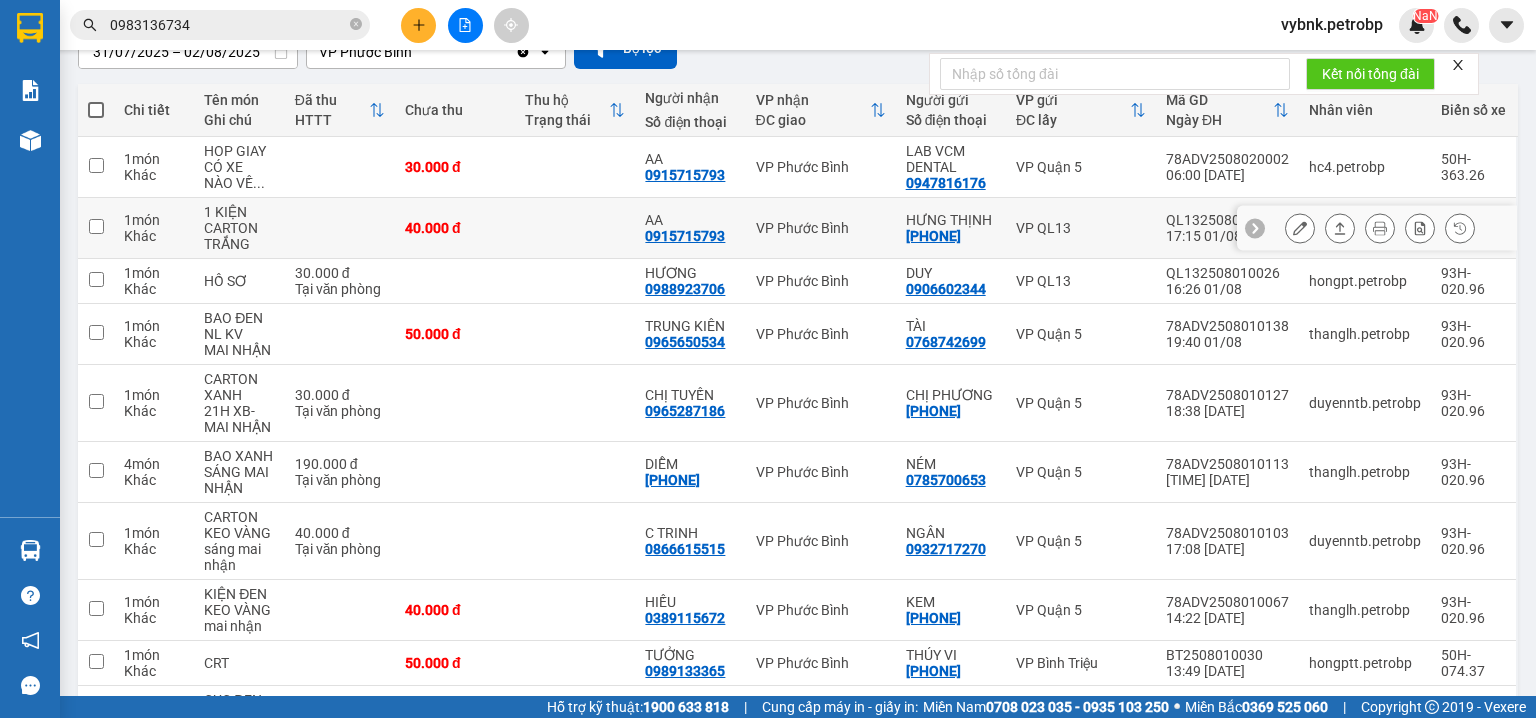 scroll, scrollTop: 0, scrollLeft: 0, axis: both 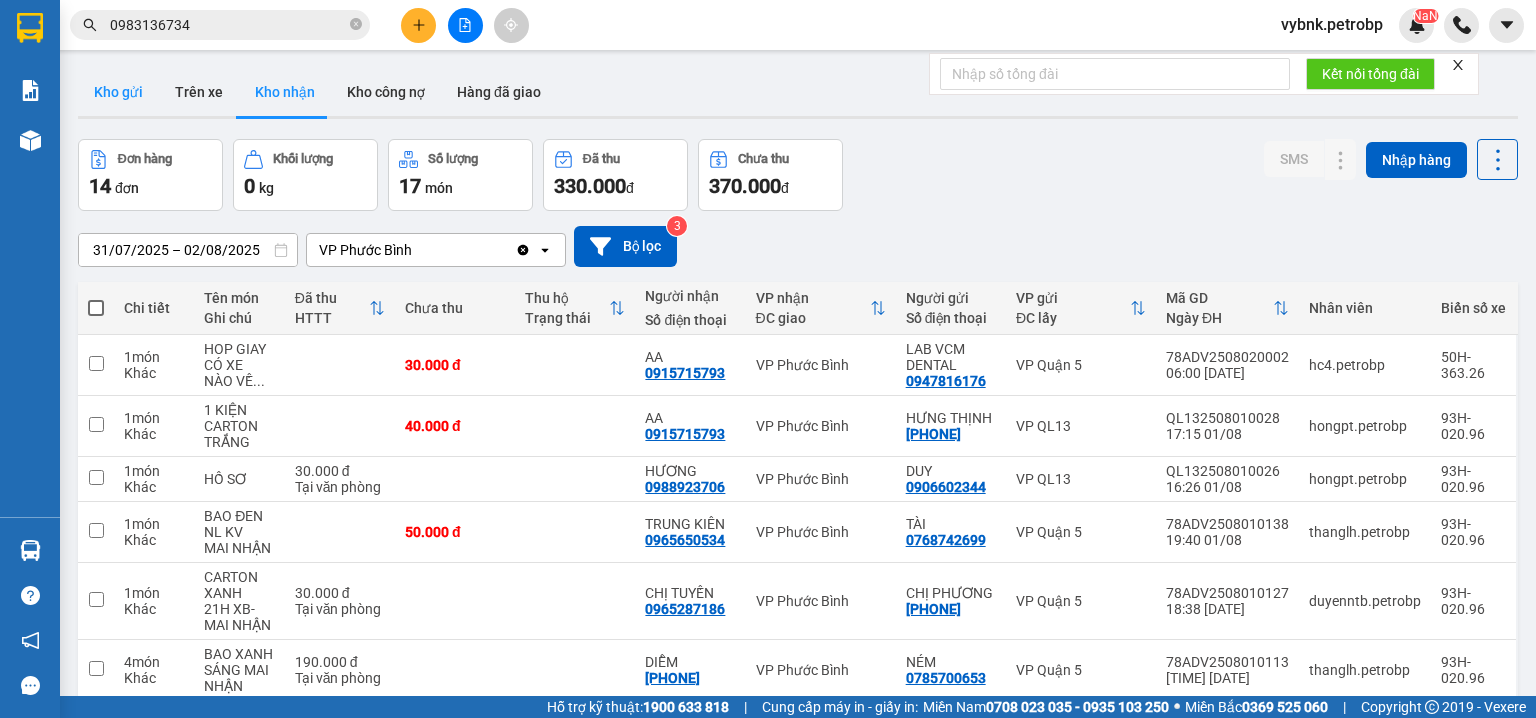 click on "Kho gửi" at bounding box center [118, 92] 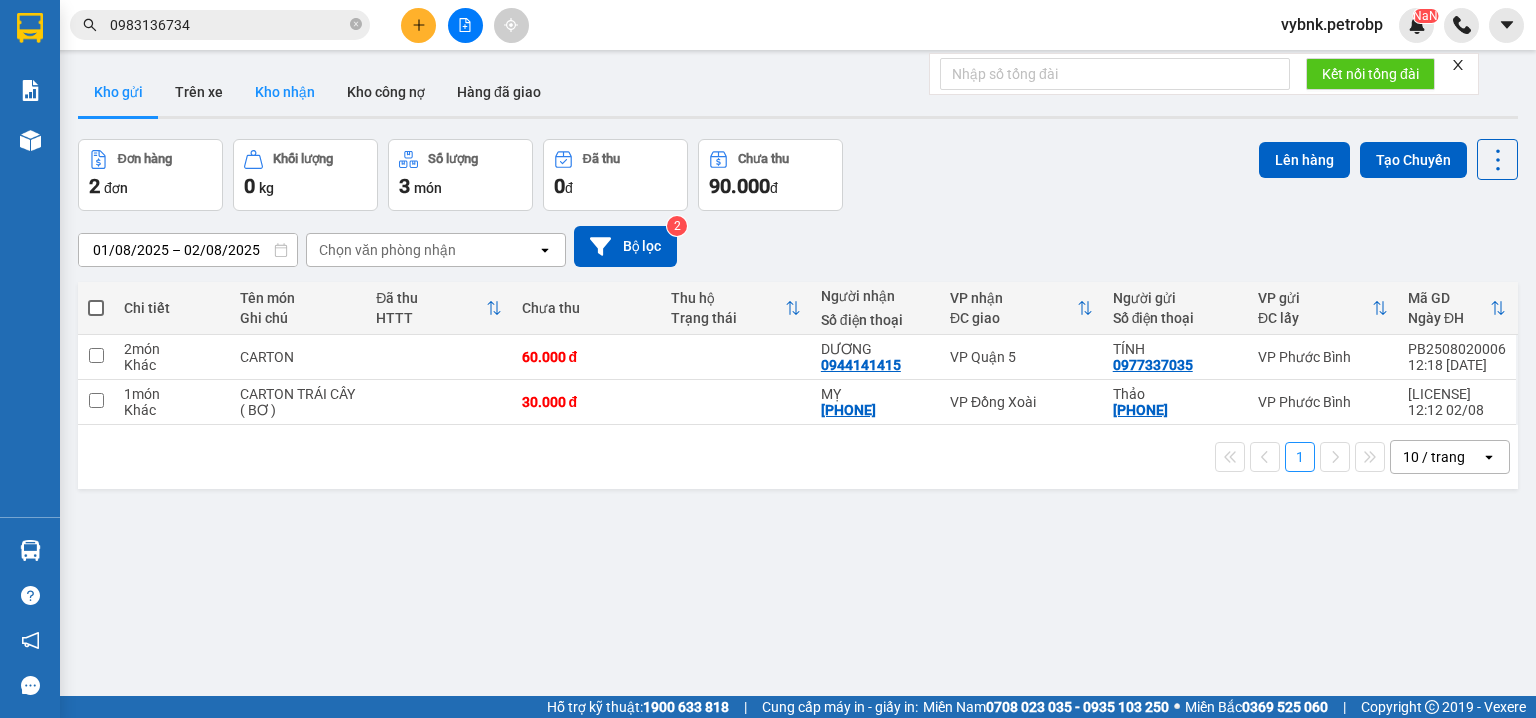 click on "Kho nhận" at bounding box center (285, 92) 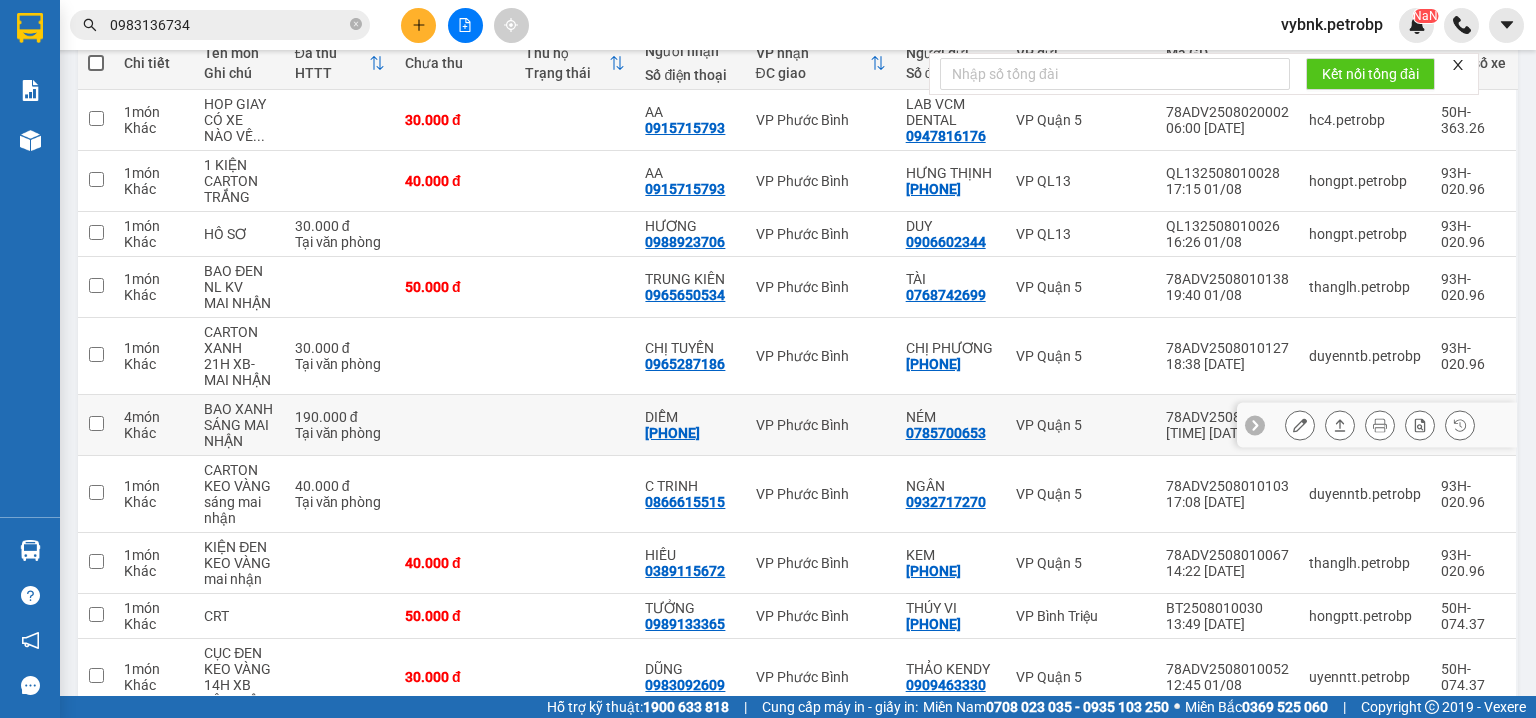 scroll, scrollTop: 352, scrollLeft: 0, axis: vertical 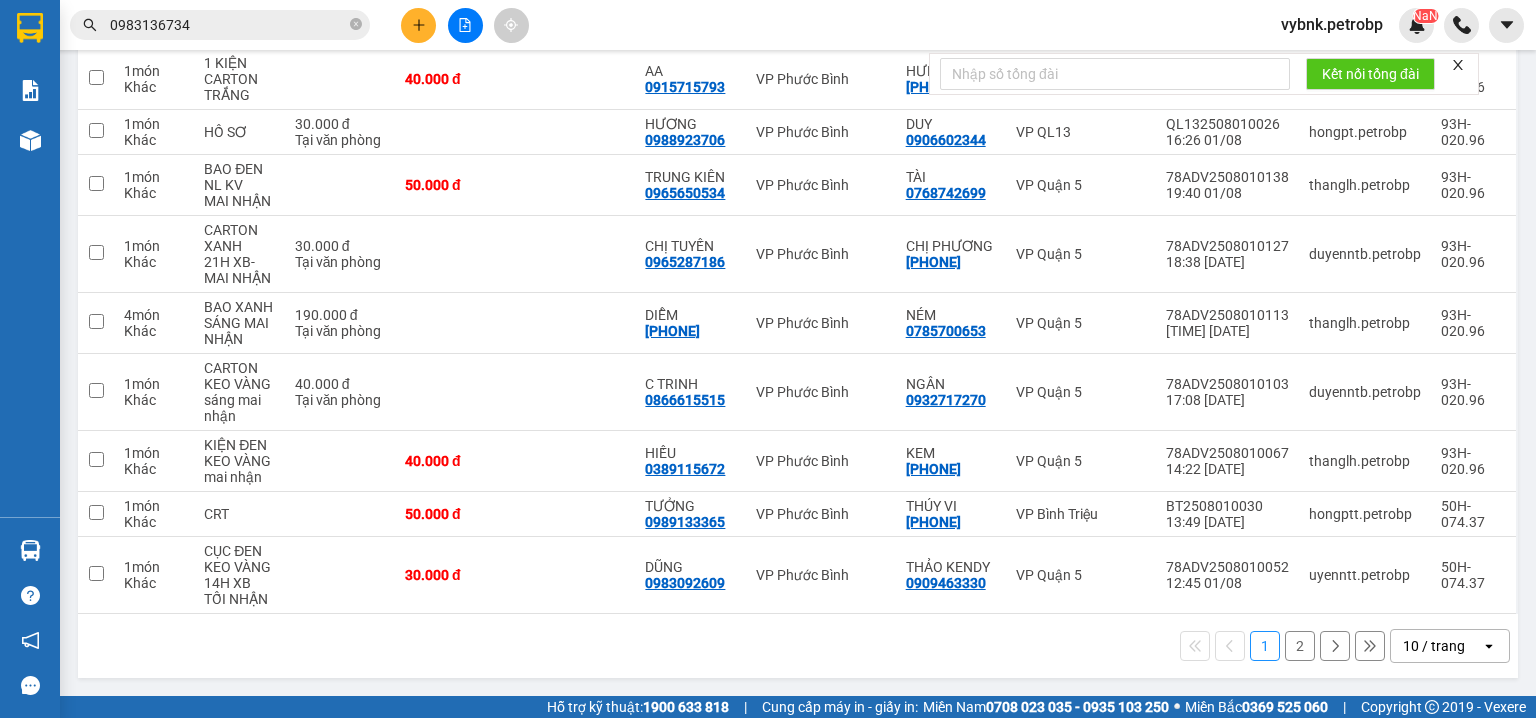 click on "ver 1.8.137 Kho gửi Trên xe Kho nhận Kho công nợ Hàng đã giao Đơn hàng 14 đơn Khối lượng 0 kg Số lượng 17 món Đã thu 330.000 đ Chưa thu 370.000 đ SMS Nhập hàng [DATE] – [DATE] Press the down arrow key to interact with the calendar and select a date. Press the escape button to close the calendar. Selected date range is from [DATE] to [DATE]. VP Phước Bình Clear value open Bộ lọc 3 Chi tiết Tên món Ghi chú Đã thu HTTT Chưa thu Thu hộ Trạng thái Người nhận Số điện thoại VP nhận ĐC giao Người gửi Số điện thoại VP gửi ĐC lấy Mã GD Ngày ĐH Nhân viên Biển số xe 1 món Khác HOP GIAY CÓ XE NÀO VỀ ... 30.000 đ AA [PHONE] VP Phước Bình LAB VCM DENTAL [PHONE] VP Quận 5 78ADV2508020002 06:00 [DATE] hc4.petrobp 50H-363.26 1 món Khác 1 KIỆN CARTON TRẮNG 40.000 đ AA [PHONE] VP Phước Bình HƯNG THỊNH [PHONE] VP QL13 QL132508010028 17:15 [DATE] hongpt.petrobp 93H-020.96 1" at bounding box center (768, 348) 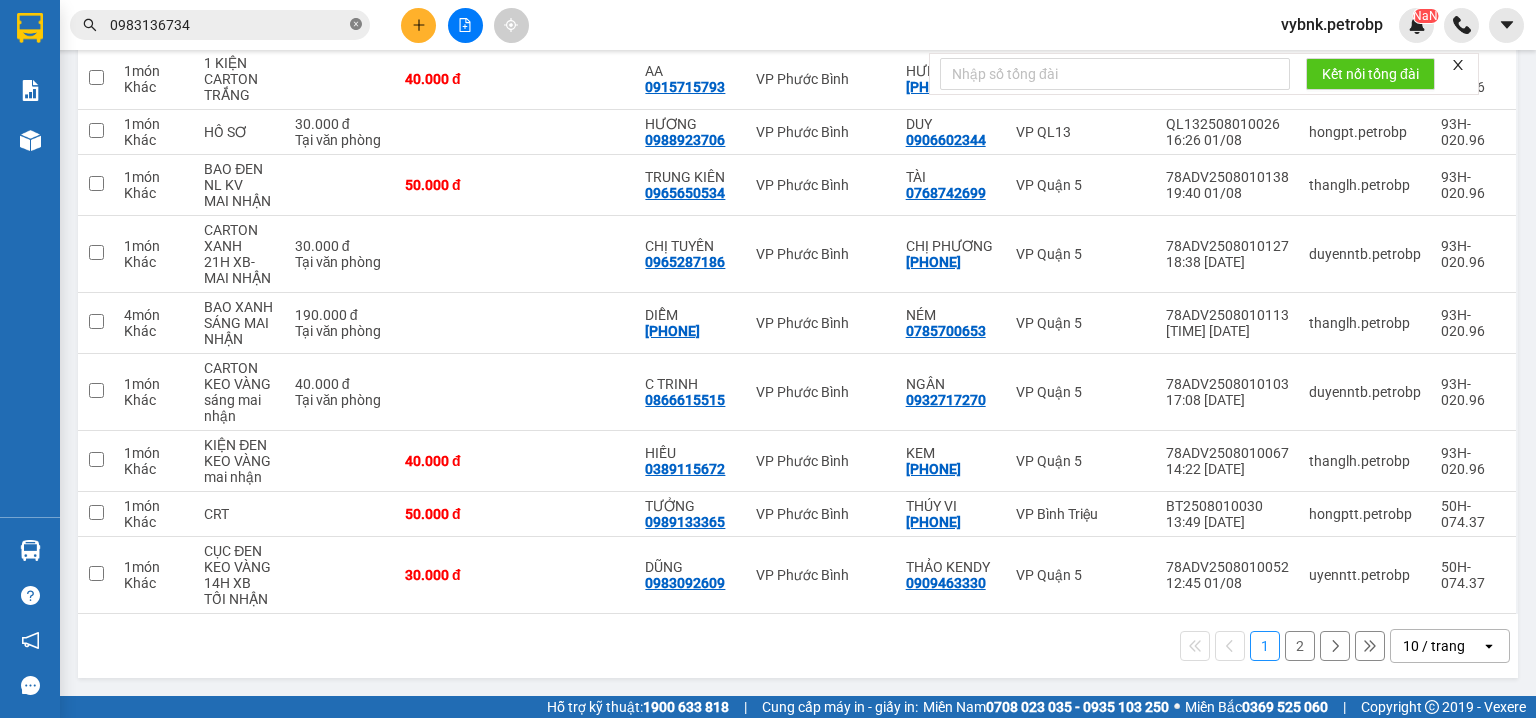click 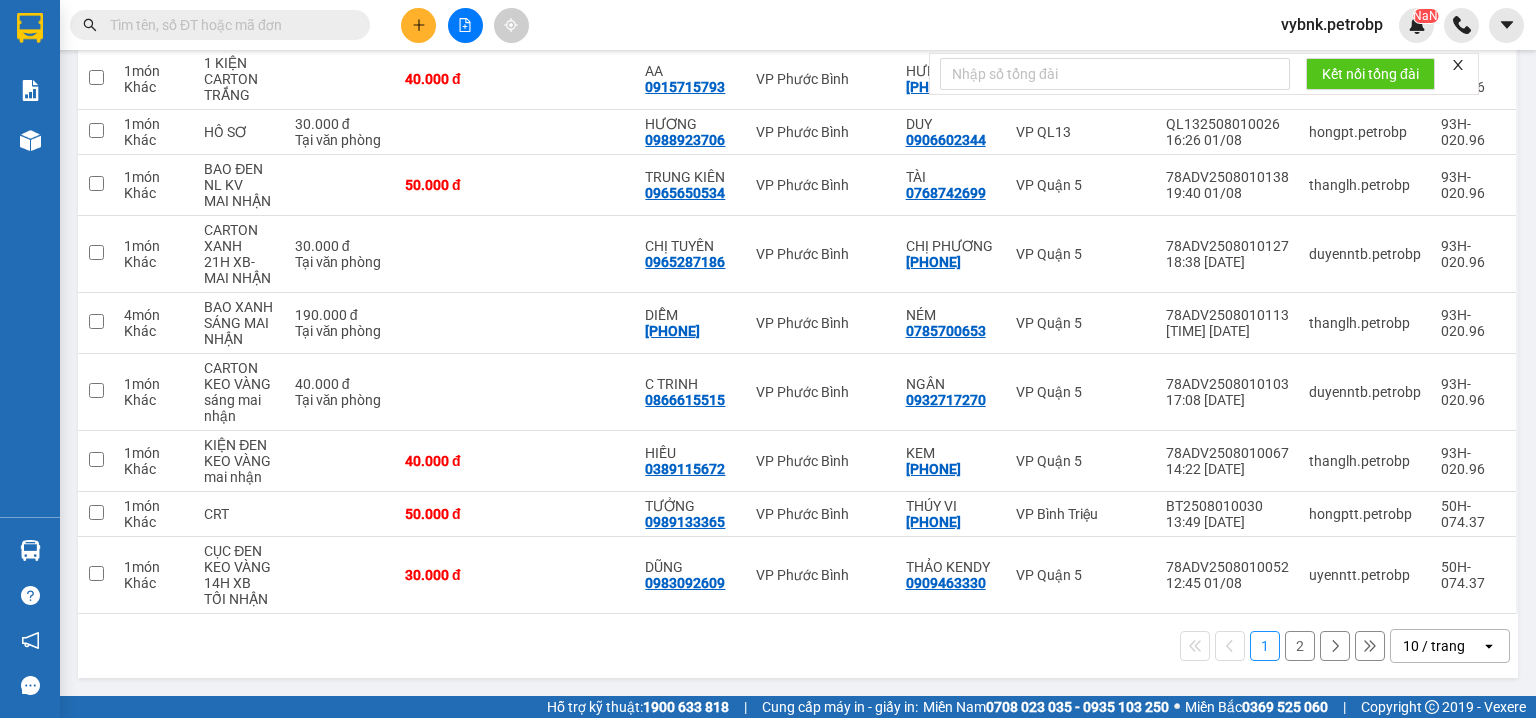click at bounding box center [228, 25] 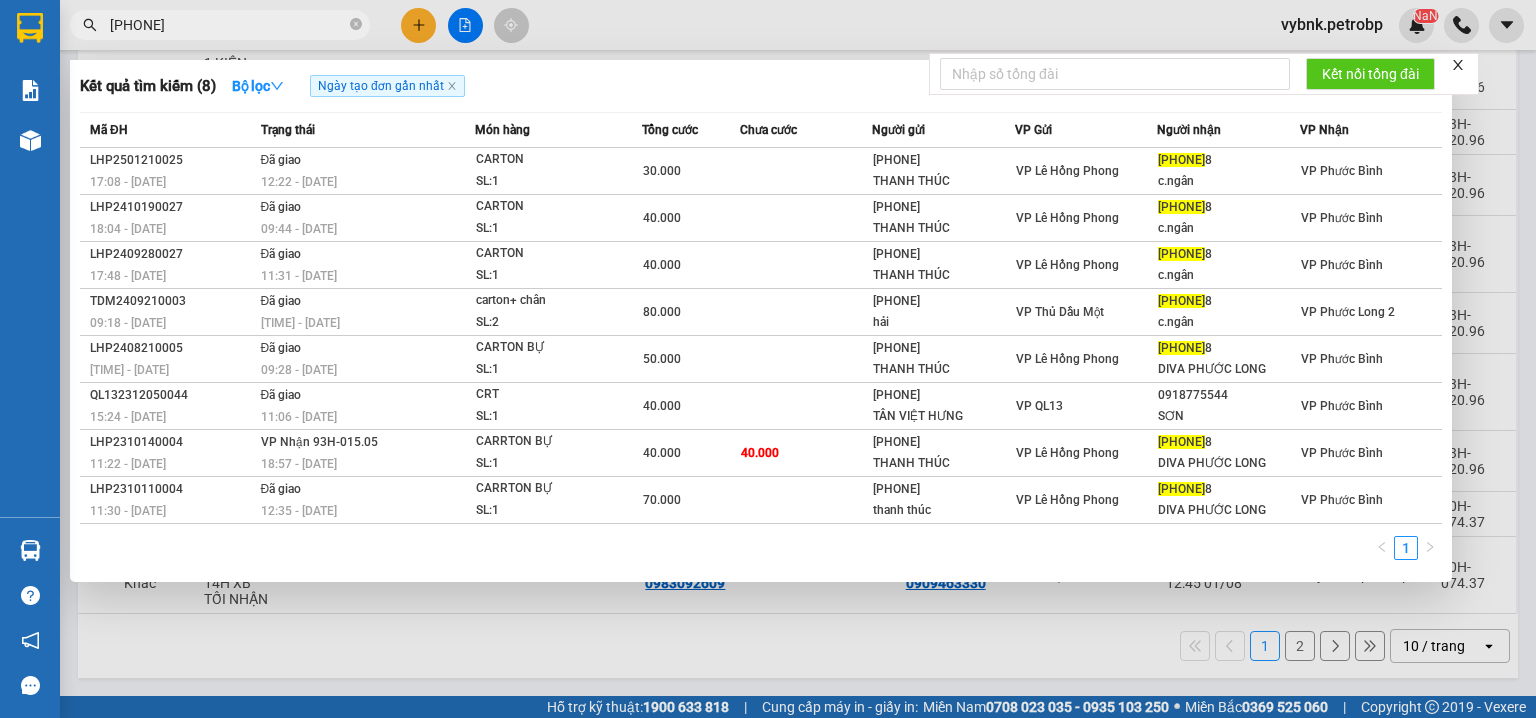 type on "0349866968" 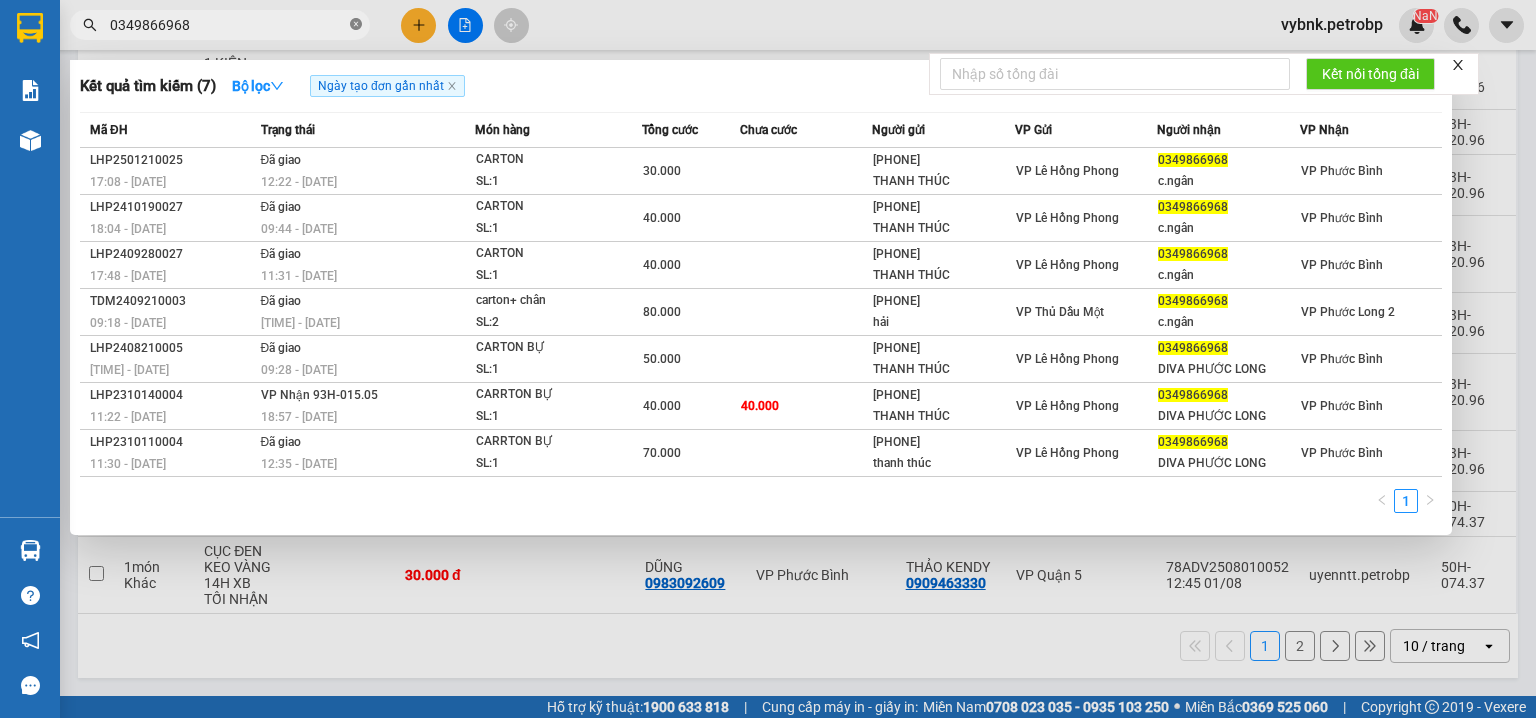 drag, startPoint x: 356, startPoint y: 17, endPoint x: 312, endPoint y: 28, distance: 45.35416 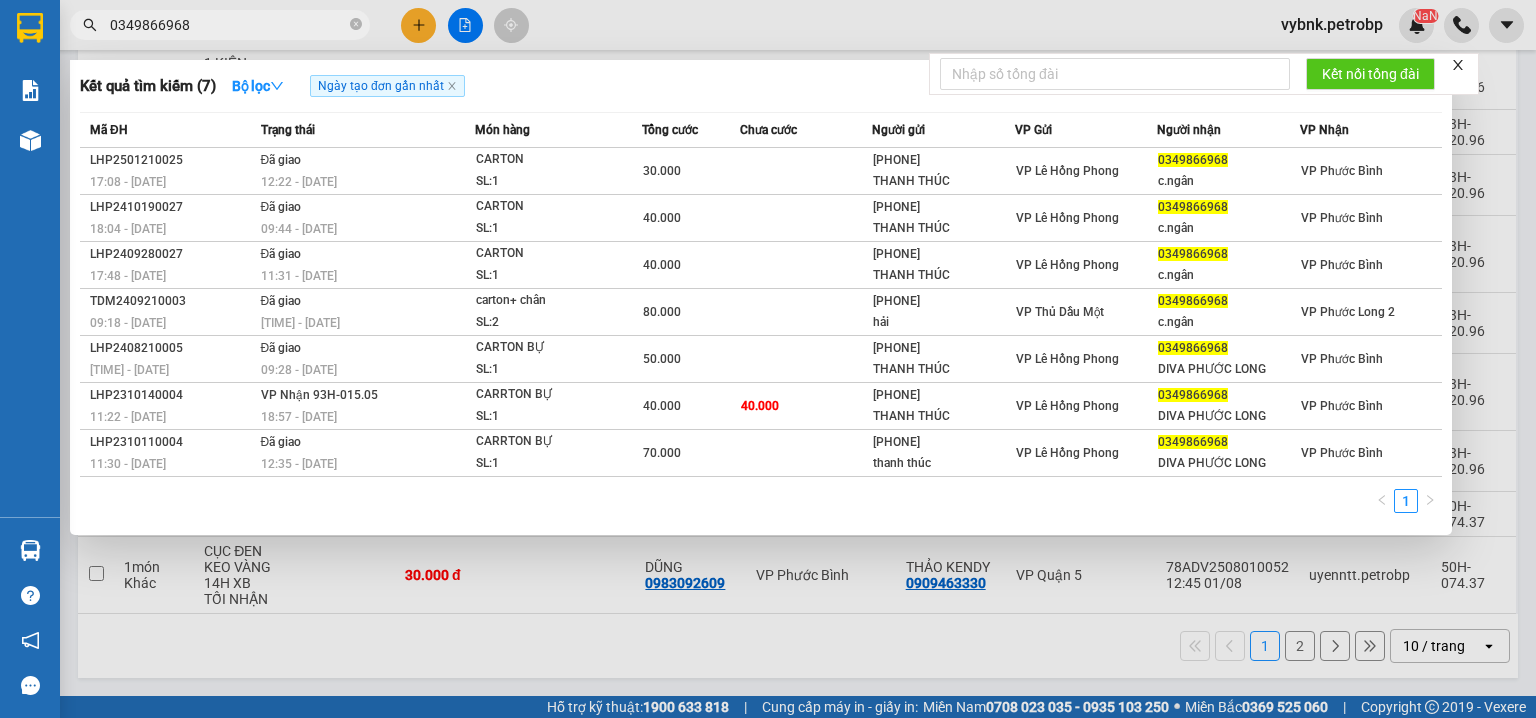 type 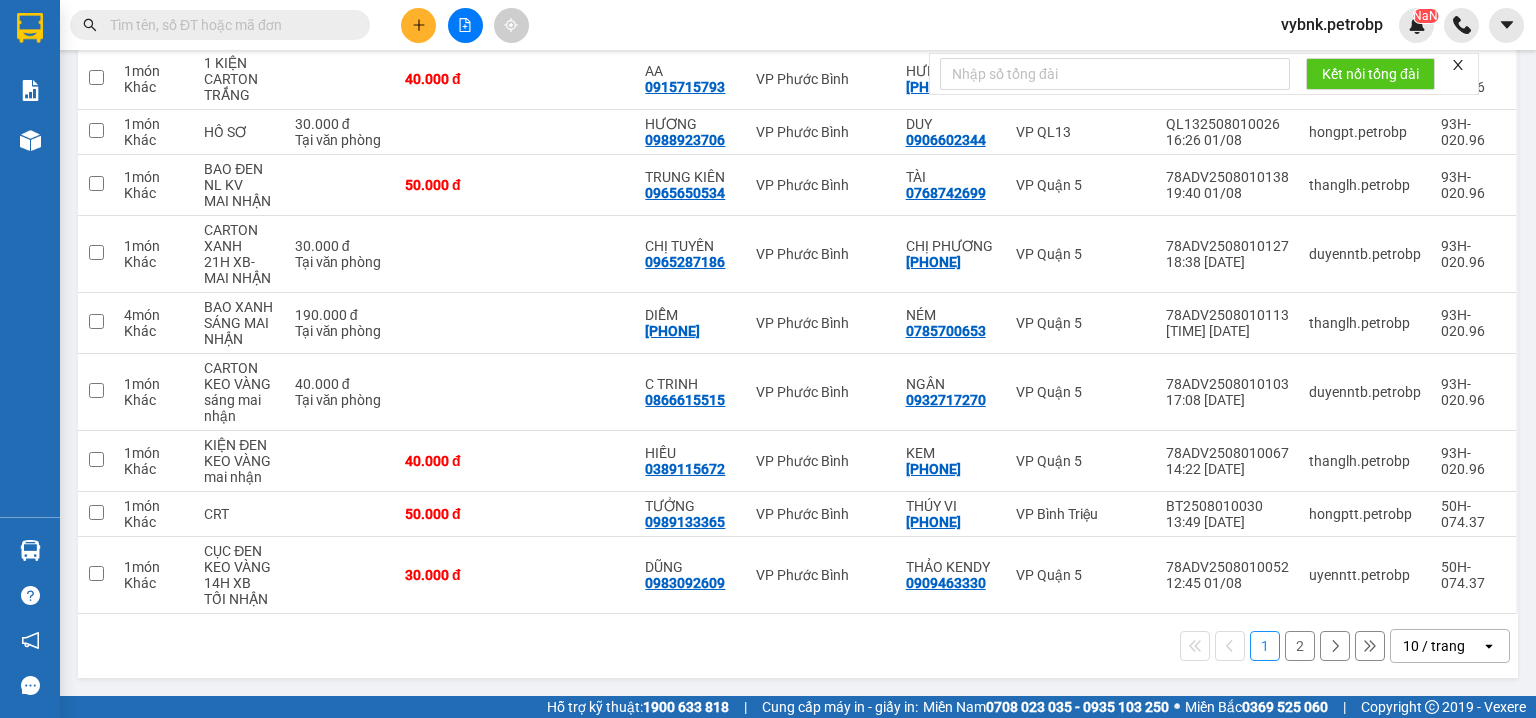 click at bounding box center (228, 25) 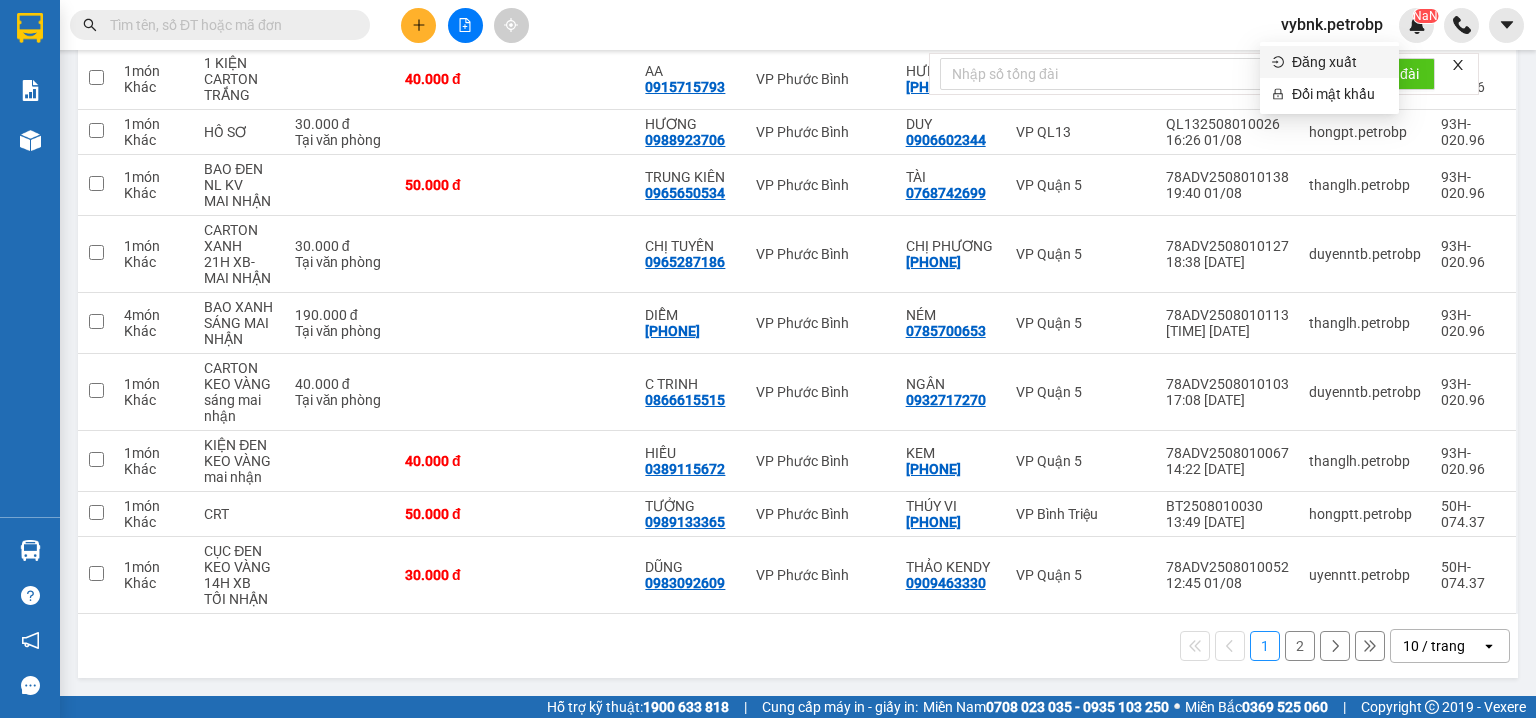 click on "Đăng xuất" at bounding box center (1339, 62) 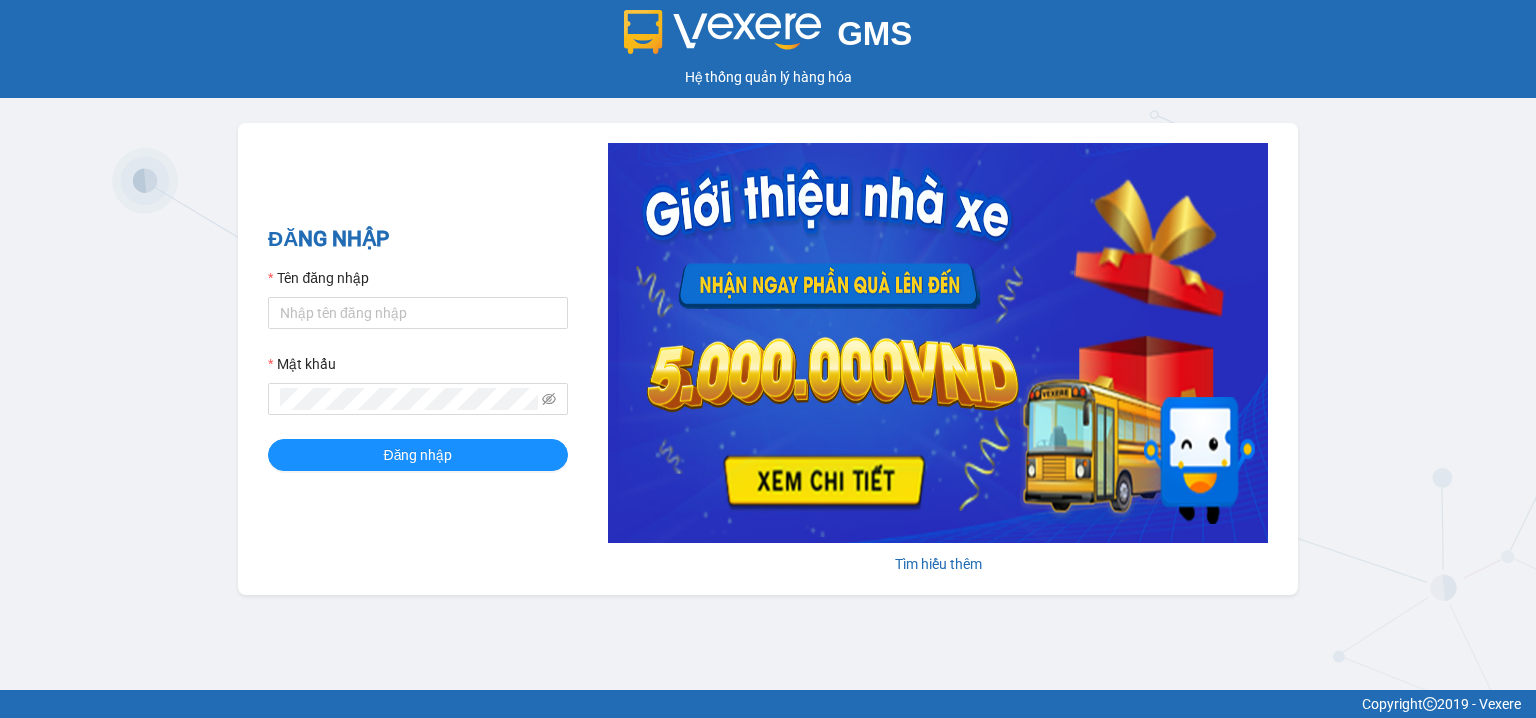 scroll, scrollTop: 0, scrollLeft: 0, axis: both 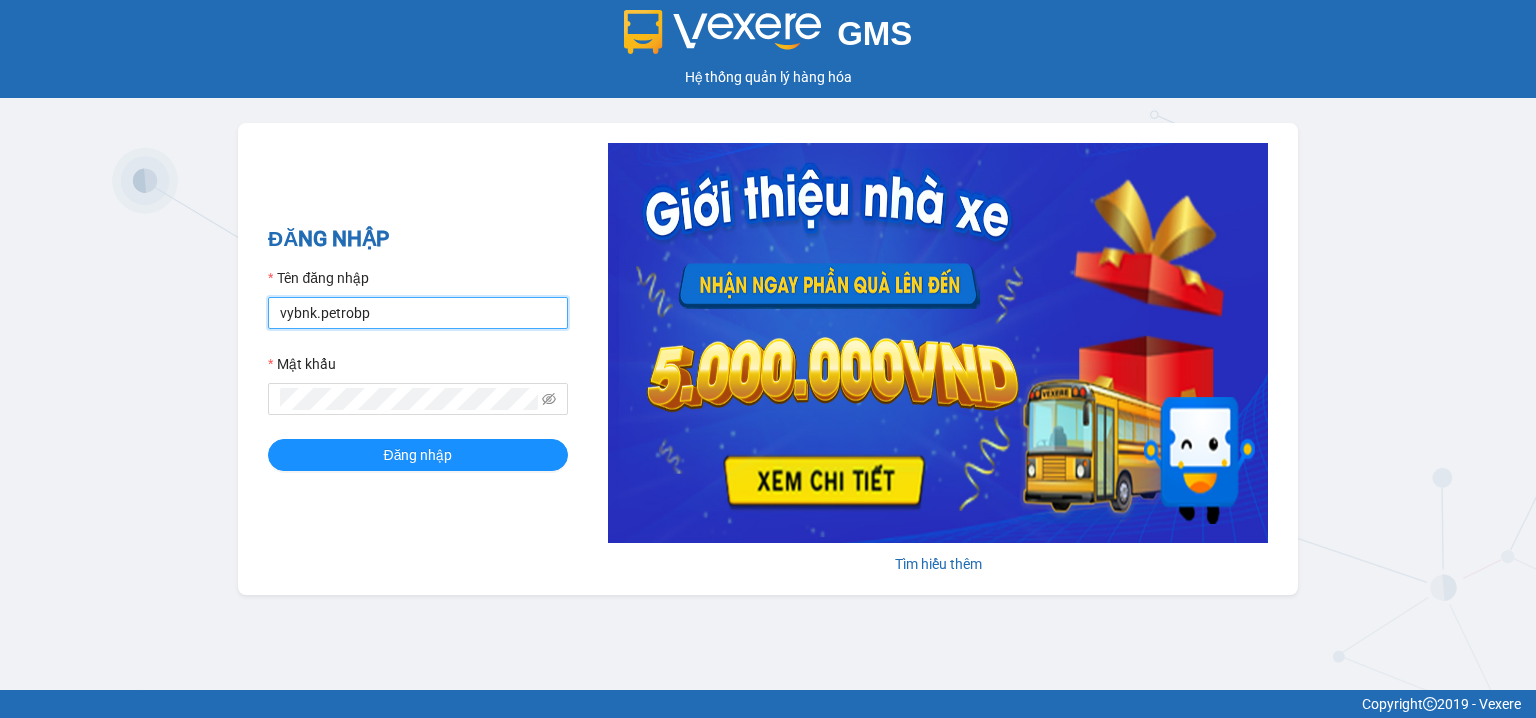 click on "vybnk.petrobp" at bounding box center (418, 313) 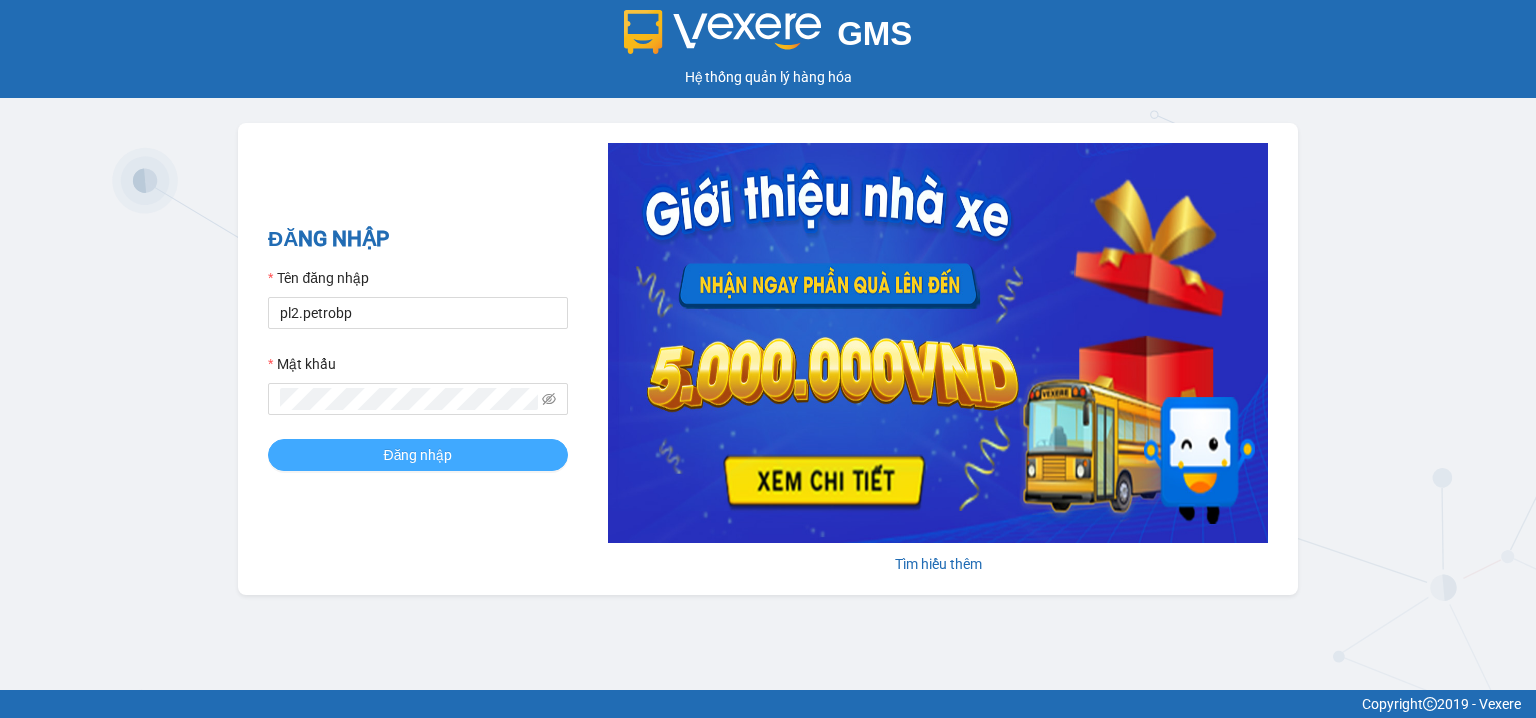 click on "Đăng nhập" at bounding box center (418, 455) 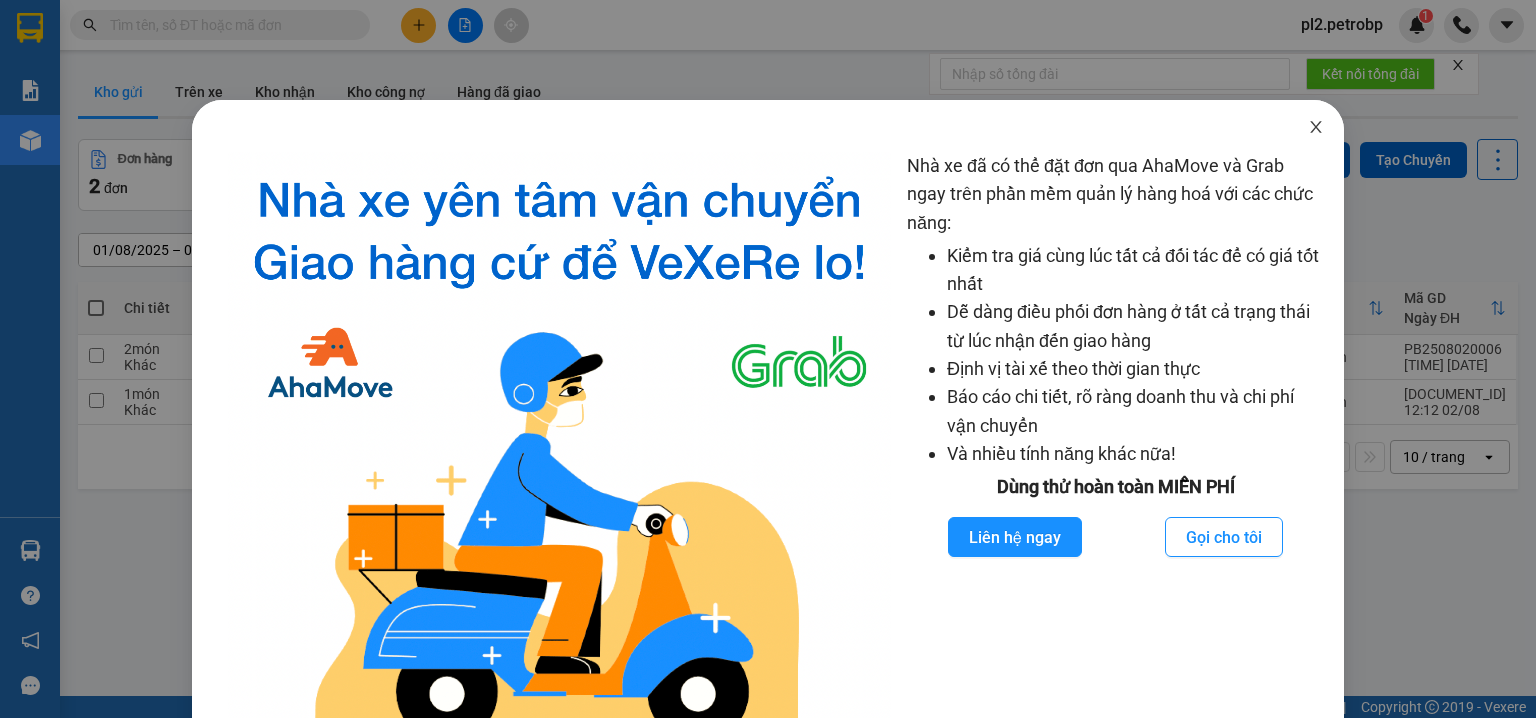 click 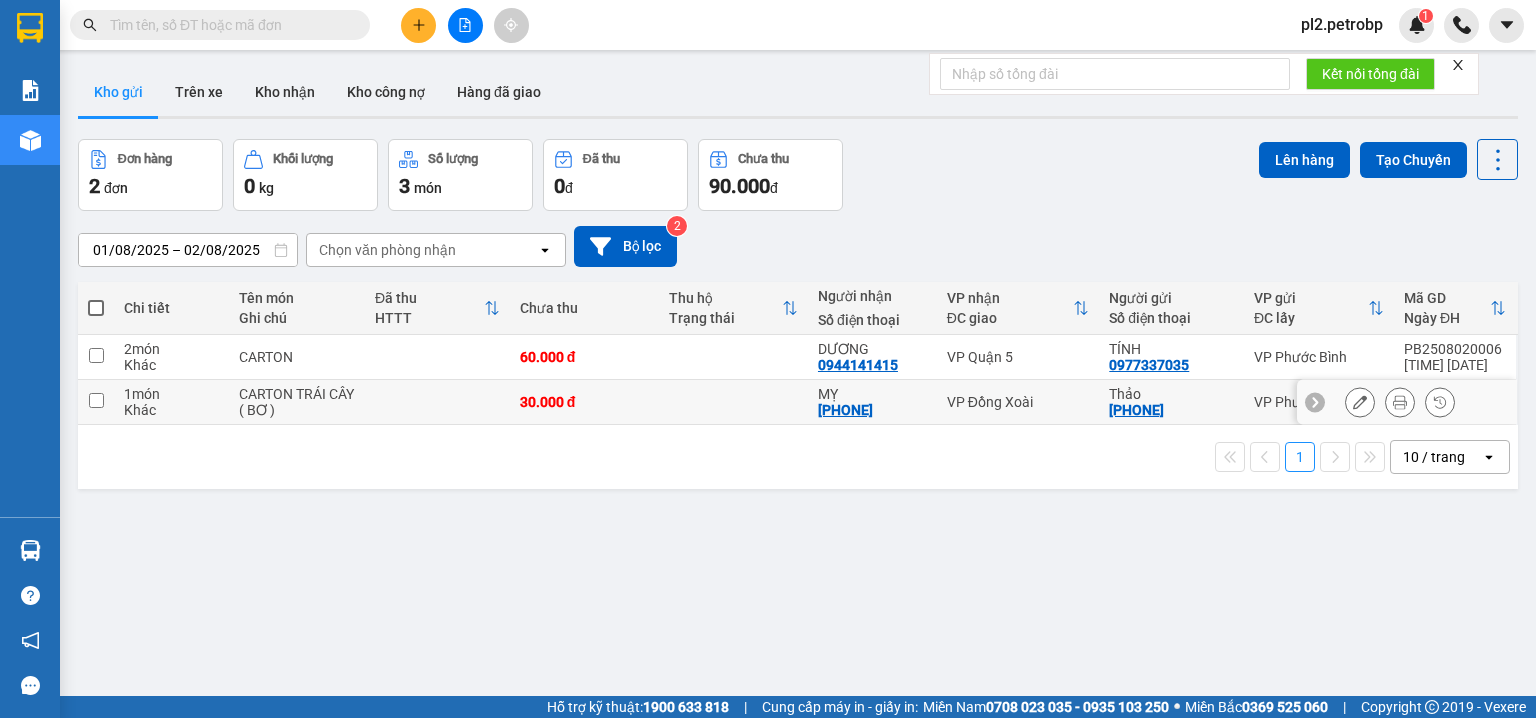 click on "30.000 đ" at bounding box center (584, 402) 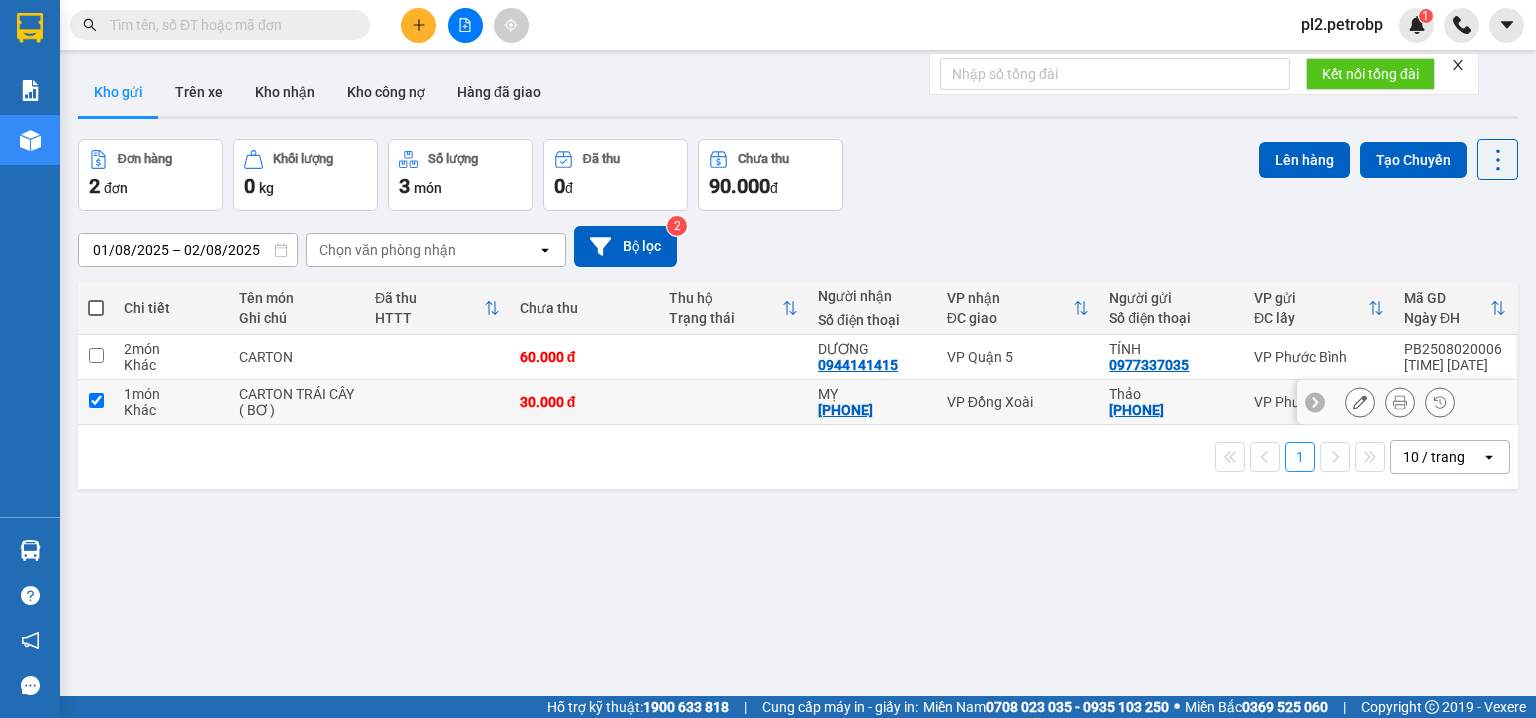 checkbox on "true" 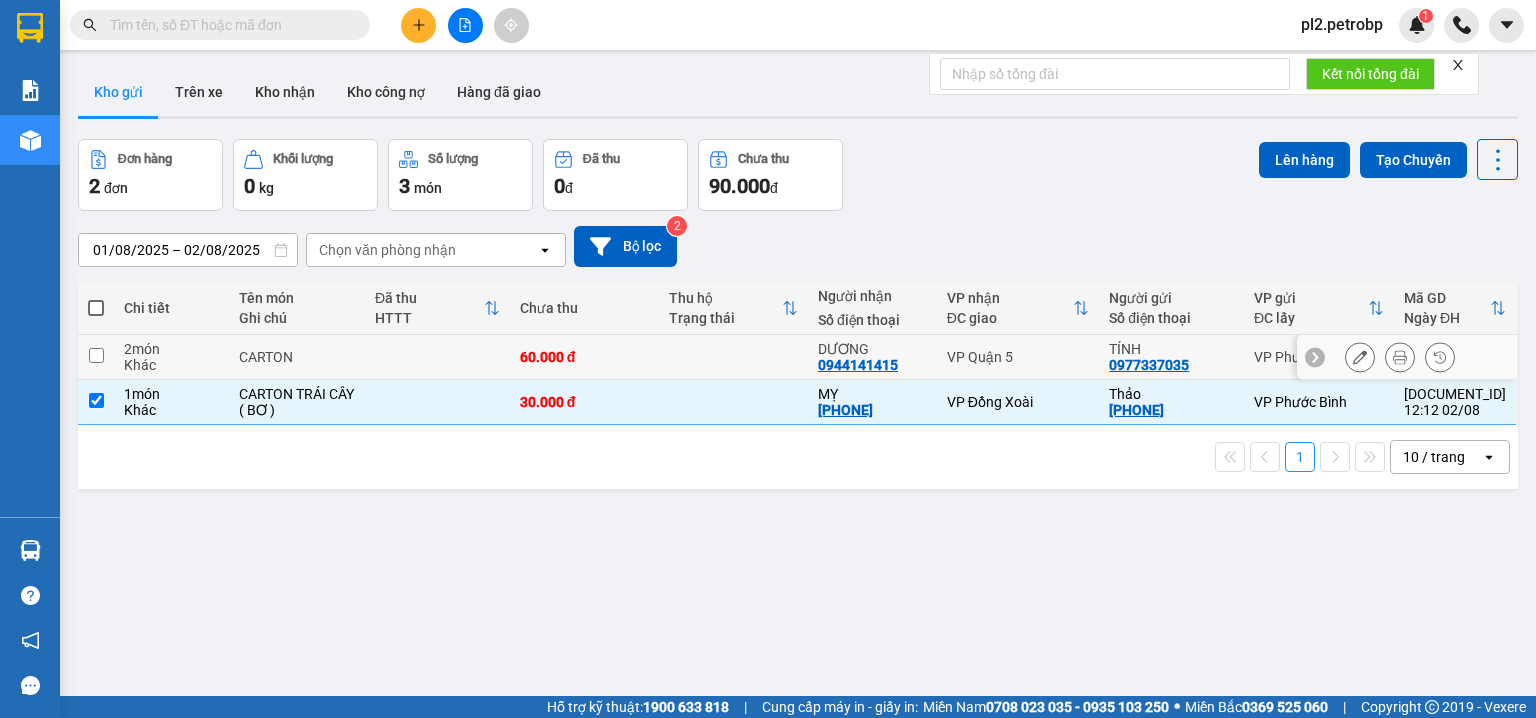click at bounding box center (733, 357) 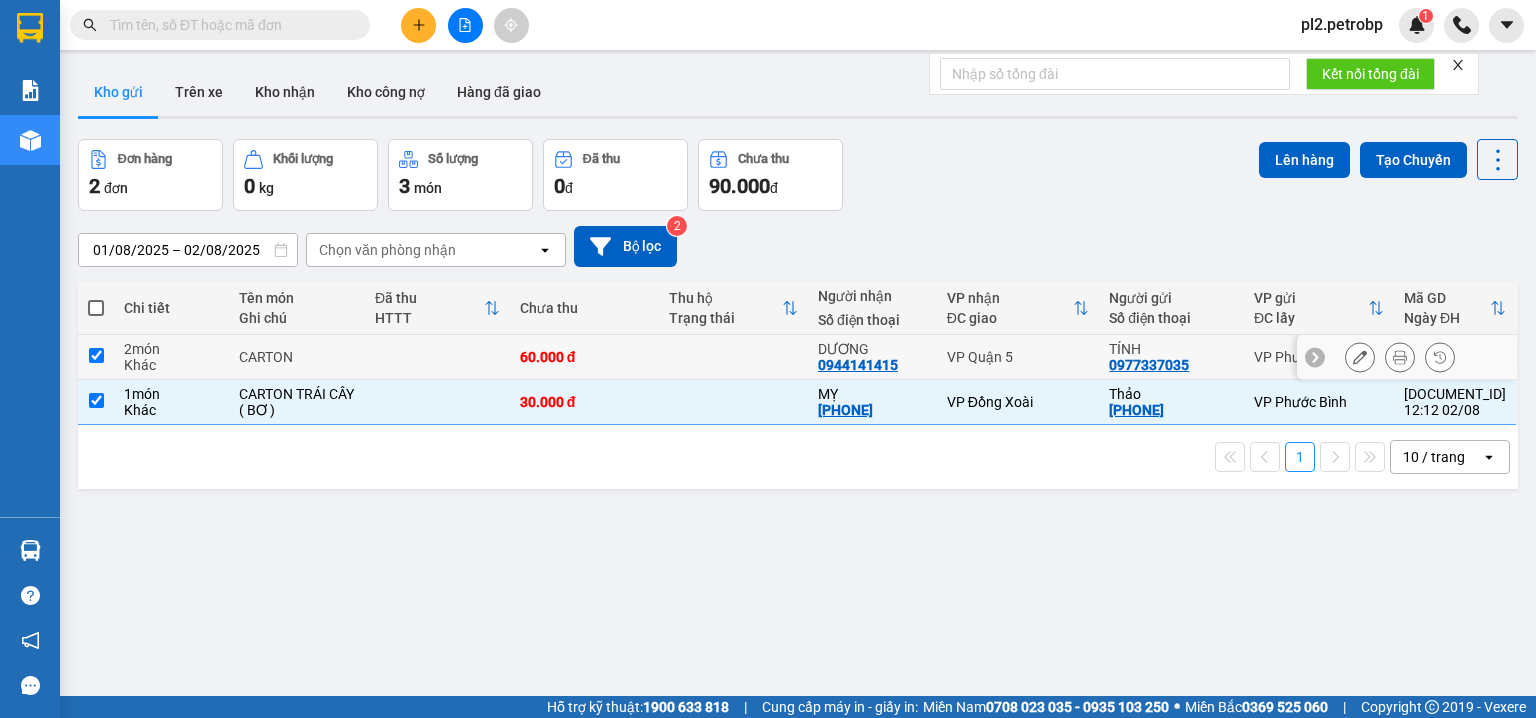 checkbox on "true" 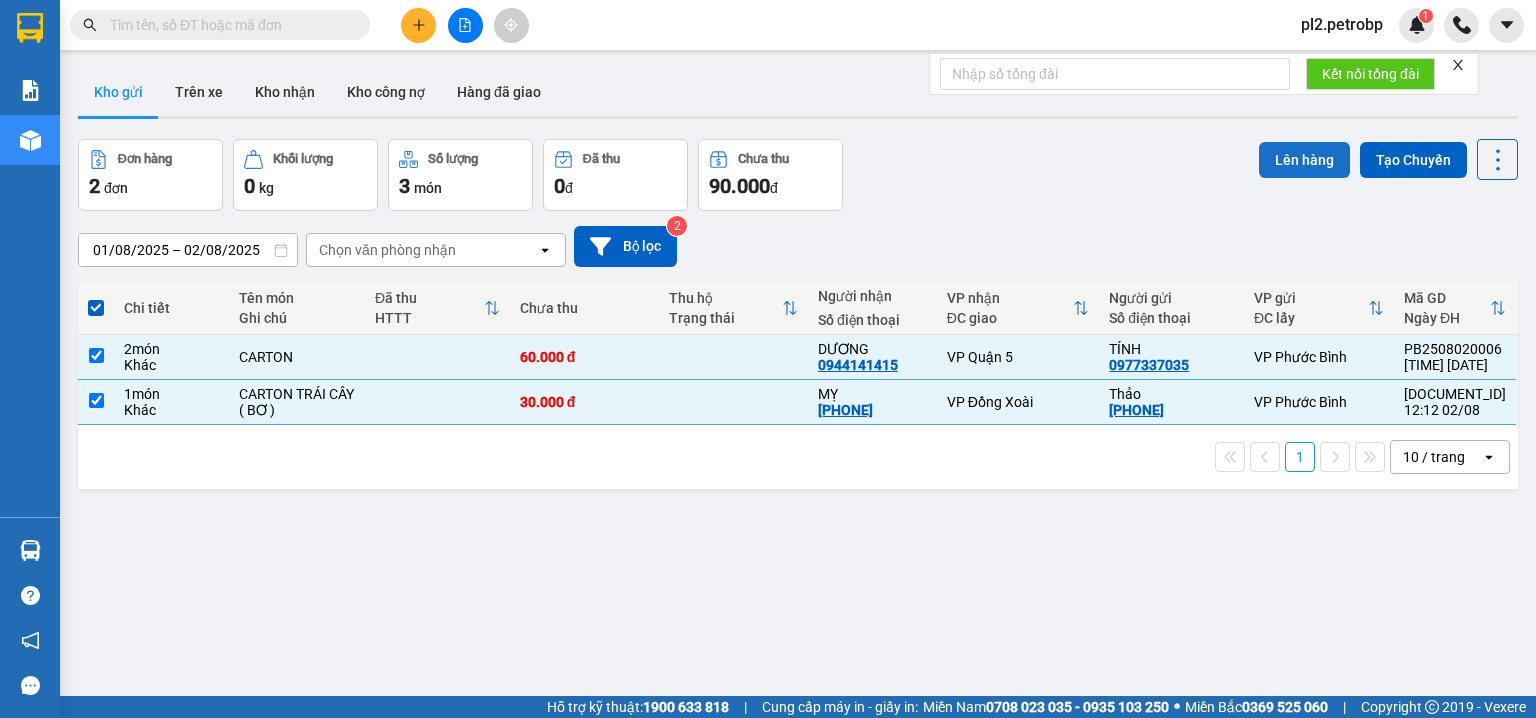 click on "Lên hàng" at bounding box center (1304, 160) 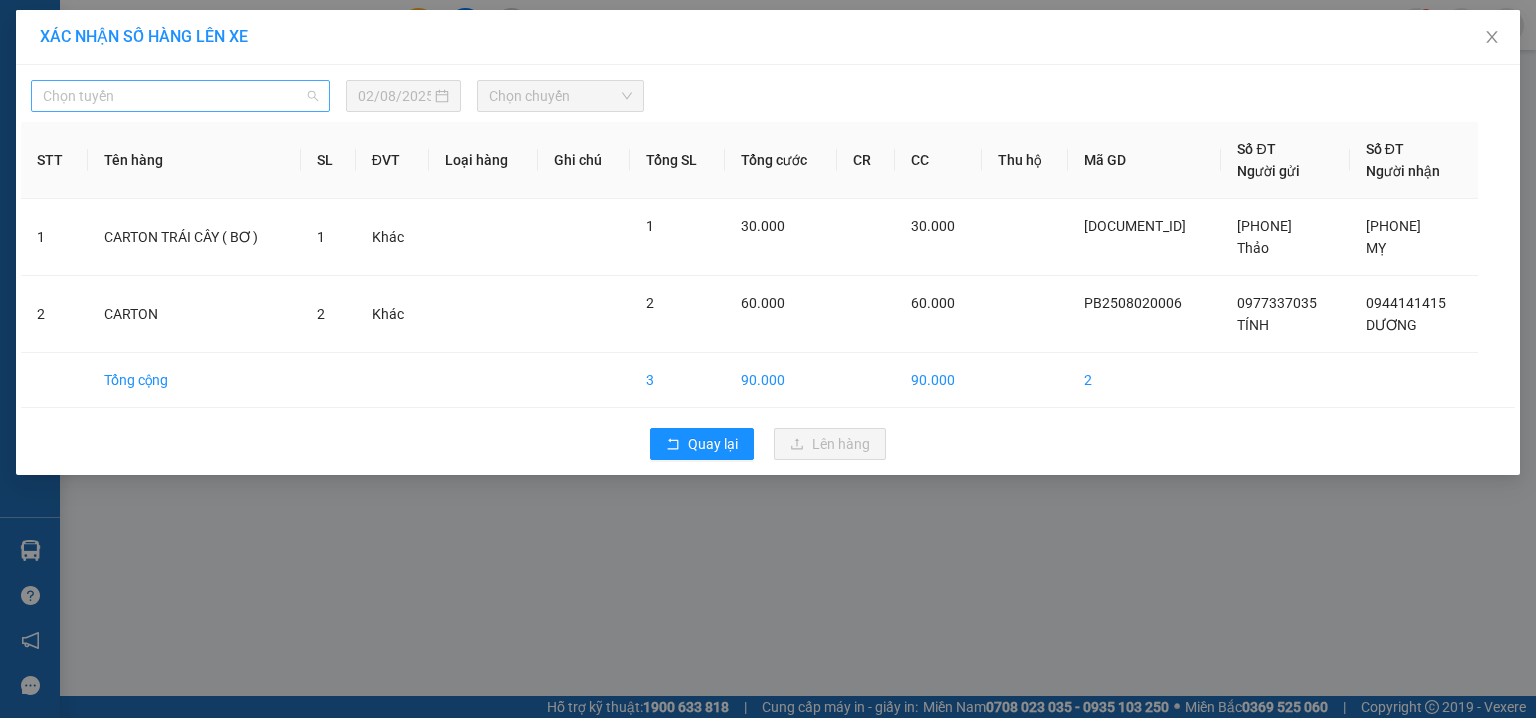 click on "Chọn tuyến" at bounding box center (180, 96) 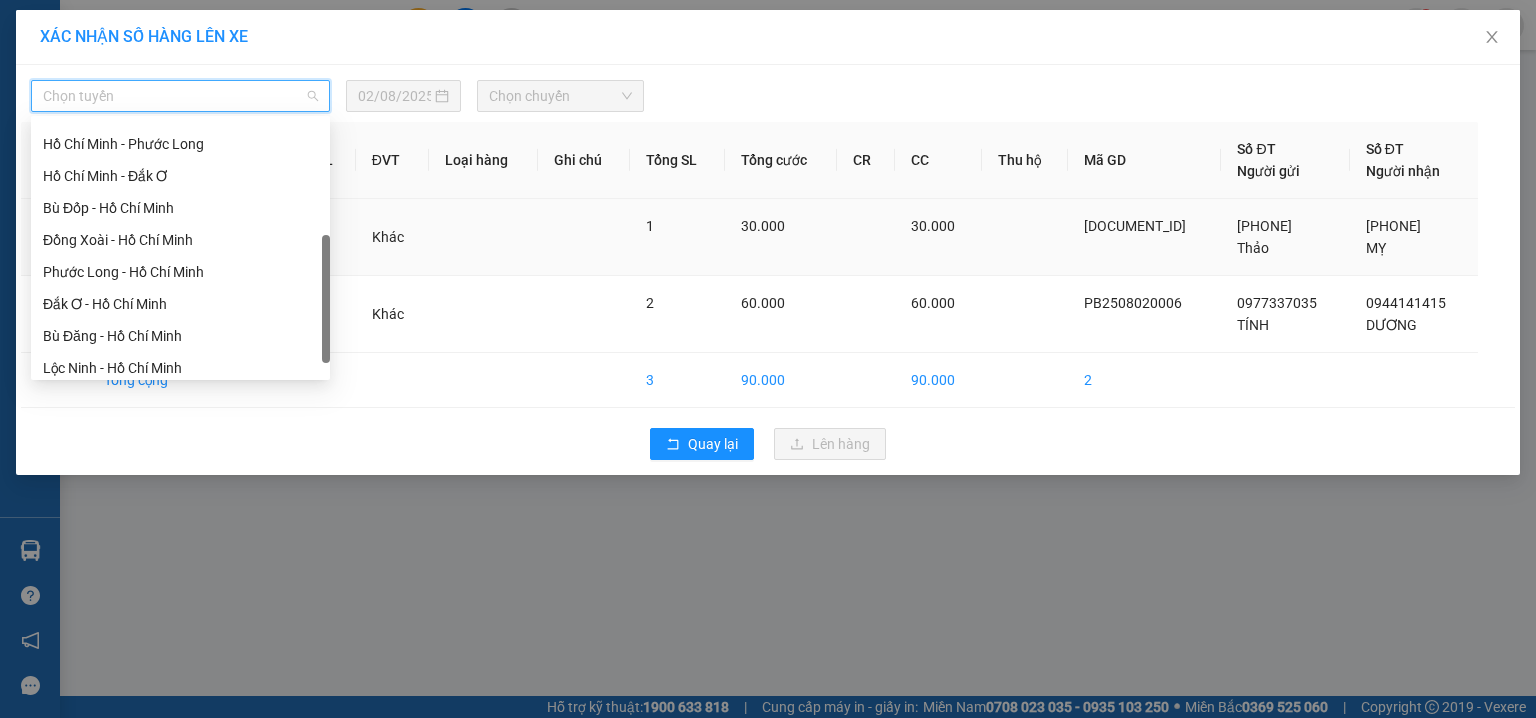scroll, scrollTop: 348, scrollLeft: 0, axis: vertical 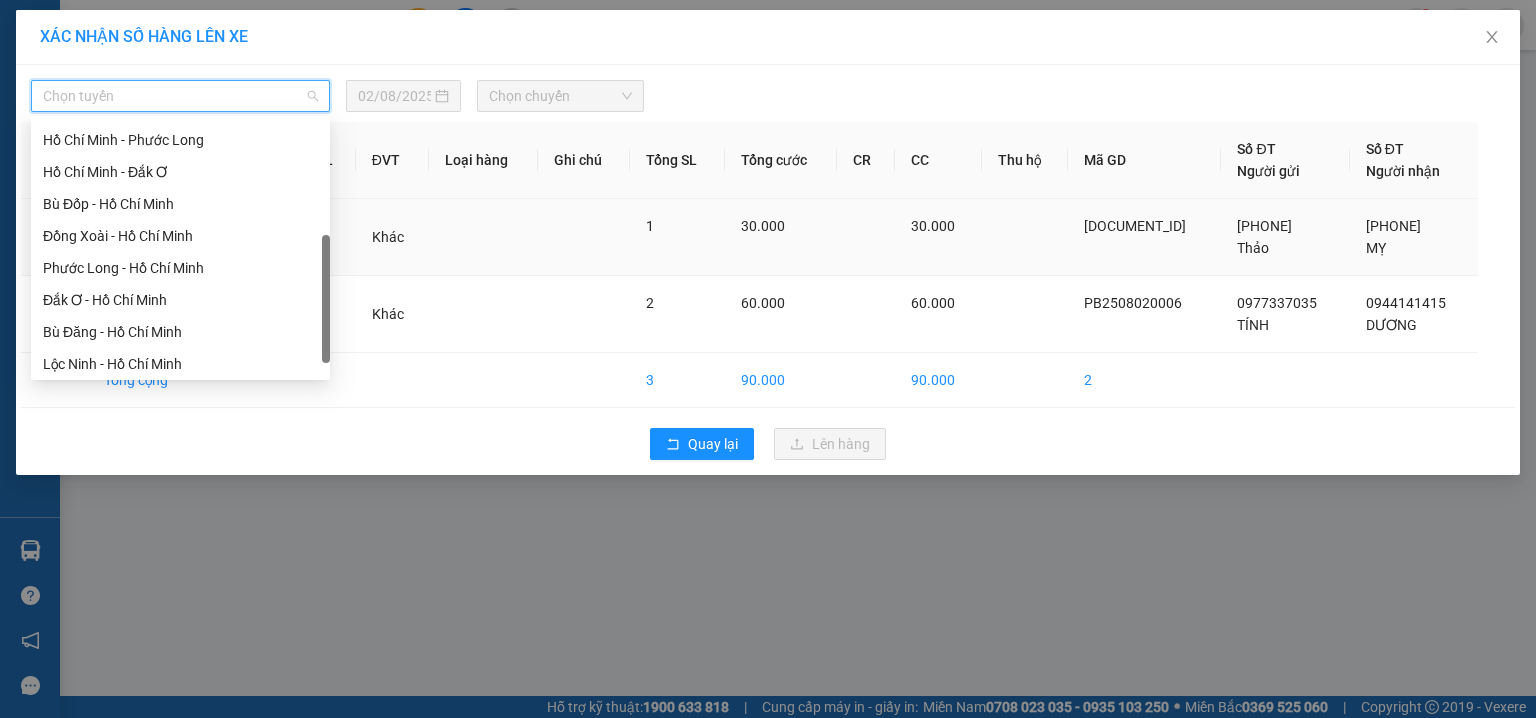 drag, startPoint x: 328, startPoint y: 153, endPoint x: 331, endPoint y: 269, distance: 116.03879 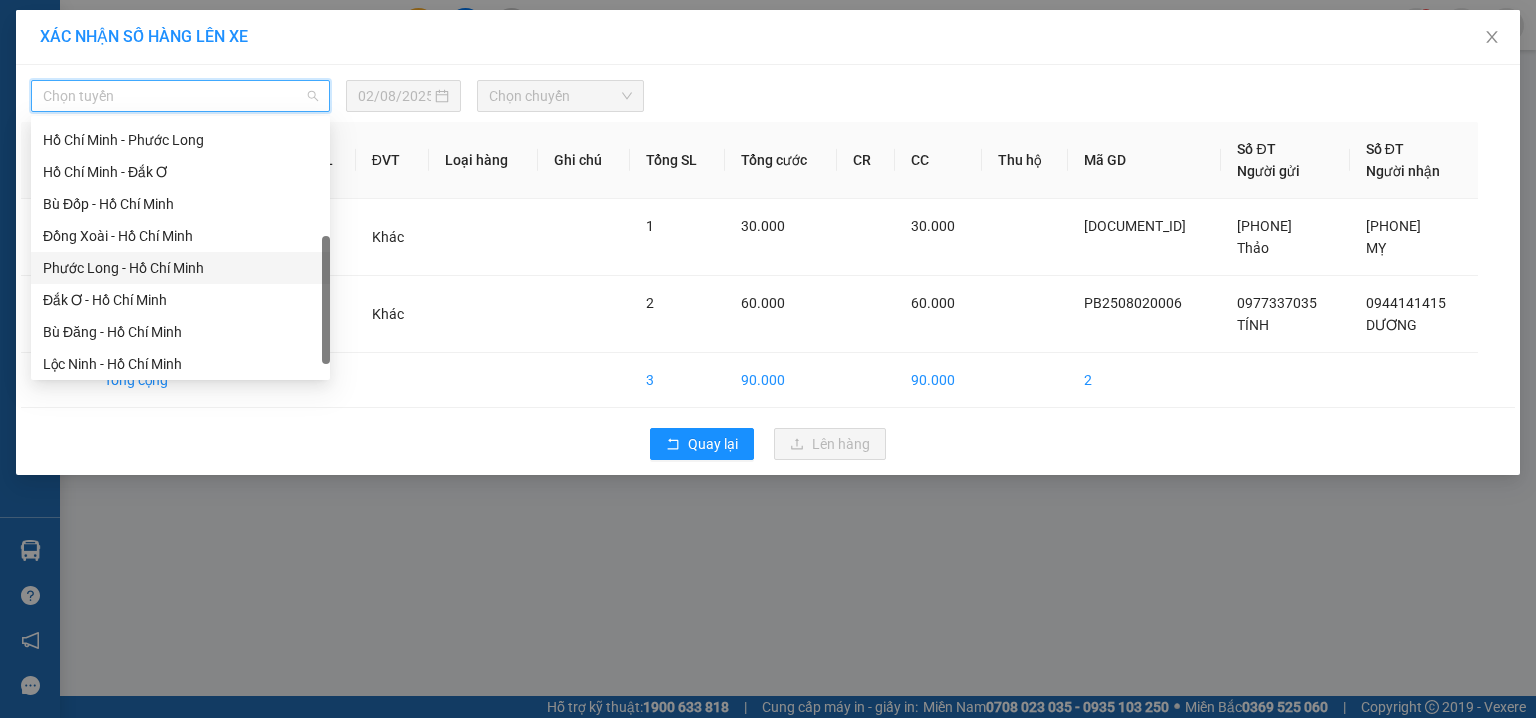 click on "Phước Long - Hồ Chí Minh" at bounding box center (180, 268) 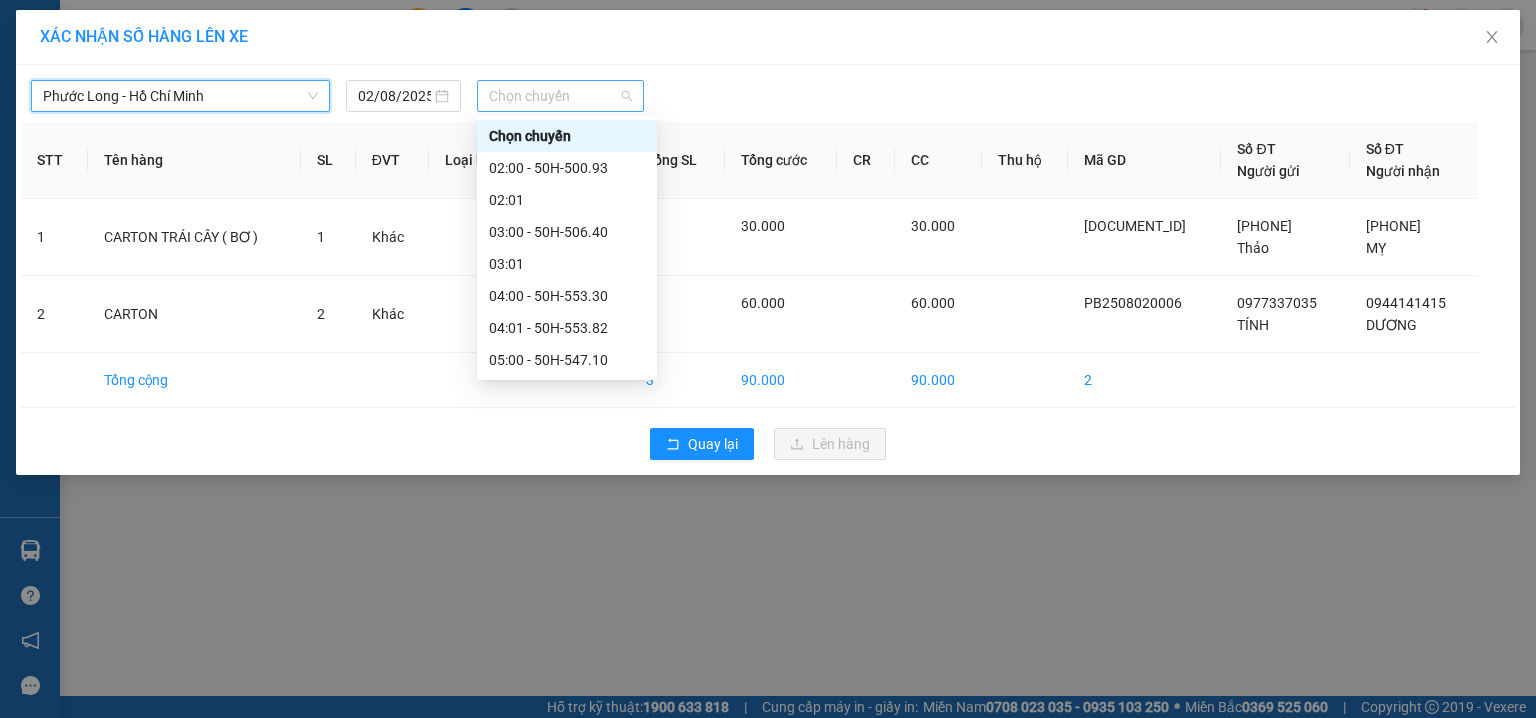 click on "Chọn chuyến" at bounding box center [561, 96] 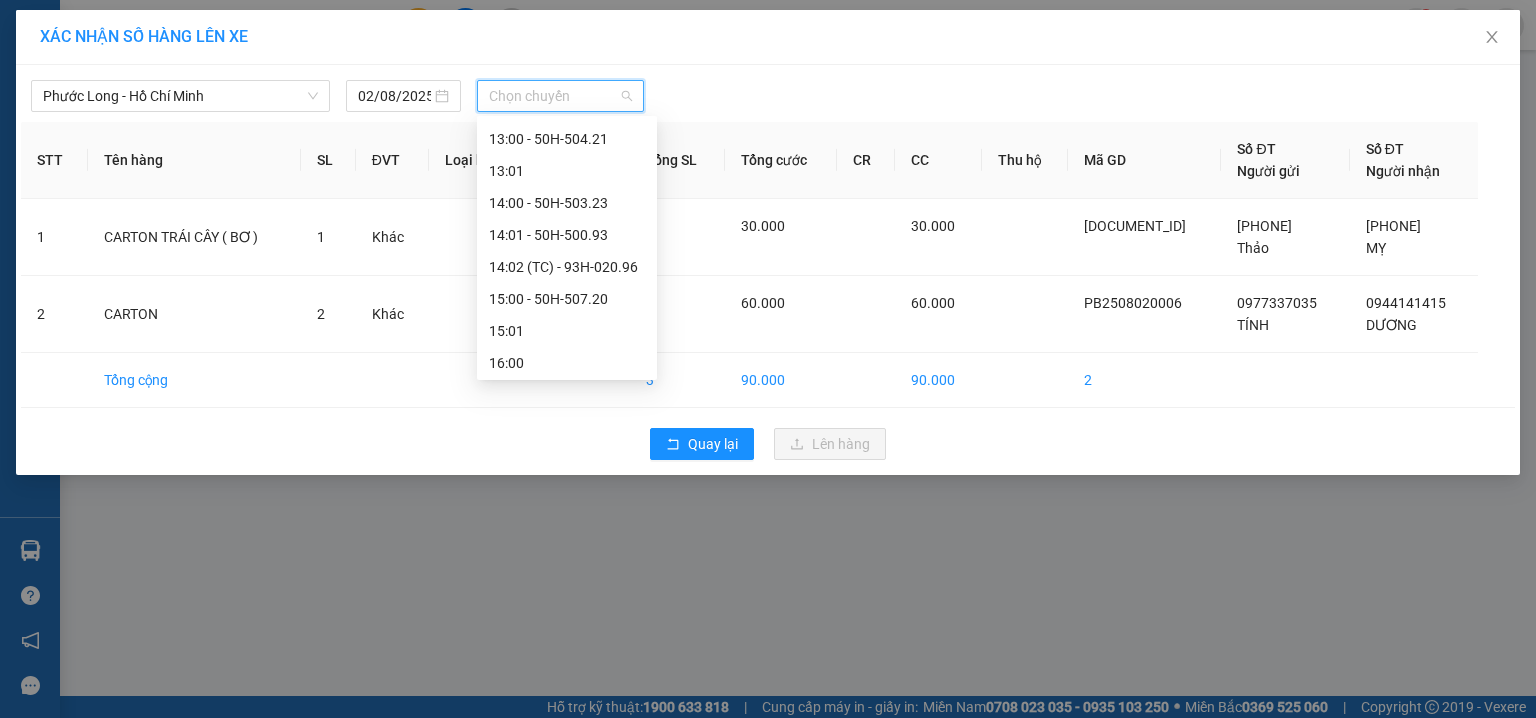 scroll, scrollTop: 807, scrollLeft: 0, axis: vertical 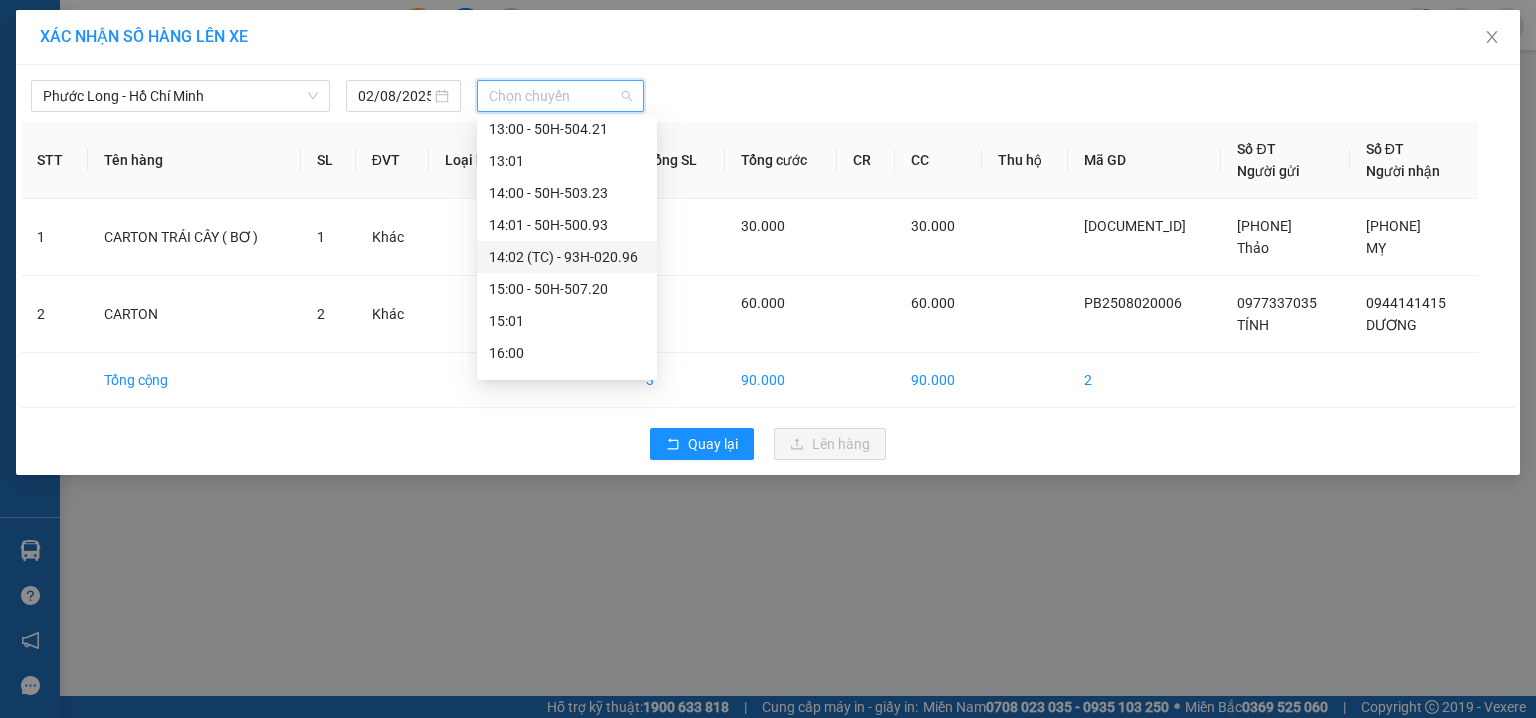 click on "14:02   (TC)   - 93H-020.96" at bounding box center [567, 257] 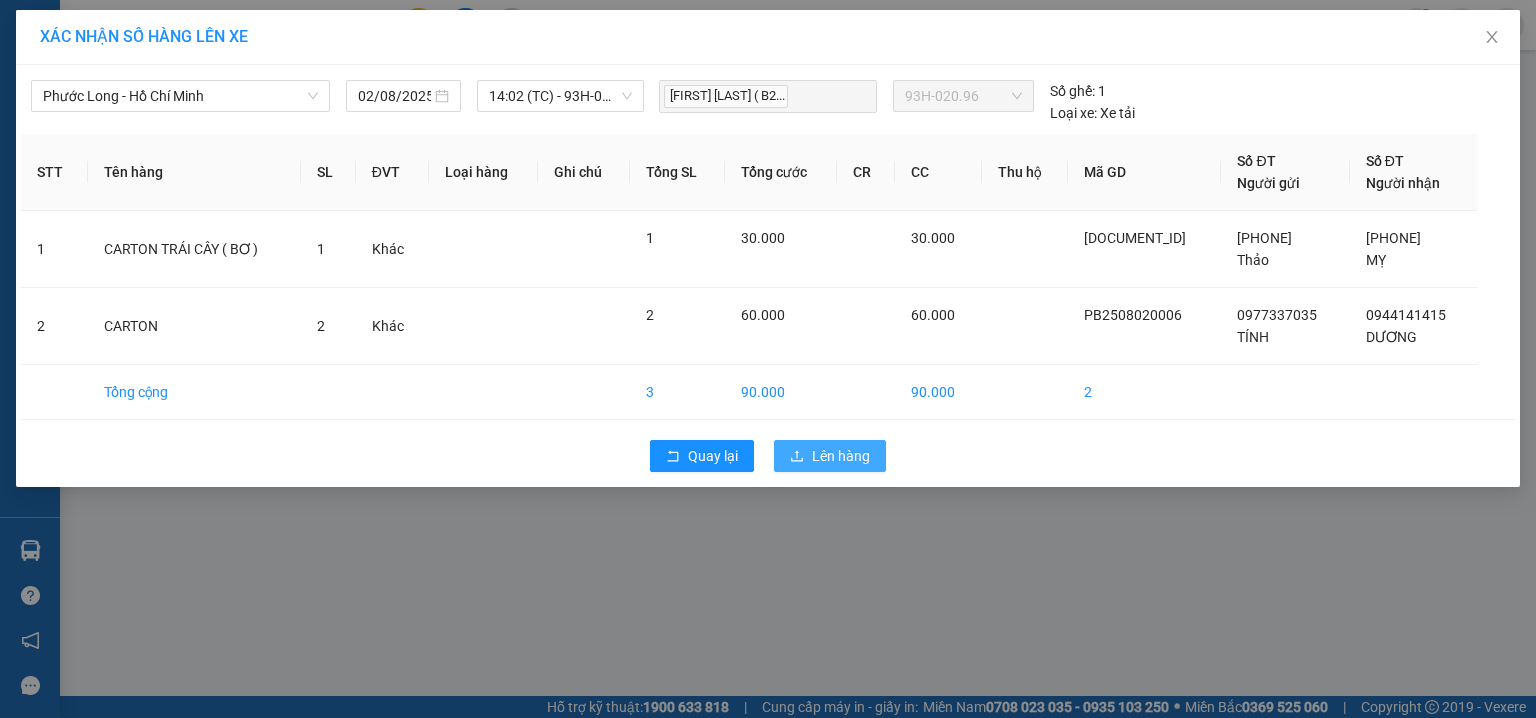 click on "Lên hàng" at bounding box center (830, 456) 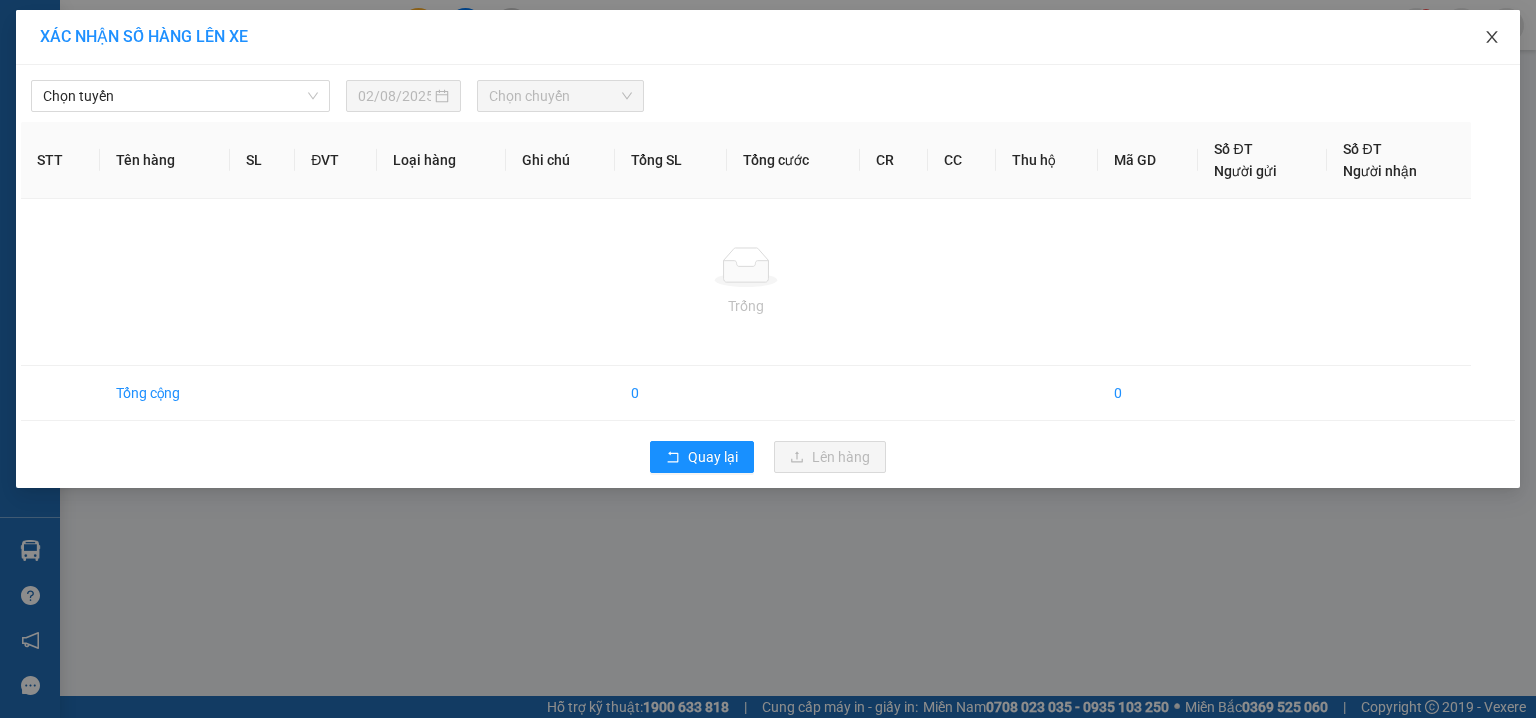 click 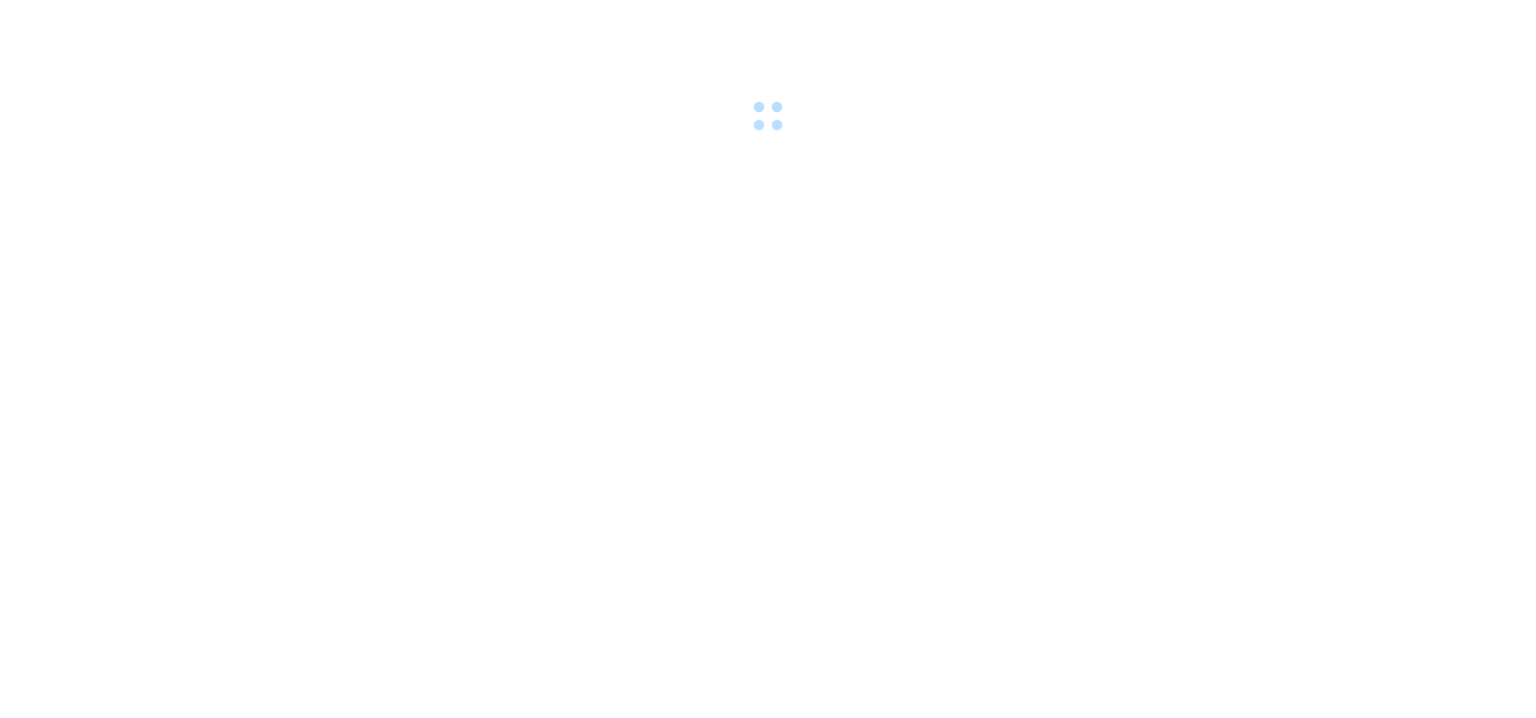 scroll, scrollTop: 0, scrollLeft: 0, axis: both 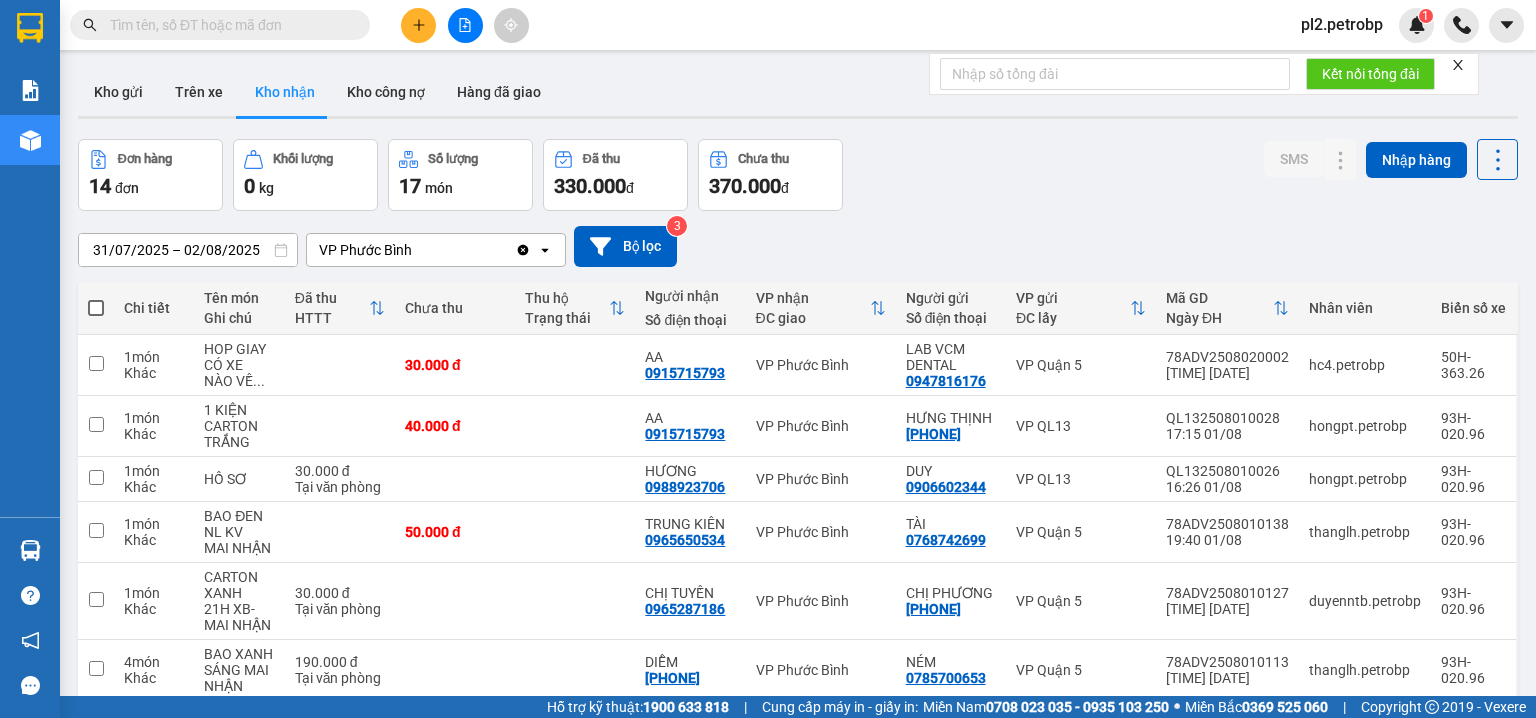 click on "pl2.petrobp" at bounding box center [1342, 24] 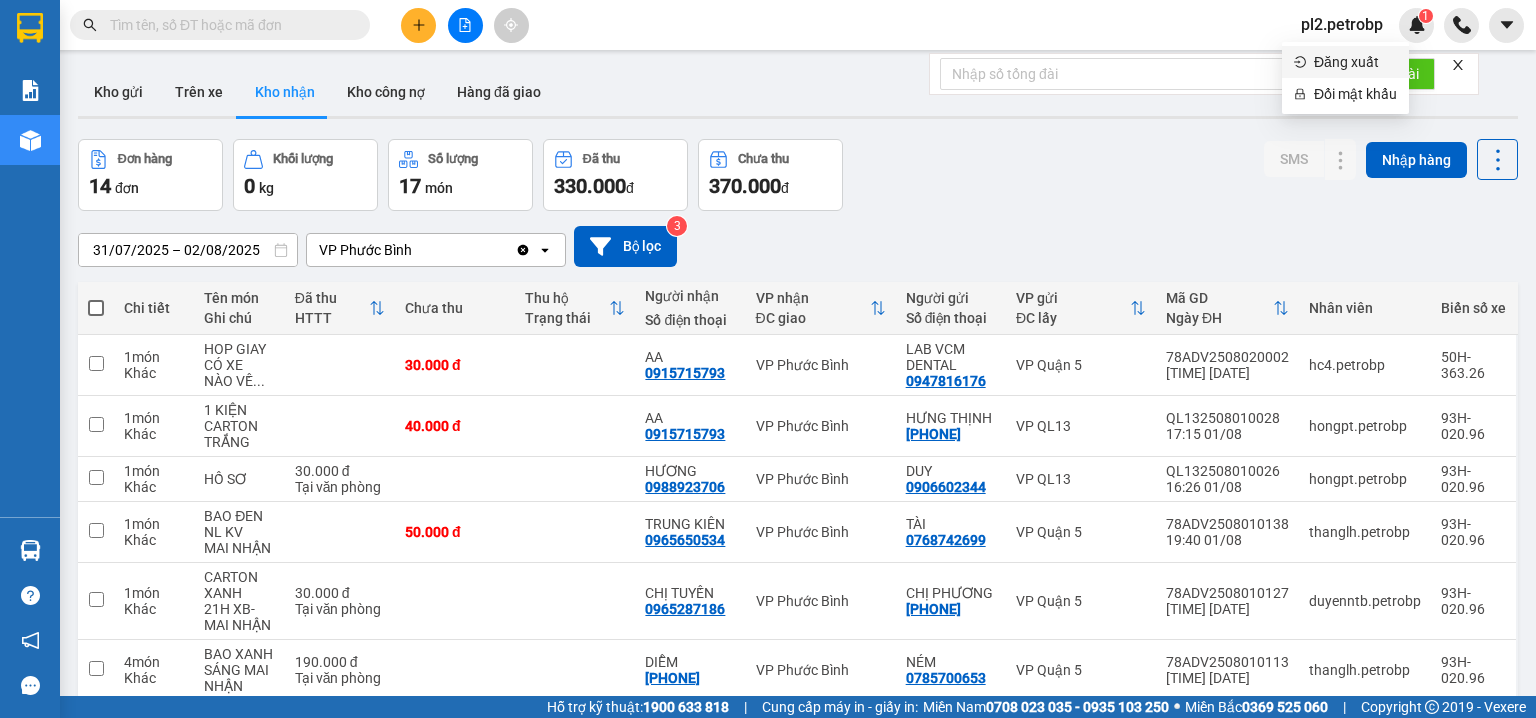click on "Đăng xuất" at bounding box center [1355, 62] 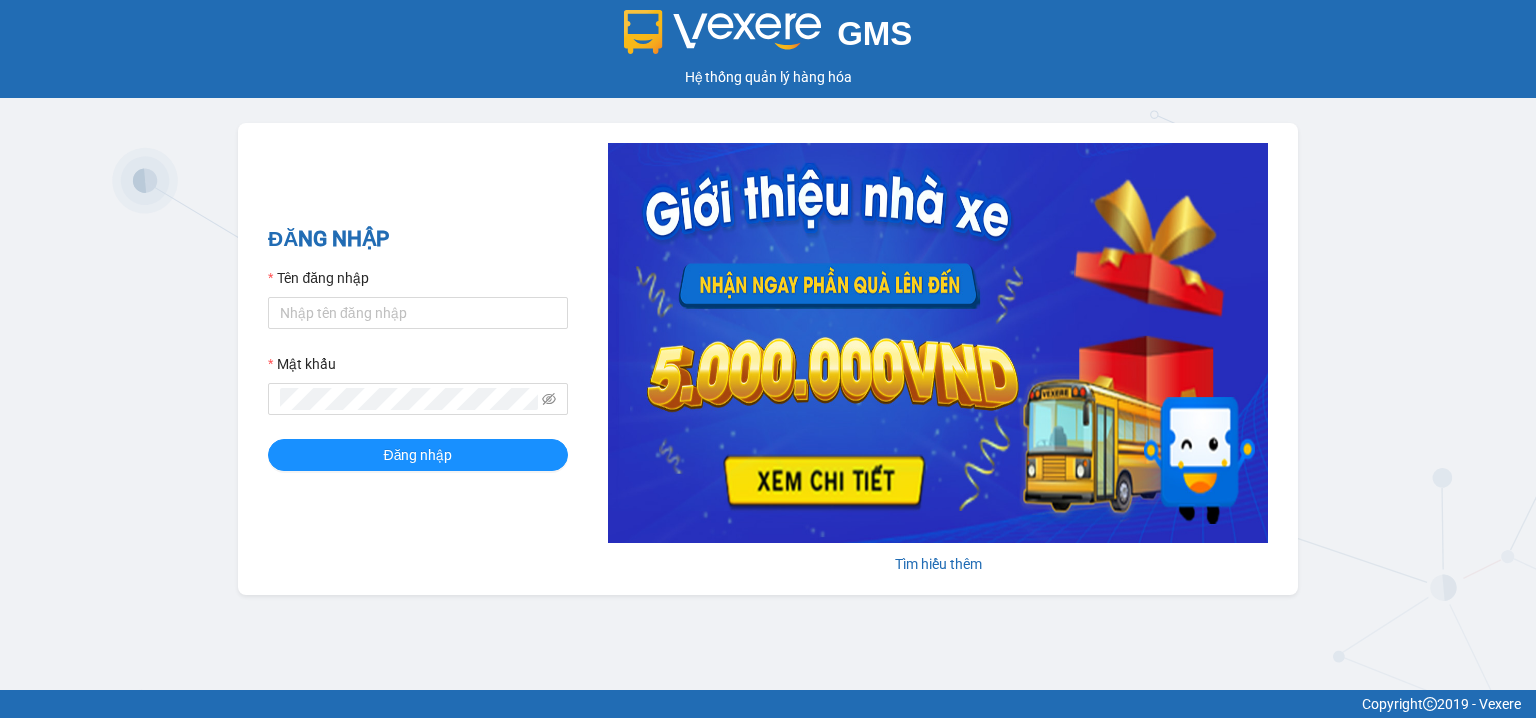 scroll, scrollTop: 0, scrollLeft: 0, axis: both 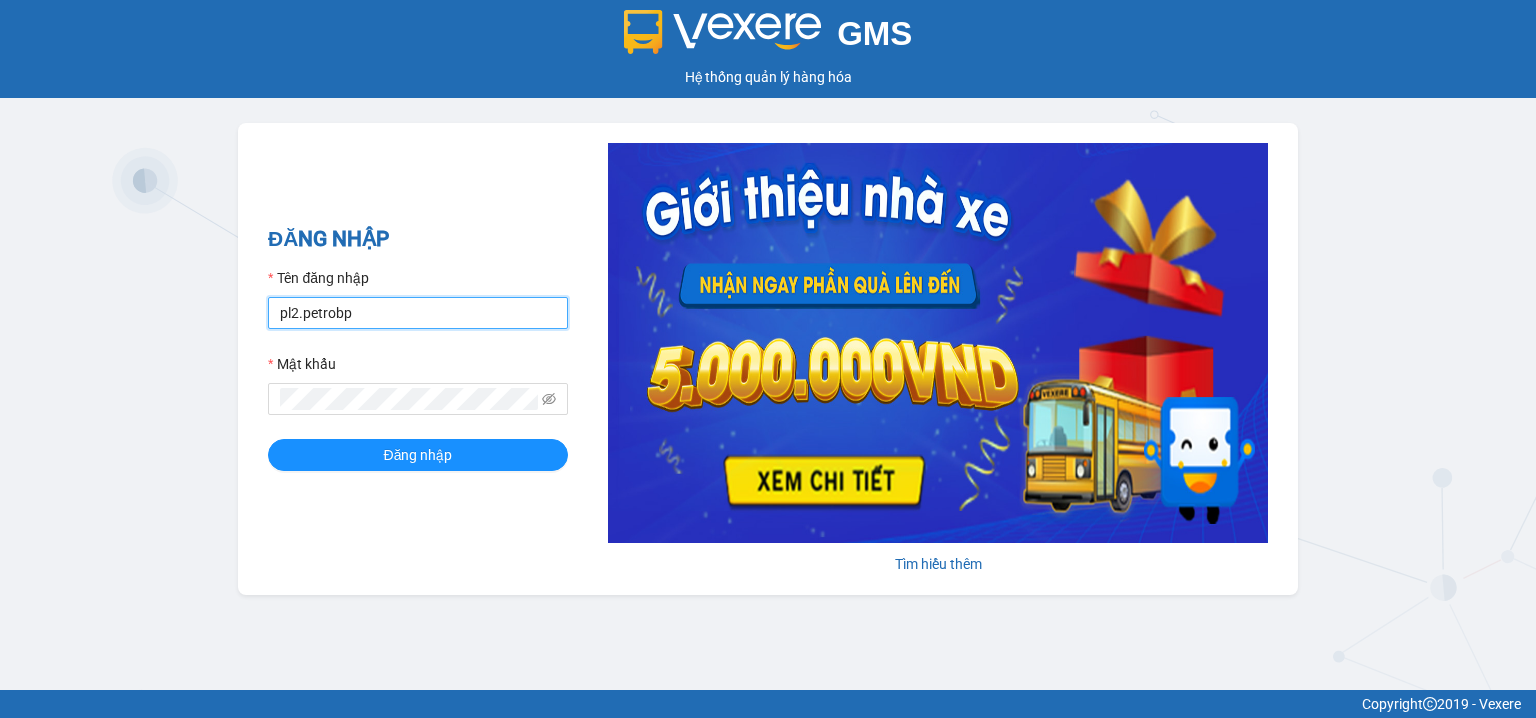 click on "pl2.petrobp" at bounding box center [418, 313] 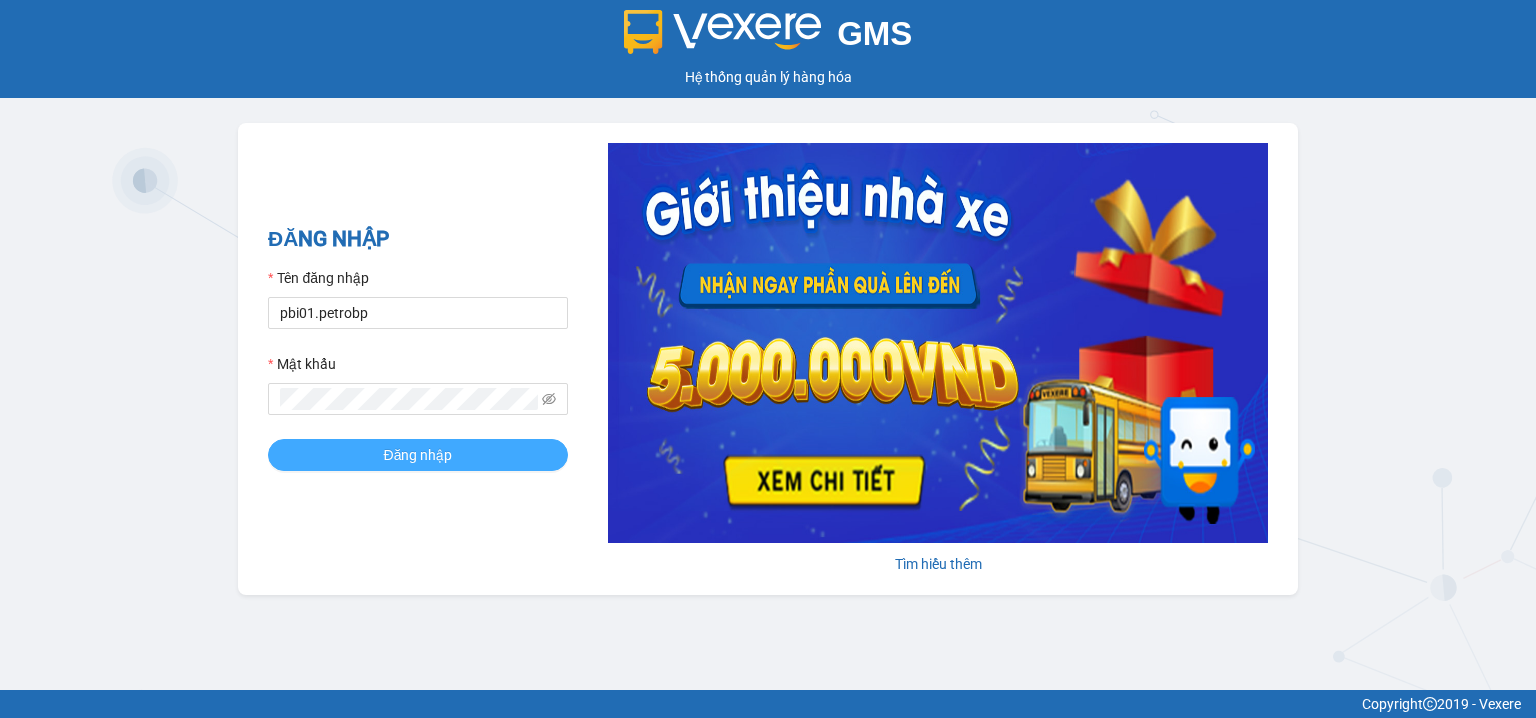 click on "Đăng nhập" at bounding box center (418, 455) 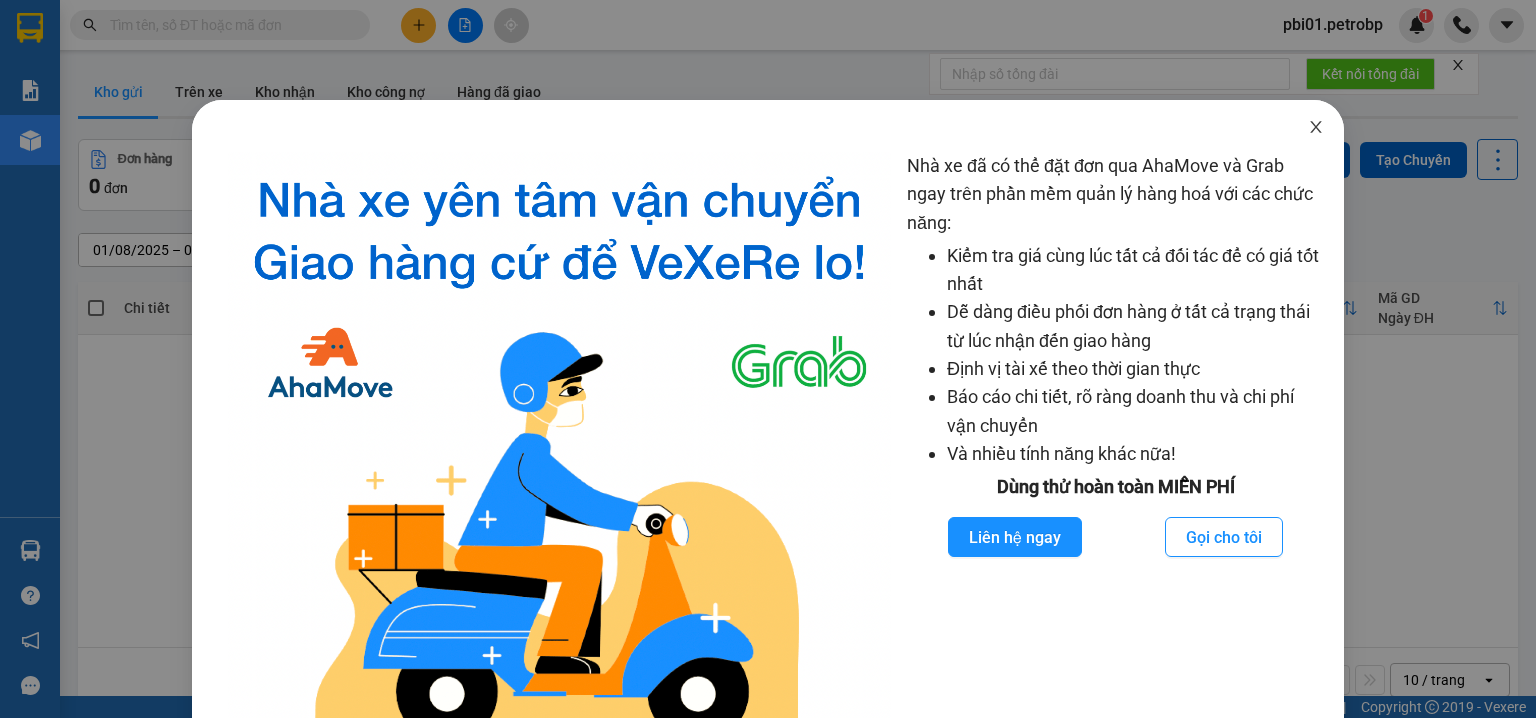 click 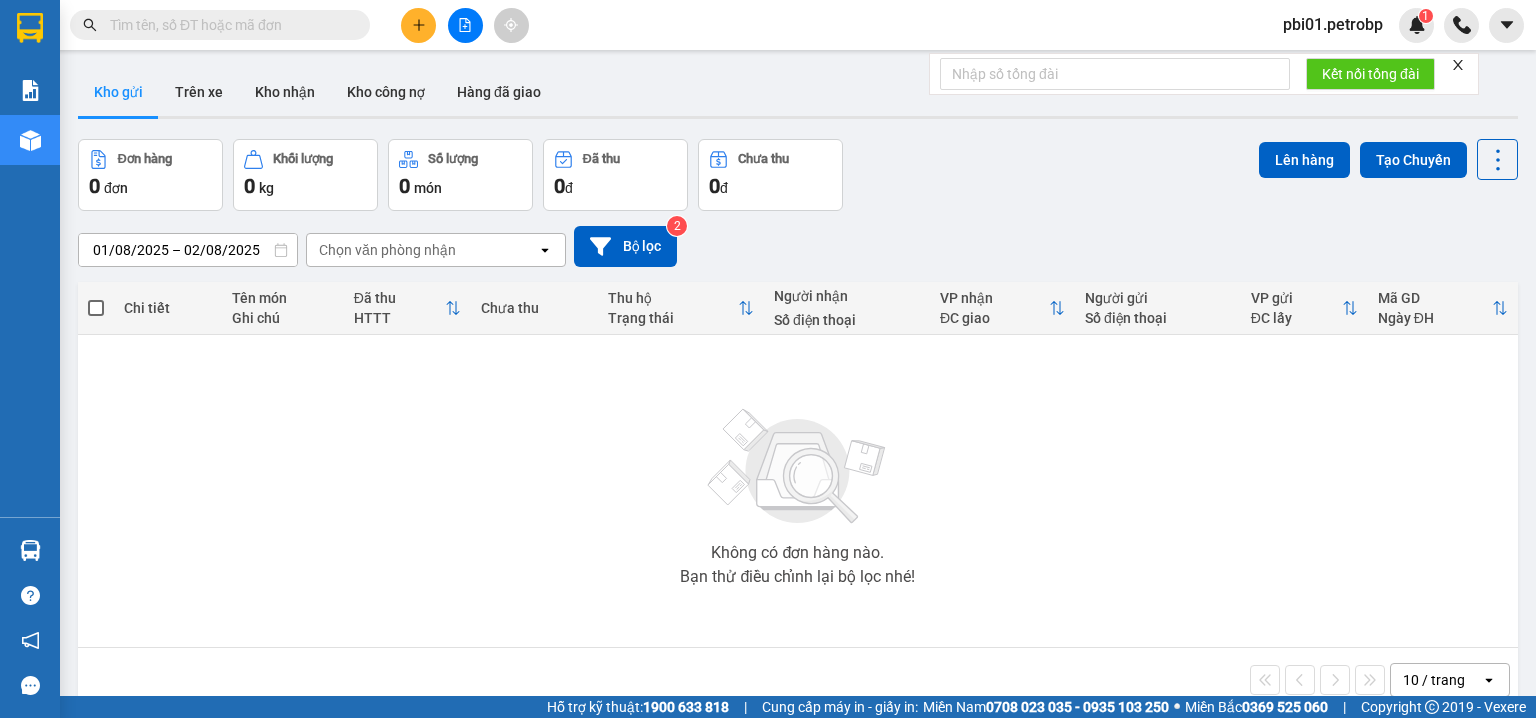 click on "Không có đơn hàng nào. Bạn thử điều chỉnh lại bộ lọc nhé!" at bounding box center (798, 491) 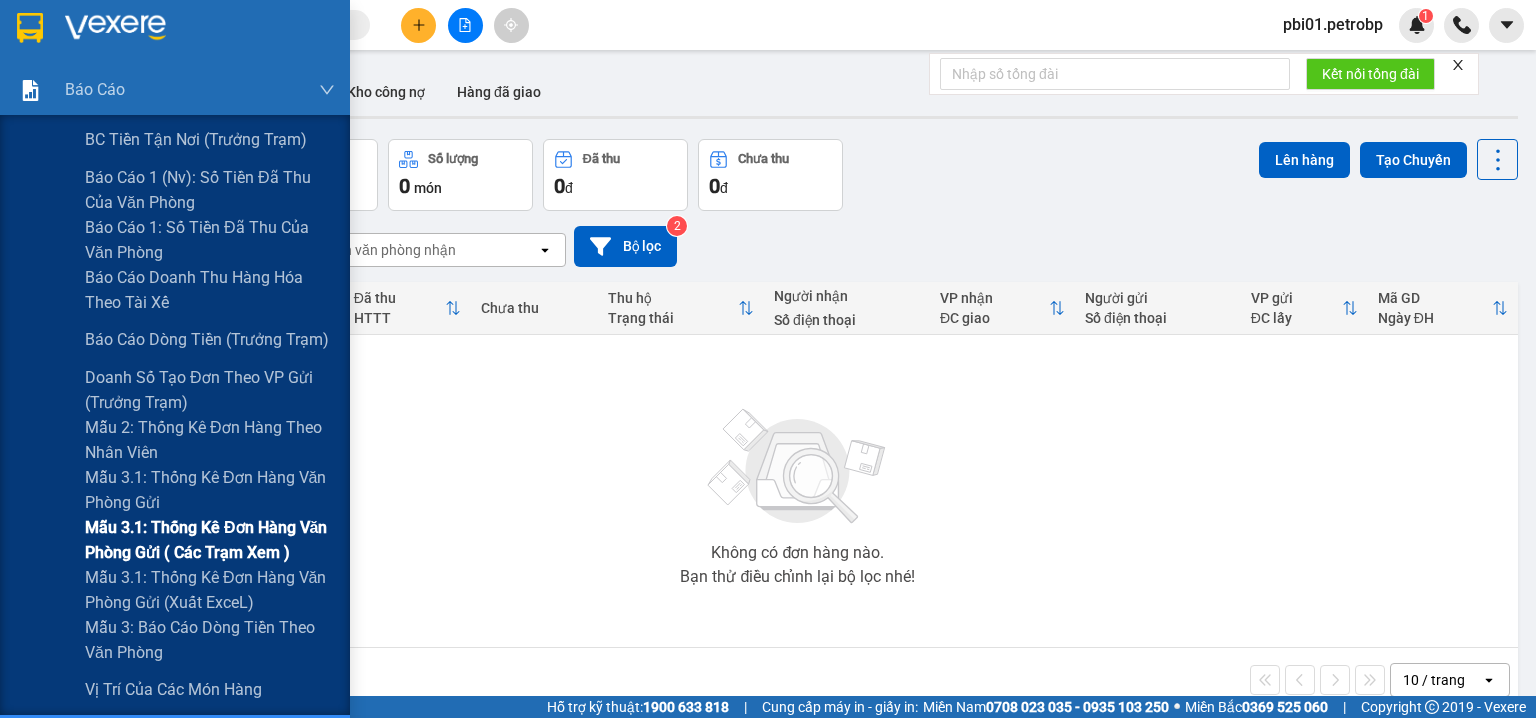 click on "Mẫu 3.1: Thống kê đơn hàng văn phòng gửi ( các trạm xem )" at bounding box center [210, 540] 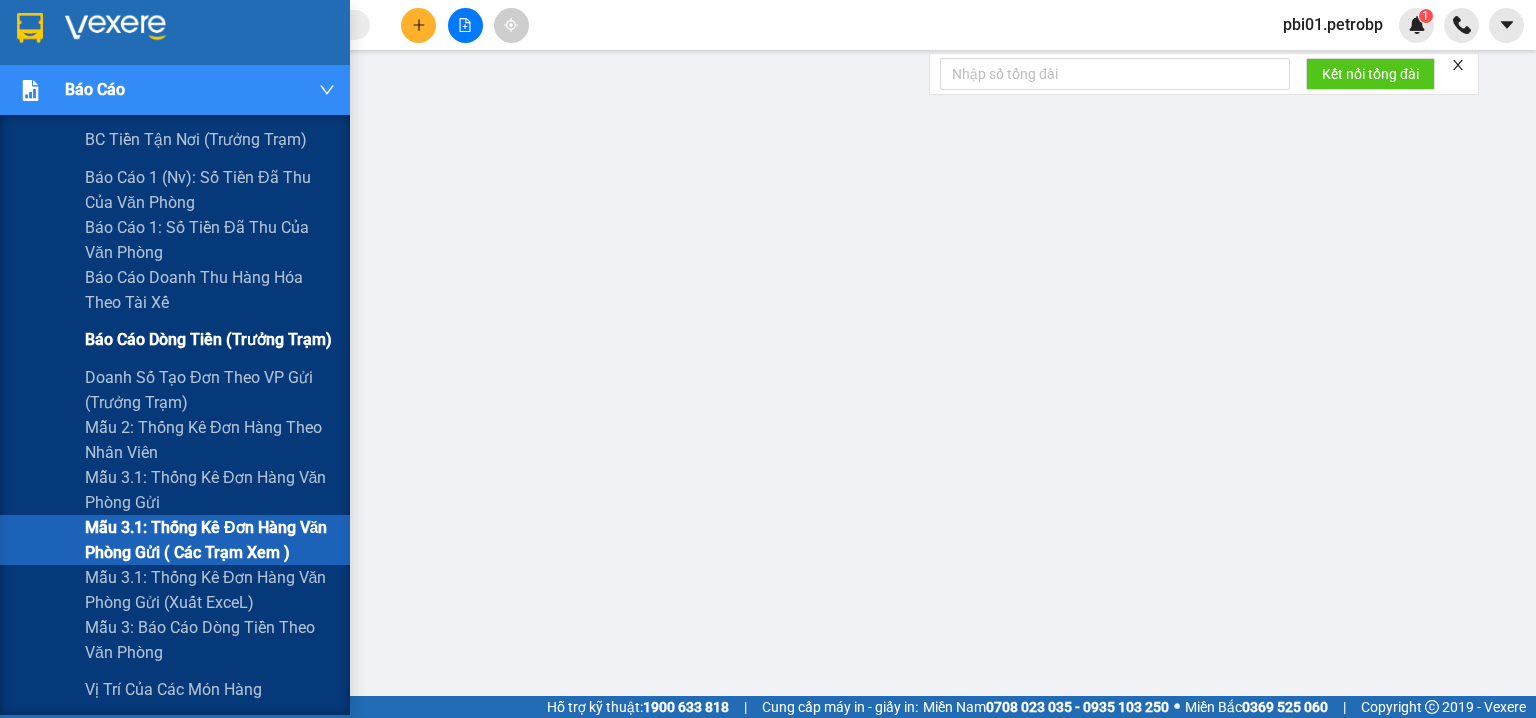 click on "Báo cáo dòng tiền (trưởng trạm)" at bounding box center [208, 339] 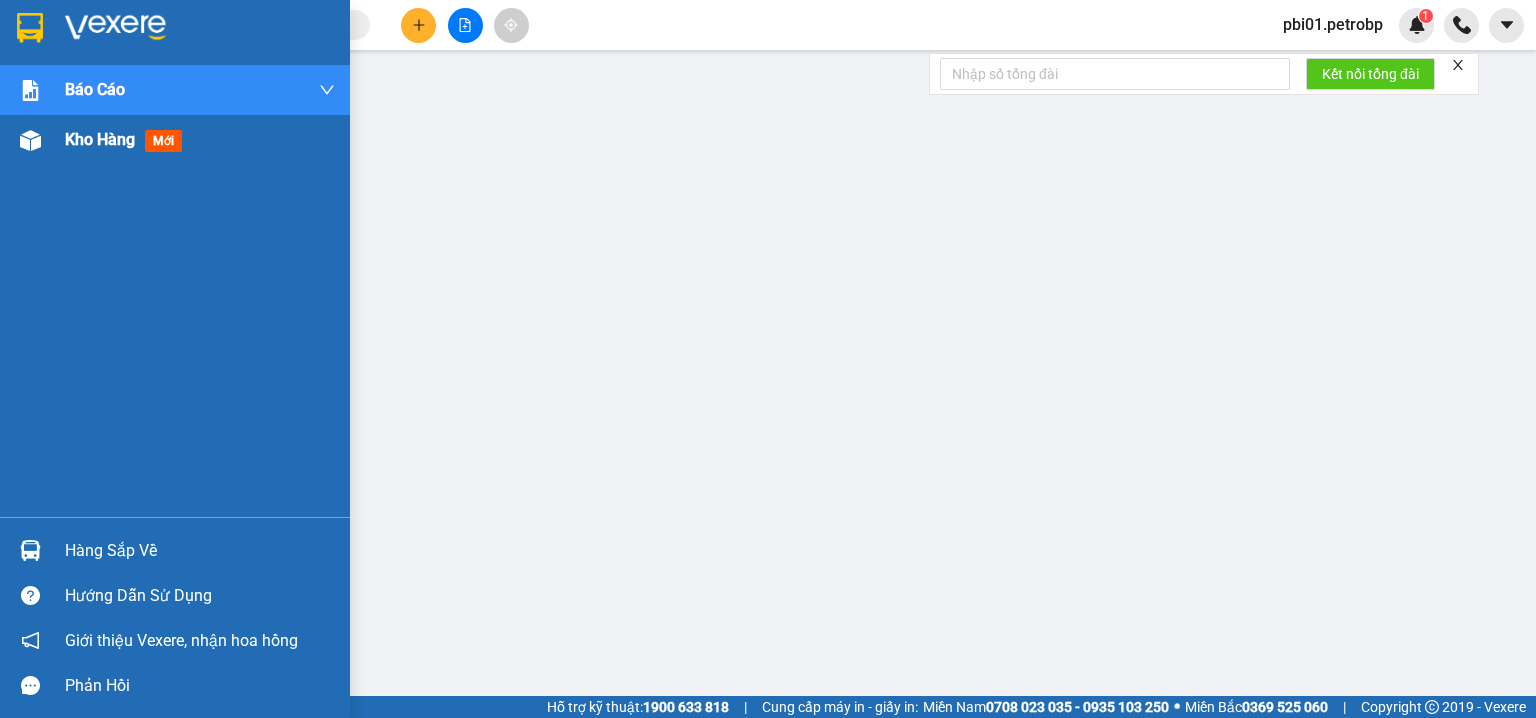 click on "Kho hàng" at bounding box center [100, 139] 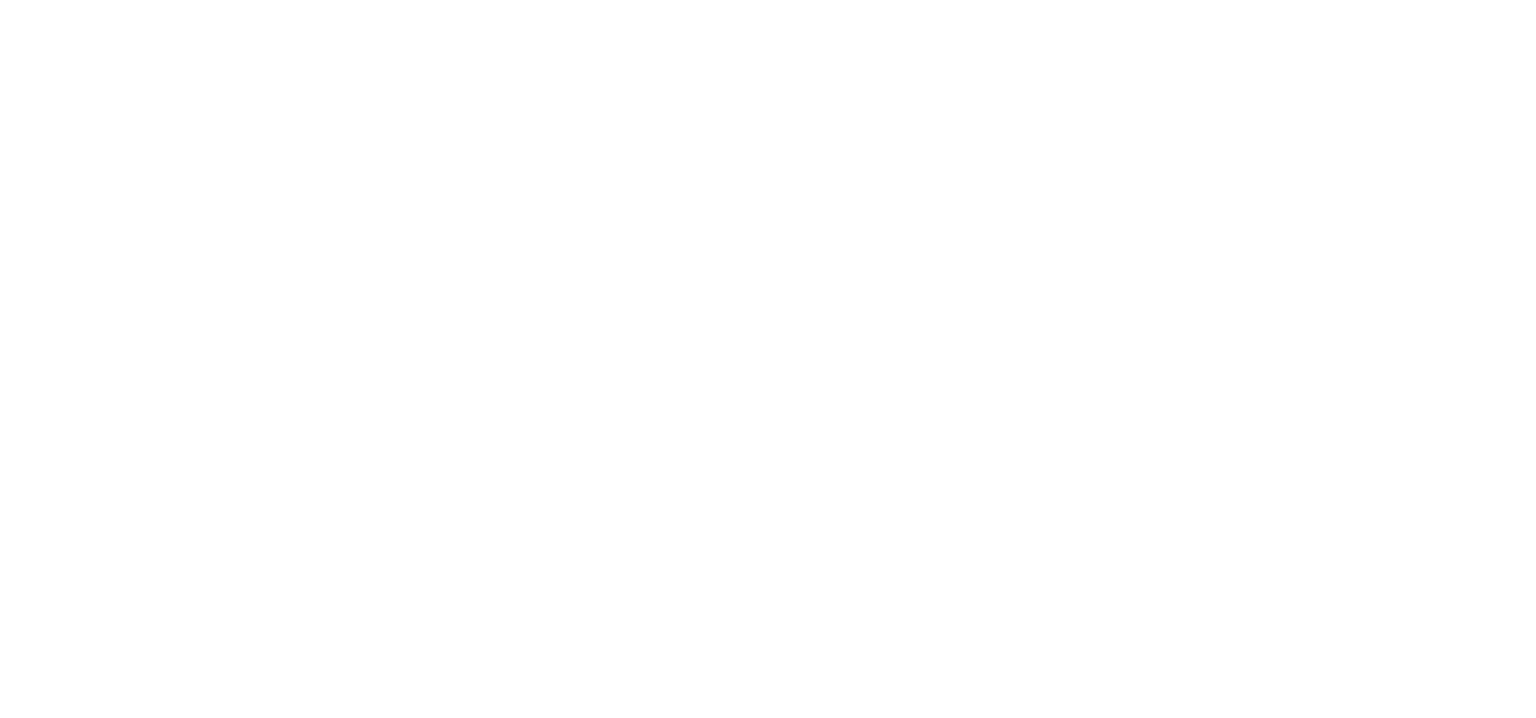 scroll, scrollTop: 0, scrollLeft: 0, axis: both 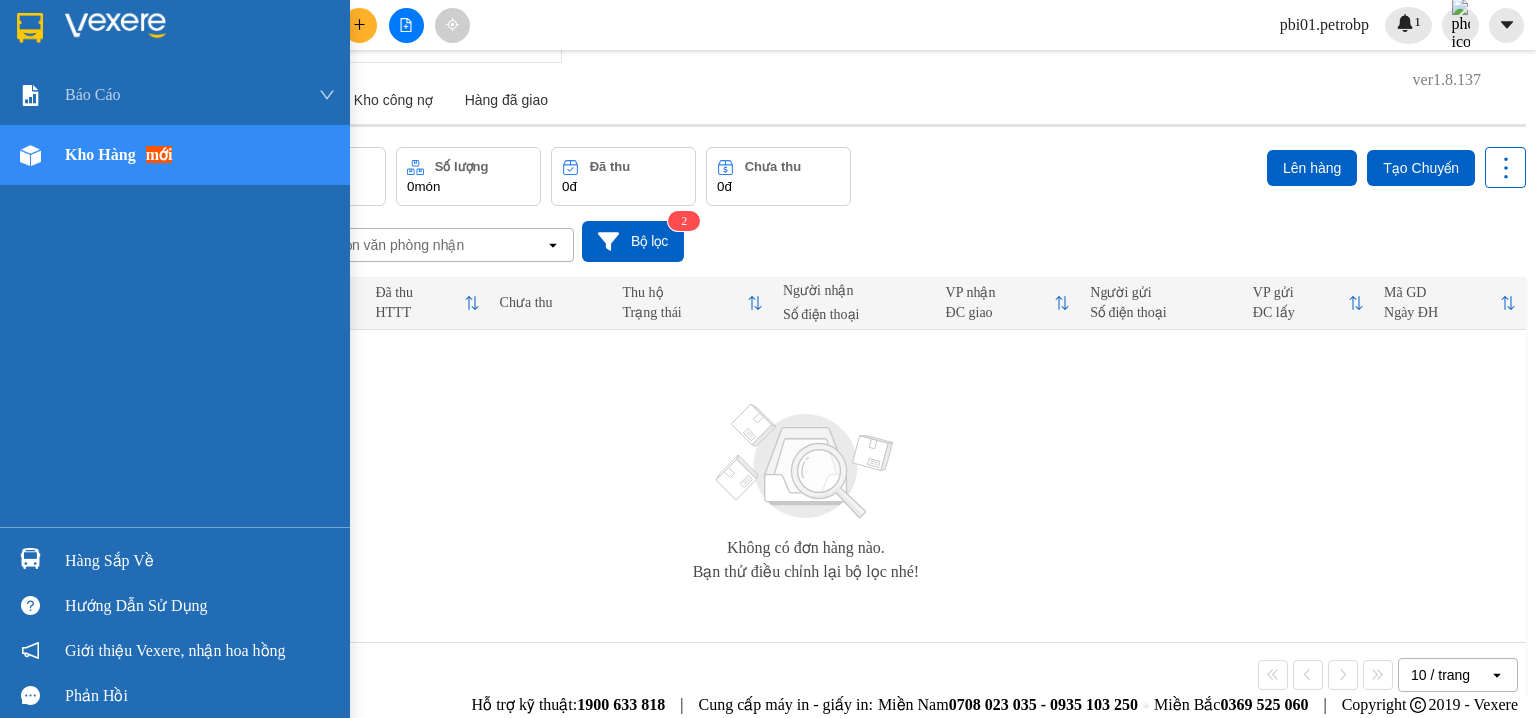 click on "Hàng sắp về" at bounding box center (175, 560) 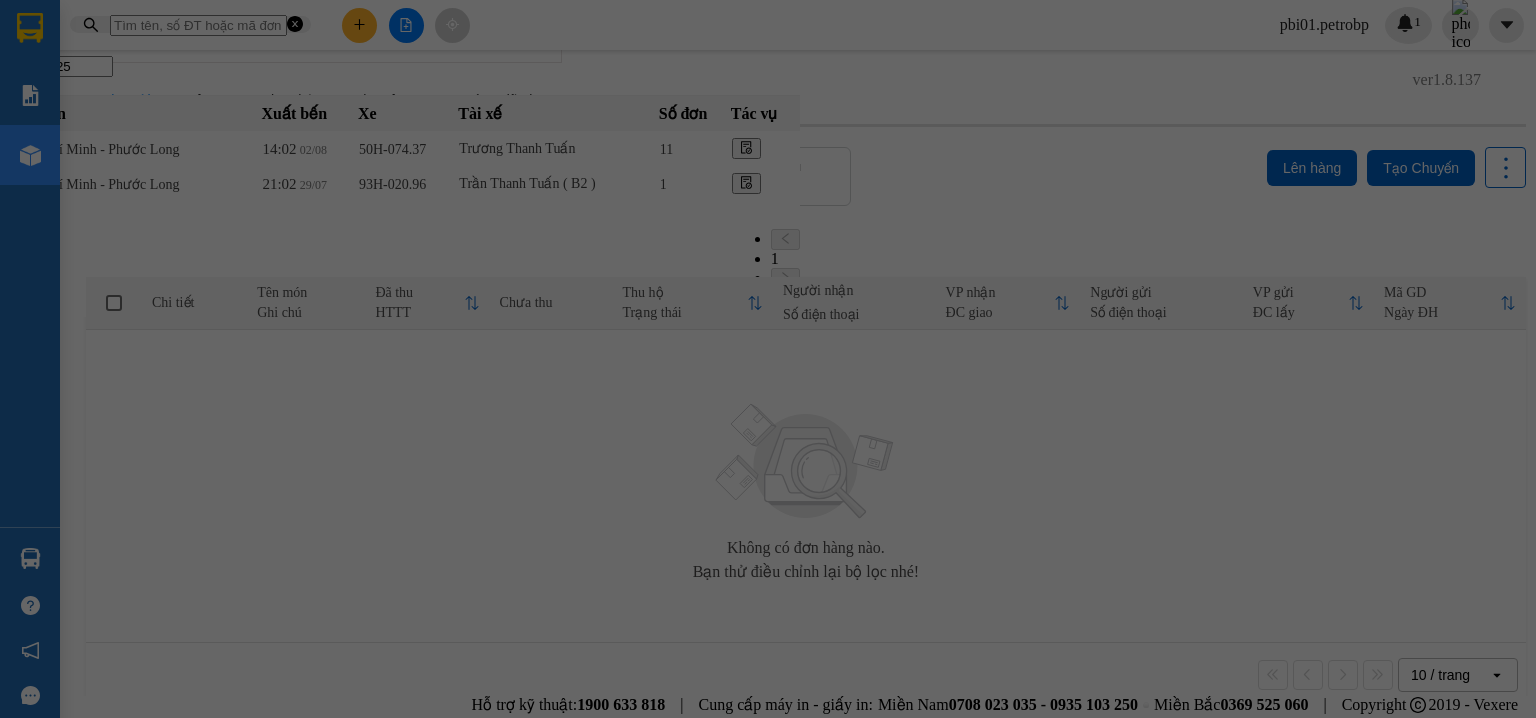 click 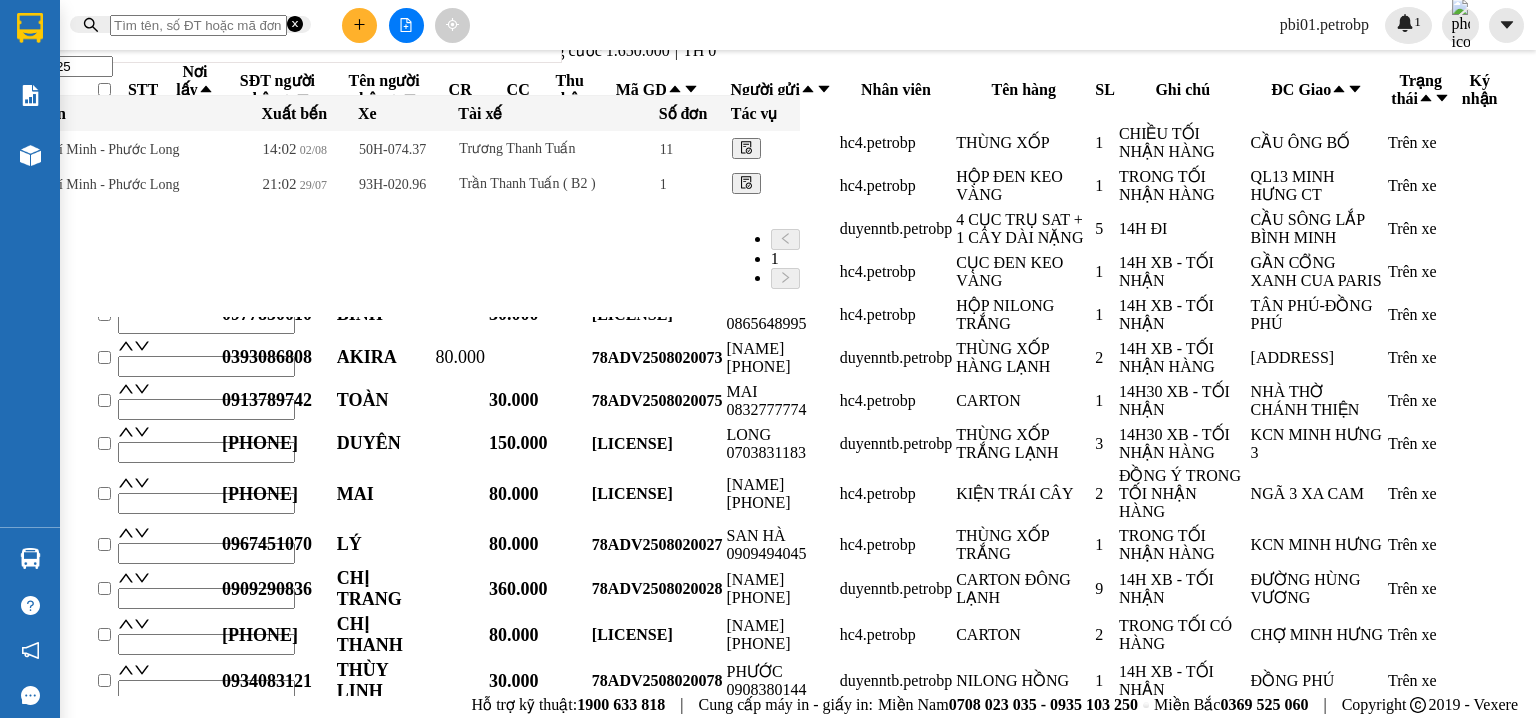 scroll, scrollTop: 640, scrollLeft: 0, axis: vertical 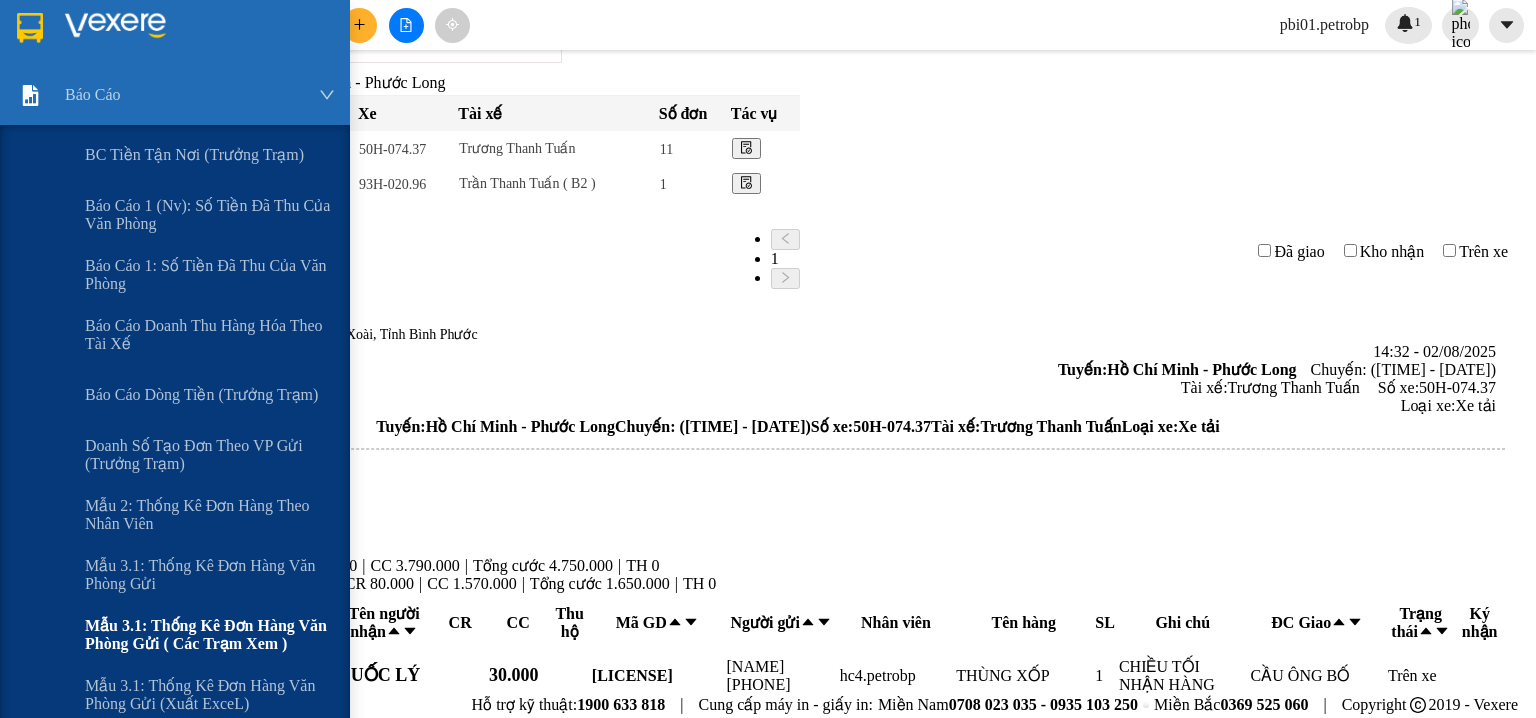 click on "Mẫu 3.1: Thống kê đơn hàng văn phòng gửi ( các trạm xem )" at bounding box center (210, 635) 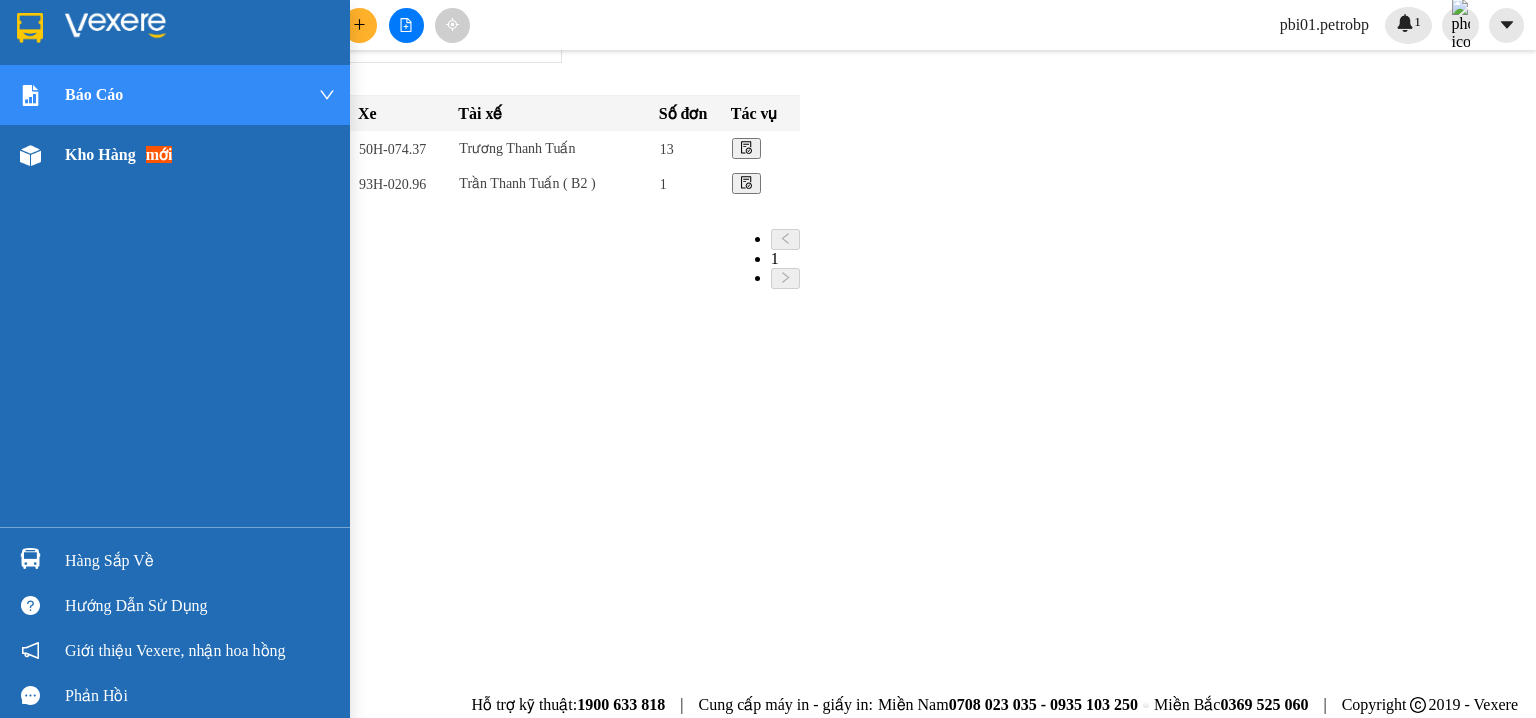 click on "Kho hàng" at bounding box center (100, 154) 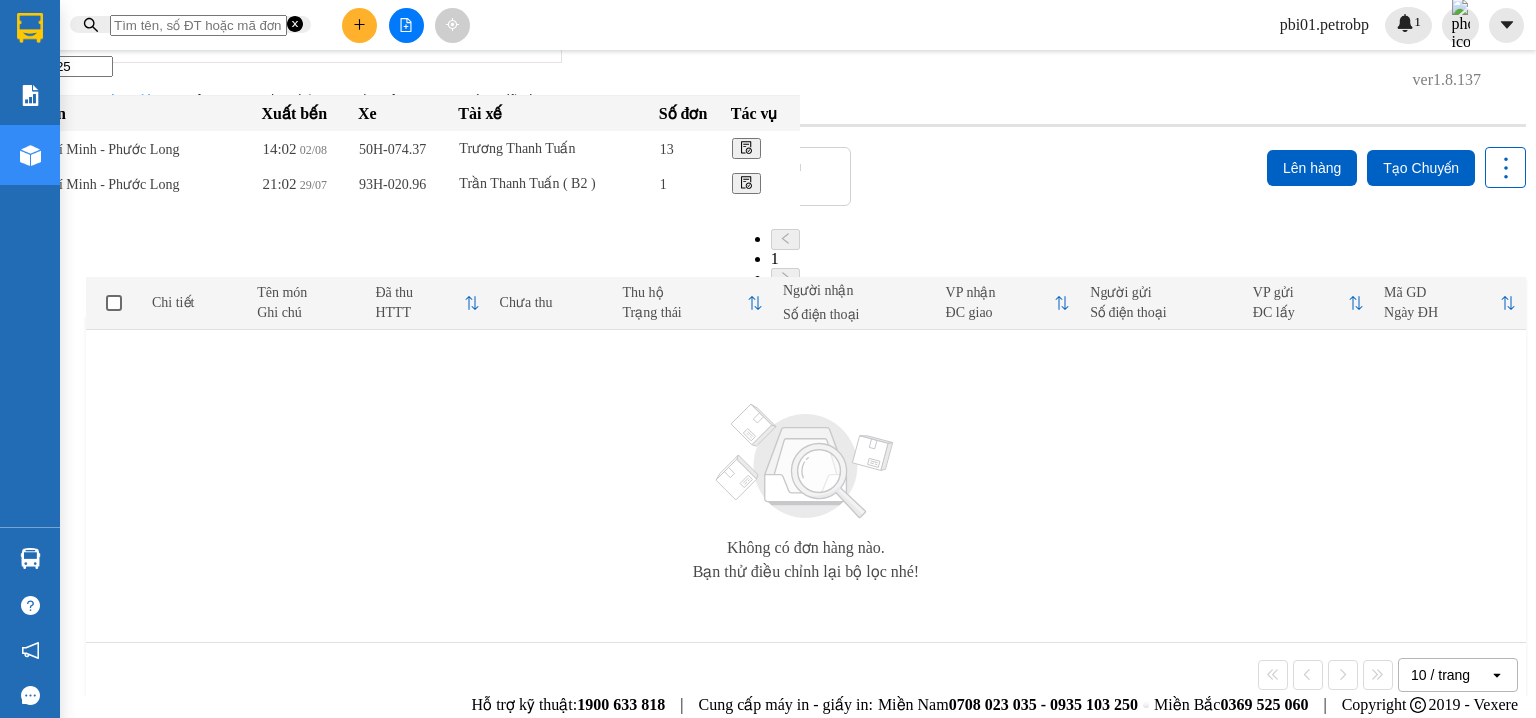 click on "pbi01.petrobp" at bounding box center [1324, 25] 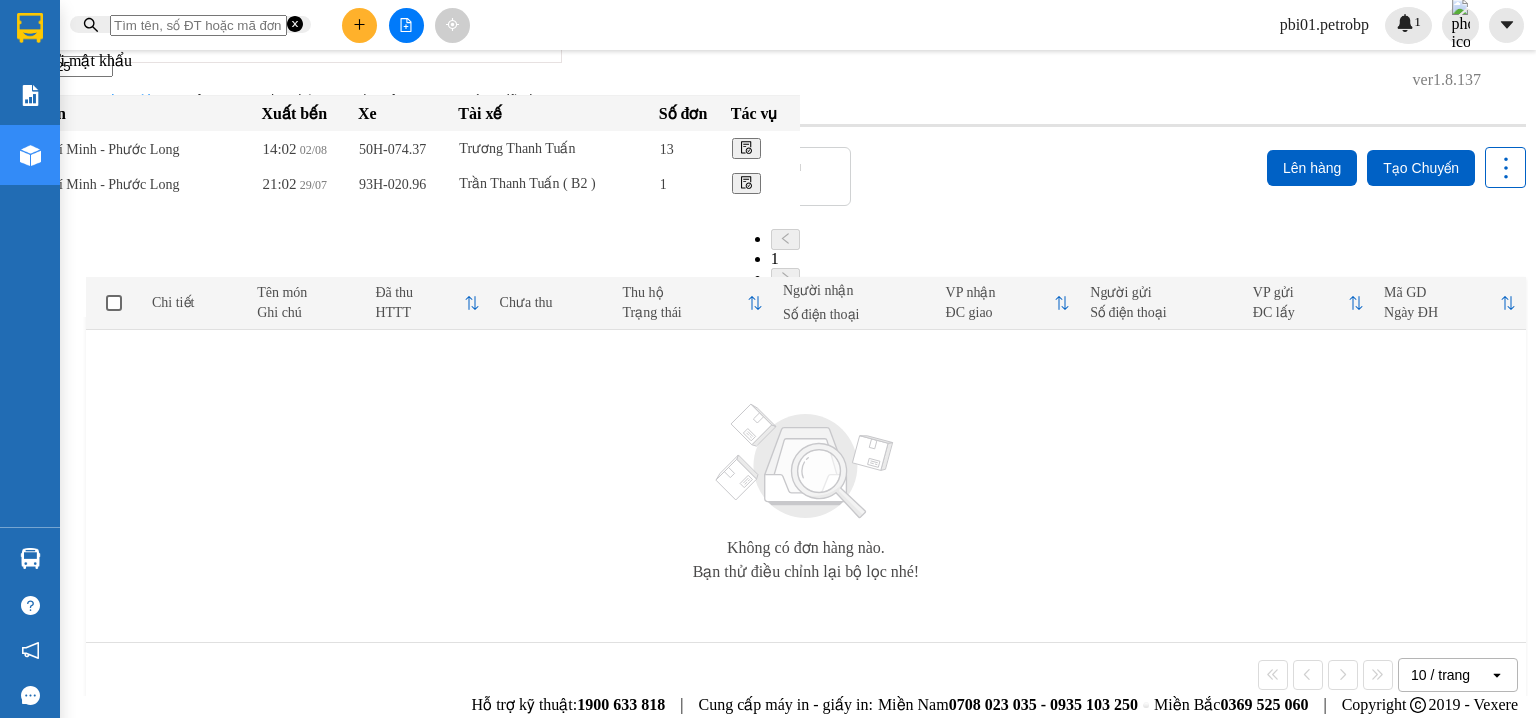click on "Đăng xuất" at bounding box center (90, 24) 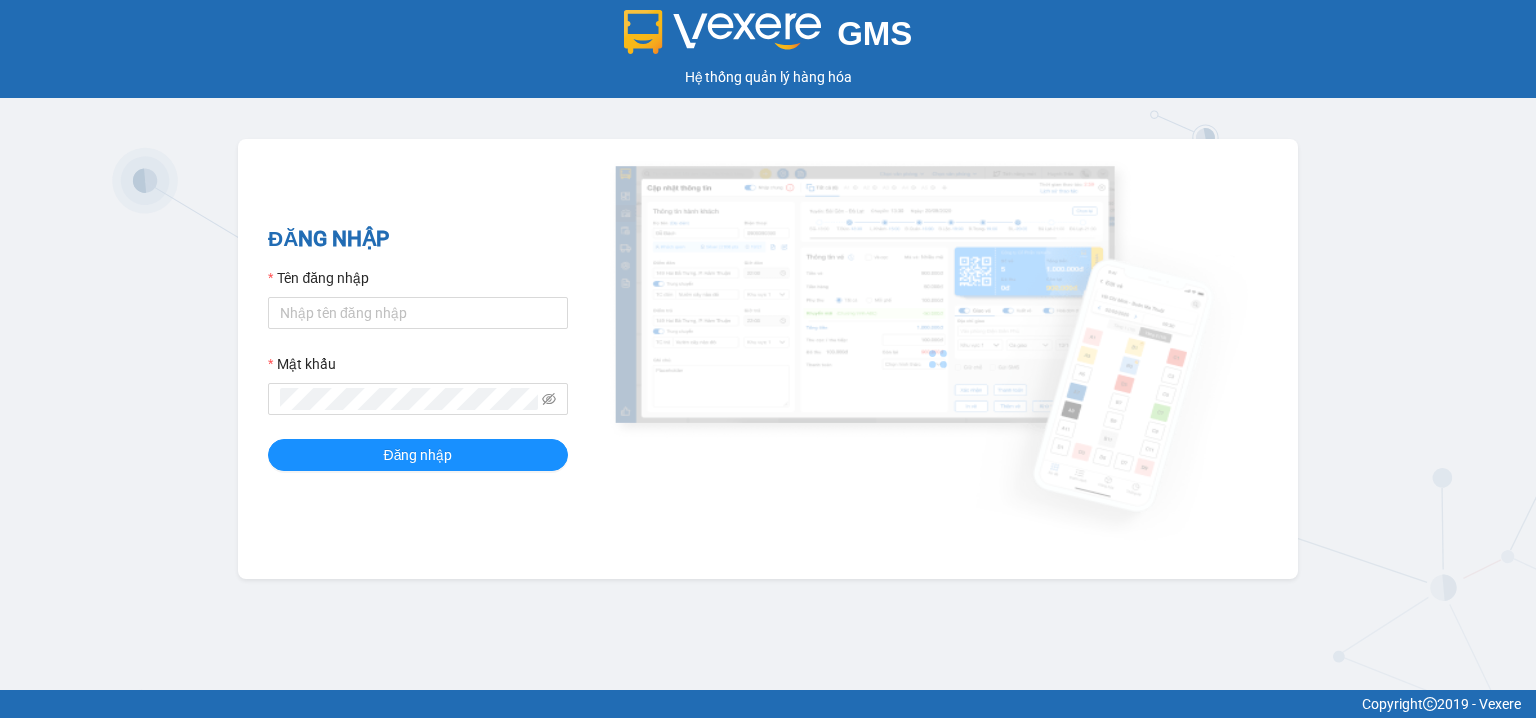 scroll, scrollTop: 0, scrollLeft: 0, axis: both 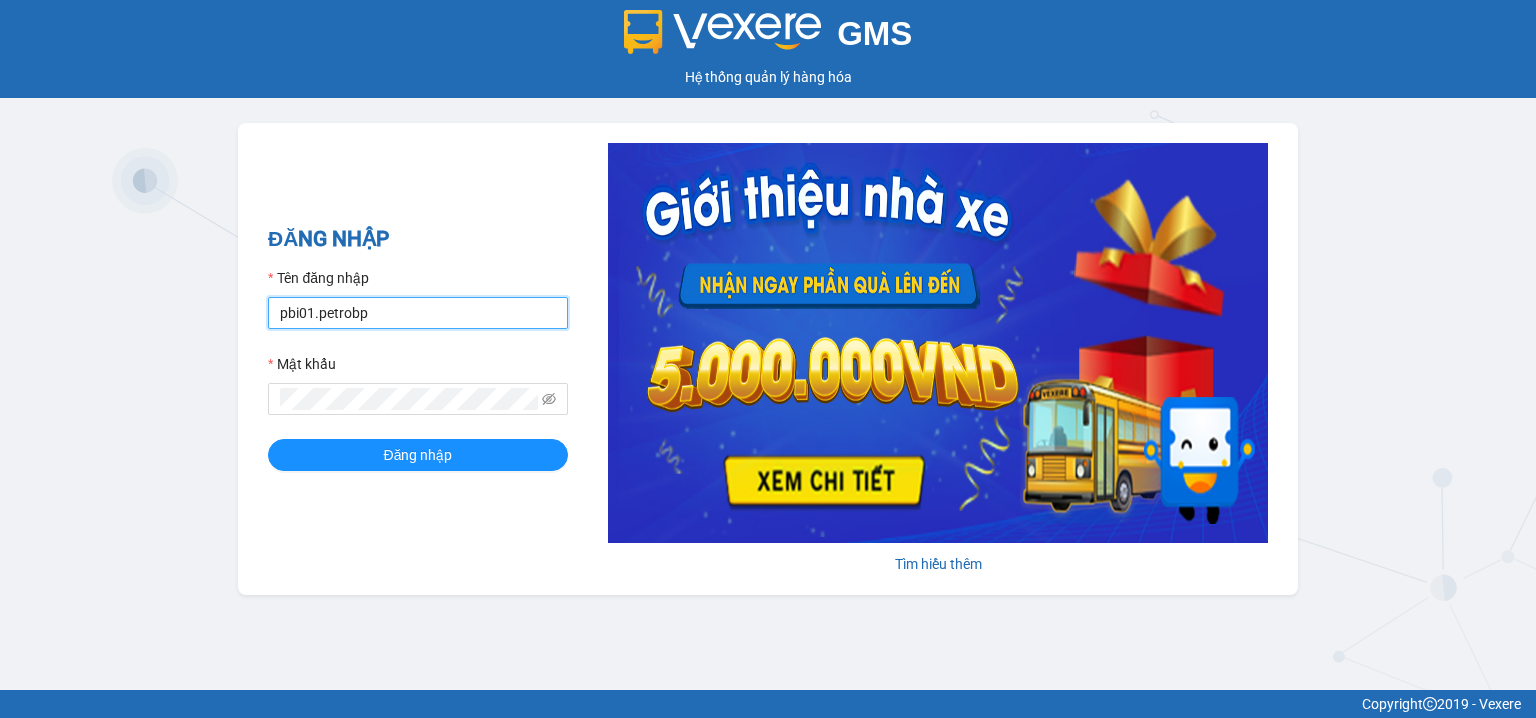 click on "pbi01.petrobp" at bounding box center [418, 313] 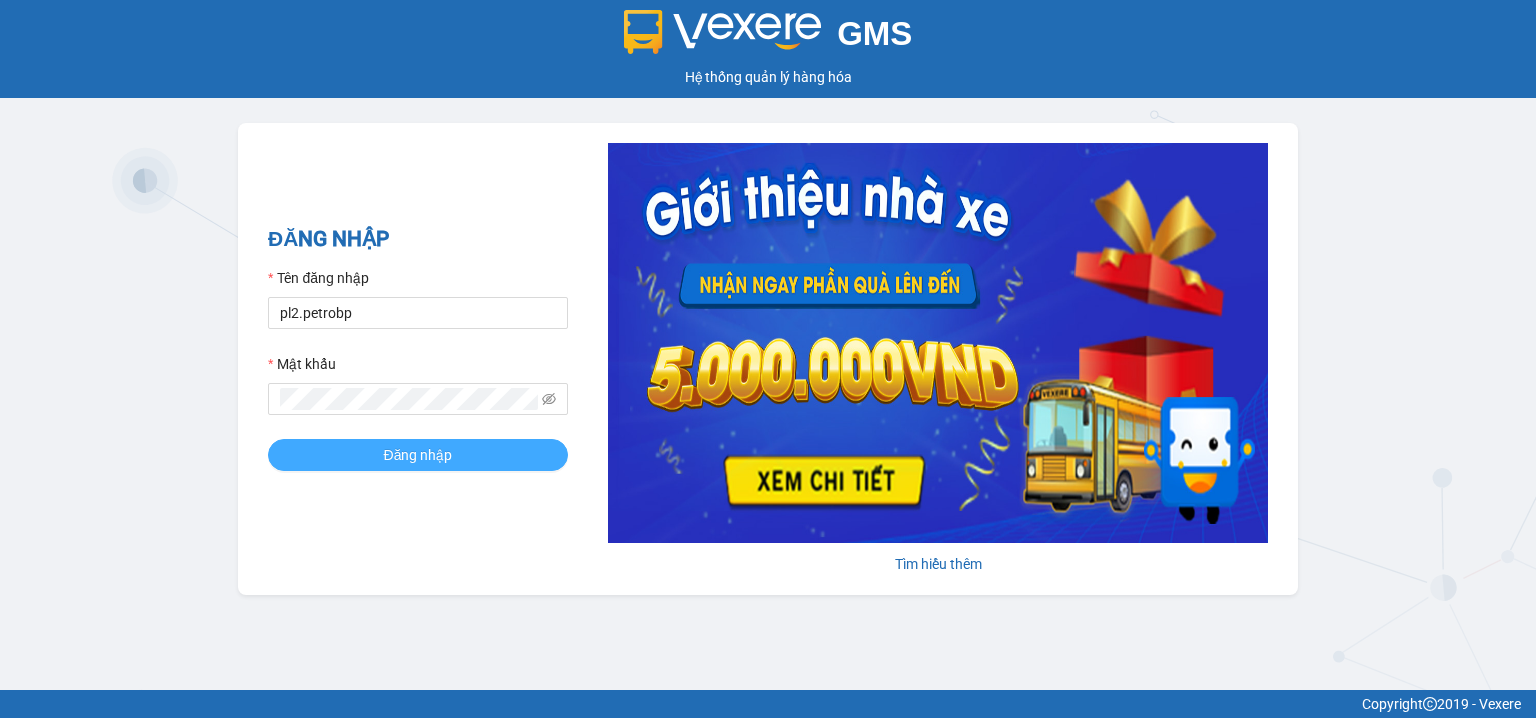 click on "Đăng nhập" at bounding box center [418, 455] 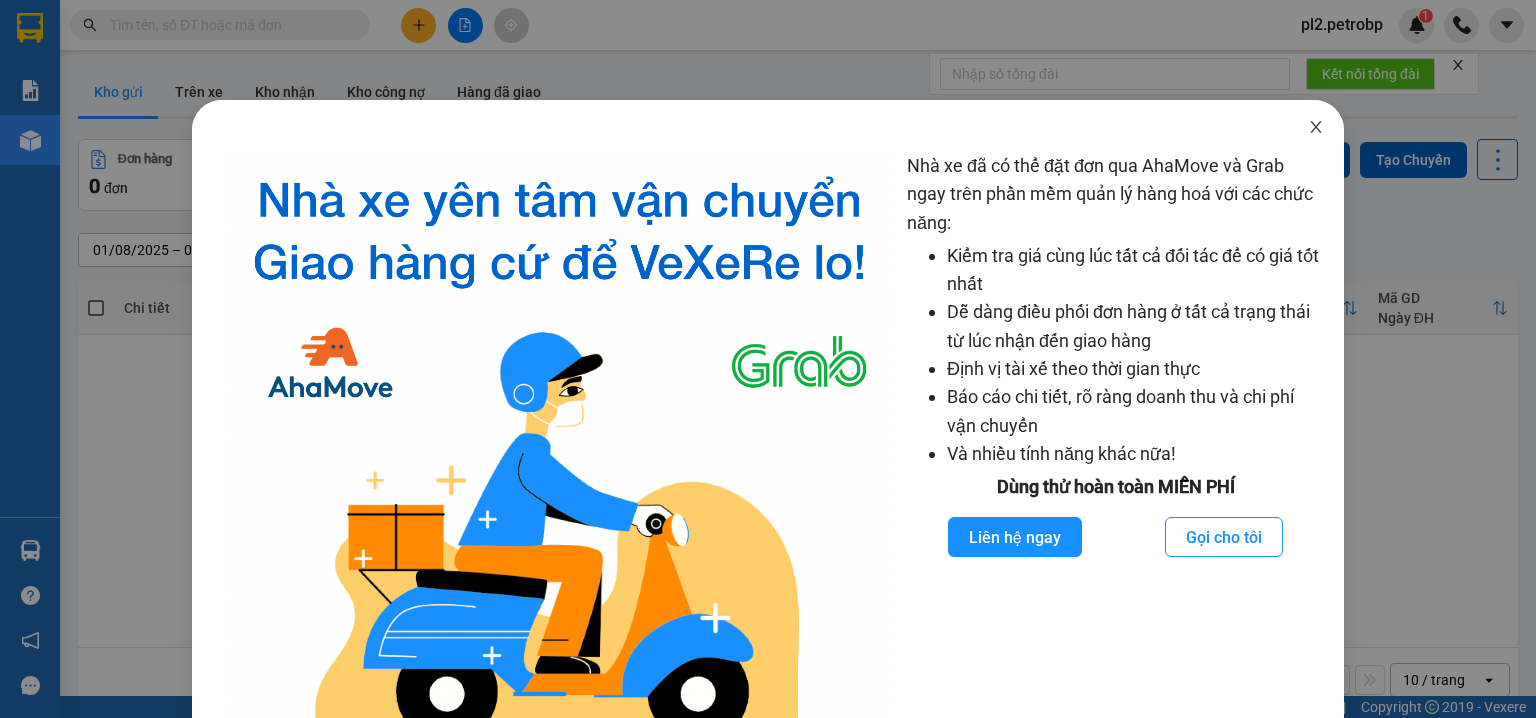click 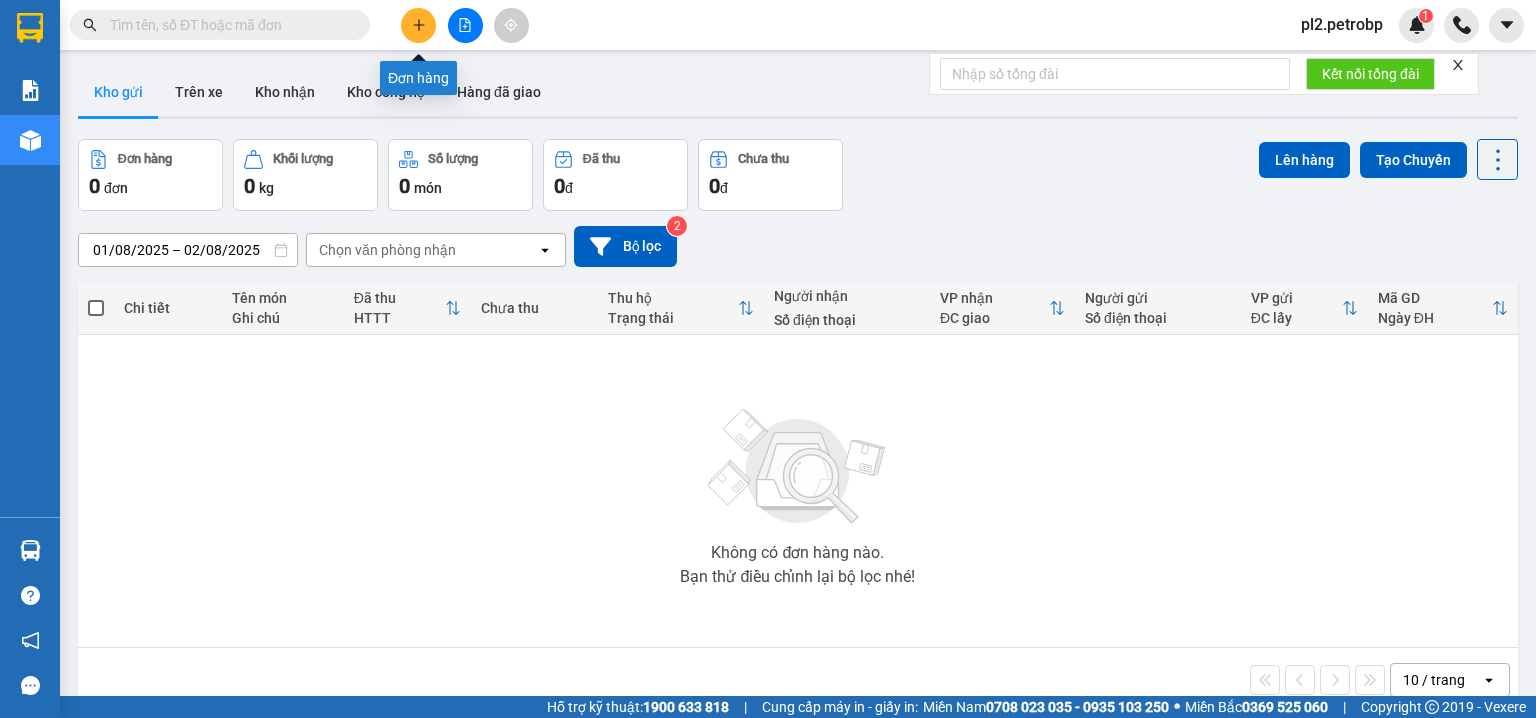 click 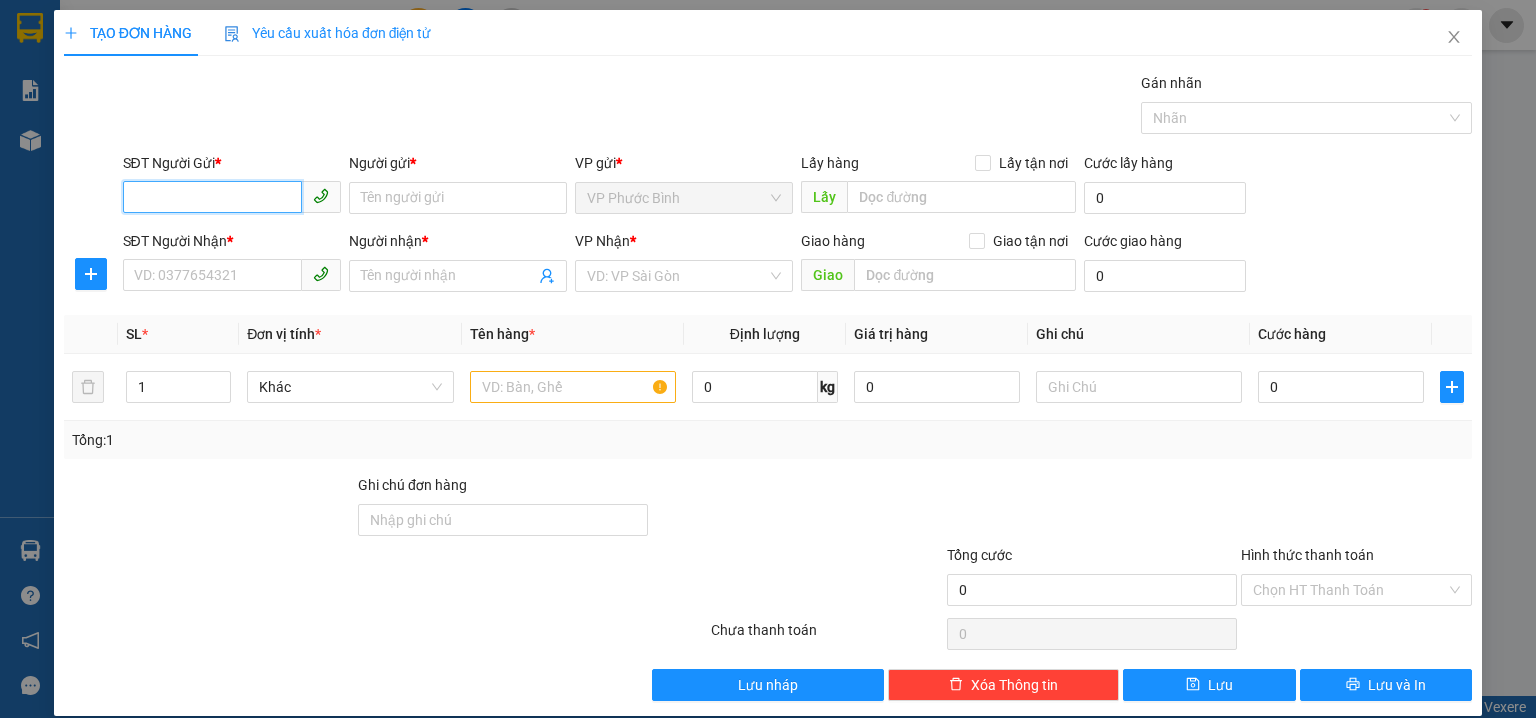 click on "SĐT Người Gửi  *" at bounding box center (212, 197) 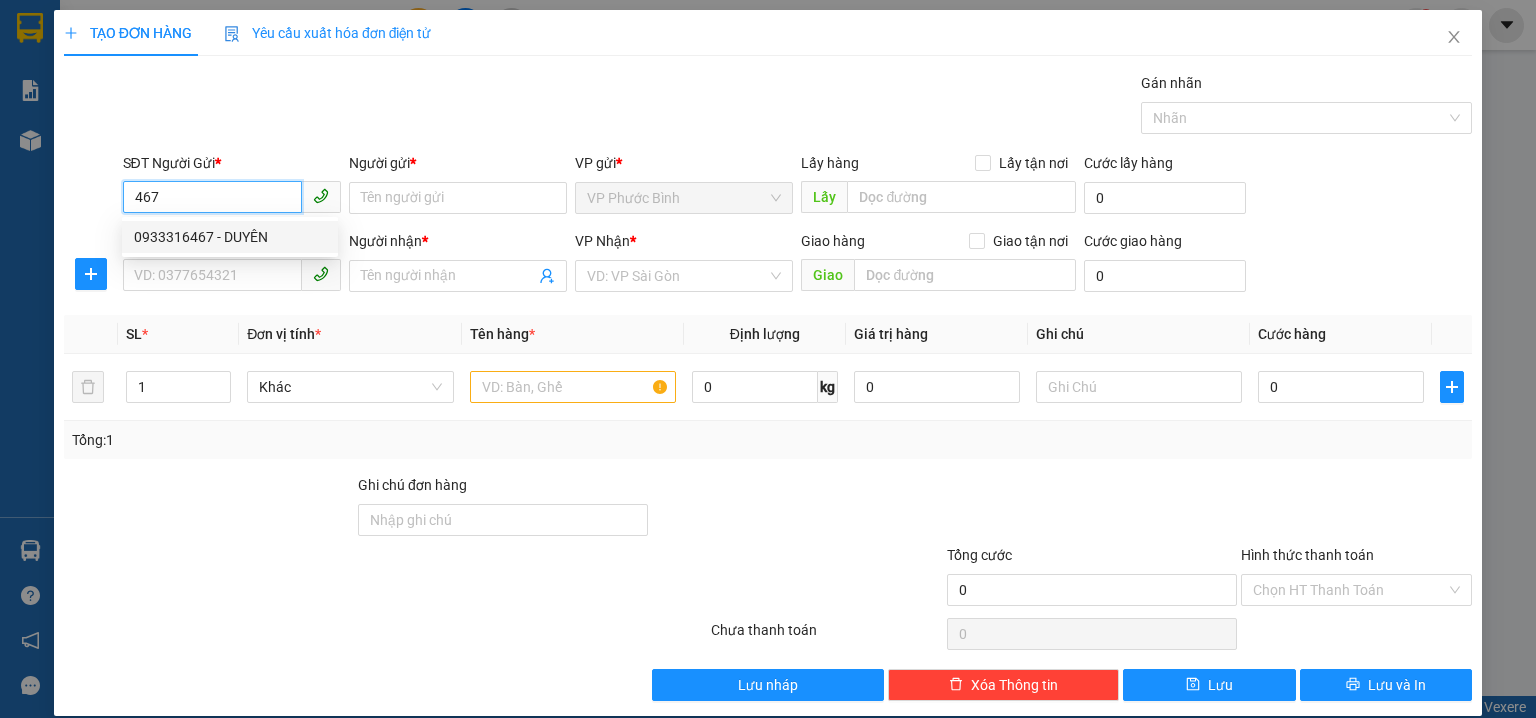 click on "0933316467 - DUYÊN" at bounding box center (230, 237) 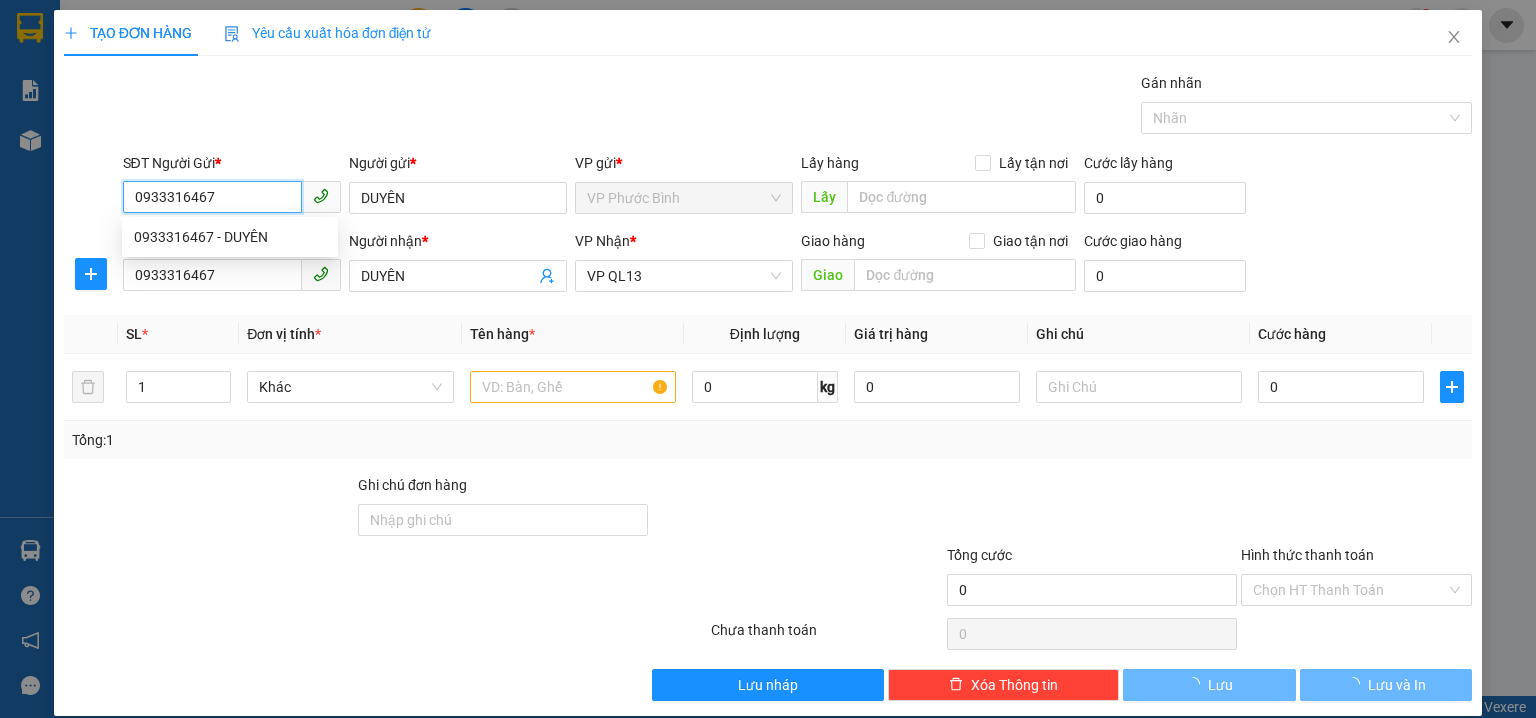 type on "30.000" 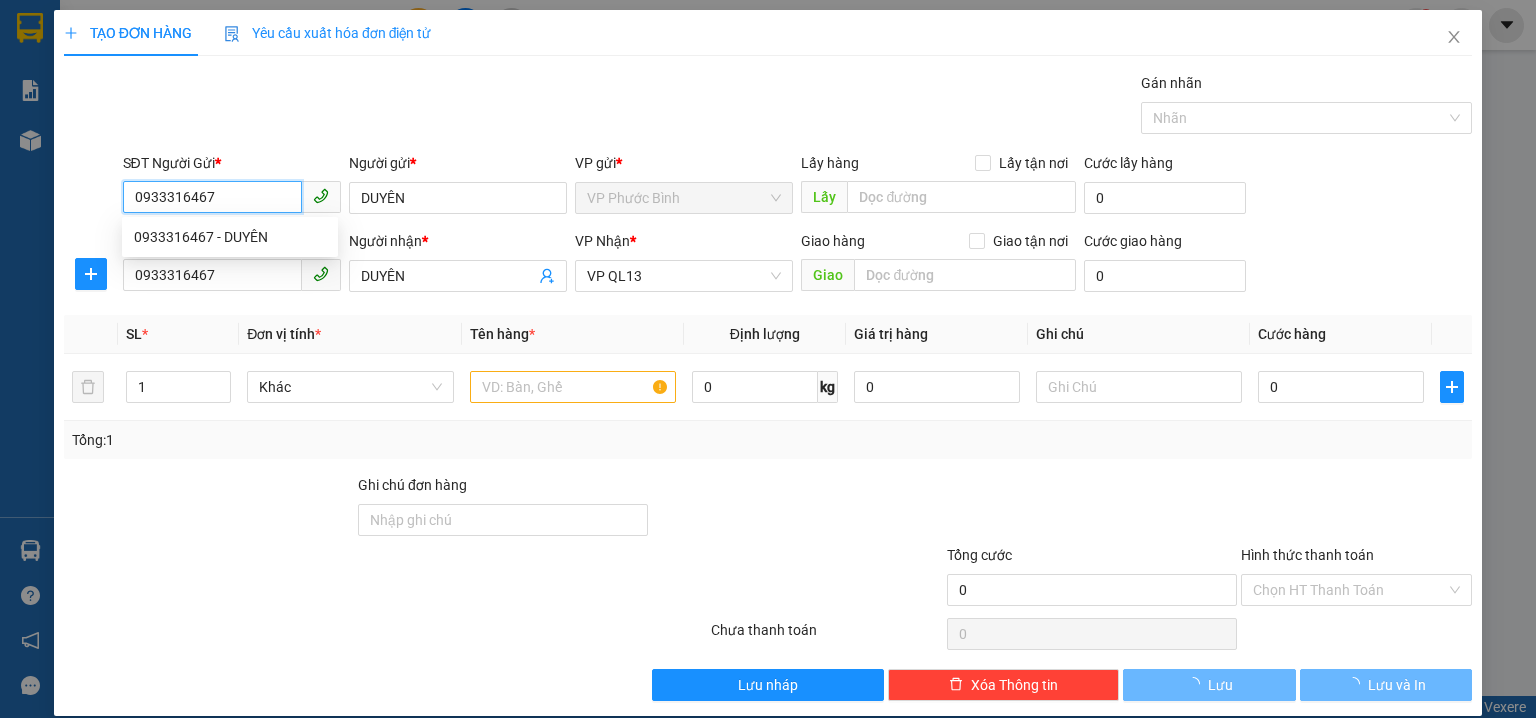 type on "30.000" 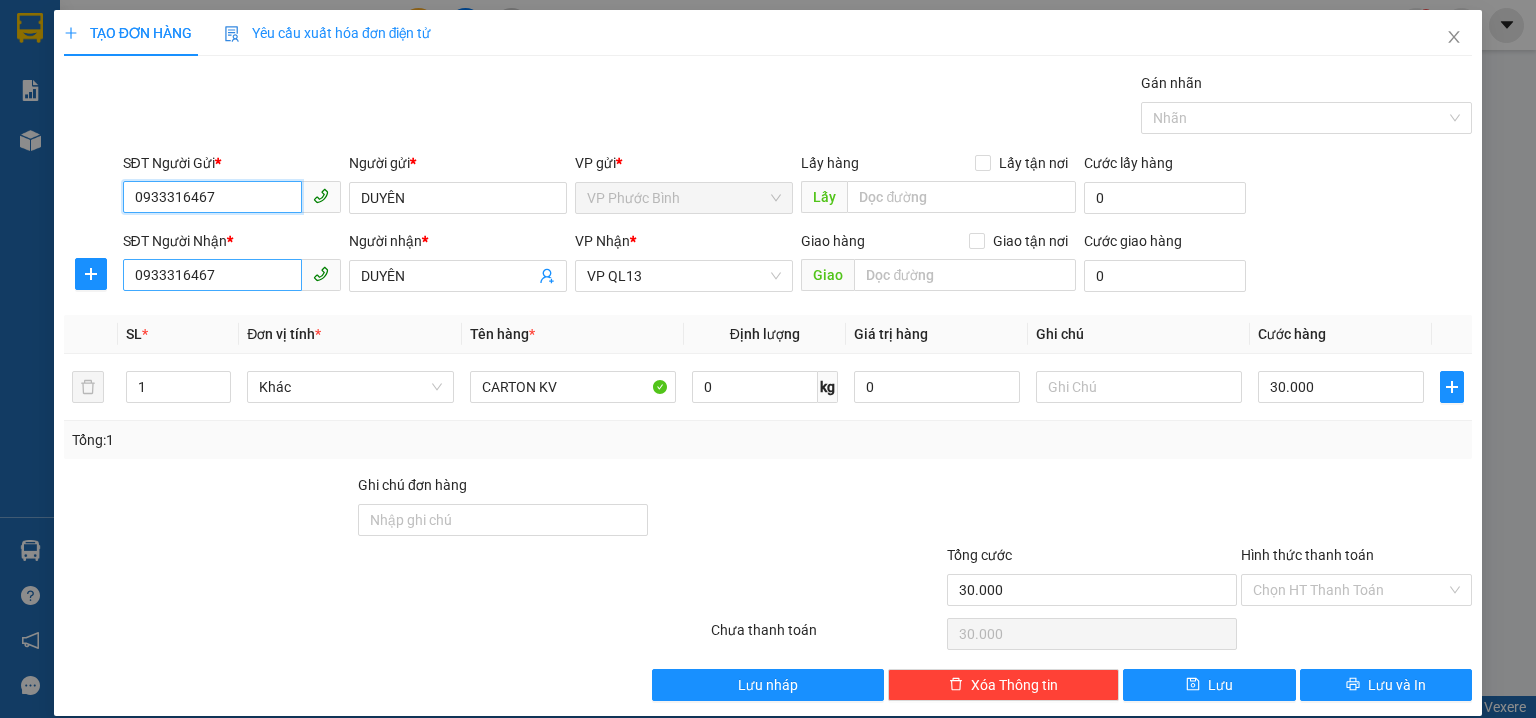type on "0933316467" 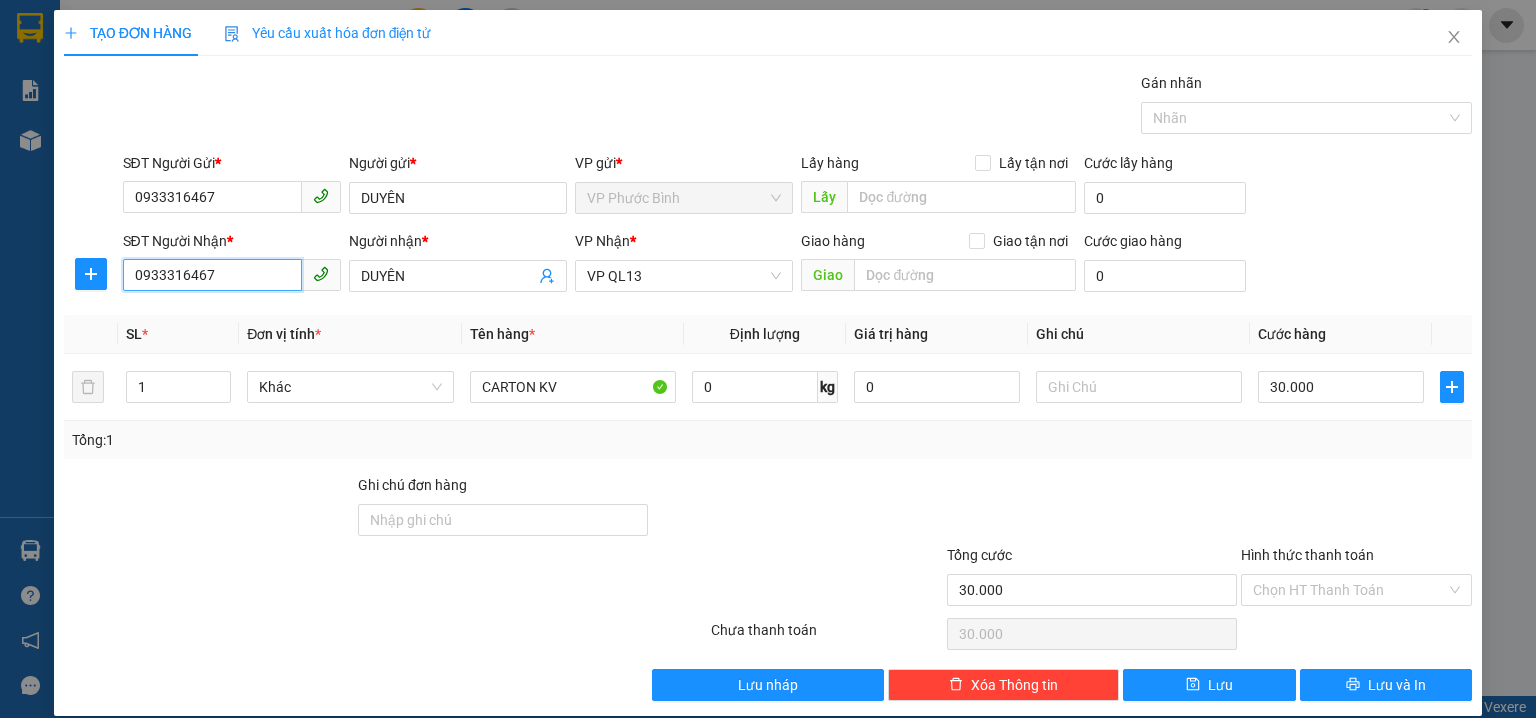 drag, startPoint x: 231, startPoint y: 276, endPoint x: 0, endPoint y: 223, distance: 237.0021 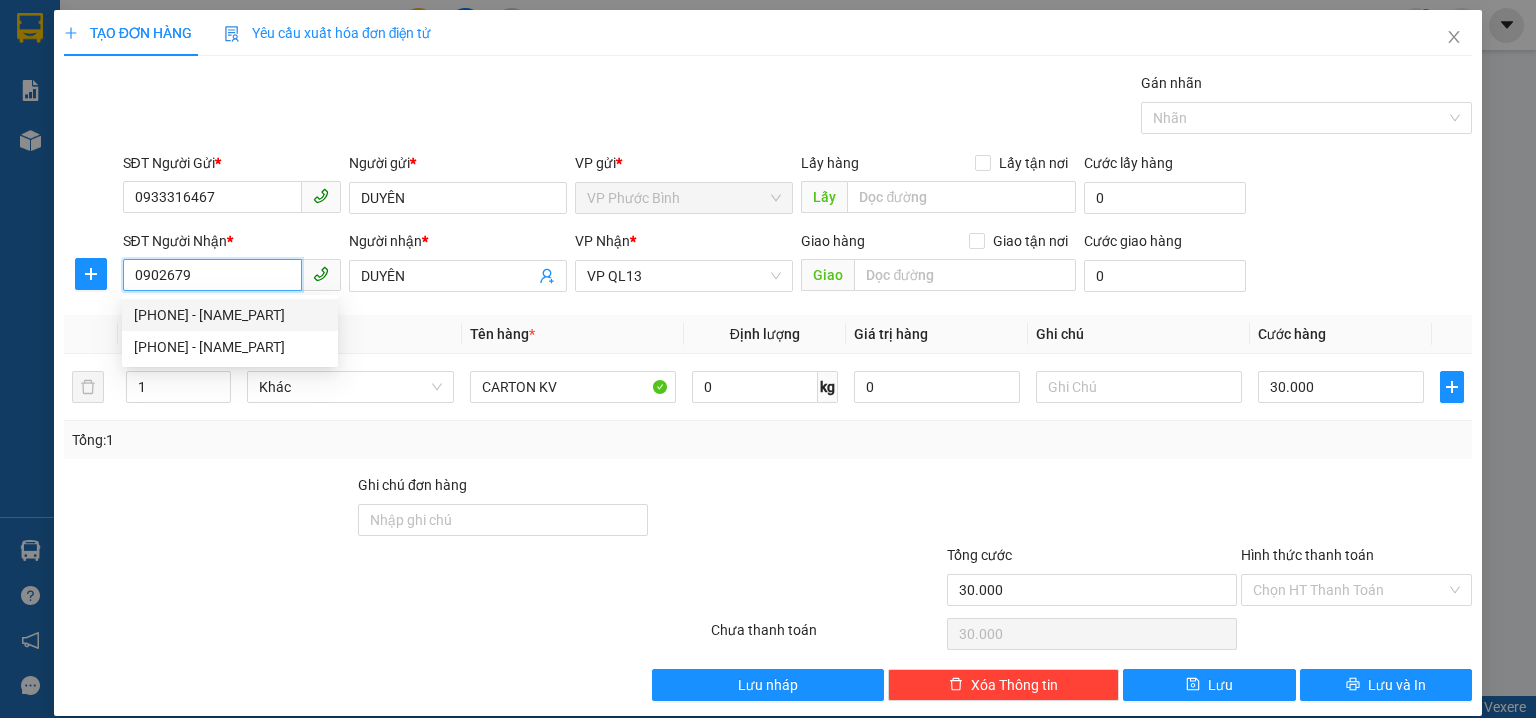 click on "[PHONE] - [NAME_PART]" at bounding box center [230, 315] 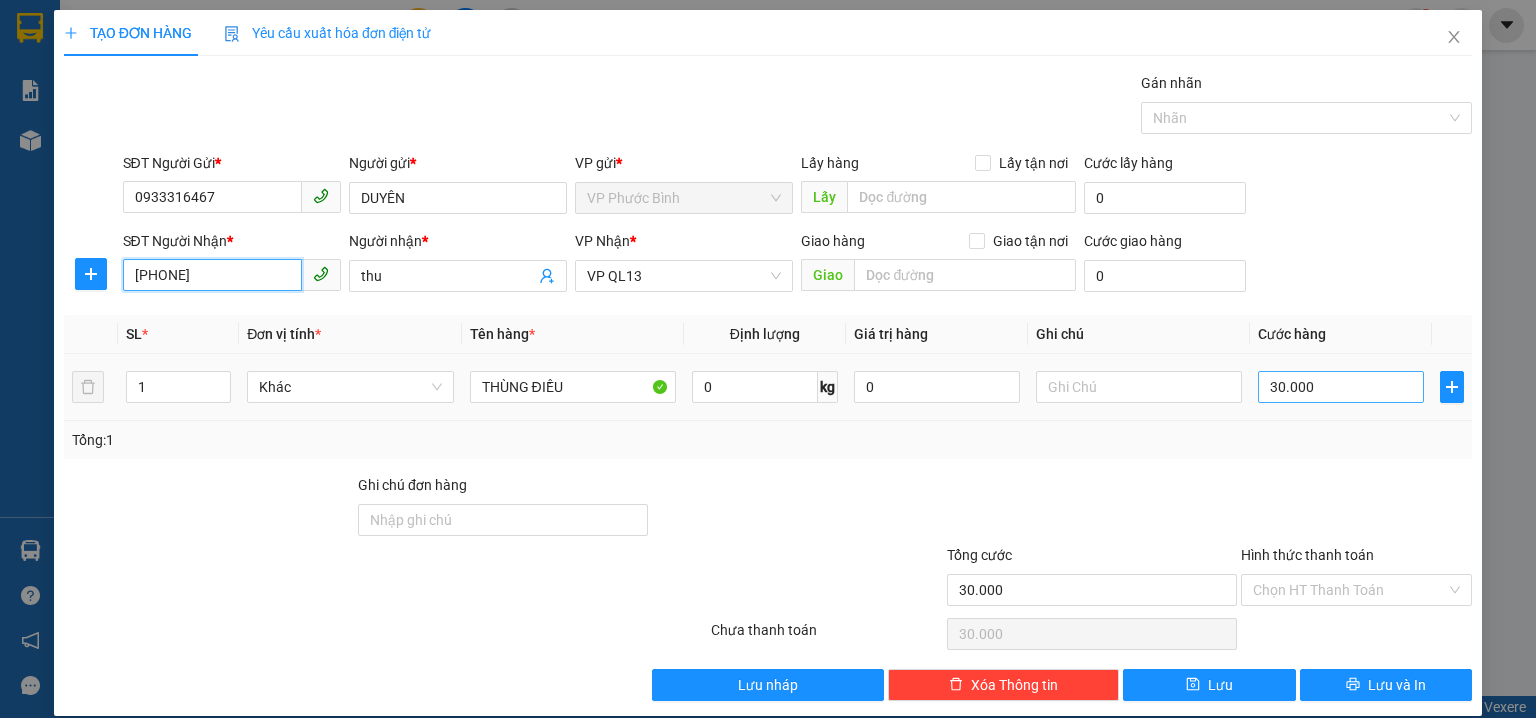 type on "[PHONE]" 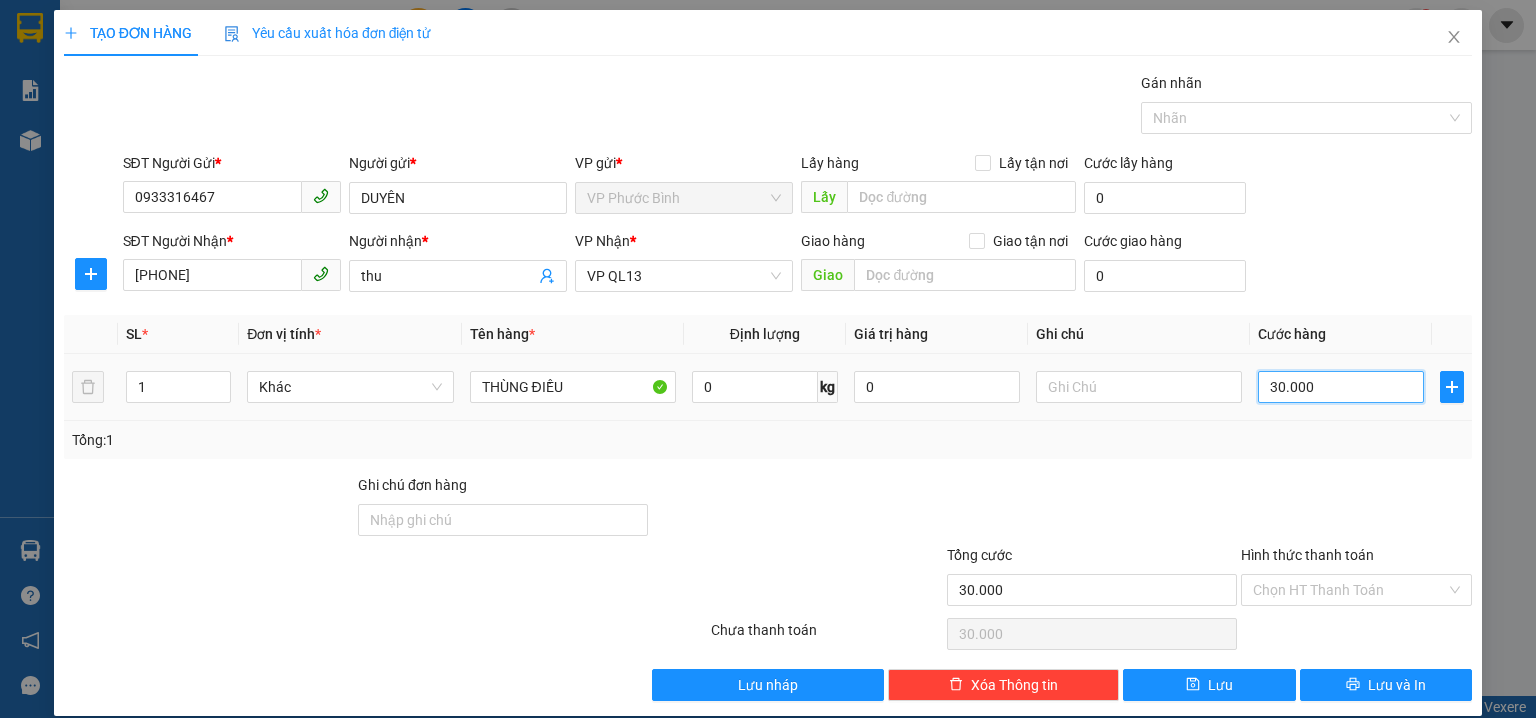 click on "30.000" at bounding box center (1341, 387) 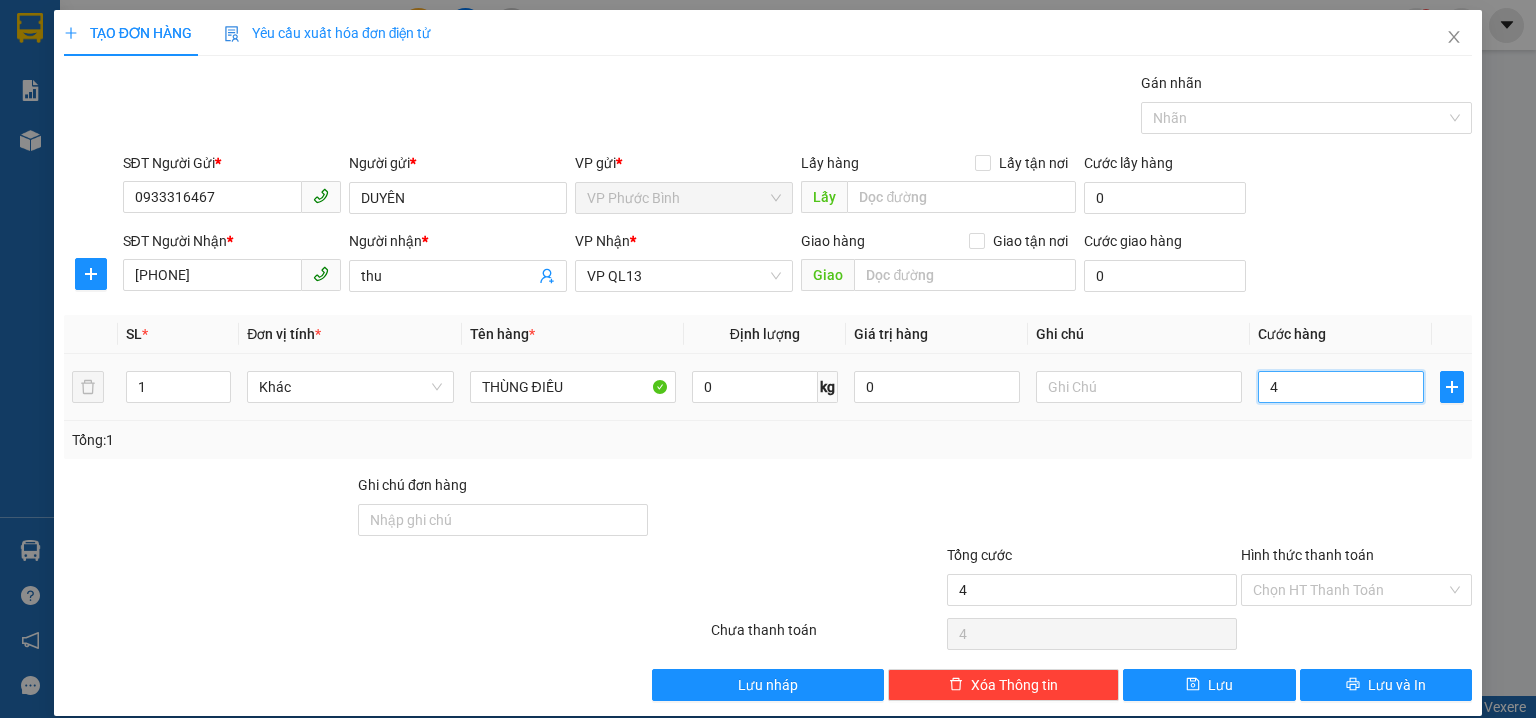 type on "40" 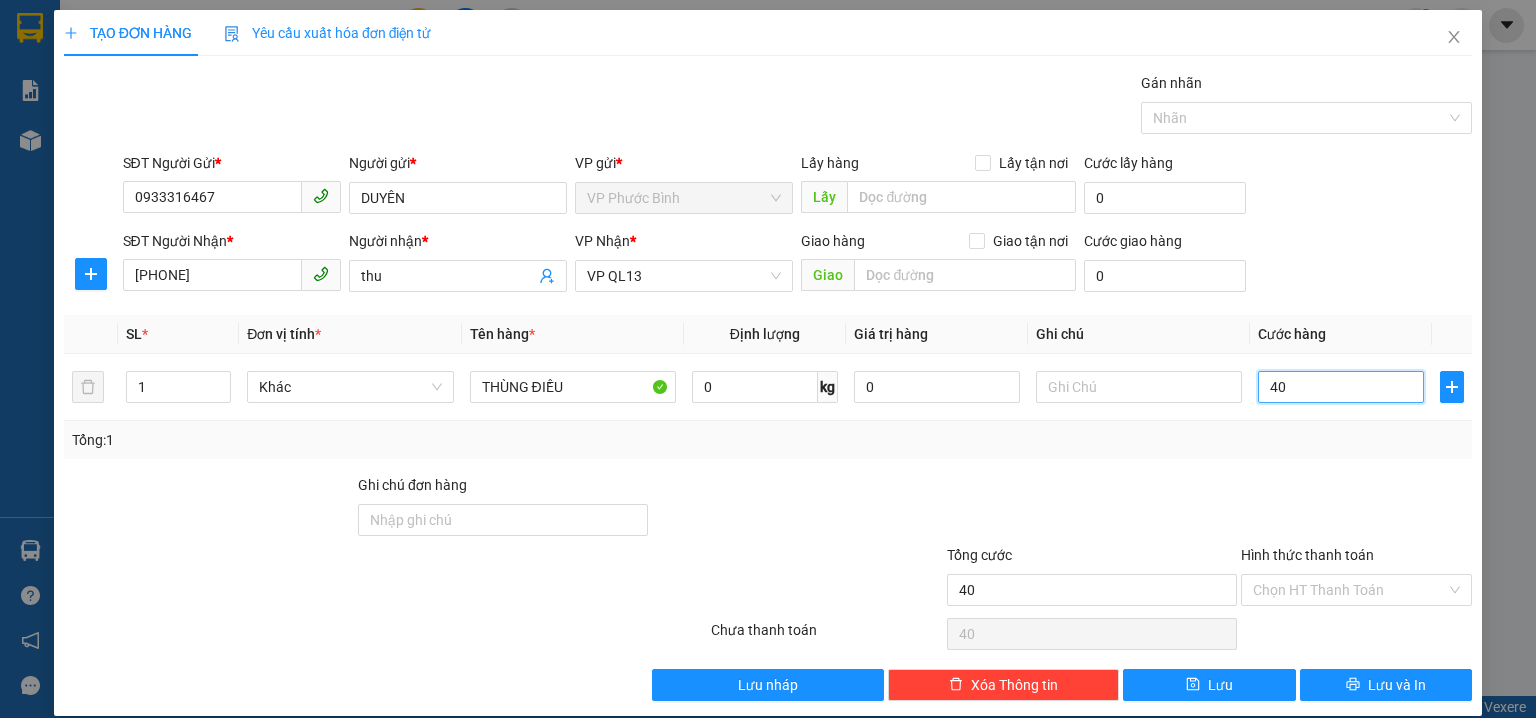 type on "40" 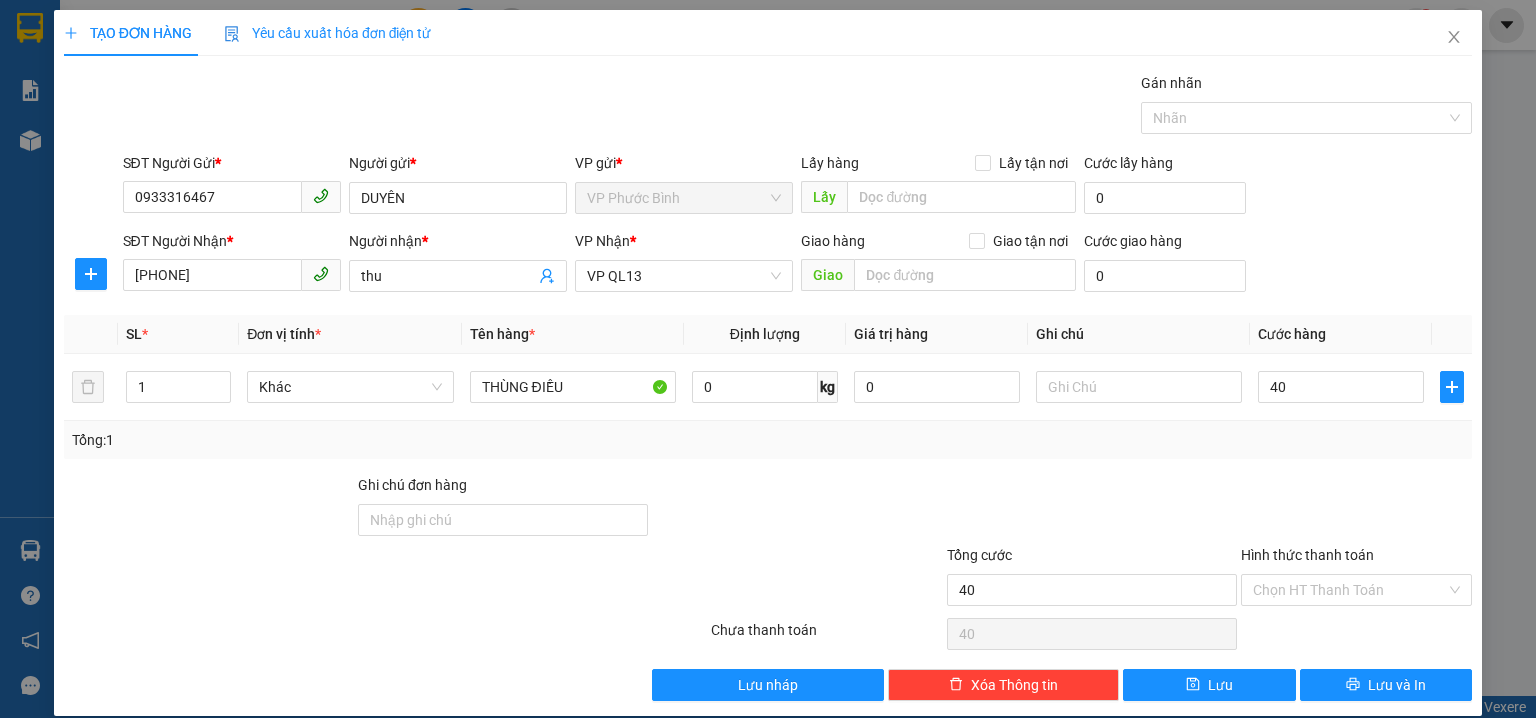 type on "40.000" 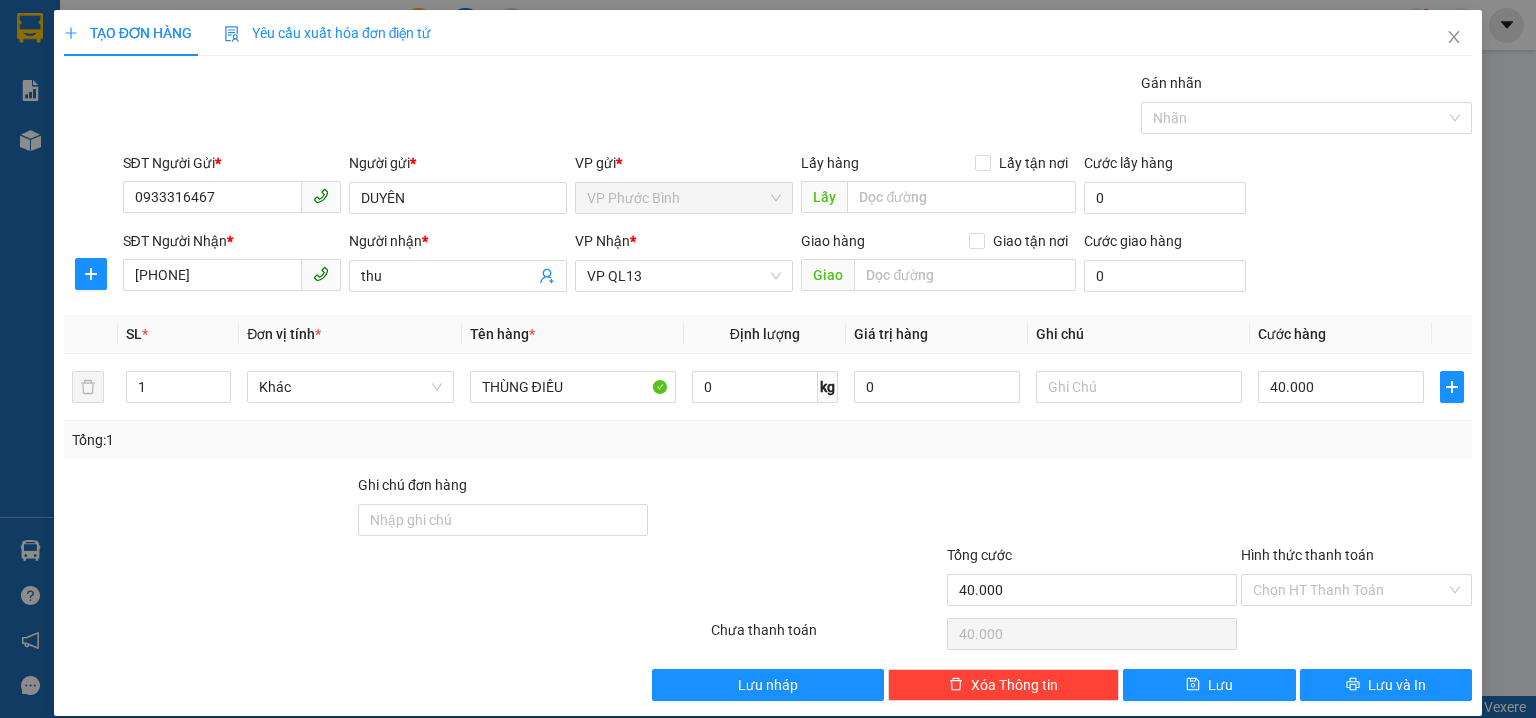 click on "Cước hàng" at bounding box center (1341, 334) 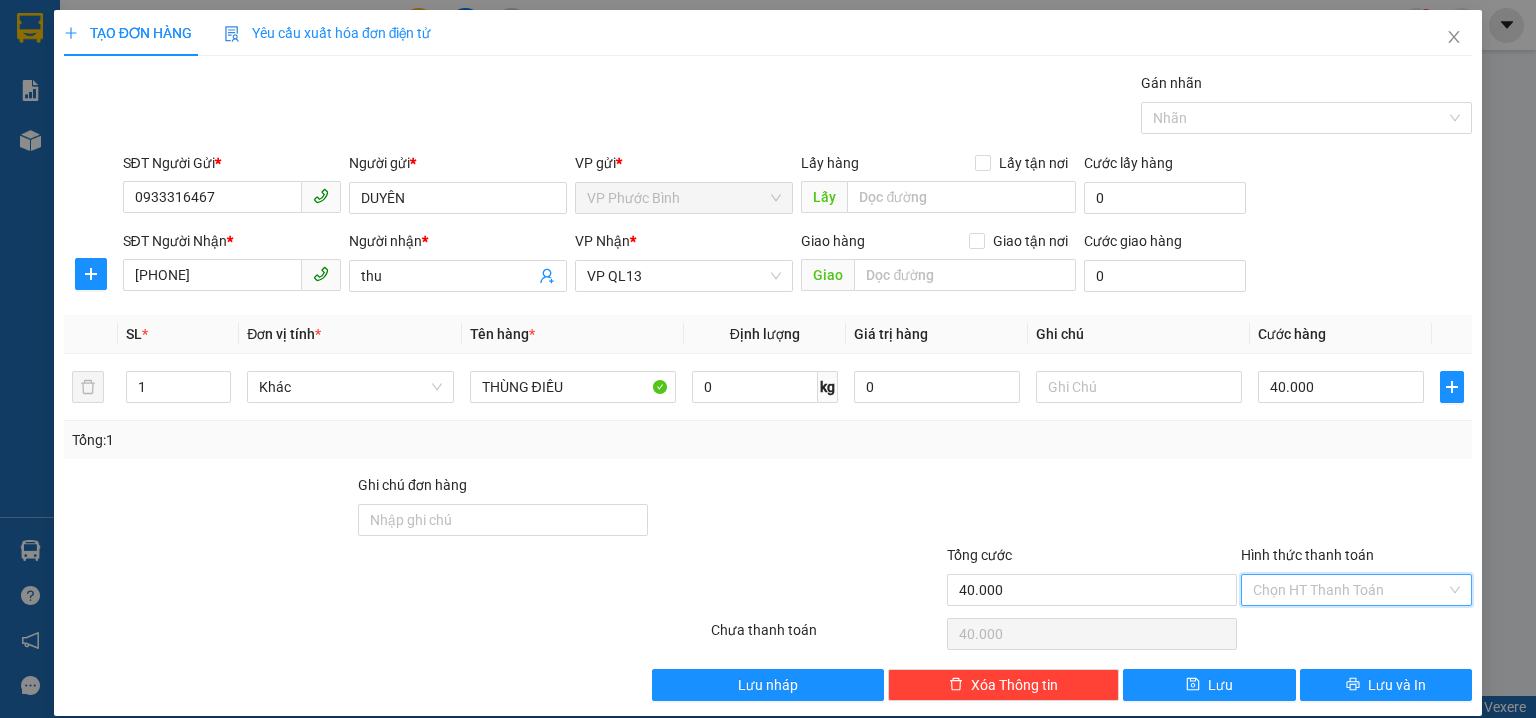 click on "Hình thức thanh toán" at bounding box center (1349, 590) 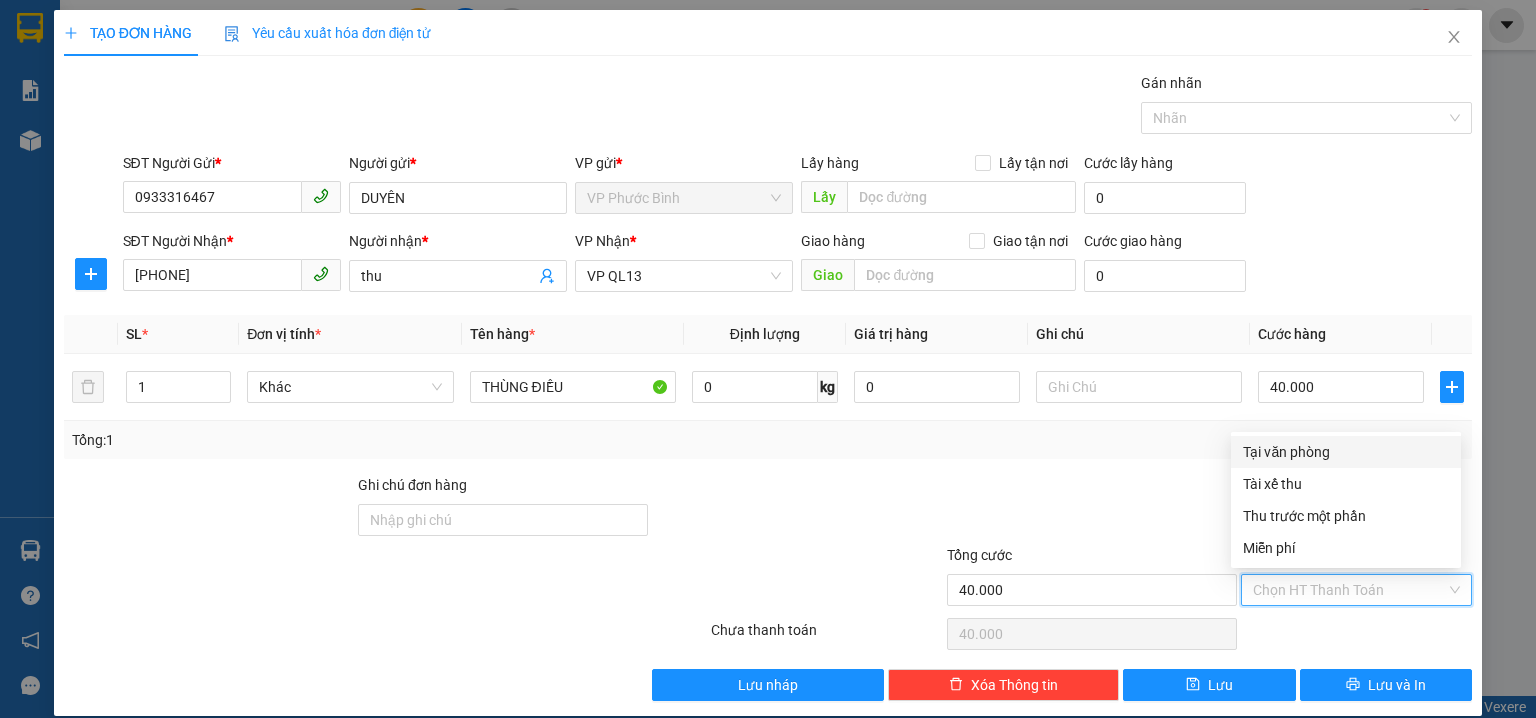 click on "Tại văn phòng" at bounding box center (1346, 452) 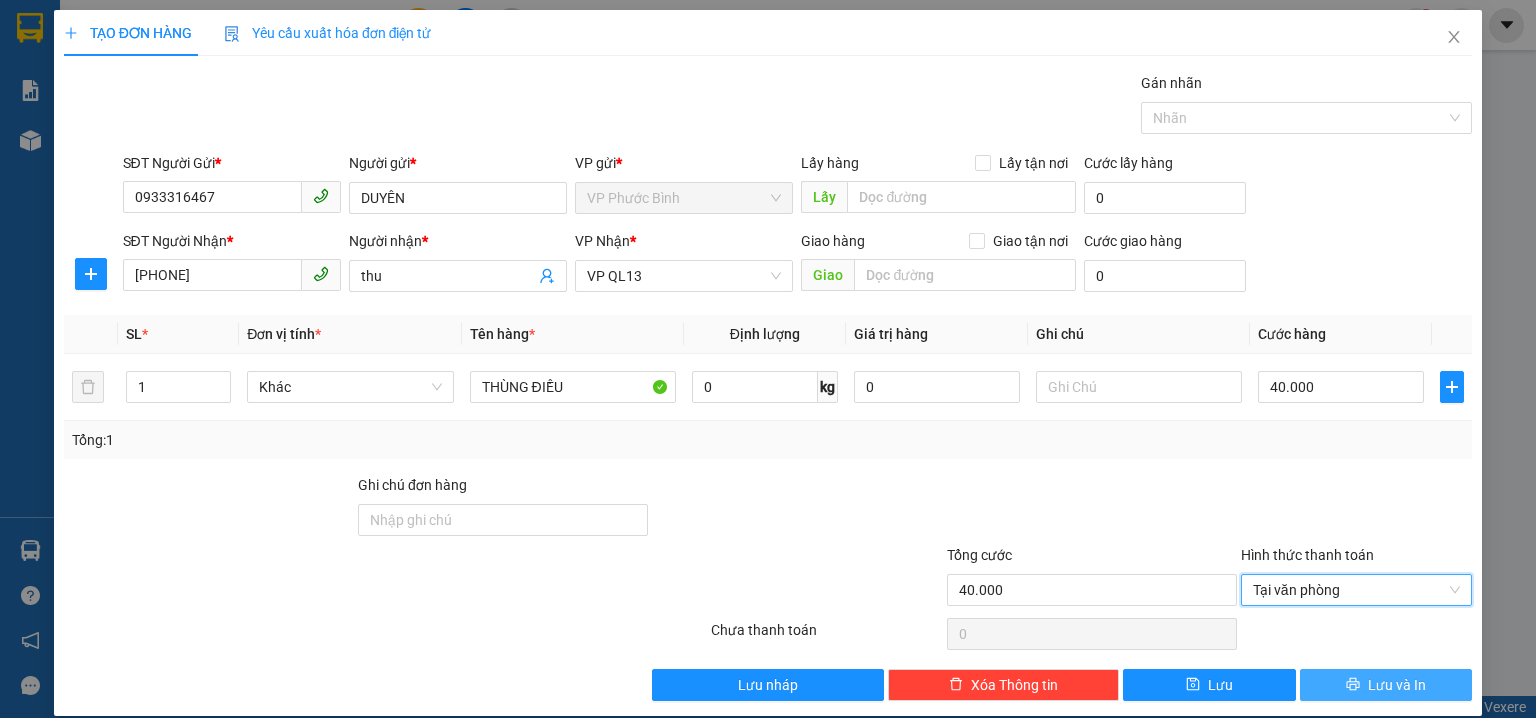 drag, startPoint x: 1368, startPoint y: 687, endPoint x: 1195, endPoint y: 535, distance: 230.28896 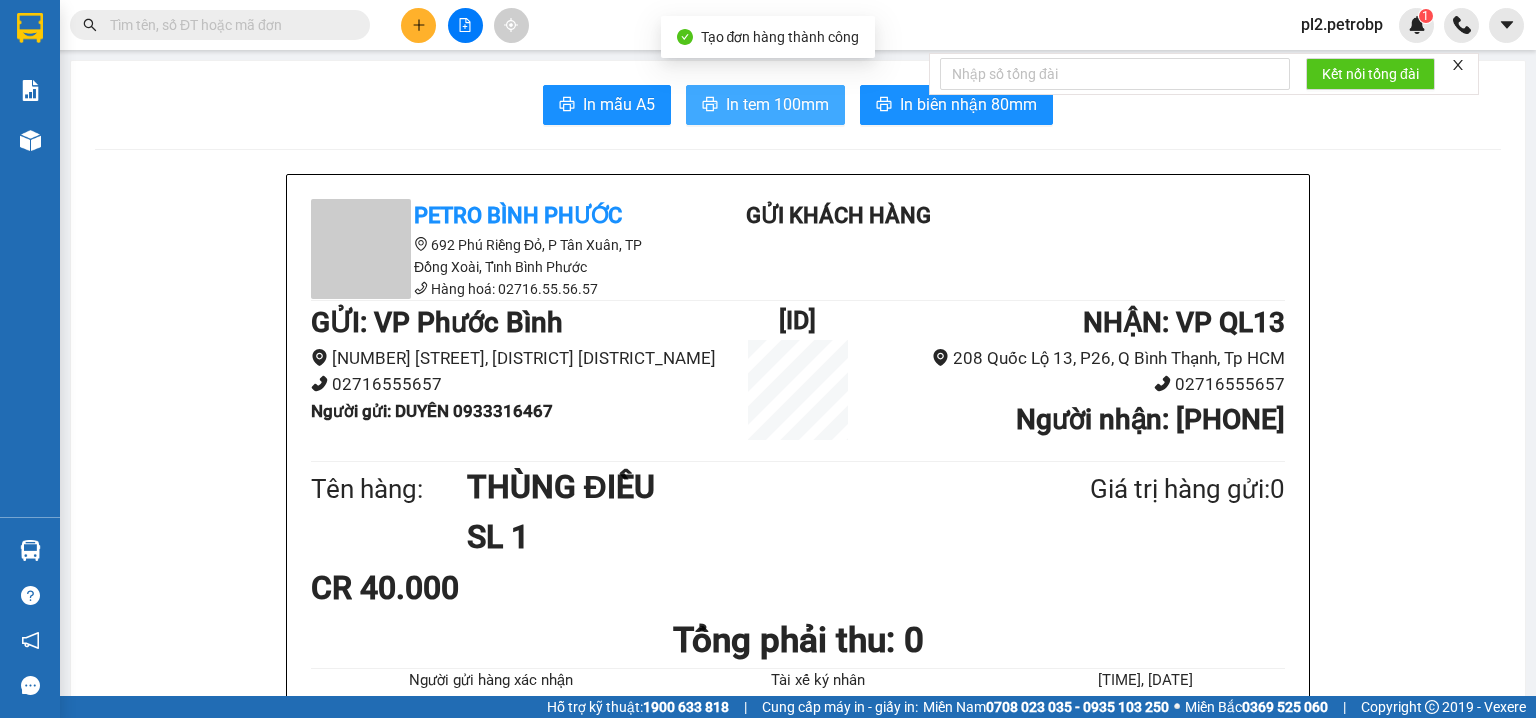 click on "In tem 100mm" at bounding box center (765, 105) 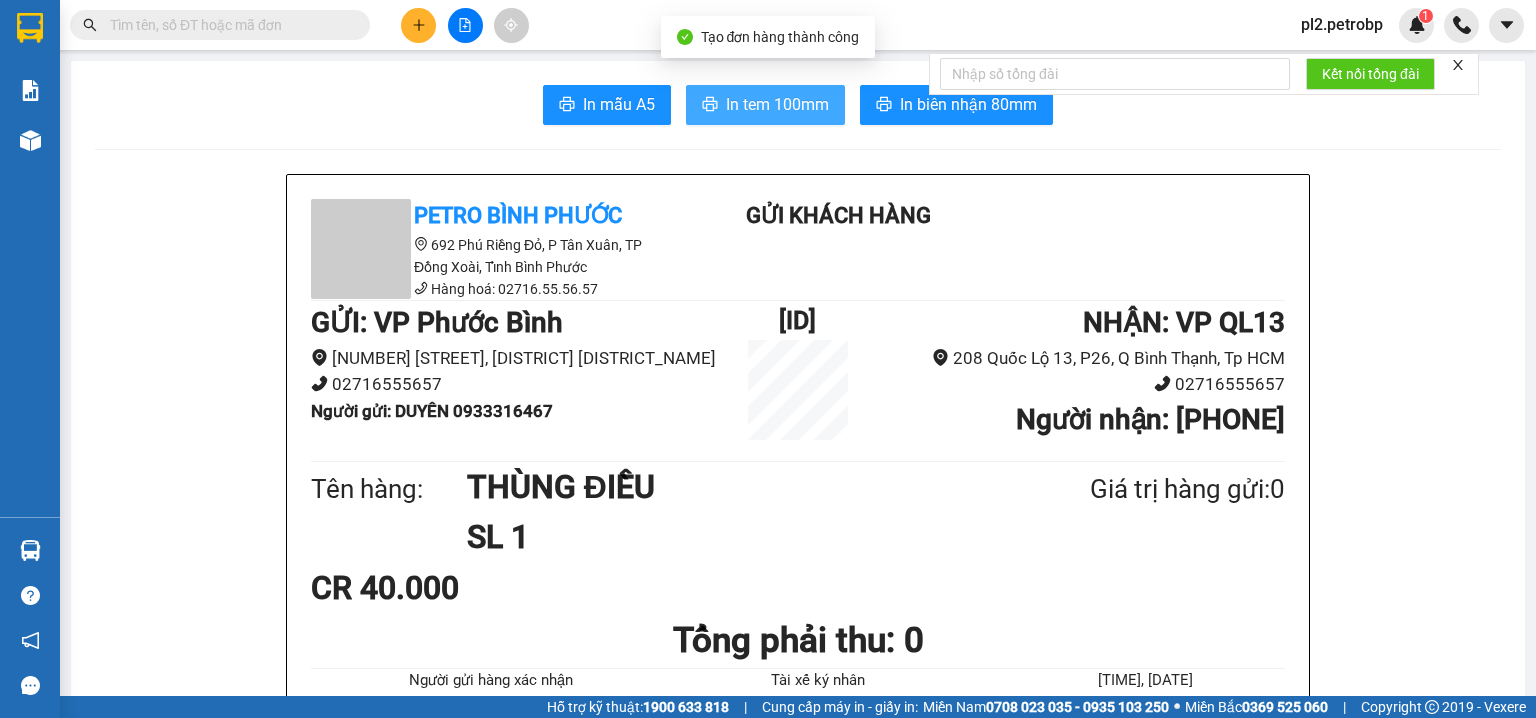 scroll, scrollTop: 0, scrollLeft: 0, axis: both 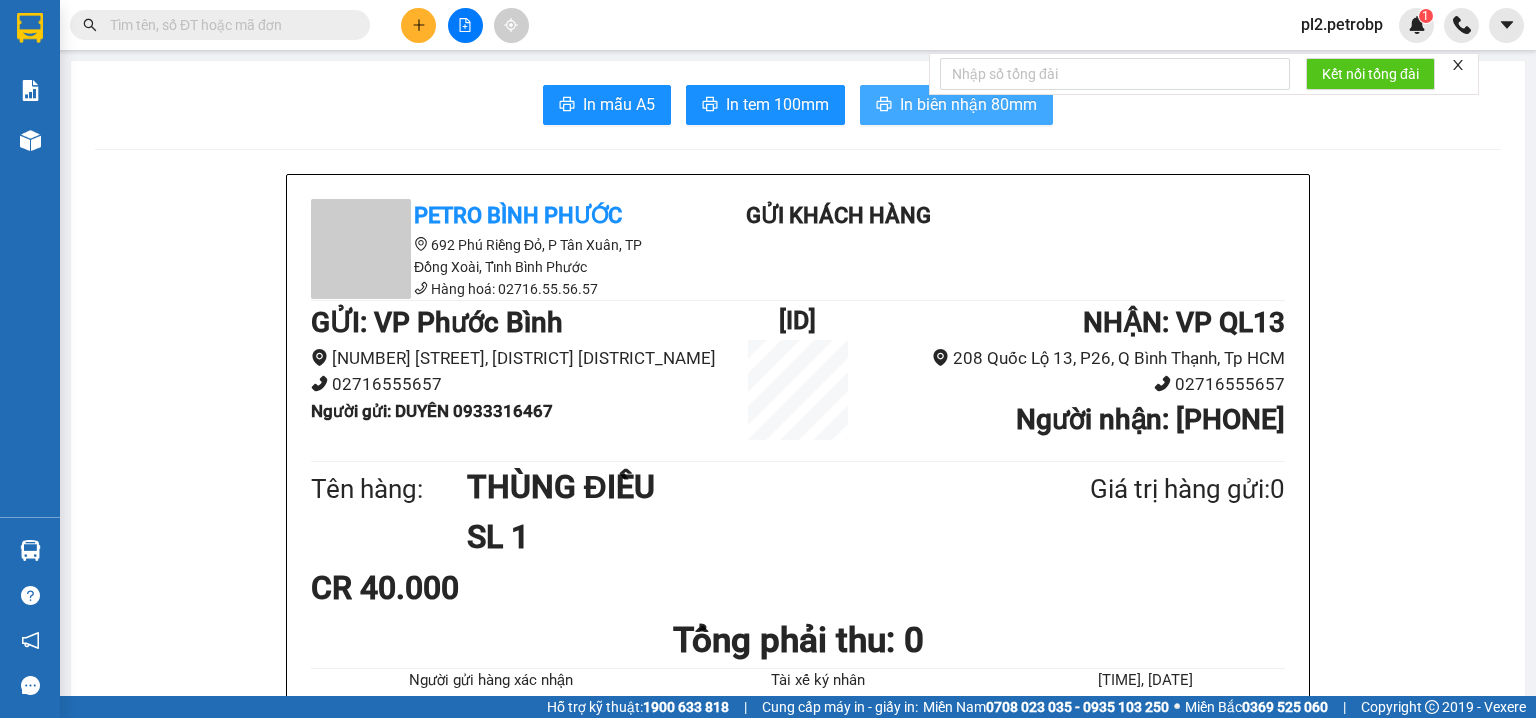 click on "In biên nhận 80mm" at bounding box center [956, 105] 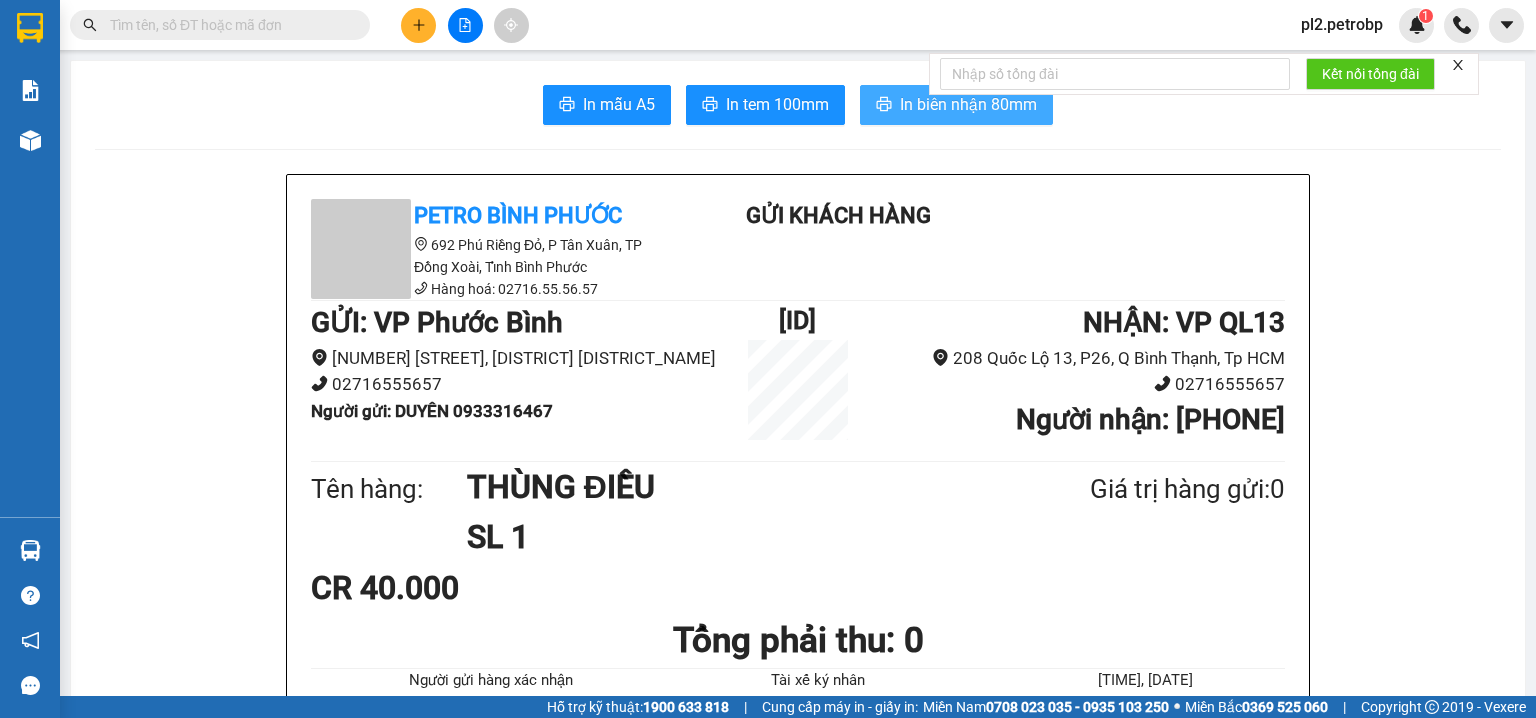 scroll, scrollTop: 0, scrollLeft: 0, axis: both 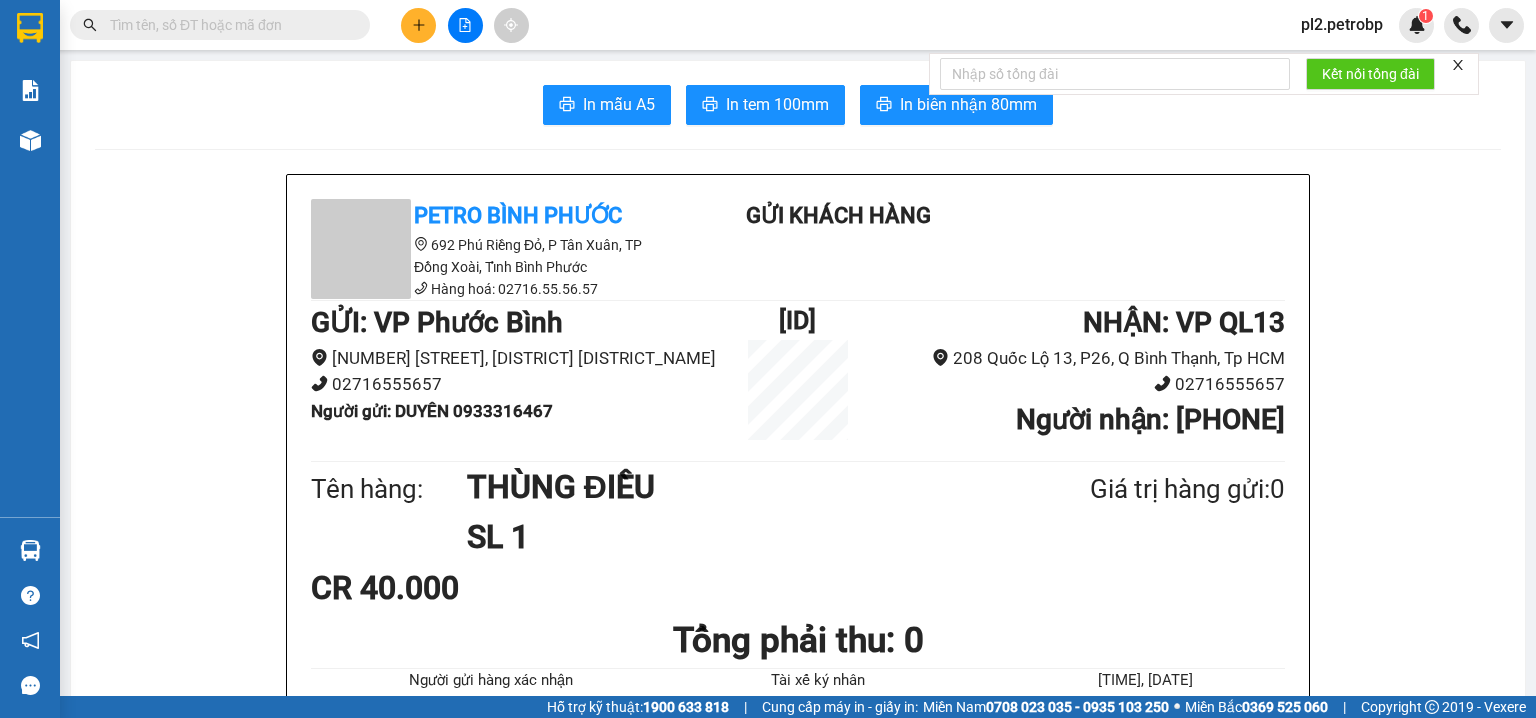 click at bounding box center [228, 25] 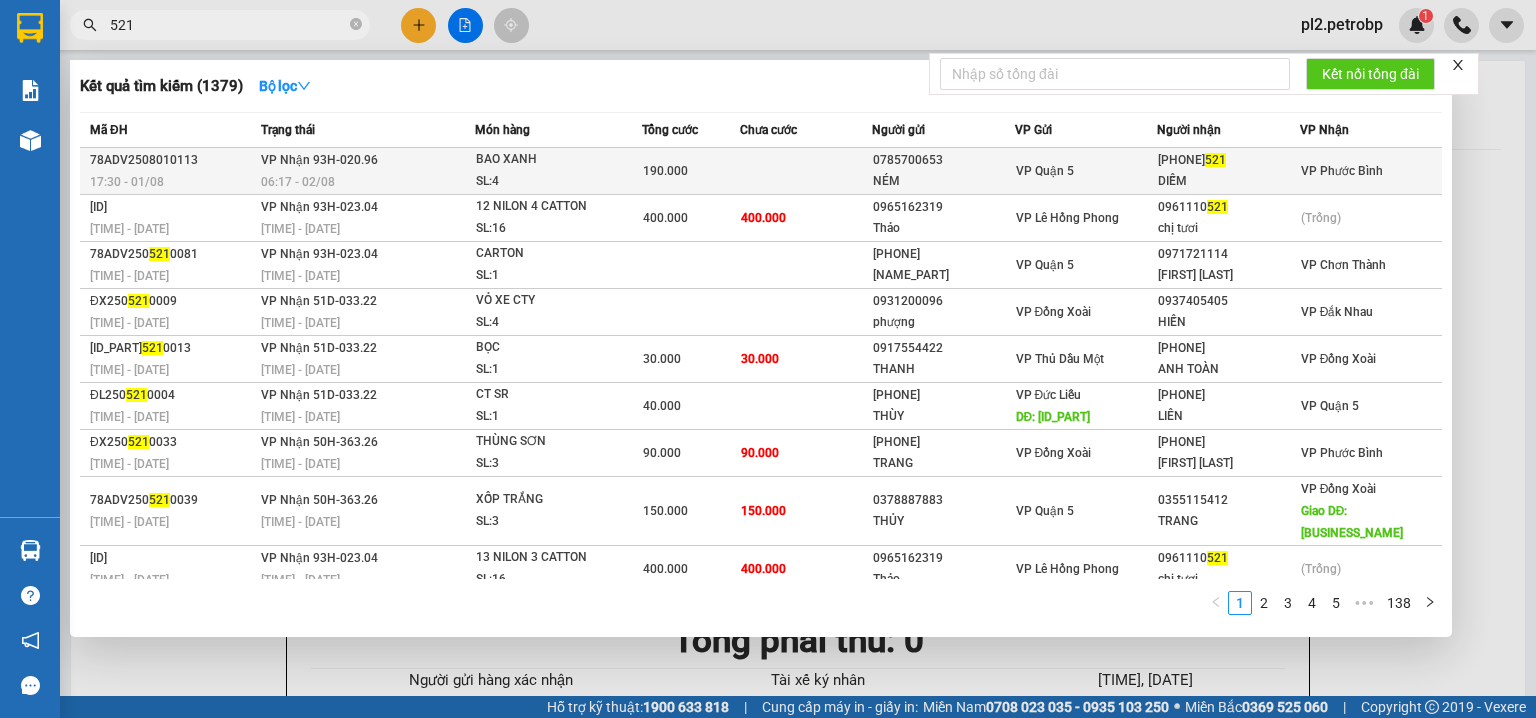 type on "521" 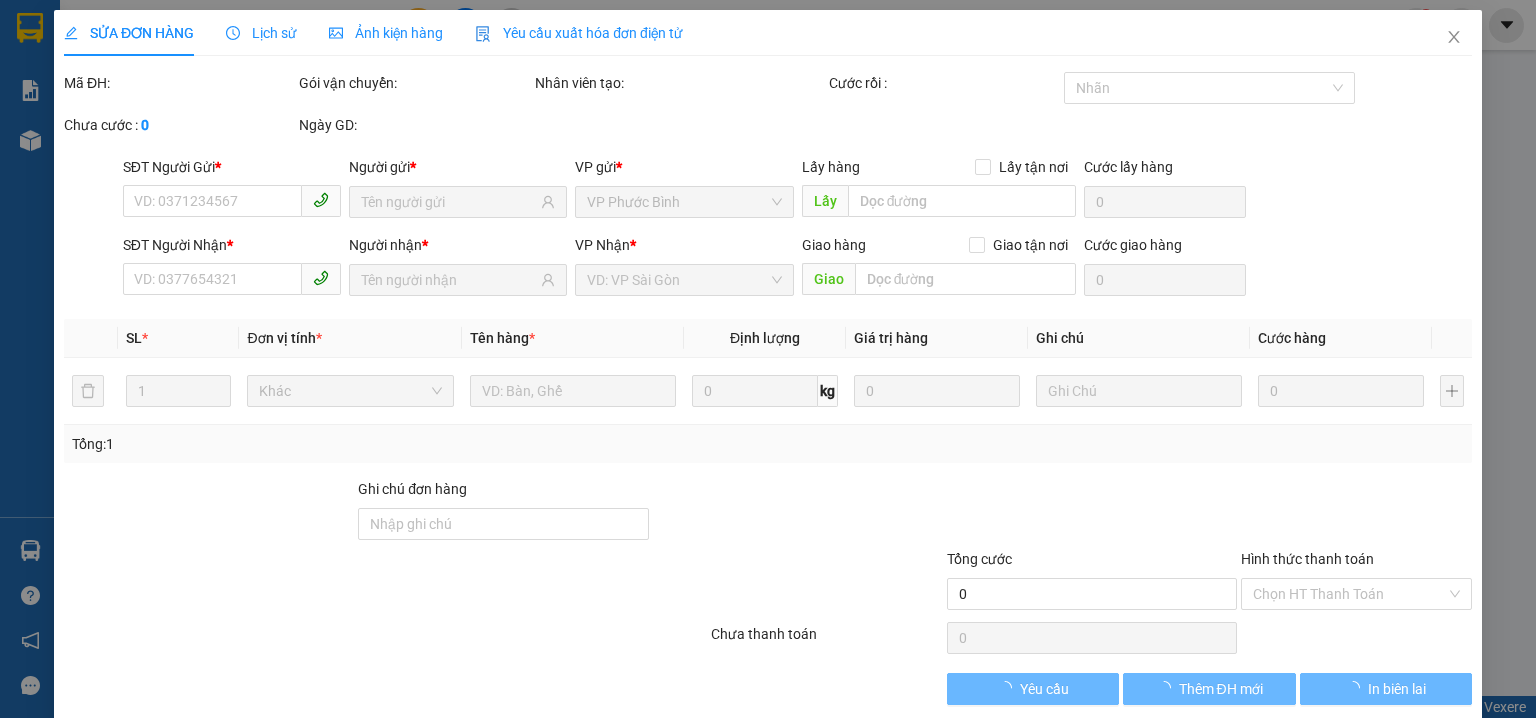 type on "0785700653" 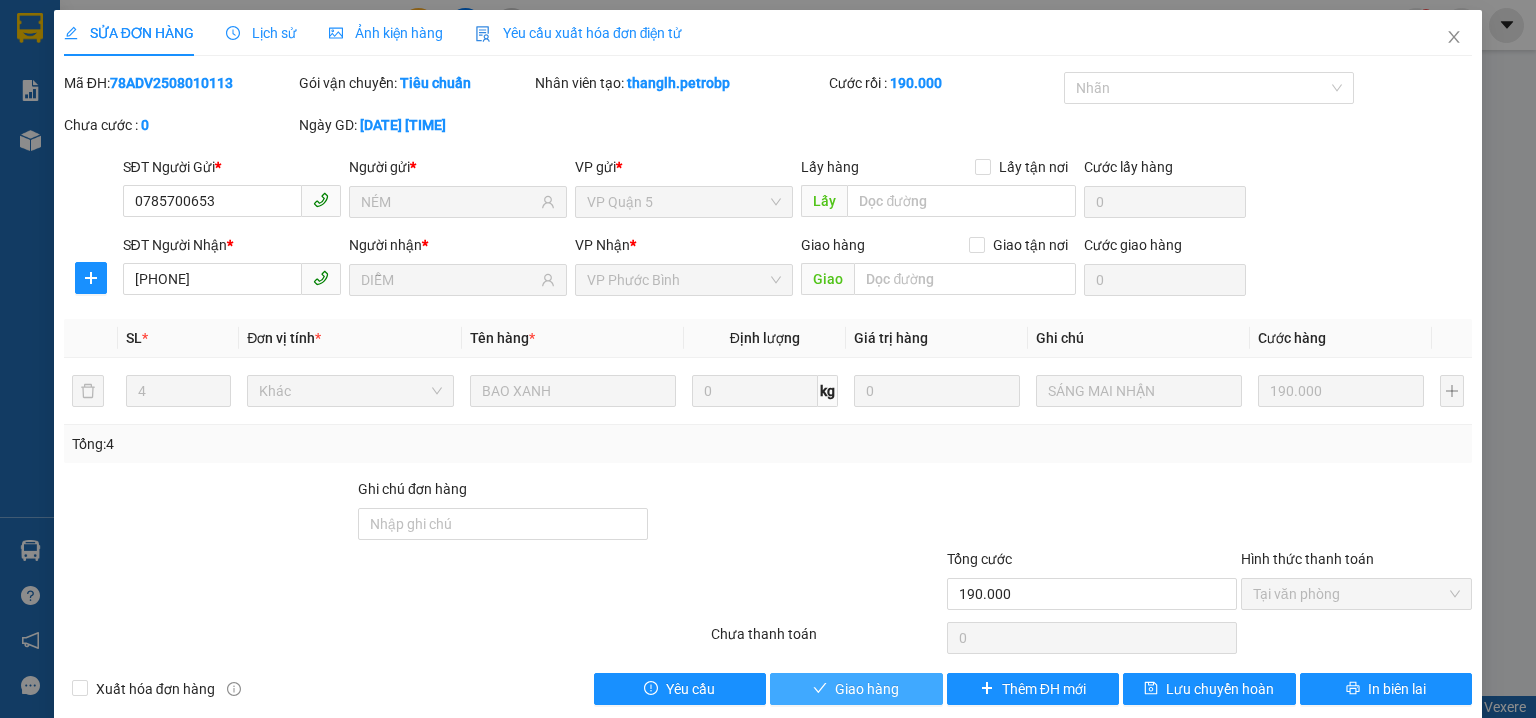 drag, startPoint x: 886, startPoint y: 684, endPoint x: 934, endPoint y: 602, distance: 95.015785 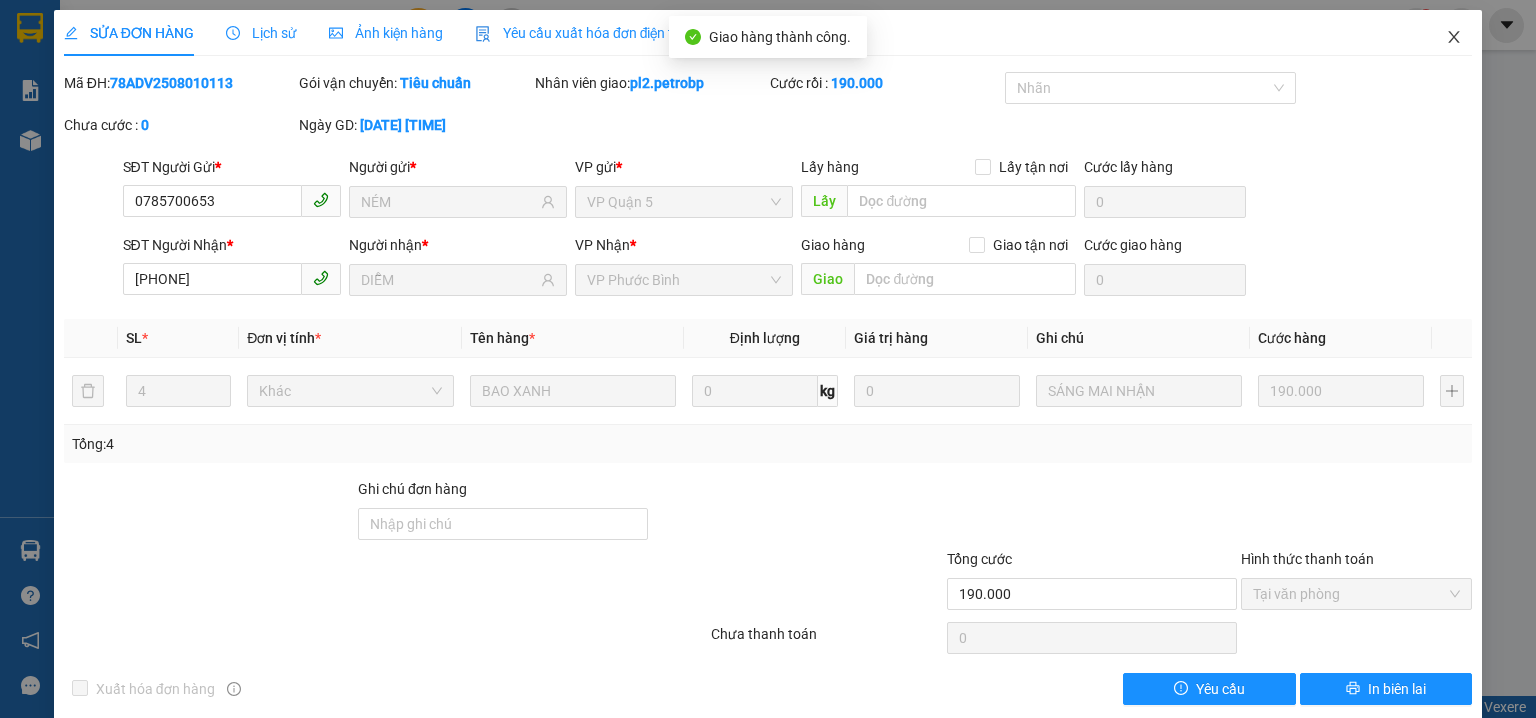 click 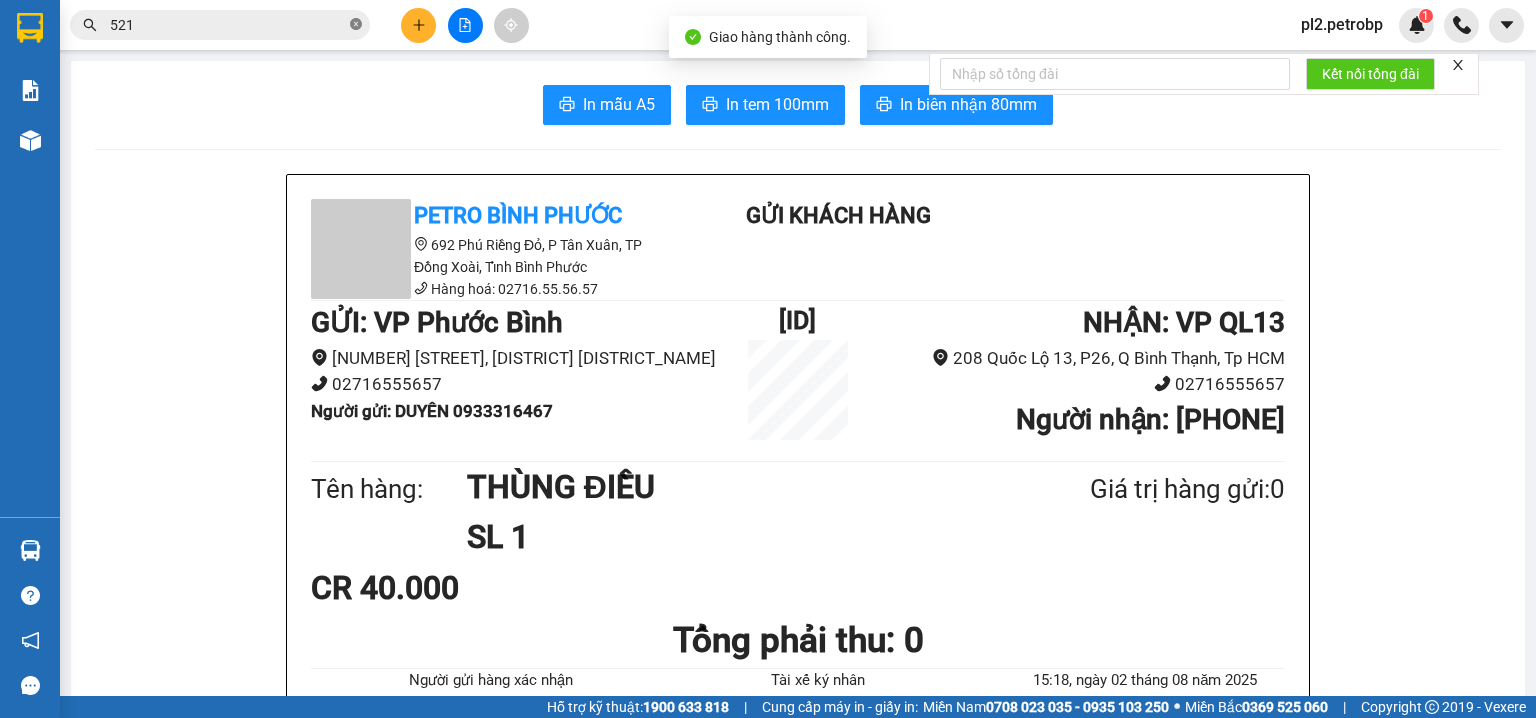 drag, startPoint x: 359, startPoint y: 24, endPoint x: 290, endPoint y: 23, distance: 69.00725 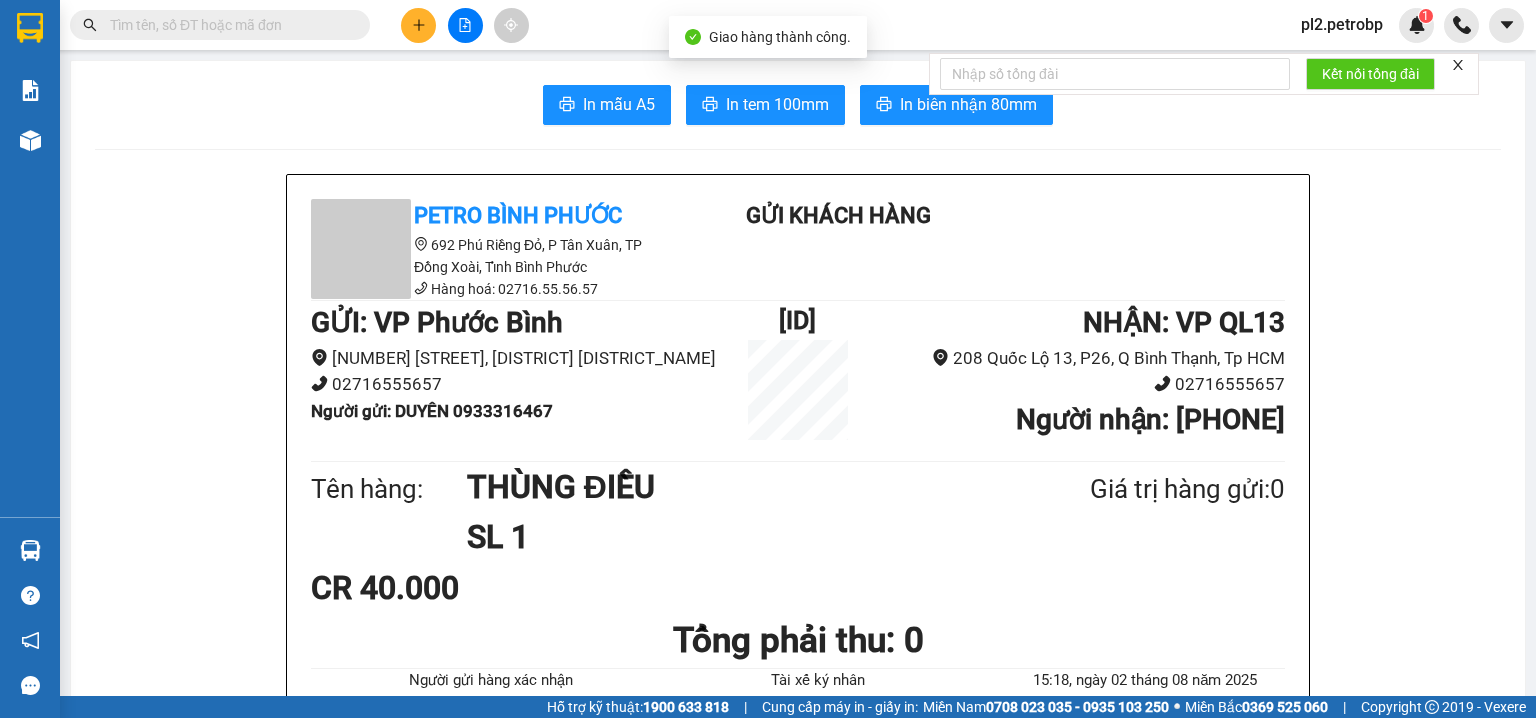click at bounding box center [228, 25] 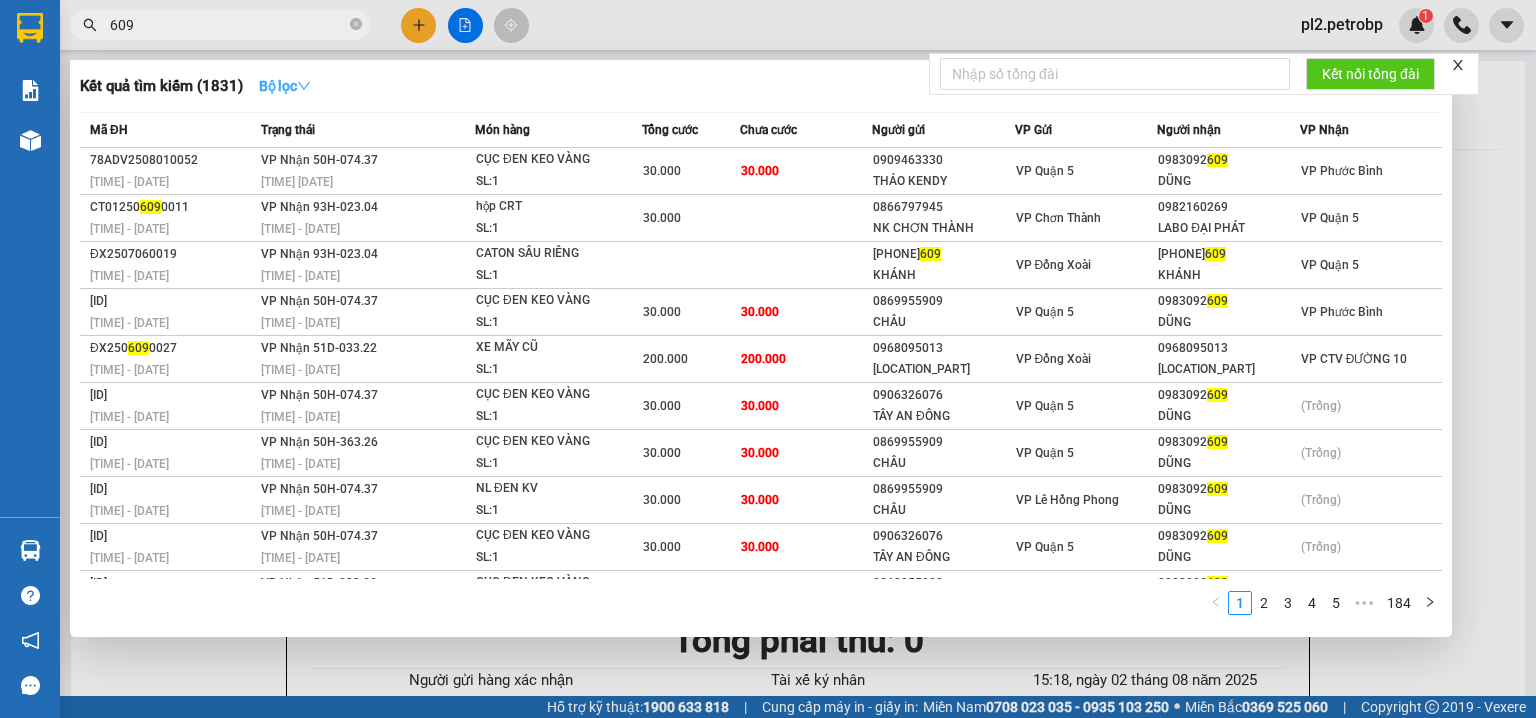 type on "609" 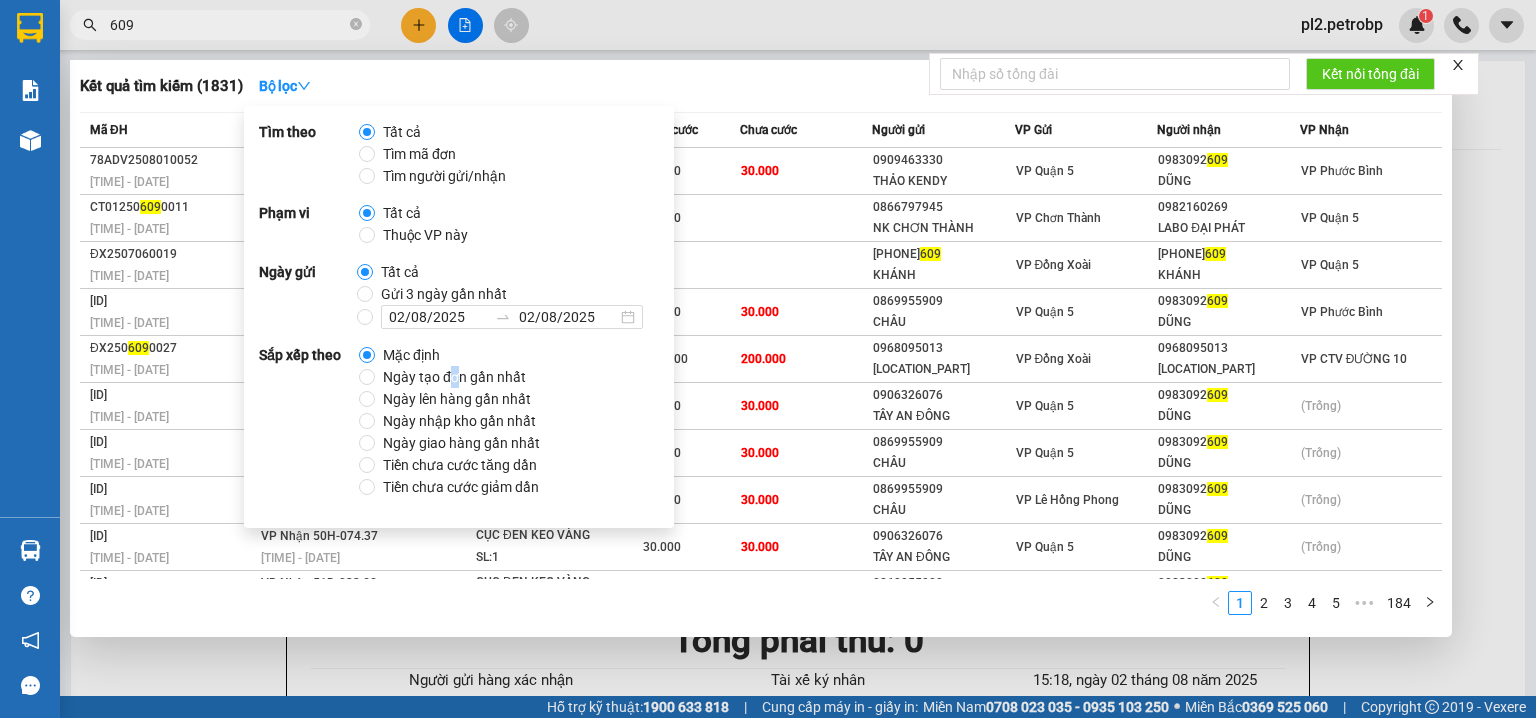 click on "Ngày tạo đơn gần nhất" at bounding box center (454, 377) 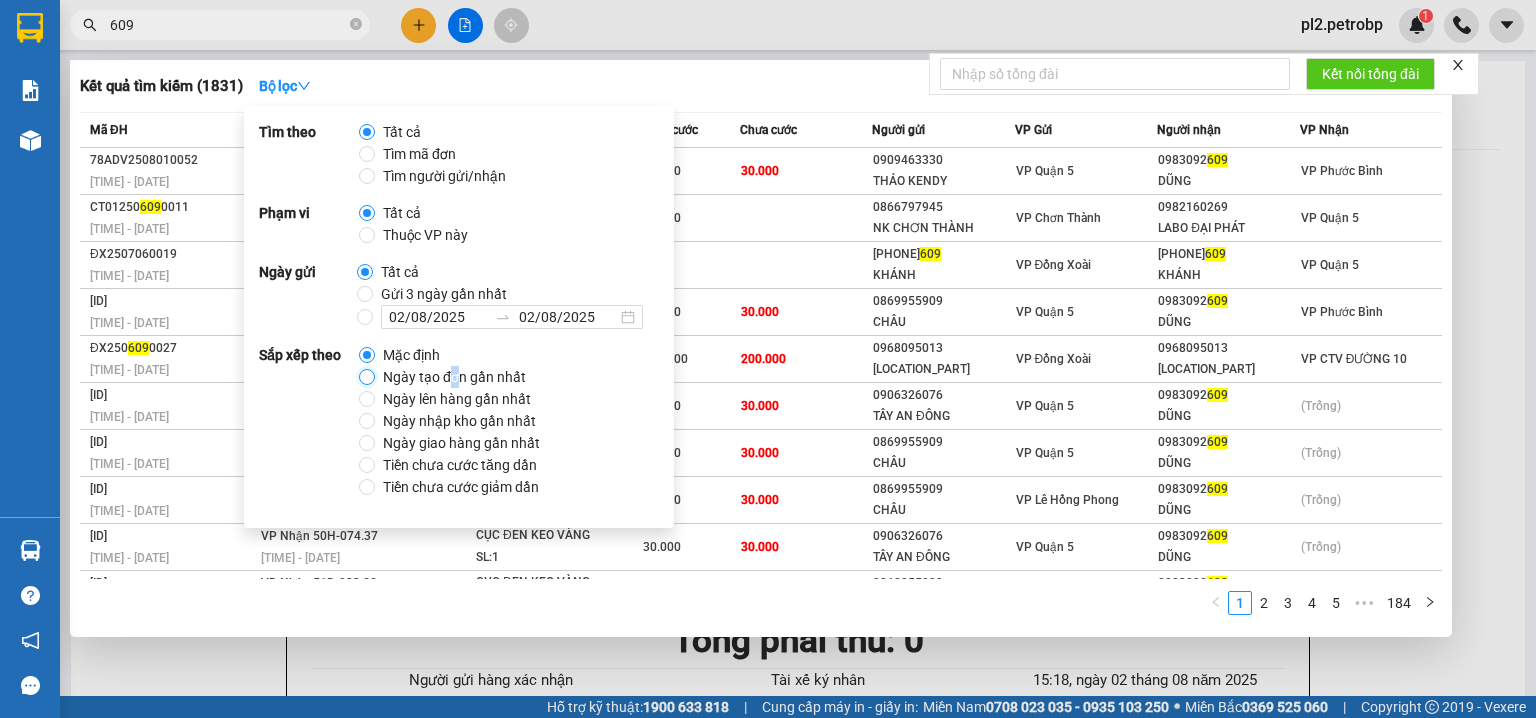 click on "Ngày tạo đơn gần nhất" at bounding box center (367, 377) 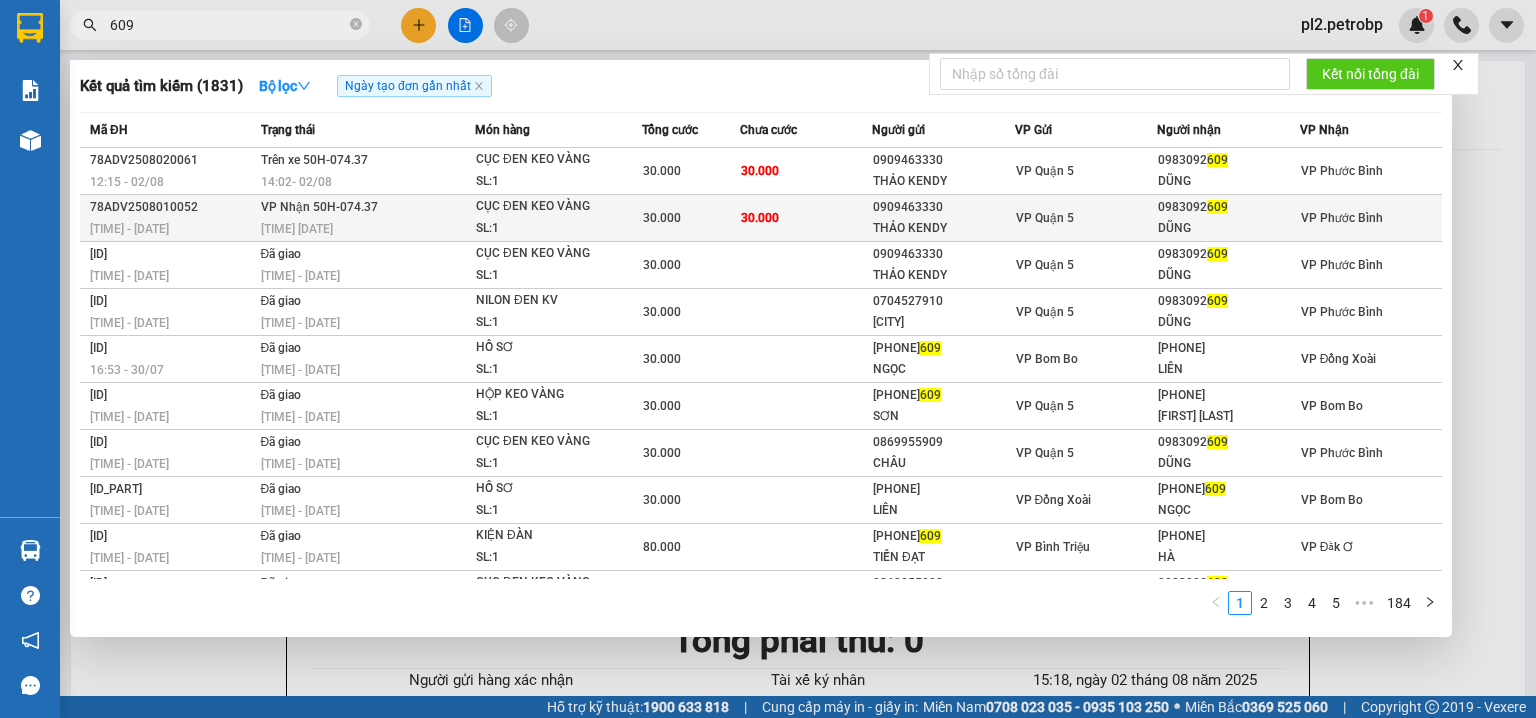 click on "VP Quận 5" at bounding box center (1086, 218) 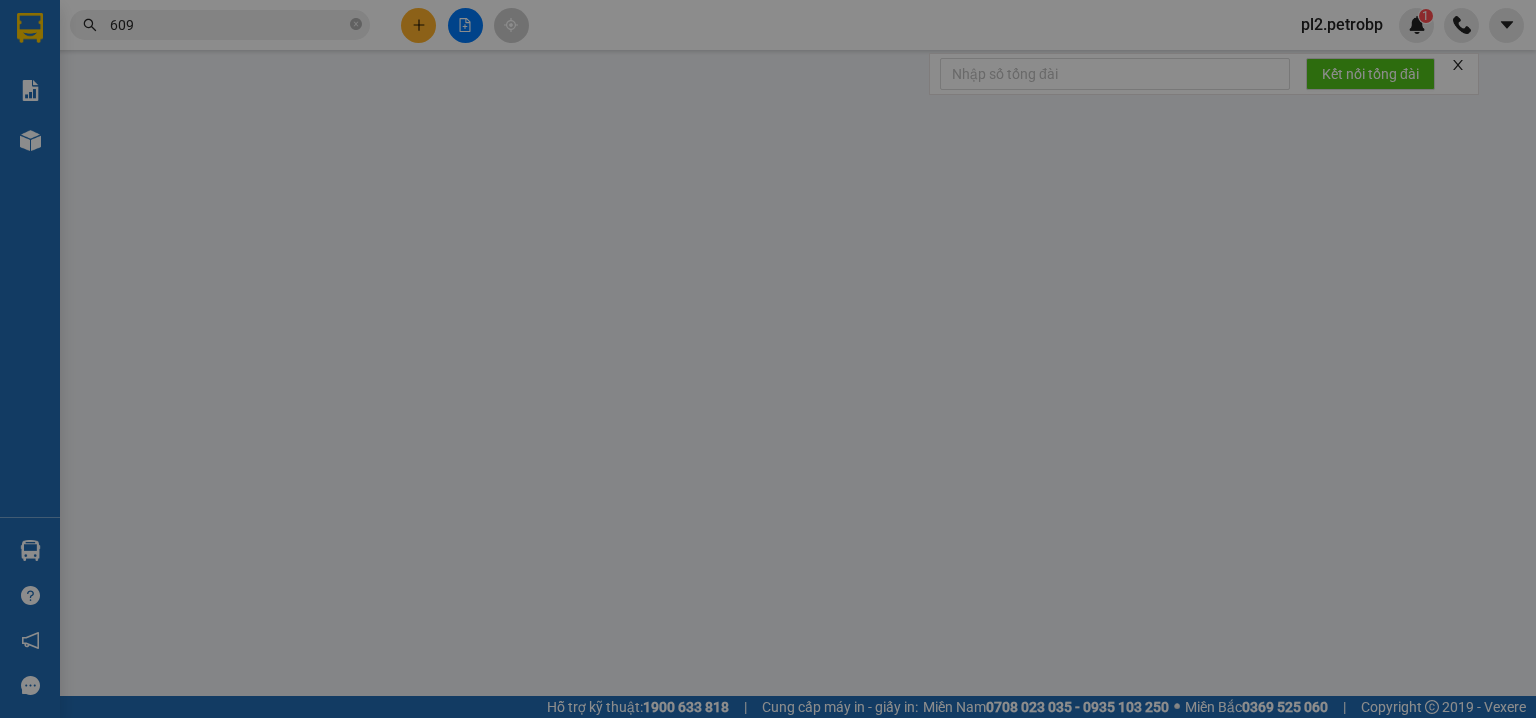 type on "0909463330" 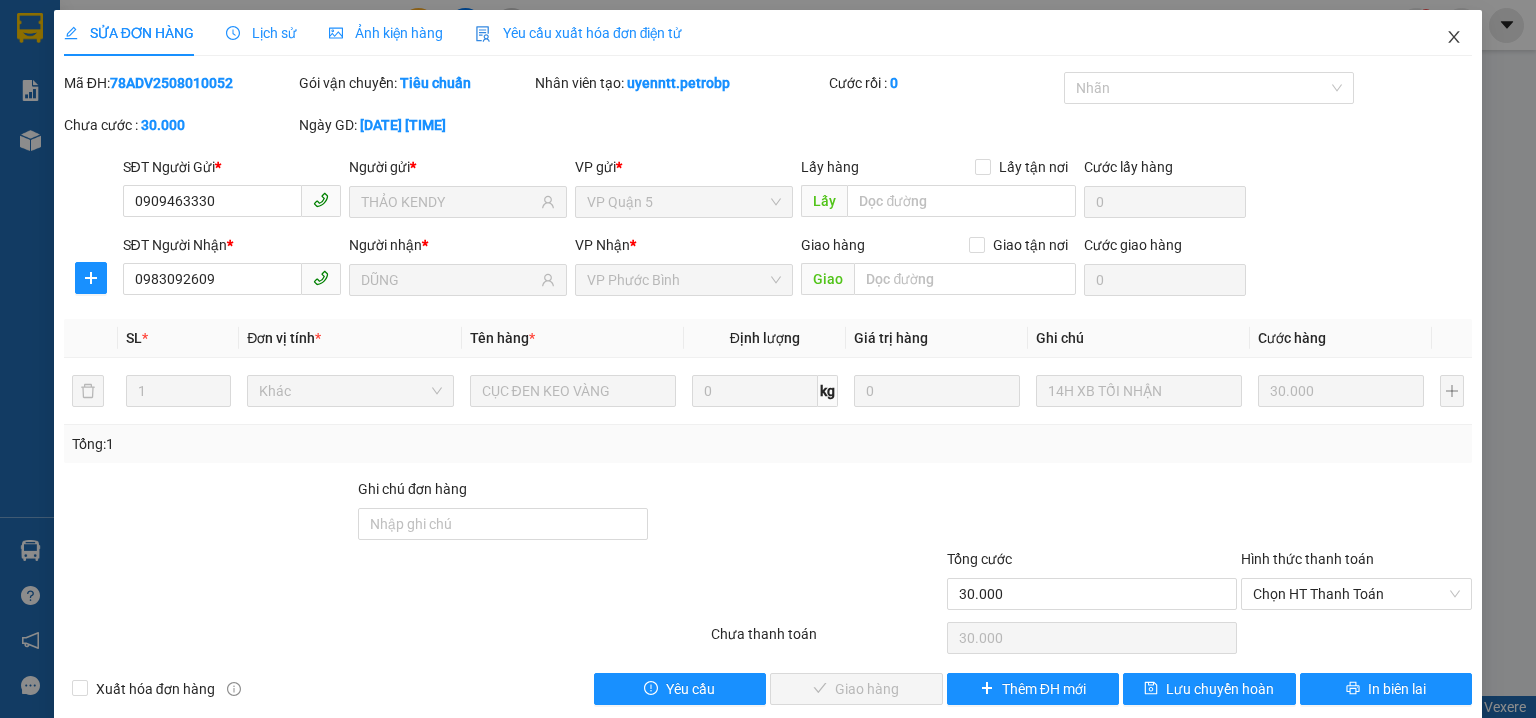 click 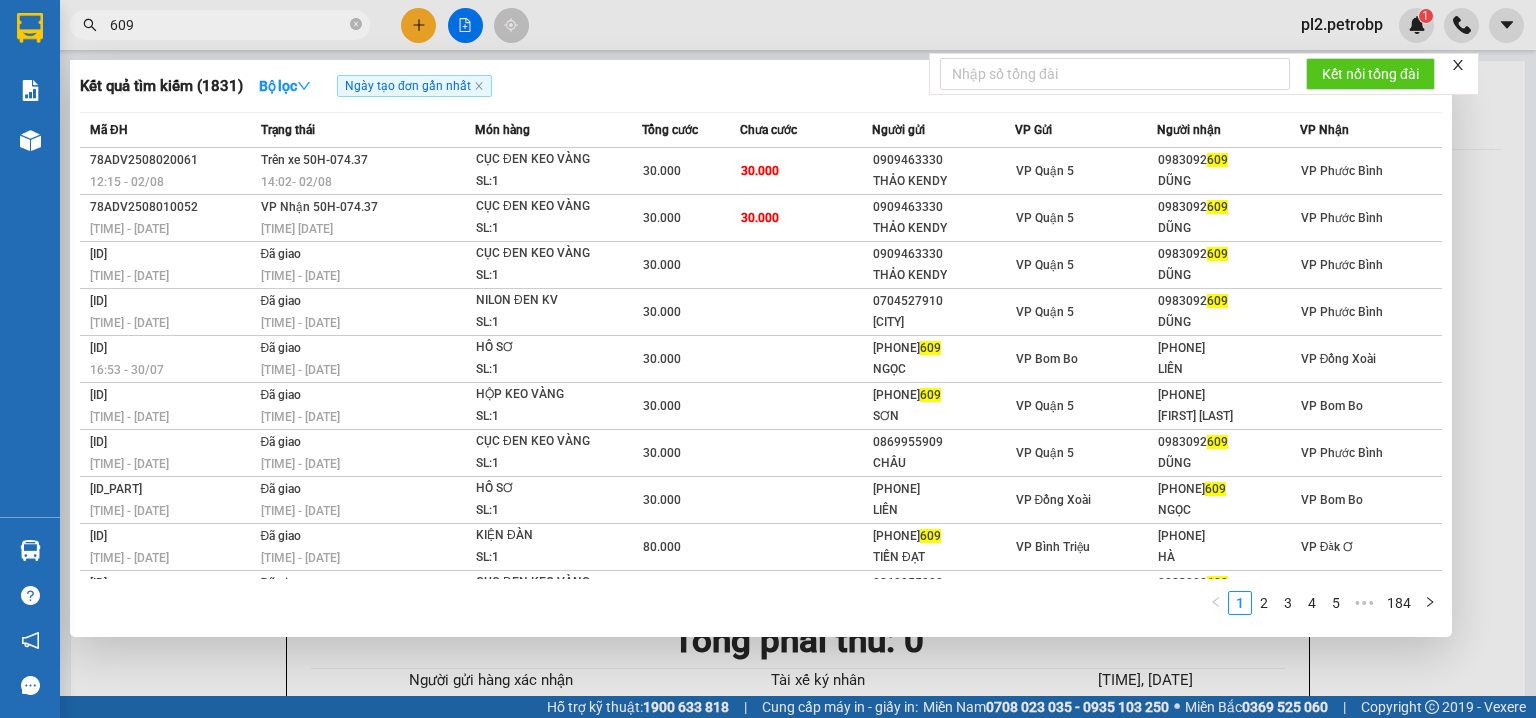click on "609" at bounding box center [228, 25] 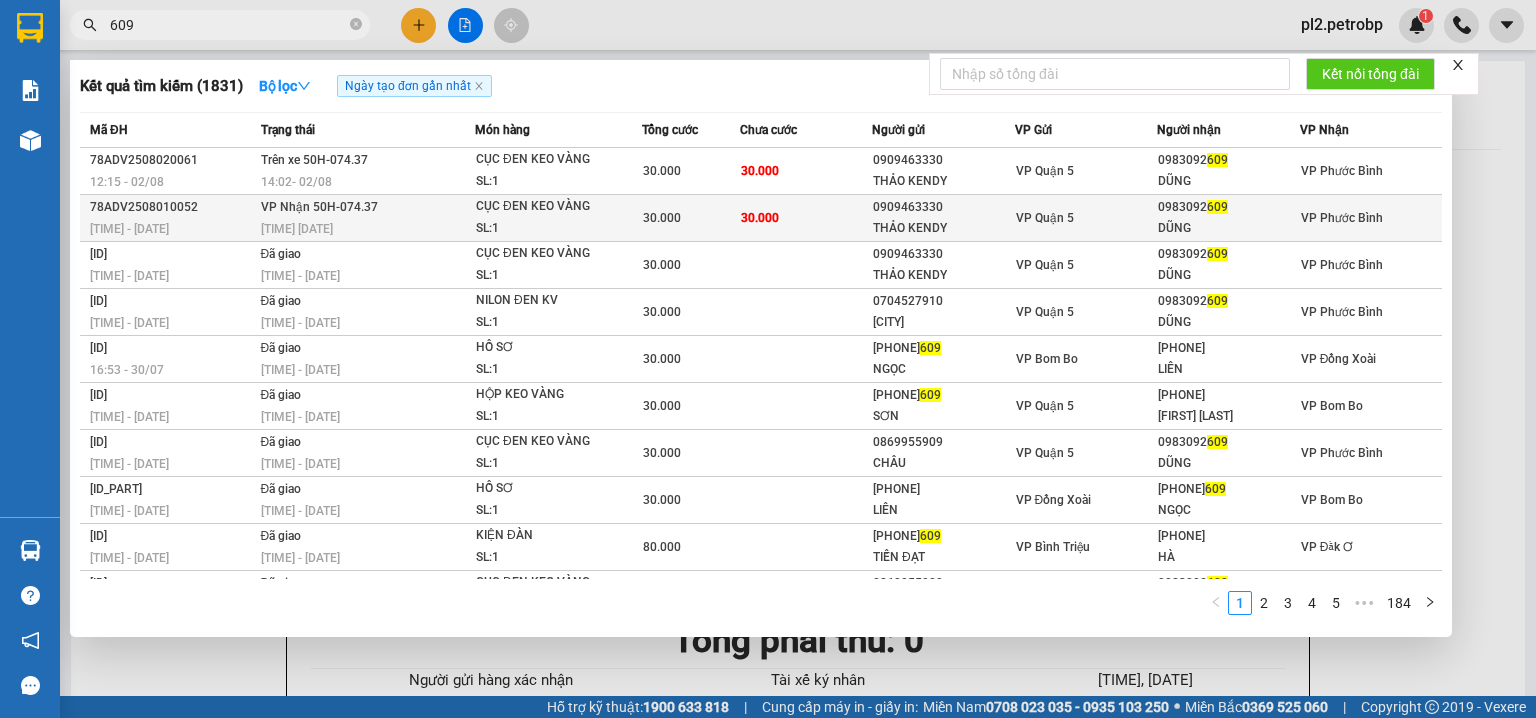 click on "30.000" at bounding box center [760, 218] 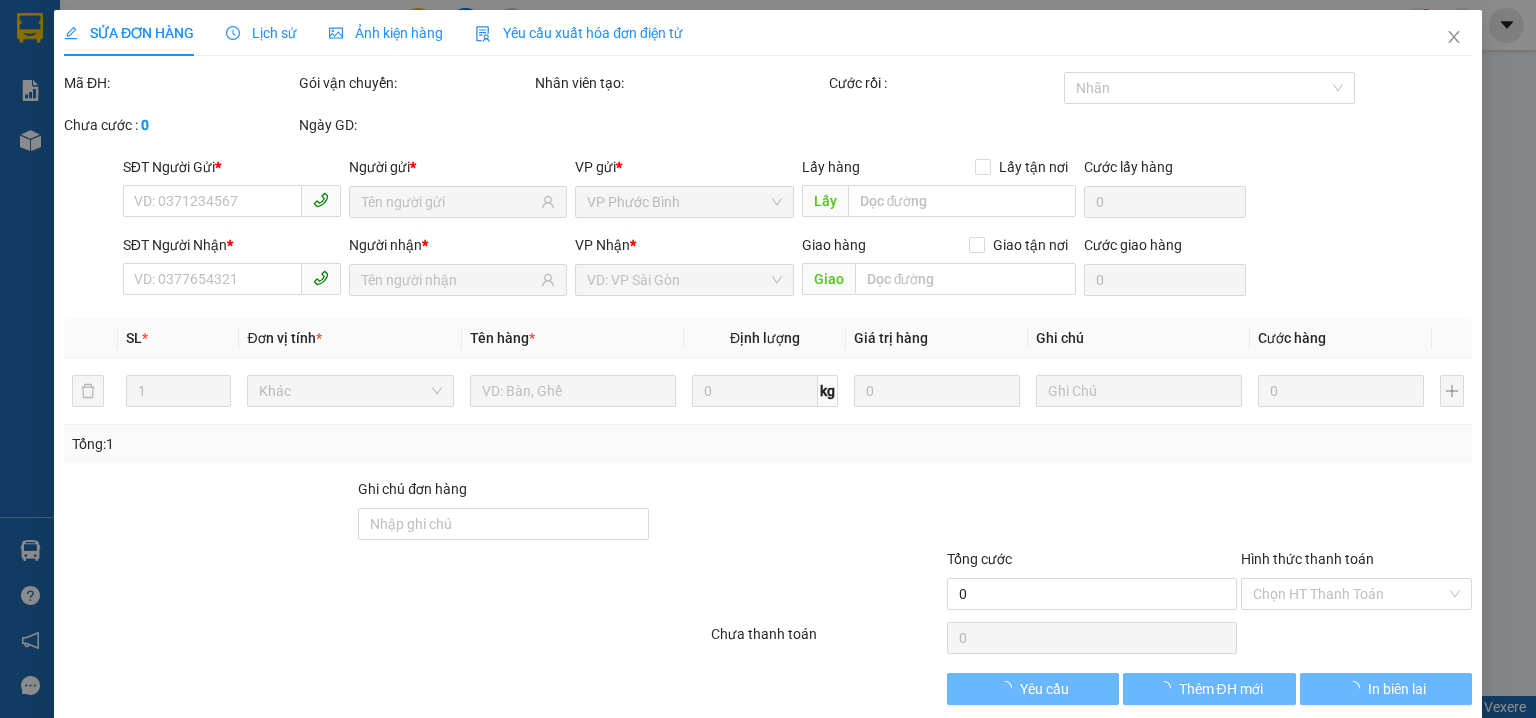 type on "0909463330" 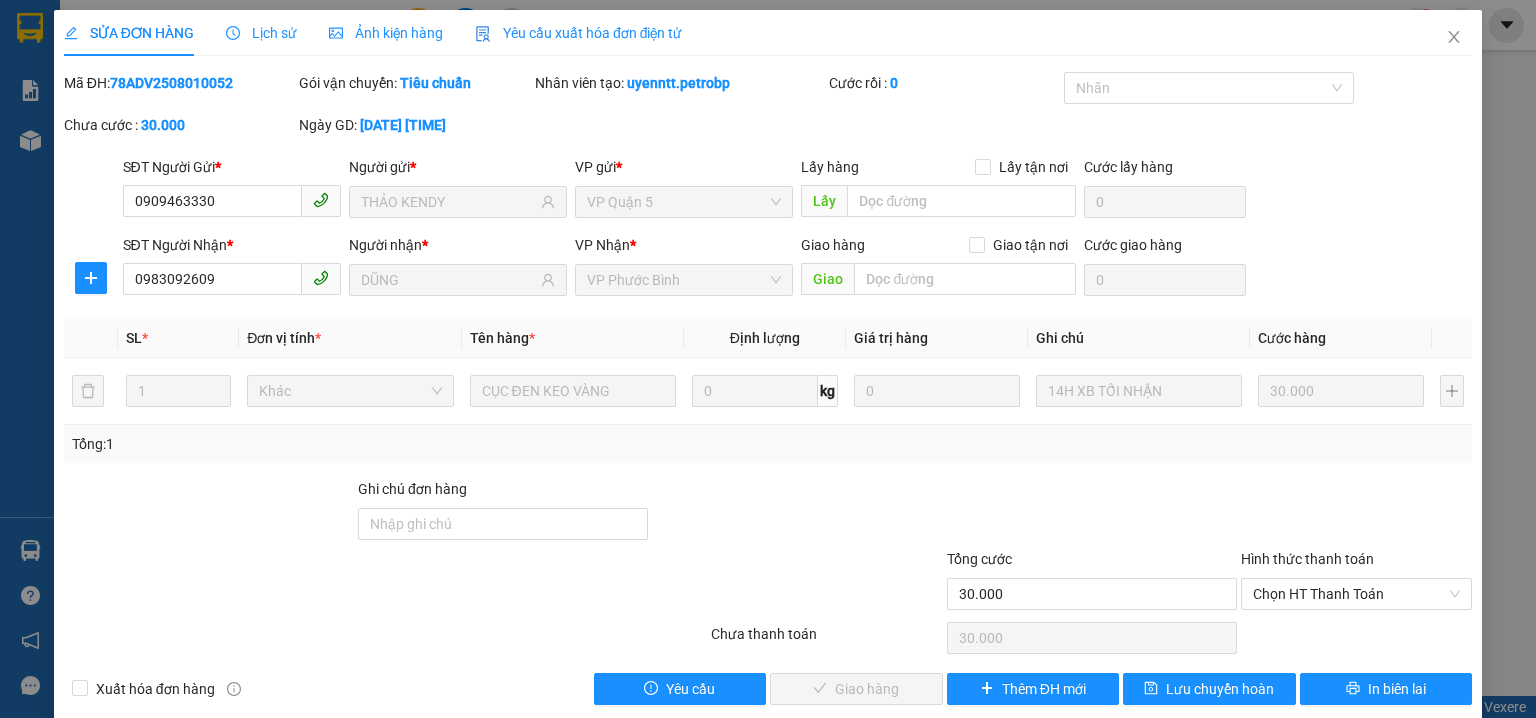 click on "Lịch sử" at bounding box center (261, 33) 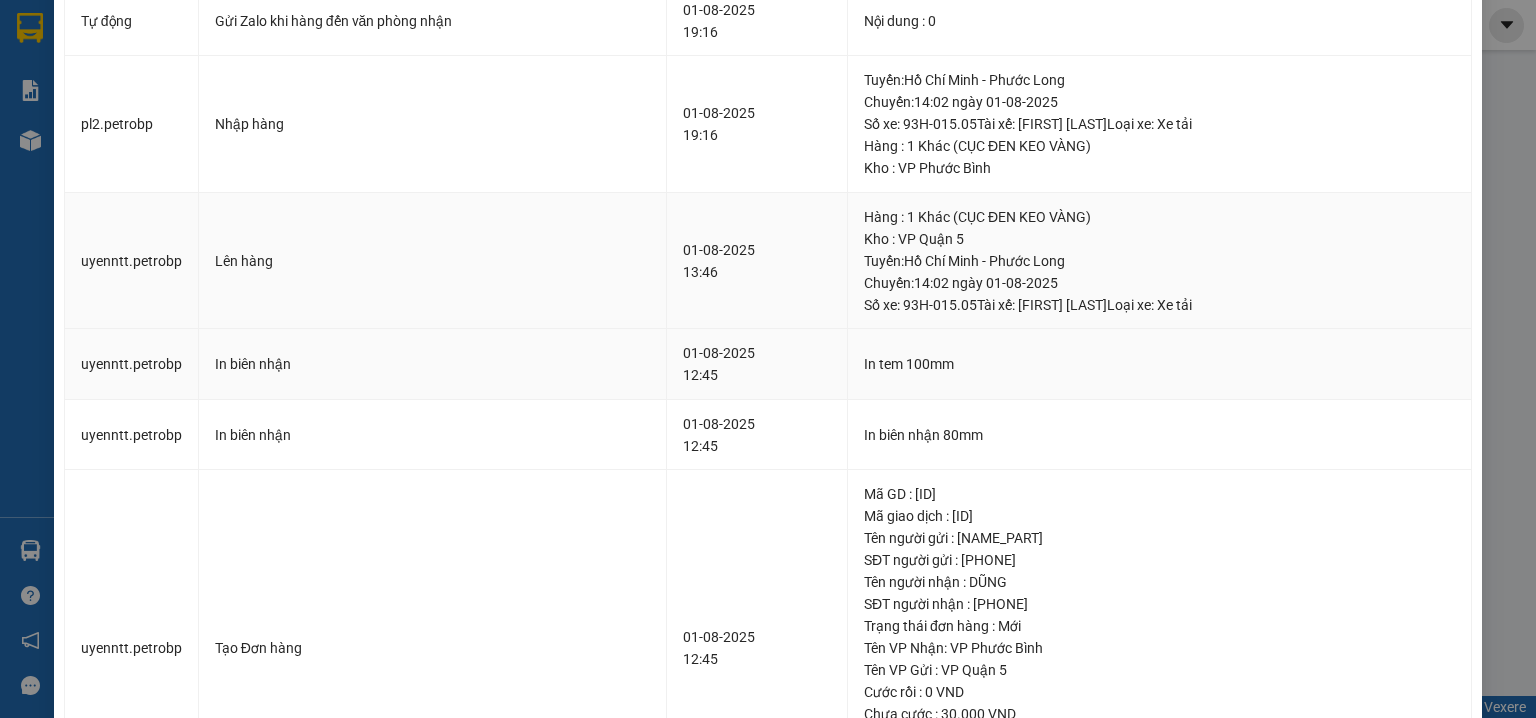 scroll, scrollTop: 0, scrollLeft: 0, axis: both 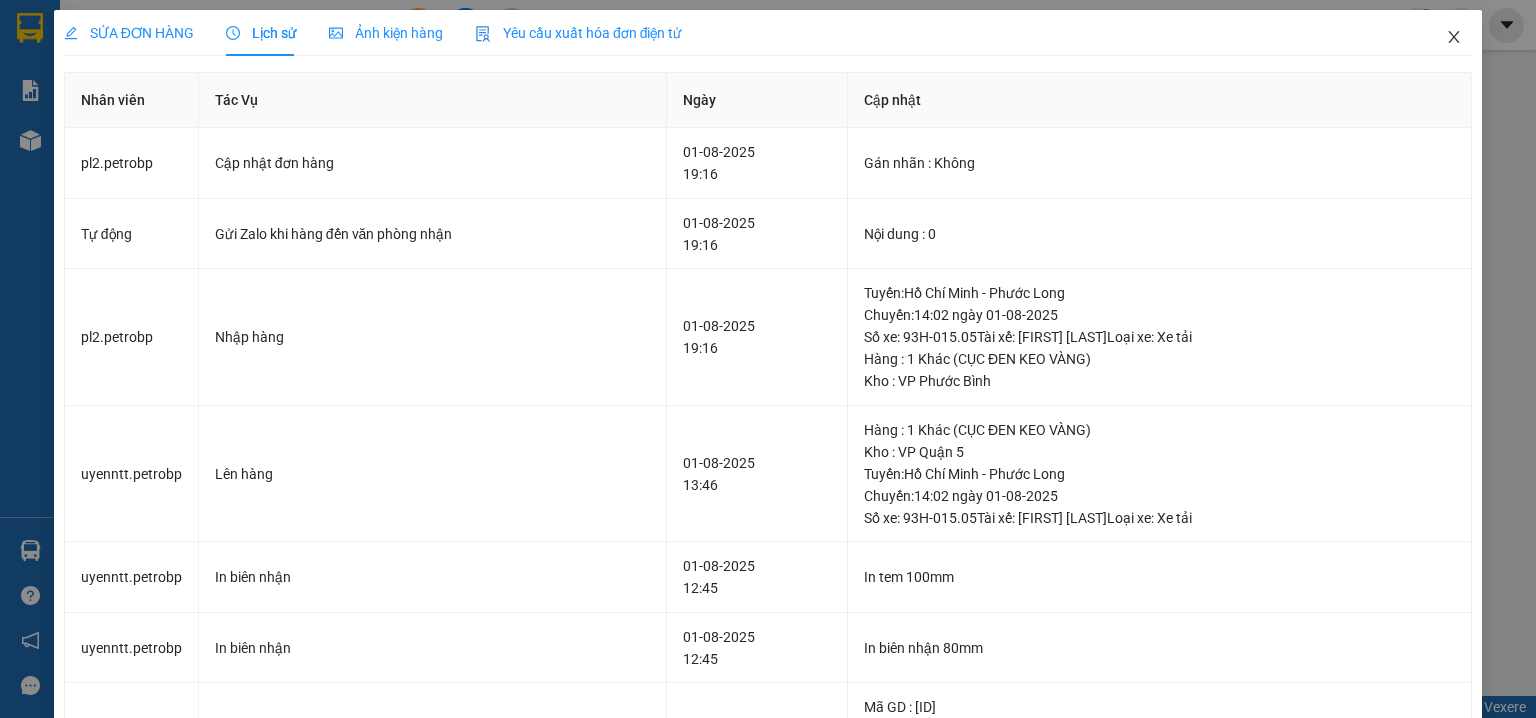click 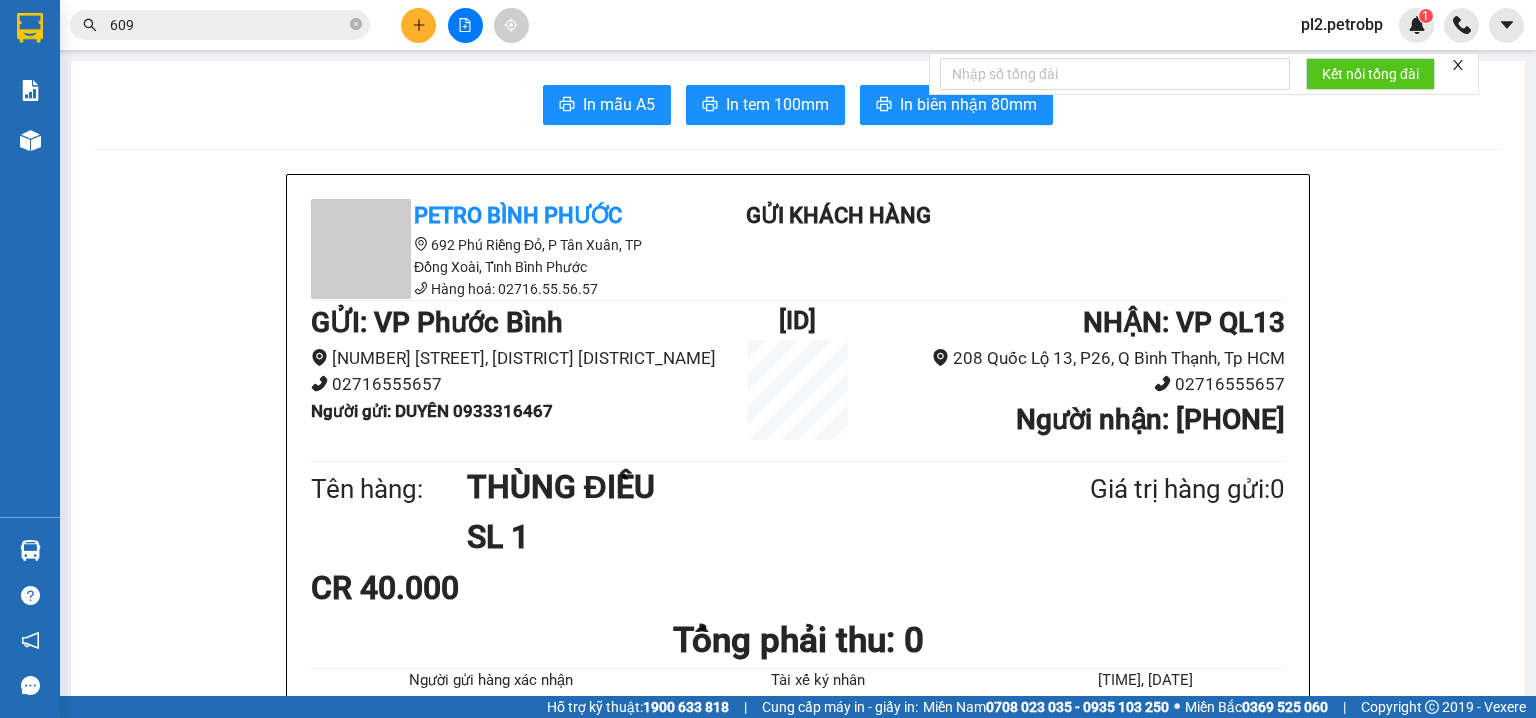 click on "609" at bounding box center [228, 25] 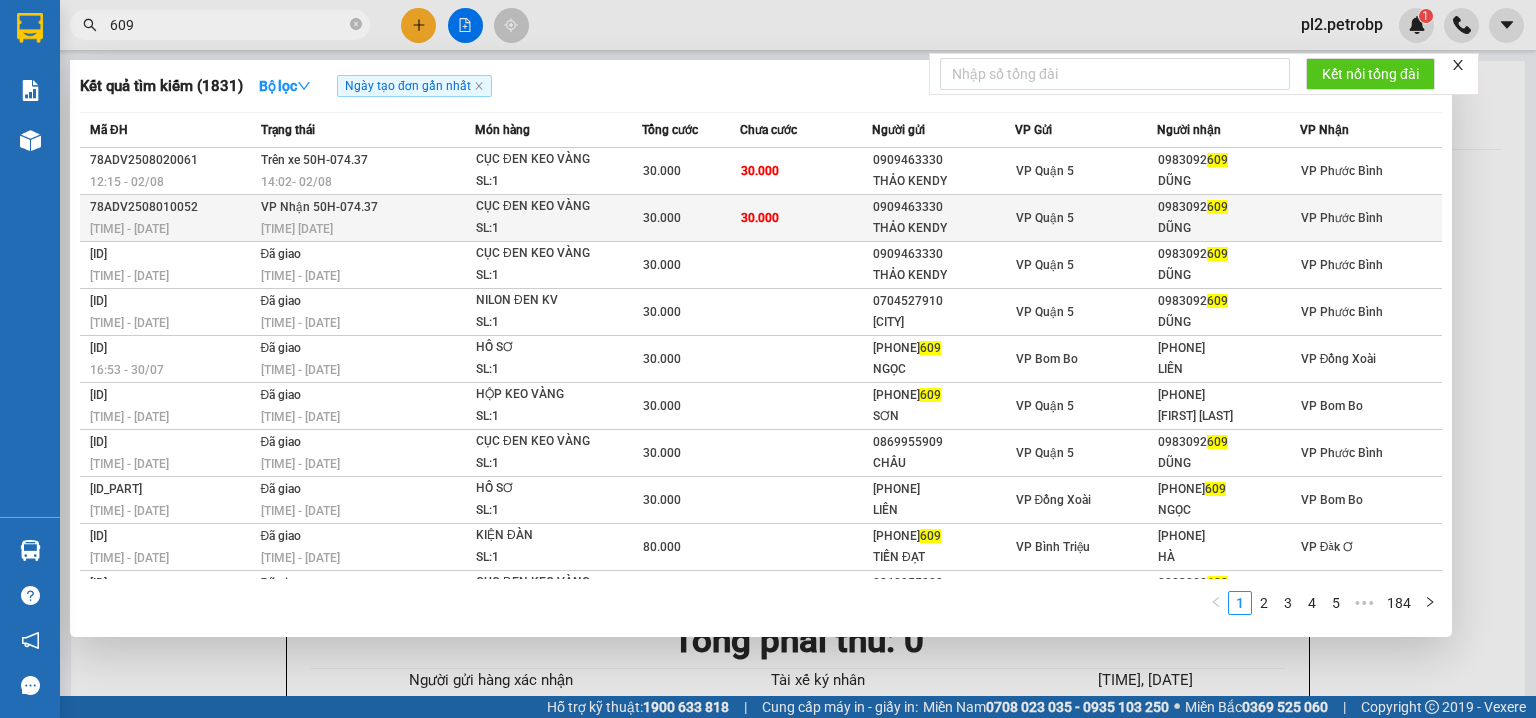 click on "30.000" at bounding box center (806, 218) 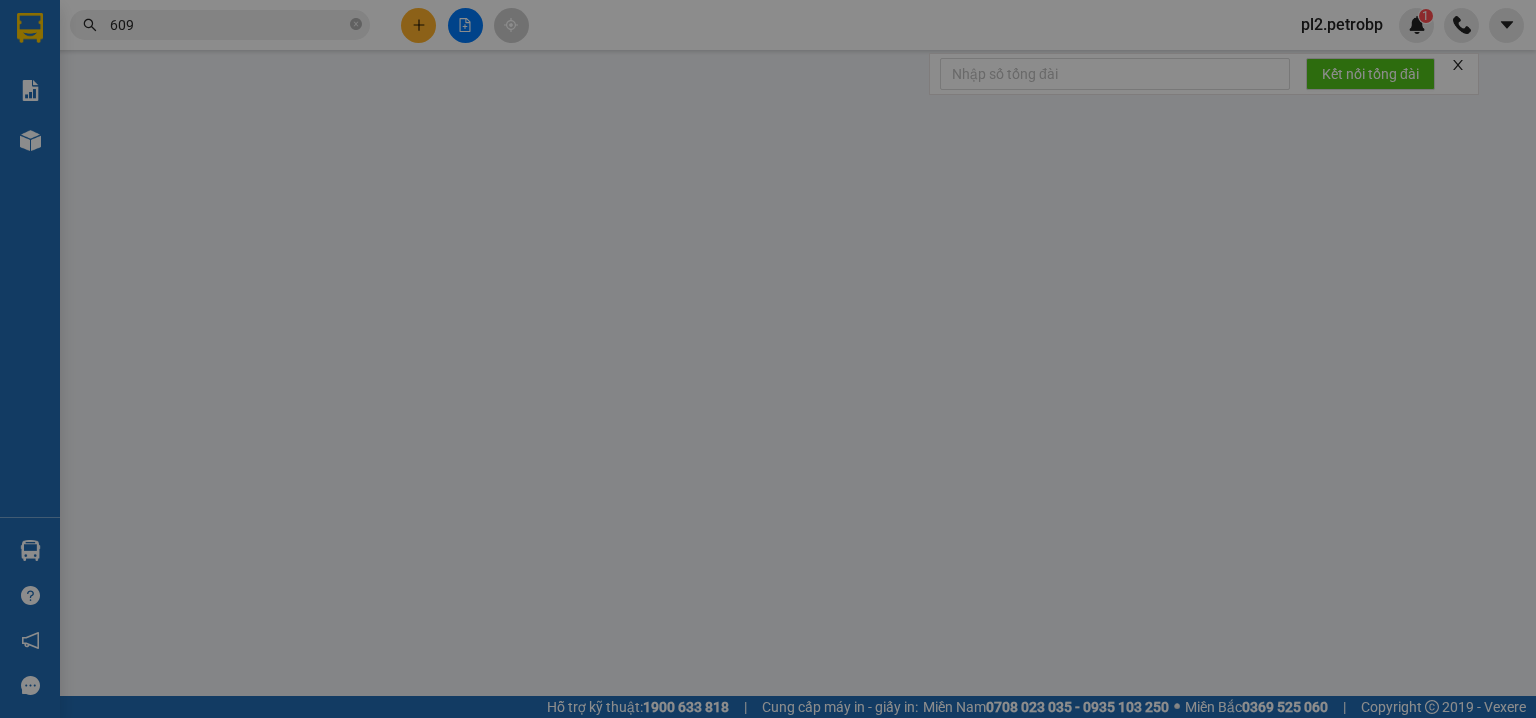 type on "0909463330" 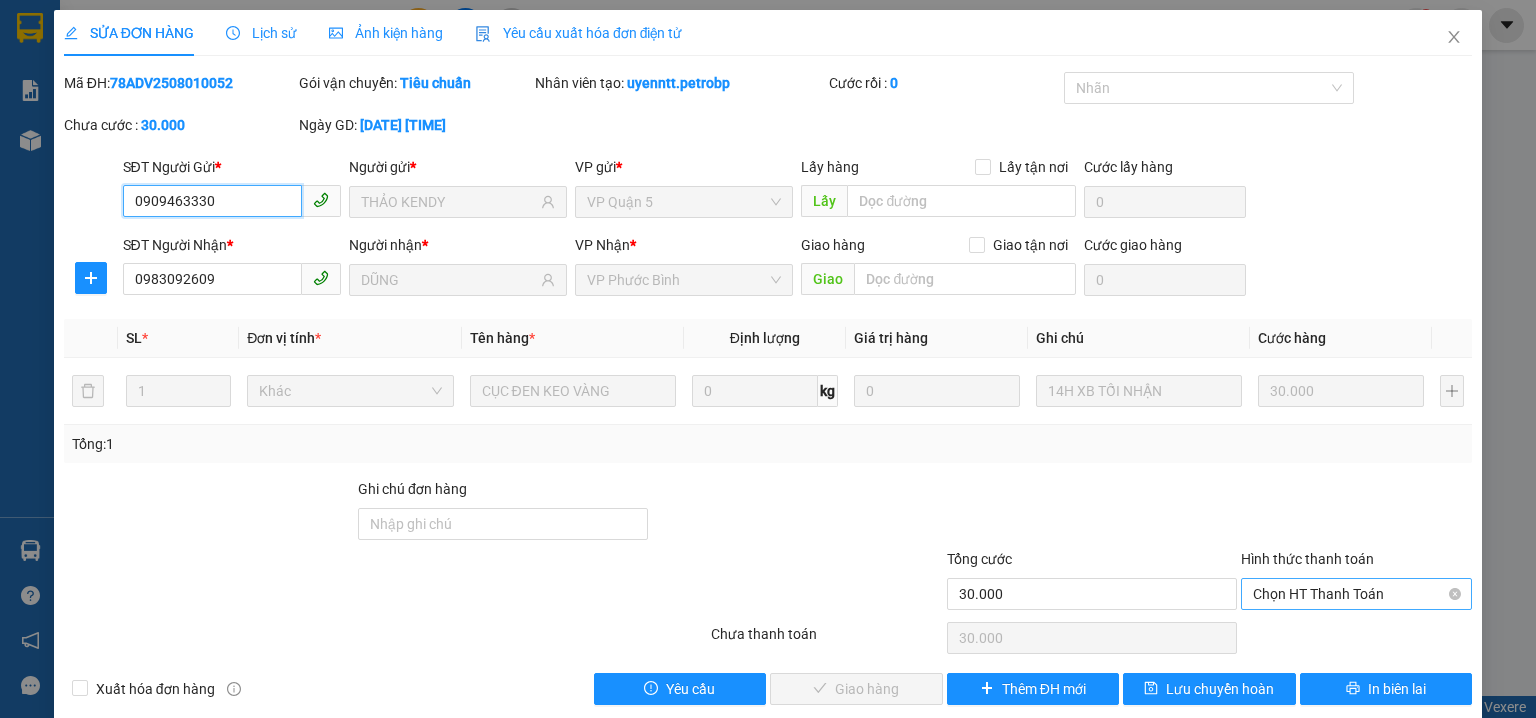 drag, startPoint x: 1273, startPoint y: 590, endPoint x: 1273, endPoint y: 604, distance: 14 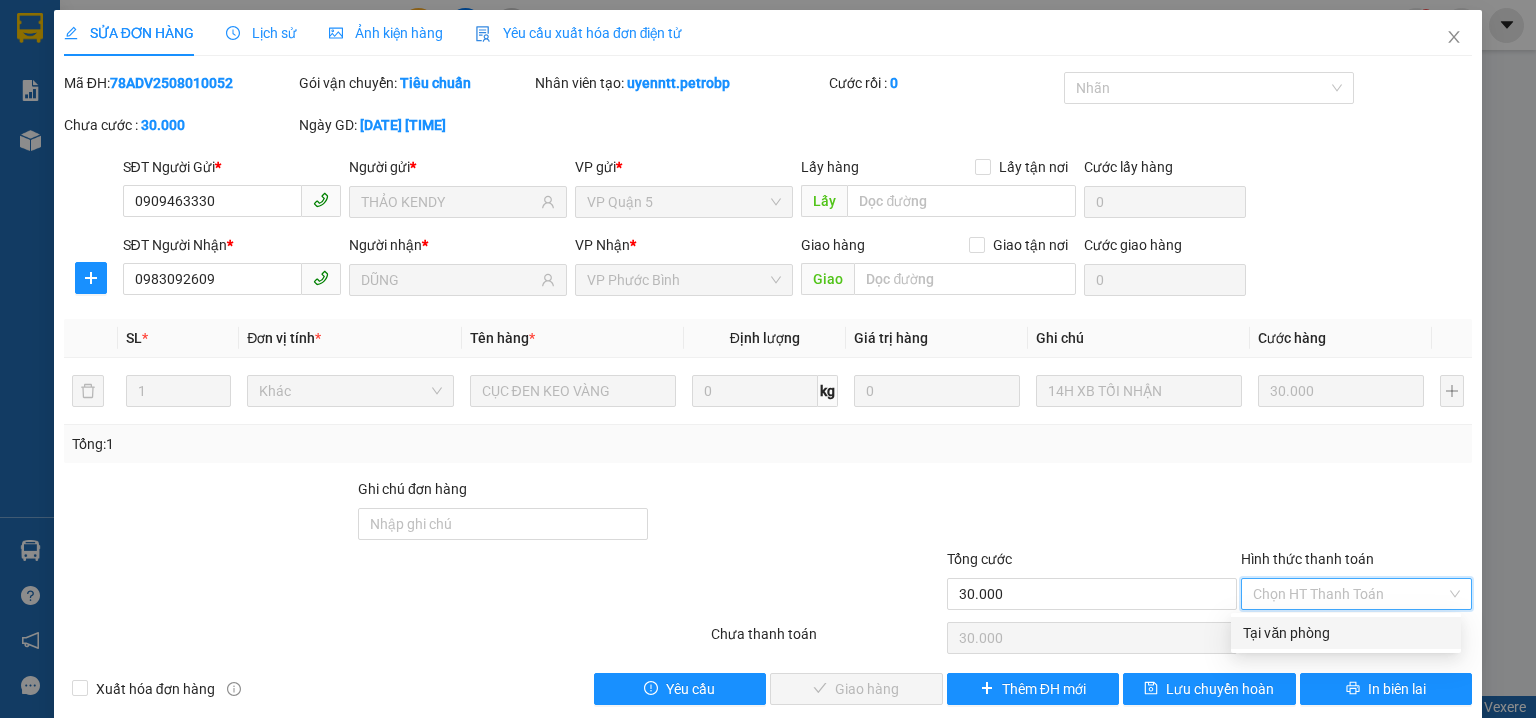drag, startPoint x: 1299, startPoint y: 636, endPoint x: 1174, endPoint y: 630, distance: 125.14392 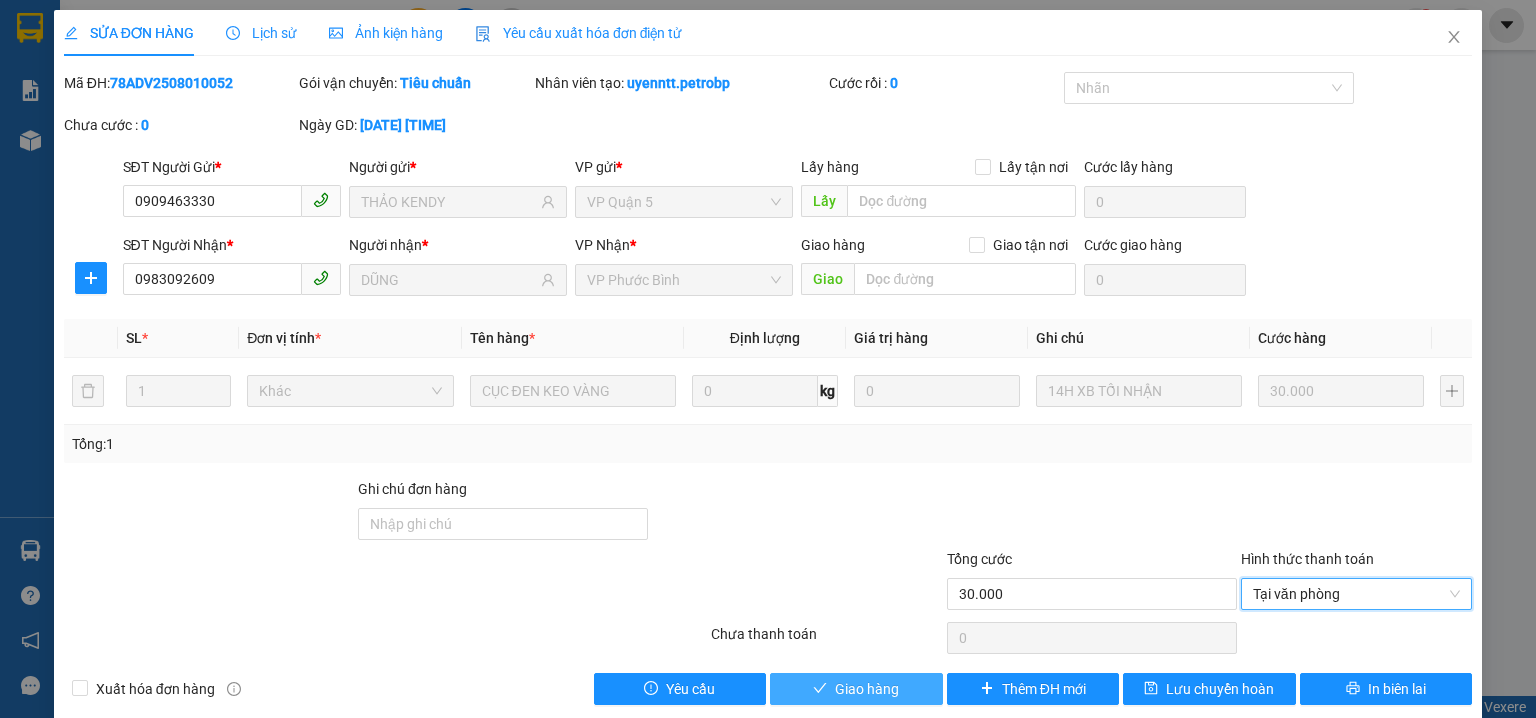 click on "Giao hàng" at bounding box center [867, 689] 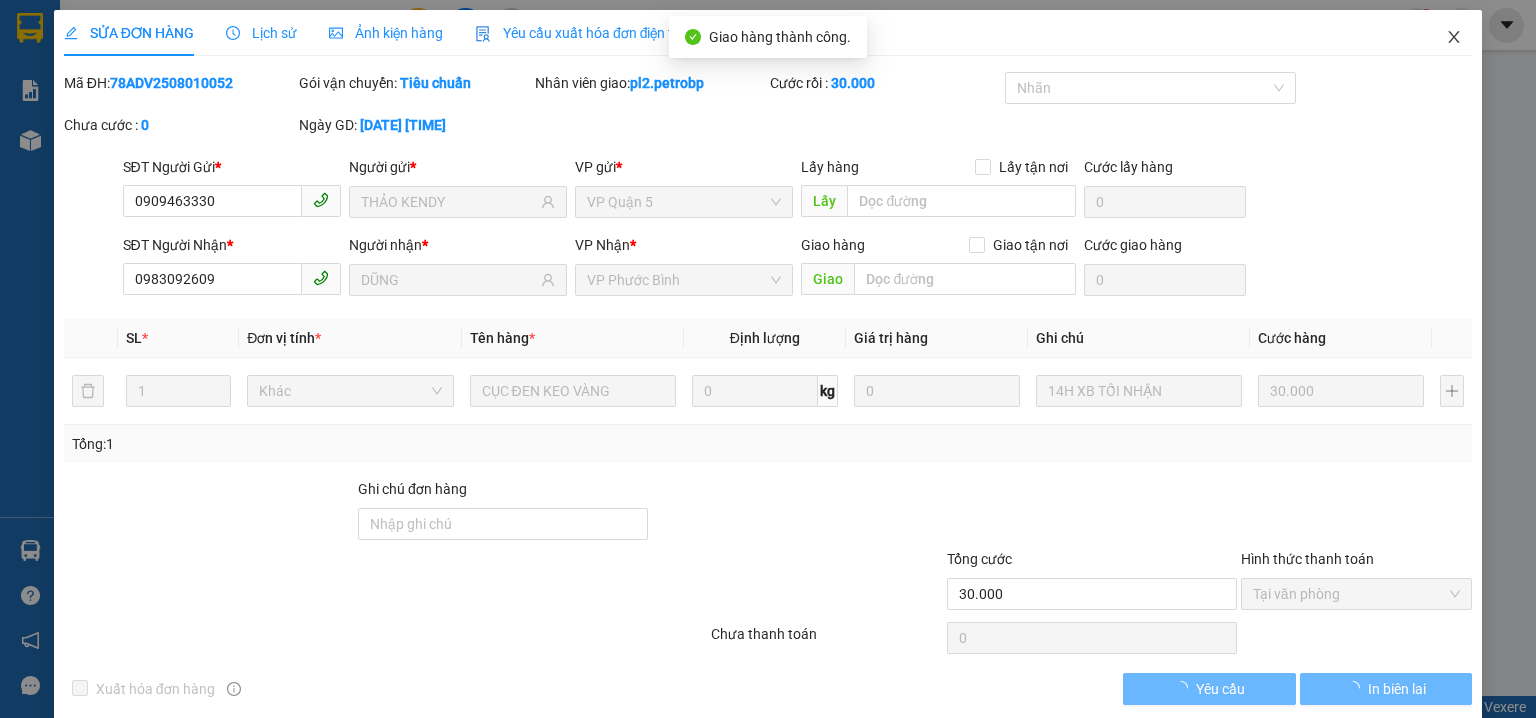 click 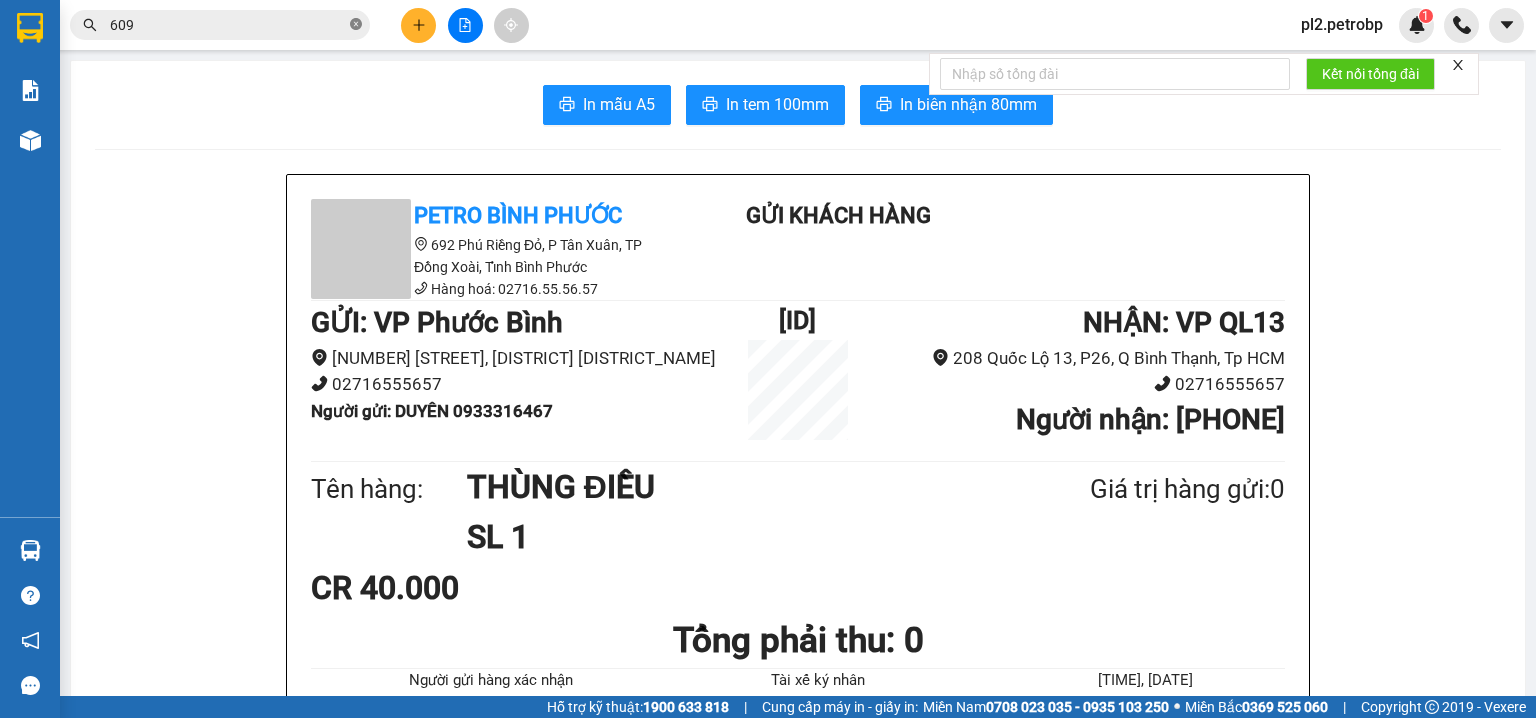 click 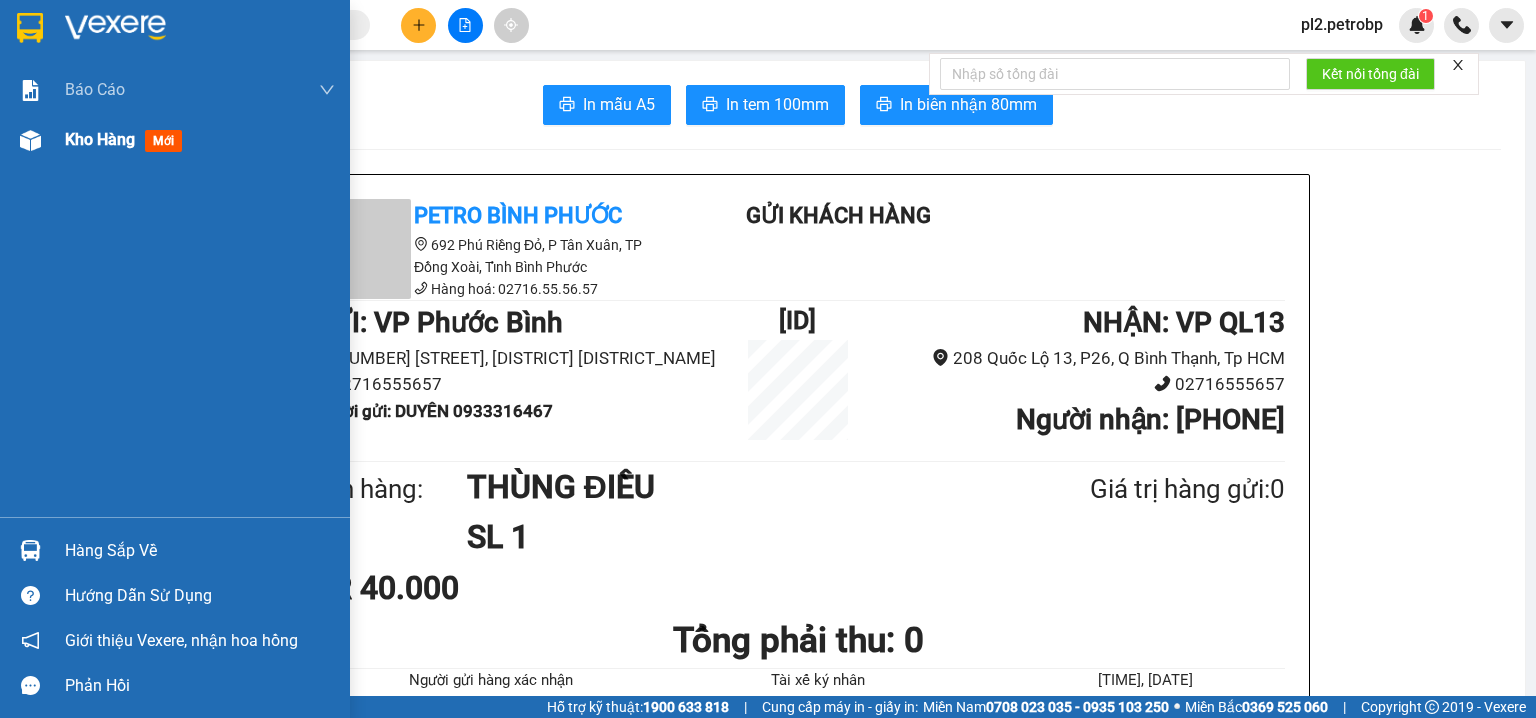 click on "Kho hàng" at bounding box center [100, 139] 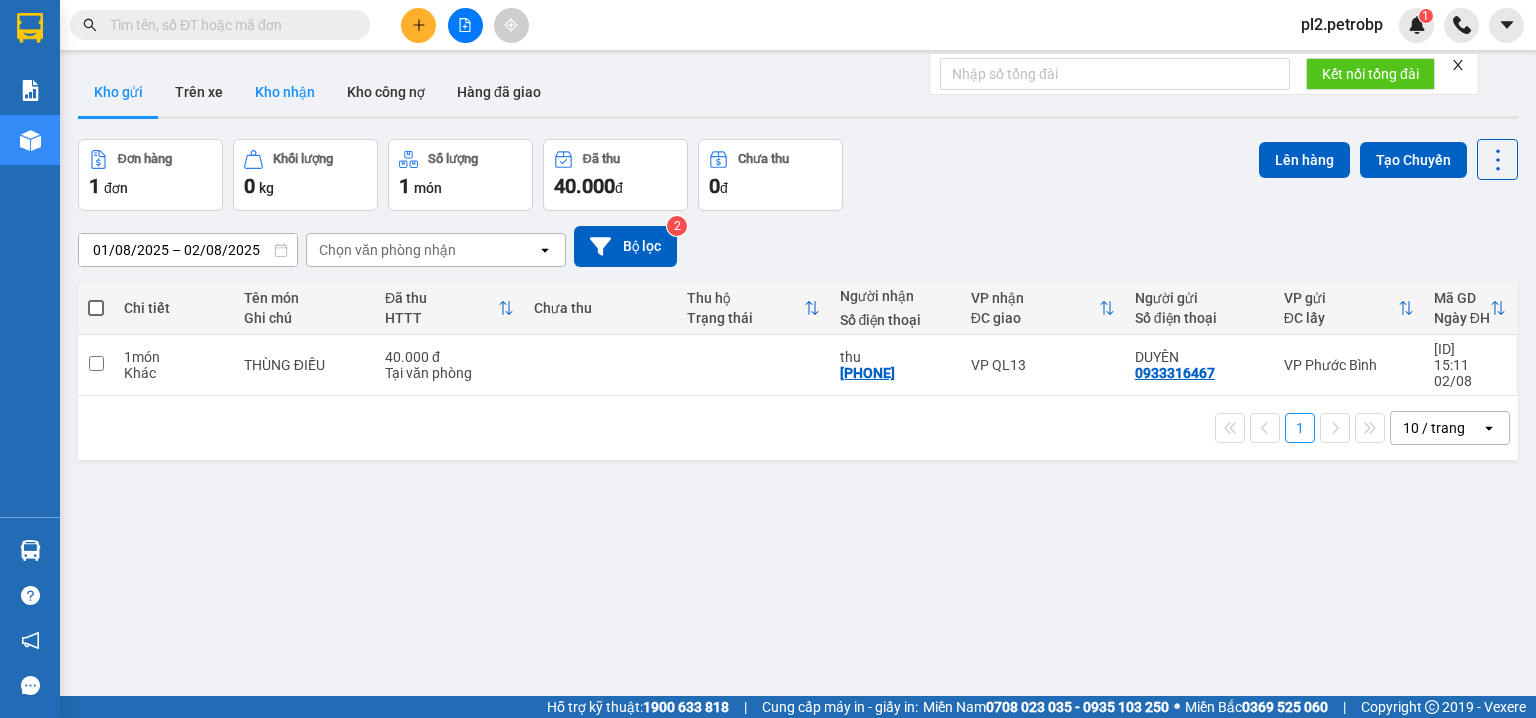 click on "Kho nhận" at bounding box center (285, 92) 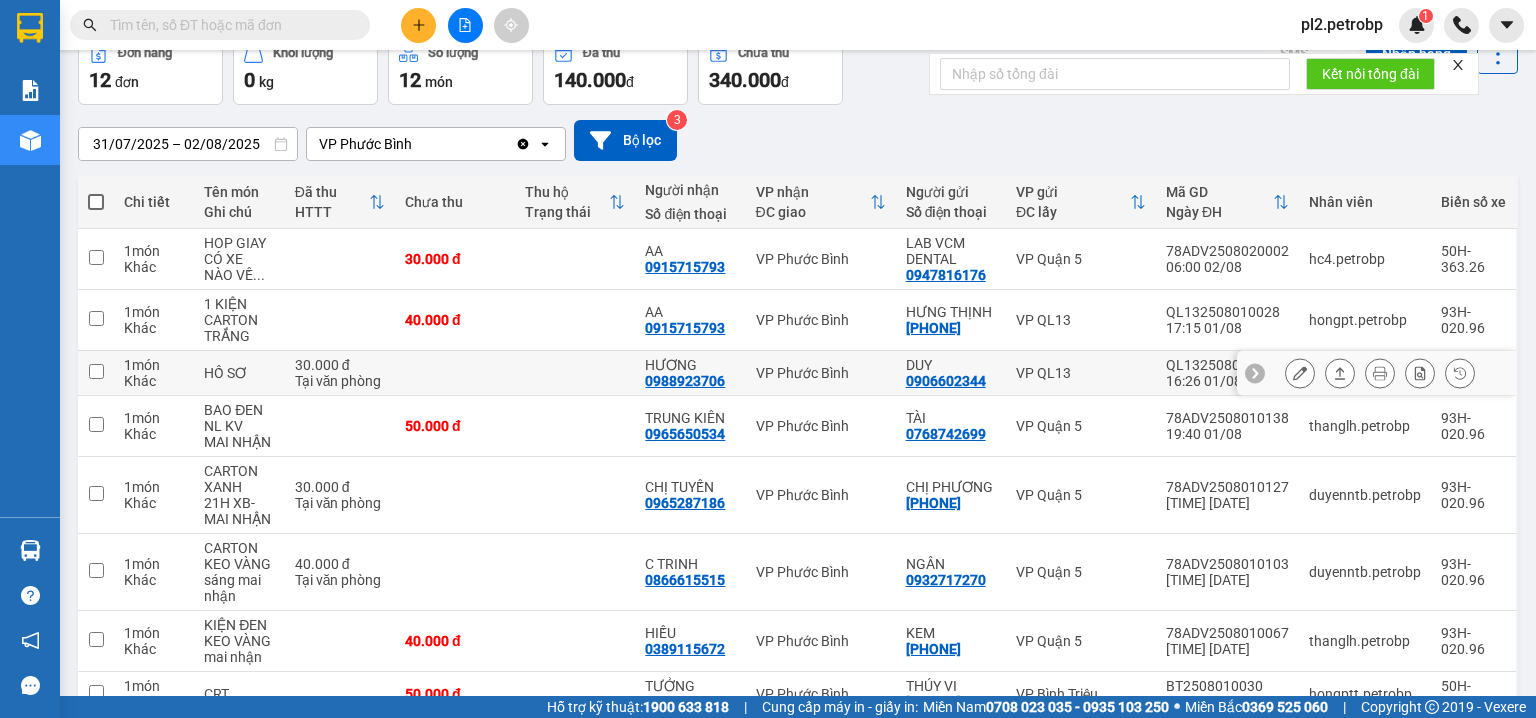 scroll, scrollTop: 213, scrollLeft: 0, axis: vertical 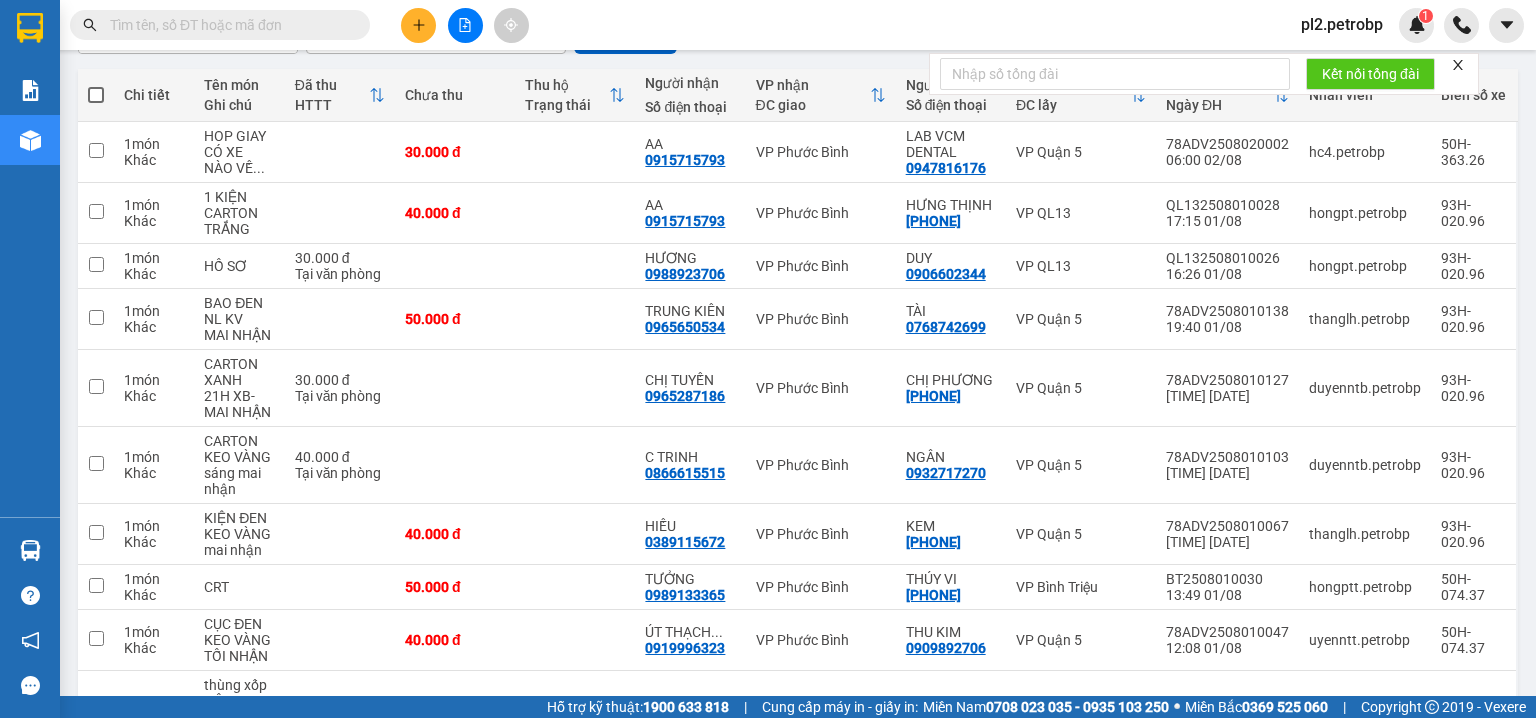 click at bounding box center [220, 25] 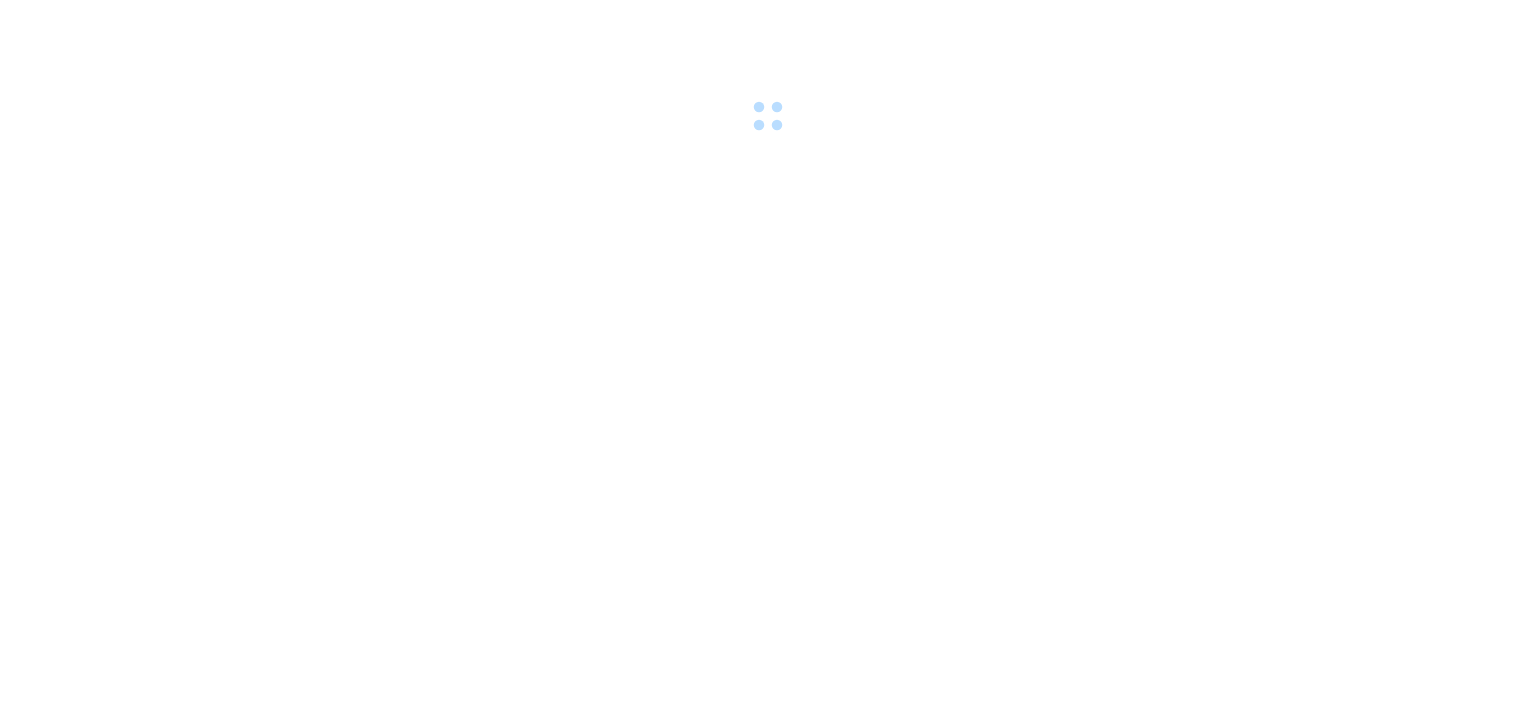 scroll, scrollTop: 0, scrollLeft: 0, axis: both 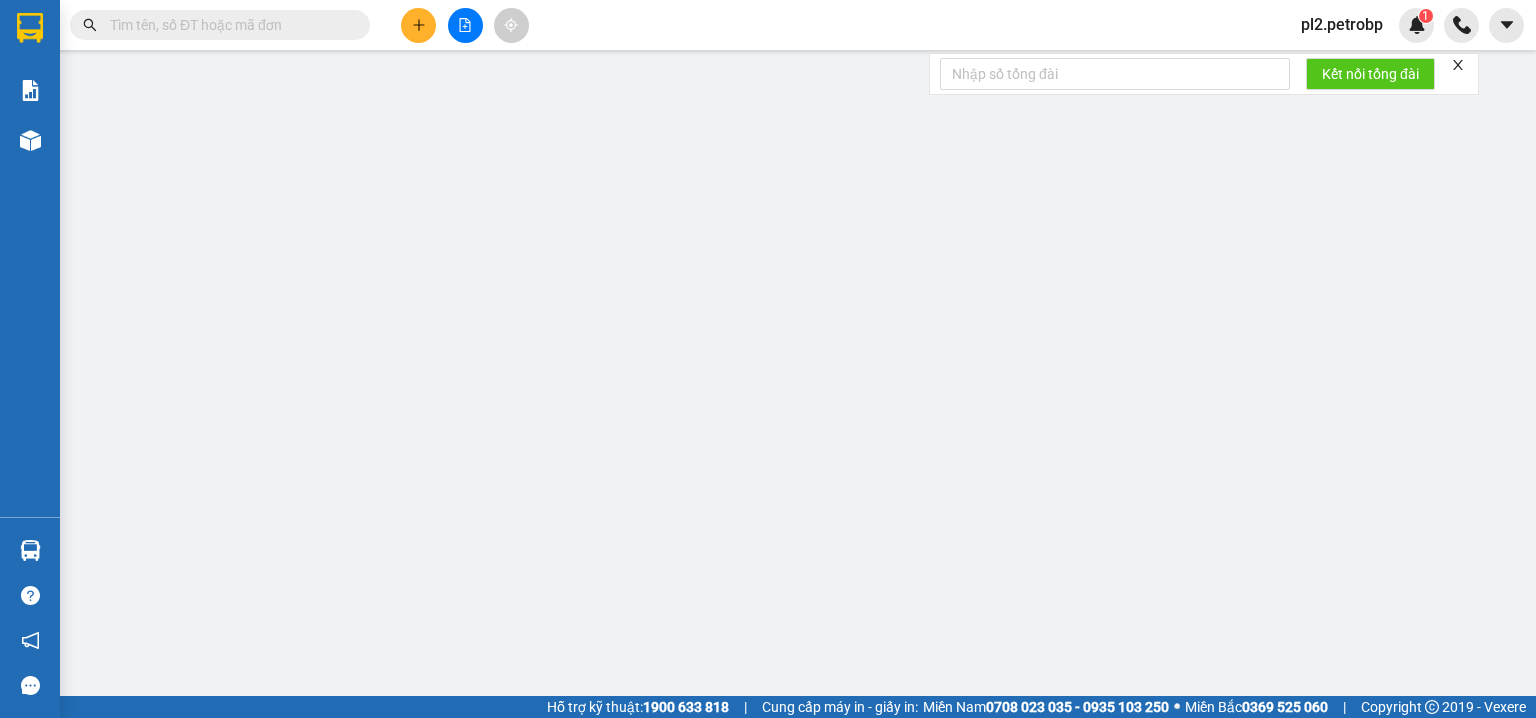 click at bounding box center (228, 25) 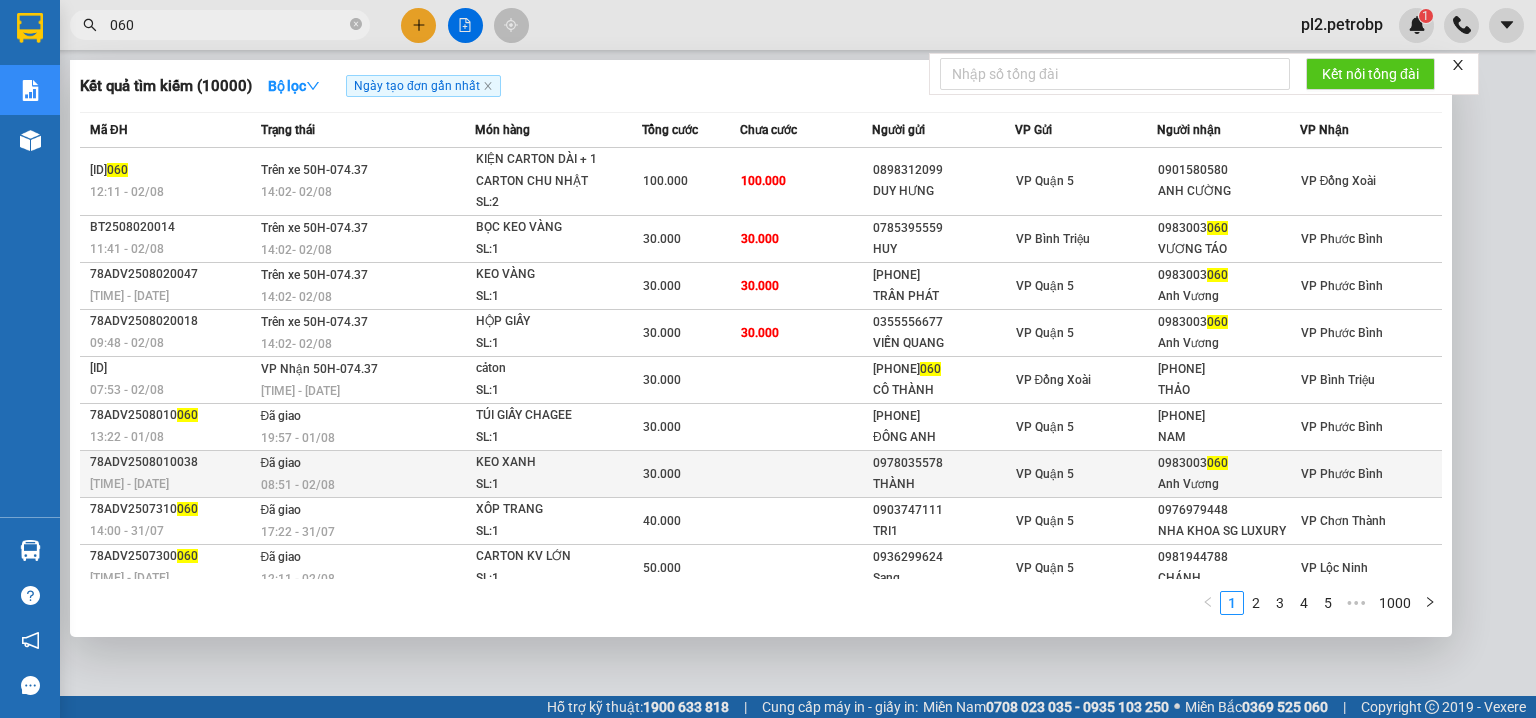 type on "060" 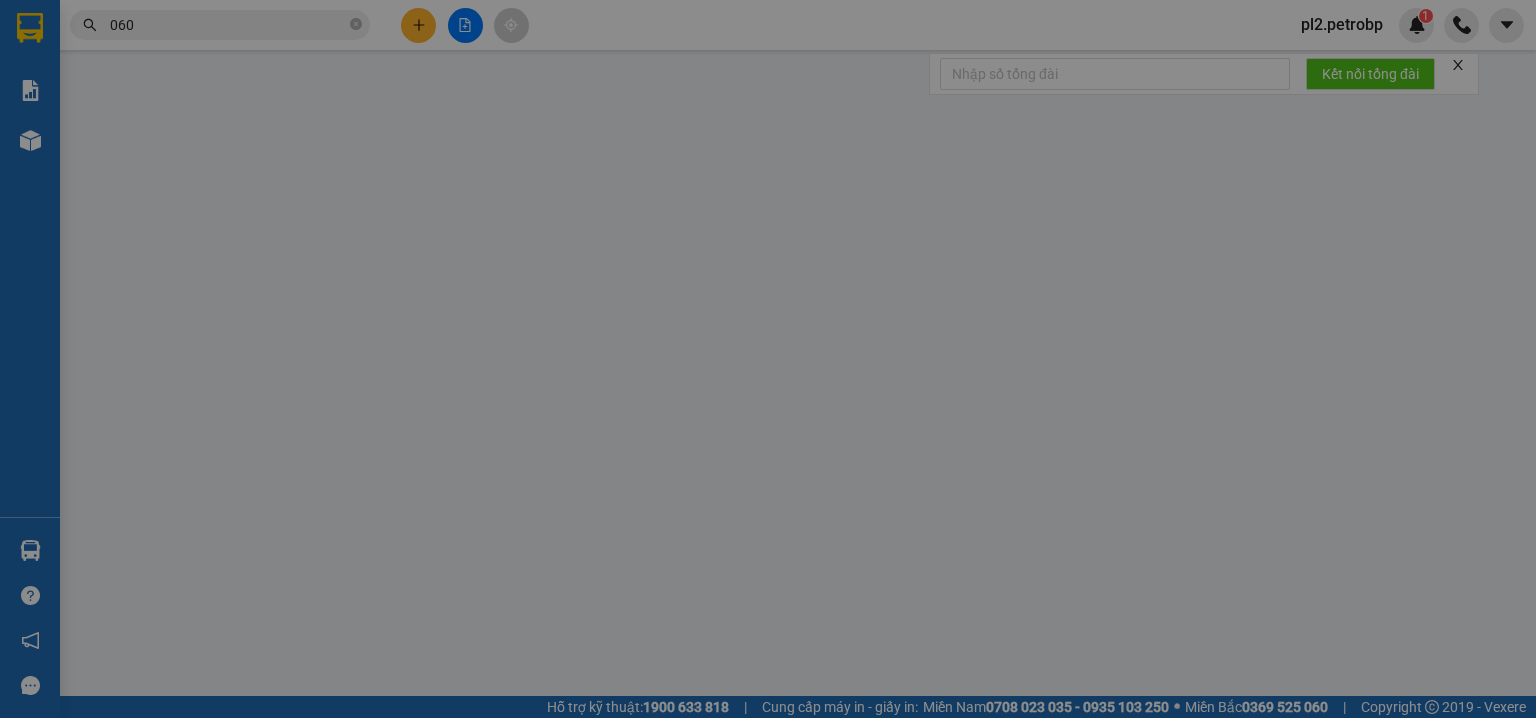 type on "0978035578" 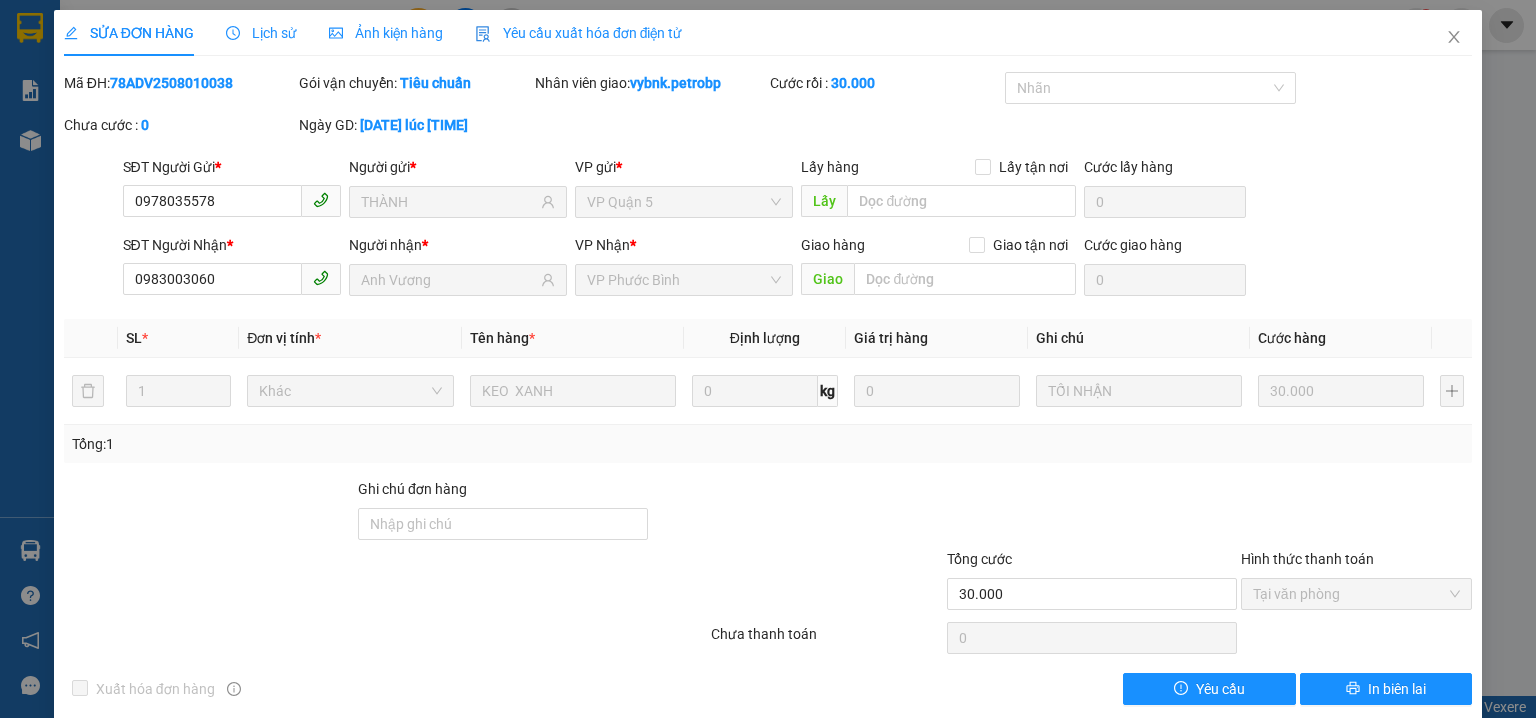 click on "Lịch sử" at bounding box center [261, 33] 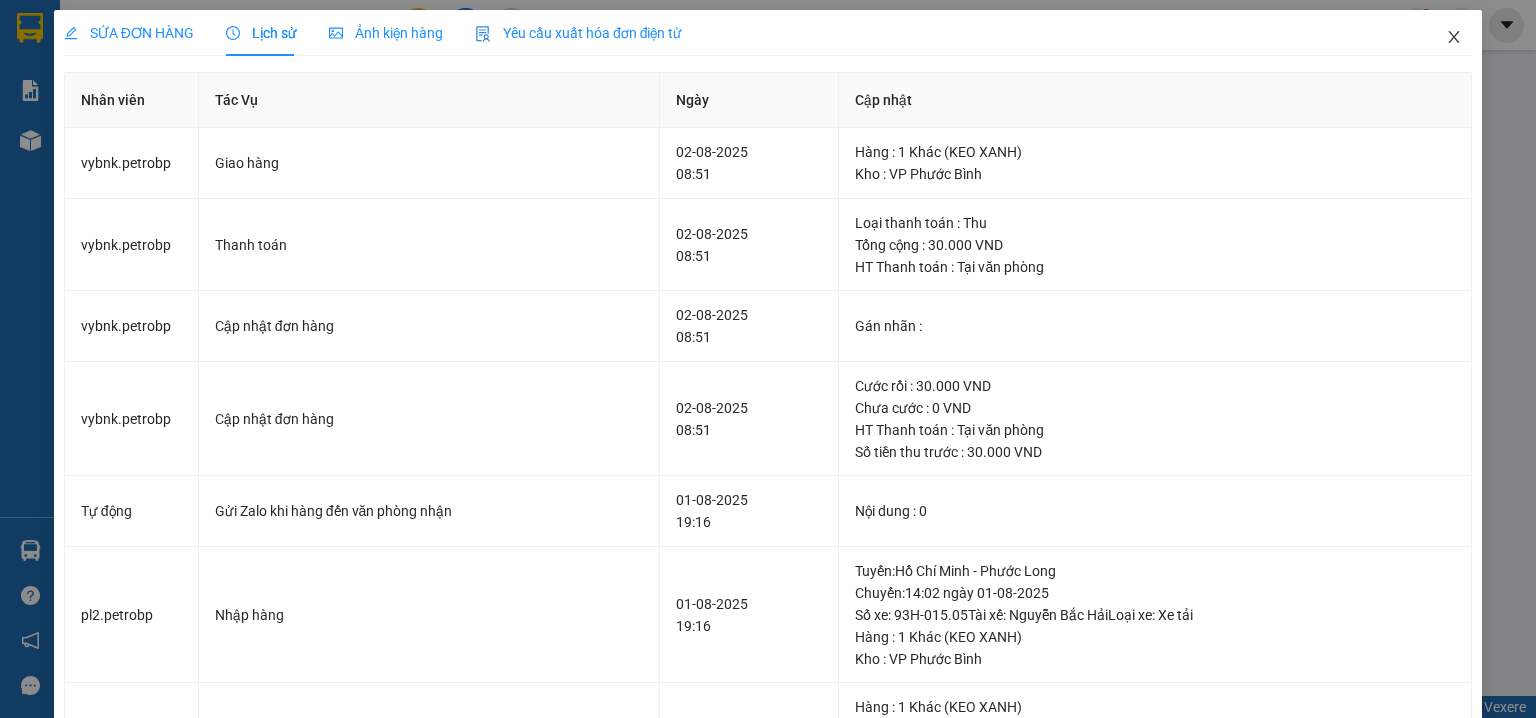 click at bounding box center (1454, 38) 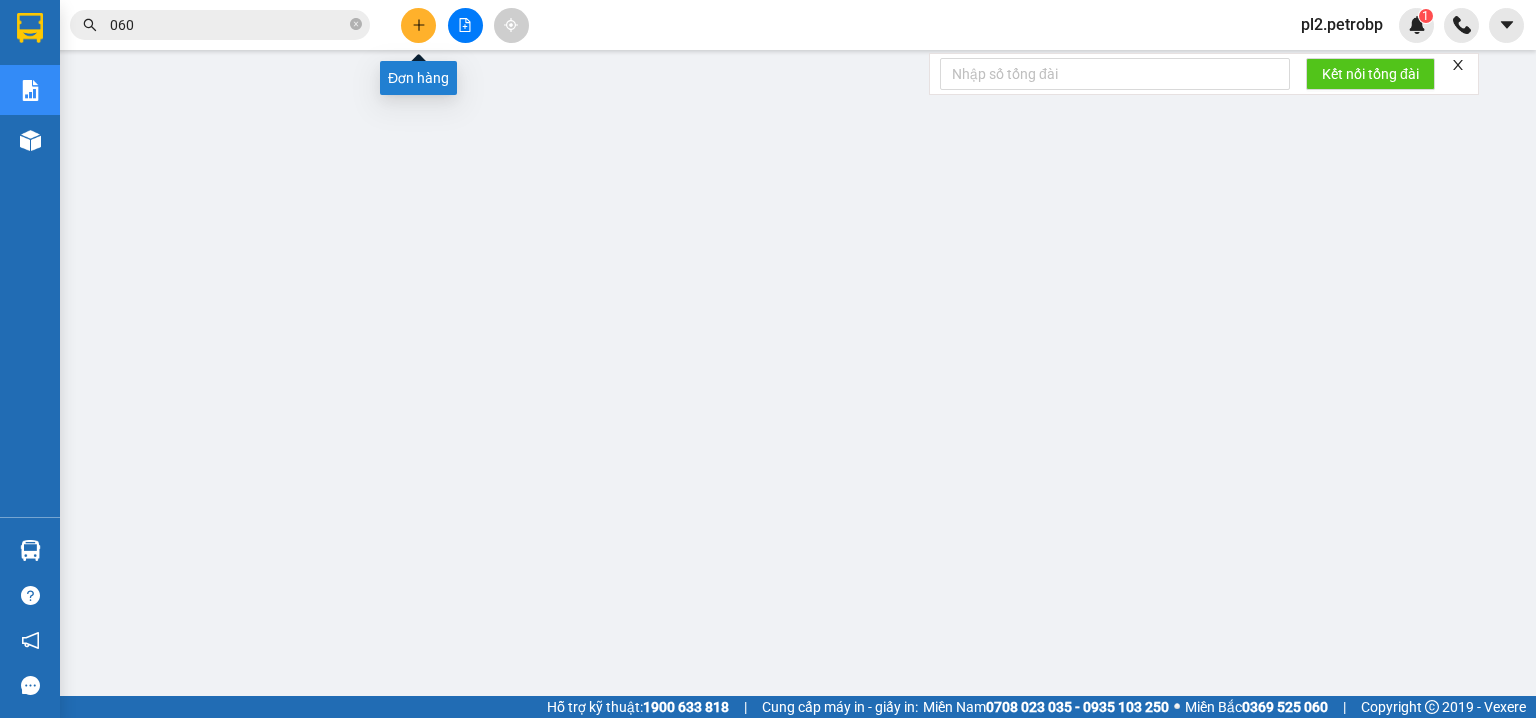 click 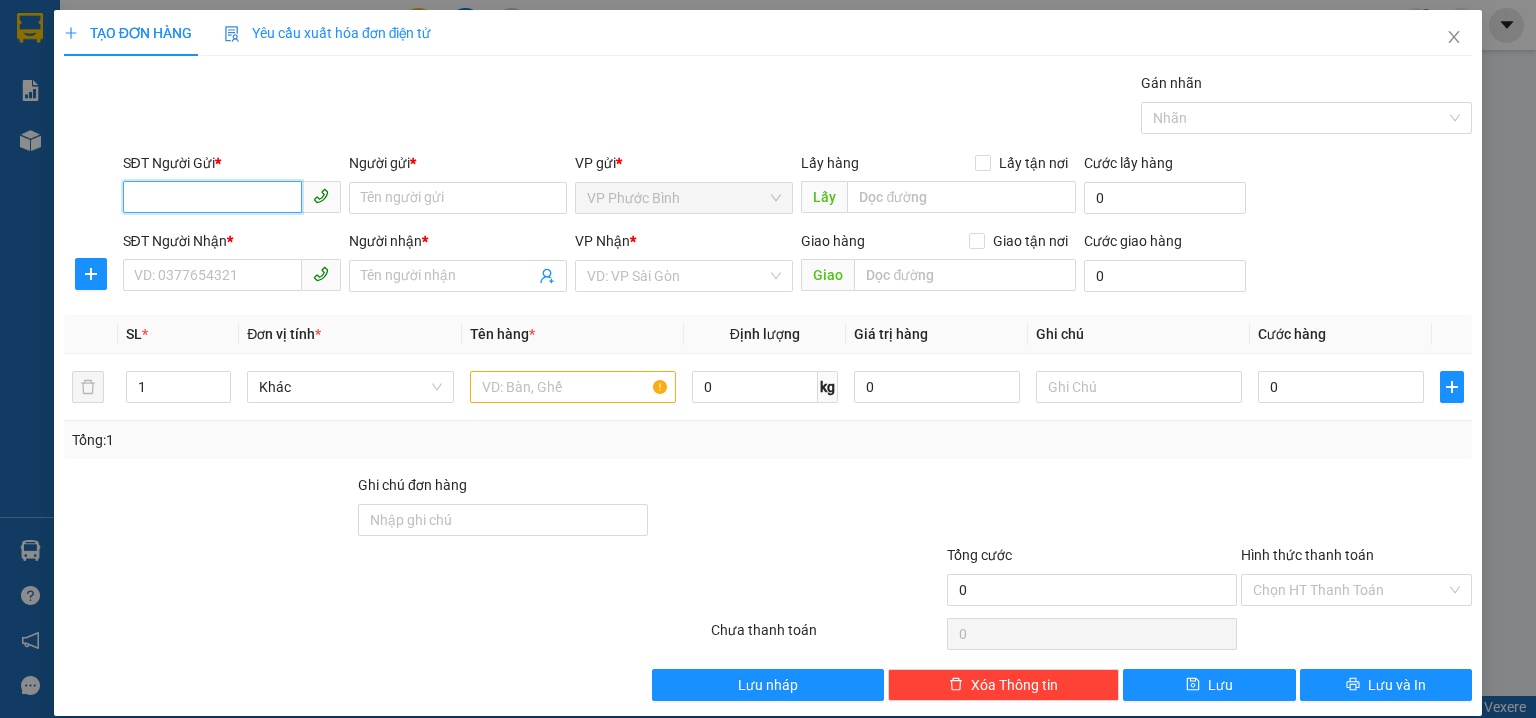 click on "SĐT Người Gửi  *" at bounding box center [212, 197] 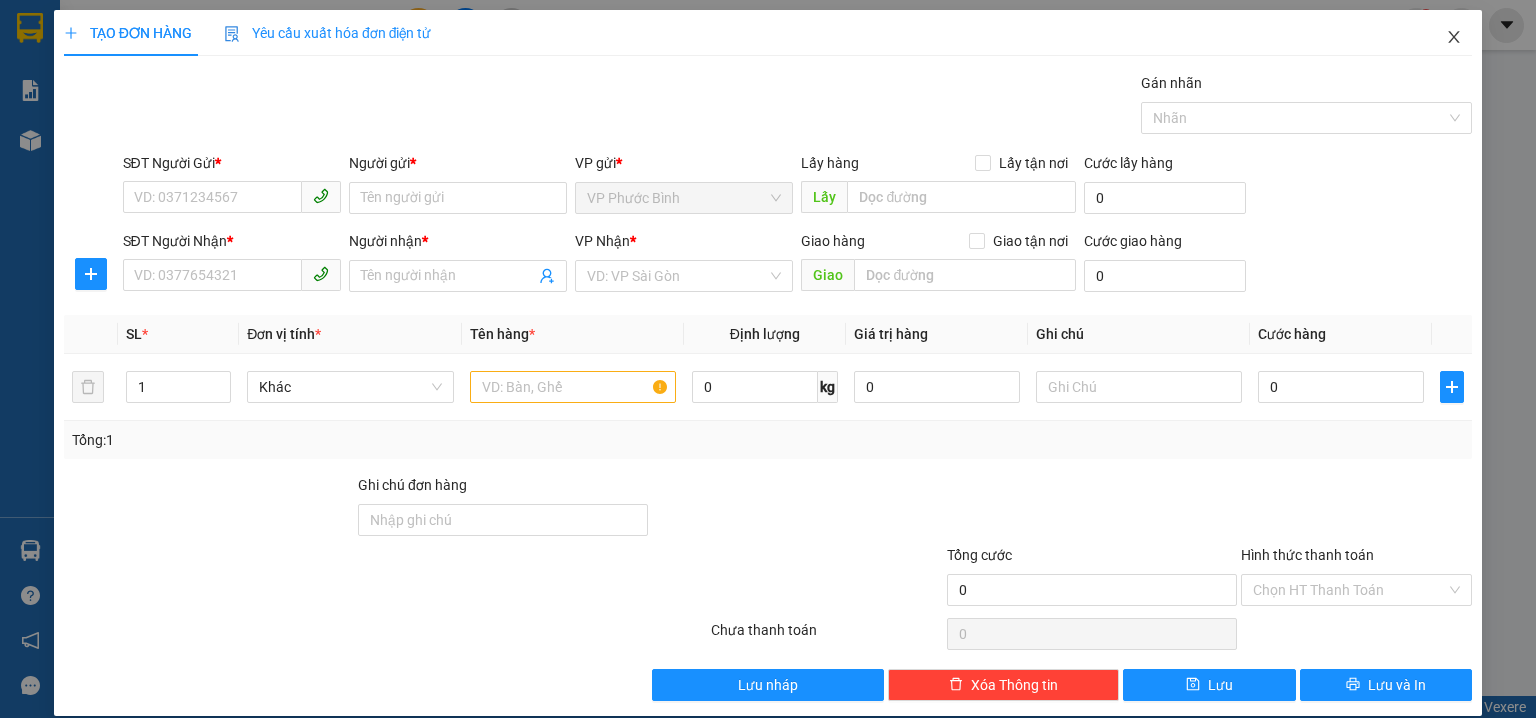 click 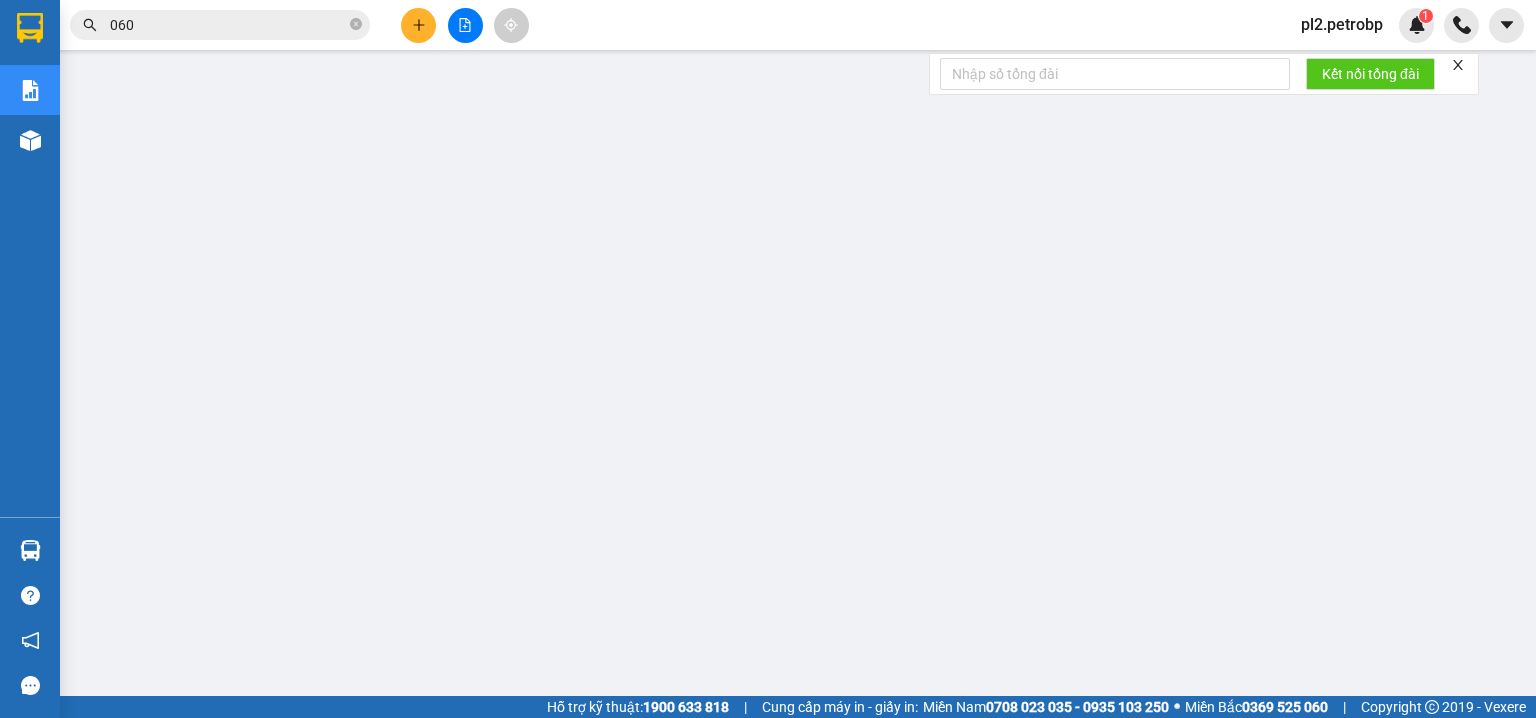 click at bounding box center (418, 25) 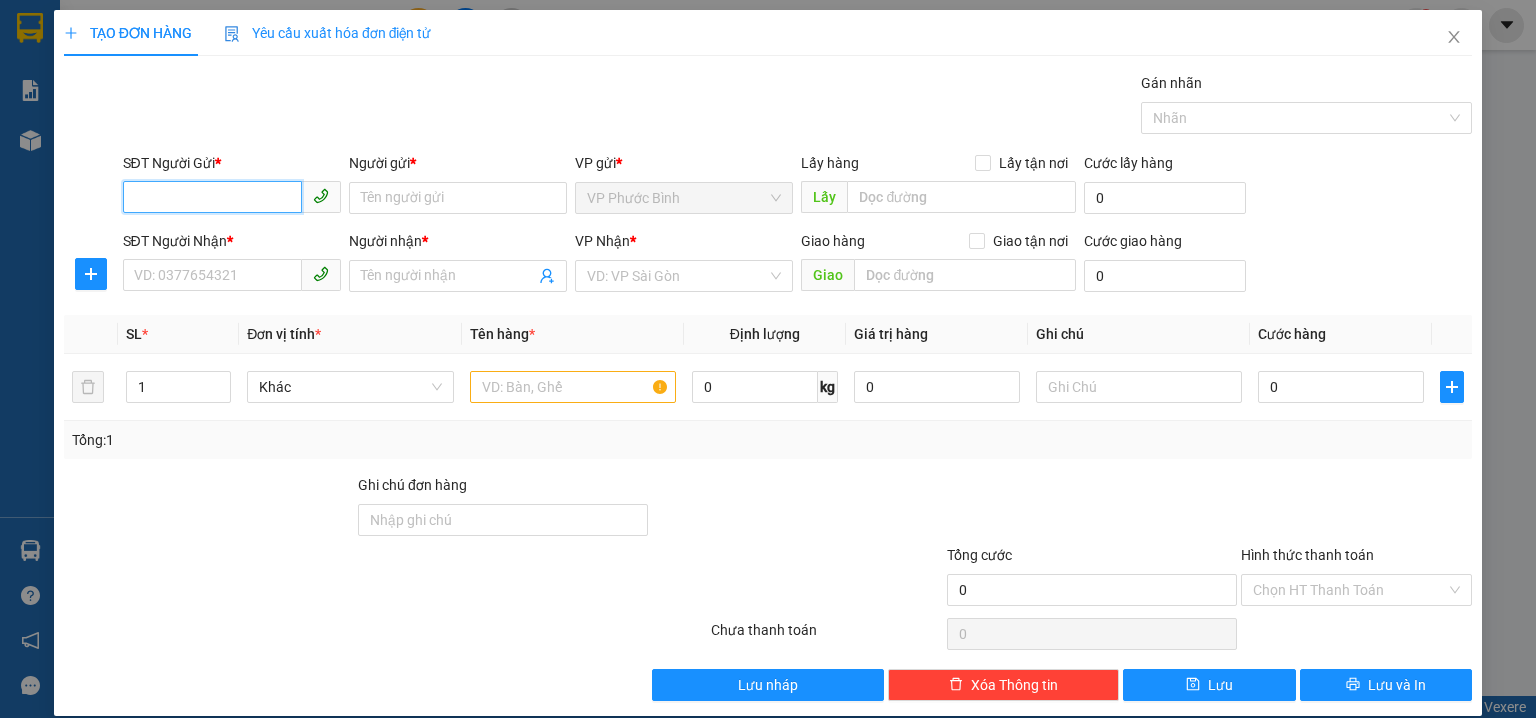 click on "SĐT Người Gửi  *" at bounding box center (212, 197) 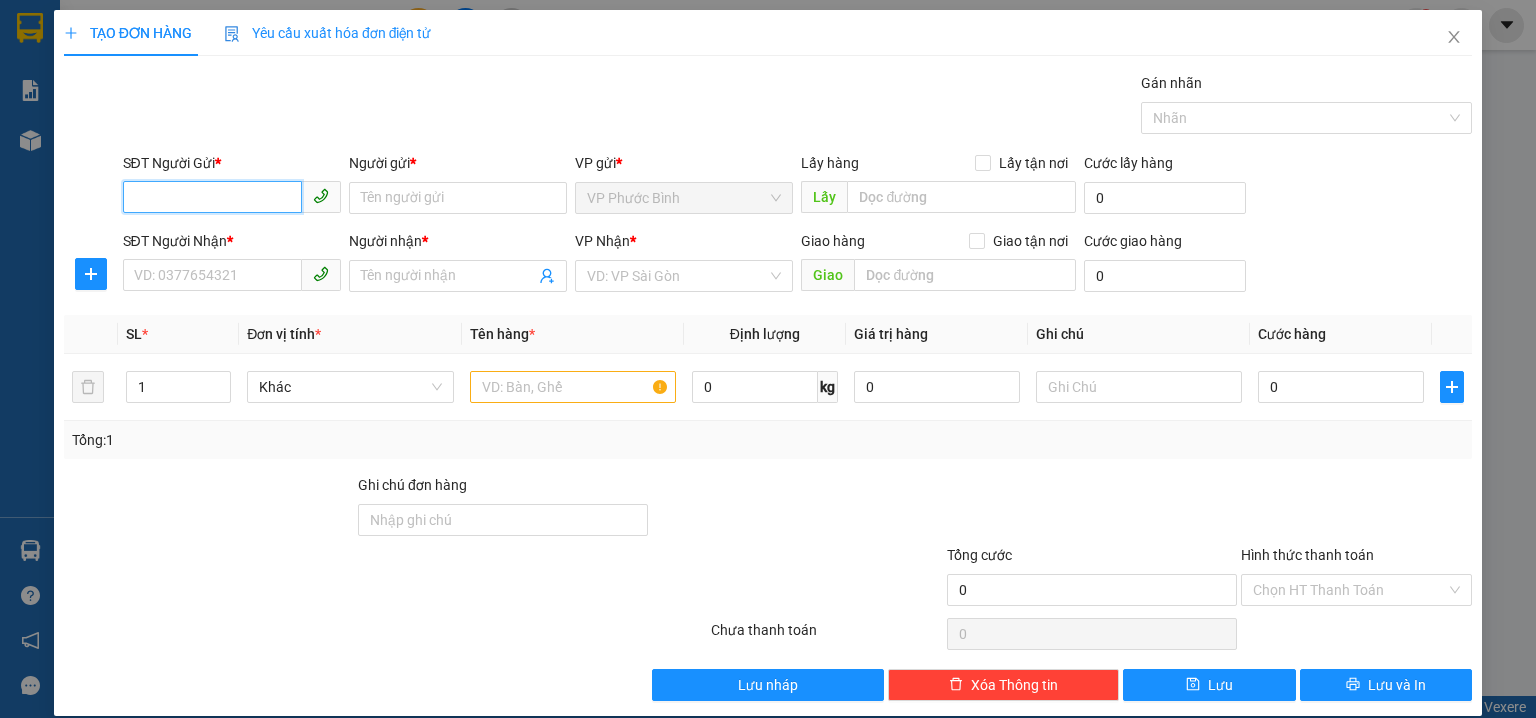 click on "SĐT Người Gửi  *" at bounding box center [212, 197] 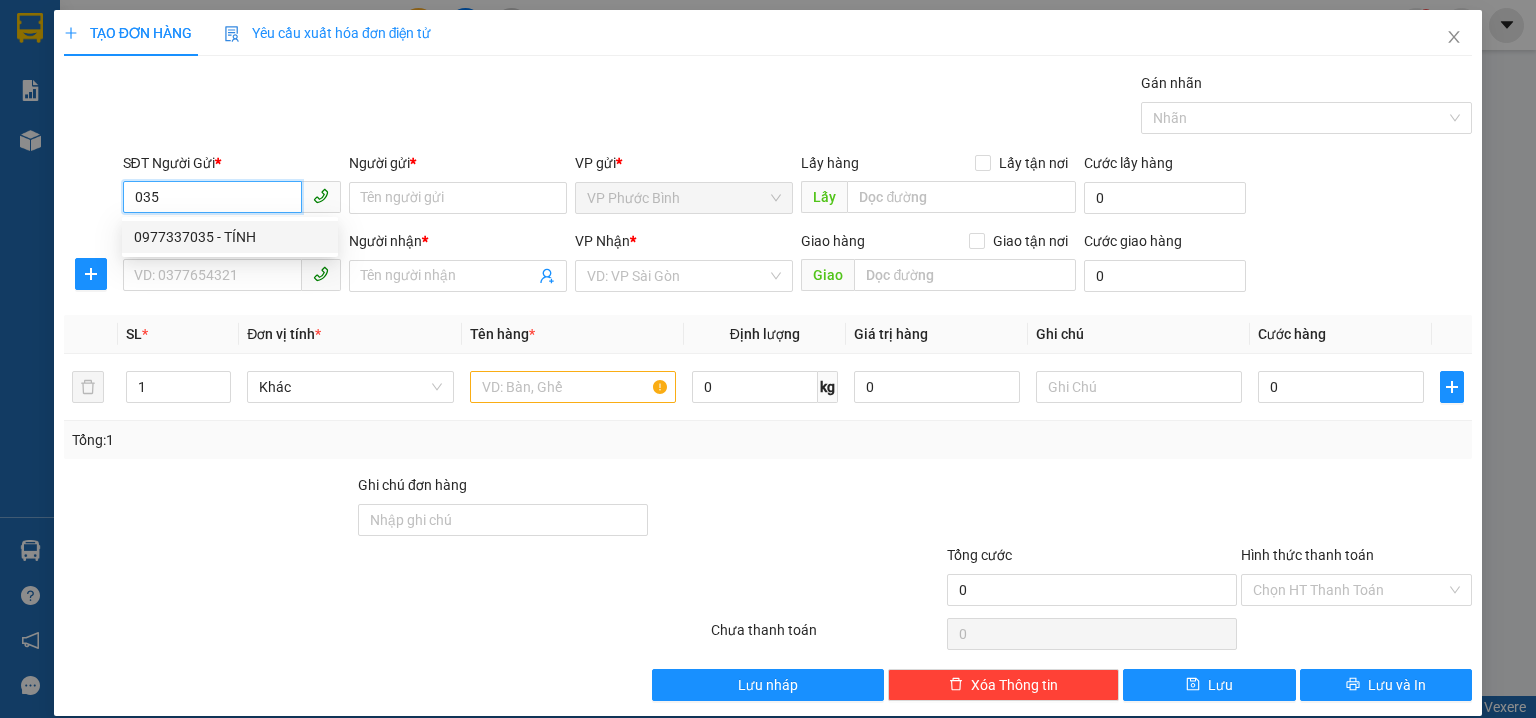 click on "0977337035 - TÍNH" at bounding box center [230, 237] 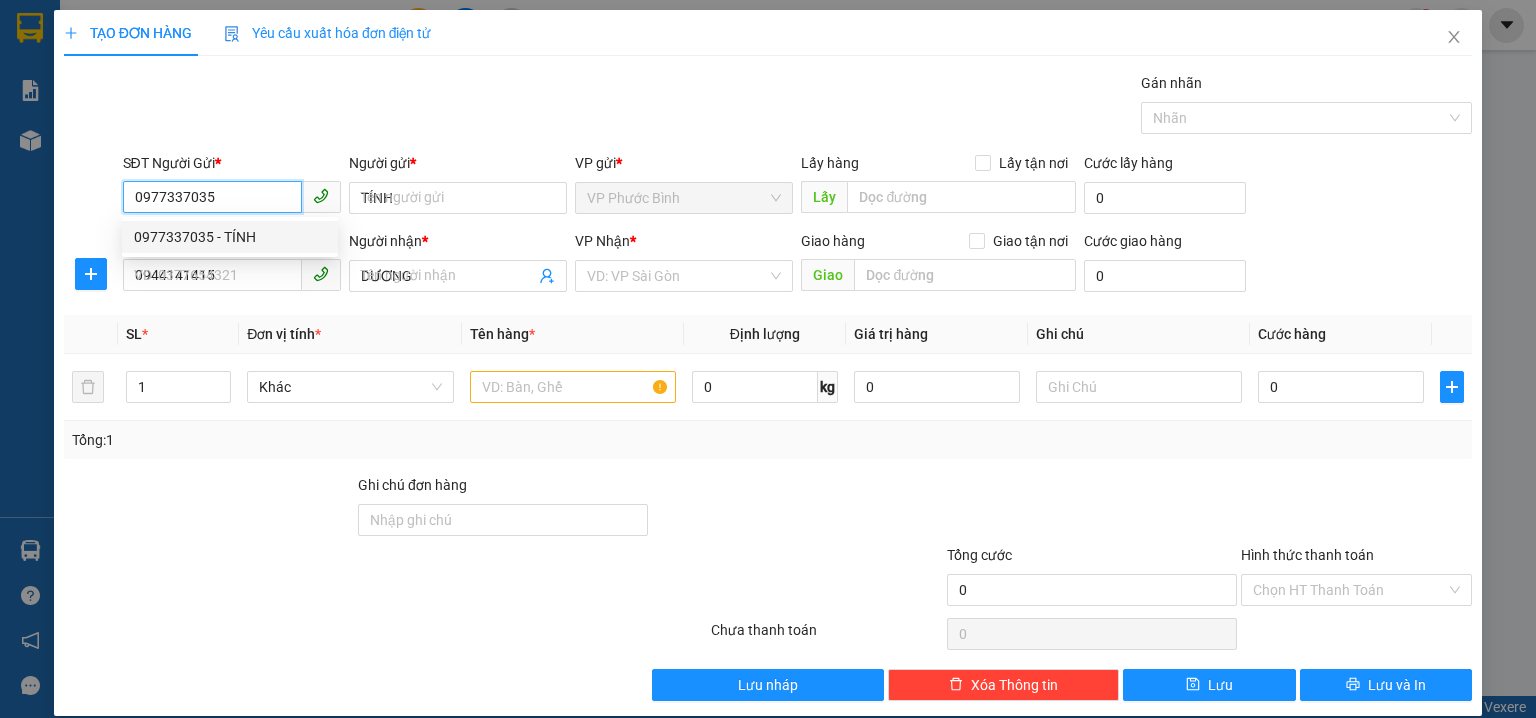 type on "60.000" 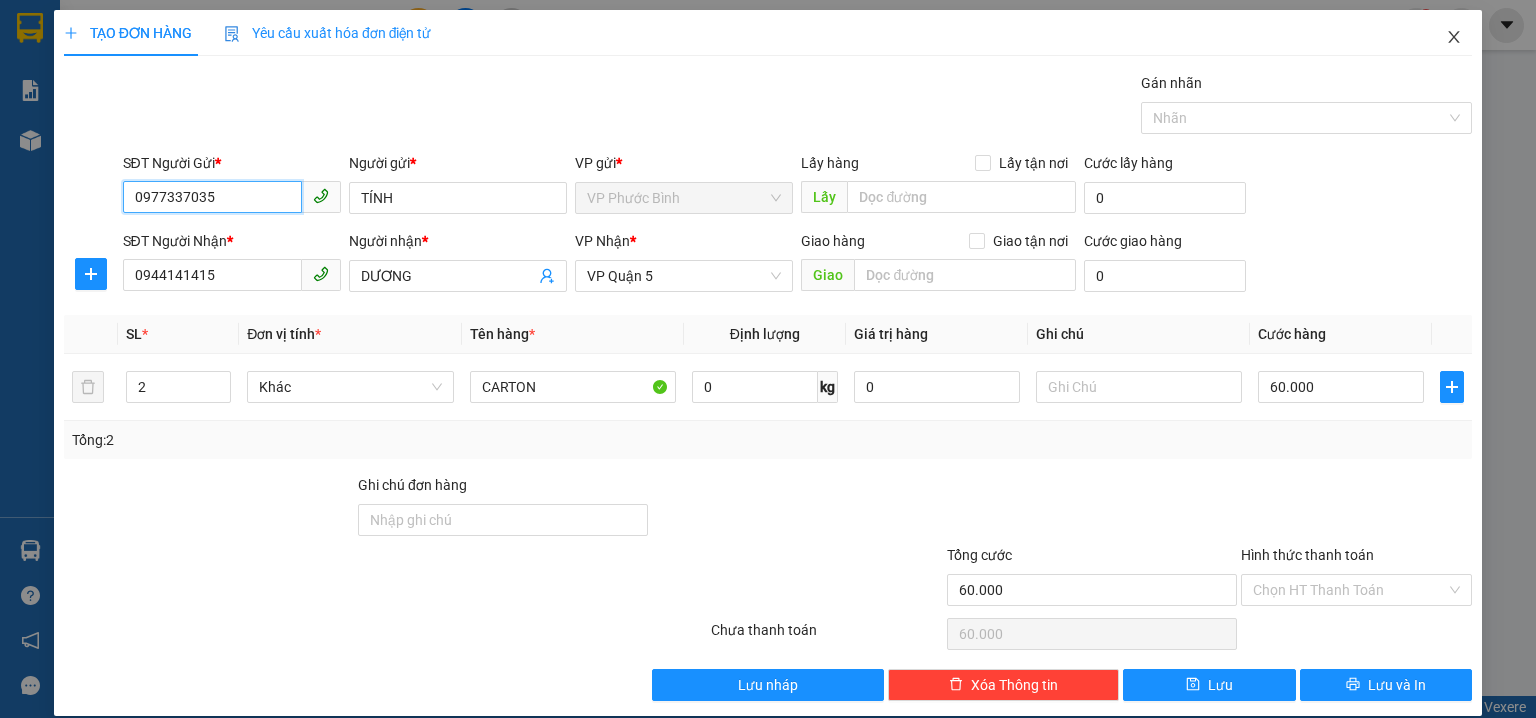 type on "0977337035" 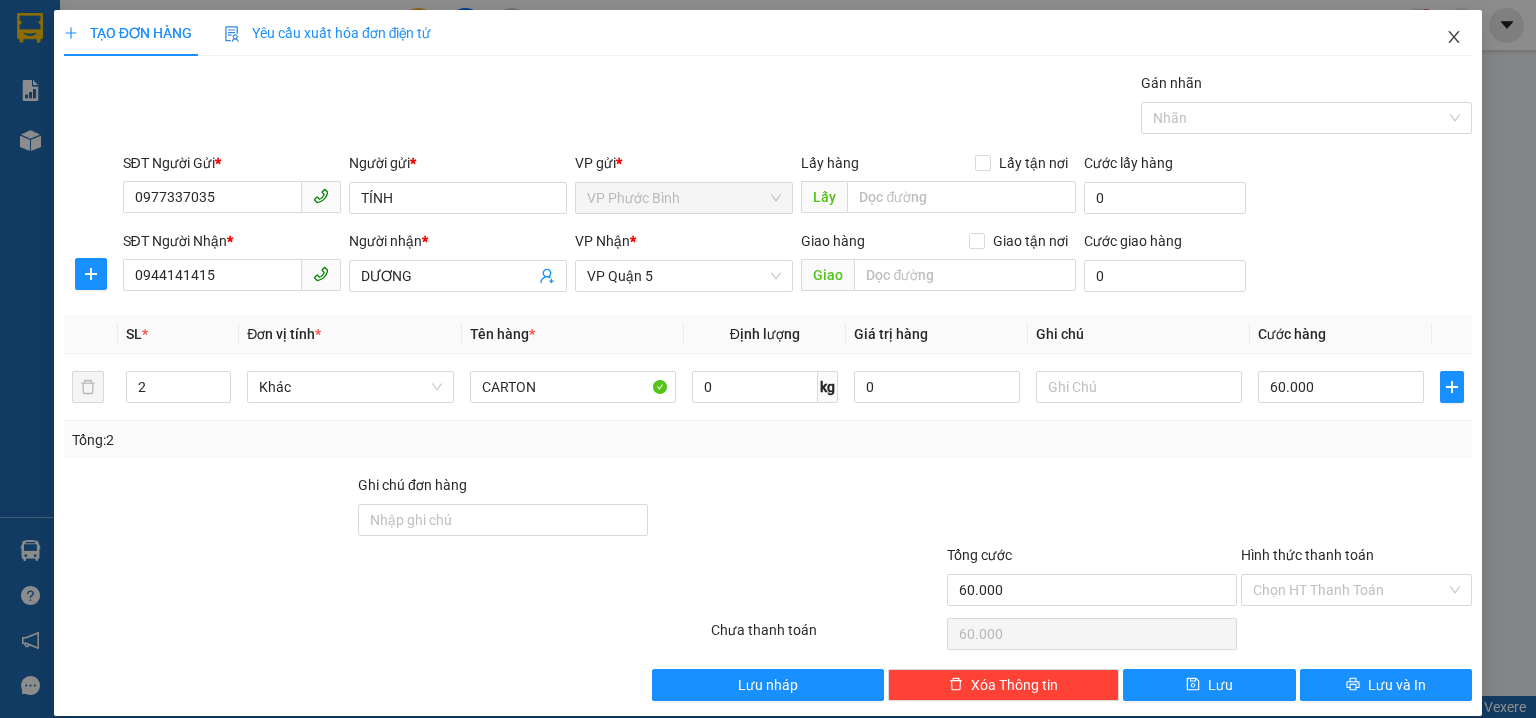 click 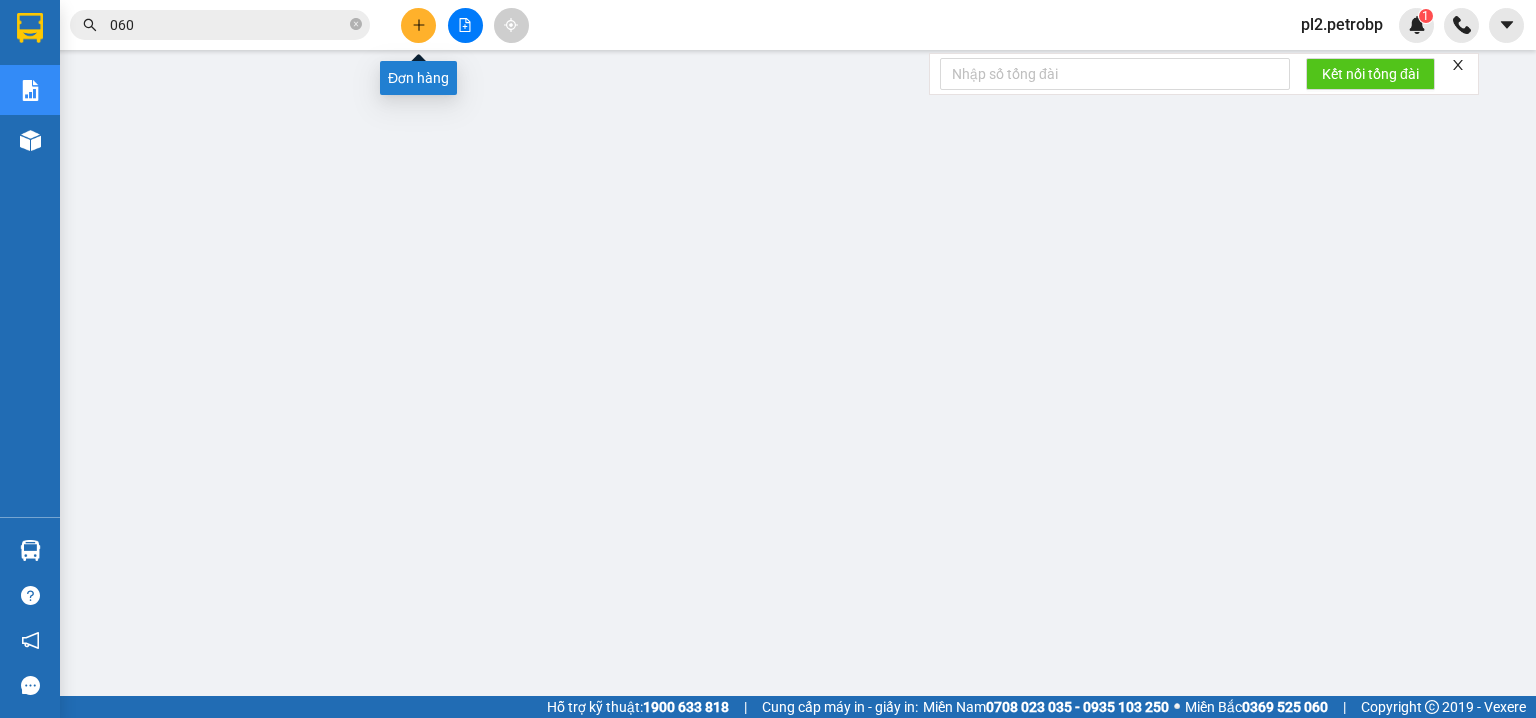 click 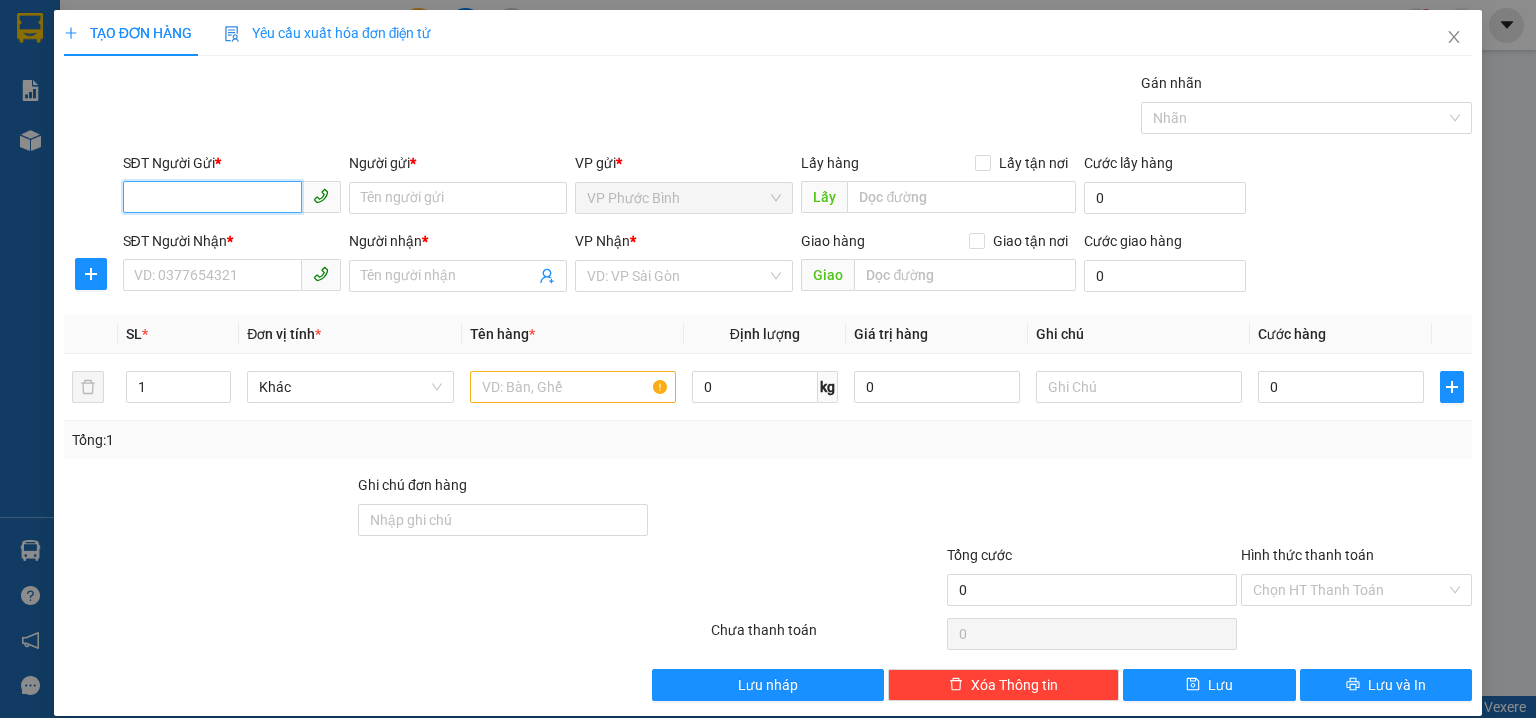 click on "SĐT Người Gửi  *" at bounding box center [212, 197] 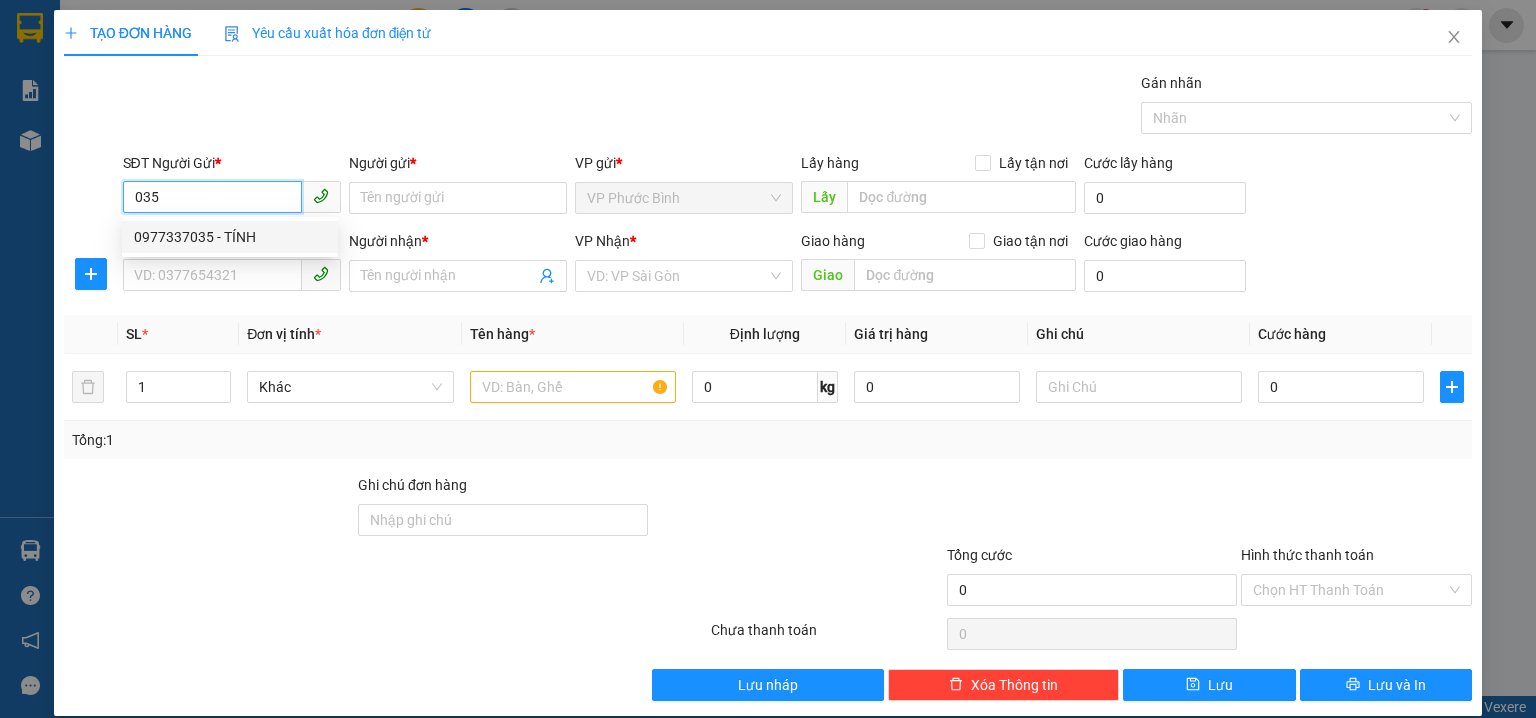 click on "0977337035 - TÍNH" at bounding box center (230, 237) 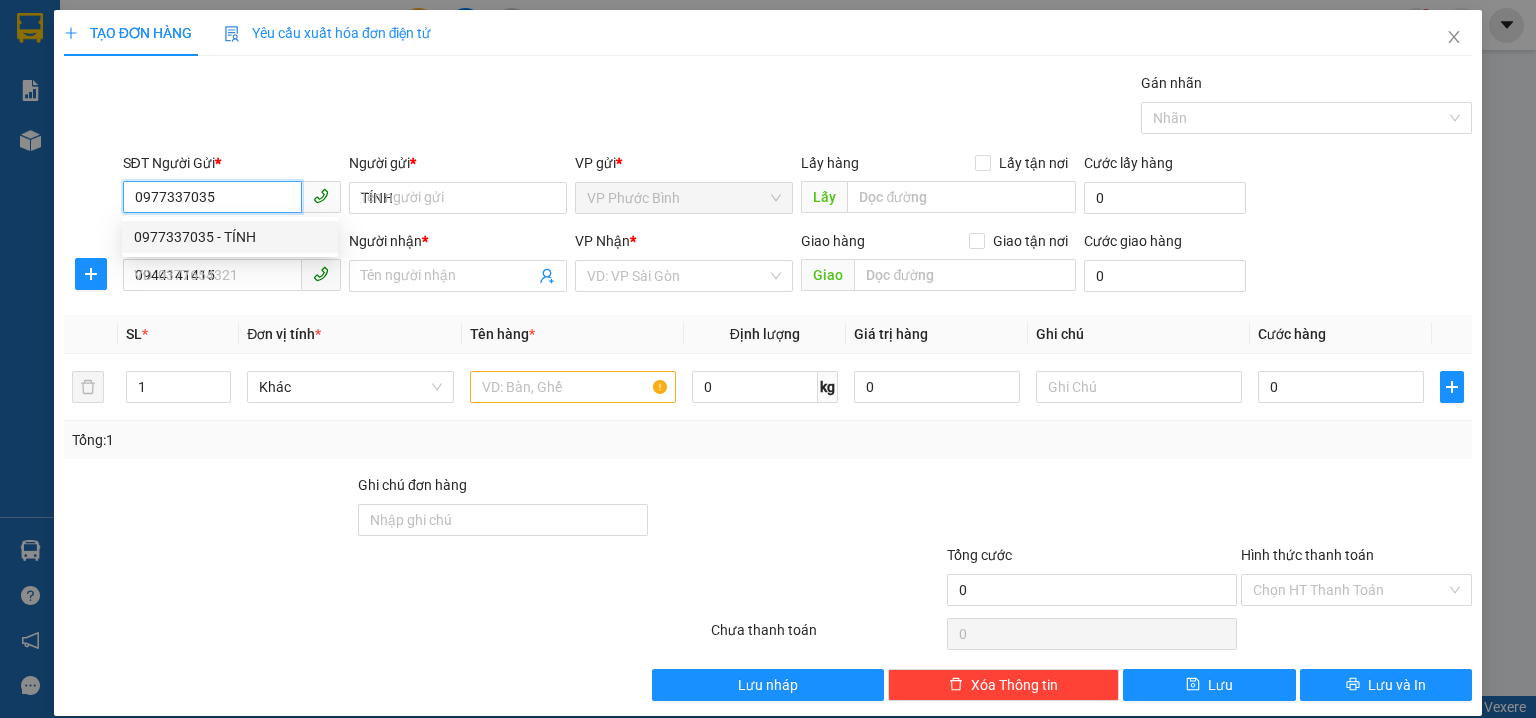 type on "DƯƠNG" 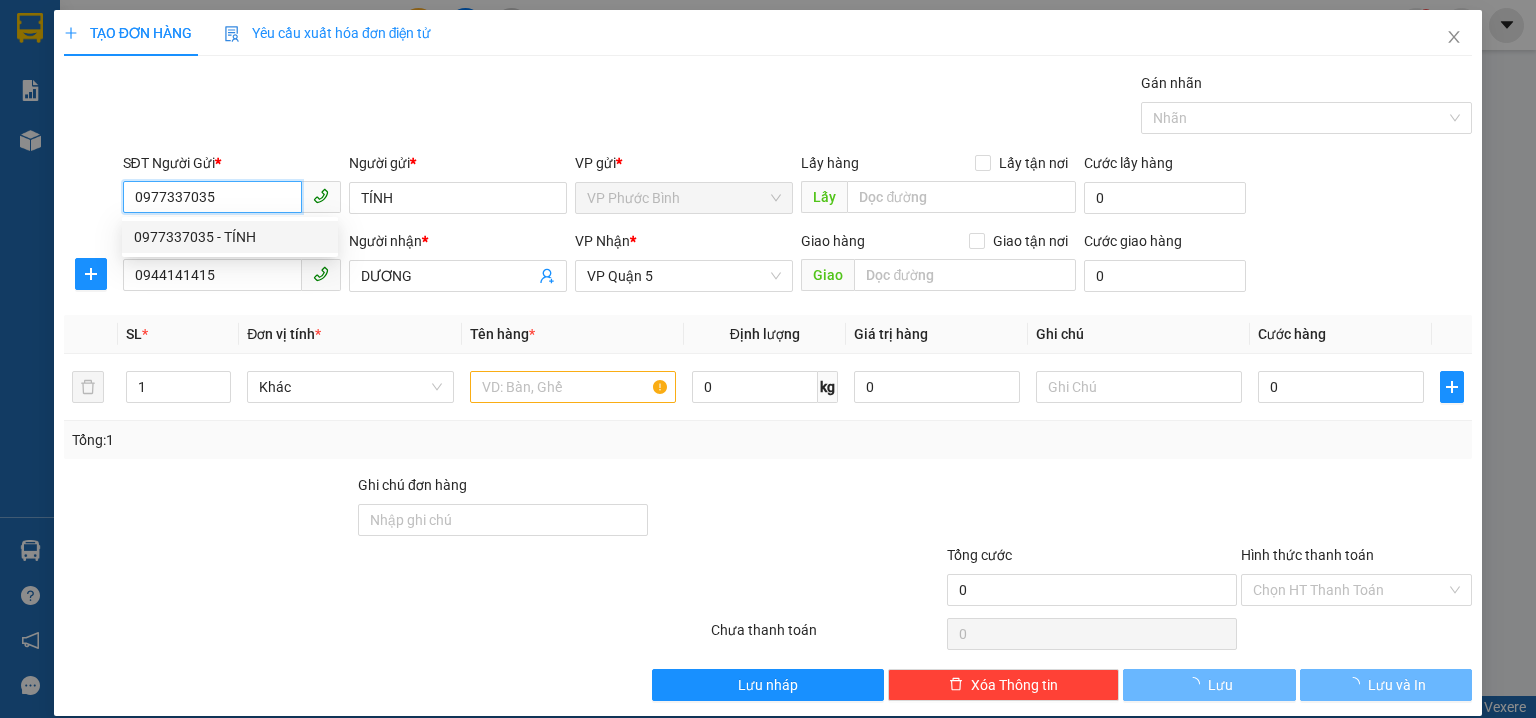 type on "60.000" 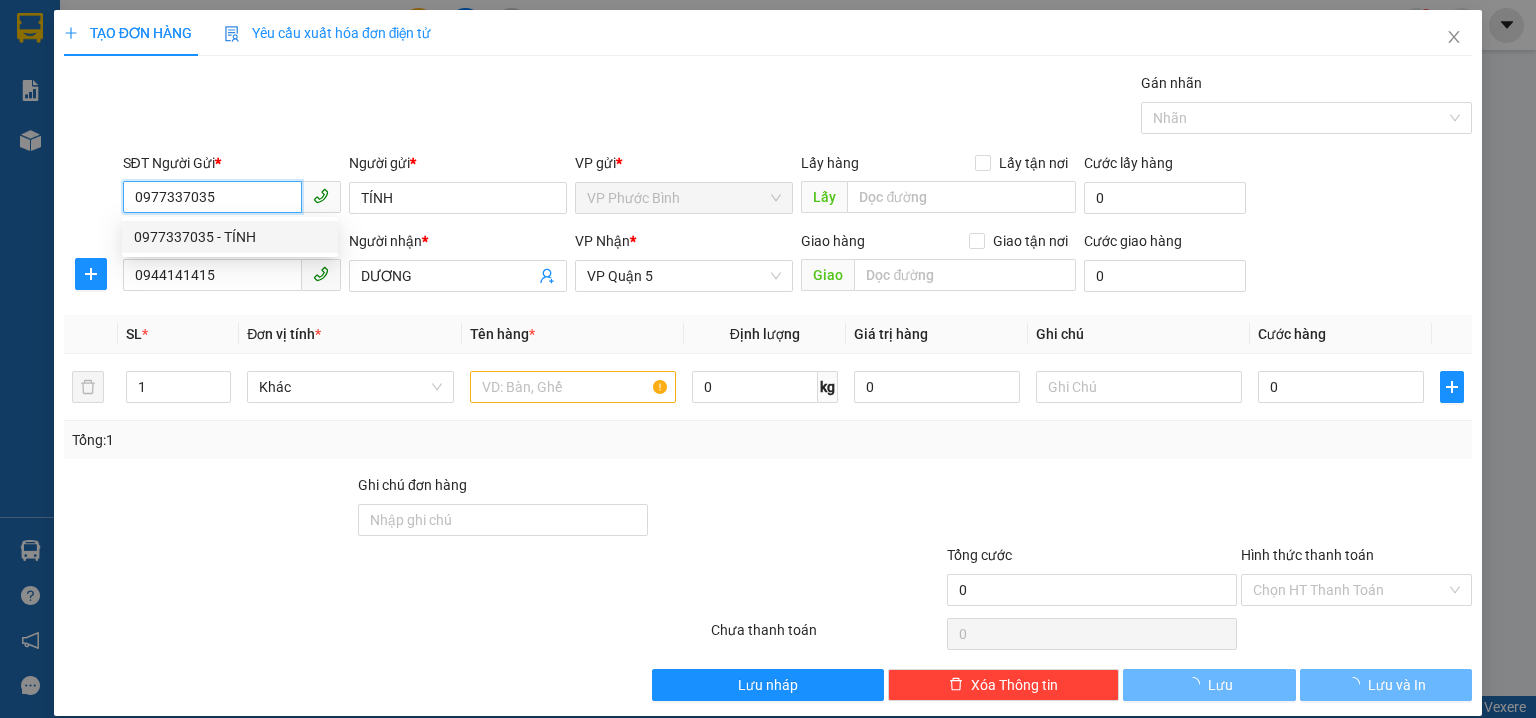 type on "60.000" 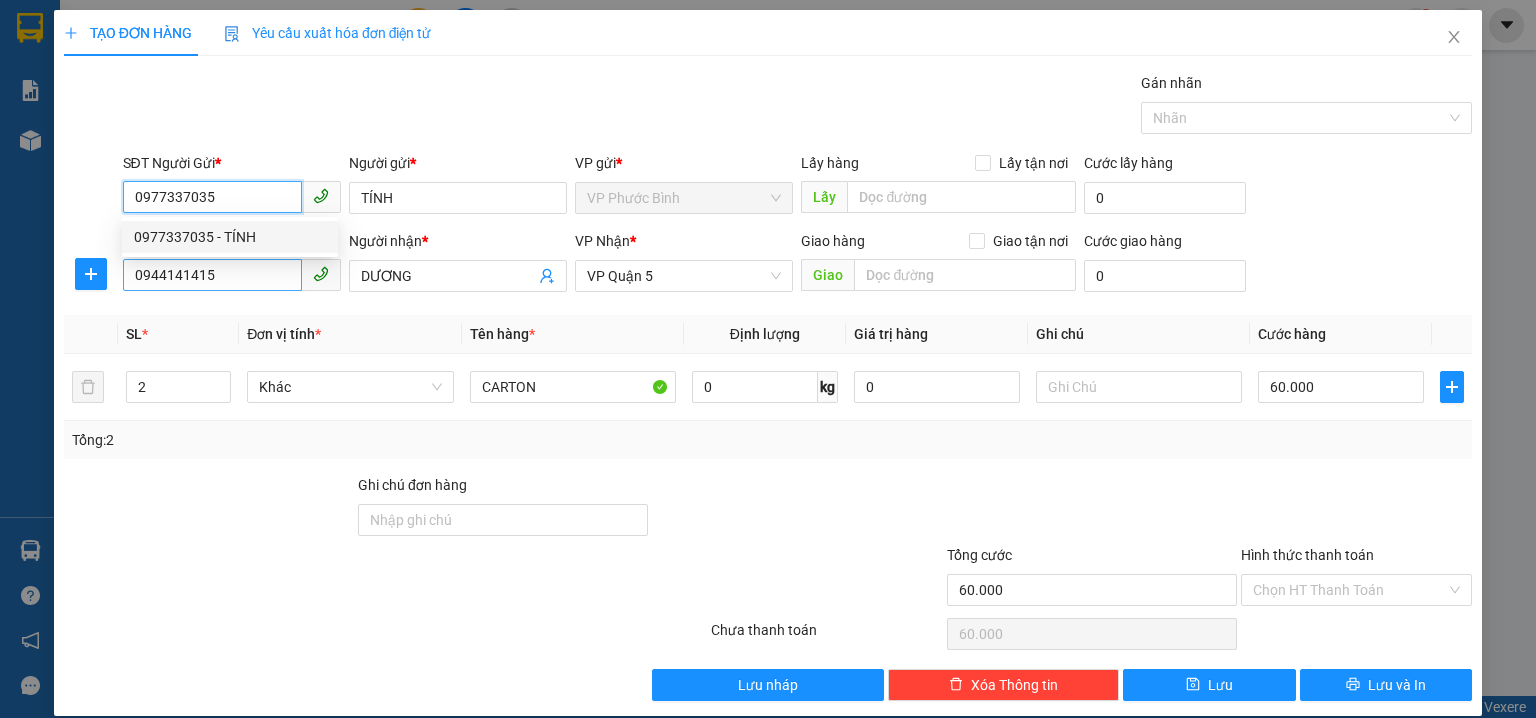 type on "0977337035" 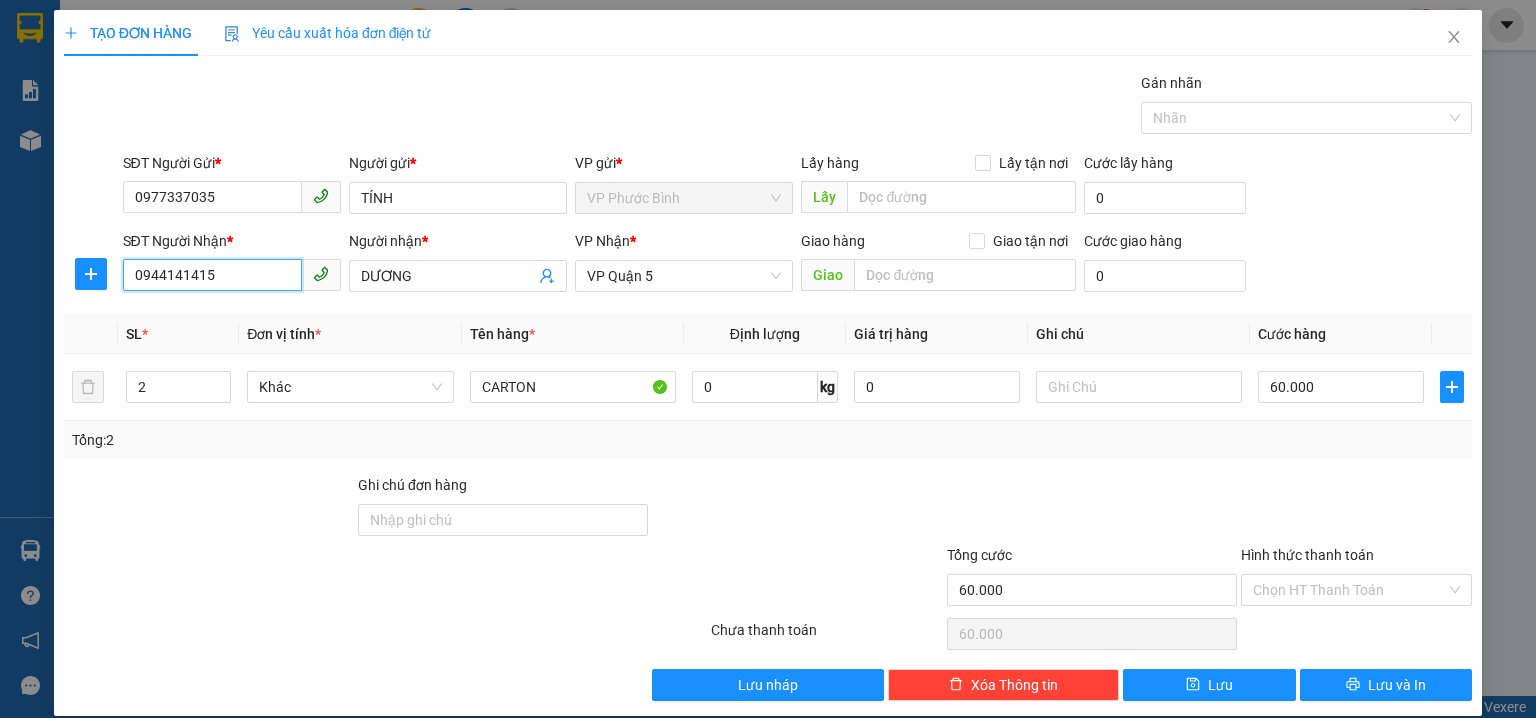 drag, startPoint x: 261, startPoint y: 266, endPoint x: 30, endPoint y: 240, distance: 232.4586 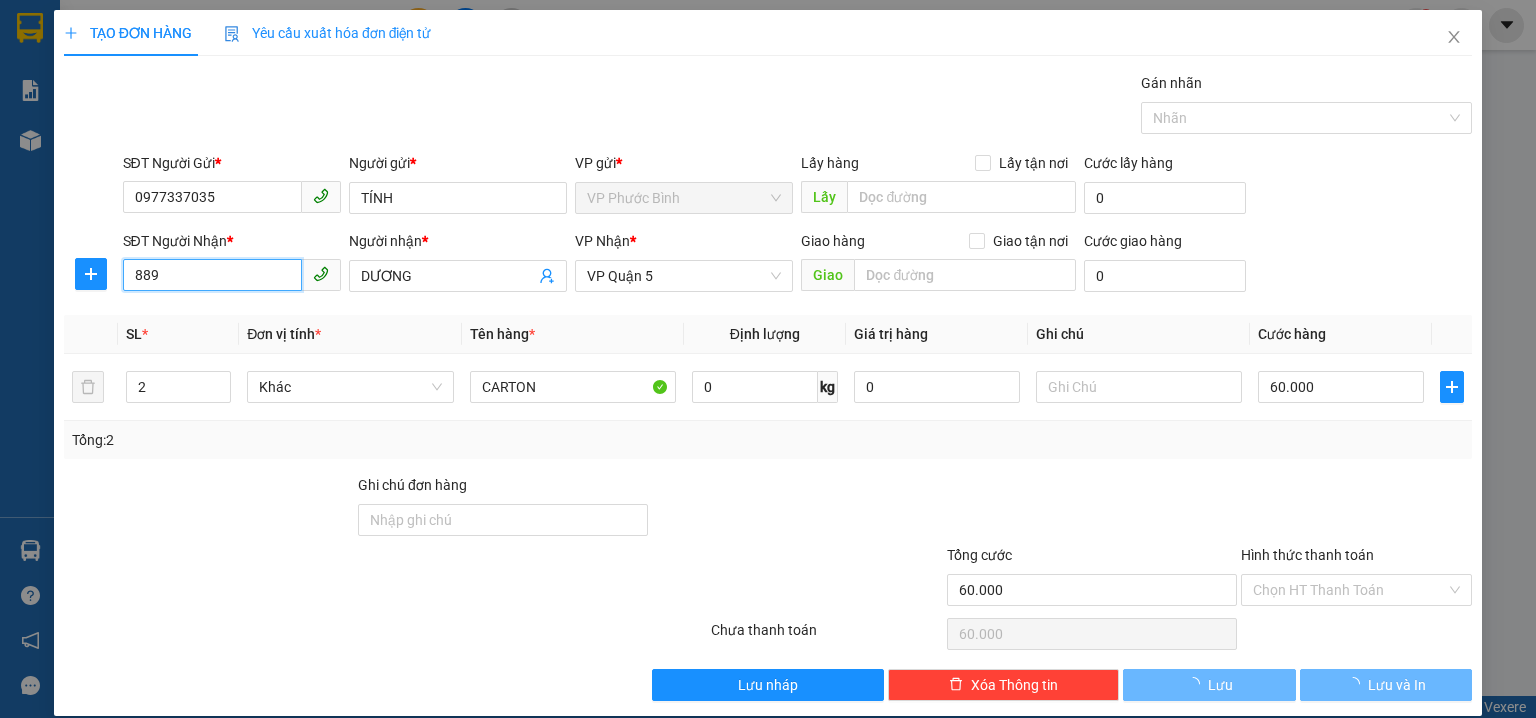 scroll, scrollTop: 20, scrollLeft: 0, axis: vertical 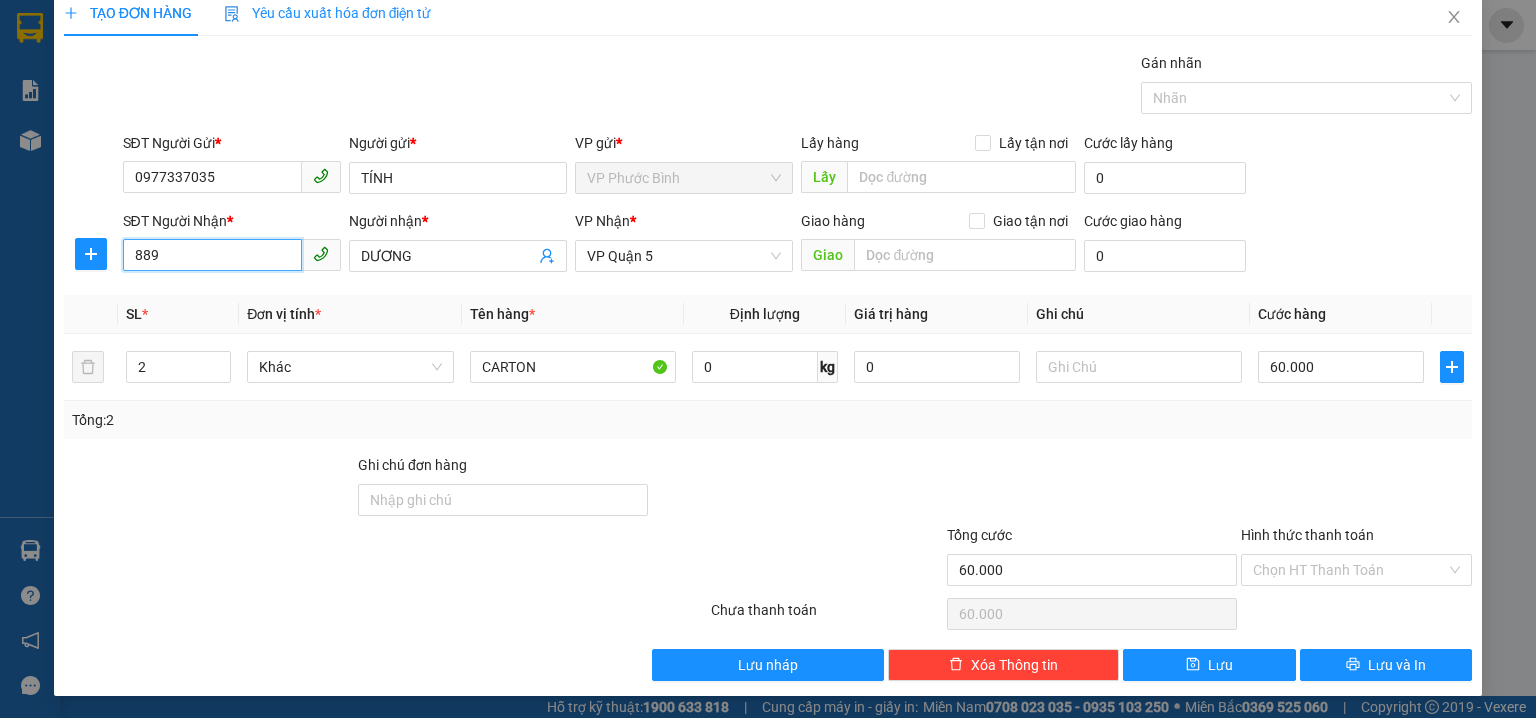 click on "889" at bounding box center [212, 255] 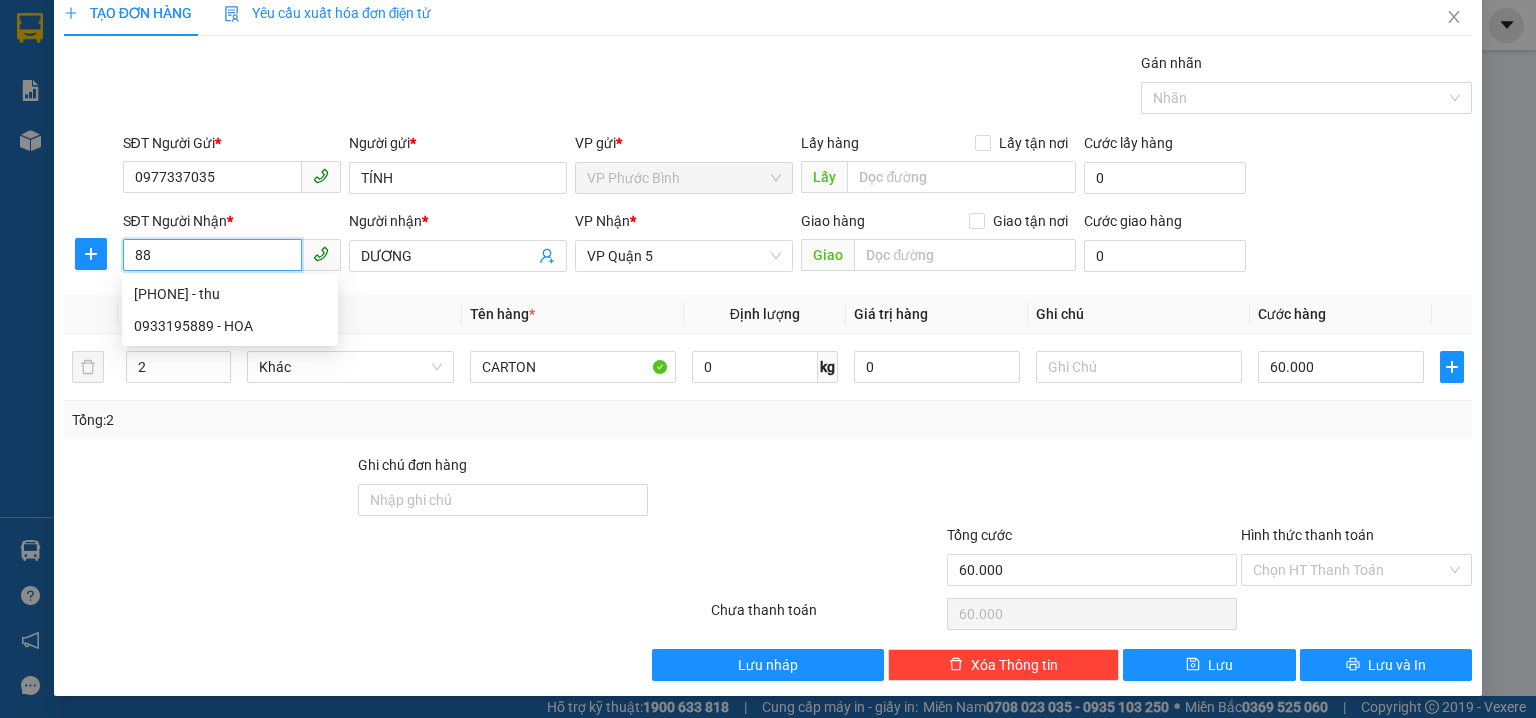 type on "8" 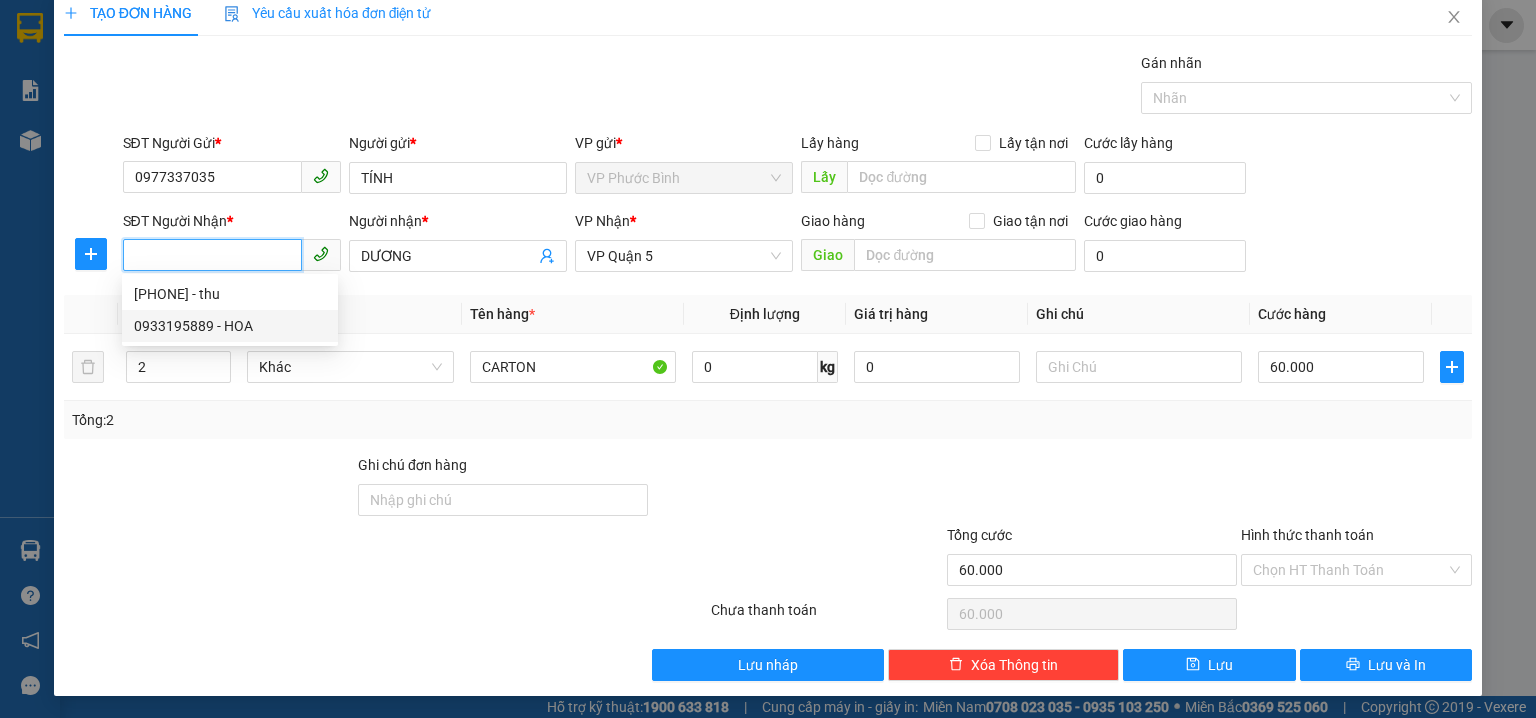click on "0933195889 - HOA" at bounding box center (230, 326) 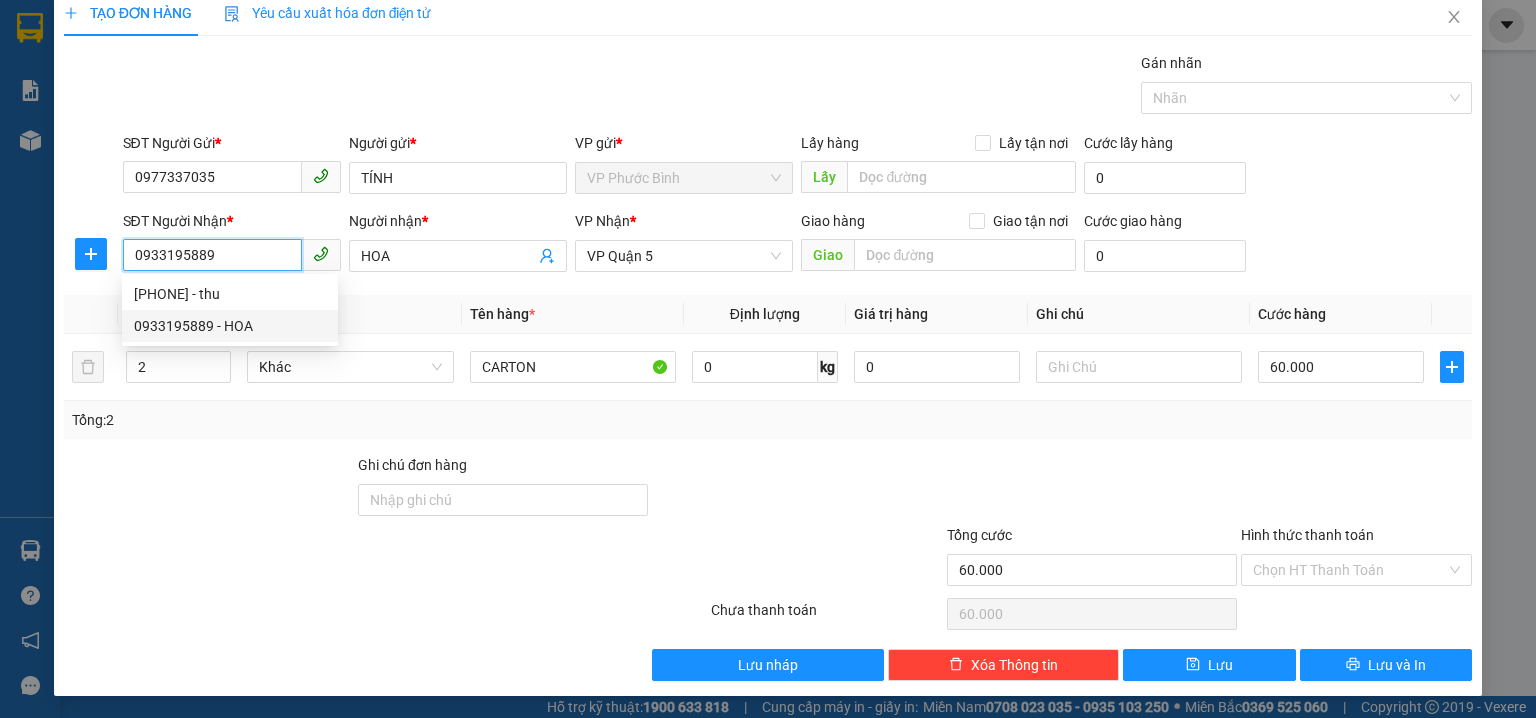 type on "120.000" 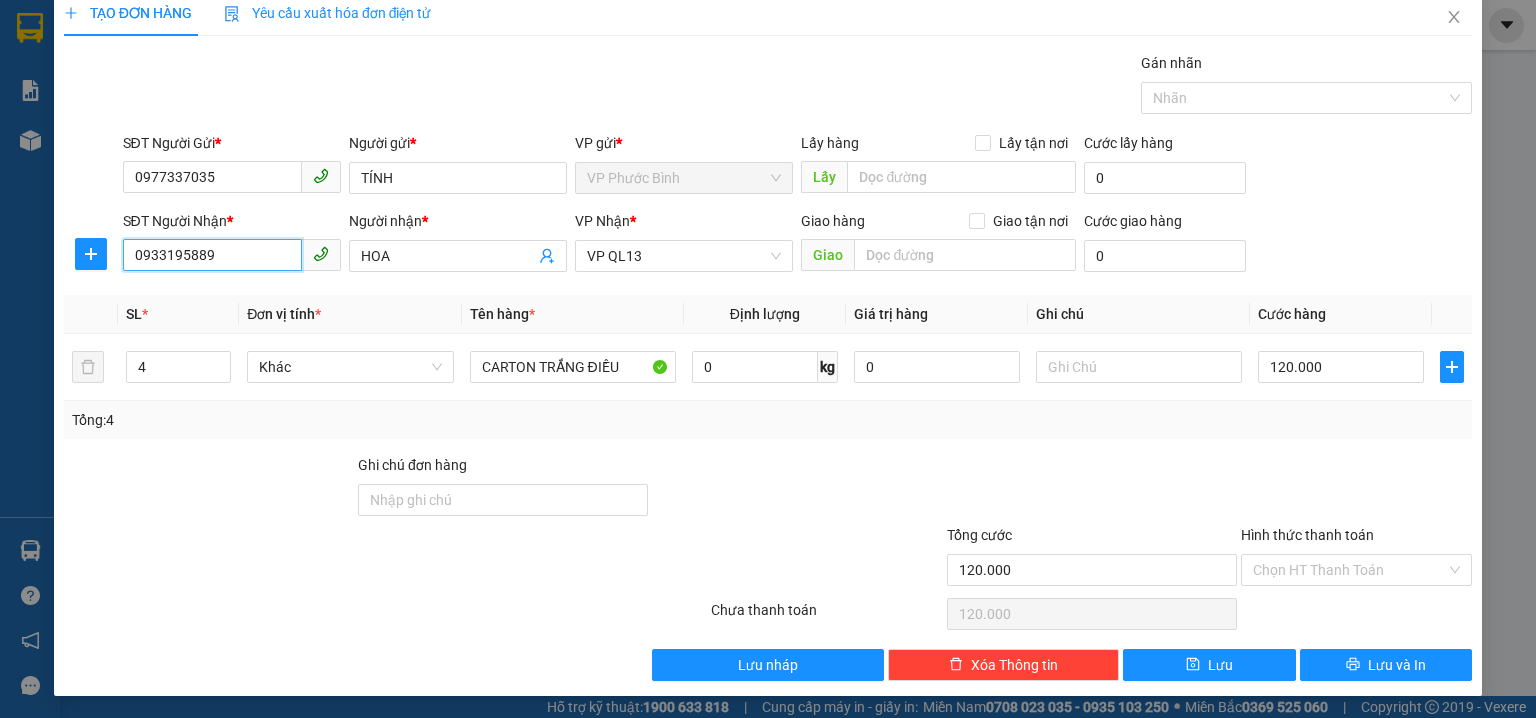 type on "0933195889" 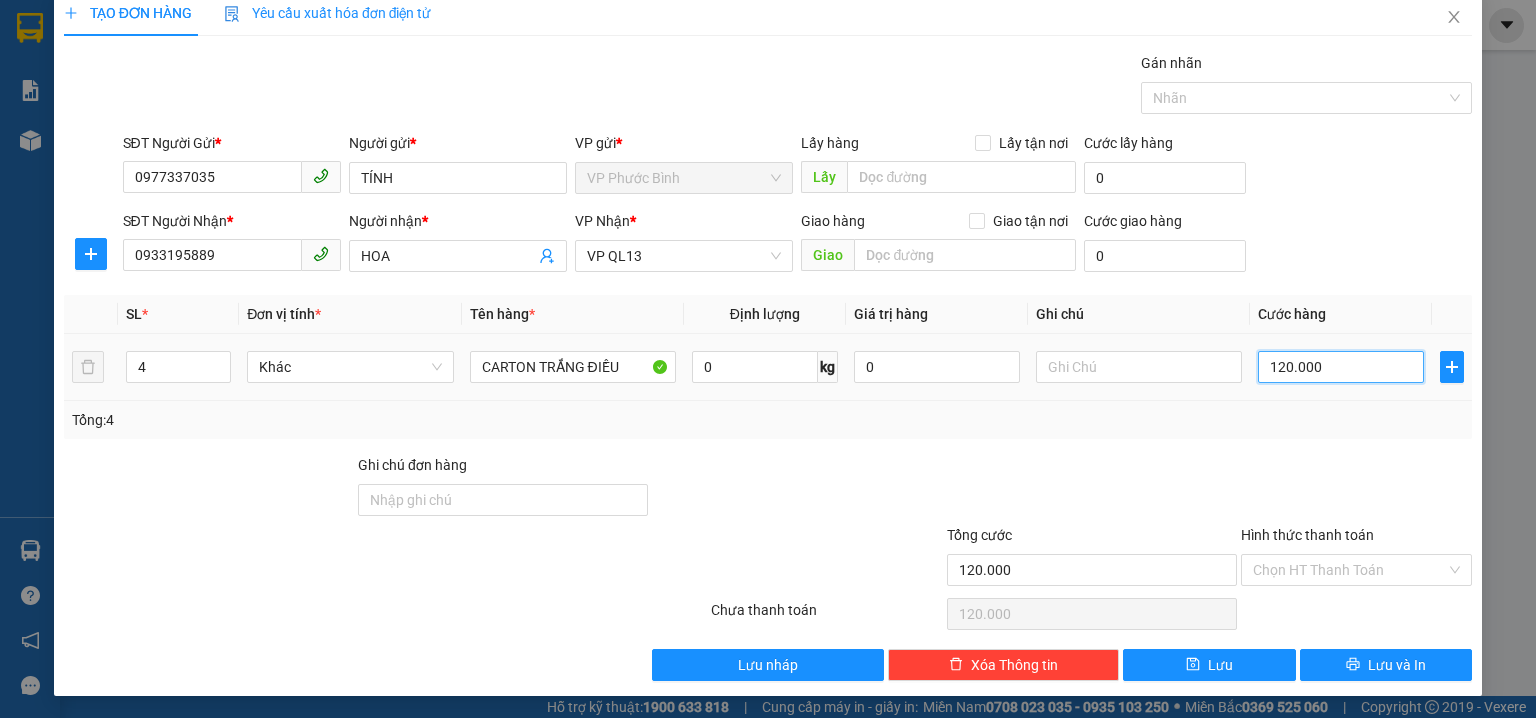 click on "120.000" at bounding box center [1341, 367] 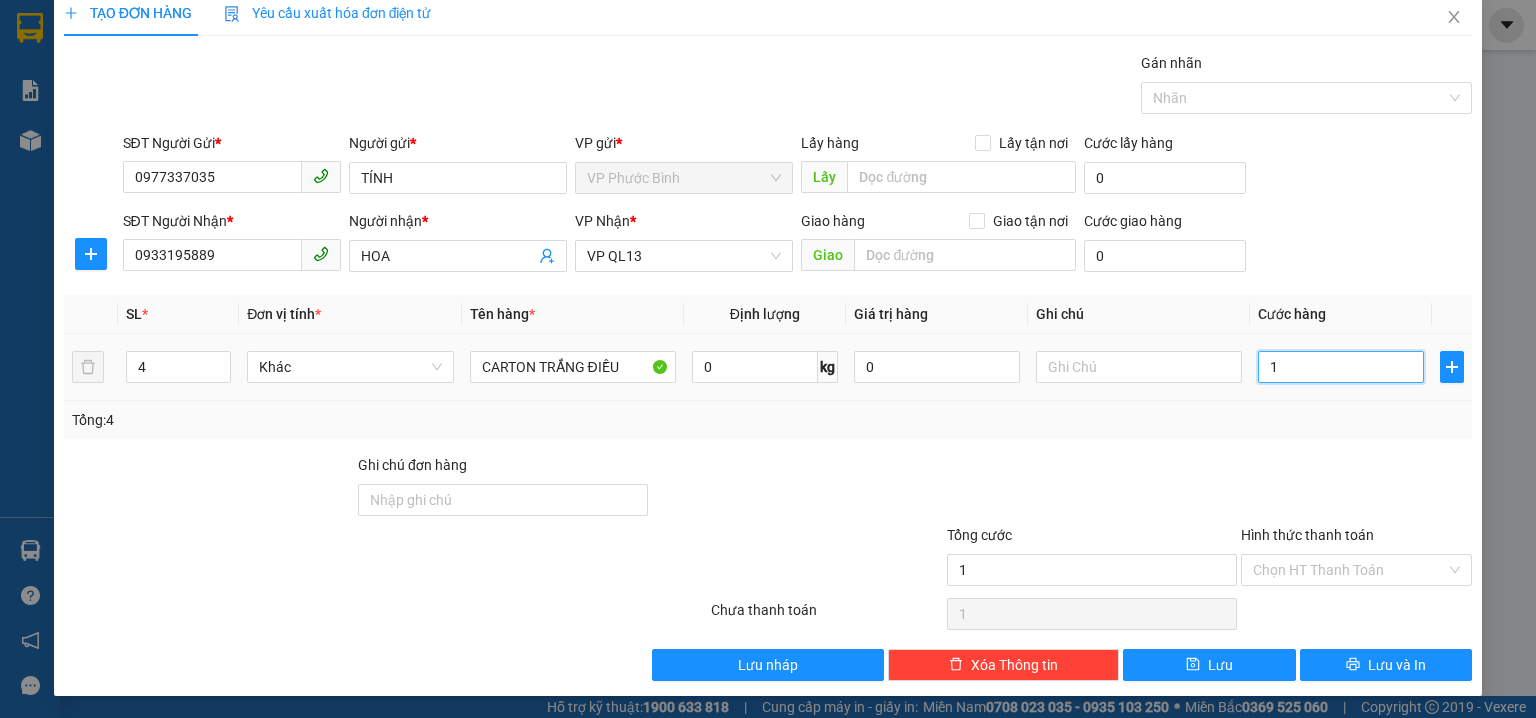 type on "16" 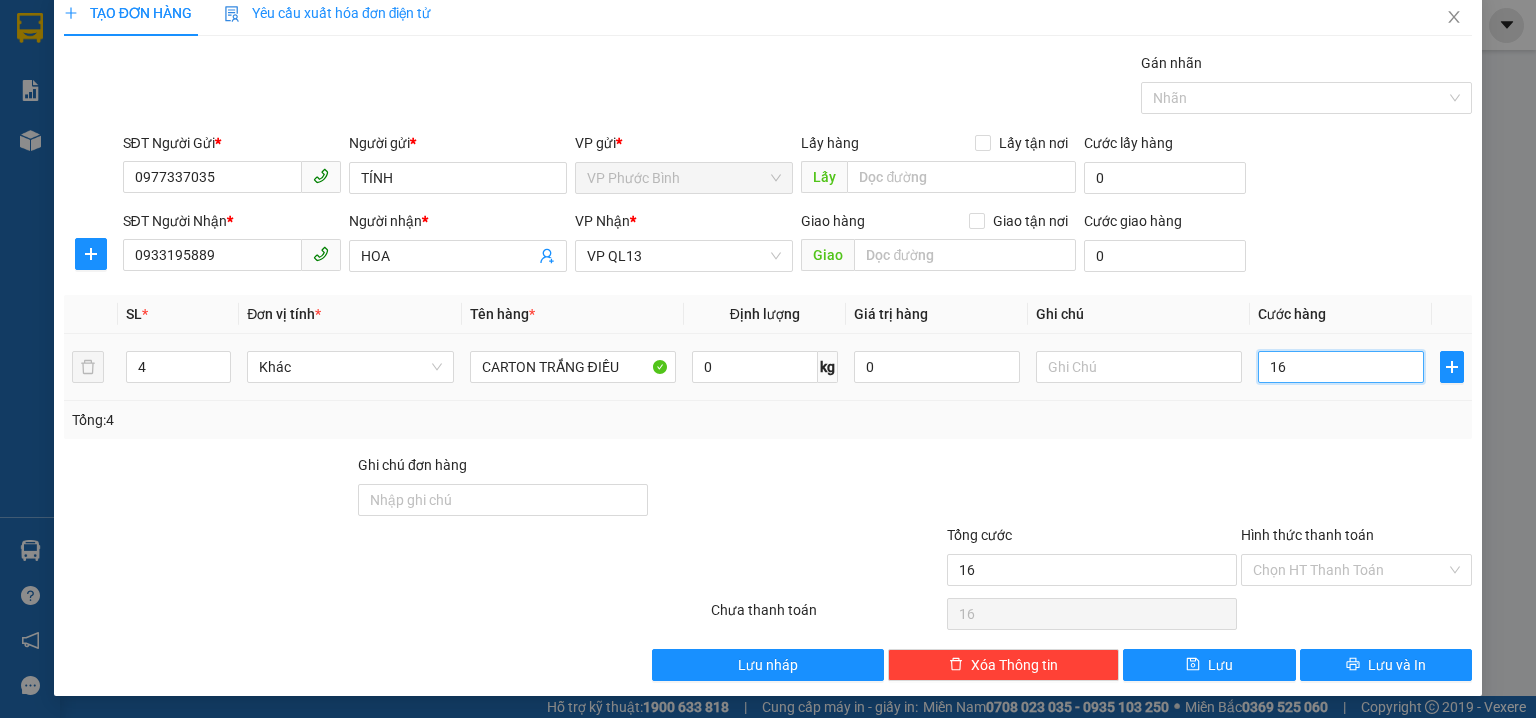 type on "160" 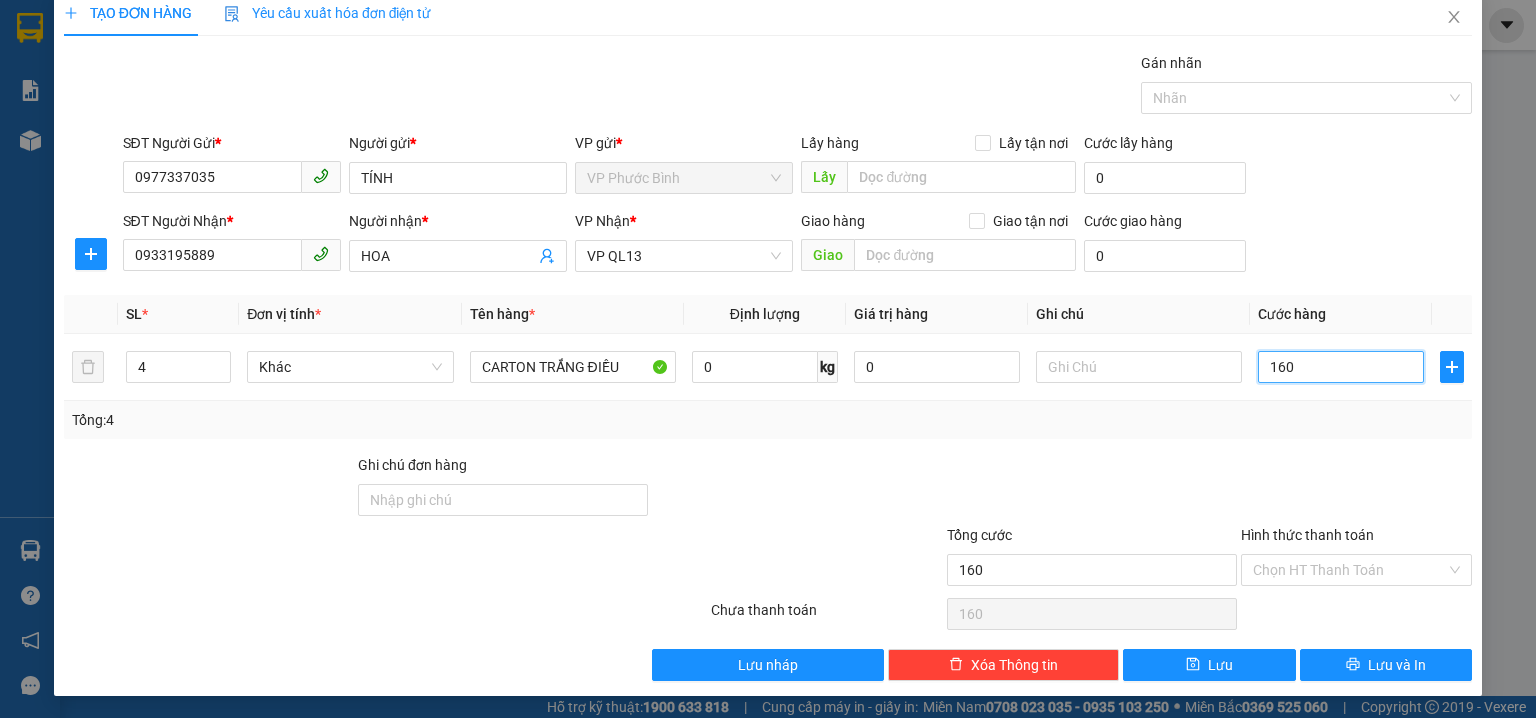 type on "160" 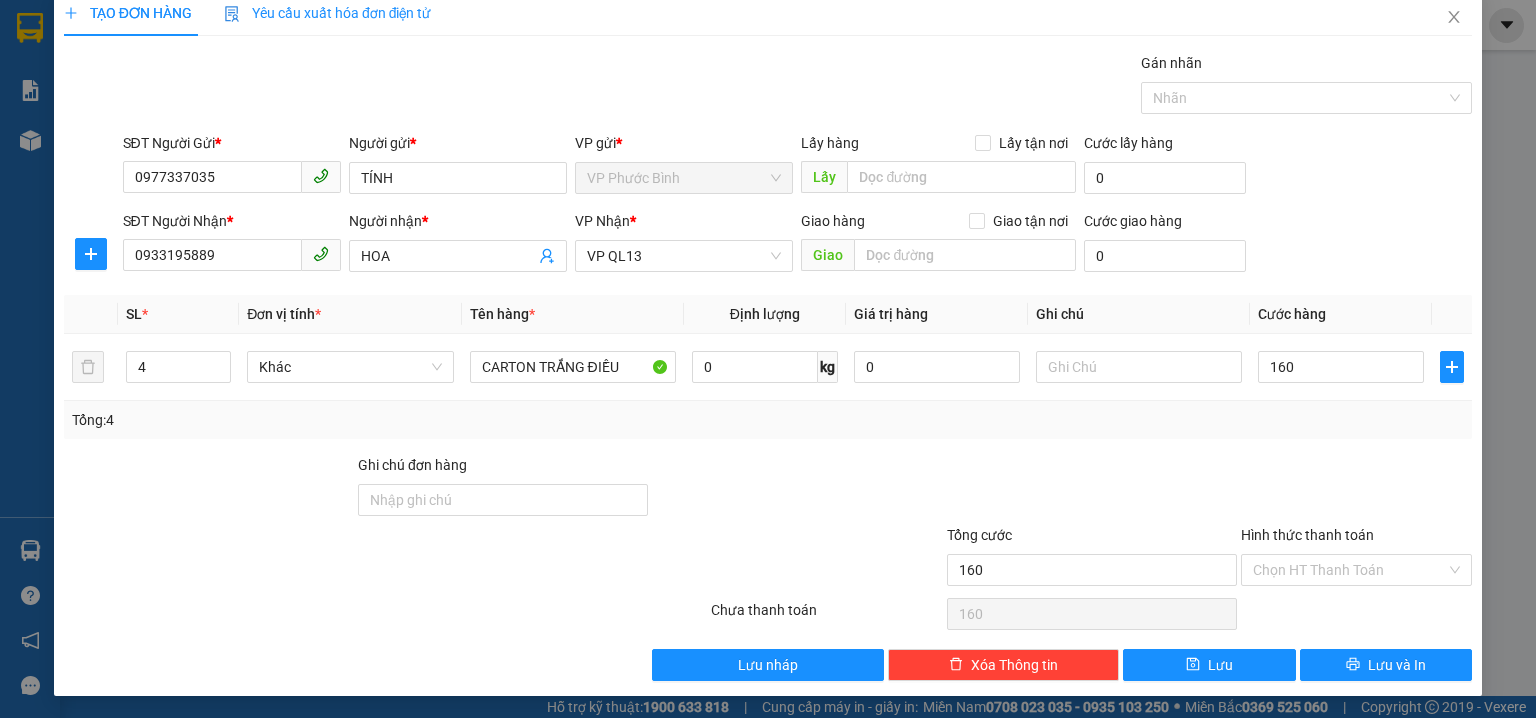 type on "160.000" 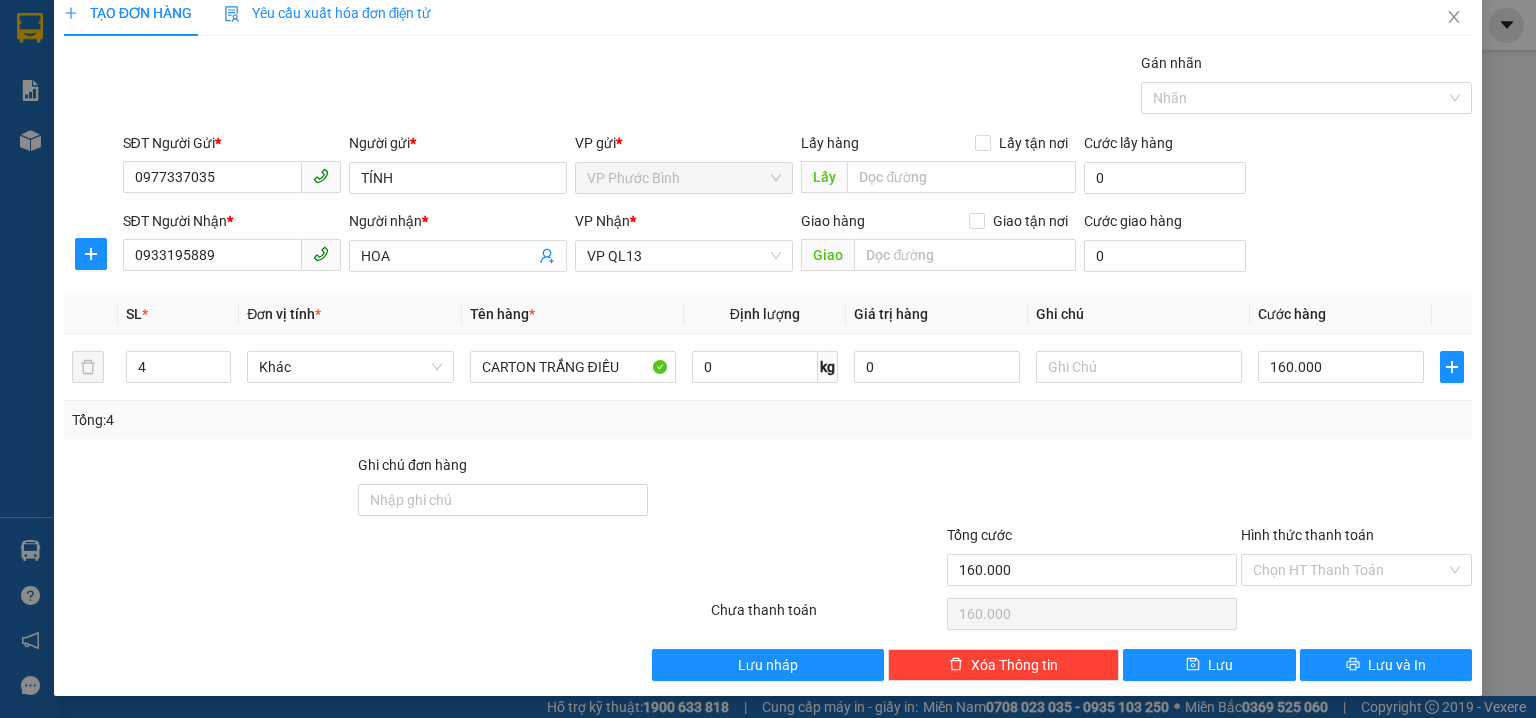 click on "SĐT Người Nhận  * 0933195889 Người nhận  * HOA VP Nhận  * VP QL13 Giao hàng Giao tận nơi Giao Cước giao hàng 0" at bounding box center (798, 245) 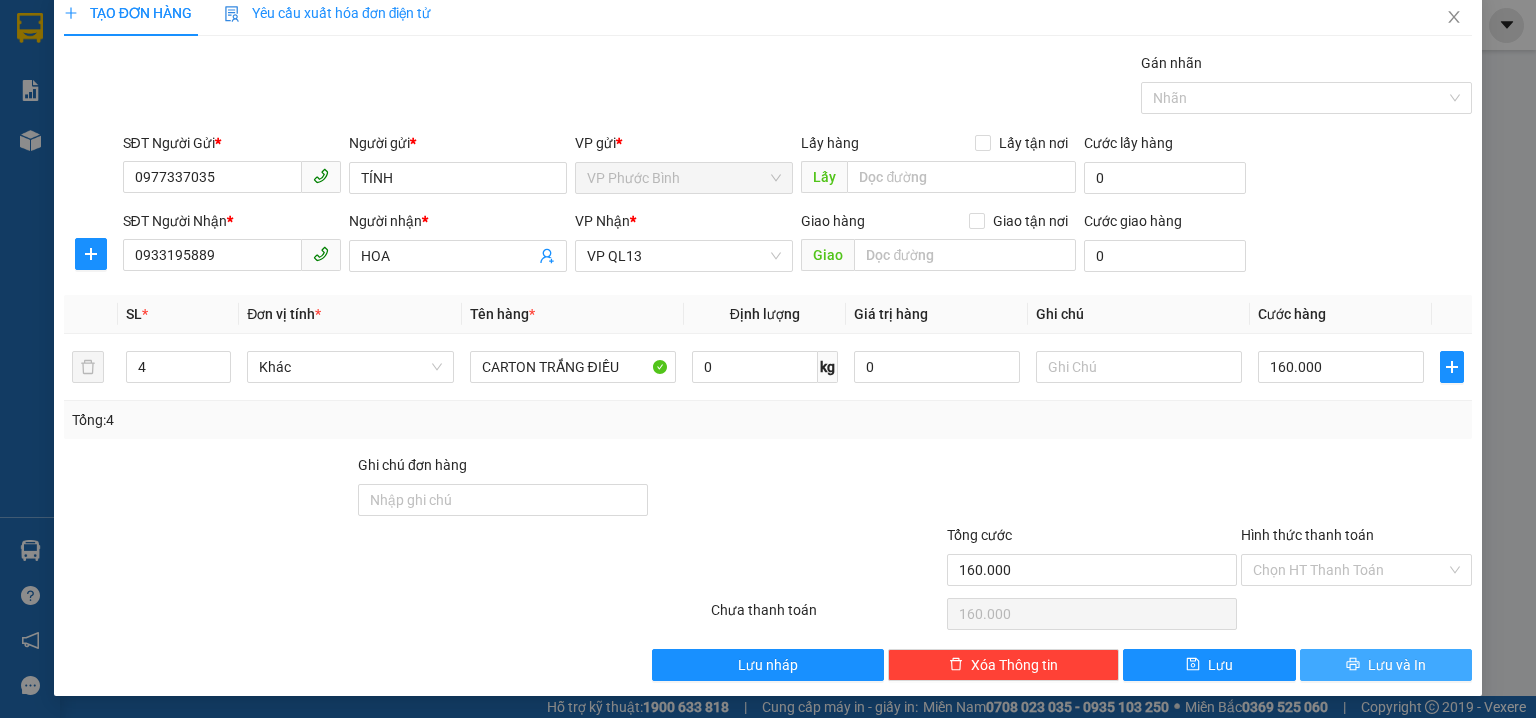 click on "Lưu và In" at bounding box center [1397, 665] 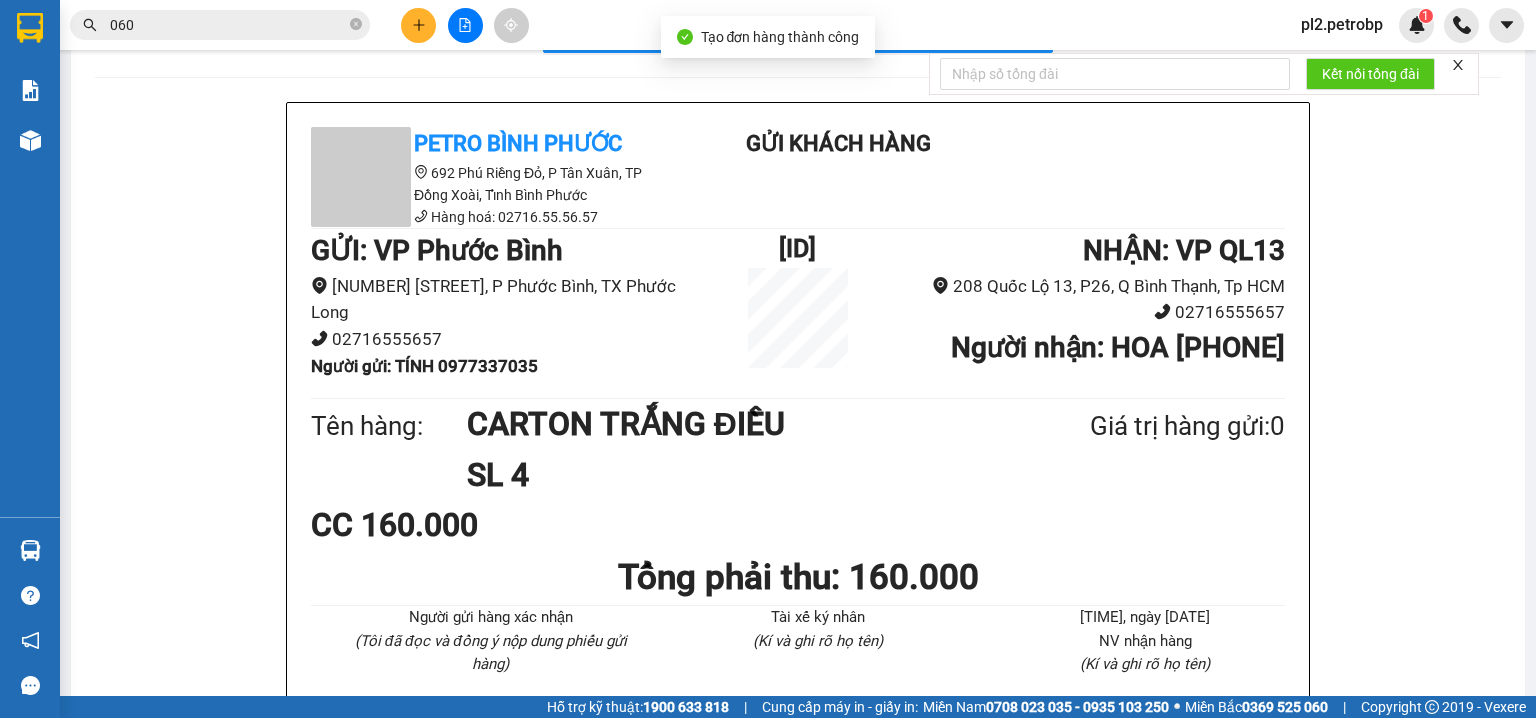 scroll, scrollTop: 82, scrollLeft: 0, axis: vertical 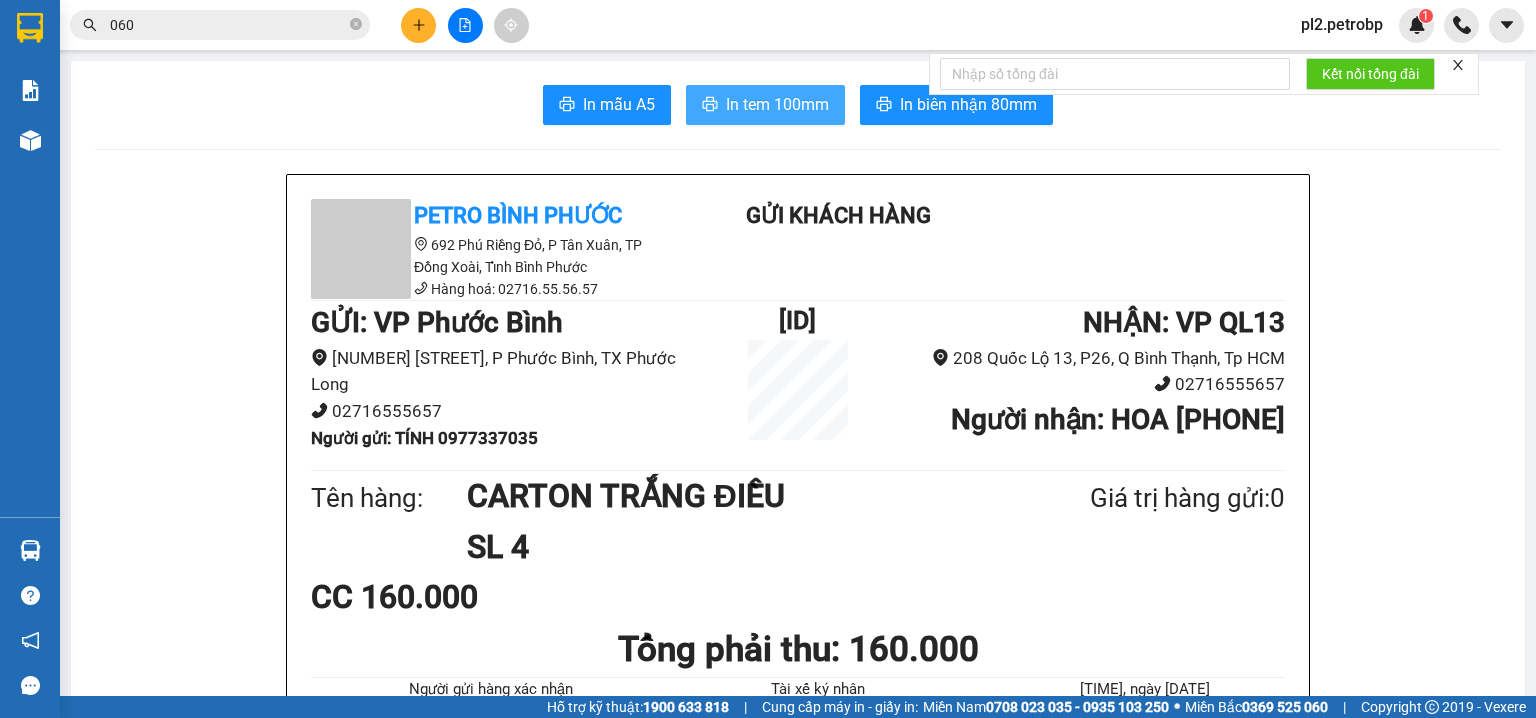 click on "In tem 100mm" at bounding box center (777, 104) 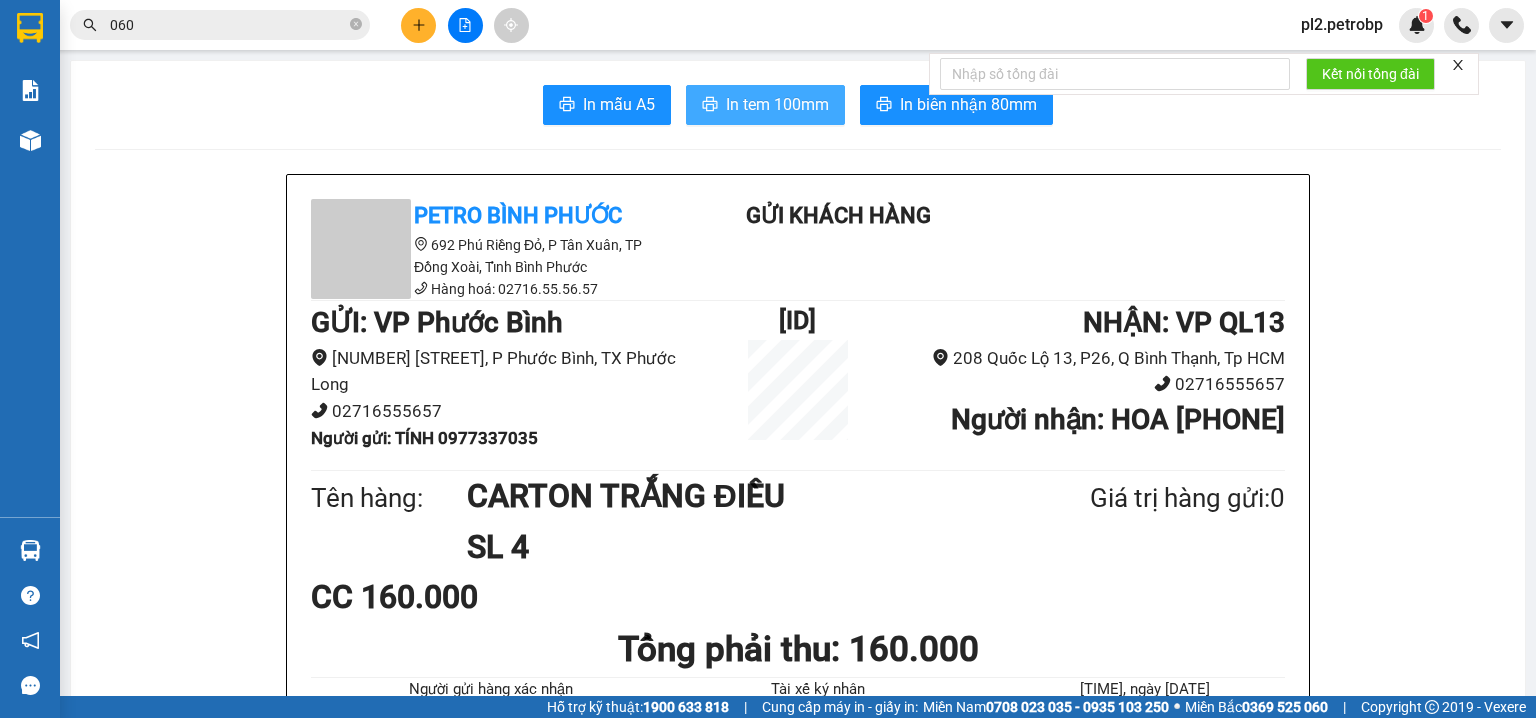 scroll, scrollTop: 0, scrollLeft: 0, axis: both 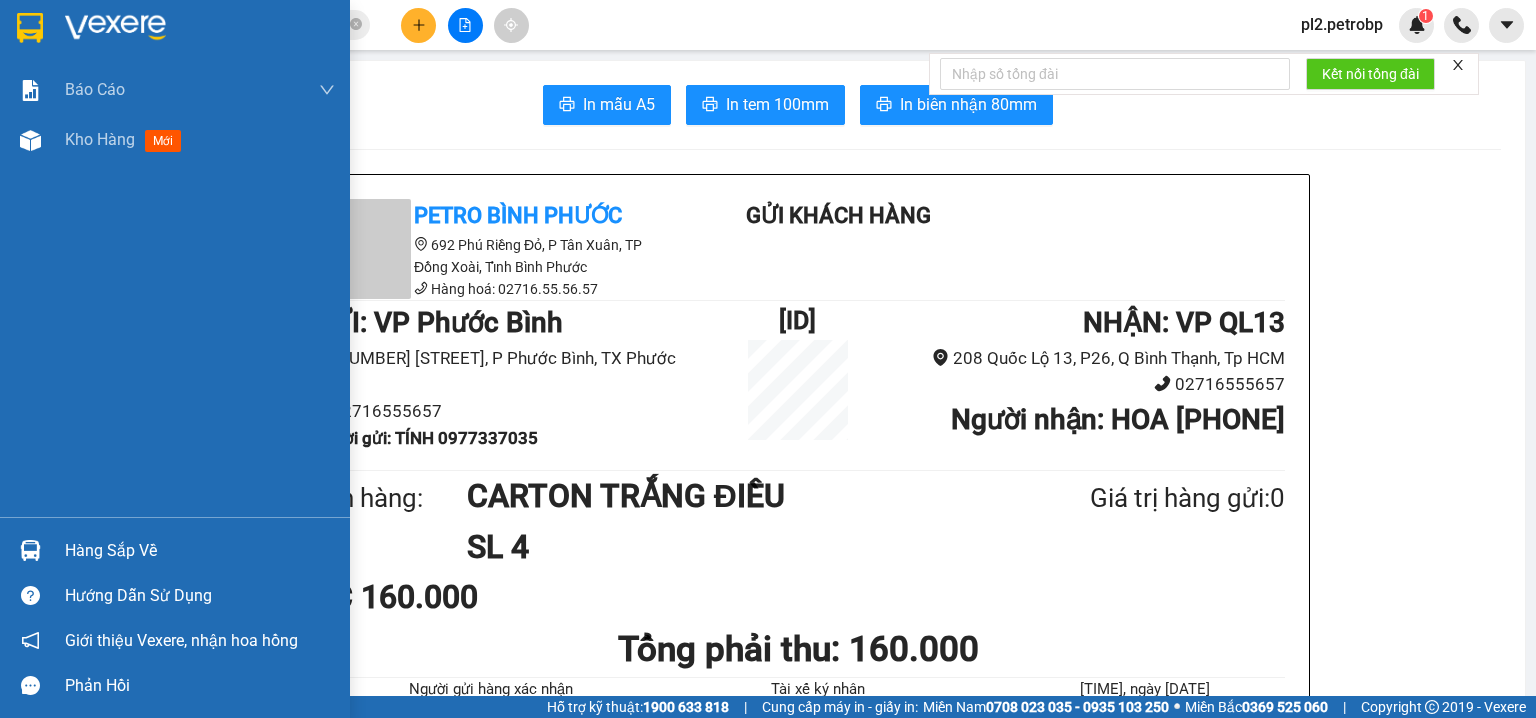 click on "Hàng sắp về" at bounding box center (200, 551) 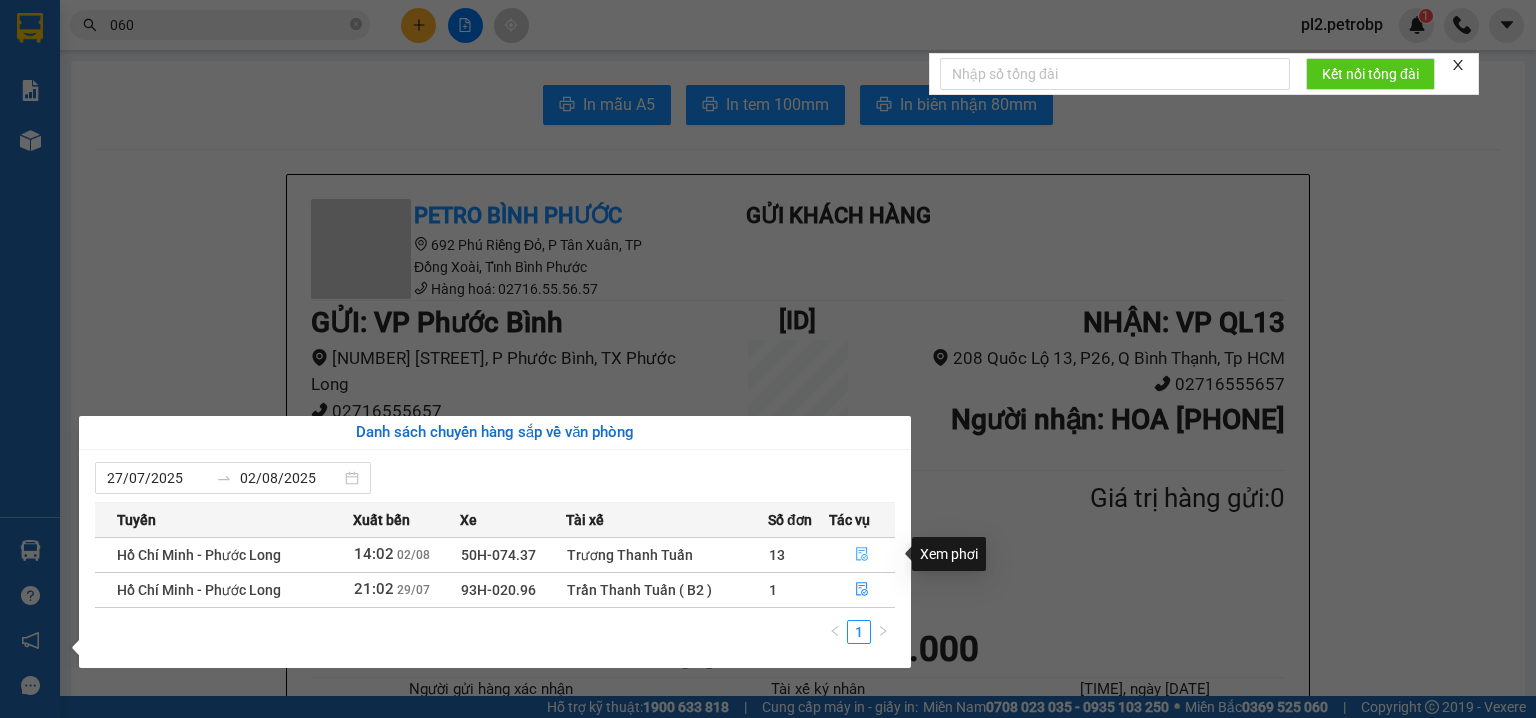 click 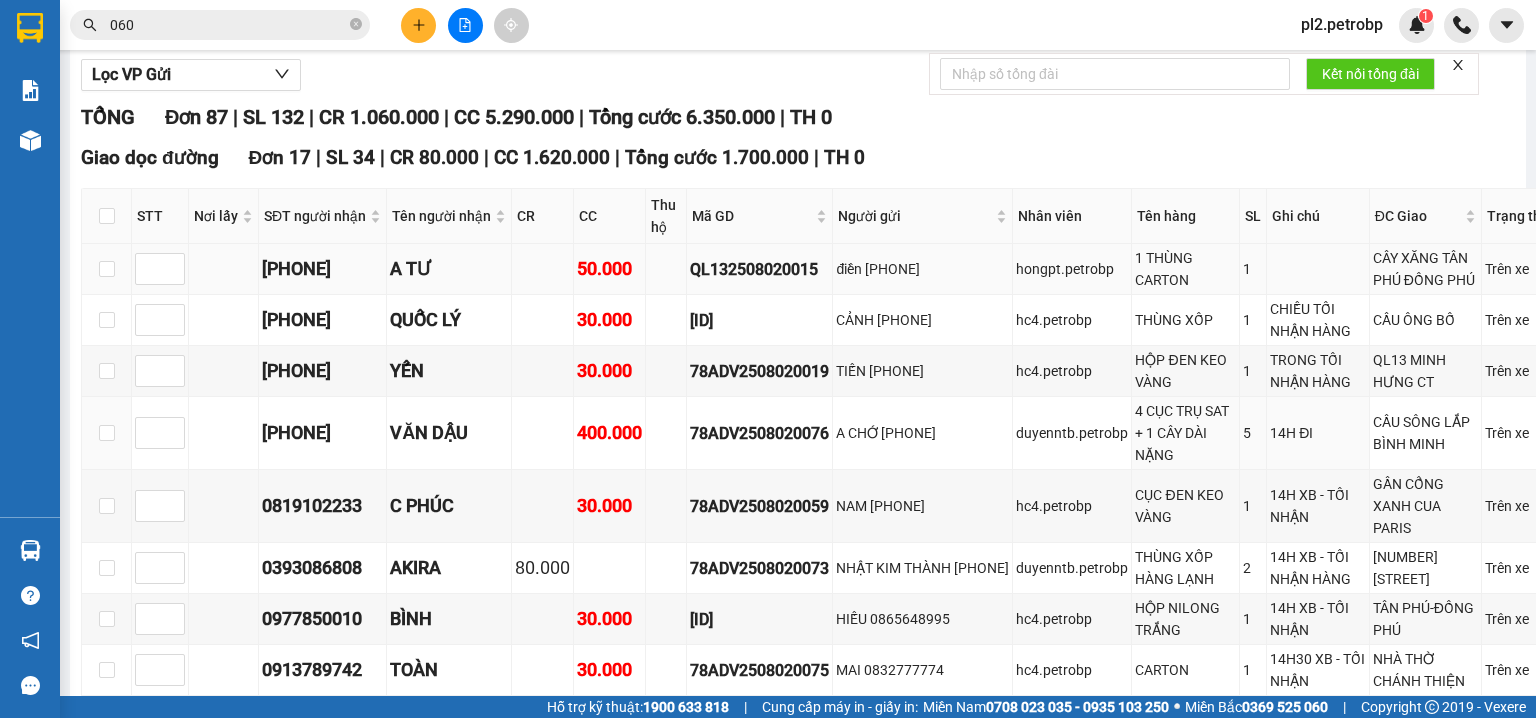 scroll, scrollTop: 0, scrollLeft: 0, axis: both 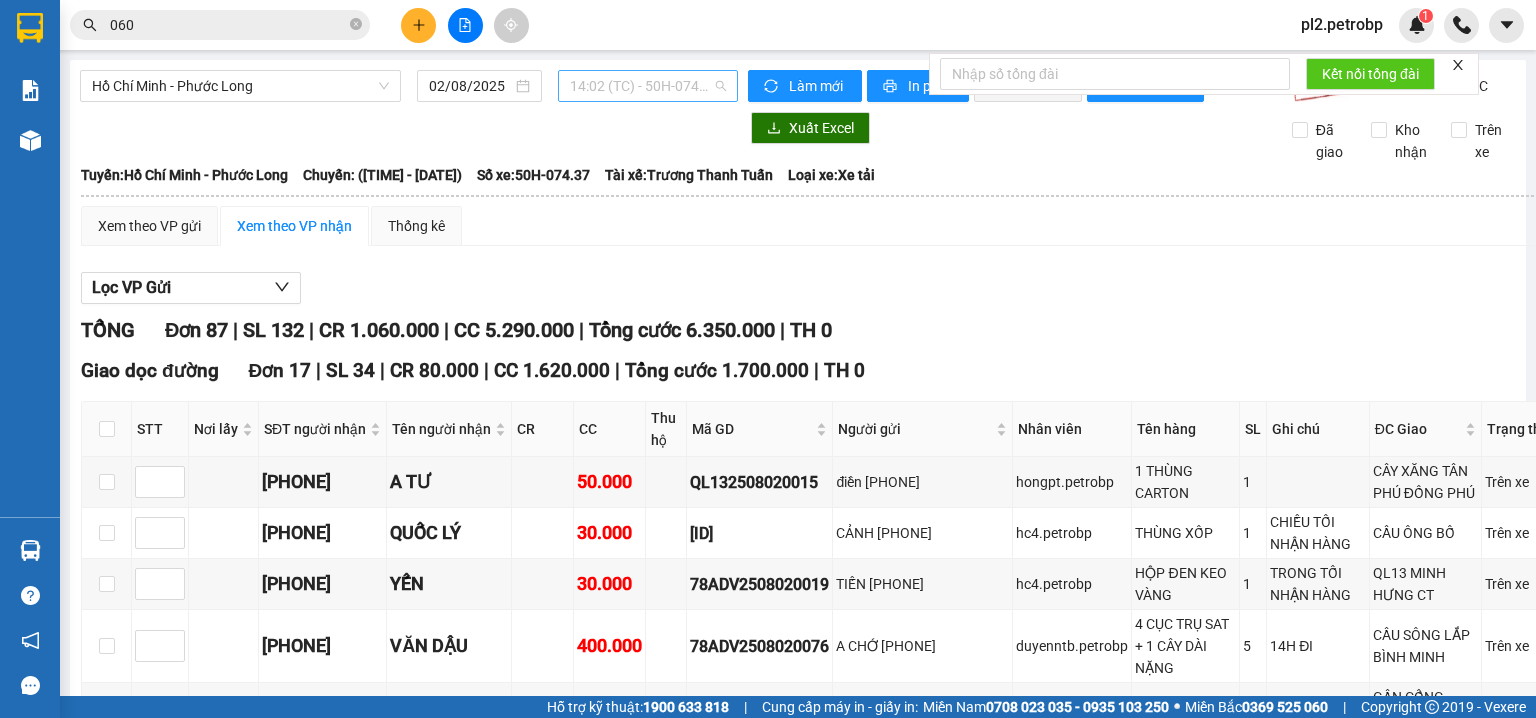 click on "14:02   (TC)   - 50H-074.37" at bounding box center (648, 86) 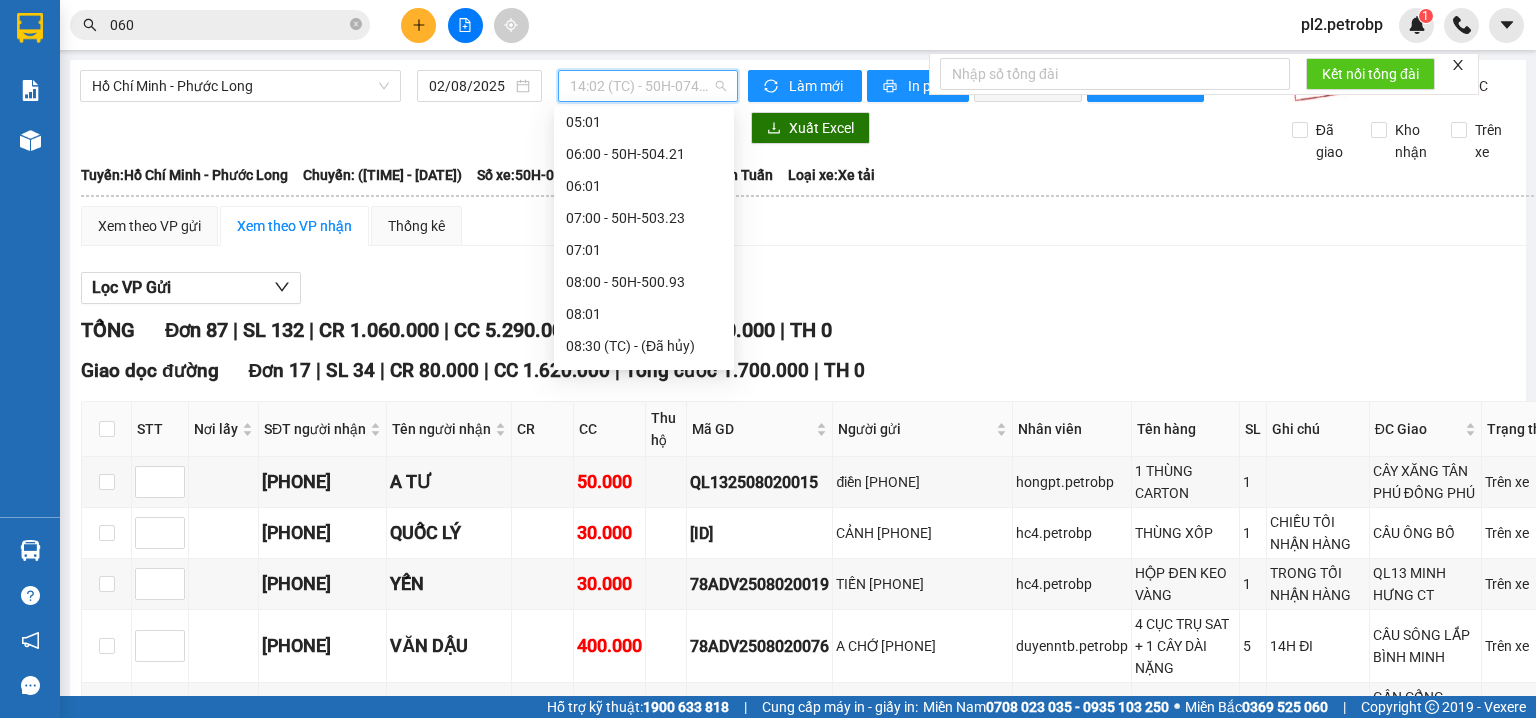 scroll, scrollTop: 0, scrollLeft: 0, axis: both 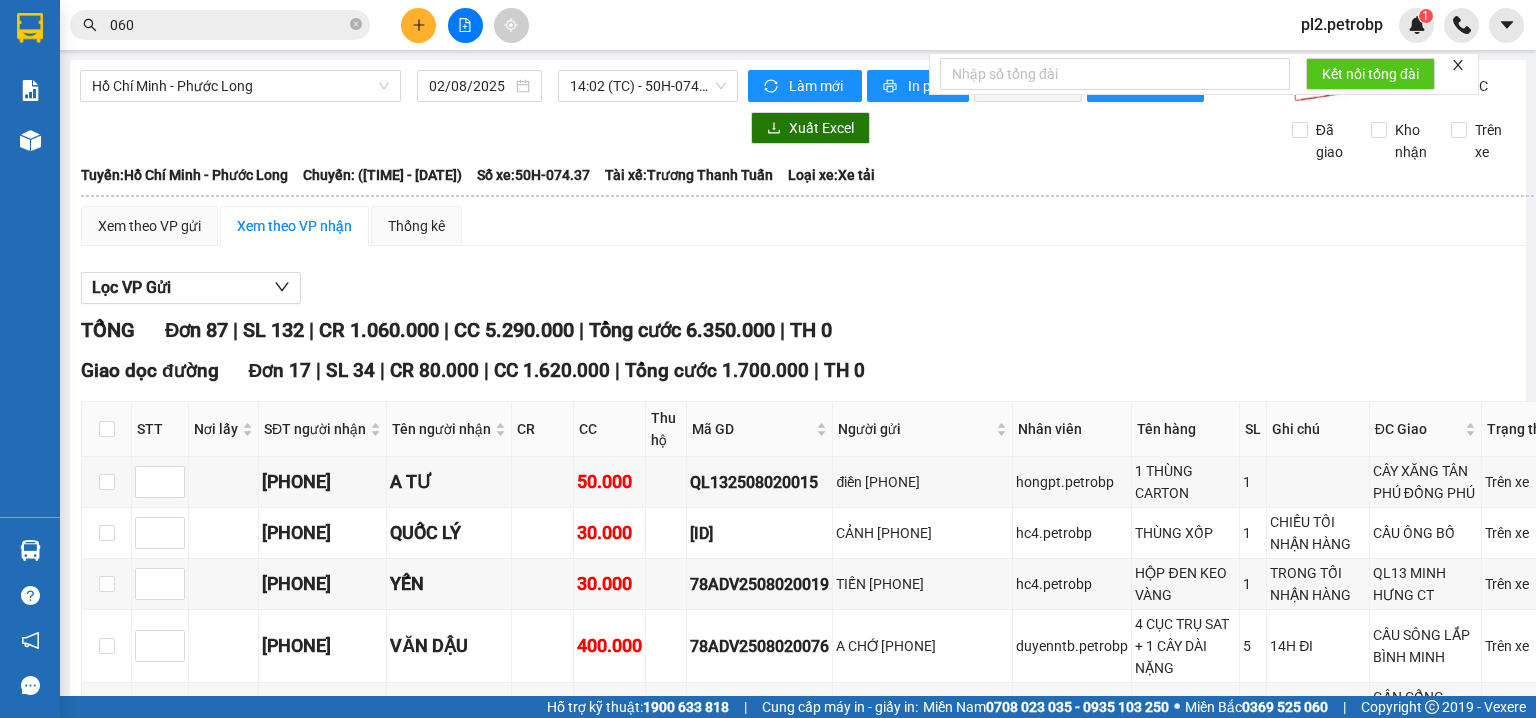 drag, startPoint x: 1396, startPoint y: 233, endPoint x: 1535, endPoint y: 86, distance: 202.31165 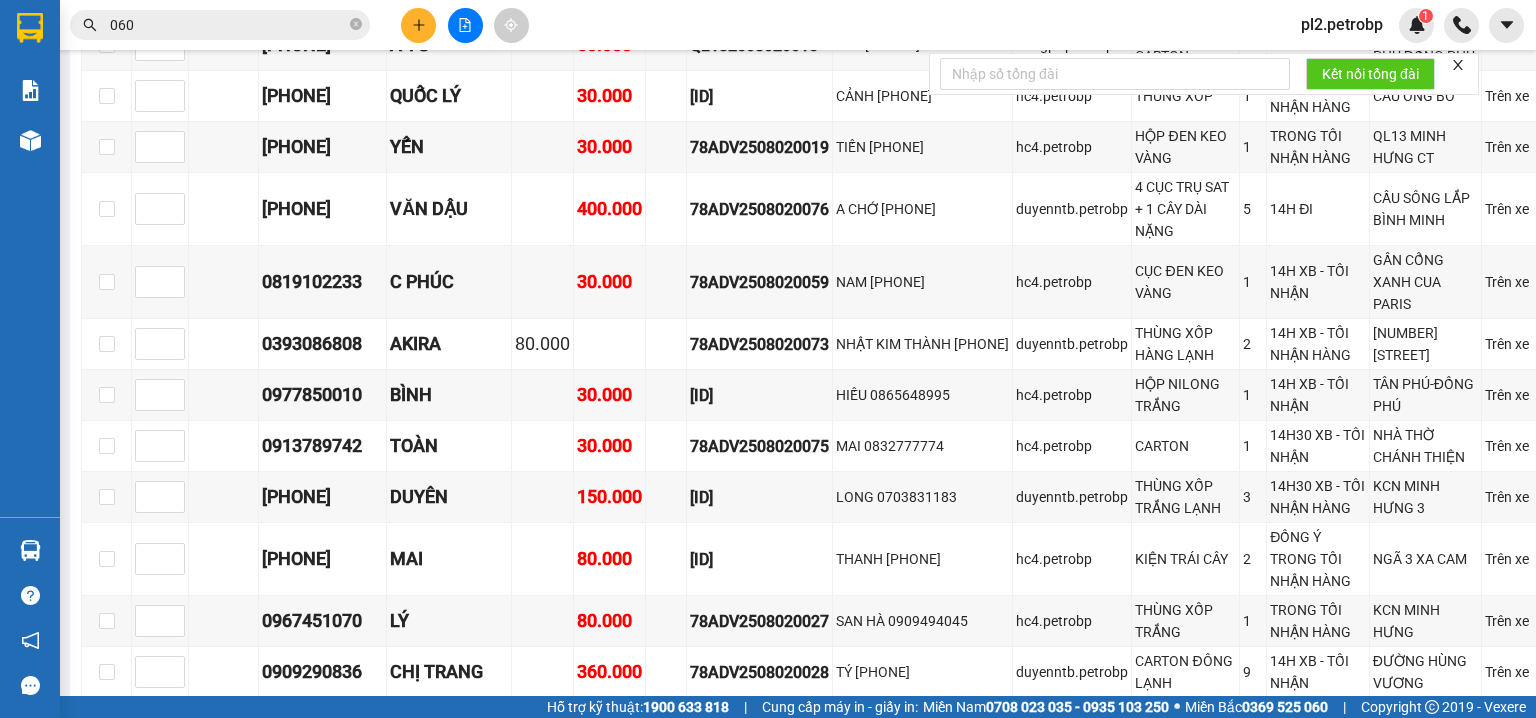 scroll, scrollTop: 483, scrollLeft: 0, axis: vertical 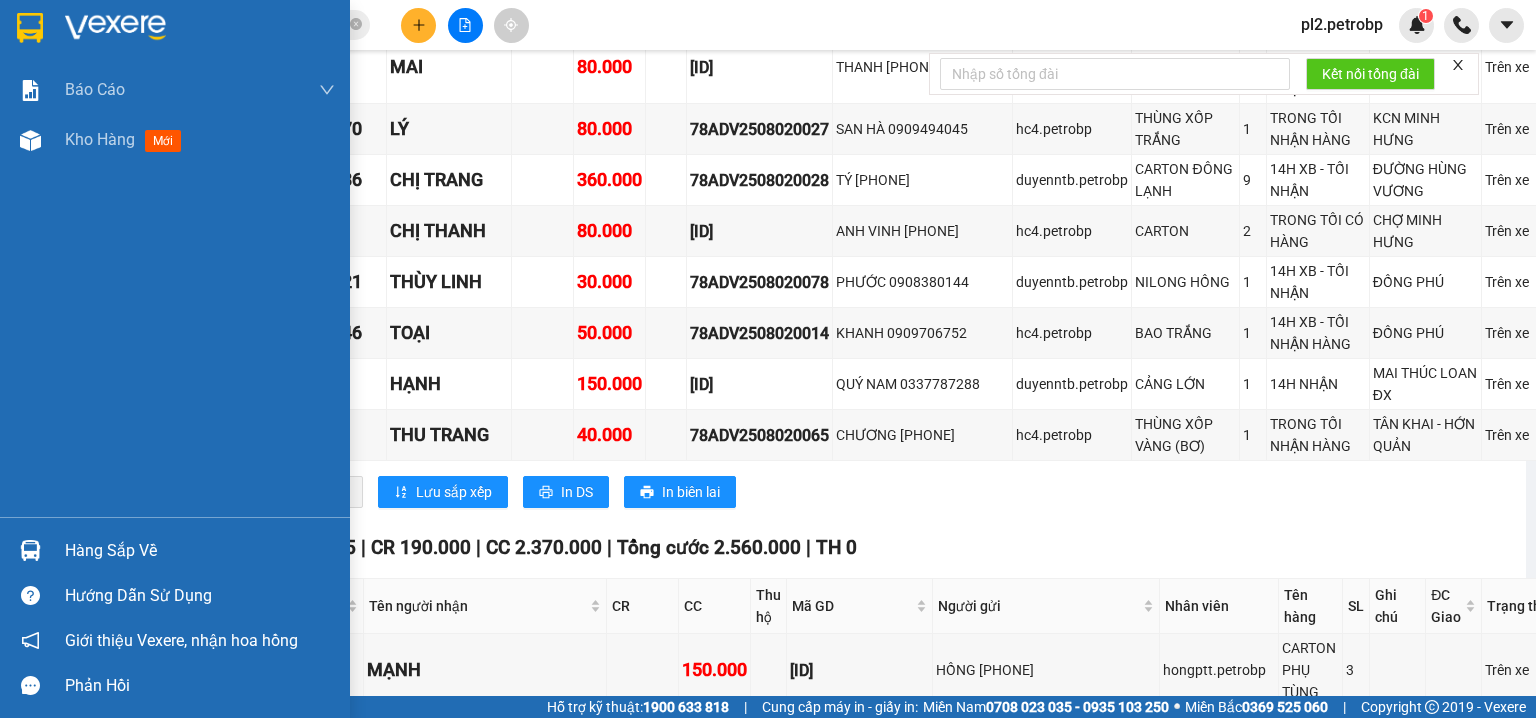click on "Hàng sắp về" at bounding box center (200, 551) 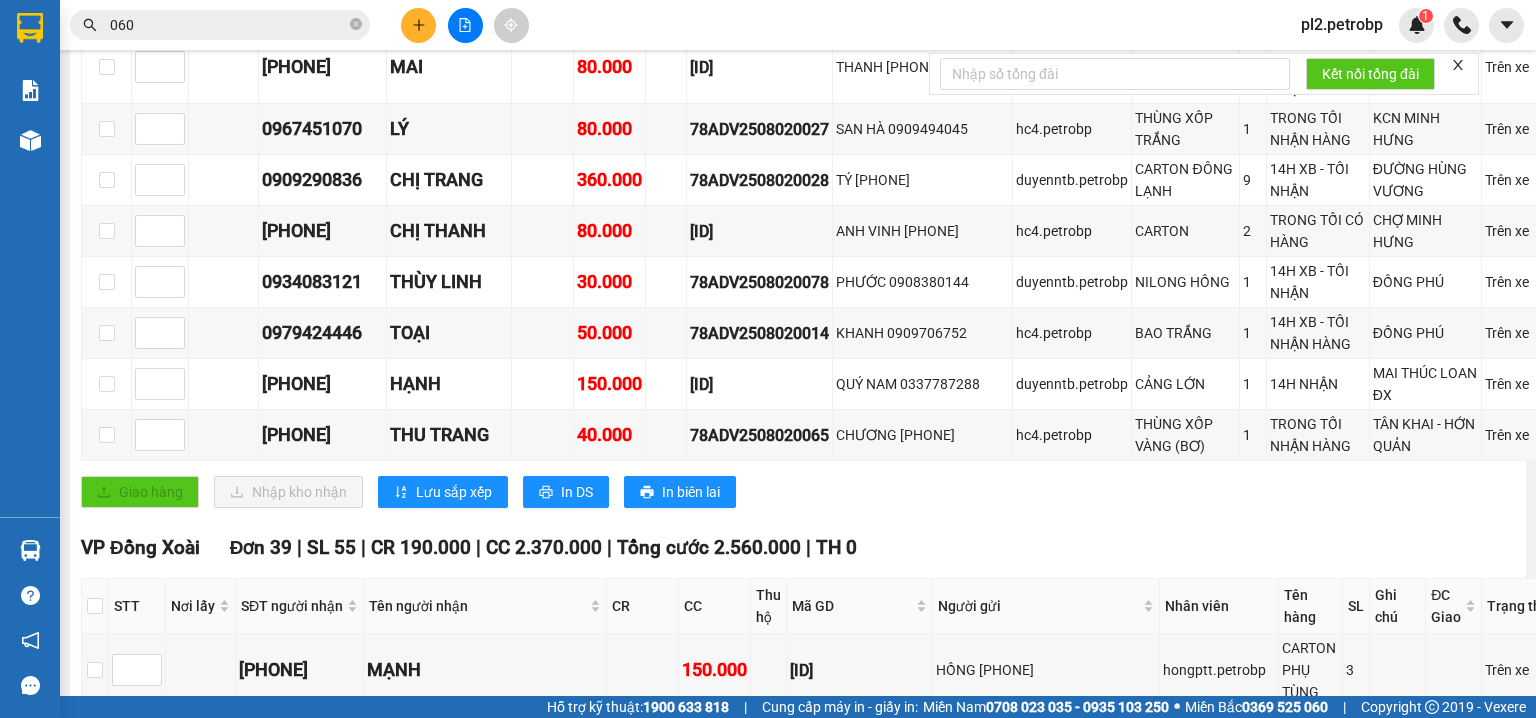 click on "Kết quả tìm kiếm ( 10000 )  Bộ lọc  Ngày tạo đơn gần nhất Mã ĐH Trạng thái Món hàng Tổng cước Chưa cước Người gửi VP Gửi Người nhận VP Nhận 78ADV2508020 060 12:11 - 02/08 Trên xe   50H-074.37 14:02  -   02/08 KIỆN CARTON DÀI + 1 CARTON CHU NHẬT SL:  2 100.000 100.000 0898312099 DUY HƯNG  VP Quận 5 0901580580 ANH CƯỜNG VP Đồng Xoài BT2508020014 11:41 - 02/08 Trên xe   50H-074.37 14:02  -   02/08 BỌC KEO VÀNG SL:  1 30.000 30.000 0785395559 HUY VP Bình Triệu 0983003 060 VƯƠNG TÁO VP Phước Bình 78ADV2508020047 11:21 - 02/08 Trên xe   50H-074.37 14:02  -   02/08 KEO VÀNG SL:  1 30.000 30.000 0988888420 TRẦN PHÁT  VP Quận 5 0983003 060 Anh Vương VP Phước Bình 78ADV2508020018 09:48 - 02/08 Trên xe   50H-074.37 14:02  -   02/08 HỘP GIẤY SL:  1 30.000 30.000 0355556677 VIỄN QUANG VP Quận 5 0983003 060 Anh Vương VP Phước Bình ĐX2508020002 07:53 - 02/08 VP Nhận   50H-074.37 14:59 - 02/08 cảton SL:  1 30.000" at bounding box center [768, 359] 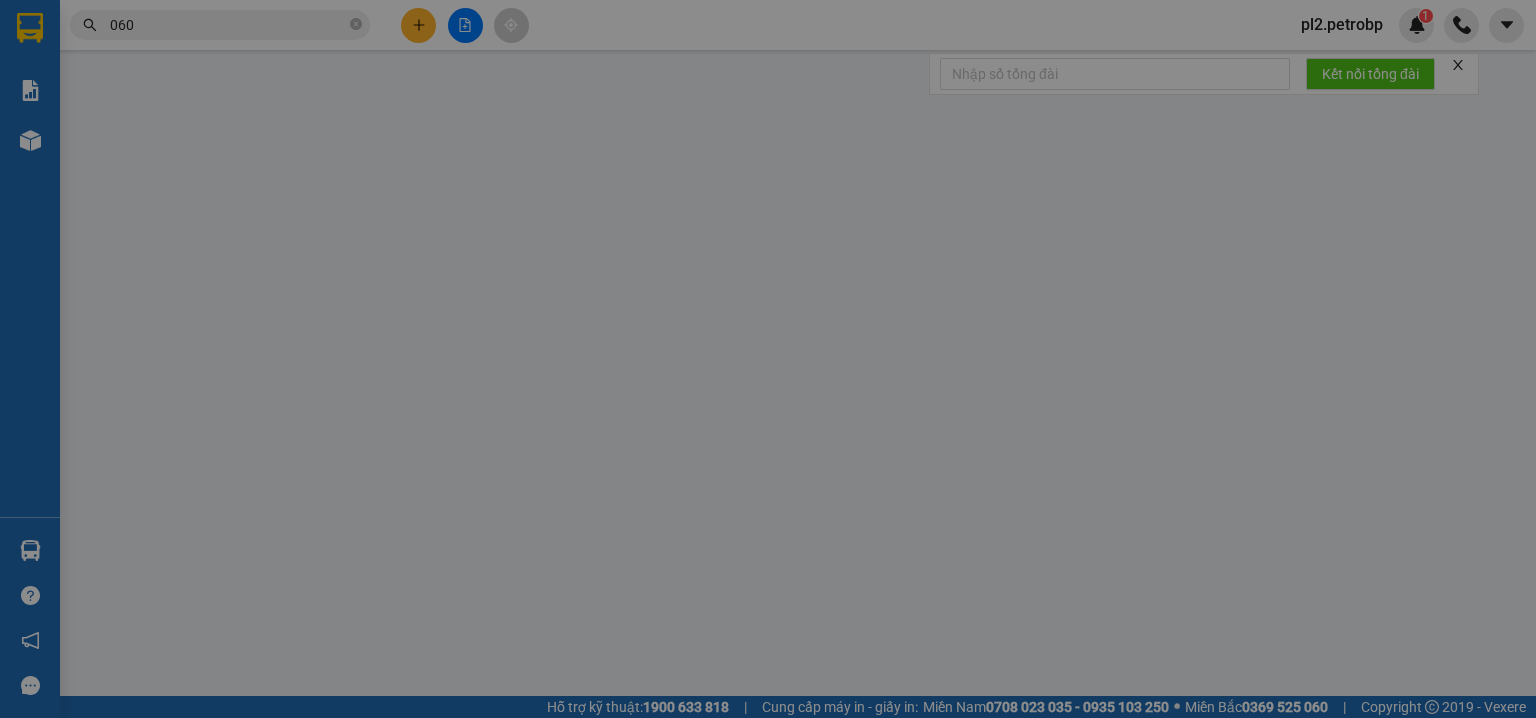 scroll, scrollTop: 0, scrollLeft: 0, axis: both 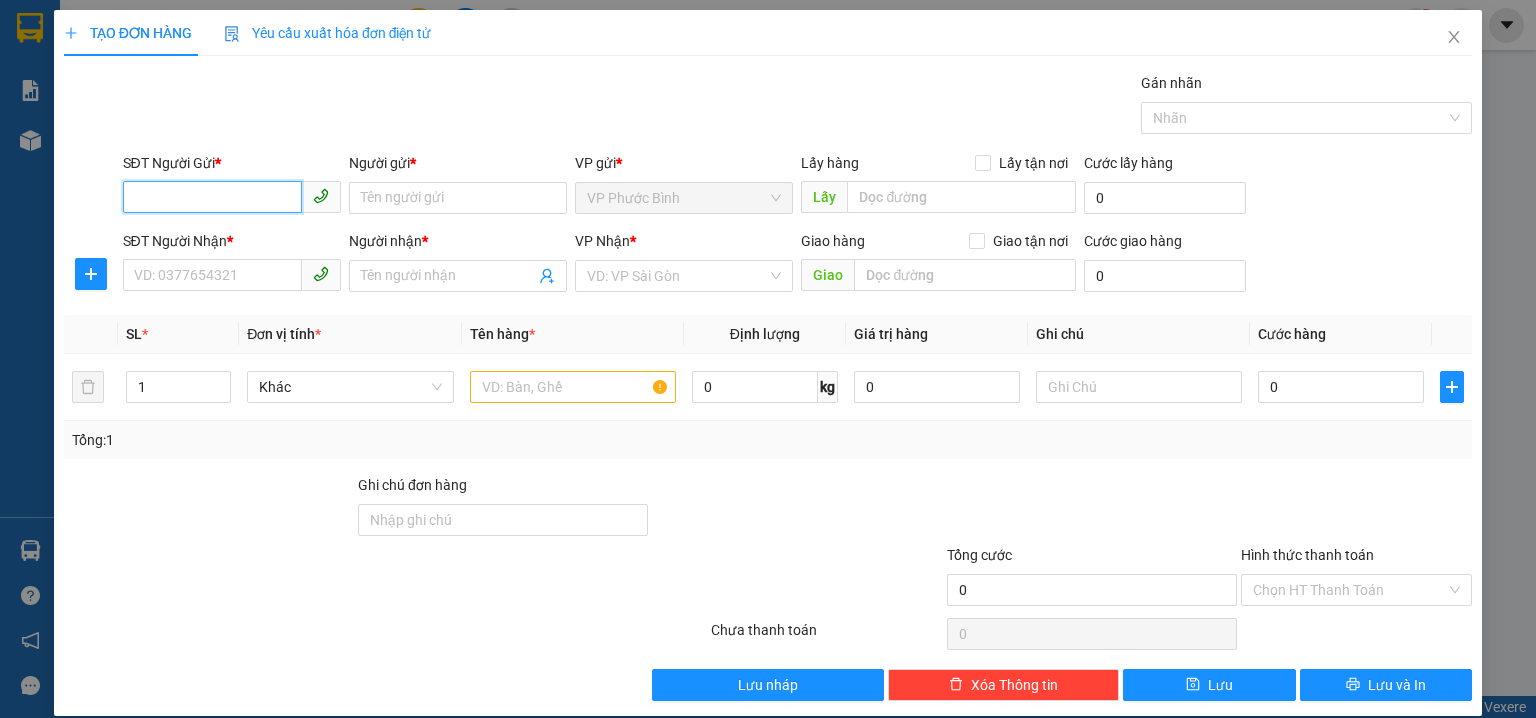 click on "SĐT Người Gửi  *" at bounding box center [212, 197] 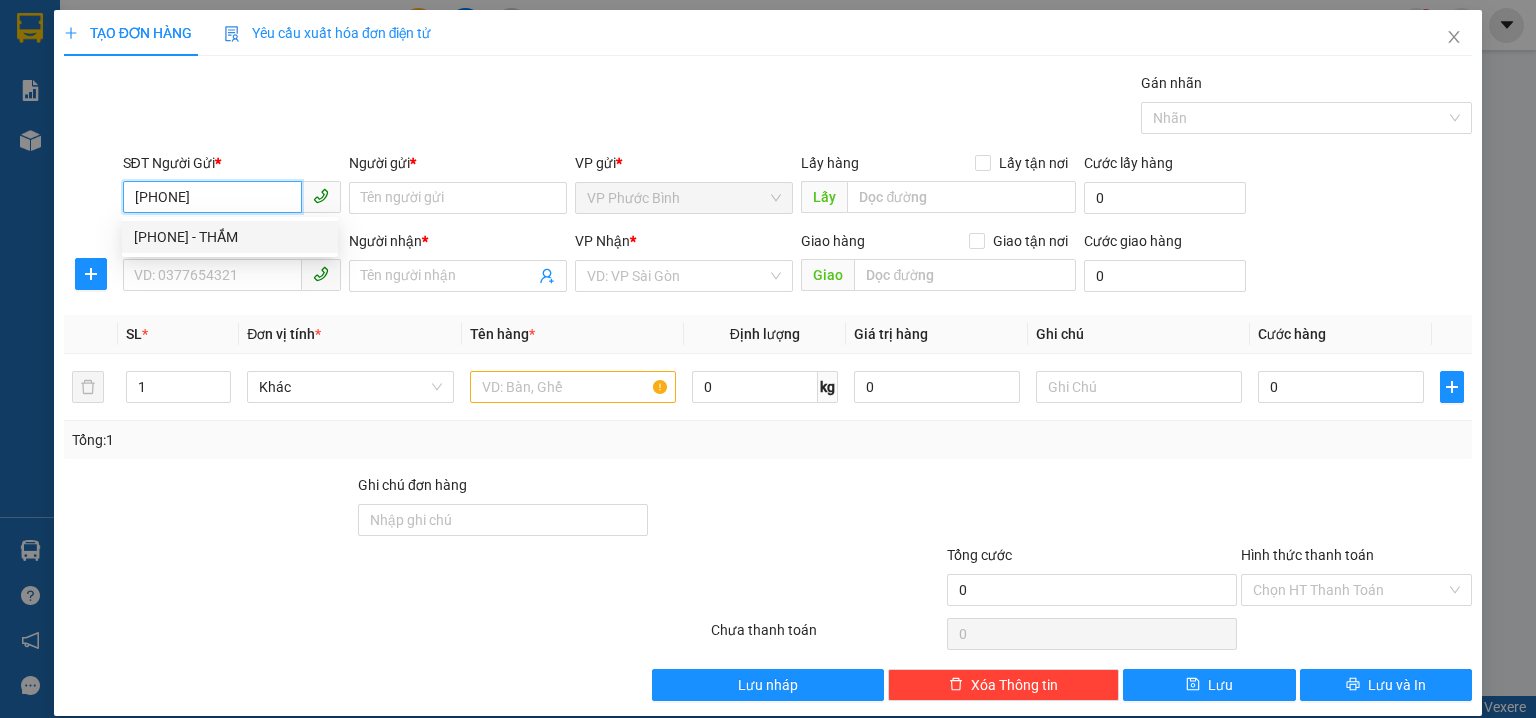 click on "0789300282 - THẮM" at bounding box center (230, 237) 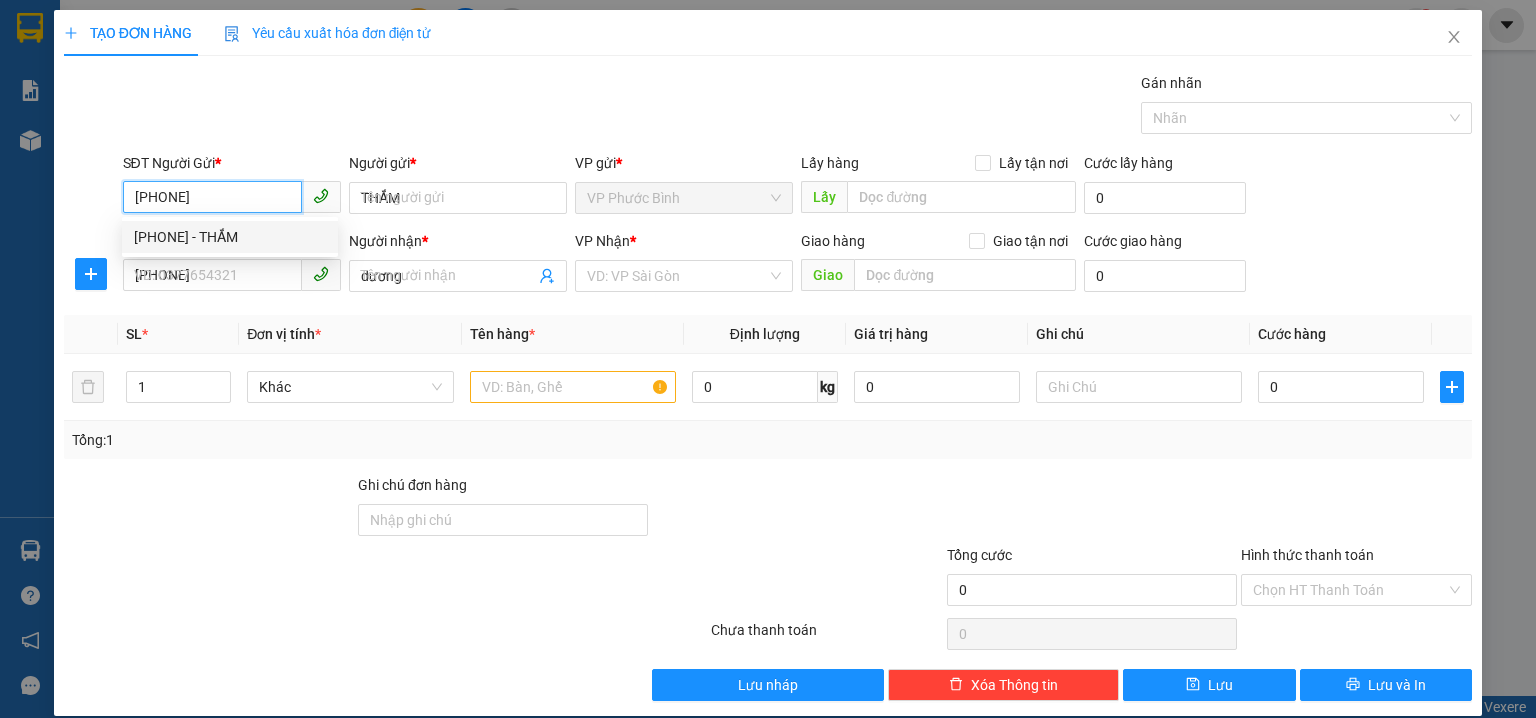 type on "120.000" 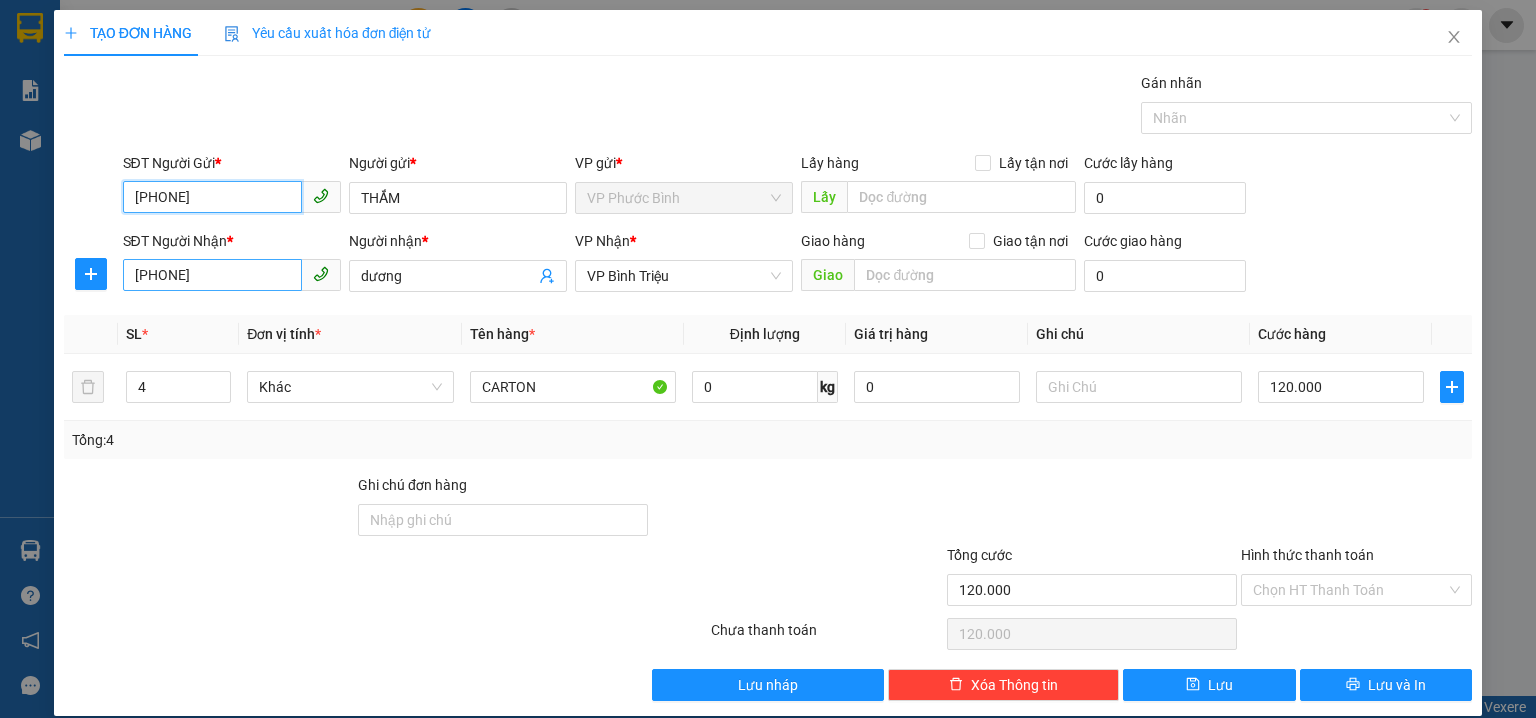 type on "0789300282" 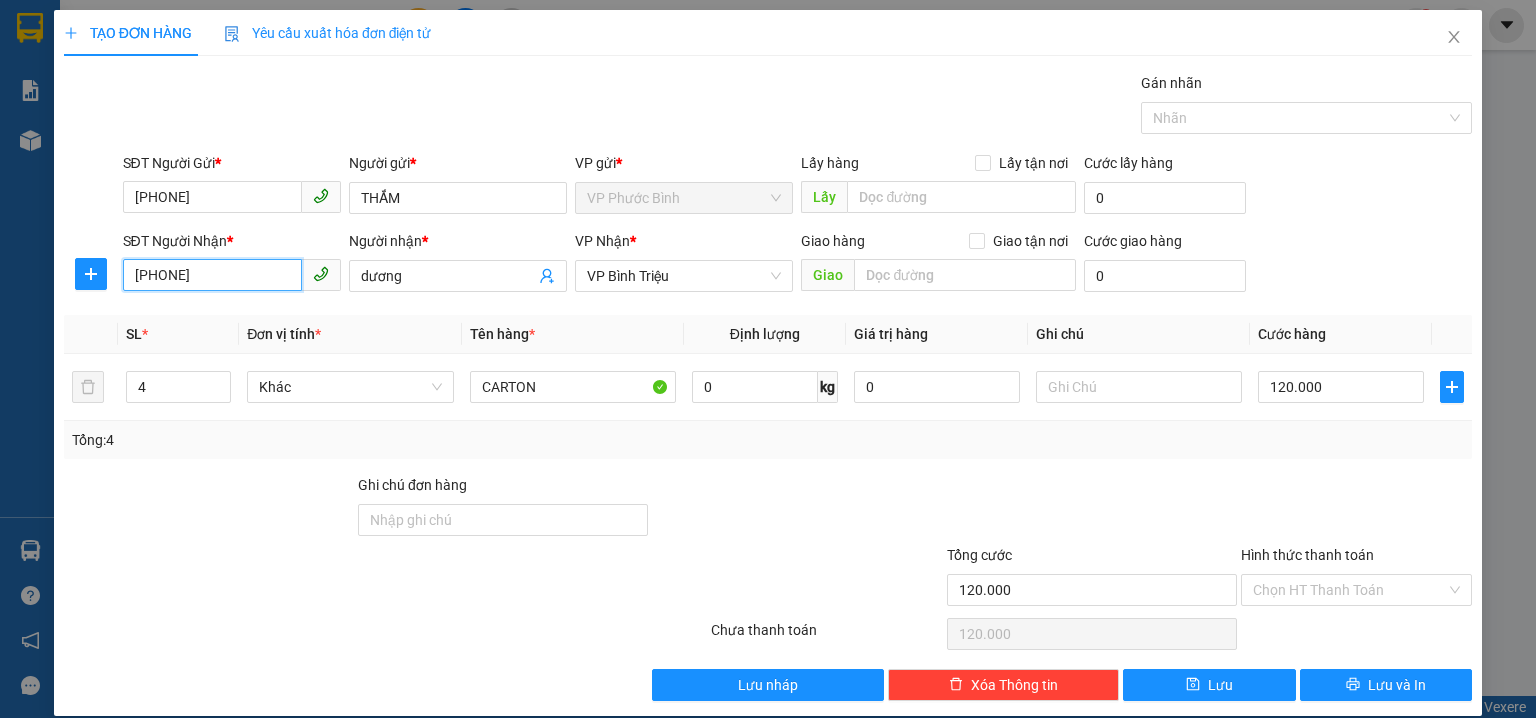 drag, startPoint x: 229, startPoint y: 276, endPoint x: 0, endPoint y: 292, distance: 229.55827 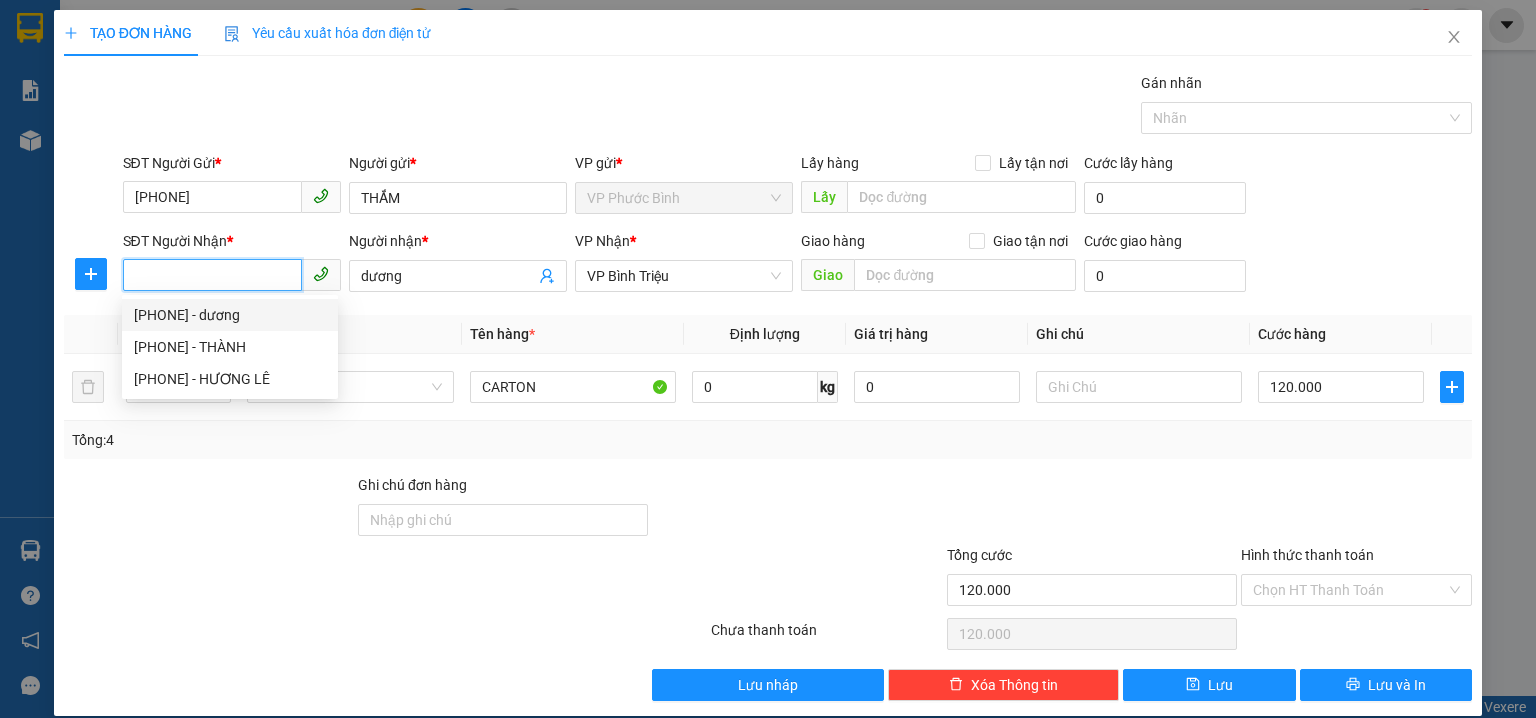 click on "SĐT Người Nhận  *" at bounding box center [212, 275] 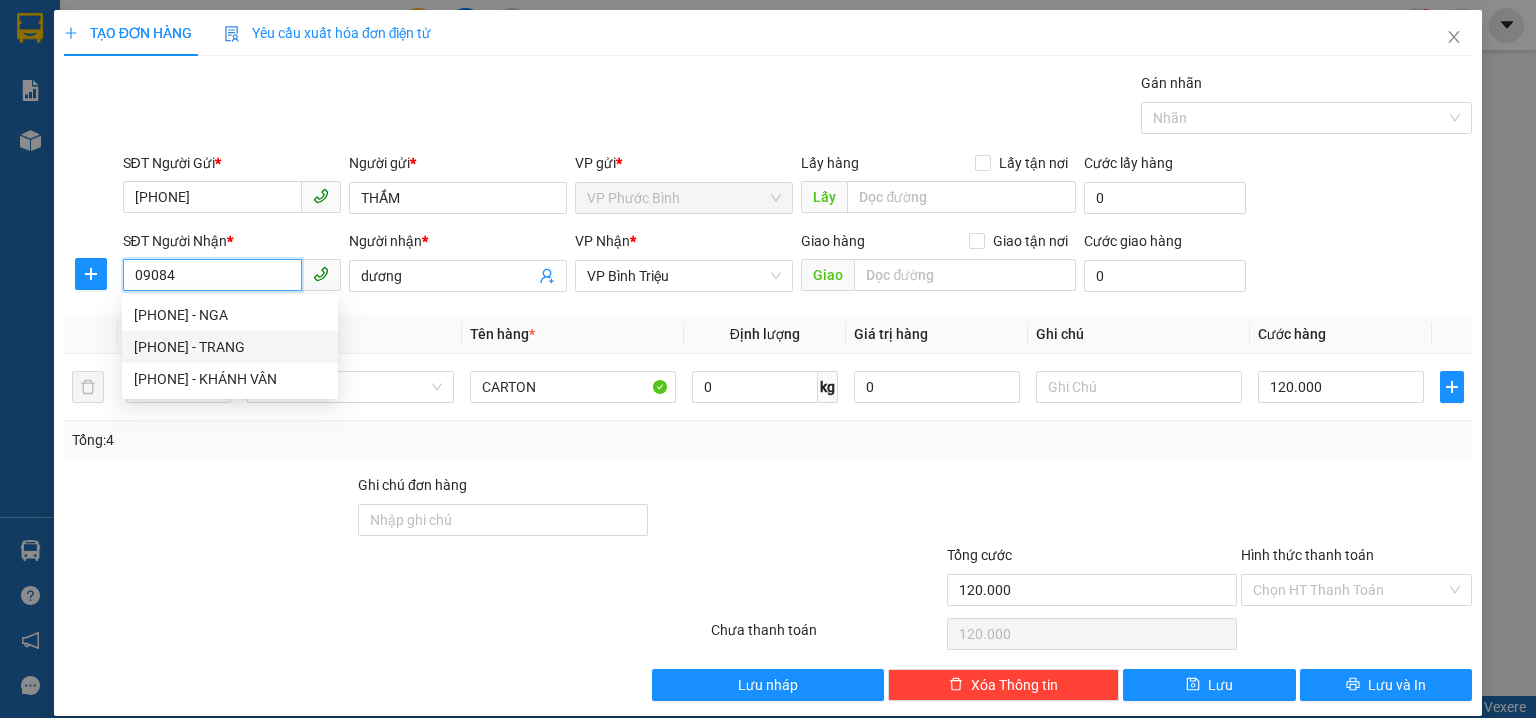 click on "0908407503 - TRANG" at bounding box center [230, 347] 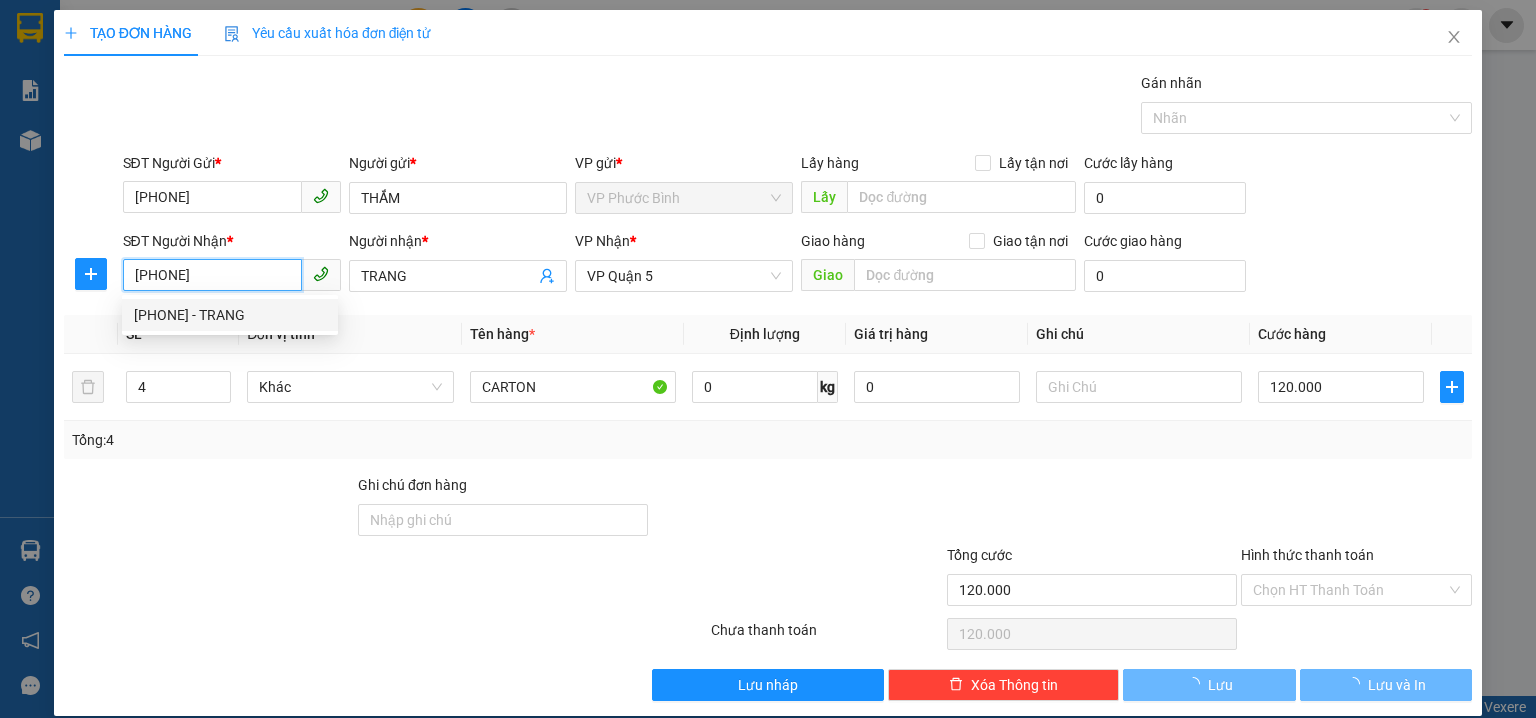 type on "40.000" 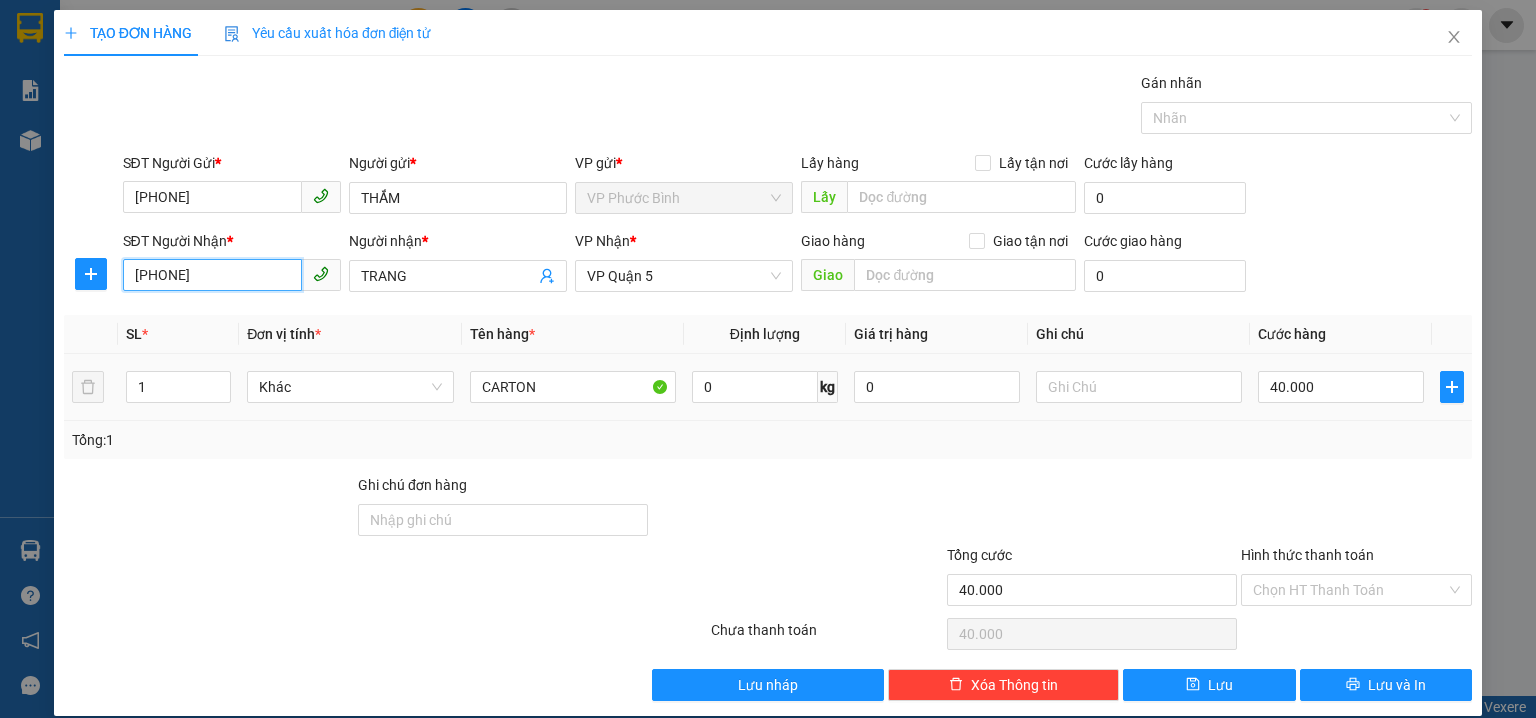 scroll, scrollTop: 20, scrollLeft: 0, axis: vertical 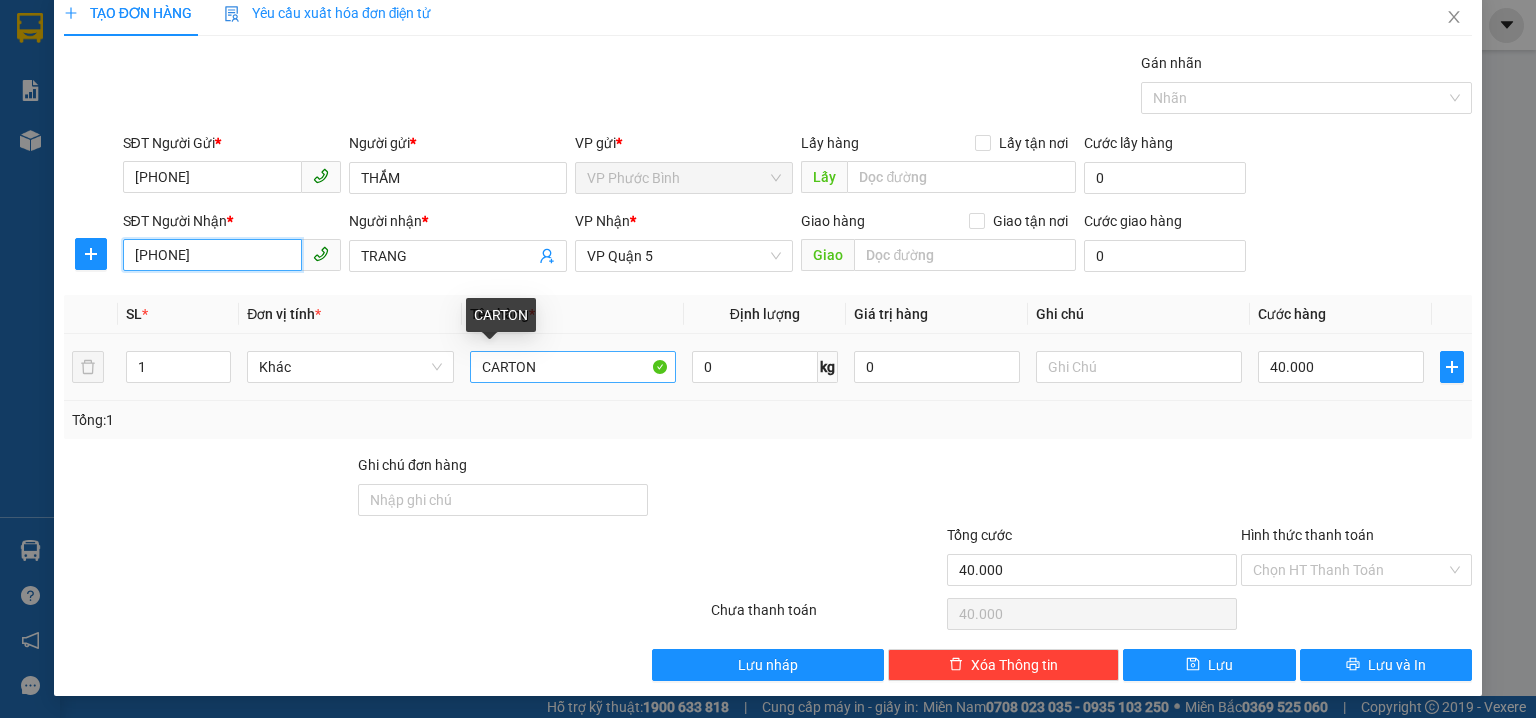 type on "0908407503" 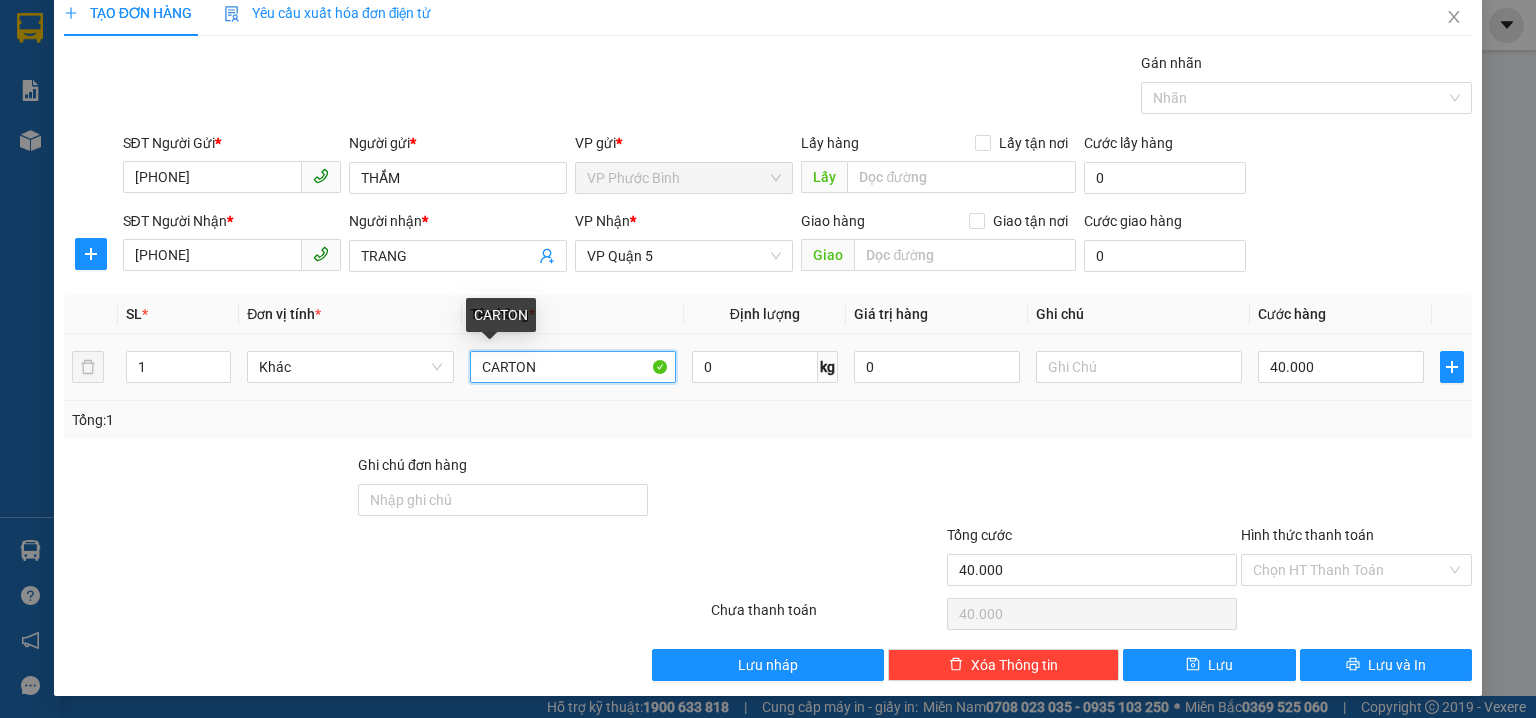 drag, startPoint x: 608, startPoint y: 355, endPoint x: 608, endPoint y: 344, distance: 11 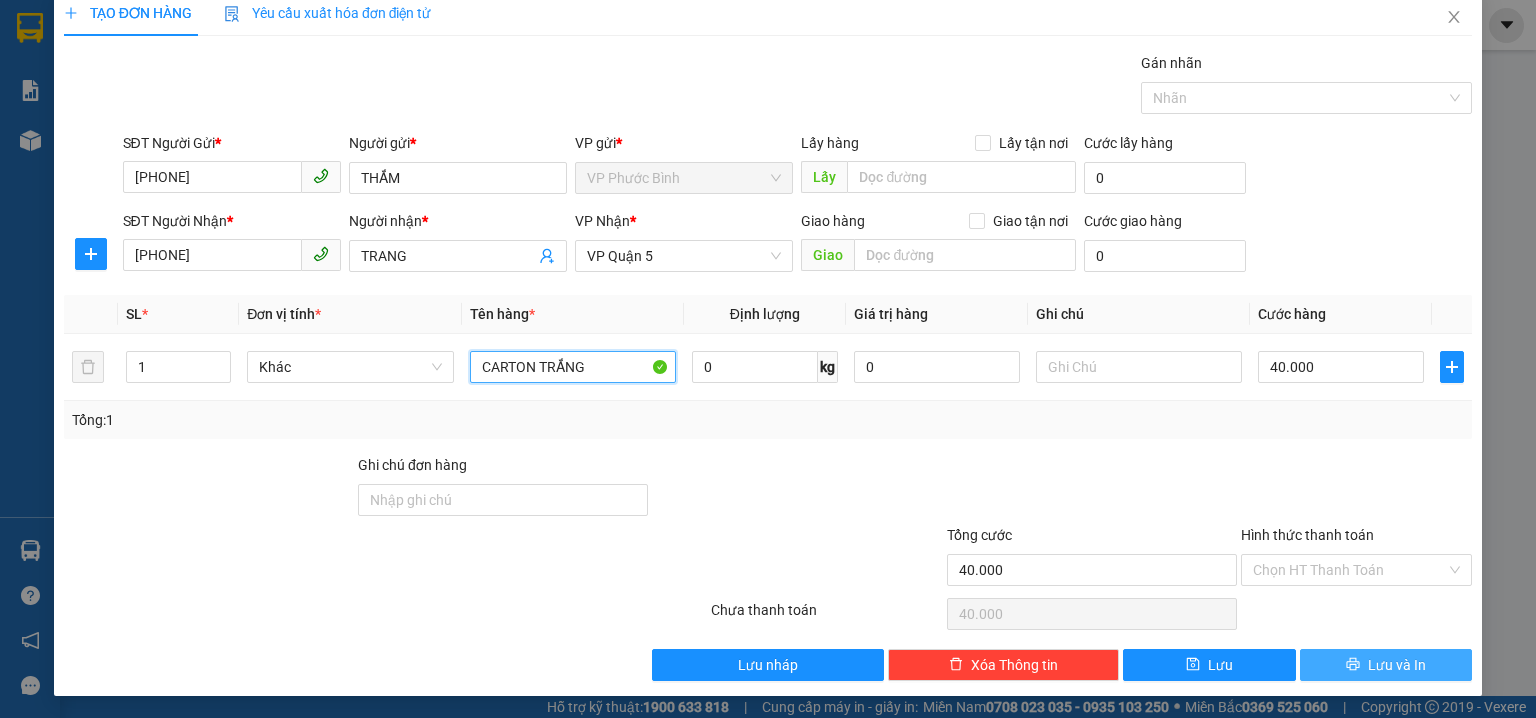 type on "CARTON TRẮNG" 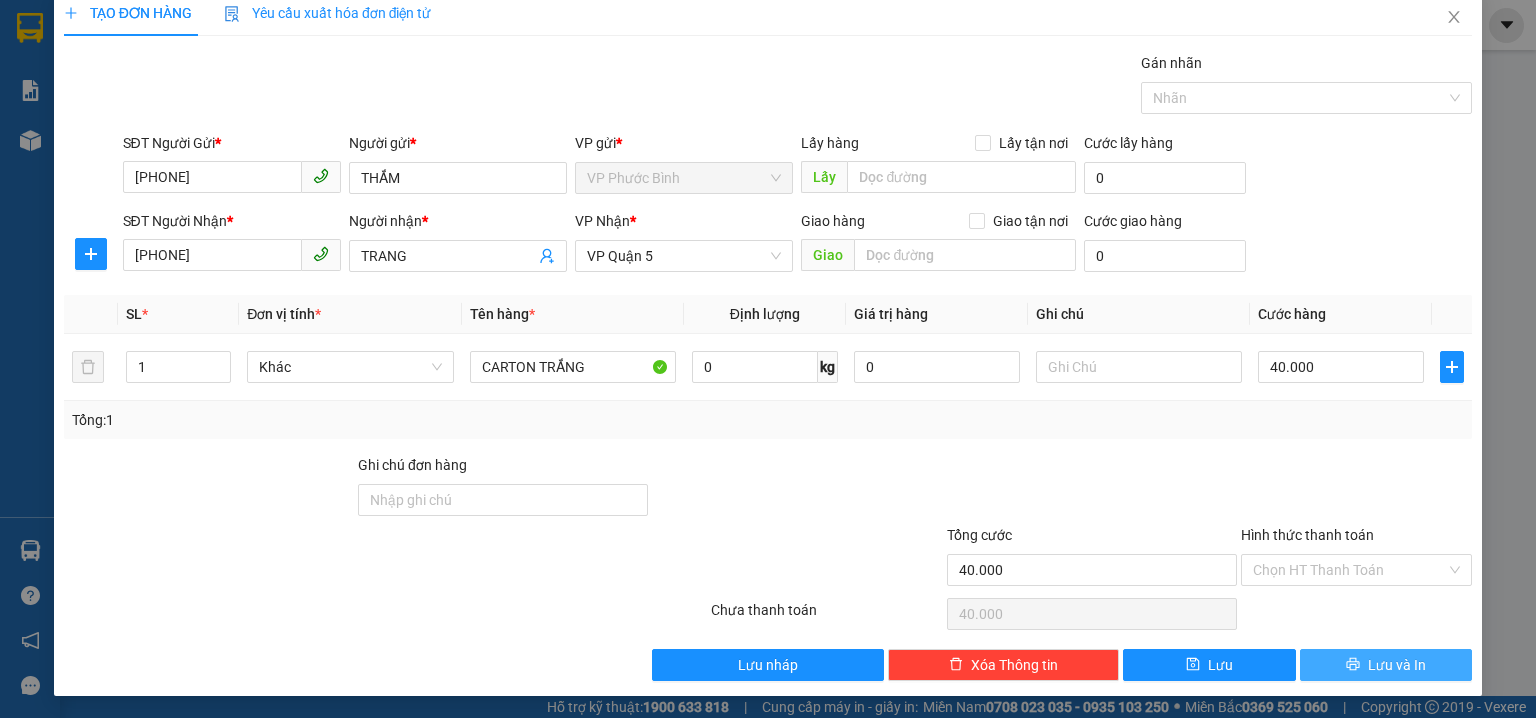 click on "Lưu và In" at bounding box center [1397, 665] 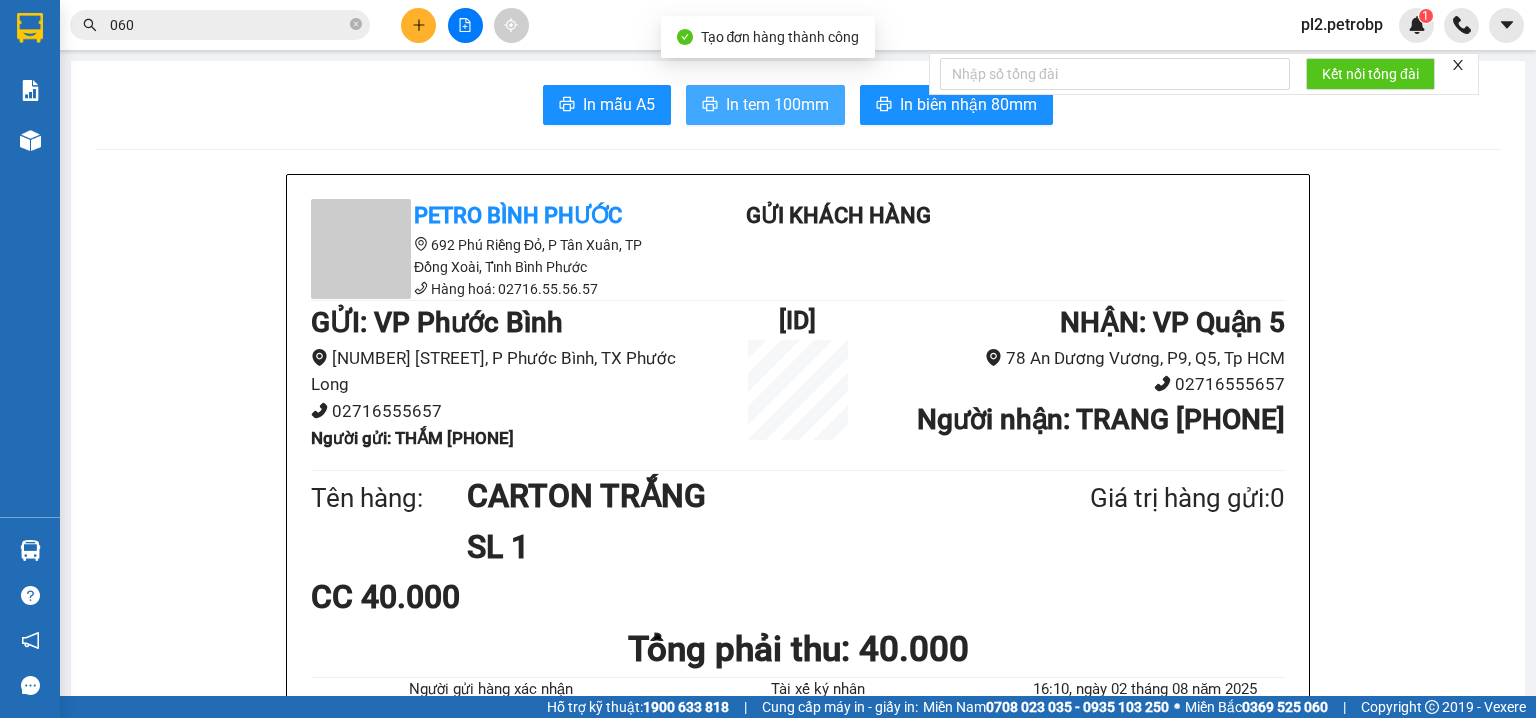 drag, startPoint x: 748, startPoint y: 97, endPoint x: 912, endPoint y: 2, distance: 189.52837 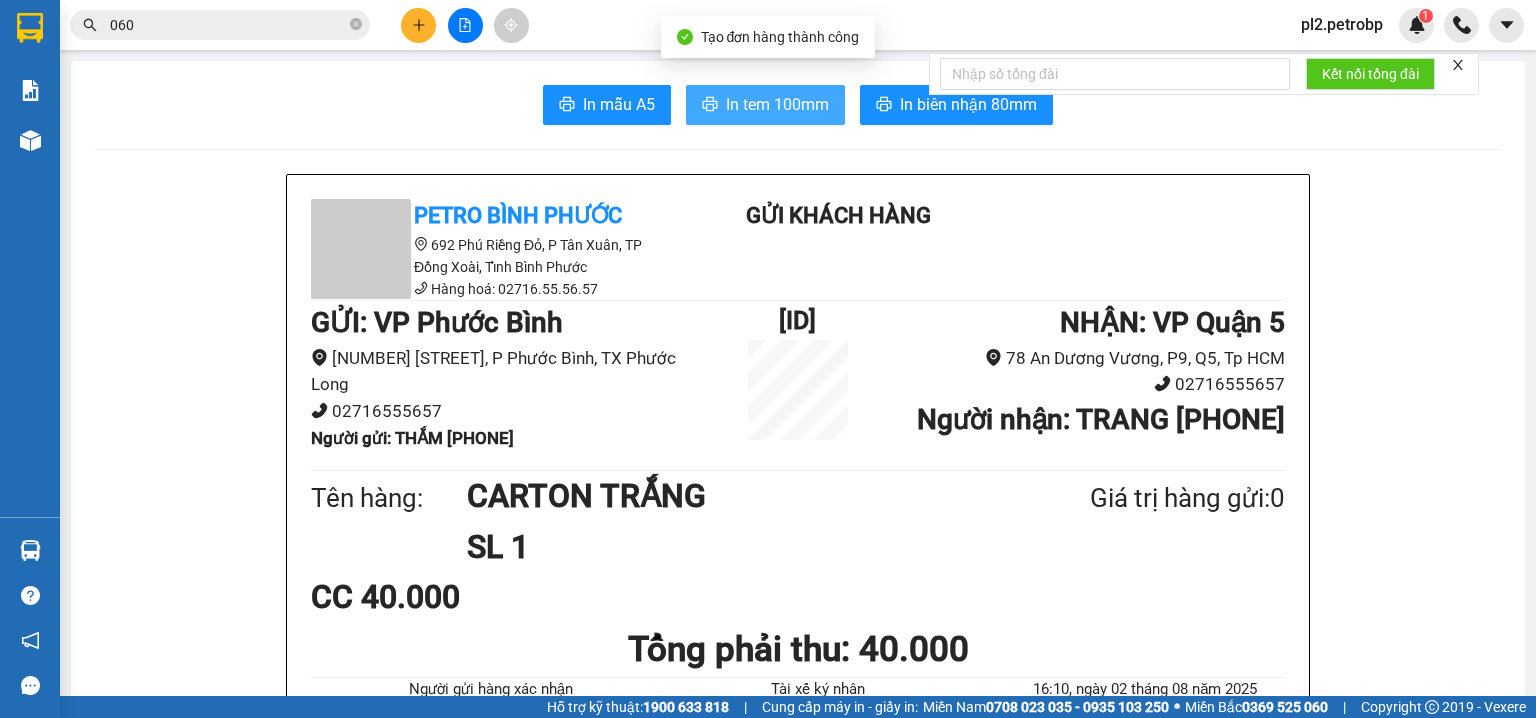 scroll, scrollTop: 0, scrollLeft: 0, axis: both 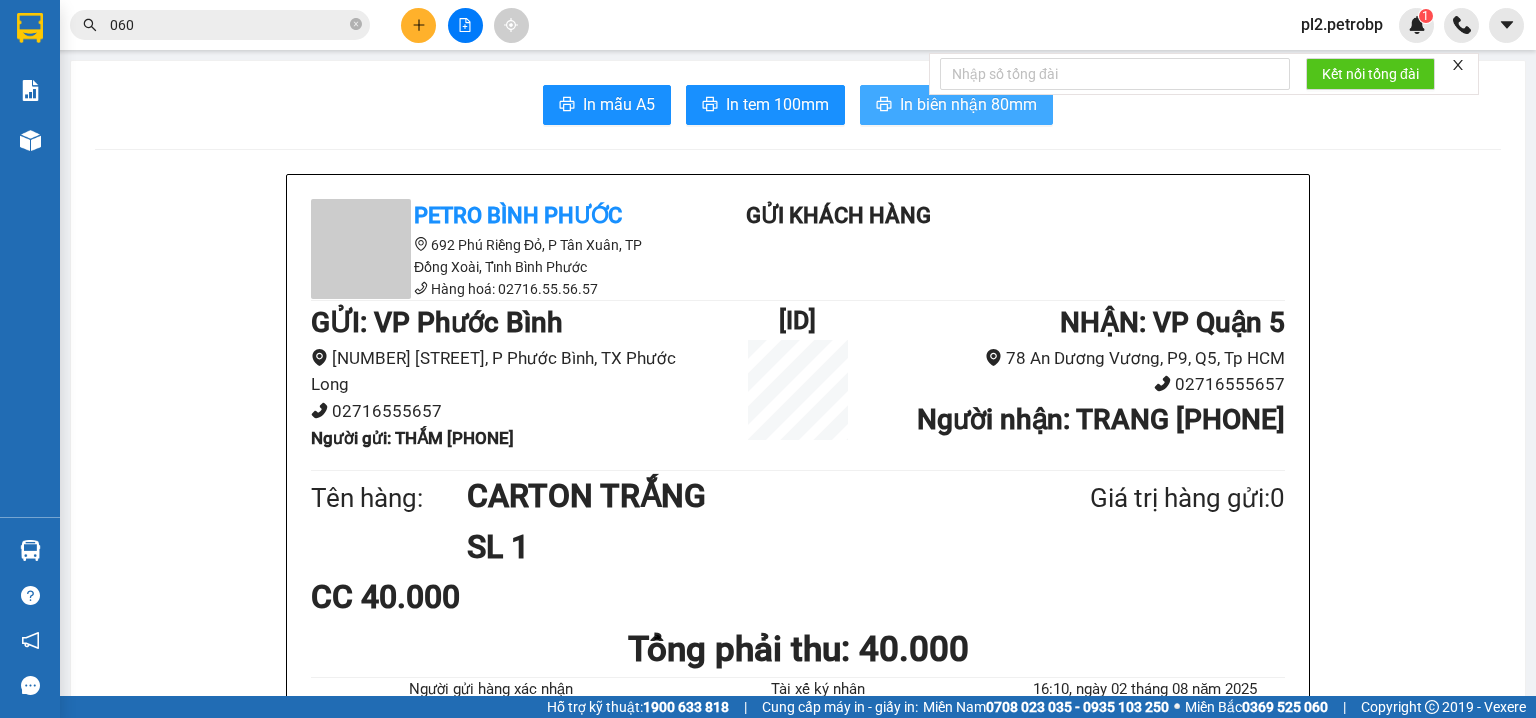 drag, startPoint x: 908, startPoint y: 100, endPoint x: 1057, endPoint y: 2, distance: 178.33957 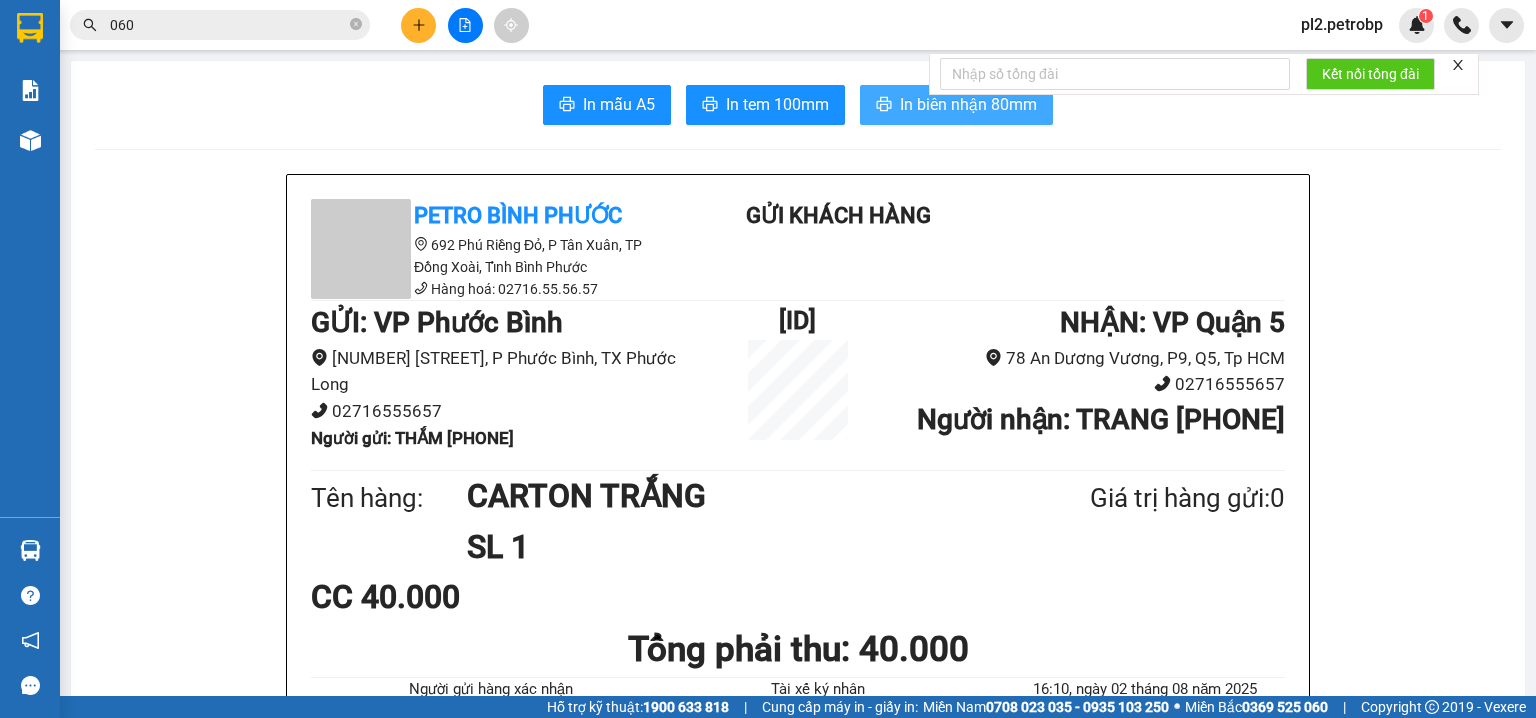scroll, scrollTop: 0, scrollLeft: 0, axis: both 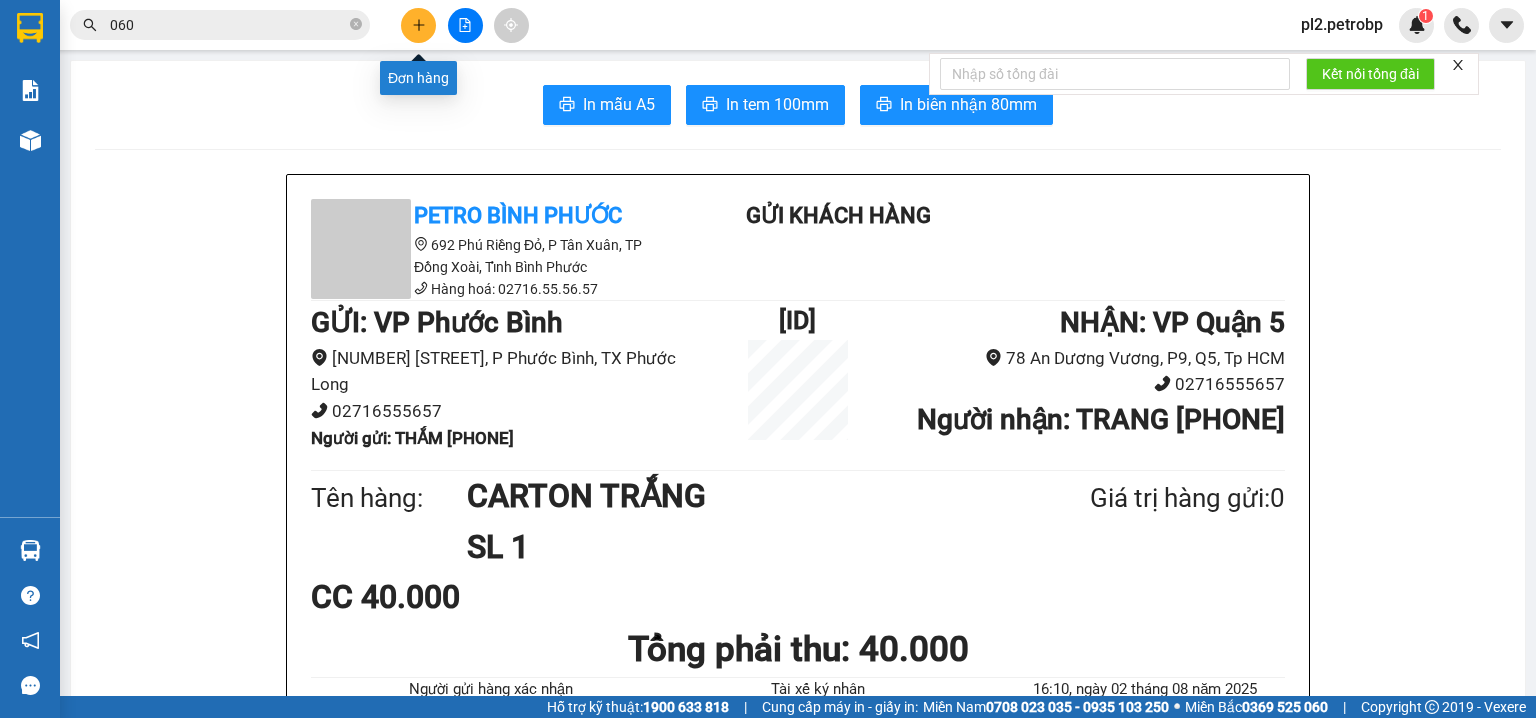 click at bounding box center [418, 25] 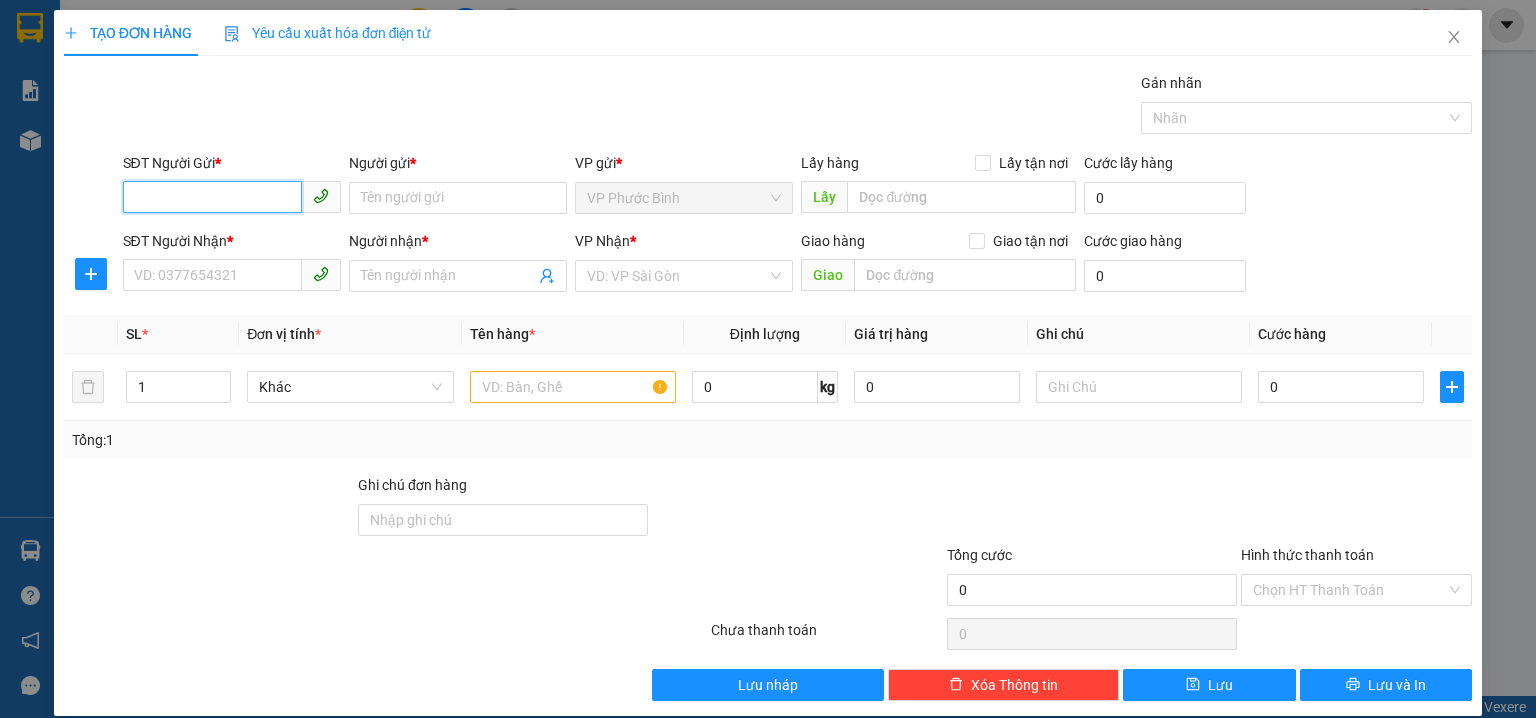 click on "SĐT Người Gửi  *" at bounding box center (212, 197) 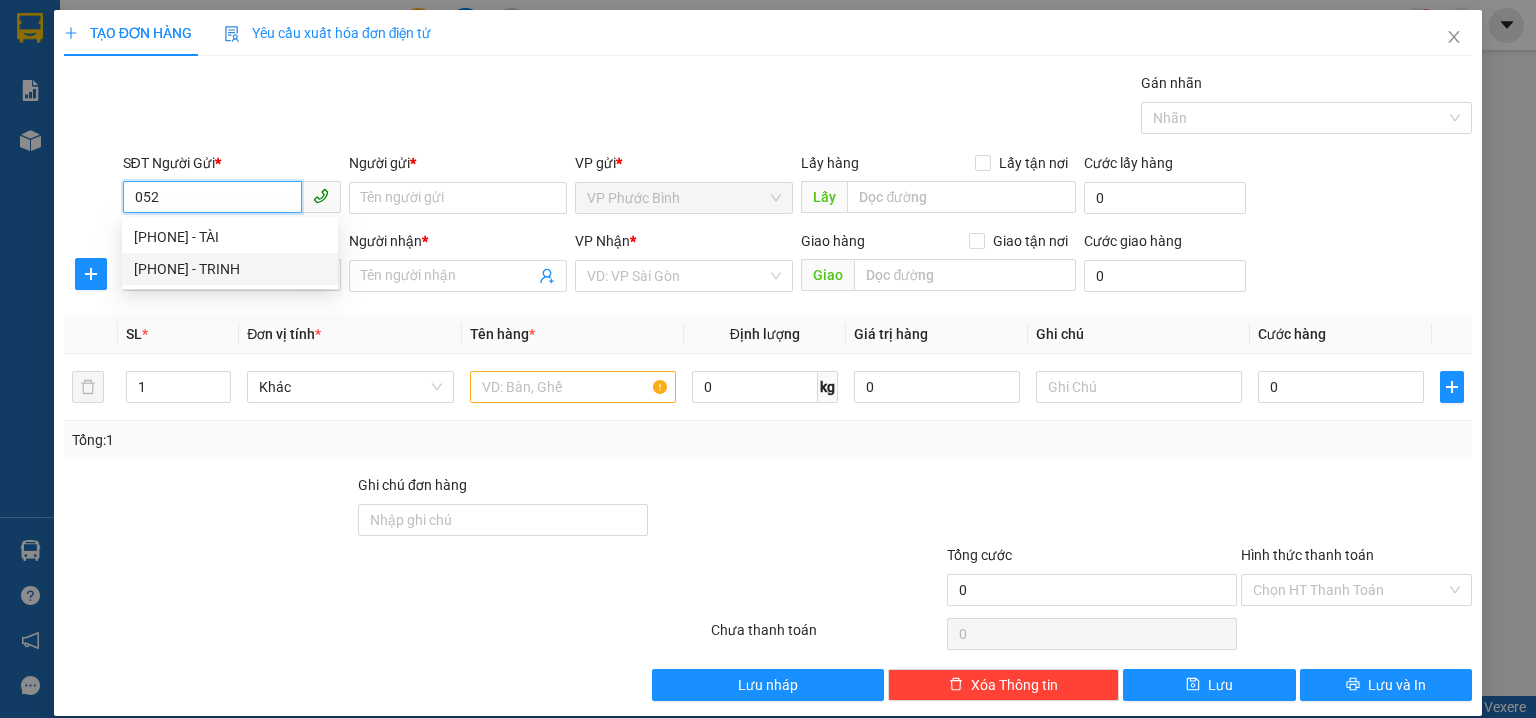 click on "0394205052 - TRINH" at bounding box center (230, 269) 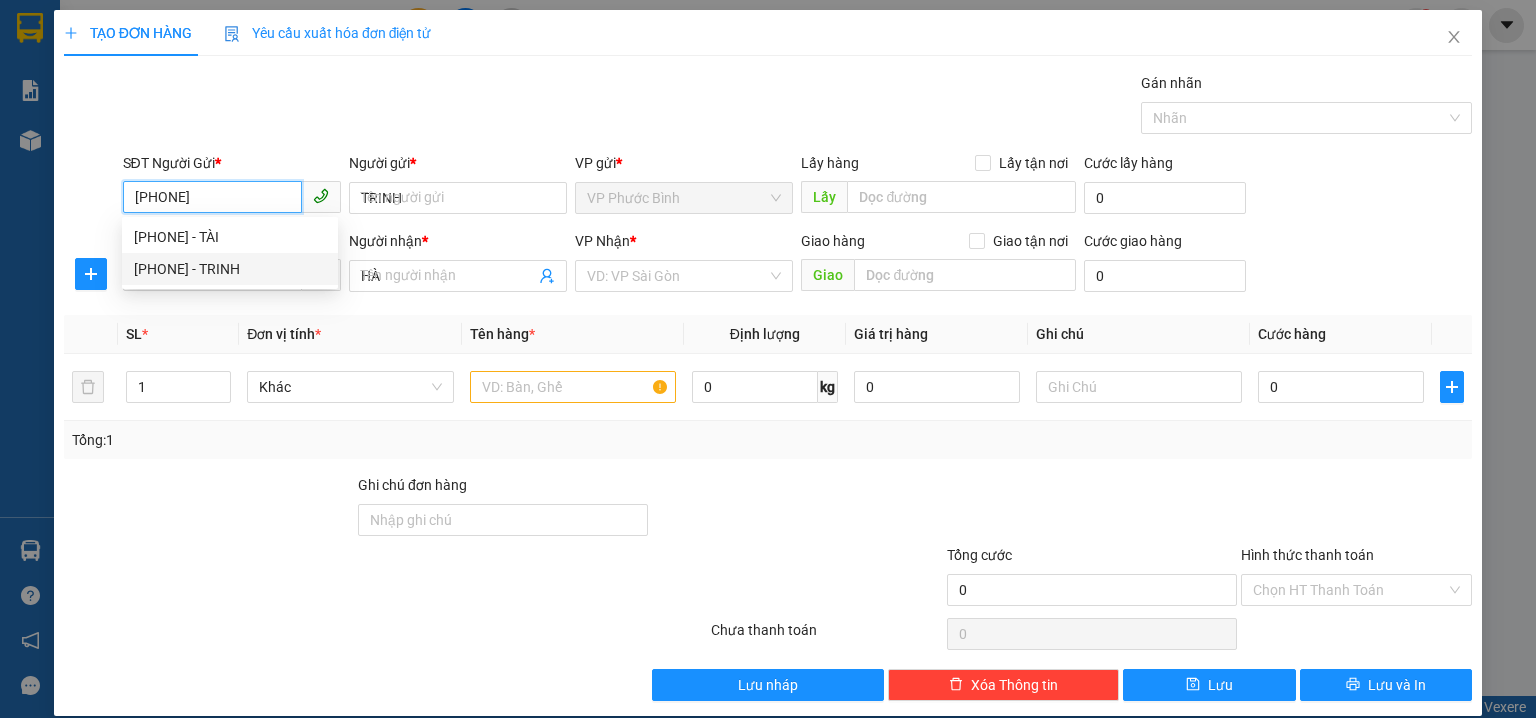 type on "40.000" 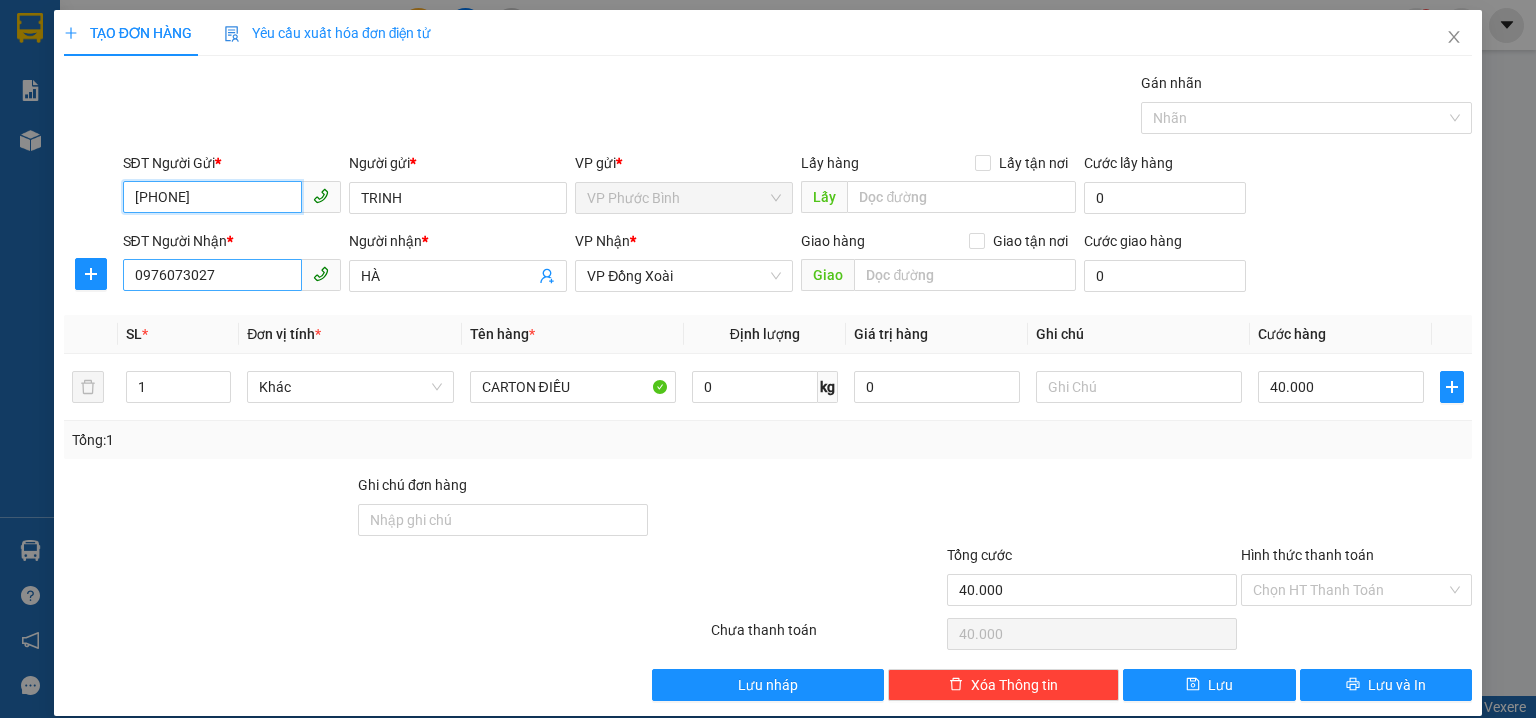 type on "0394205052" 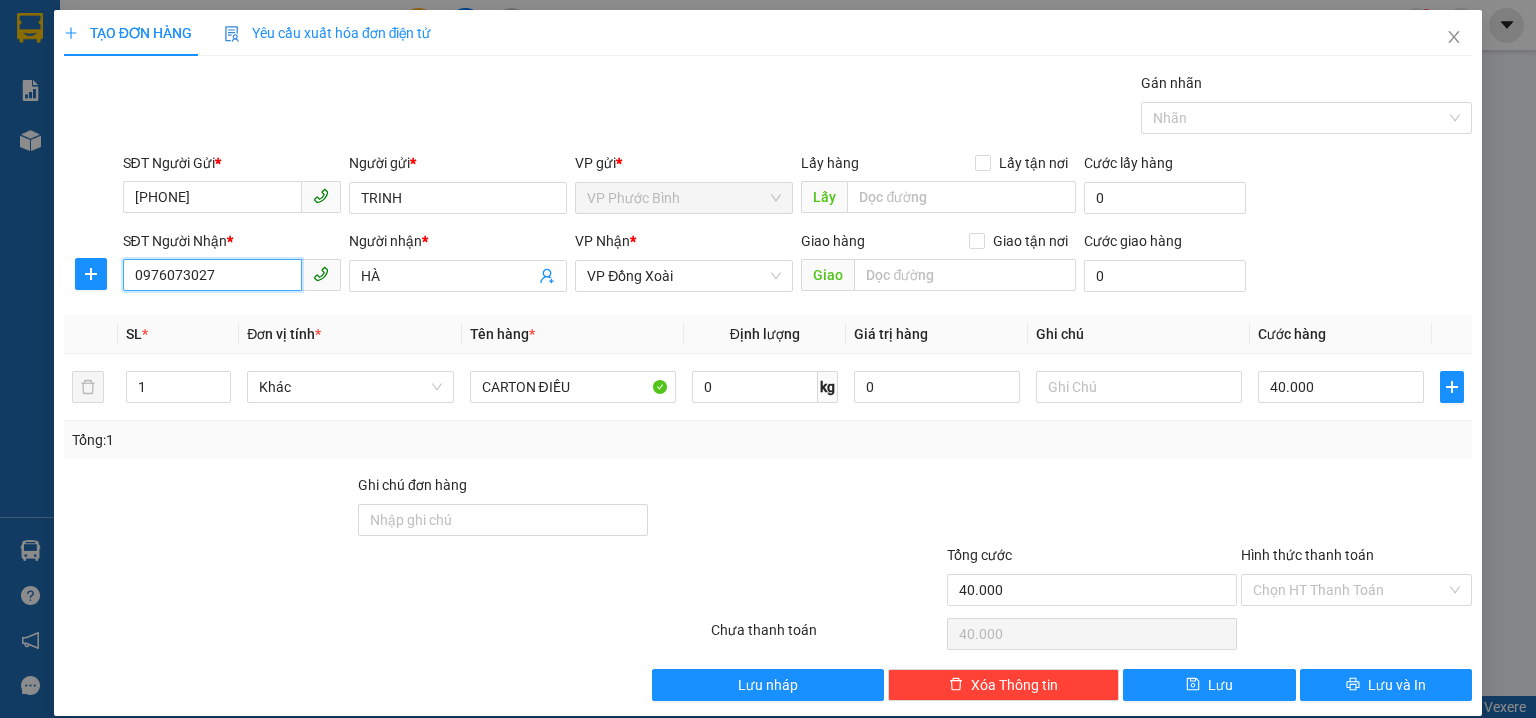 drag, startPoint x: 263, startPoint y: 272, endPoint x: 0, endPoint y: 251, distance: 263.83707 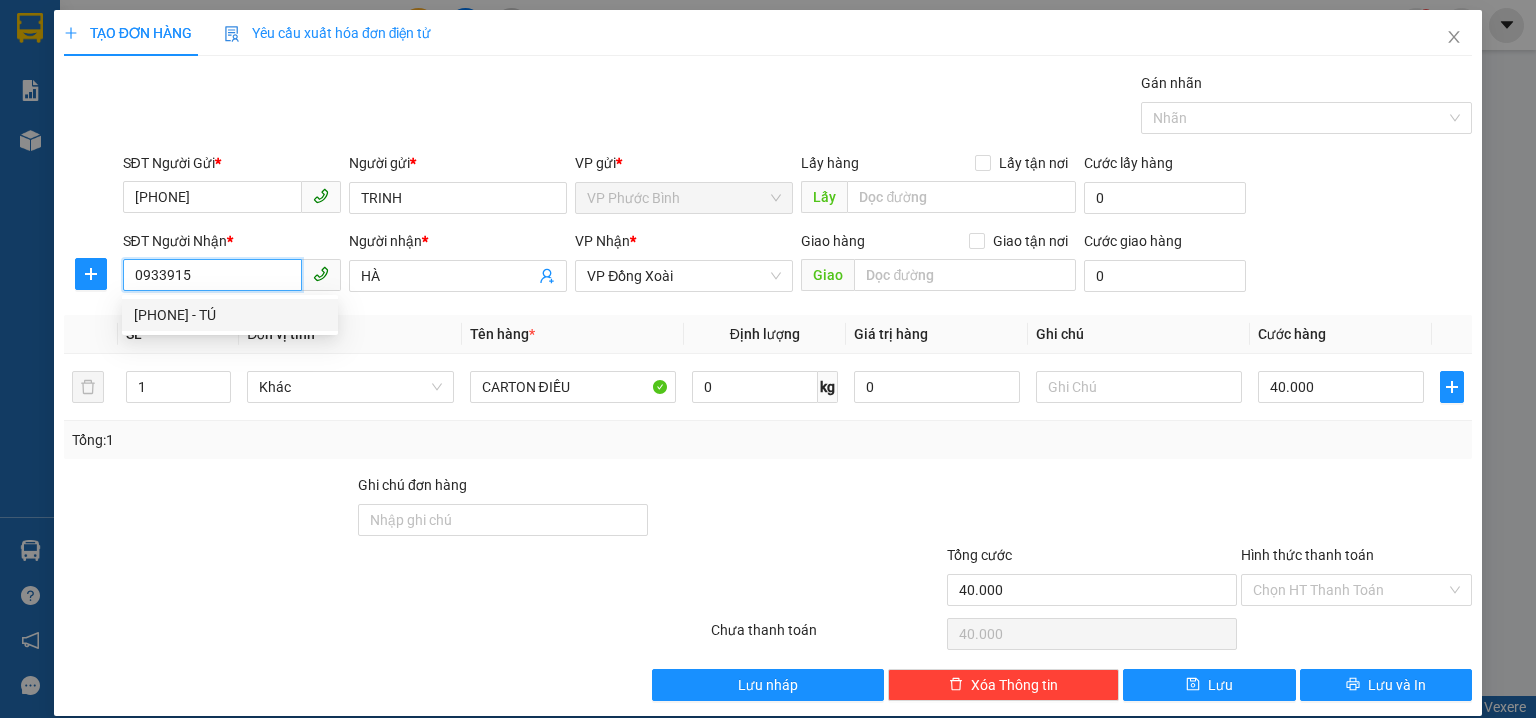 click on "0933915004 - TÚ" at bounding box center (230, 315) 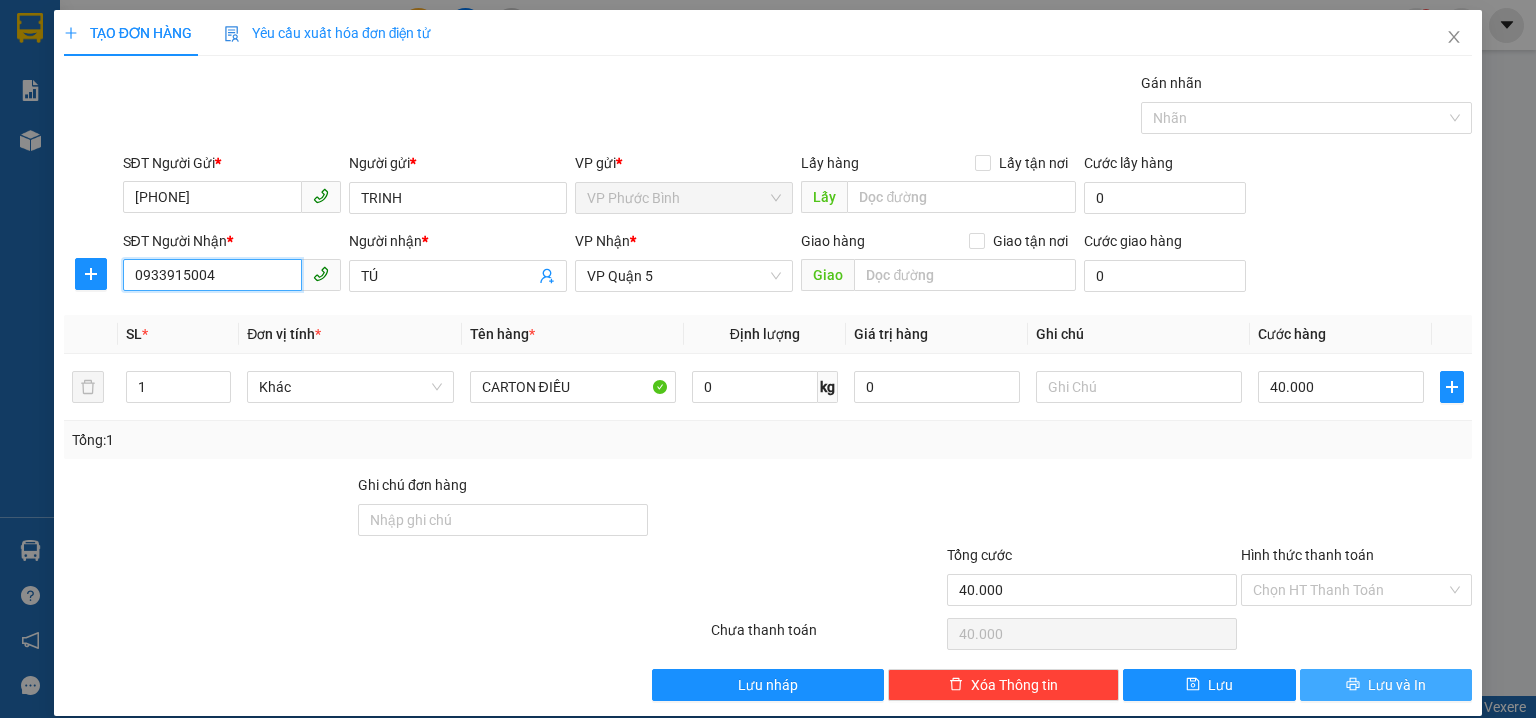 type on "0933915004" 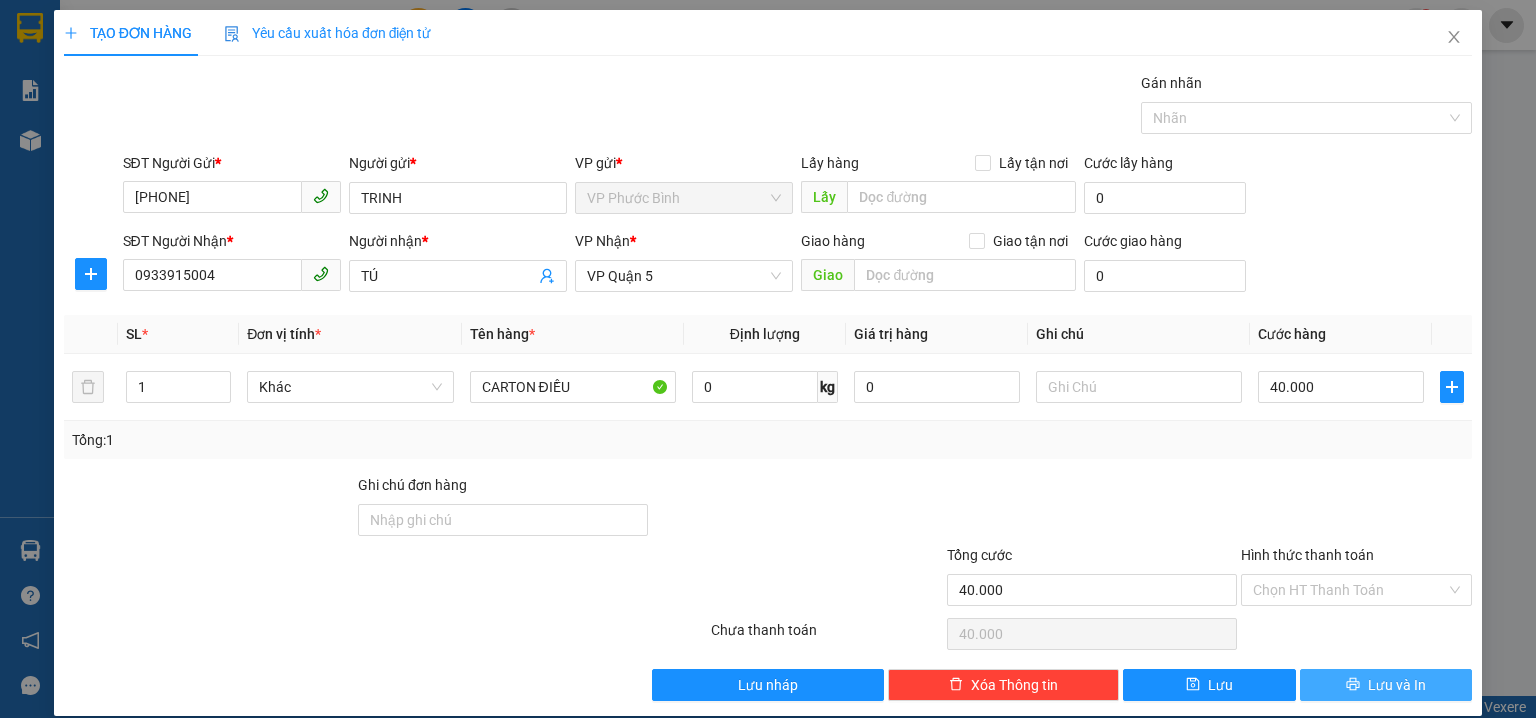click 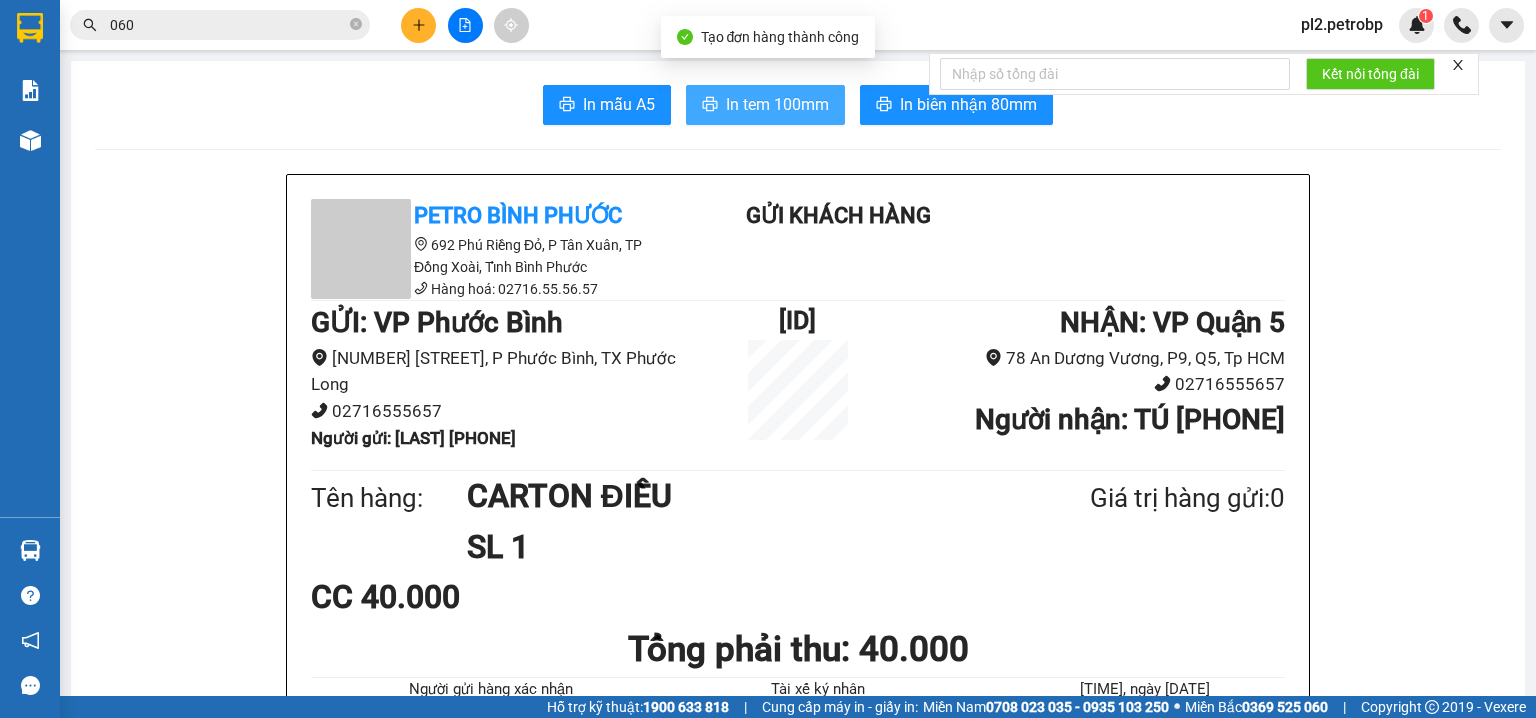 click on "In tem 100mm" at bounding box center (777, 104) 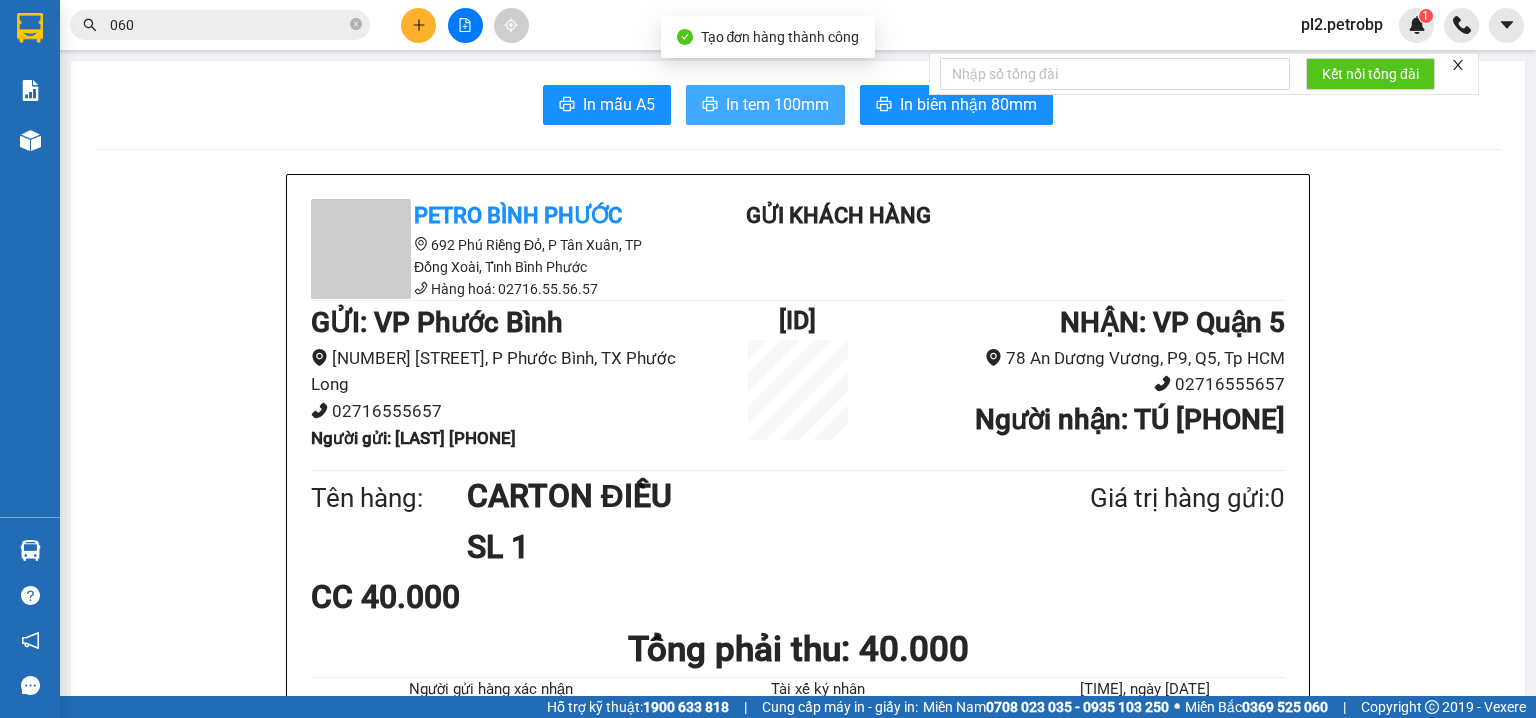 scroll, scrollTop: 0, scrollLeft: 0, axis: both 